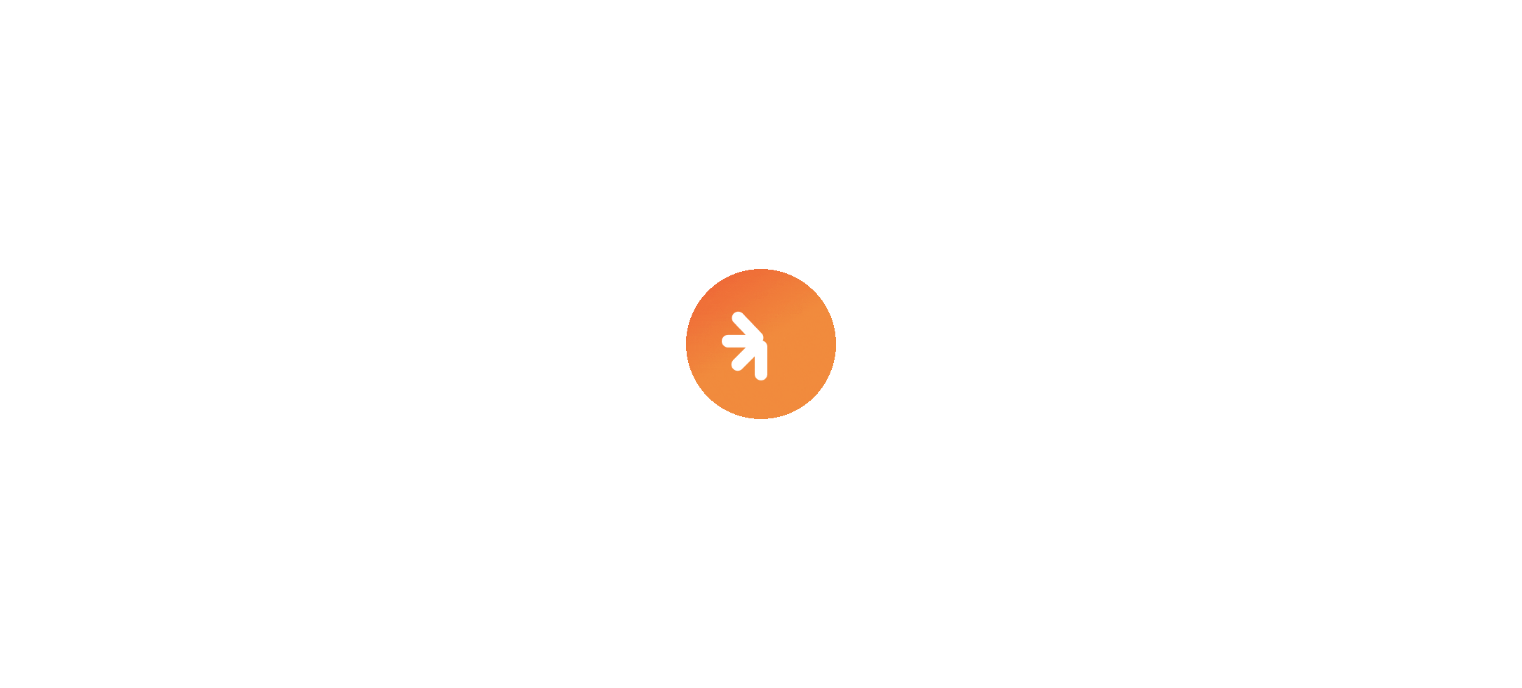 scroll, scrollTop: 0, scrollLeft: 0, axis: both 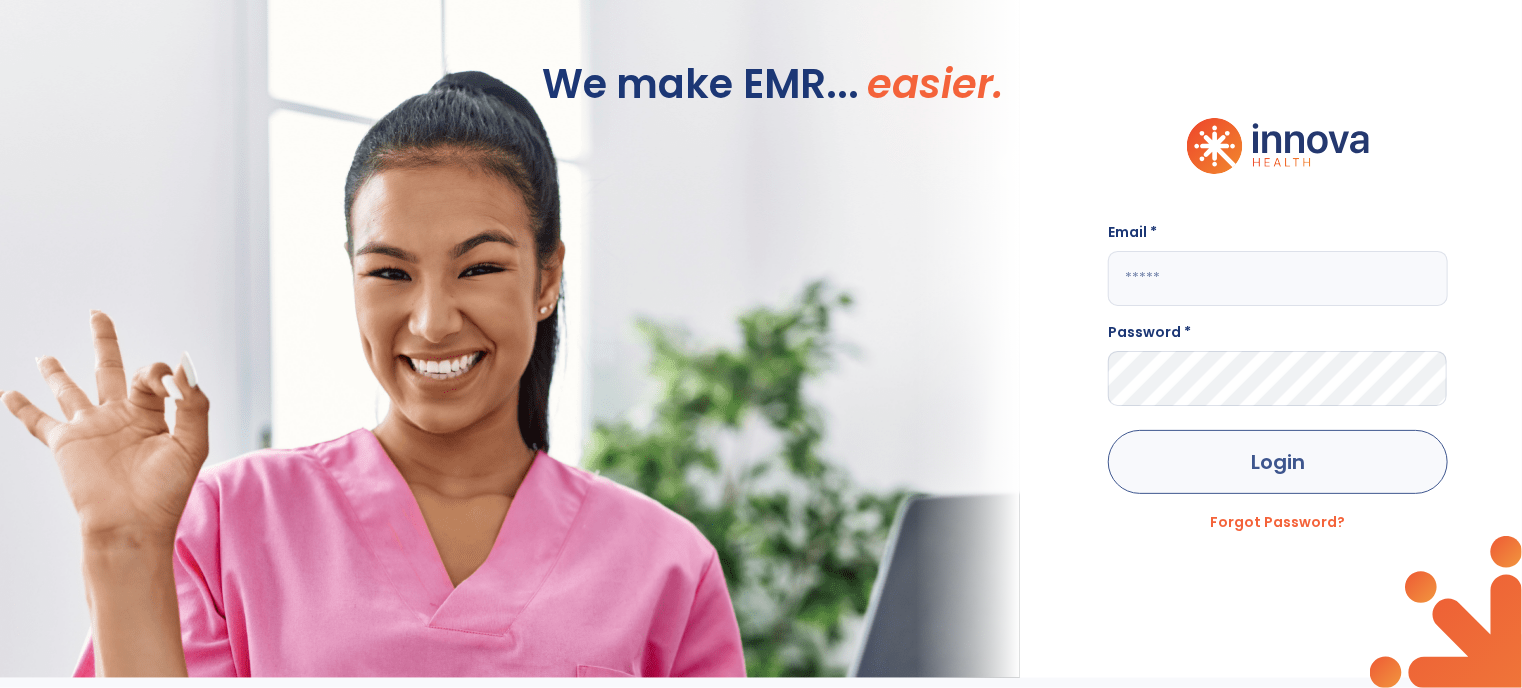 type on "**********" 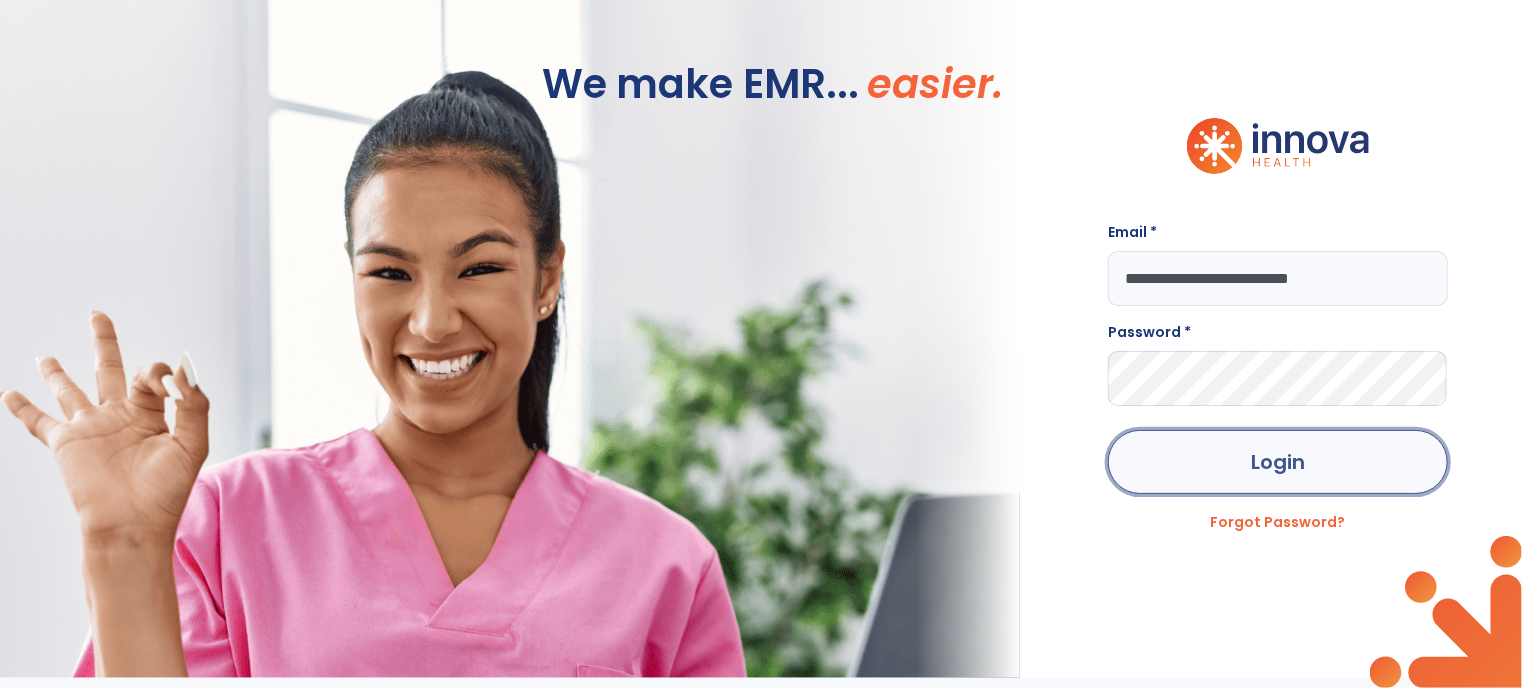 click on "Login" 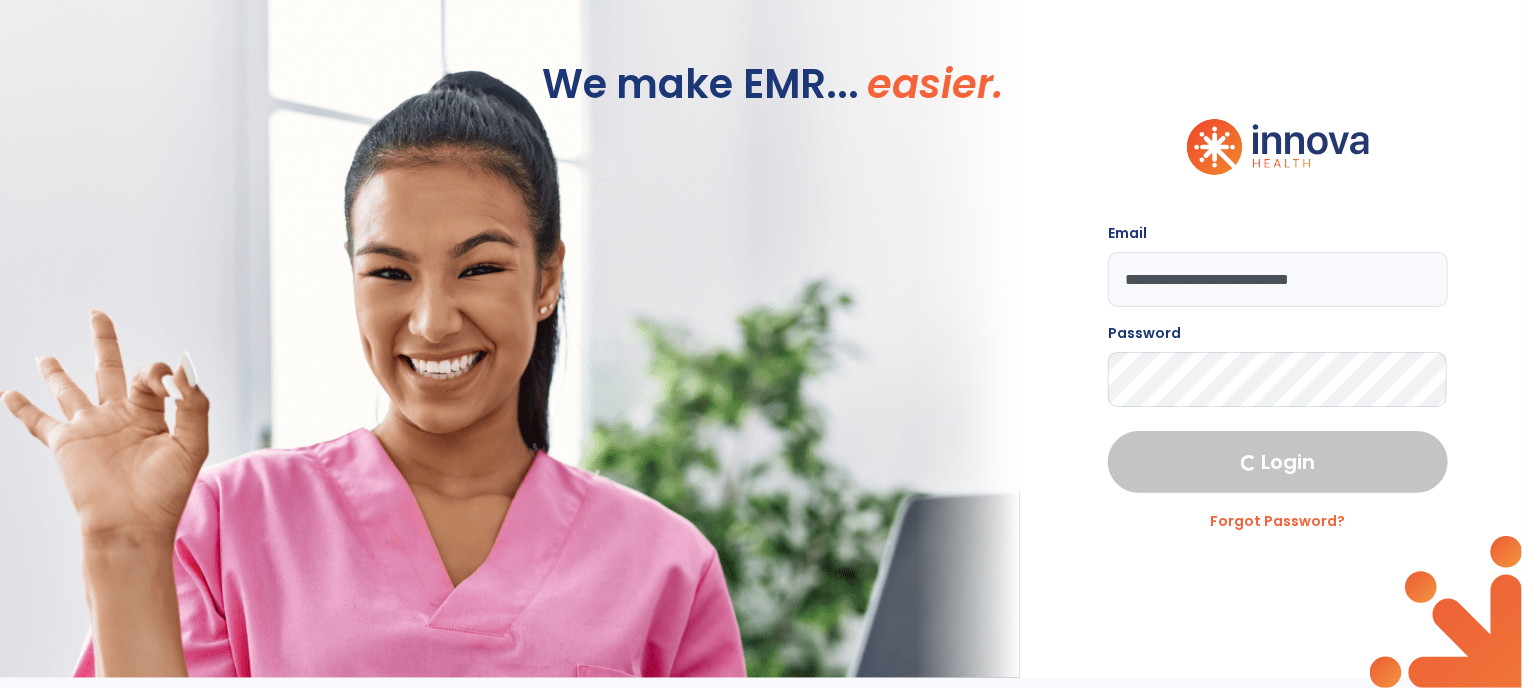 select on "****" 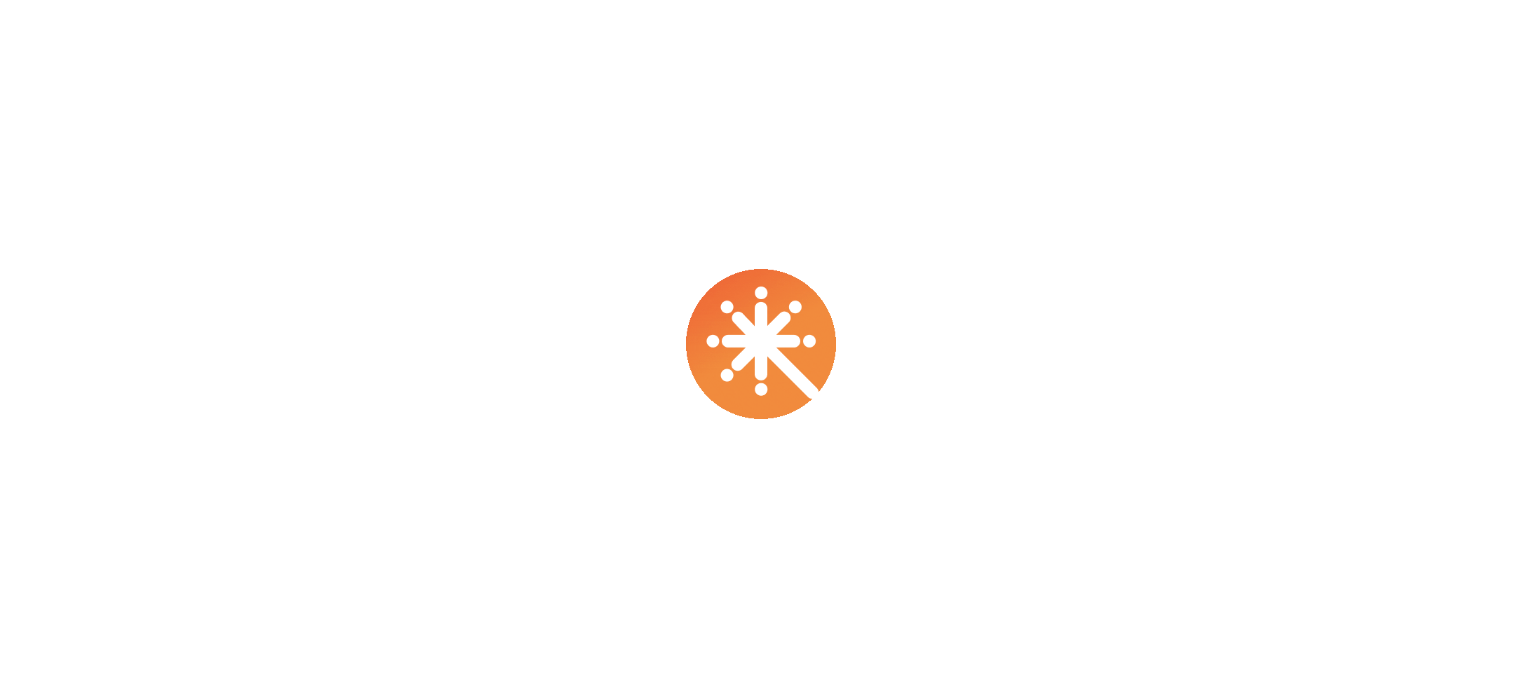 scroll, scrollTop: 0, scrollLeft: 0, axis: both 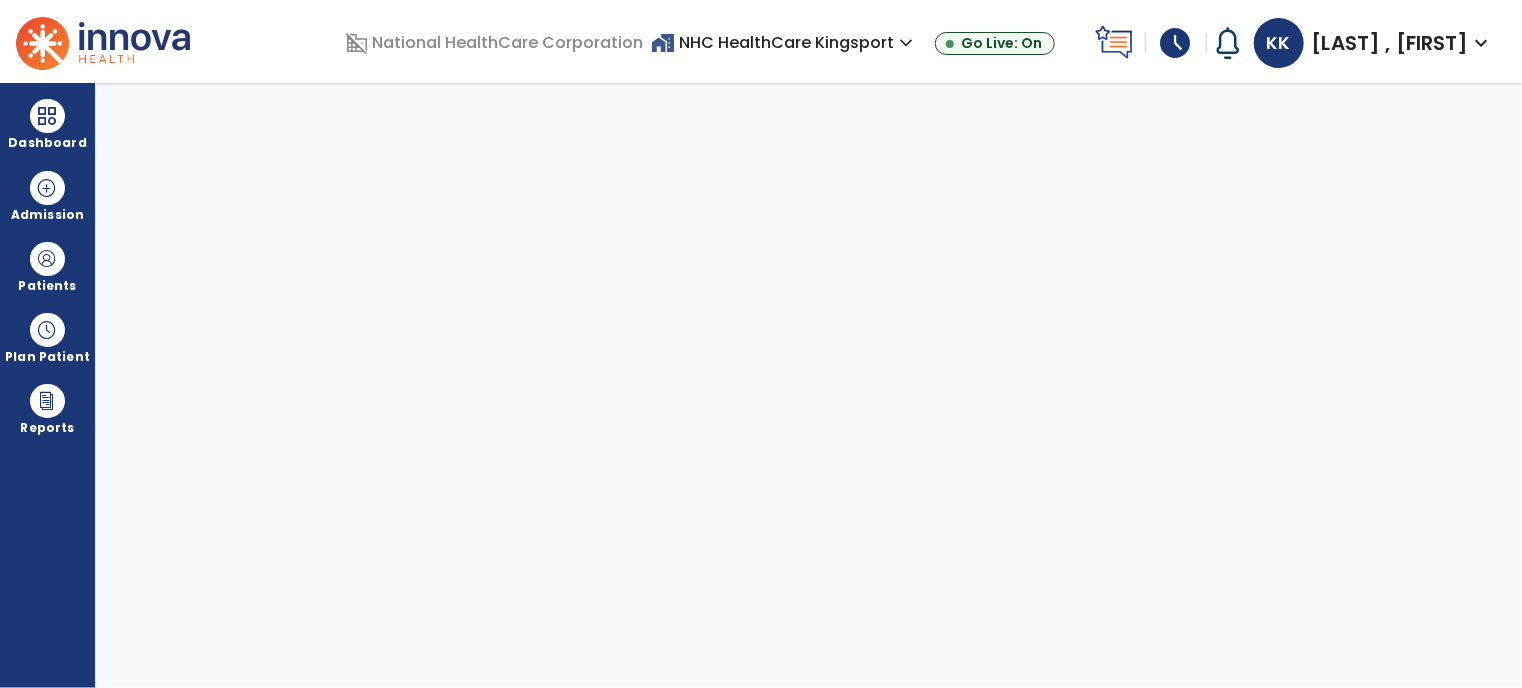 select on "****" 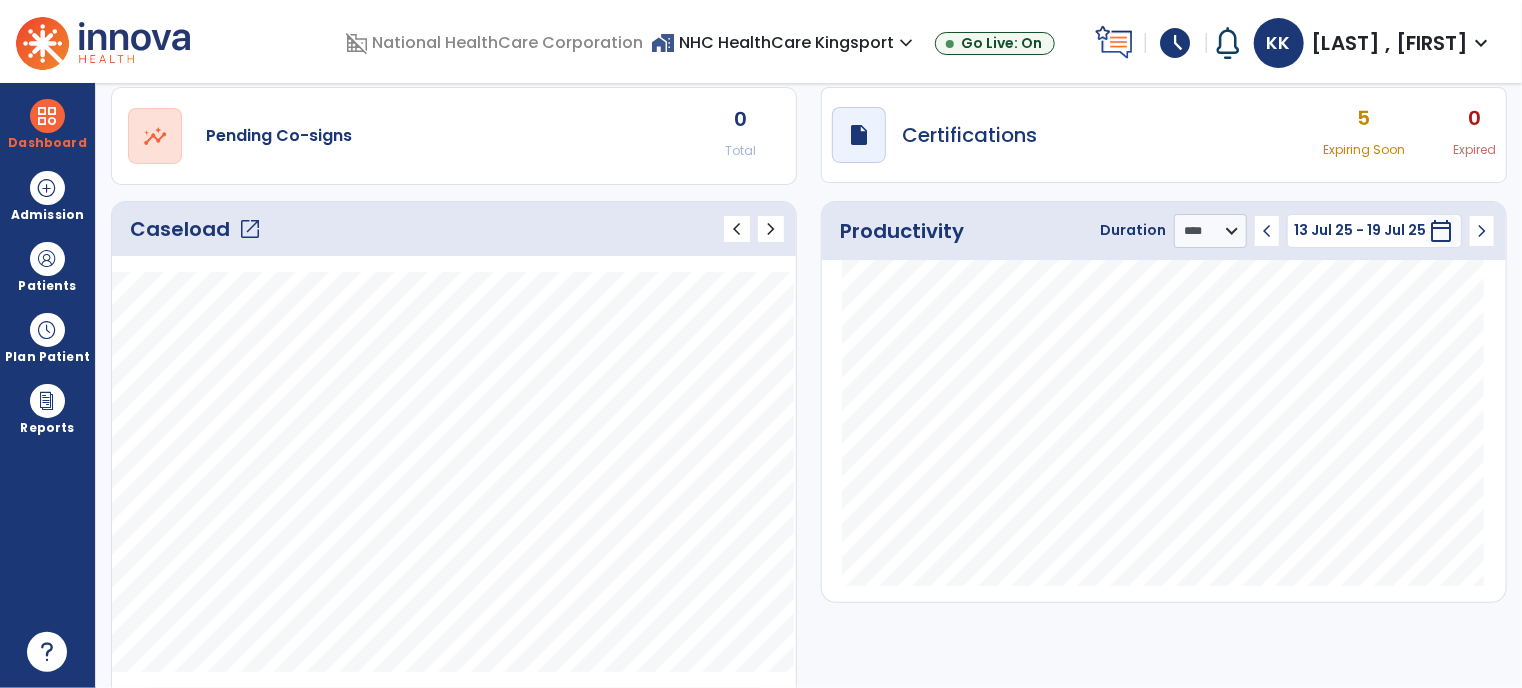scroll, scrollTop: 232, scrollLeft: 0, axis: vertical 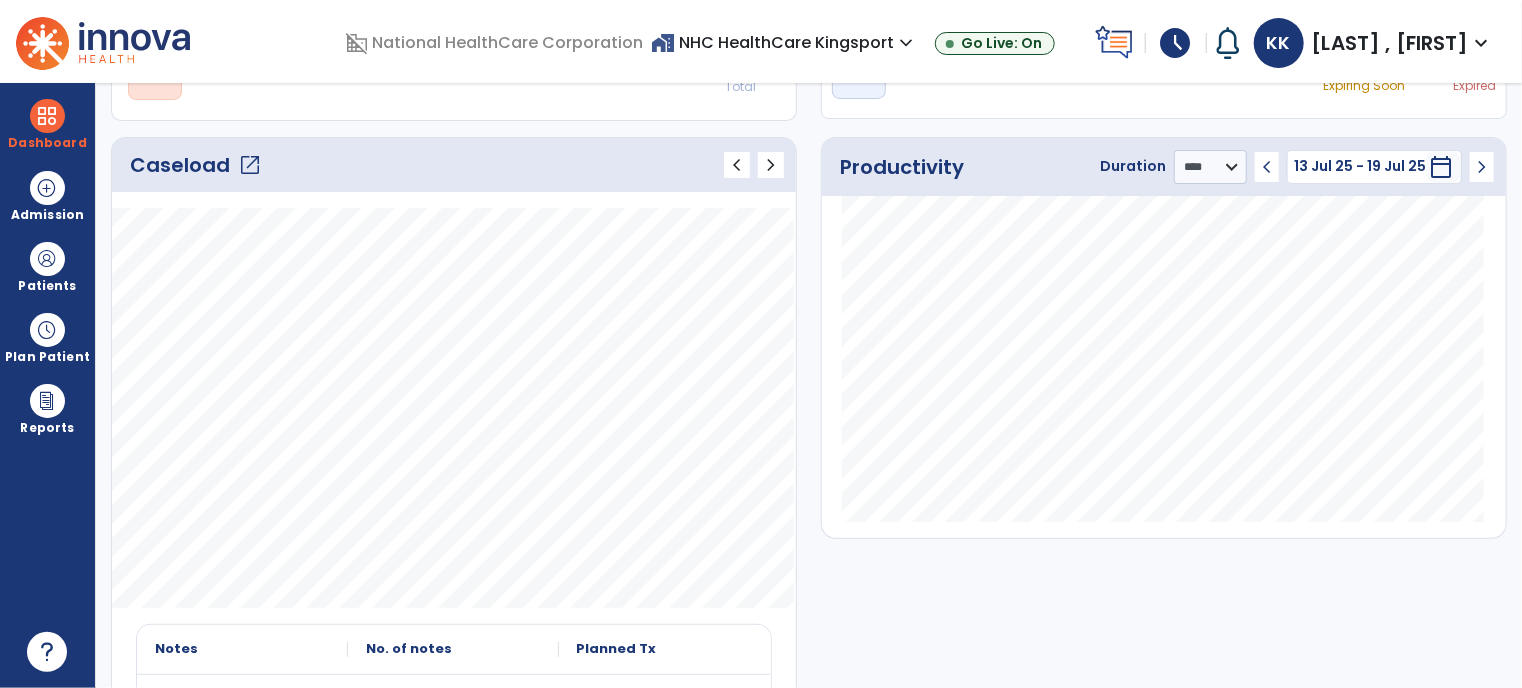 click on "Caseload   open_in_new   chevron_left   chevron_right" 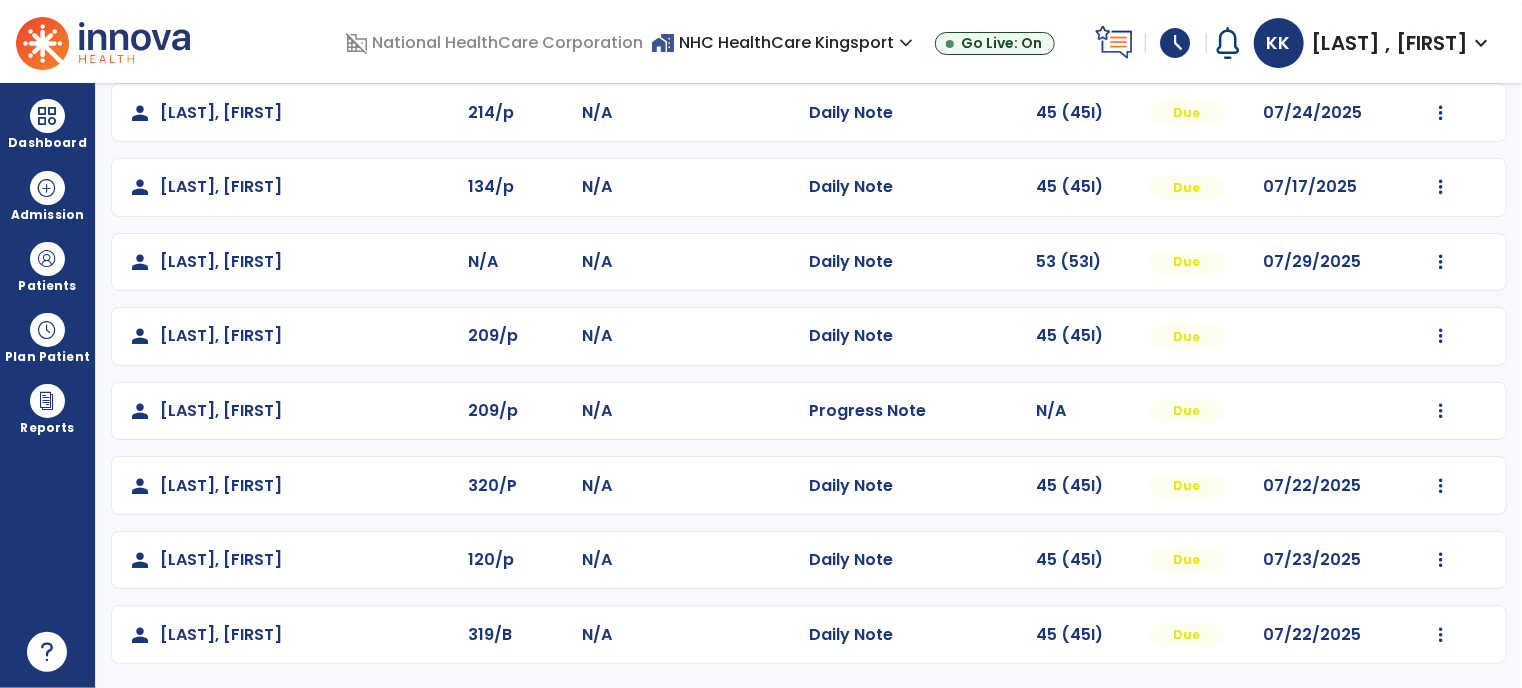scroll, scrollTop: 0, scrollLeft: 0, axis: both 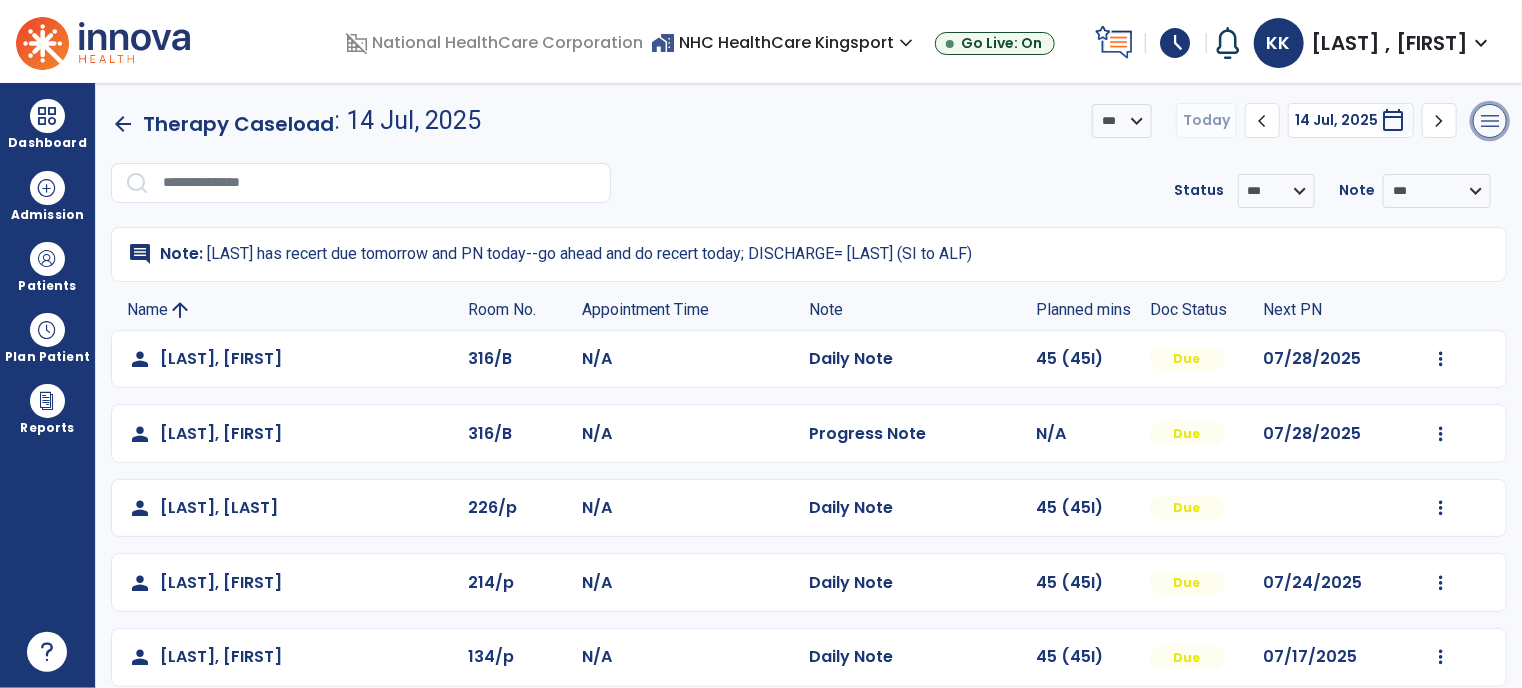 click on "menu" at bounding box center [1490, 121] 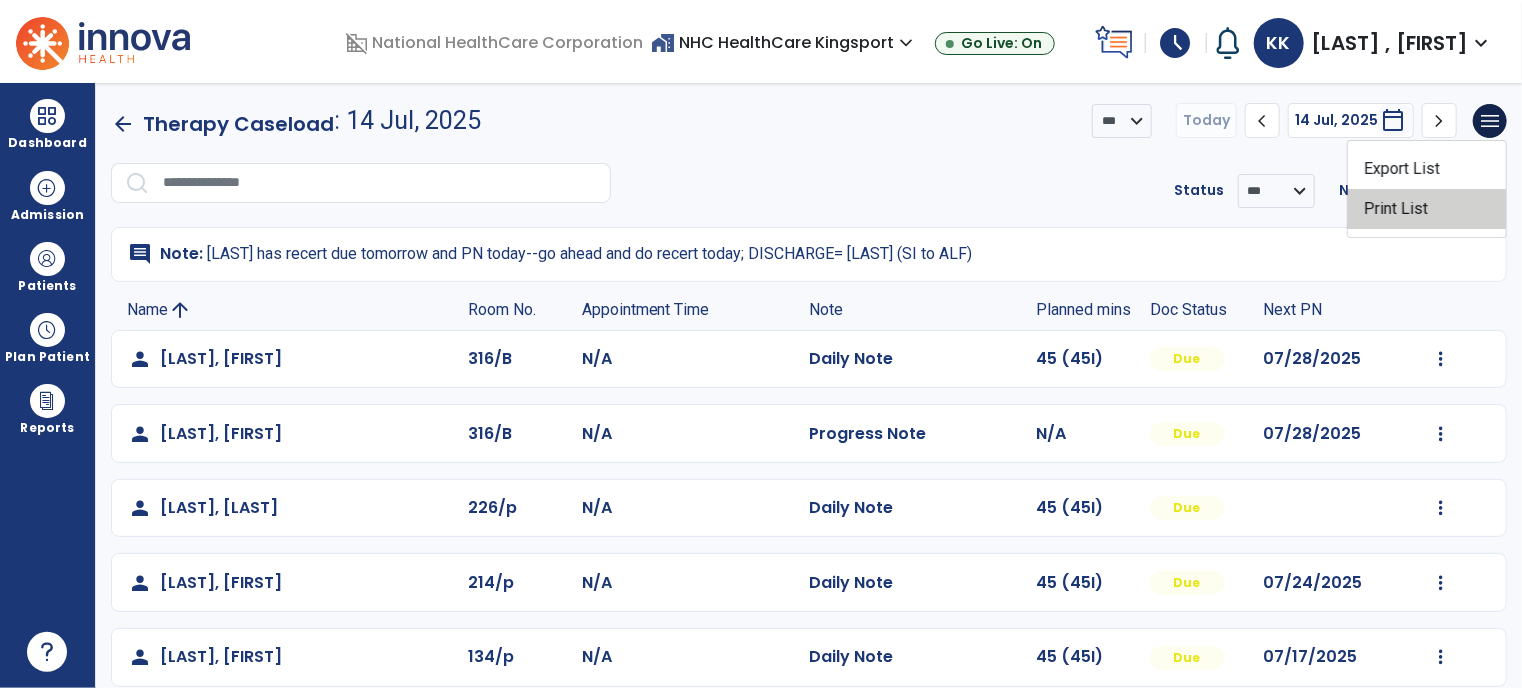click on "Print List" 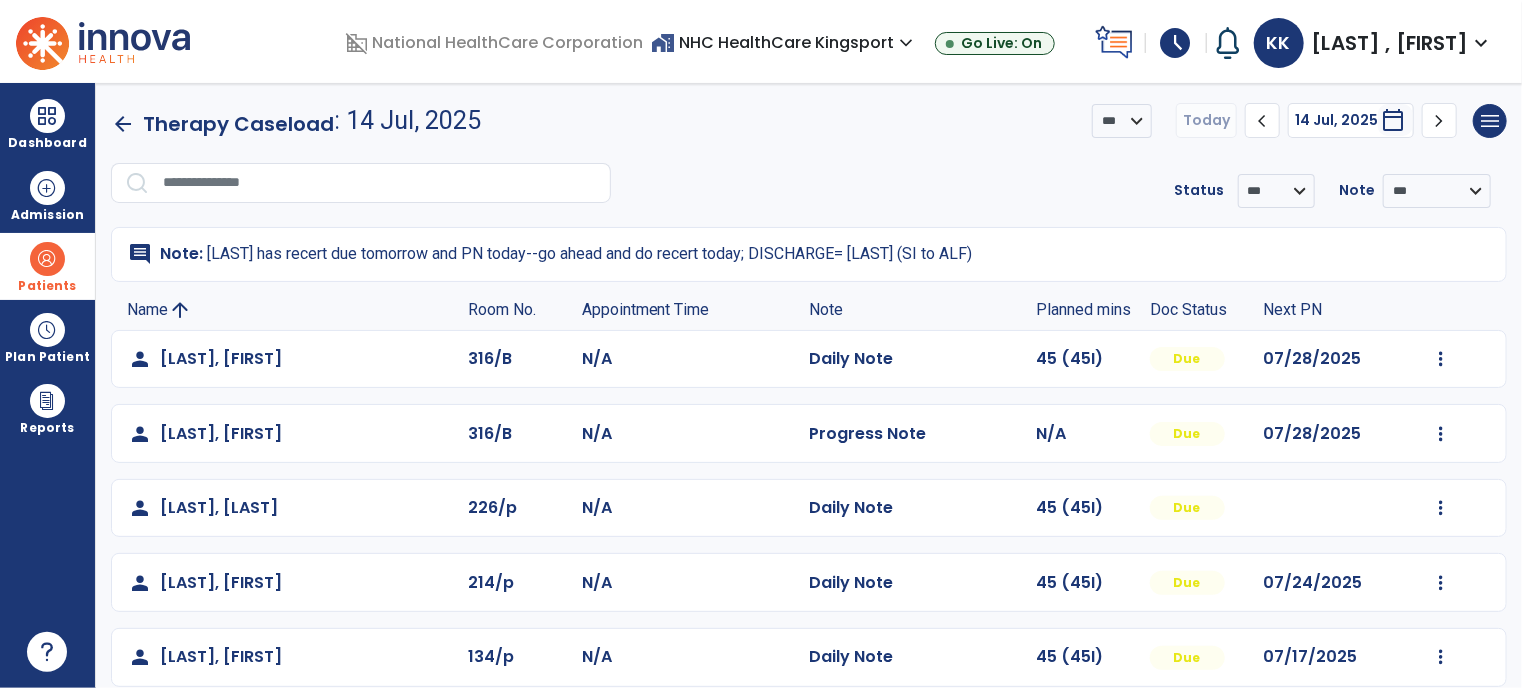 click on "Patients" at bounding box center [47, 266] 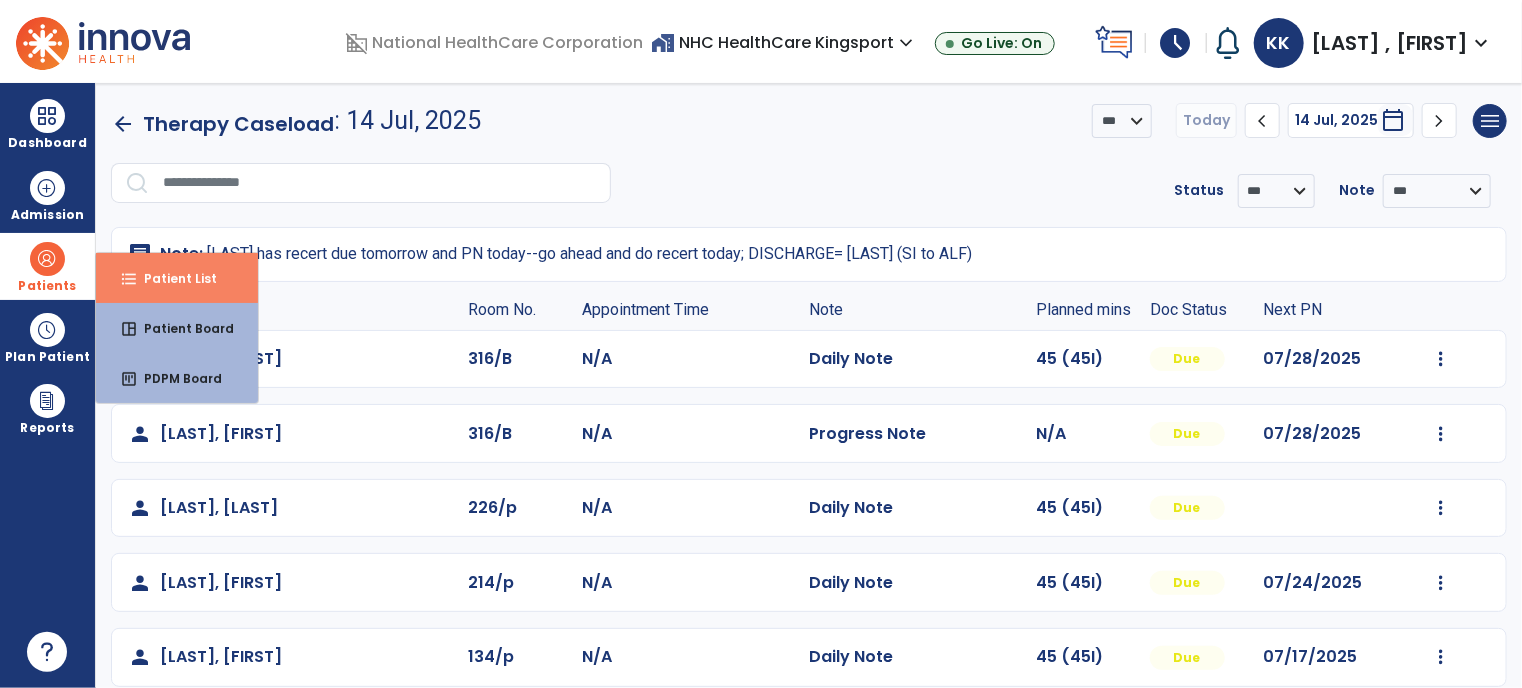 click on "format_list_bulleted  Patient List" at bounding box center (177, 278) 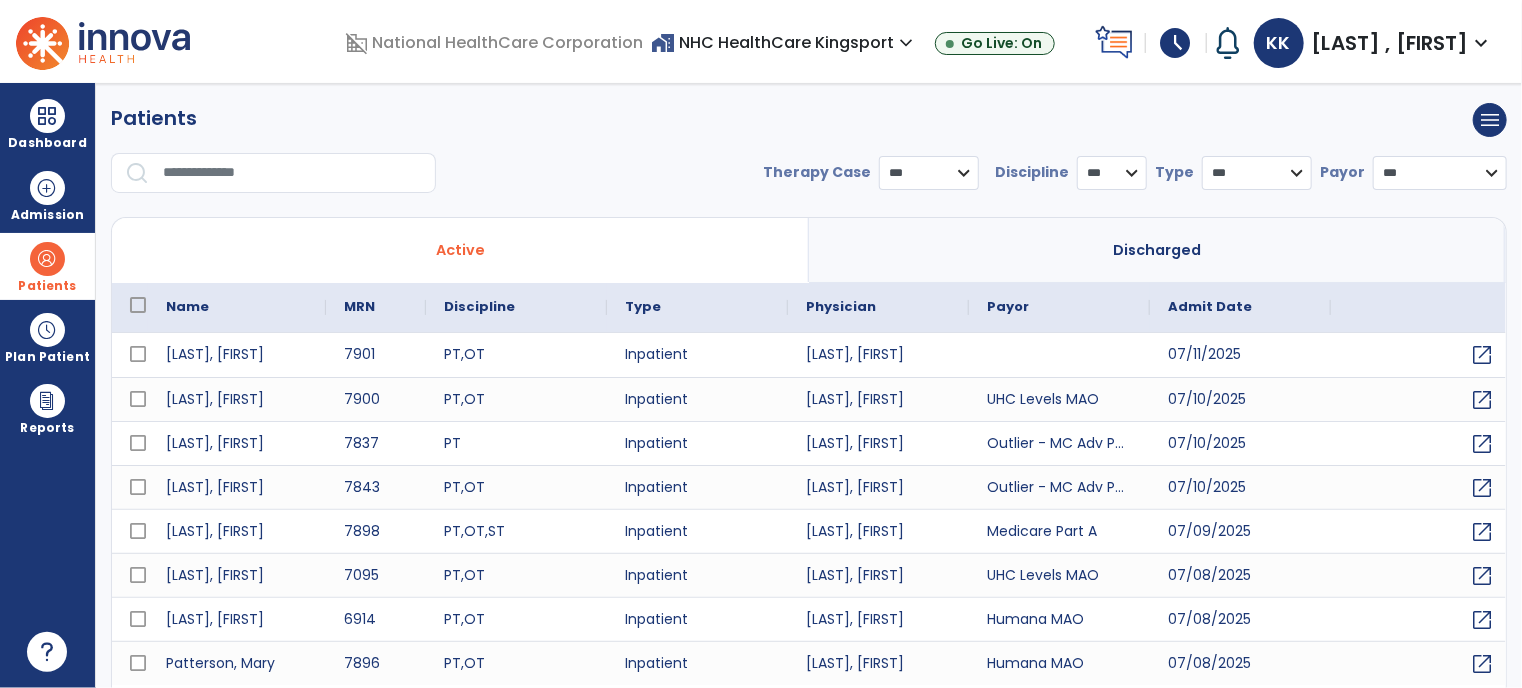 select on "***" 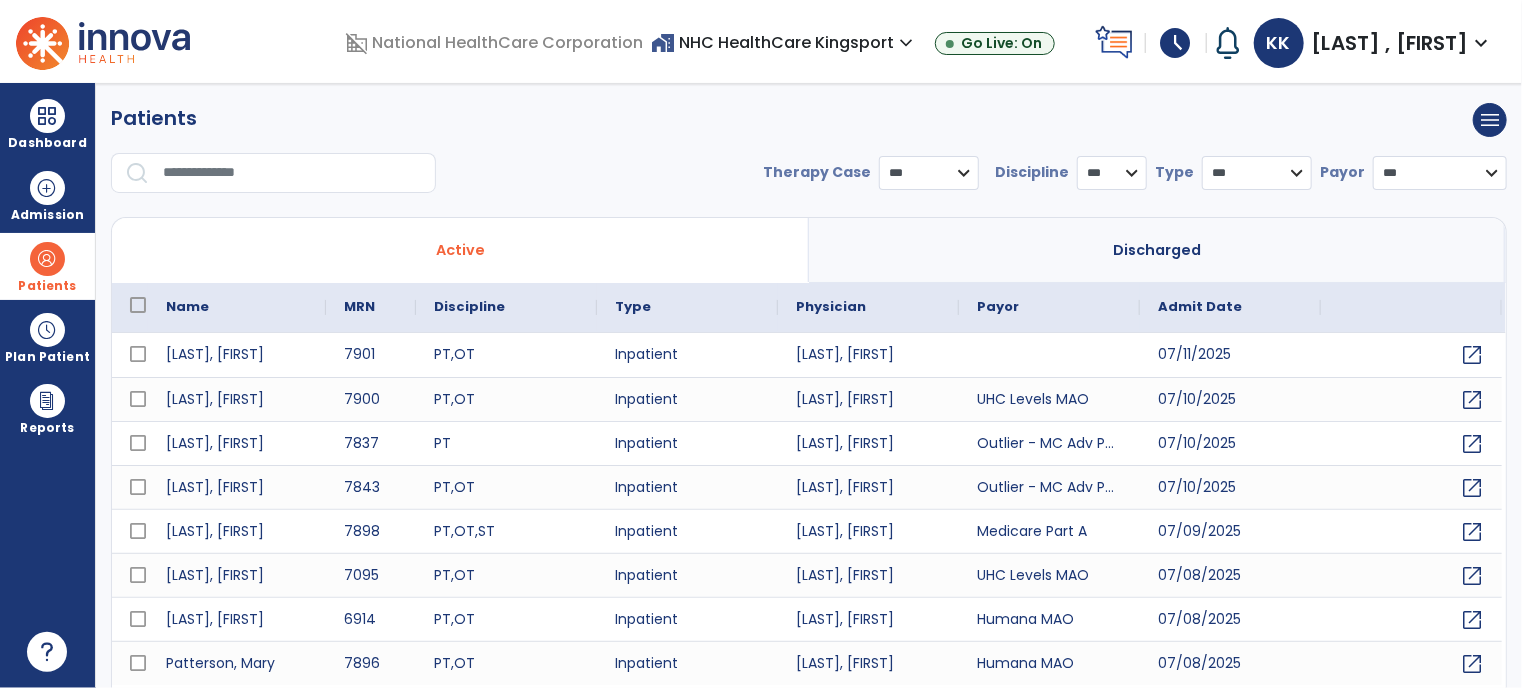 click at bounding box center (292, 173) 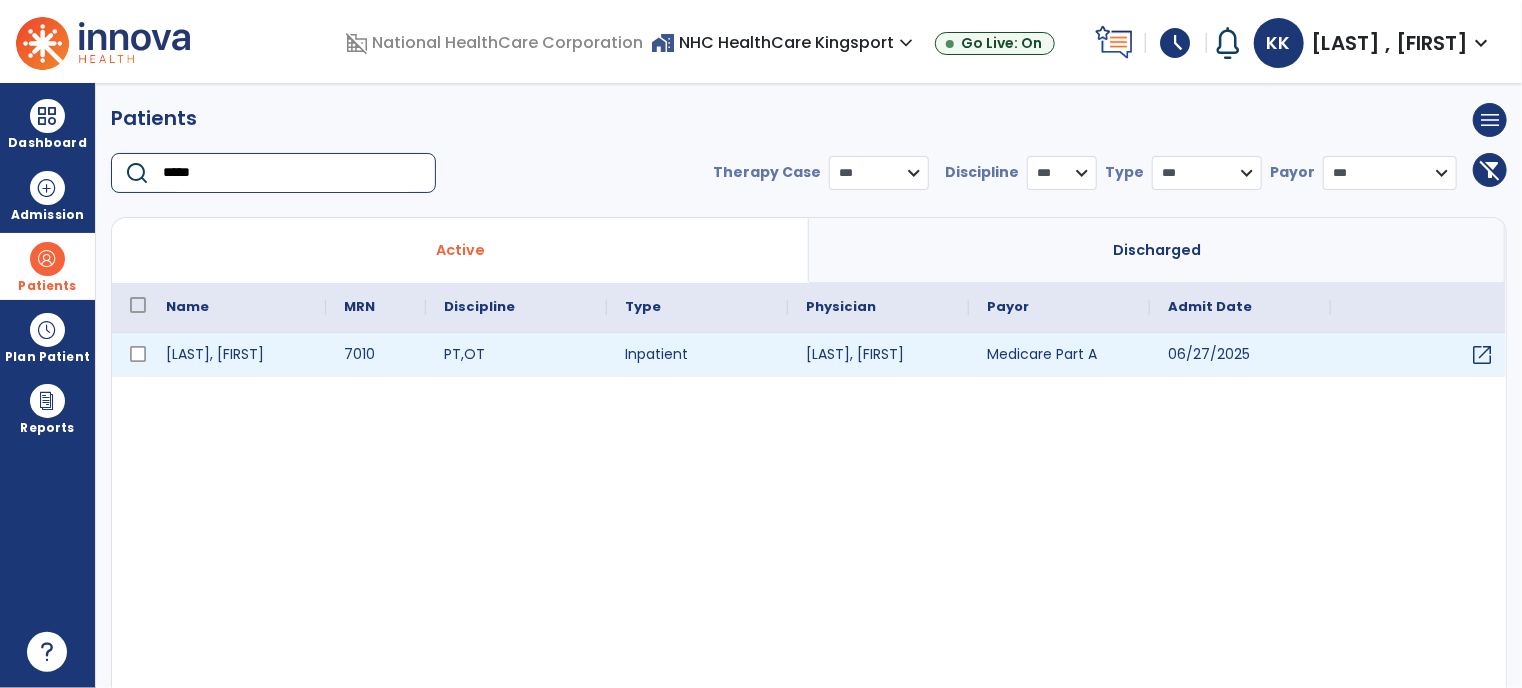 type on "*****" 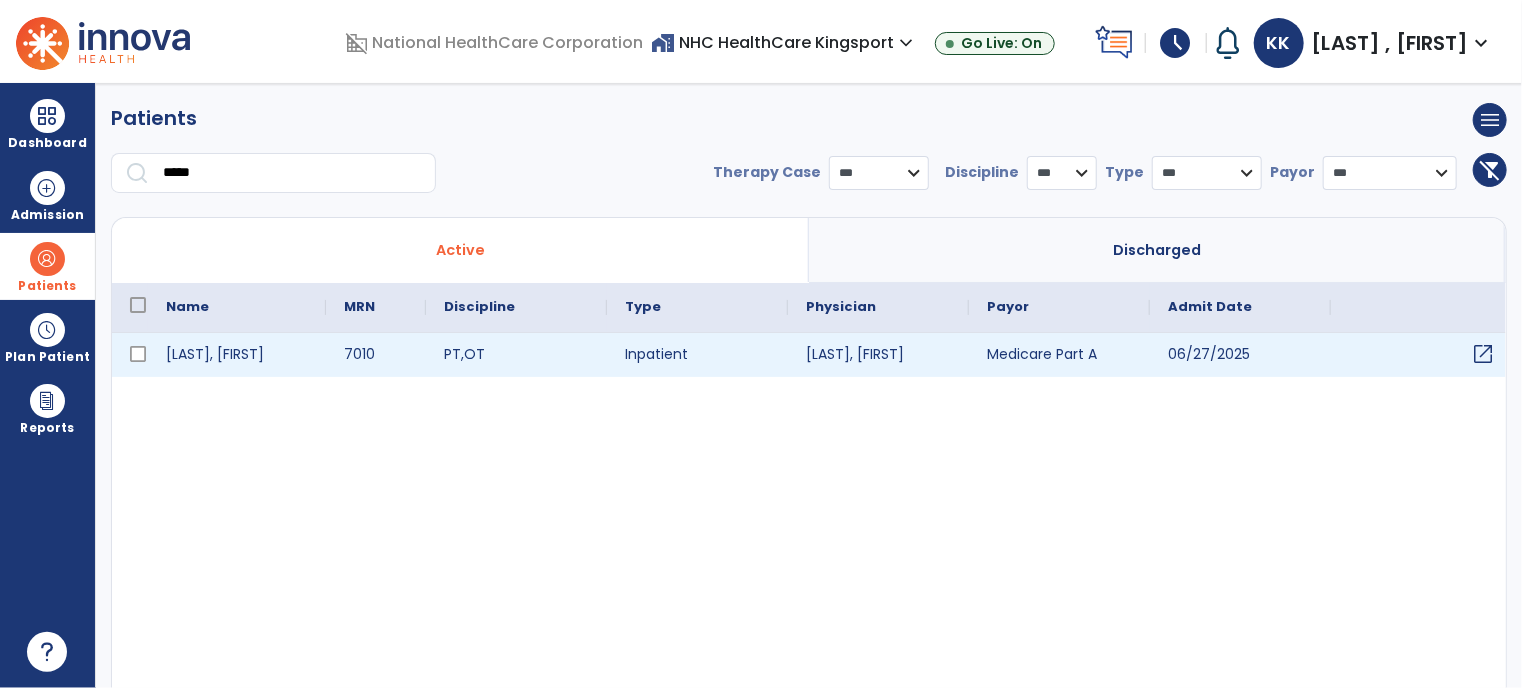 click on "open_in_new" at bounding box center [1483, 354] 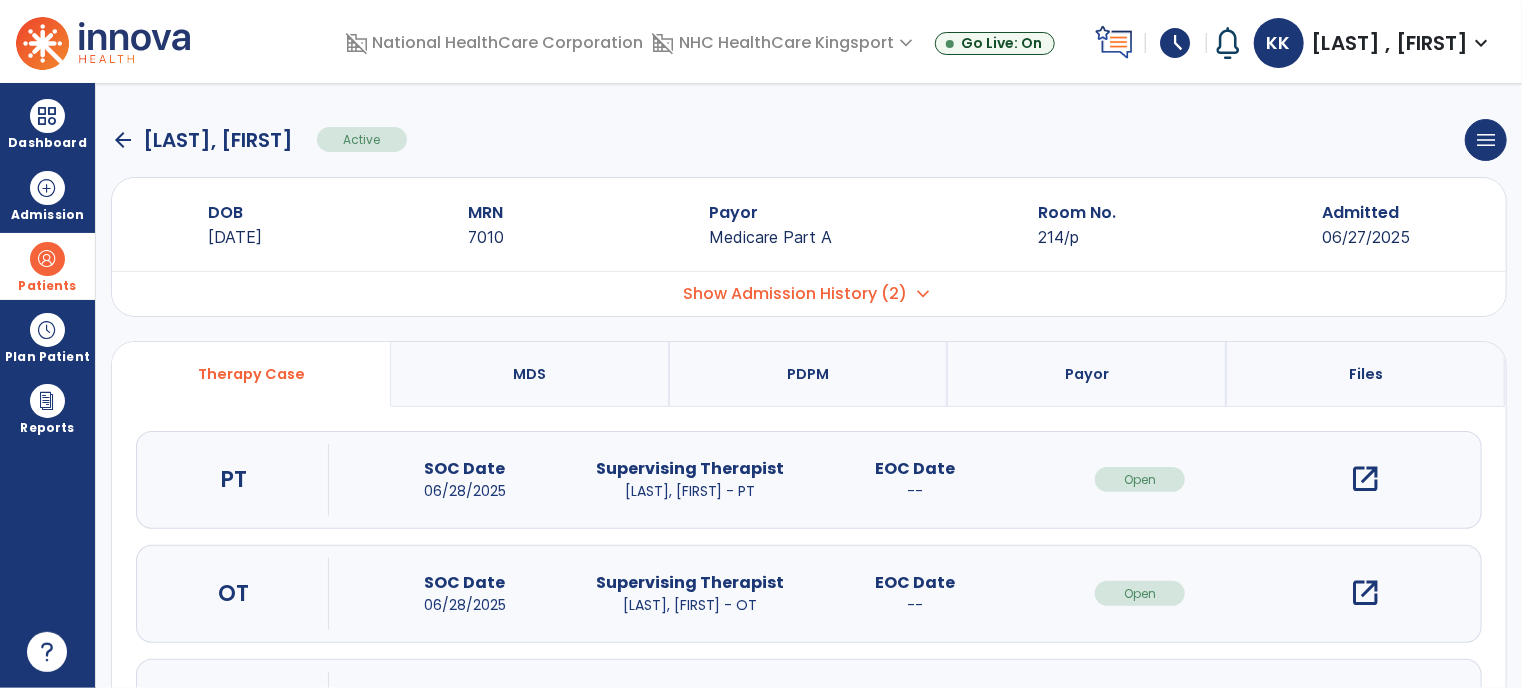 click on "PDPM" at bounding box center [809, 374] 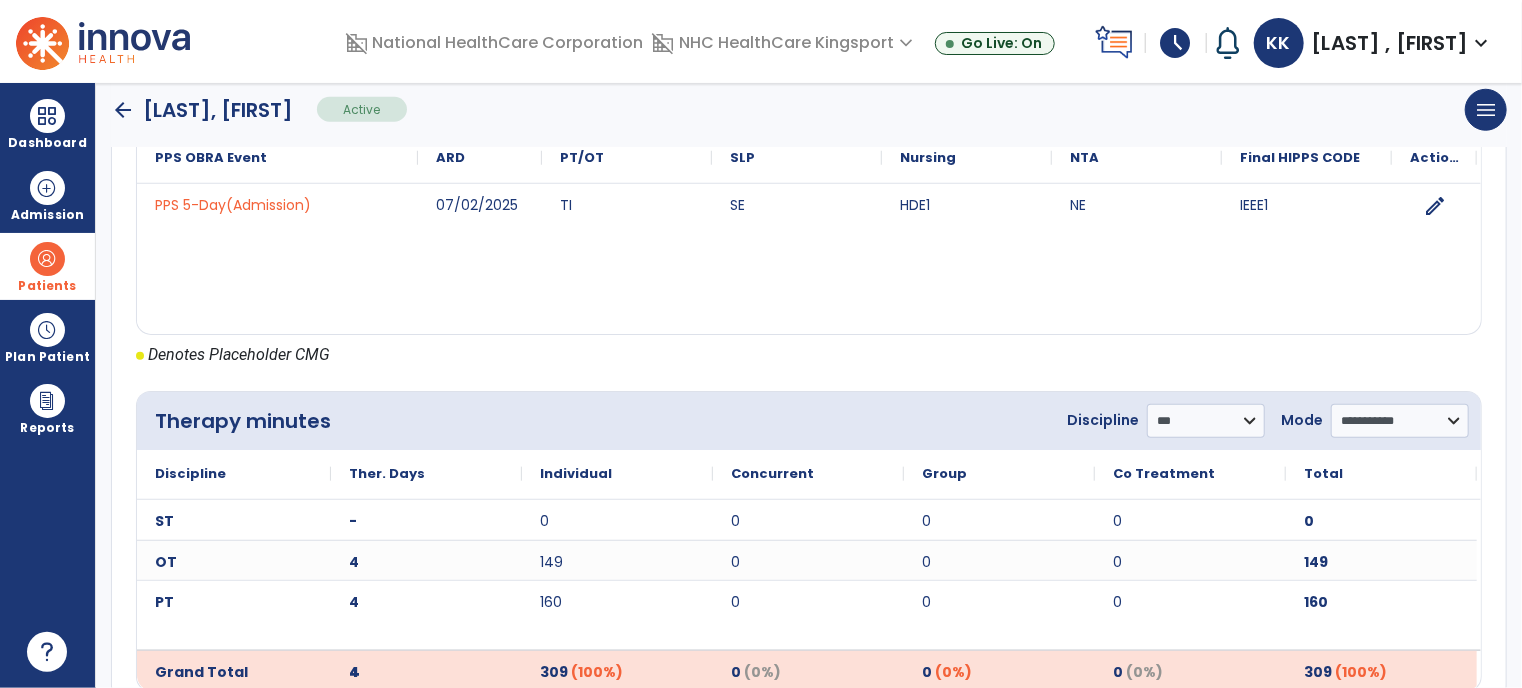 scroll, scrollTop: 955, scrollLeft: 0, axis: vertical 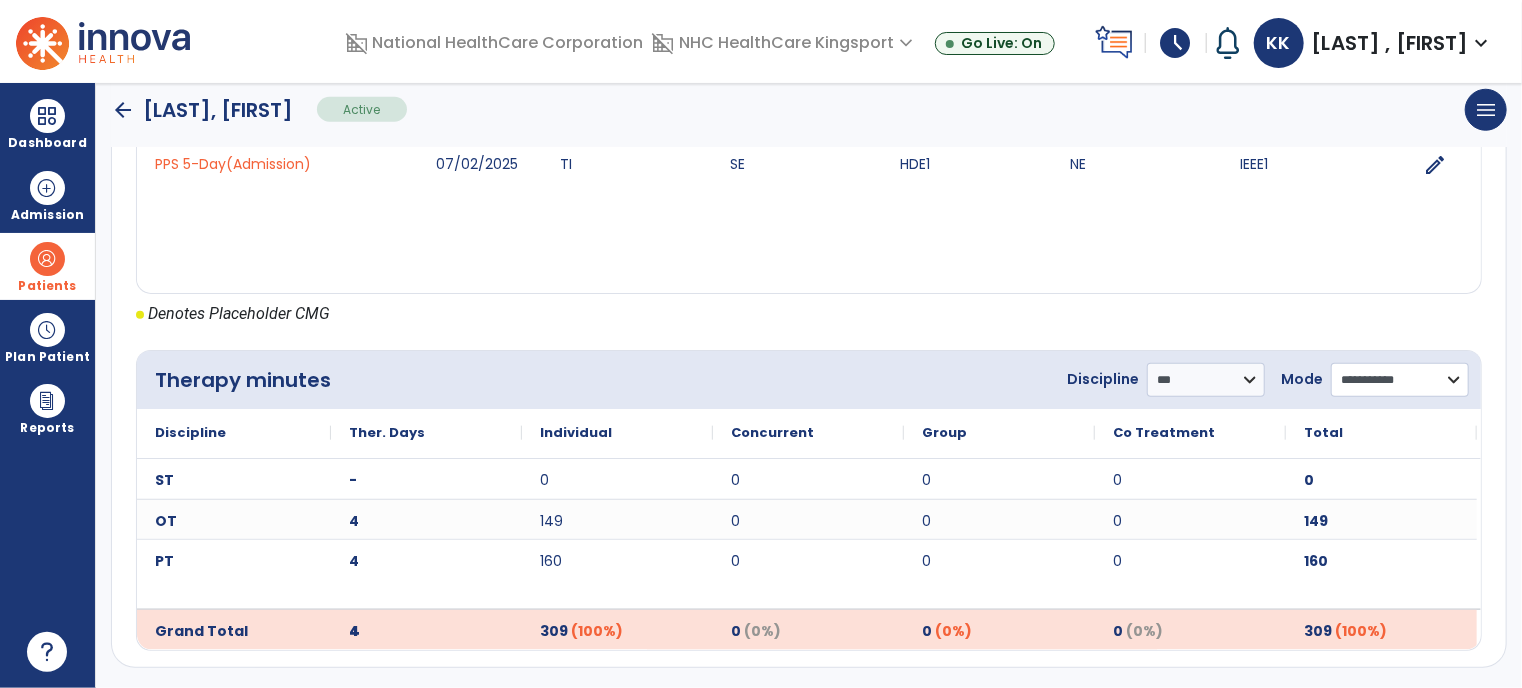 click on "**********" 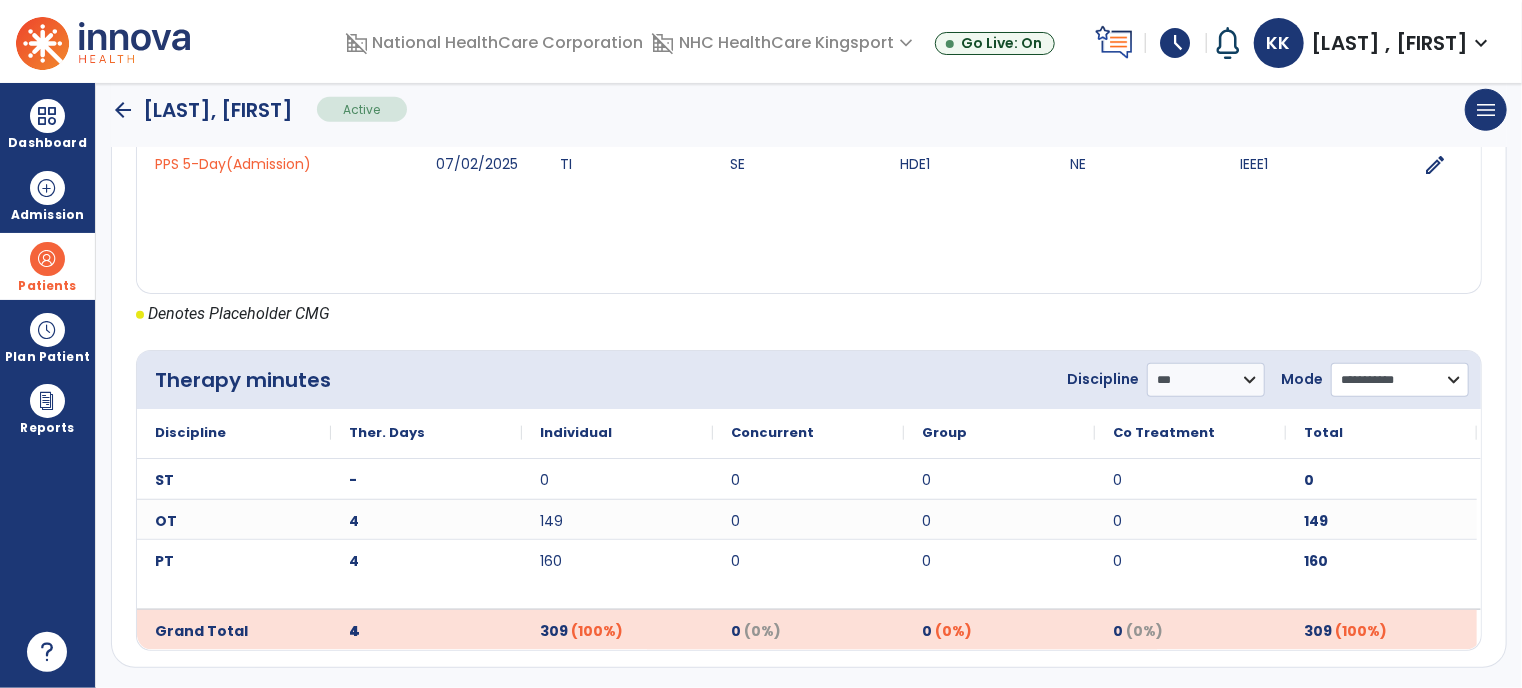 select on "**********" 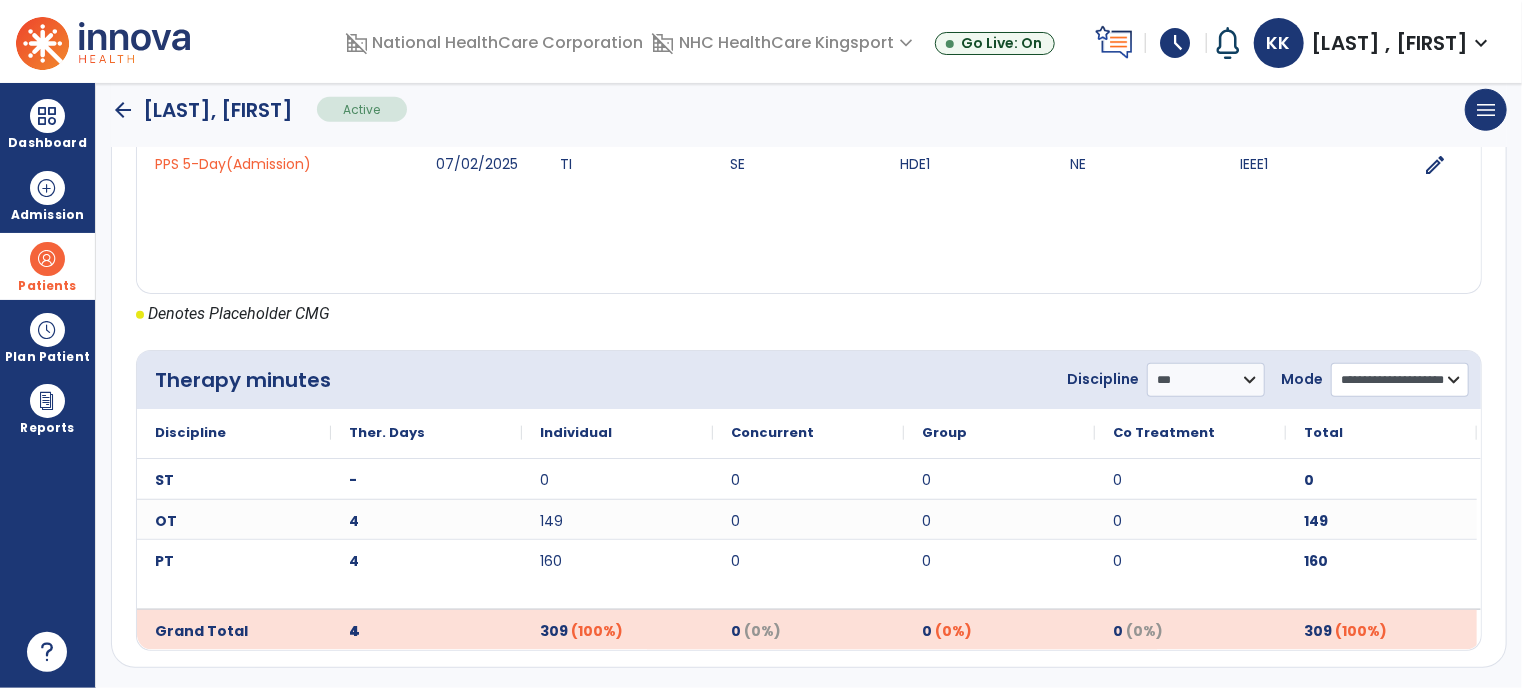click on "**********" 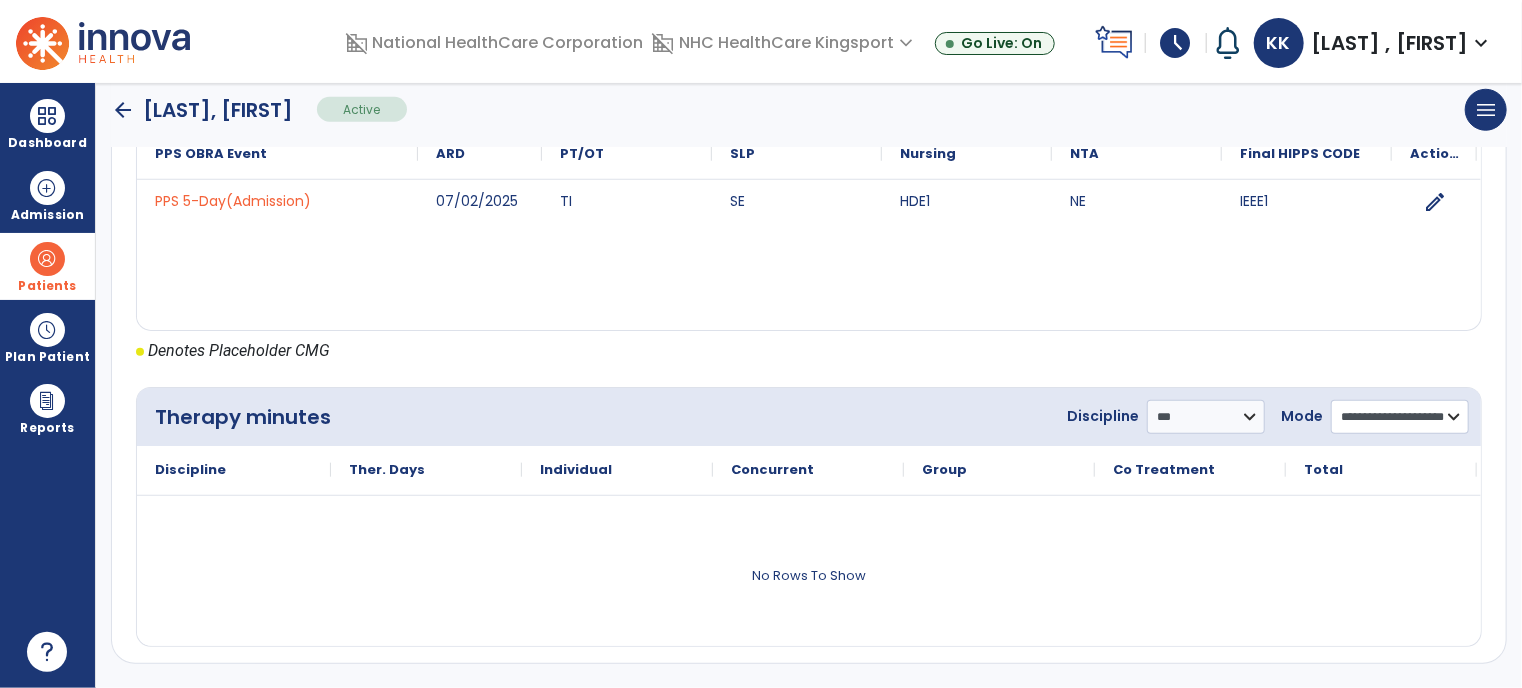 scroll, scrollTop: 914, scrollLeft: 0, axis: vertical 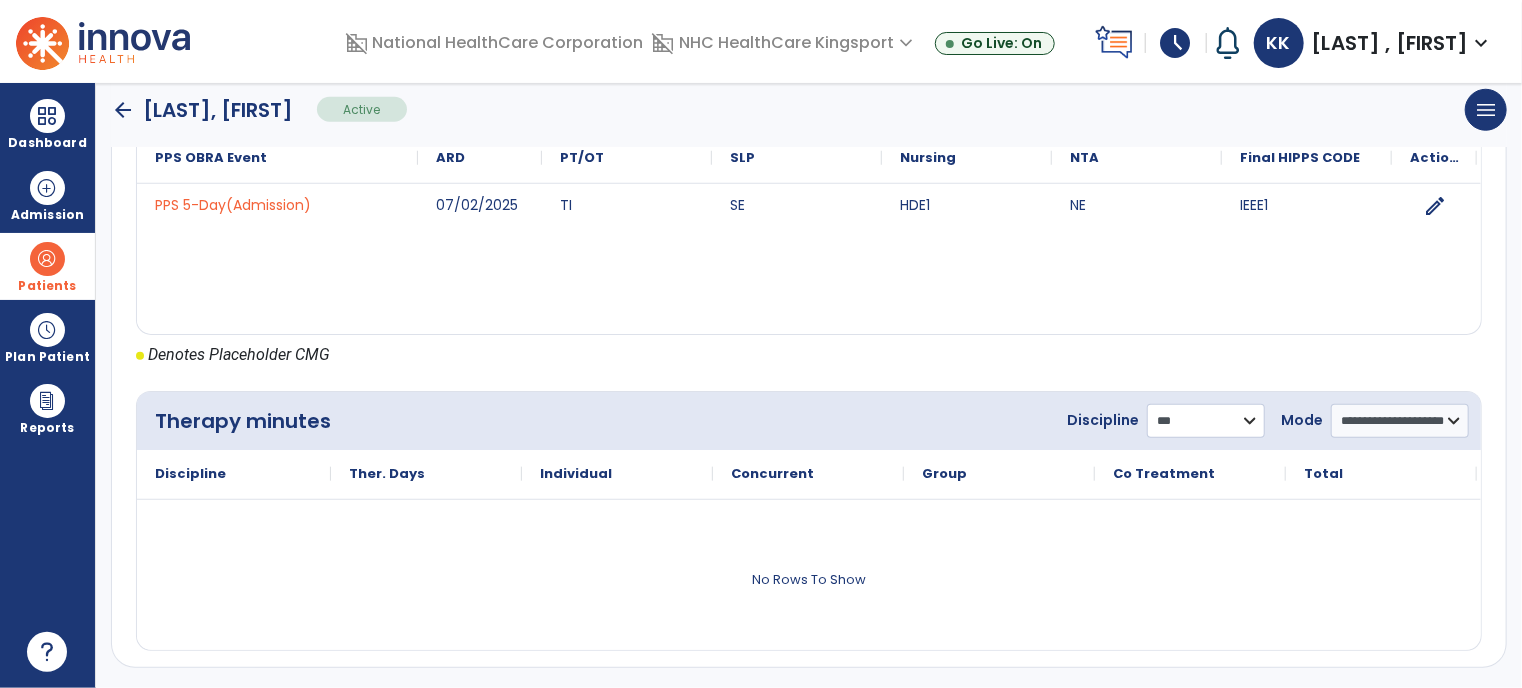 click on "**********" 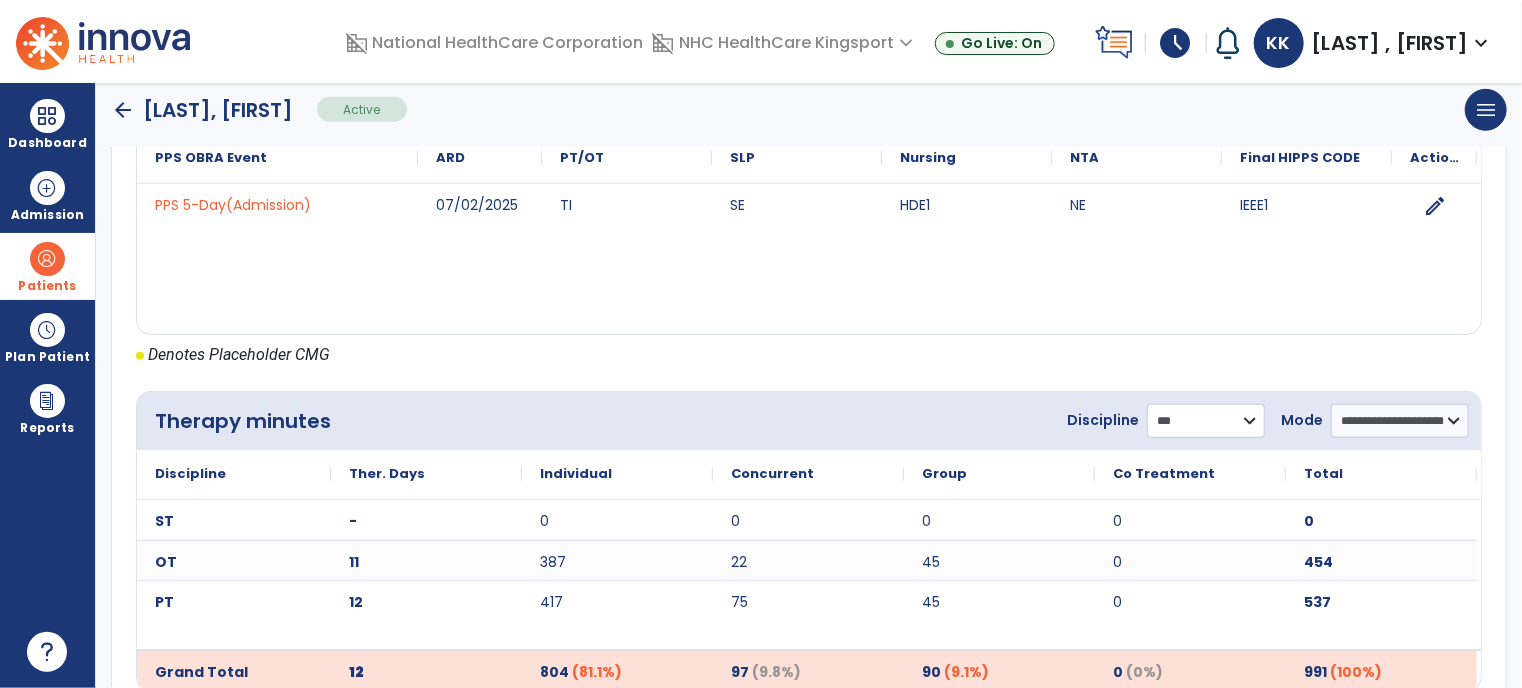 scroll, scrollTop: 955, scrollLeft: 0, axis: vertical 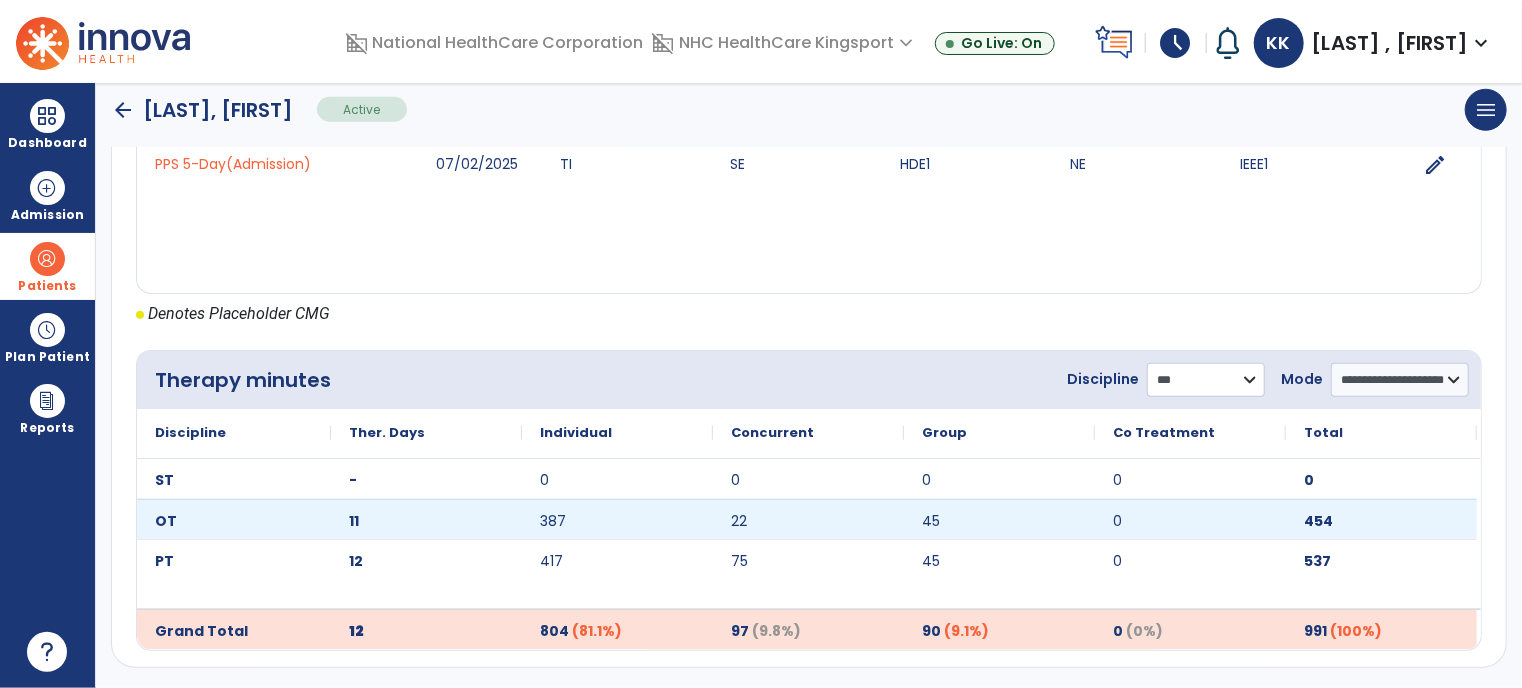 select on "**" 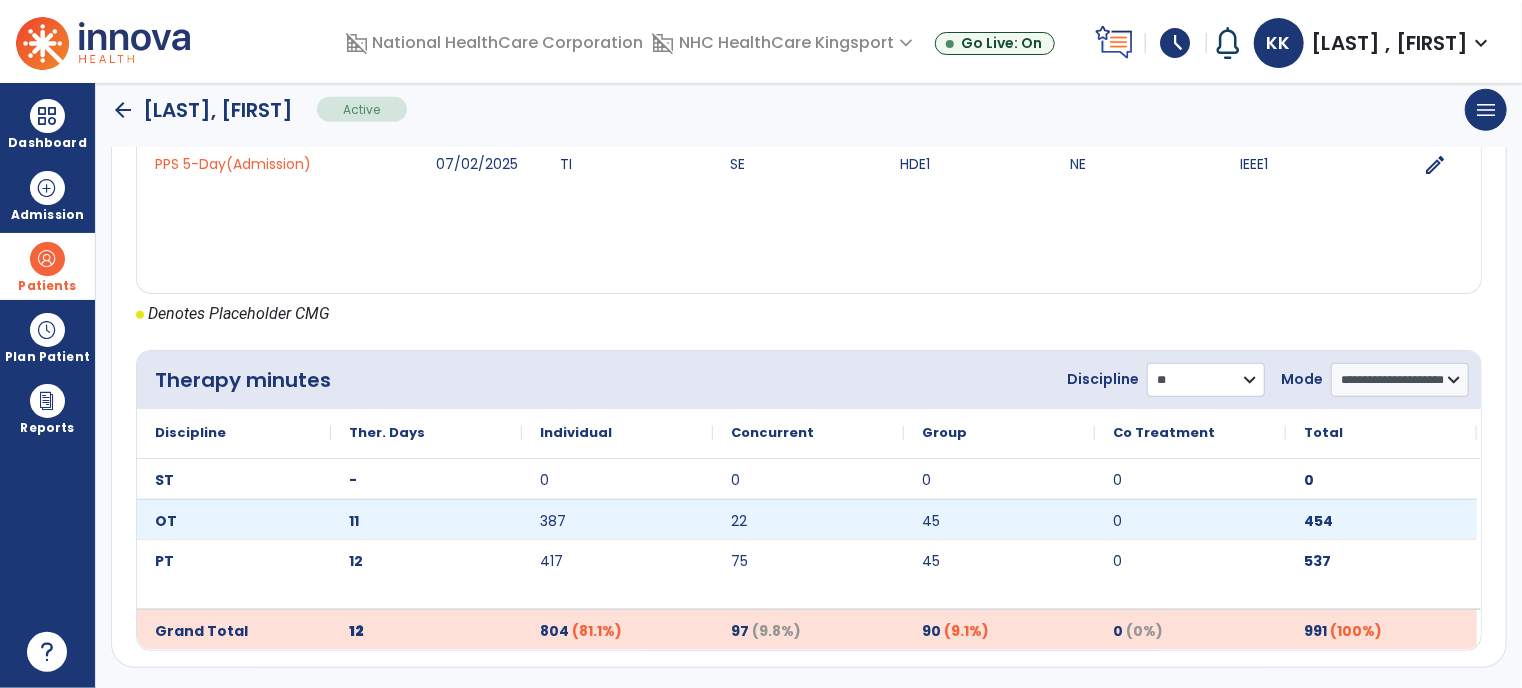 click on "**********" 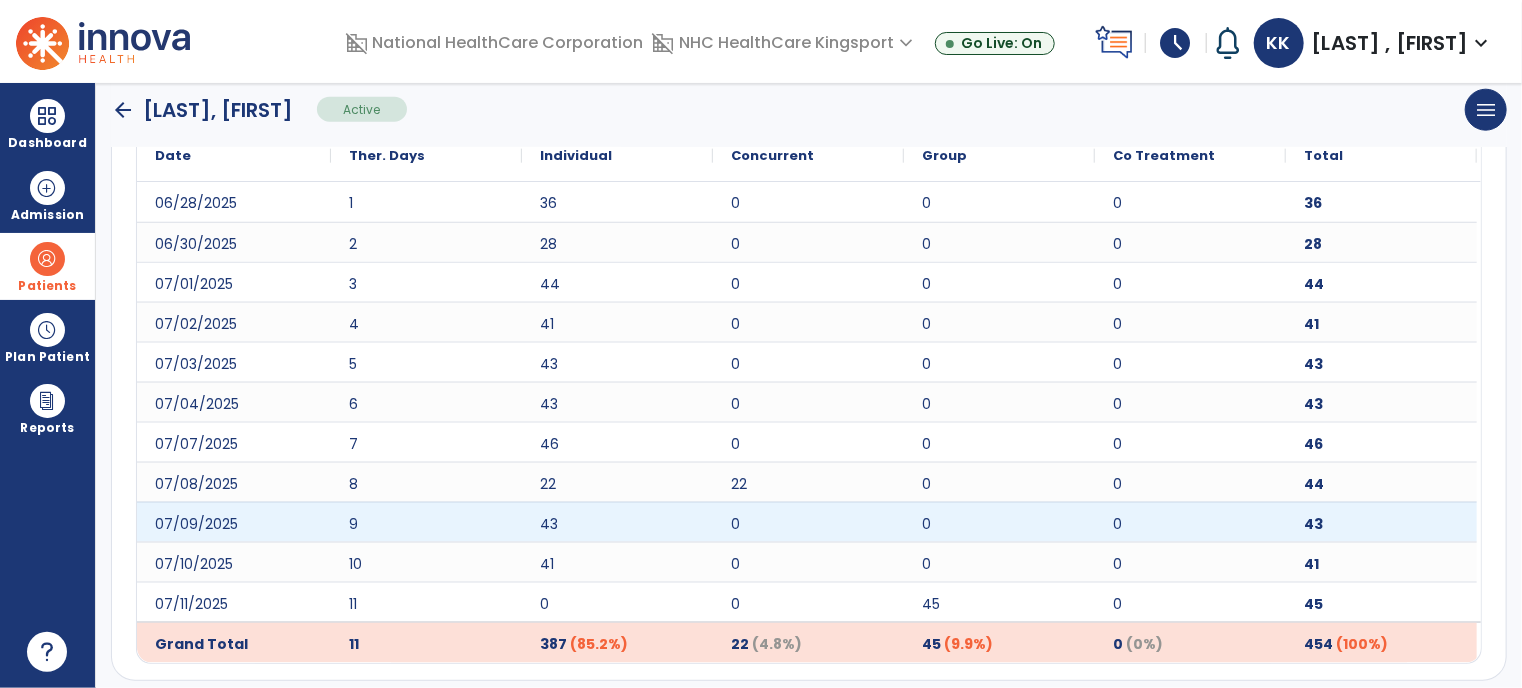 scroll, scrollTop: 1245, scrollLeft: 0, axis: vertical 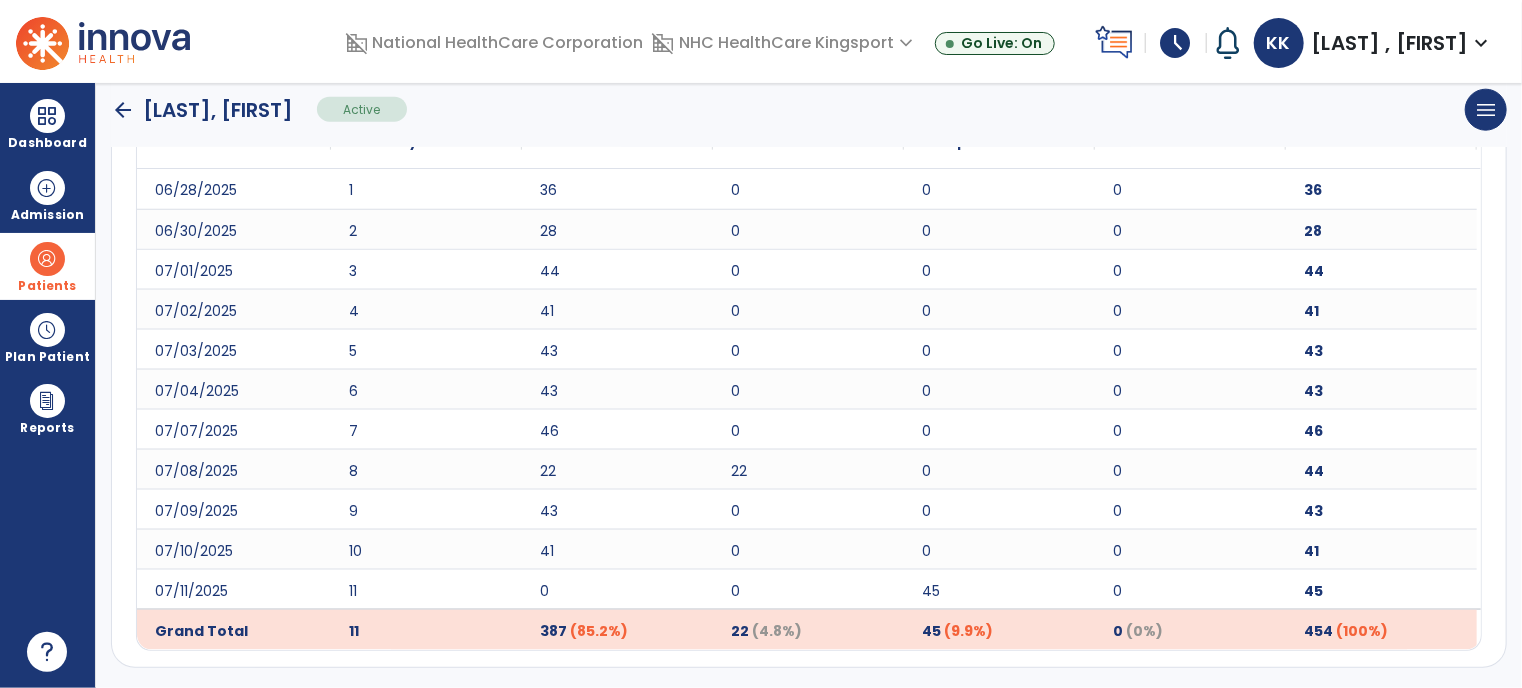 click on "arrow_back" 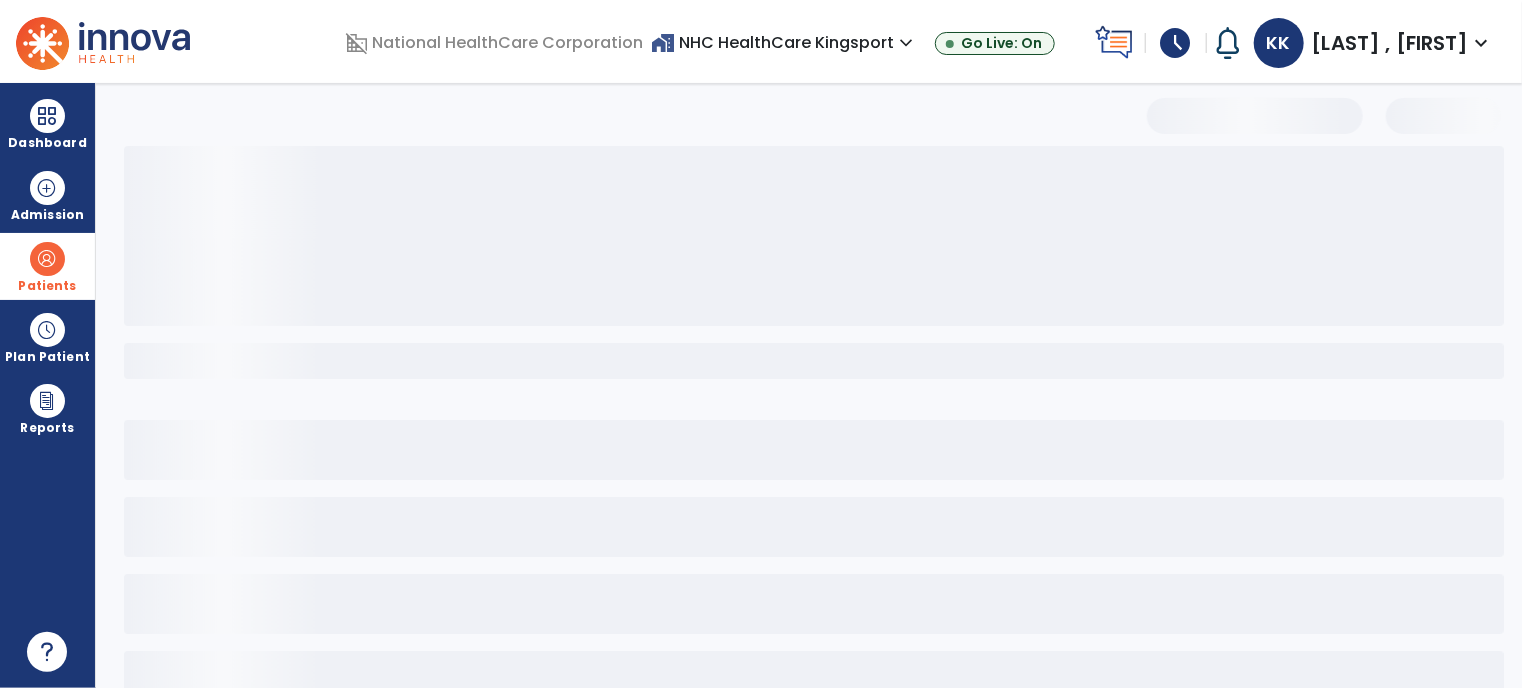 scroll, scrollTop: 0, scrollLeft: 0, axis: both 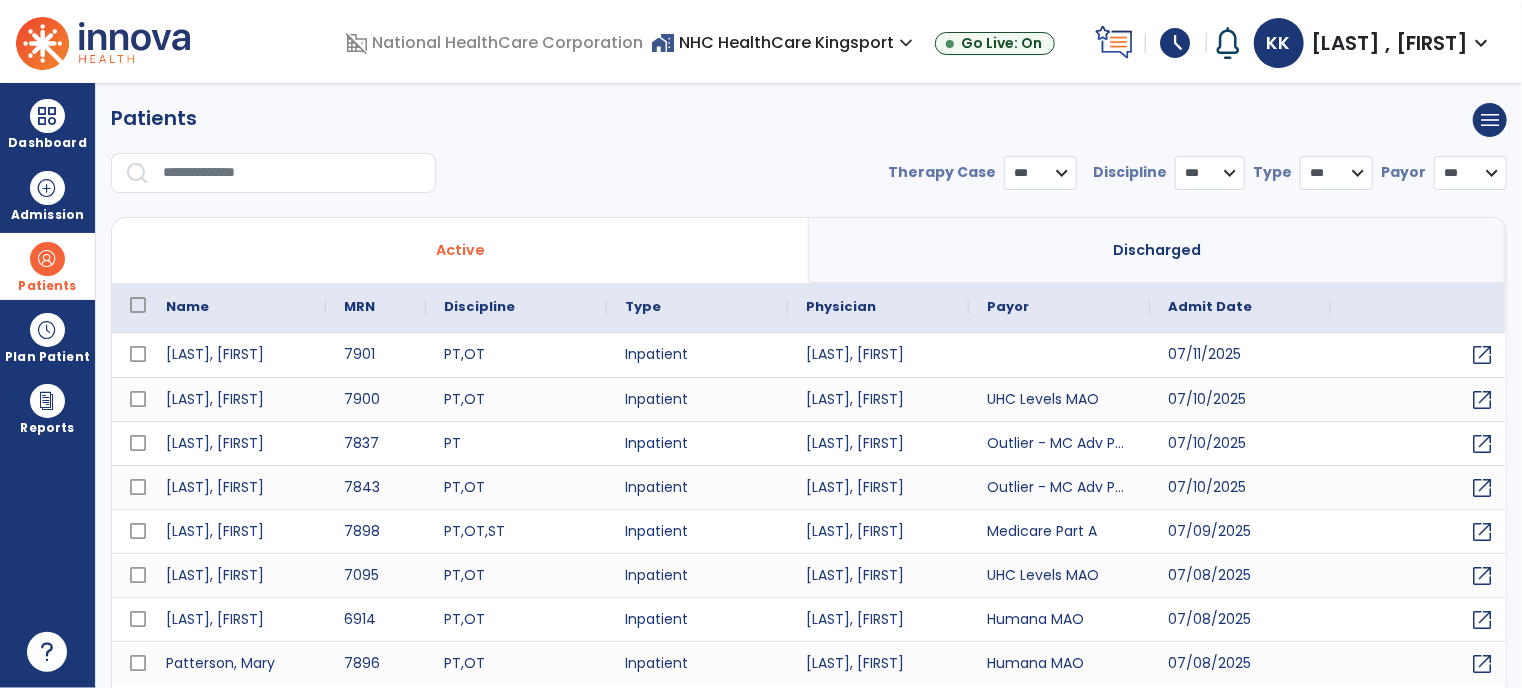 select on "***" 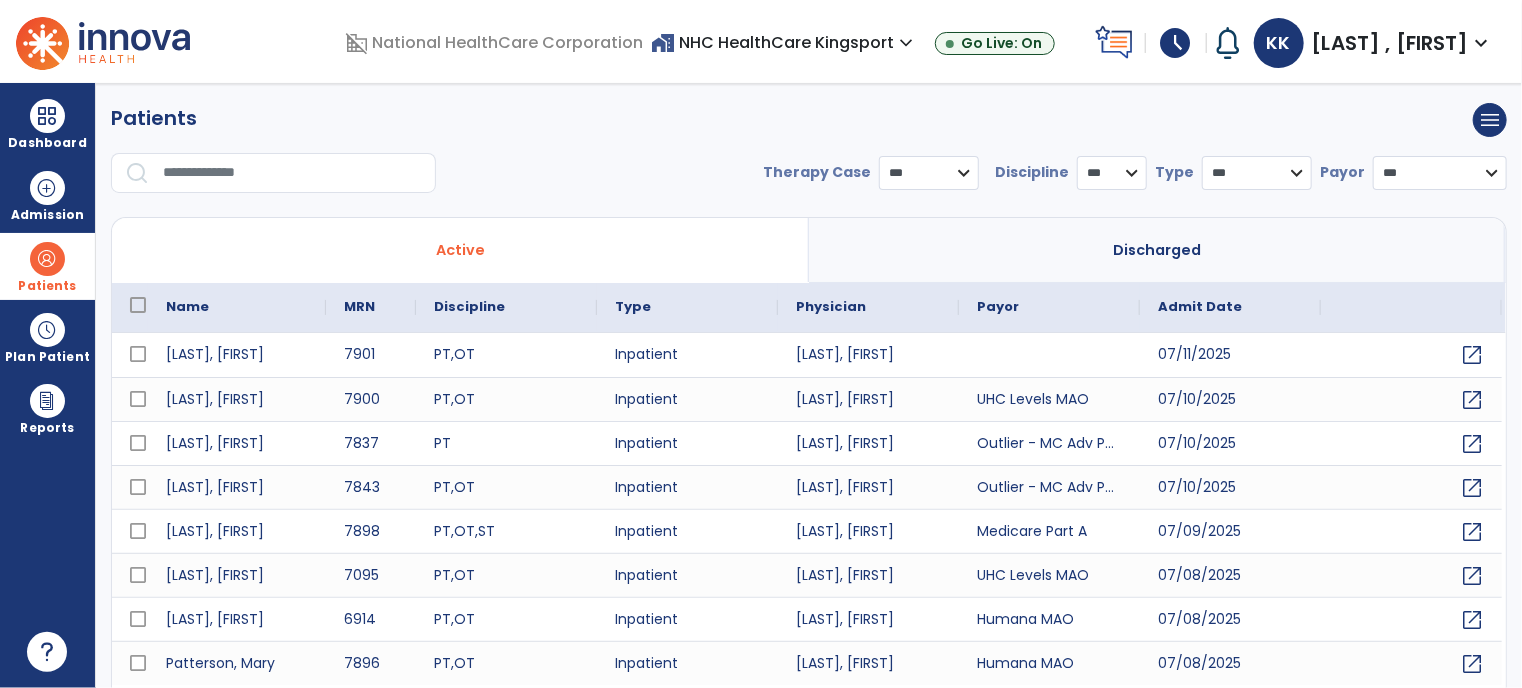 click at bounding box center (292, 173) 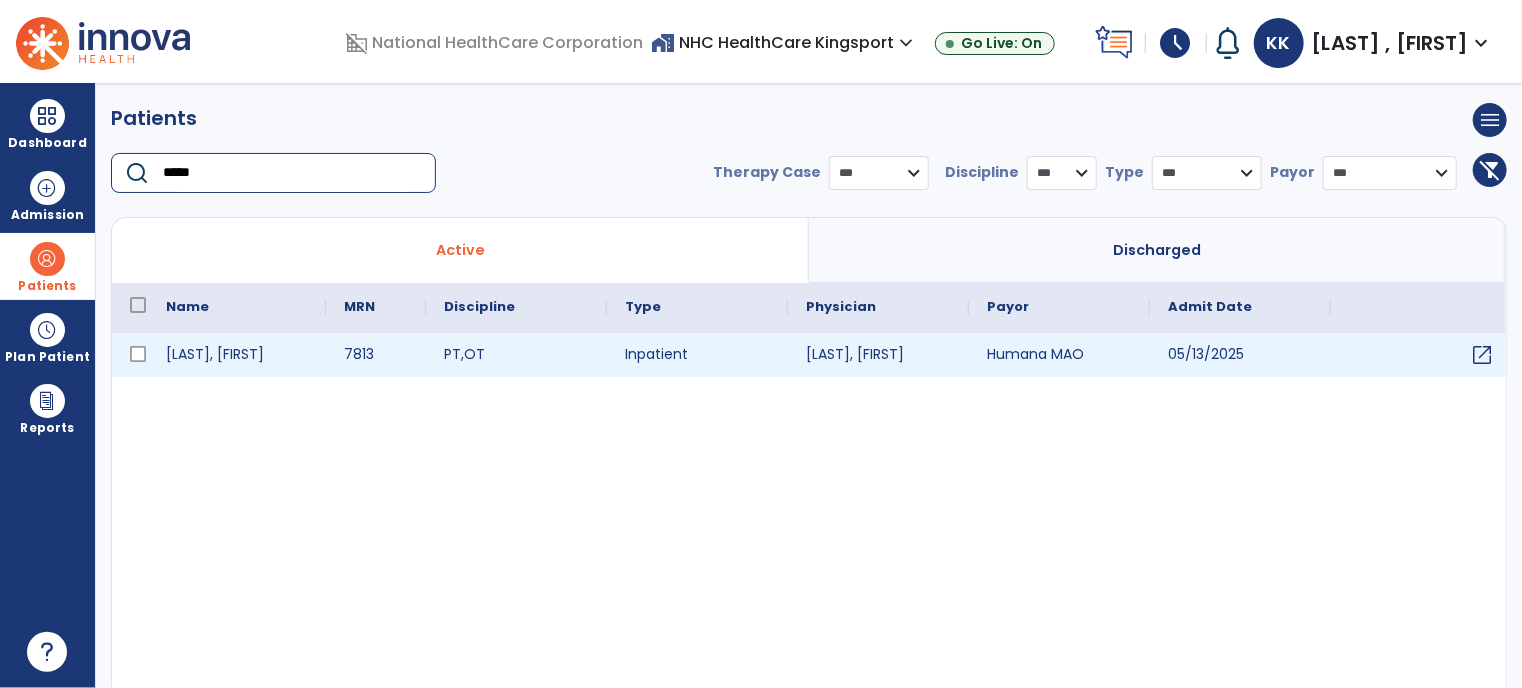 type on "*****" 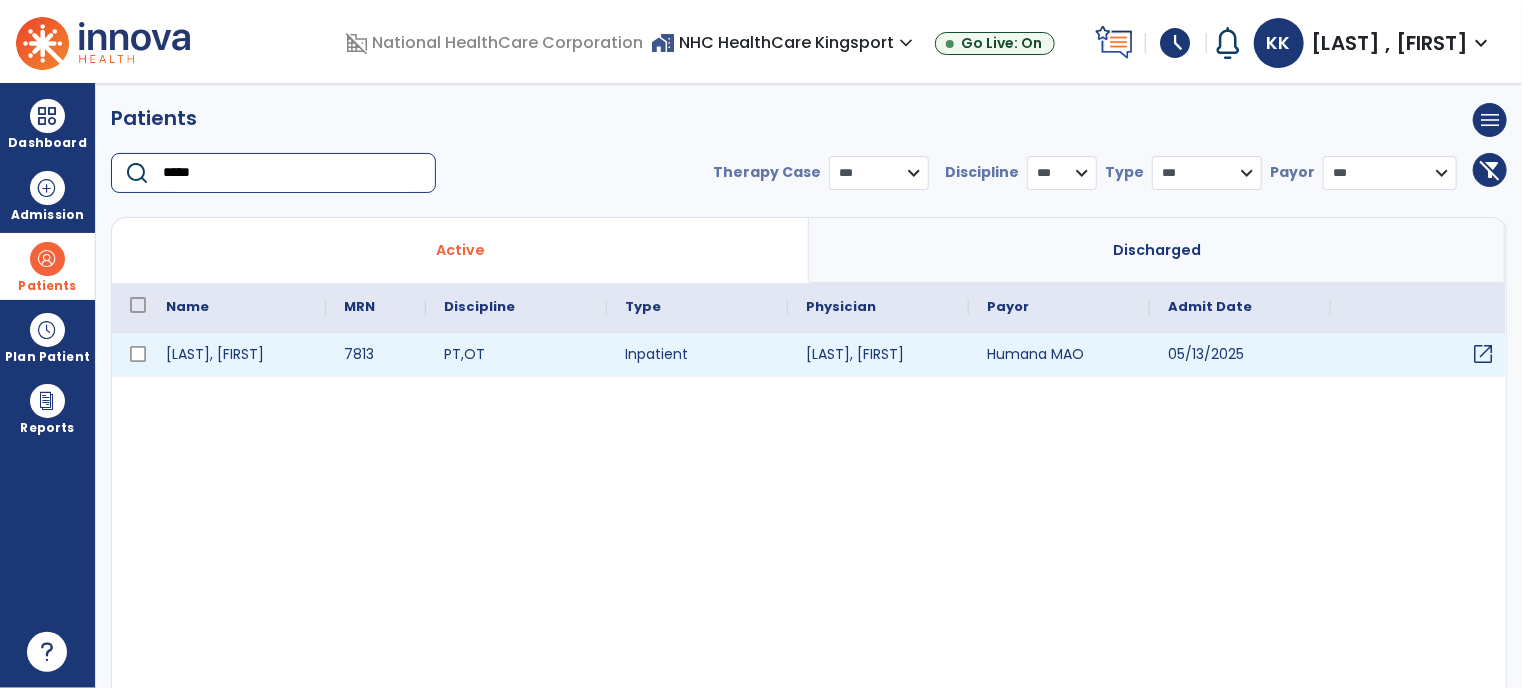 click on "open_in_new" at bounding box center (1483, 354) 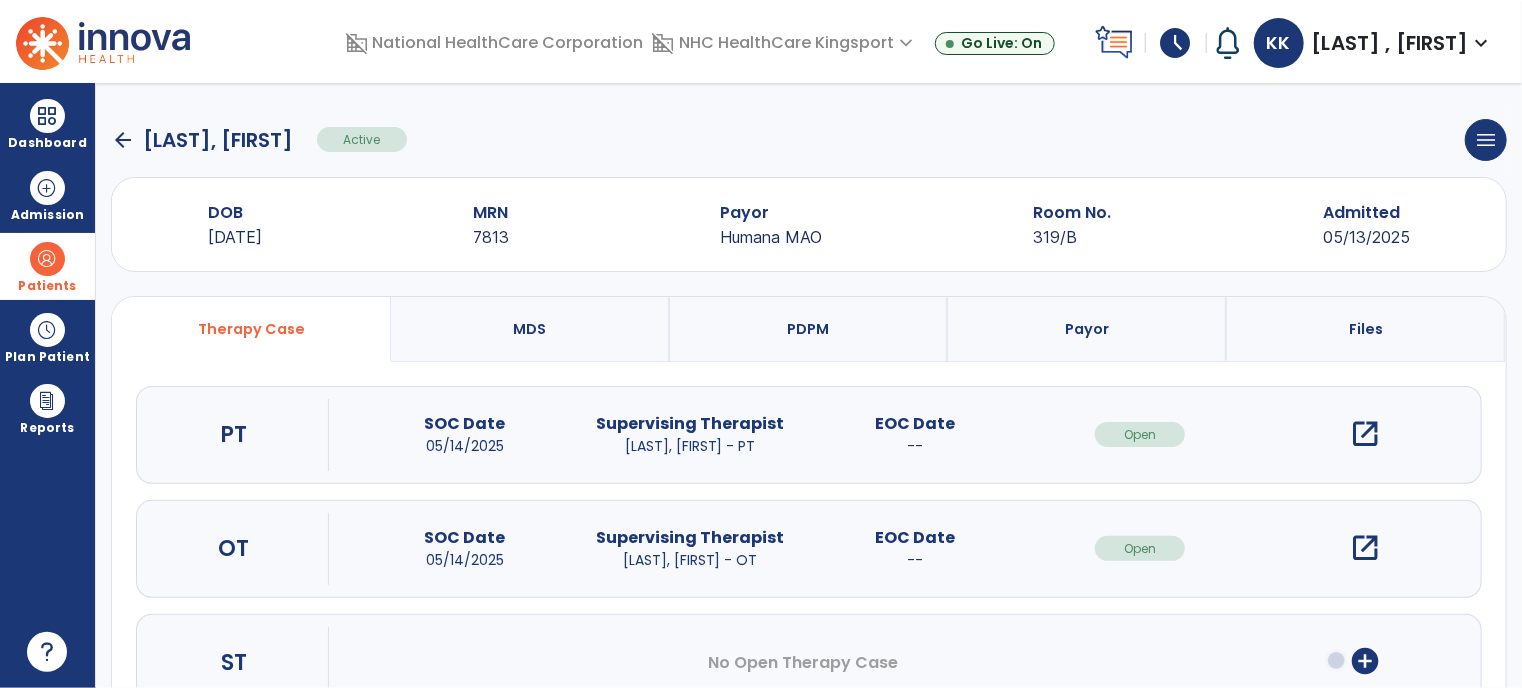 click on "PDPM" at bounding box center [808, 329] 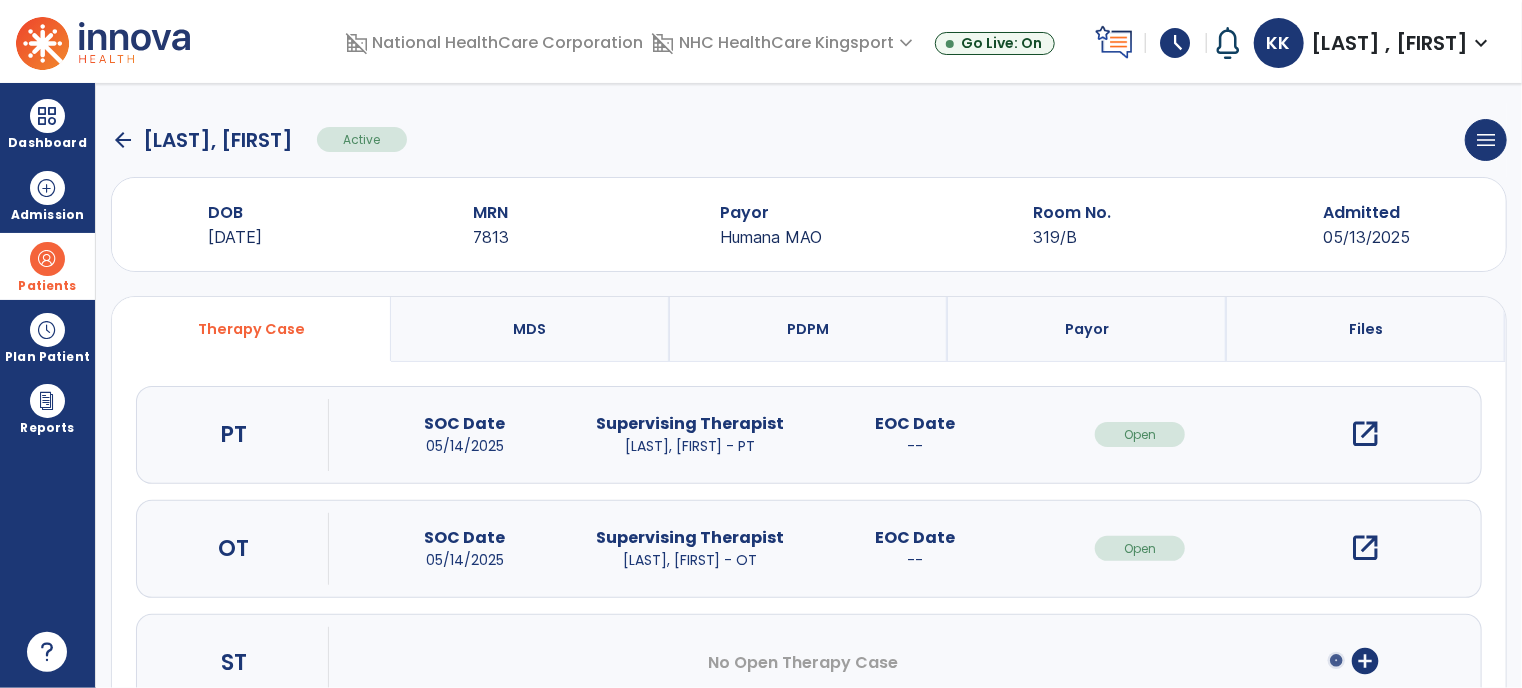 select on "***" 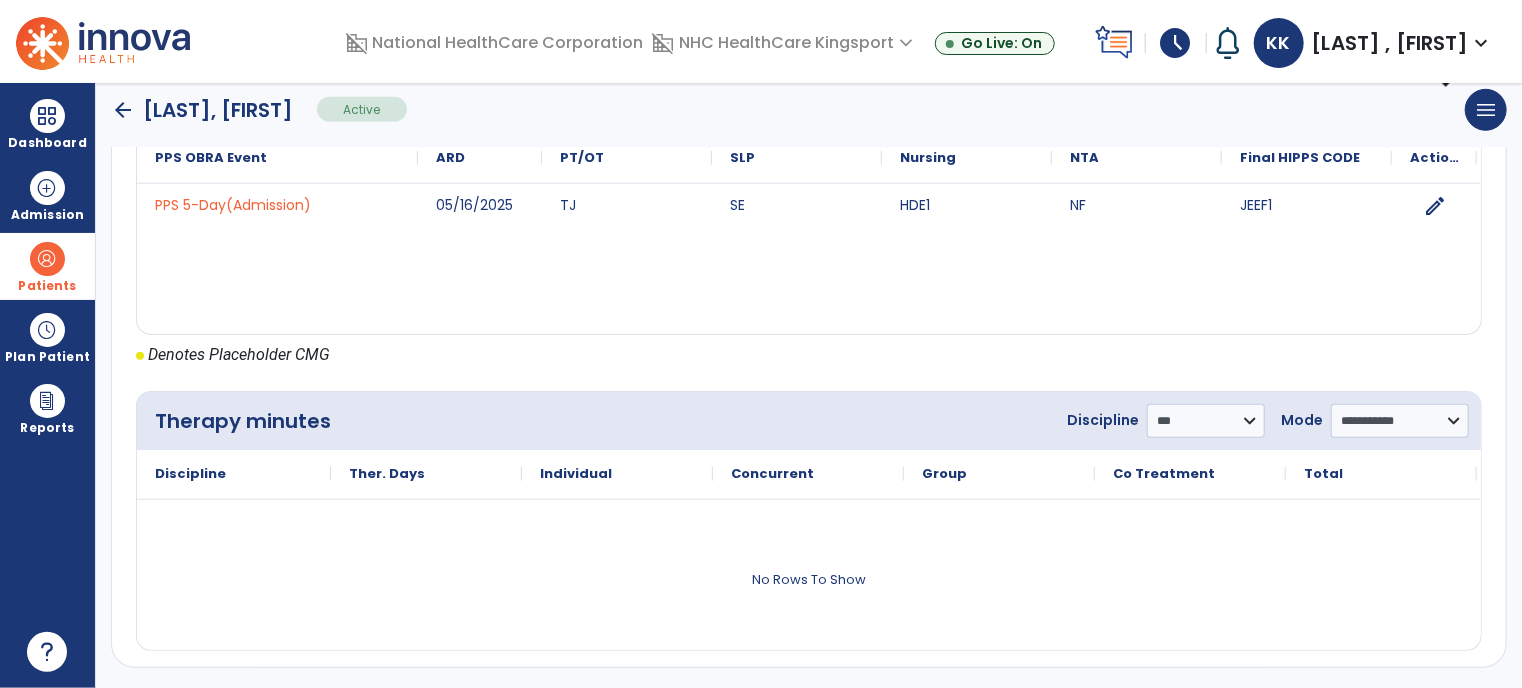 scroll, scrollTop: 910, scrollLeft: 0, axis: vertical 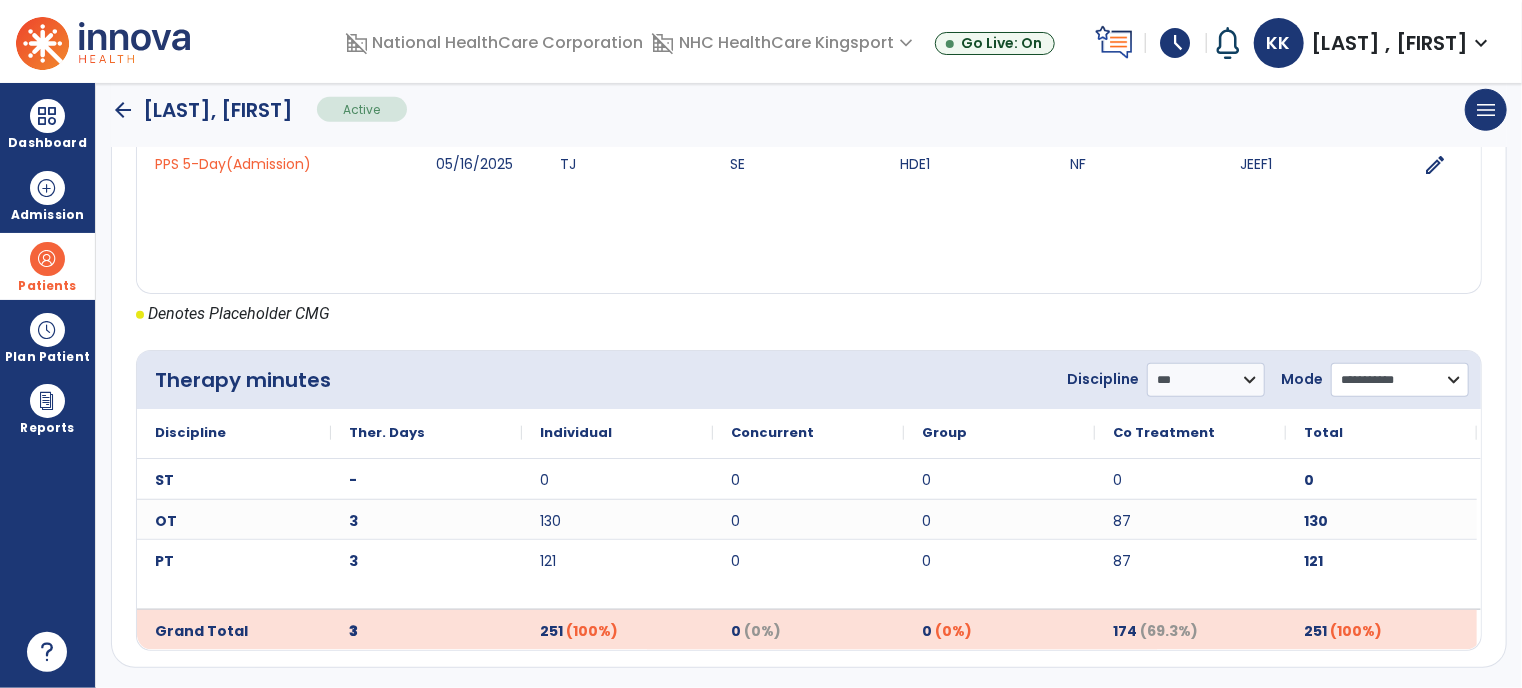 click on "**********" 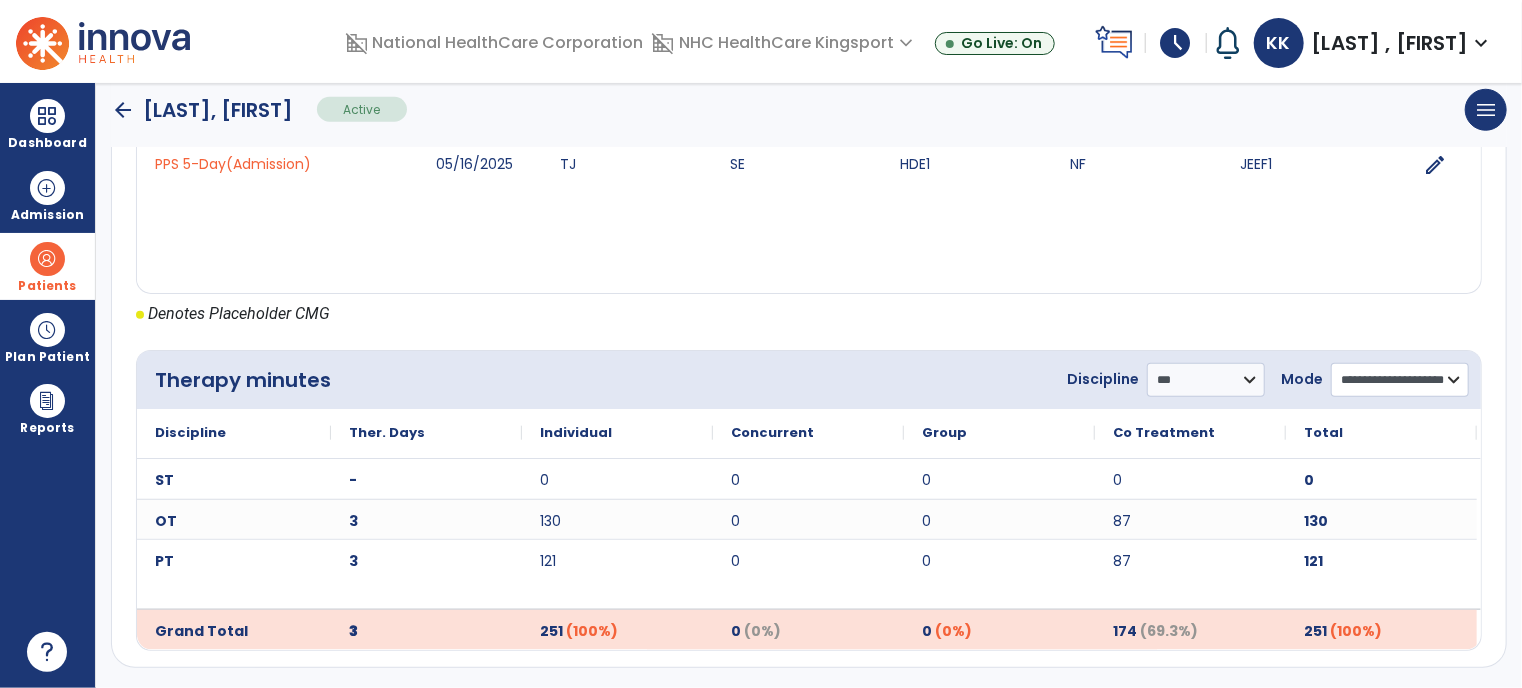 click on "**********" 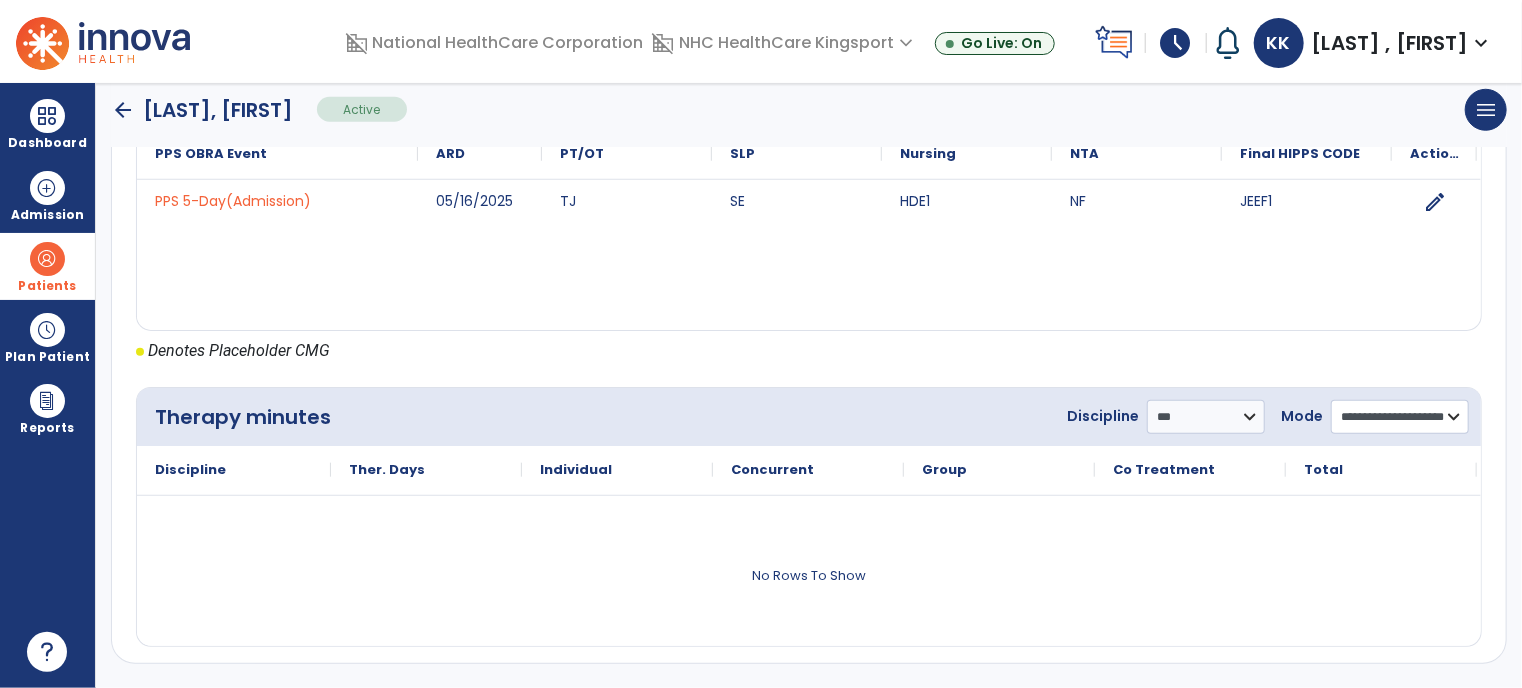 scroll, scrollTop: 869, scrollLeft: 0, axis: vertical 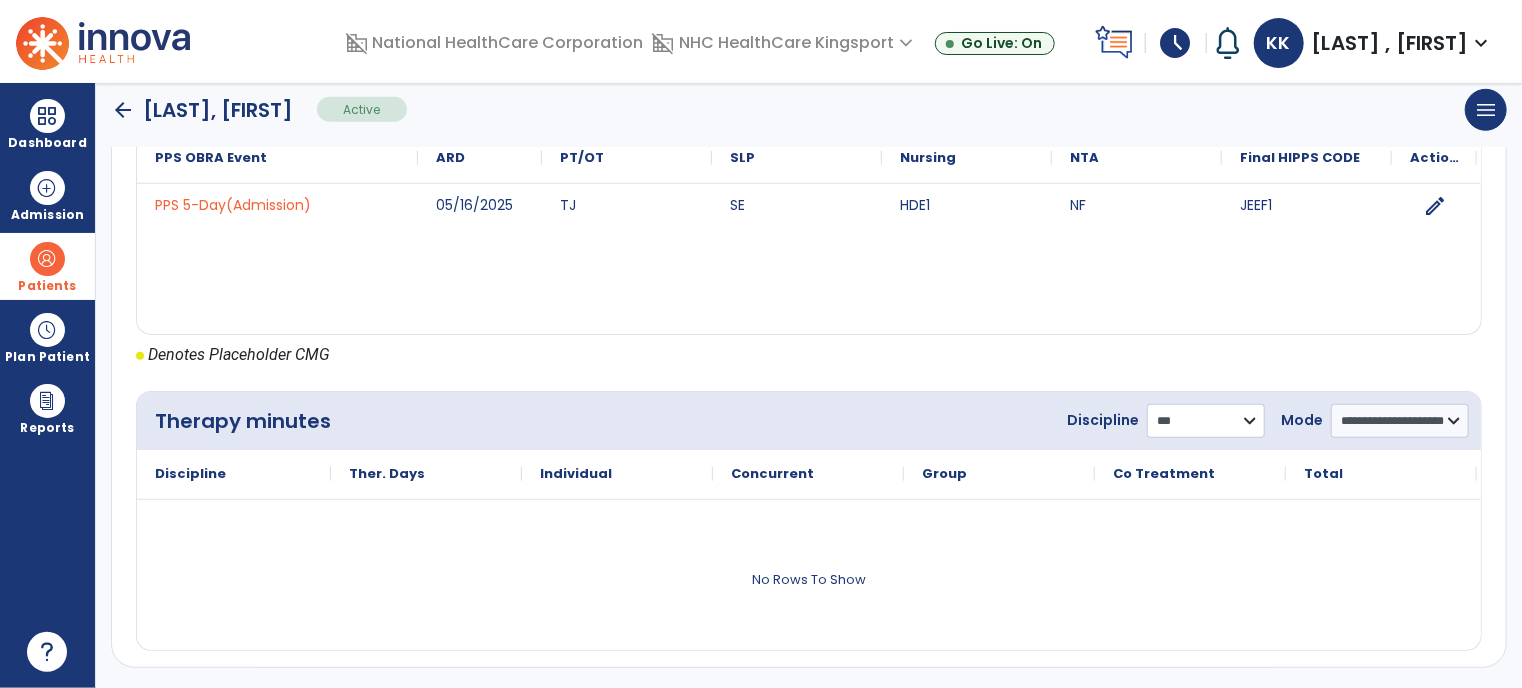 click on "**********" 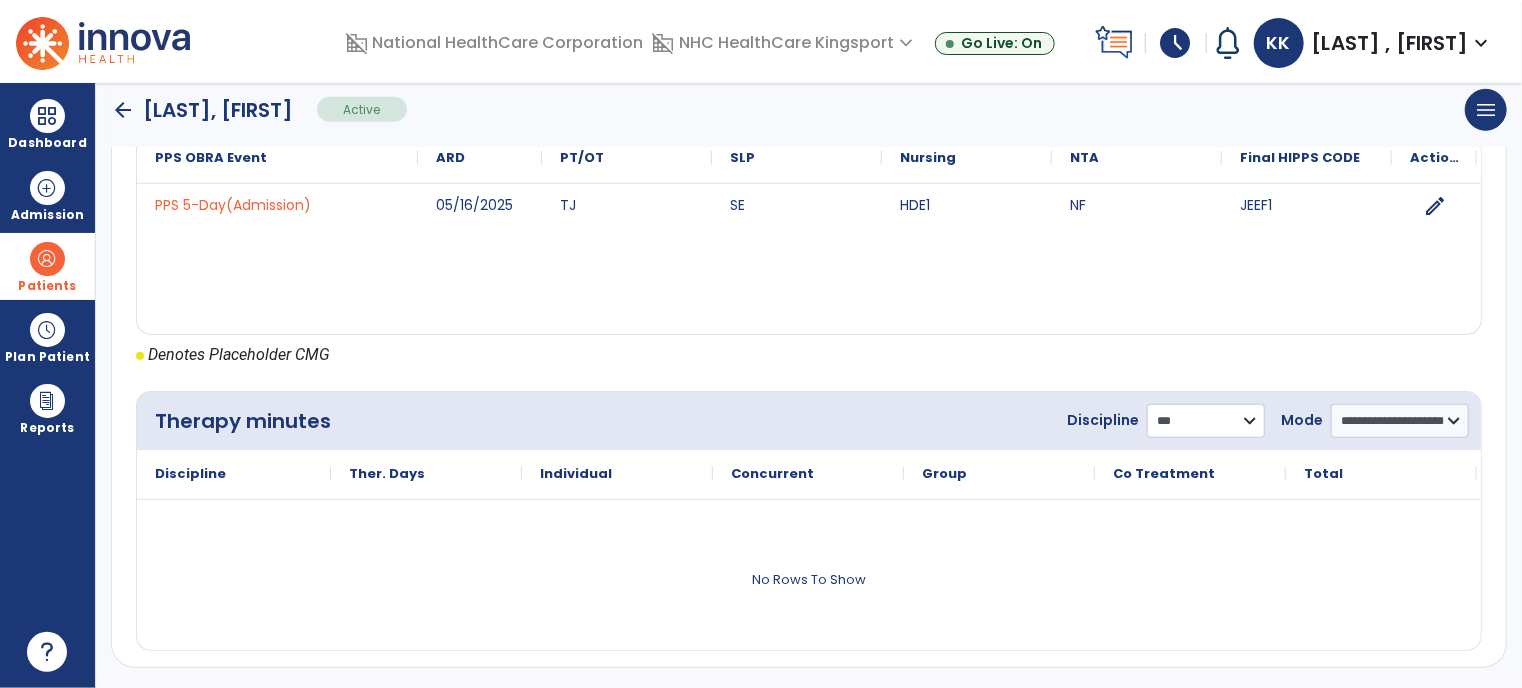 select on "**" 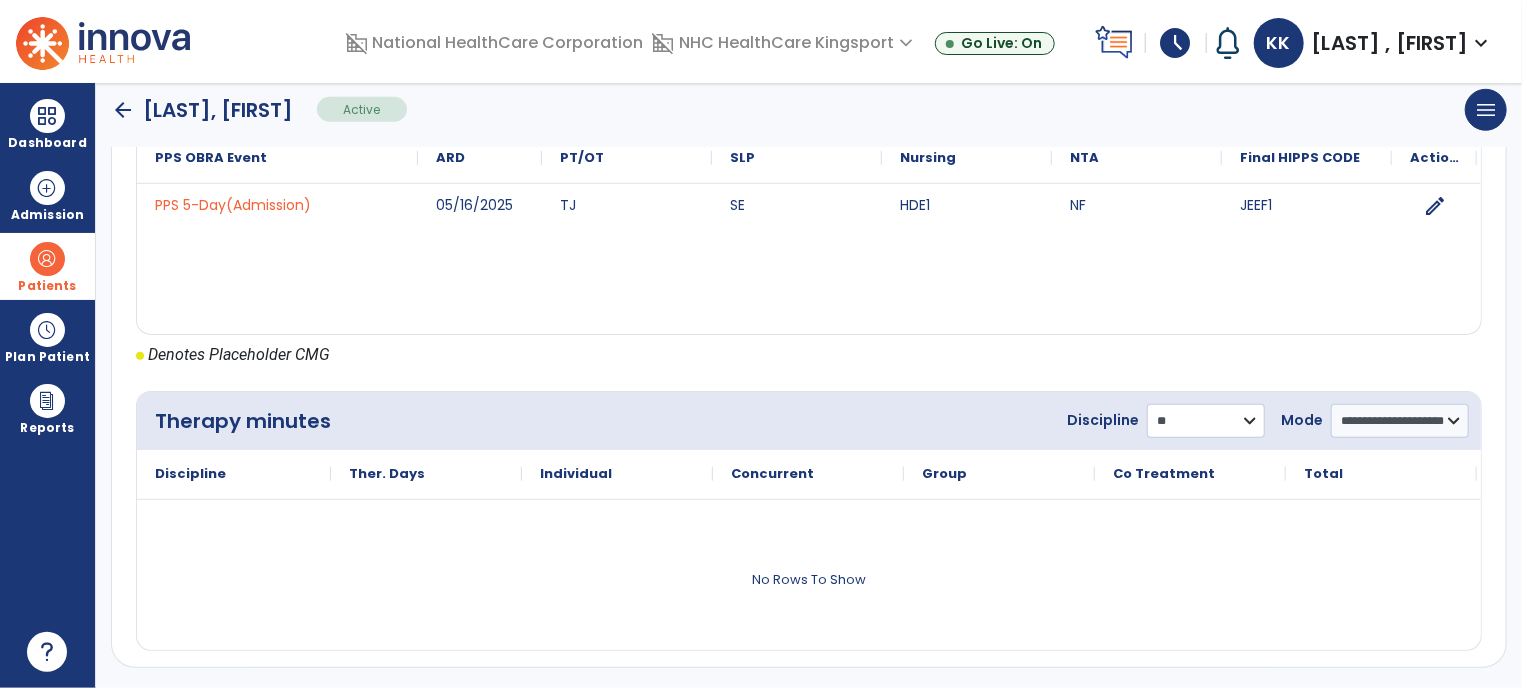 click on "**********" 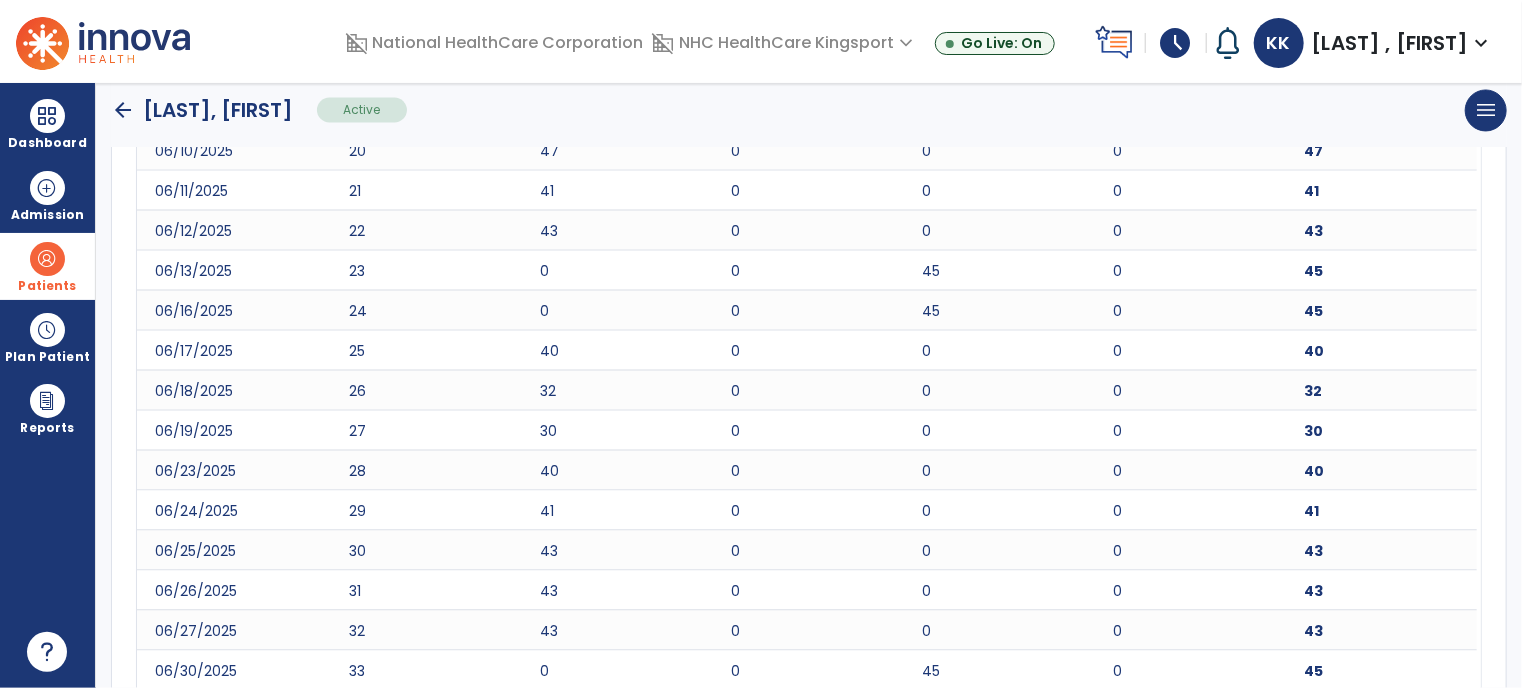 scroll, scrollTop: 1964, scrollLeft: 0, axis: vertical 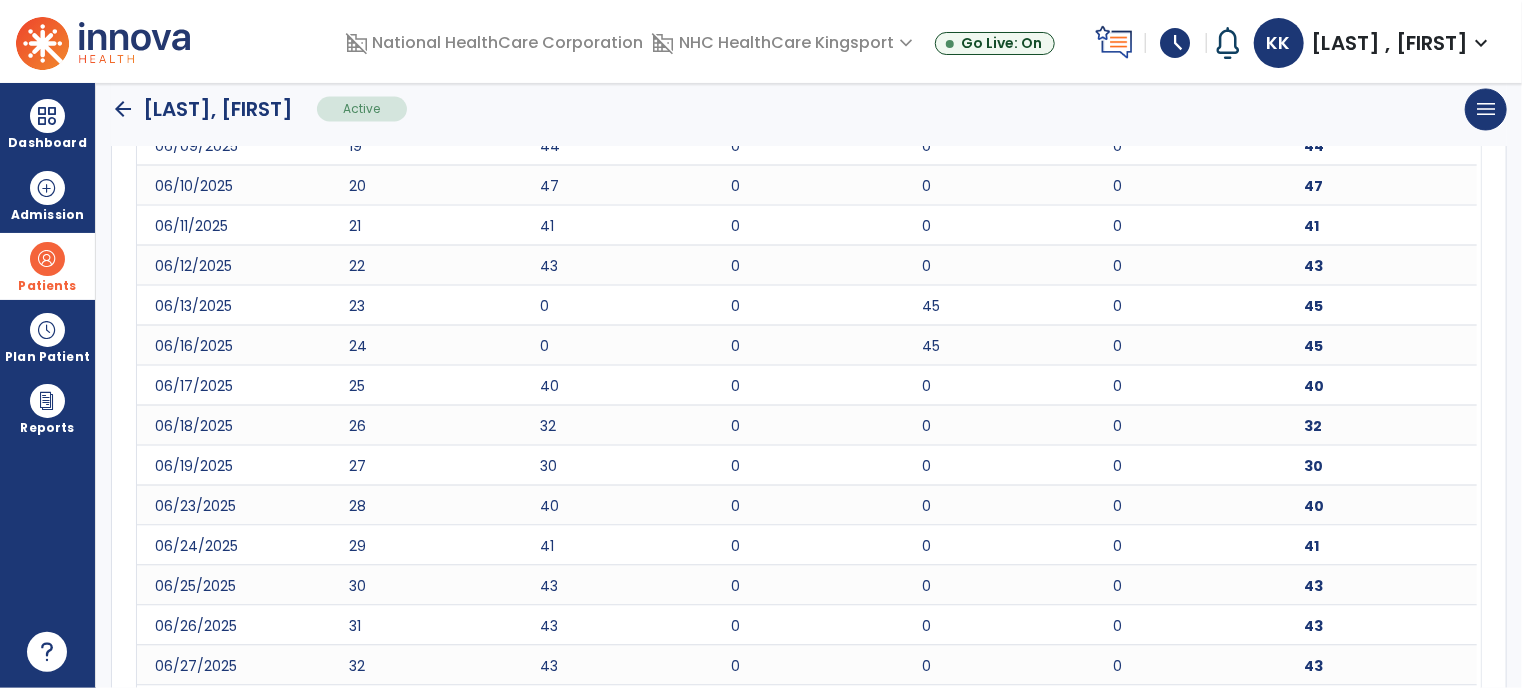 click on "arrow_back   [LAST], [LAST]  Active  menu   Edit Admission   View OBRA Report   Discharge Patient" 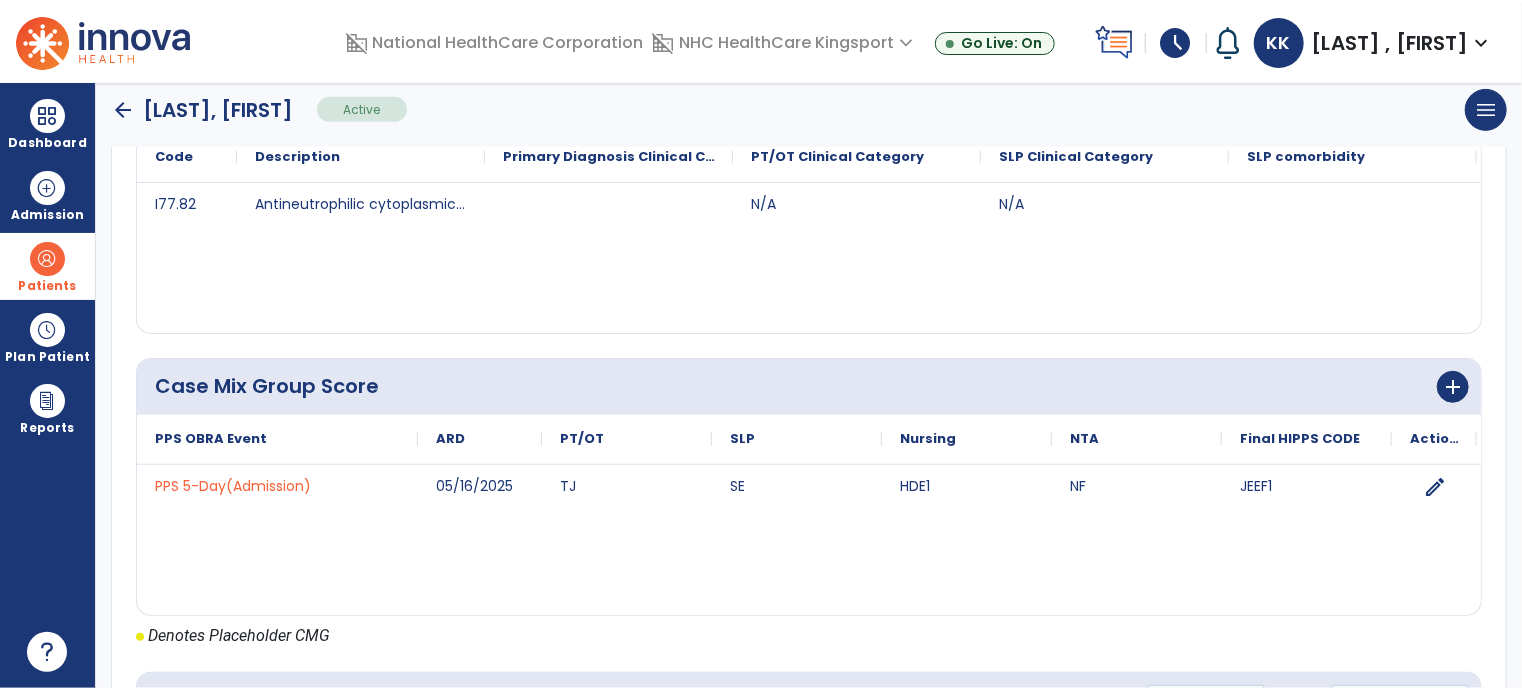 scroll, scrollTop: 0, scrollLeft: 0, axis: both 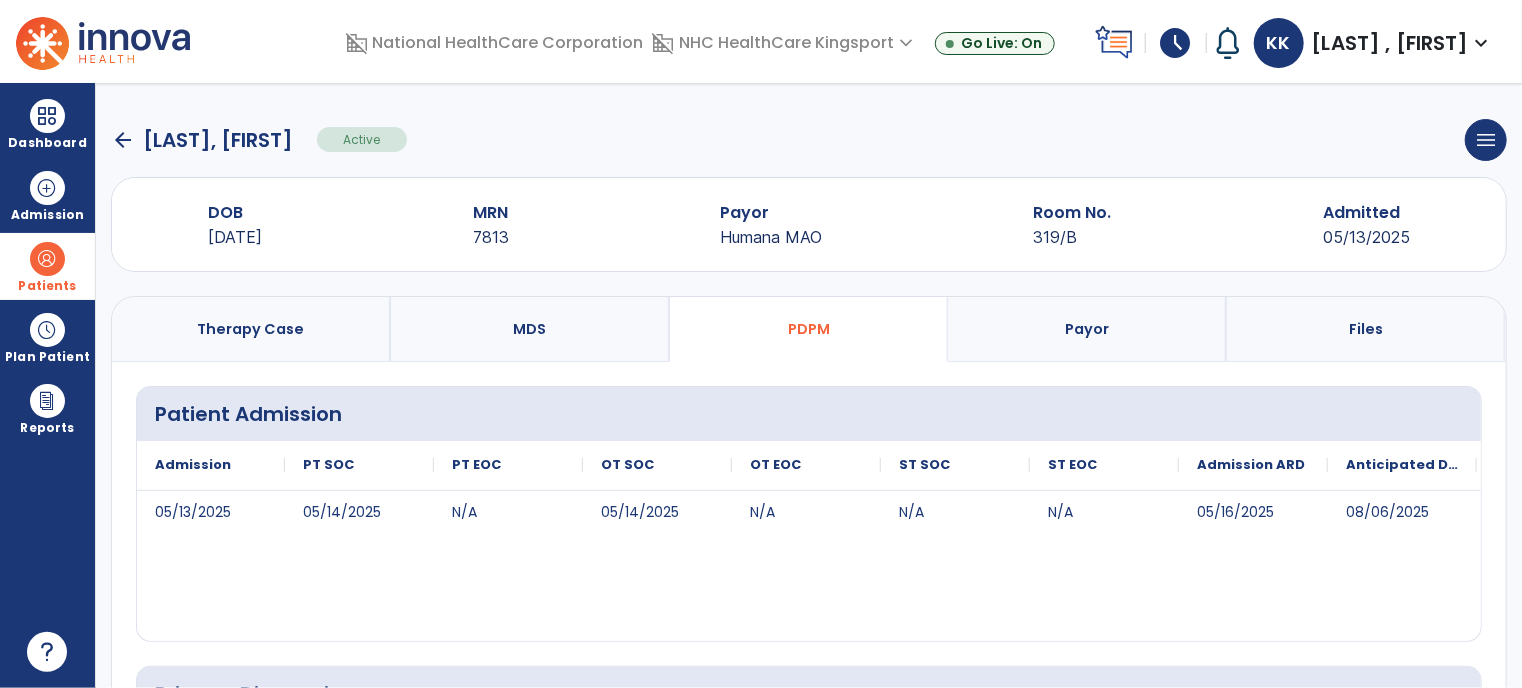 click on "arrow_back" 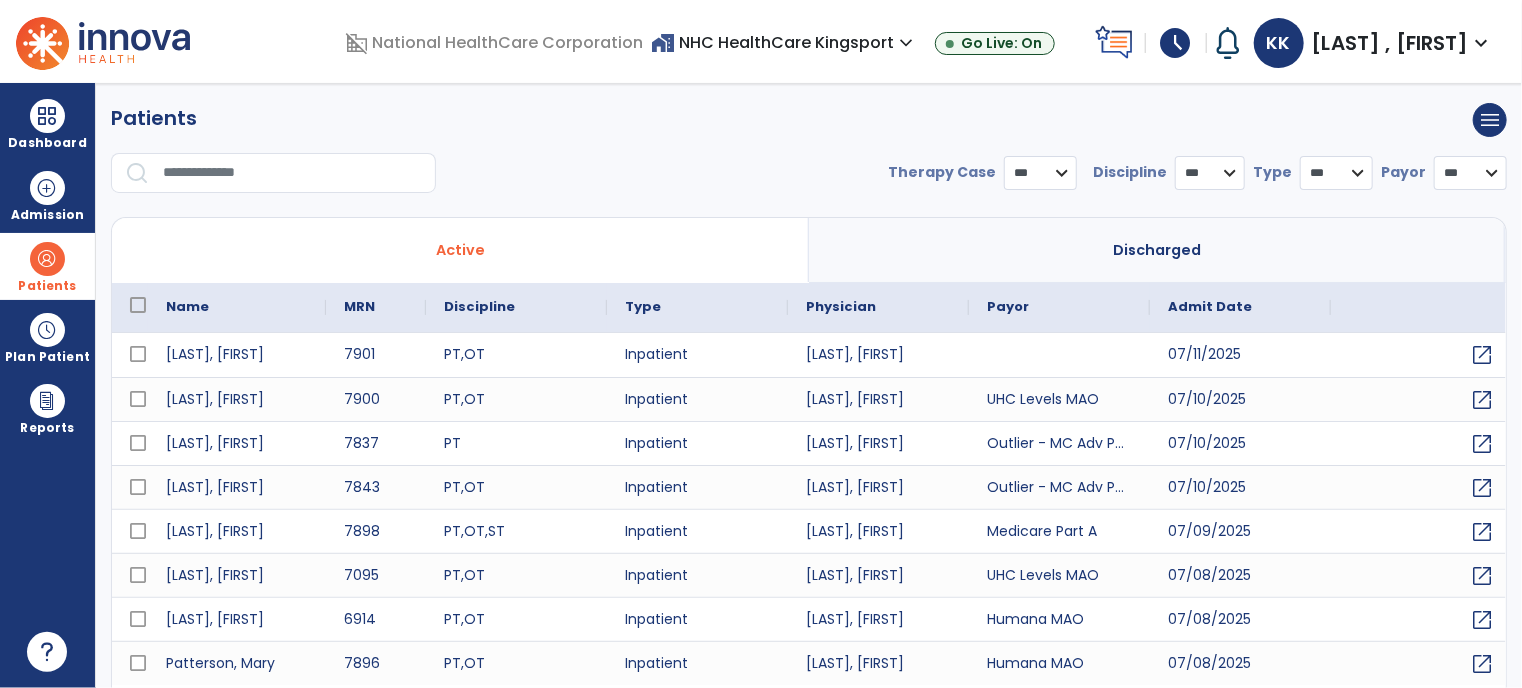 select on "***" 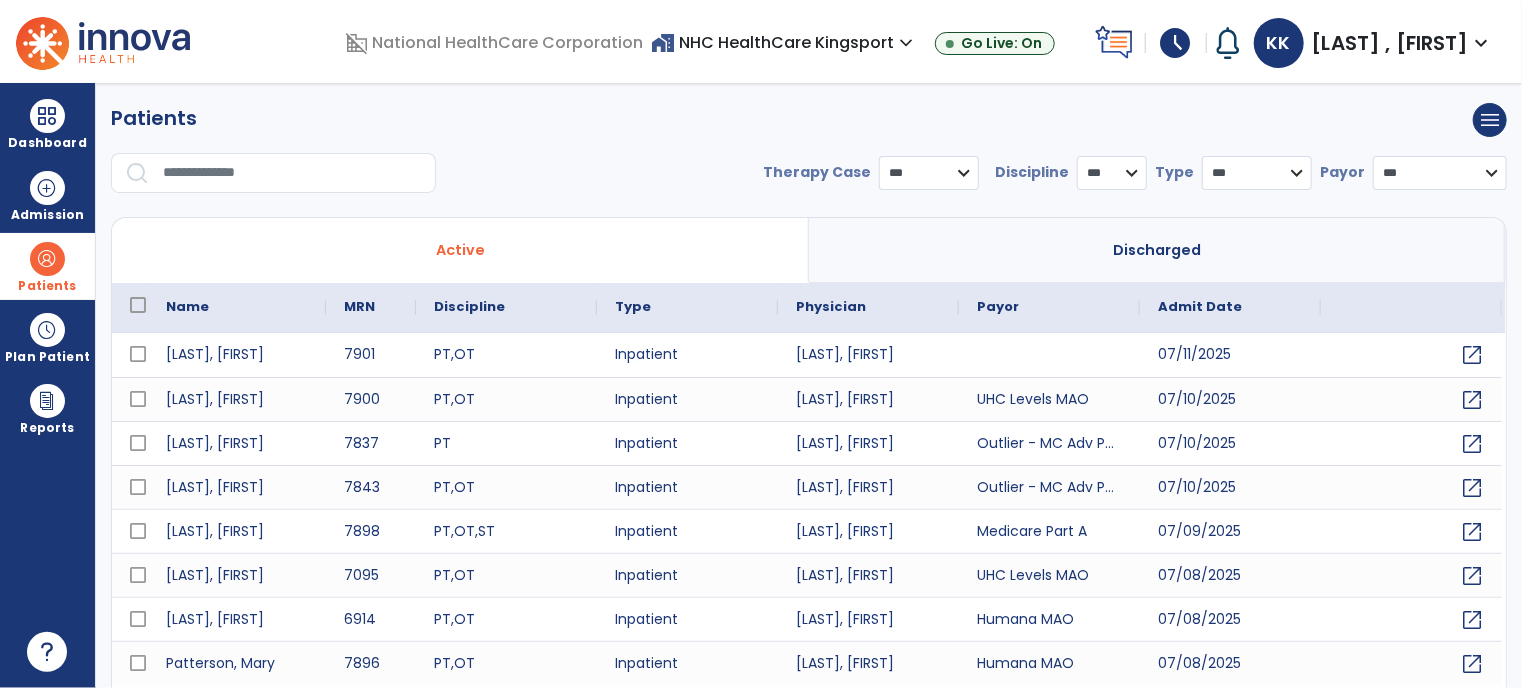 click at bounding box center (292, 173) 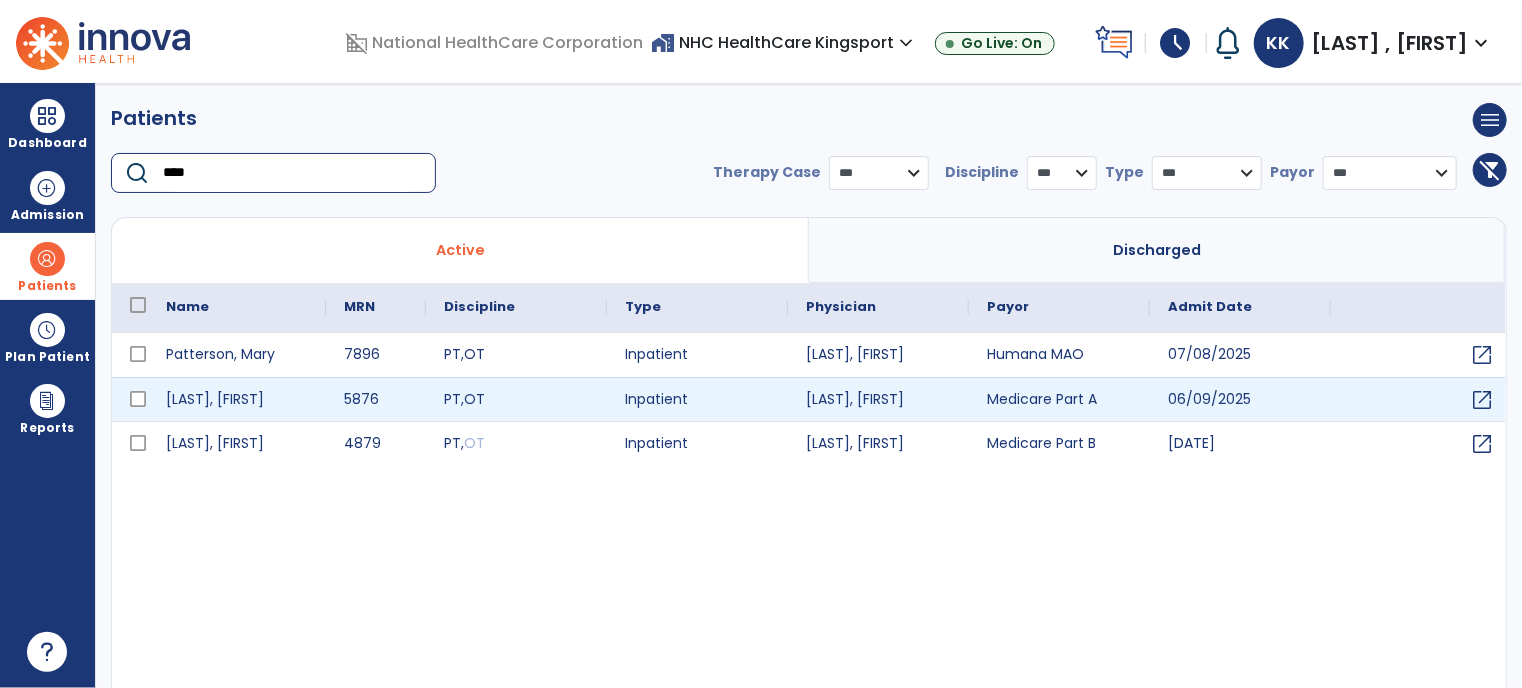 type on "****" 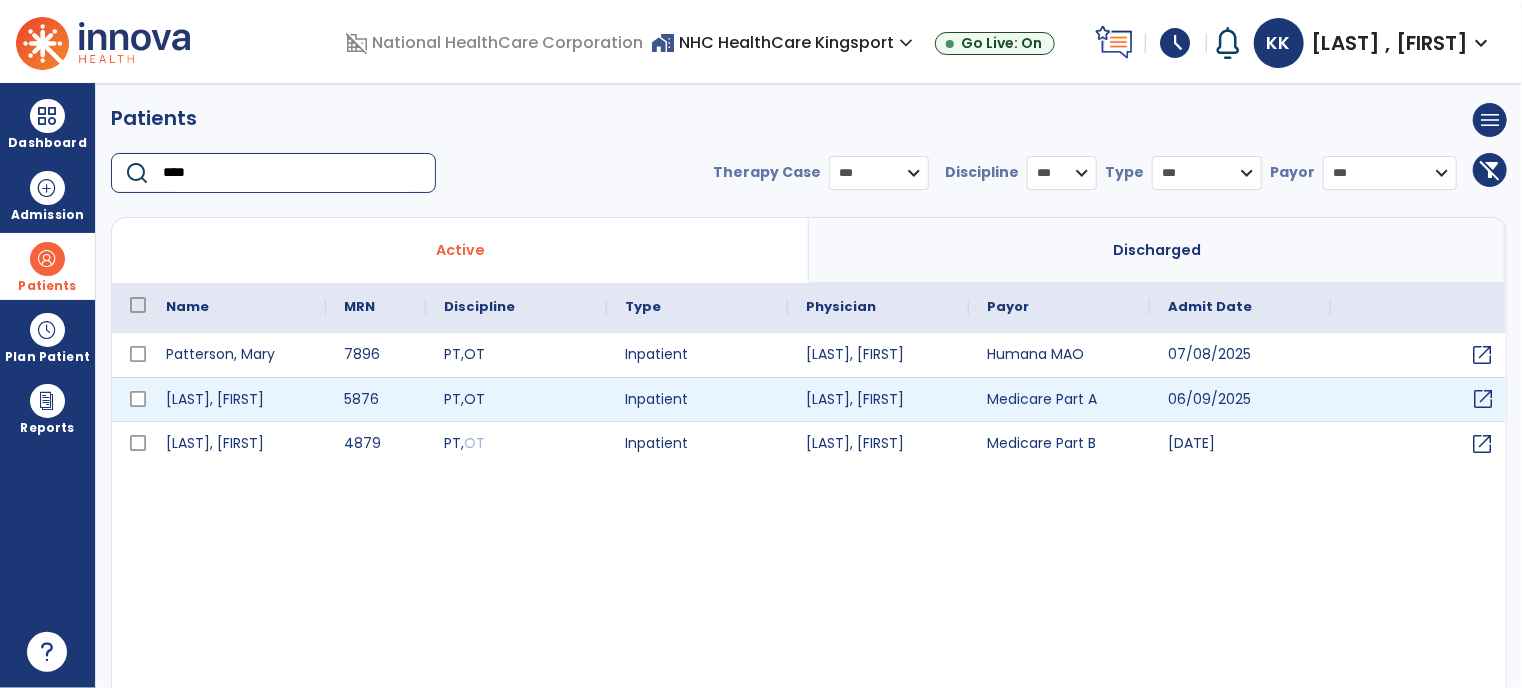 click on "open_in_new" at bounding box center (1483, 399) 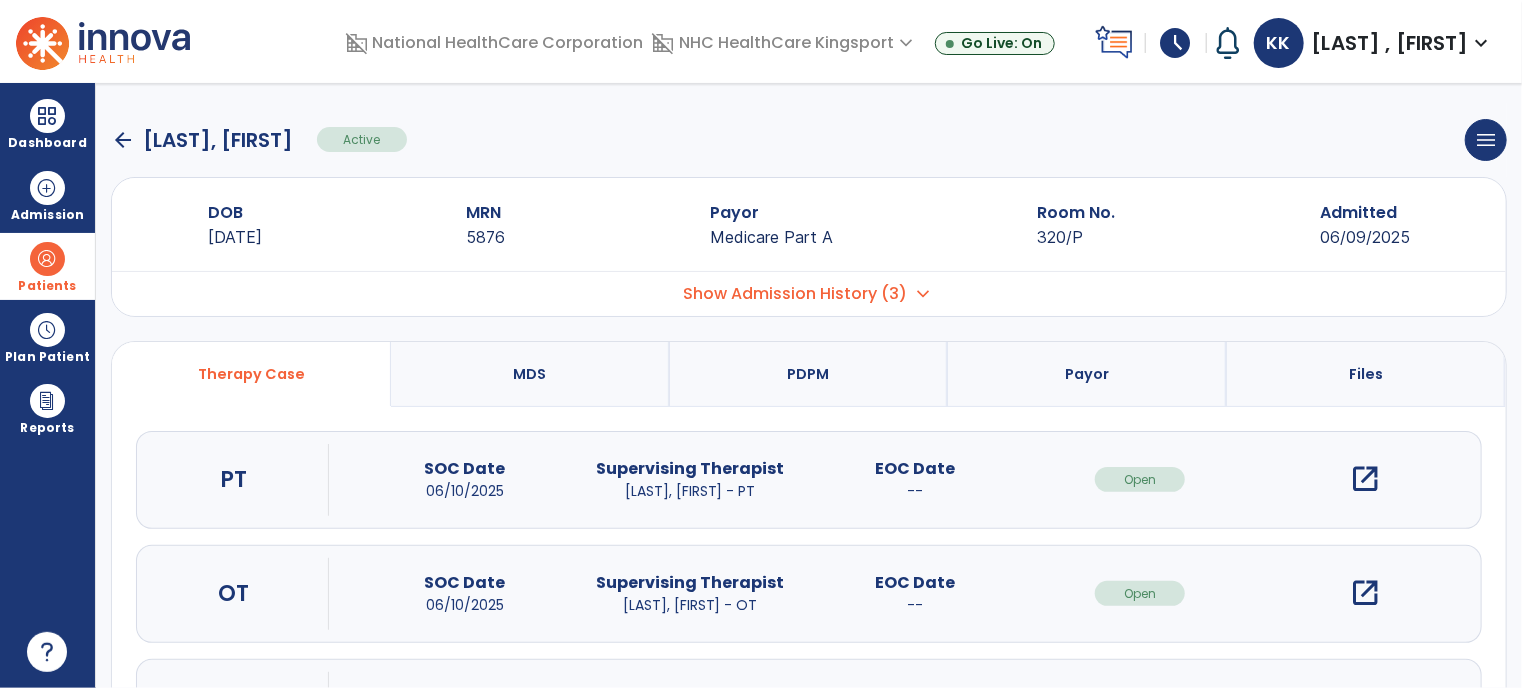 click on "PDPM" at bounding box center (809, 374) 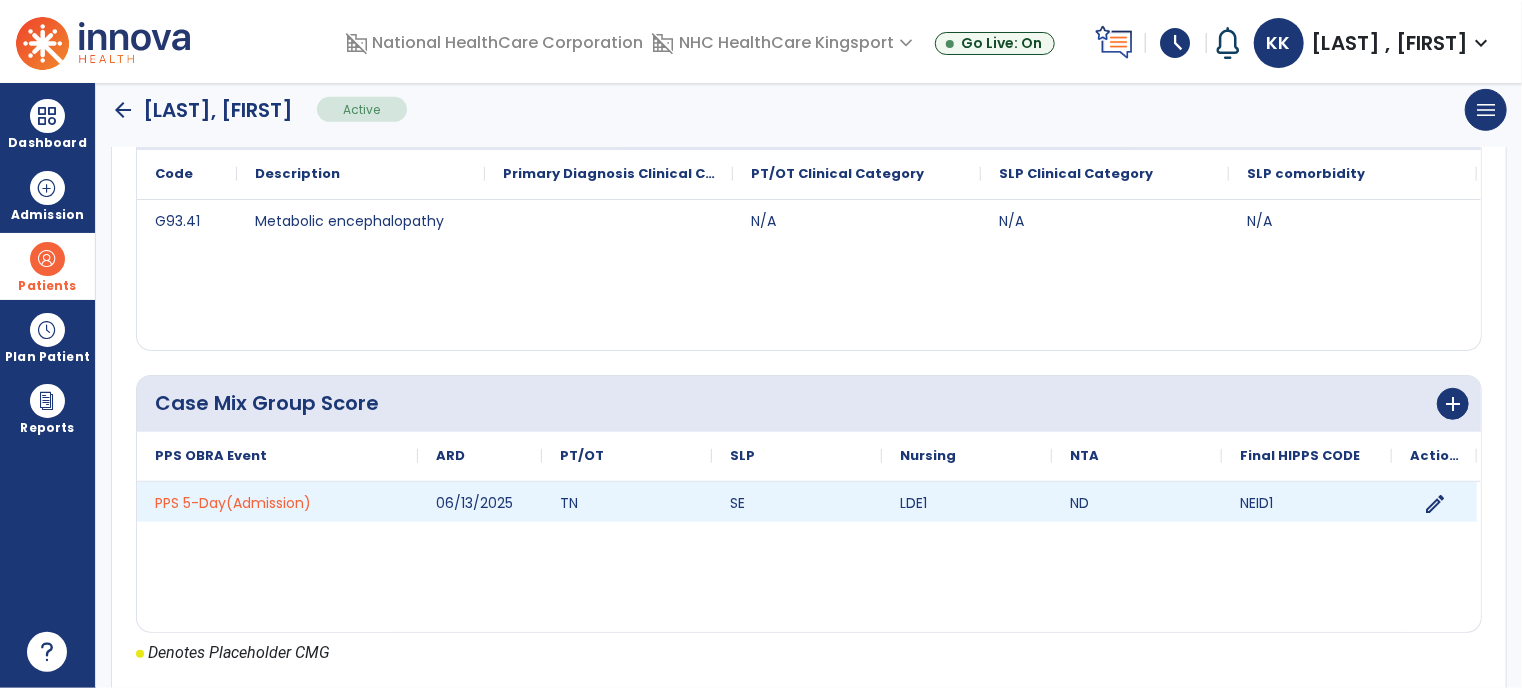 scroll, scrollTop: 955, scrollLeft: 0, axis: vertical 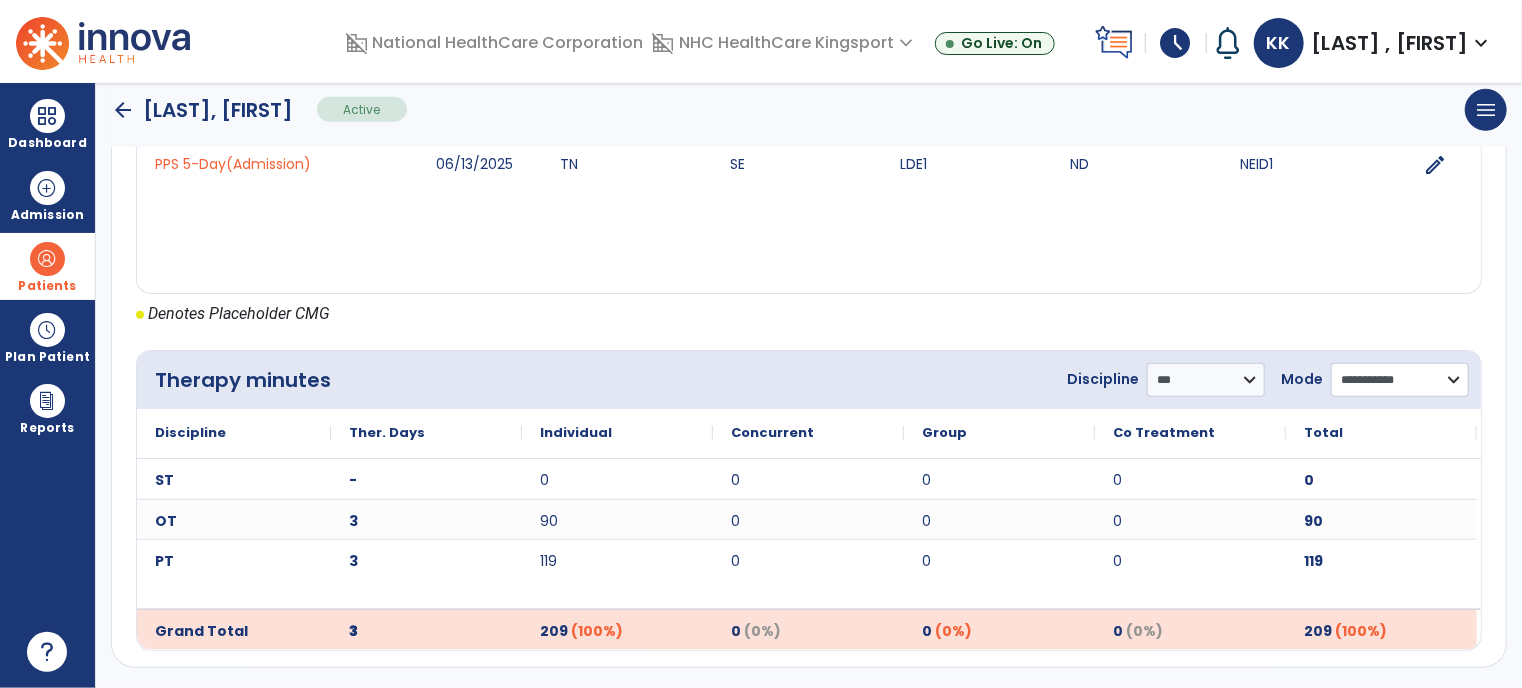 click on "**********" 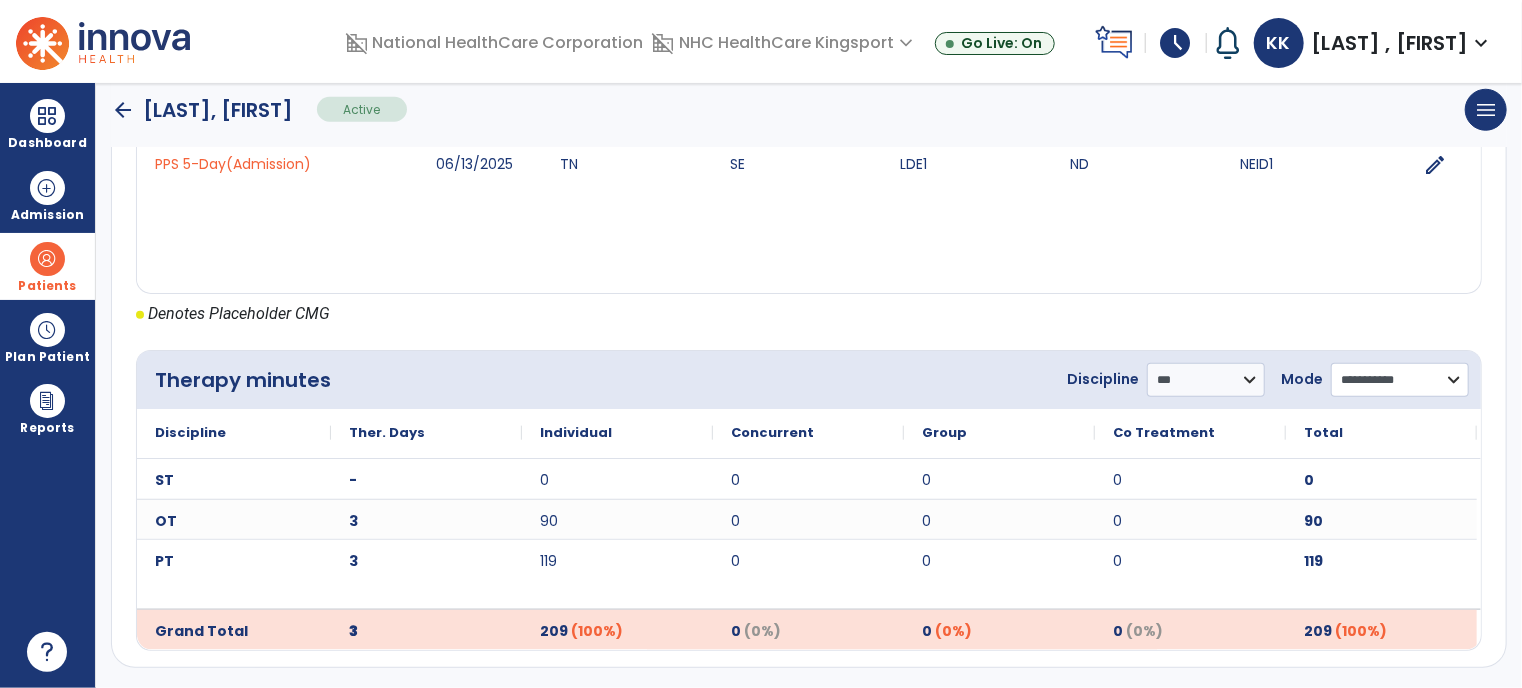 select on "**********" 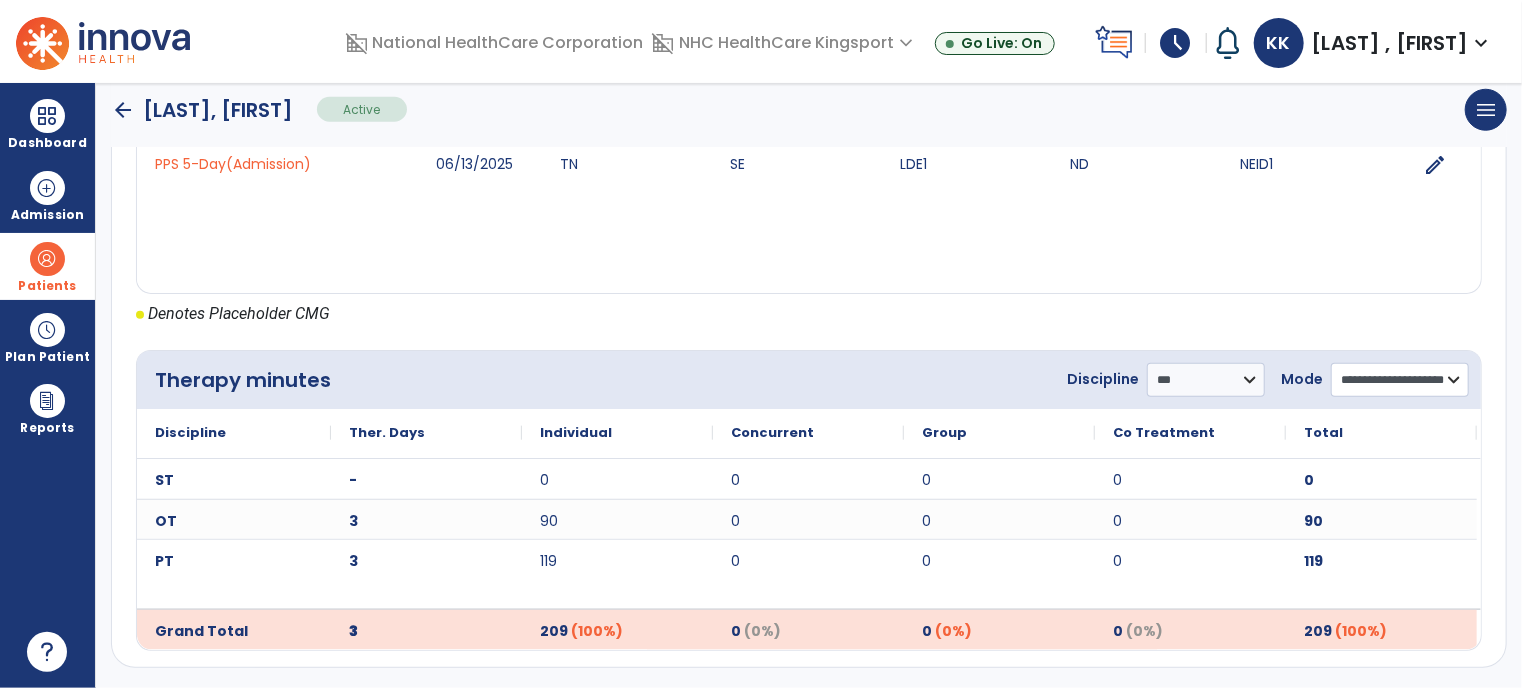 click on "**********" 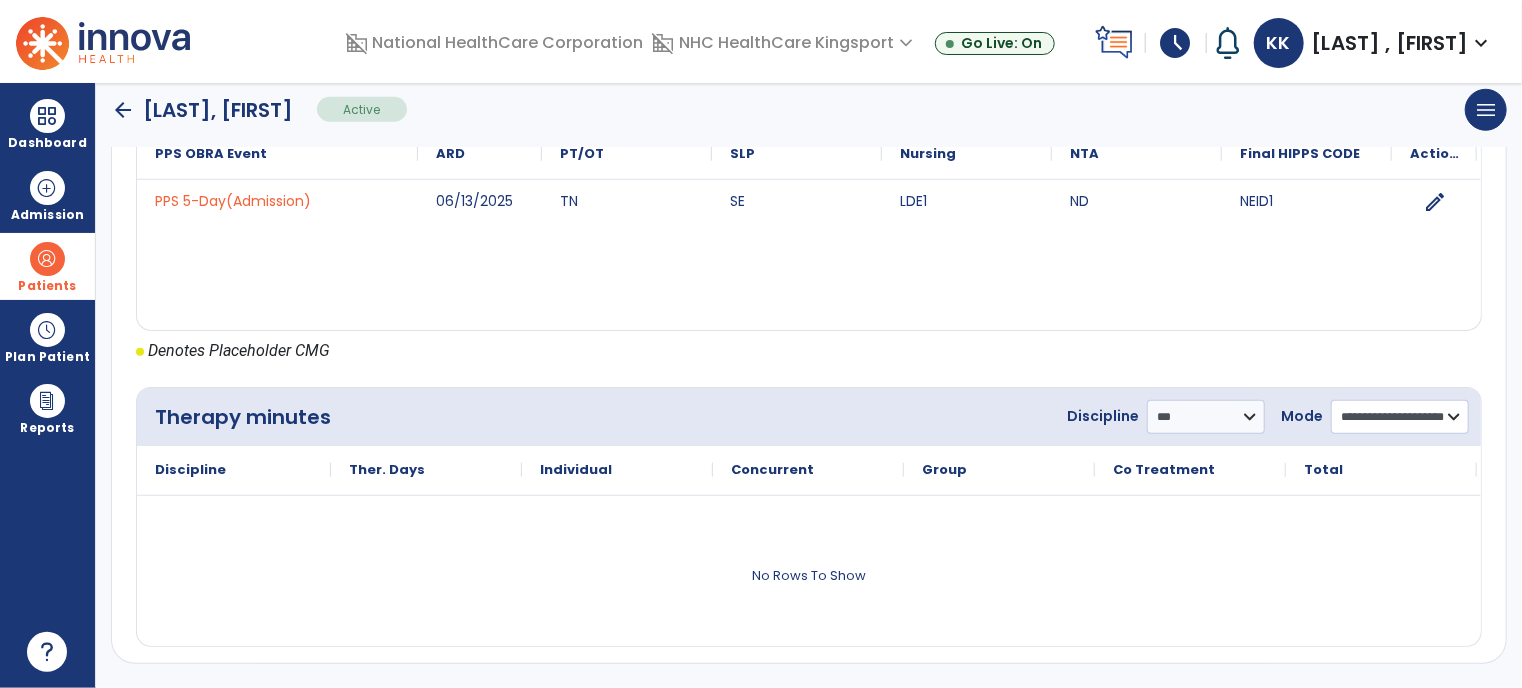 scroll, scrollTop: 914, scrollLeft: 0, axis: vertical 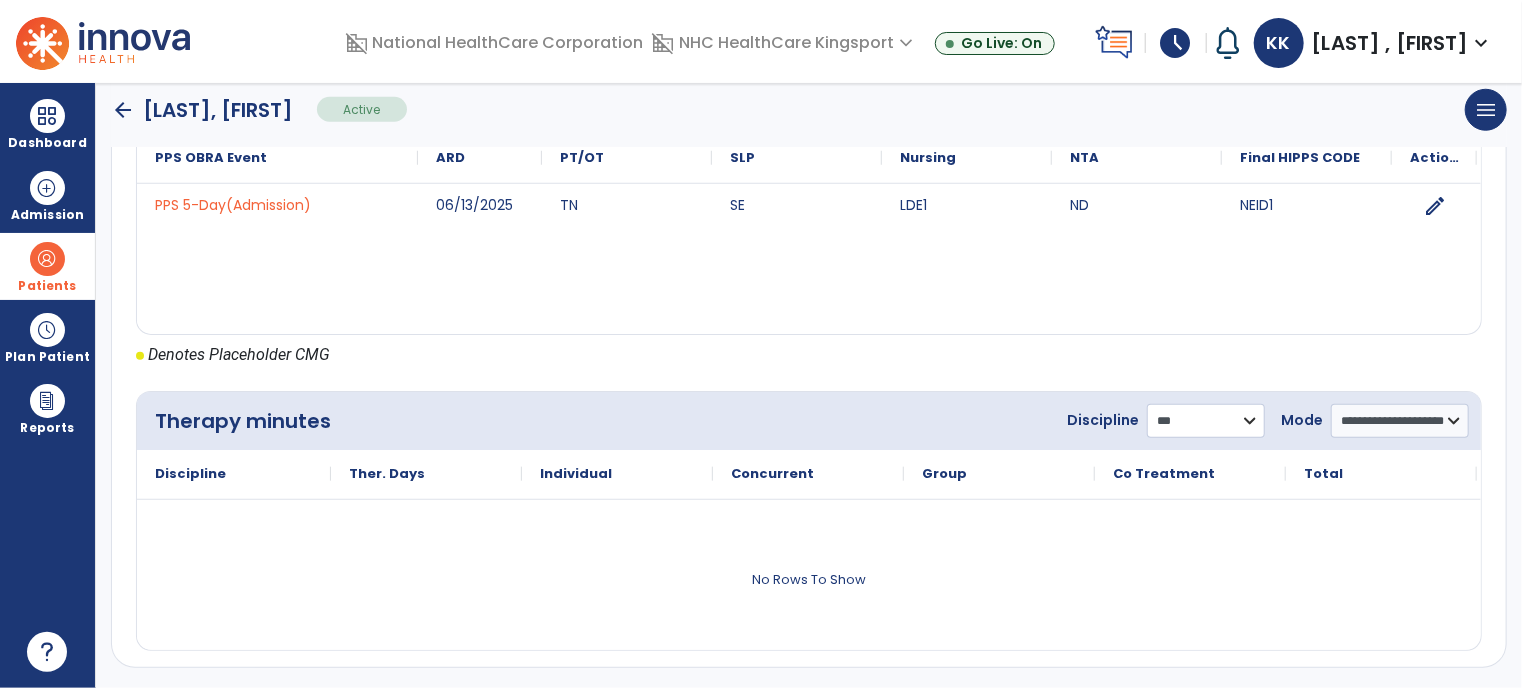 click on "**********" 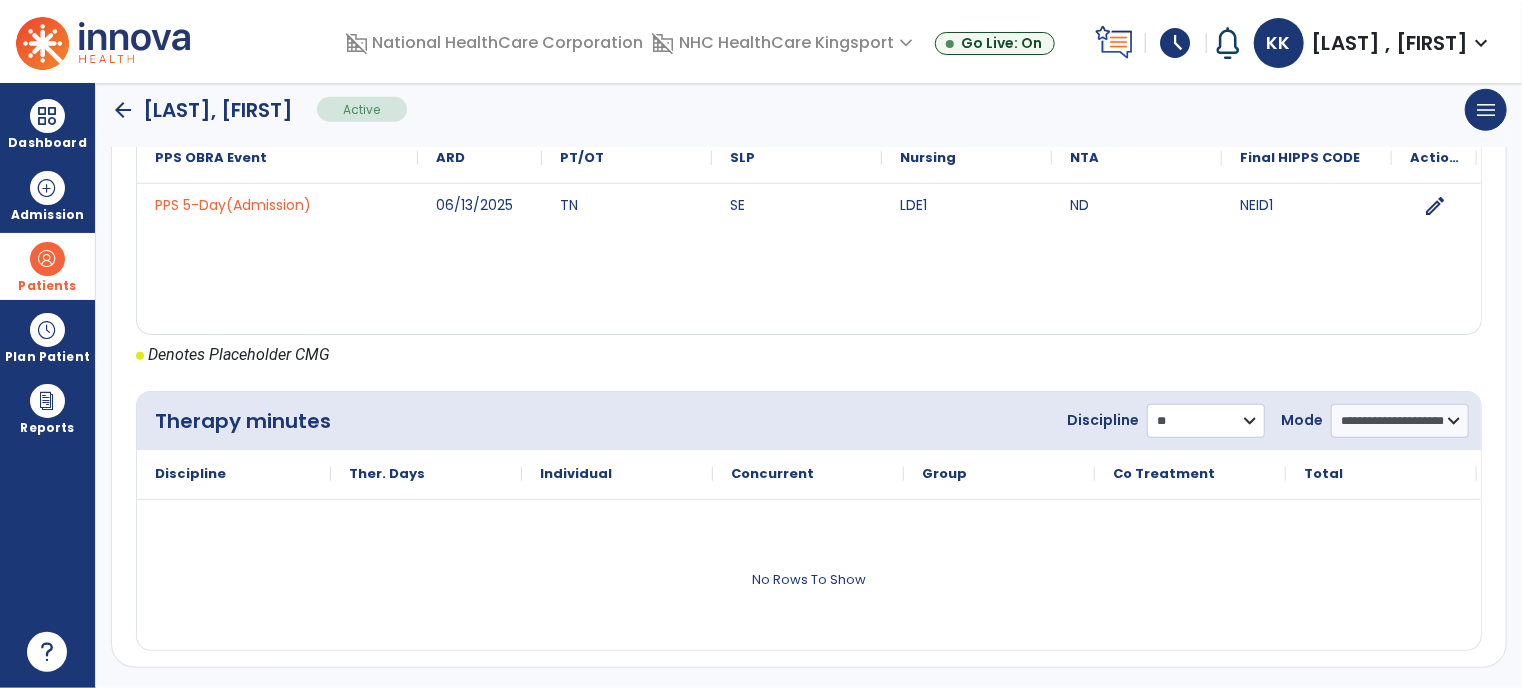 click on "**********" 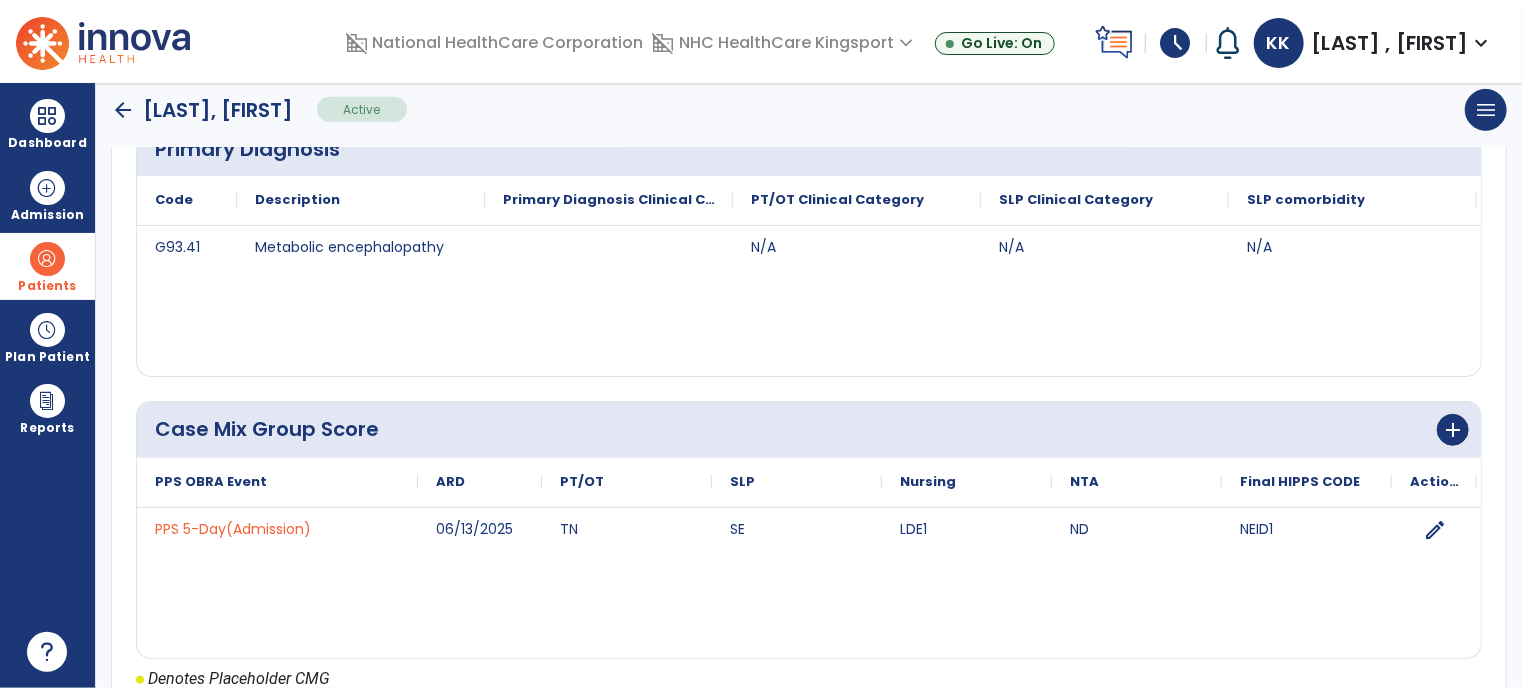 scroll, scrollTop: 572, scrollLeft: 0, axis: vertical 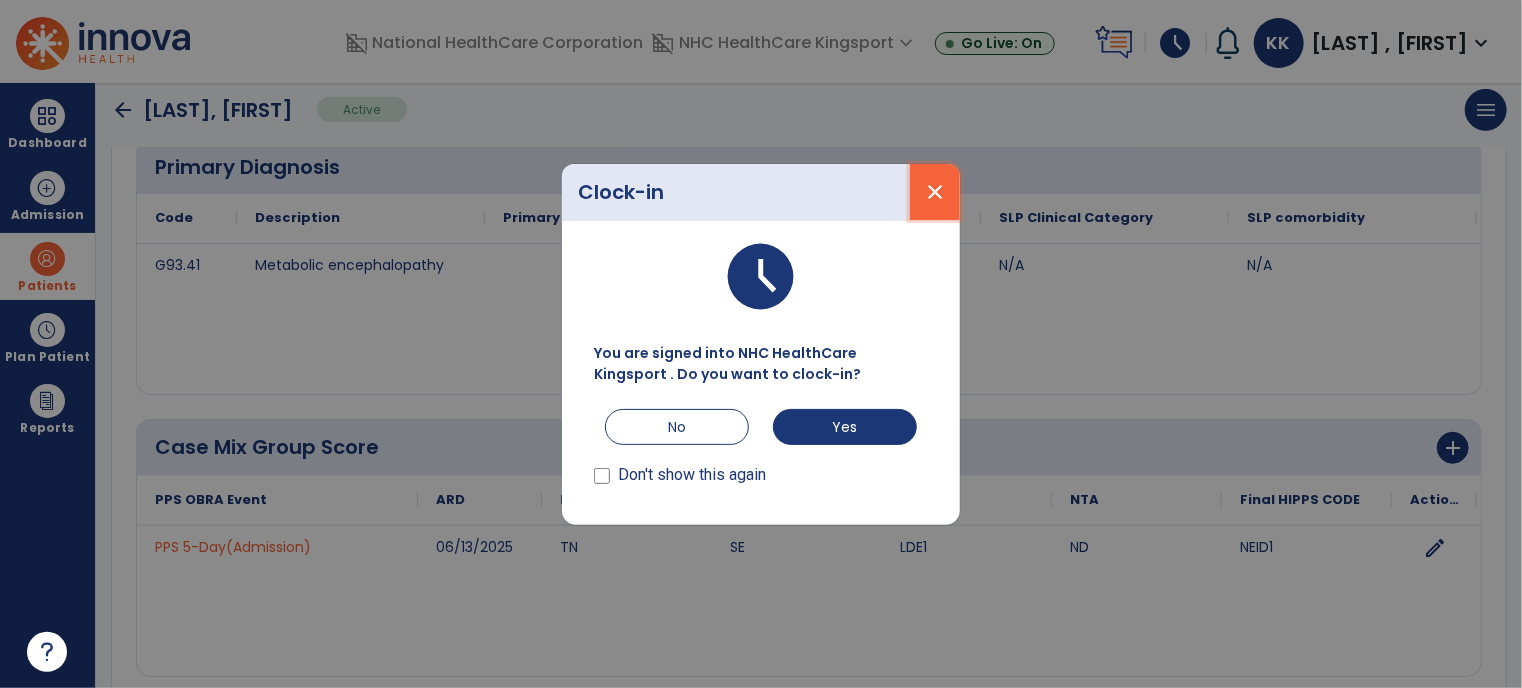 click on "close" at bounding box center (935, 192) 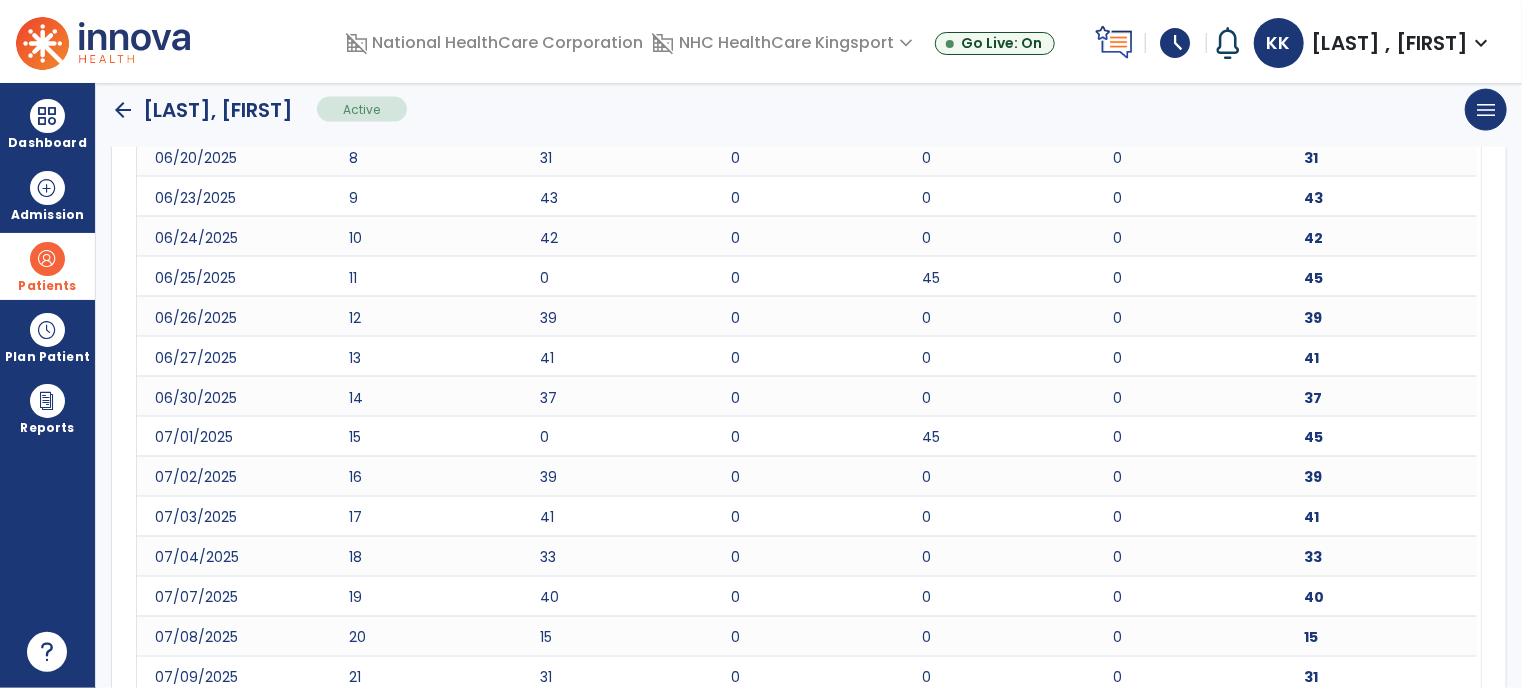 scroll, scrollTop: 1606, scrollLeft: 0, axis: vertical 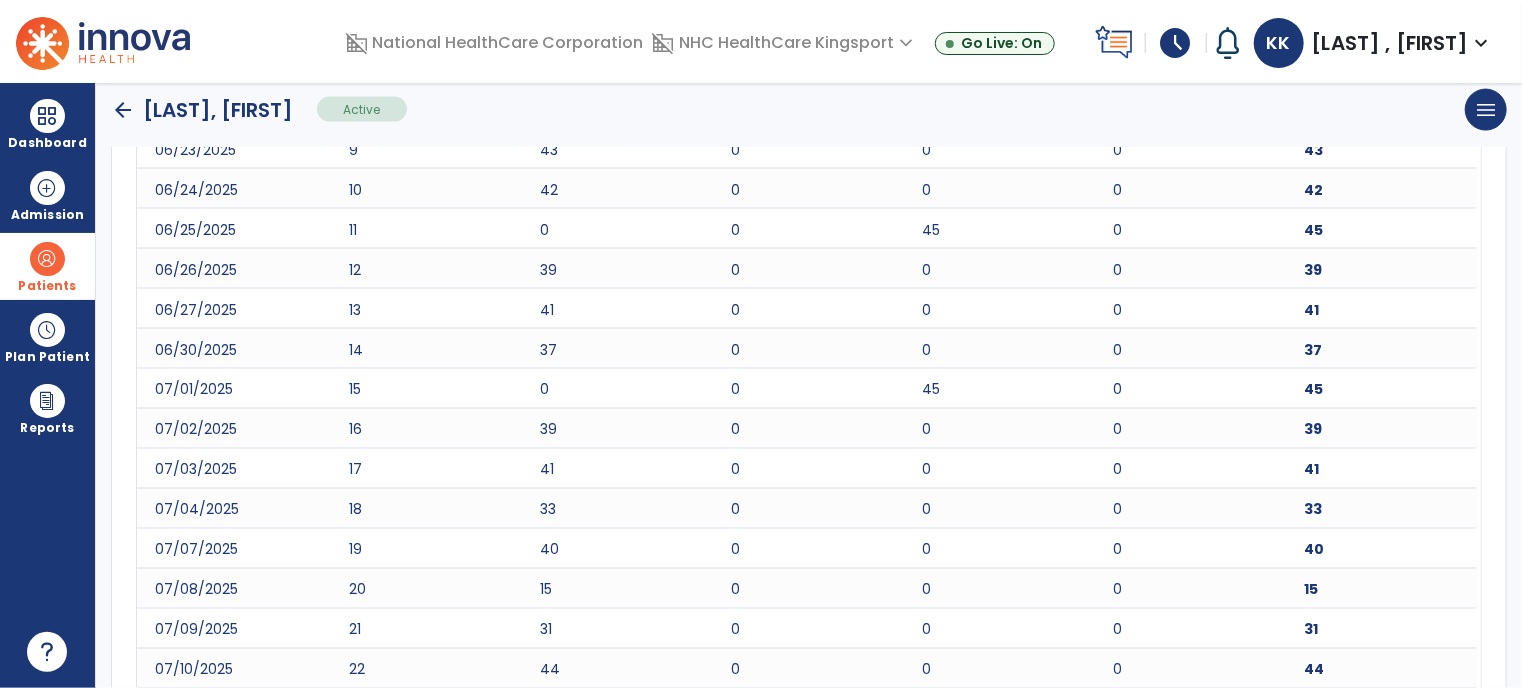 click on "arrow_back" 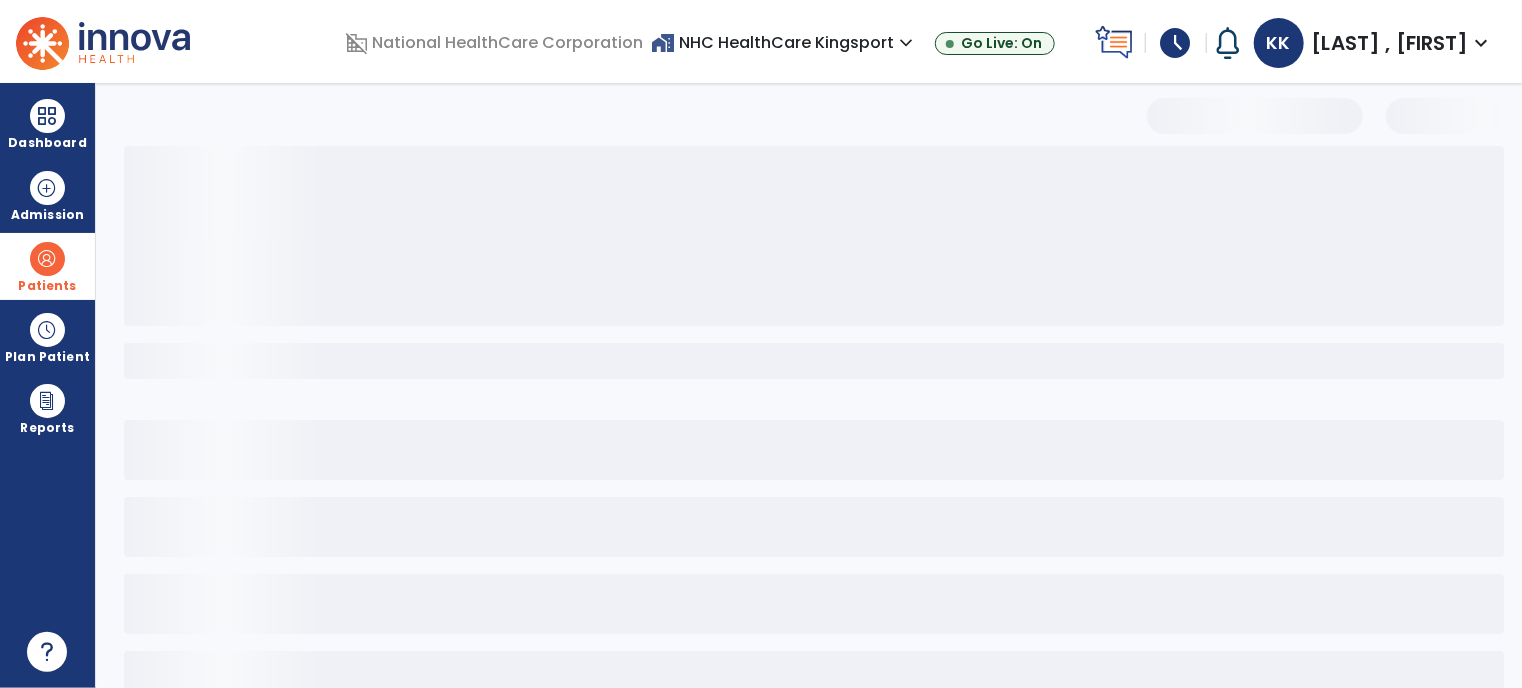 scroll, scrollTop: 53, scrollLeft: 0, axis: vertical 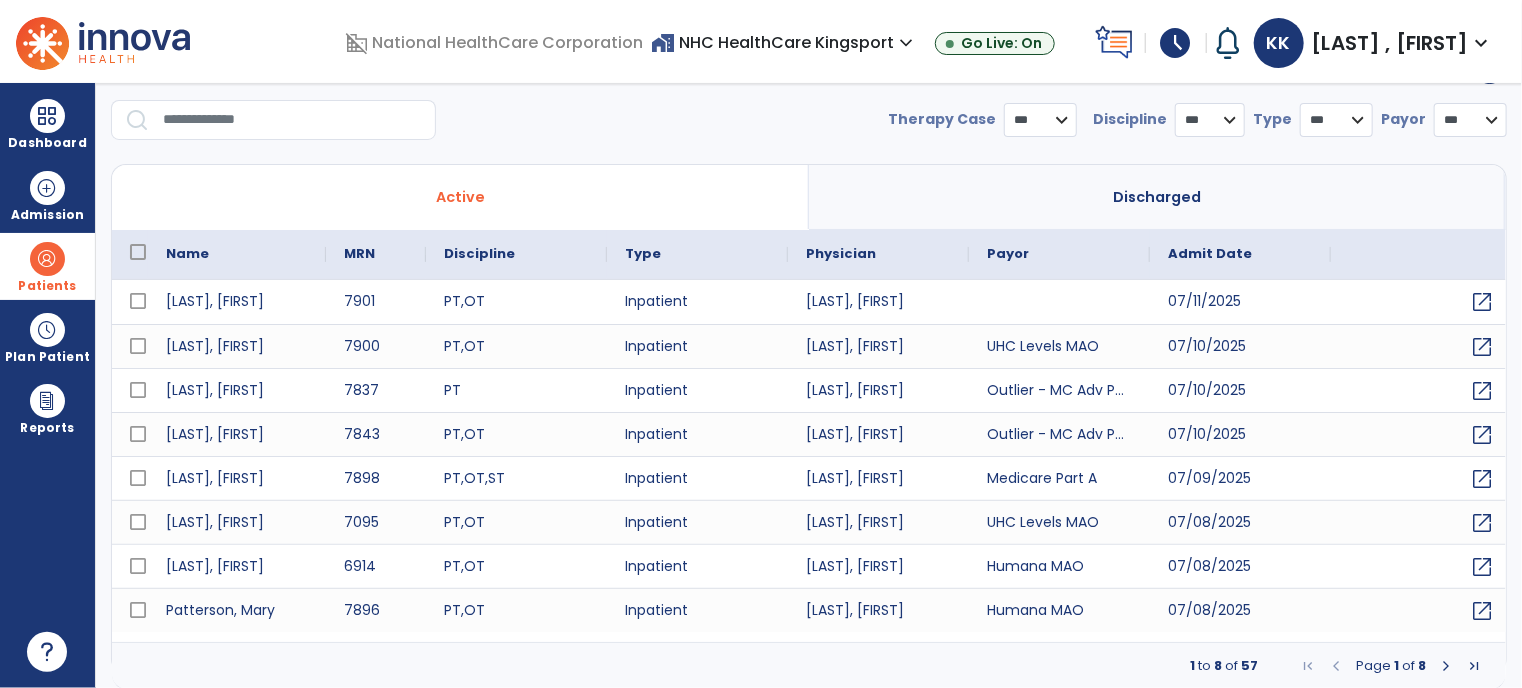 select on "***" 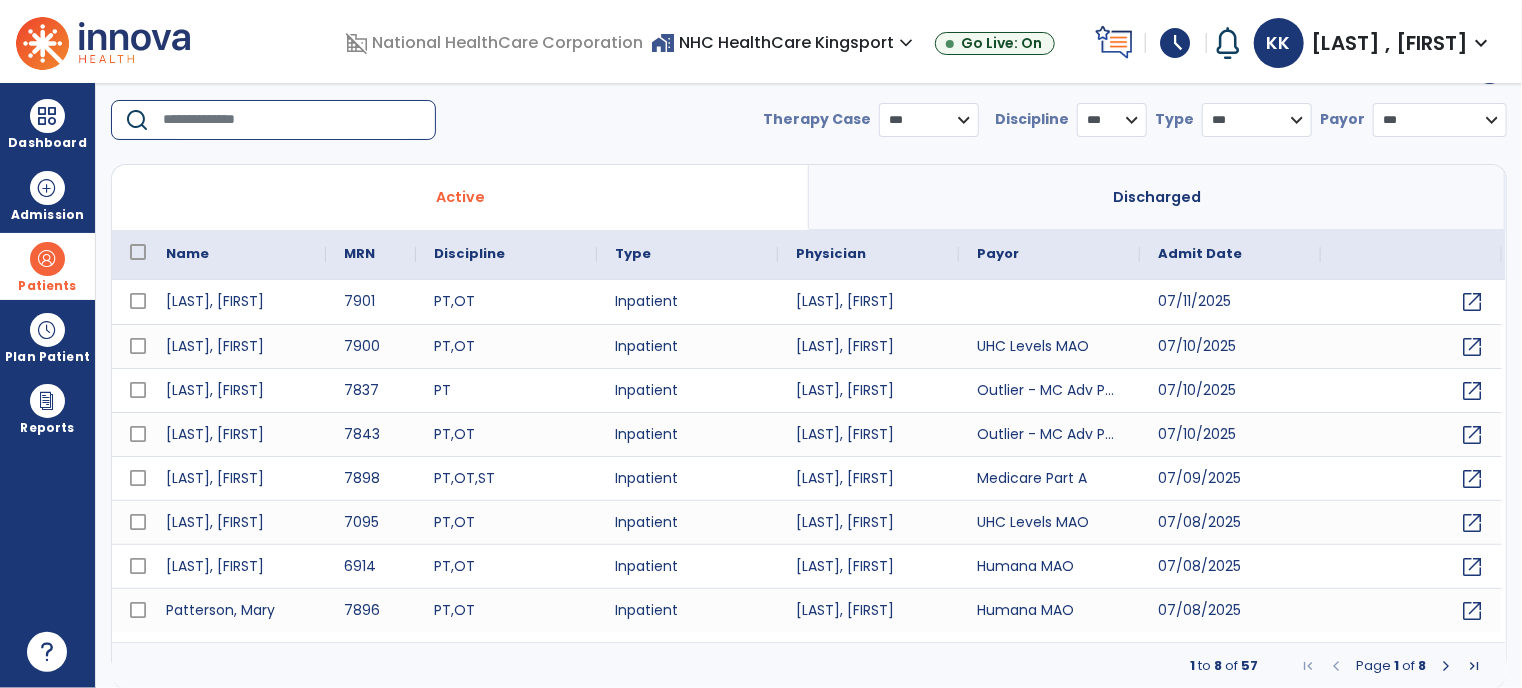 click at bounding box center (292, 120) 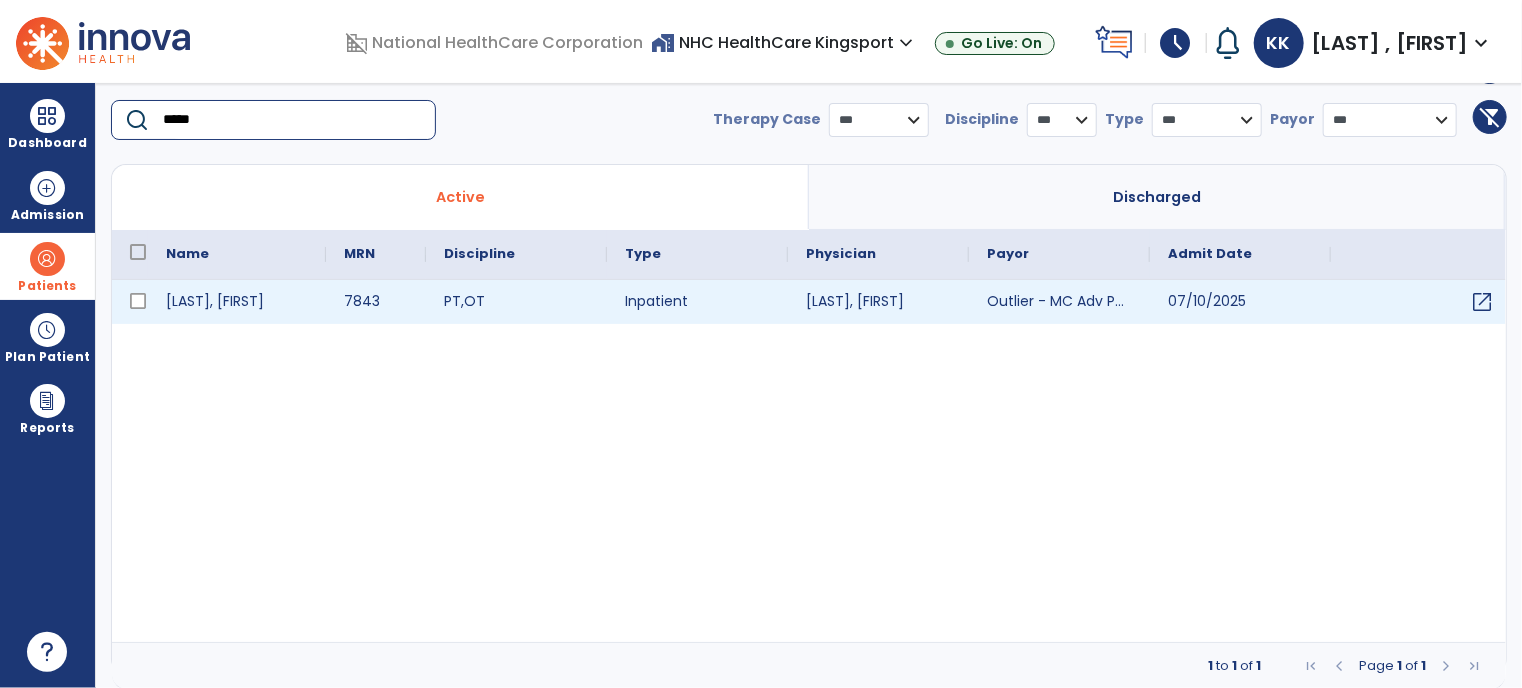 type on "*****" 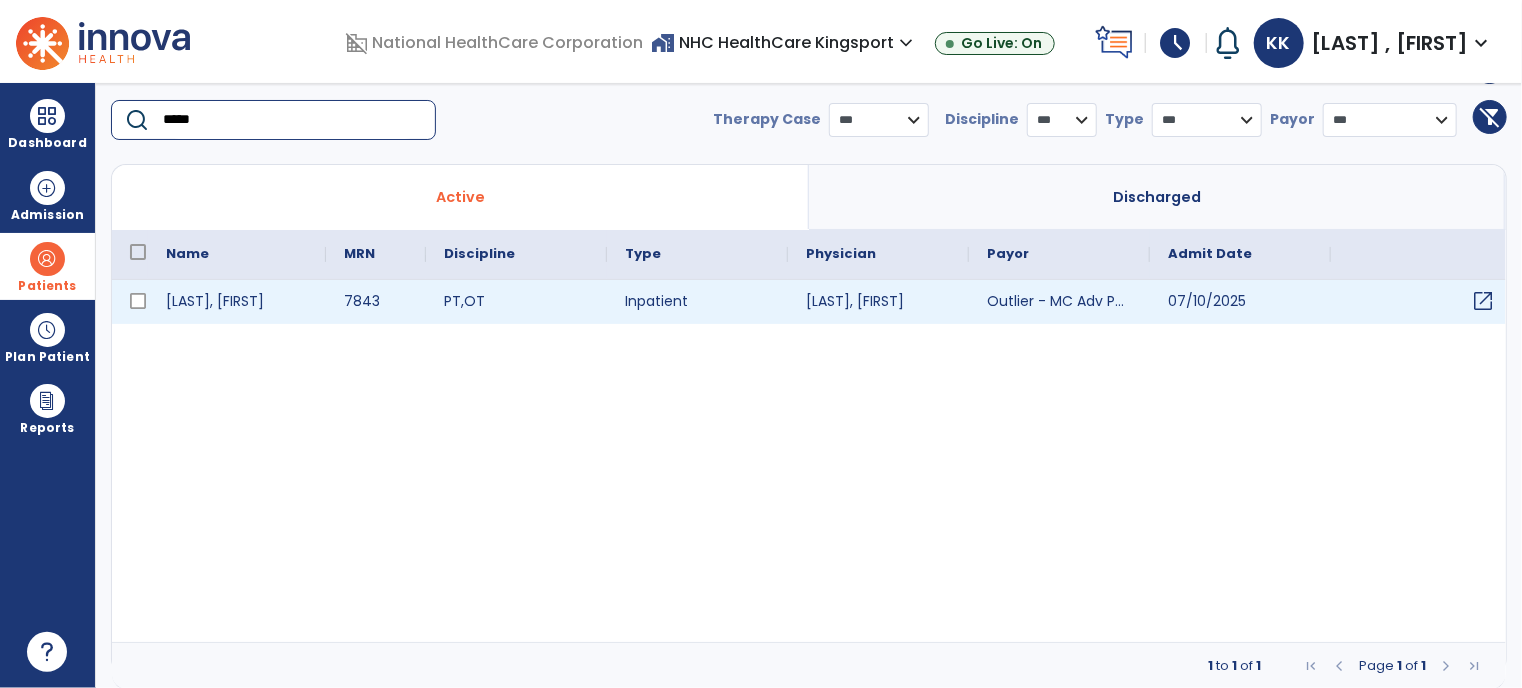 click on "open_in_new" at bounding box center (1483, 301) 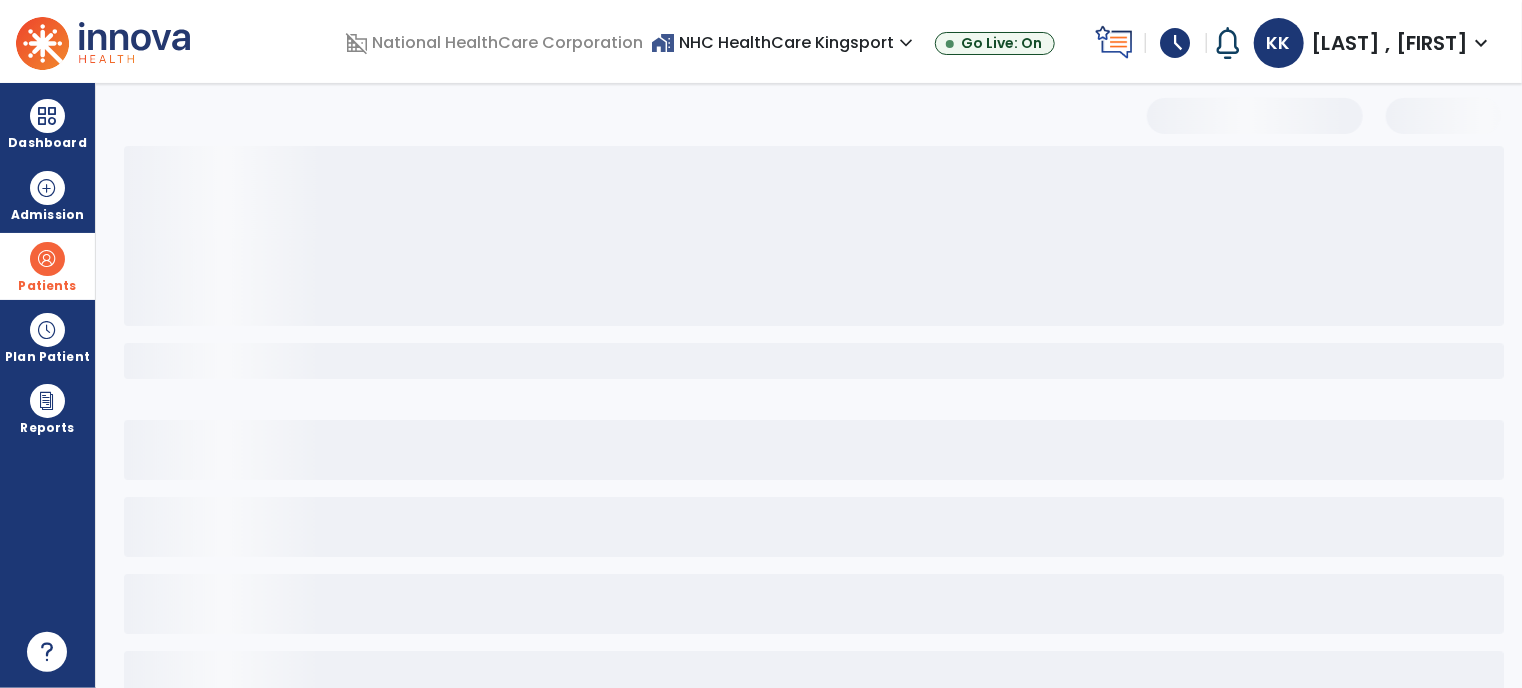 drag, startPoint x: 1482, startPoint y: 303, endPoint x: 1379, endPoint y: 339, distance: 109.11004 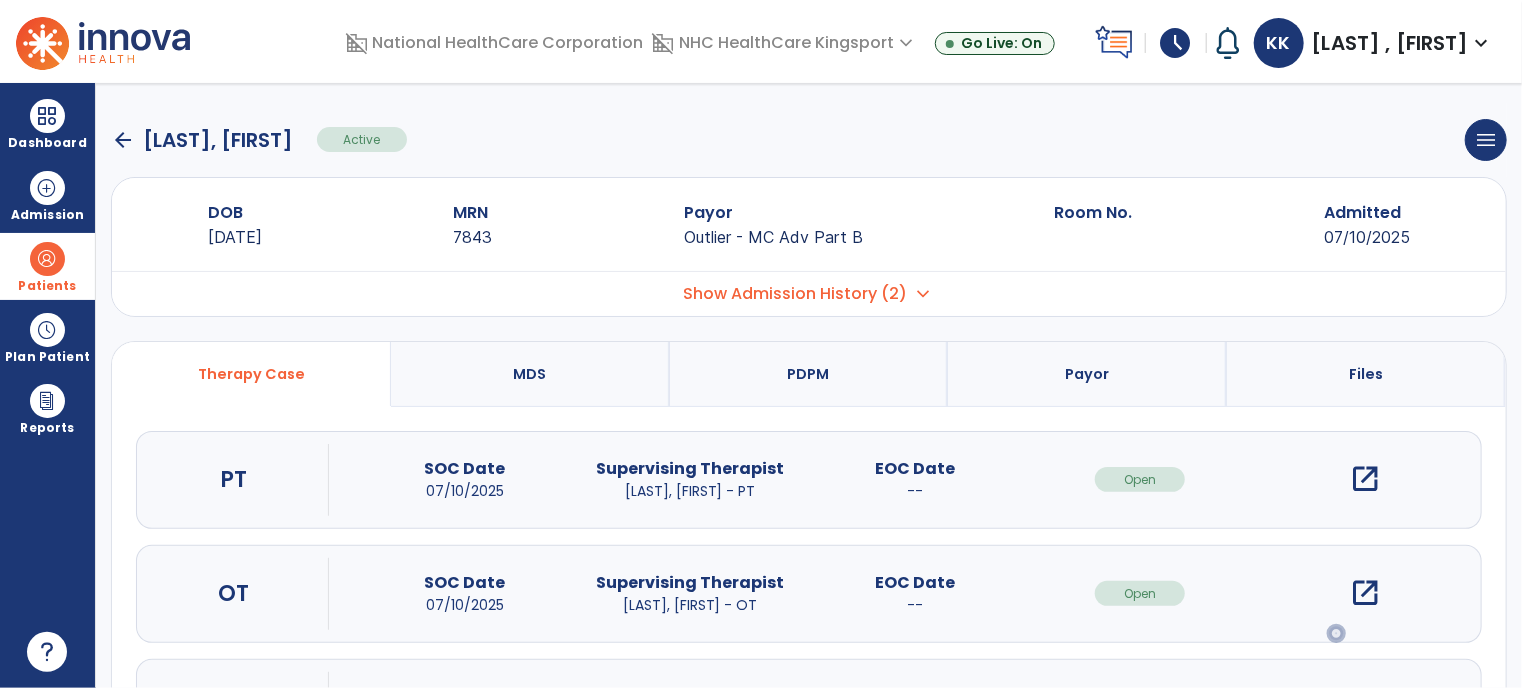 scroll, scrollTop: 114, scrollLeft: 0, axis: vertical 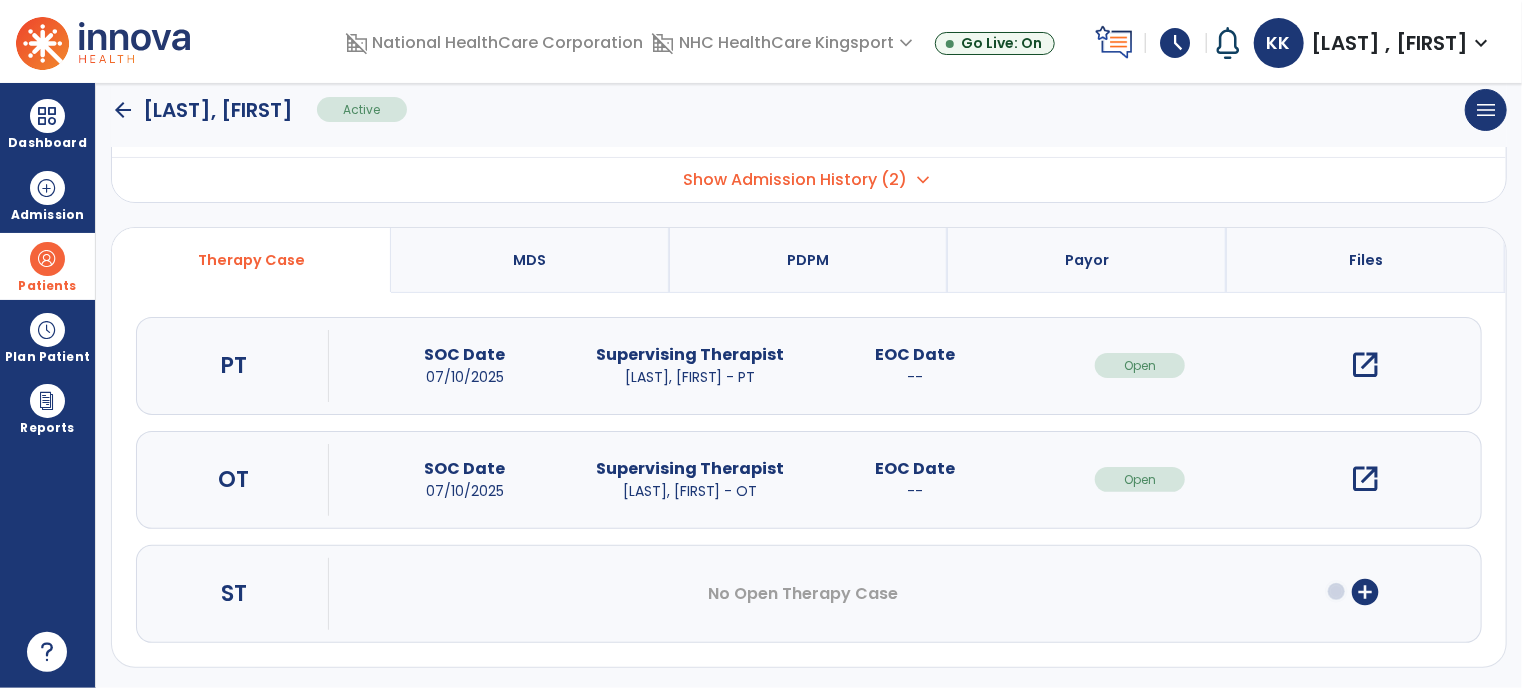 click on "open_in_new" at bounding box center [1365, 479] 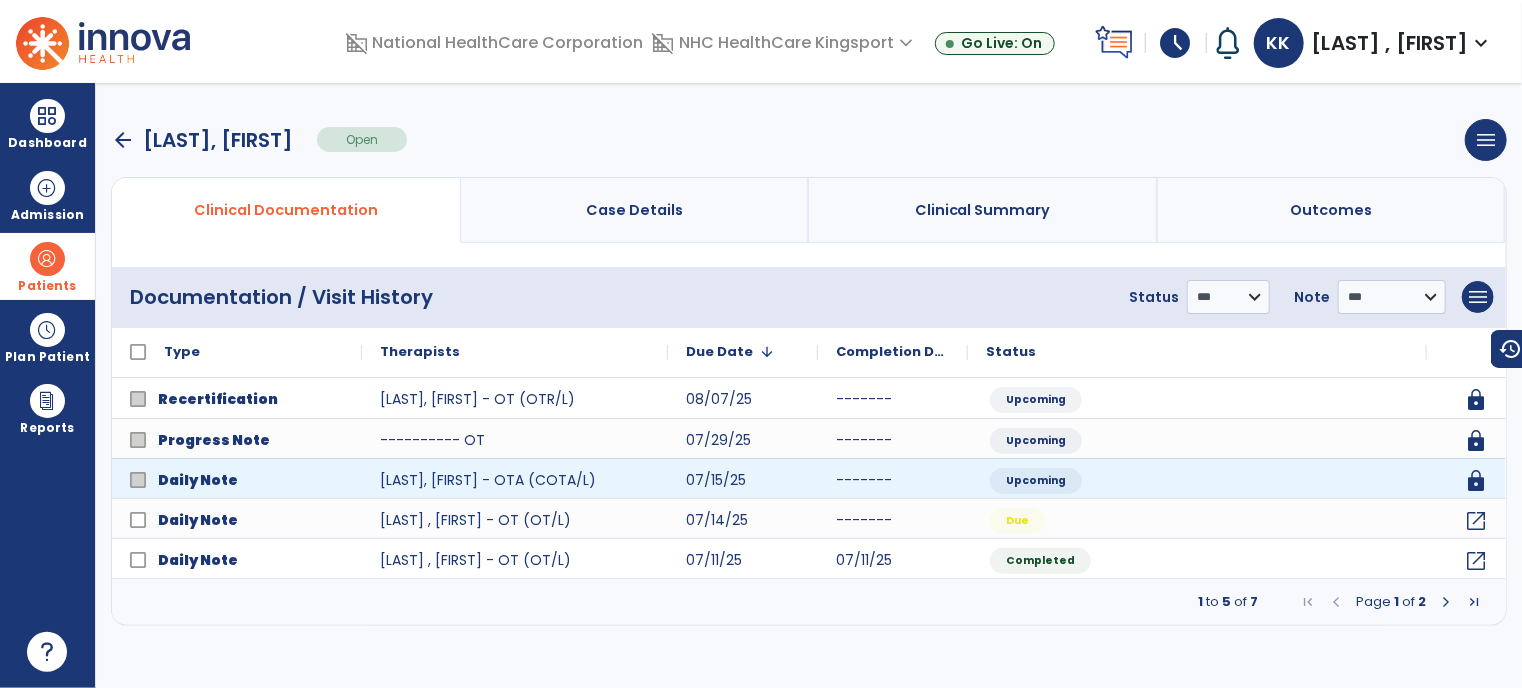 scroll, scrollTop: 0, scrollLeft: 0, axis: both 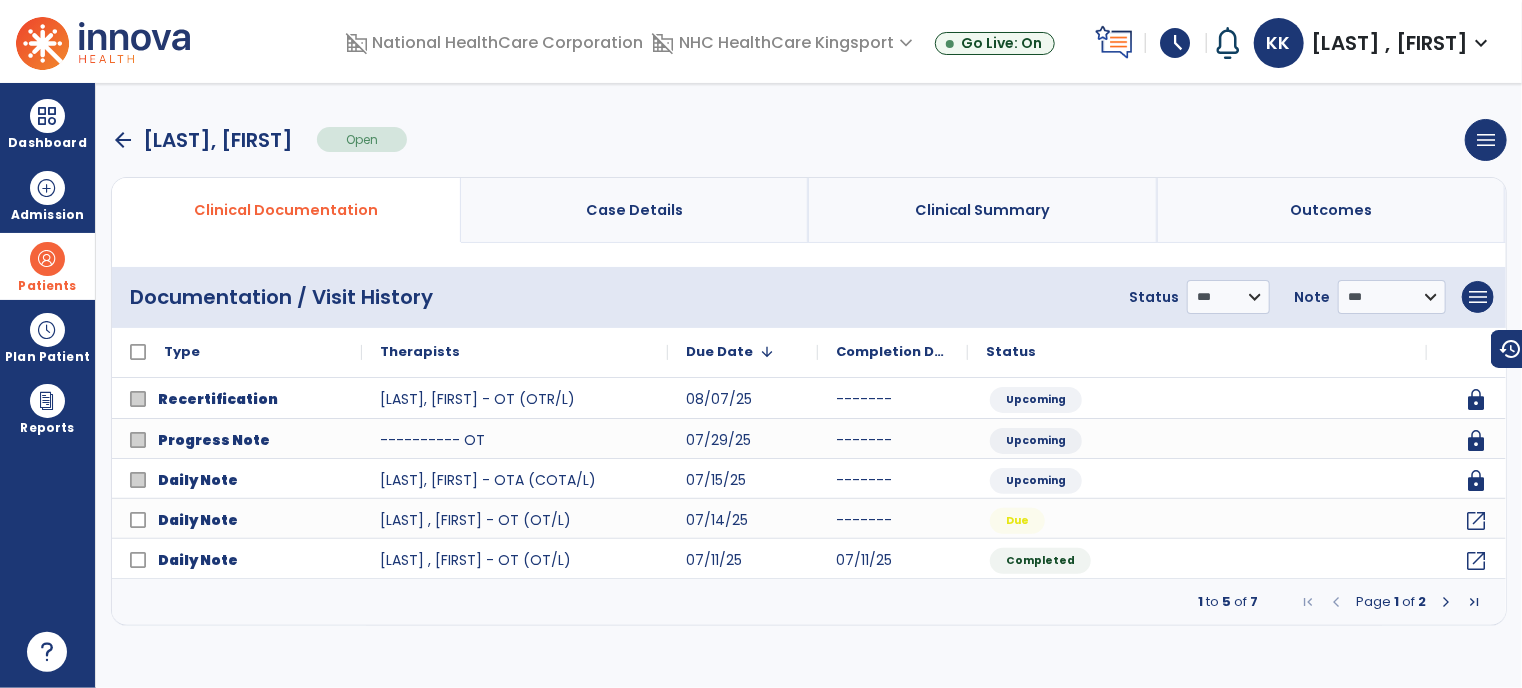 click on "arrow_back" at bounding box center (123, 140) 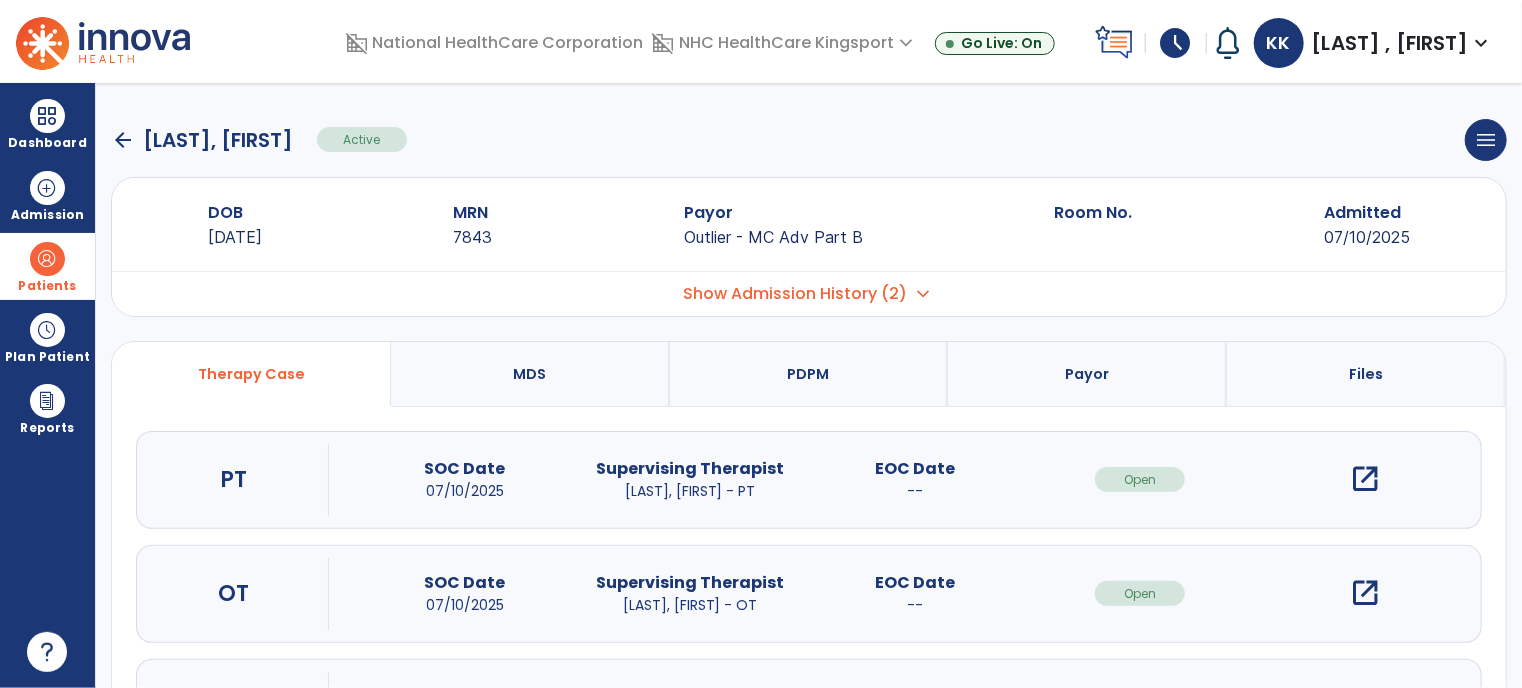 click on "PDPM" at bounding box center (808, 374) 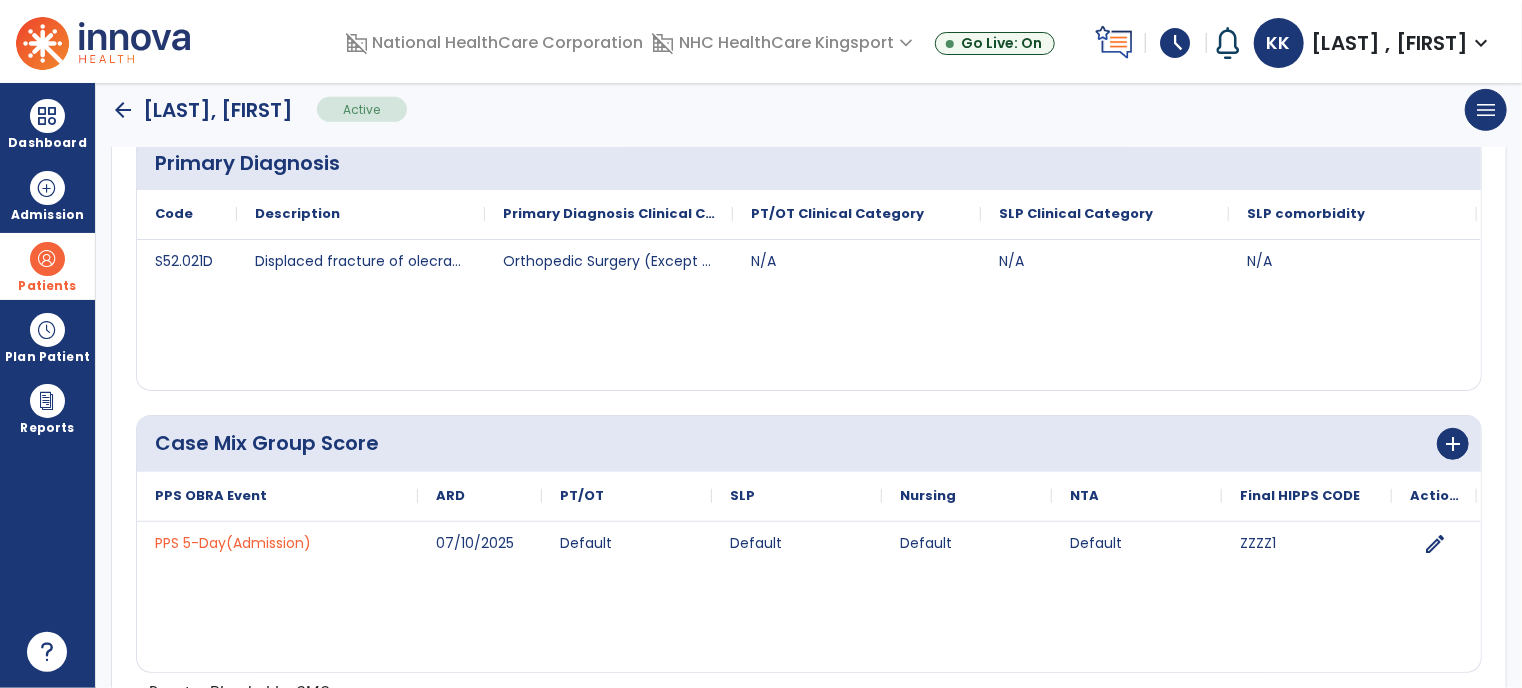 scroll, scrollTop: 955, scrollLeft: 0, axis: vertical 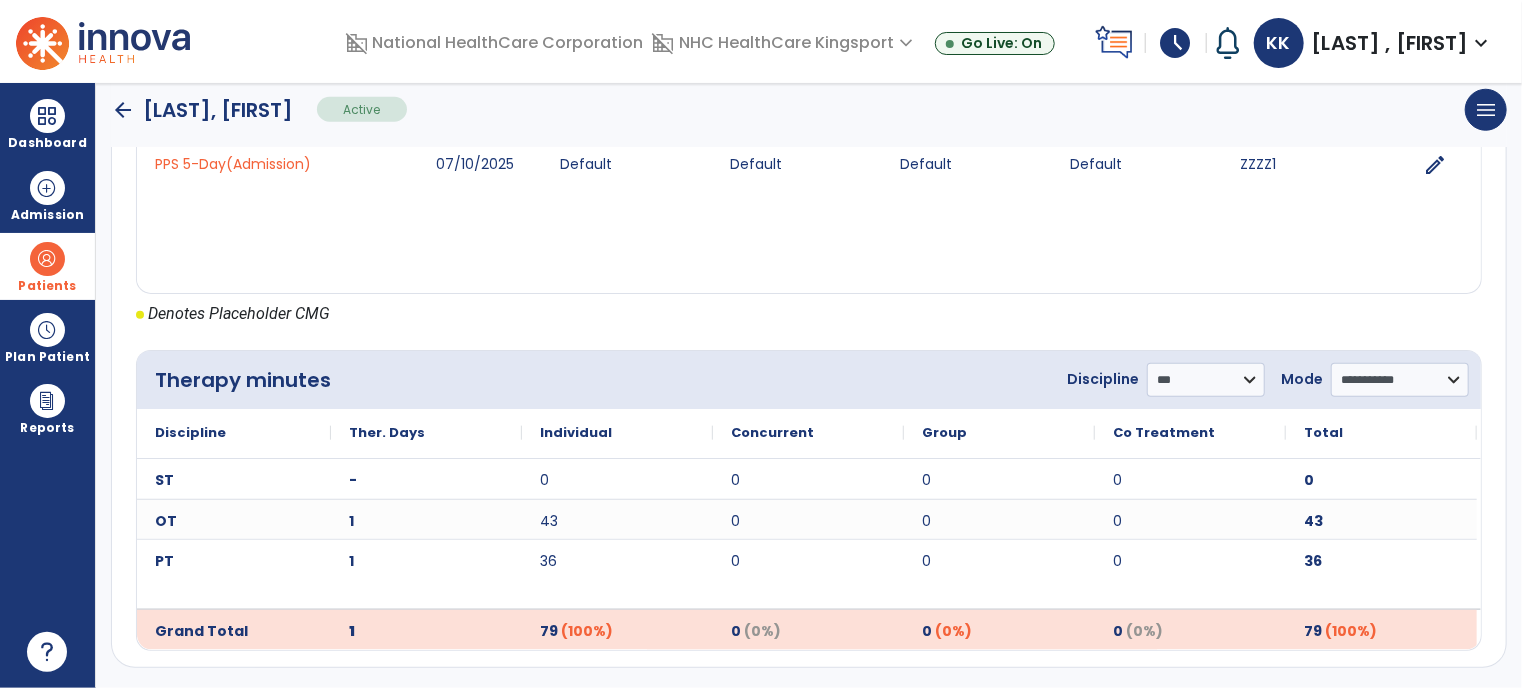 click on "Denotes Placeholder CMG" 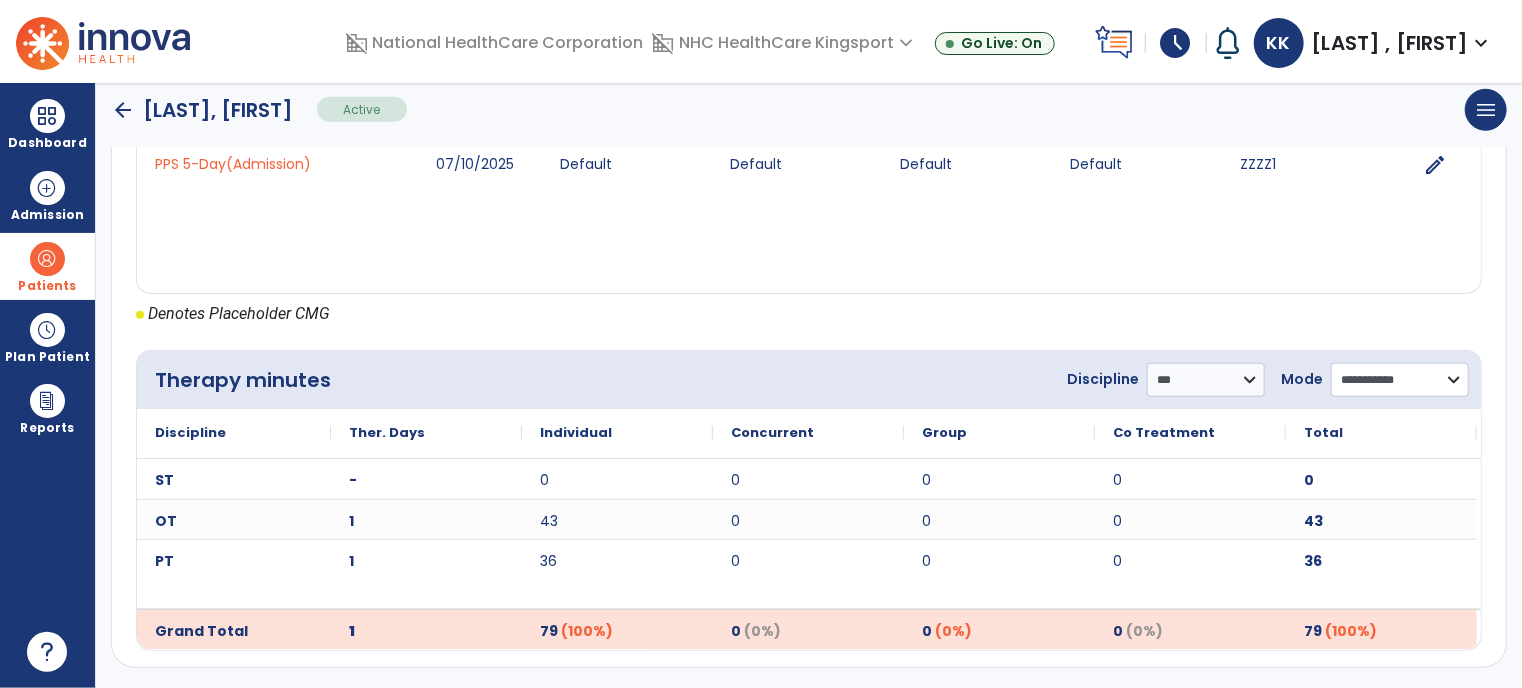 click on "**********" 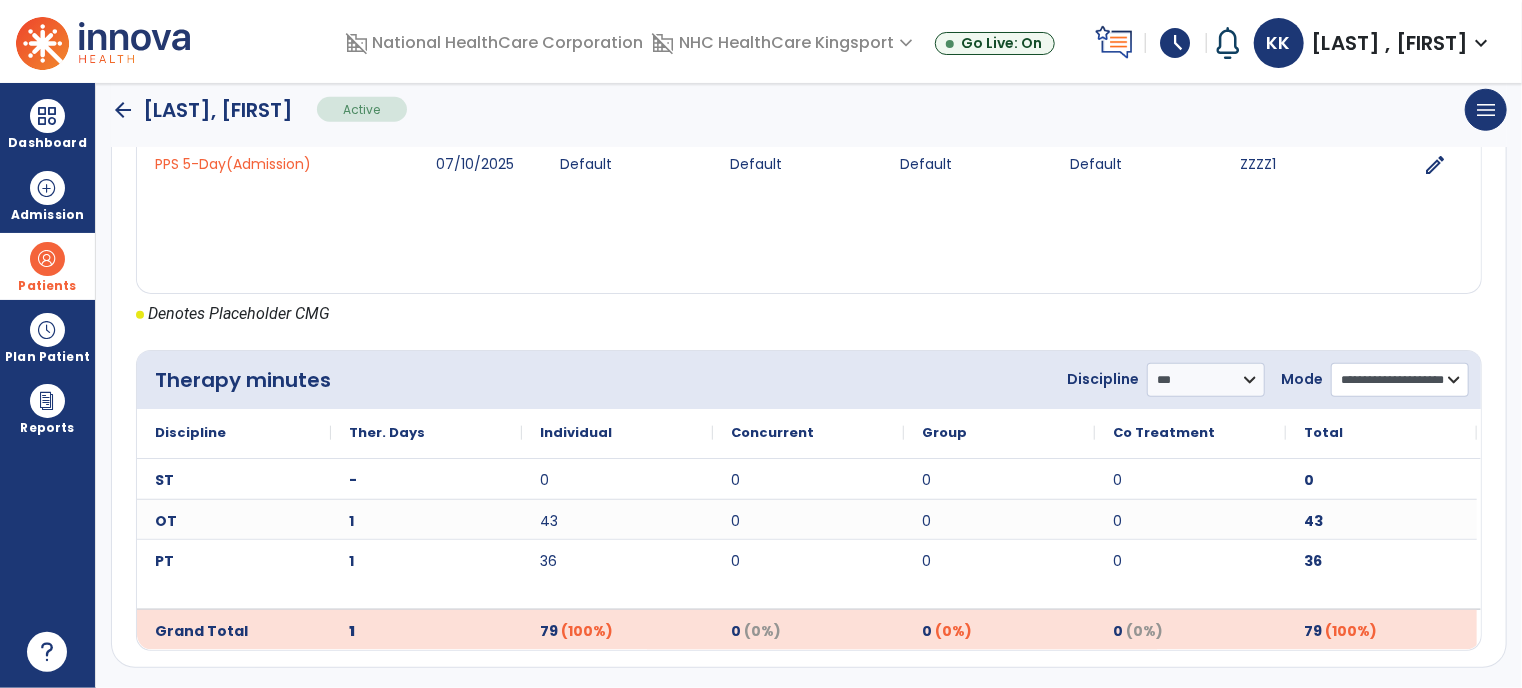 click on "**********" 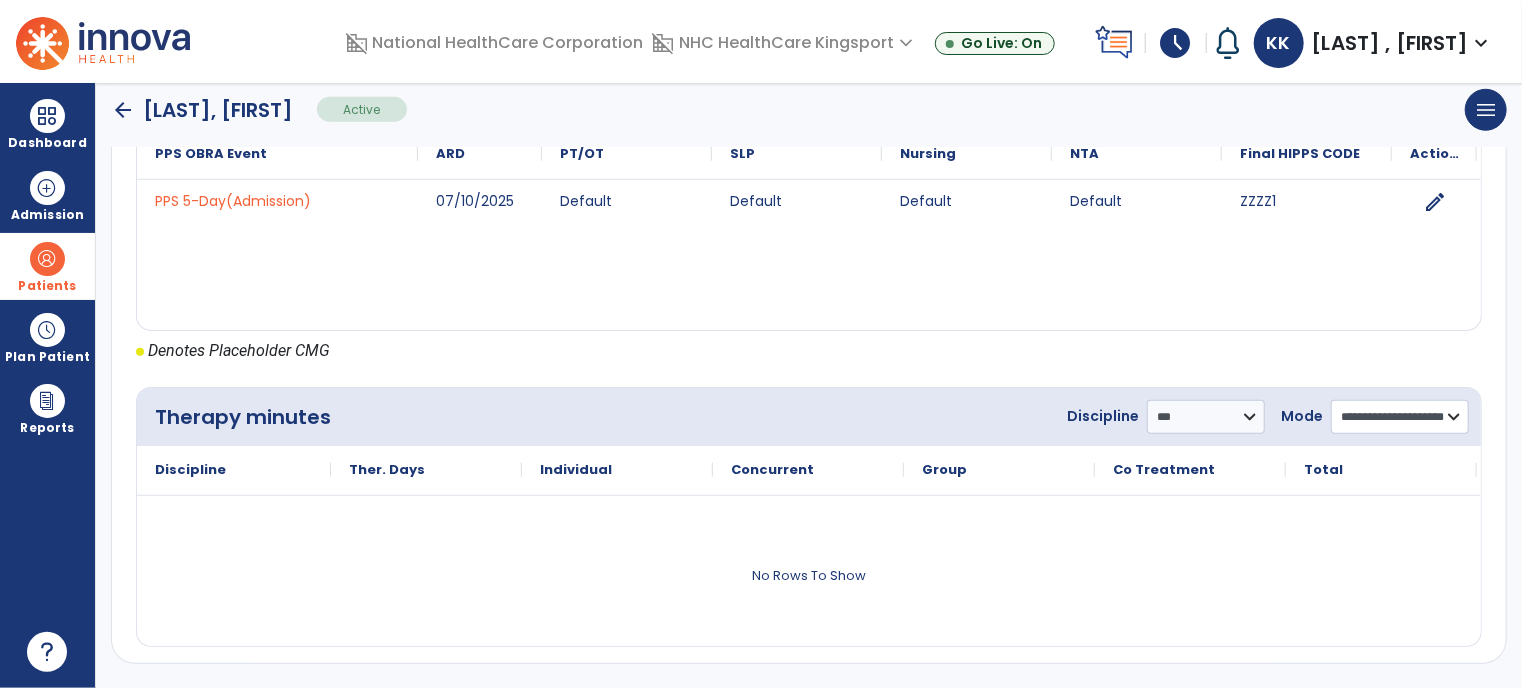 scroll, scrollTop: 914, scrollLeft: 0, axis: vertical 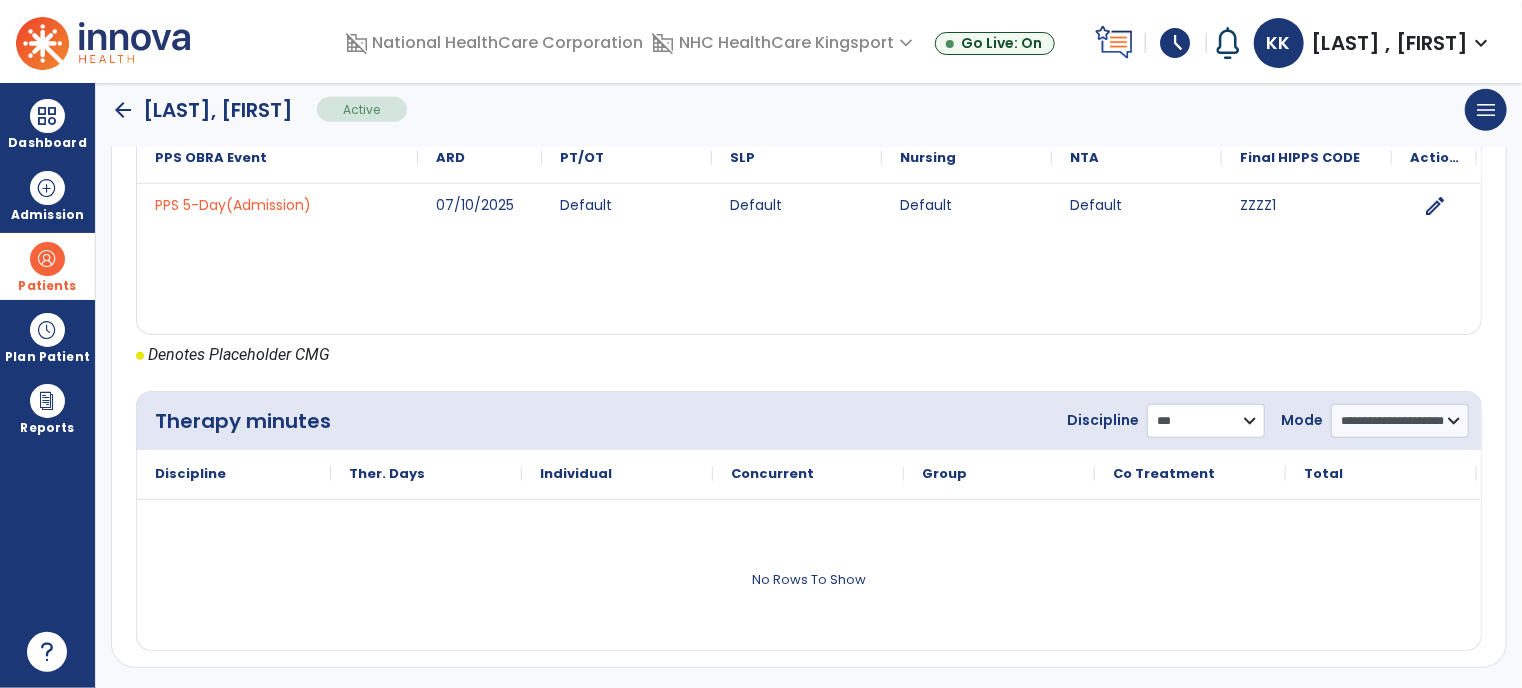 click on "**********" 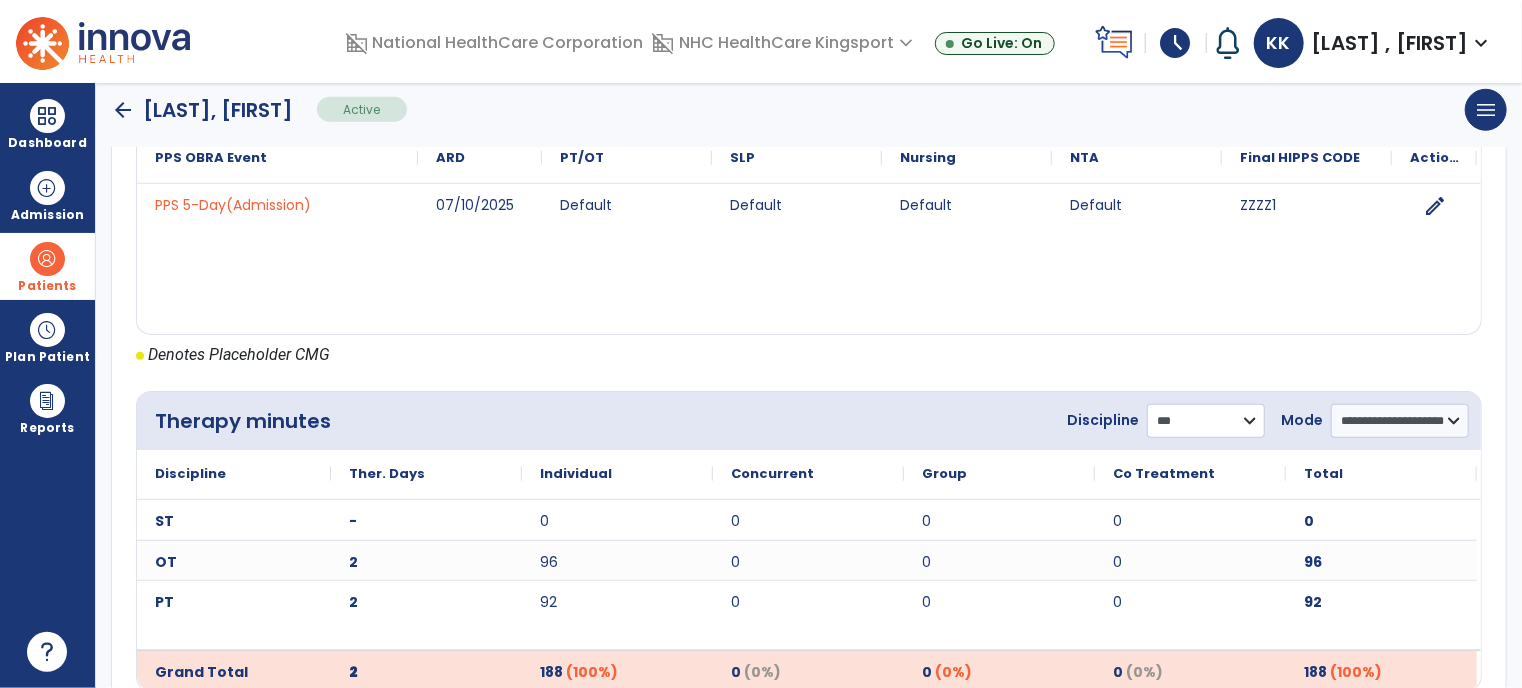 scroll, scrollTop: 955, scrollLeft: 0, axis: vertical 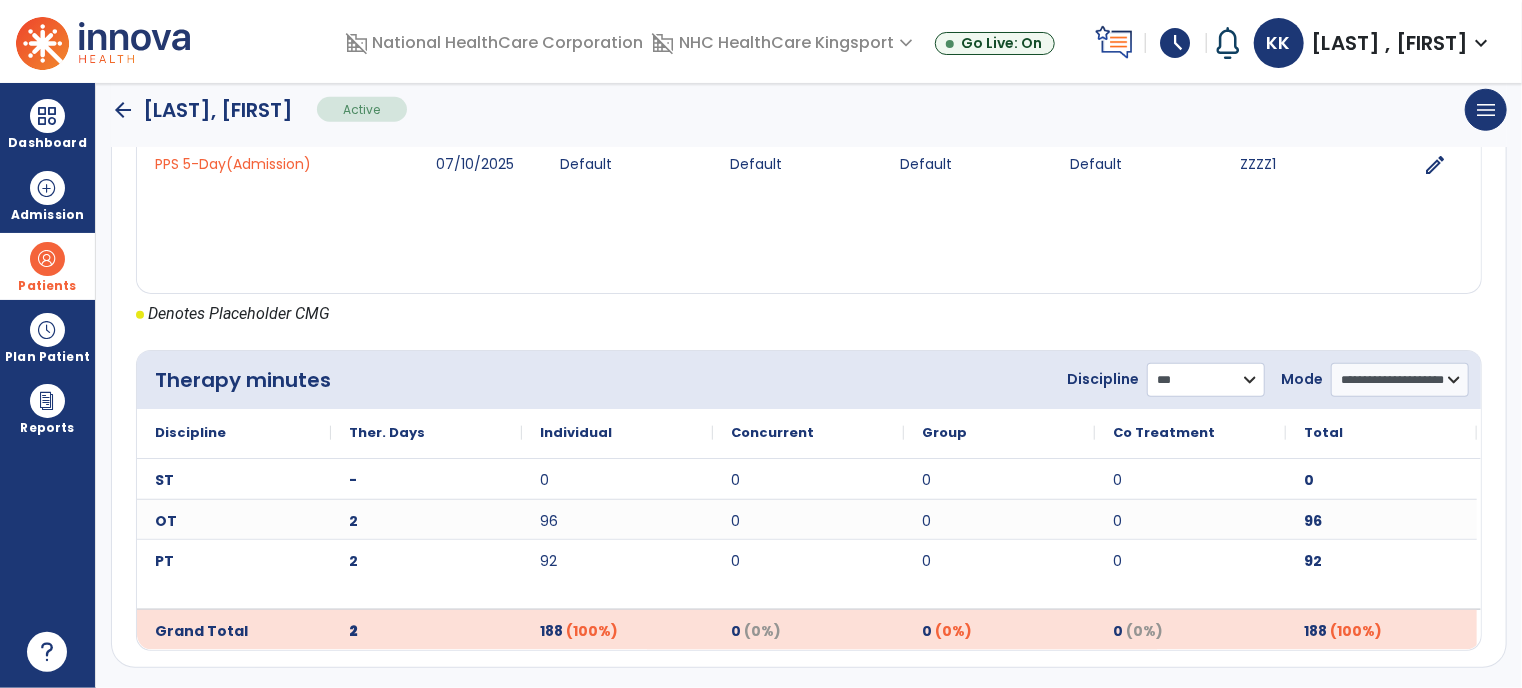 select on "**" 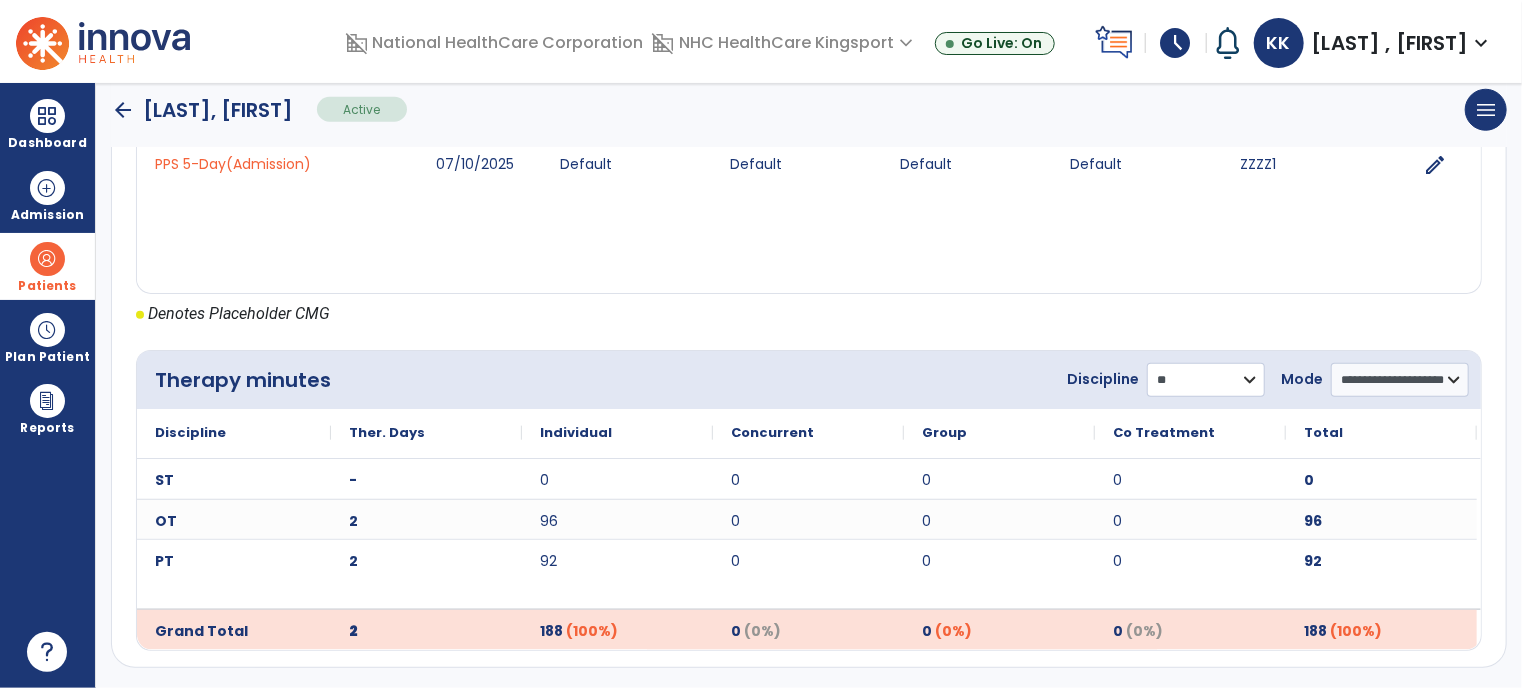 click on "**********" 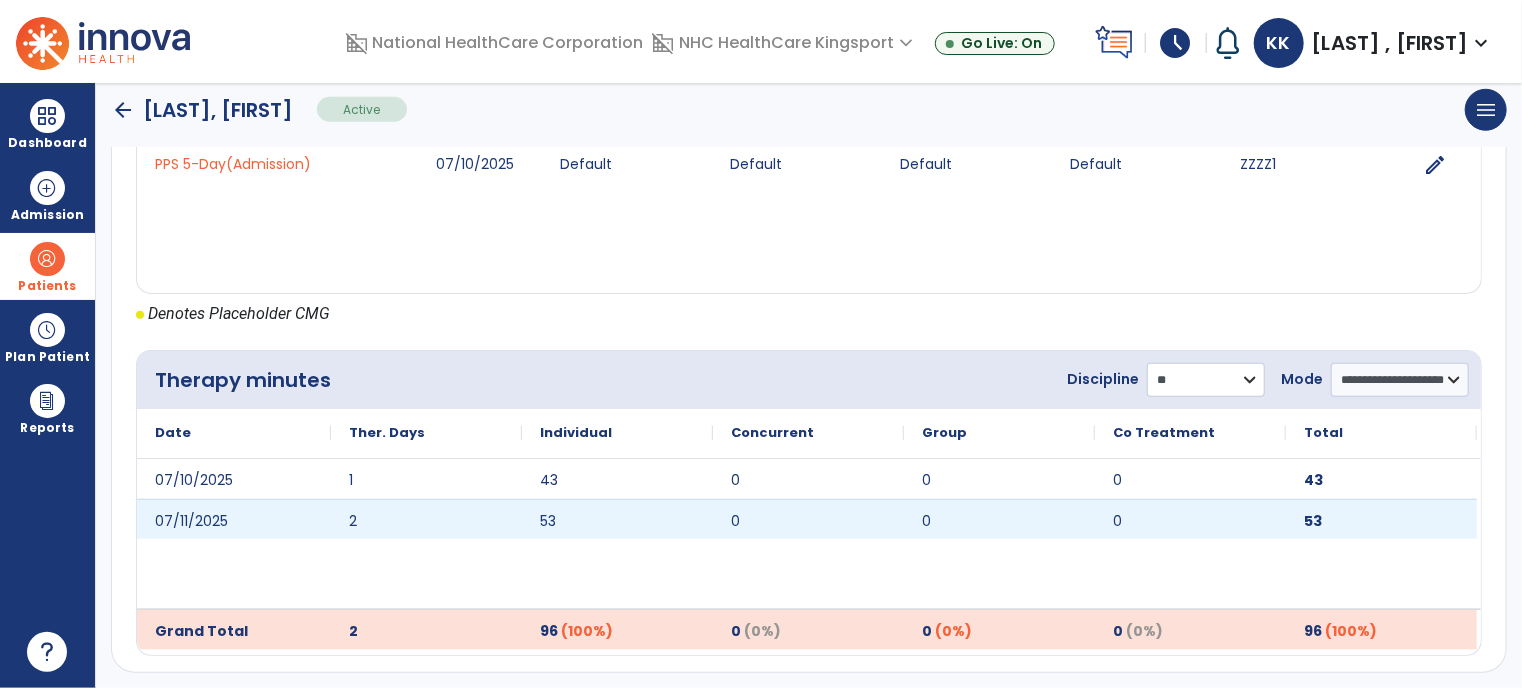 scroll, scrollTop: 955, scrollLeft: 0, axis: vertical 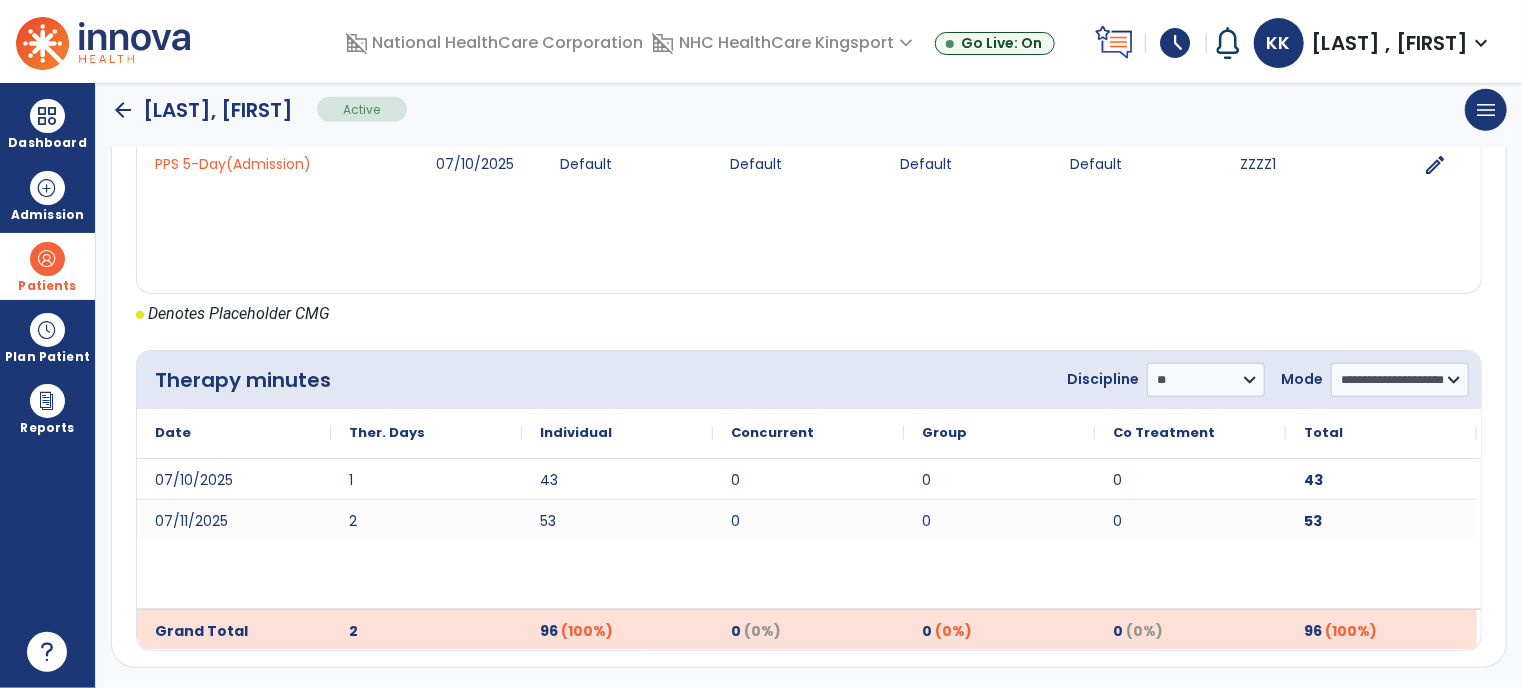 click on "arrow_back" 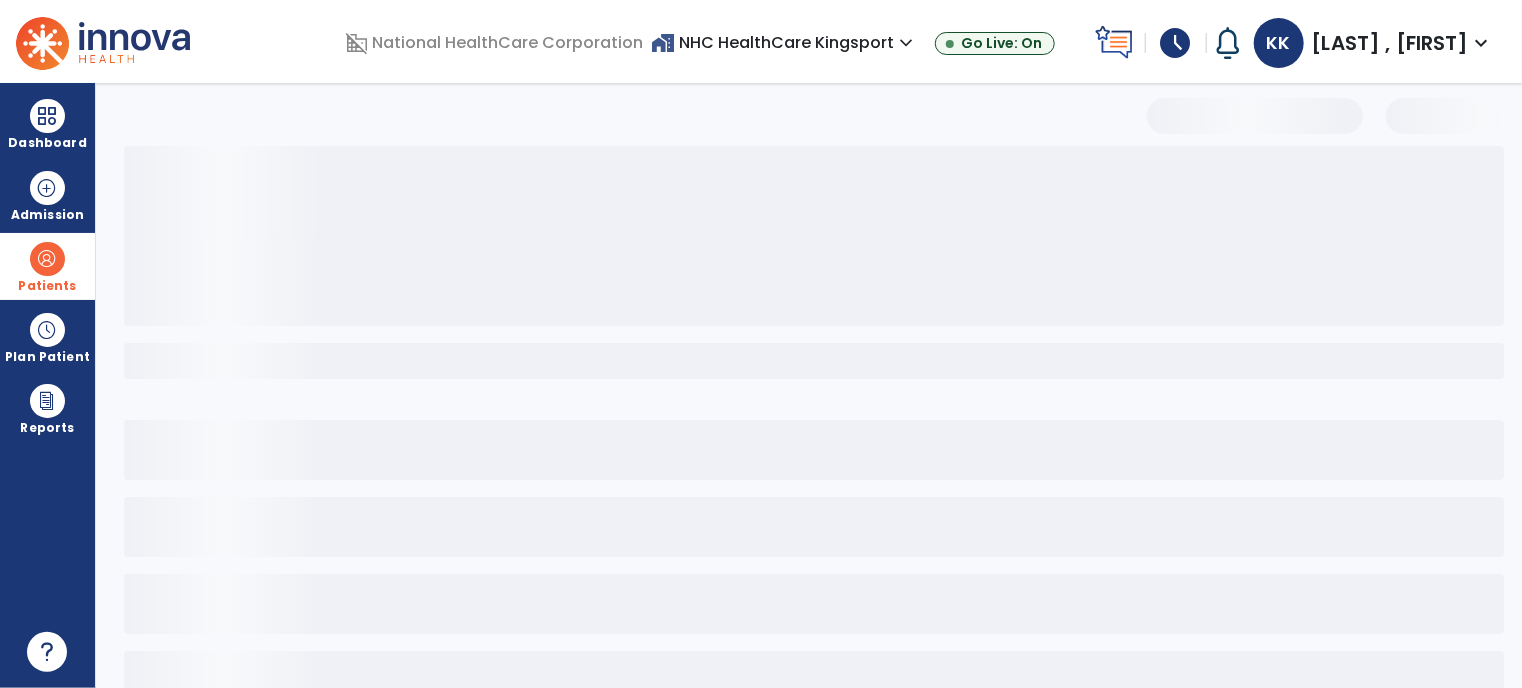 scroll, scrollTop: 0, scrollLeft: 0, axis: both 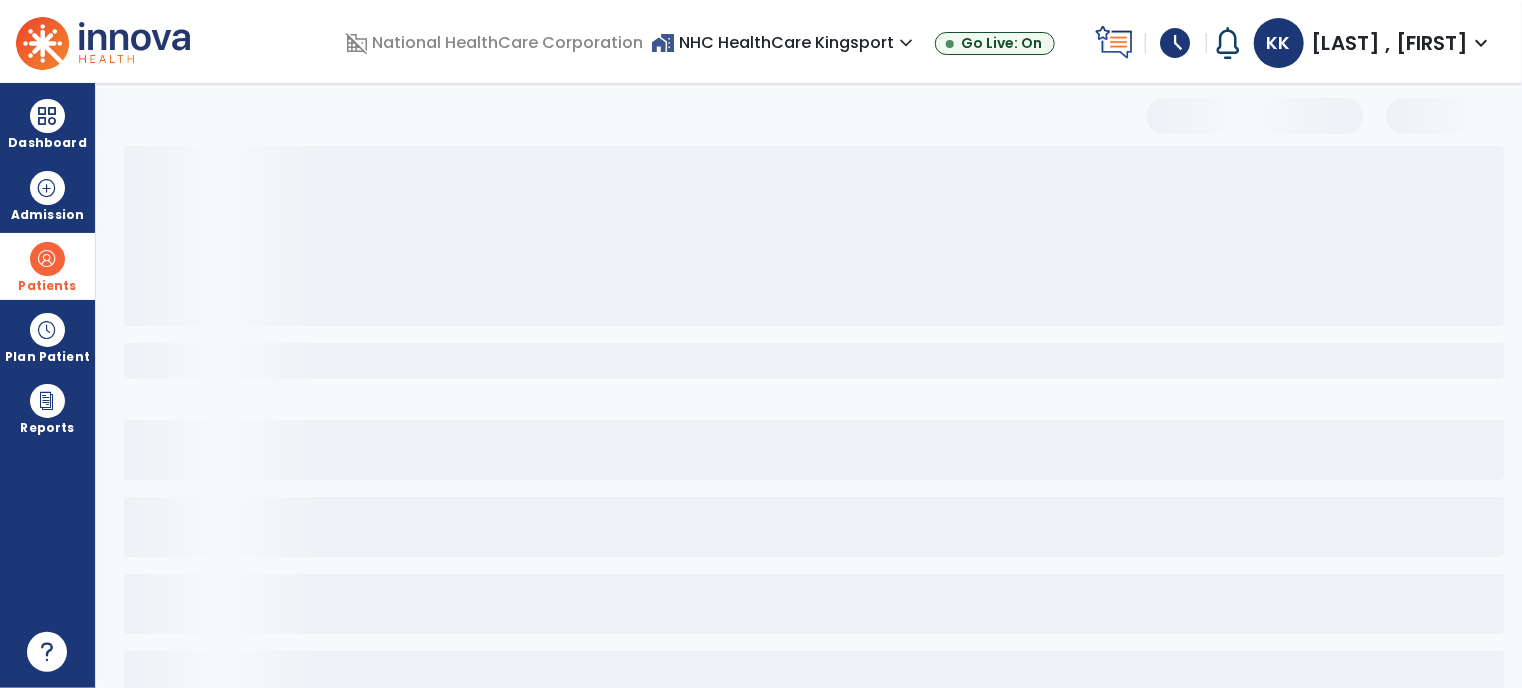 select on "***" 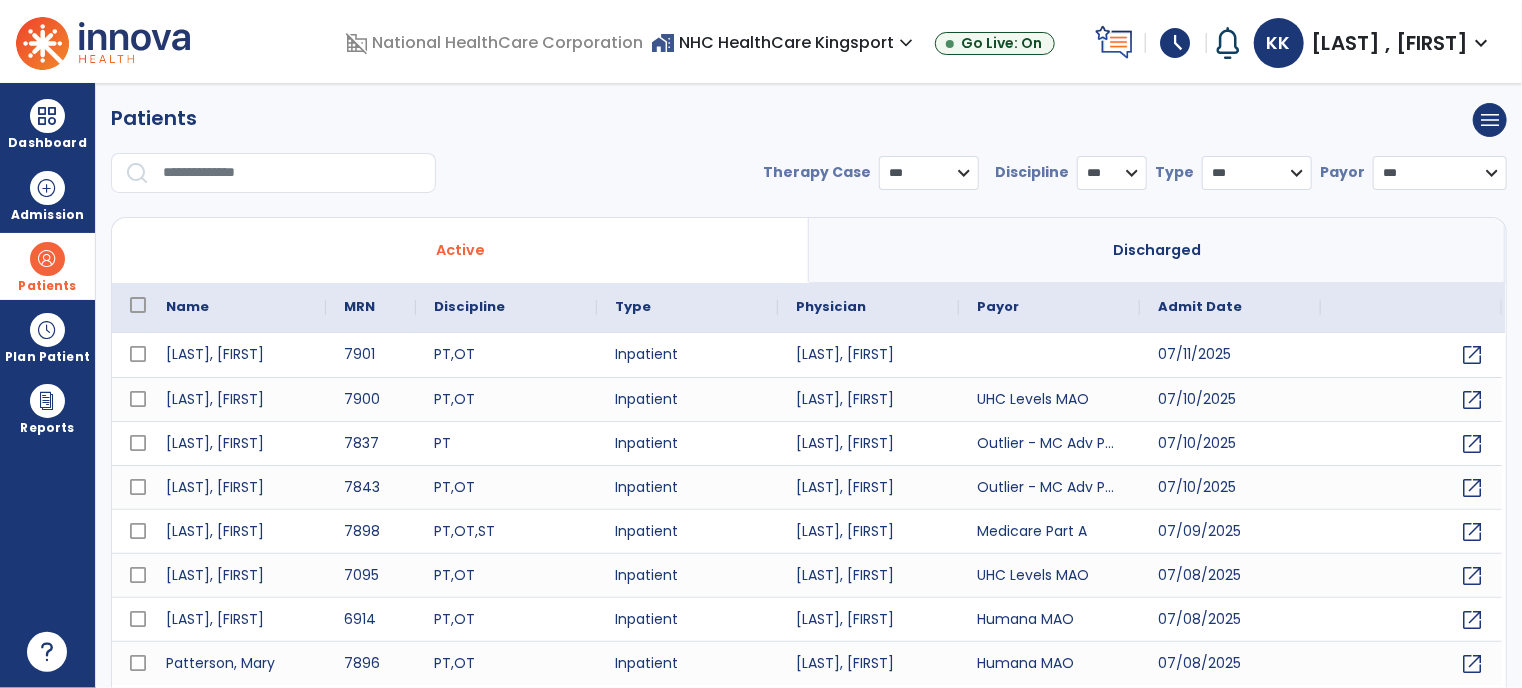 click at bounding box center (292, 173) 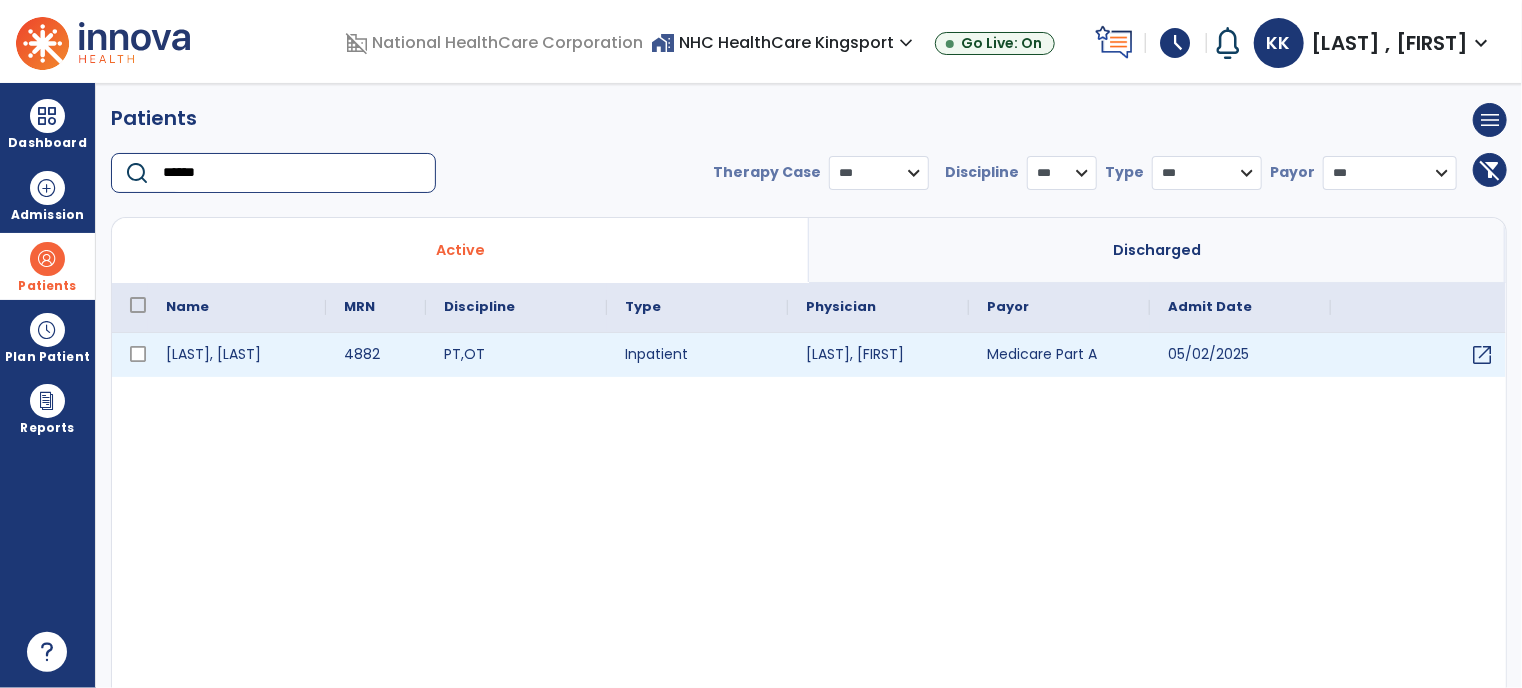 type on "******" 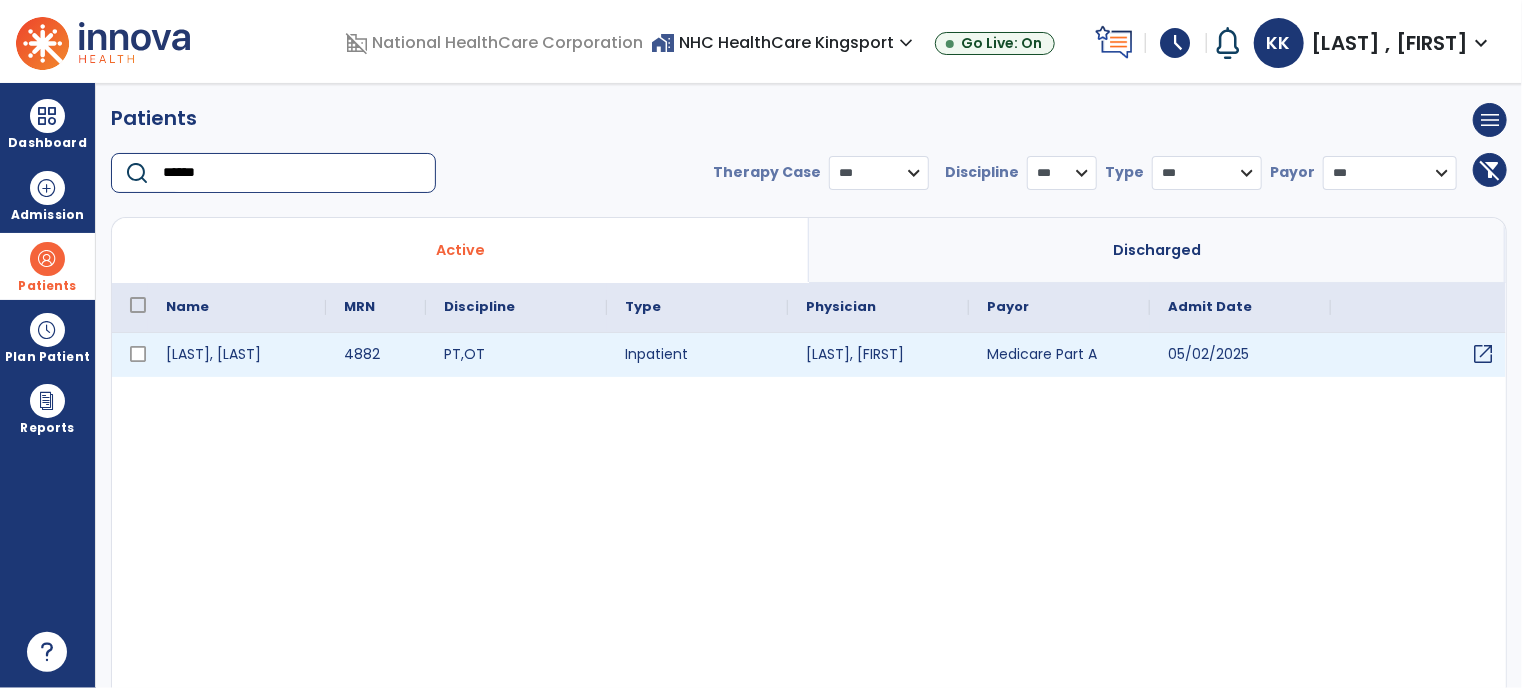click on "open_in_new" at bounding box center [1483, 354] 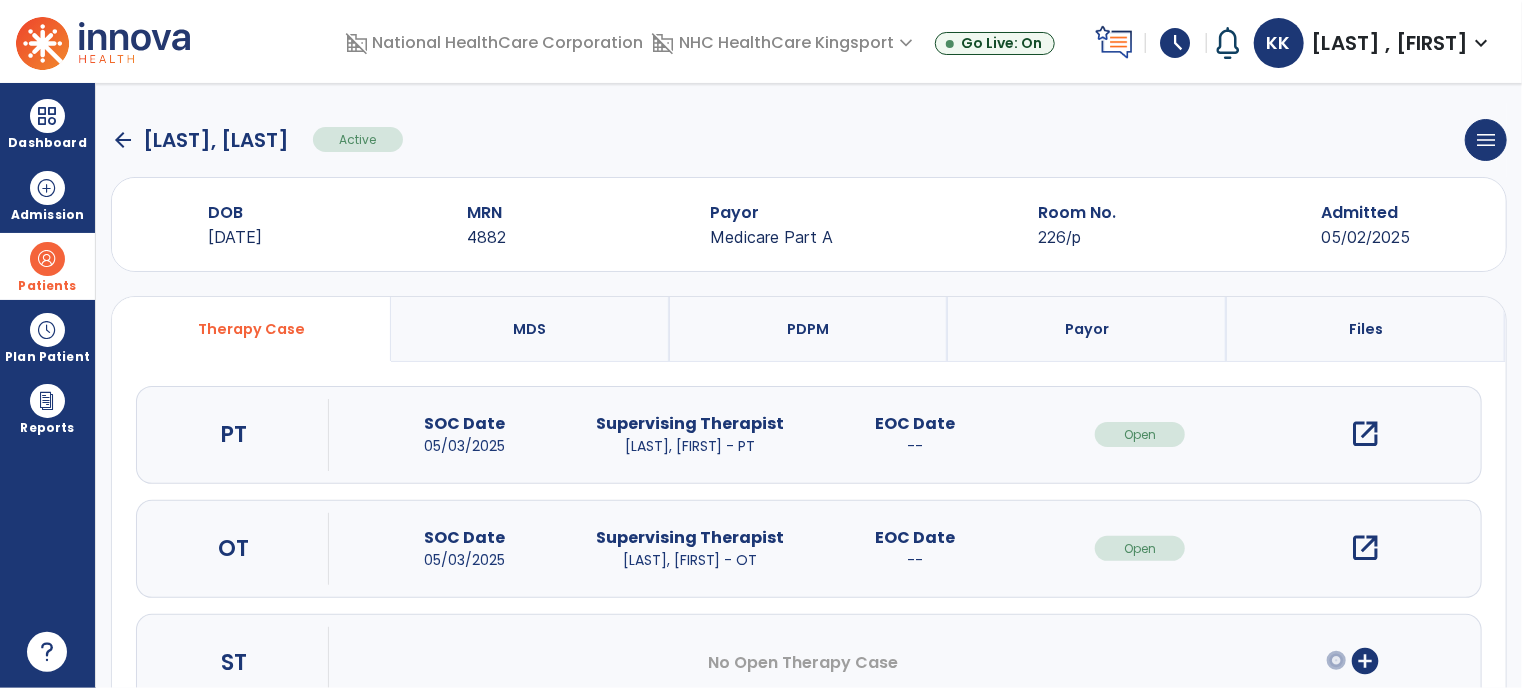 scroll, scrollTop: 60, scrollLeft: 0, axis: vertical 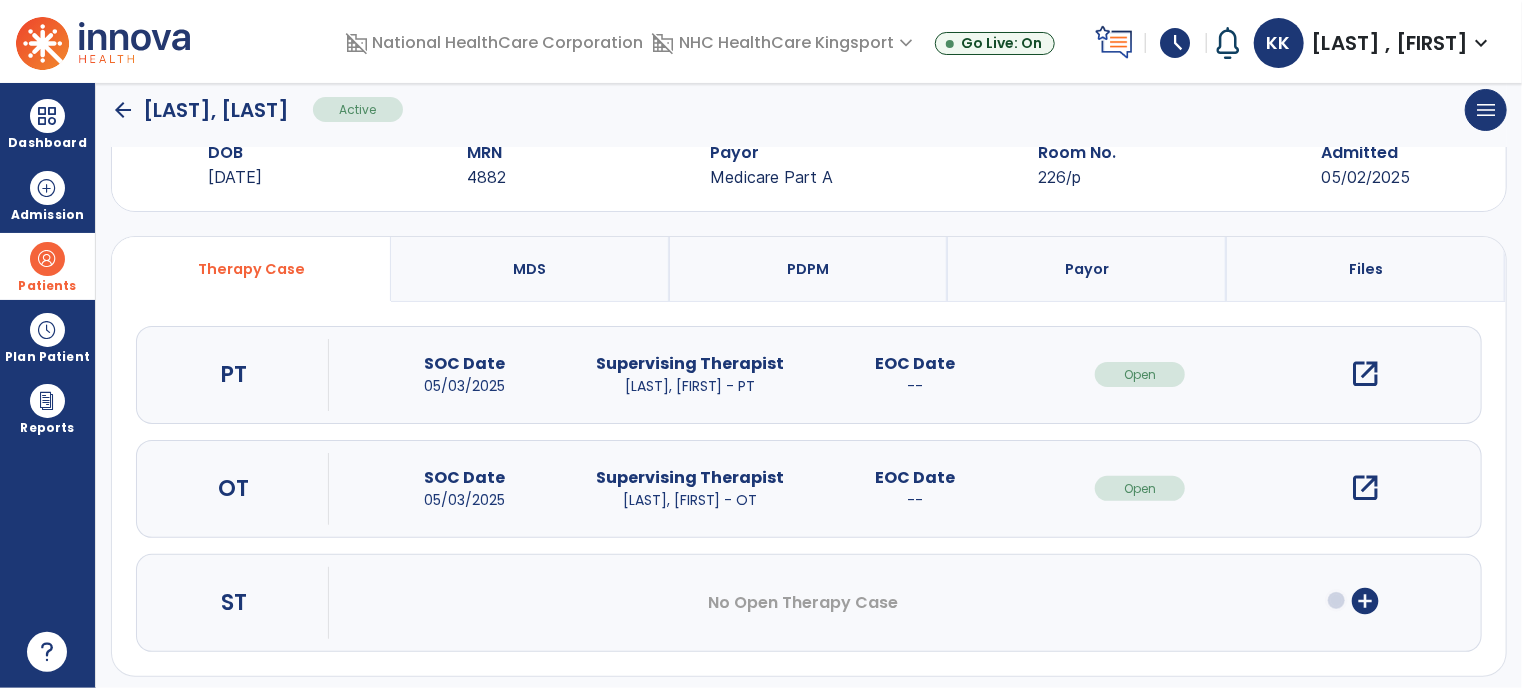 click on "PDPM" at bounding box center [809, 269] 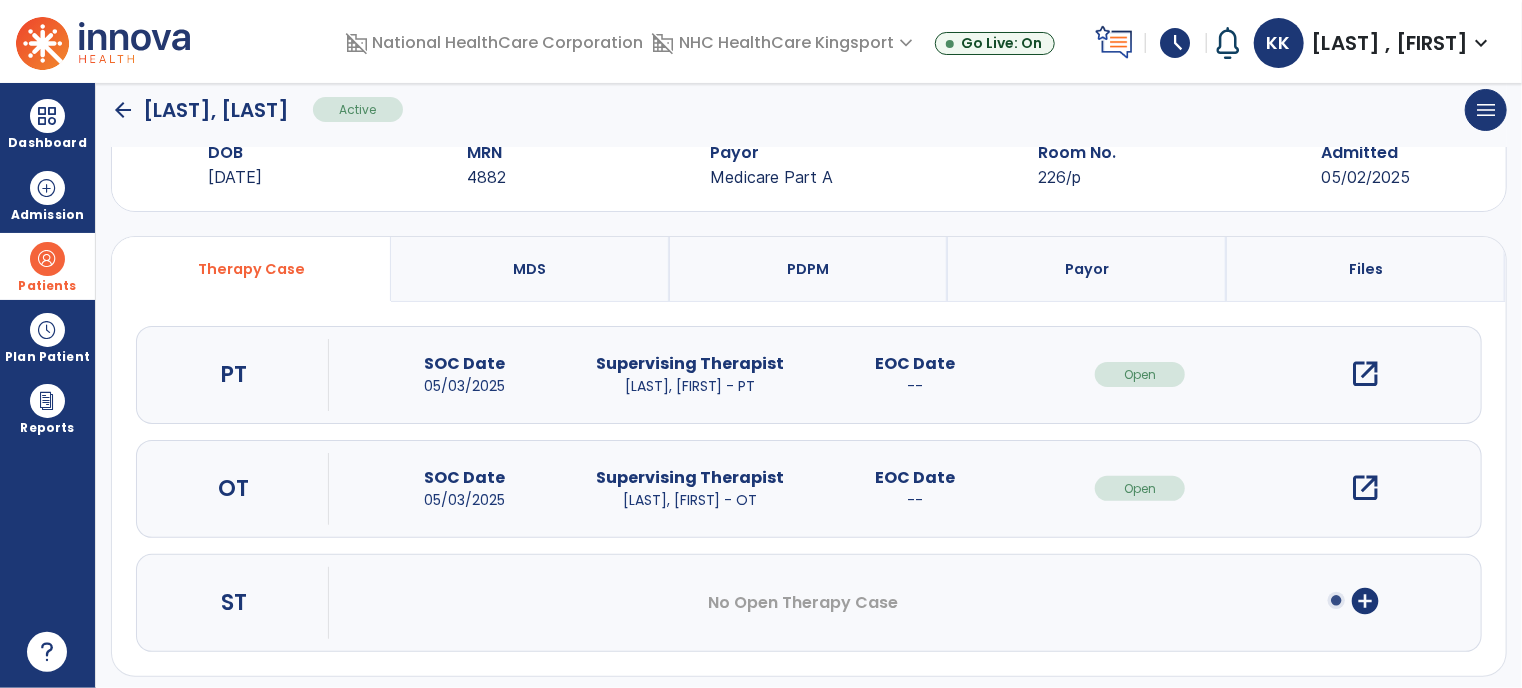 select on "***" 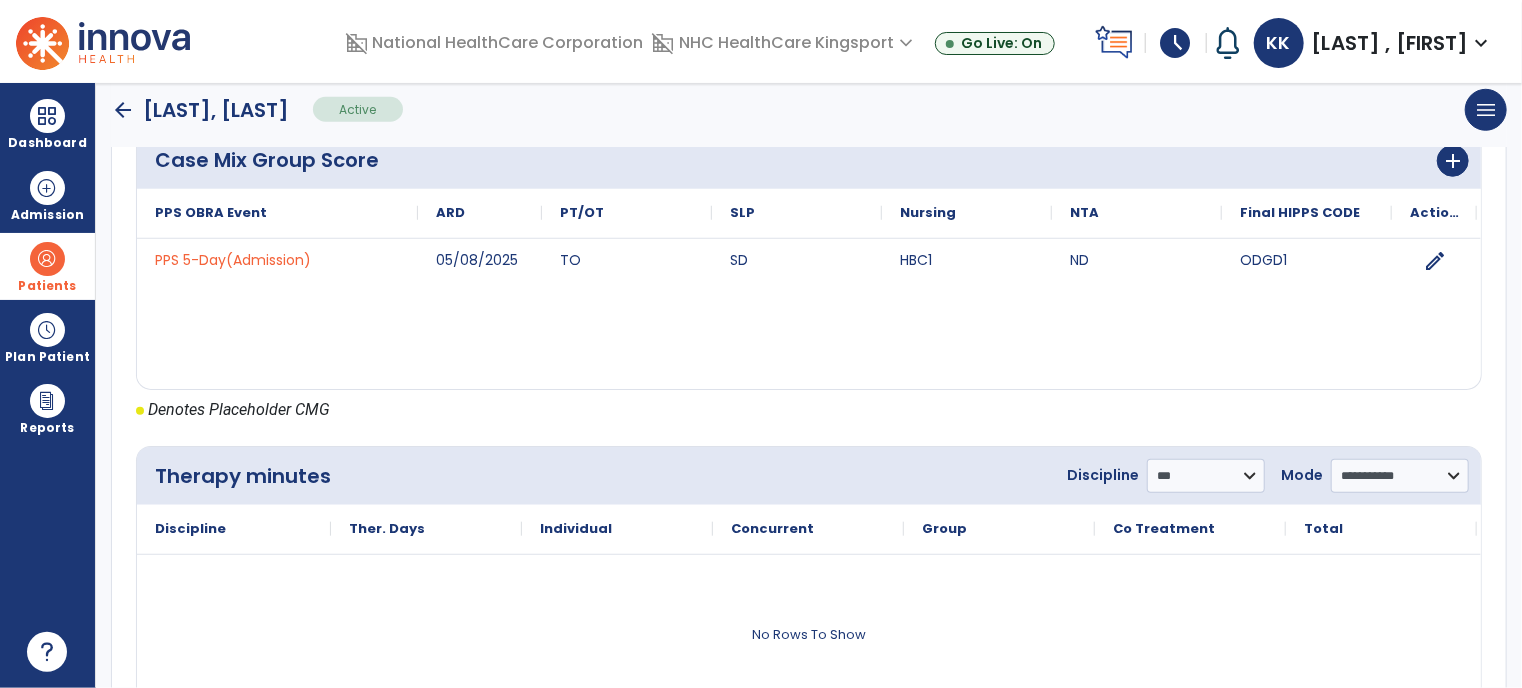 scroll, scrollTop: 869, scrollLeft: 0, axis: vertical 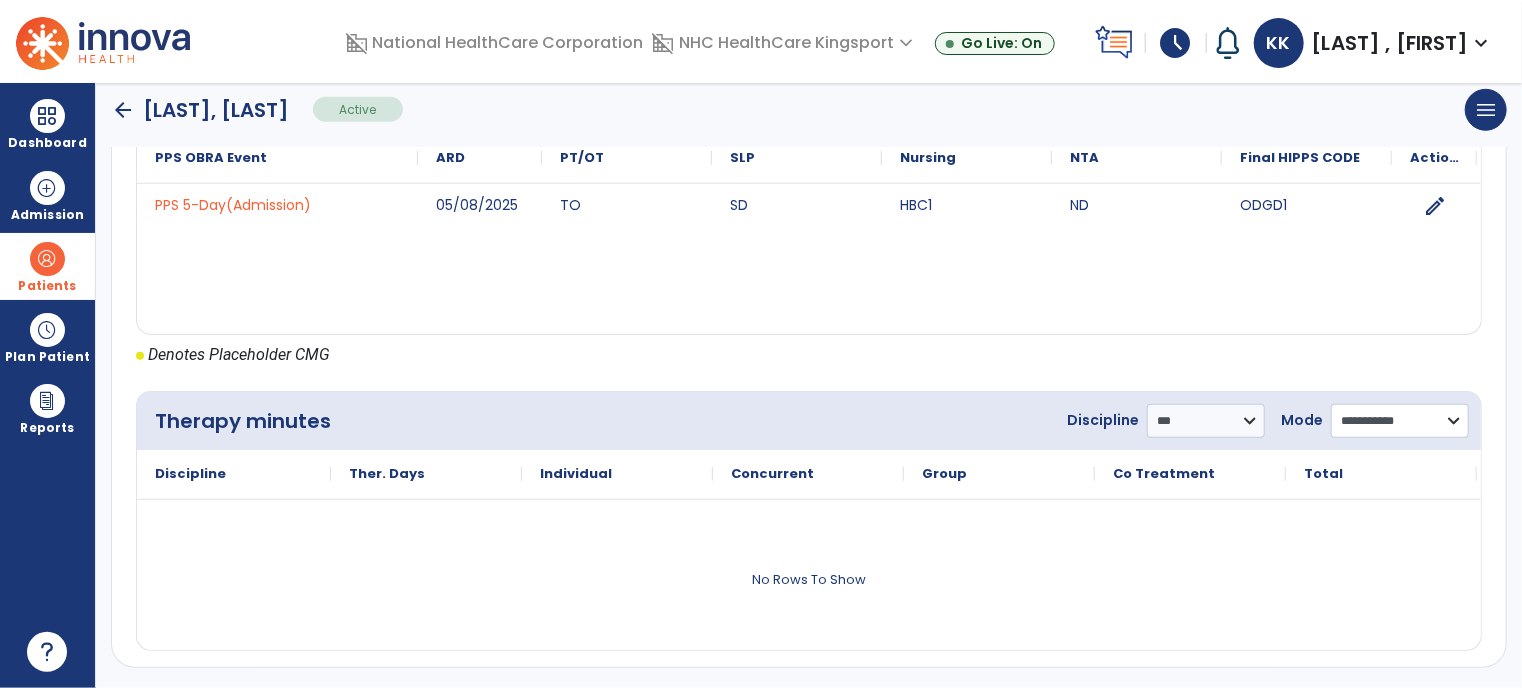 click on "**********" 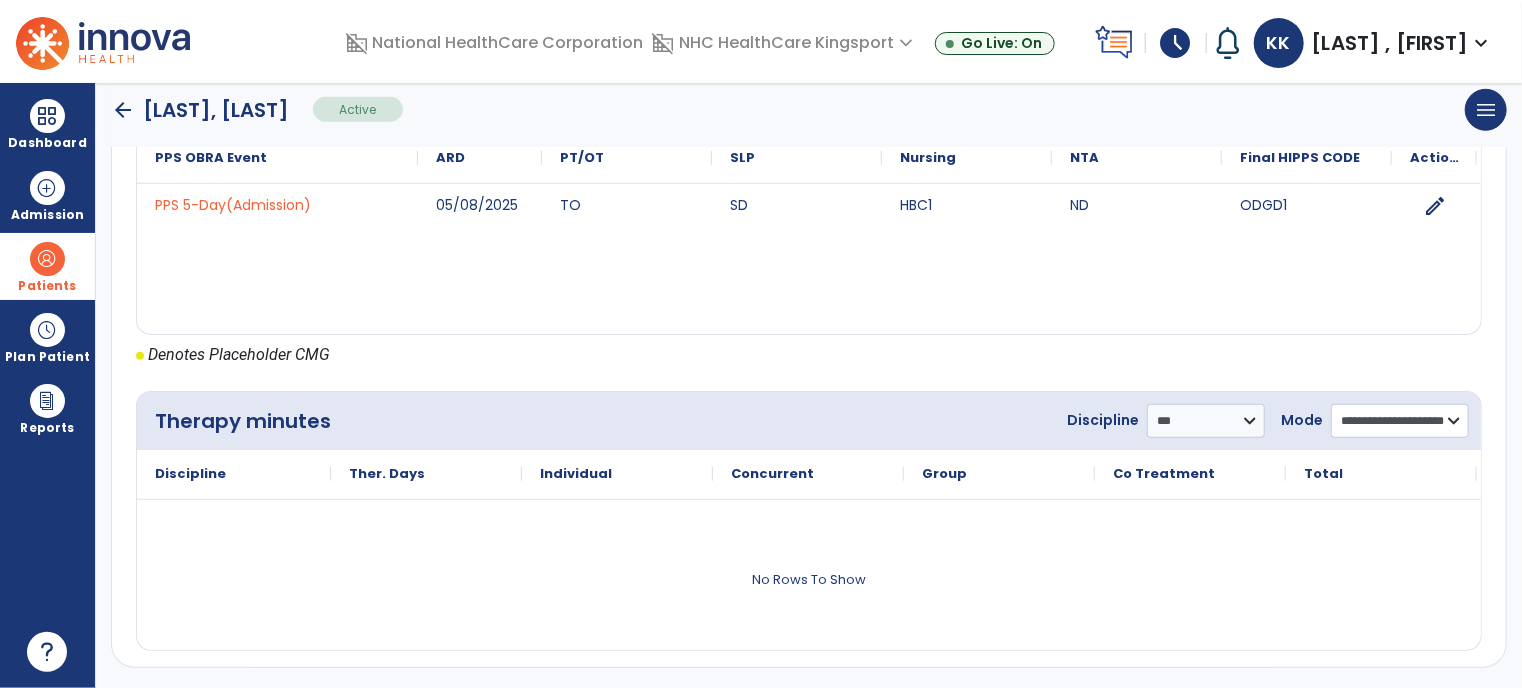 click on "**********" 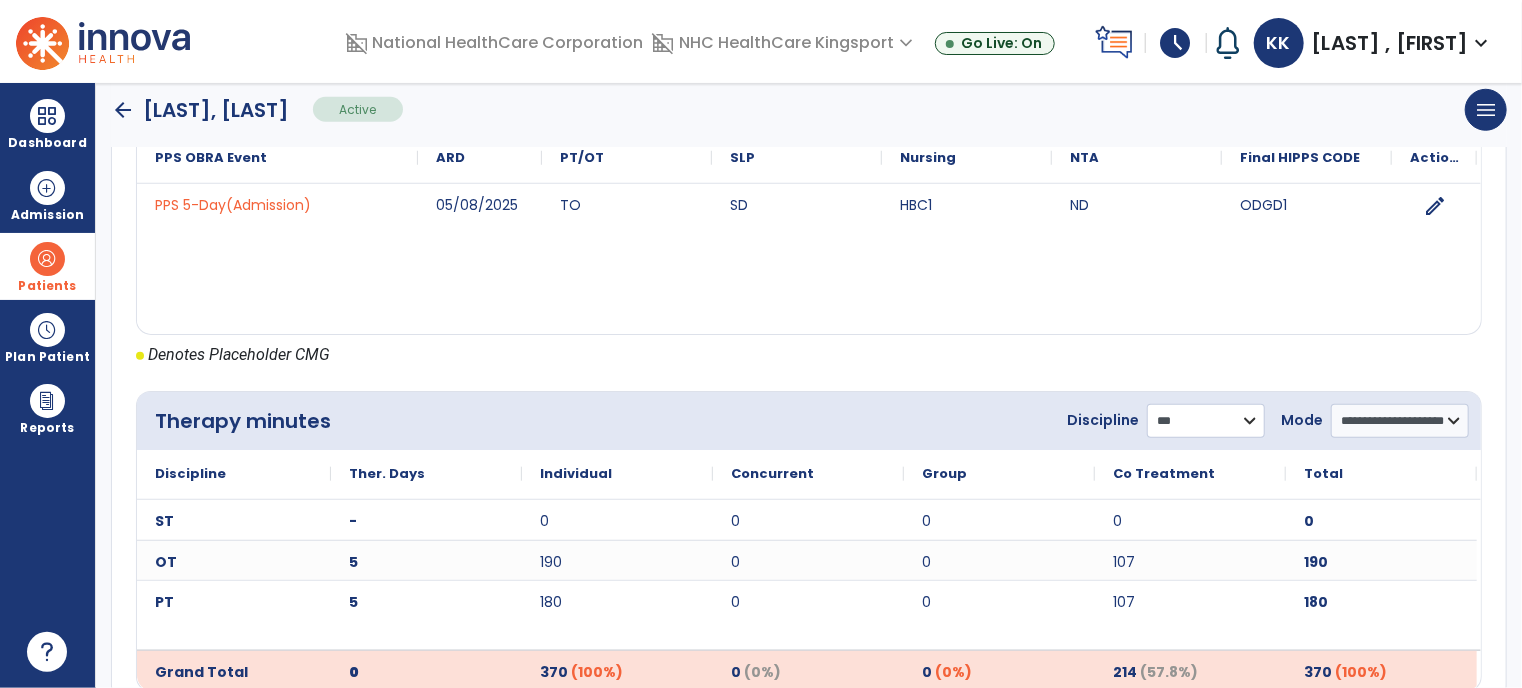 click on "**********" 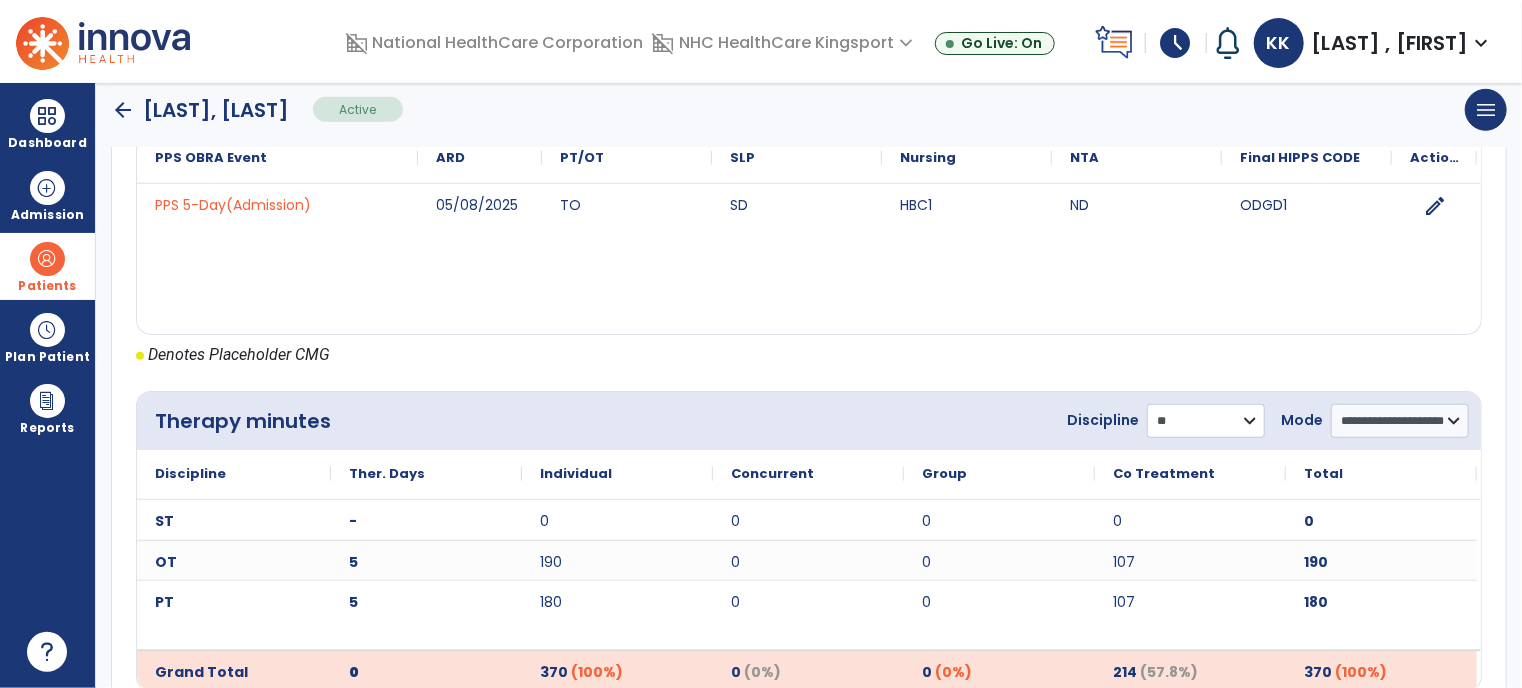click on "**********" 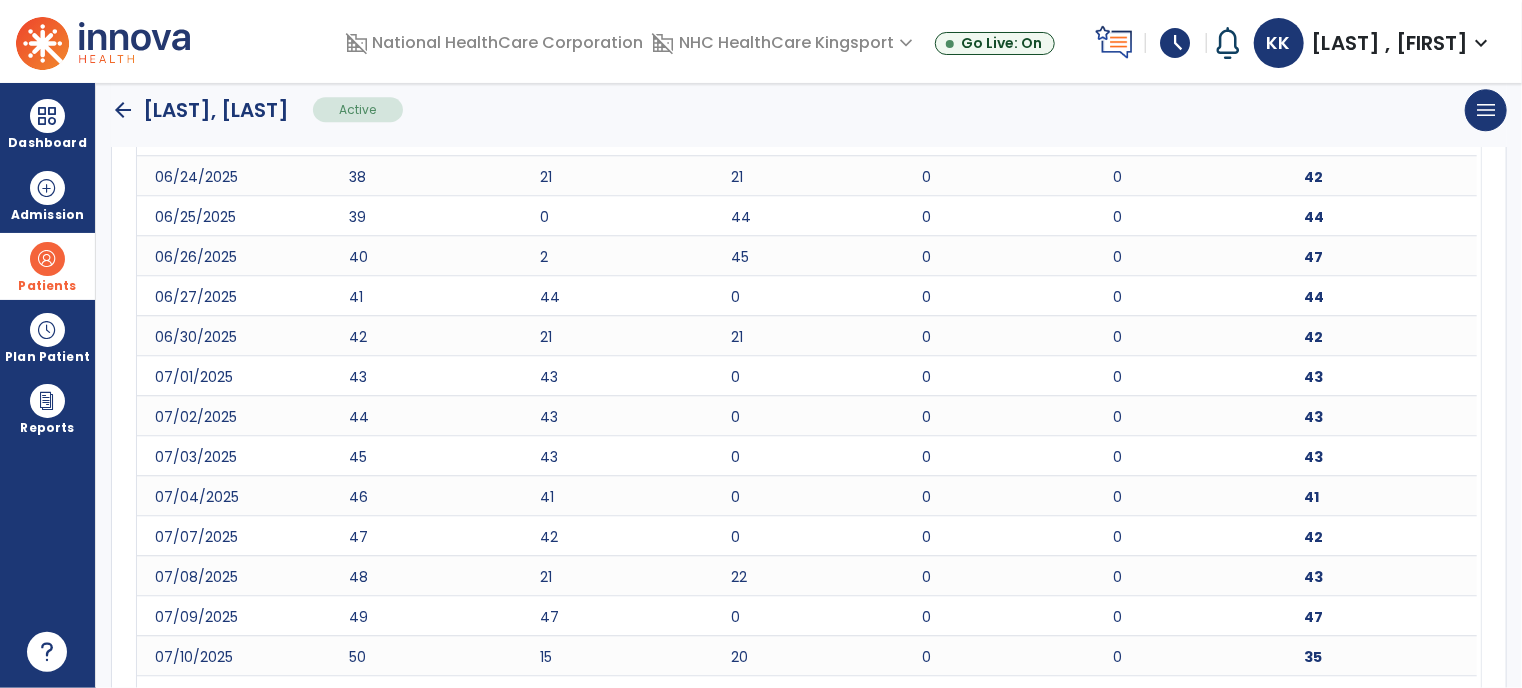 scroll, scrollTop: 2800, scrollLeft: 0, axis: vertical 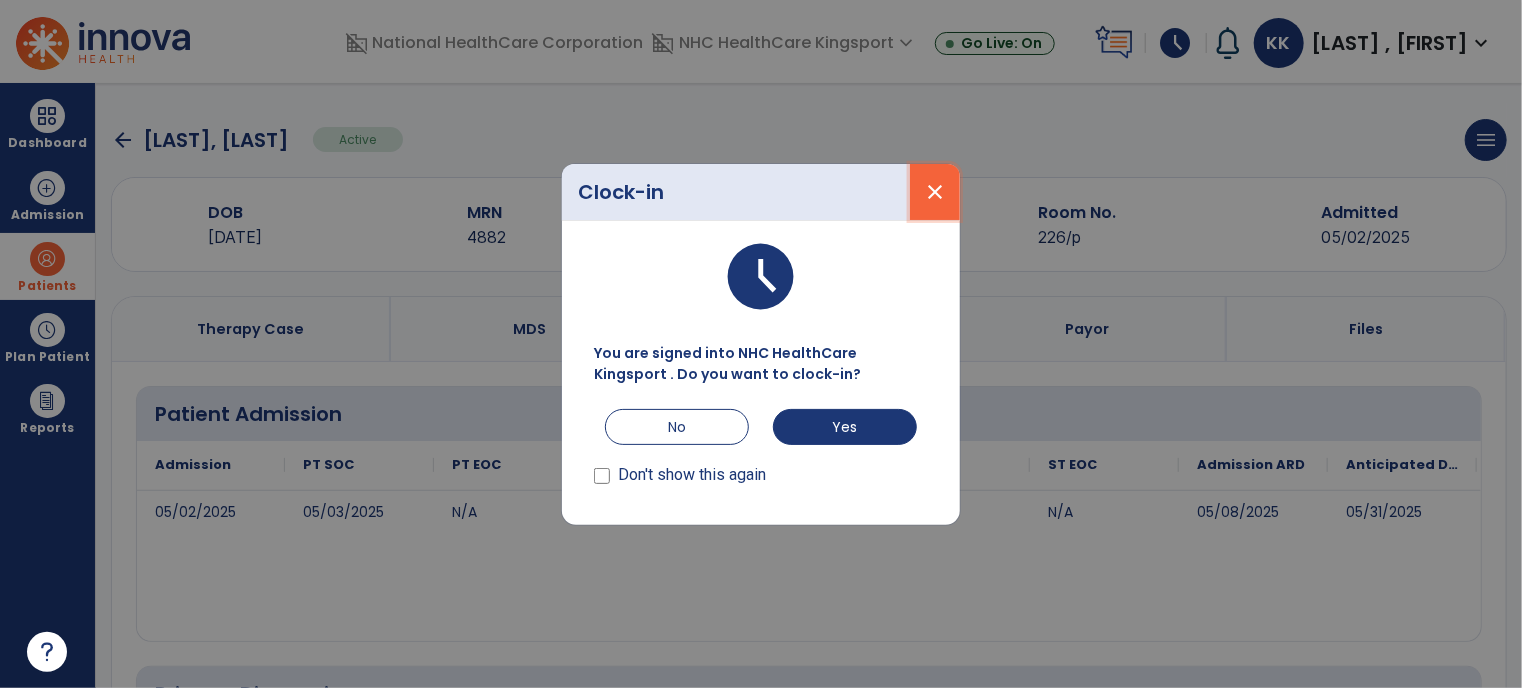 click on "close" at bounding box center (935, 192) 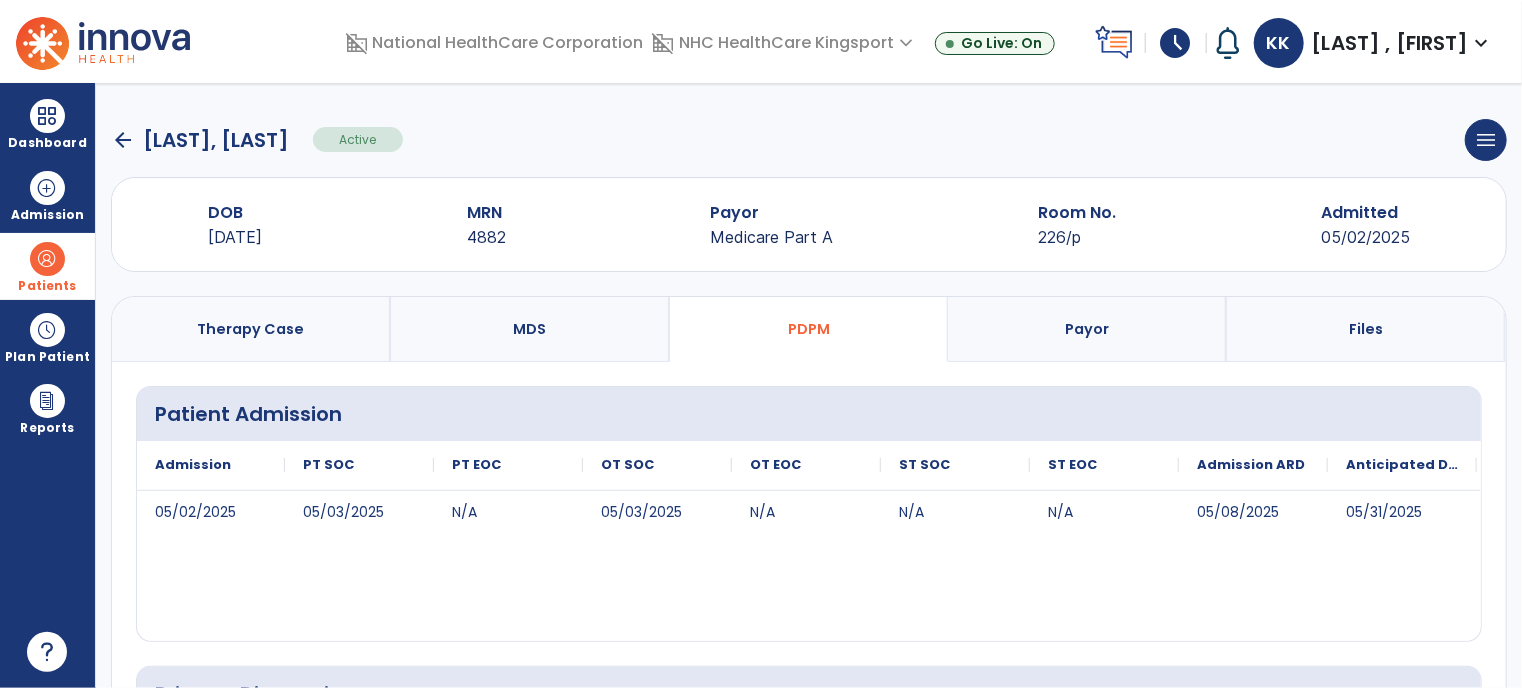 click on "arrow_back" 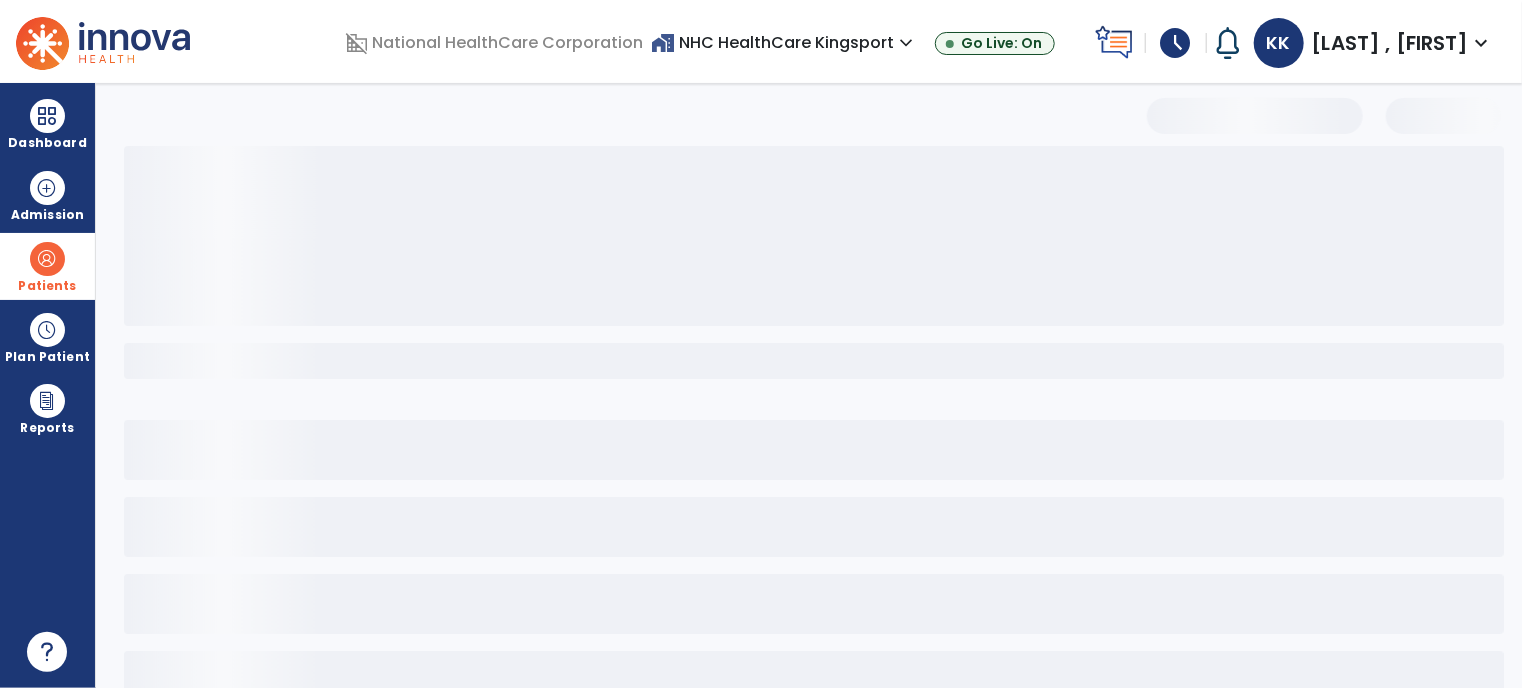 select on "***" 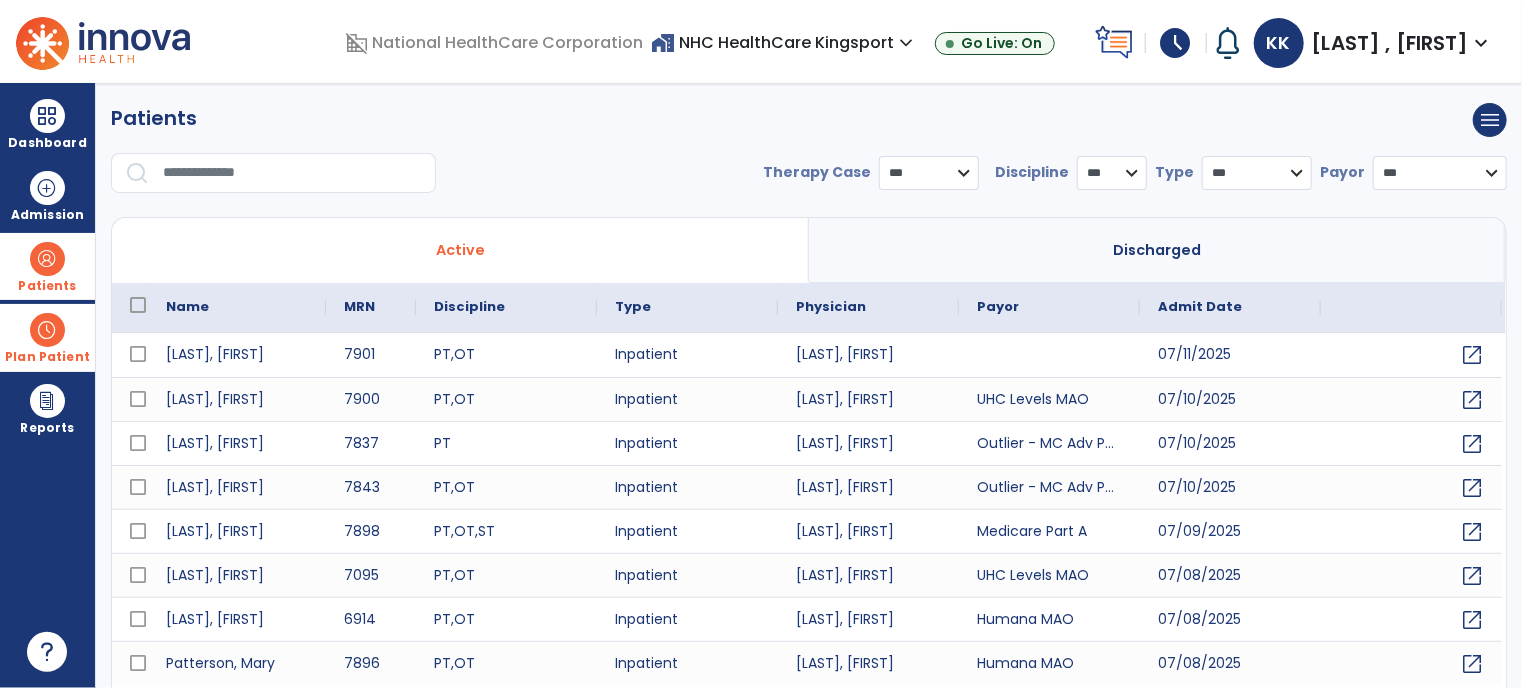 click on "Plan Patient" at bounding box center [47, 286] 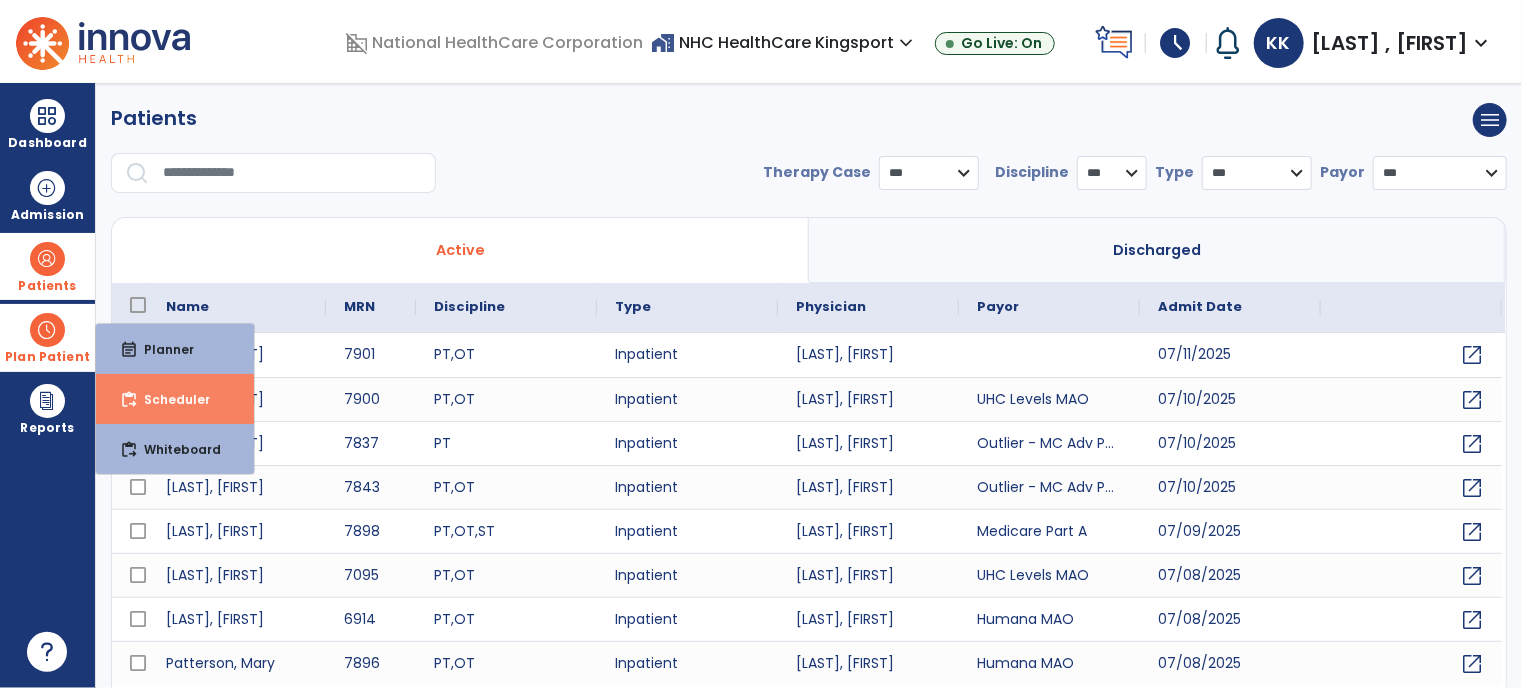 click on "content_paste_go  Scheduler" at bounding box center [175, 399] 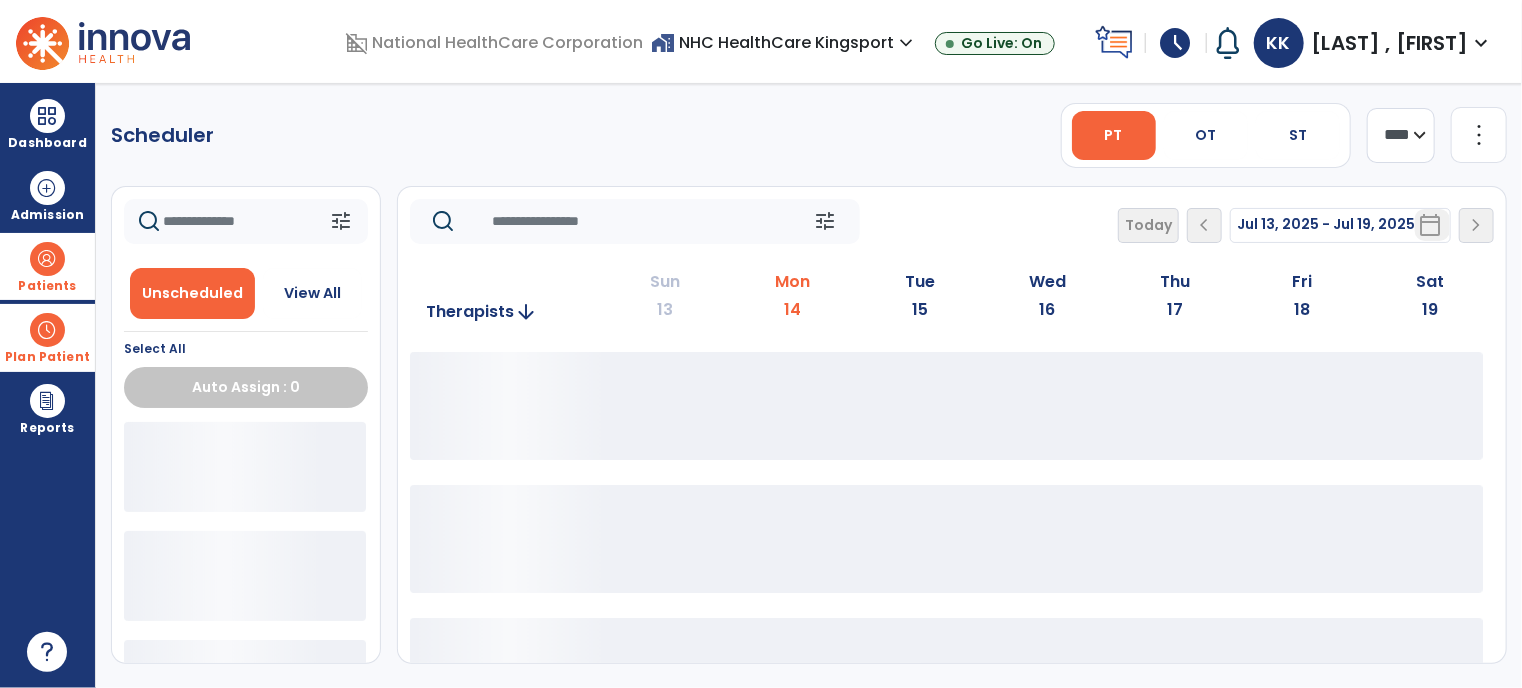 click 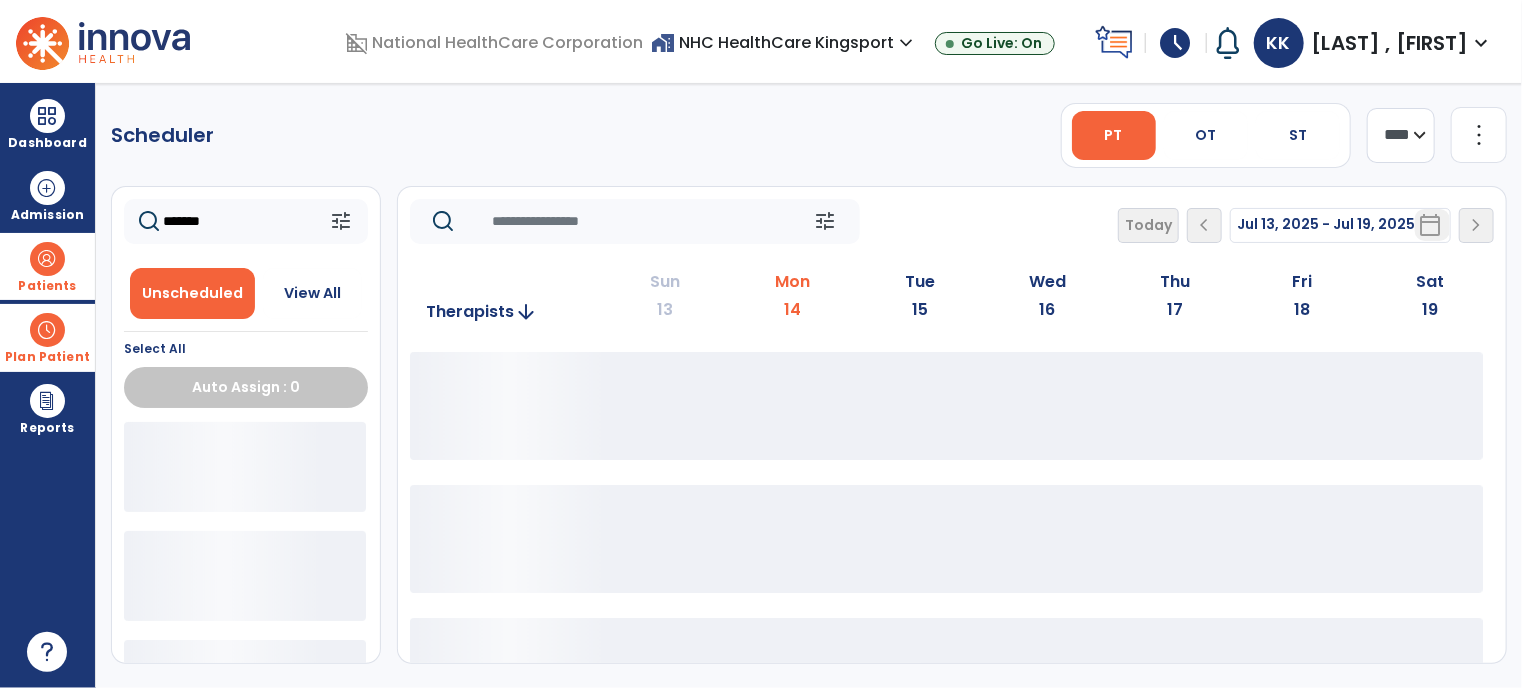 type on "*******" 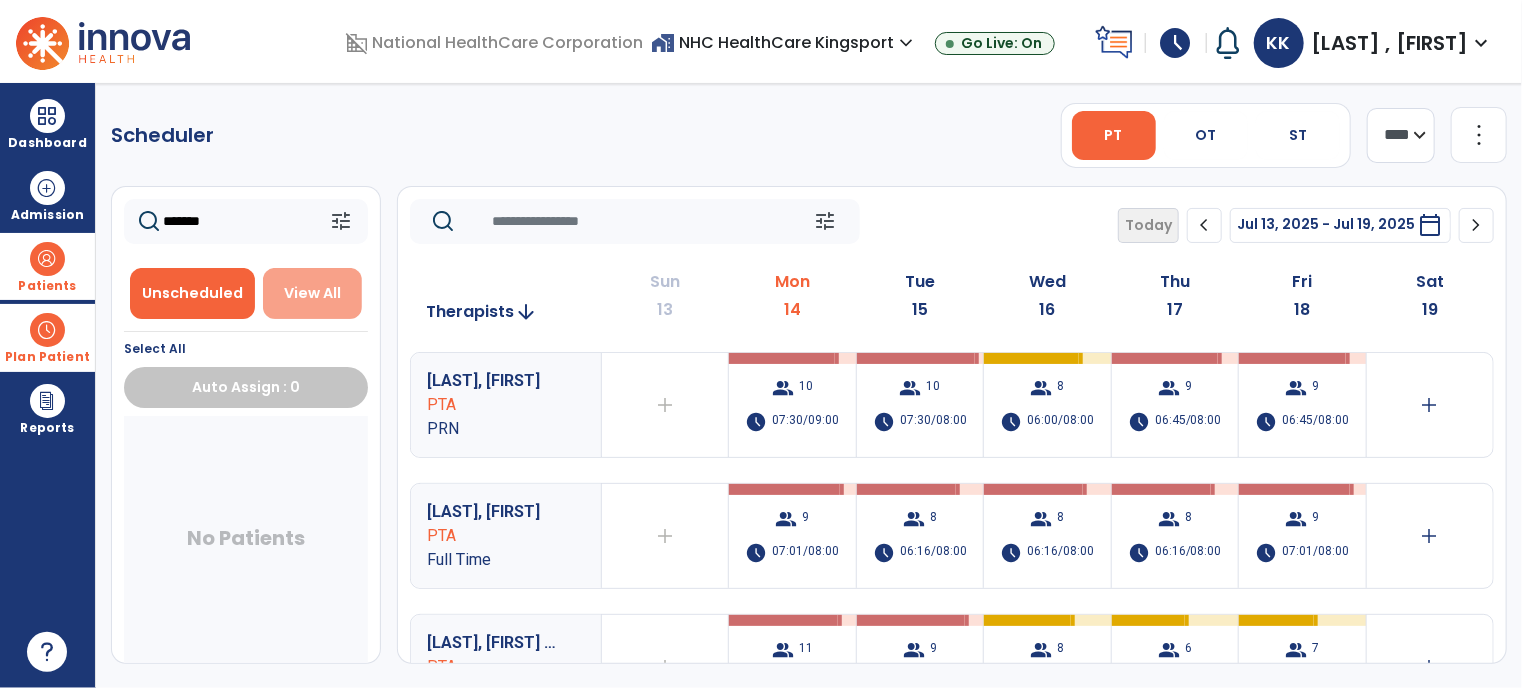 click on "View All" at bounding box center [313, 293] 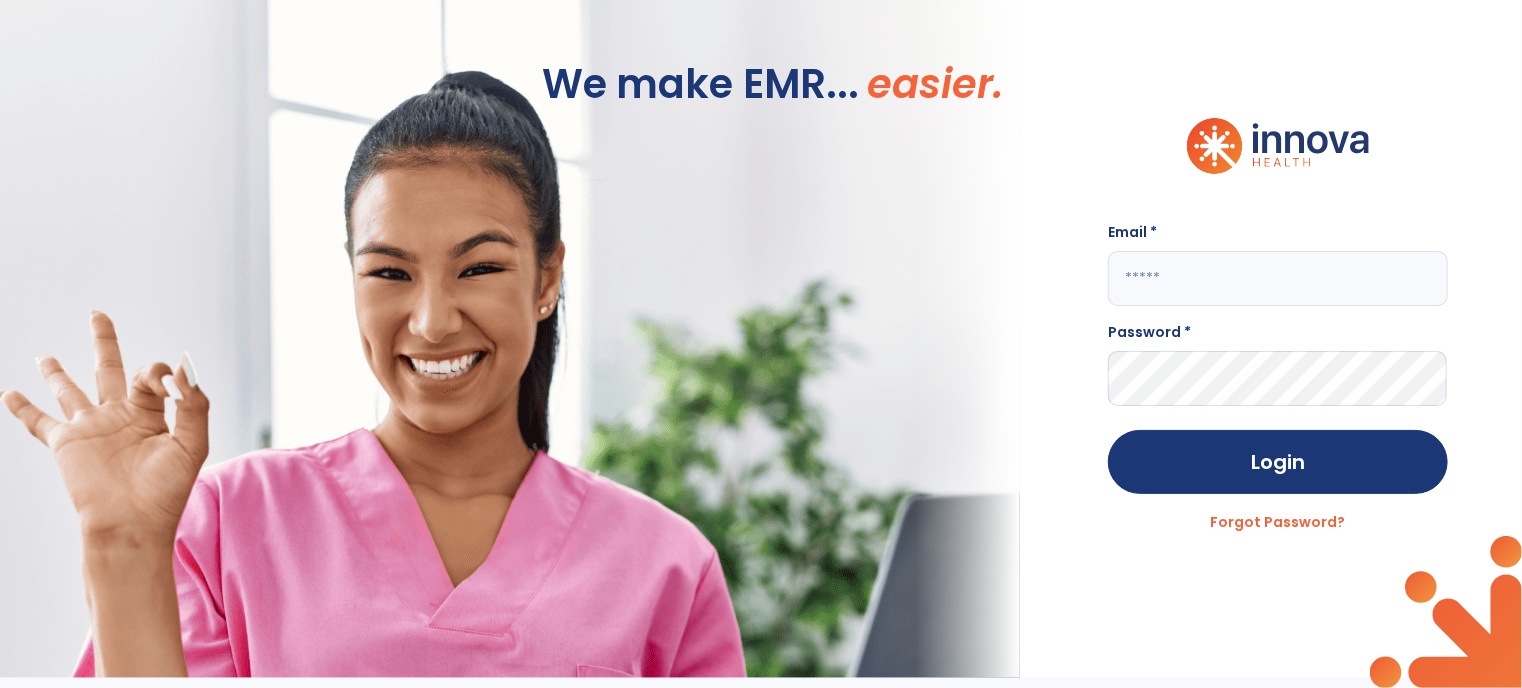 type on "**********" 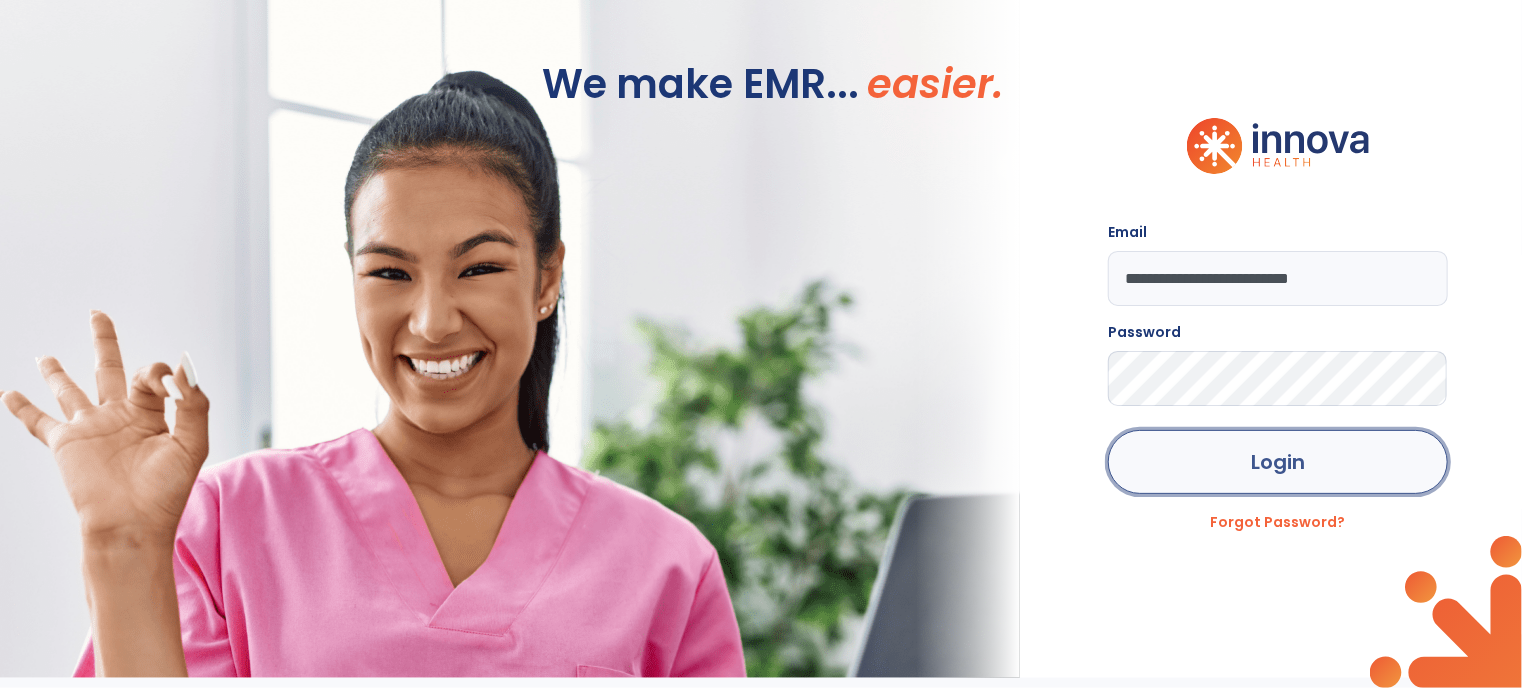 click on "Login" 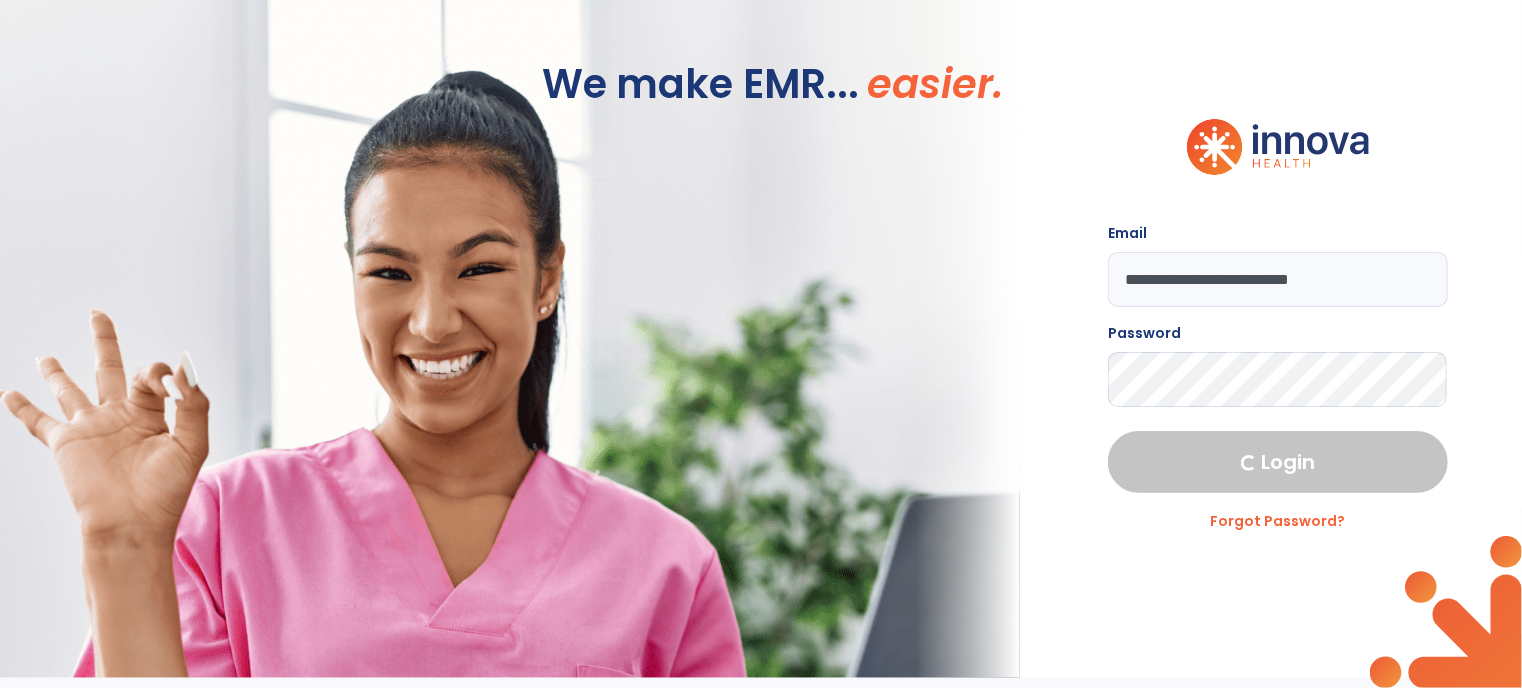 select on "****" 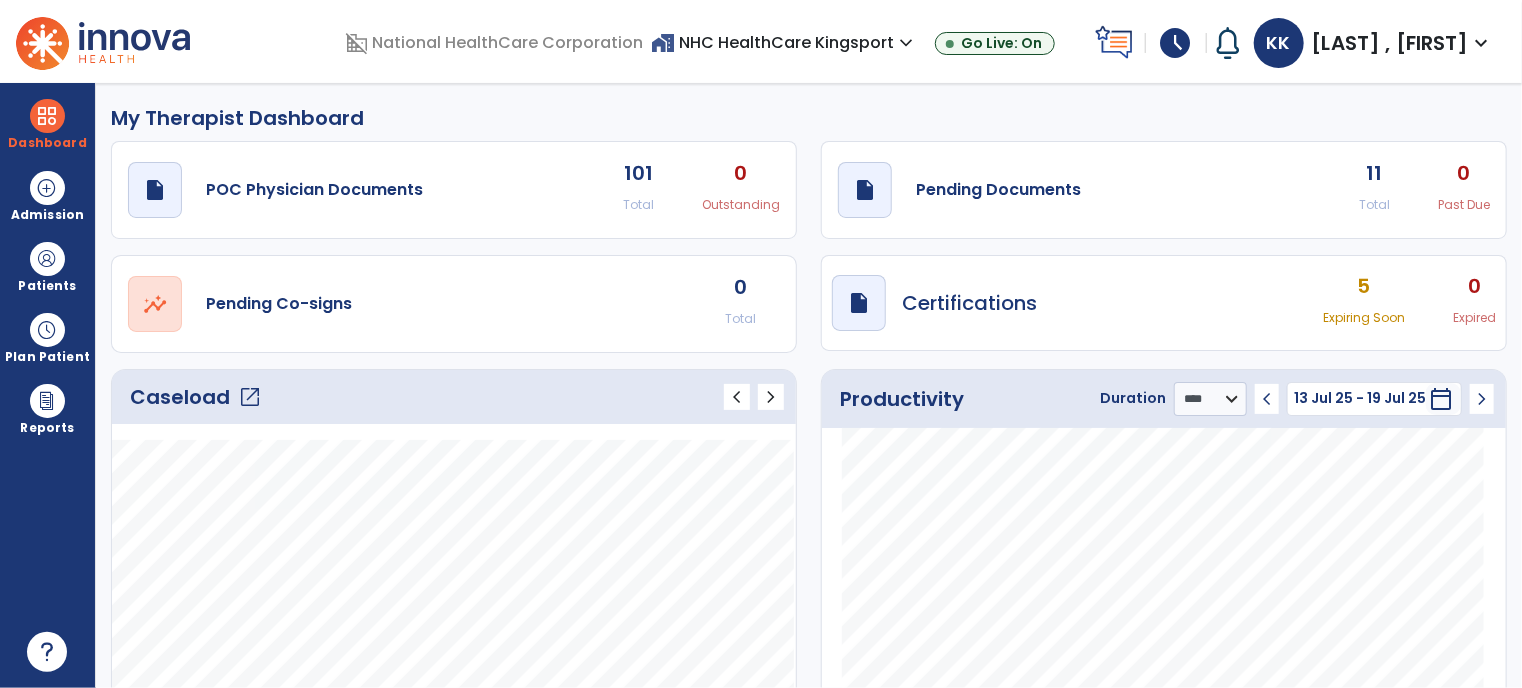click on "open_in_new" 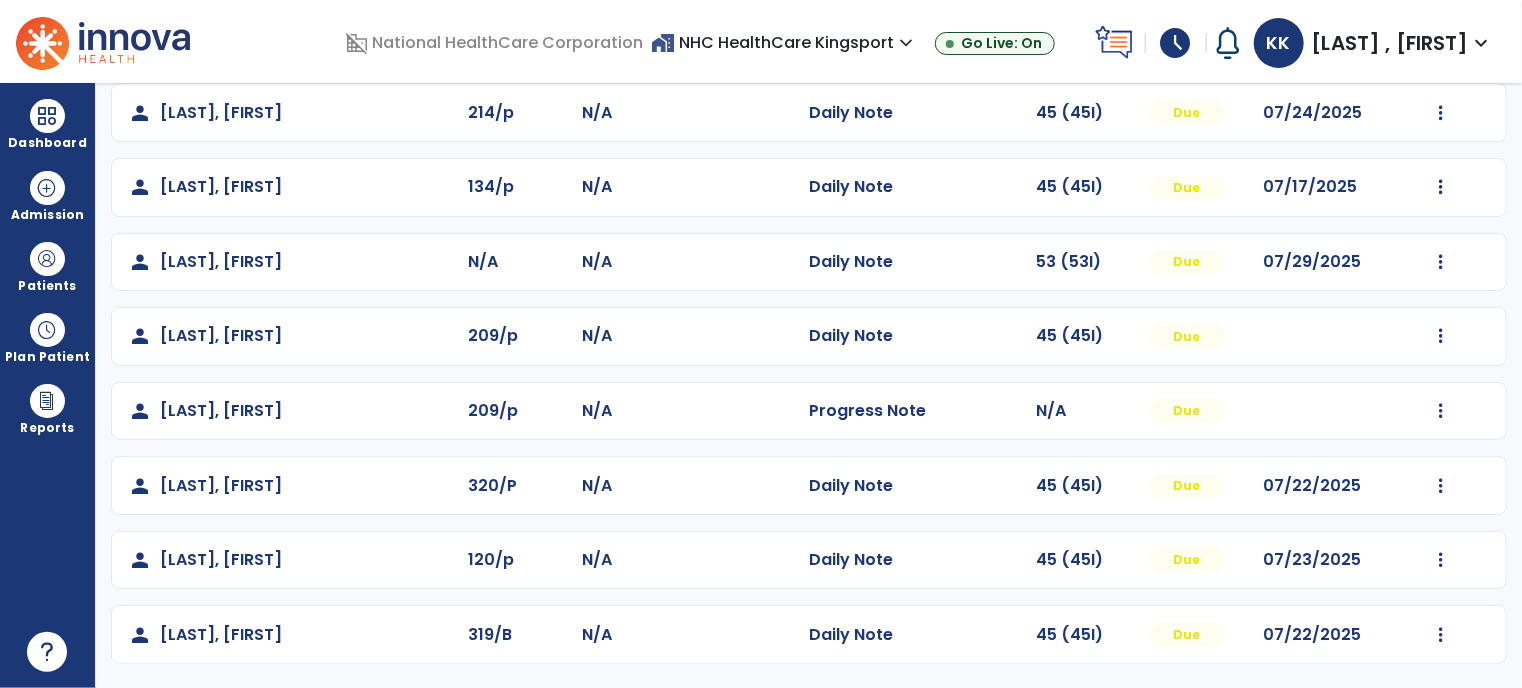 scroll, scrollTop: 364, scrollLeft: 0, axis: vertical 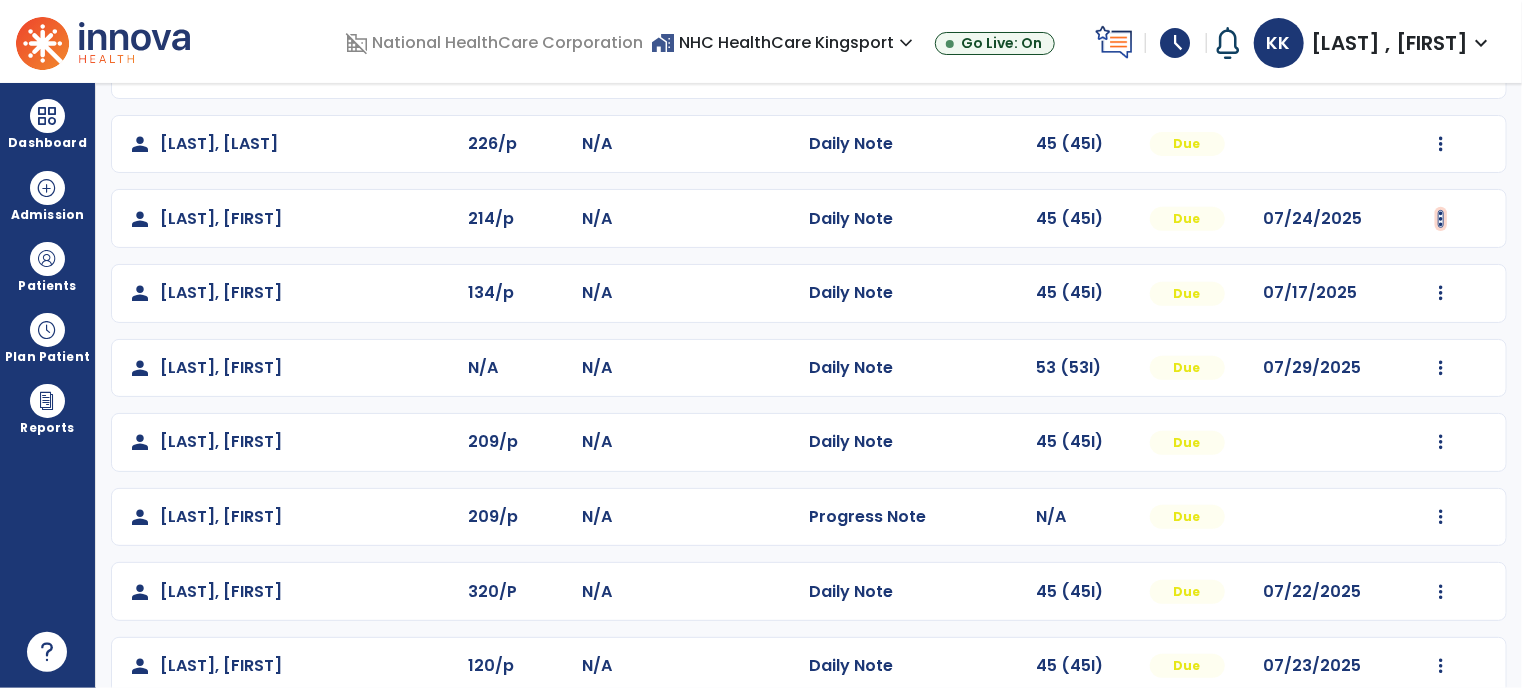 click at bounding box center (1441, -5) 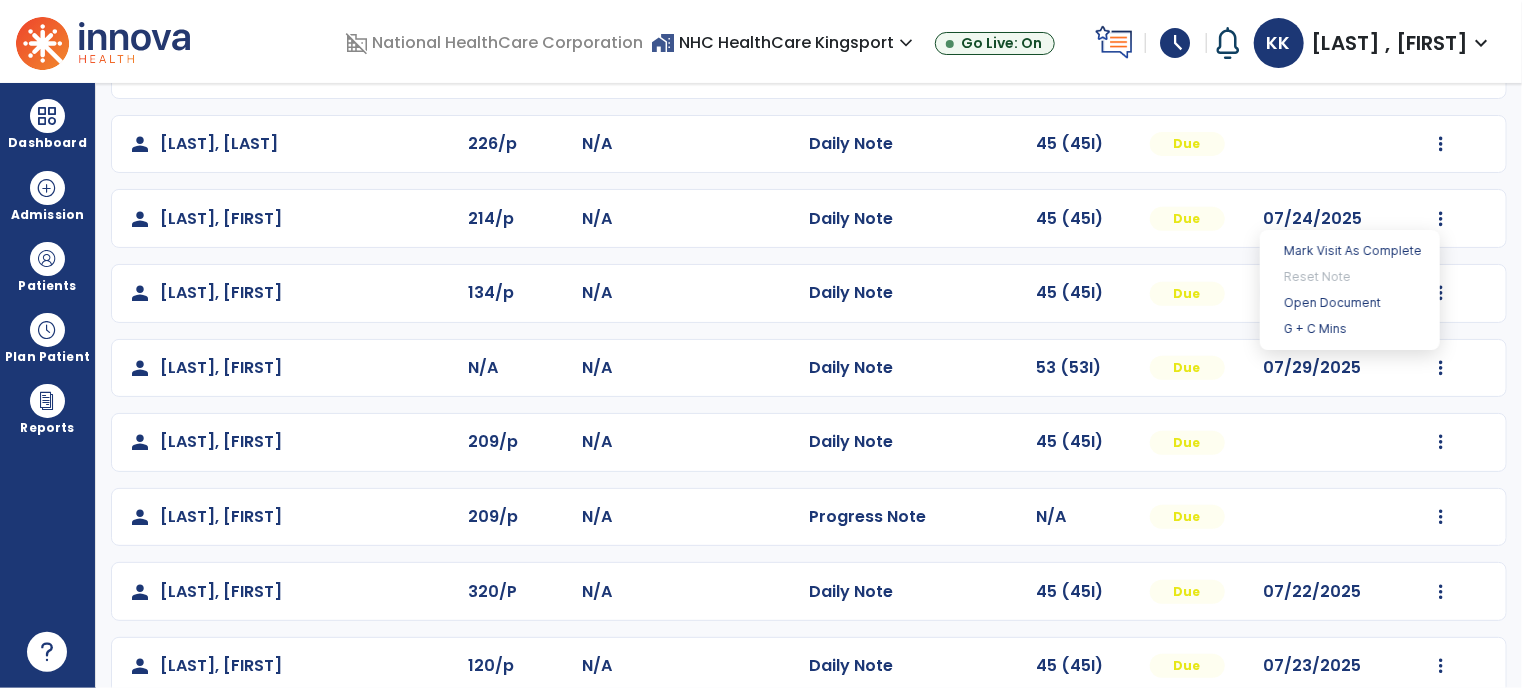 click on "**********" at bounding box center [809, 385] 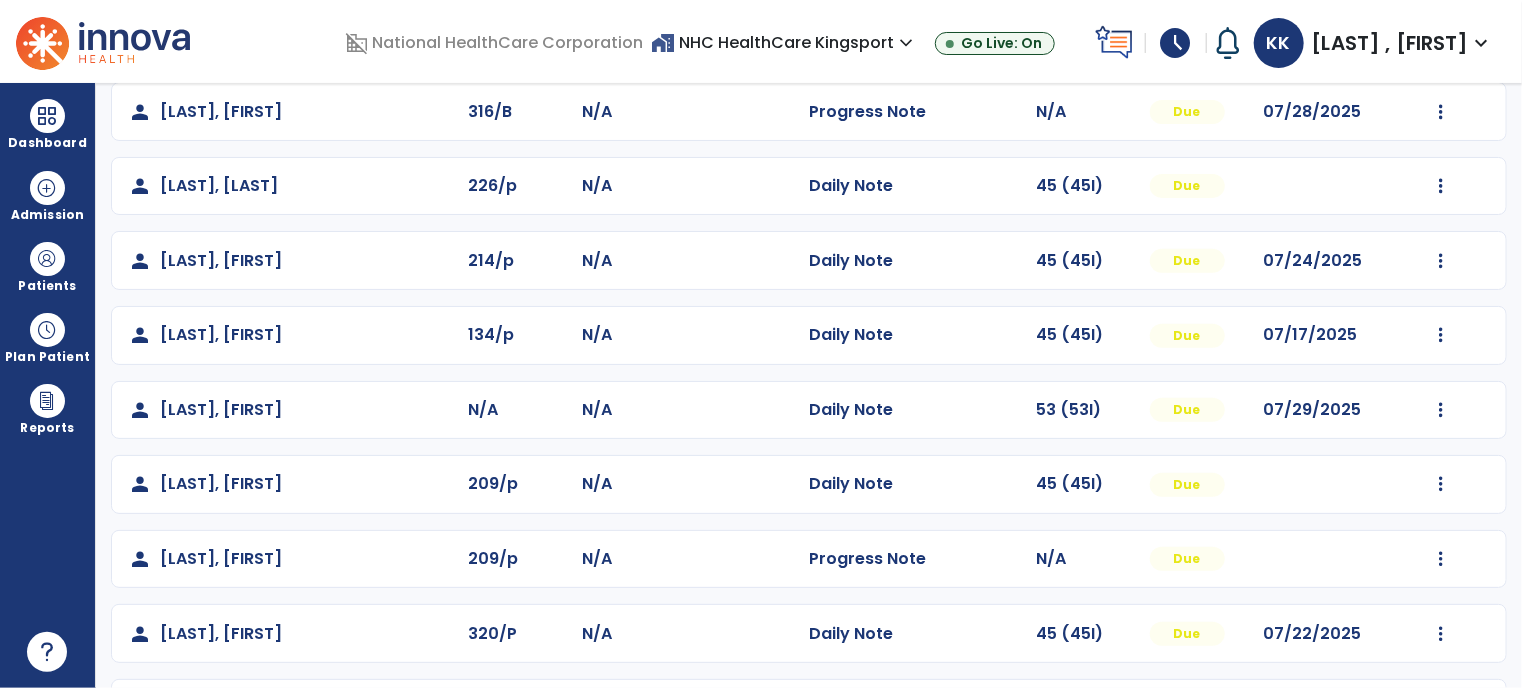 scroll, scrollTop: 323, scrollLeft: 0, axis: vertical 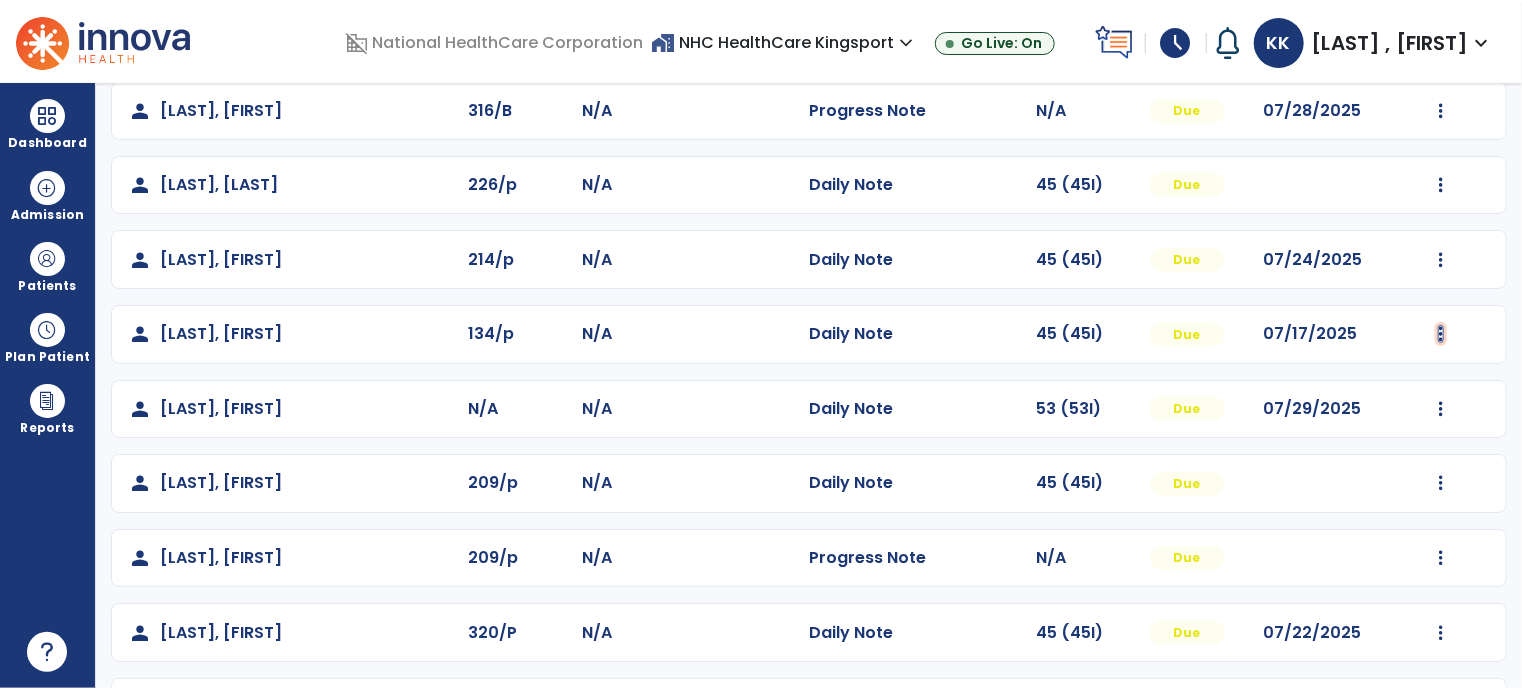 click at bounding box center (1441, 36) 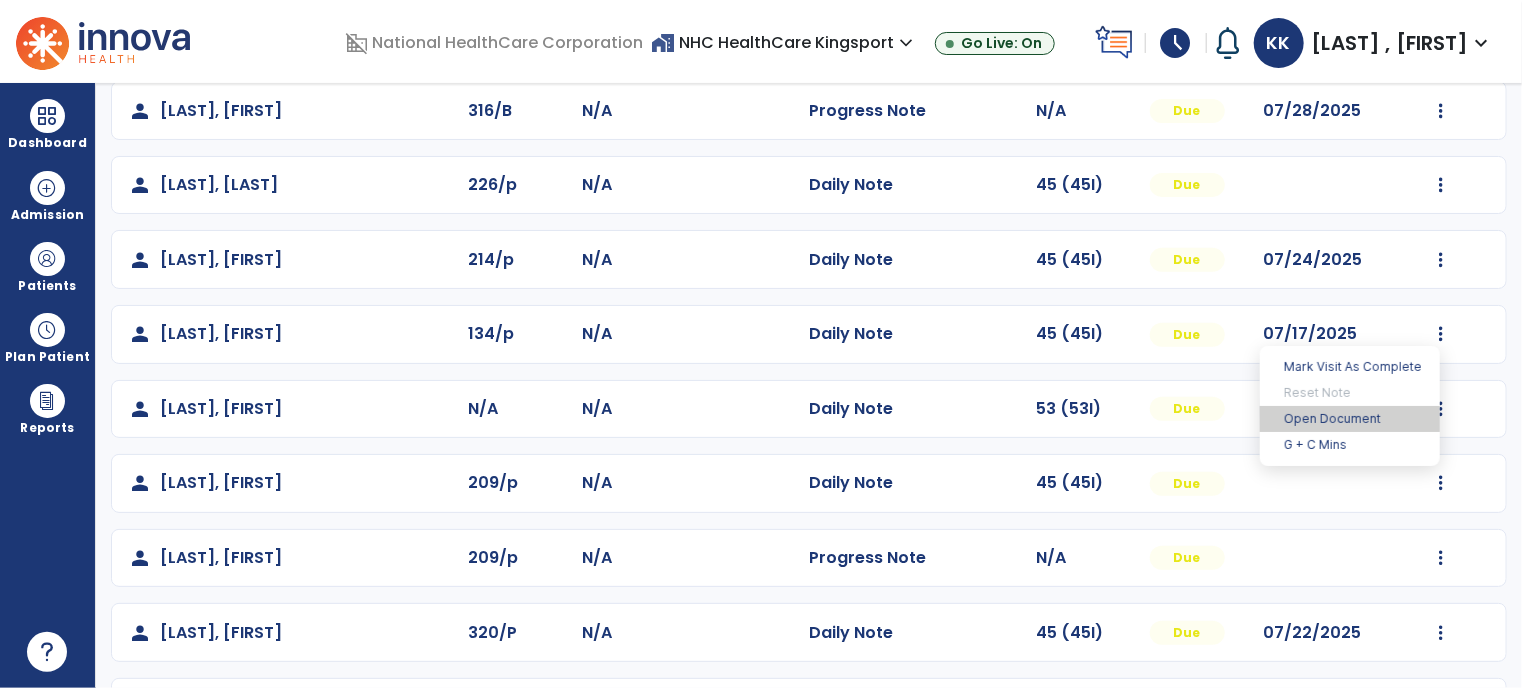 click on "Open Document" at bounding box center (1350, 419) 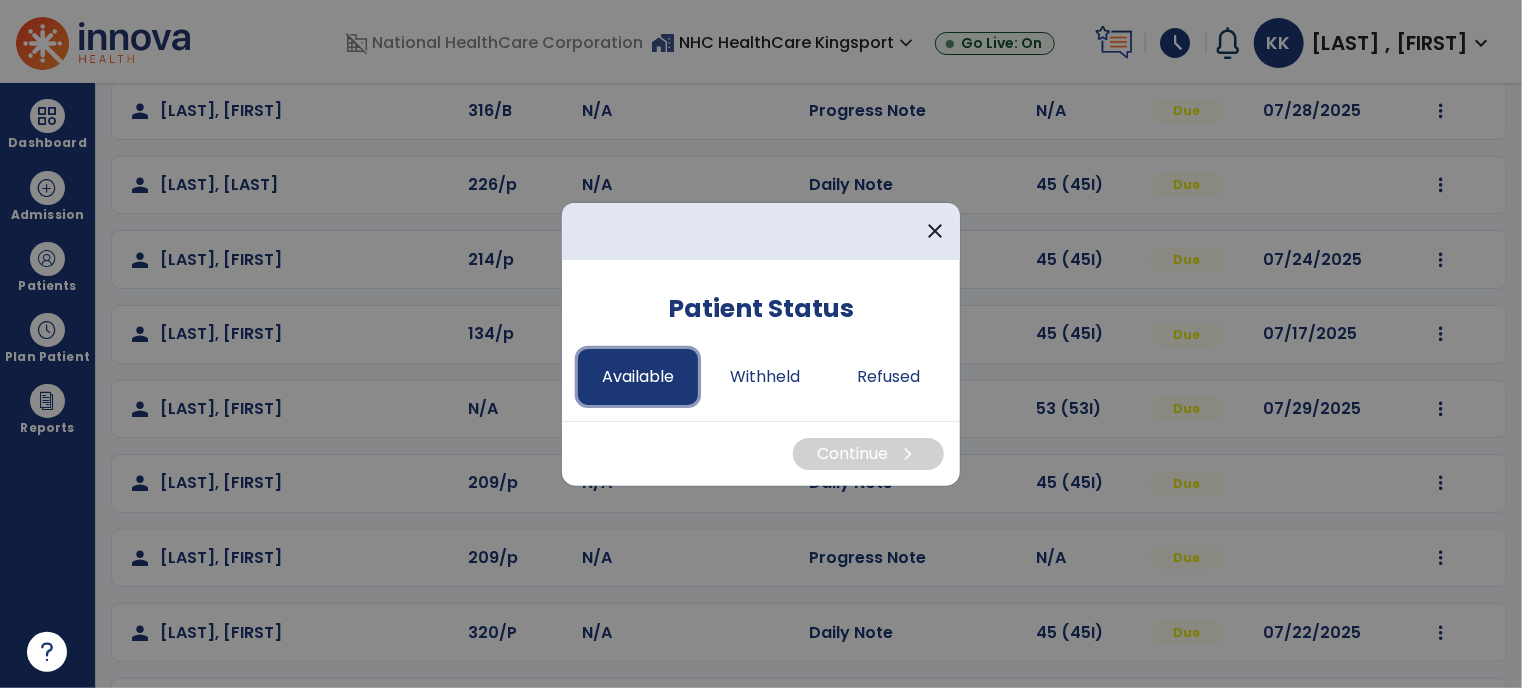 click on "Available" at bounding box center (638, 377) 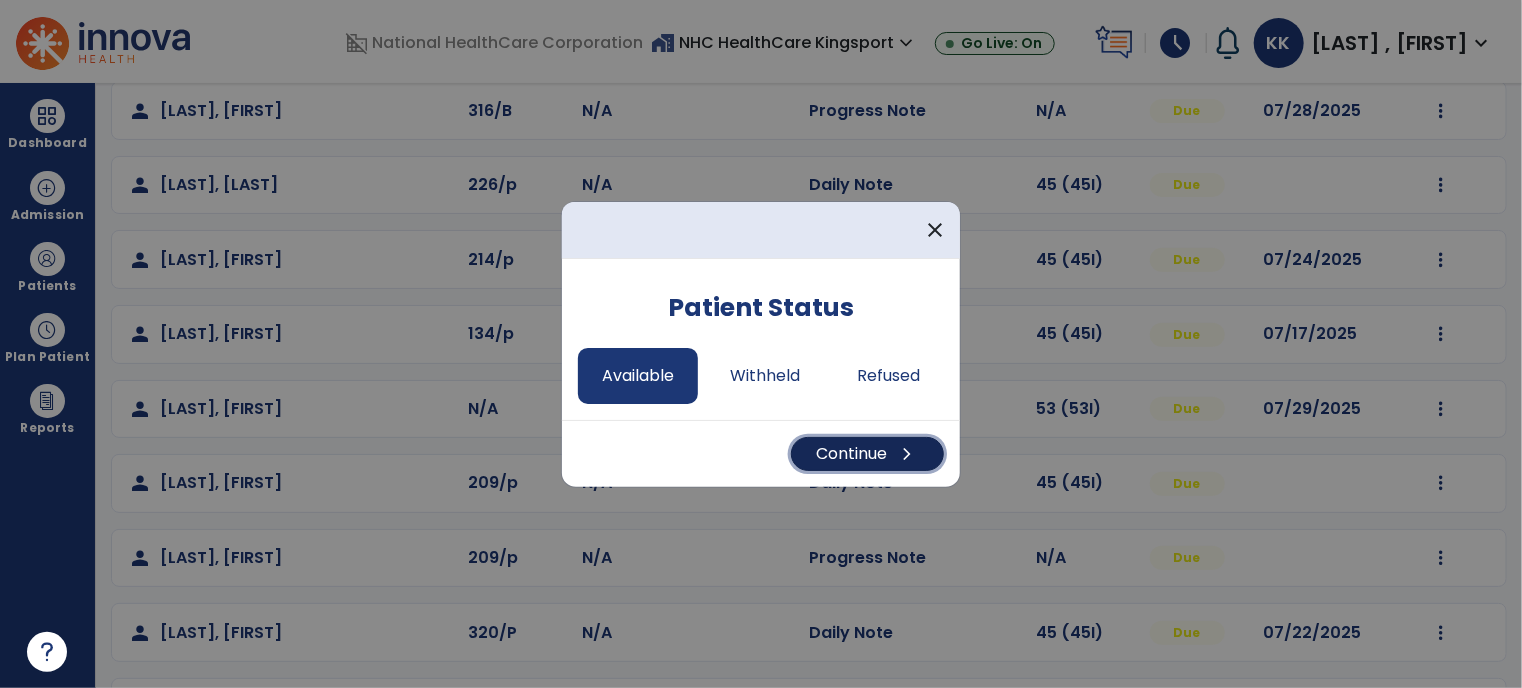 click on "chevron_right" at bounding box center (907, 454) 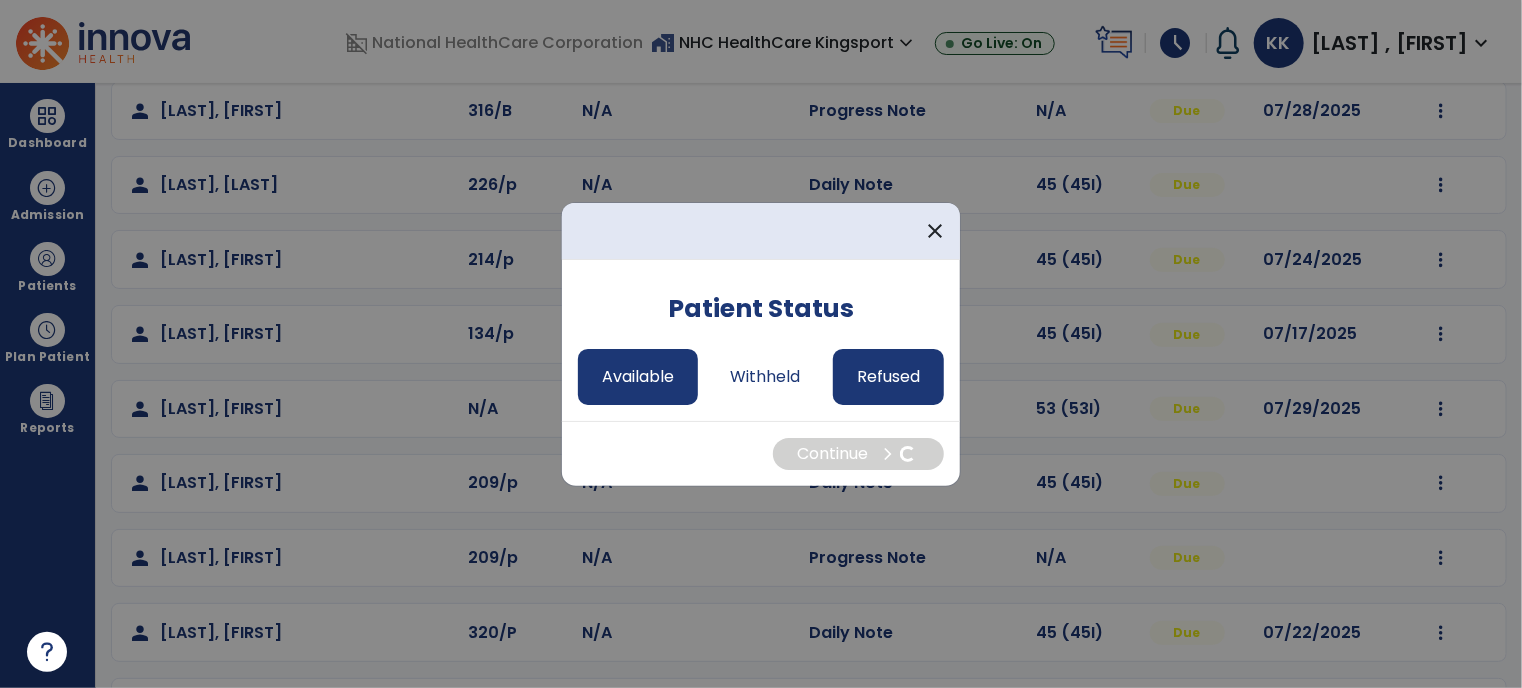 select on "*" 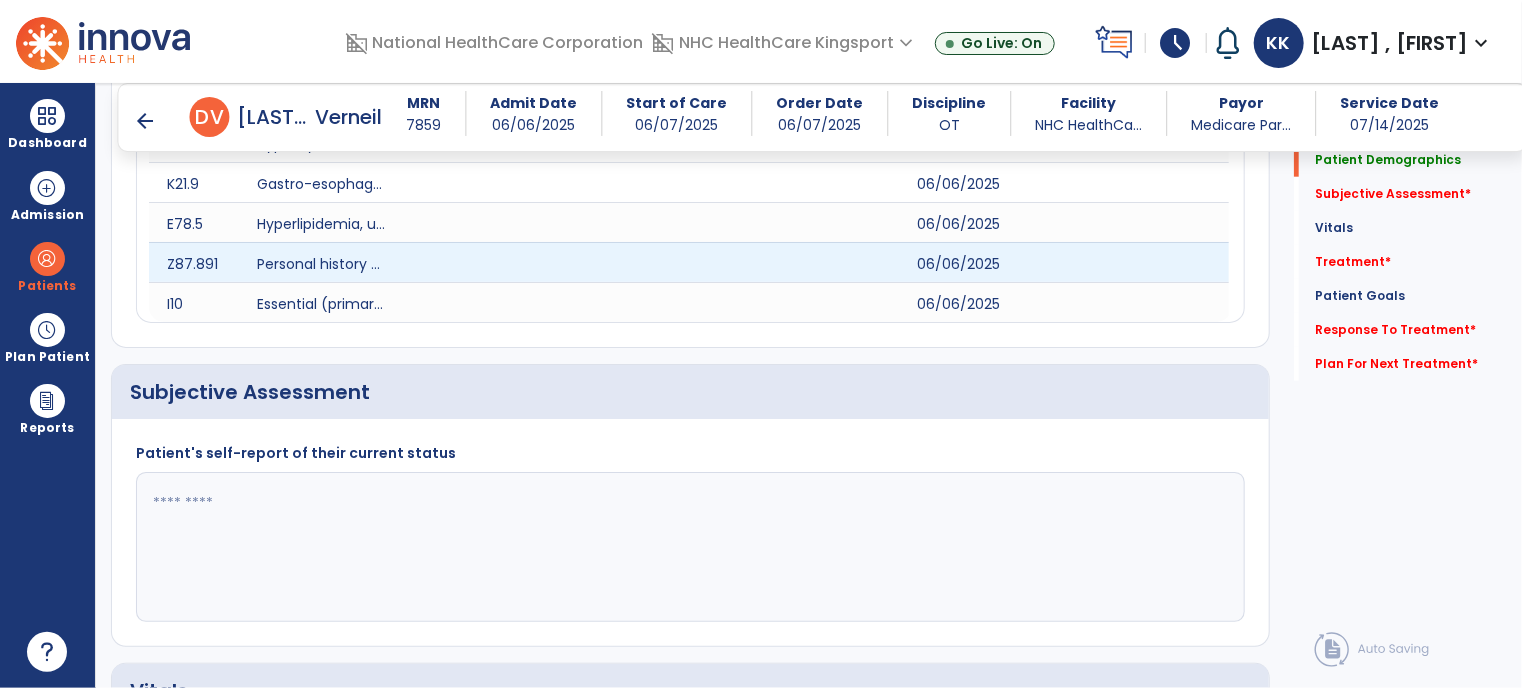 scroll, scrollTop: 604, scrollLeft: 0, axis: vertical 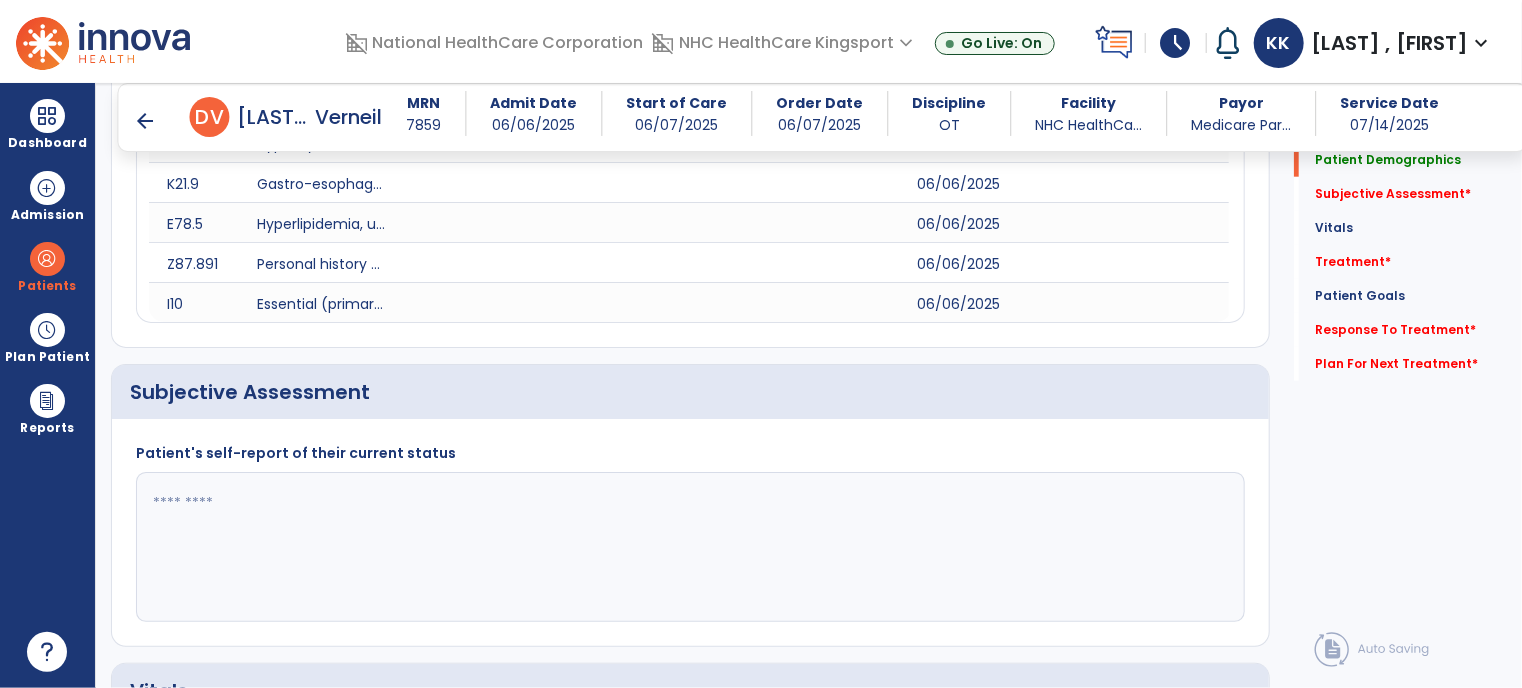 click on "Subjective Assessment   *  Subjective Assessment   *" 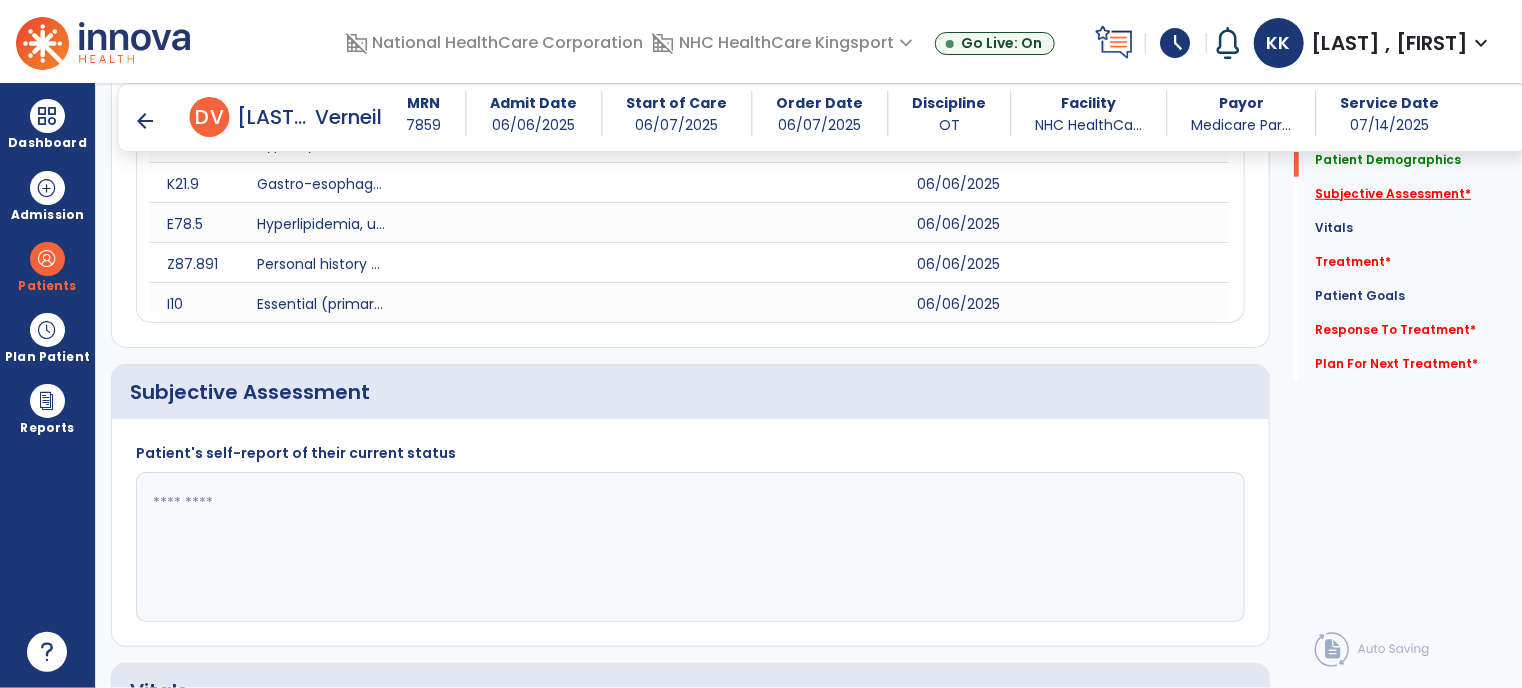 click on "Subjective Assessment   *" 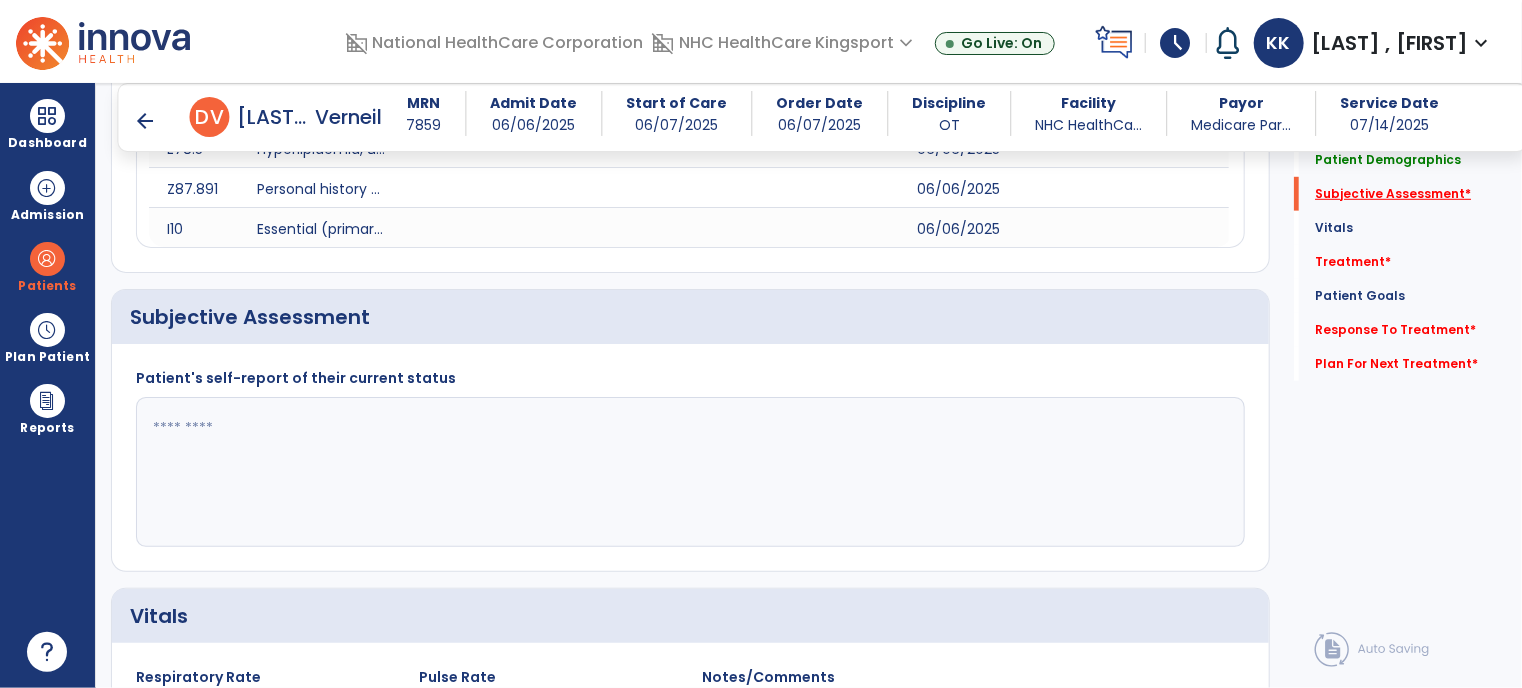 scroll, scrollTop: 722, scrollLeft: 0, axis: vertical 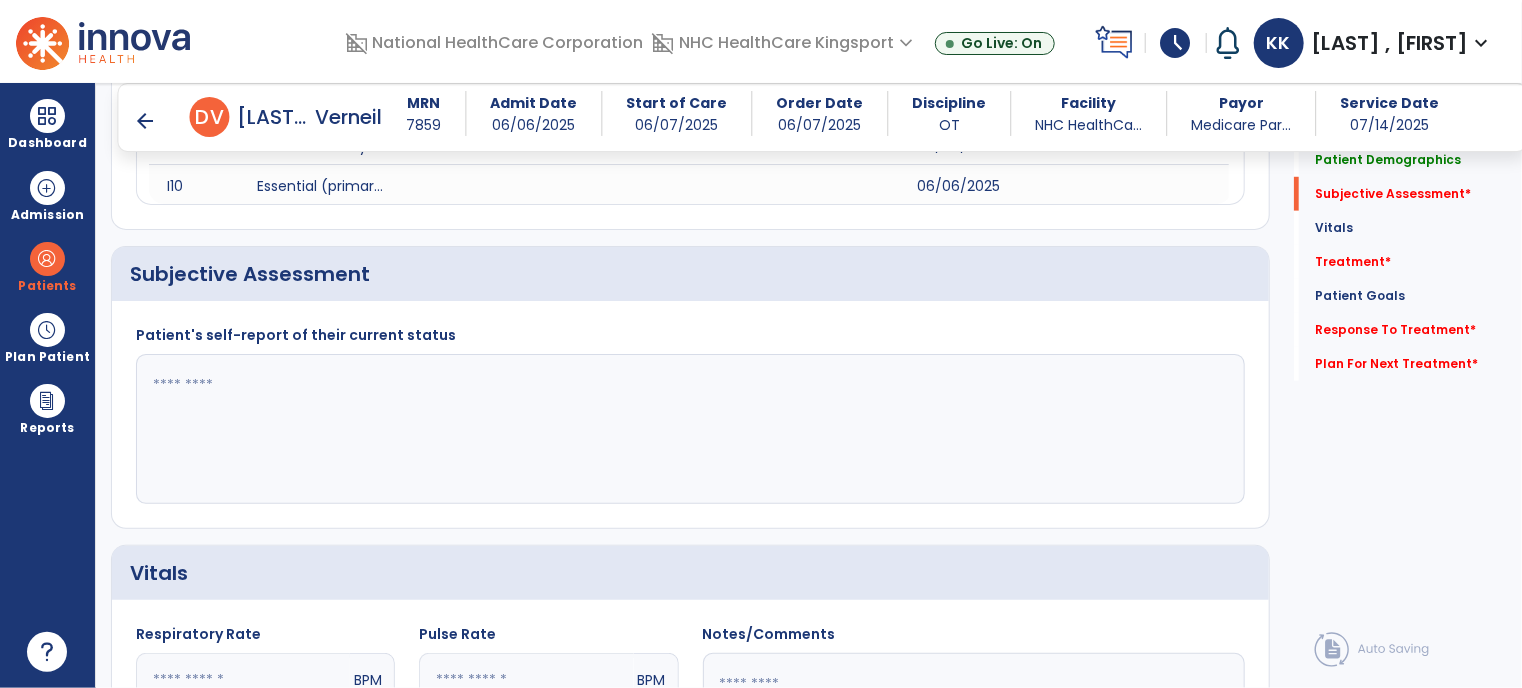 click 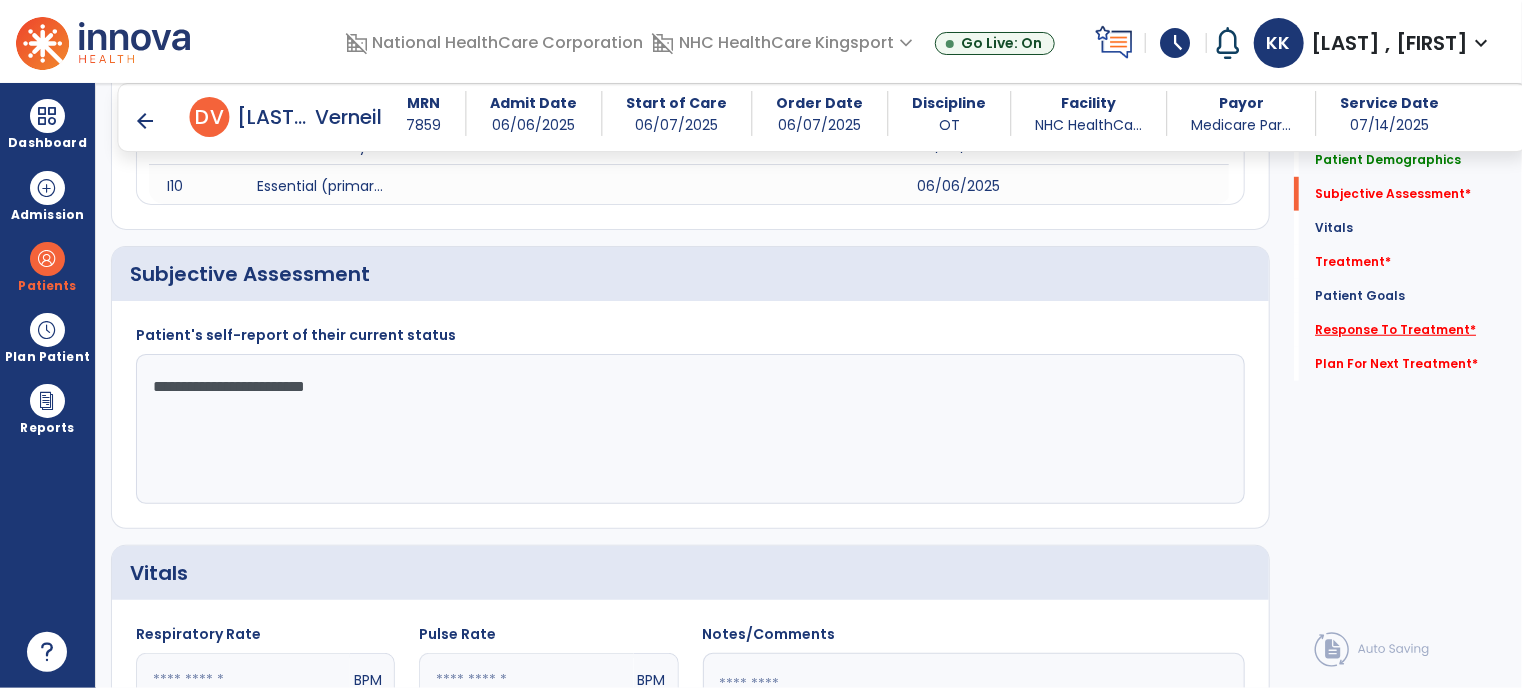 type on "**********" 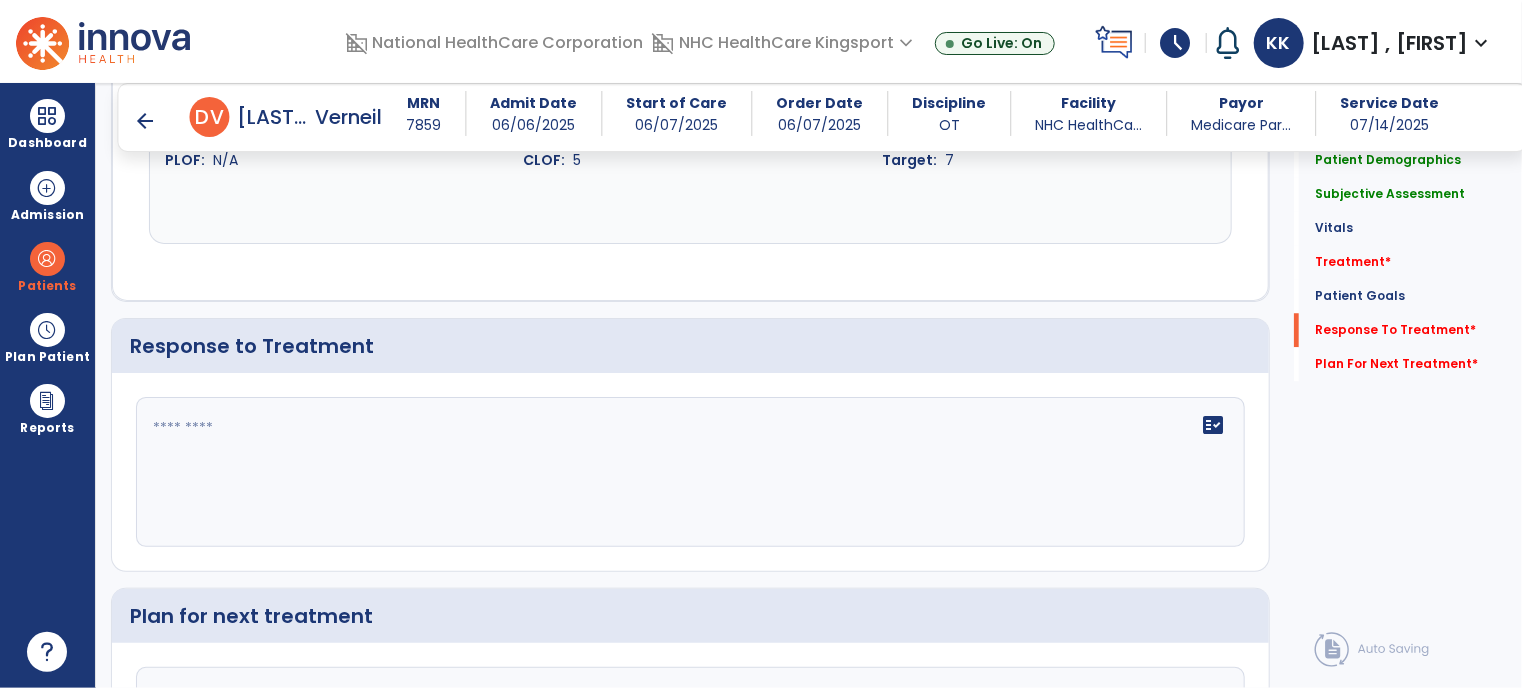 scroll, scrollTop: 2694, scrollLeft: 0, axis: vertical 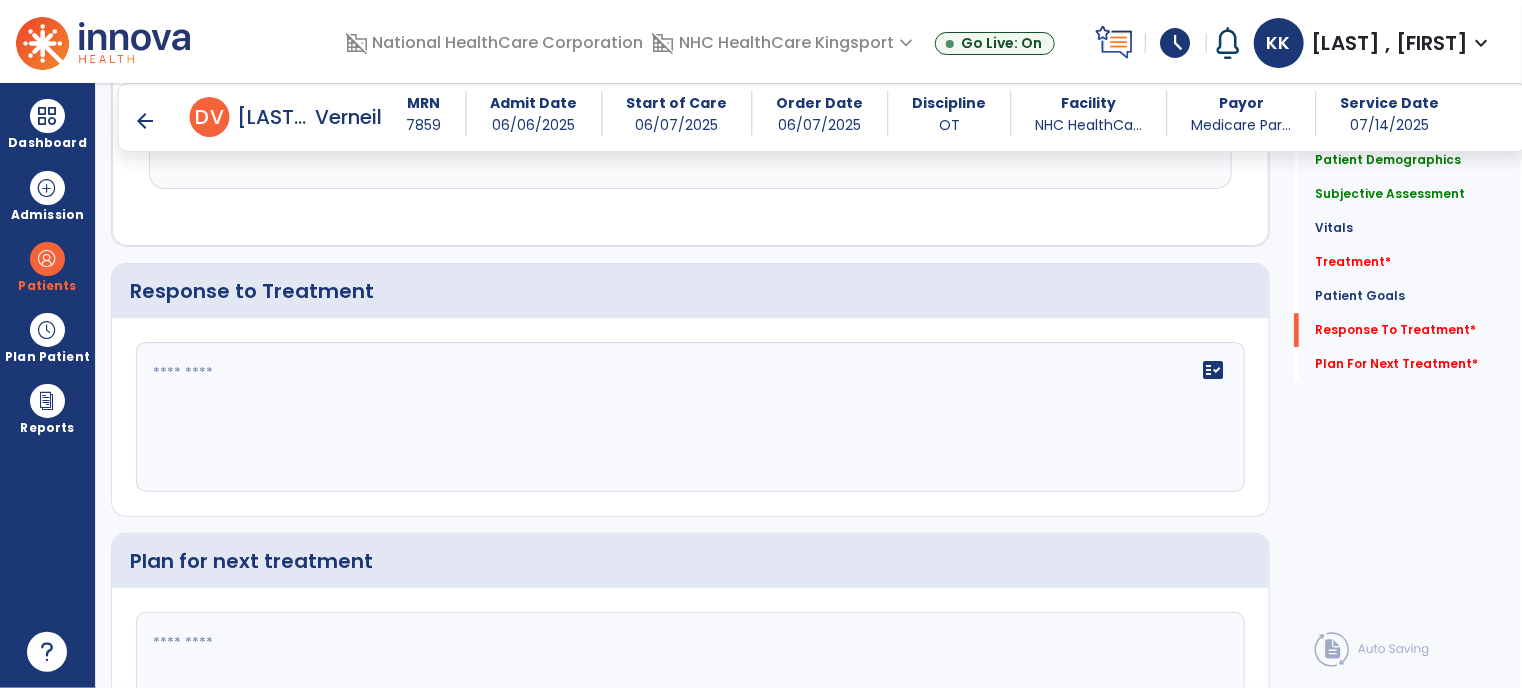 click on "fact_check" 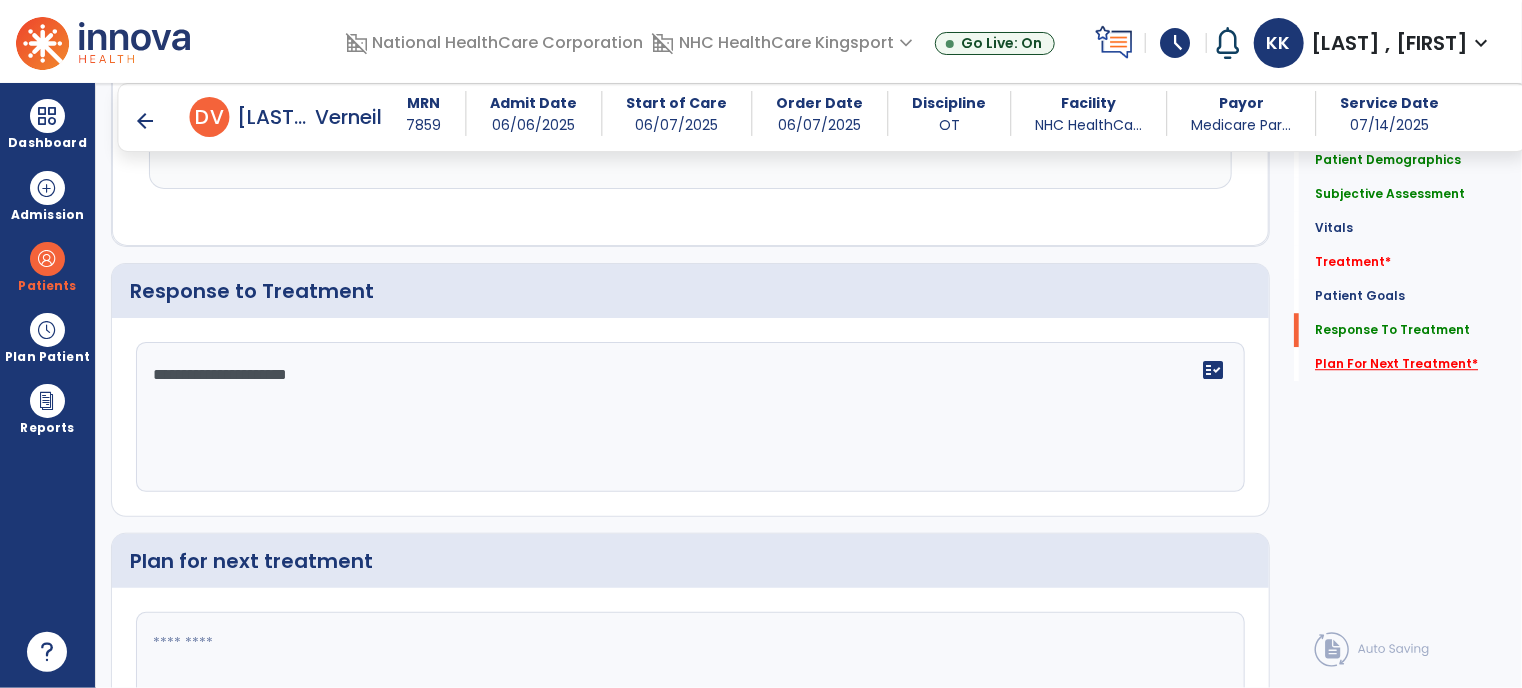 type on "**********" 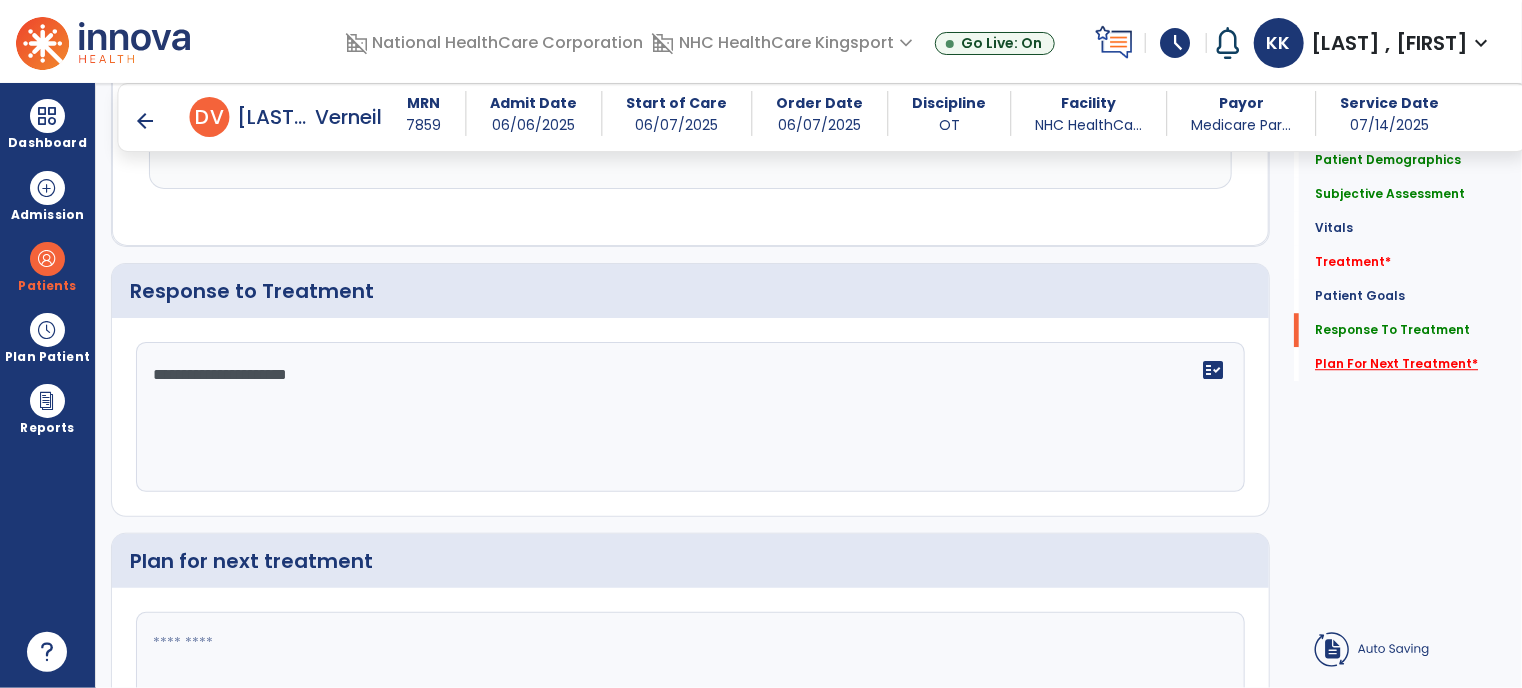 click on "Plan For Next Treatment   *" 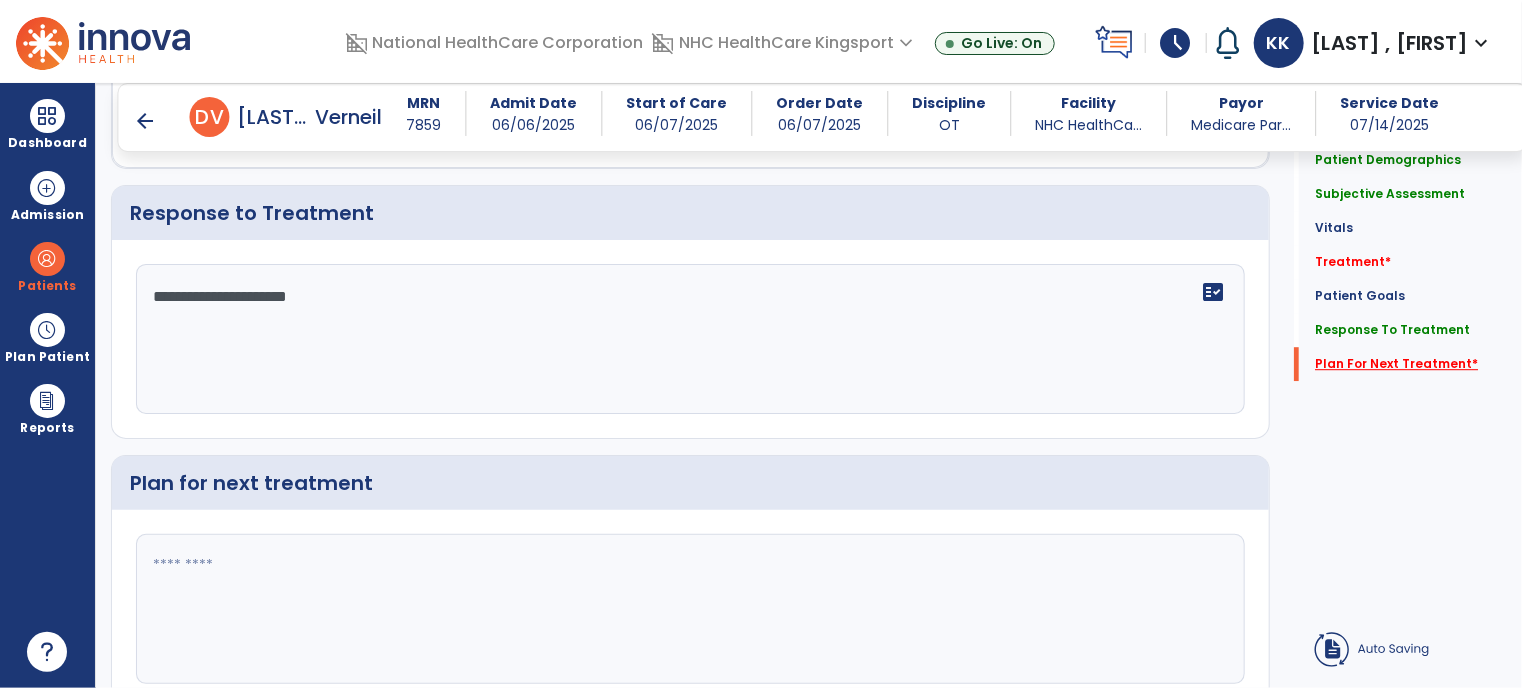 scroll, scrollTop: 2852, scrollLeft: 0, axis: vertical 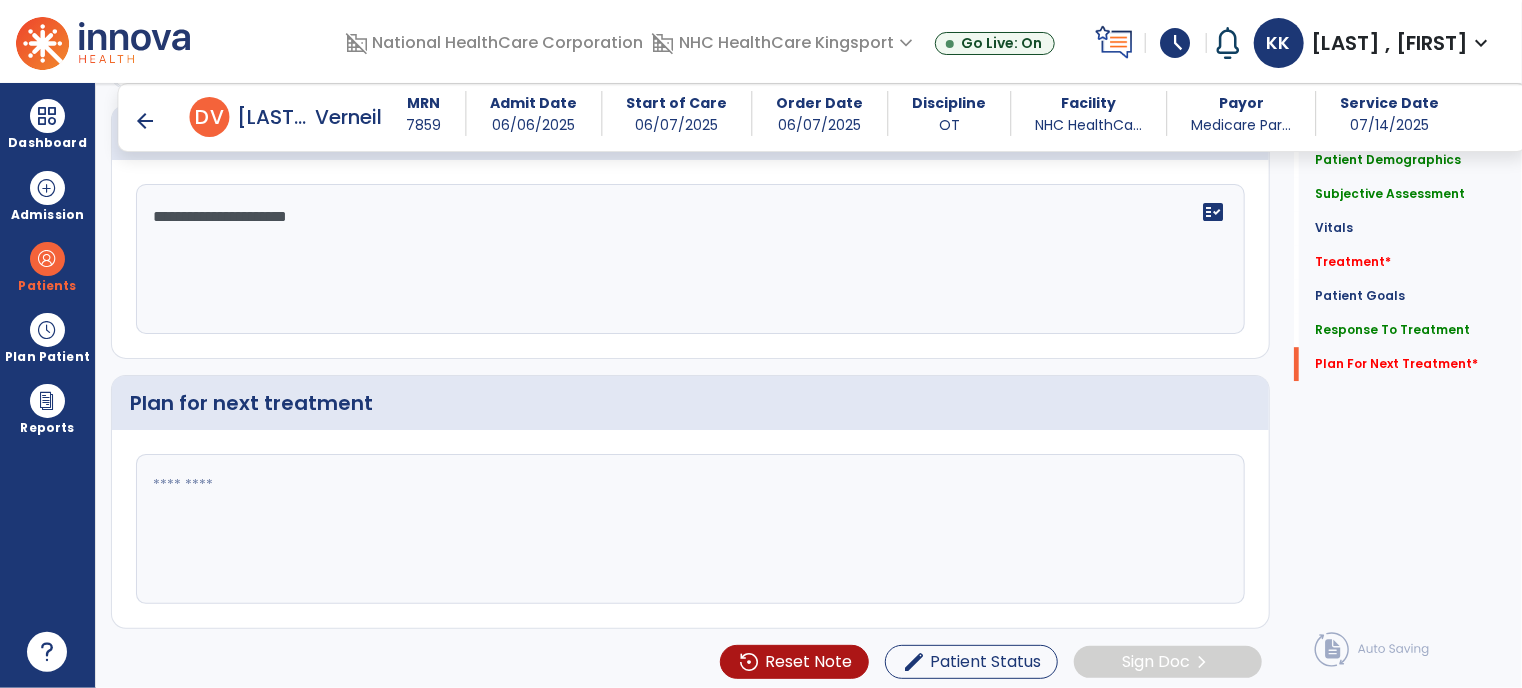 click 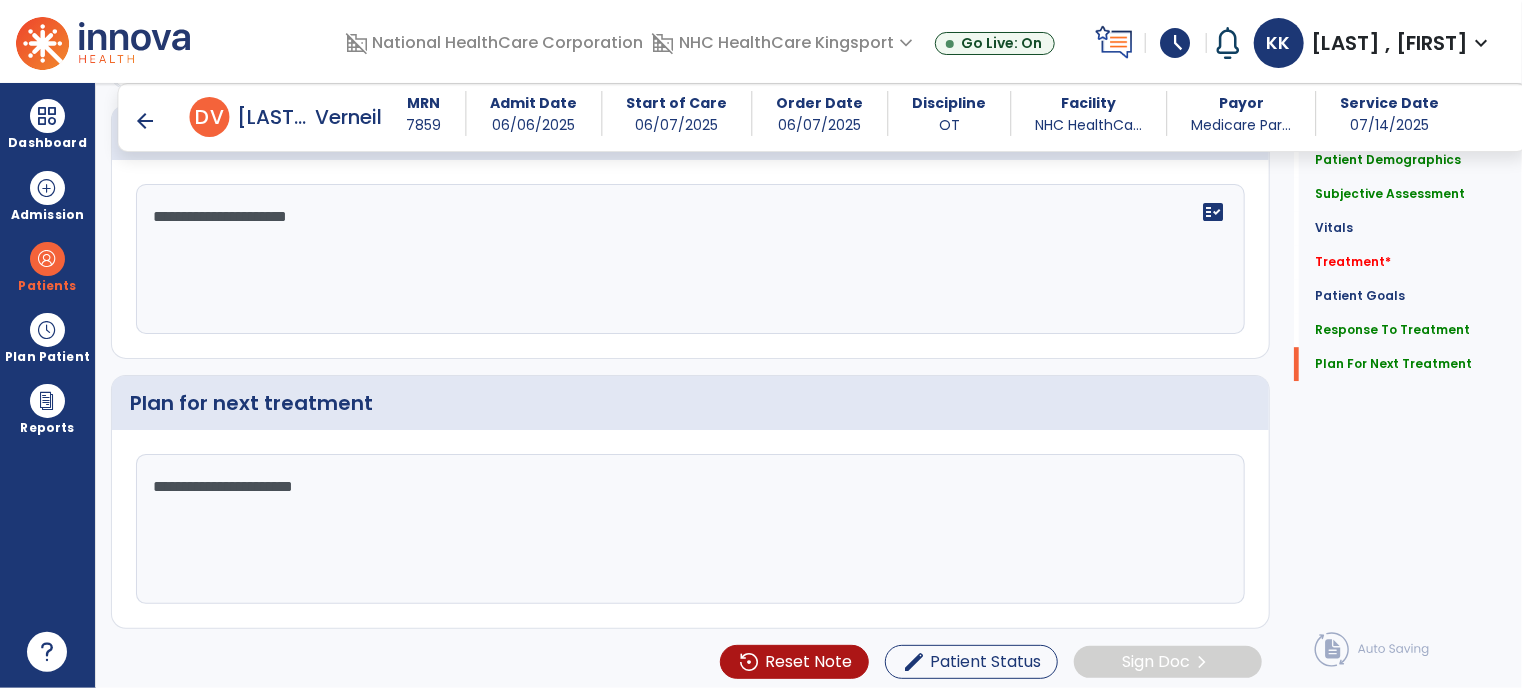 click on "**********" 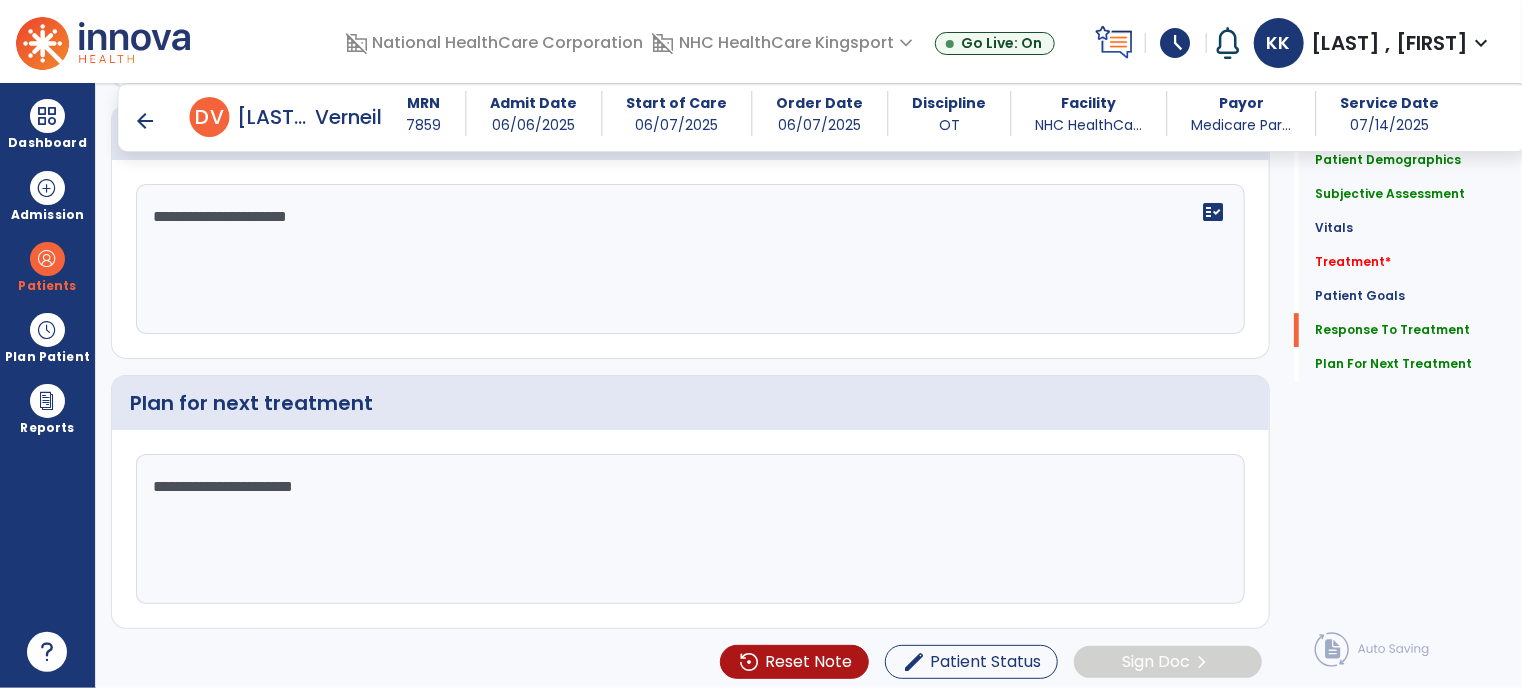 scroll, scrollTop: 2736, scrollLeft: 0, axis: vertical 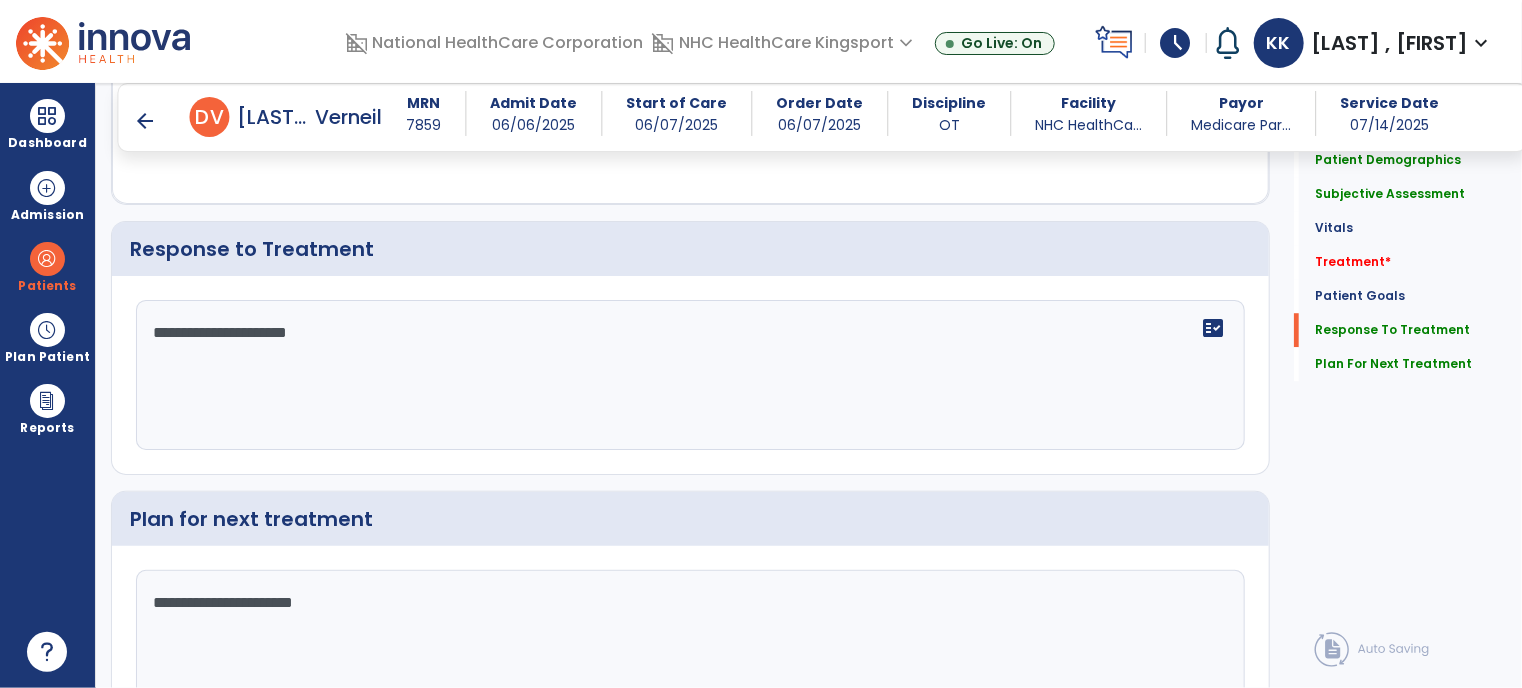 type on "**********" 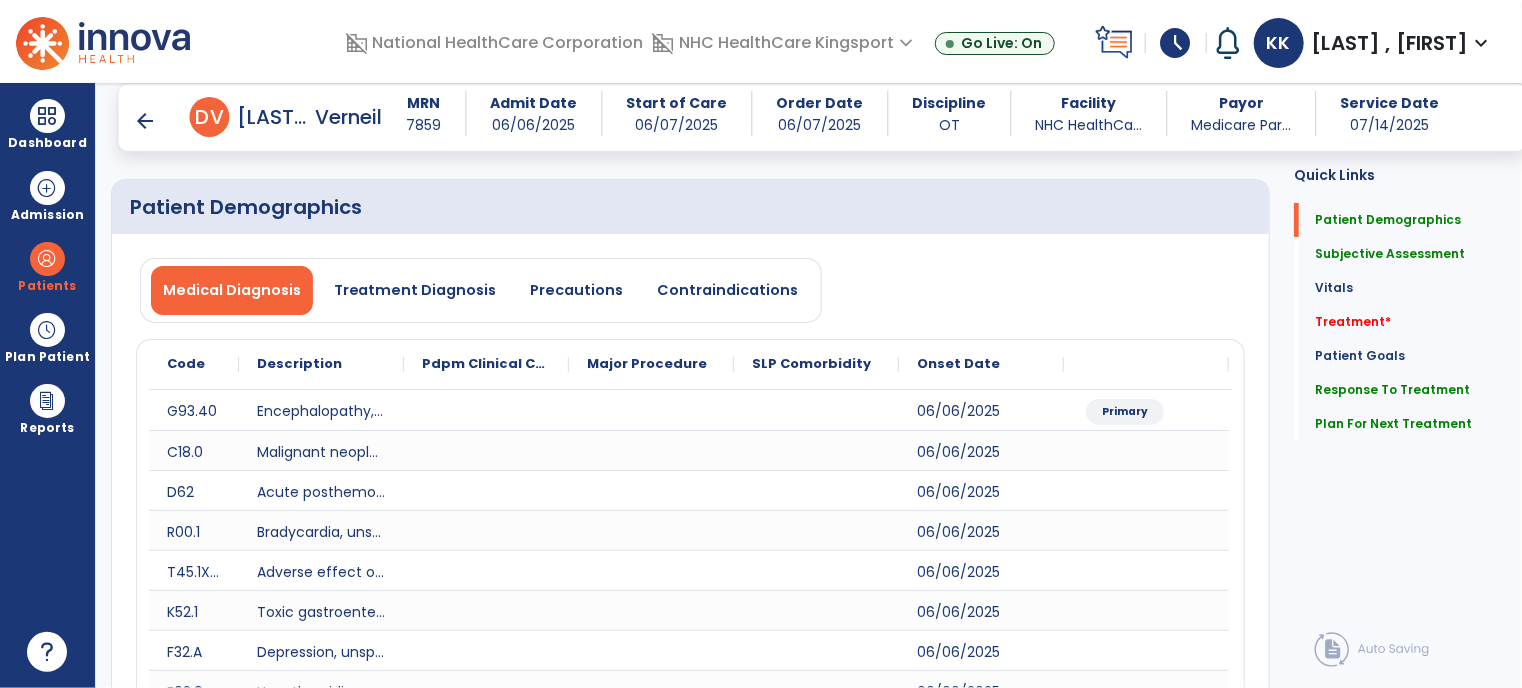 scroll, scrollTop: 0, scrollLeft: 0, axis: both 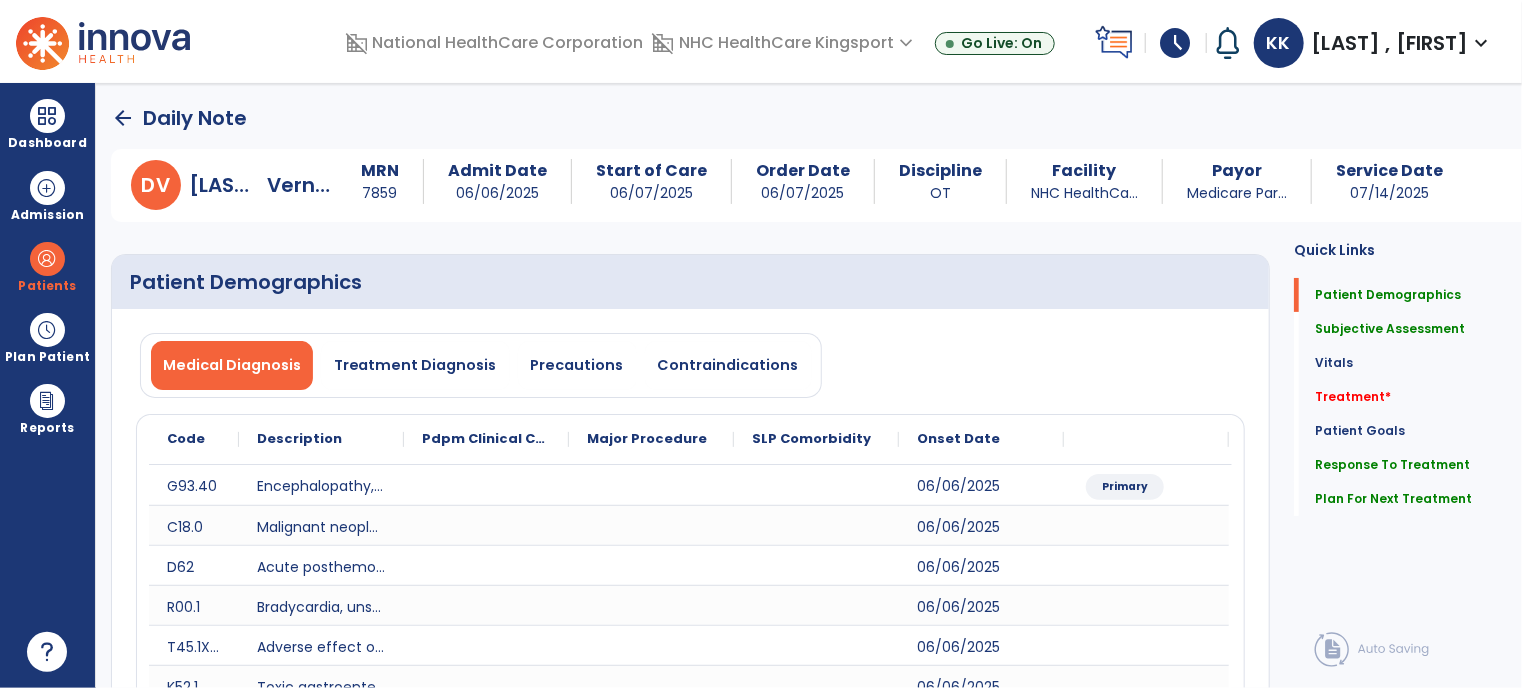 type on "**********" 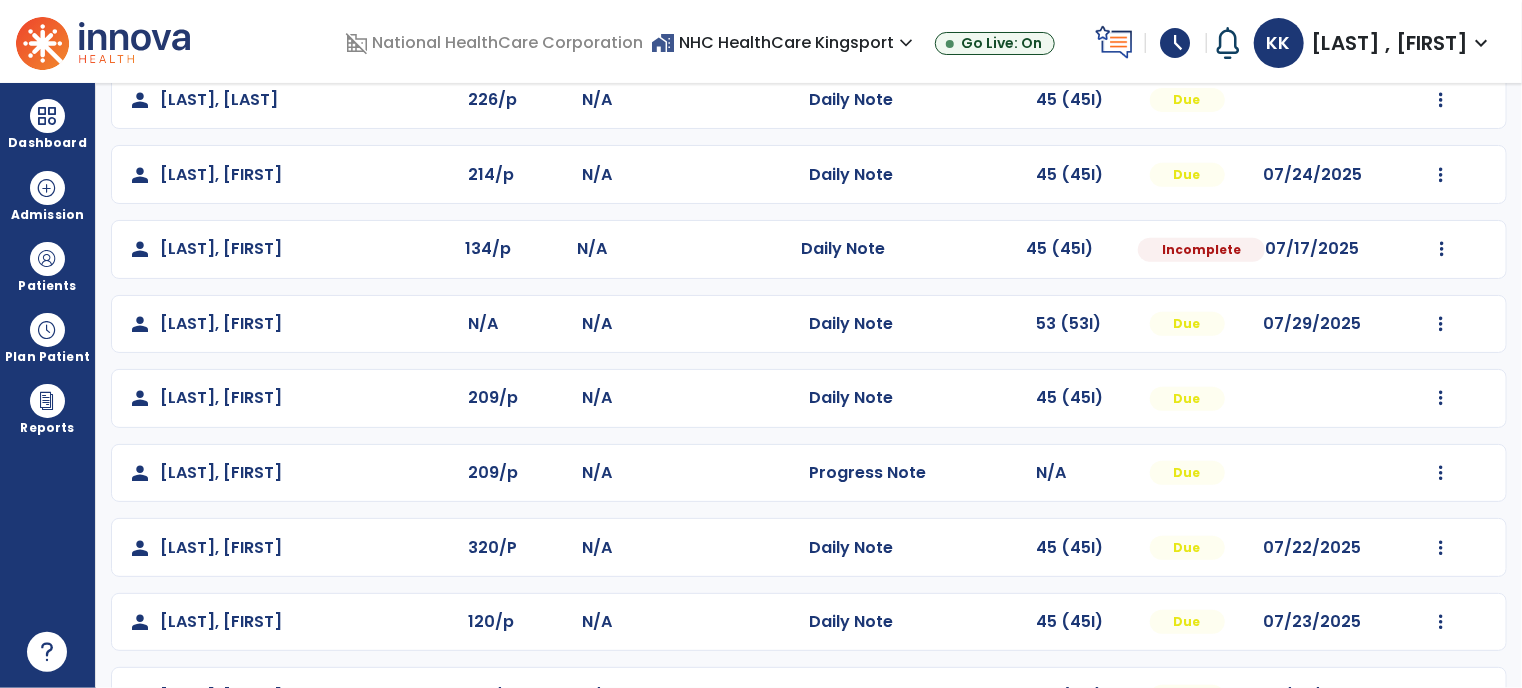 scroll, scrollTop: 448, scrollLeft: 0, axis: vertical 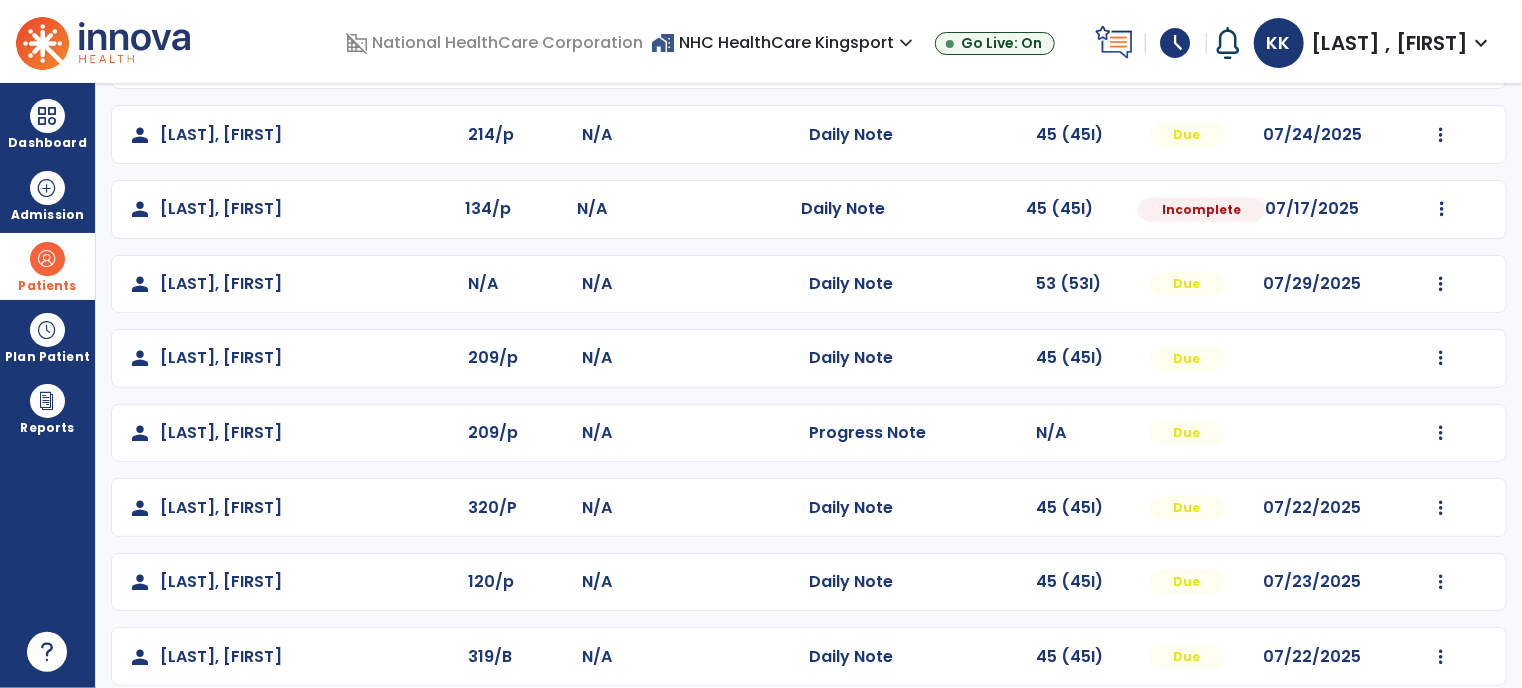 click at bounding box center (47, 259) 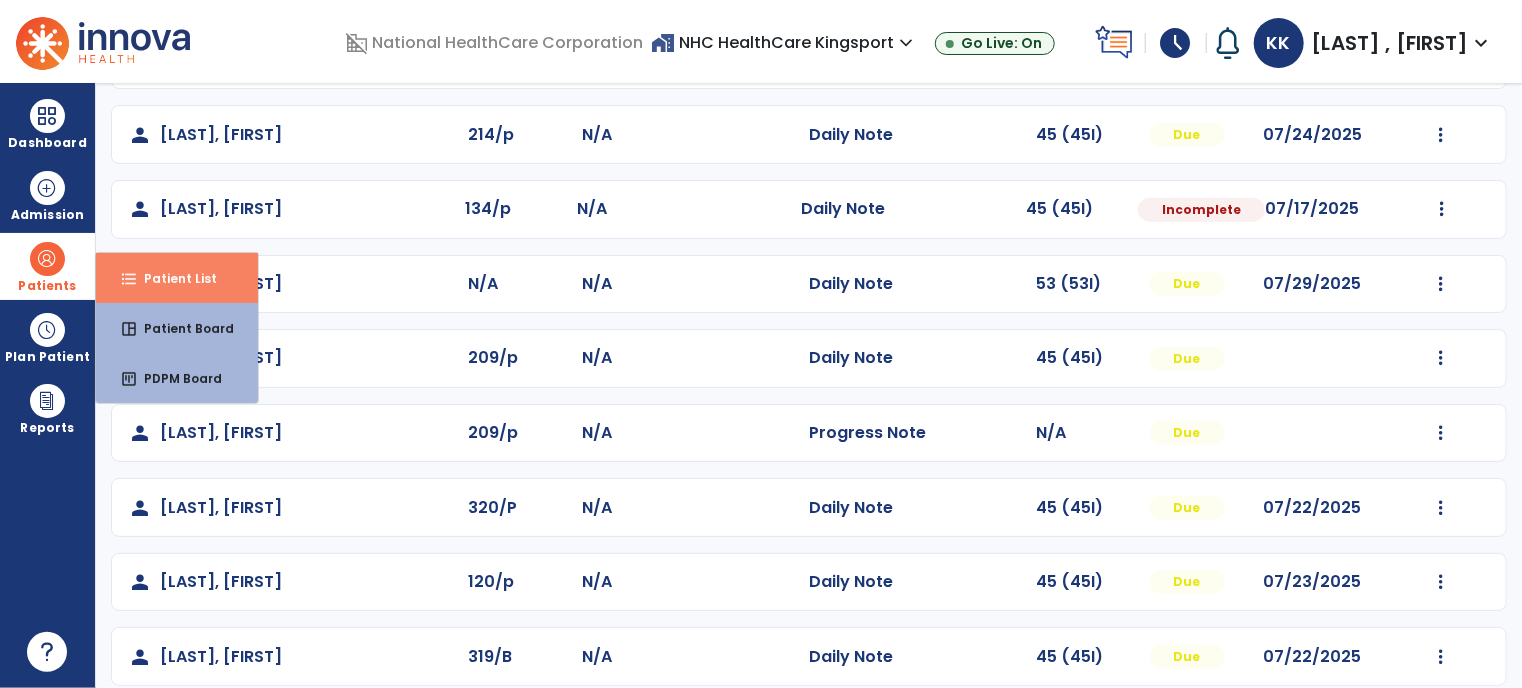 click on "Patient List" at bounding box center [172, 278] 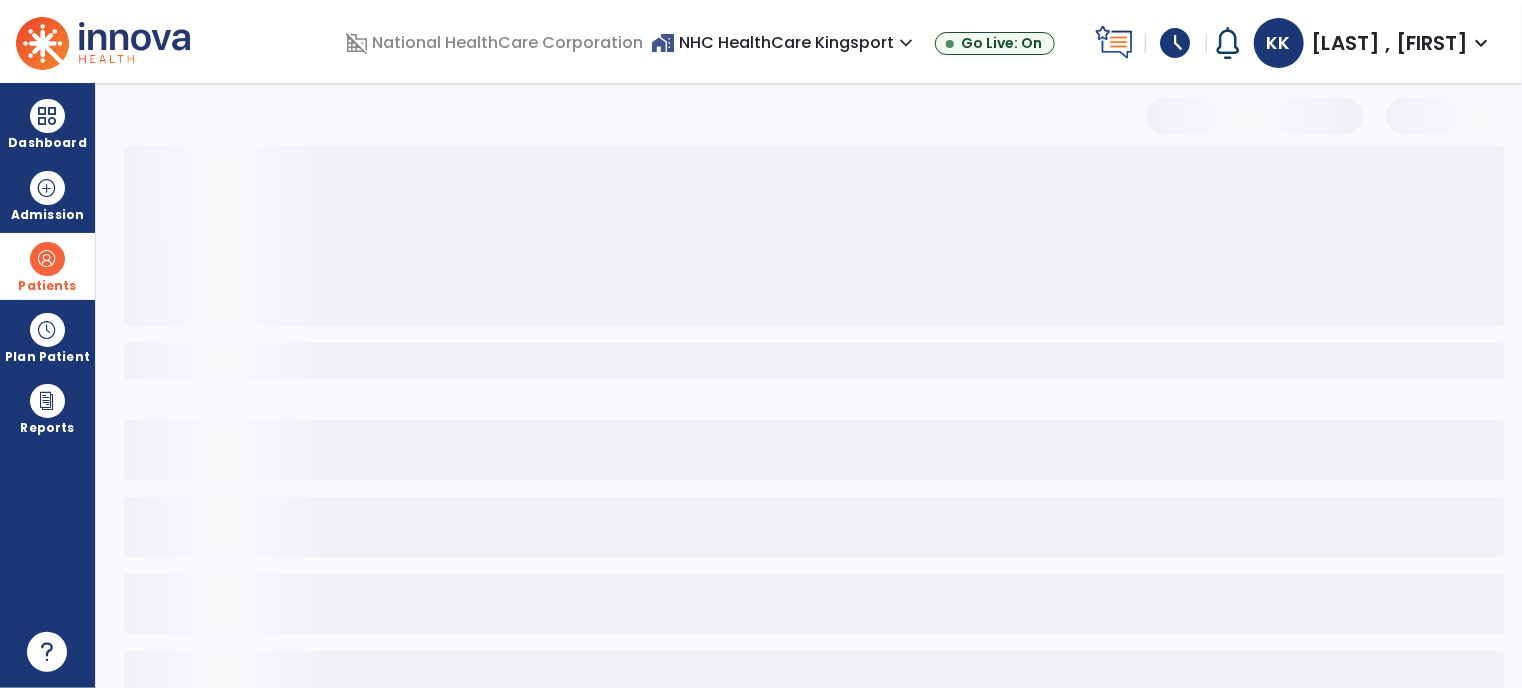 scroll, scrollTop: 53, scrollLeft: 0, axis: vertical 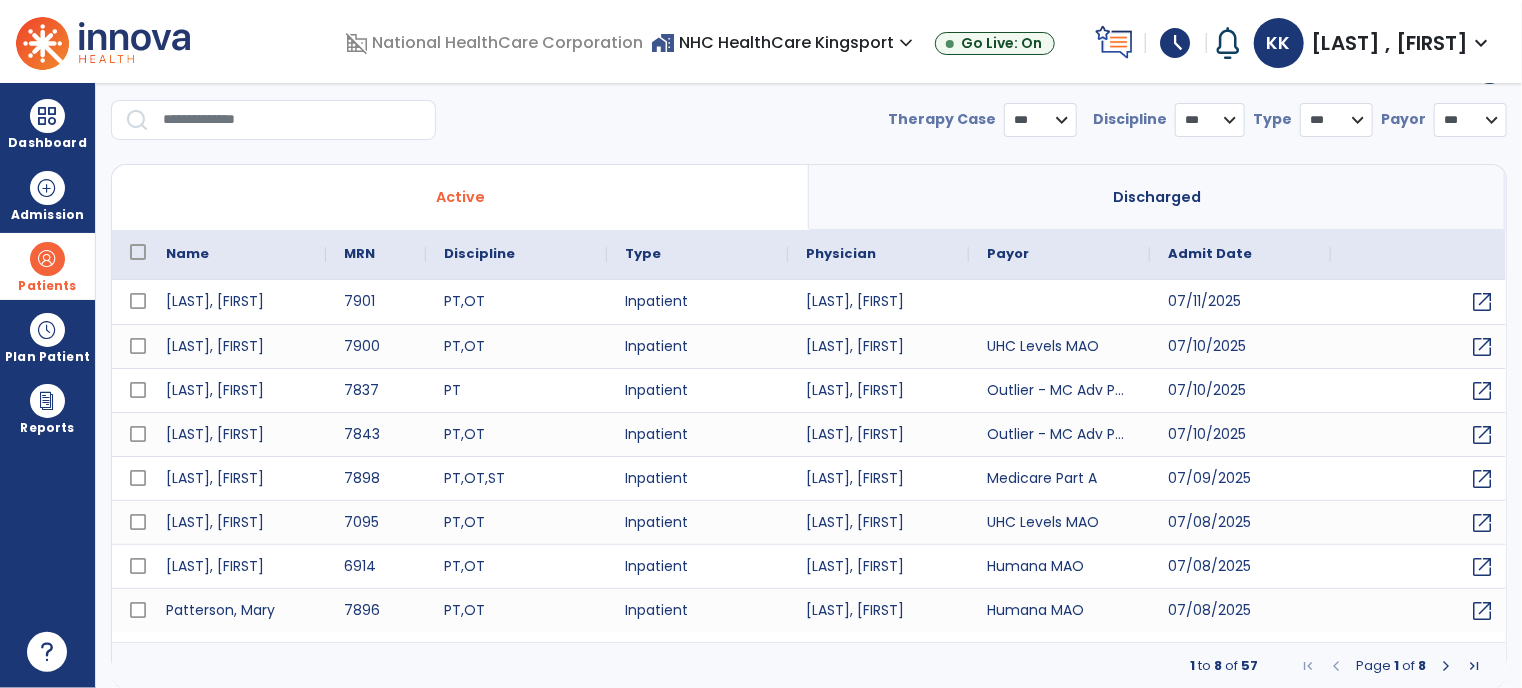 select on "***" 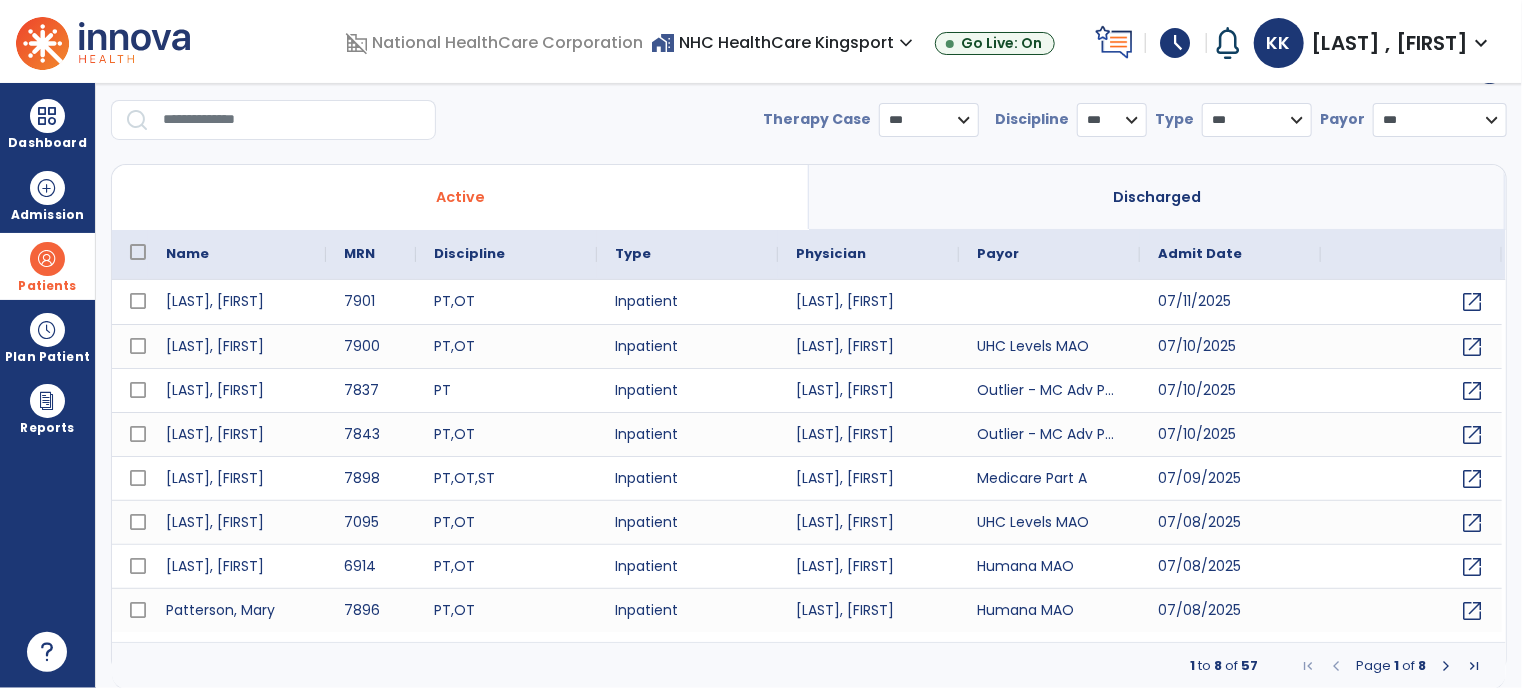 click at bounding box center [292, 120] 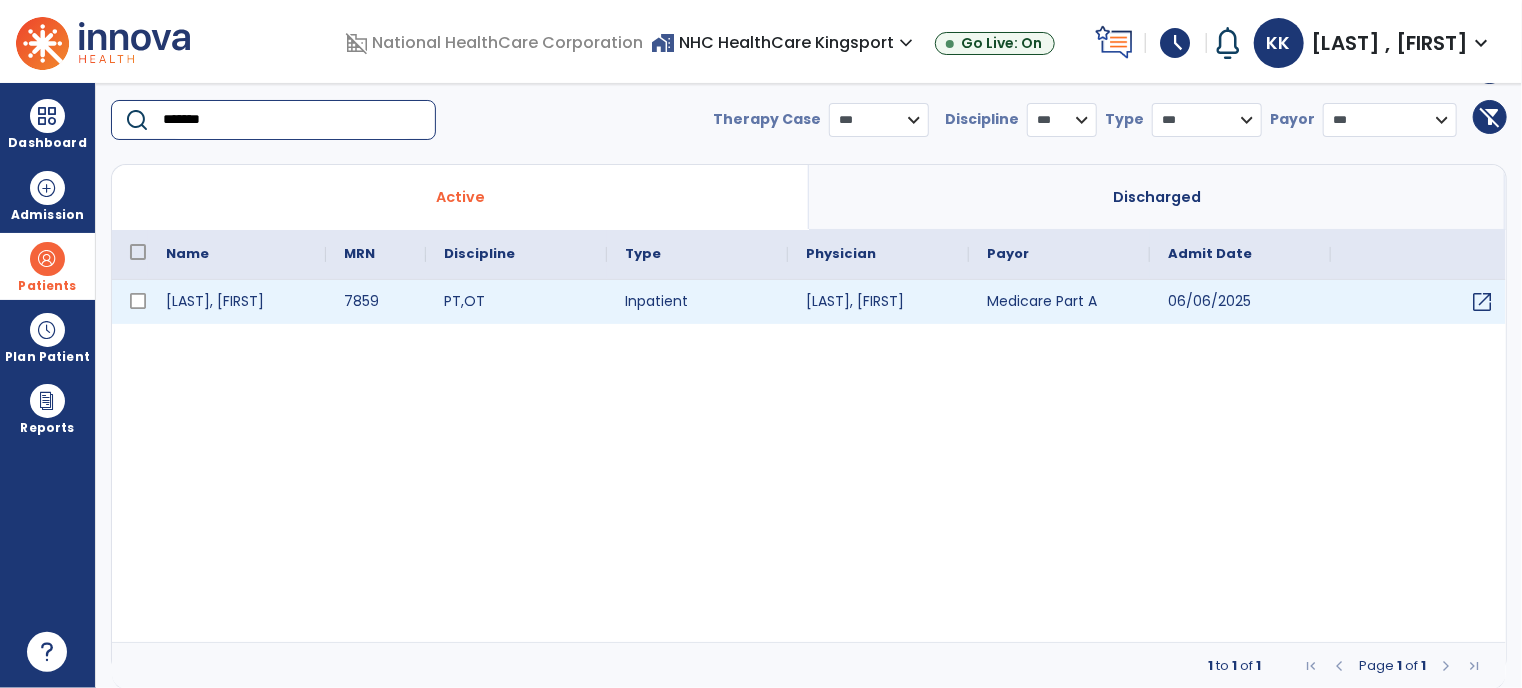 type on "*******" 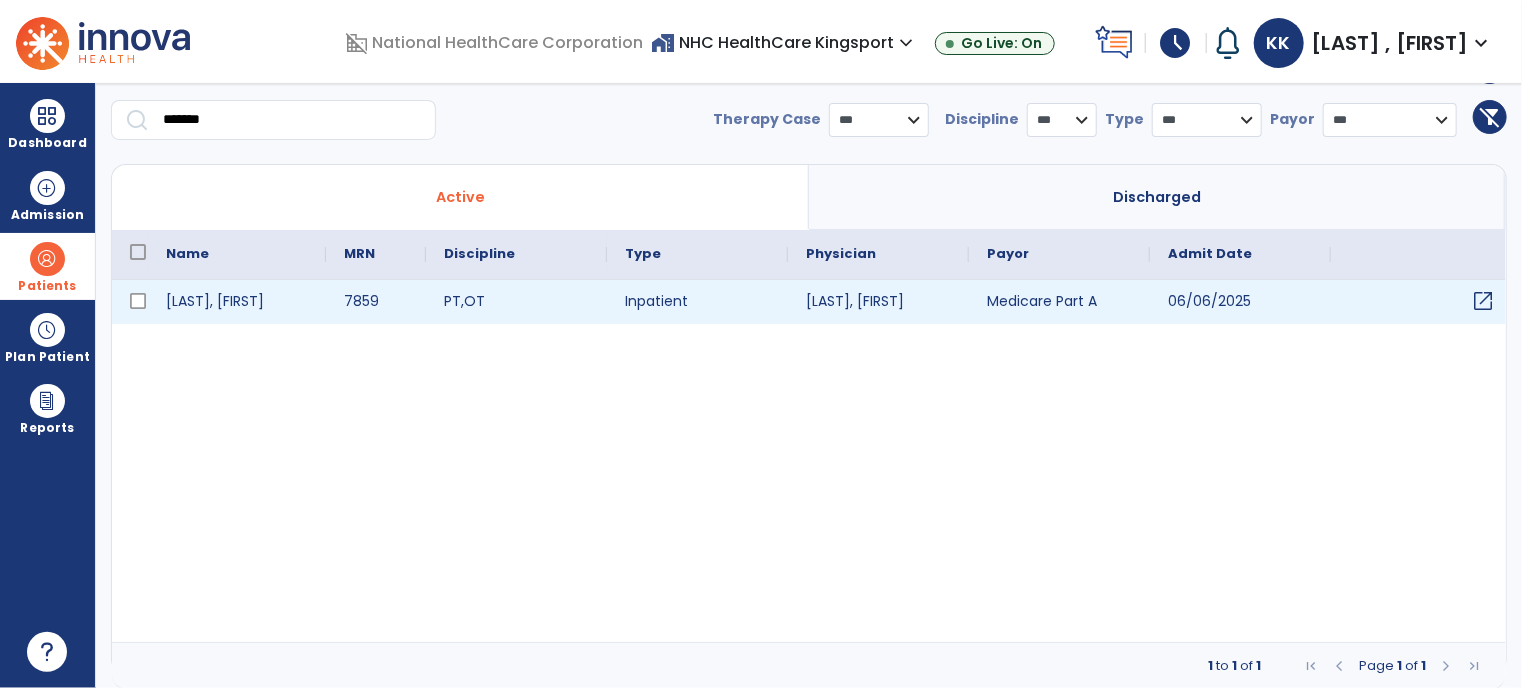 click on "open_in_new" at bounding box center (1483, 301) 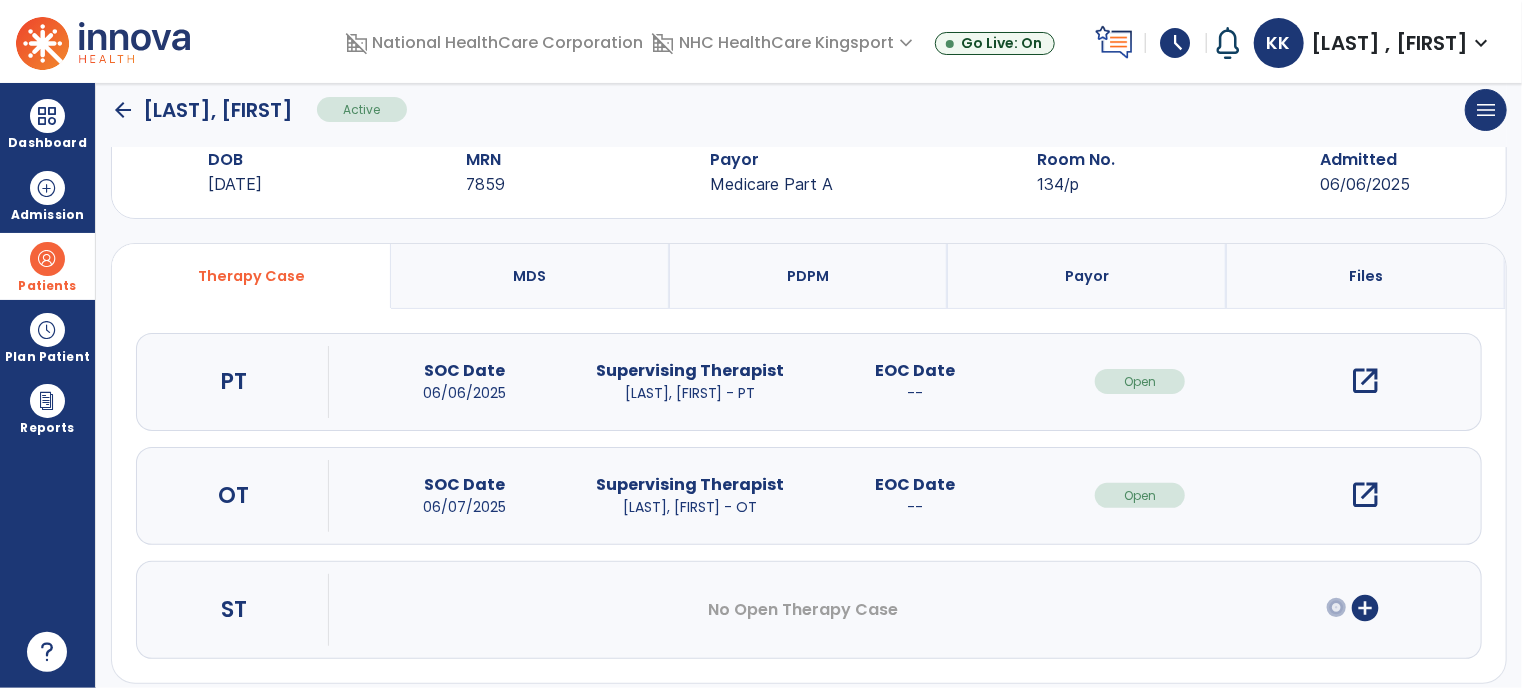 scroll, scrollTop: 69, scrollLeft: 0, axis: vertical 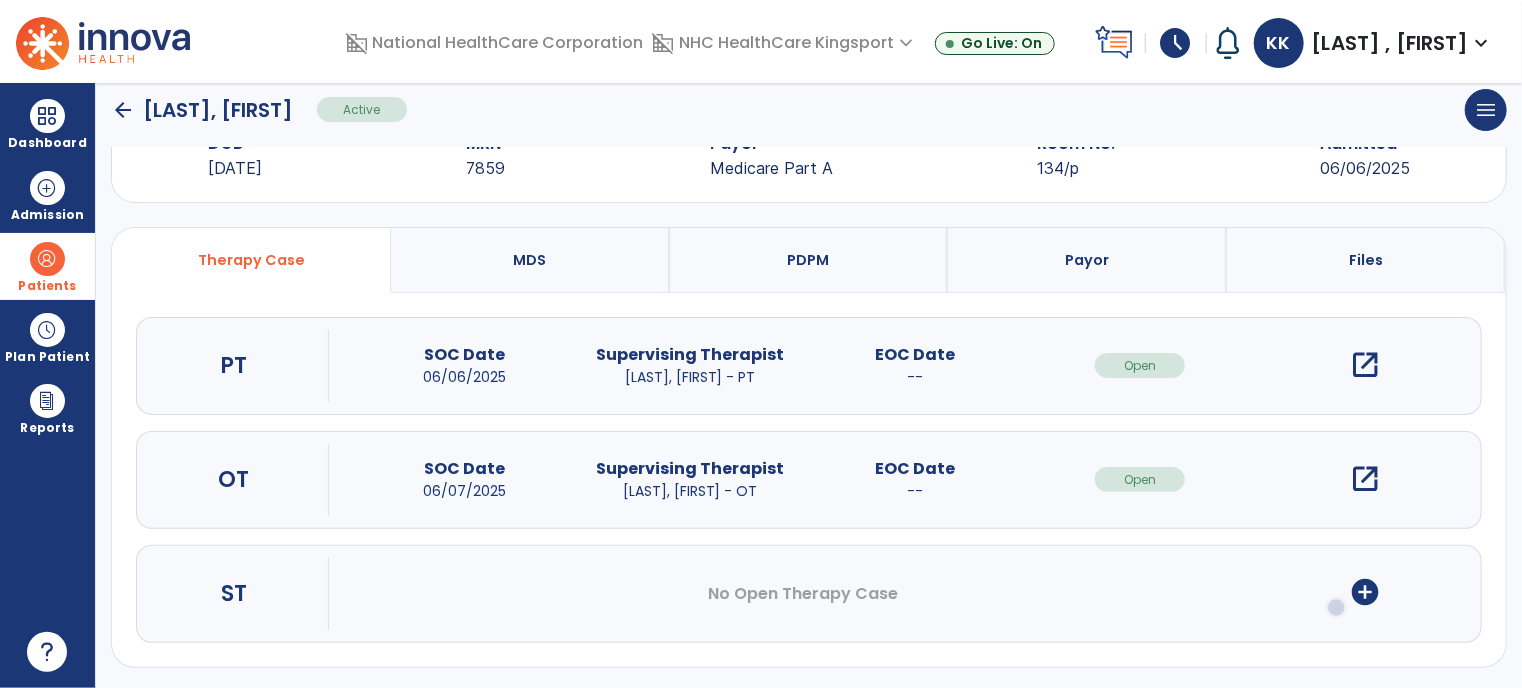 click on "open_in_new" at bounding box center (1365, 479) 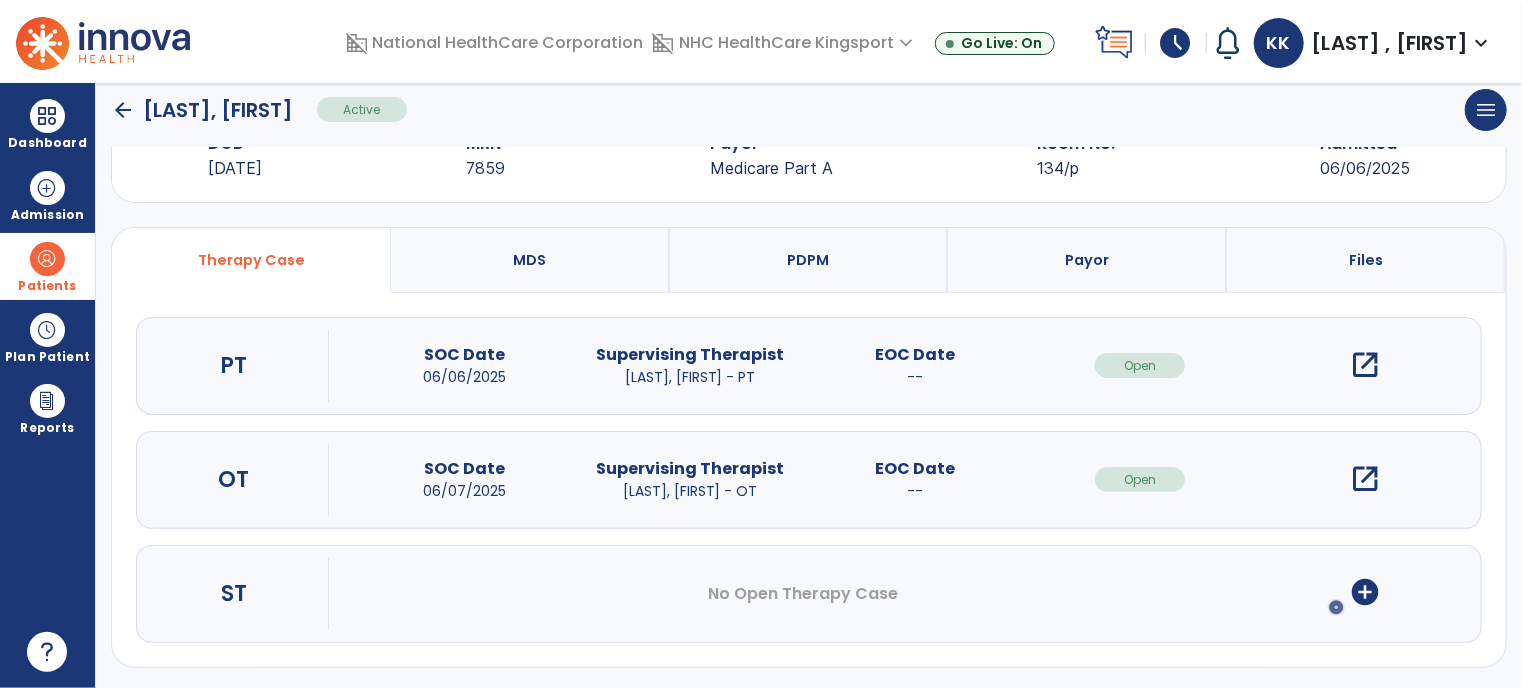 scroll, scrollTop: 0, scrollLeft: 0, axis: both 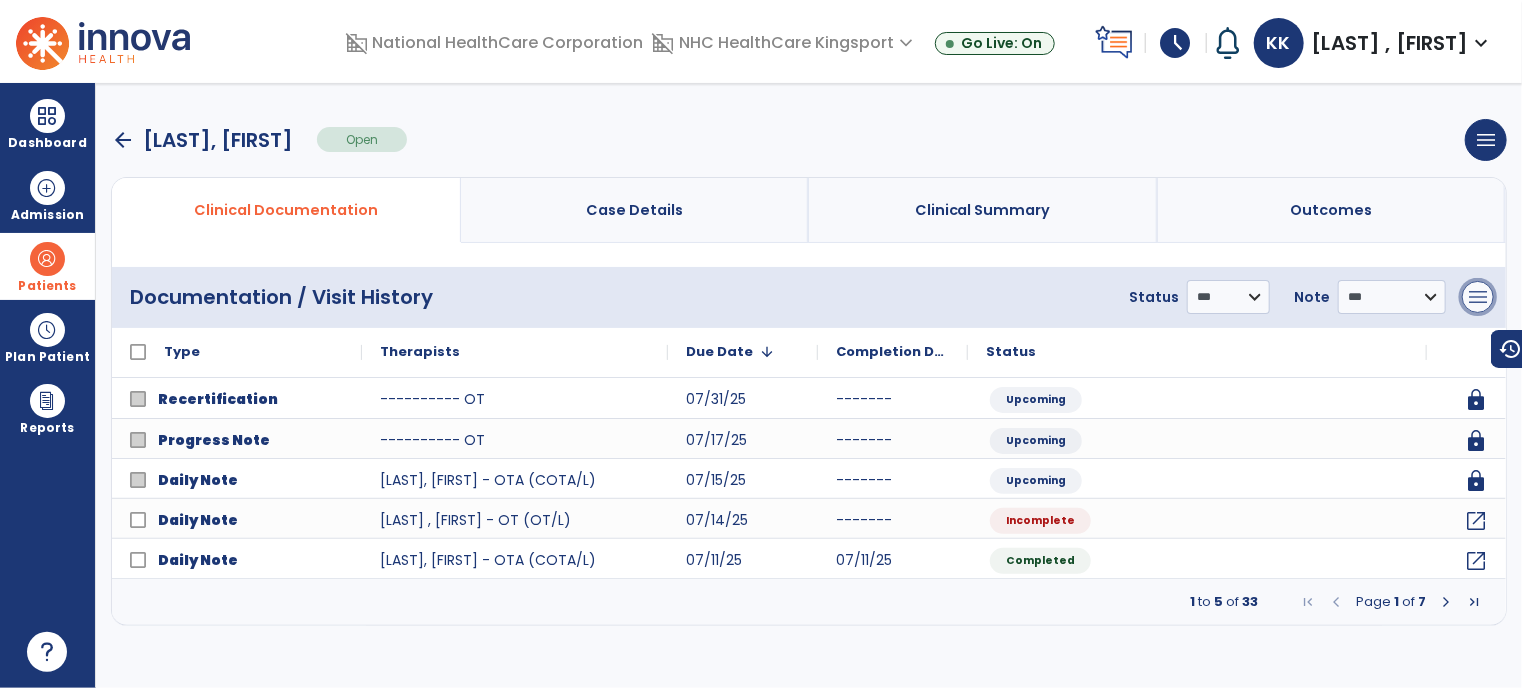 click on "menu" at bounding box center (1478, 297) 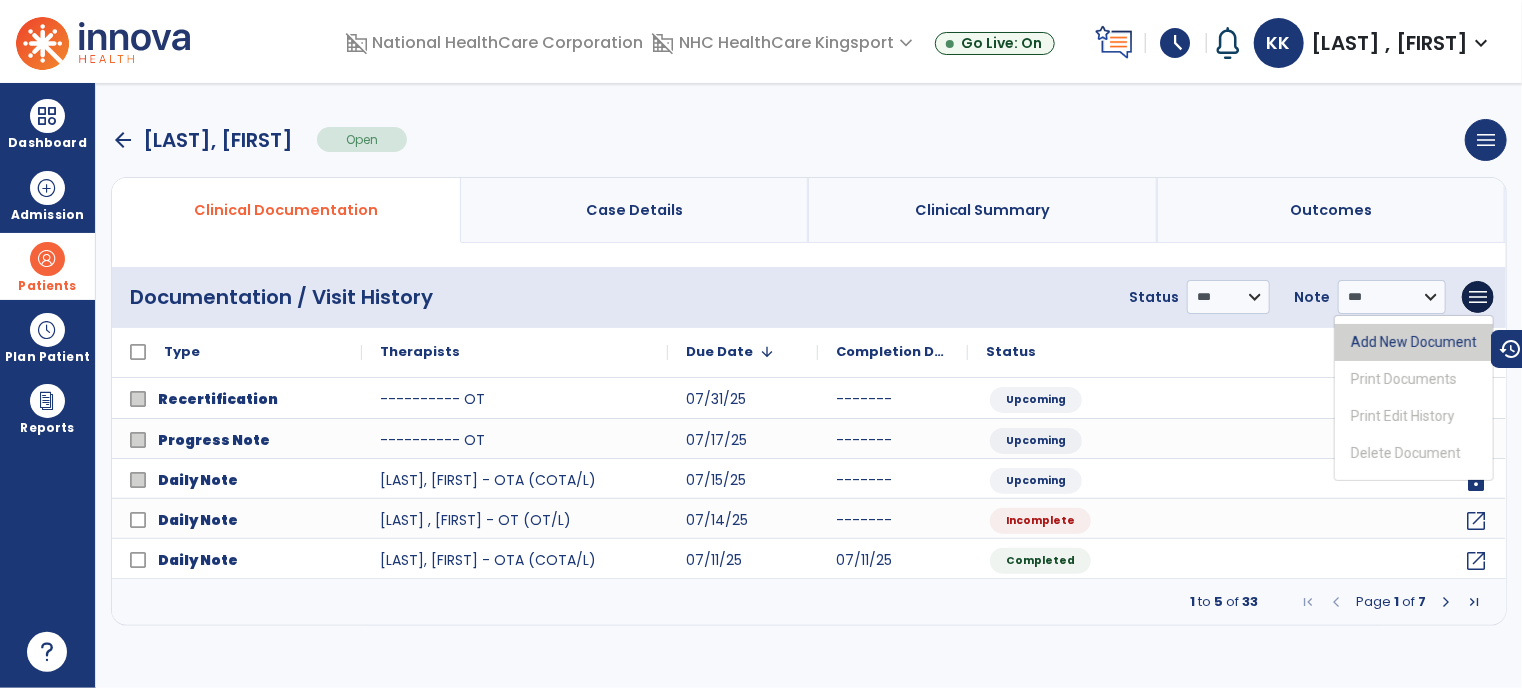 click on "Add New Document" at bounding box center (1414, 342) 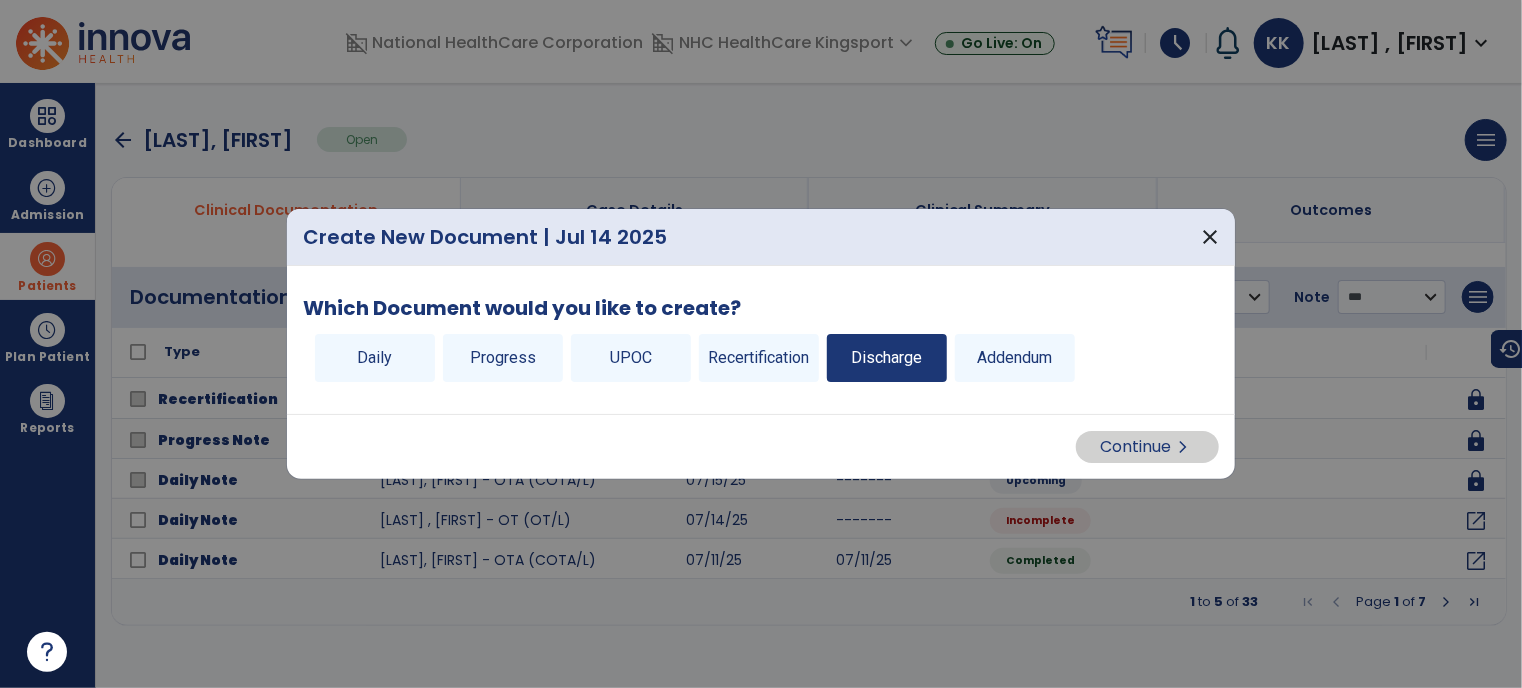 click on "Discharge" at bounding box center [887, 358] 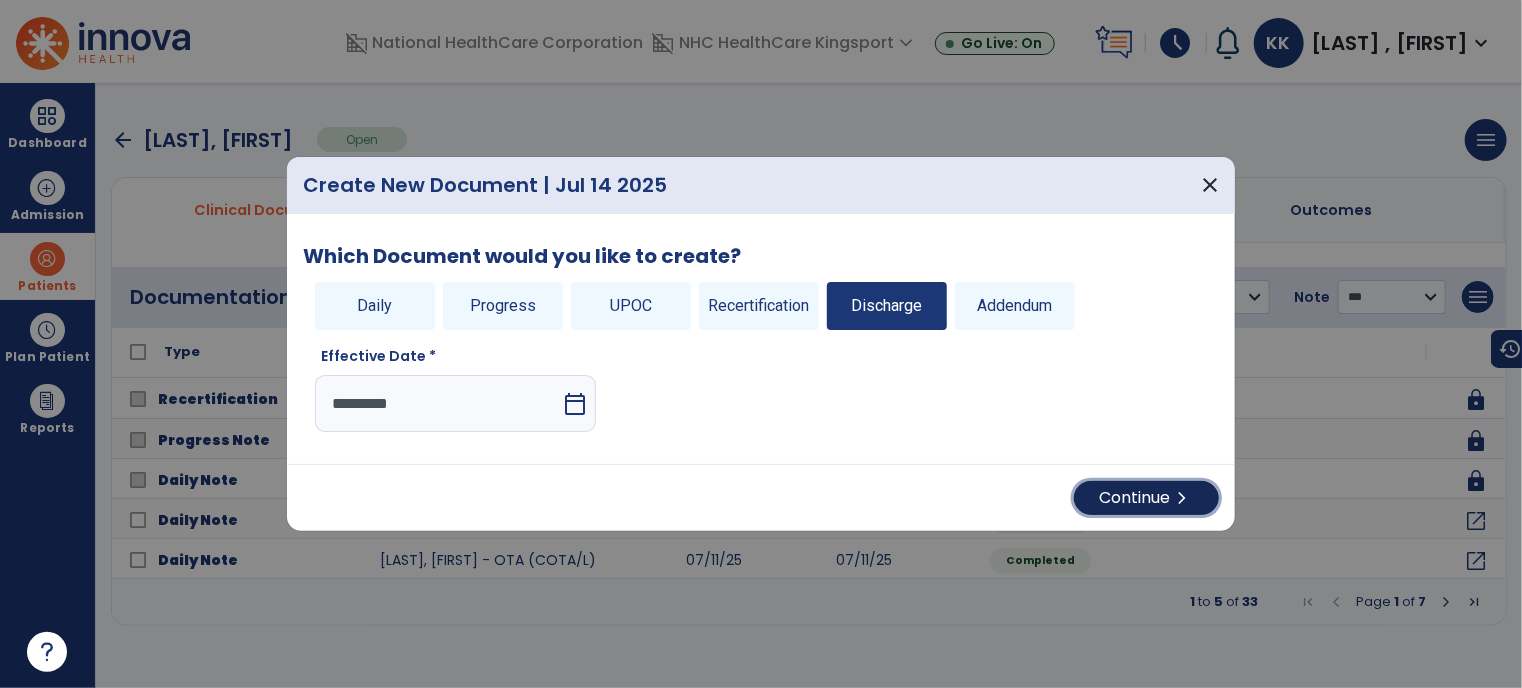 click on "Continue   chevron_right" at bounding box center [1146, 498] 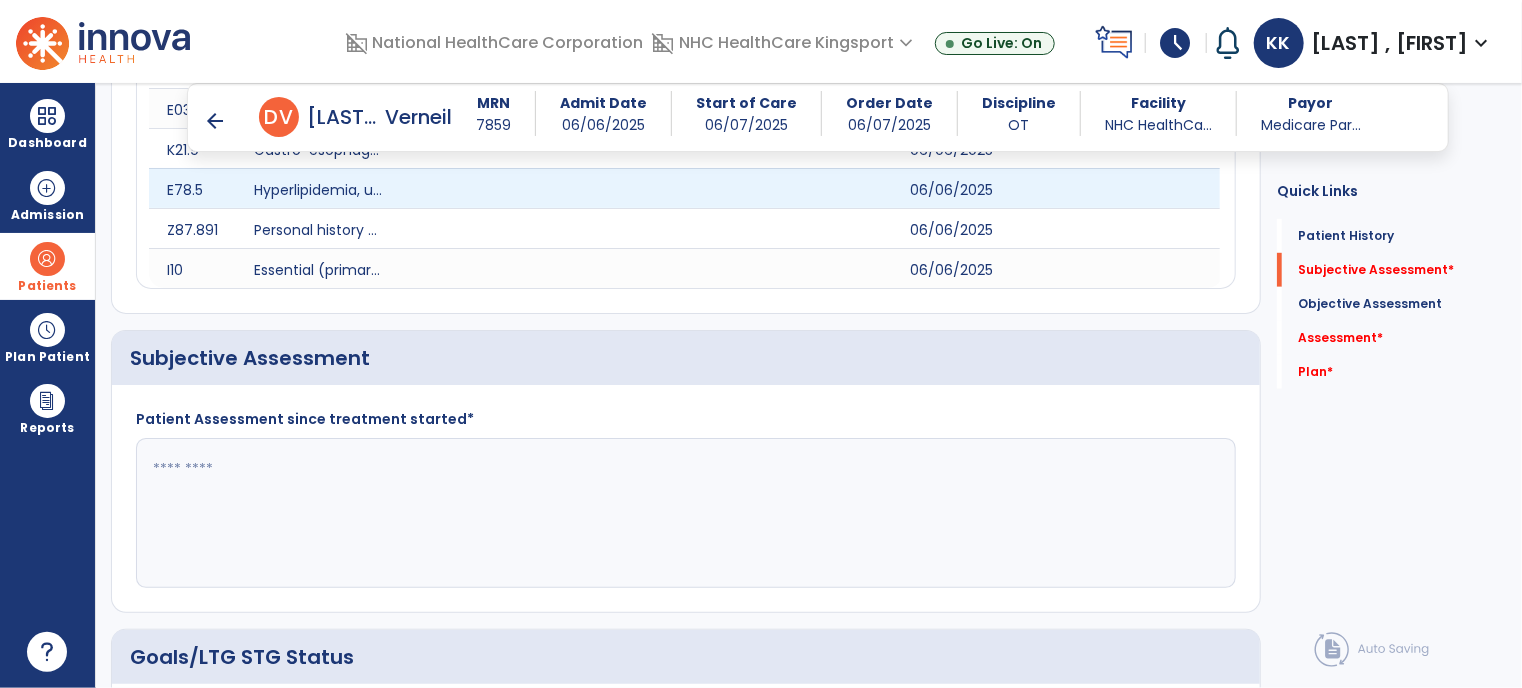 scroll, scrollTop: 760, scrollLeft: 0, axis: vertical 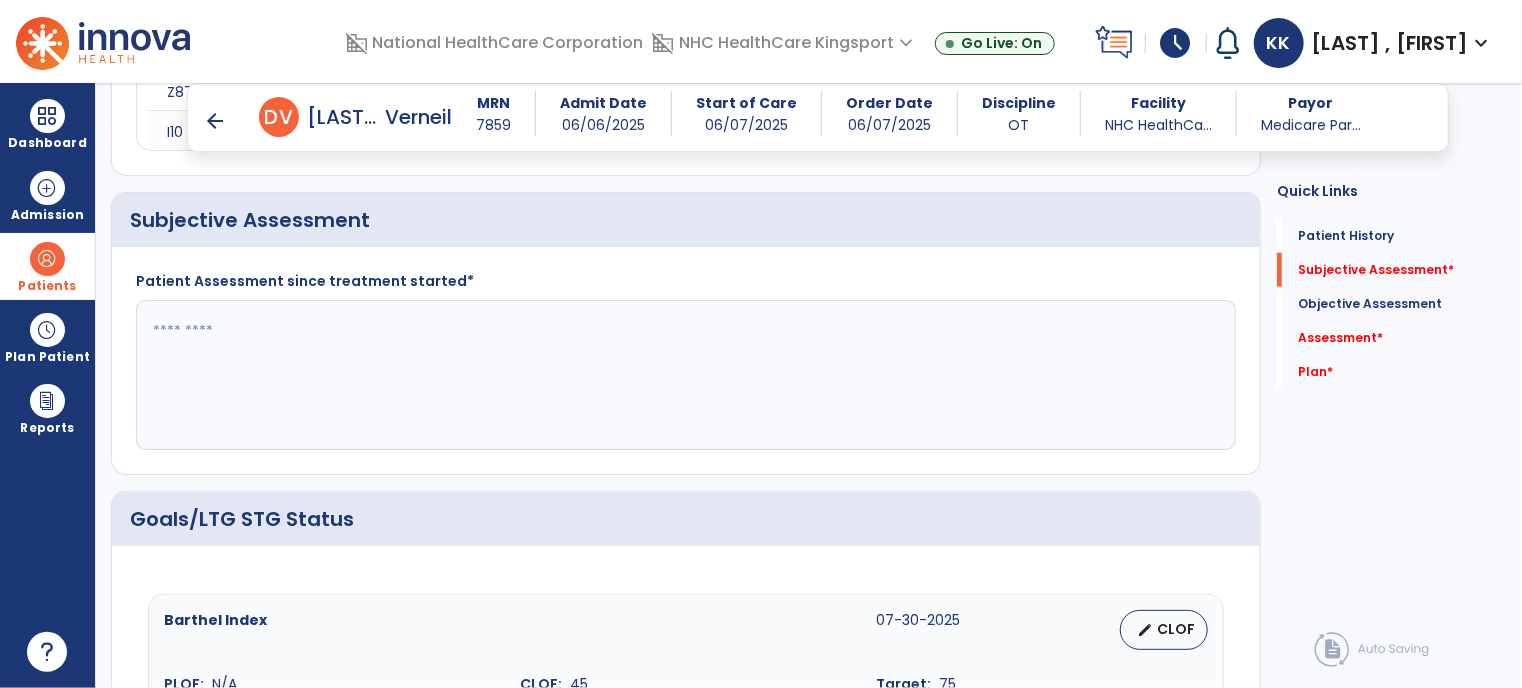 click 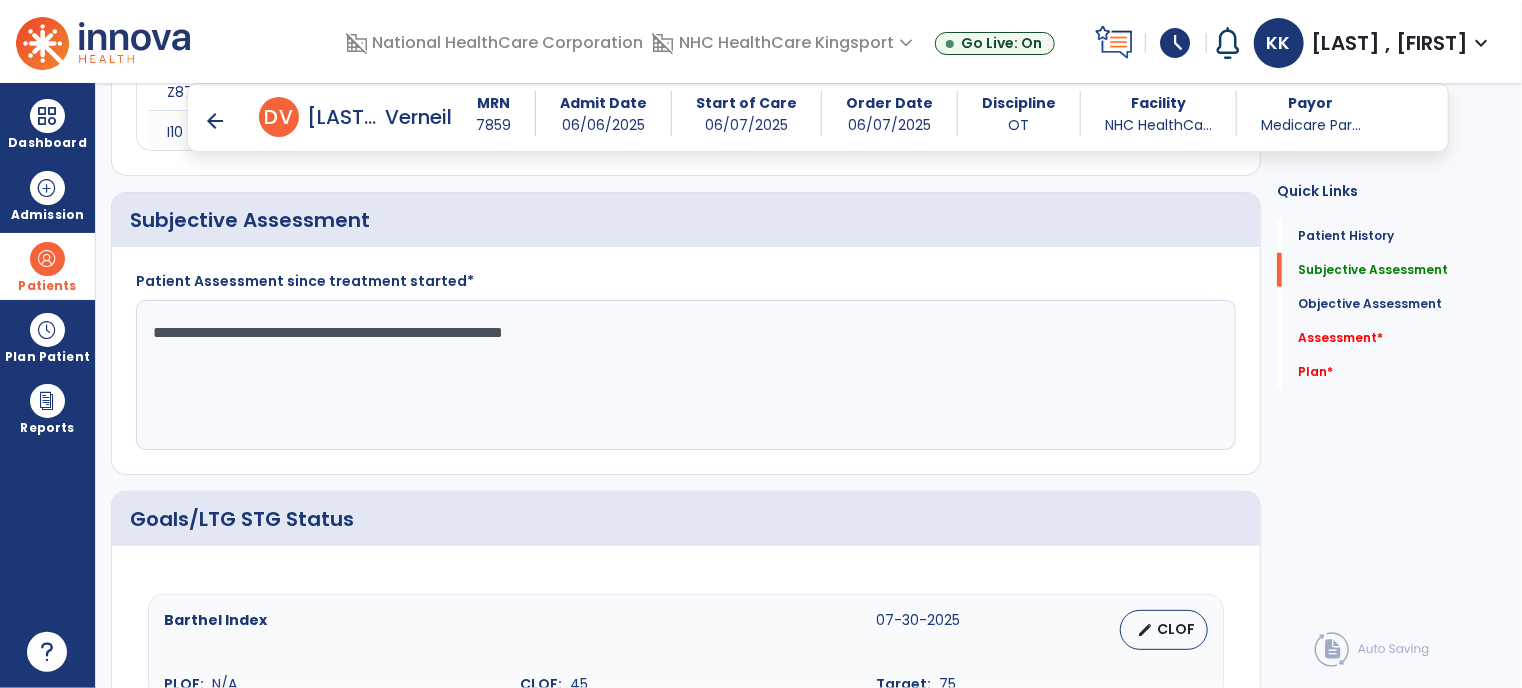 click on "**********" 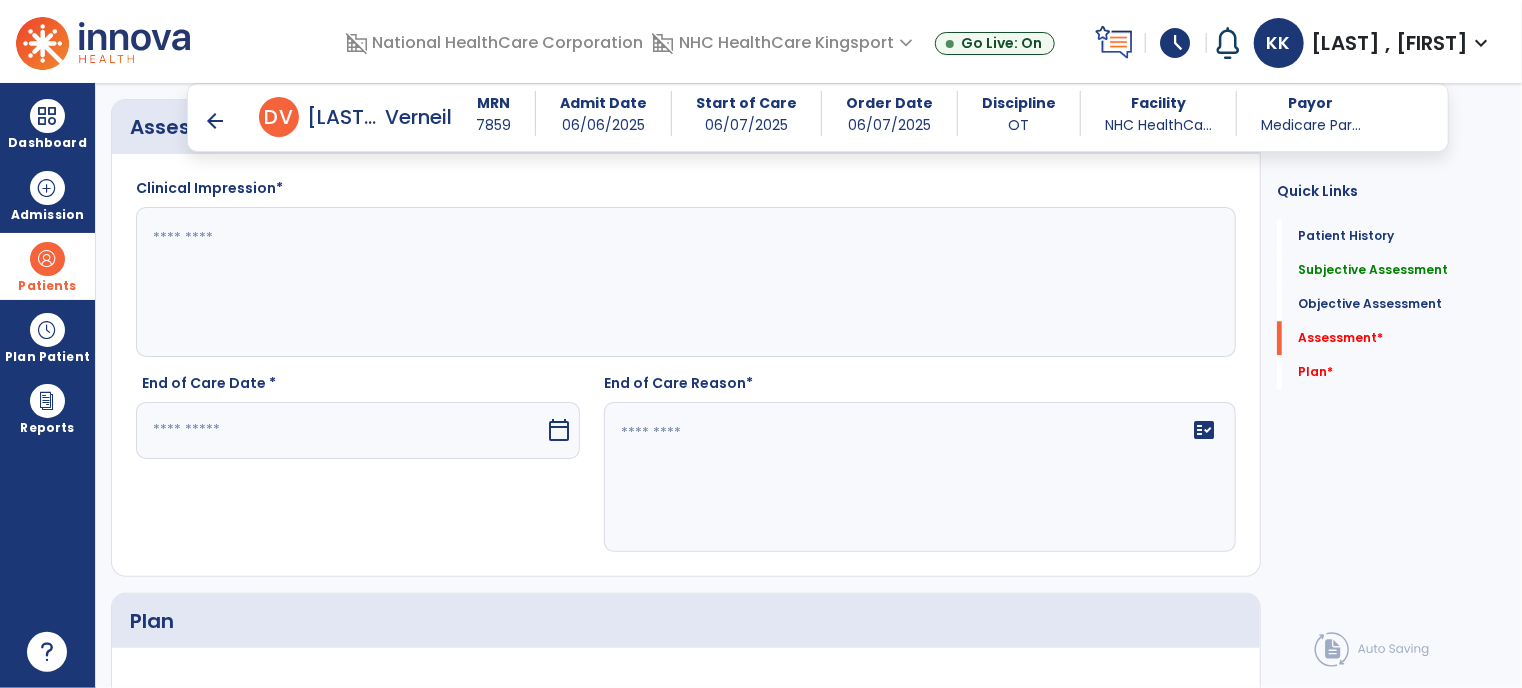 scroll, scrollTop: 2558, scrollLeft: 0, axis: vertical 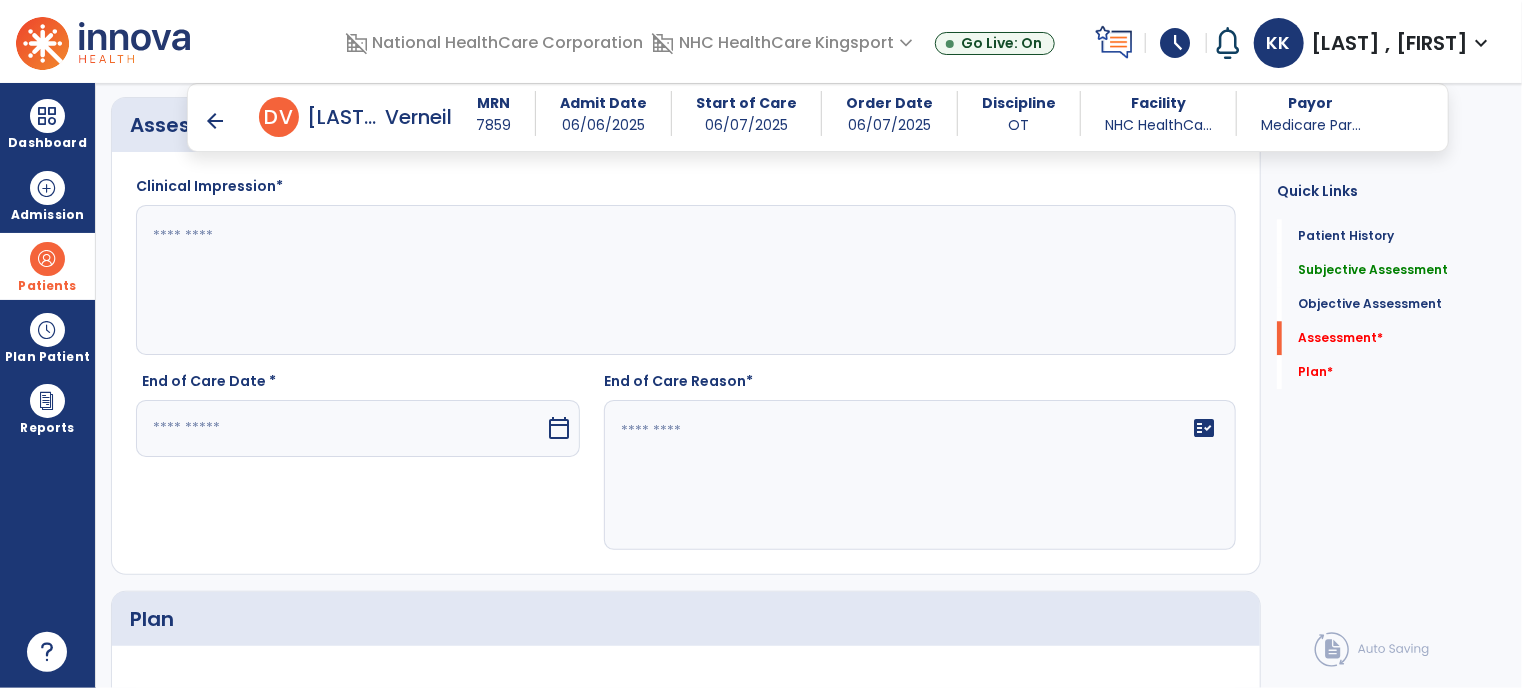 type on "**********" 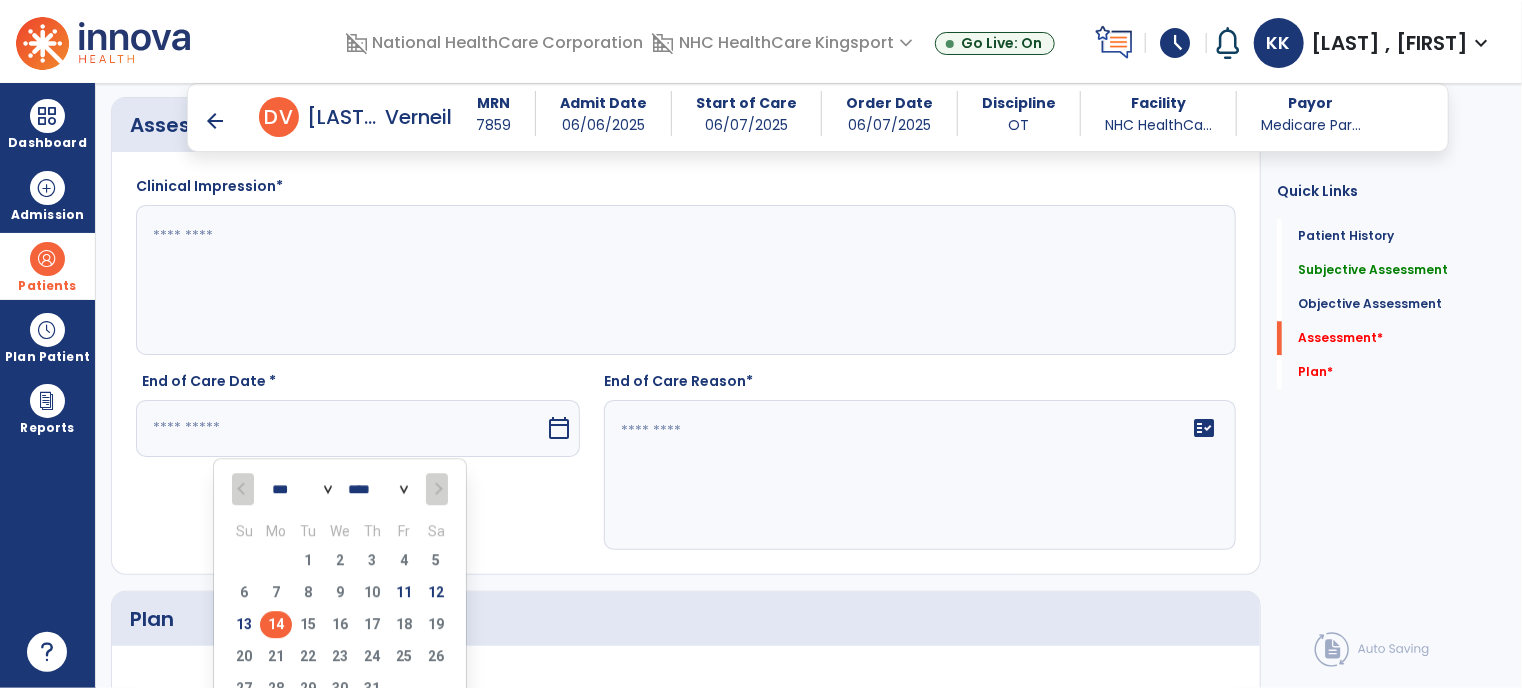 click on "14" at bounding box center (276, 624) 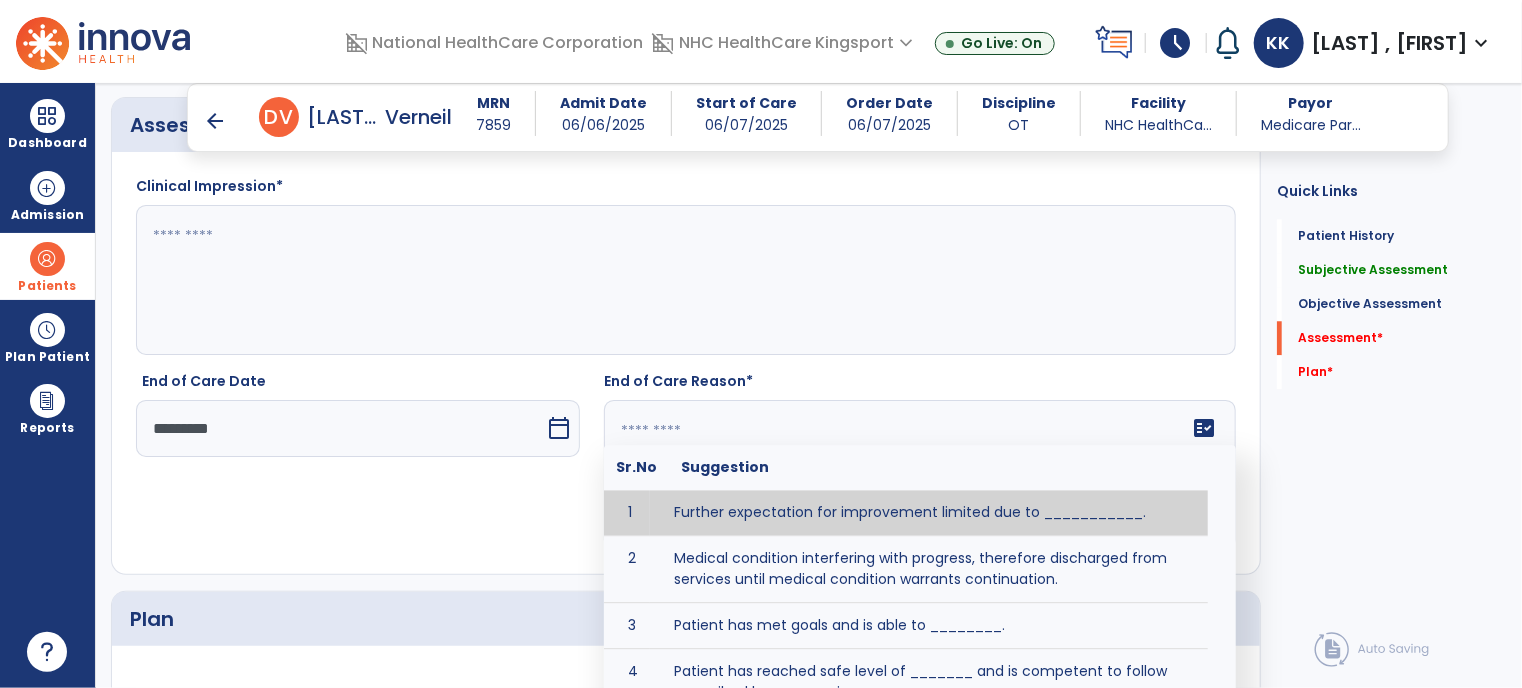 click on "fact_check  Sr.No Suggestion 1 Further expectation for improvement limited due to ___________. 2 Medical condition interfering with progress, therefore discharged from services until medical condition warrants continuation. 3 Patient has met goals and is able to ________. 4 Patient has reached safe level of _______ and is competent to follow prescribed home exercise program. 5 Patient responded to therapy ____________. 6 Unexpected facility discharge - patient continues to warrant further therapy and will be re-screened upon readmission. 7 Unstable medical condition makes continued services inappropriate at this time." 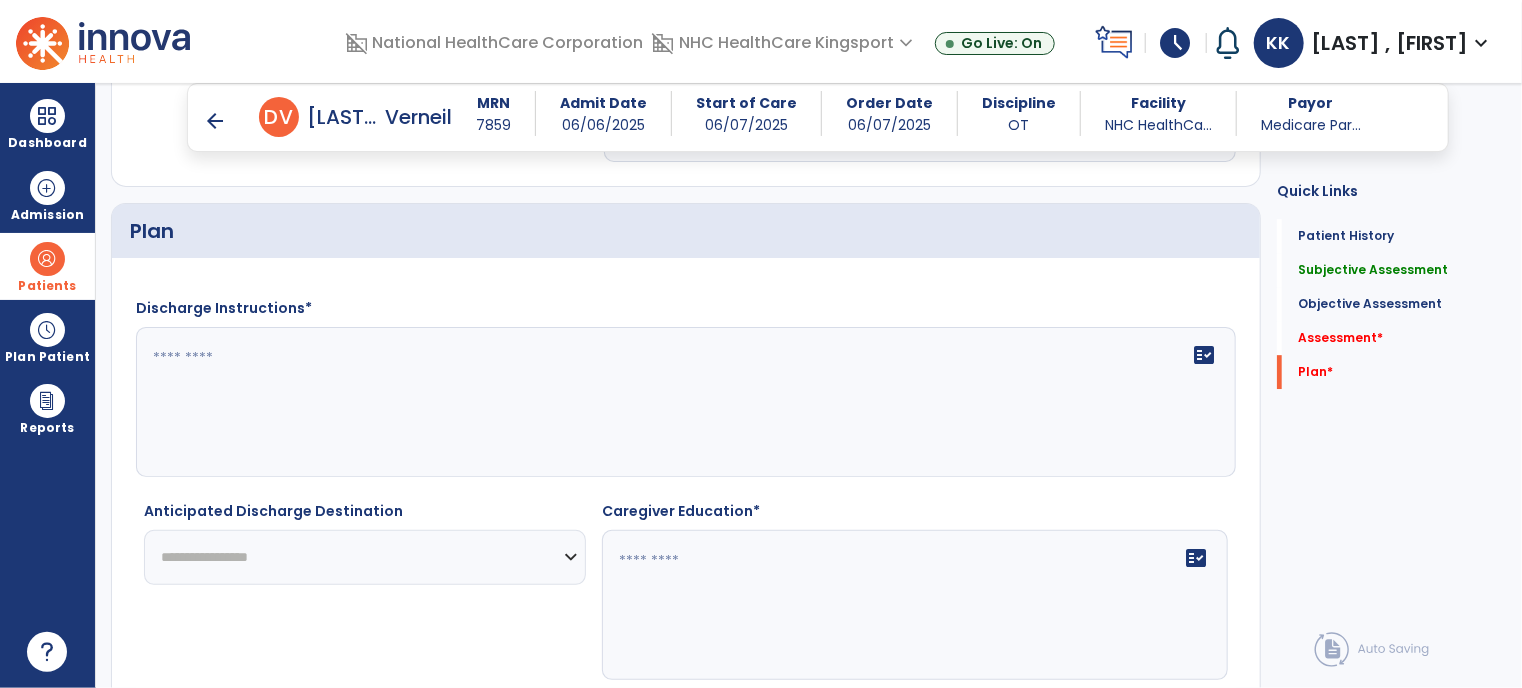scroll, scrollTop: 2952, scrollLeft: 0, axis: vertical 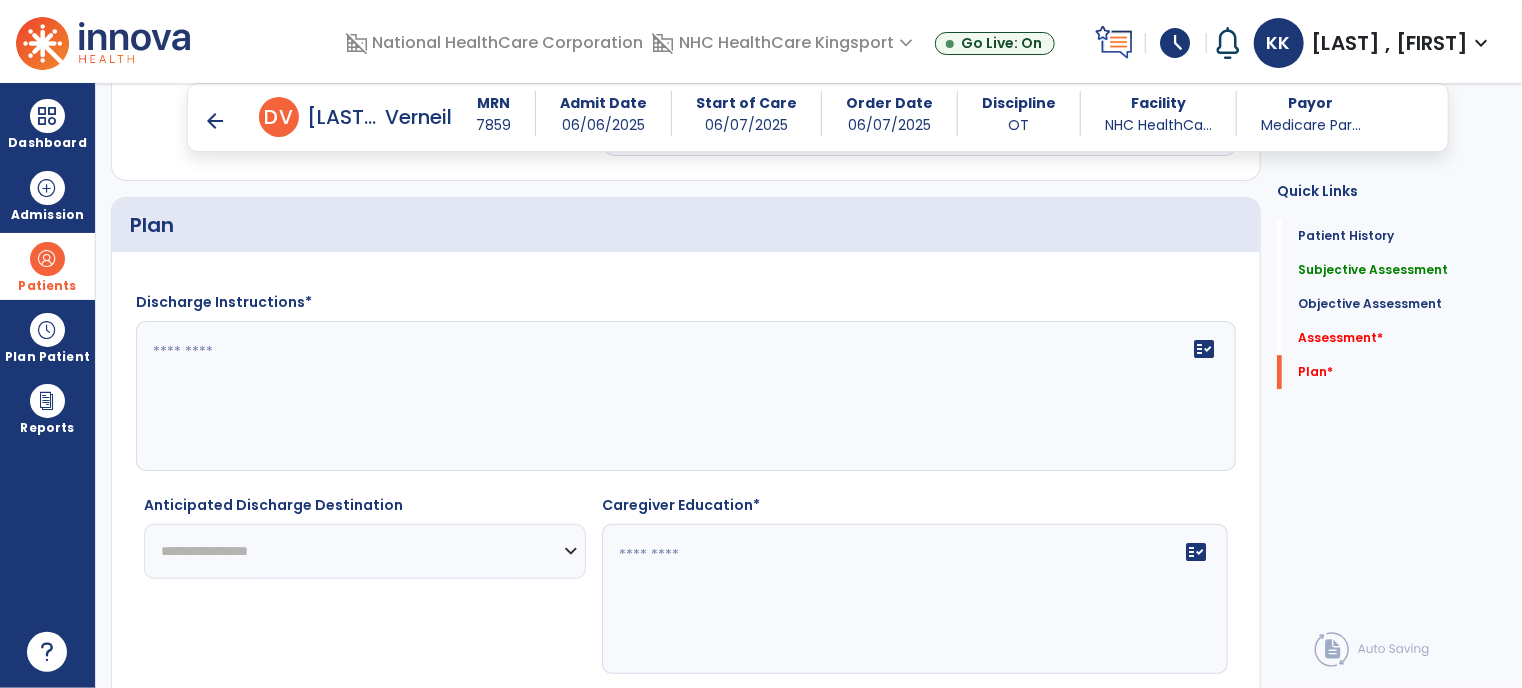 type on "**********" 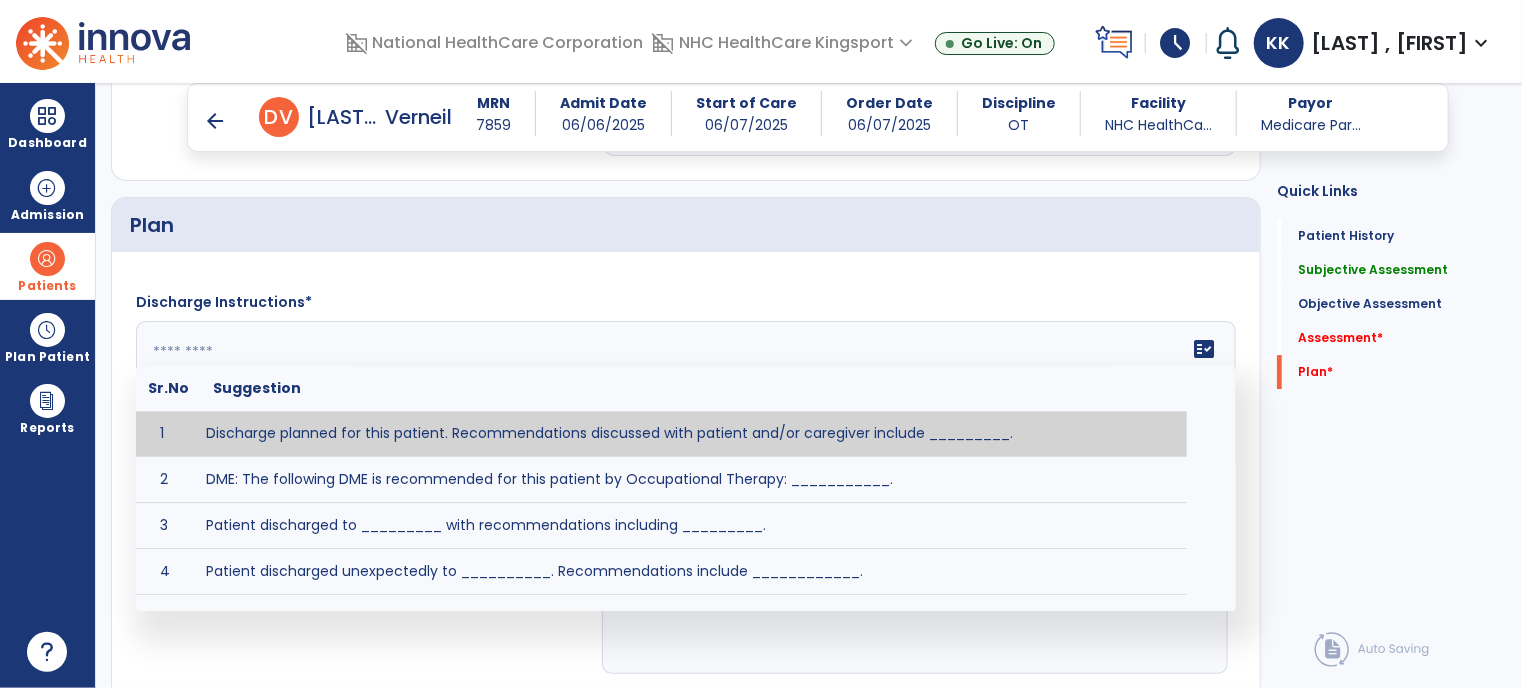 click on "fact_check  Sr.No Suggestion 1 Discharge planned for this patient. Recommendations discussed with patient and/or caregiver include _________. 2 DME: The following DME is recommended for this patient by Occupational Therapy: ___________. 3 Patient discharged to _________ with recommendations including _________. 4 Patient discharged unexpectedly to __________. Recommendations include ____________." 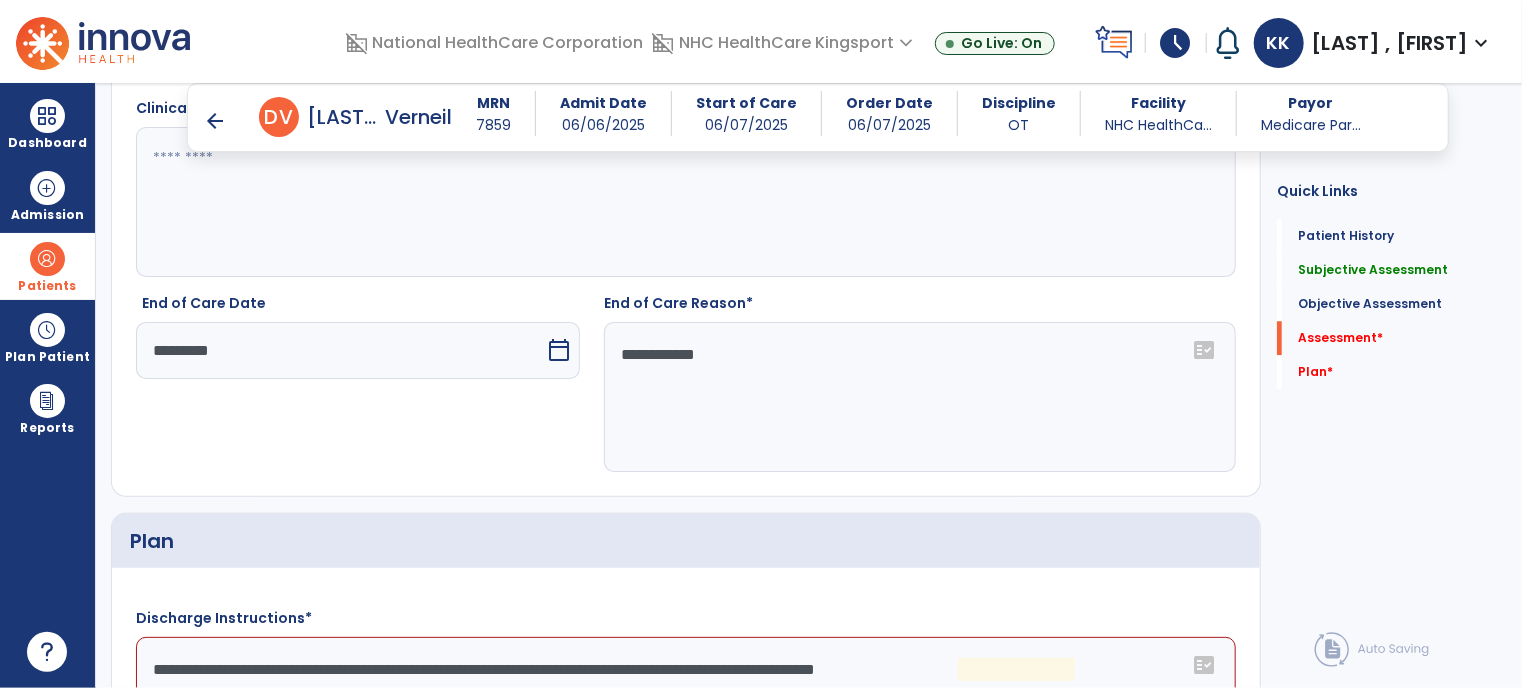 scroll, scrollTop: 2795, scrollLeft: 0, axis: vertical 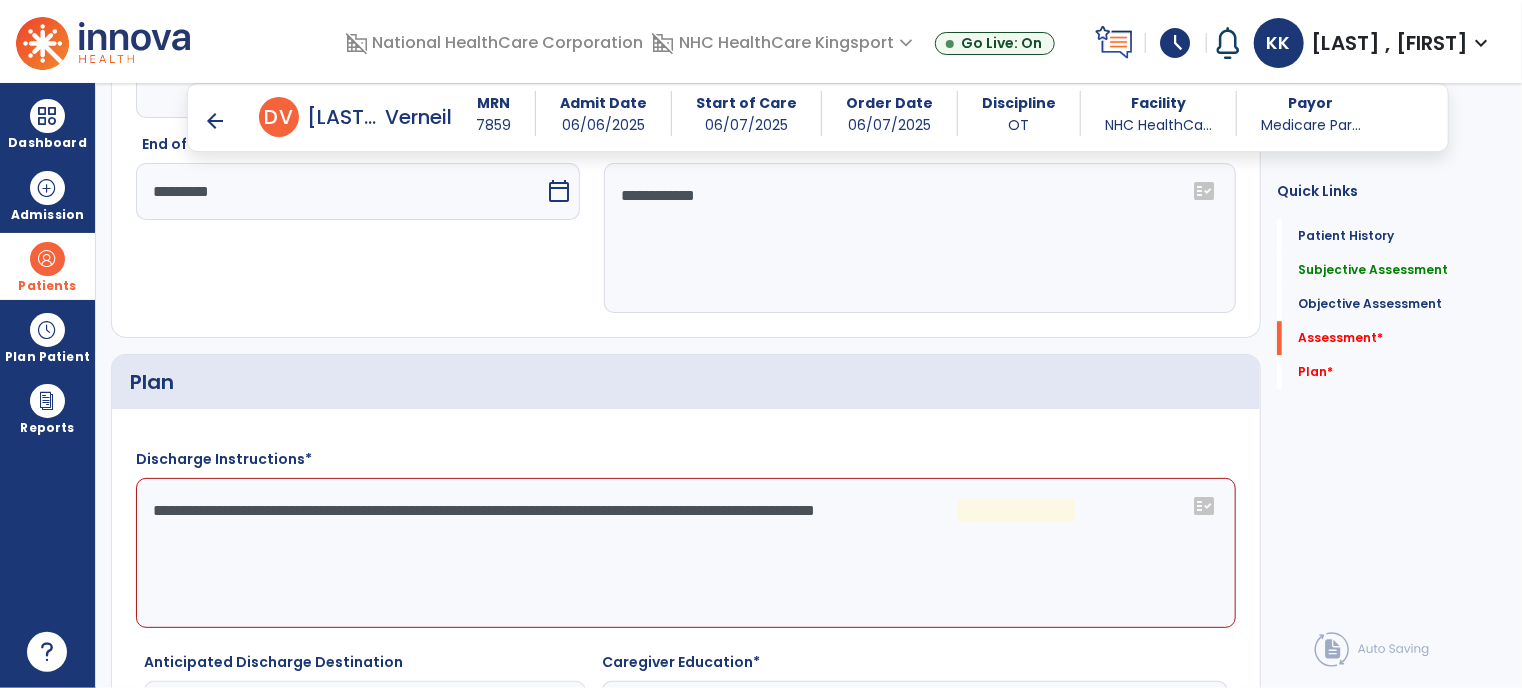 click on "**********" 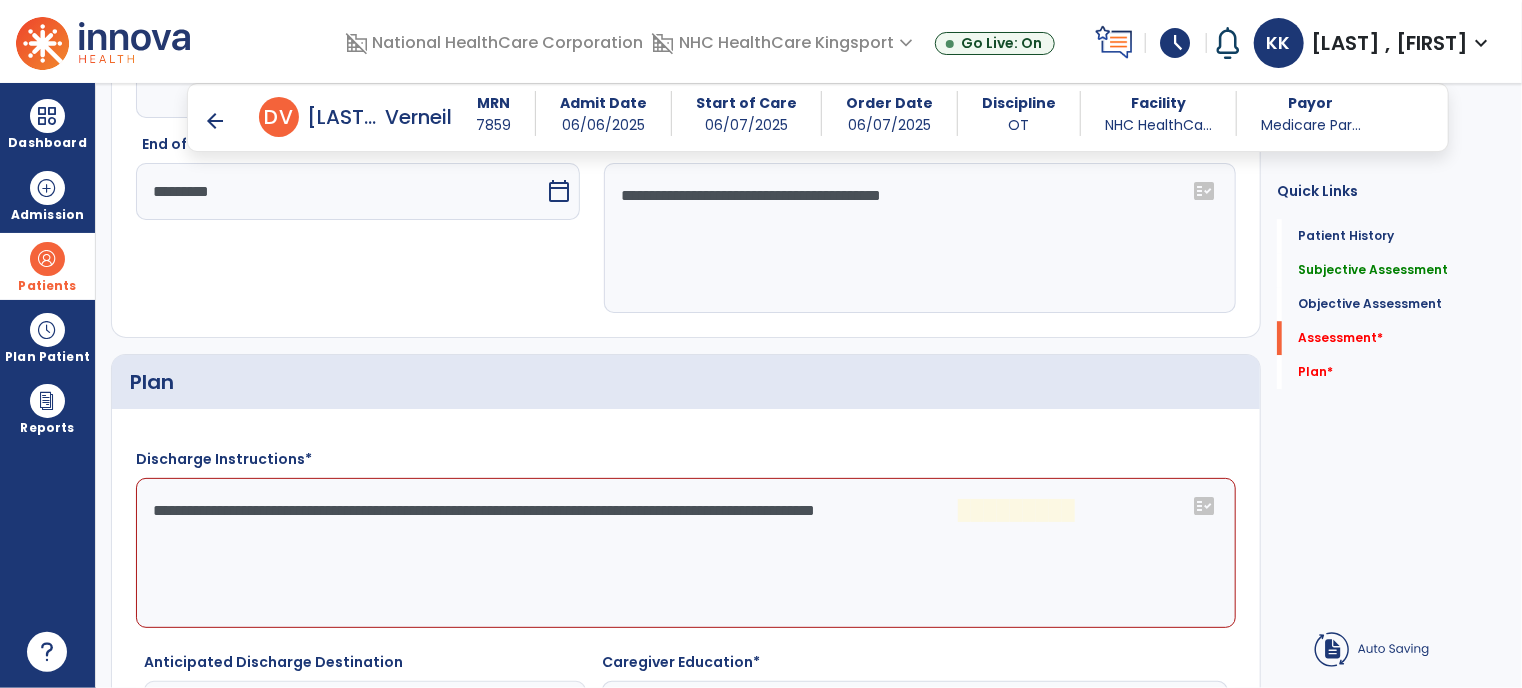 click on "**********" 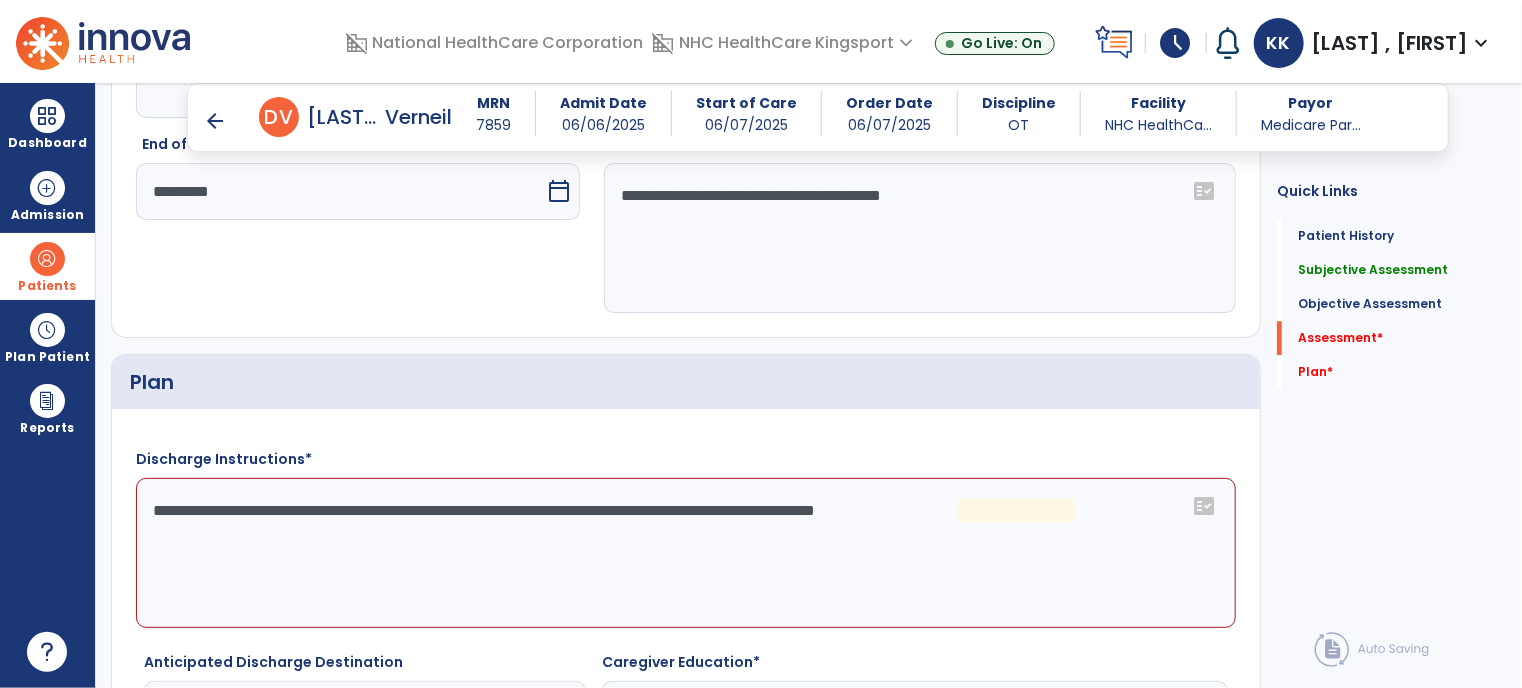 type on "**********" 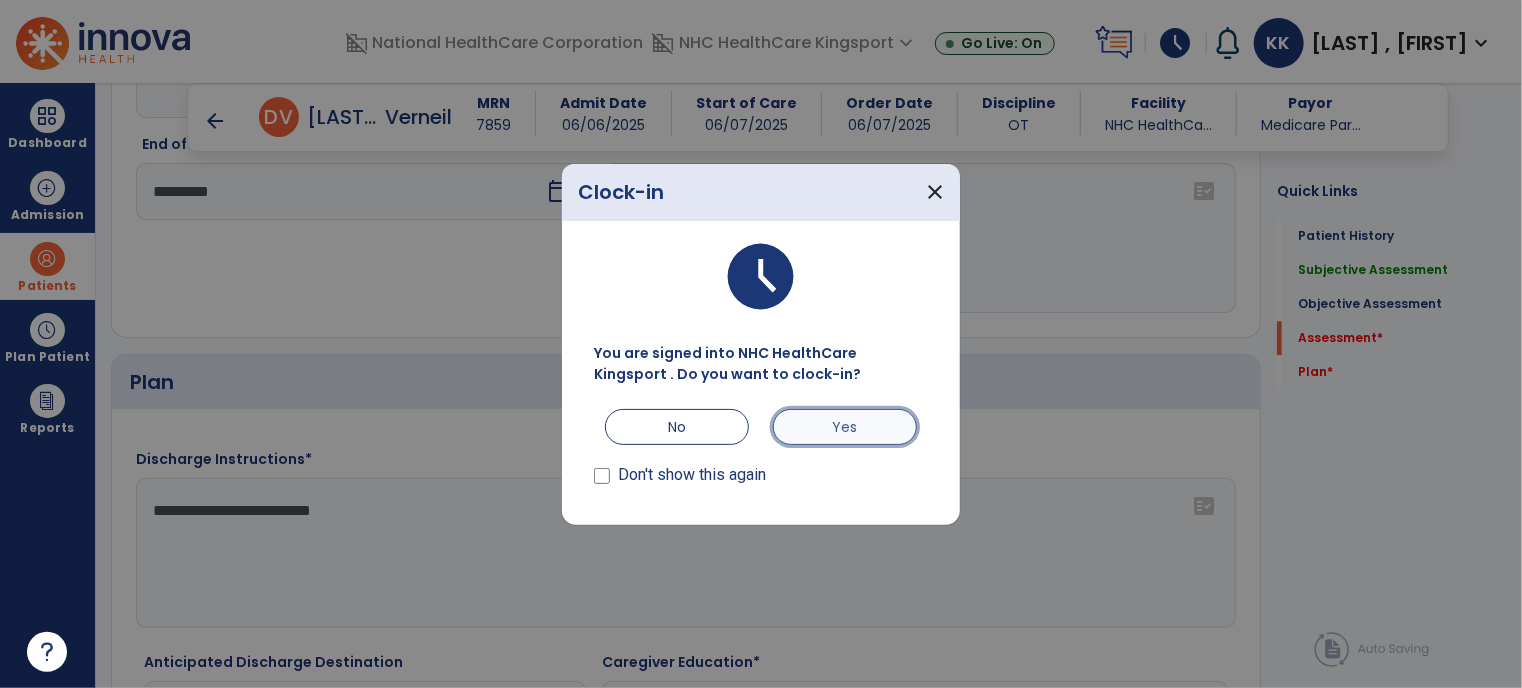 click on "Yes" at bounding box center (845, 427) 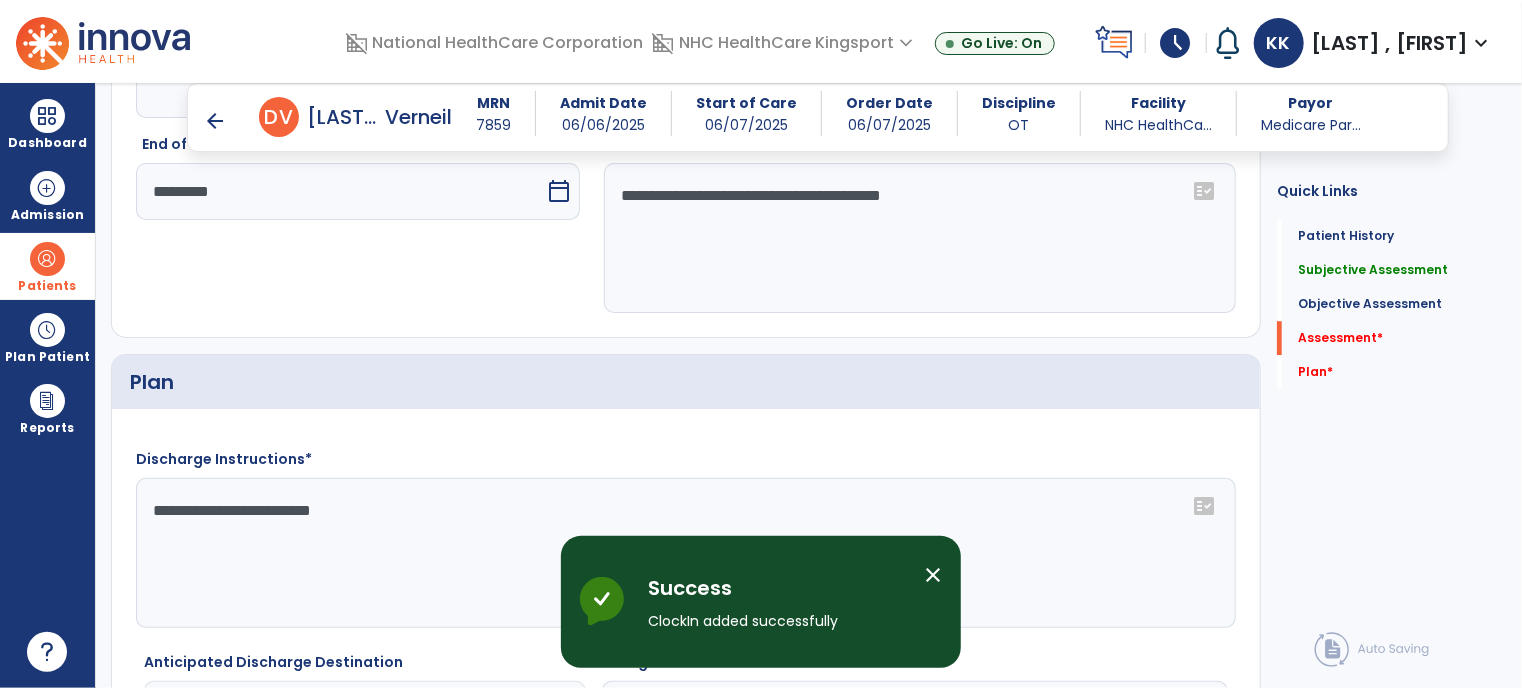click on "**********" 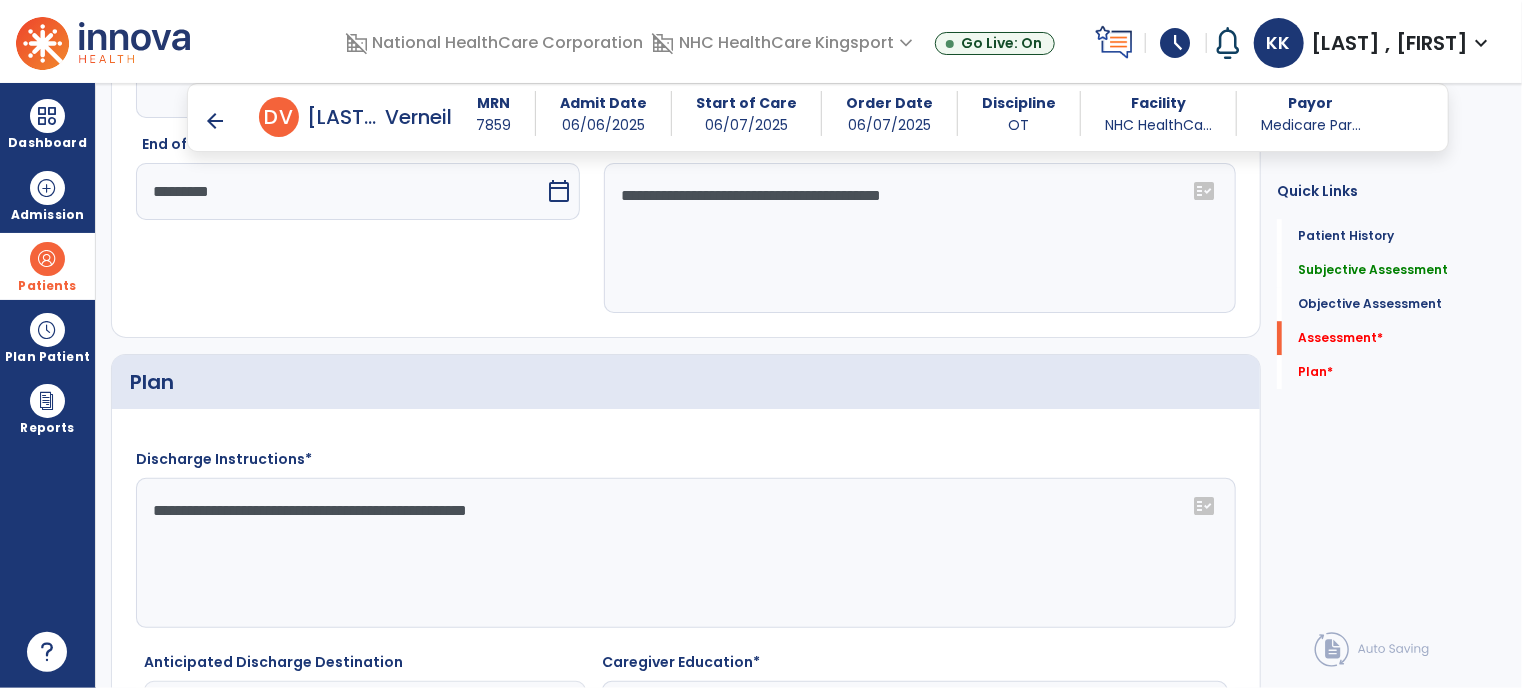 click on "**********" 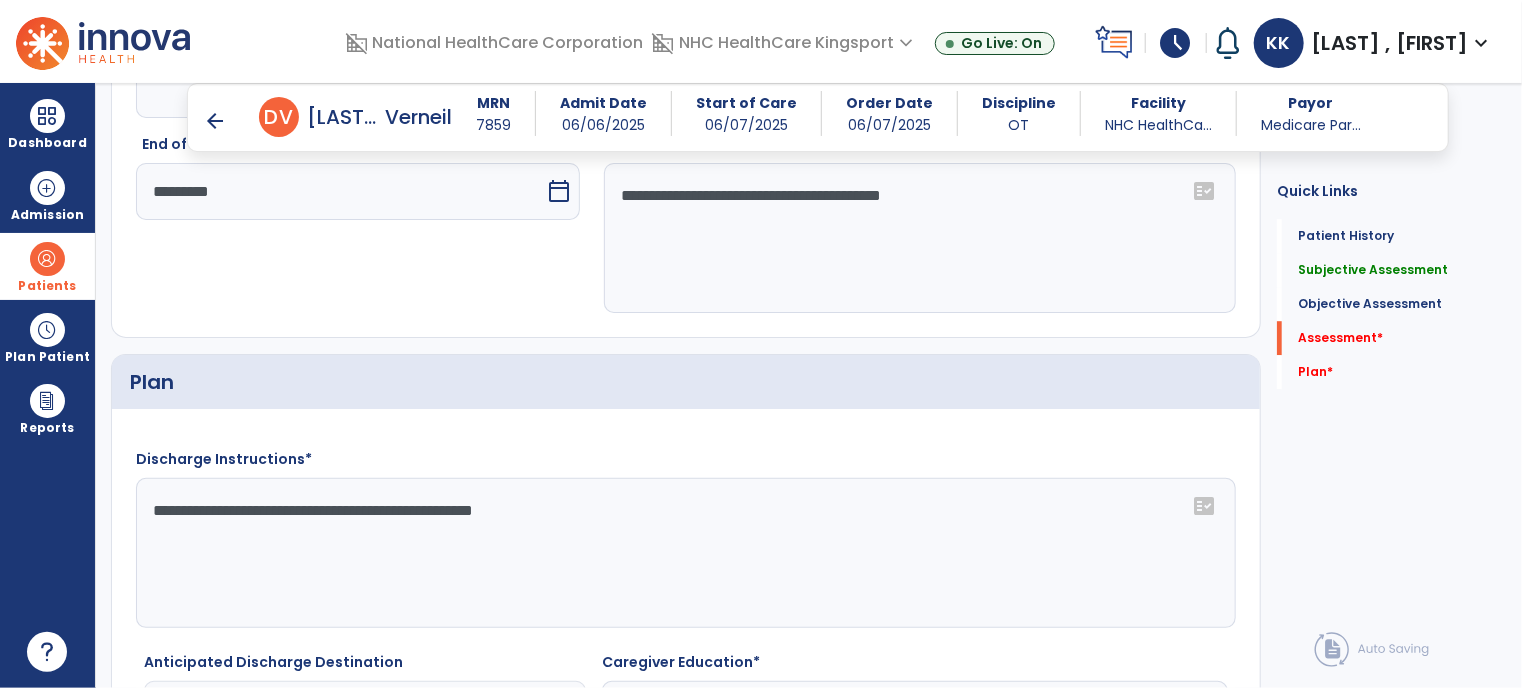 click on "**********" 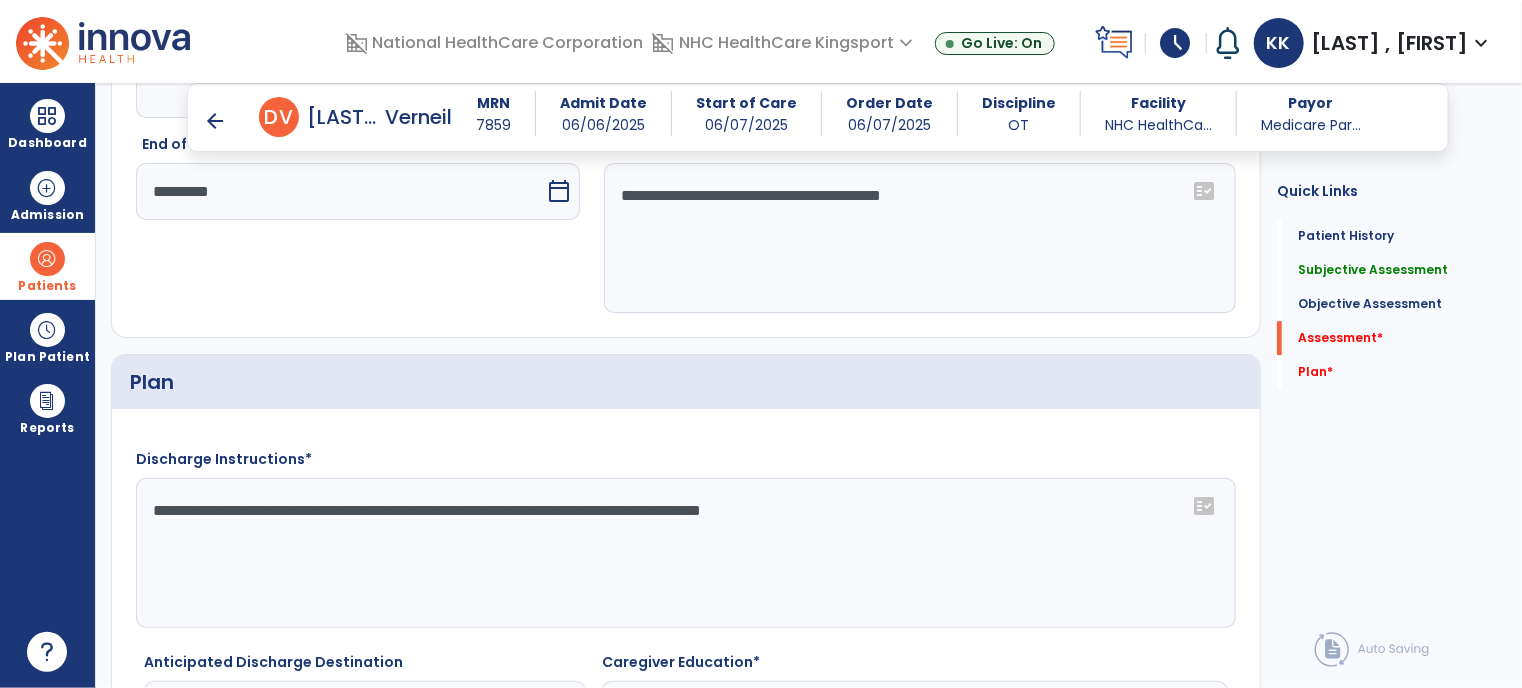 click on "**********" 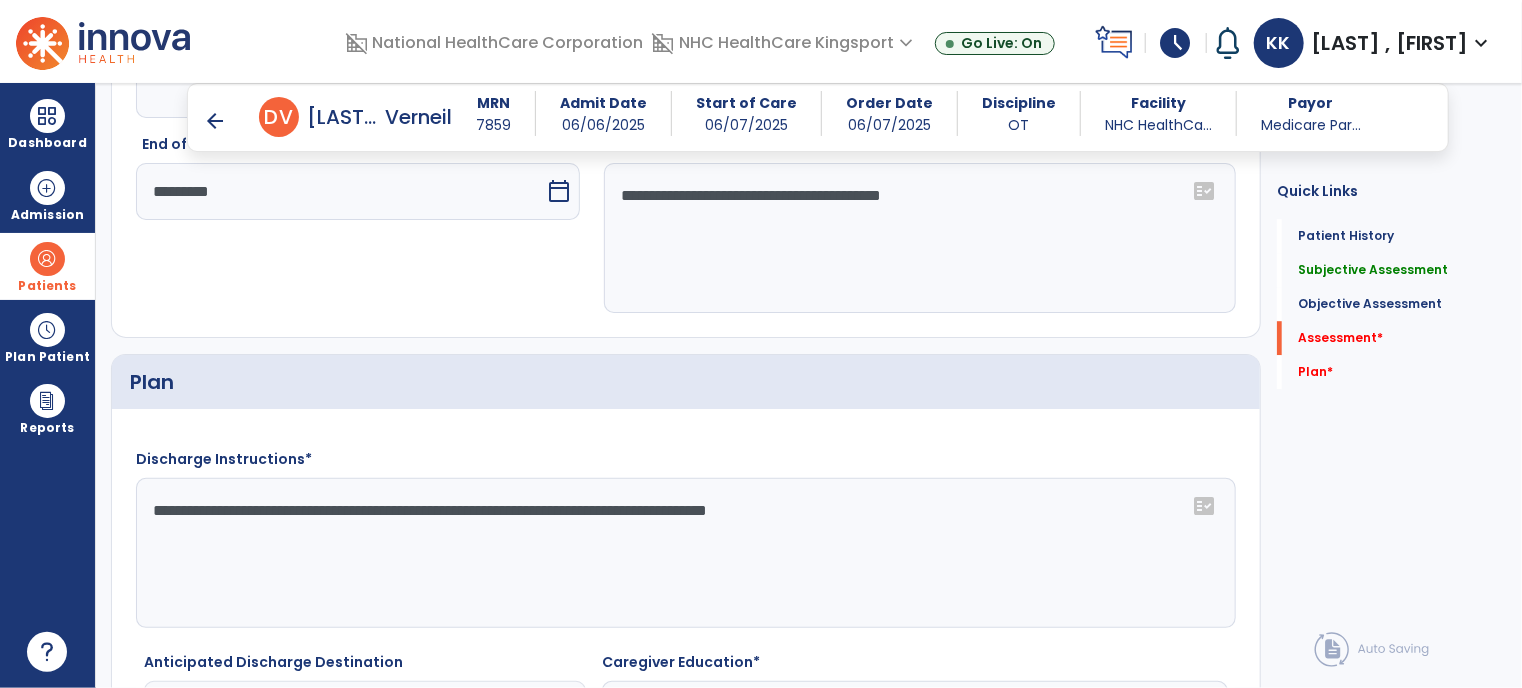 click on "**********" 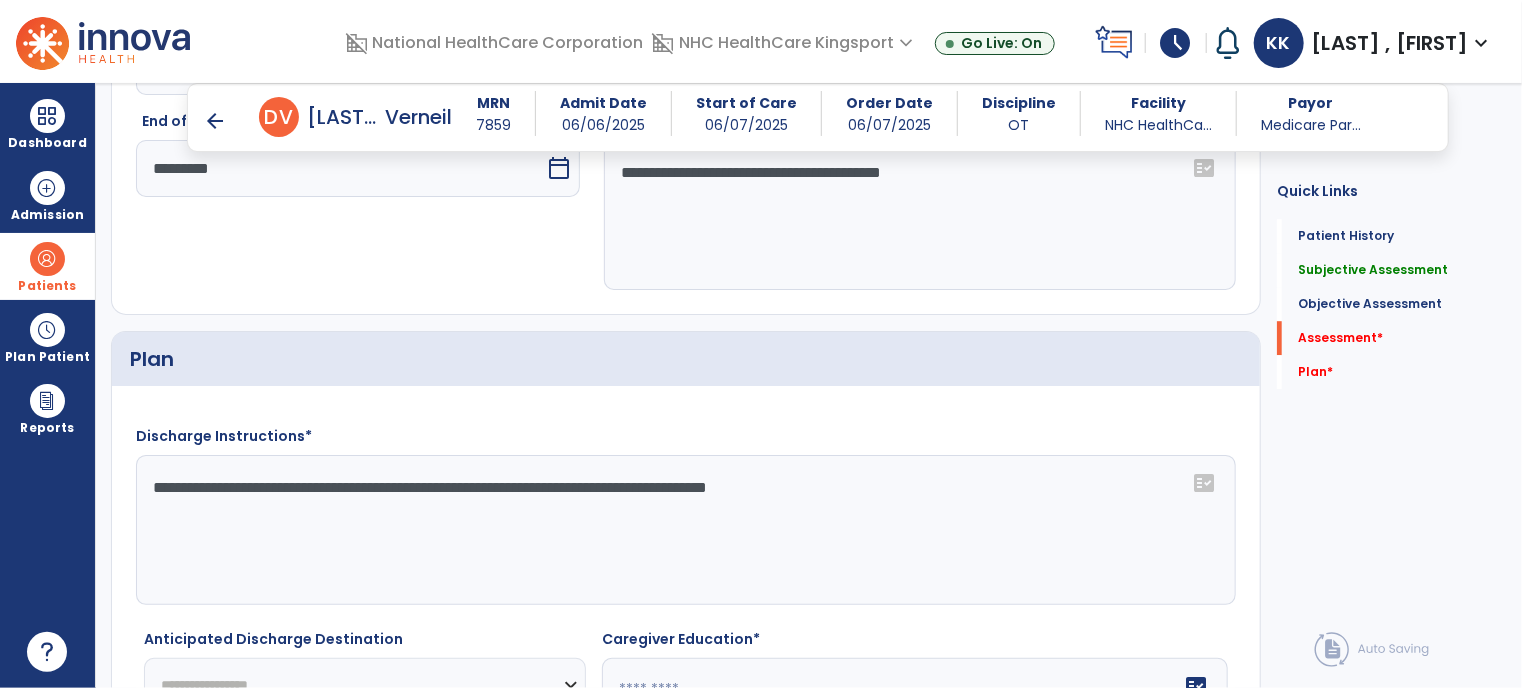 scroll, scrollTop: 2880, scrollLeft: 0, axis: vertical 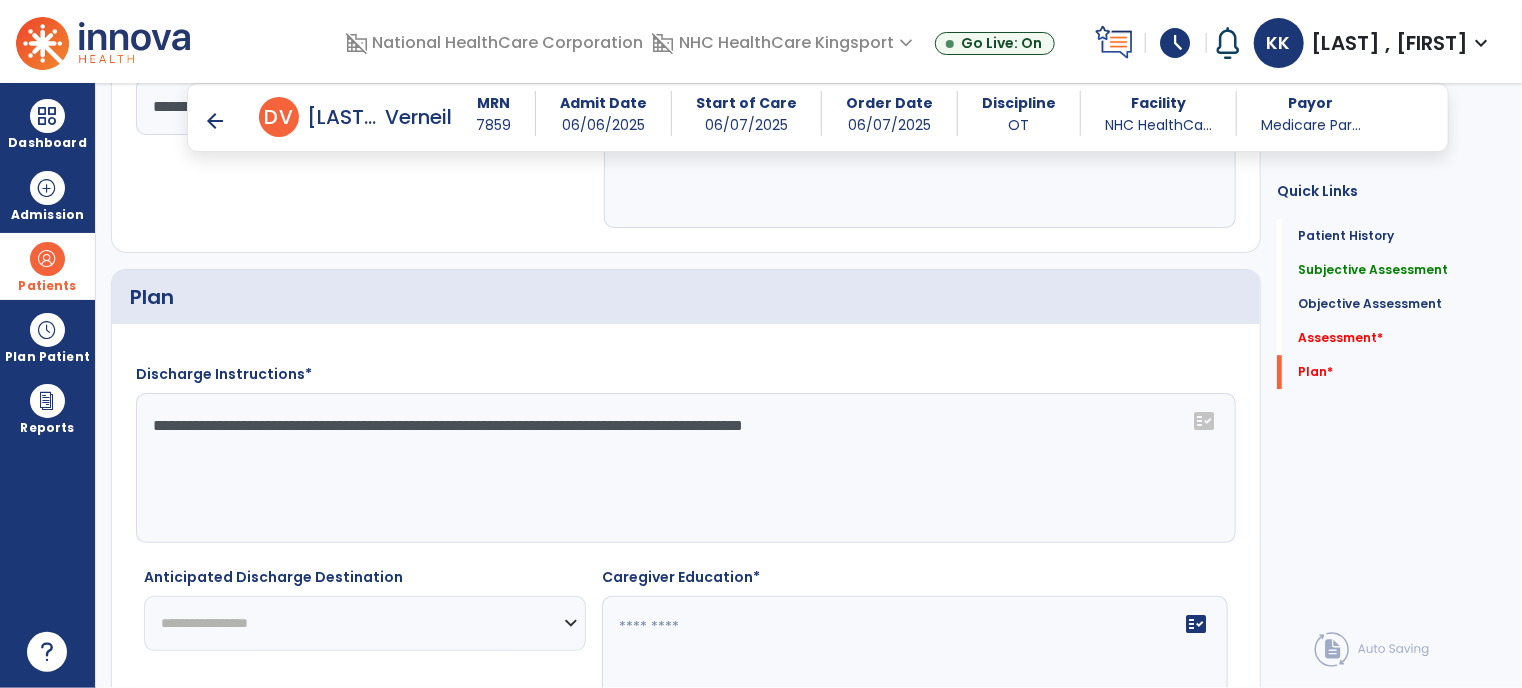 click on "**********" 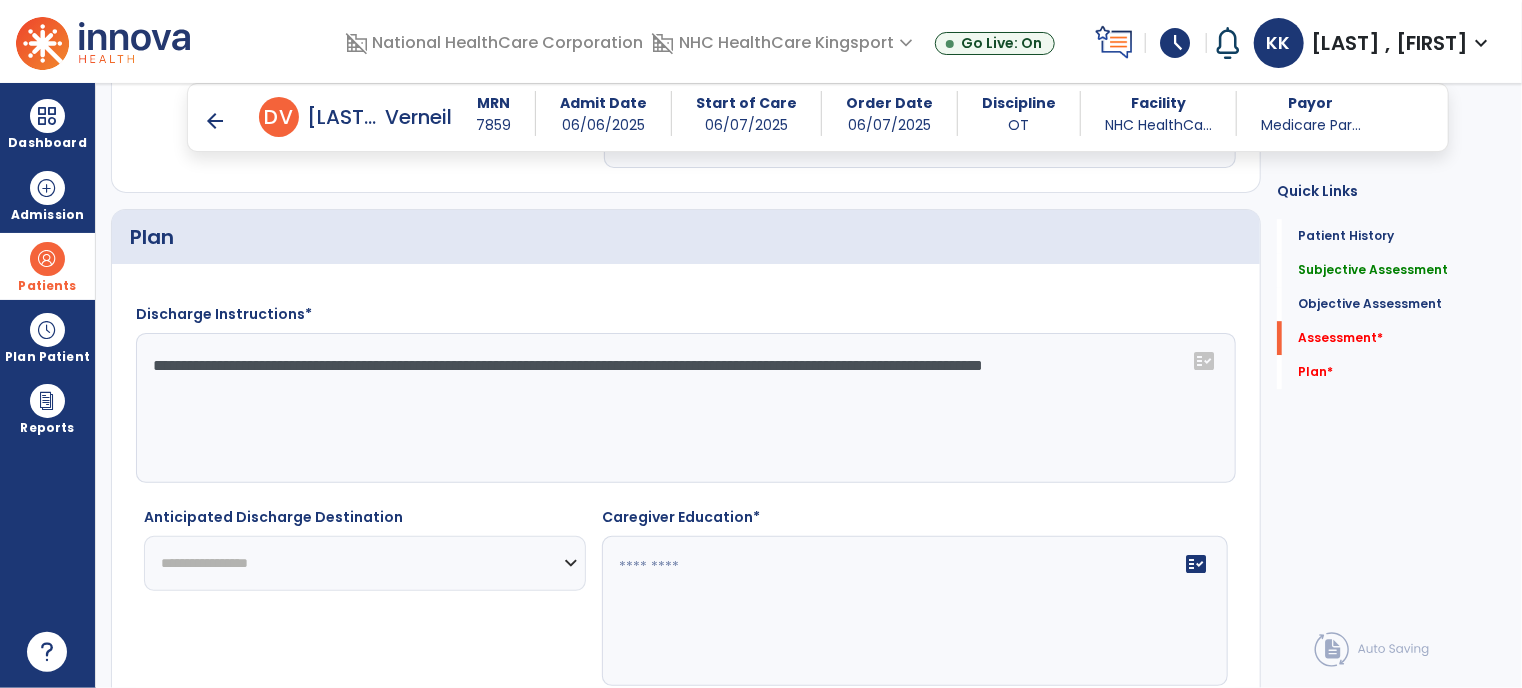 scroll, scrollTop: 3035, scrollLeft: 0, axis: vertical 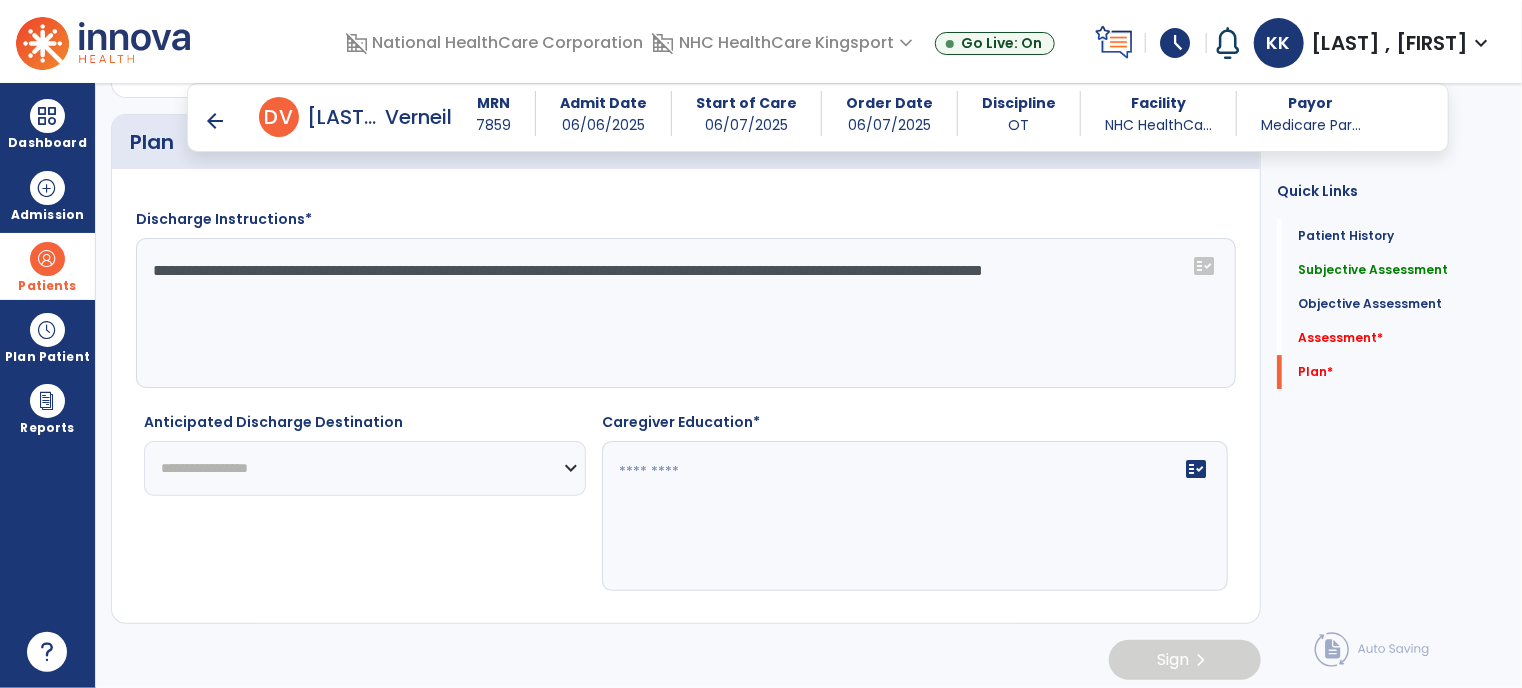 type on "**********" 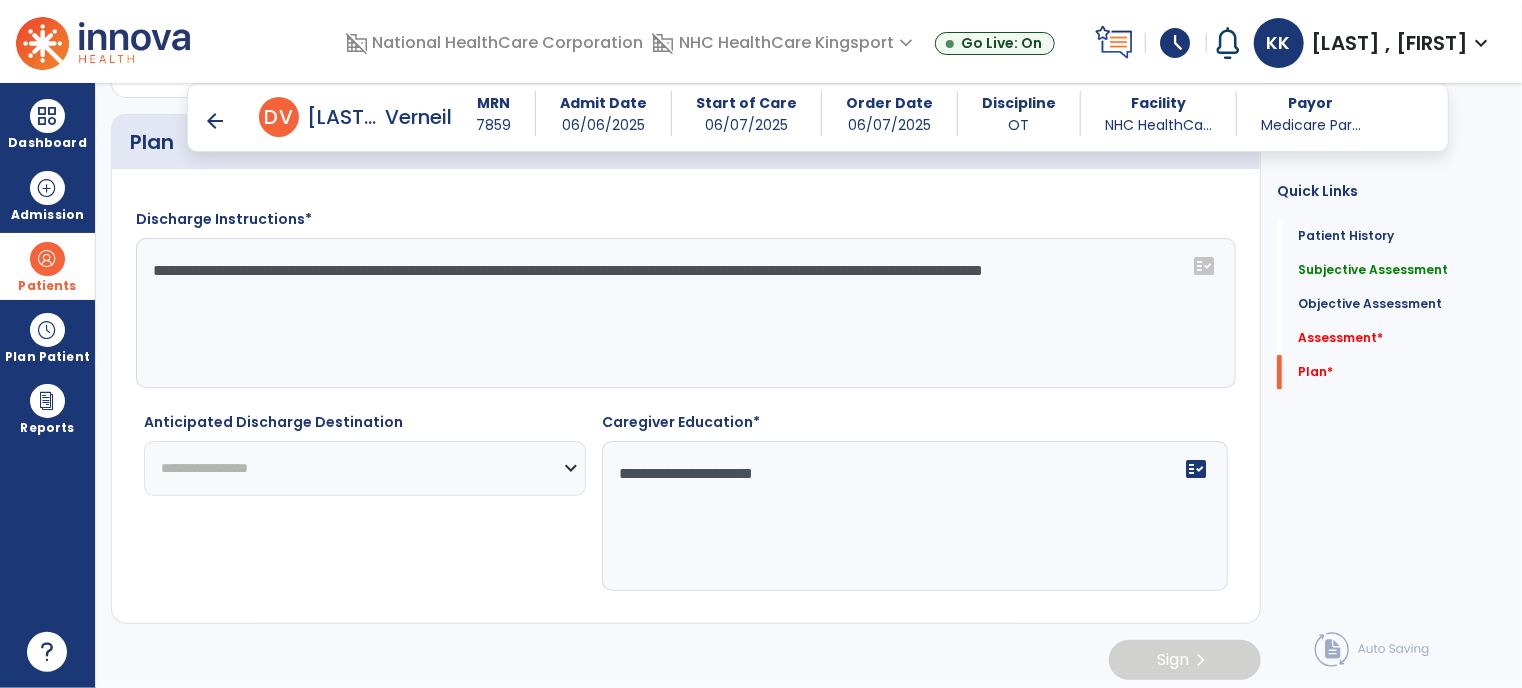 type on "**********" 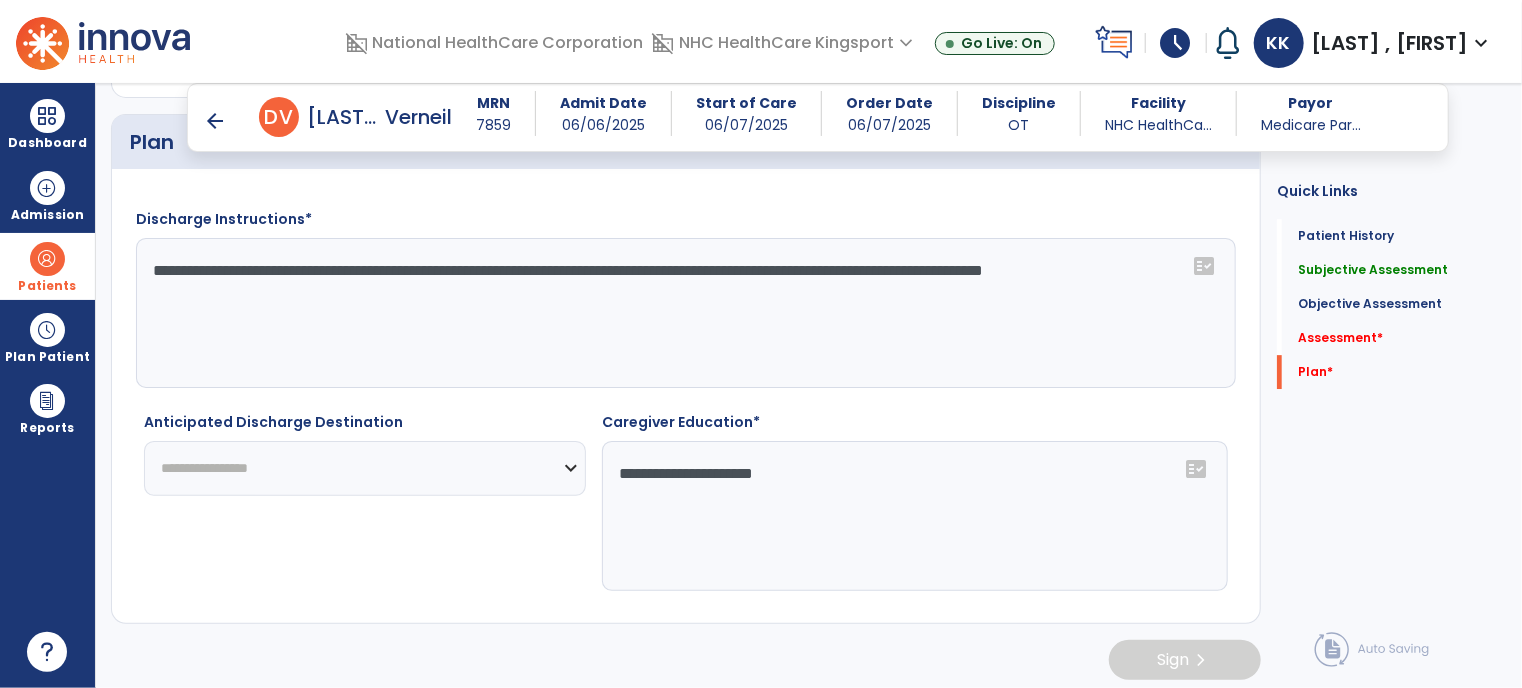 select on "**********" 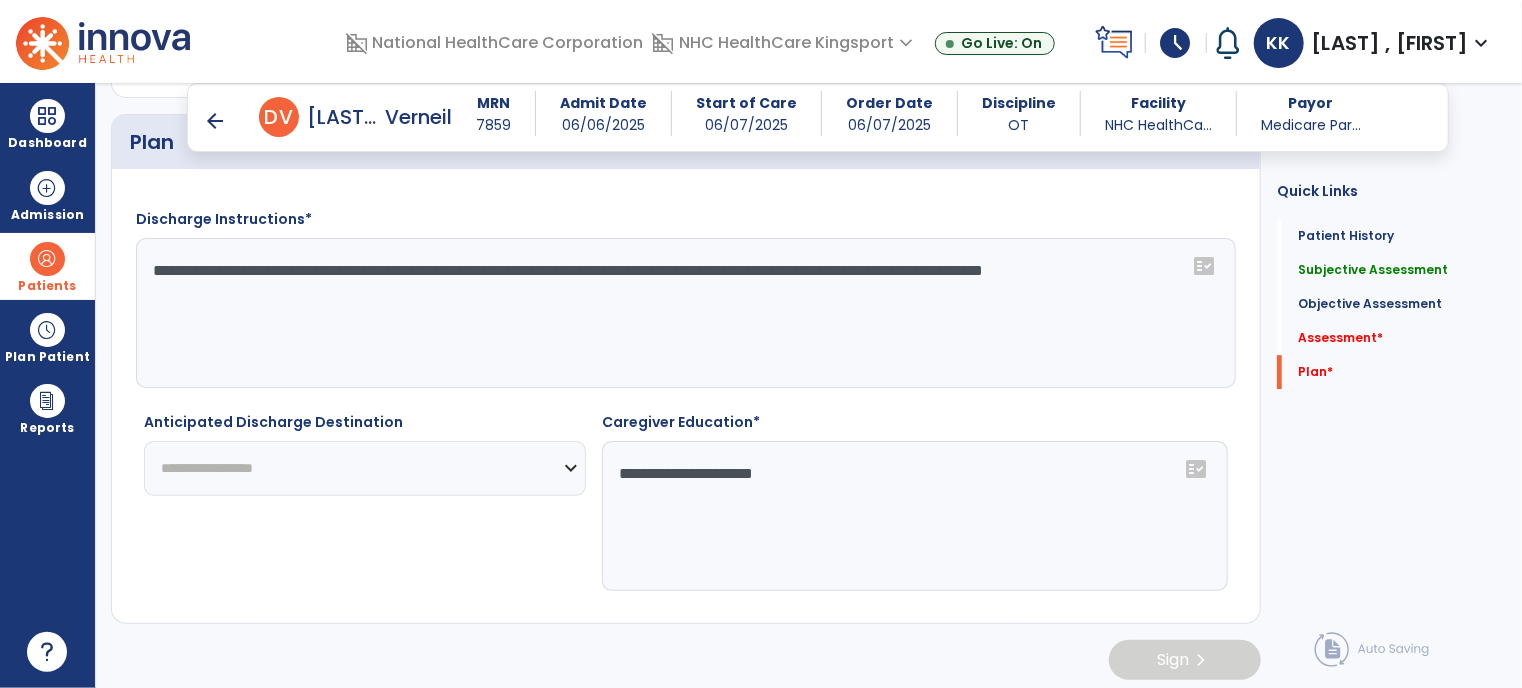 click on "**********" 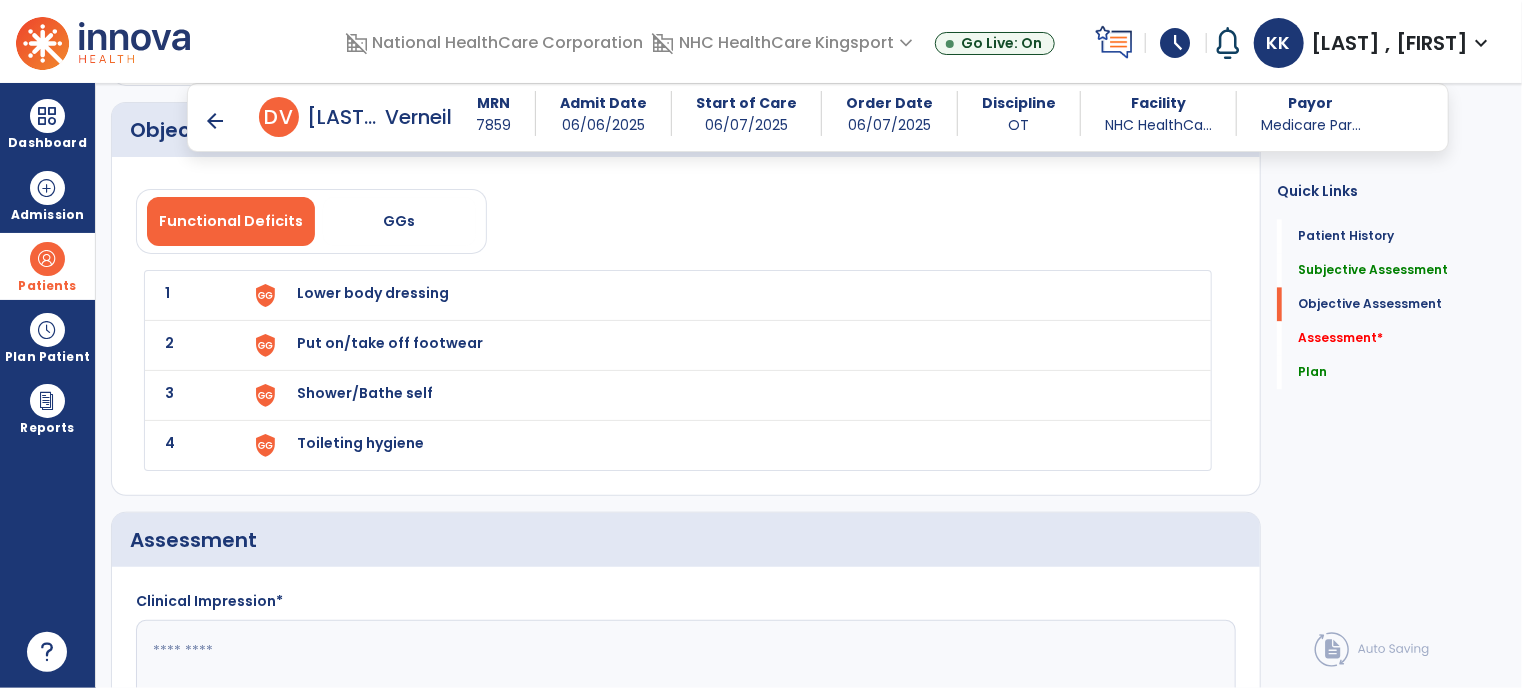 scroll, scrollTop: 2142, scrollLeft: 0, axis: vertical 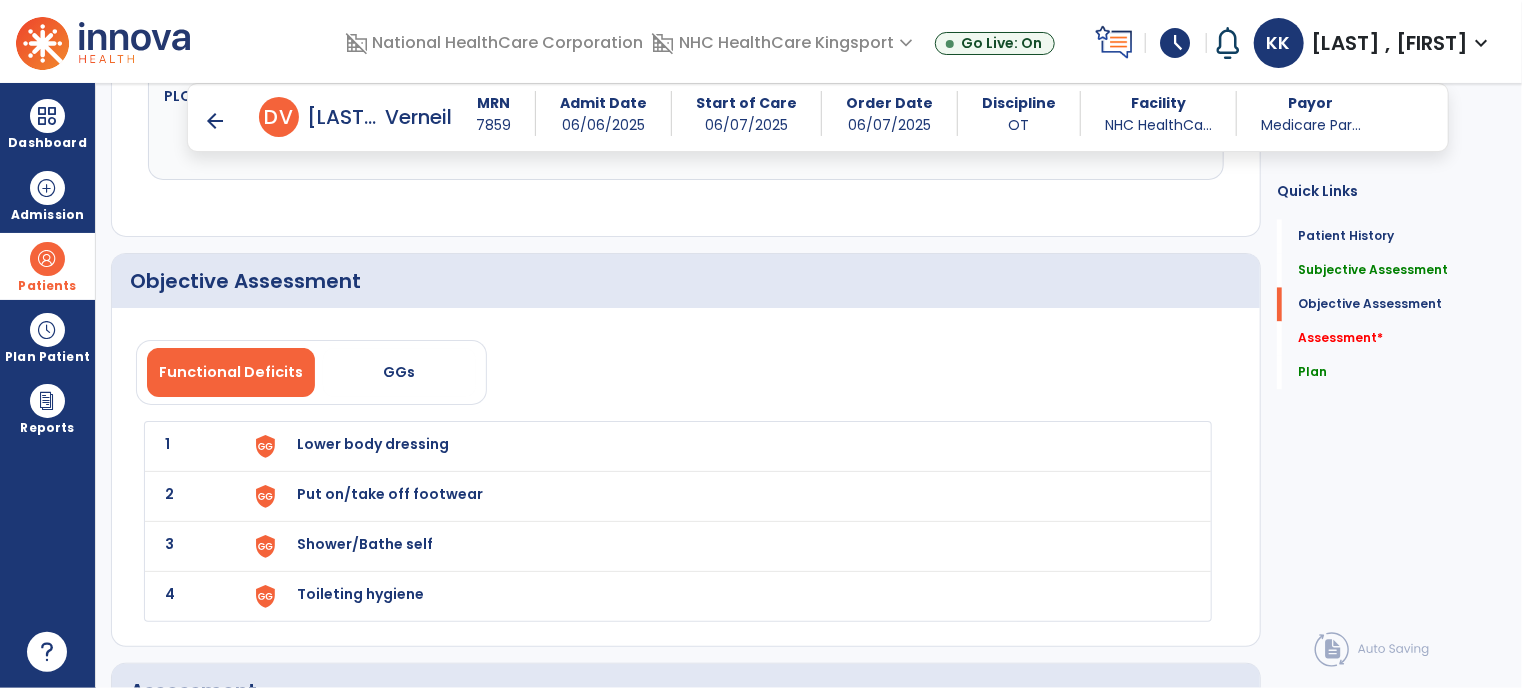 click on "arrow_back" at bounding box center (215, 121) 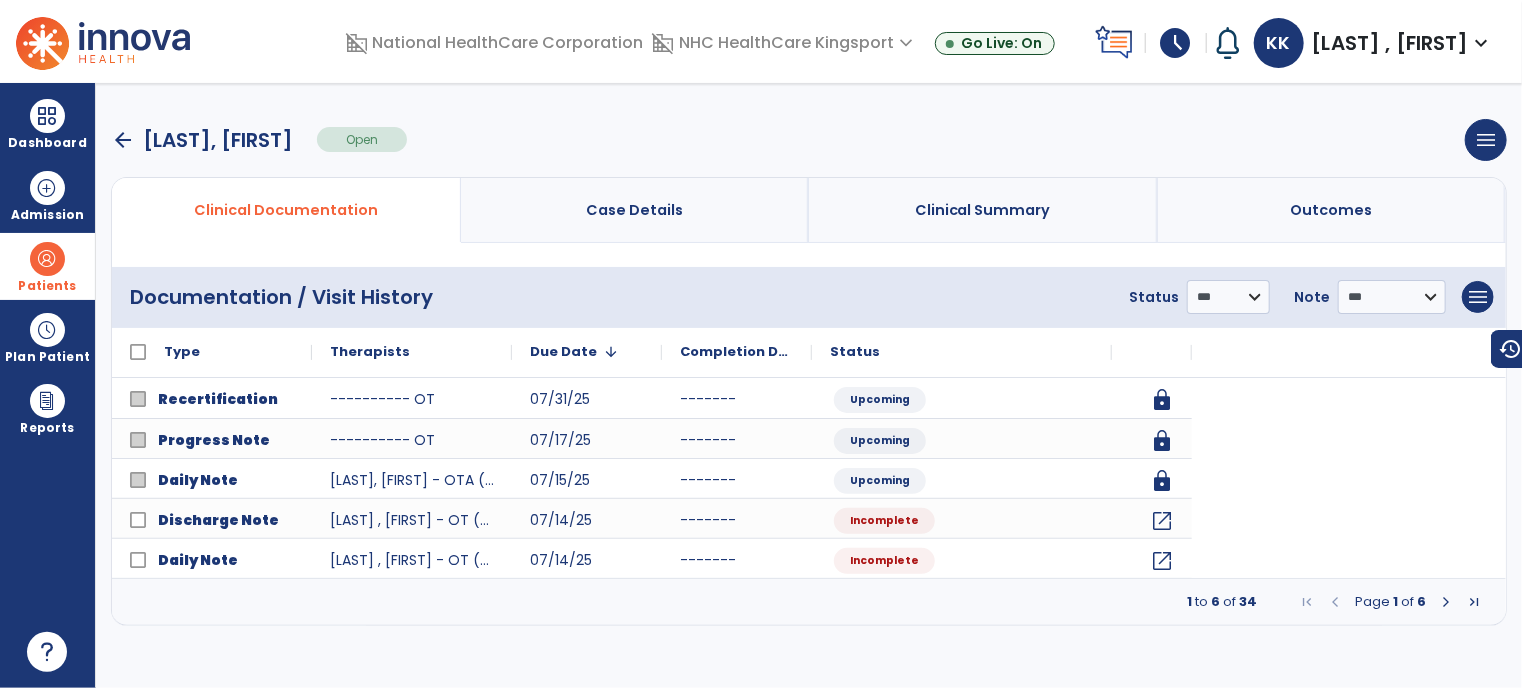 scroll, scrollTop: 0, scrollLeft: 0, axis: both 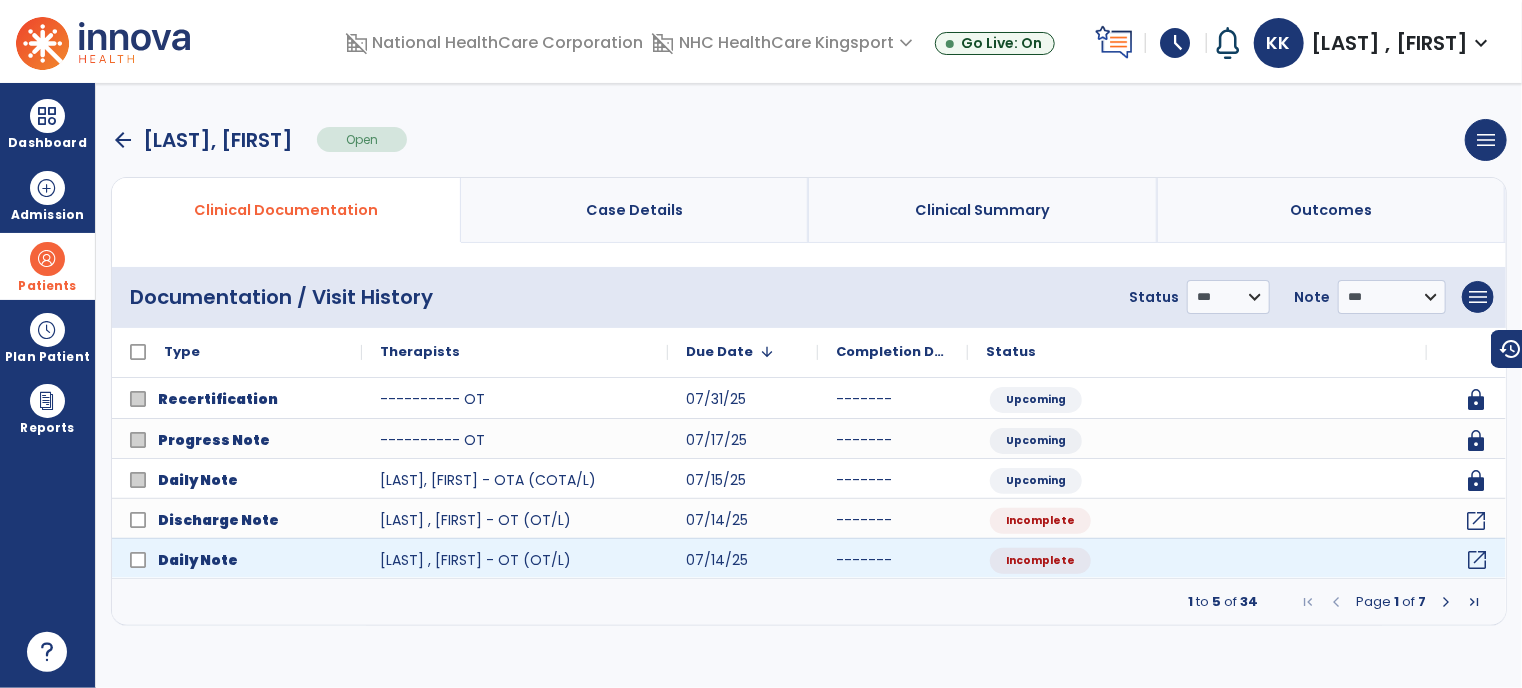 click on "open_in_new" 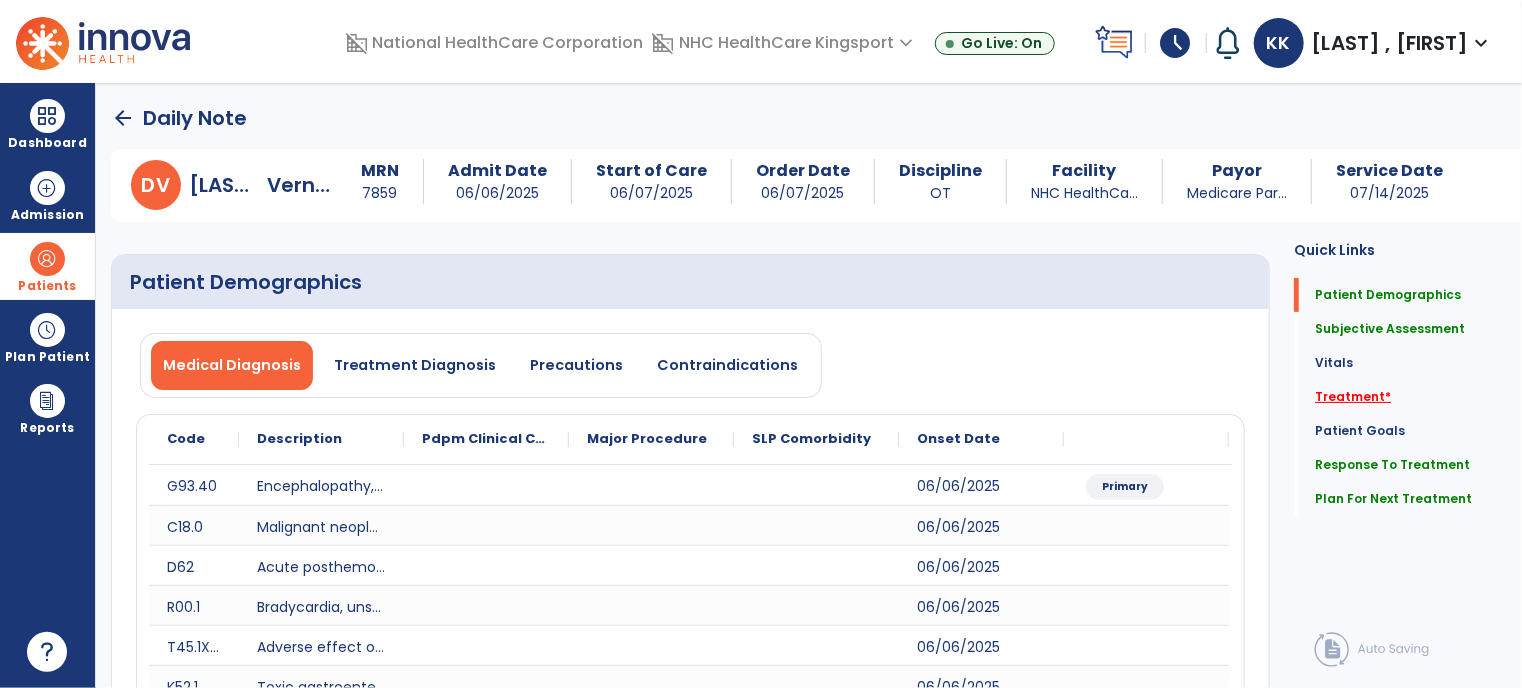 click on "Treatment   *" 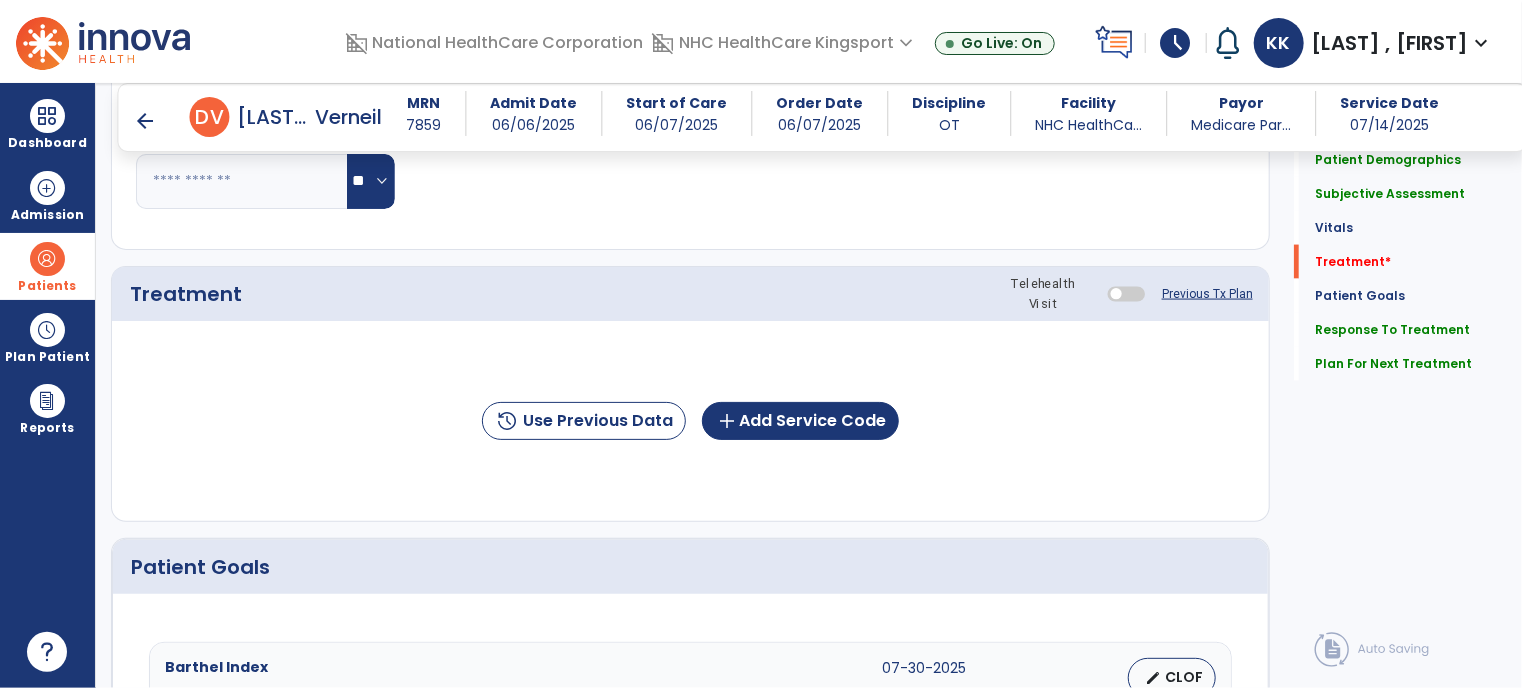 scroll, scrollTop: 1449, scrollLeft: 0, axis: vertical 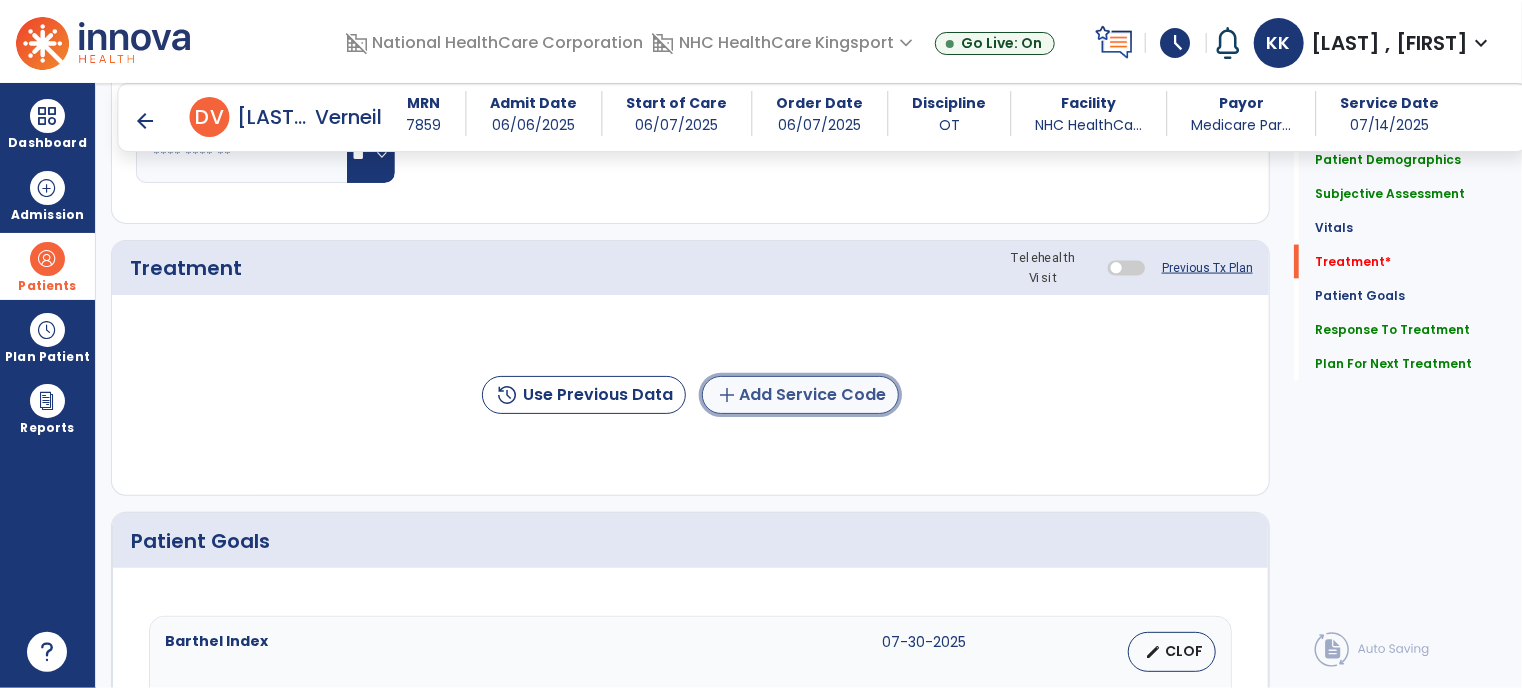 click on "add  Add Service Code" 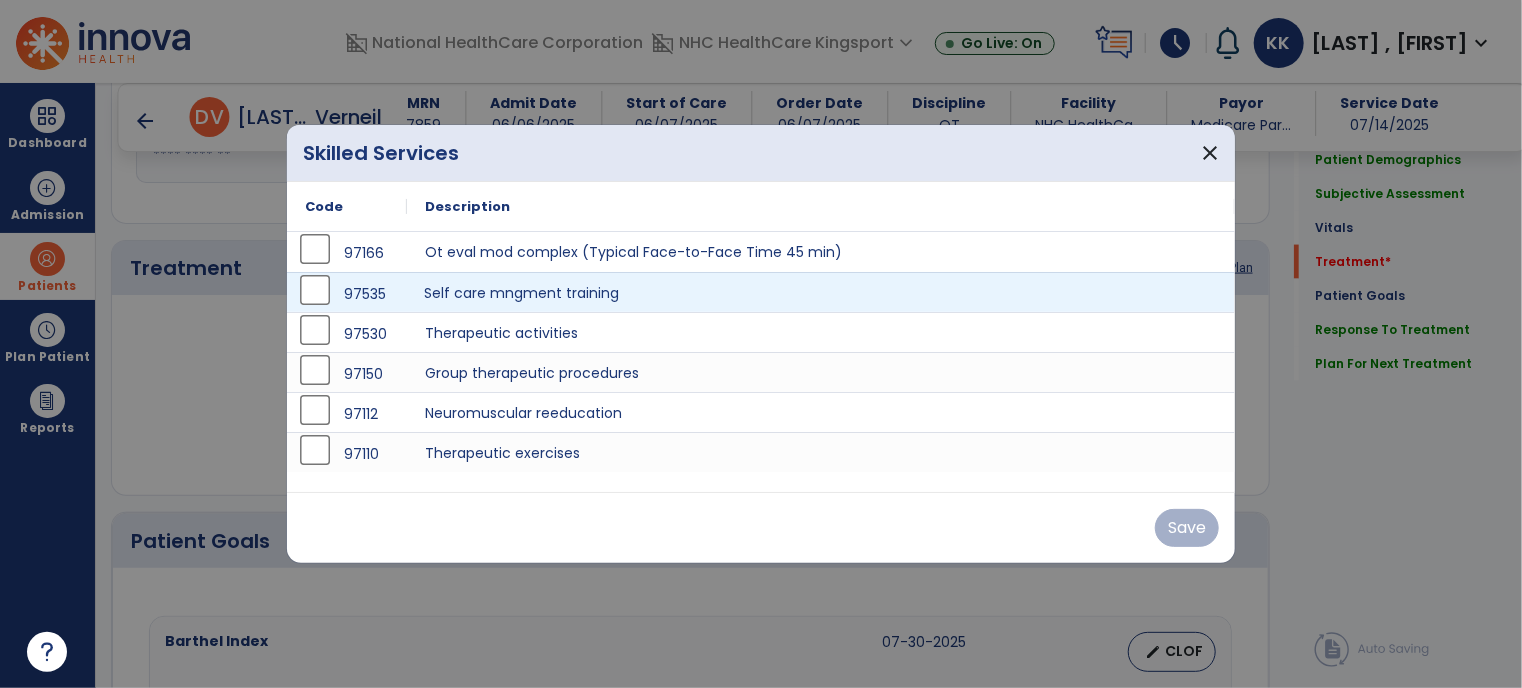 click on "Self care mngment training" at bounding box center (821, 292) 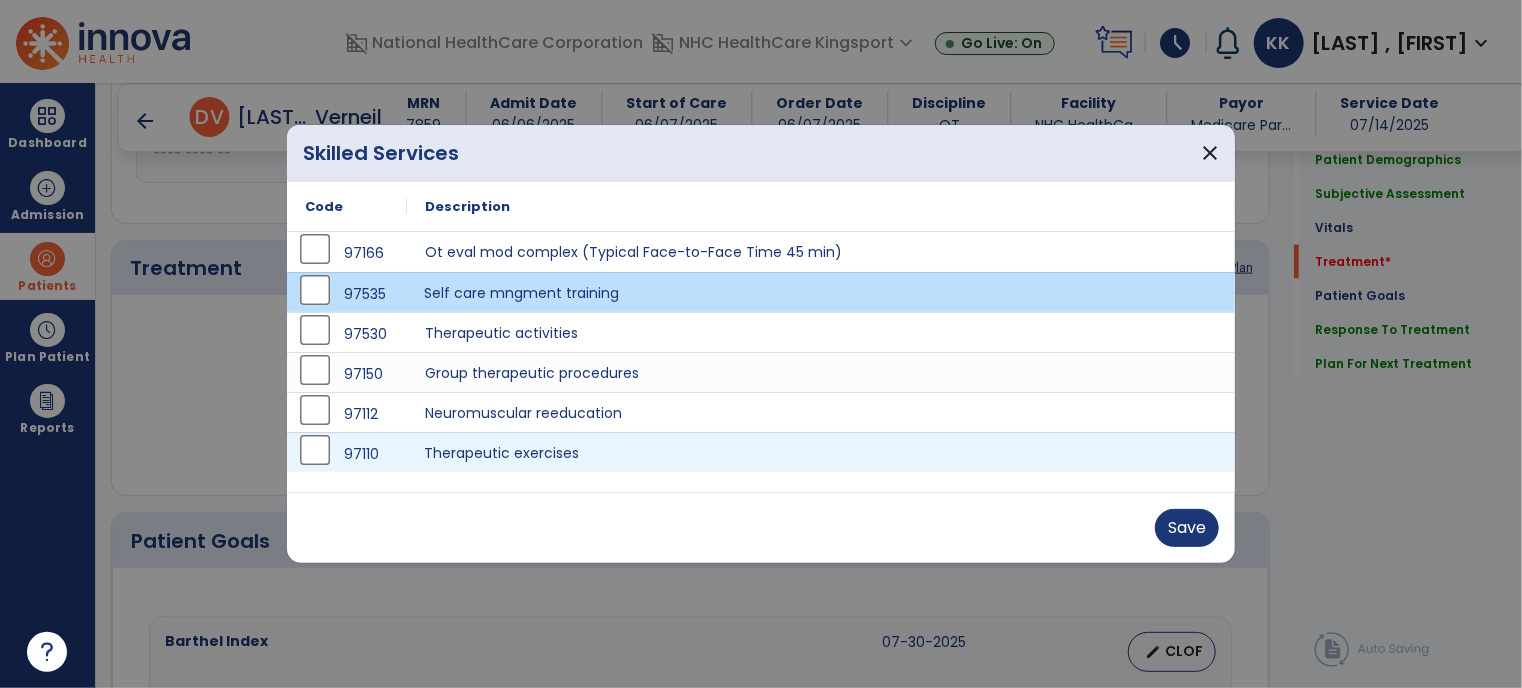 click on "Therapeutic exercises" at bounding box center [821, 452] 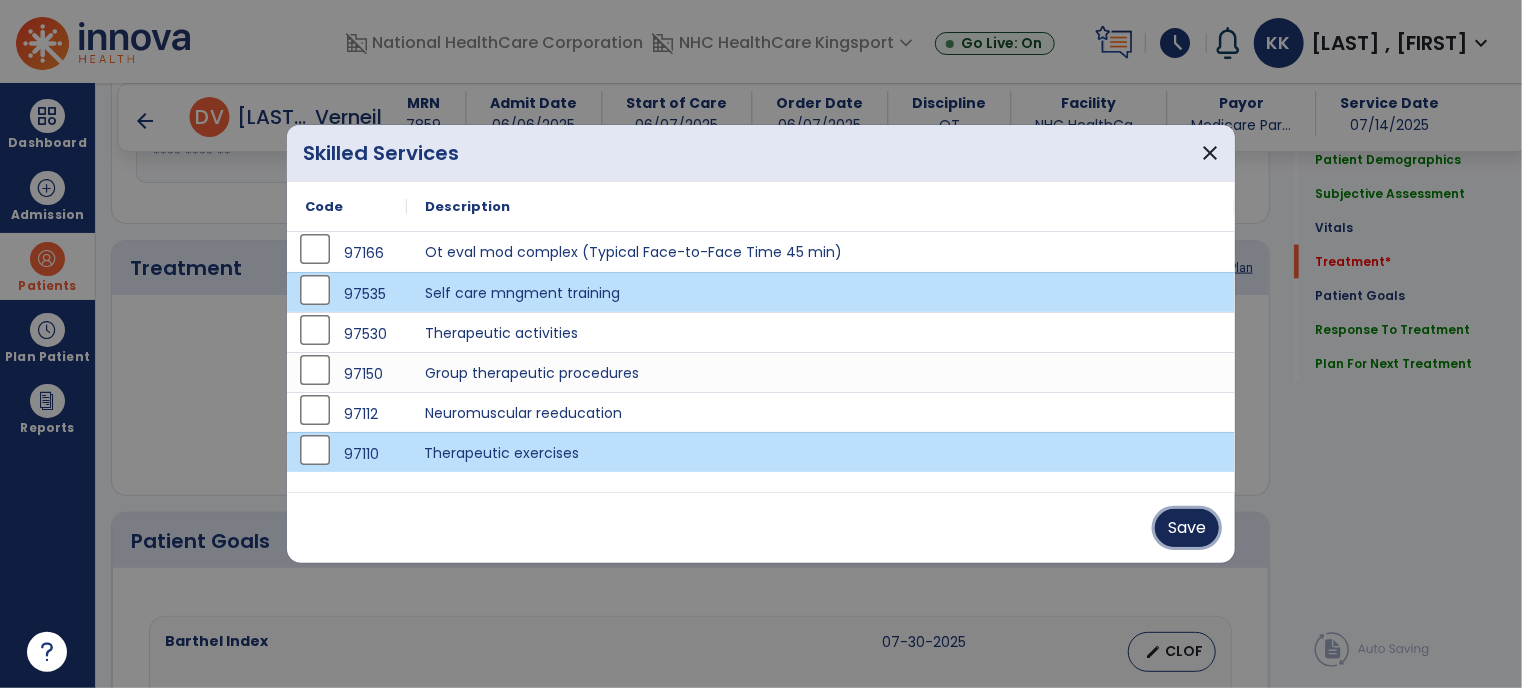 click on "Save" at bounding box center (1187, 528) 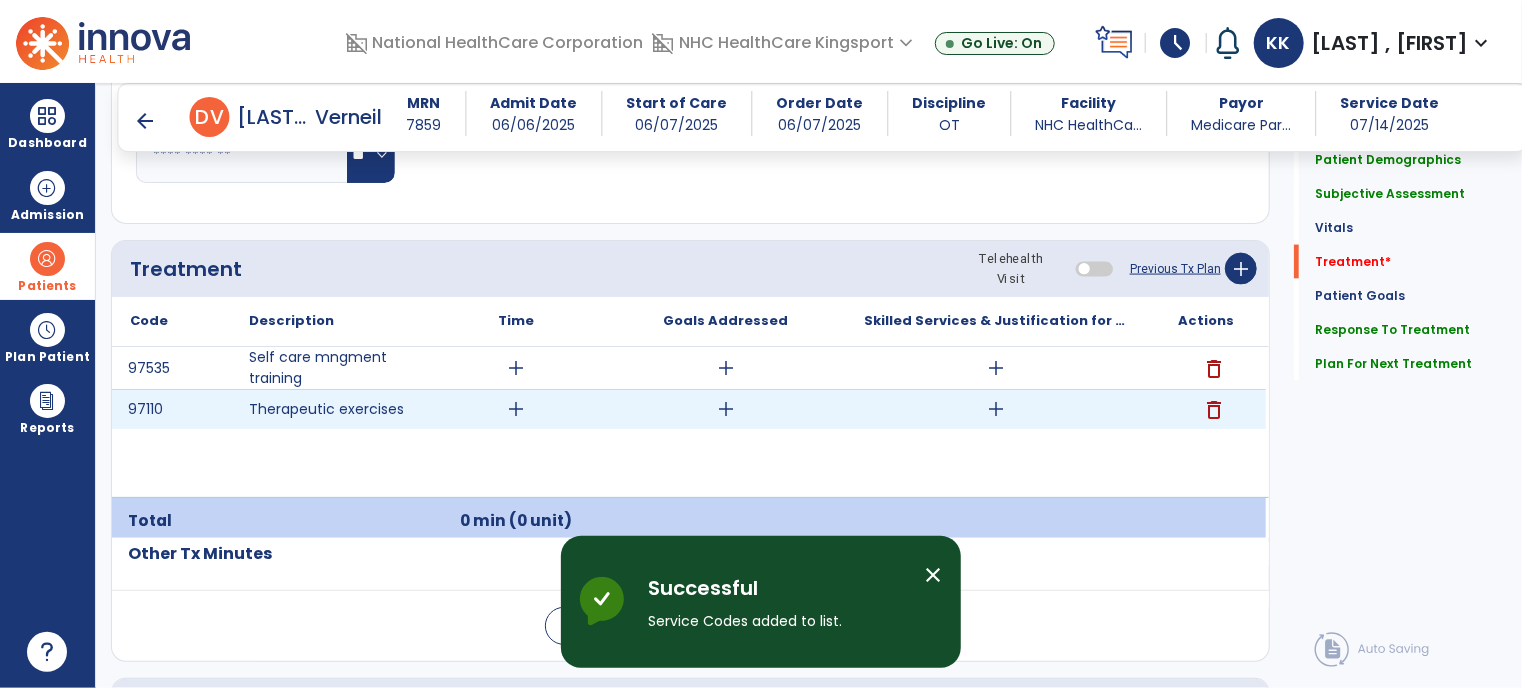 click on "add" at bounding box center (996, 409) 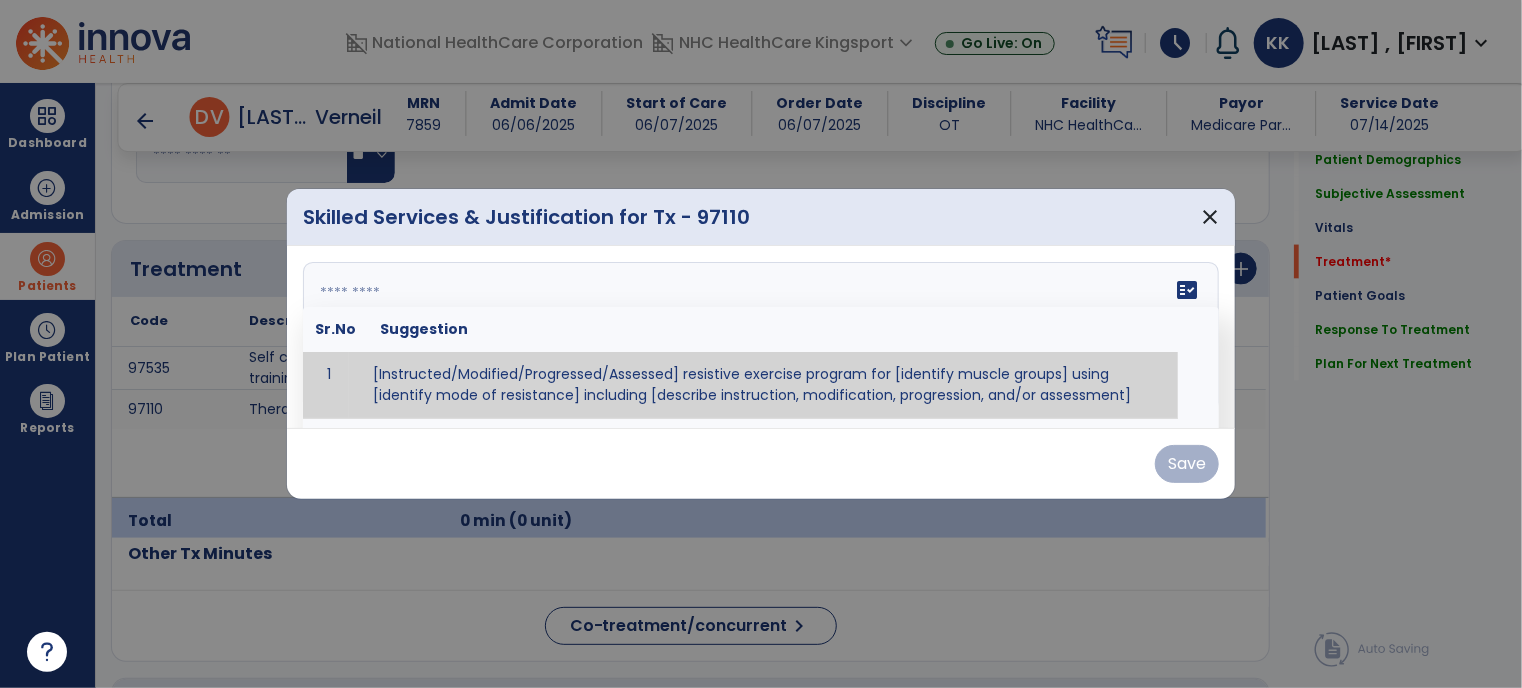 click on "fact_check  Sr.No Suggestion 1 [Instructed/Modified/Progressed/Assessed] resistive exercise program for [identify muscle groups] using [identify mode of resistance] including [describe instruction, modification, progression, and/or assessment] 2 [Instructed/Modified/Progressed/Assessed] aerobic exercise program using [identify equipment/mode] including [describe instruction, modification,progression, and/or assessment] 3 [Instructed/Modified/Progressed/Assessed] [PROM/A/AROM/AROM] program for [identify joint movements] using [contract-relax, over-pressure, inhibitory techniques, other] 4 [Assessed/Tested] aerobic capacity with administration of [aerobic capacity test]" at bounding box center [761, 337] 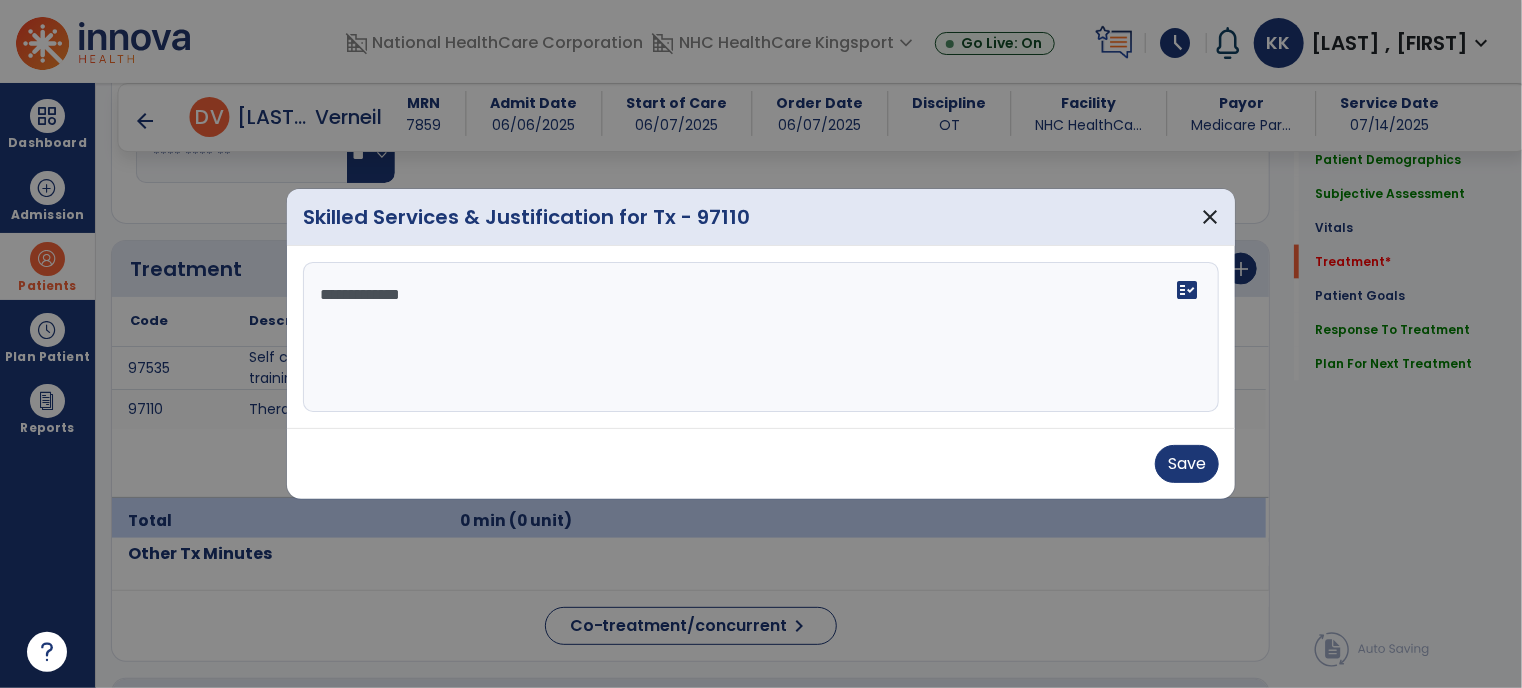 drag, startPoint x: 524, startPoint y: 298, endPoint x: 271, endPoint y: 280, distance: 253.63951 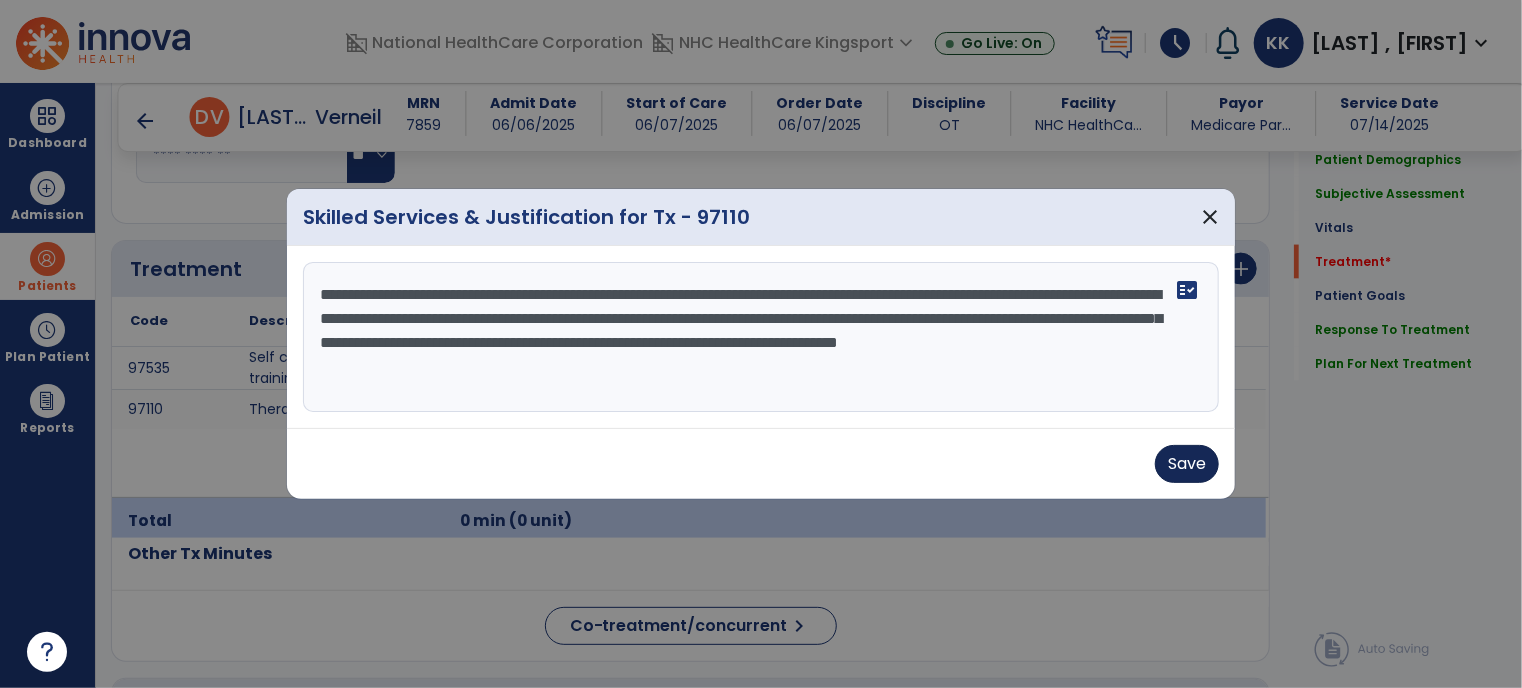 type on "**********" 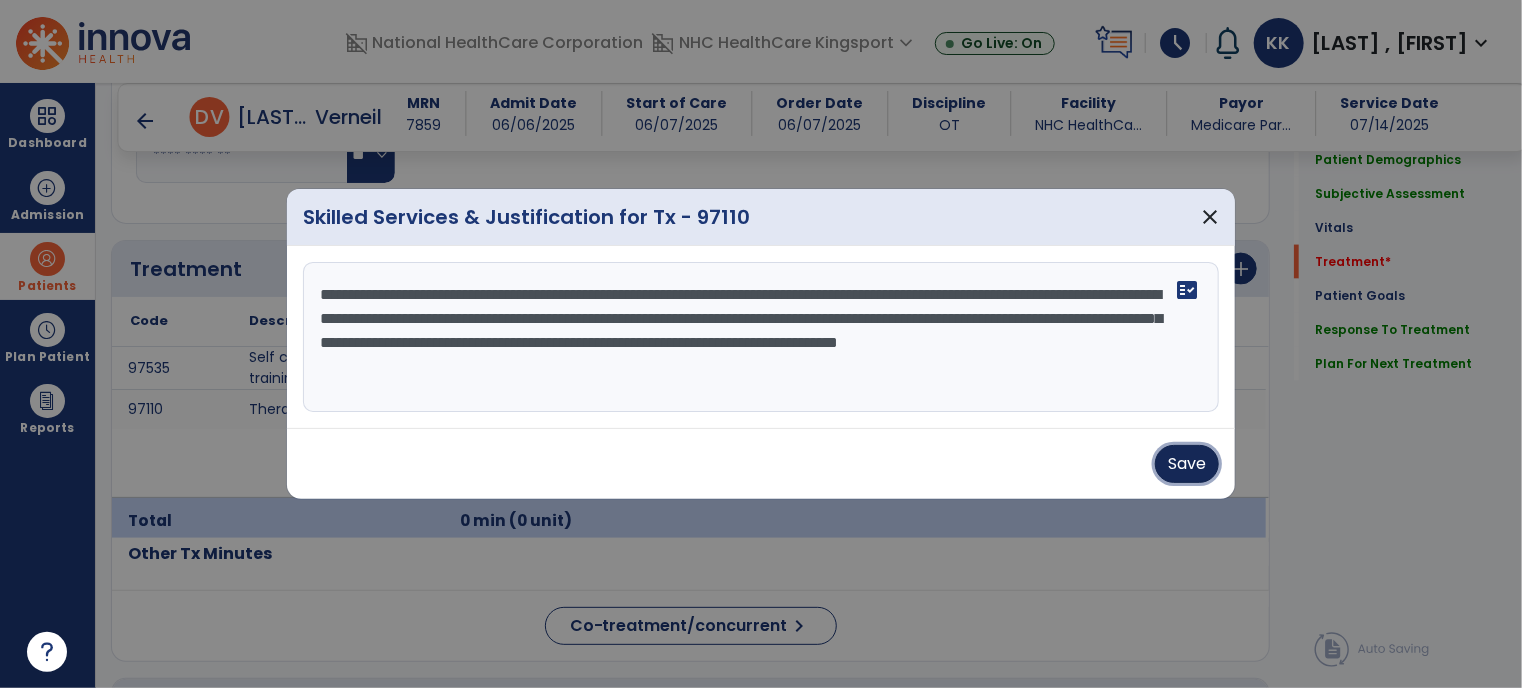 click on "Save" at bounding box center (1187, 464) 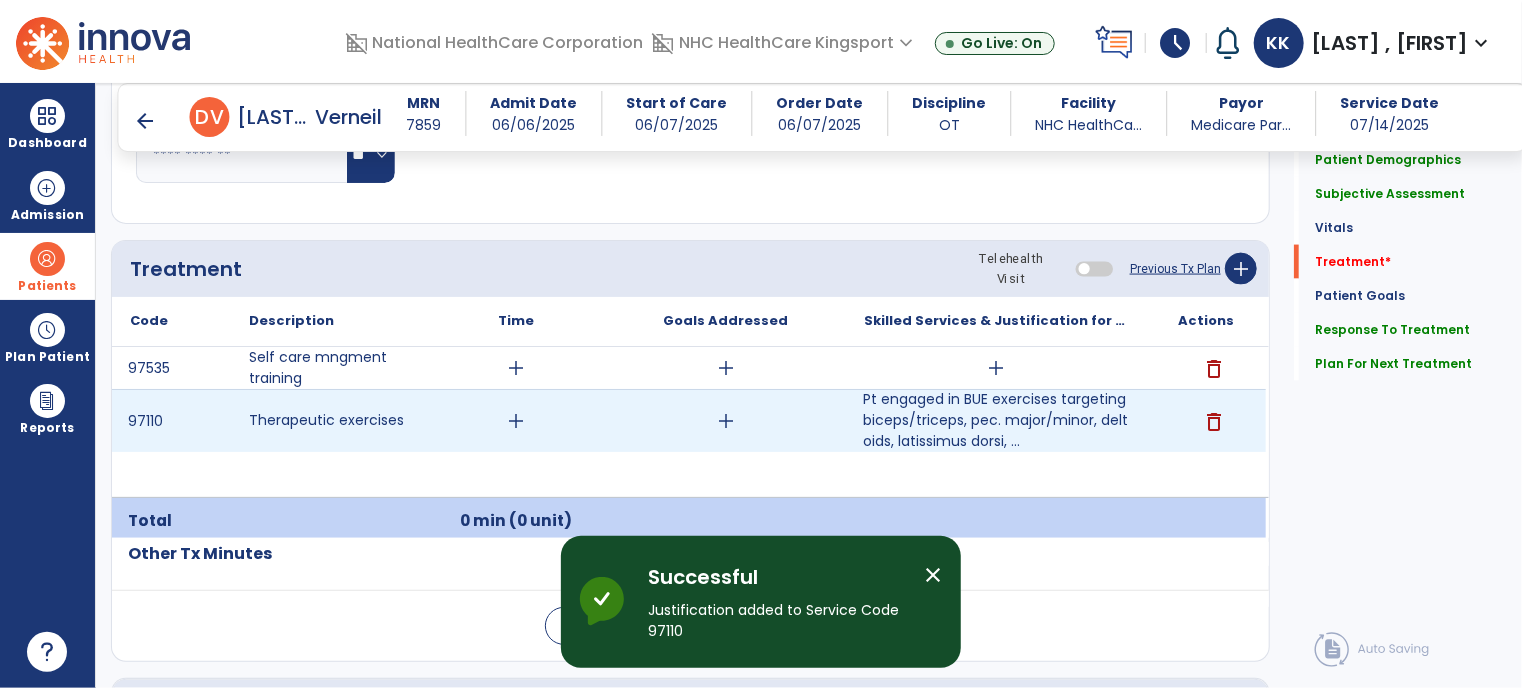 click on "add" at bounding box center (516, 421) 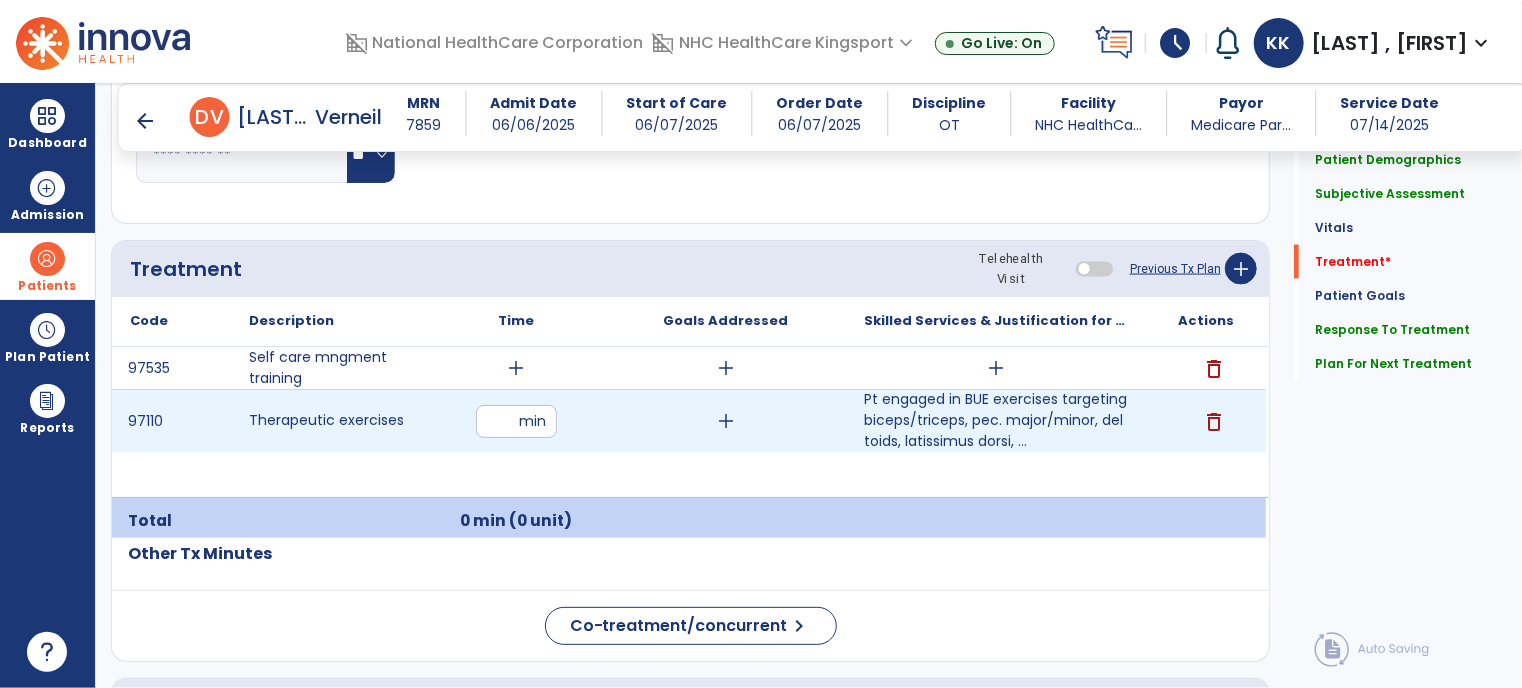 type on "**" 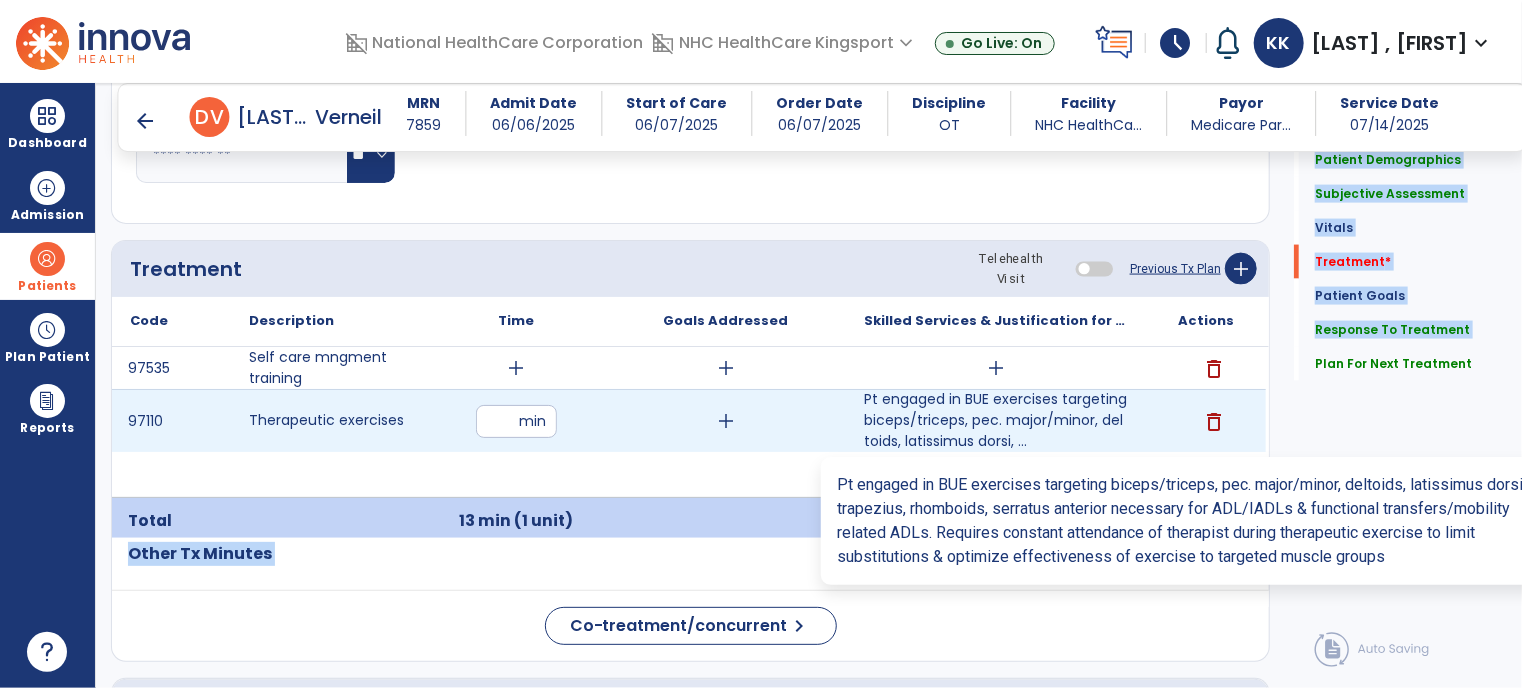 drag, startPoint x: 1304, startPoint y: 435, endPoint x: 764, endPoint y: 439, distance: 540.01483 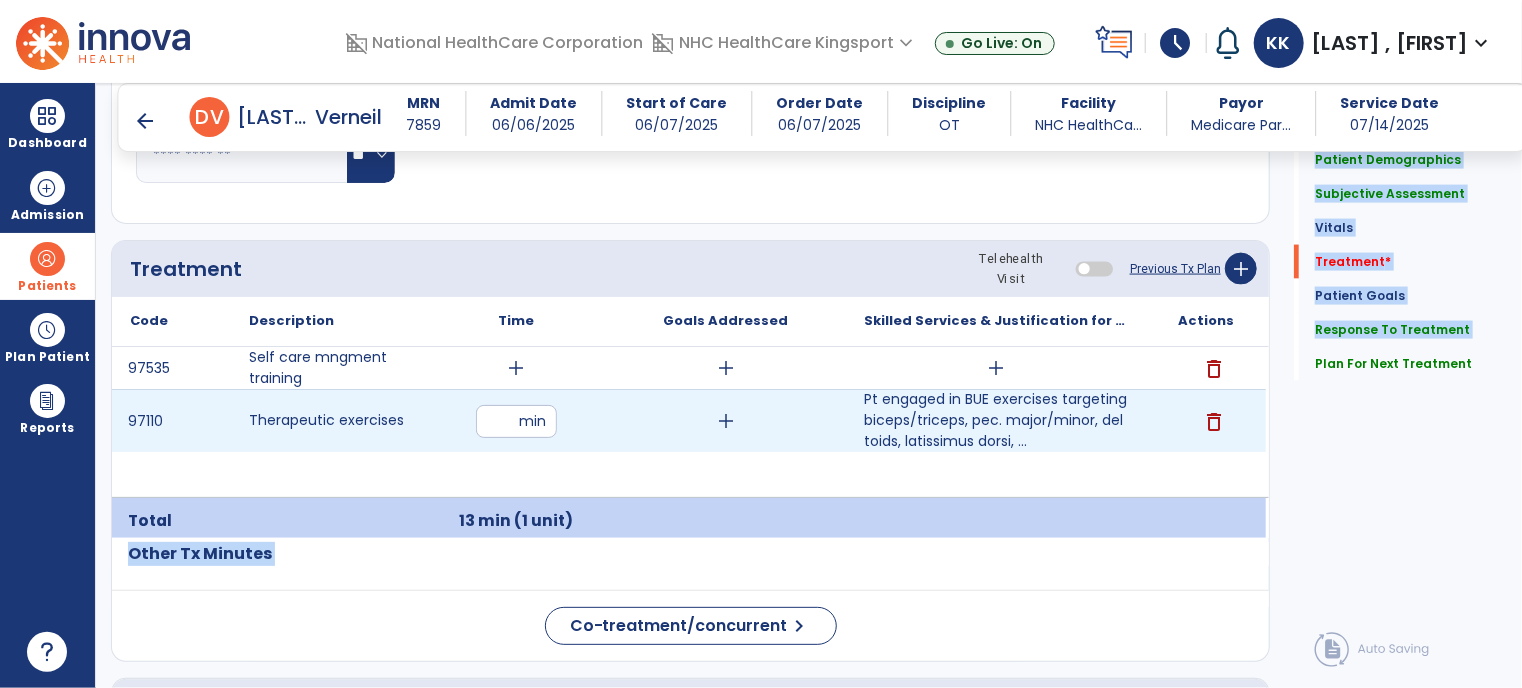 click on "add" at bounding box center (726, 421) 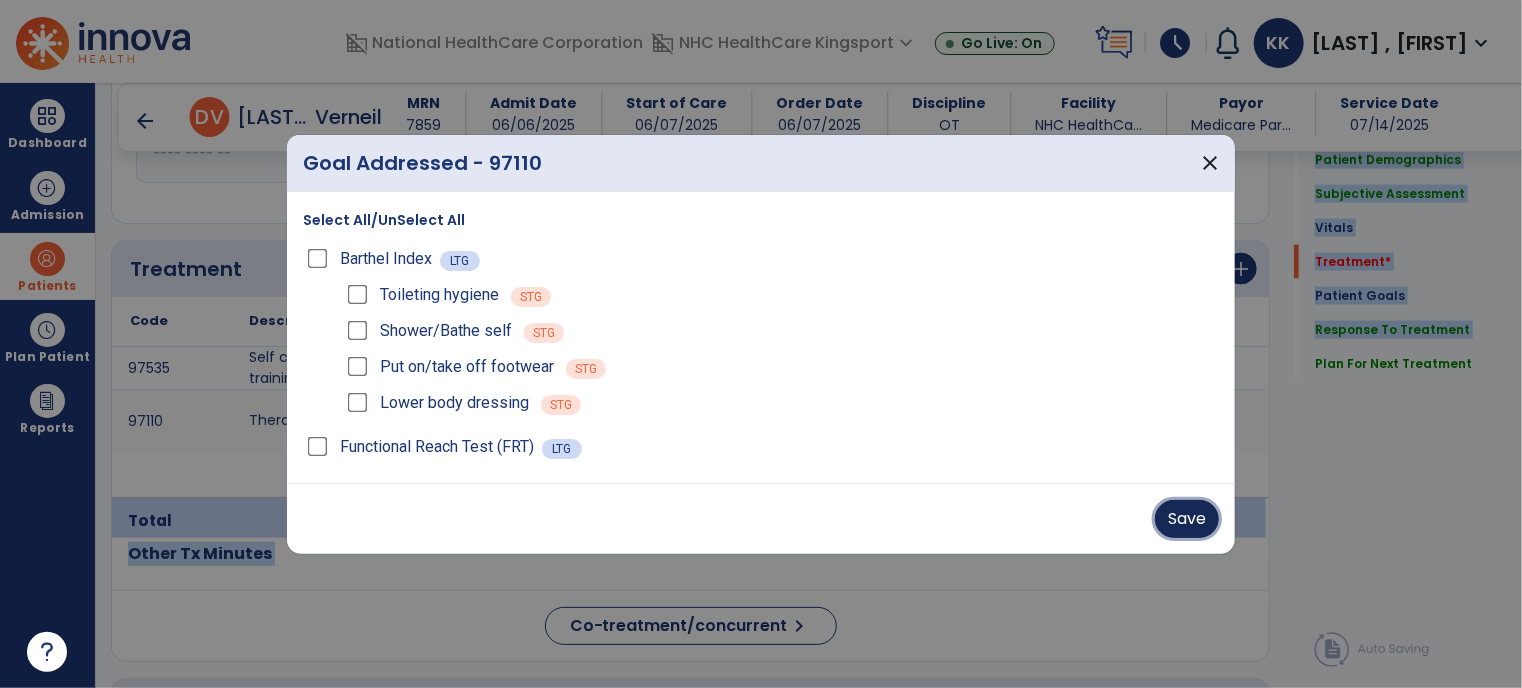 click on "Save" at bounding box center [1187, 519] 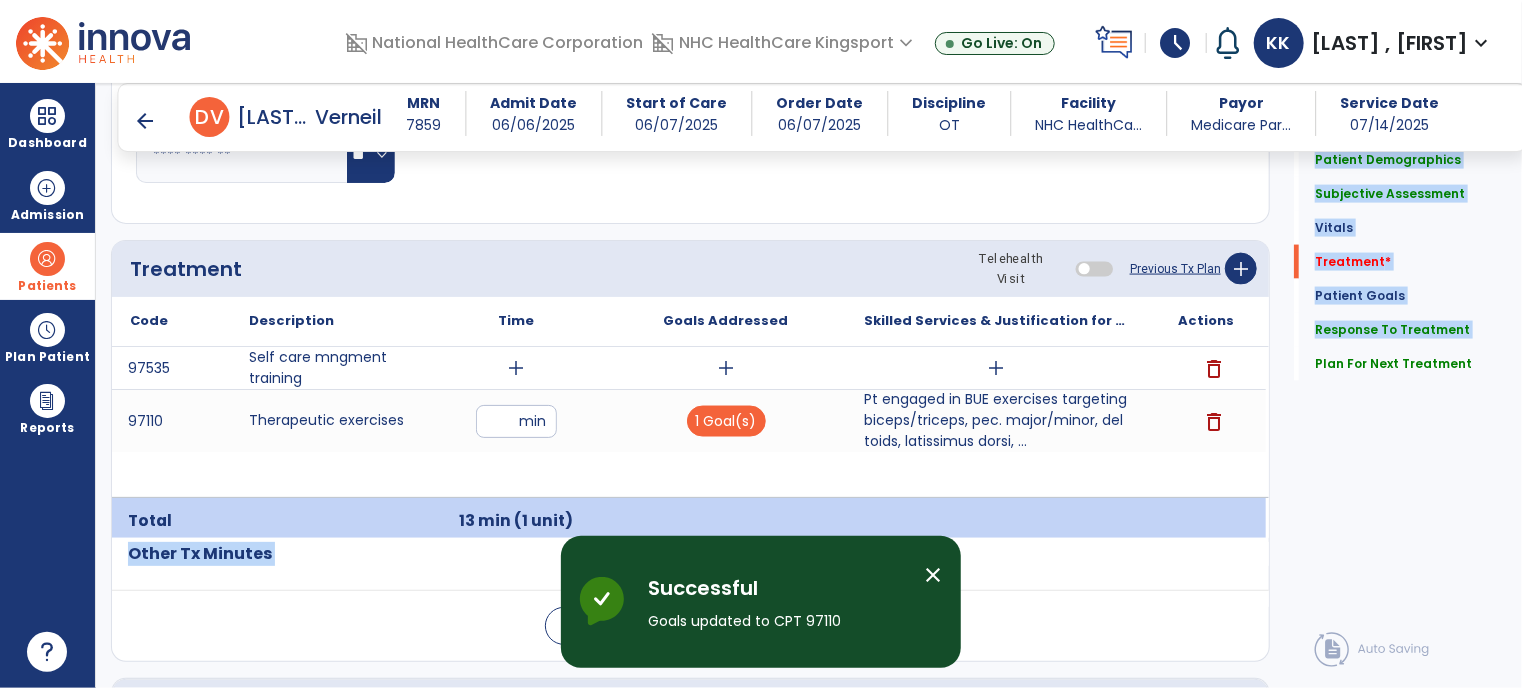 click on "Quick Links  Patient Demographics   Patient Demographics   Subjective Assessment   Subjective Assessment   Vitals   Vitals   Treatment   *  Treatment   *  Patient Goals   Patient Goals   Response To Treatment   Response To Treatment   Plan For Next Treatment   Plan For Next Treatment" 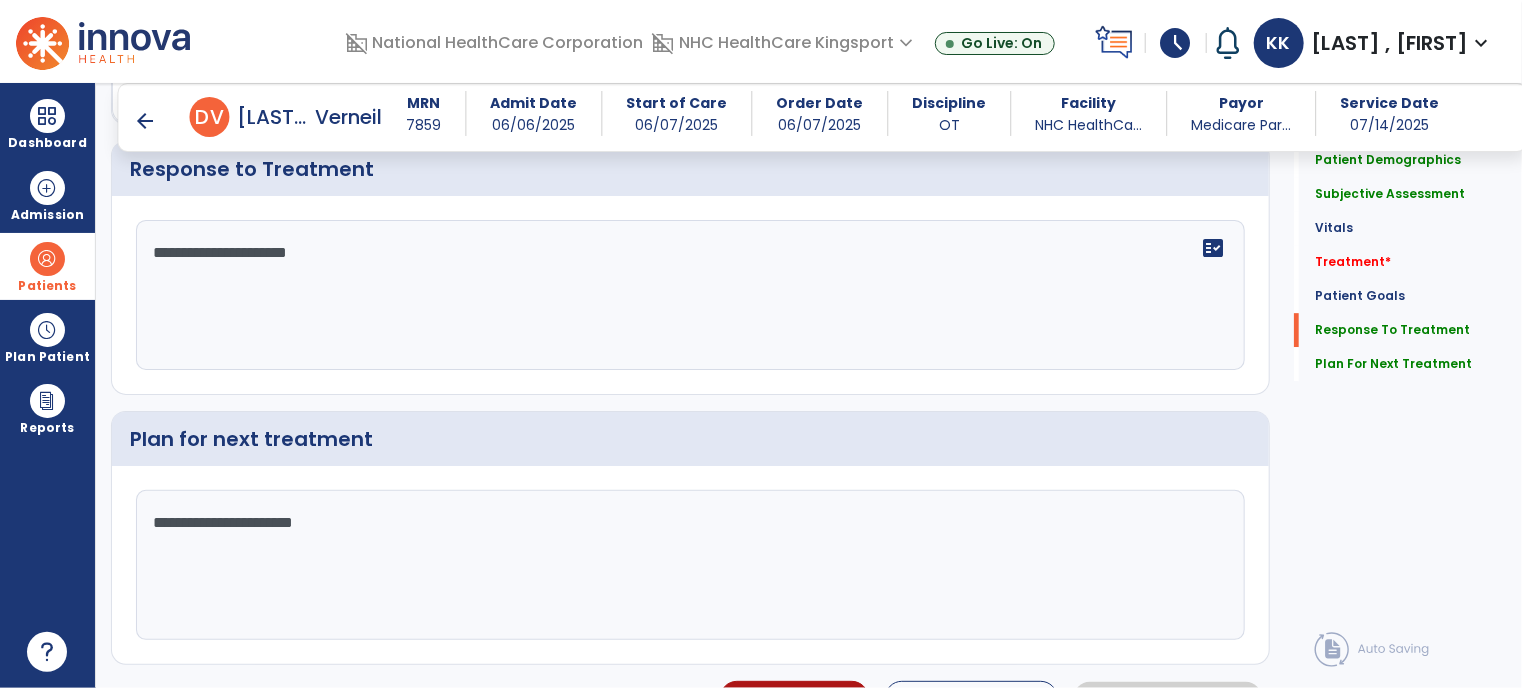scroll, scrollTop: 3018, scrollLeft: 0, axis: vertical 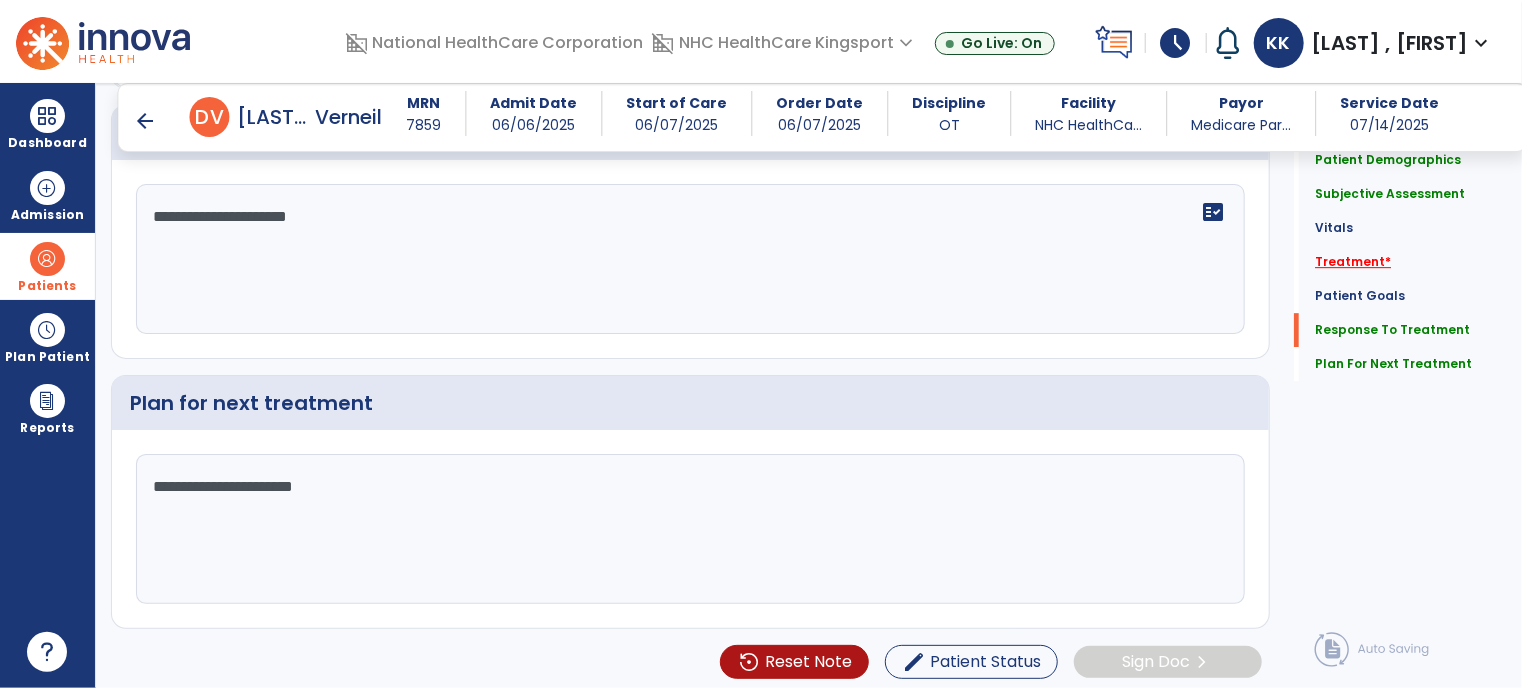 click on "Treatment   *" 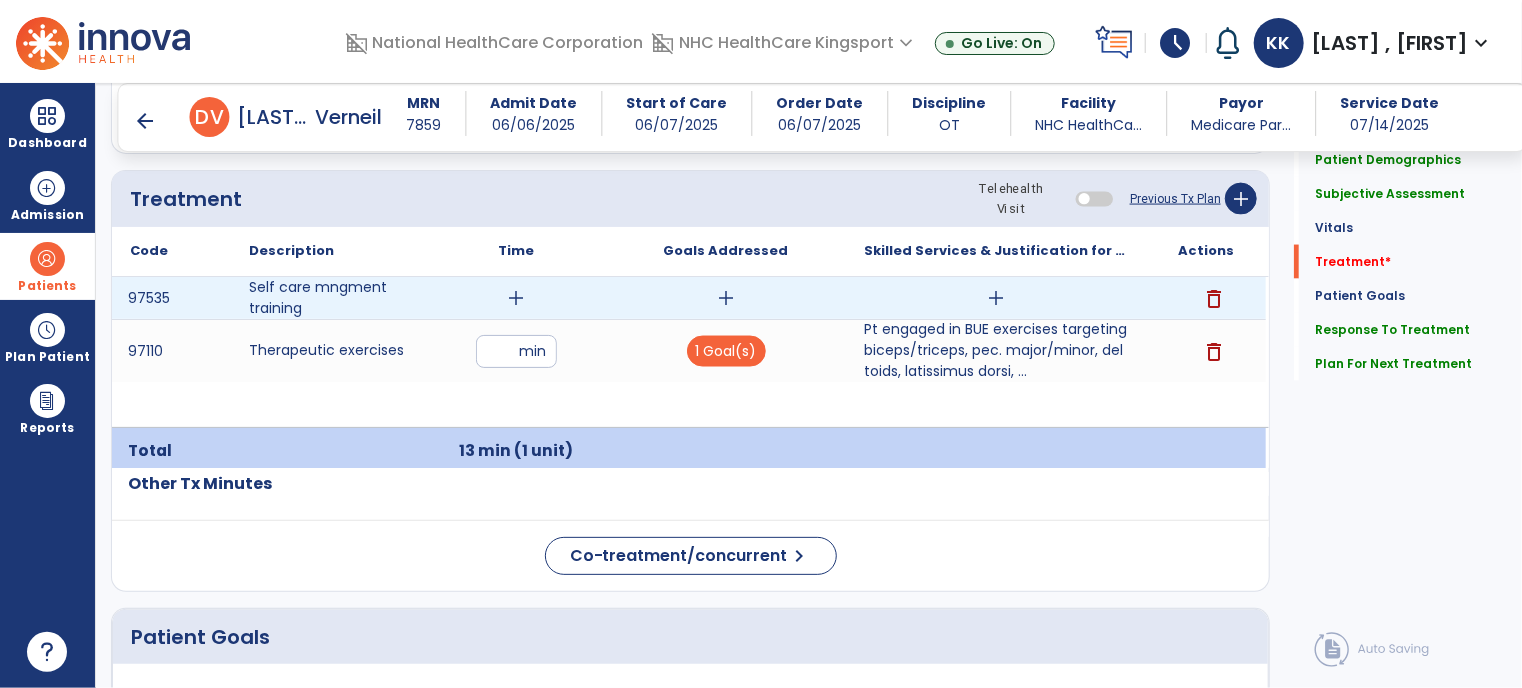 scroll, scrollTop: 1512, scrollLeft: 0, axis: vertical 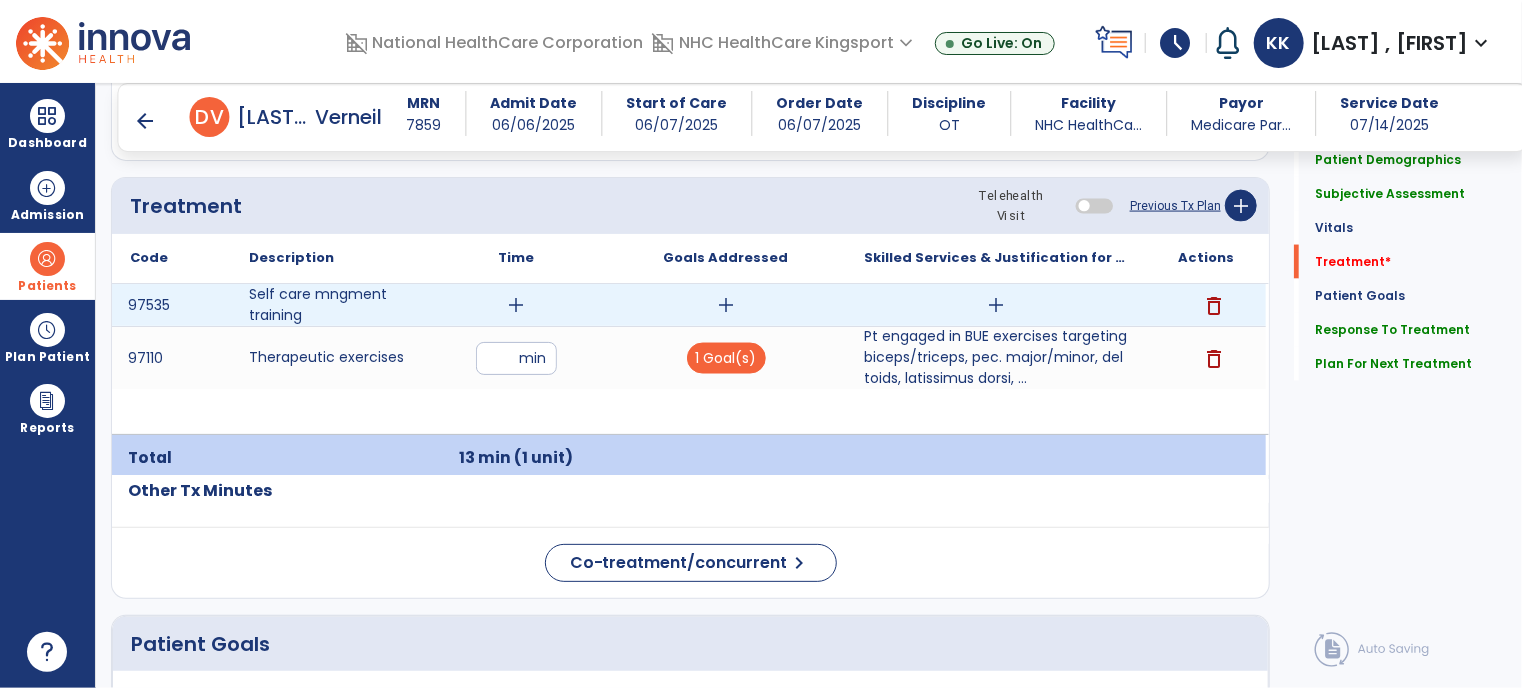 click on "add" at bounding box center [726, 305] 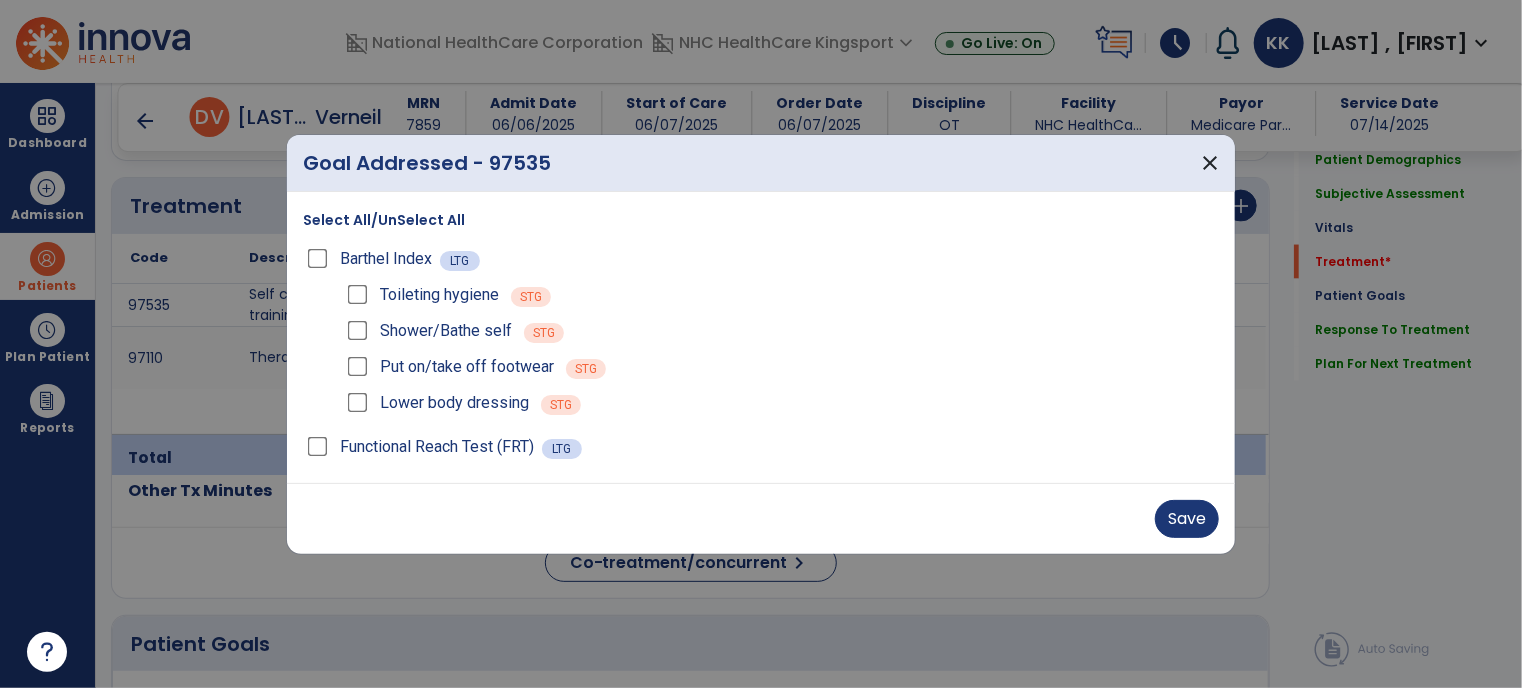 click on "Put on/take off footwear" at bounding box center [448, 367] 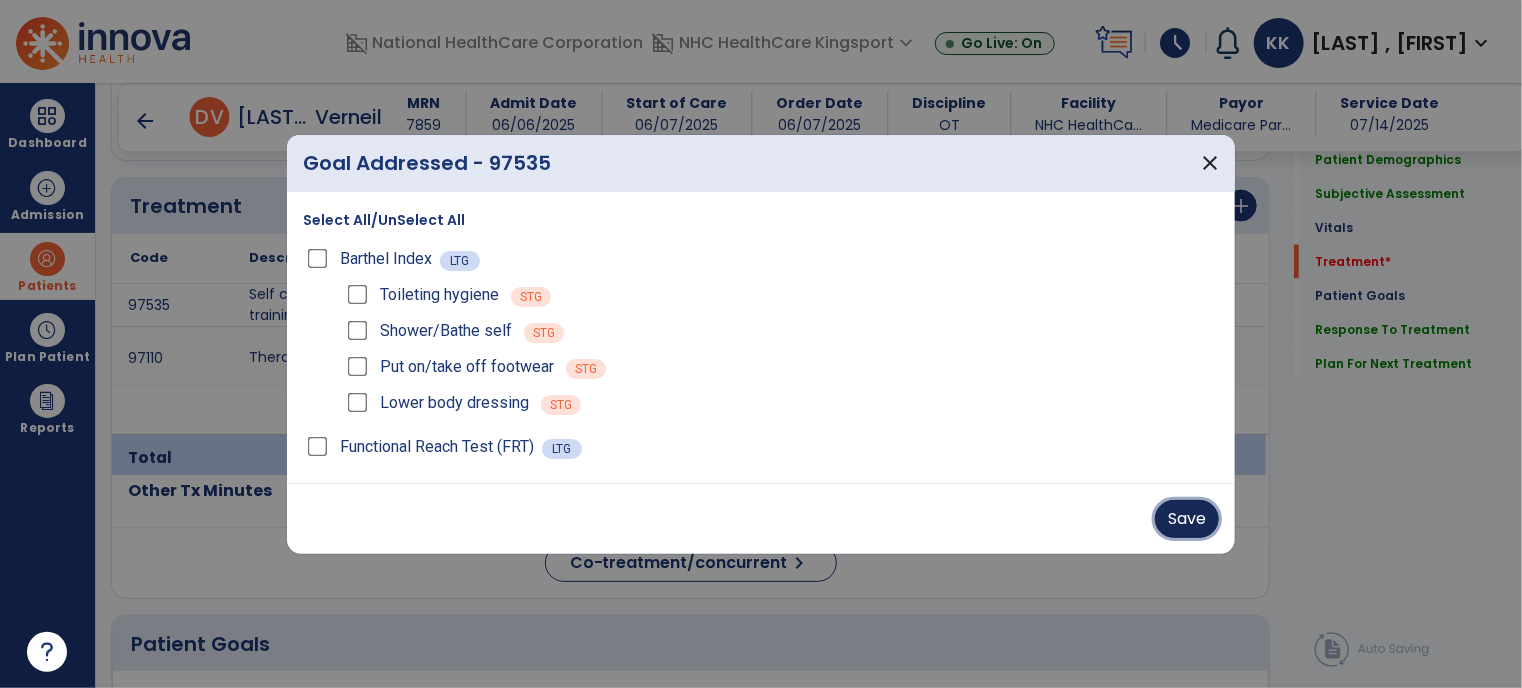 click on "Save" at bounding box center (1187, 519) 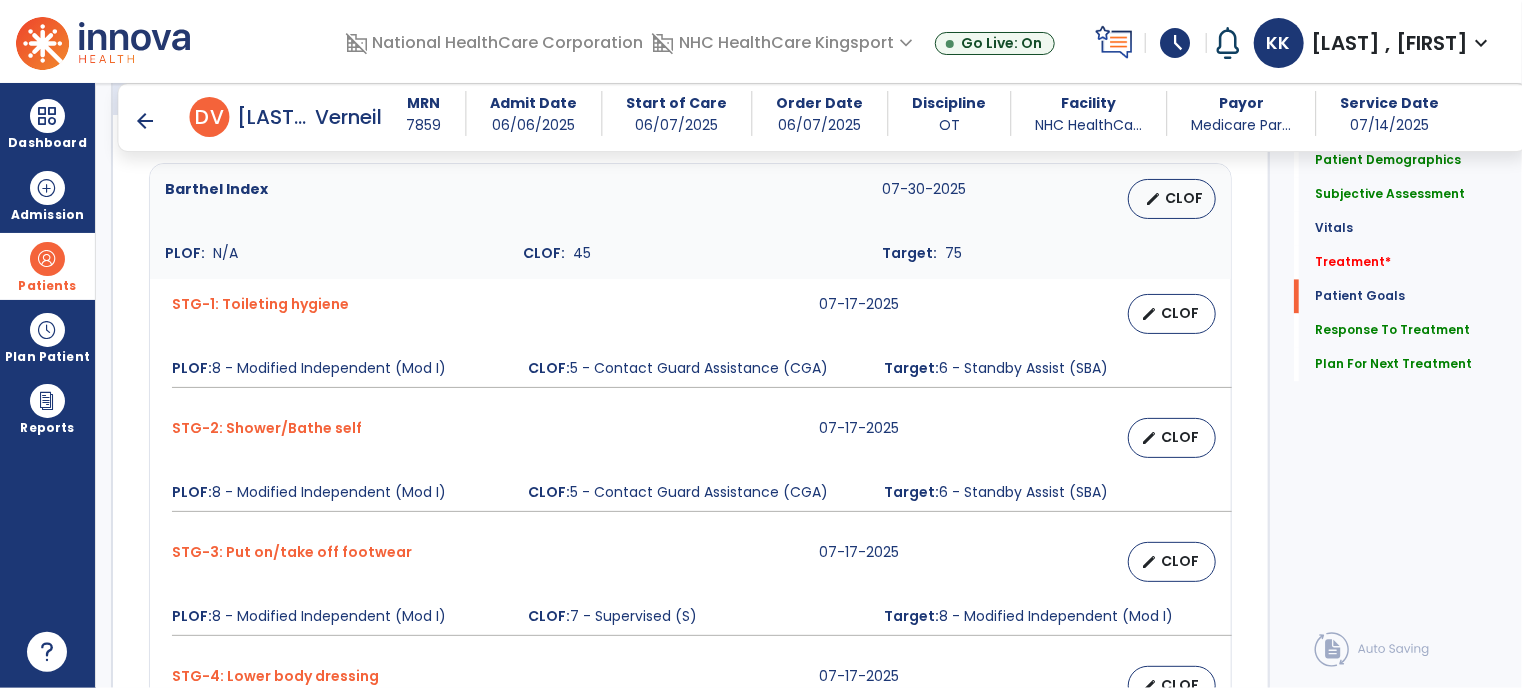 scroll, scrollTop: 2171, scrollLeft: 0, axis: vertical 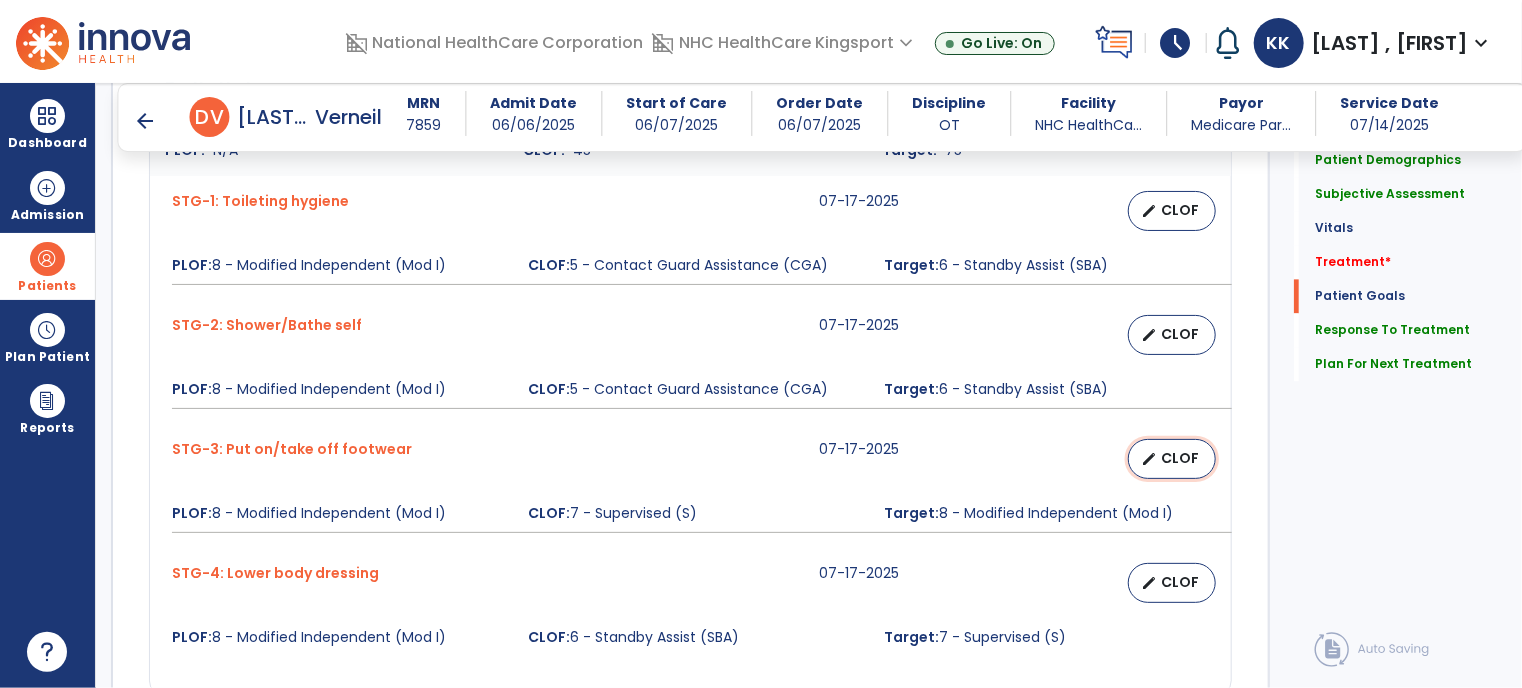 click on "CLOF" at bounding box center (1180, 458) 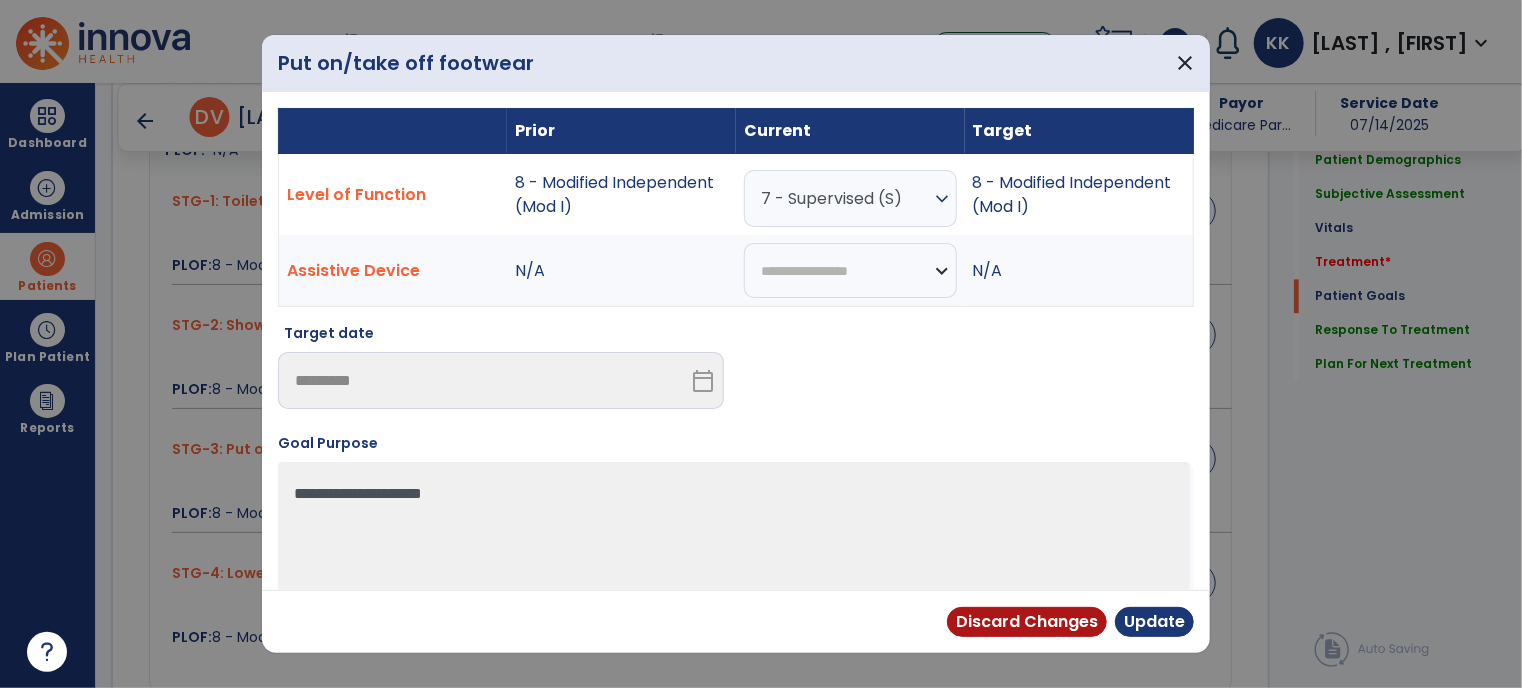 click on "7 - Supervised (S)" at bounding box center (845, 198) 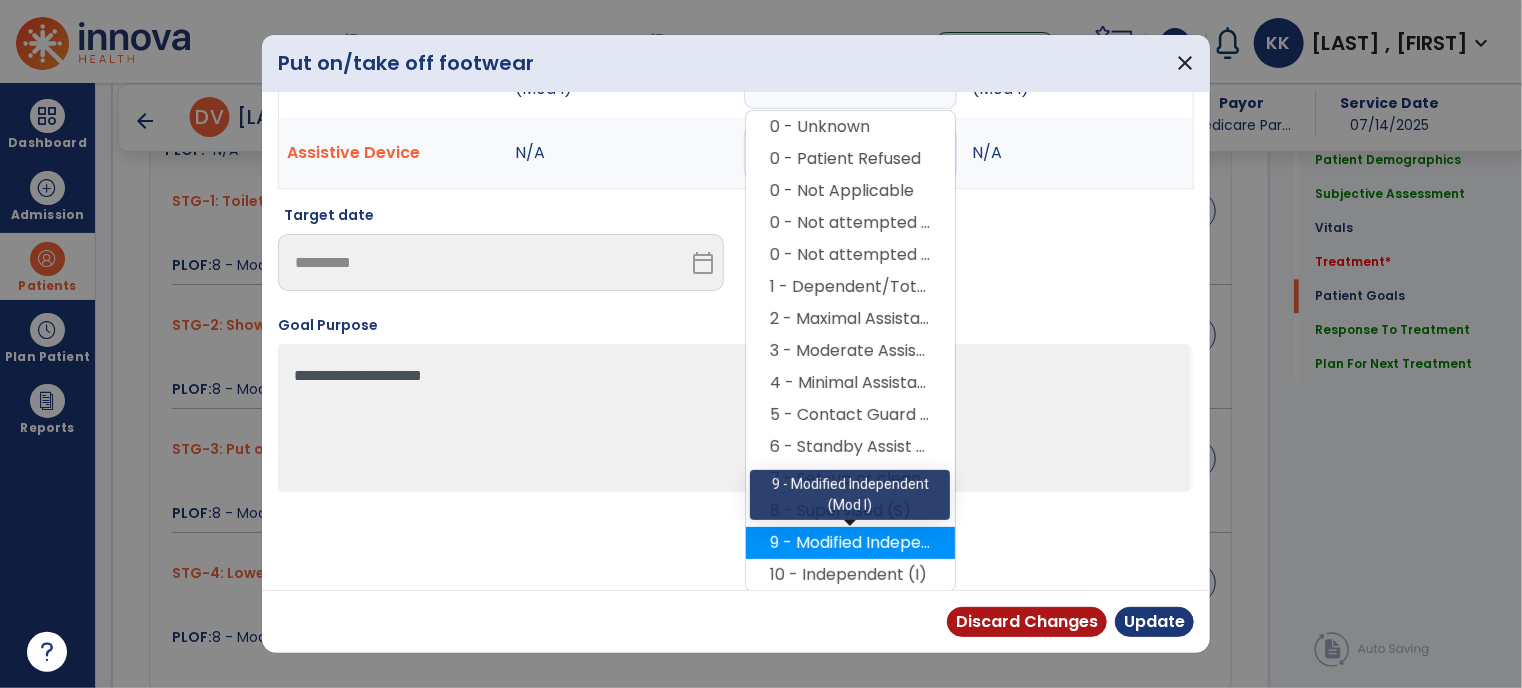 click on "9 - Modified Independent (Mod I)" at bounding box center [850, 543] 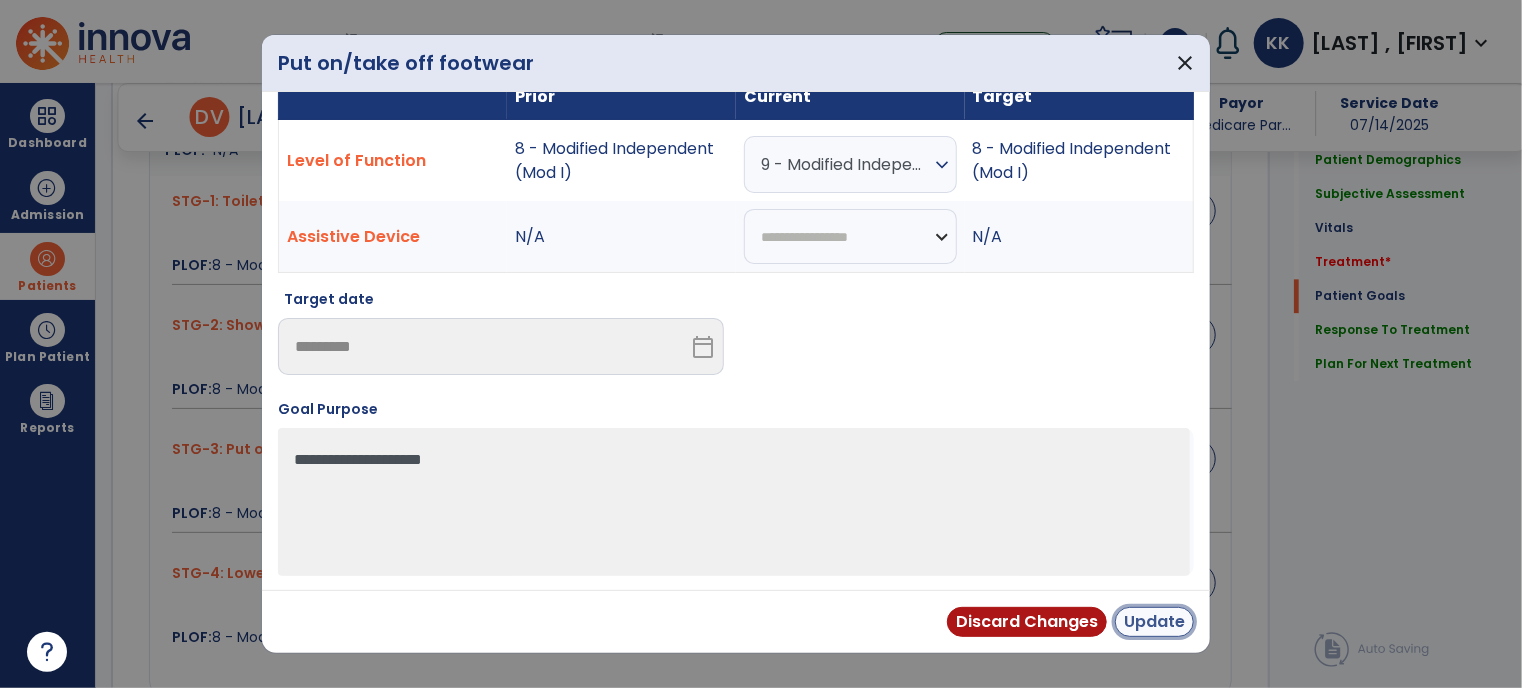 click on "Update" at bounding box center [1154, 622] 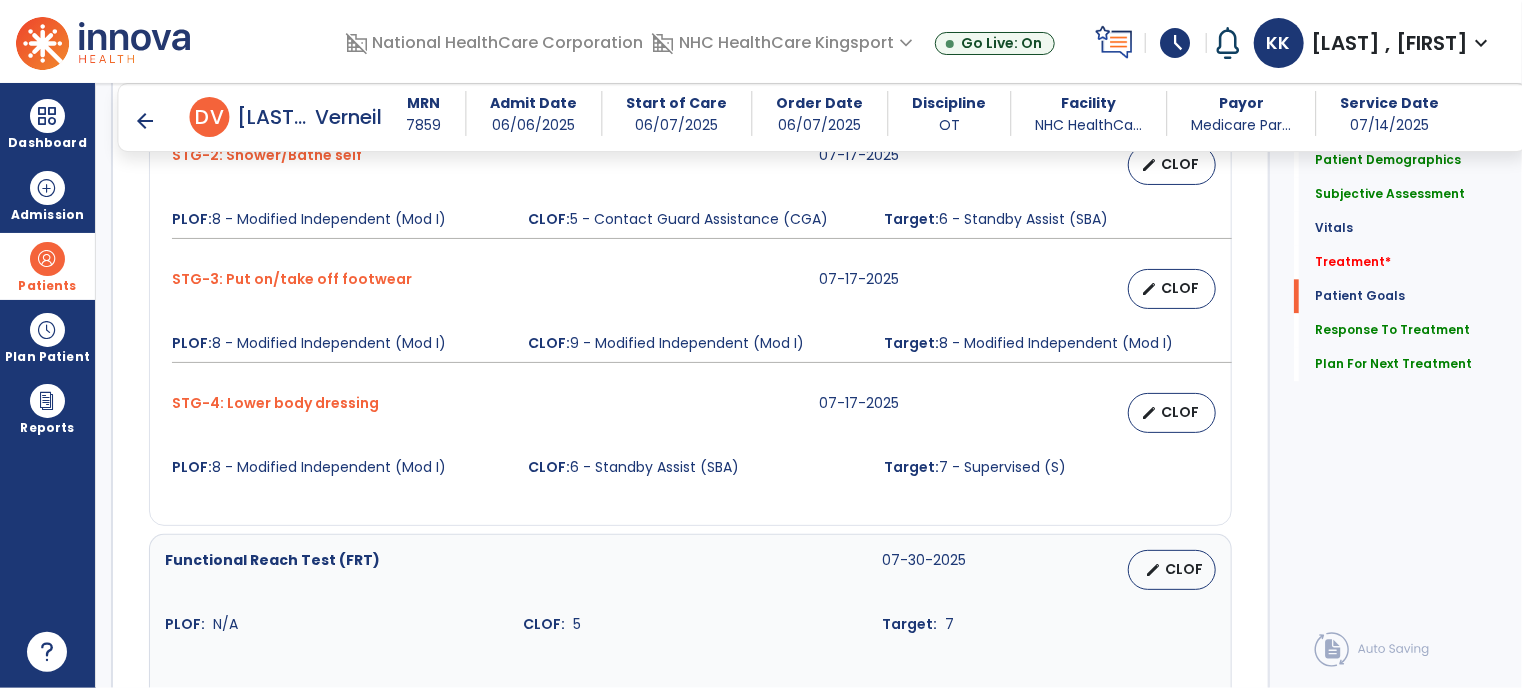 scroll, scrollTop: 2347, scrollLeft: 0, axis: vertical 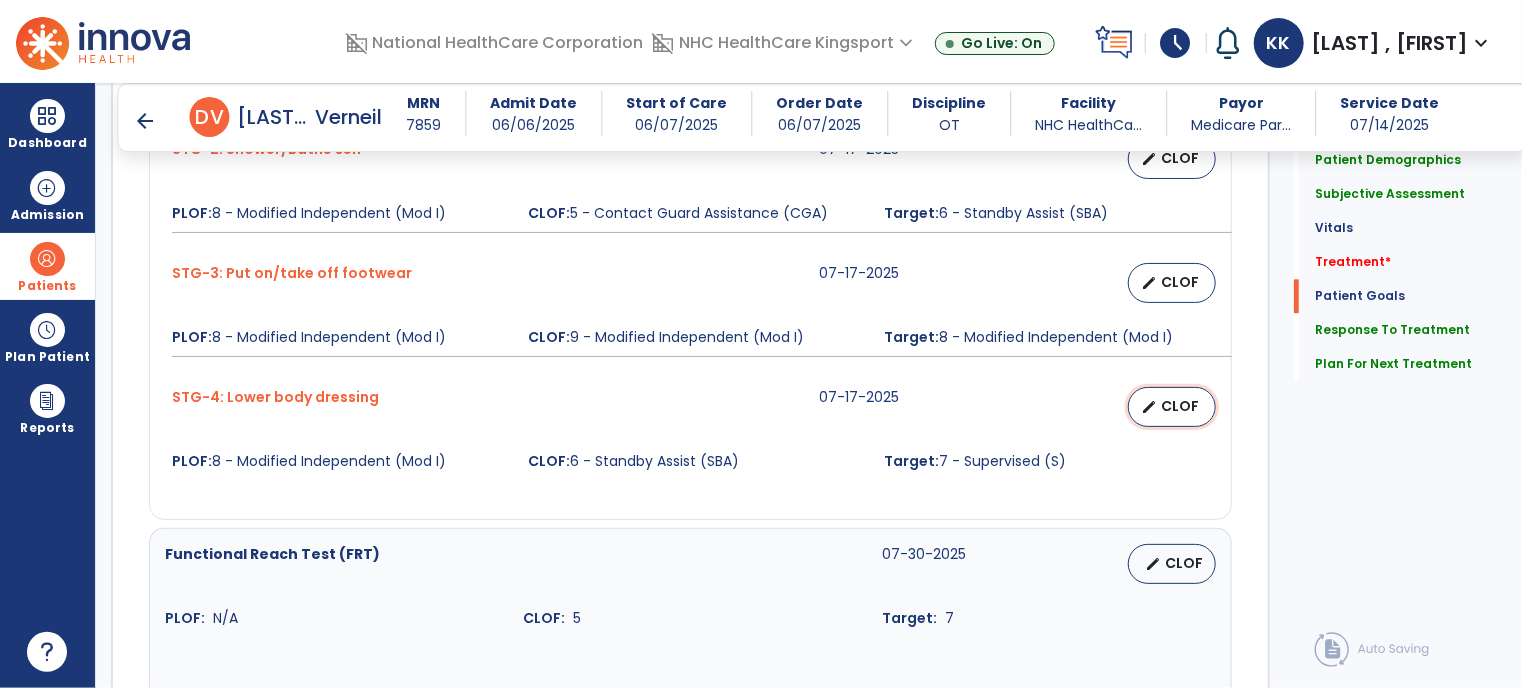 click on "CLOF" at bounding box center (1180, 406) 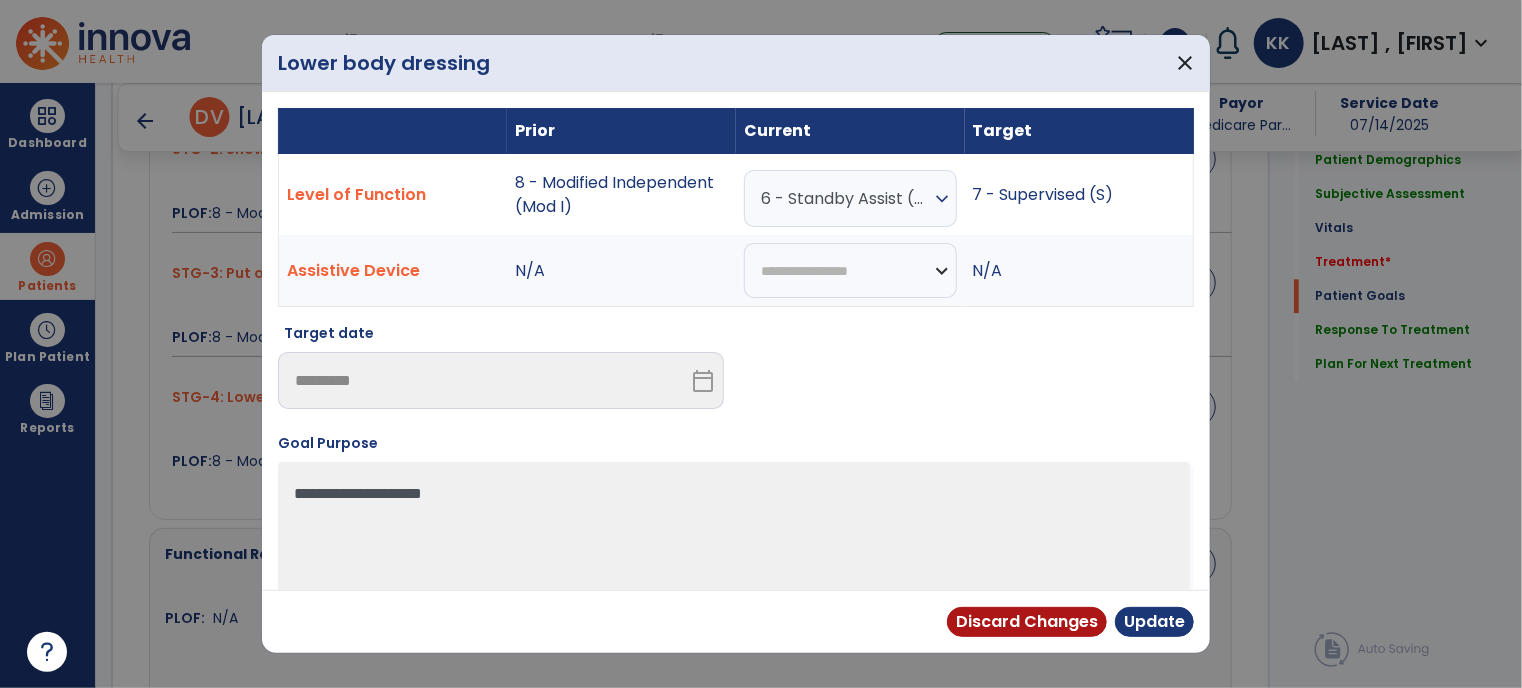 click on "6 - Standby Assist (SBA)" at bounding box center (845, 198) 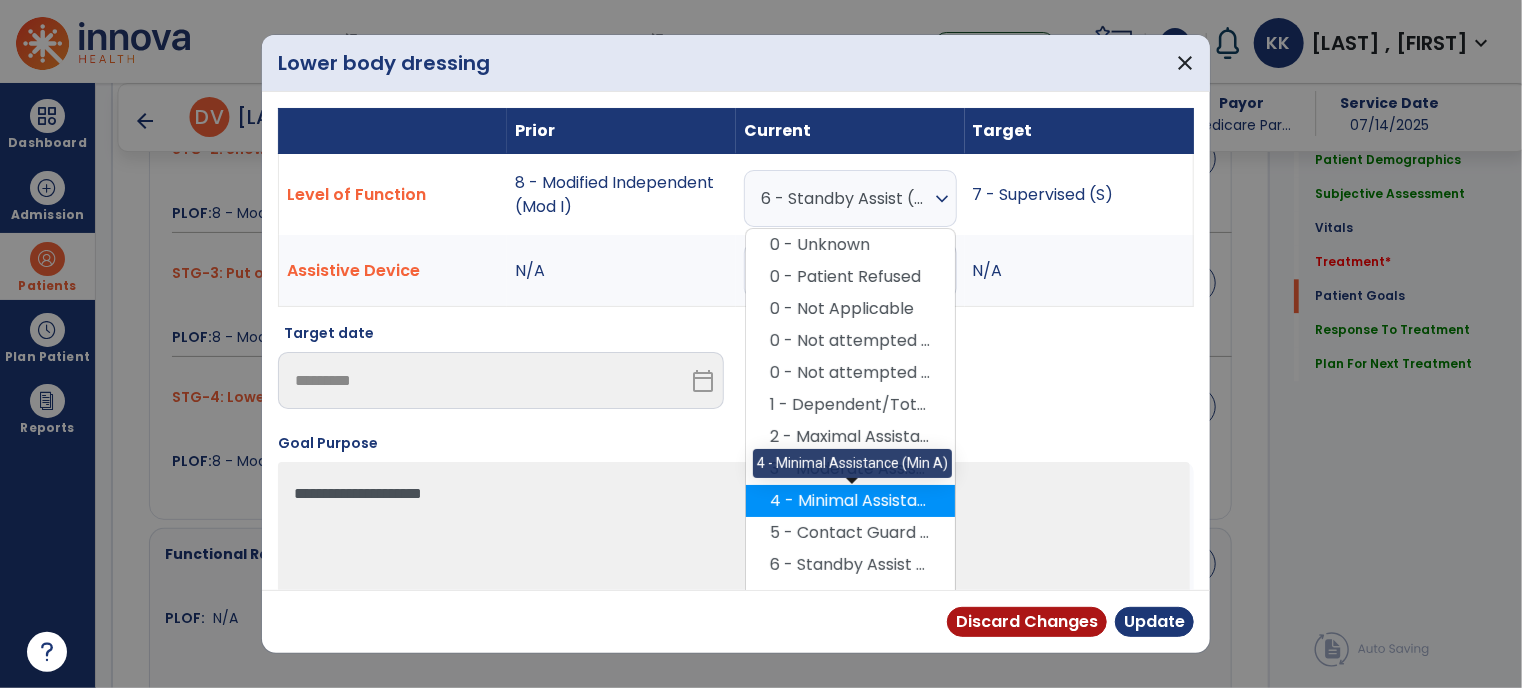 scroll, scrollTop: 75, scrollLeft: 0, axis: vertical 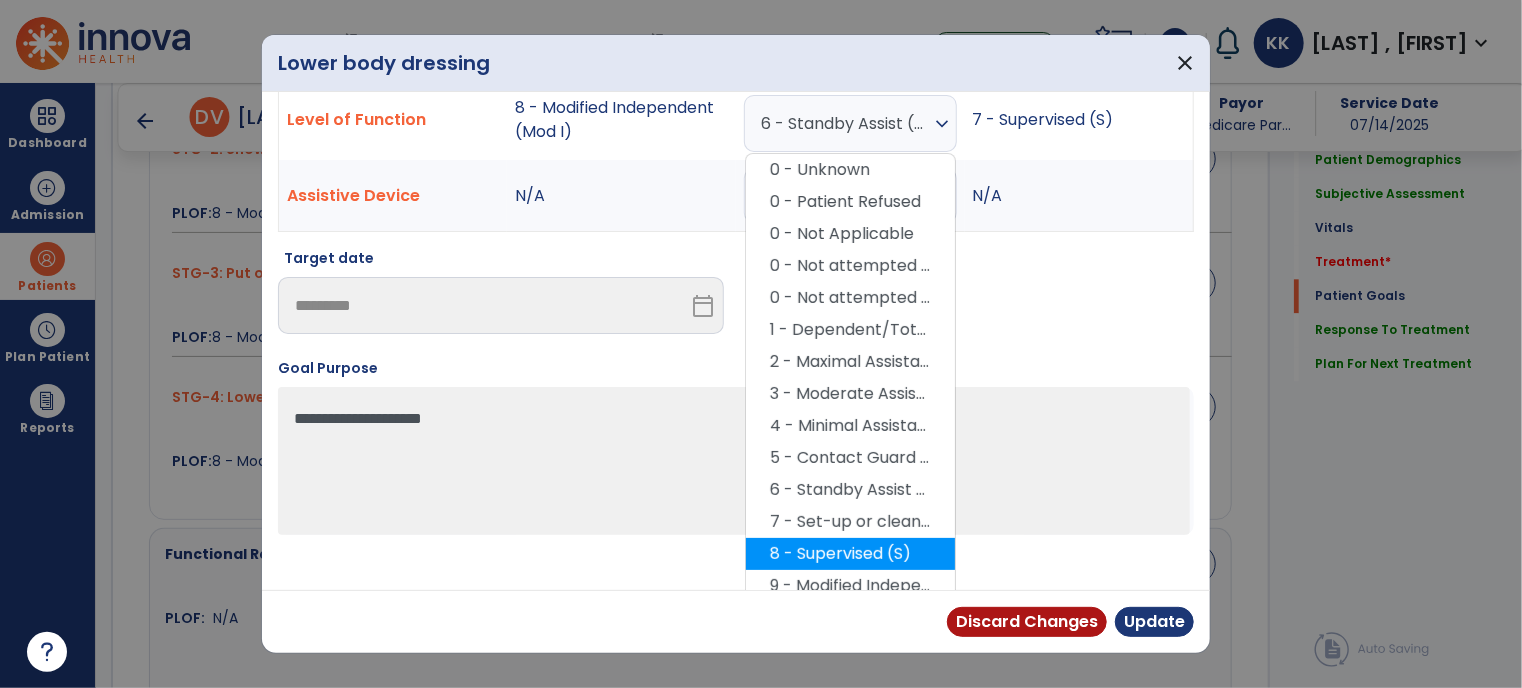 click on "8 - Supervised (S)" at bounding box center (850, 554) 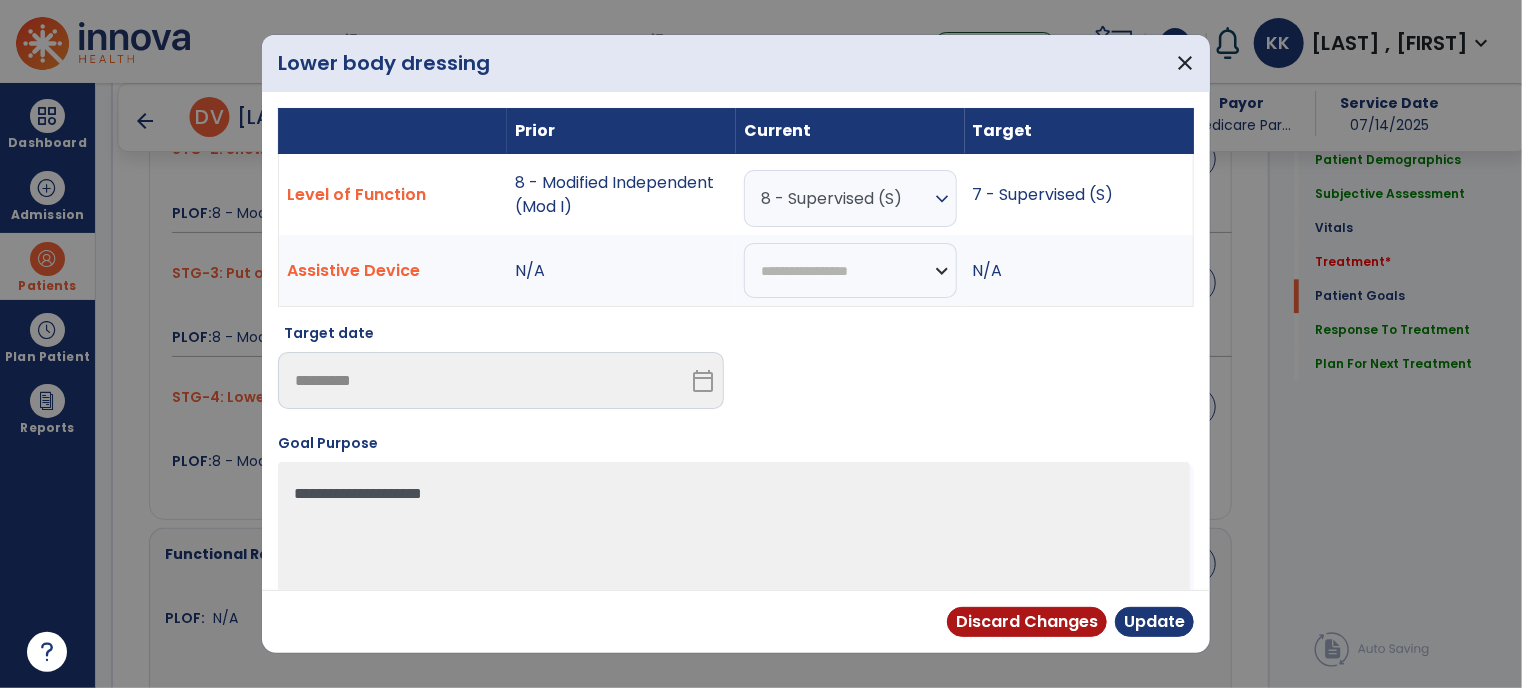 scroll, scrollTop: 0, scrollLeft: 0, axis: both 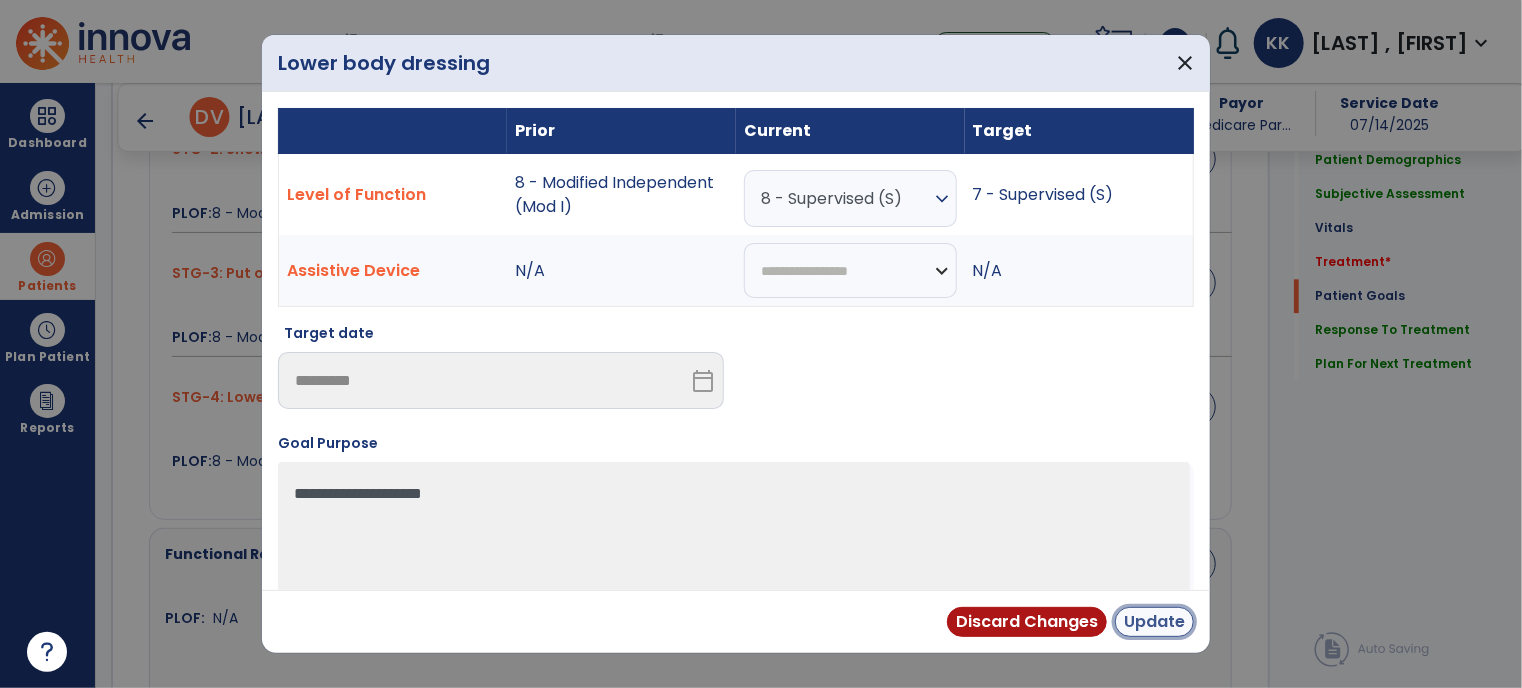 click on "Update" at bounding box center (1154, 622) 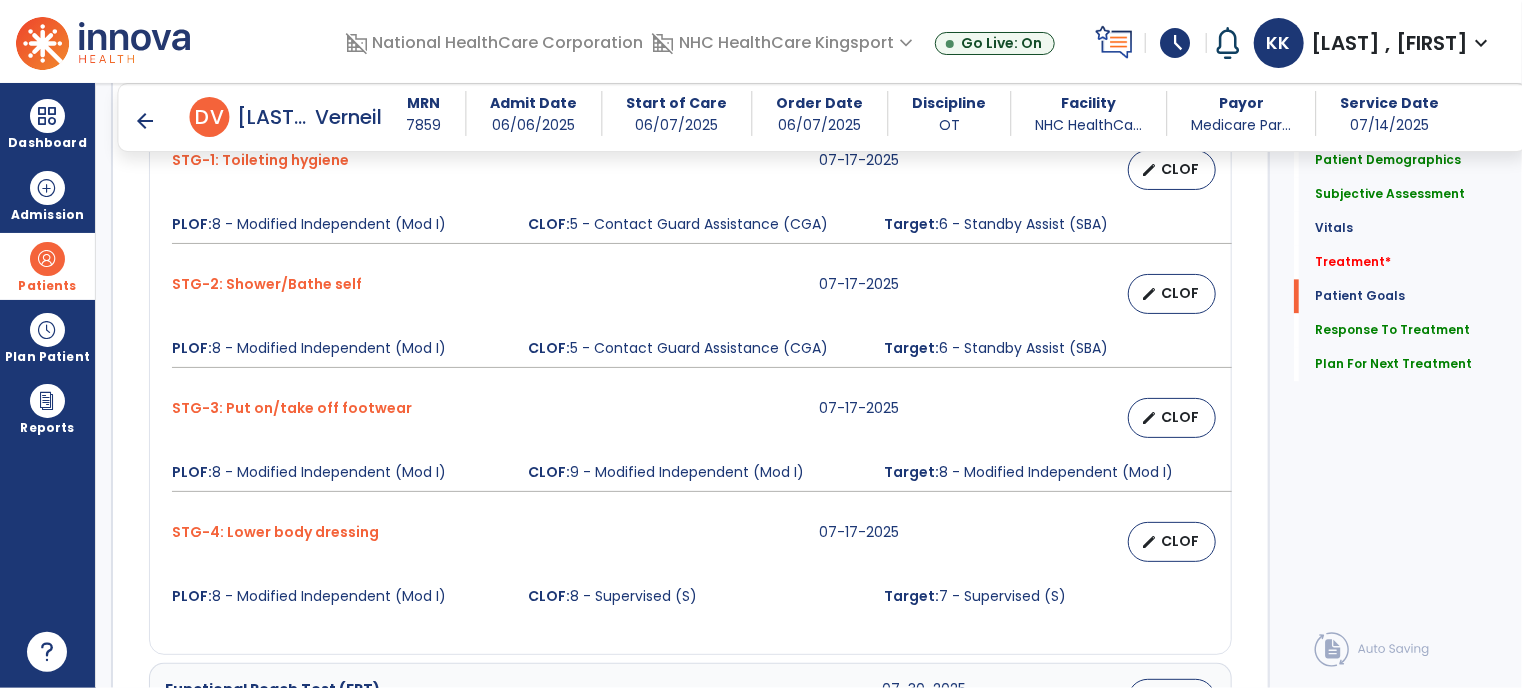 scroll, scrollTop: 2181, scrollLeft: 0, axis: vertical 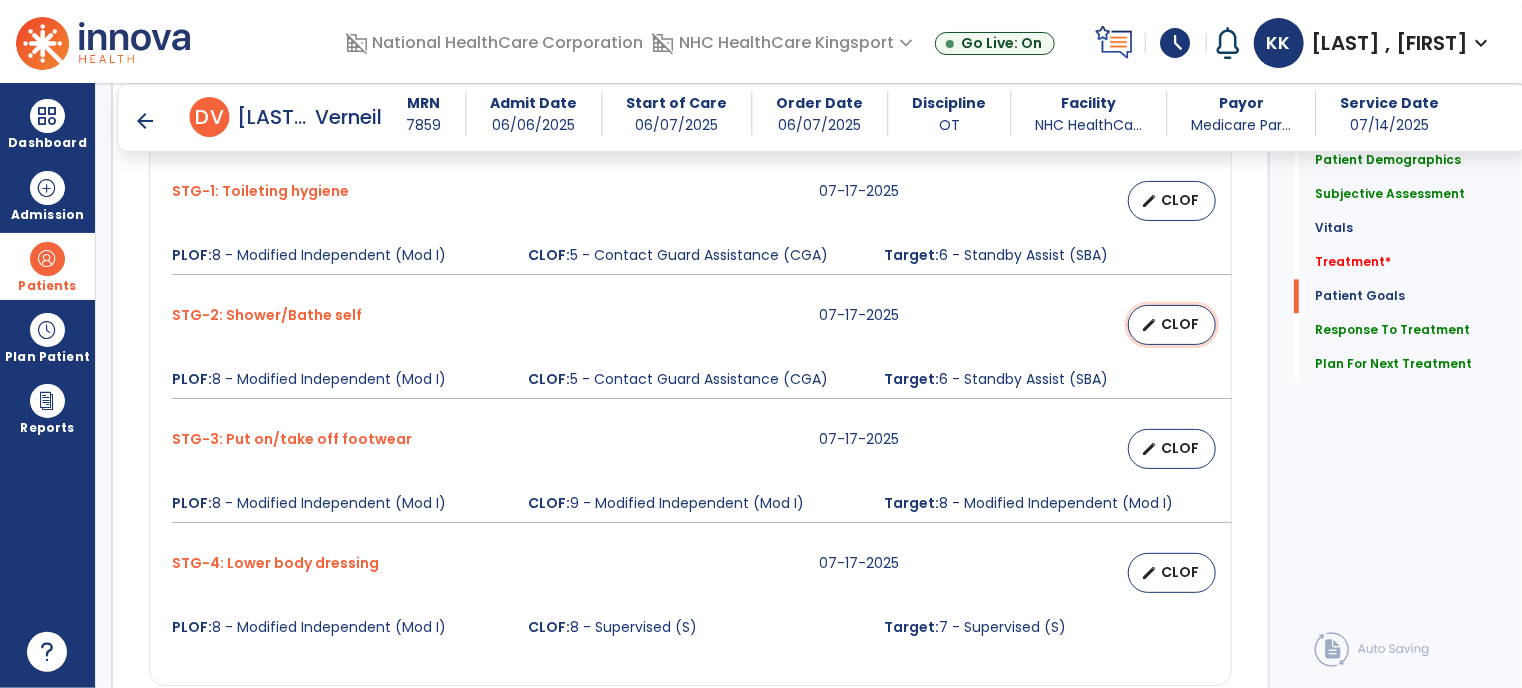 click on "CLOF" at bounding box center [1180, 324] 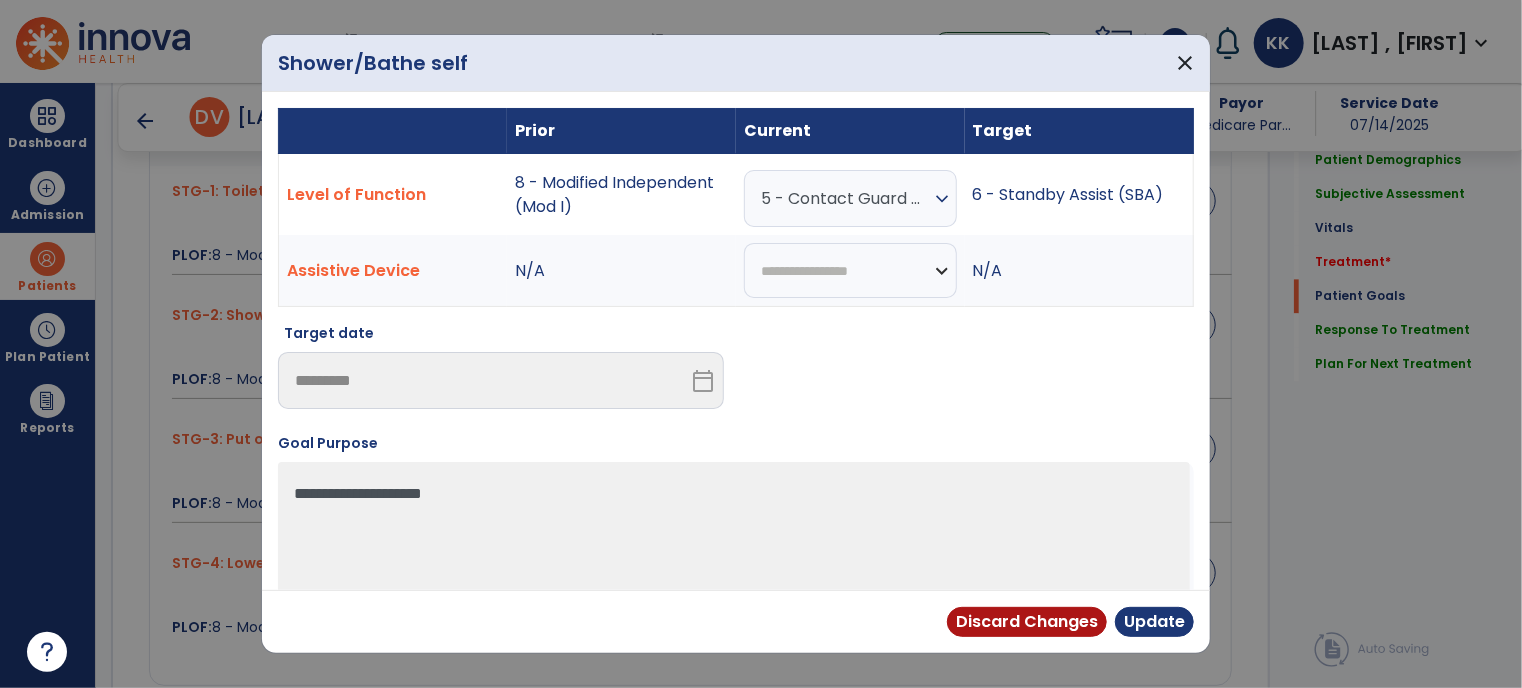 click on "5 - Contact Guard Assistance (CGA)" at bounding box center [845, 198] 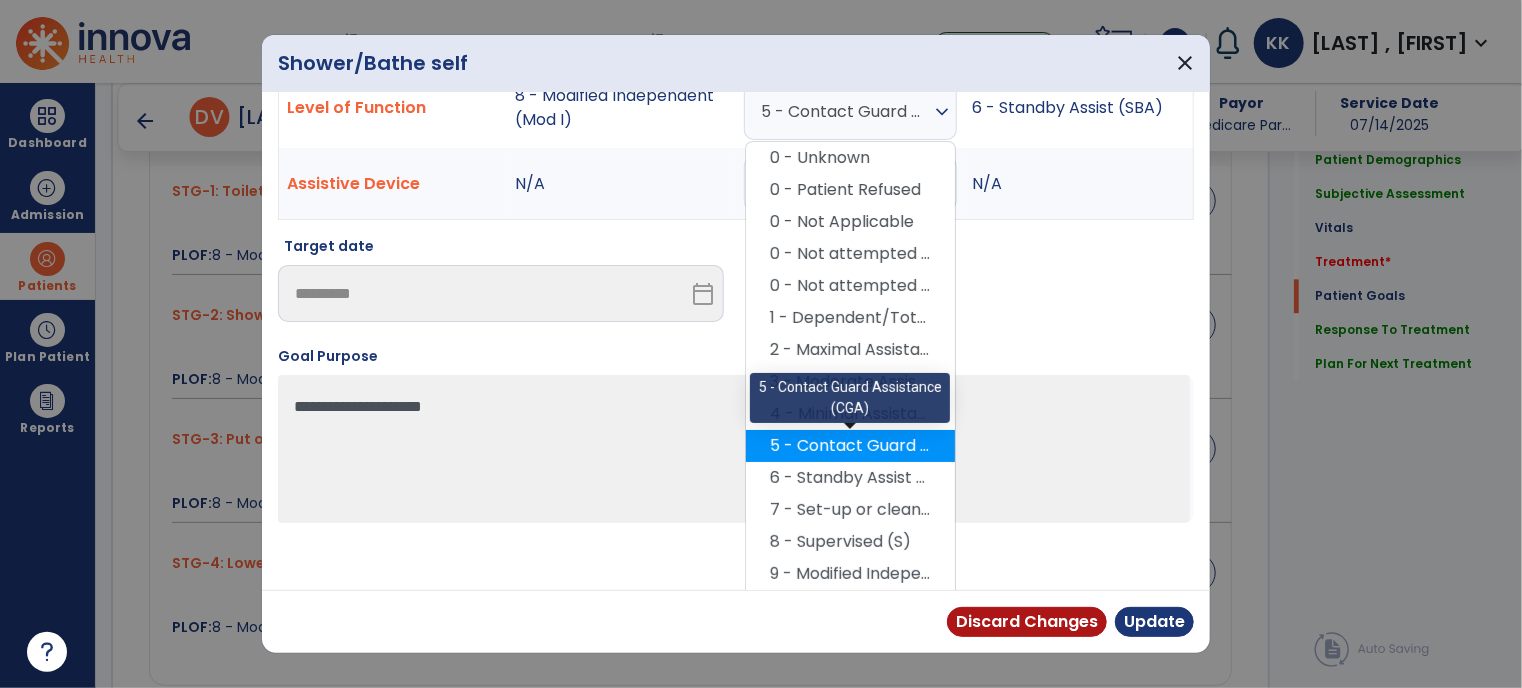 scroll, scrollTop: 92, scrollLeft: 0, axis: vertical 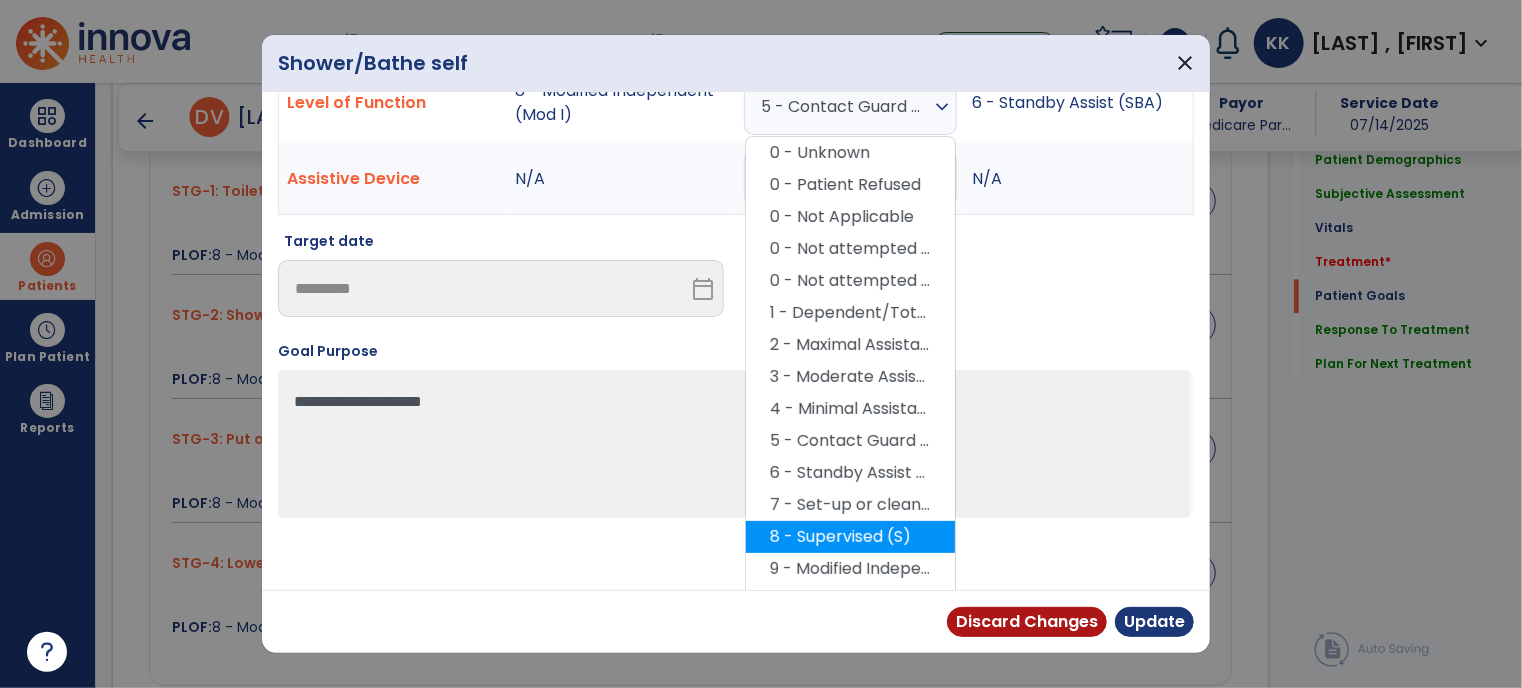 click on "8 - Supervised (S)" at bounding box center [850, 537] 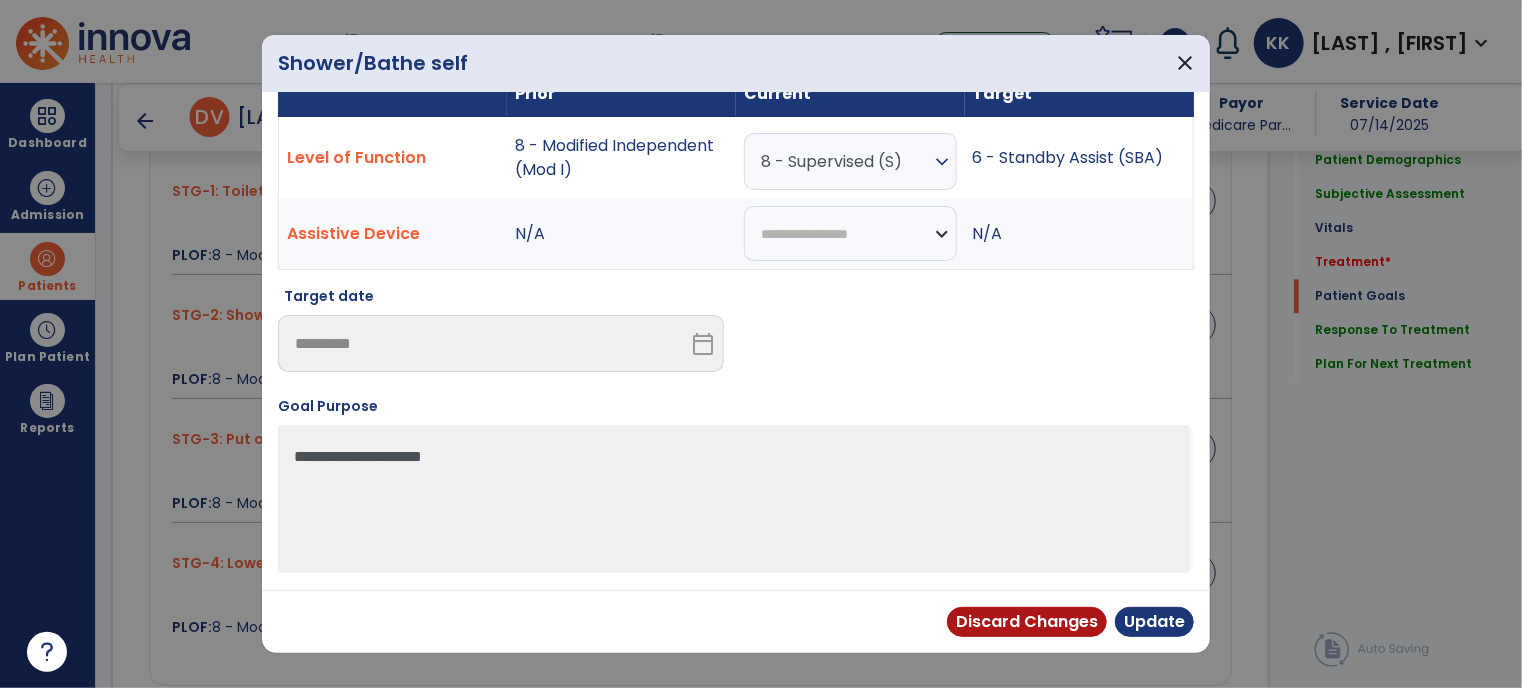 scroll, scrollTop: 34, scrollLeft: 0, axis: vertical 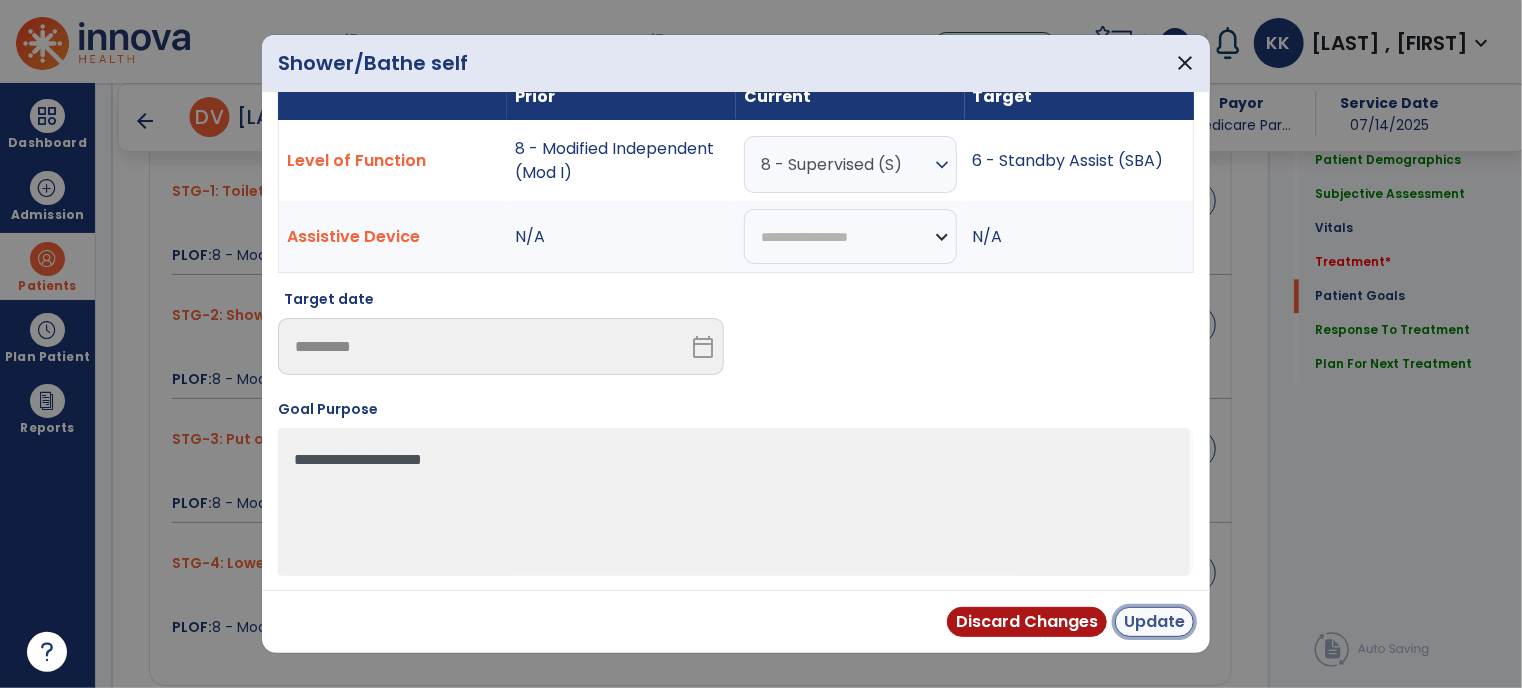 click on "Update" at bounding box center (1154, 622) 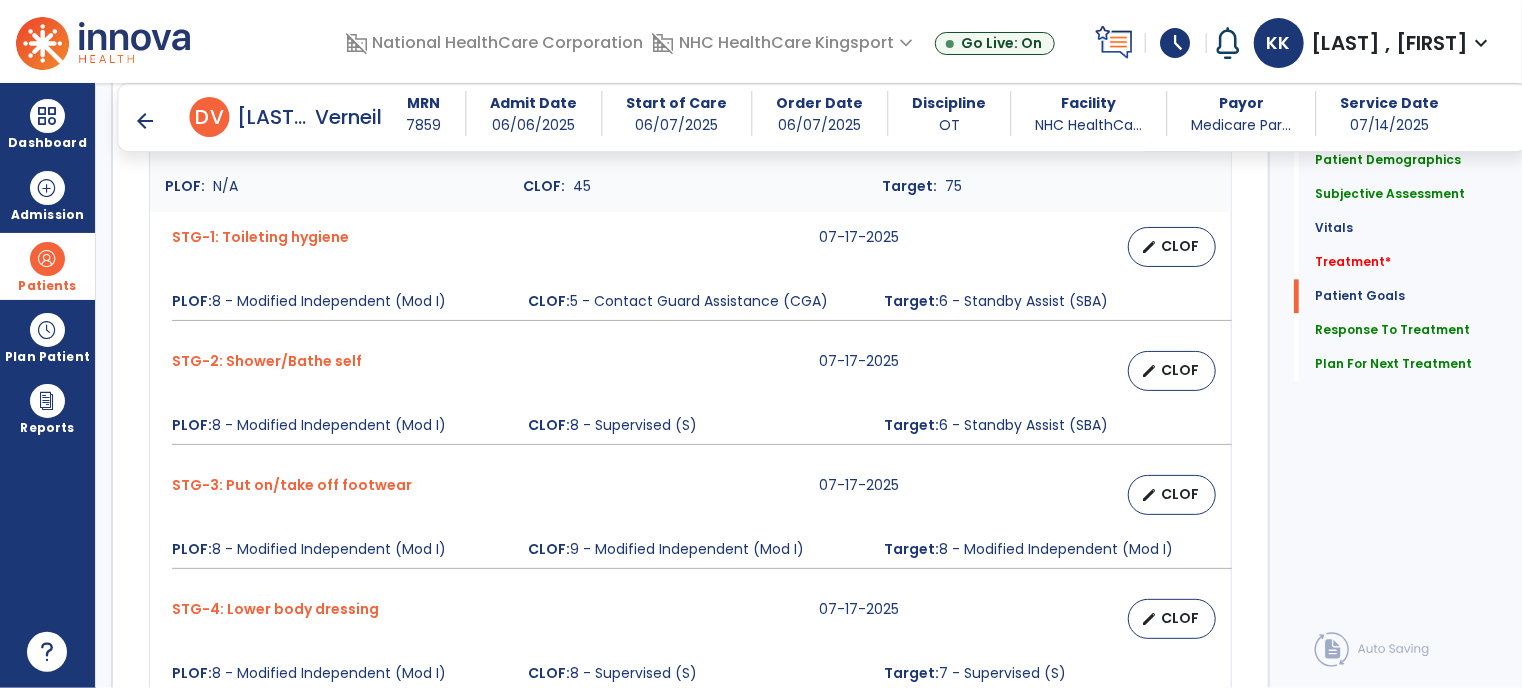 scroll, scrollTop: 2132, scrollLeft: 0, axis: vertical 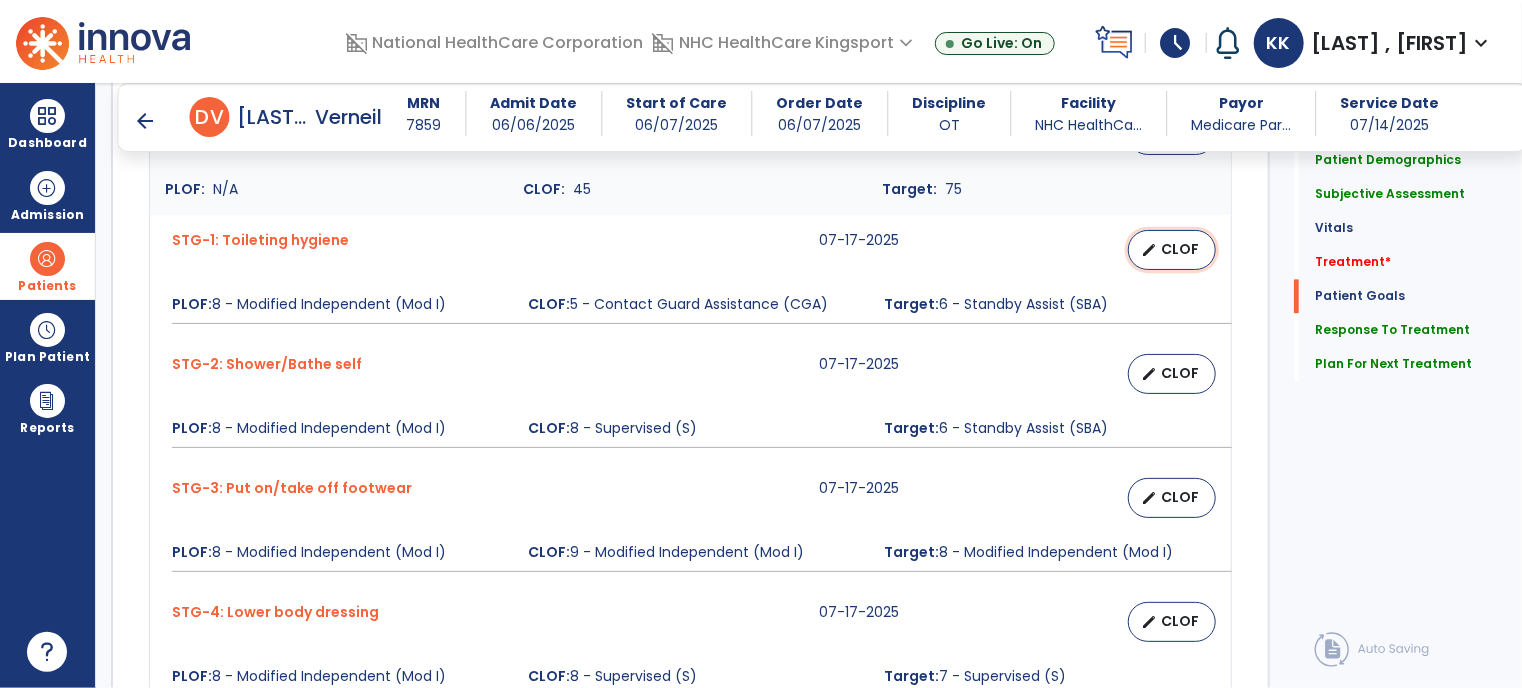 click on "CLOF" at bounding box center [1180, 249] 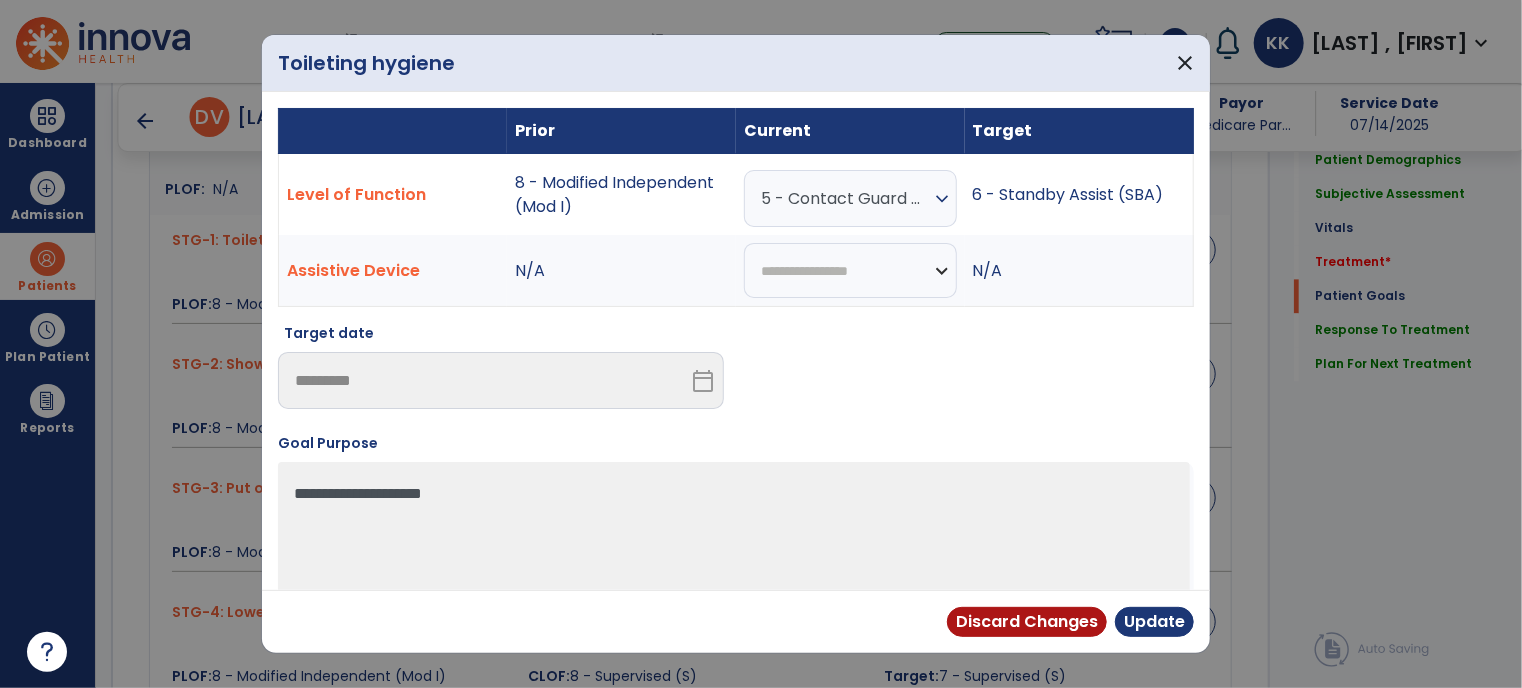 click on "expand_more" at bounding box center [942, 199] 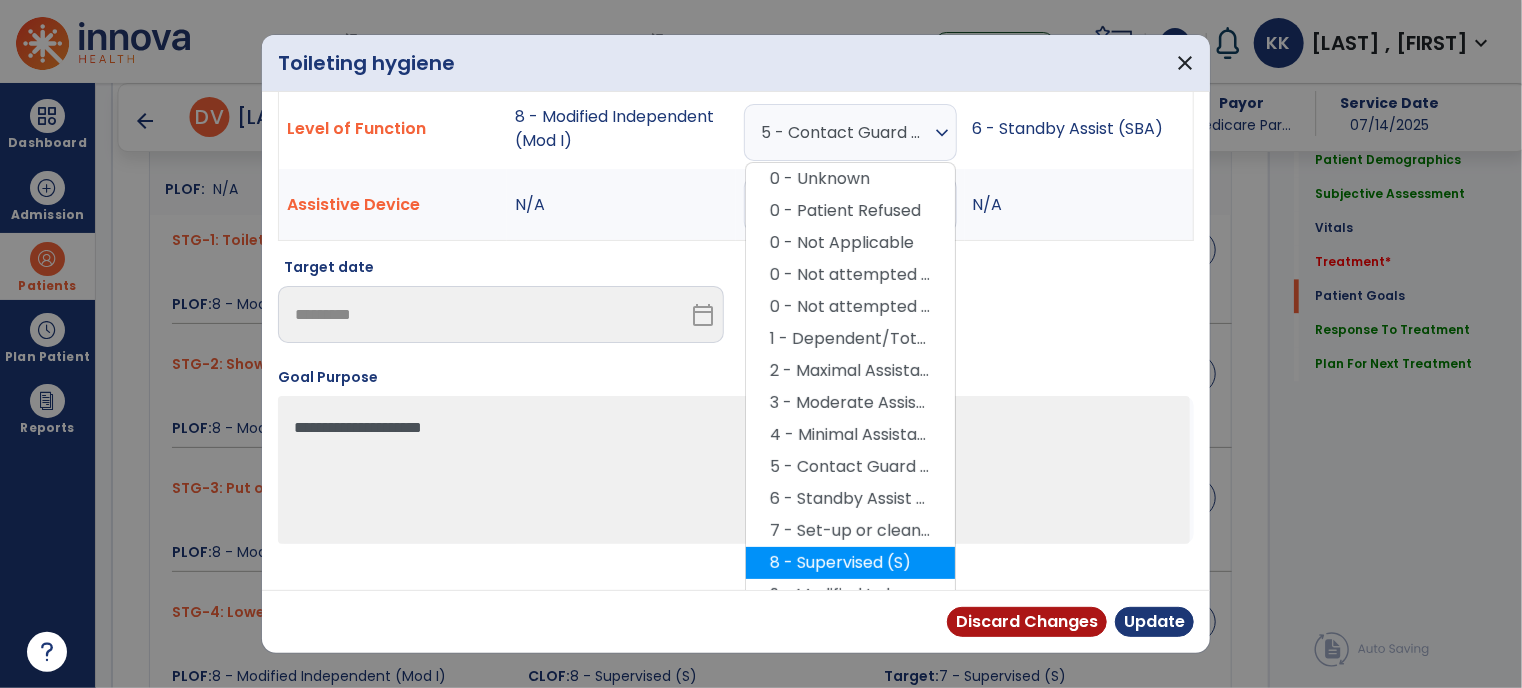 click on "8 - Supervised (S)" at bounding box center (850, 563) 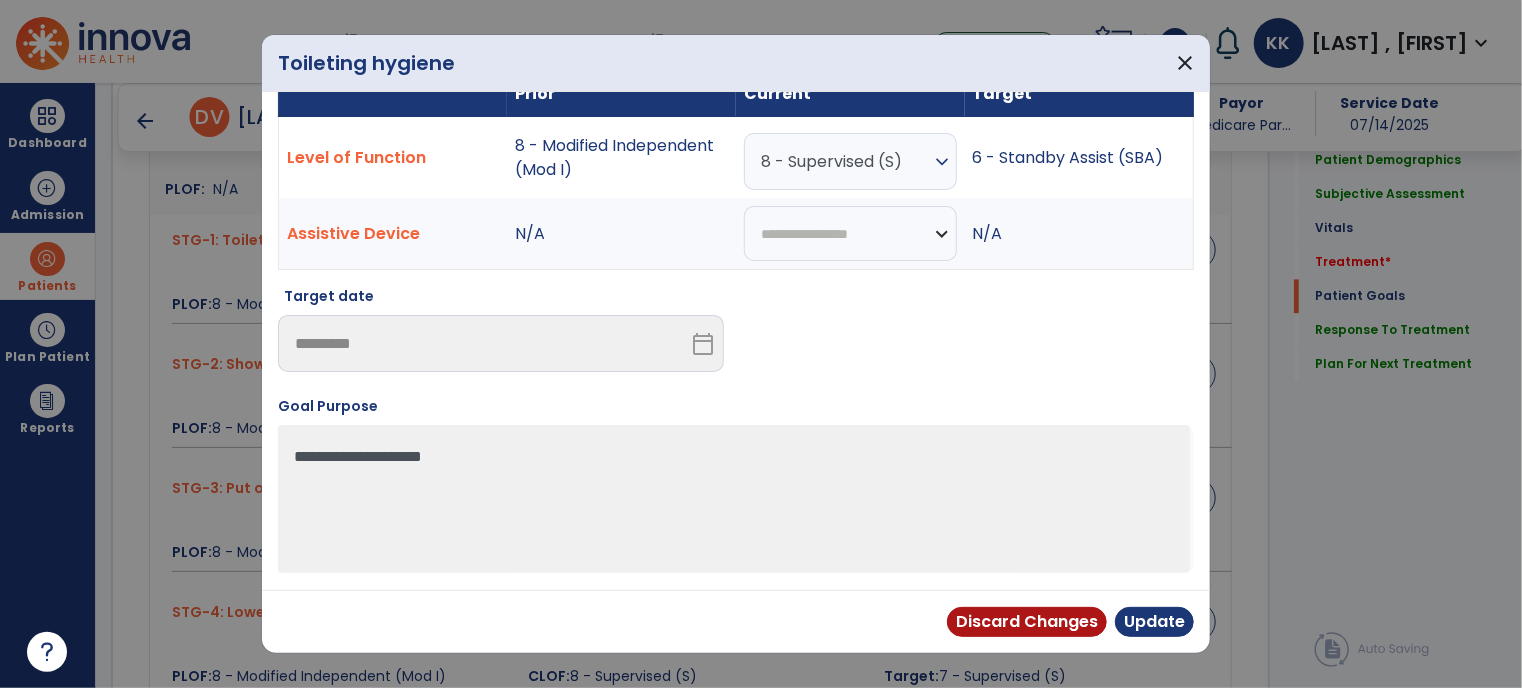 scroll, scrollTop: 34, scrollLeft: 0, axis: vertical 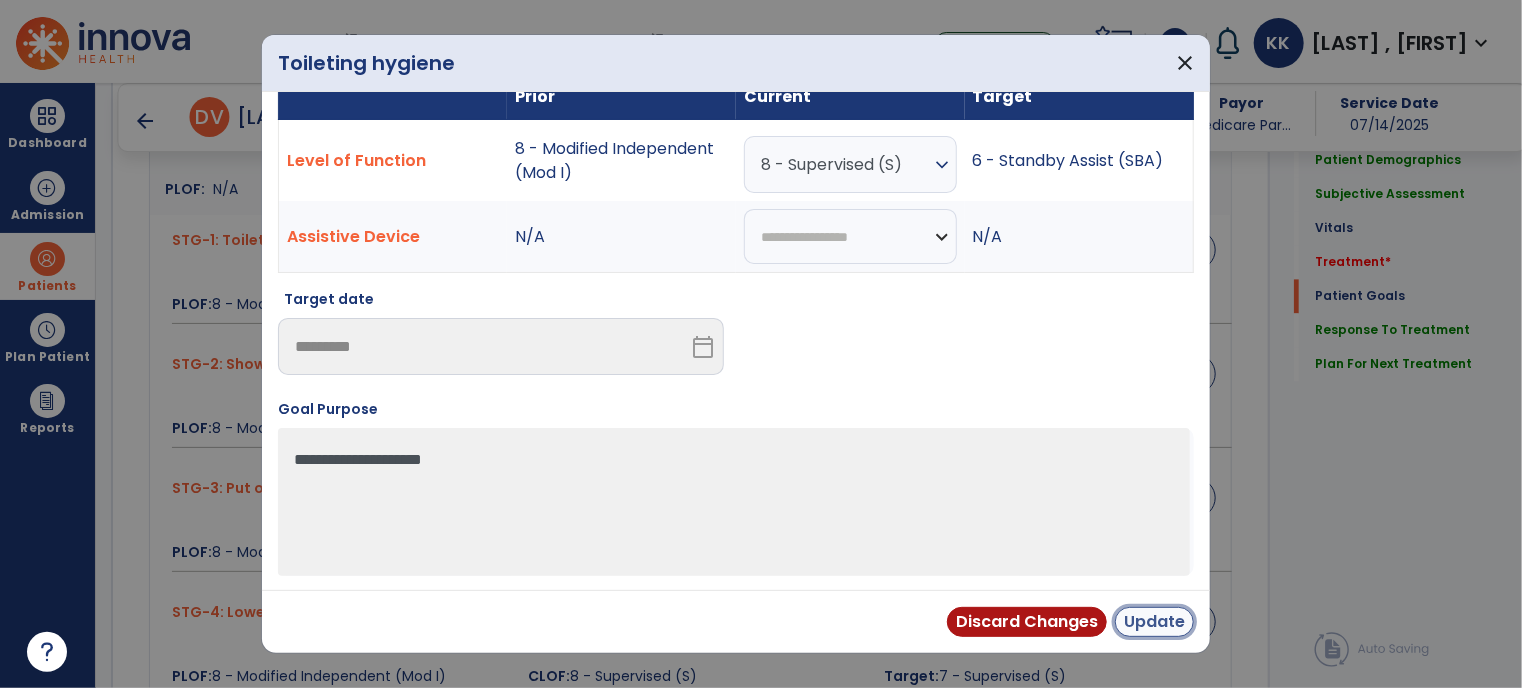 click on "Update" at bounding box center [1154, 622] 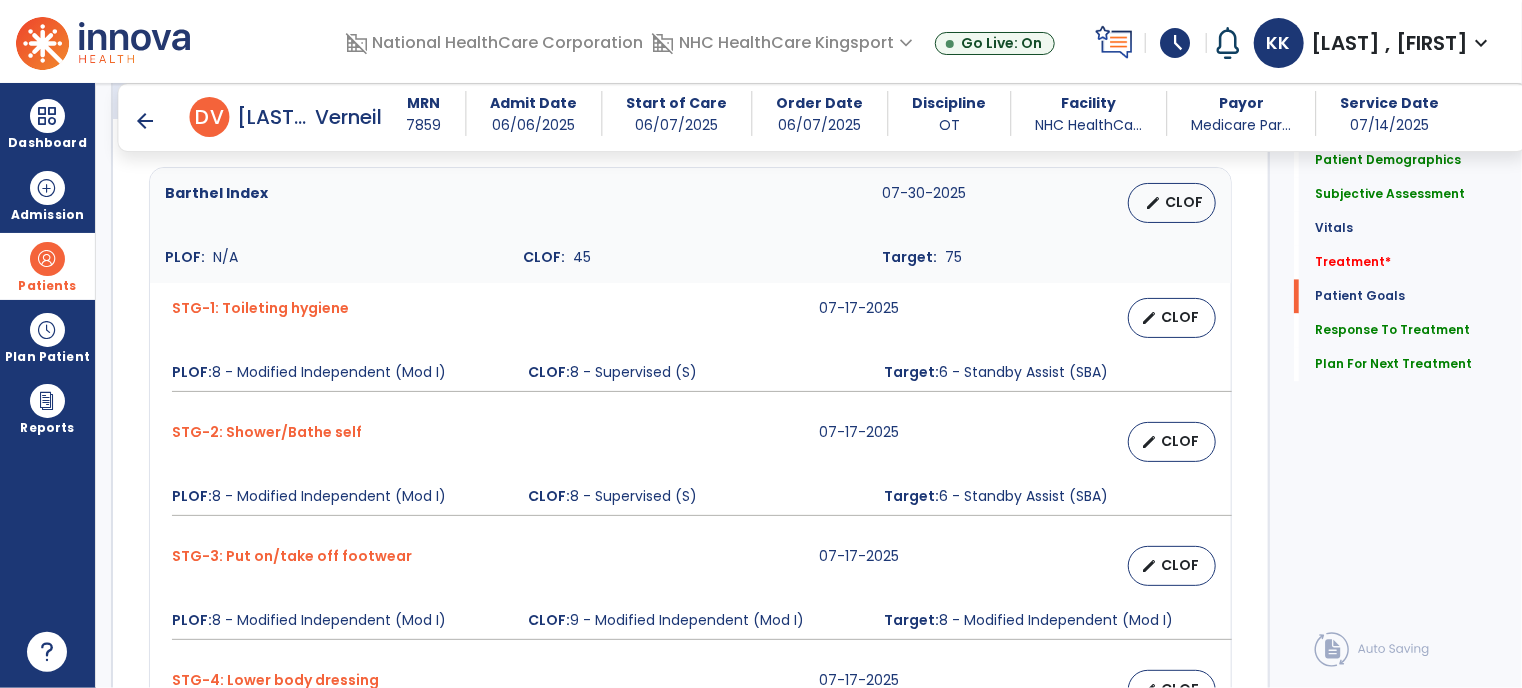 scroll, scrollTop: 2063, scrollLeft: 0, axis: vertical 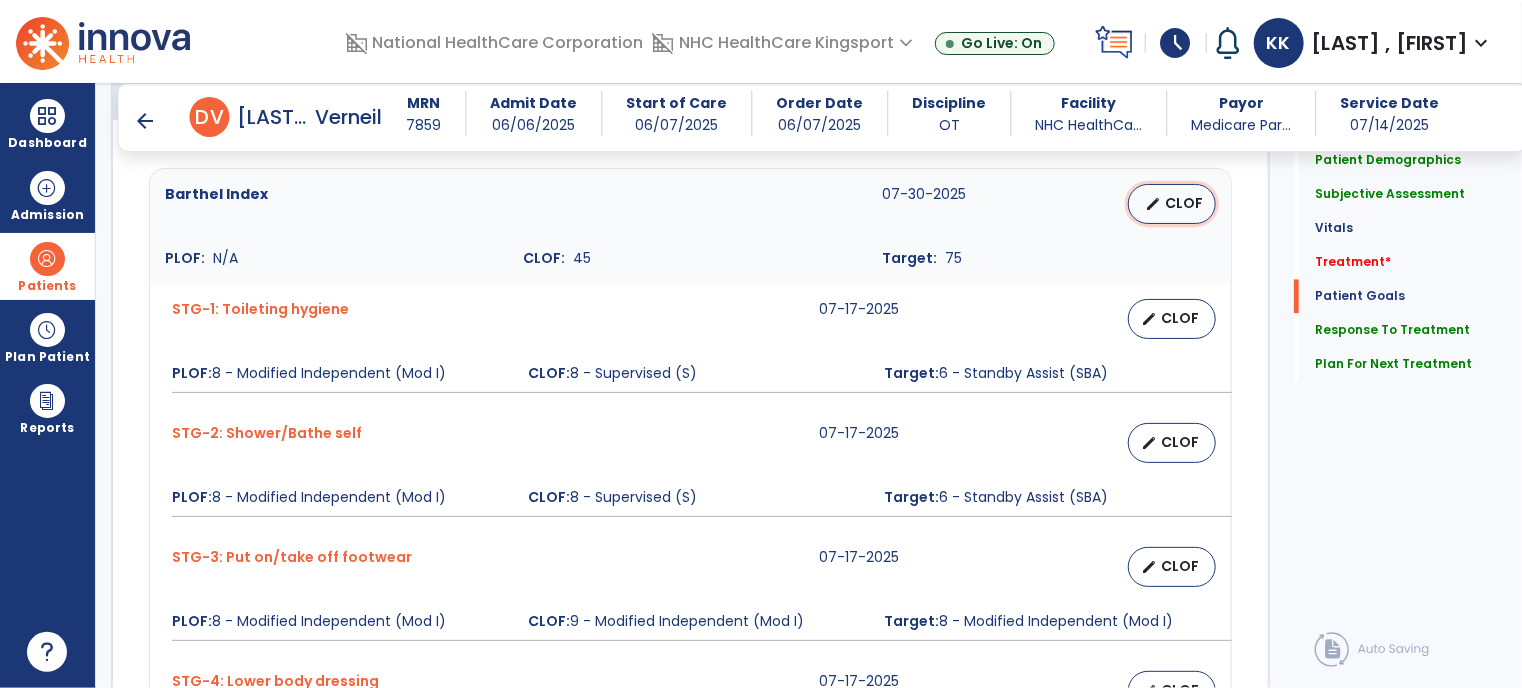click on "edit   CLOF" at bounding box center [1172, 204] 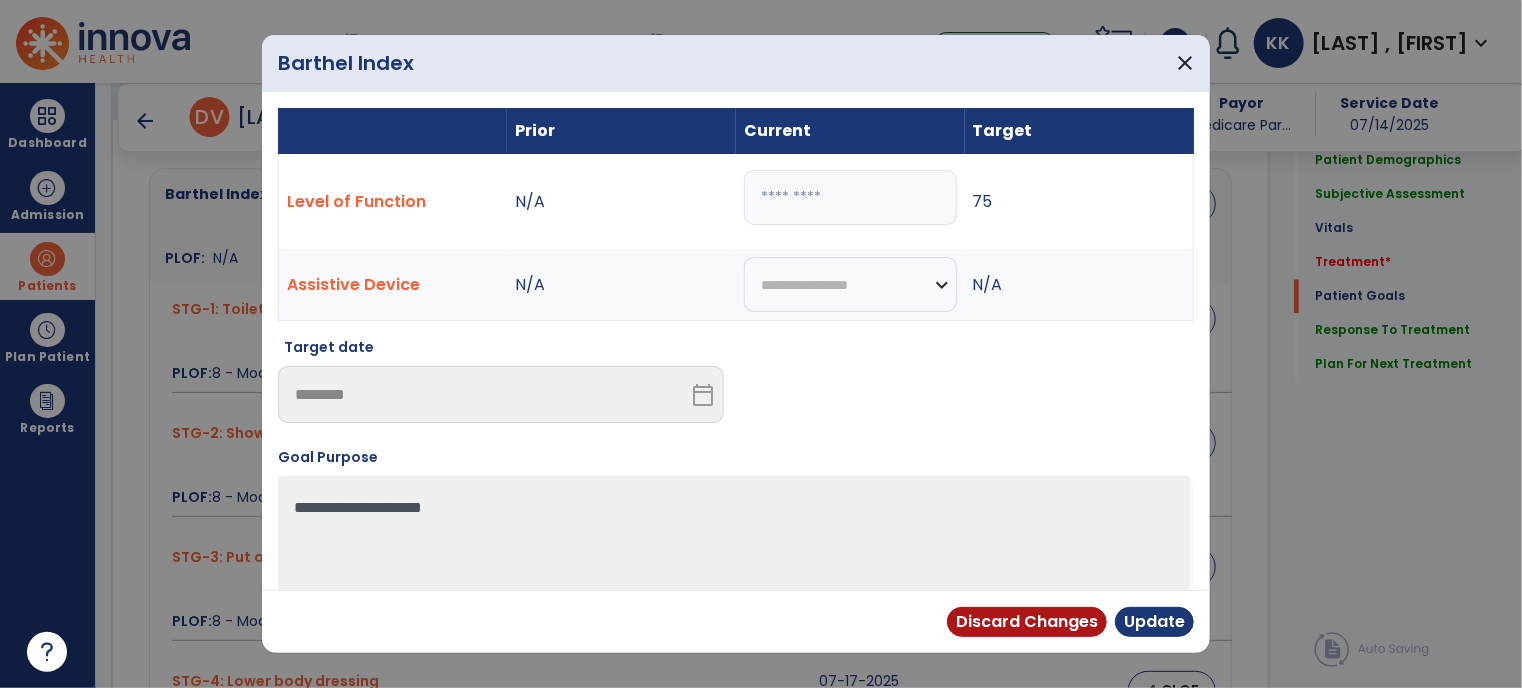 click on "**" at bounding box center (850, 197) 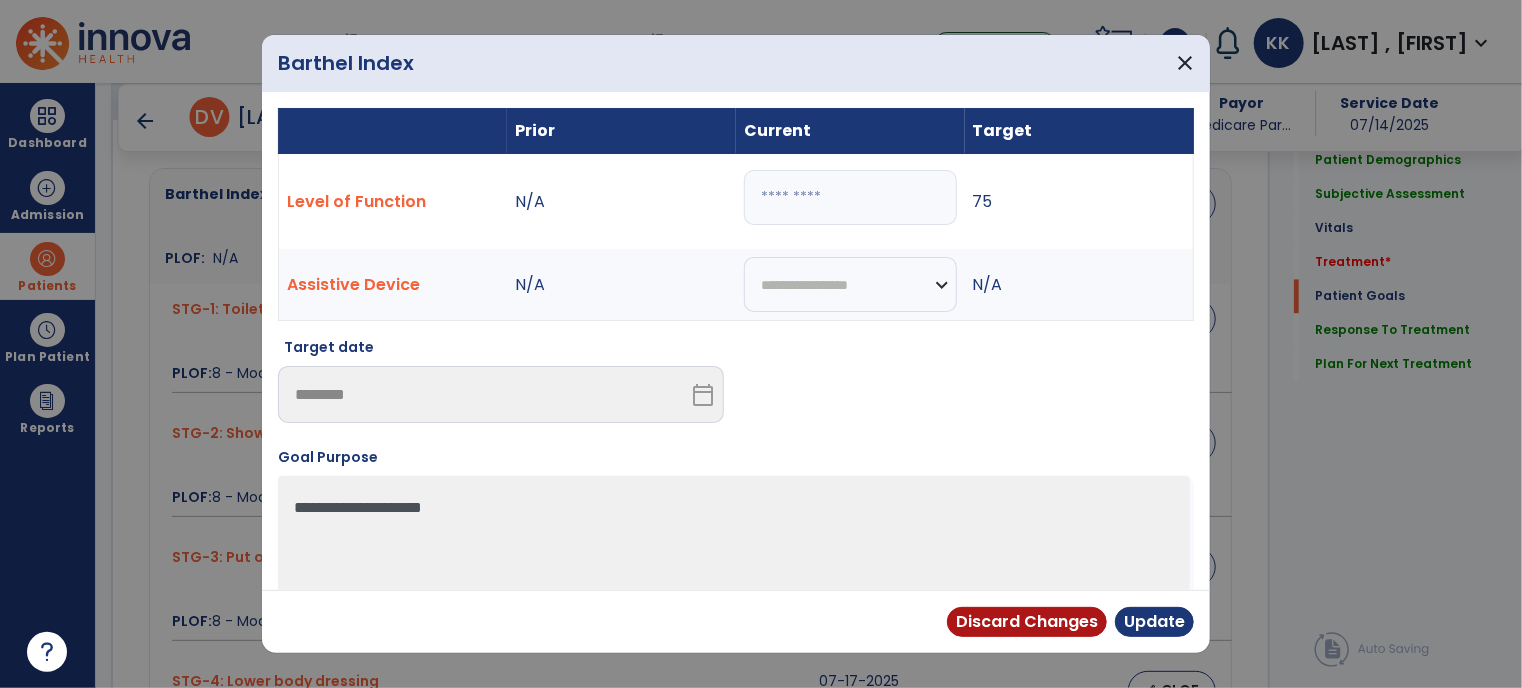 type on "**" 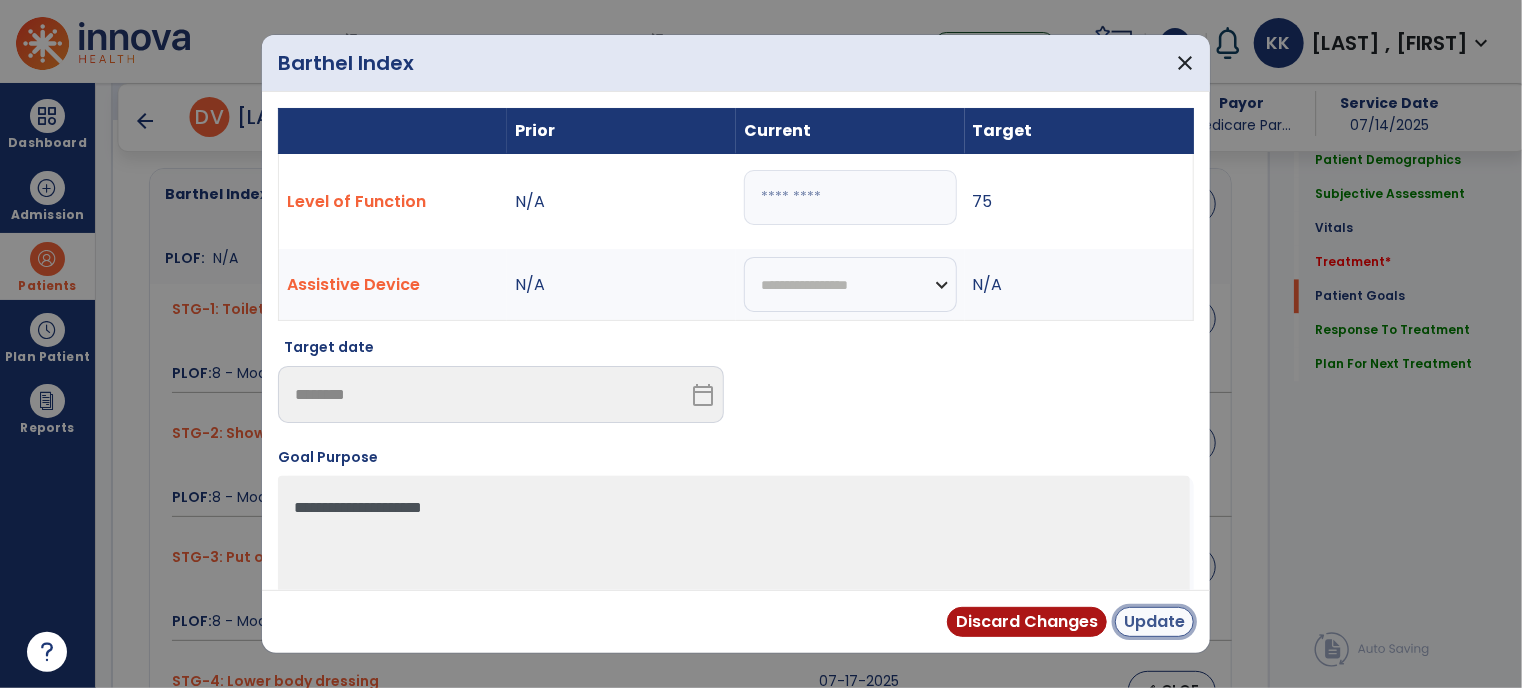 click on "Update" at bounding box center (1154, 622) 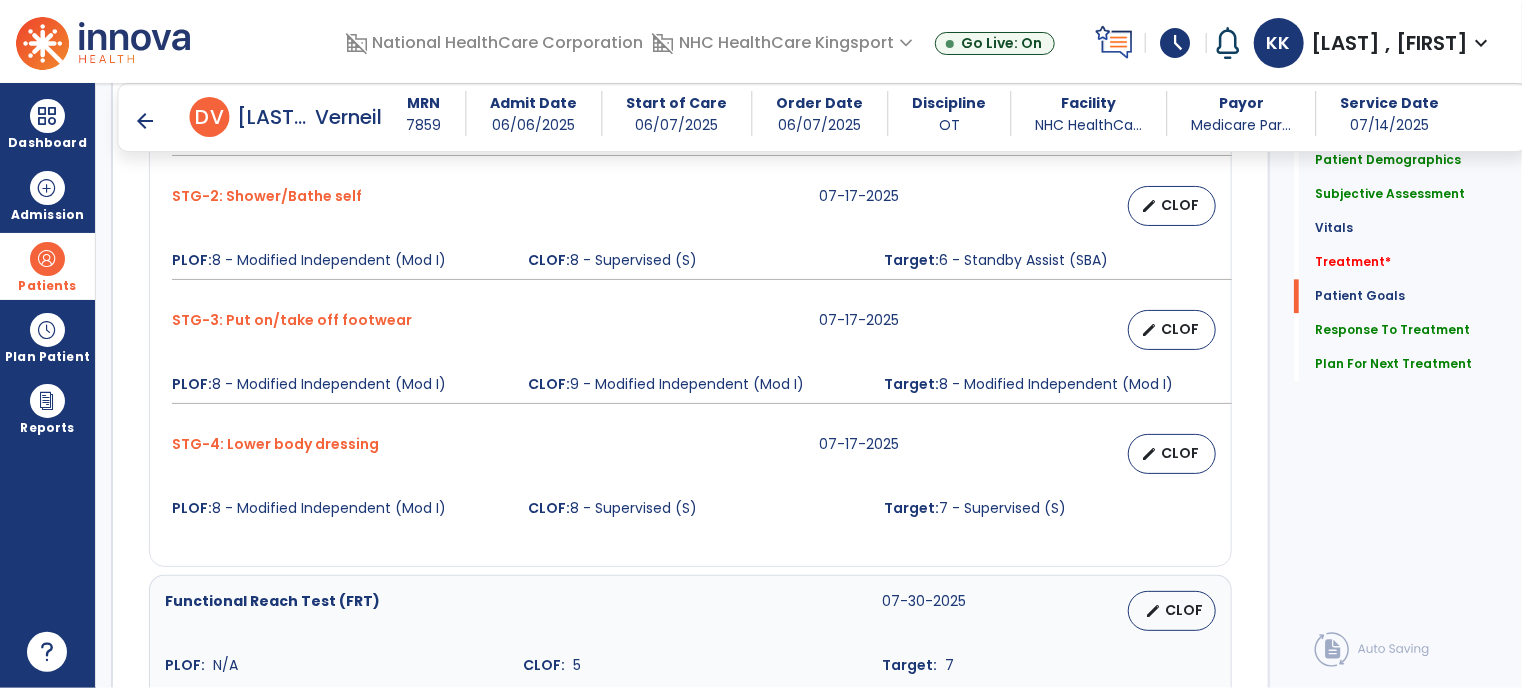 scroll, scrollTop: 2291, scrollLeft: 0, axis: vertical 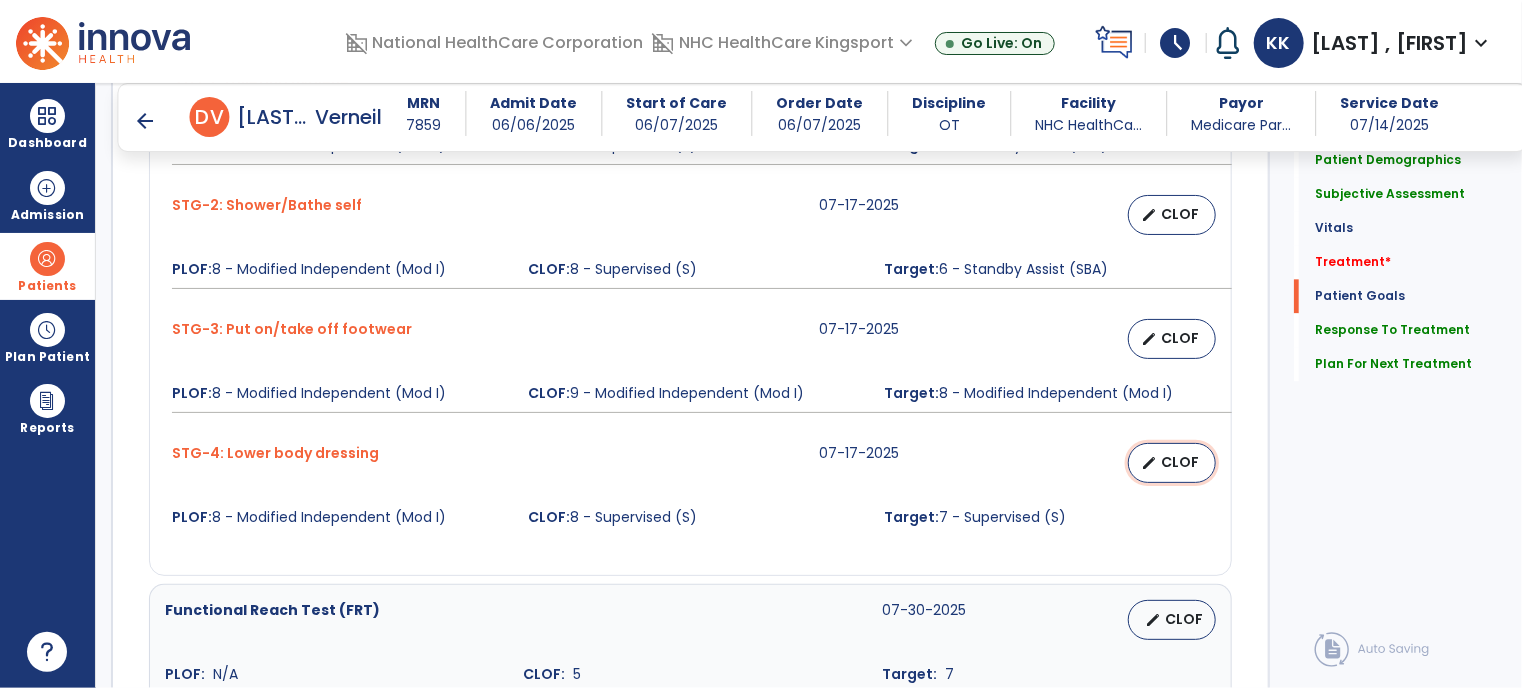 click on "CLOF" at bounding box center [1180, 462] 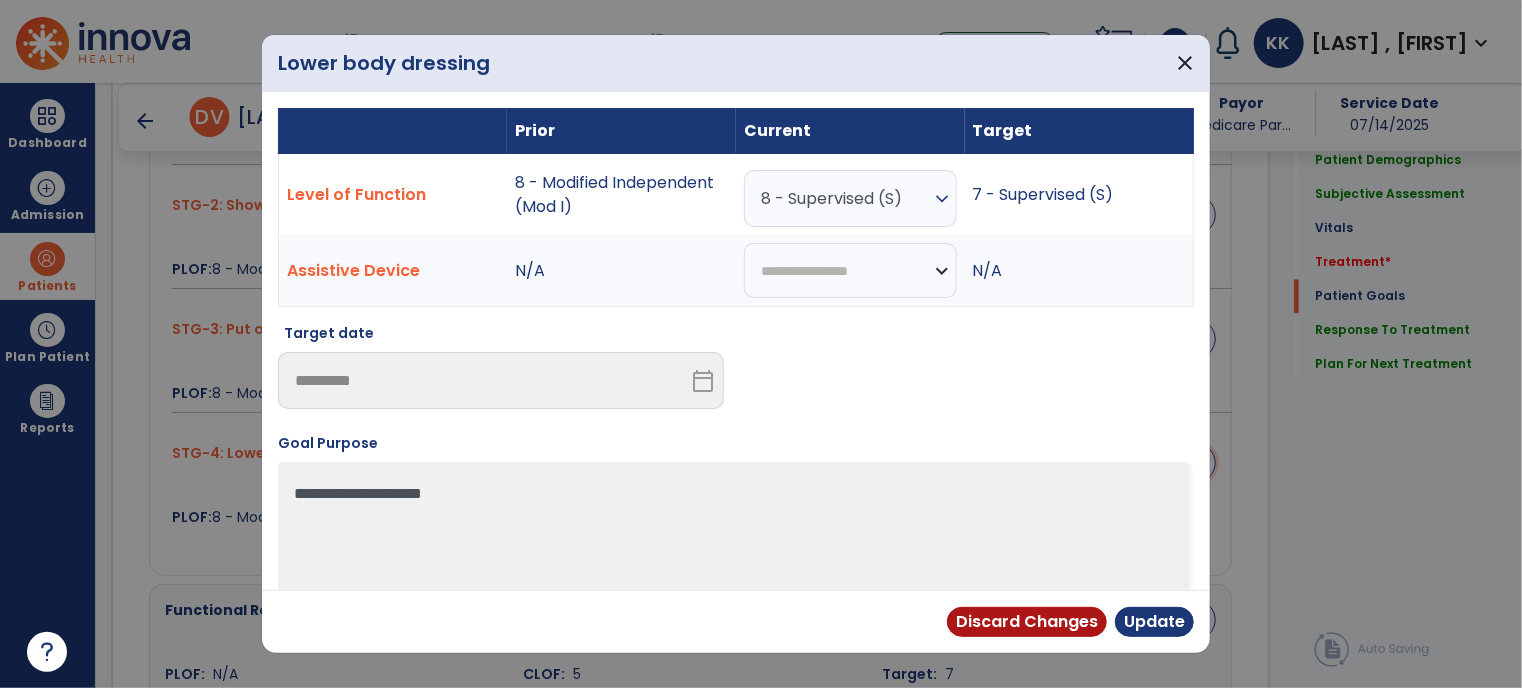 scroll, scrollTop: 34, scrollLeft: 0, axis: vertical 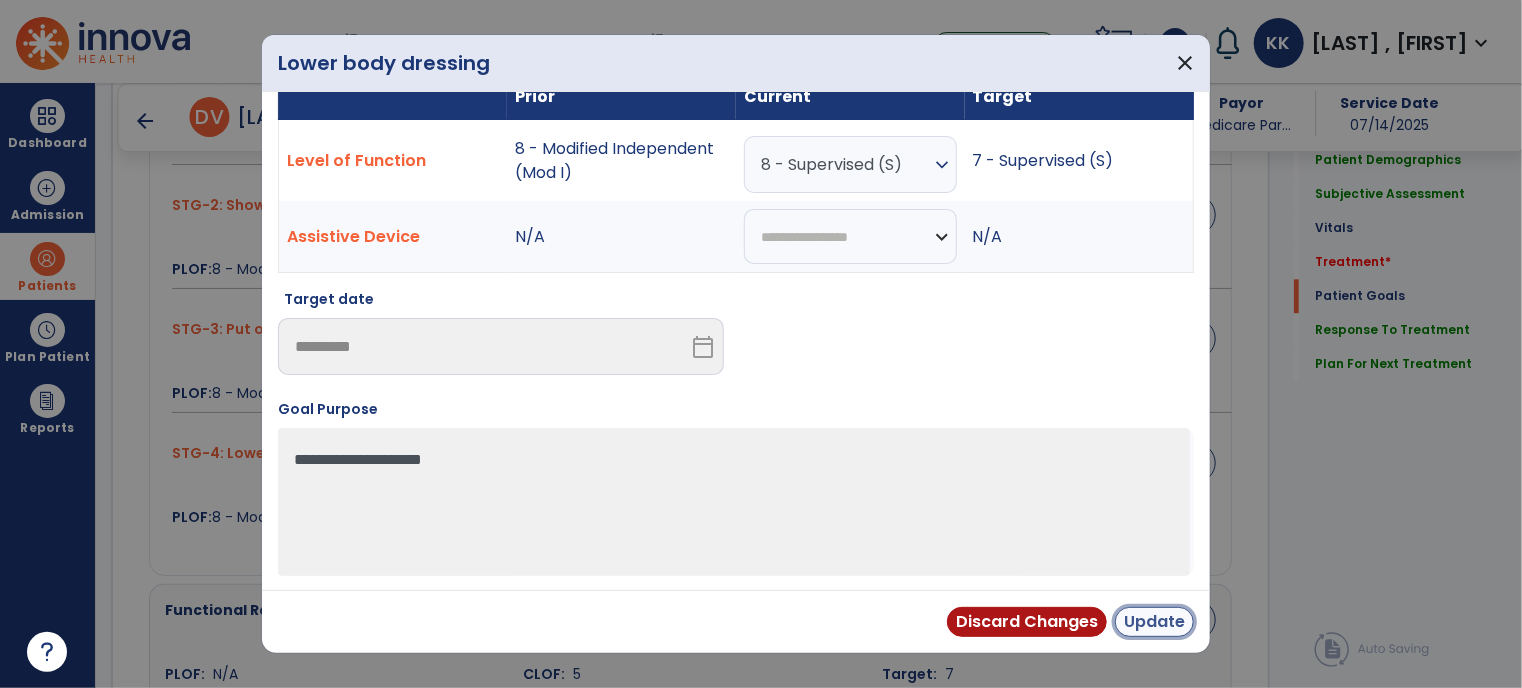 click on "Update" at bounding box center [1154, 622] 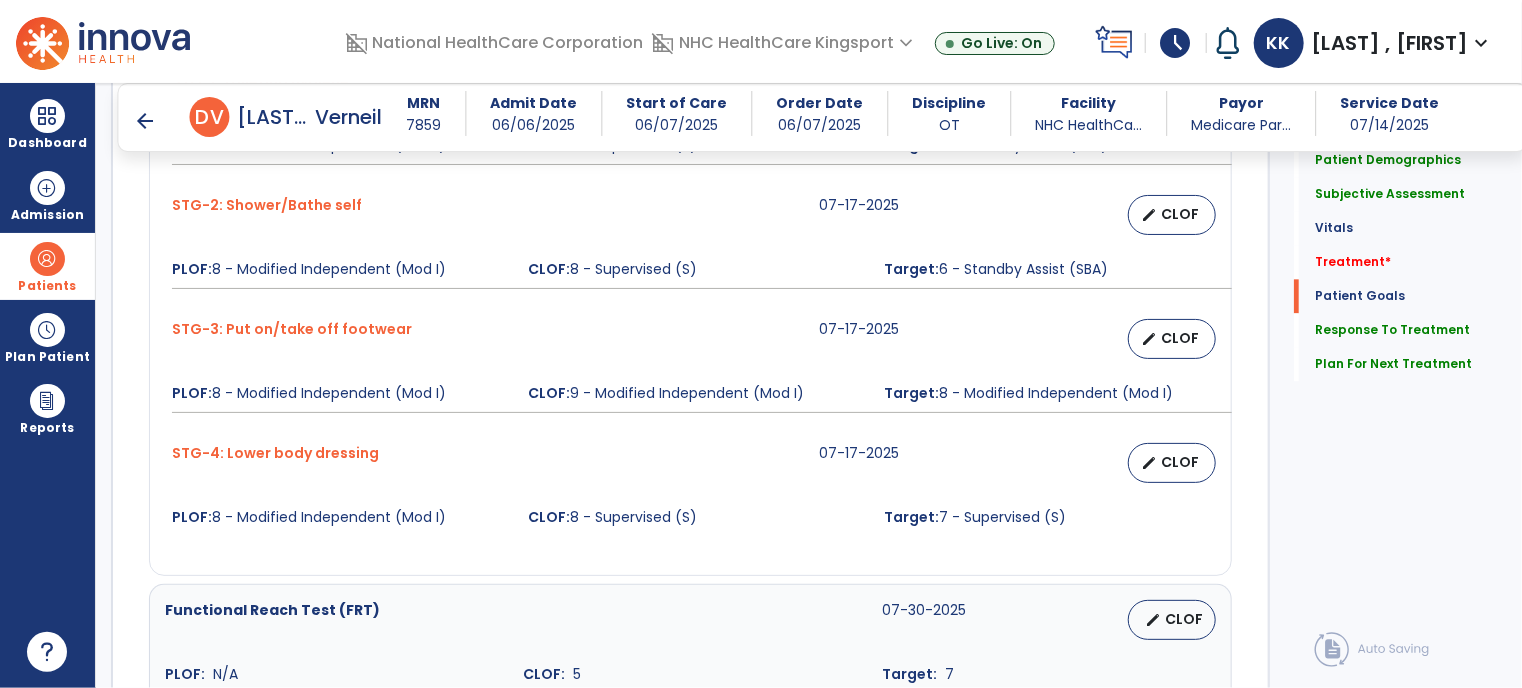 click on "arrow_back" at bounding box center [146, 121] 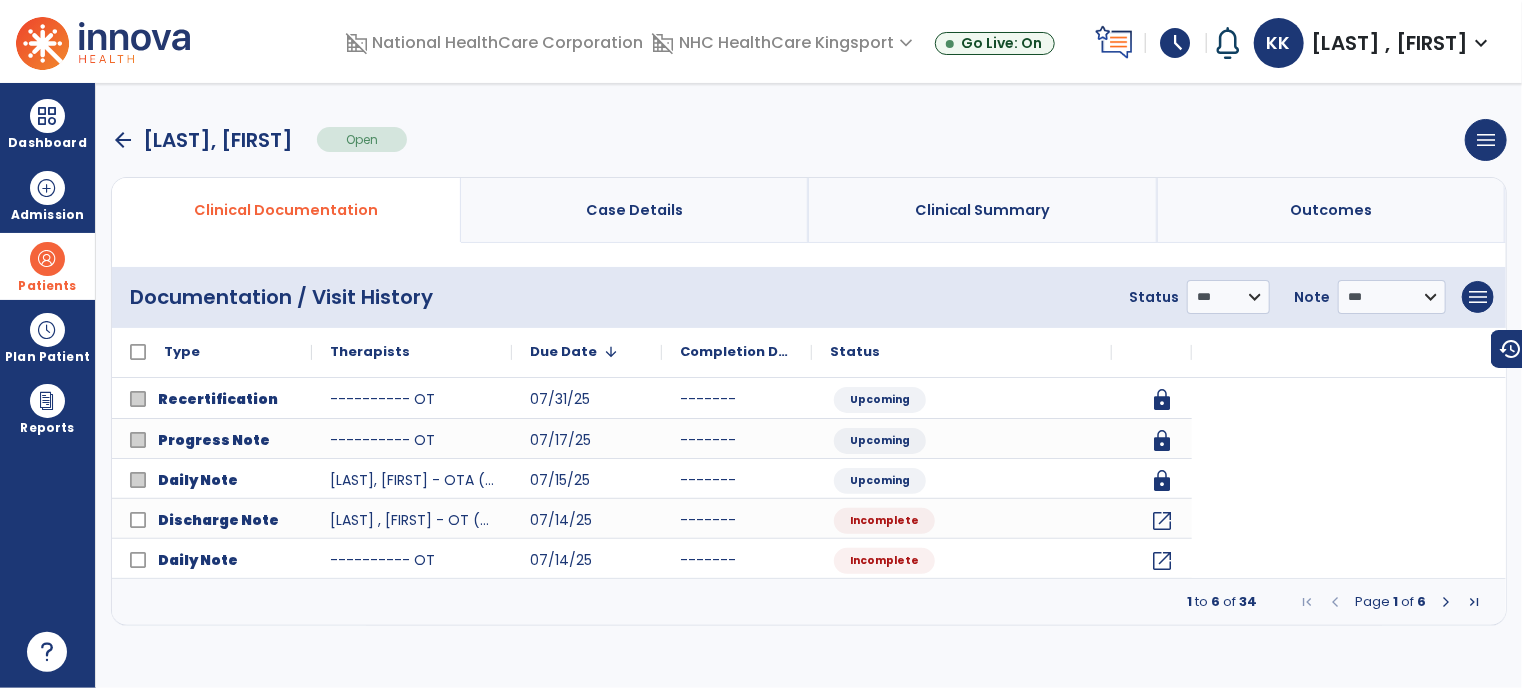 scroll, scrollTop: 0, scrollLeft: 0, axis: both 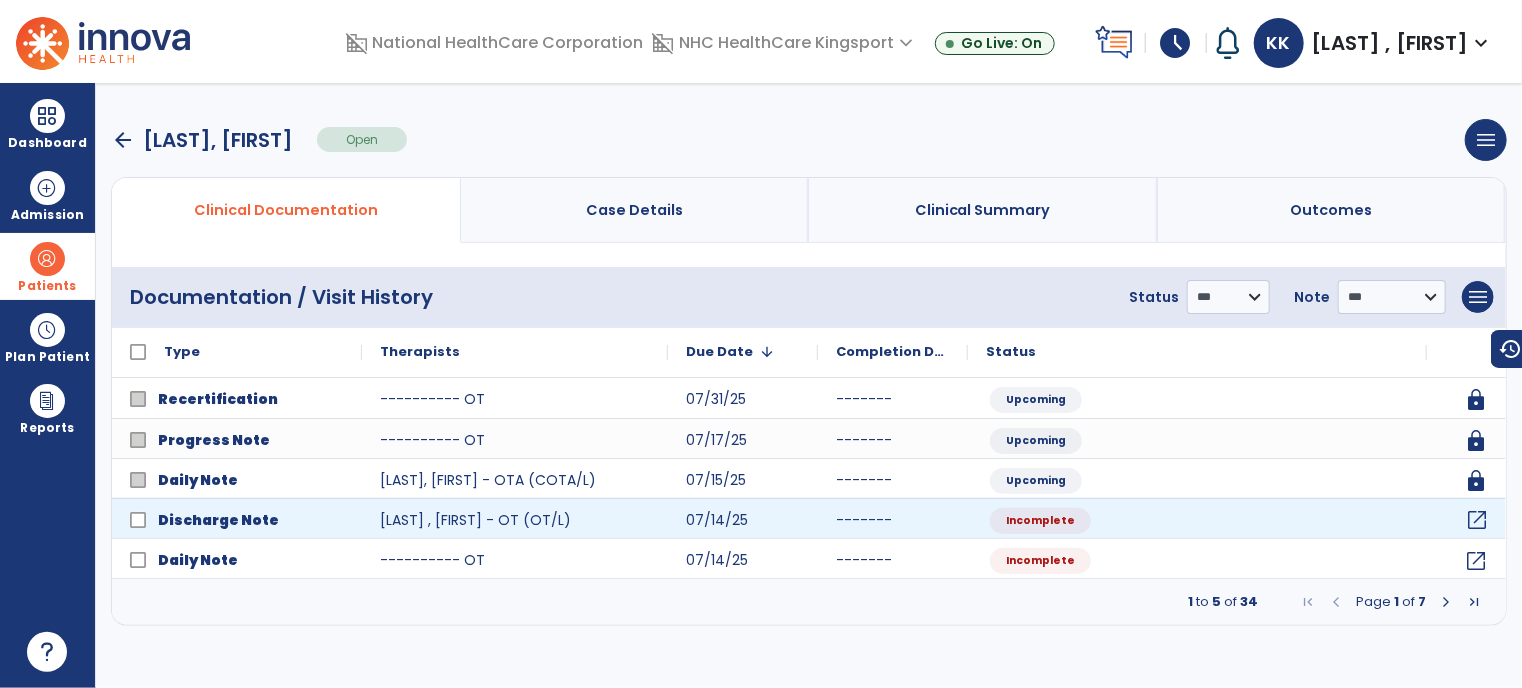 click on "open_in_new" 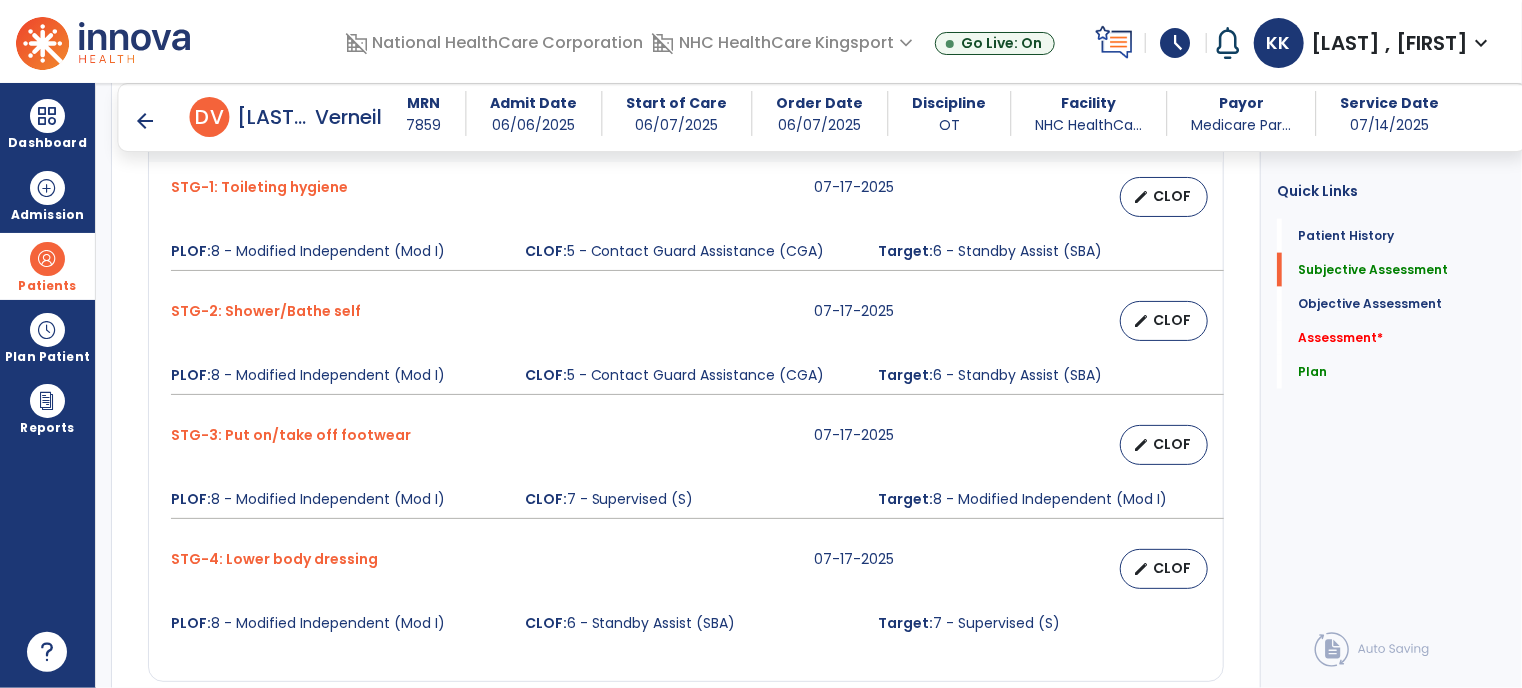 scroll, scrollTop: 1262, scrollLeft: 0, axis: vertical 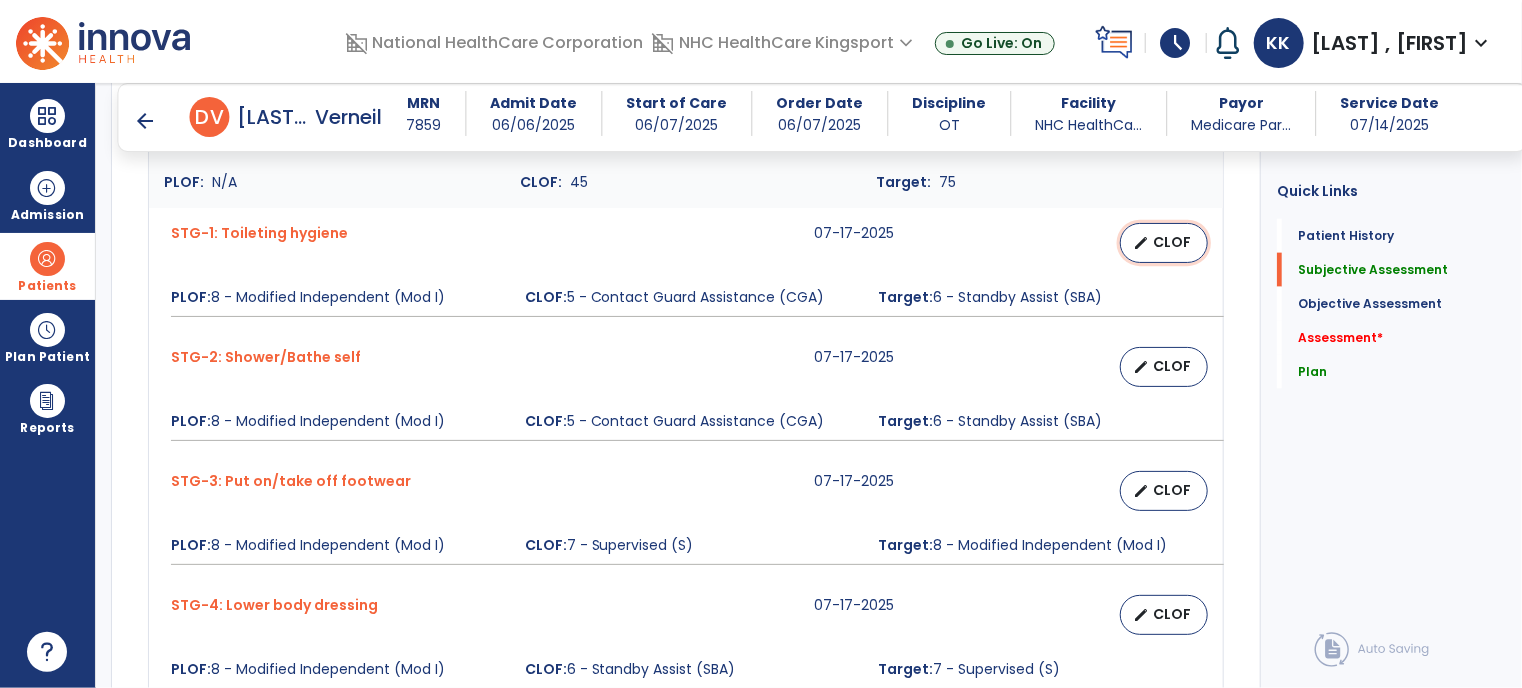 click on "CLOF" at bounding box center [1172, 242] 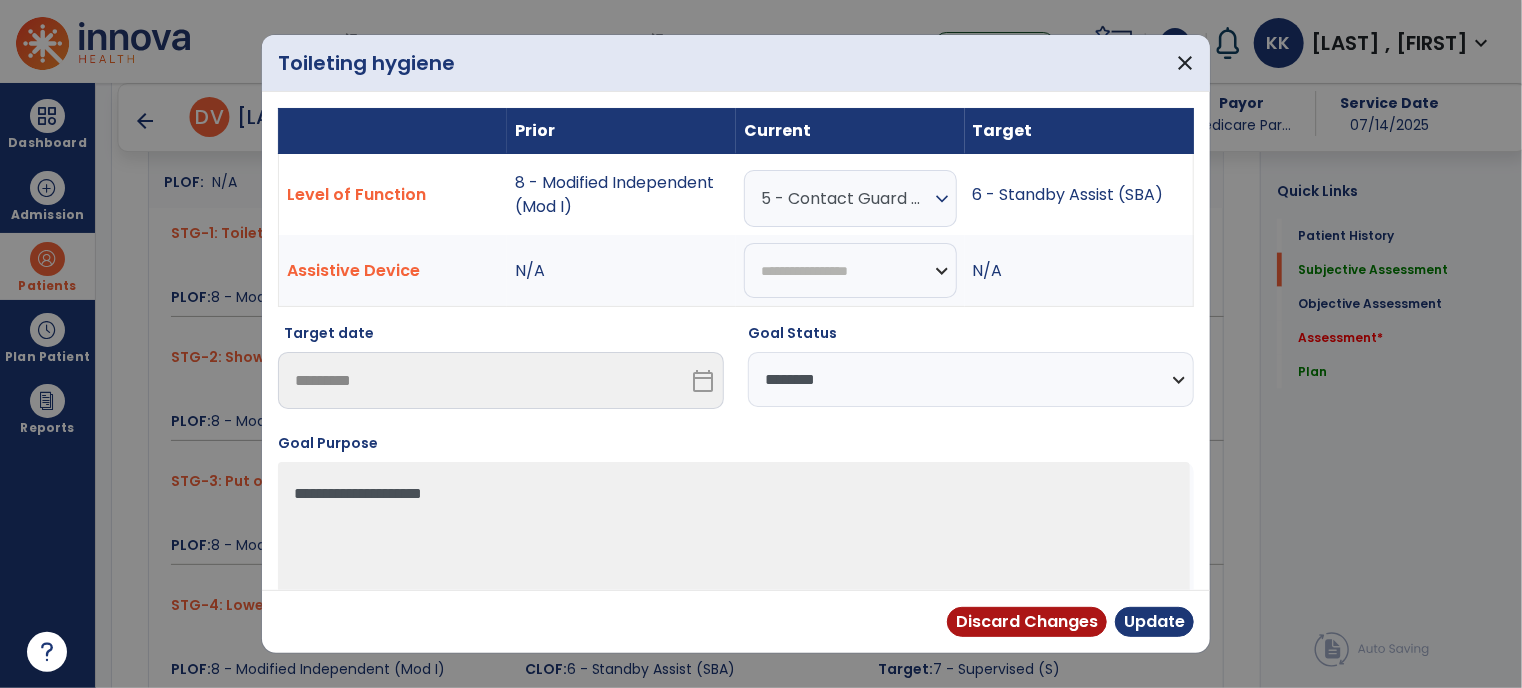 click on "5 - Contact Guard Assistance (CGA)" at bounding box center [845, 198] 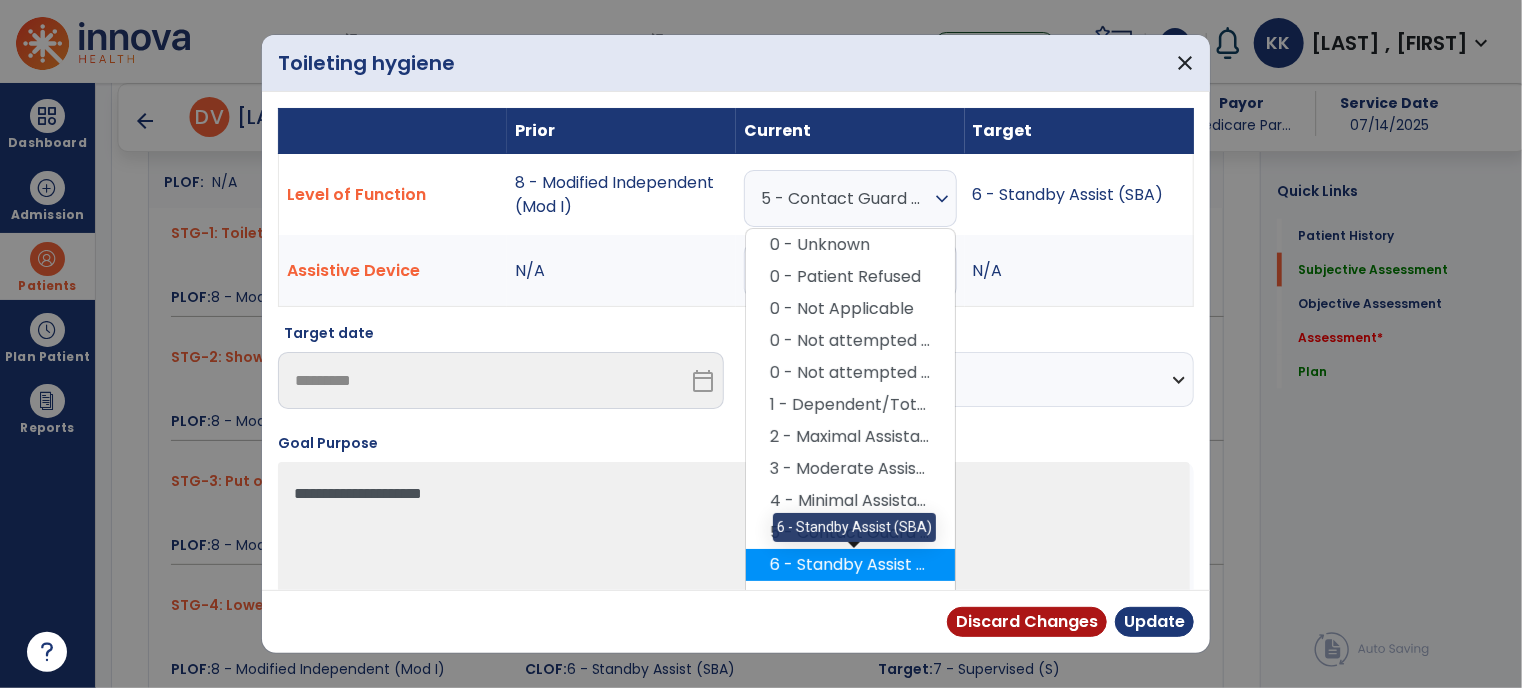 click on "6 - Standby Assist (SBA)" at bounding box center (850, 565) 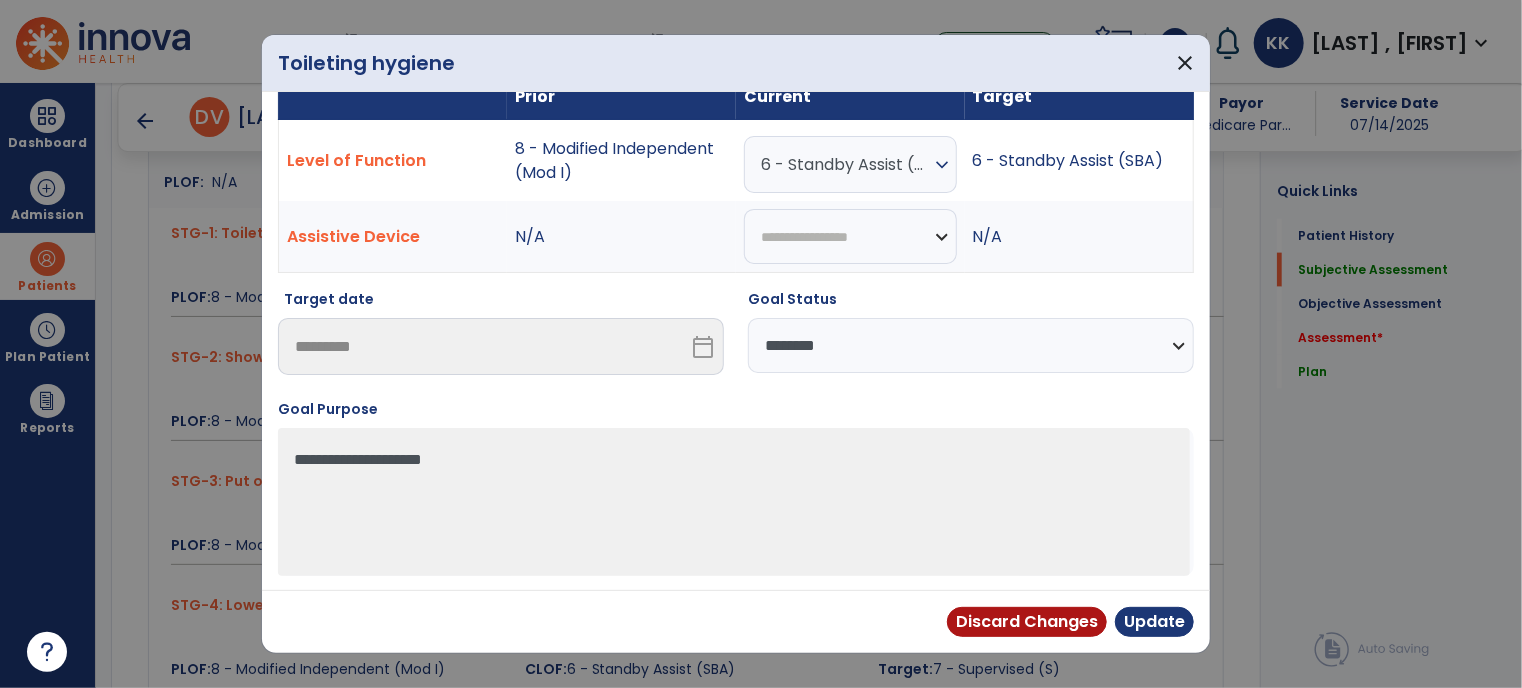 scroll, scrollTop: 0, scrollLeft: 0, axis: both 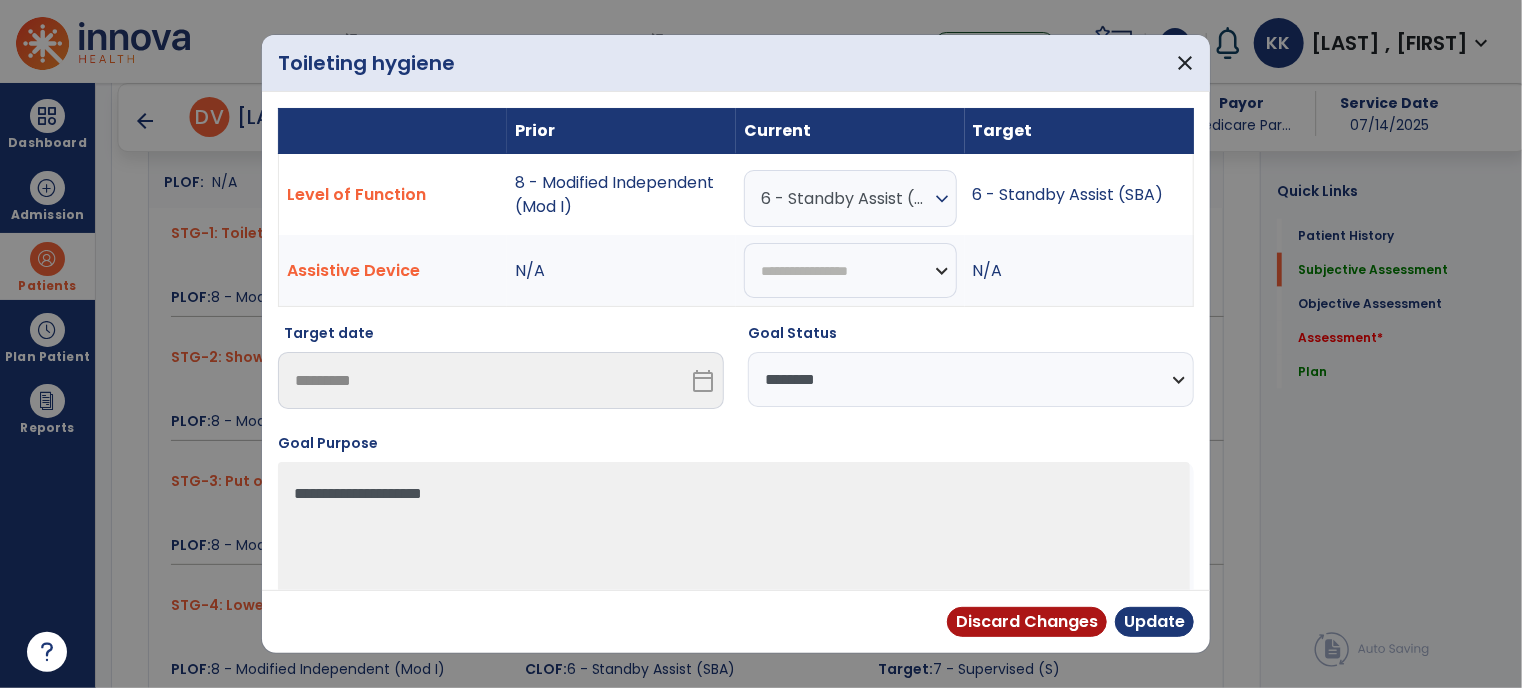 click on "6 - Standby Assist (SBA)" at bounding box center (845, 198) 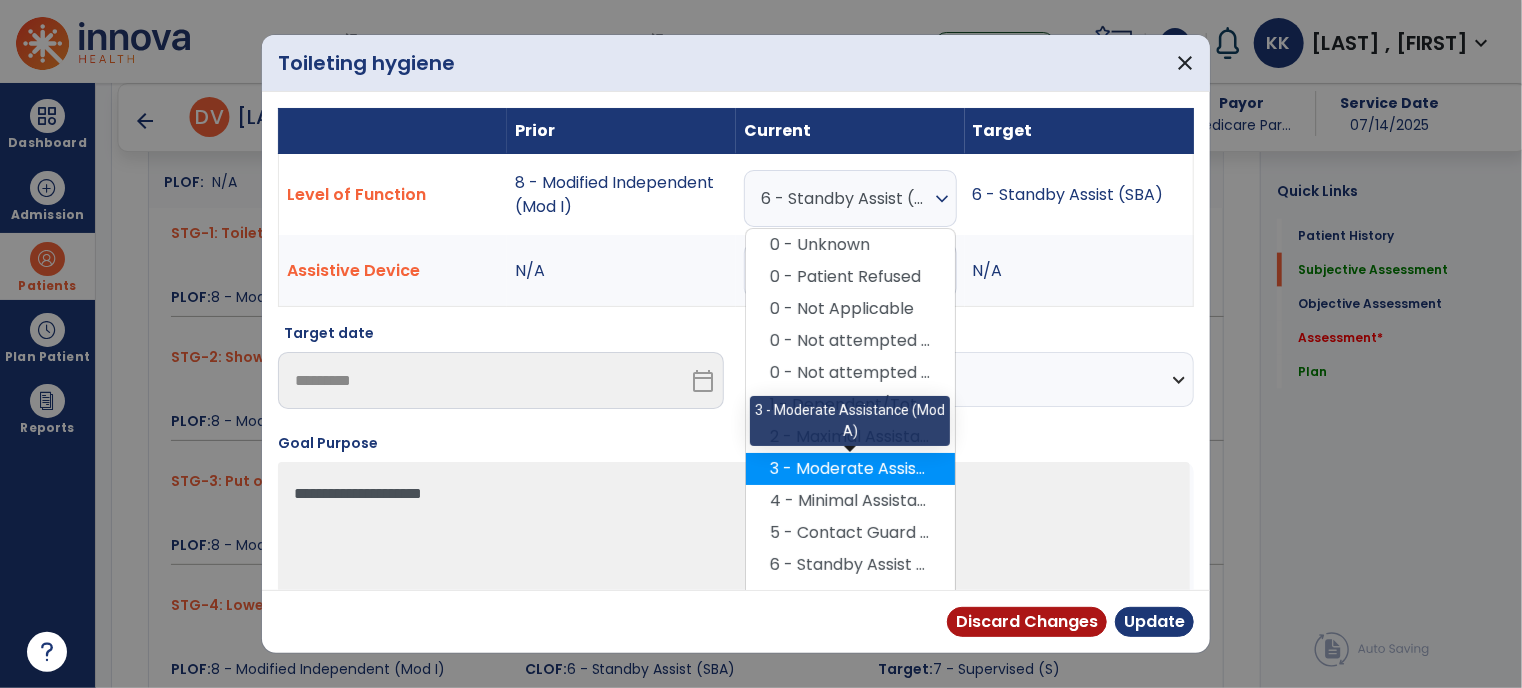 scroll, scrollTop: 48, scrollLeft: 0, axis: vertical 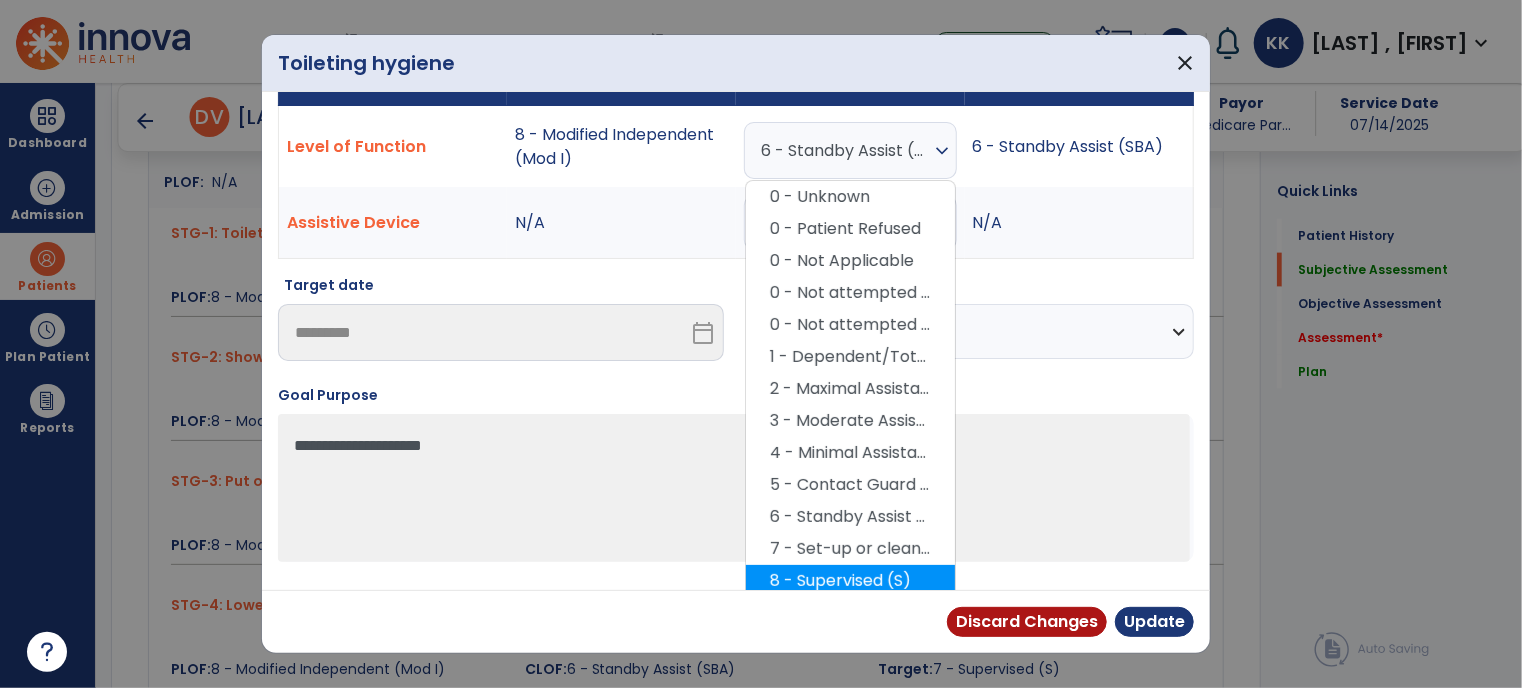 click on "8 - Supervised (S)" at bounding box center [850, 581] 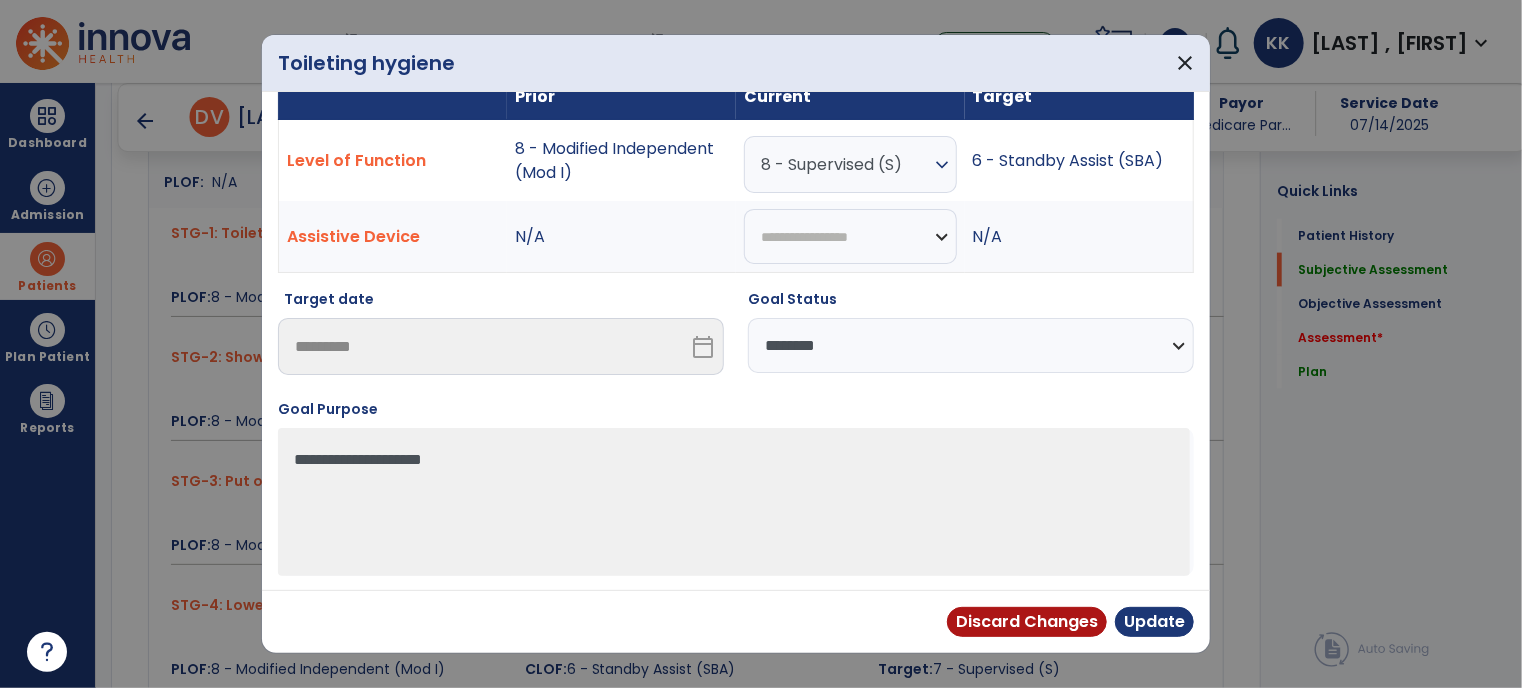 click on "**********" at bounding box center [971, 345] 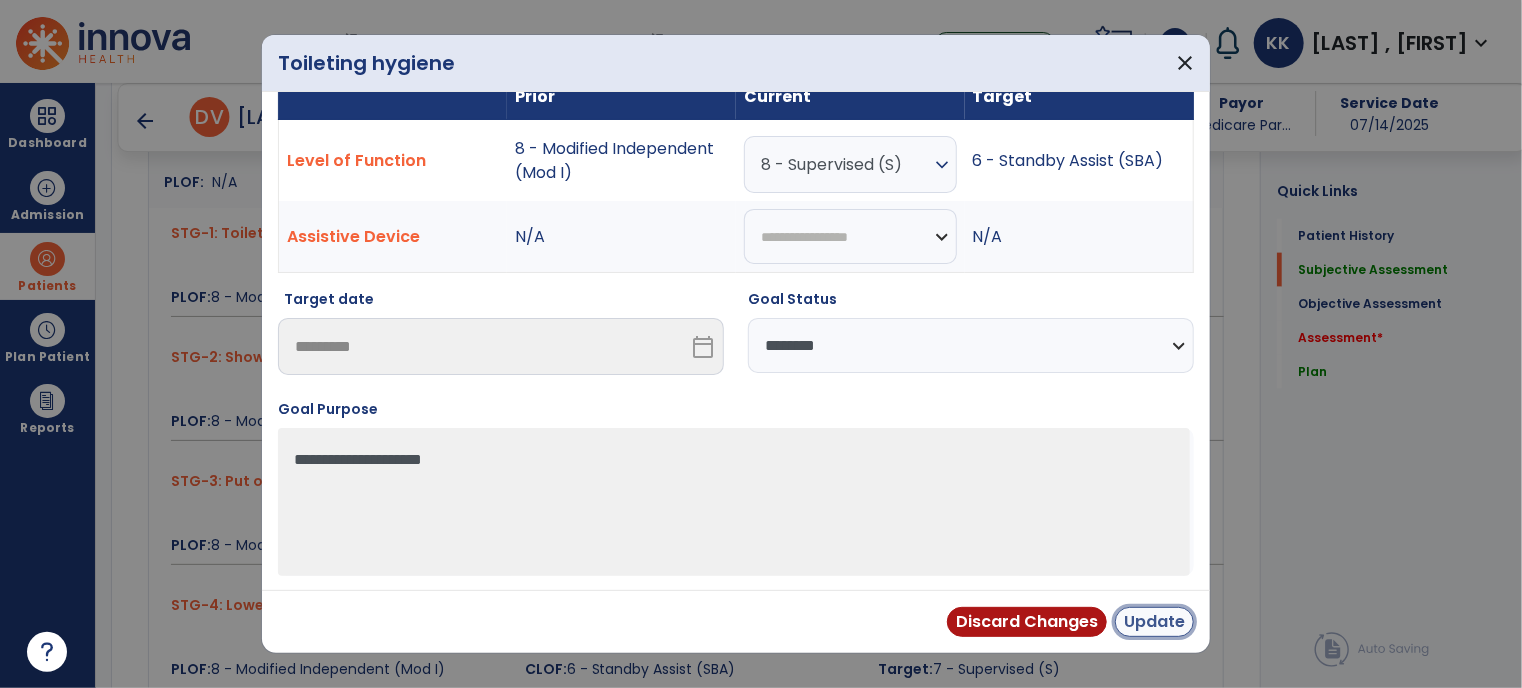 click on "Update" at bounding box center [1154, 622] 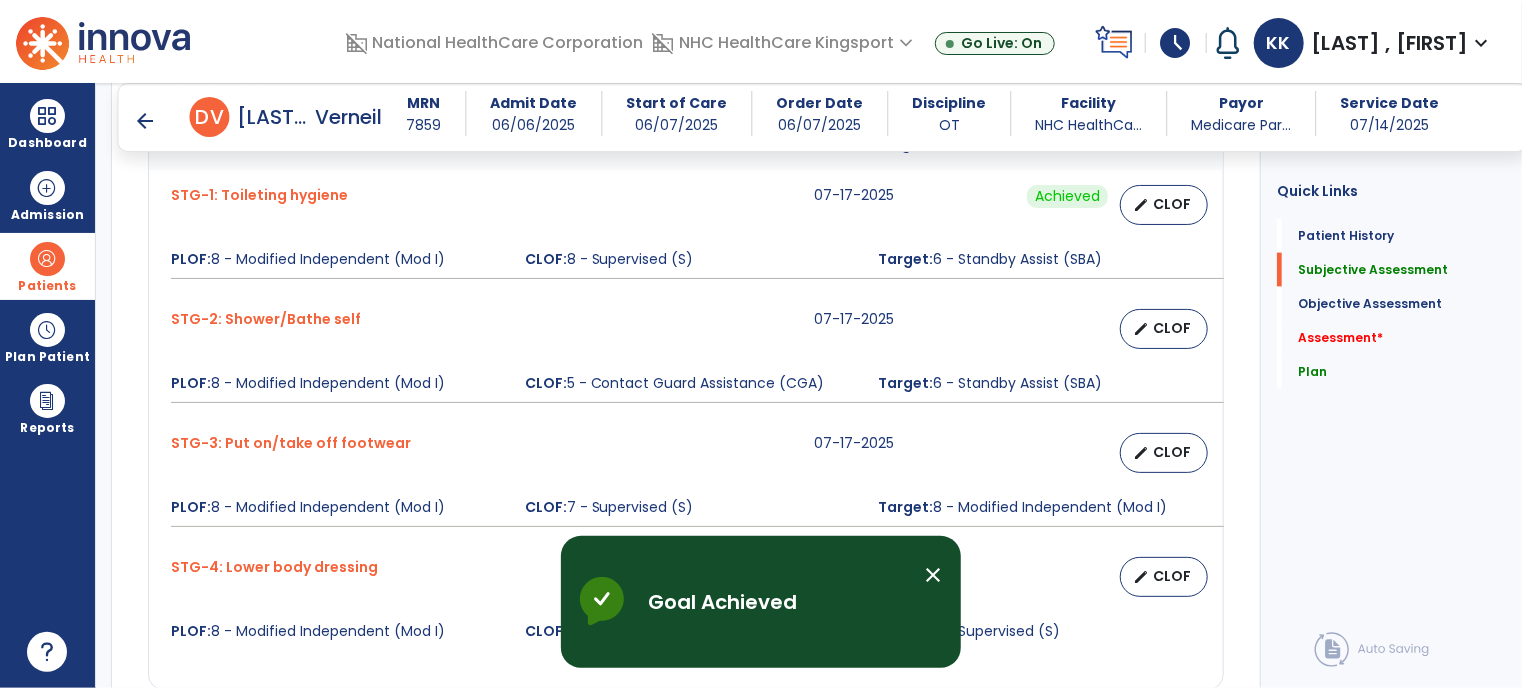 scroll, scrollTop: 1303, scrollLeft: 0, axis: vertical 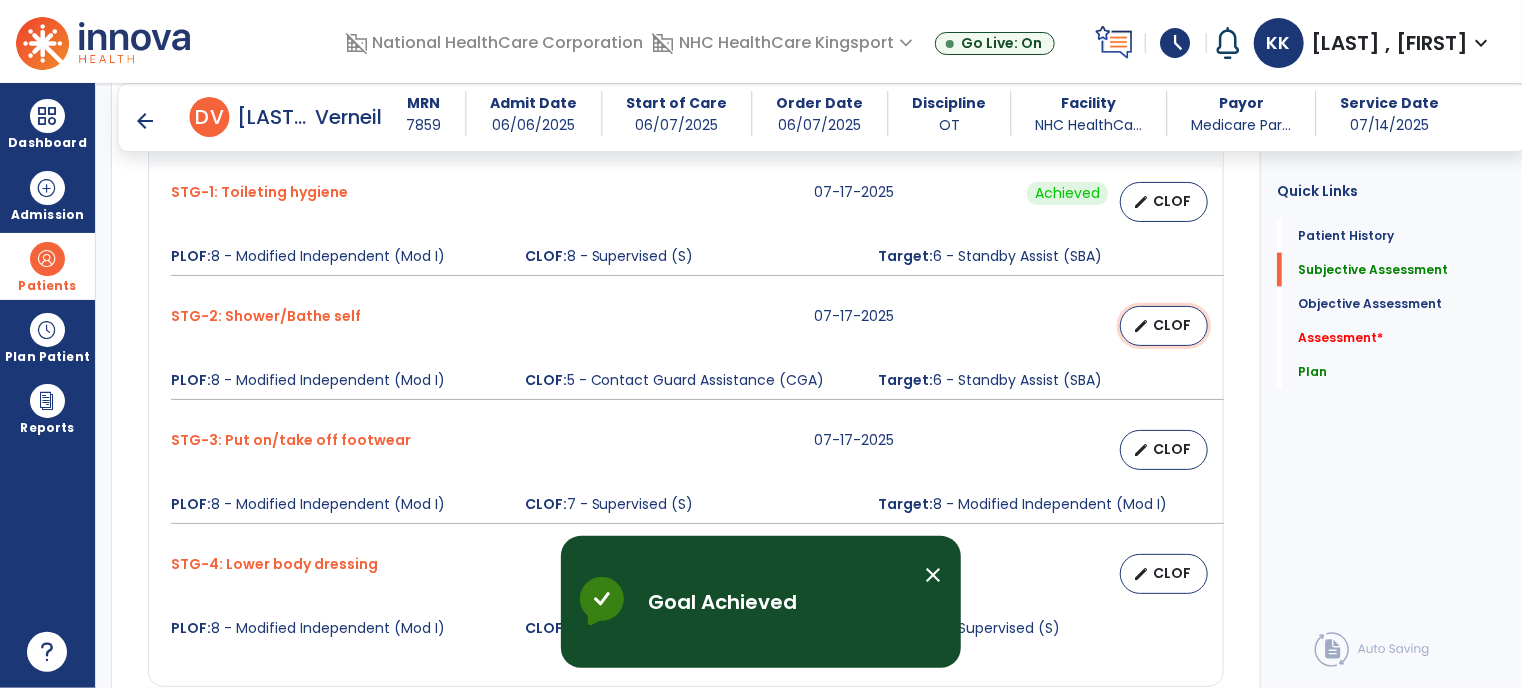 click on "CLOF" at bounding box center (1172, 325) 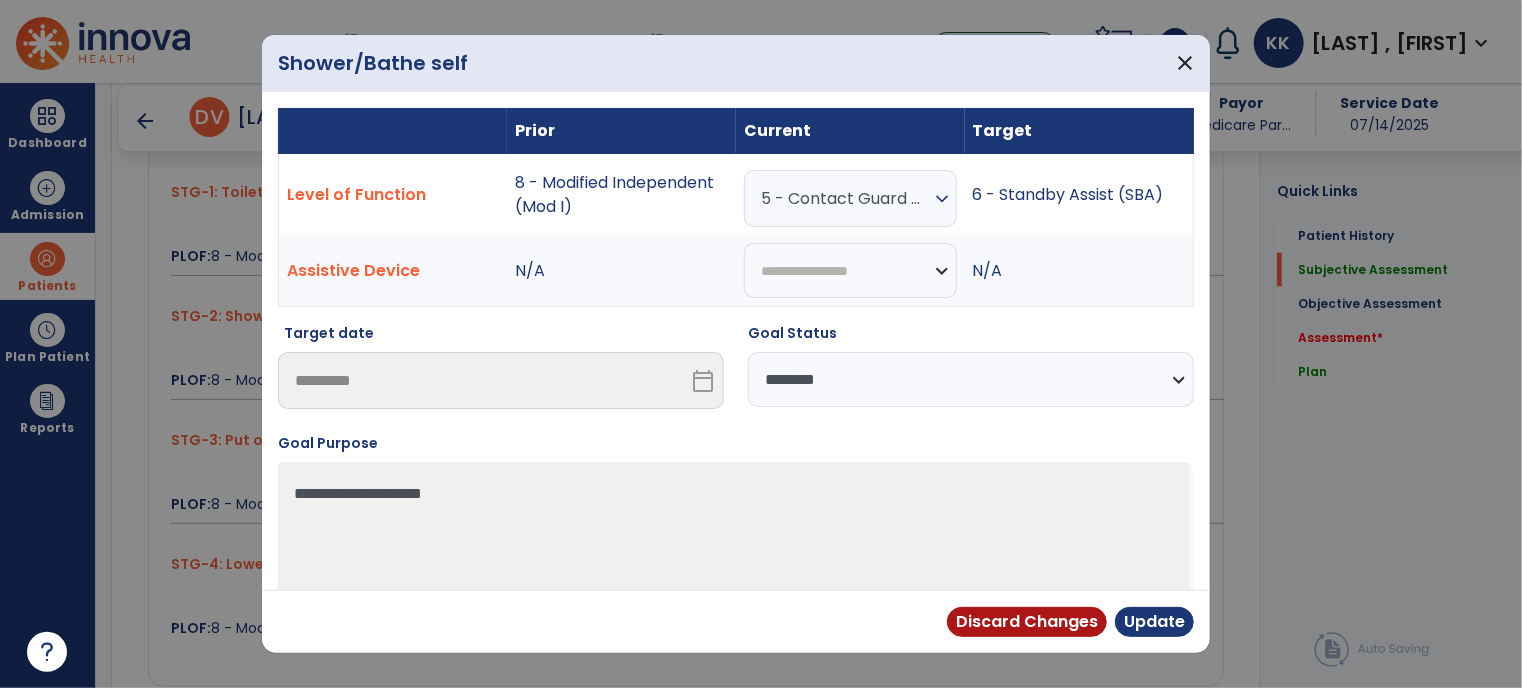 click on "**********" at bounding box center [971, 379] 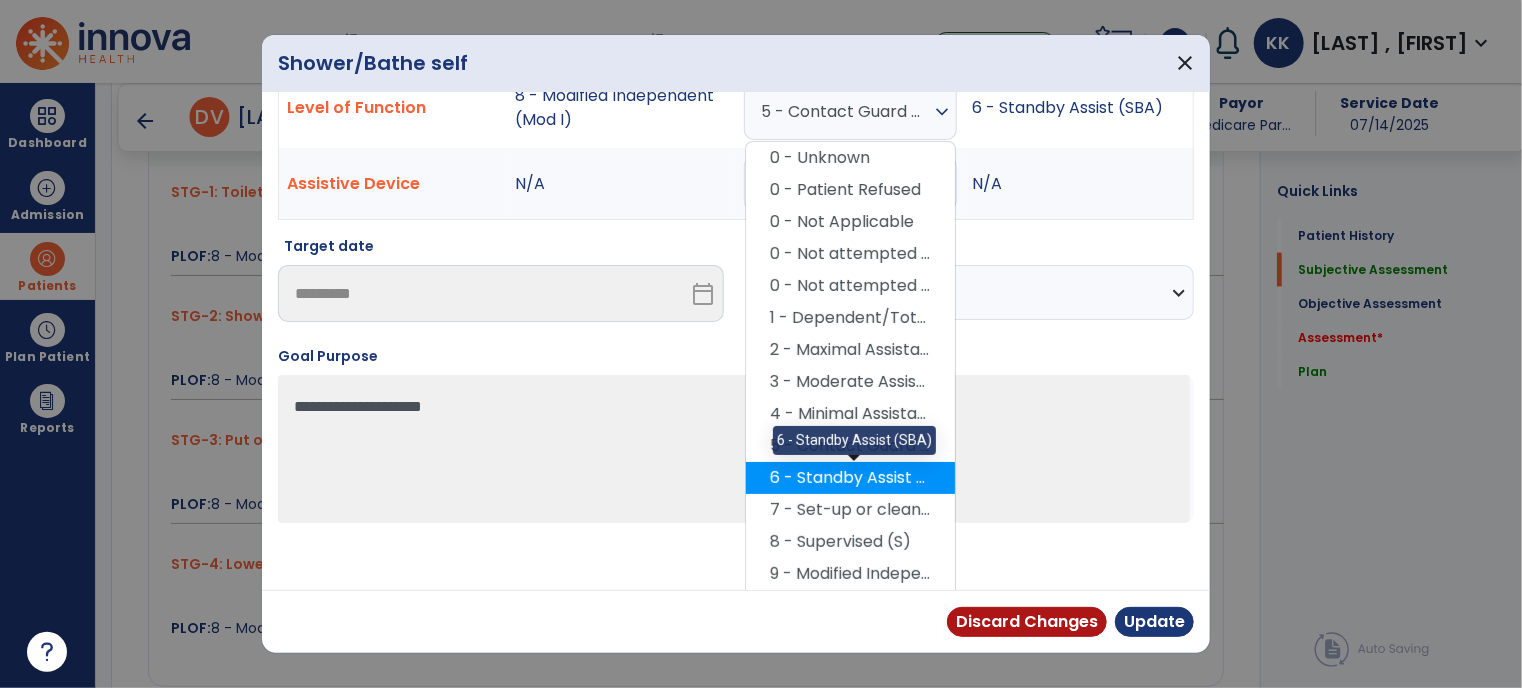 scroll, scrollTop: 118, scrollLeft: 0, axis: vertical 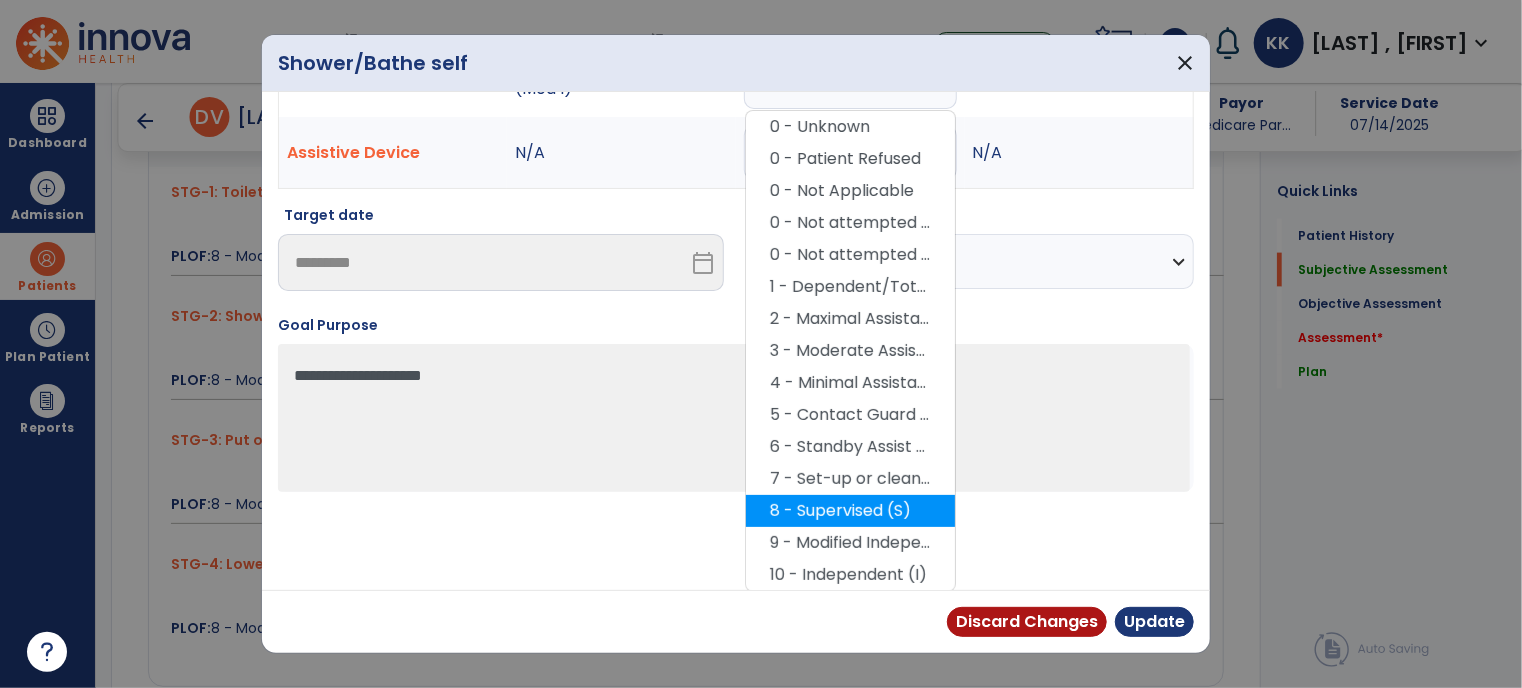 click on "8 - Supervised (S)" at bounding box center (850, 511) 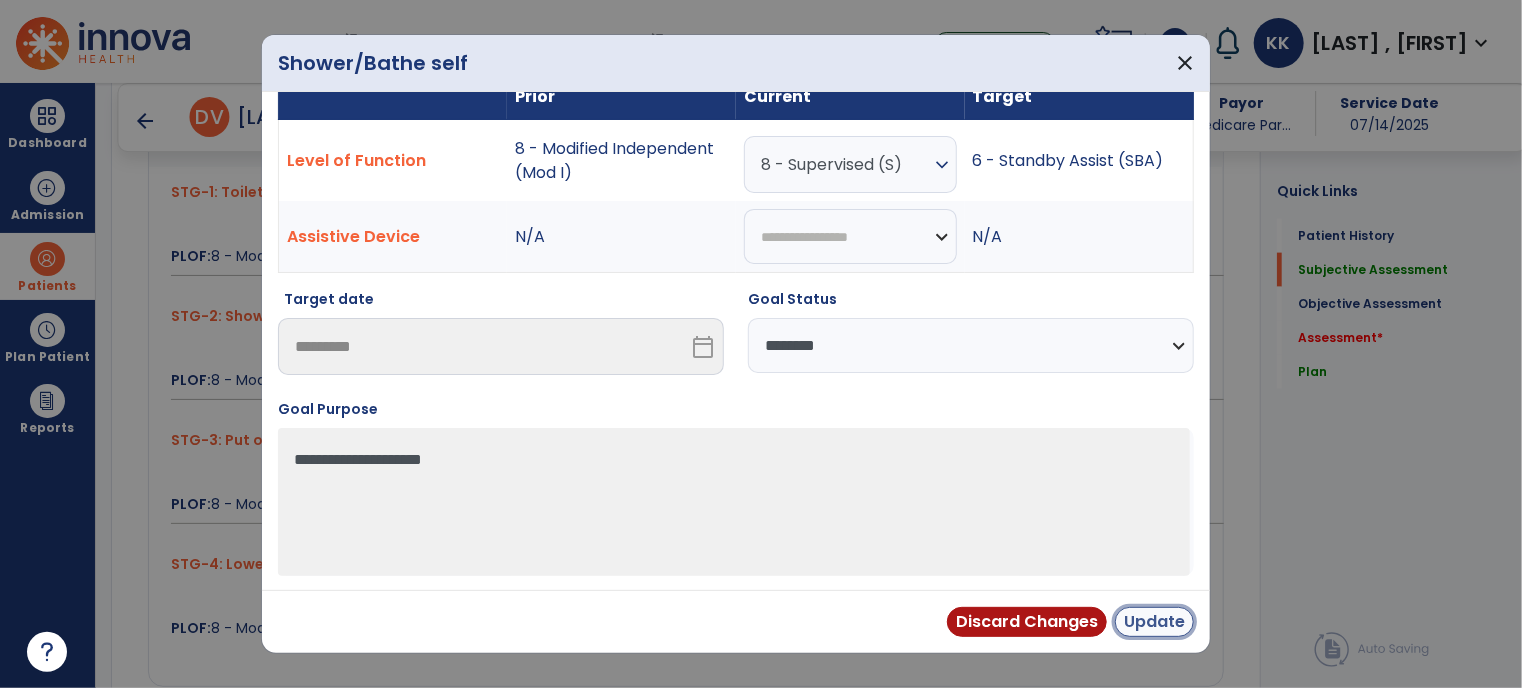 click on "Update" at bounding box center [1154, 622] 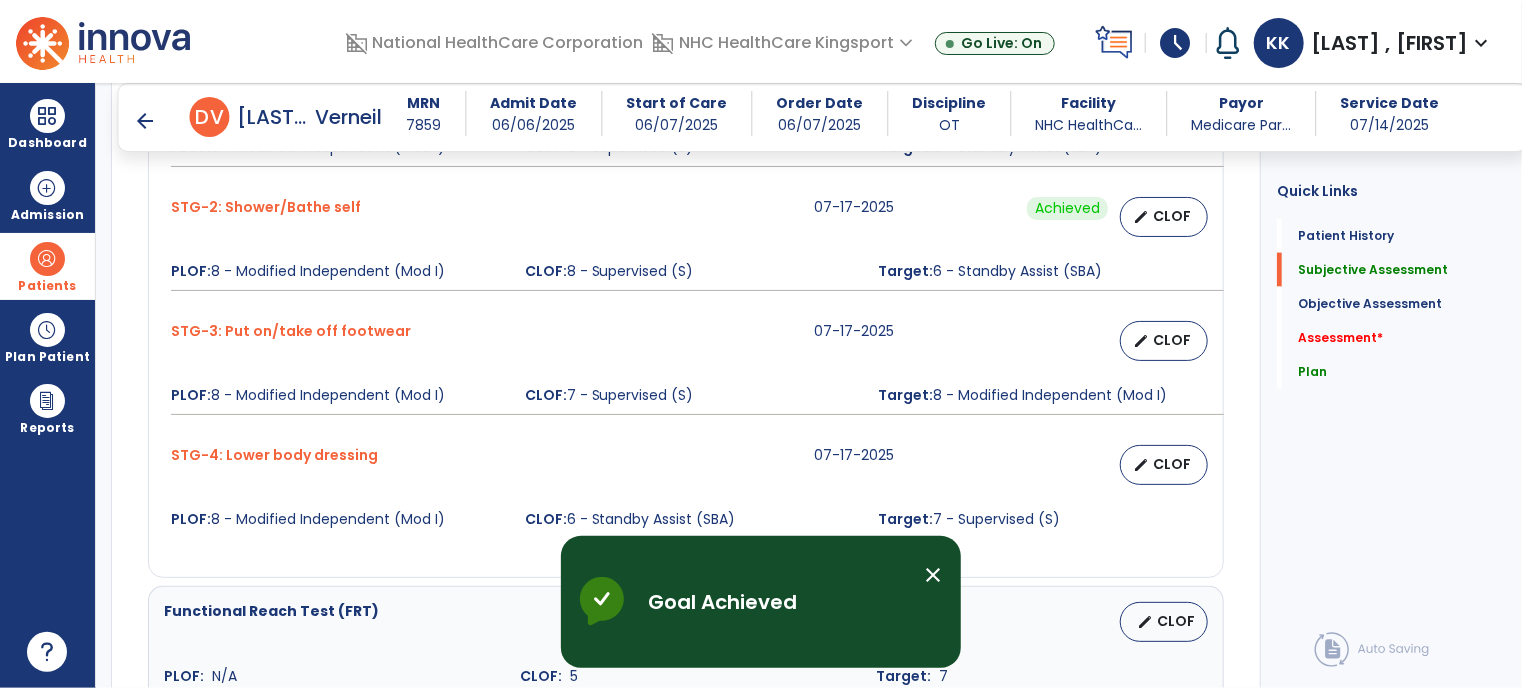 scroll, scrollTop: 1418, scrollLeft: 0, axis: vertical 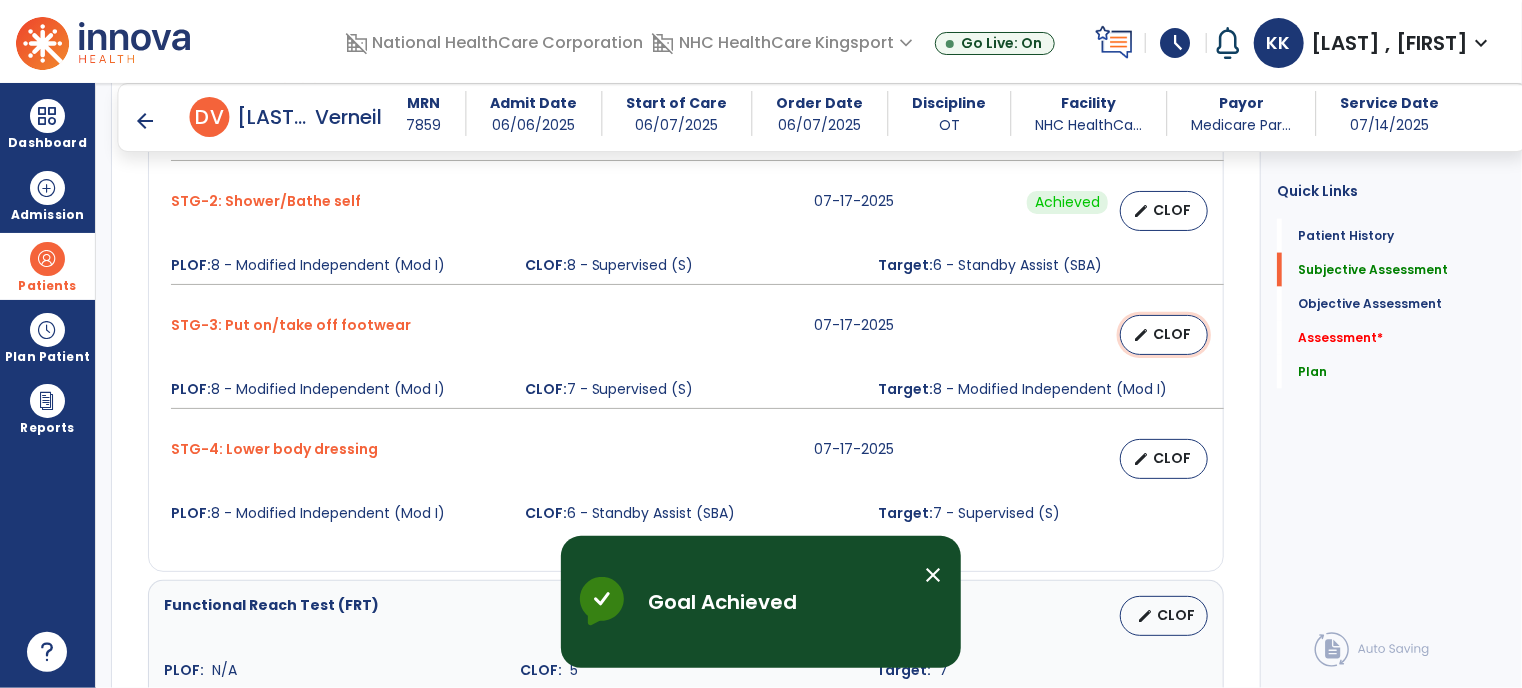 click on "edit" at bounding box center (1141, 335) 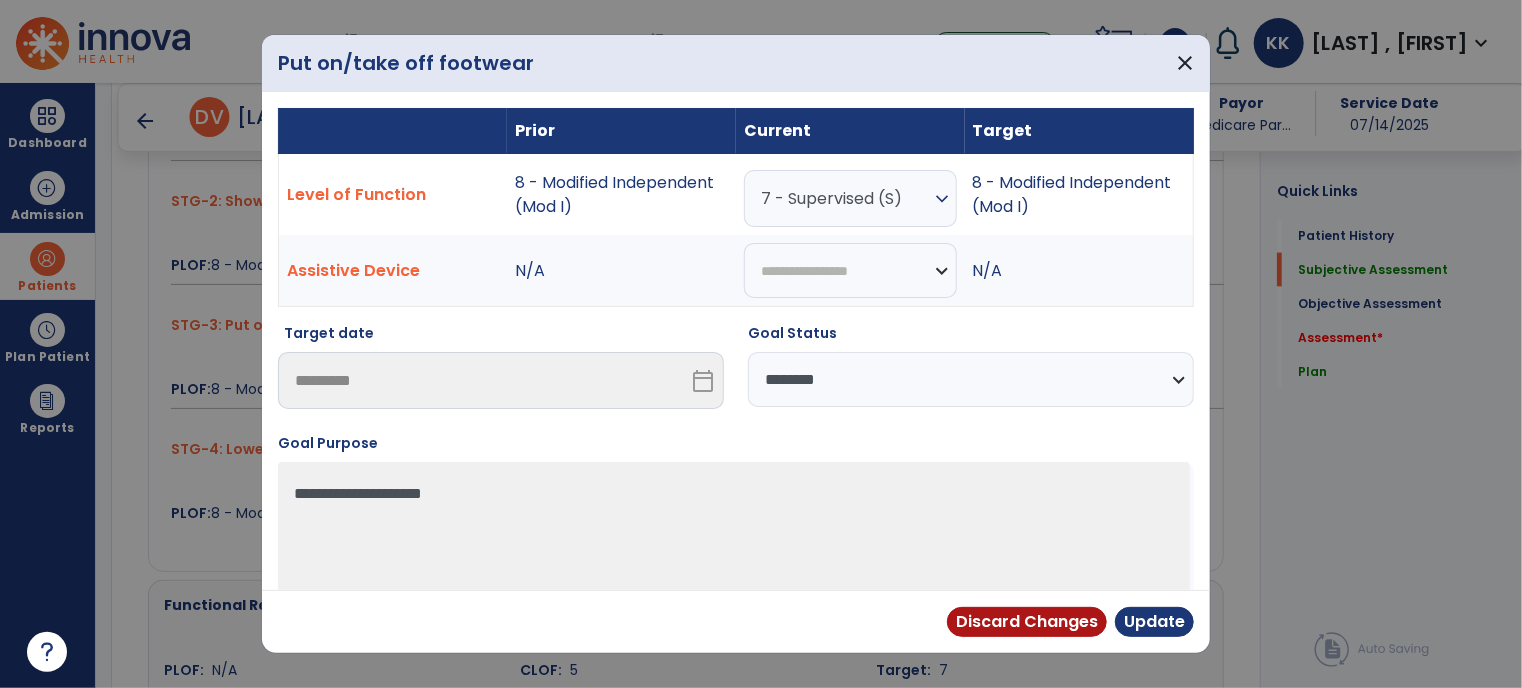 click on "7 - Supervised (S)" at bounding box center [845, 198] 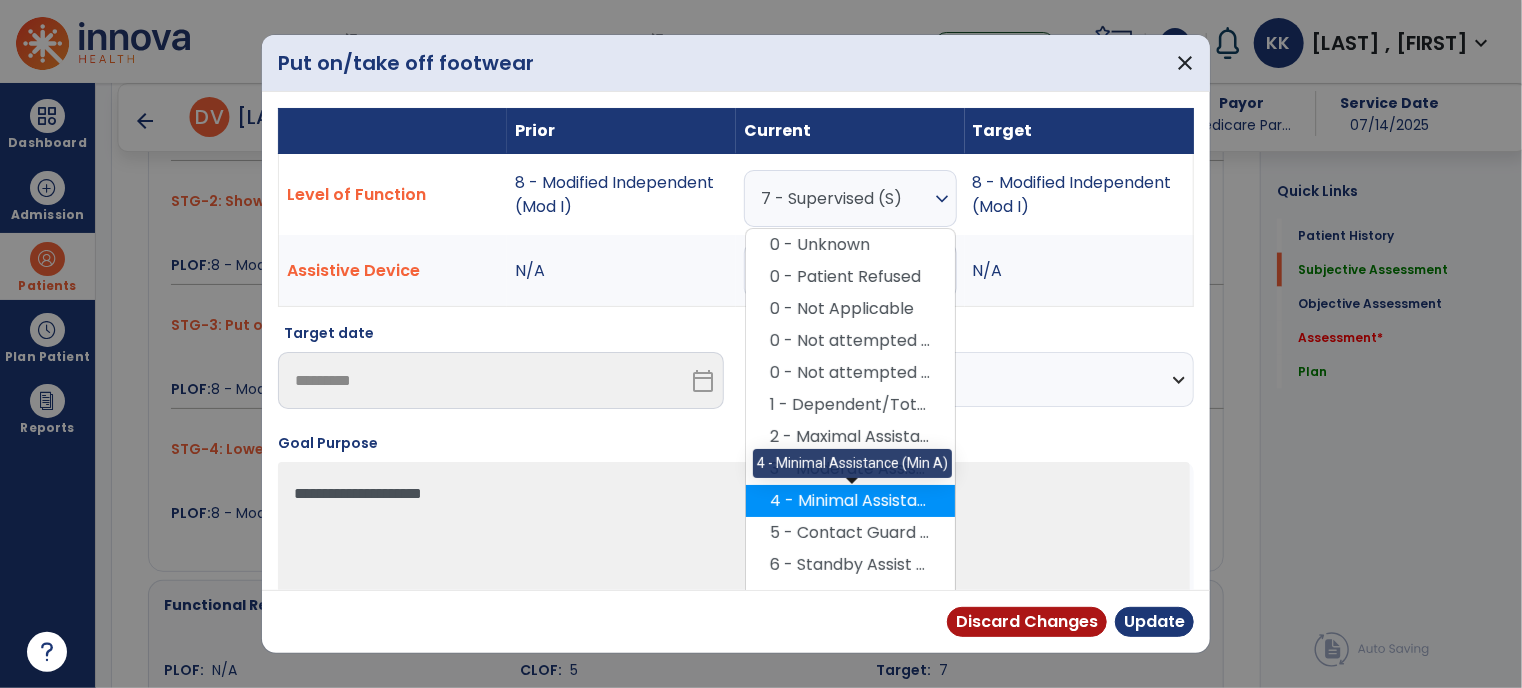 scroll, scrollTop: 118, scrollLeft: 0, axis: vertical 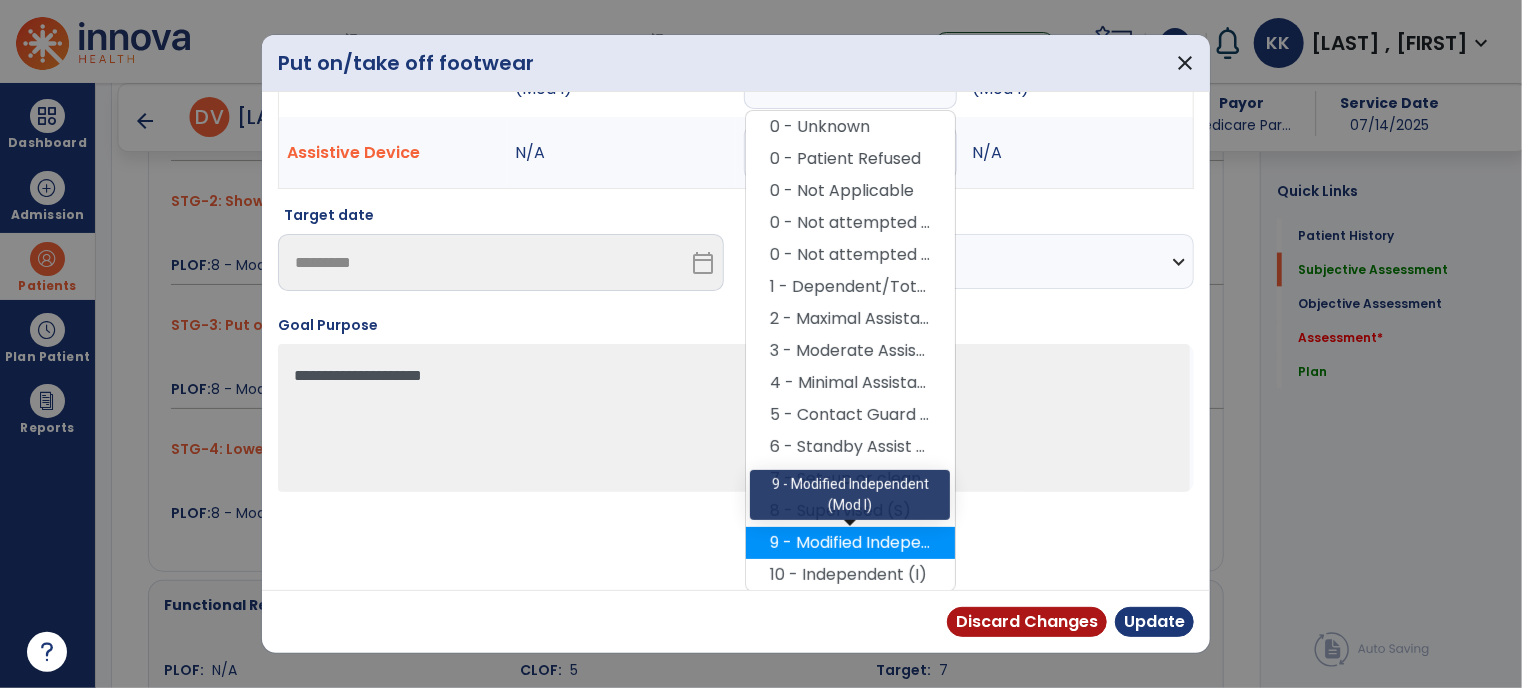 click on "9 - Modified Independent (Mod I)" at bounding box center [850, 543] 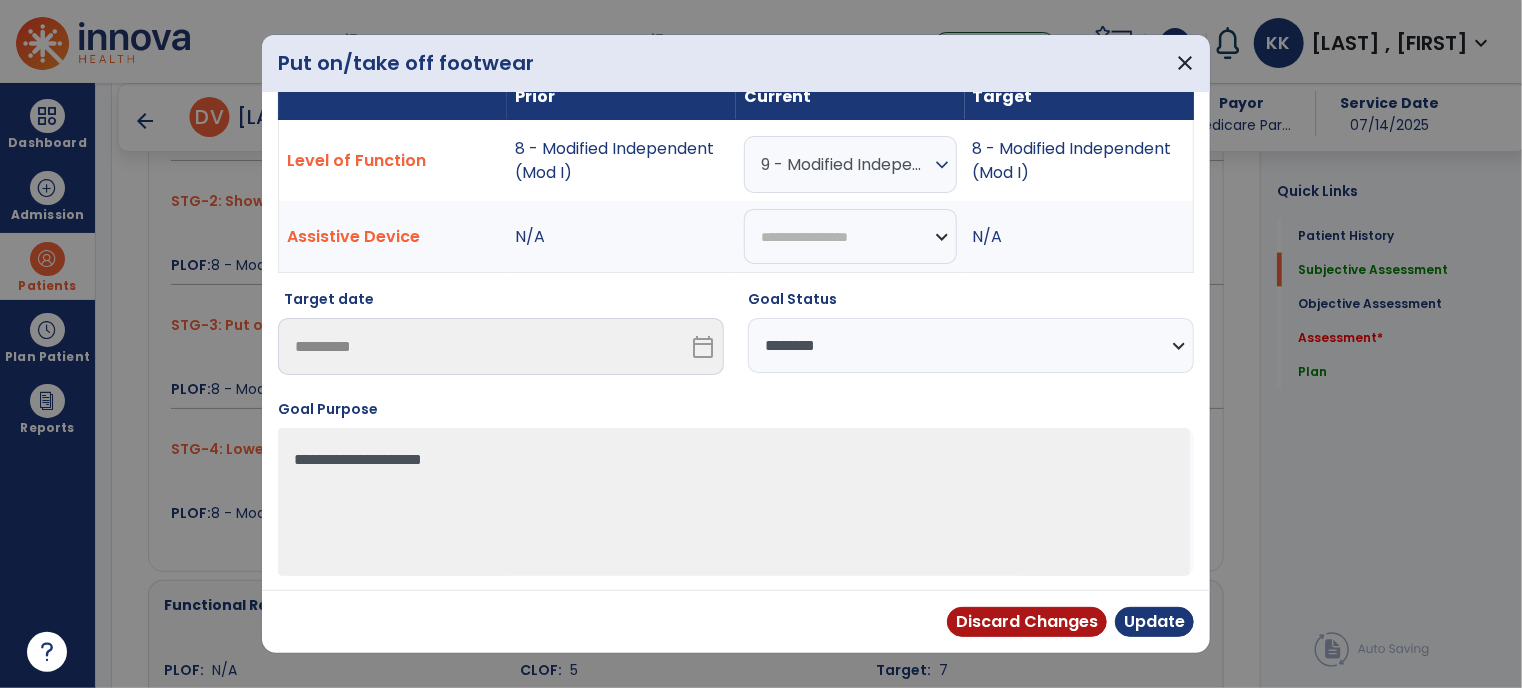 click on "**********" at bounding box center (971, 345) 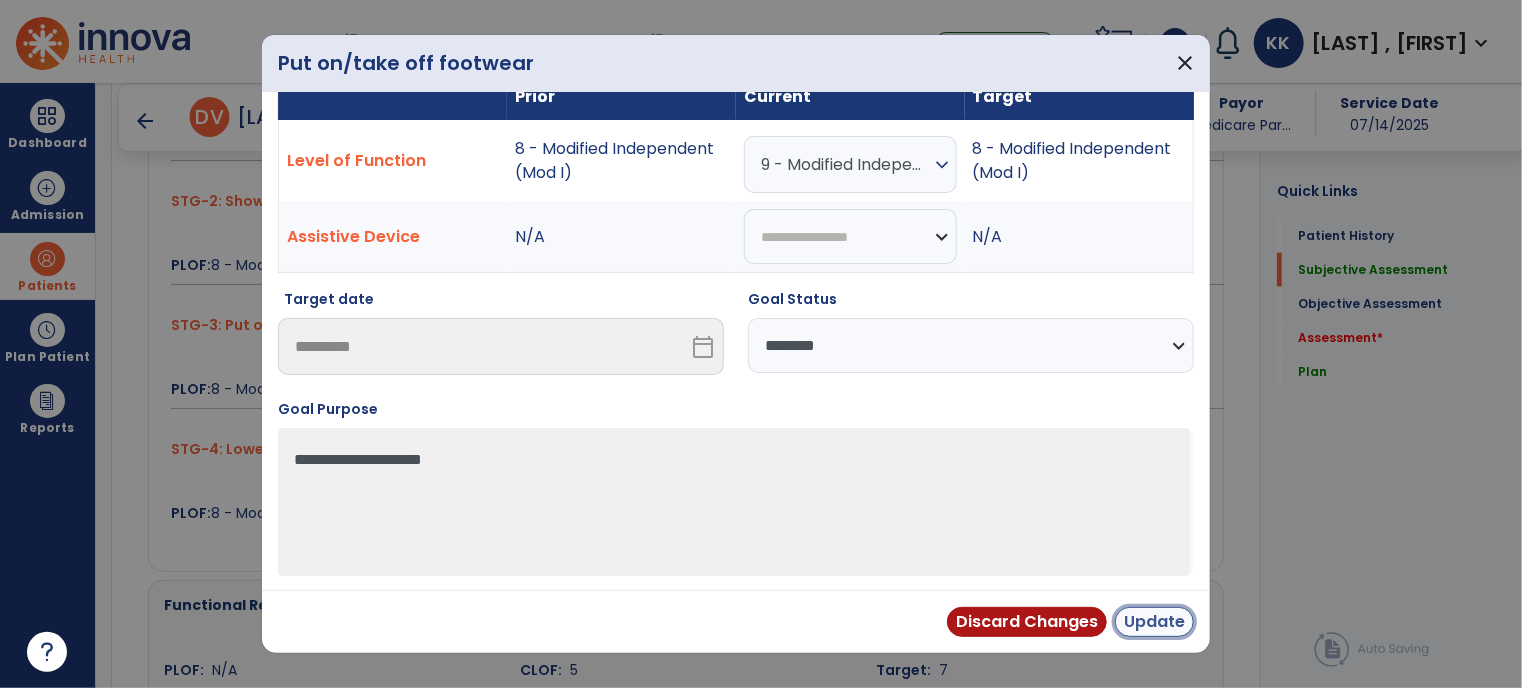 click on "Update" at bounding box center [1154, 622] 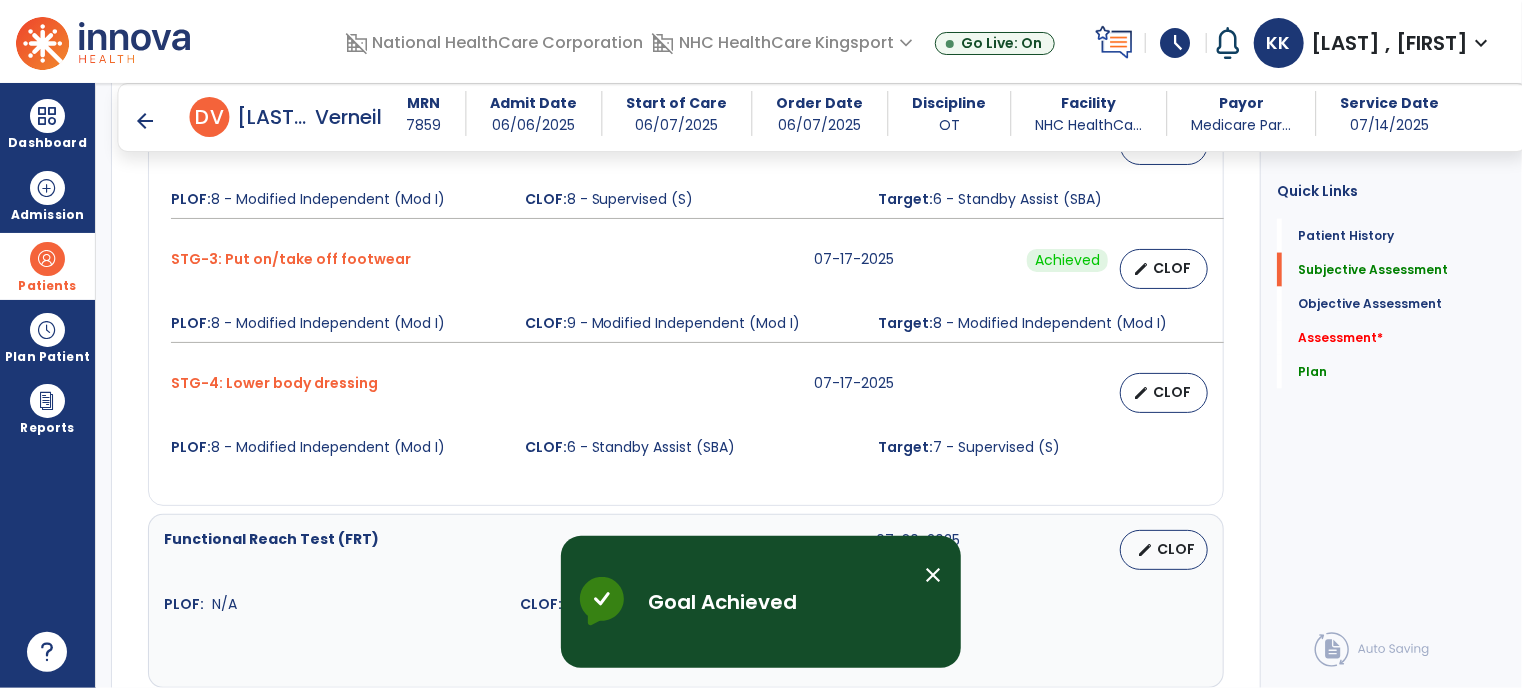scroll, scrollTop: 1495, scrollLeft: 0, axis: vertical 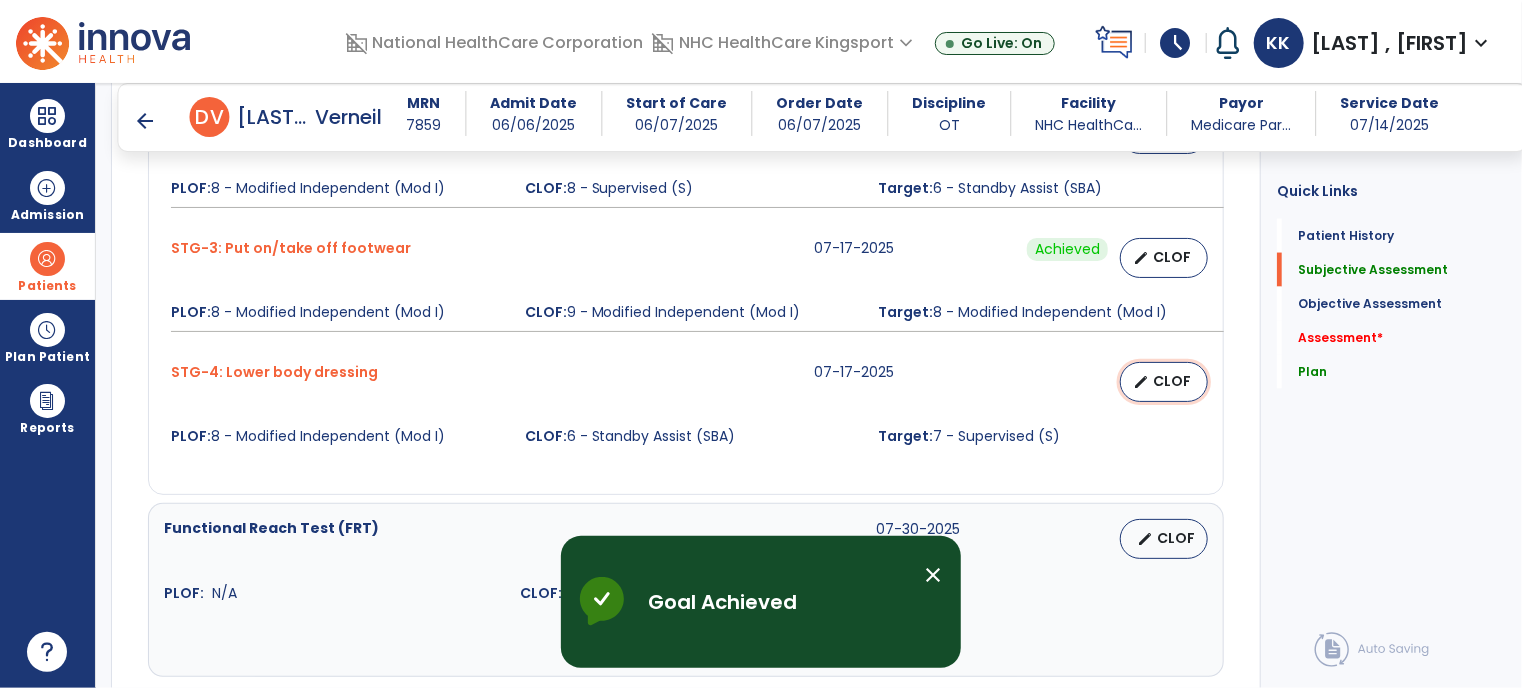 click on "edit   CLOF" at bounding box center (1164, 382) 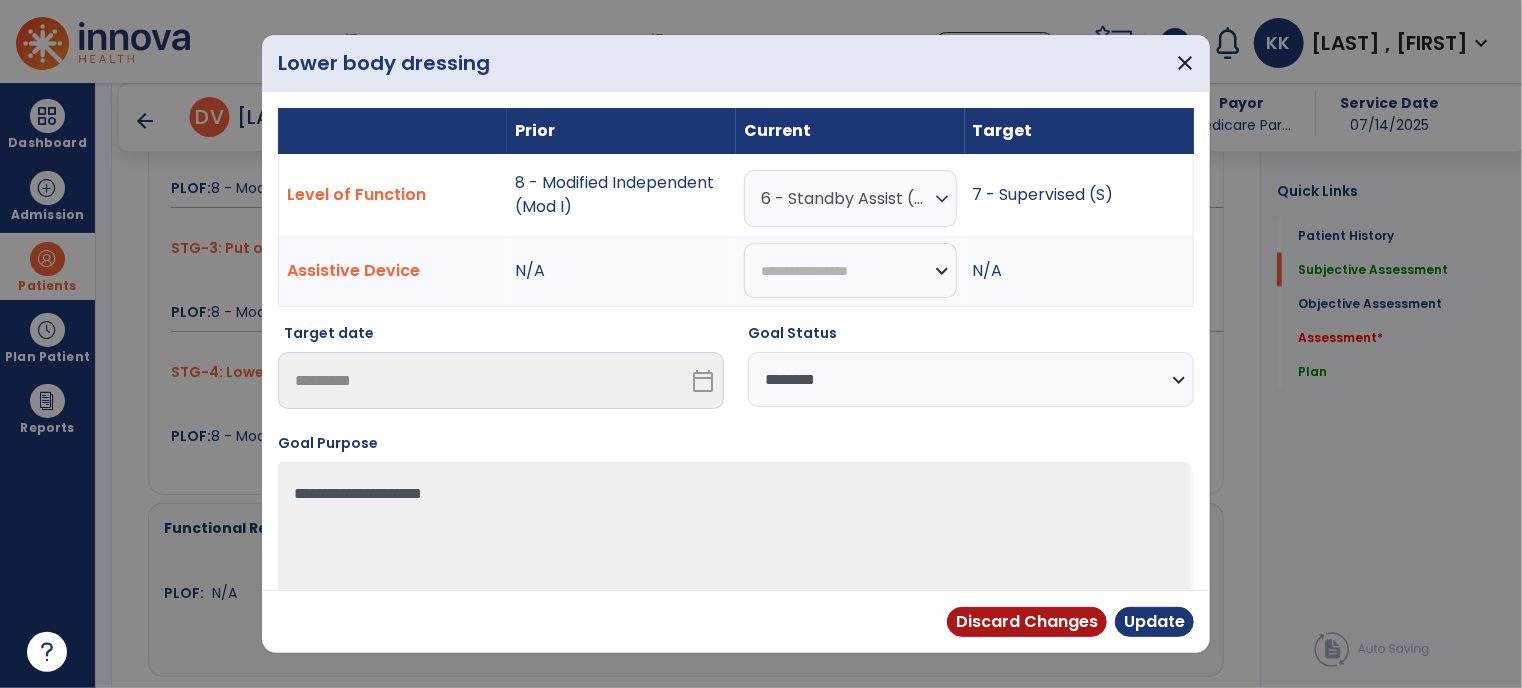 click on "6 - Standby Assist (SBA)" at bounding box center [845, 198] 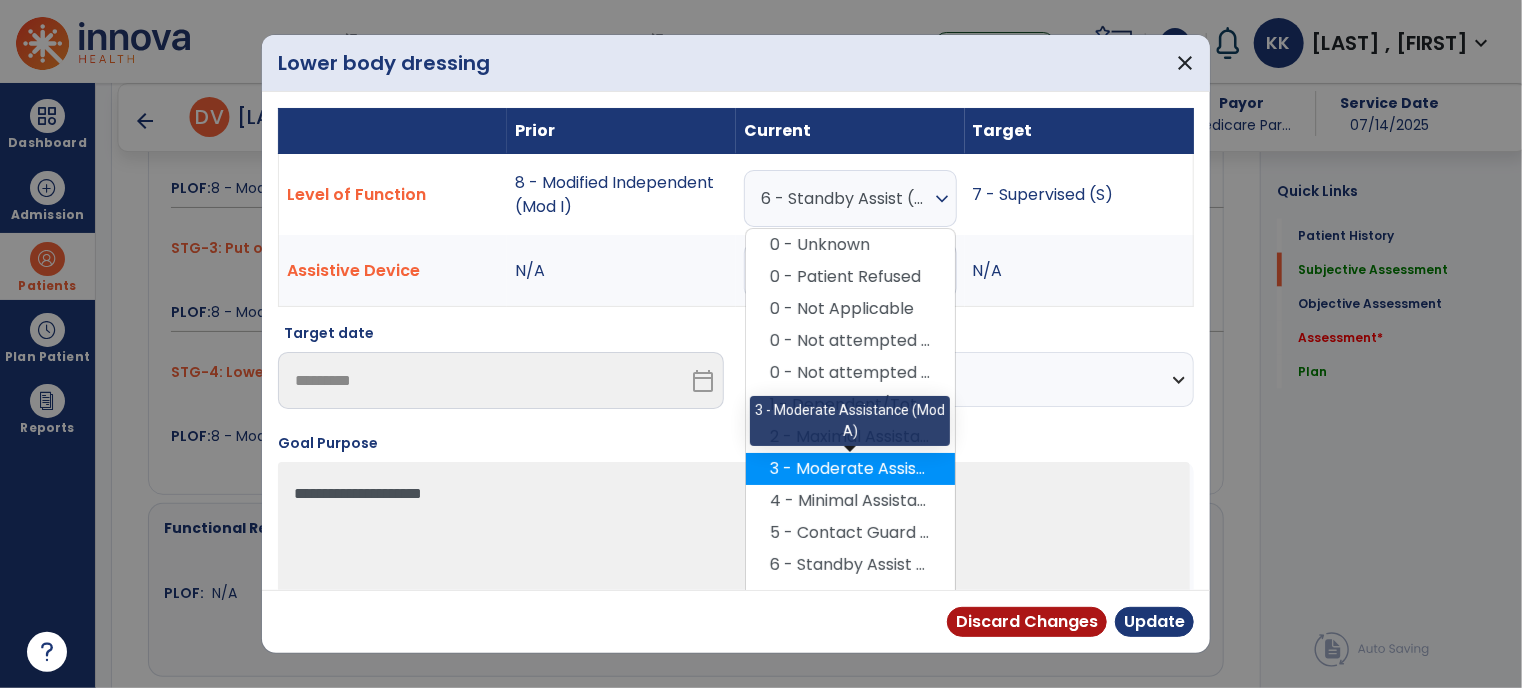 scroll, scrollTop: 118, scrollLeft: 0, axis: vertical 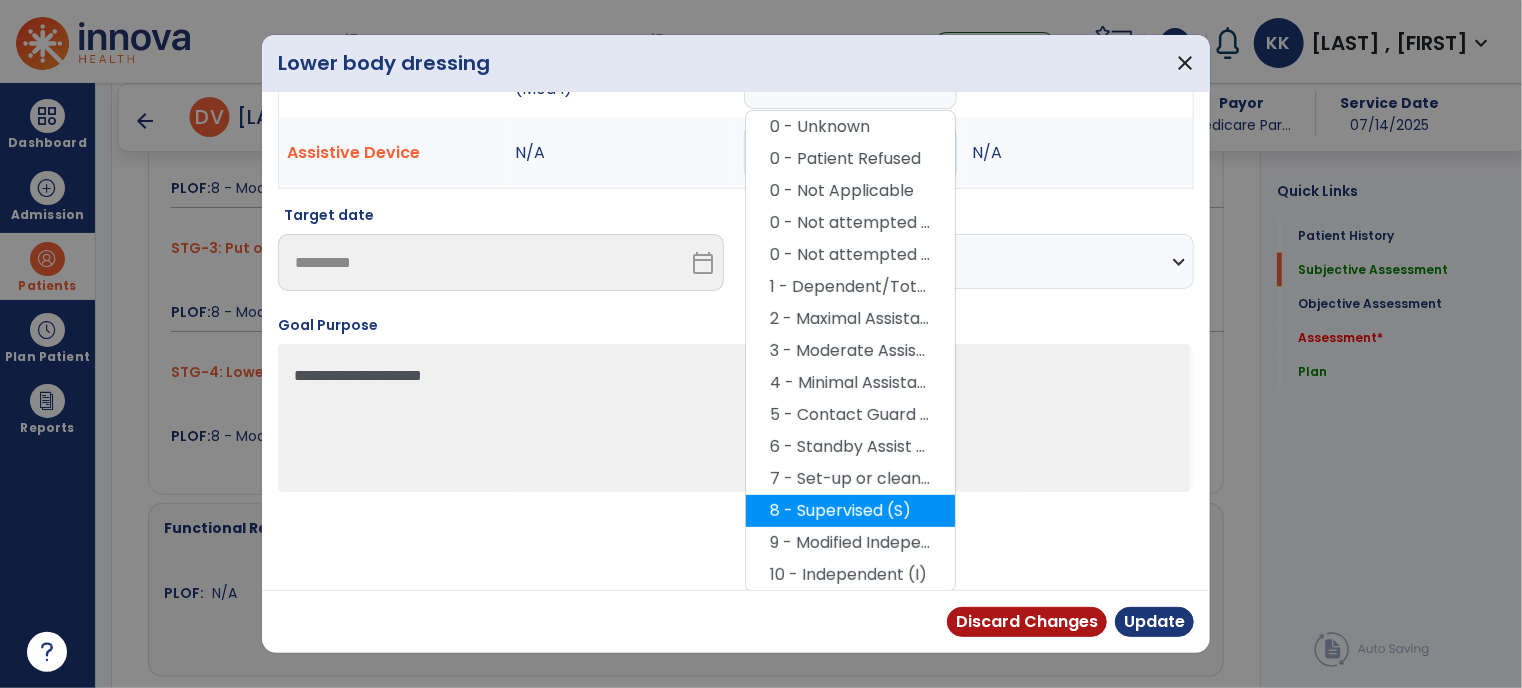 click on "8 - Supervised (S)" at bounding box center (850, 511) 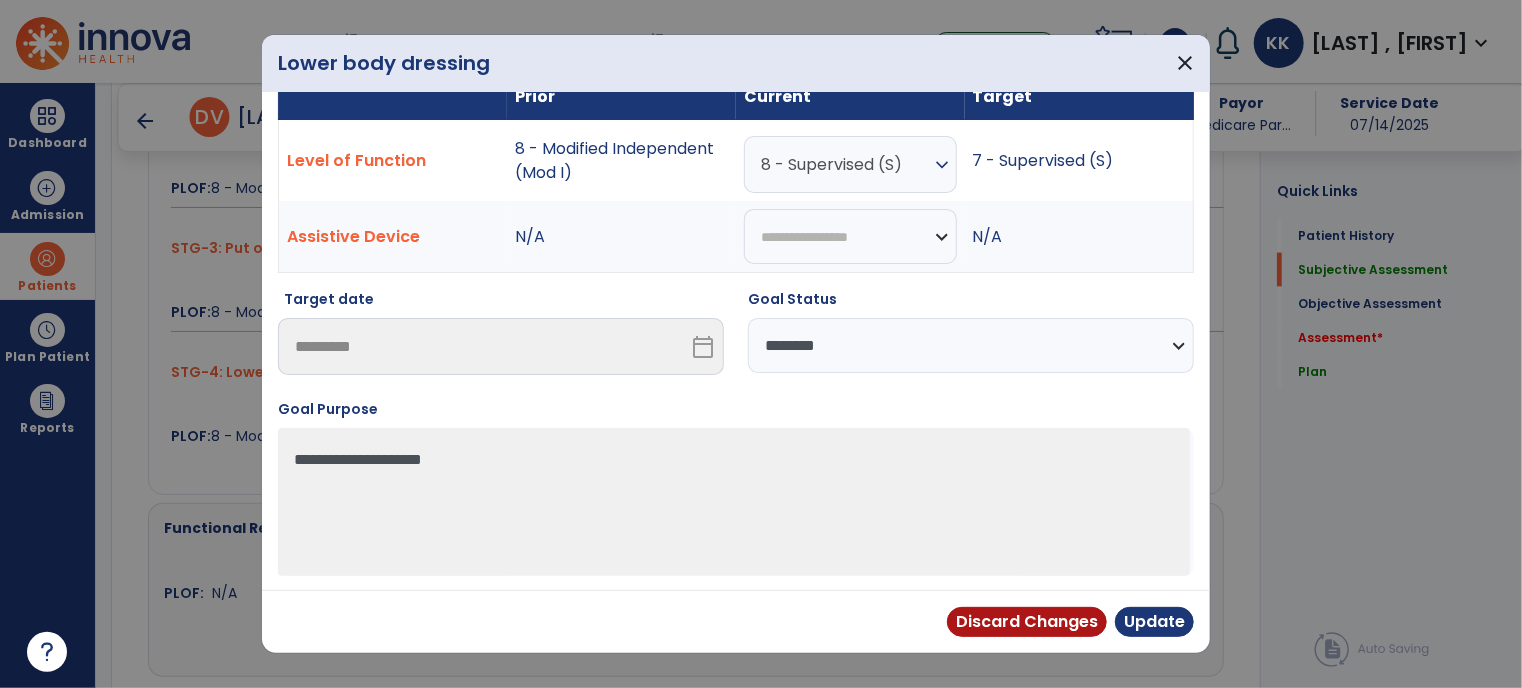 click on "**********" at bounding box center [971, 345] 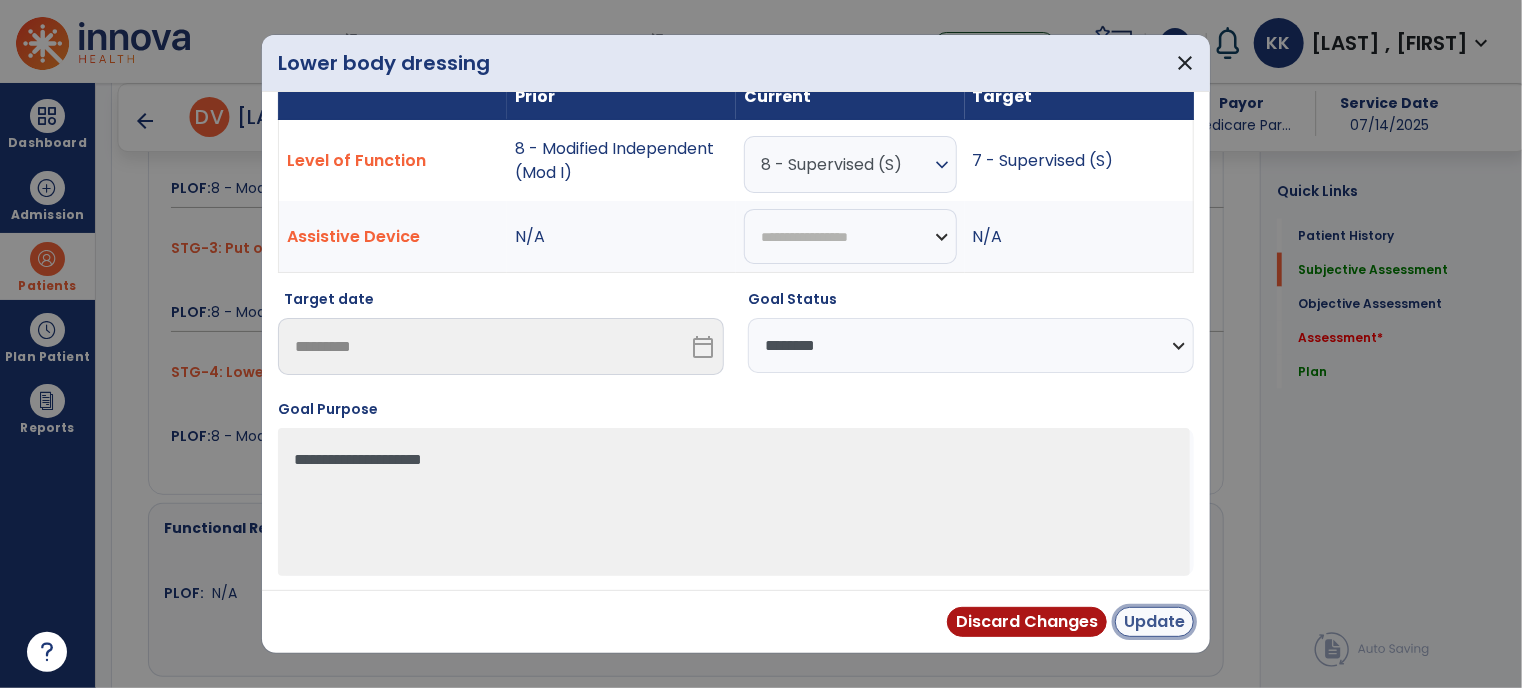 click on "Update" at bounding box center (1154, 622) 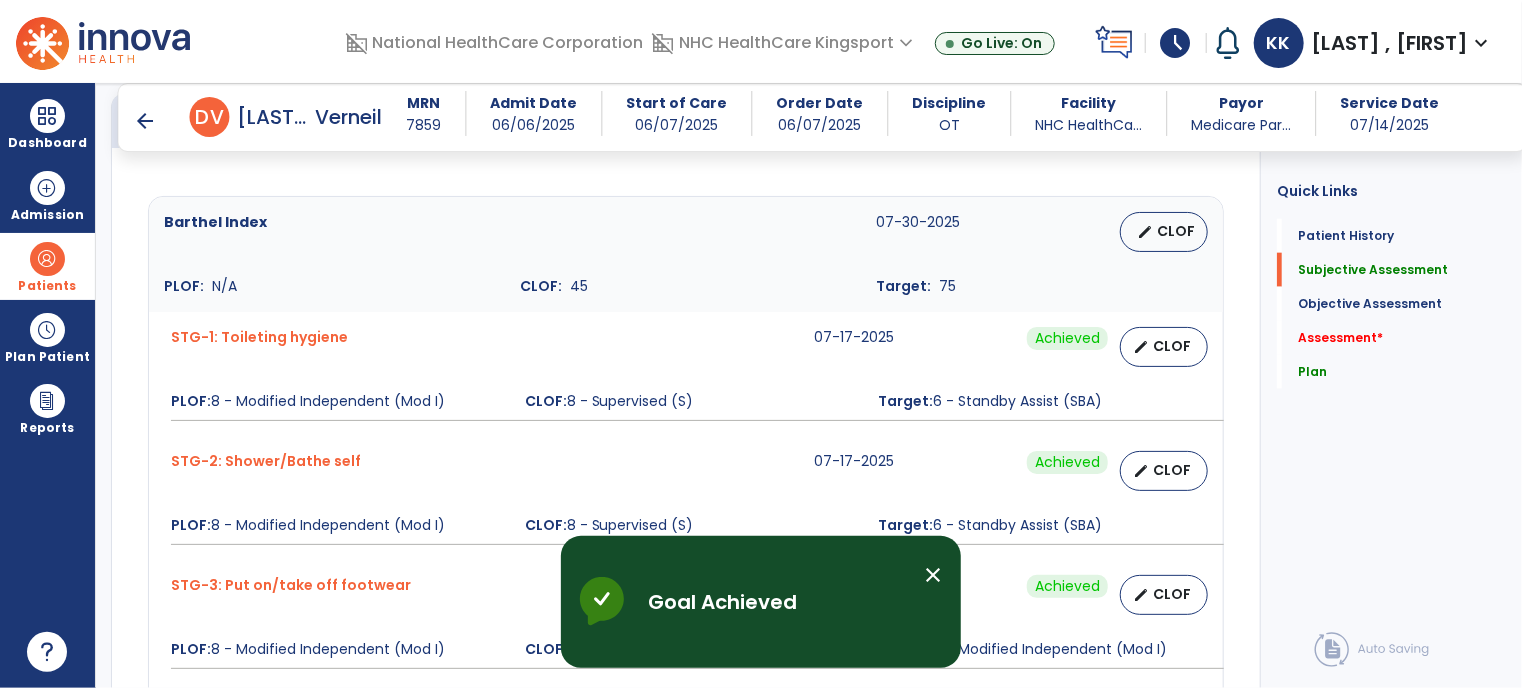 scroll, scrollTop: 999, scrollLeft: 0, axis: vertical 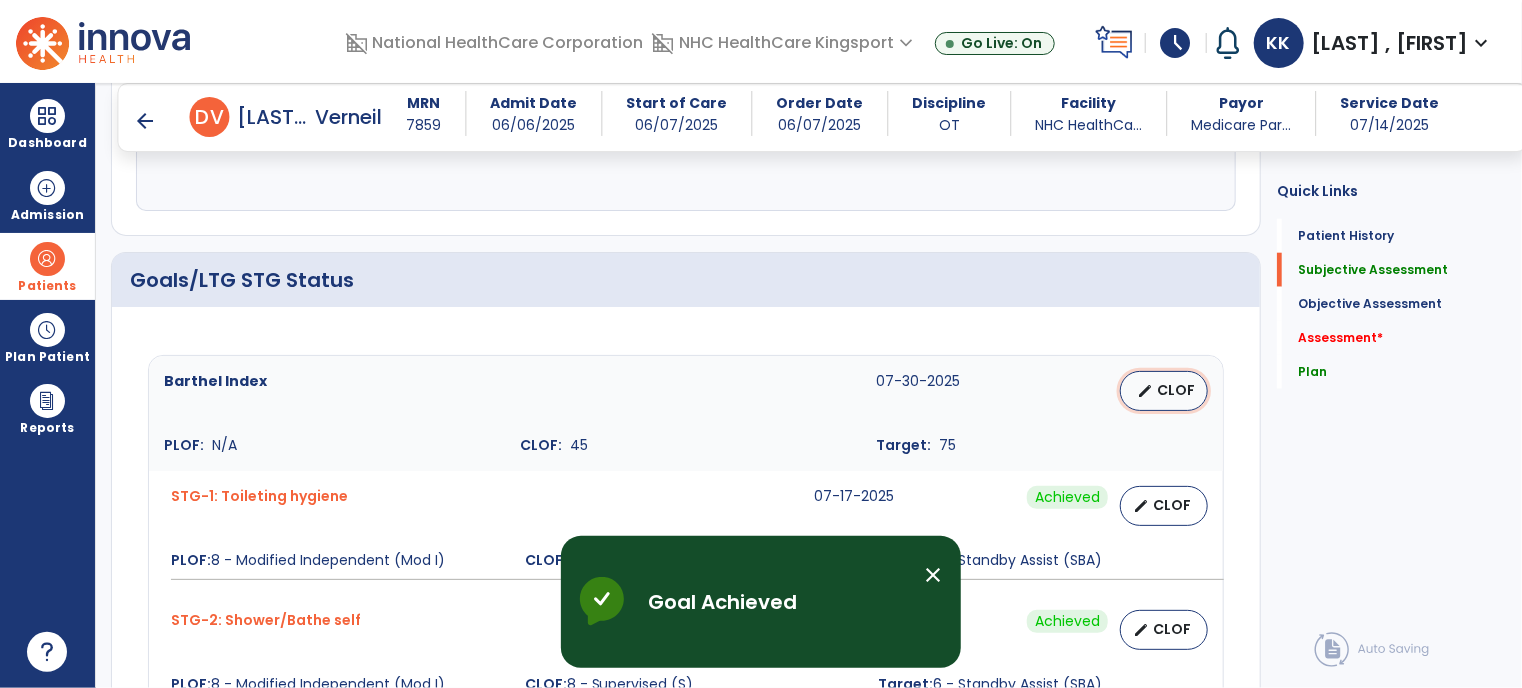 click on "CLOF" at bounding box center [1176, 390] 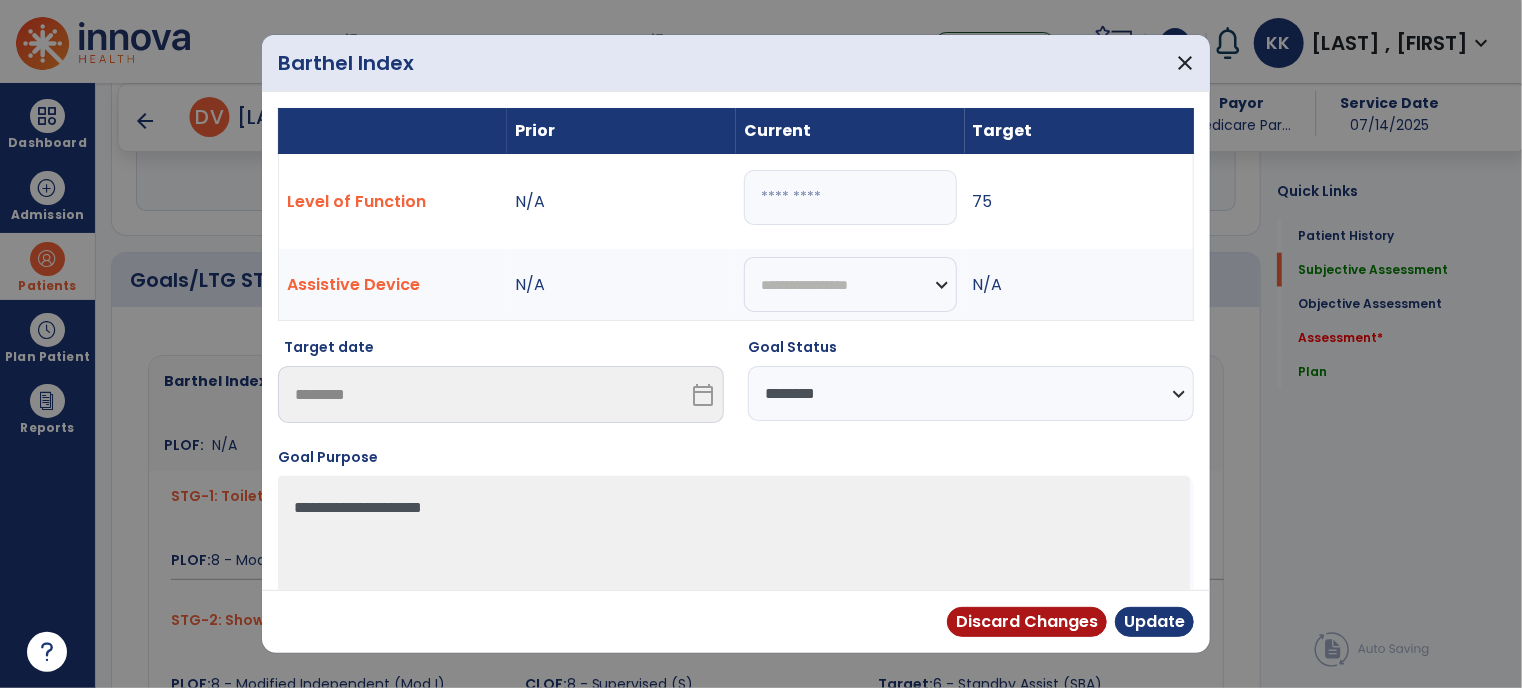 click on "**" at bounding box center (850, 197) 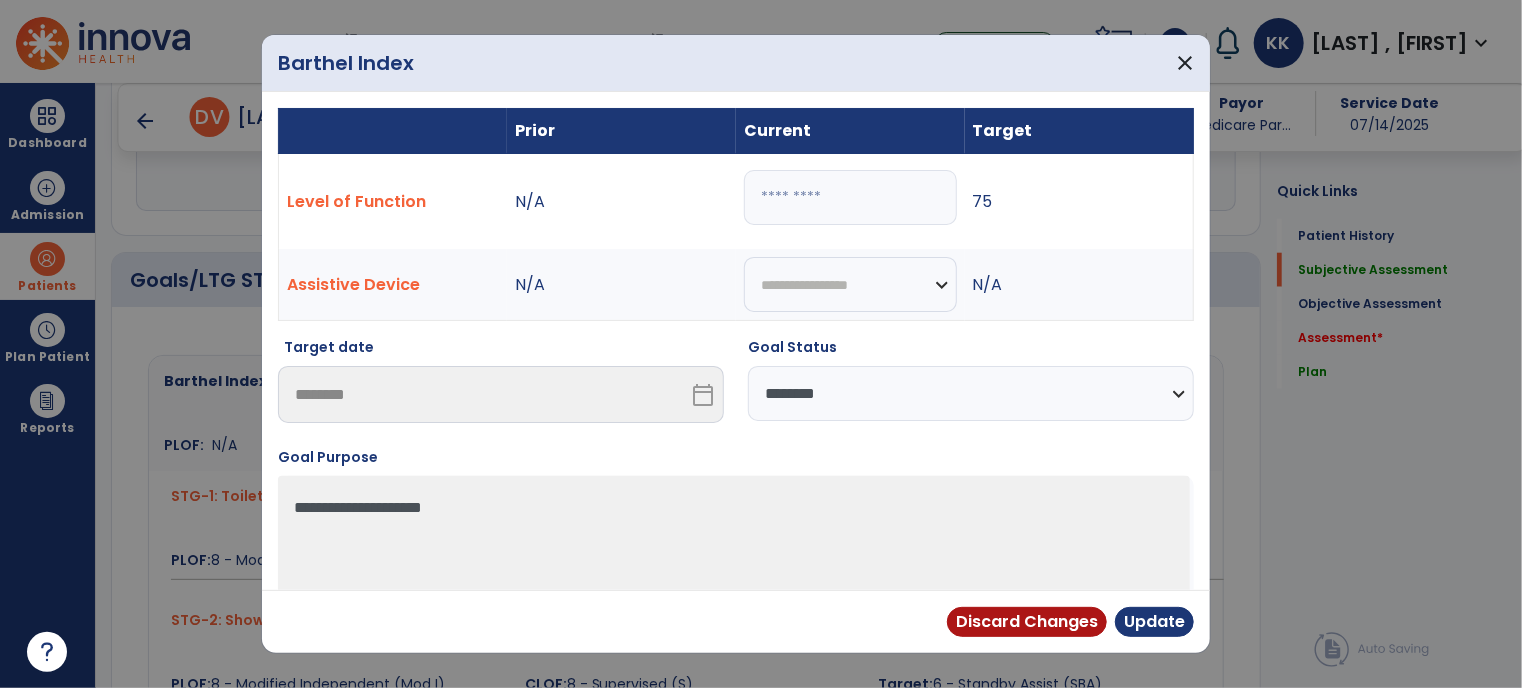type on "**" 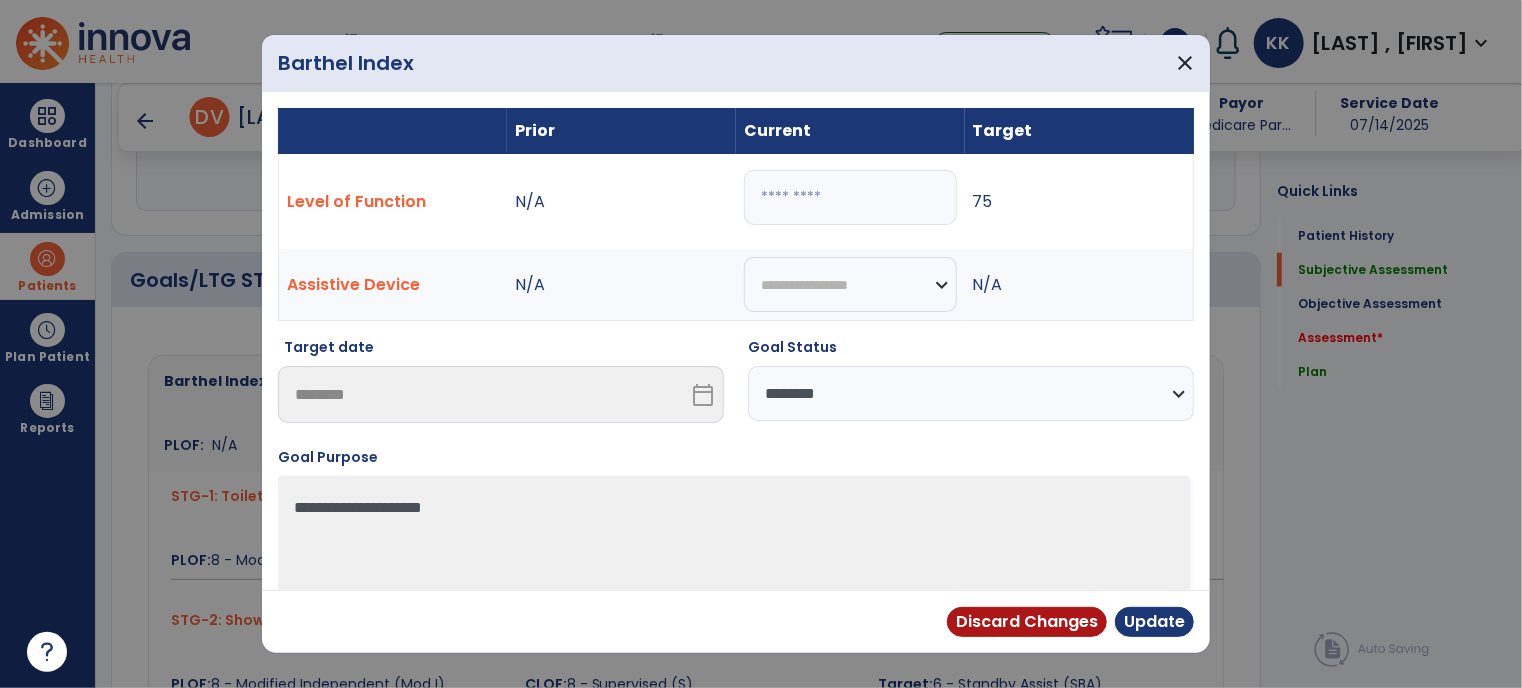 click on "**********" at bounding box center [971, 393] 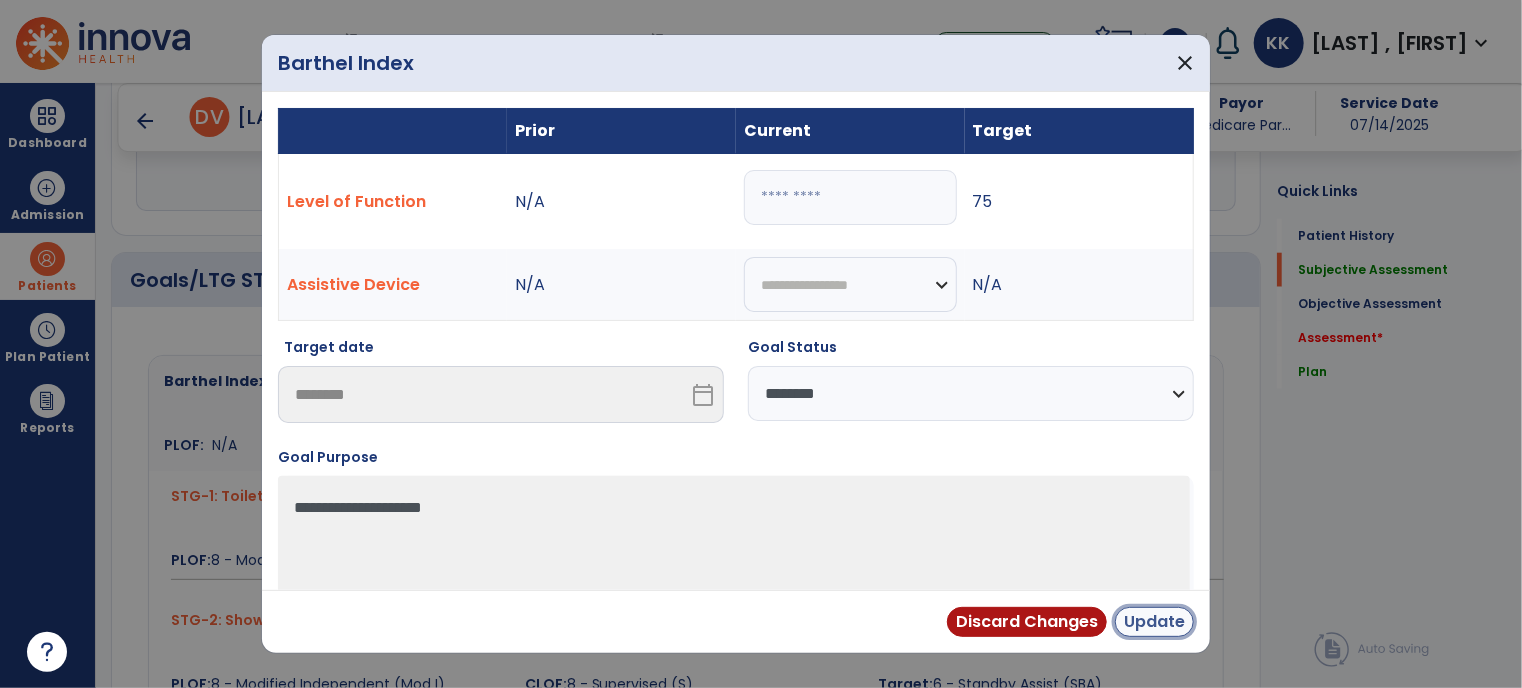 click on "Update" at bounding box center [1154, 622] 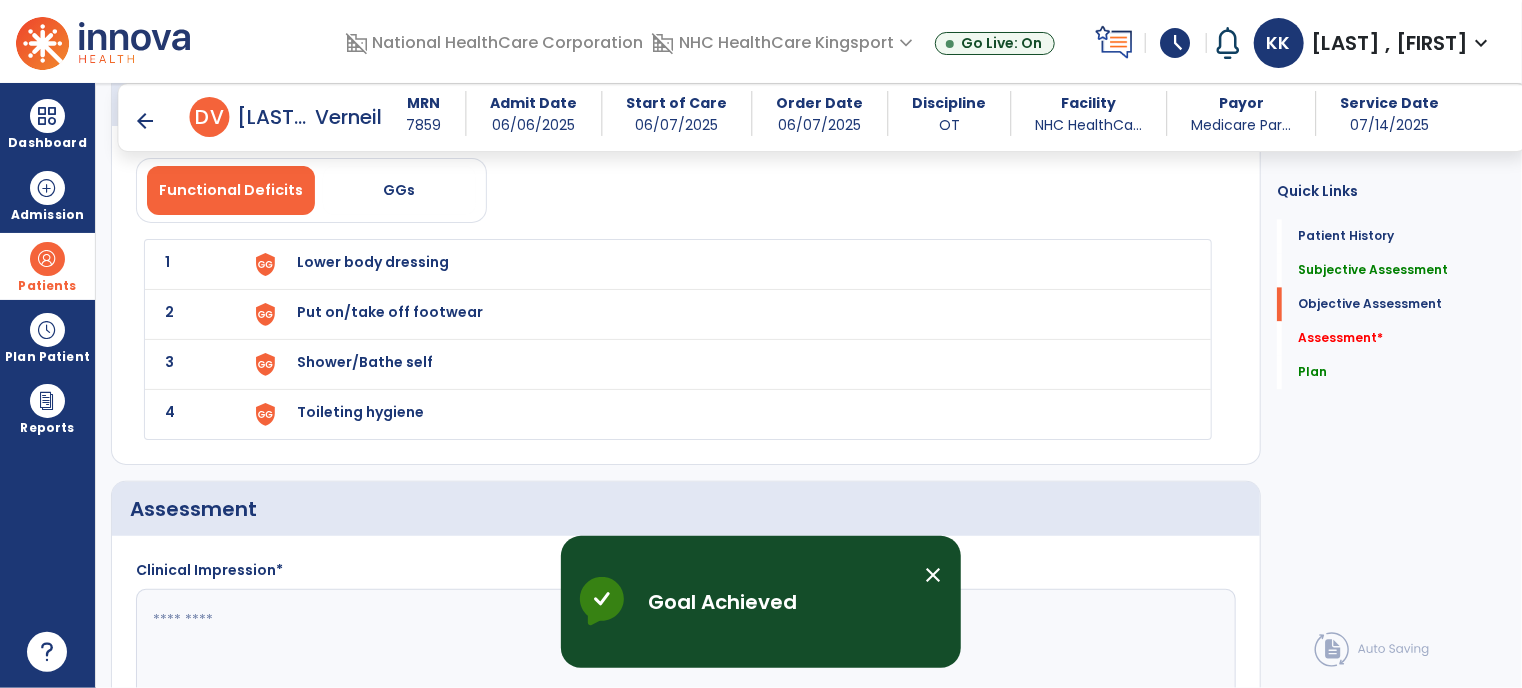 scroll, scrollTop: 2180, scrollLeft: 0, axis: vertical 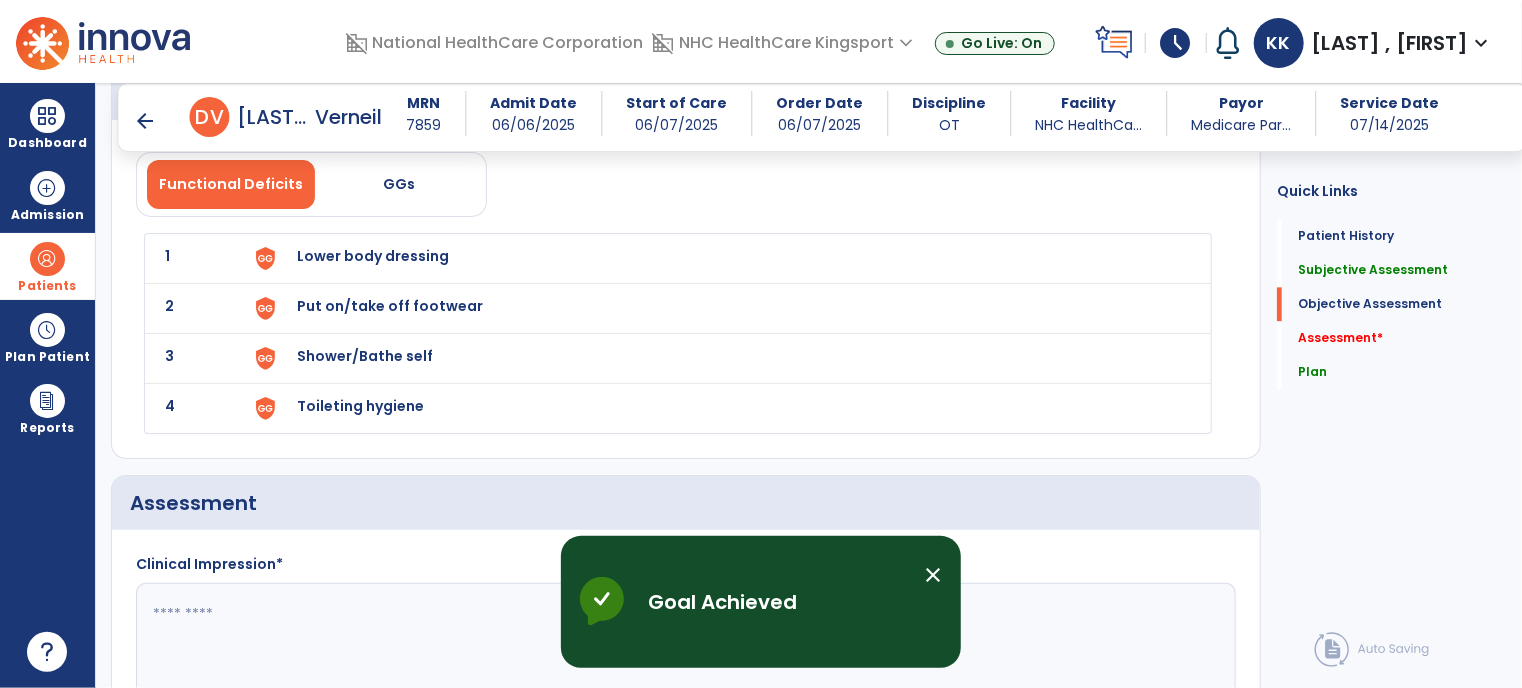 click on "Lower body dressing" at bounding box center [722, 258] 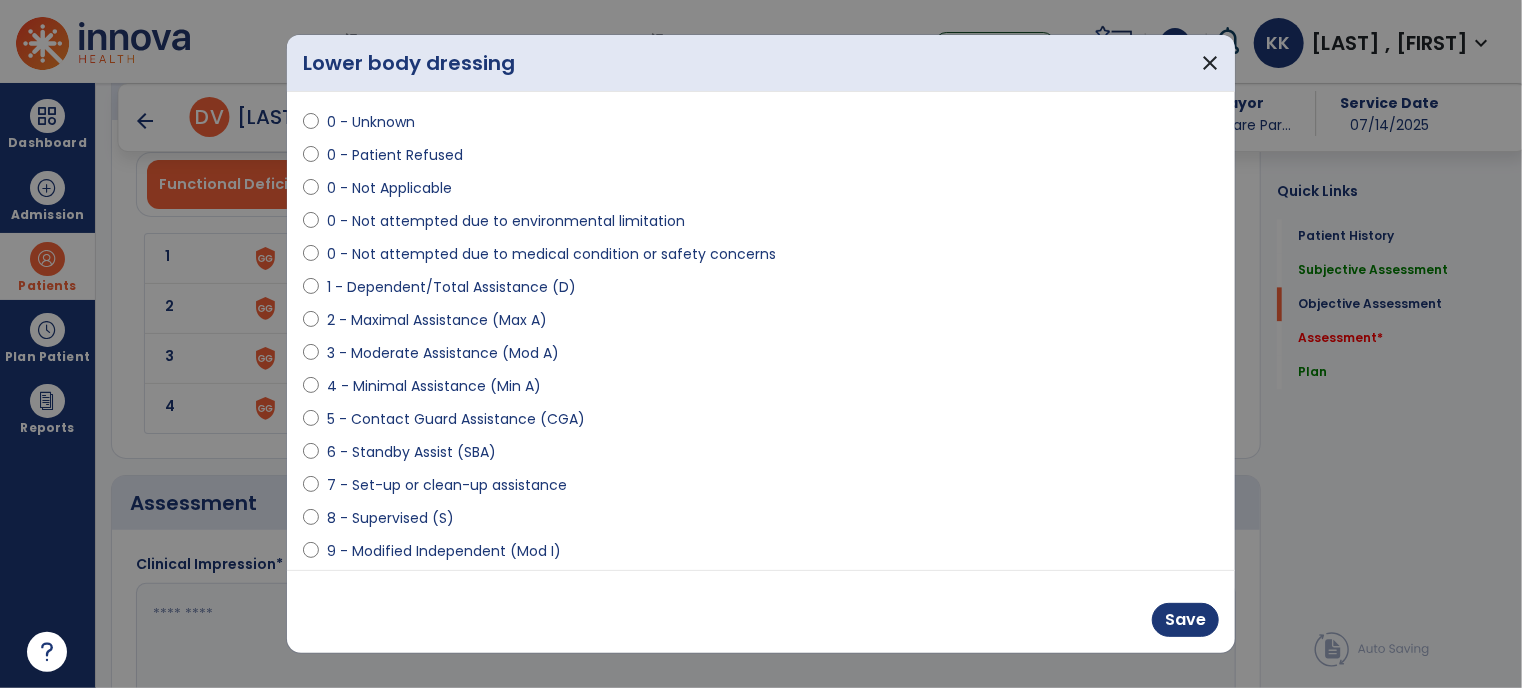 scroll, scrollTop: 72, scrollLeft: 0, axis: vertical 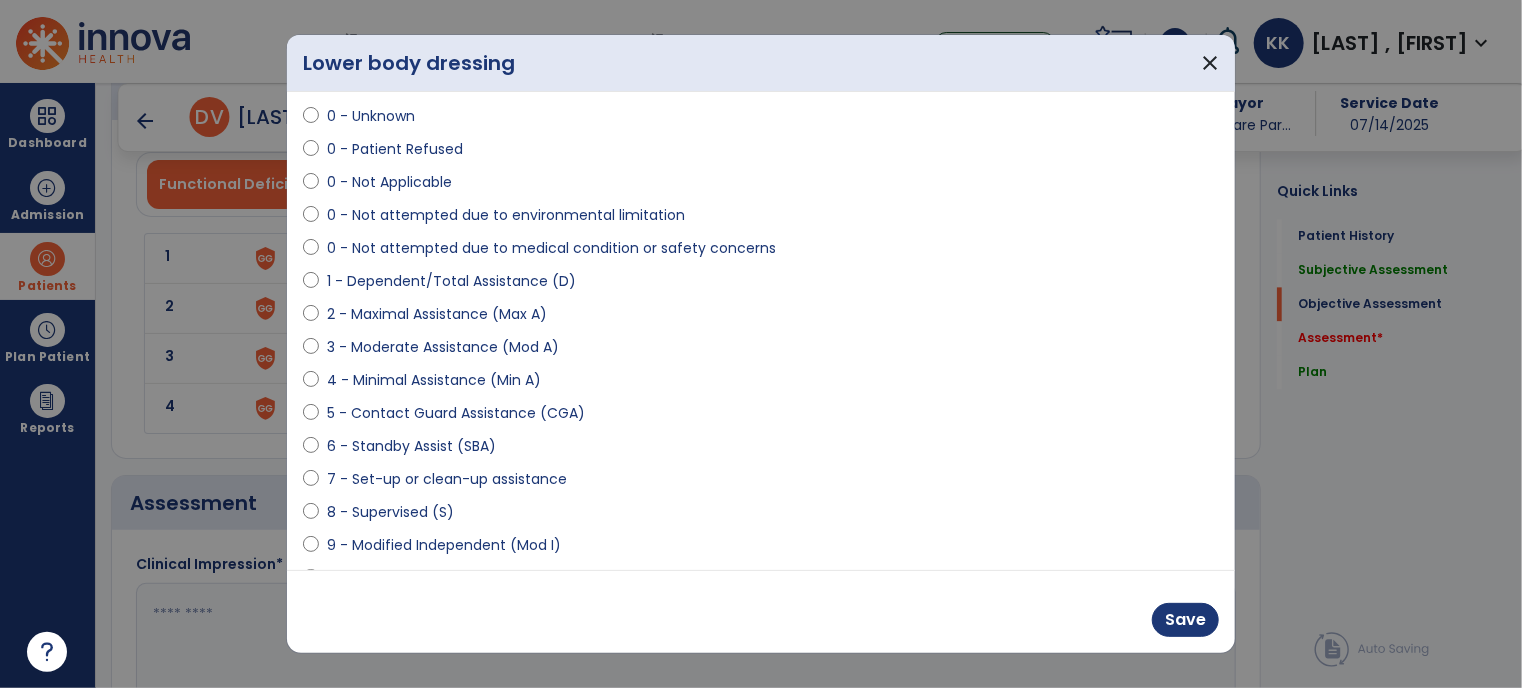 click on "8 - Supervised (S)" at bounding box center [390, 512] 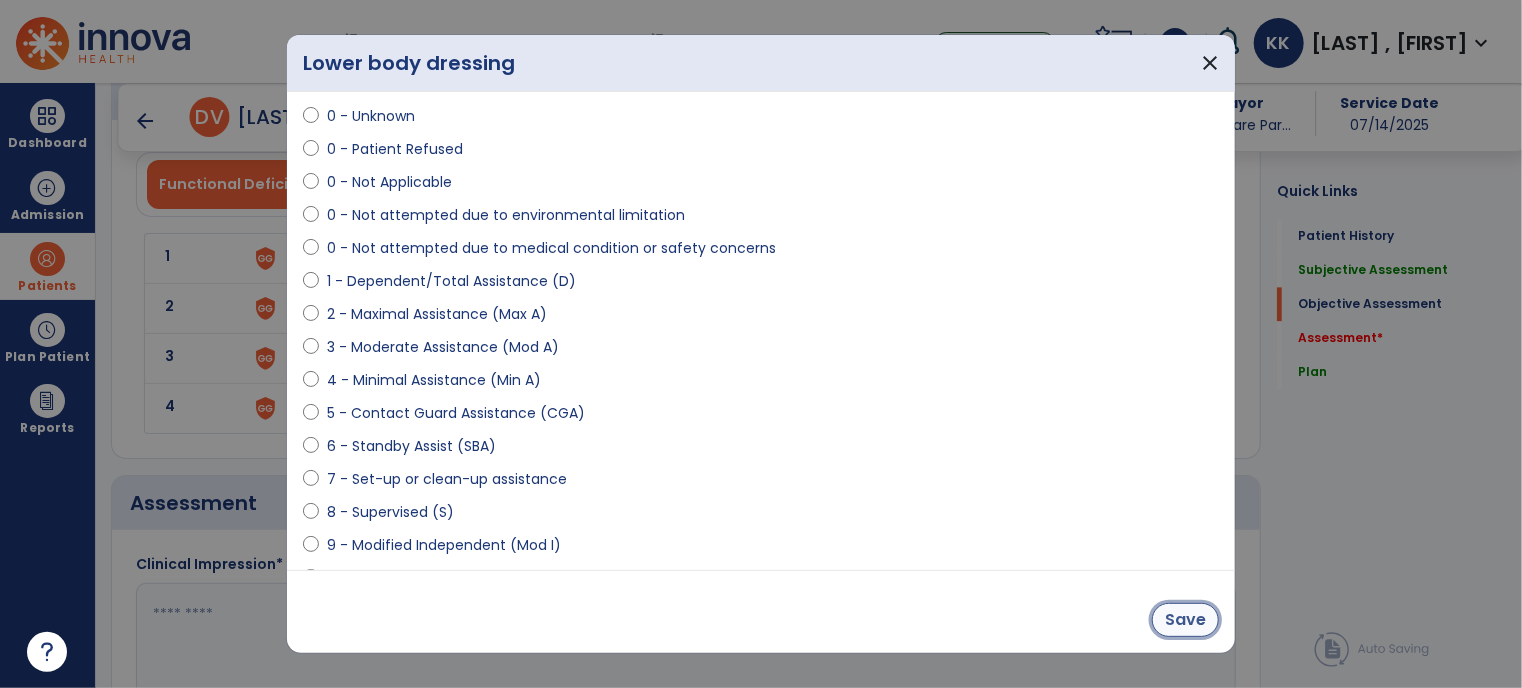click on "Save" at bounding box center [1185, 620] 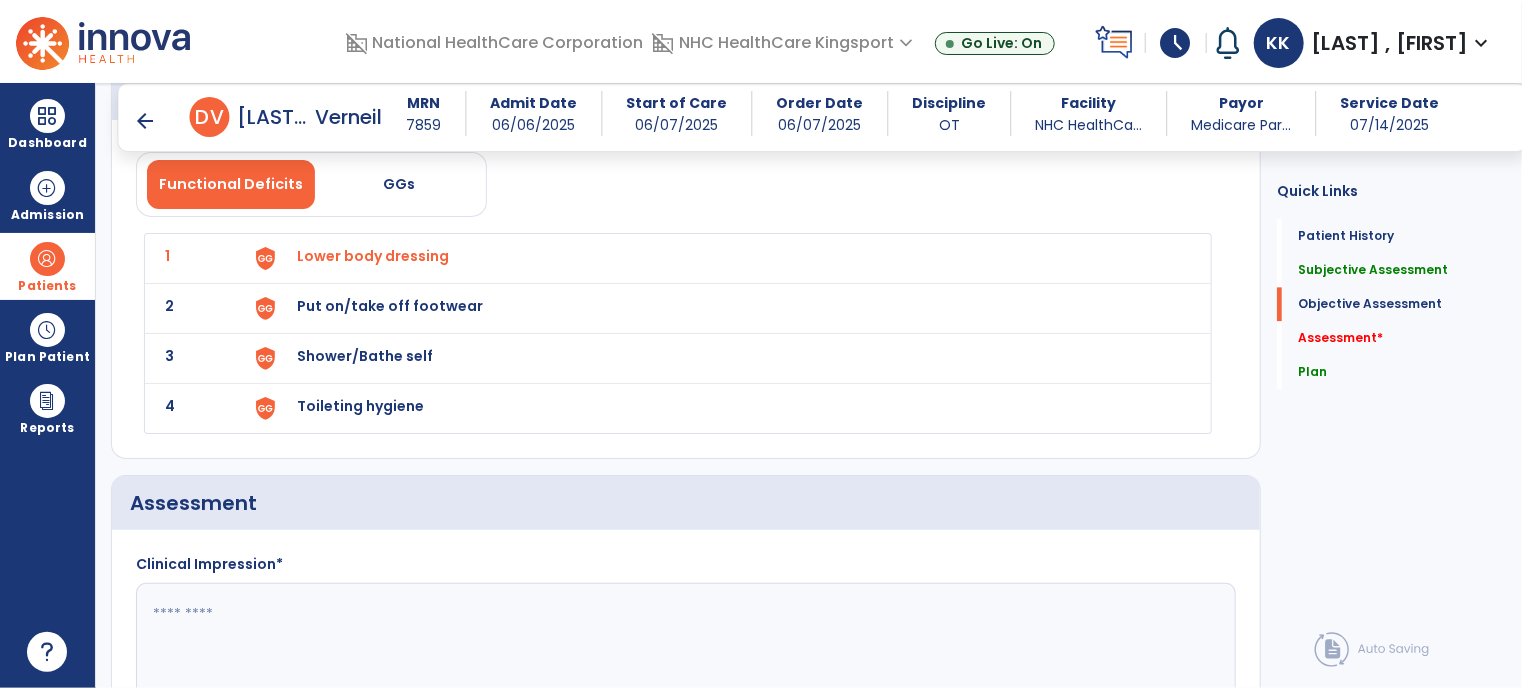 click on "Put on/take off footwear" at bounding box center (373, 256) 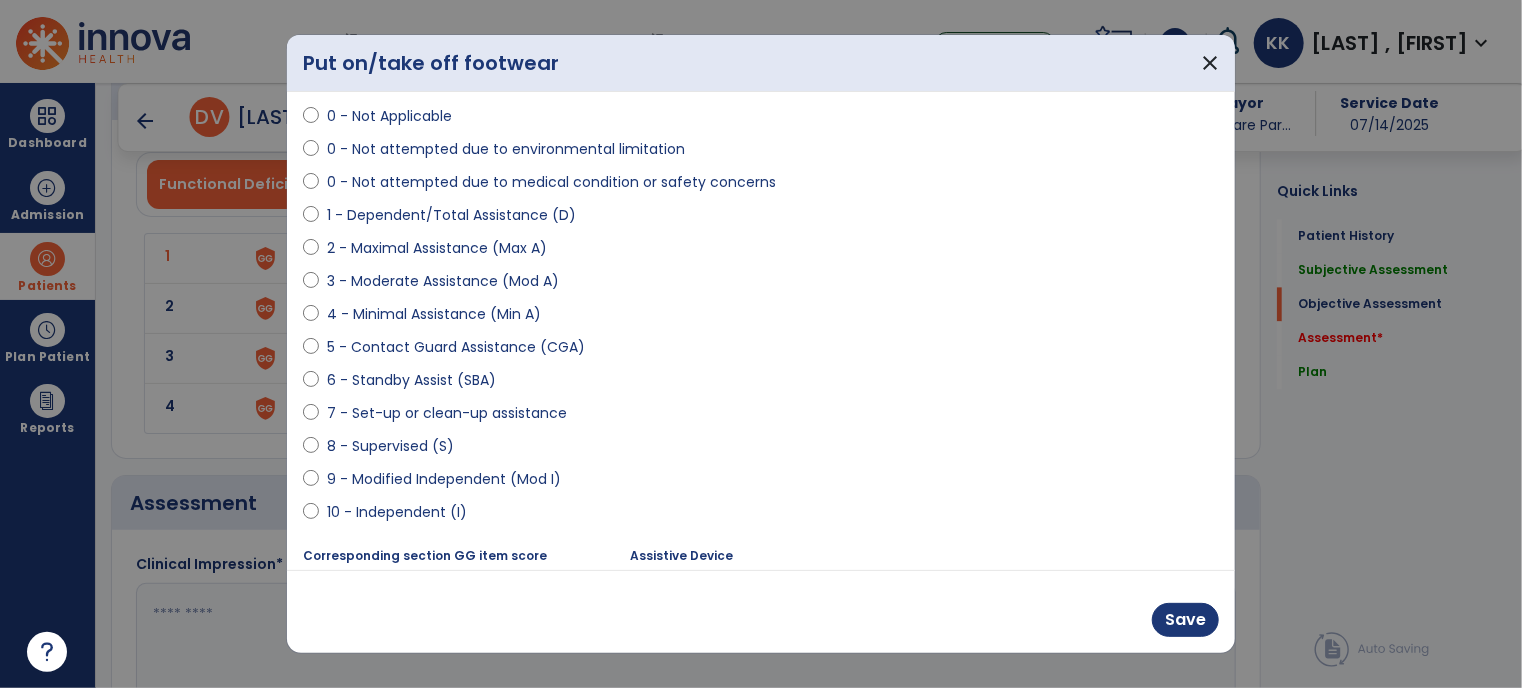 scroll, scrollTop: 139, scrollLeft: 0, axis: vertical 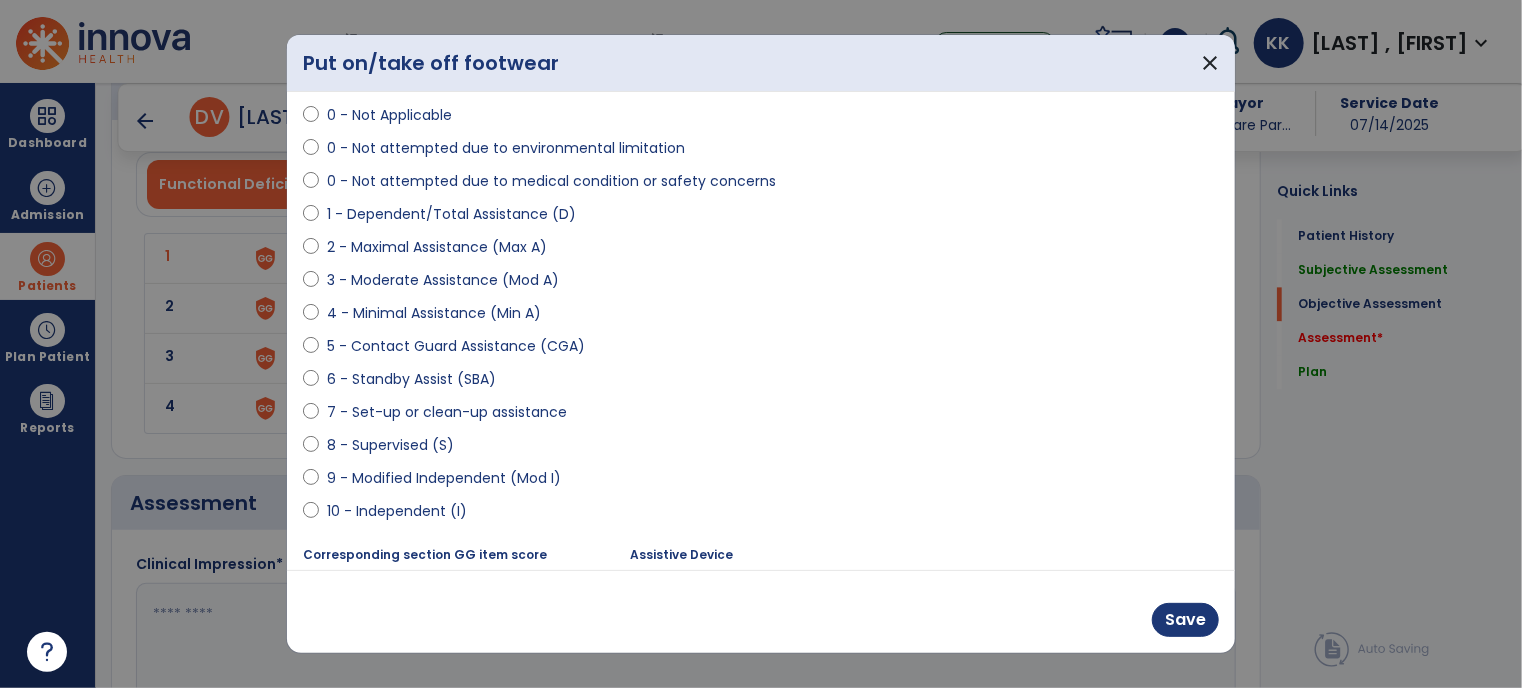 click on "9 - Modified Independent (Mod I)" at bounding box center (444, 478) 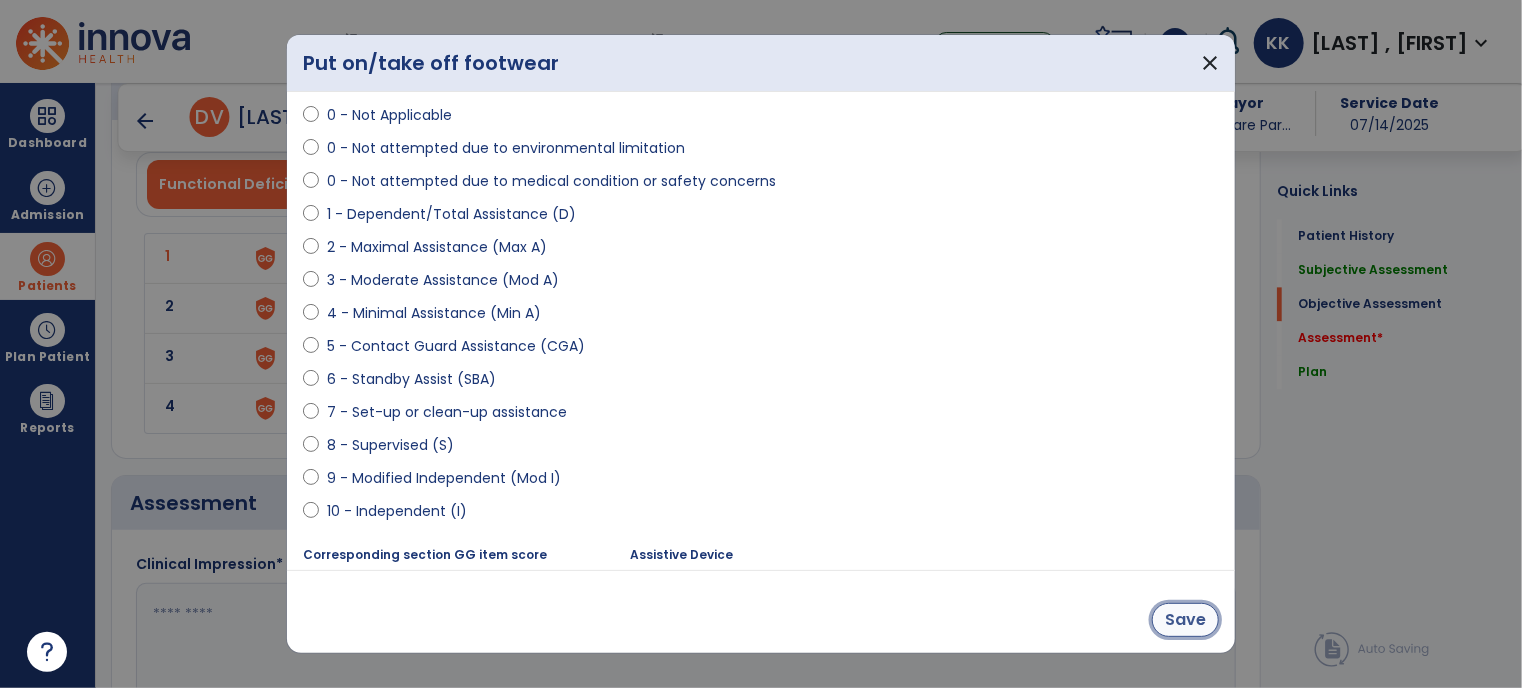 click on "Save" at bounding box center (1185, 620) 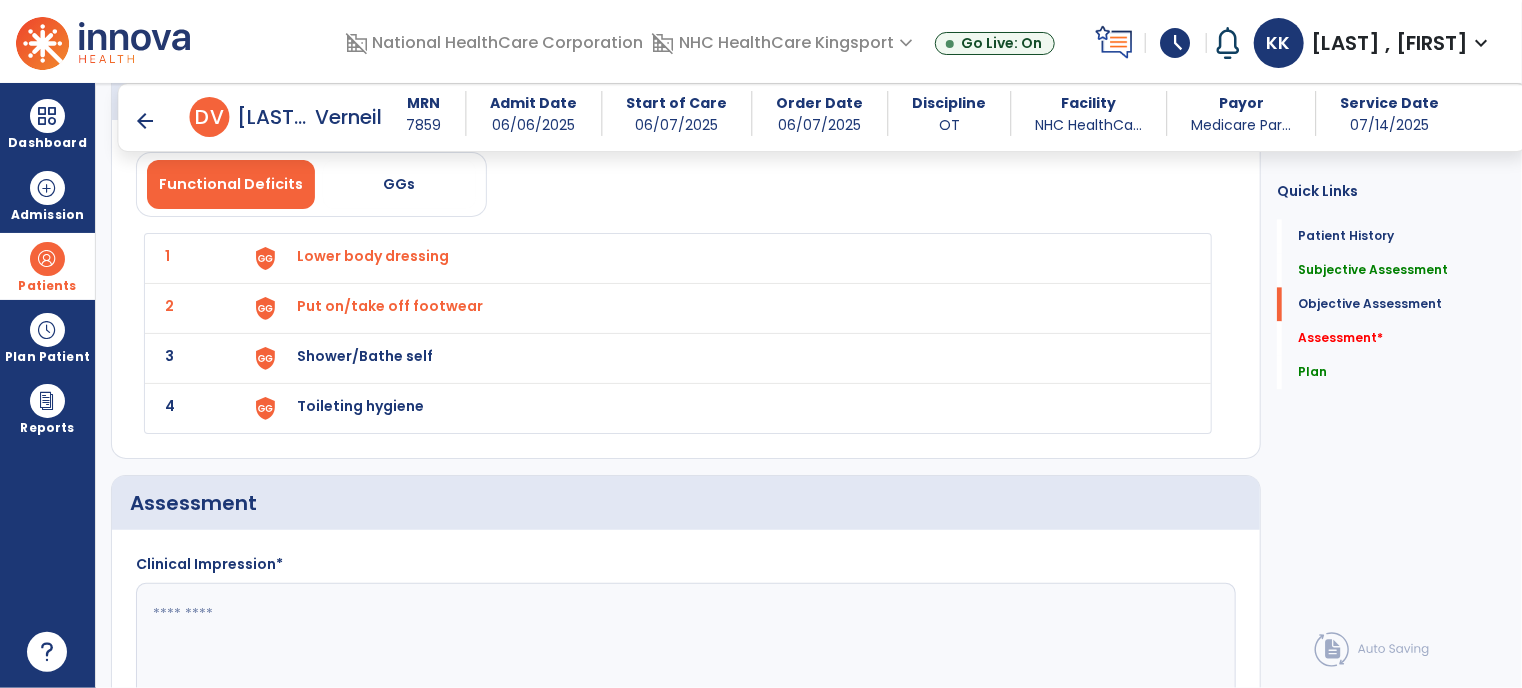 click on "Shower/Bathe self" at bounding box center [373, 256] 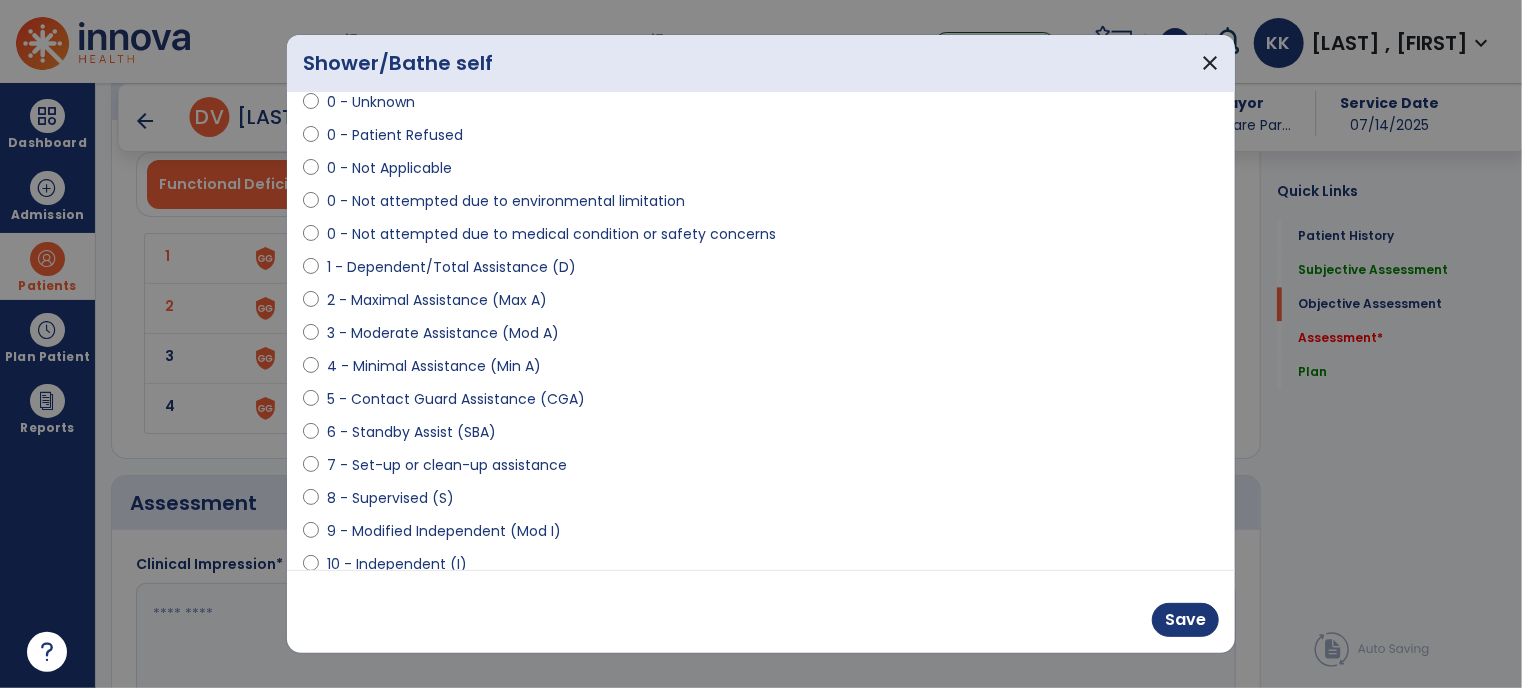 scroll, scrollTop: 86, scrollLeft: 0, axis: vertical 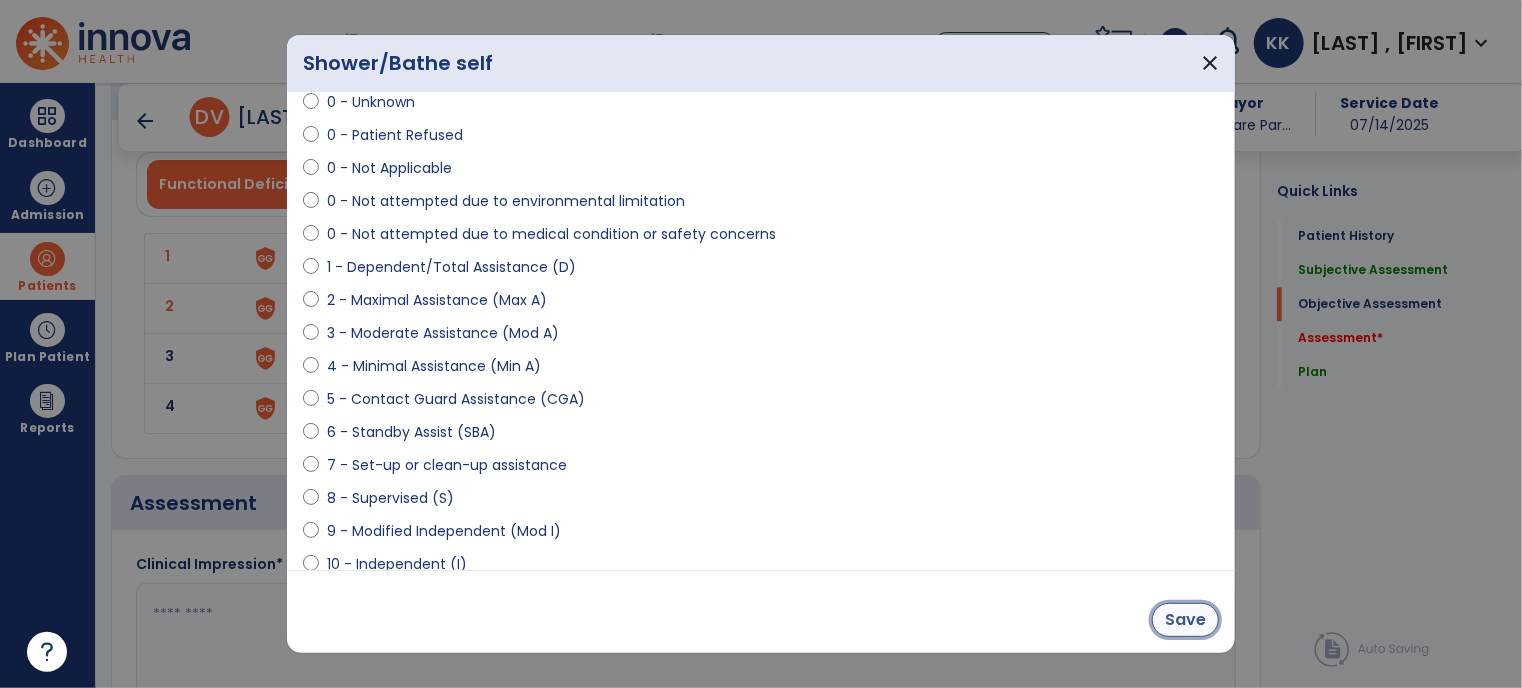 click on "Save" at bounding box center (1185, 620) 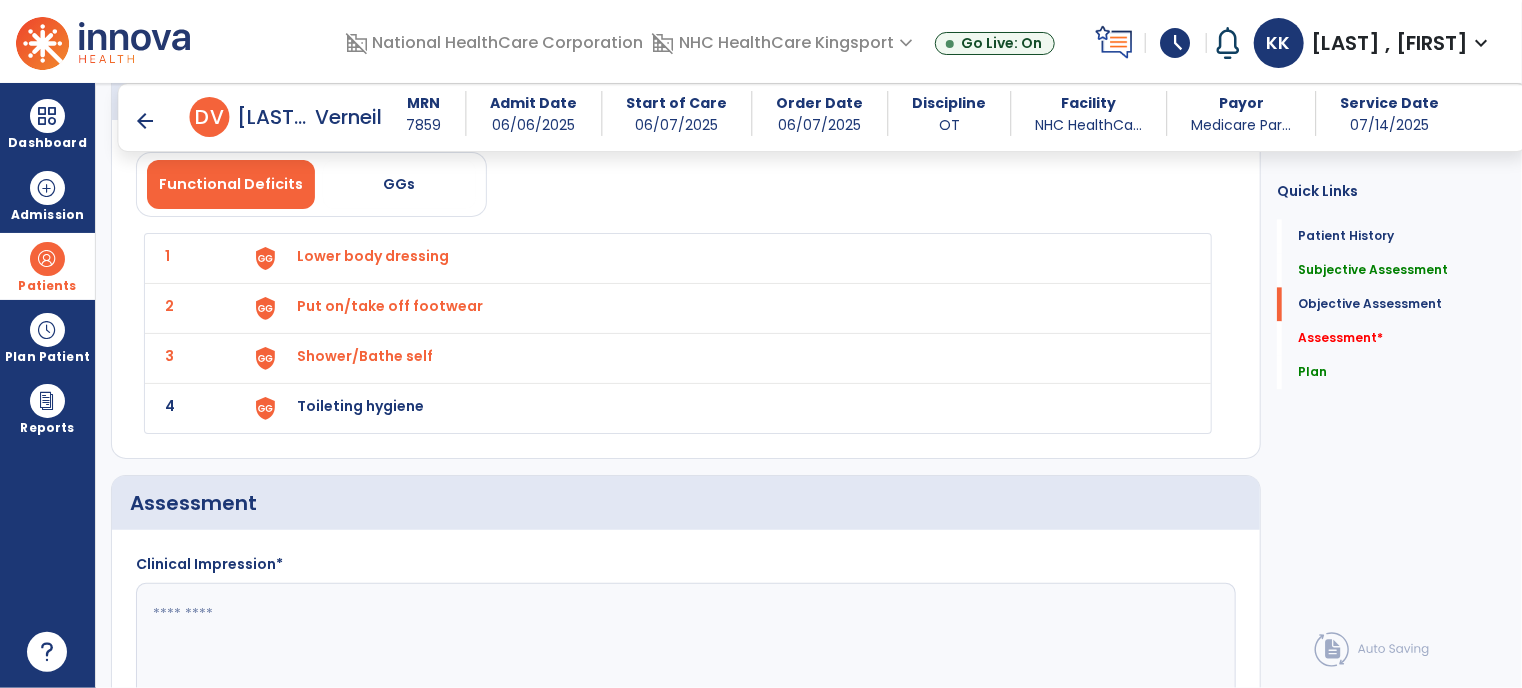 click on "Toileting hygiene" at bounding box center [373, 256] 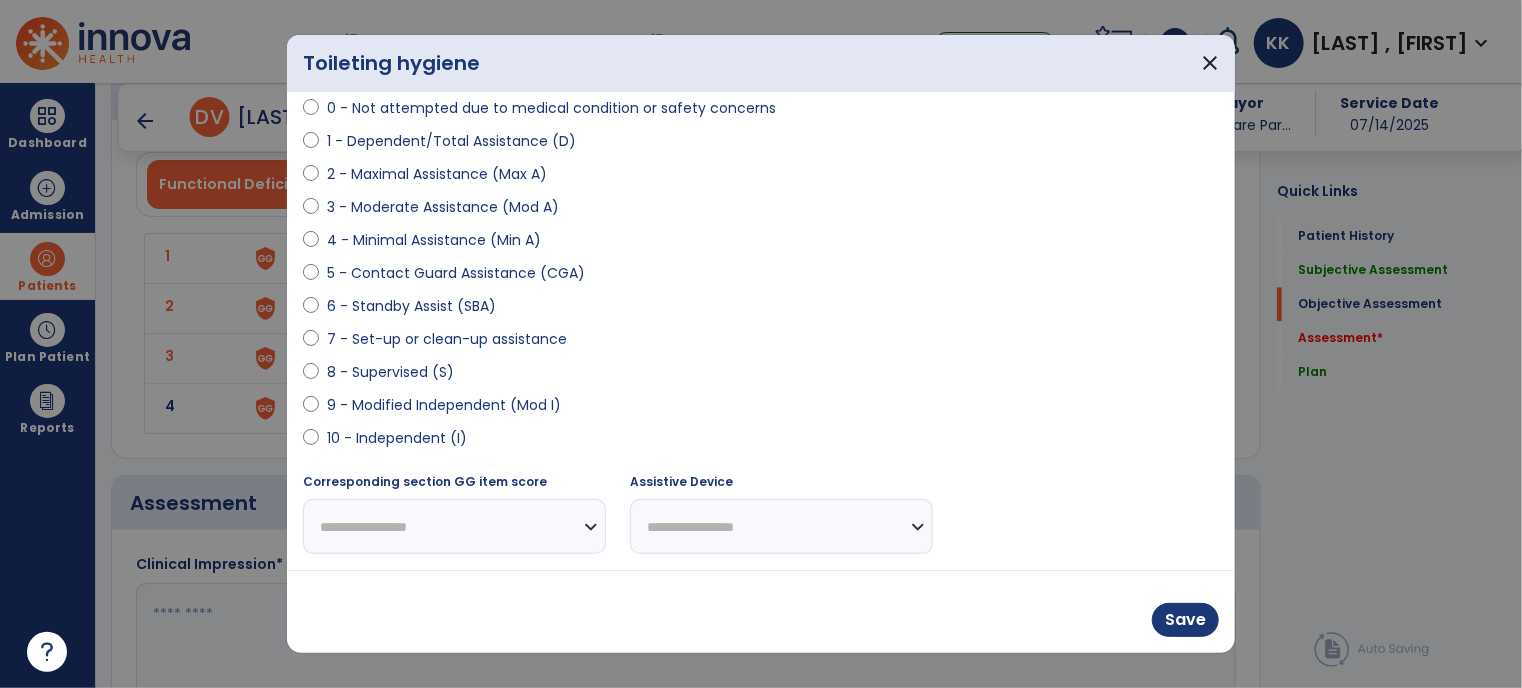 scroll, scrollTop: 210, scrollLeft: 0, axis: vertical 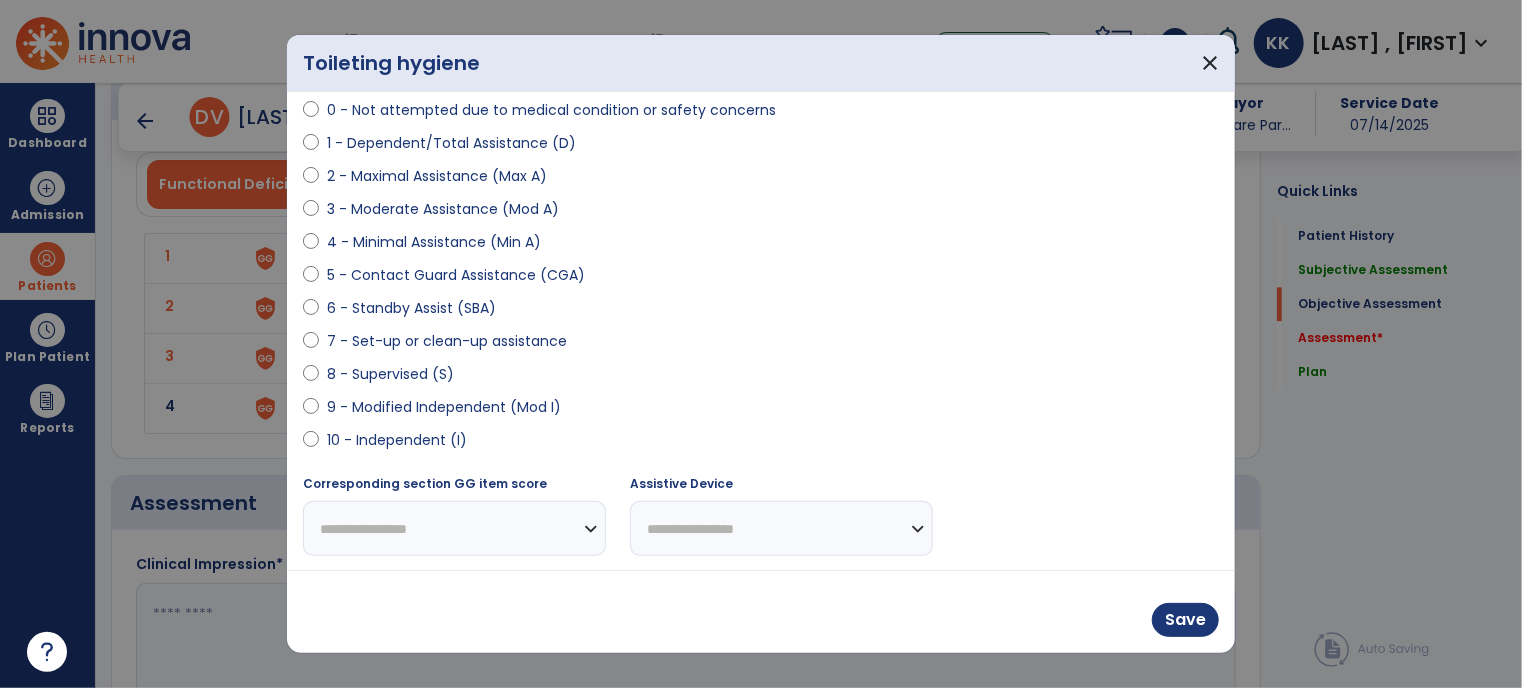 click on "9 - Modified Independent (Mod I)" at bounding box center [444, 407] 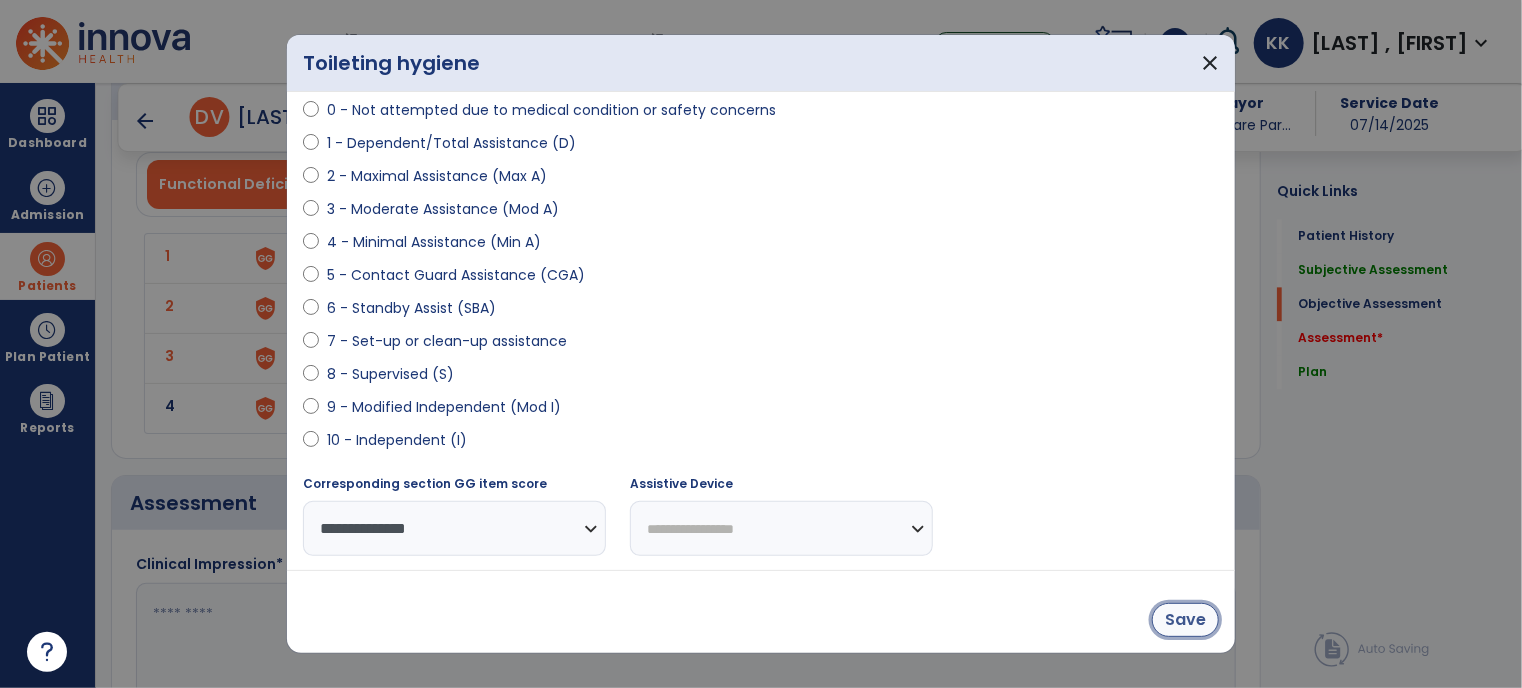 click on "Save" at bounding box center [1185, 620] 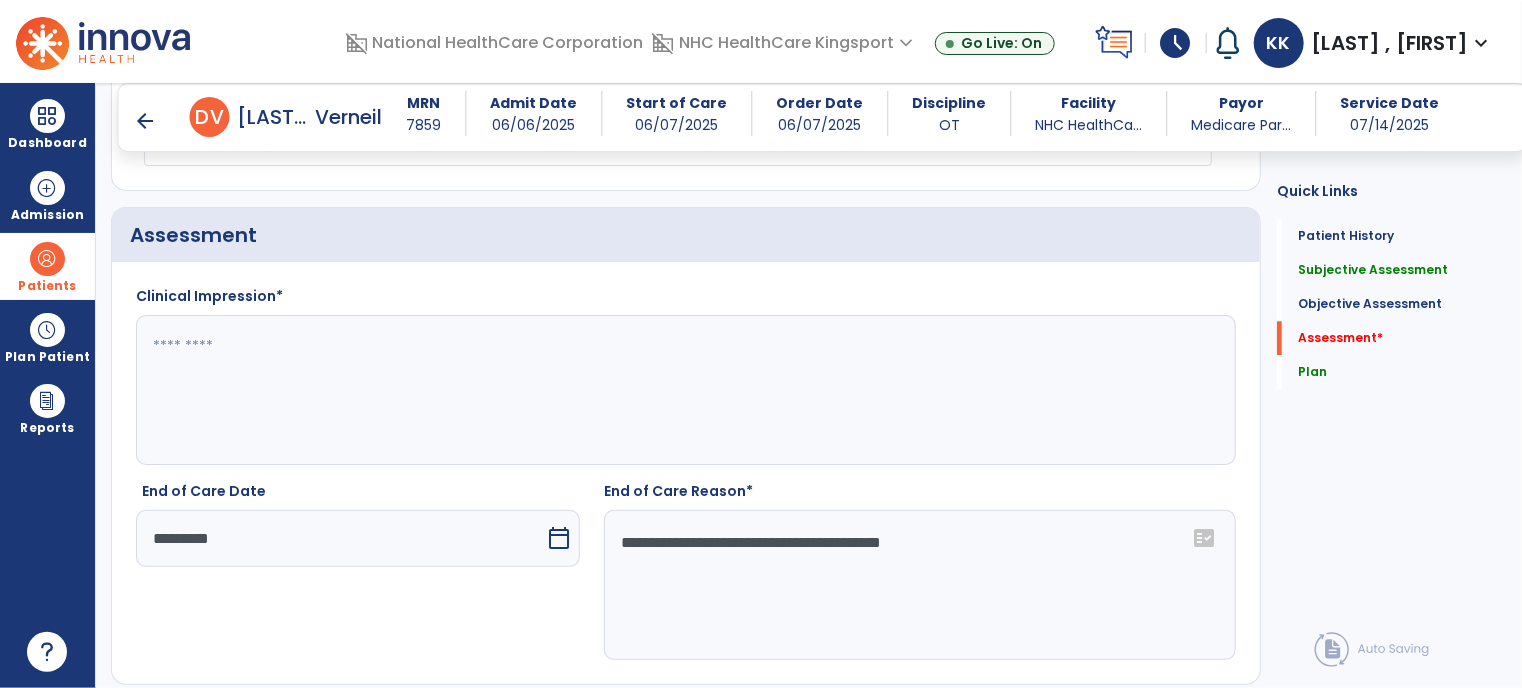 scroll, scrollTop: 2448, scrollLeft: 0, axis: vertical 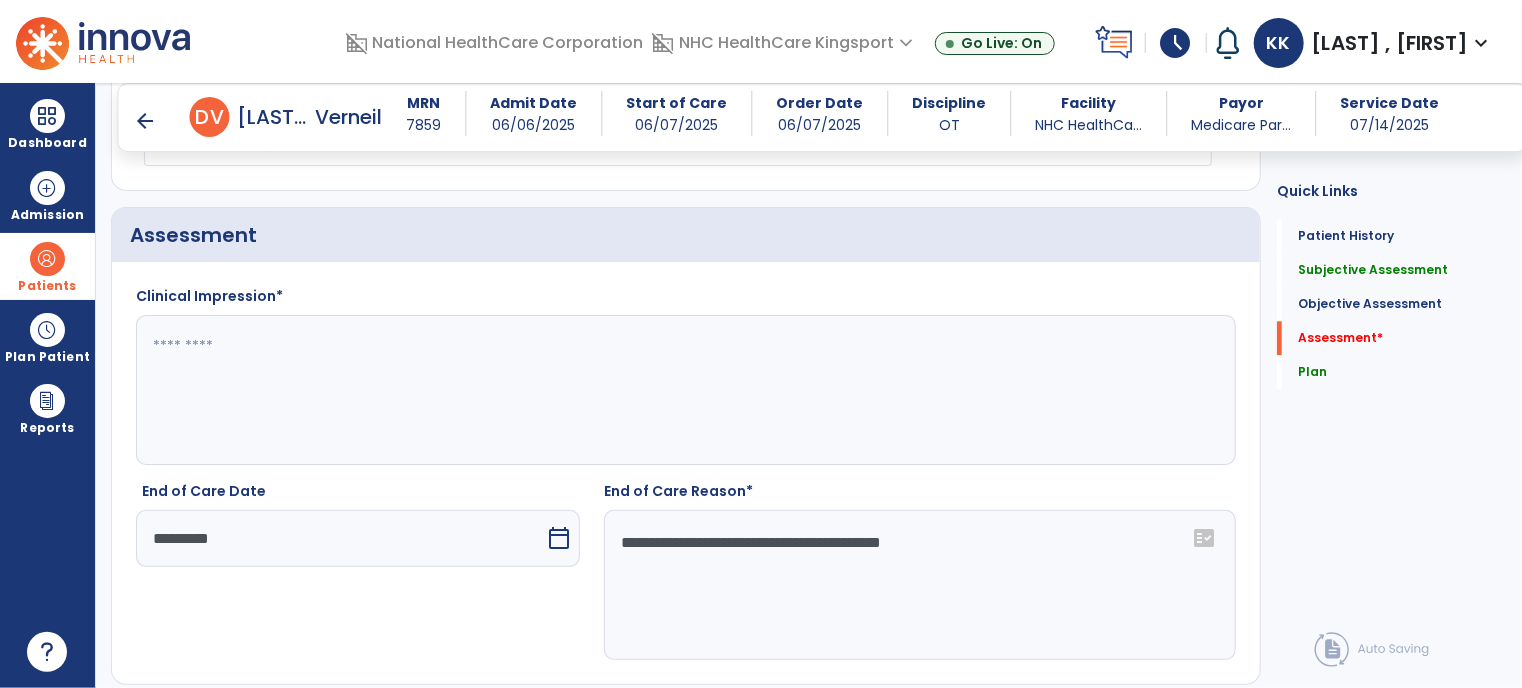 click 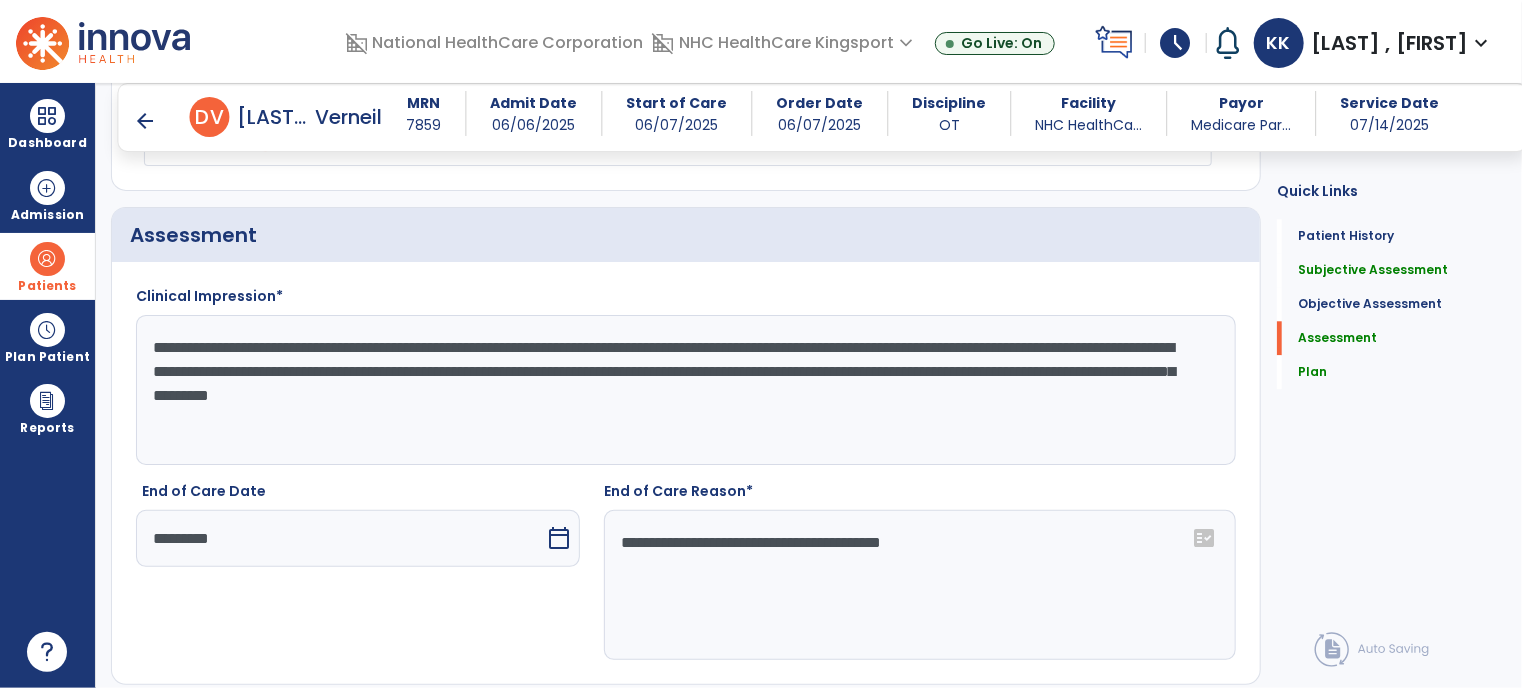 click on "**********" 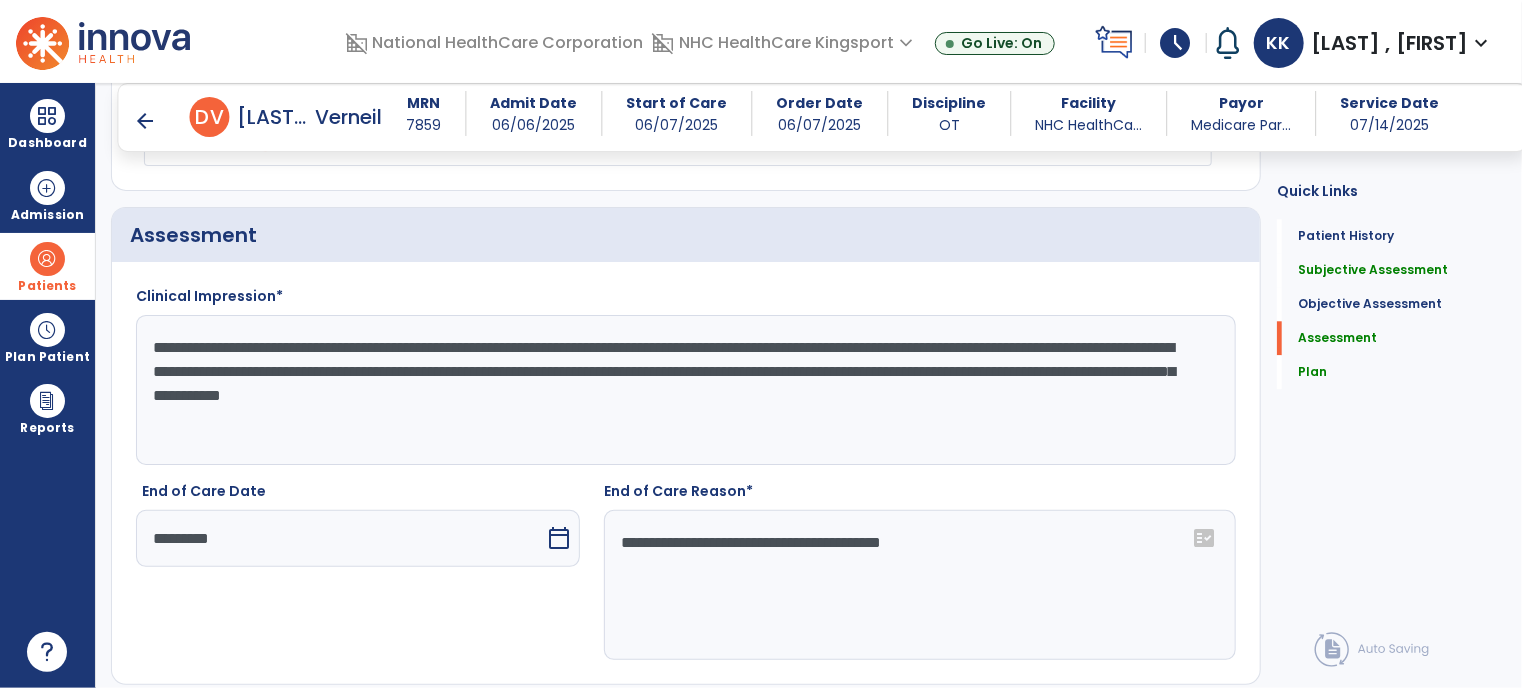 click on "**********" 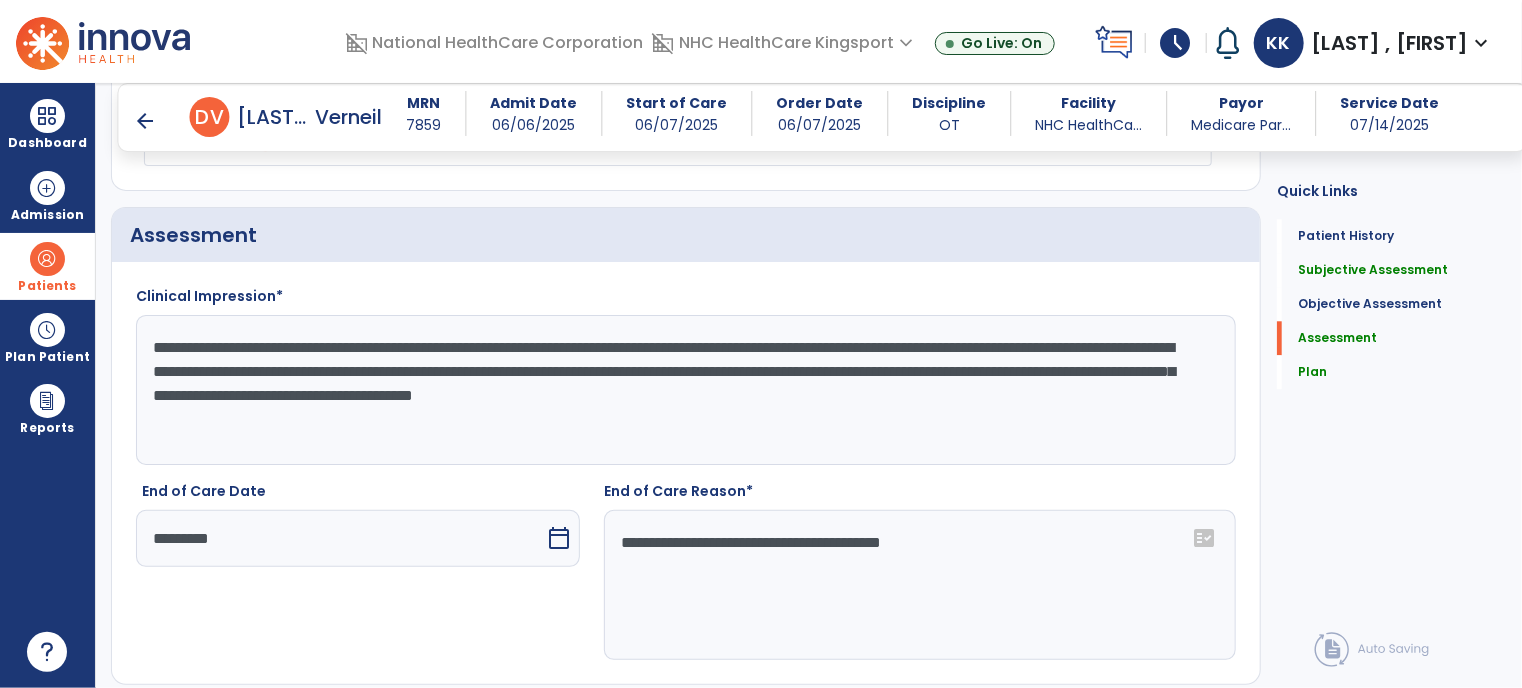 click on "**********" 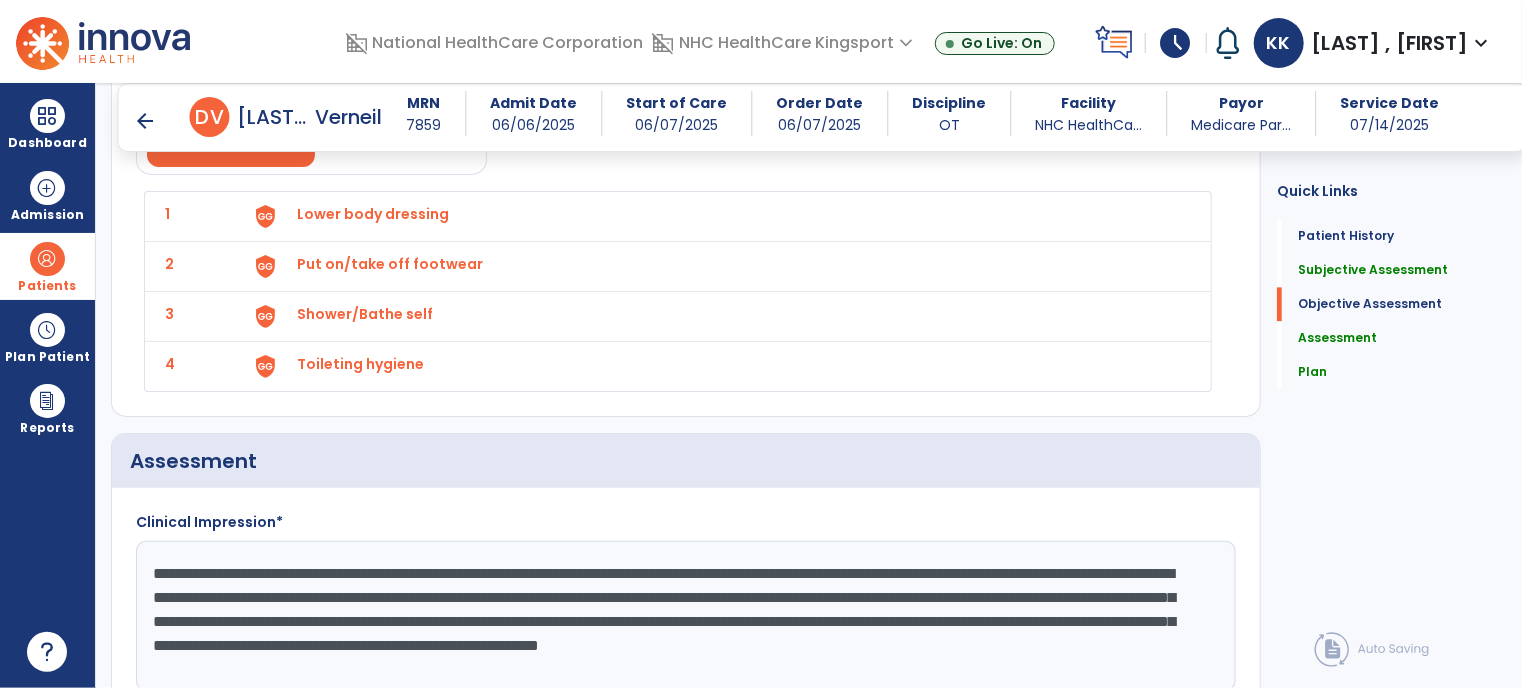 scroll, scrollTop: 2232, scrollLeft: 0, axis: vertical 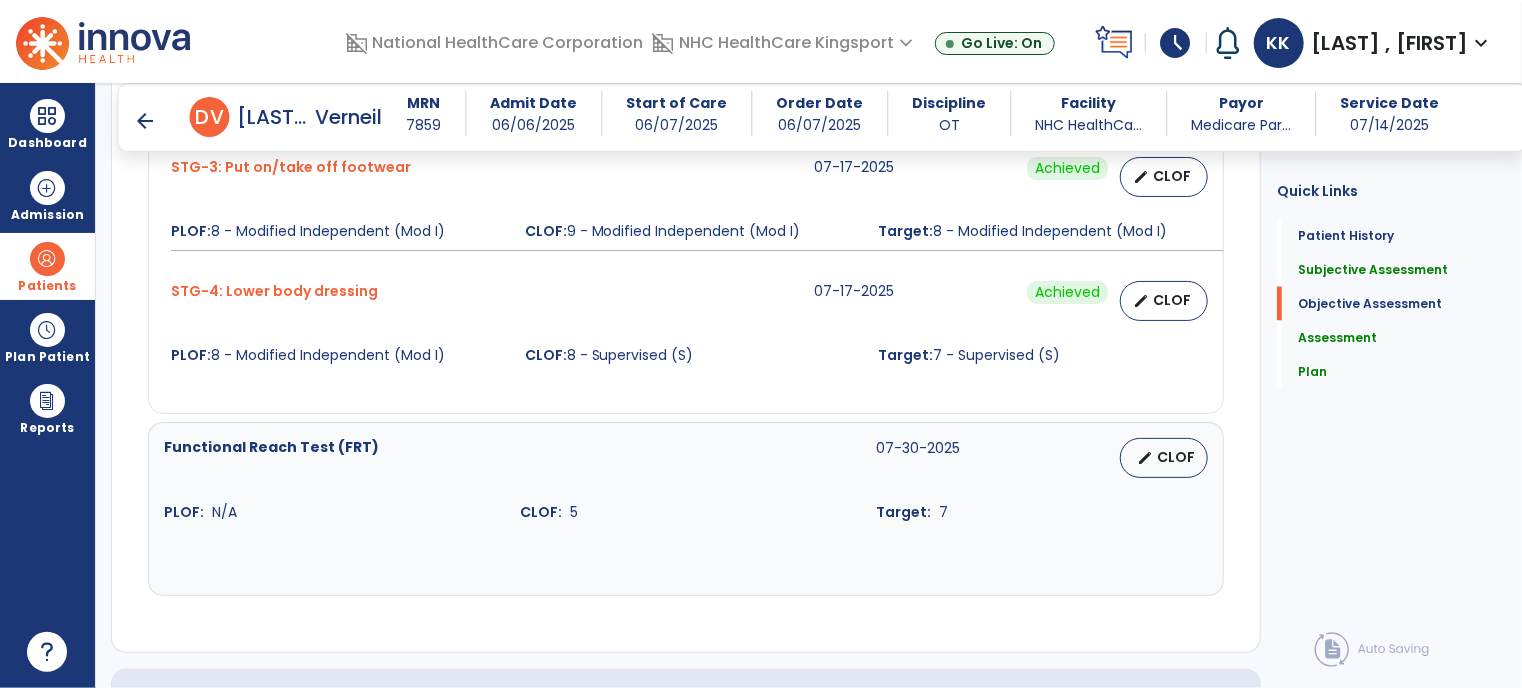 type on "**********" 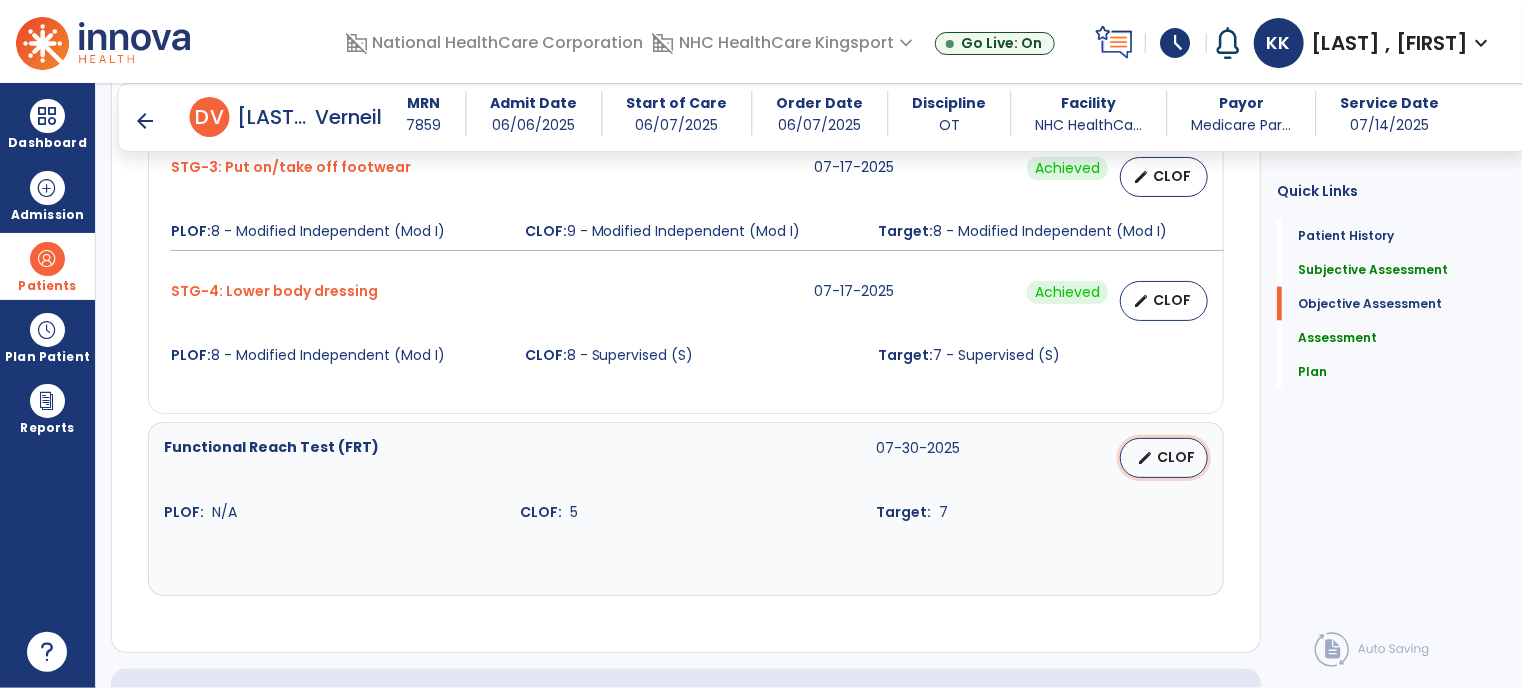 click on "CLOF" at bounding box center [1176, 457] 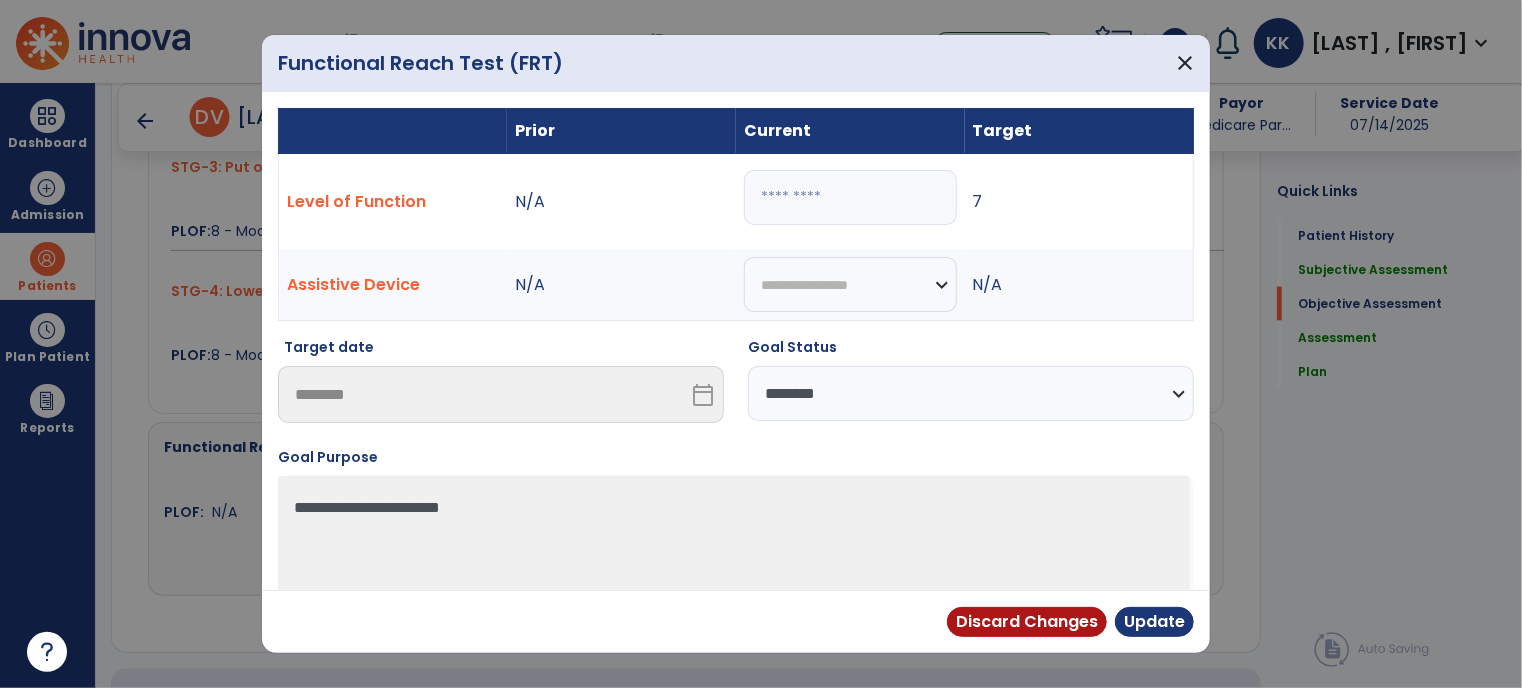 click on "*" at bounding box center (850, 197) 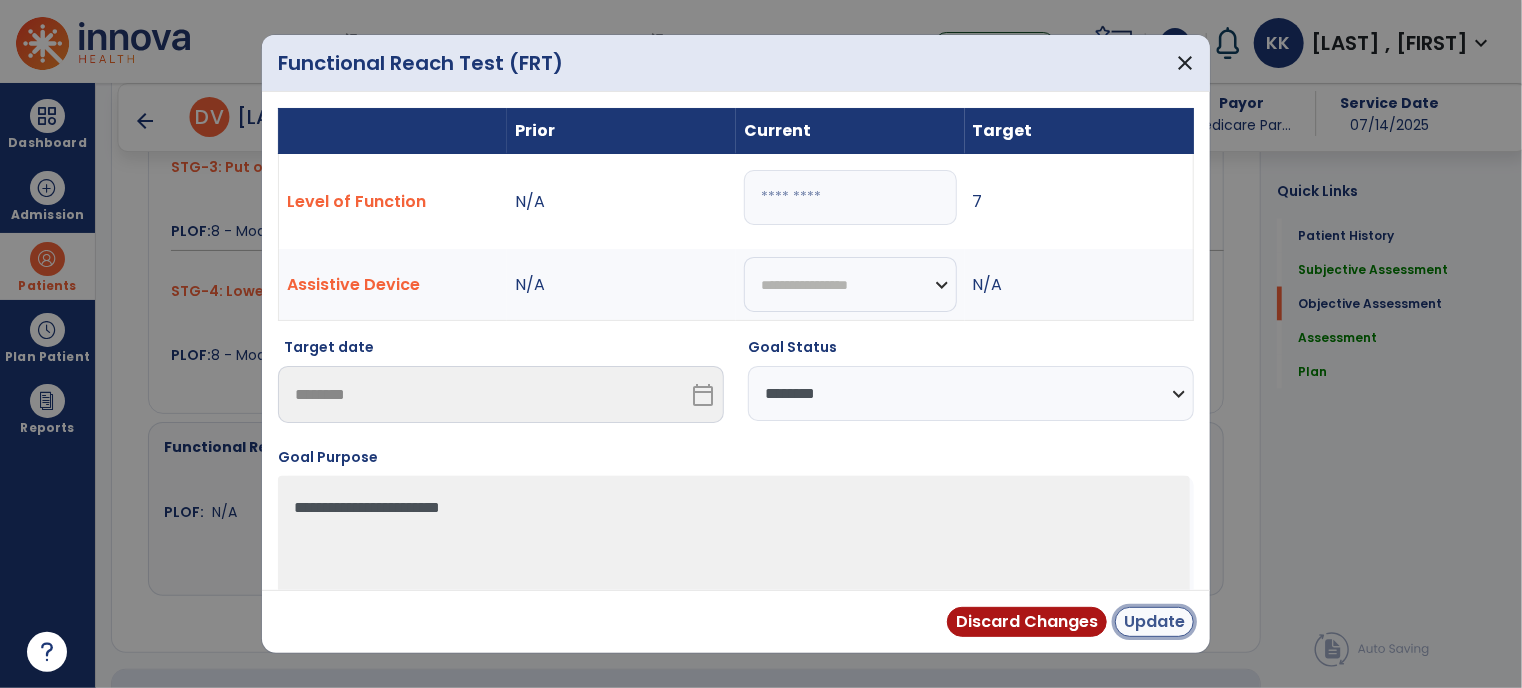 click on "Update" at bounding box center [1154, 622] 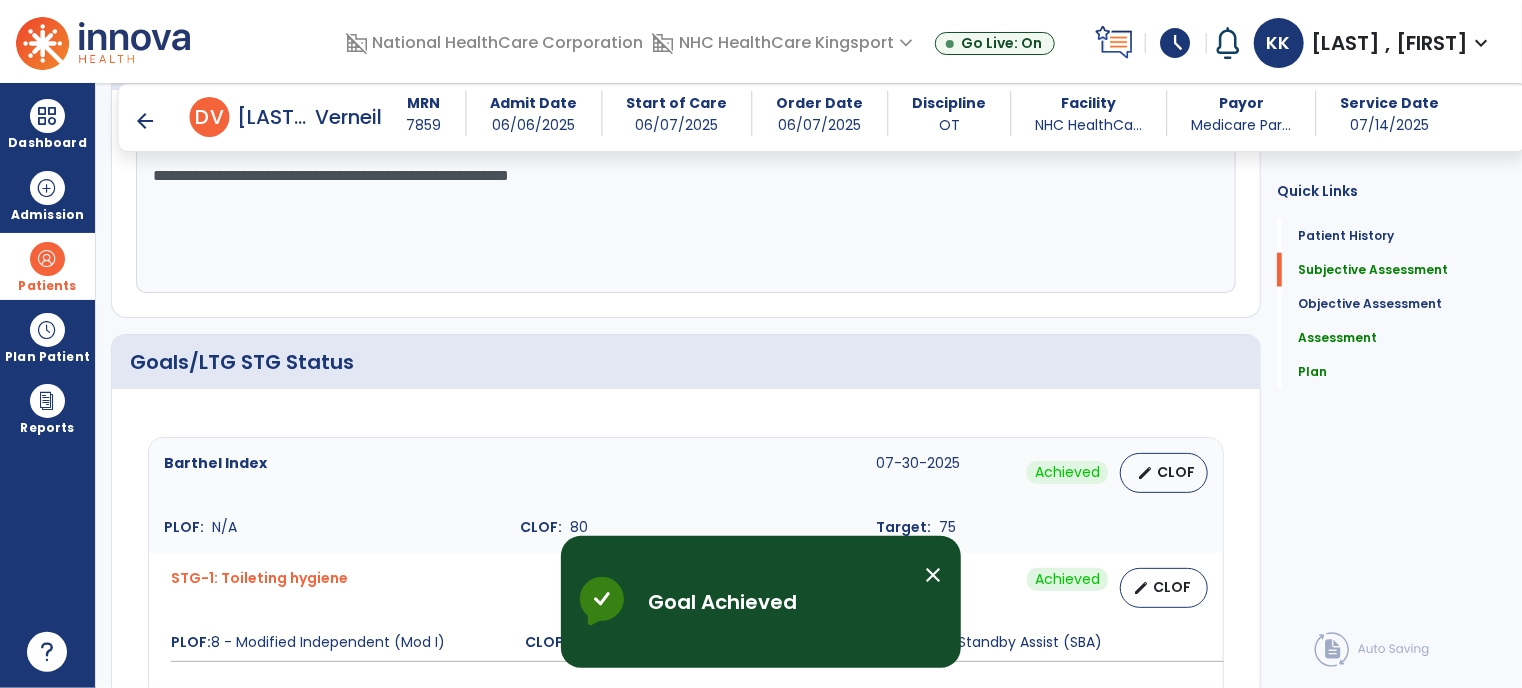 scroll, scrollTop: 920, scrollLeft: 0, axis: vertical 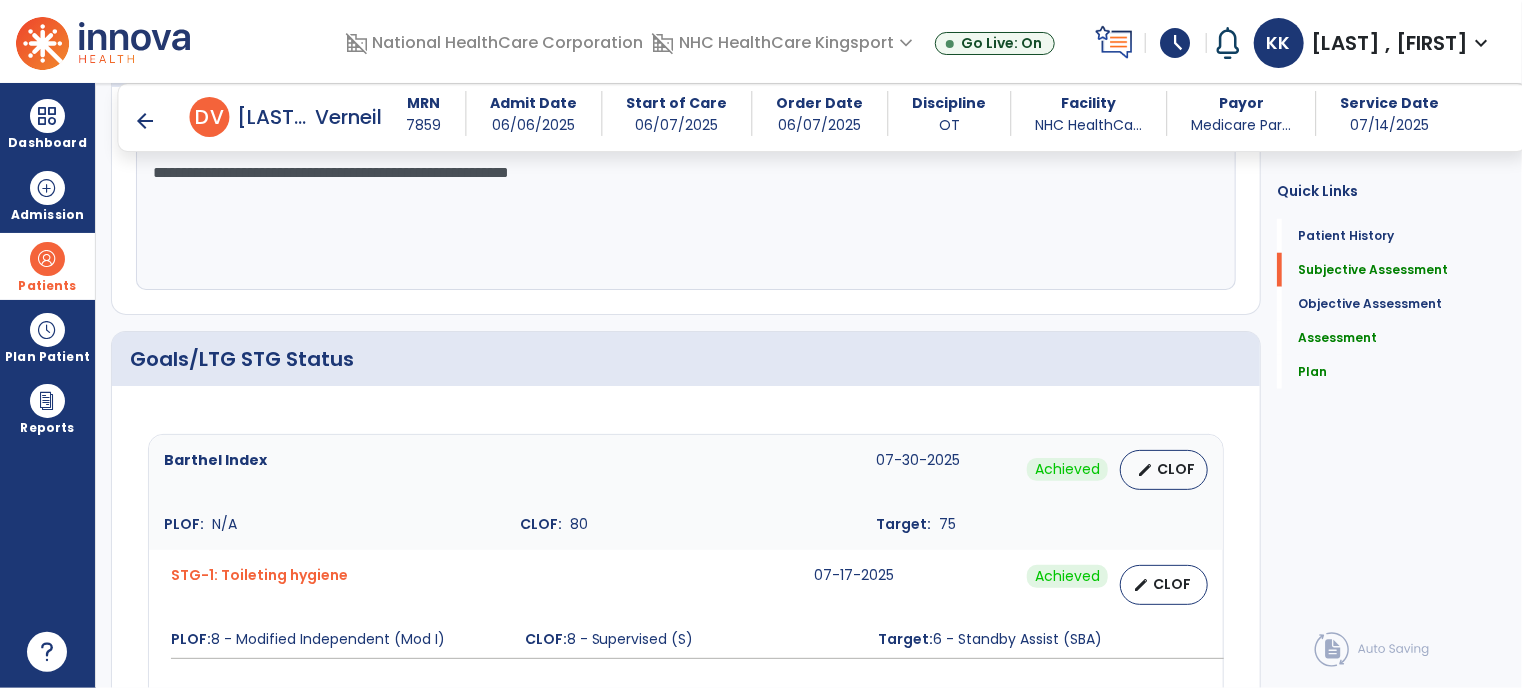 click on "arrow_back" at bounding box center (146, 121) 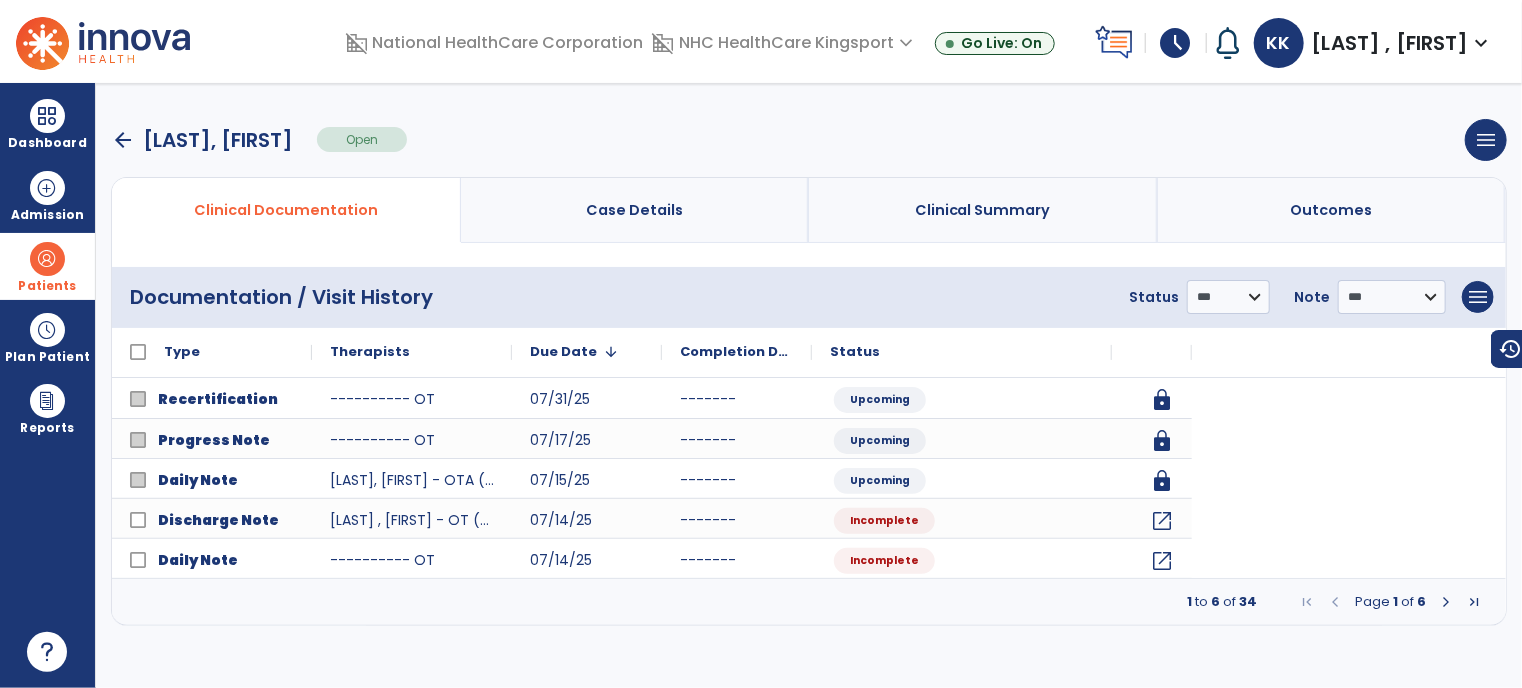 scroll, scrollTop: 0, scrollLeft: 0, axis: both 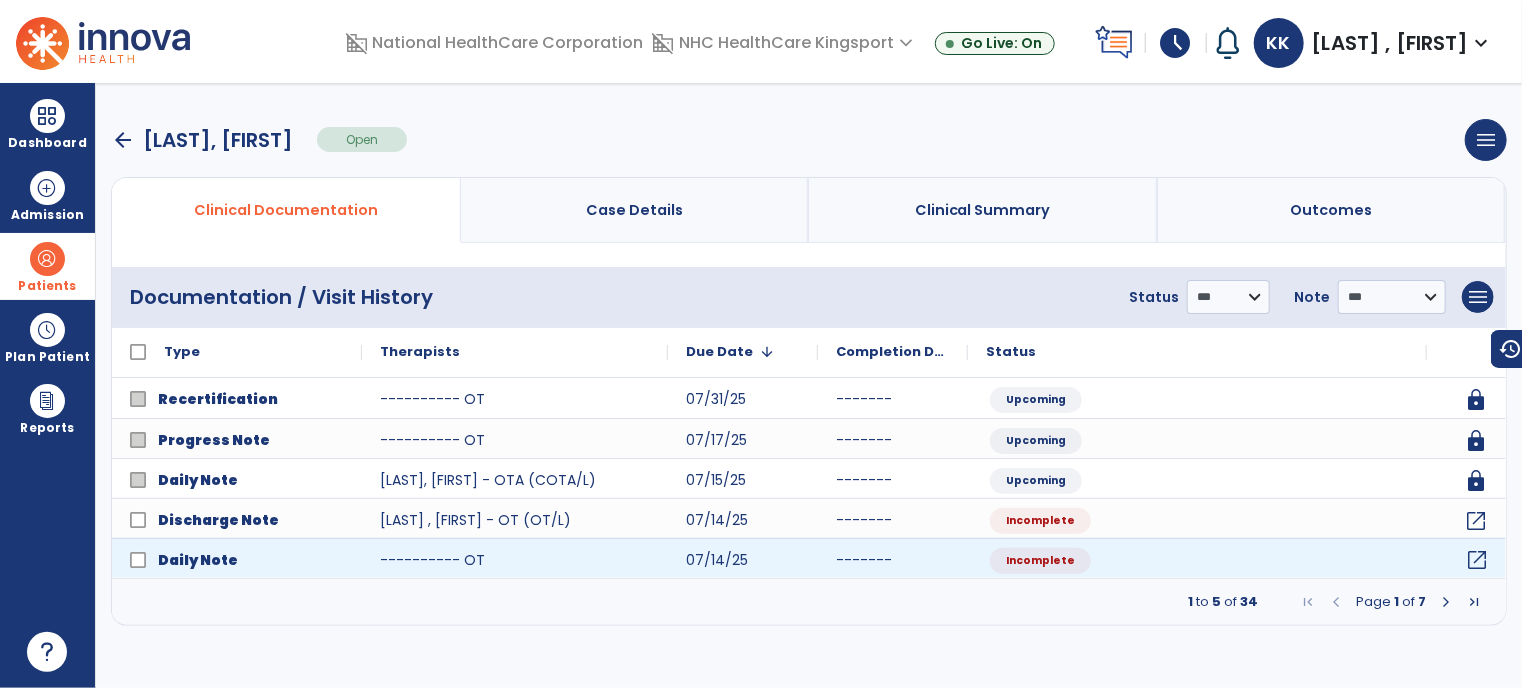 click on "open_in_new" 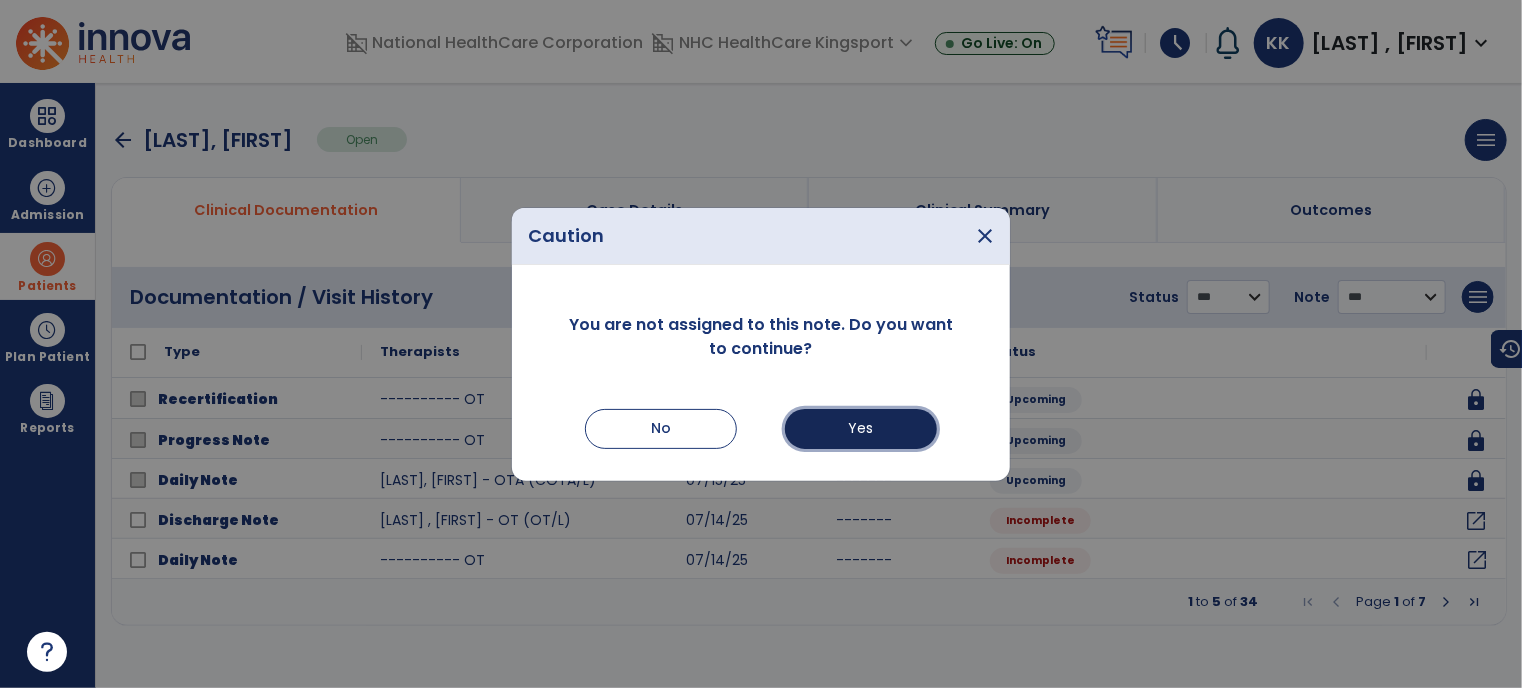 click on "Yes" at bounding box center [861, 429] 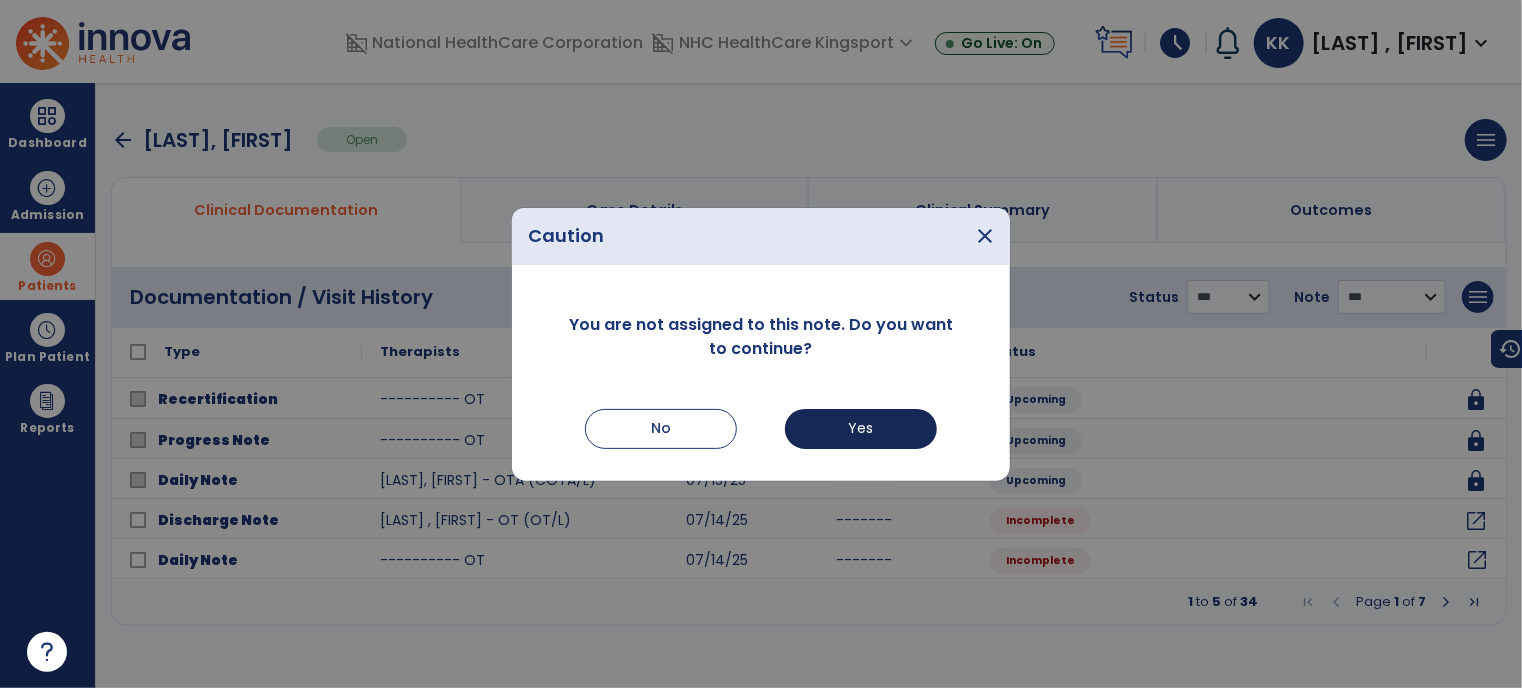 select on "*" 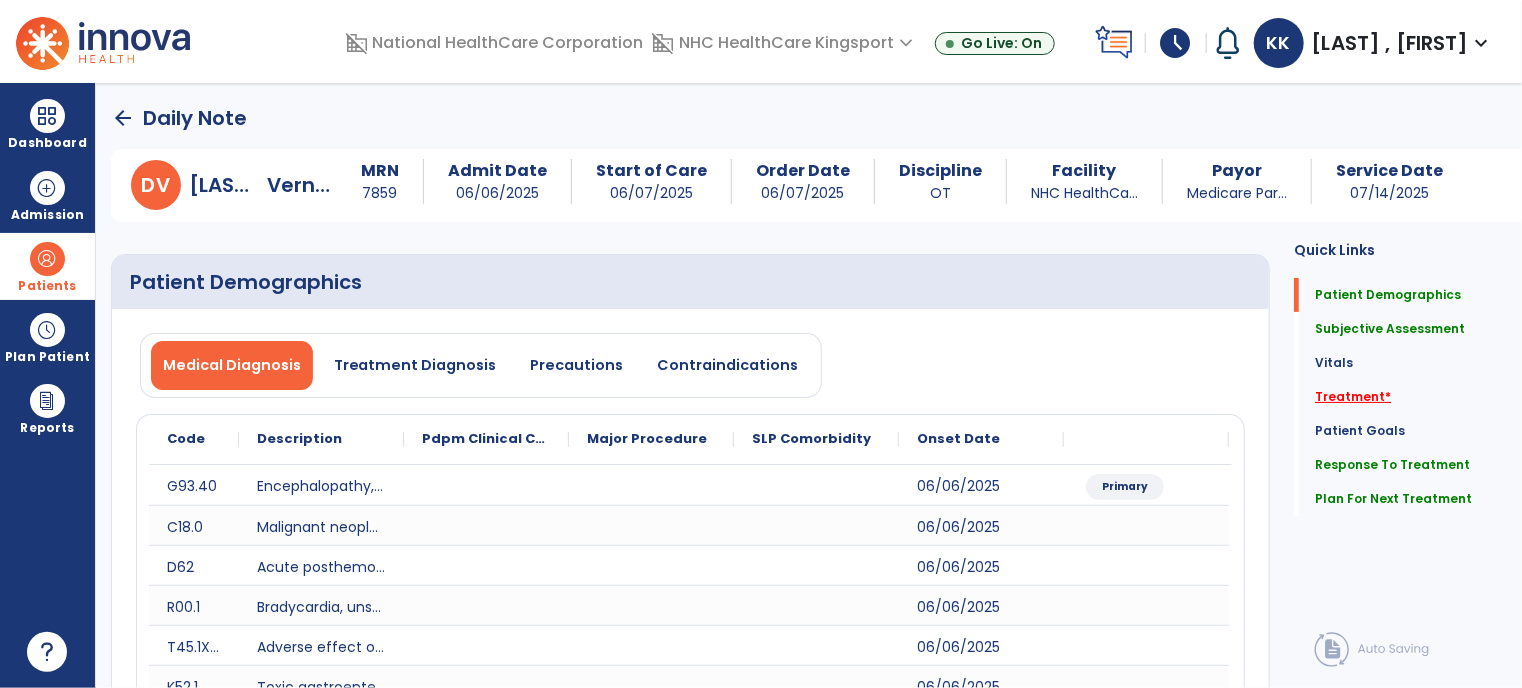click on "Treatment   *" 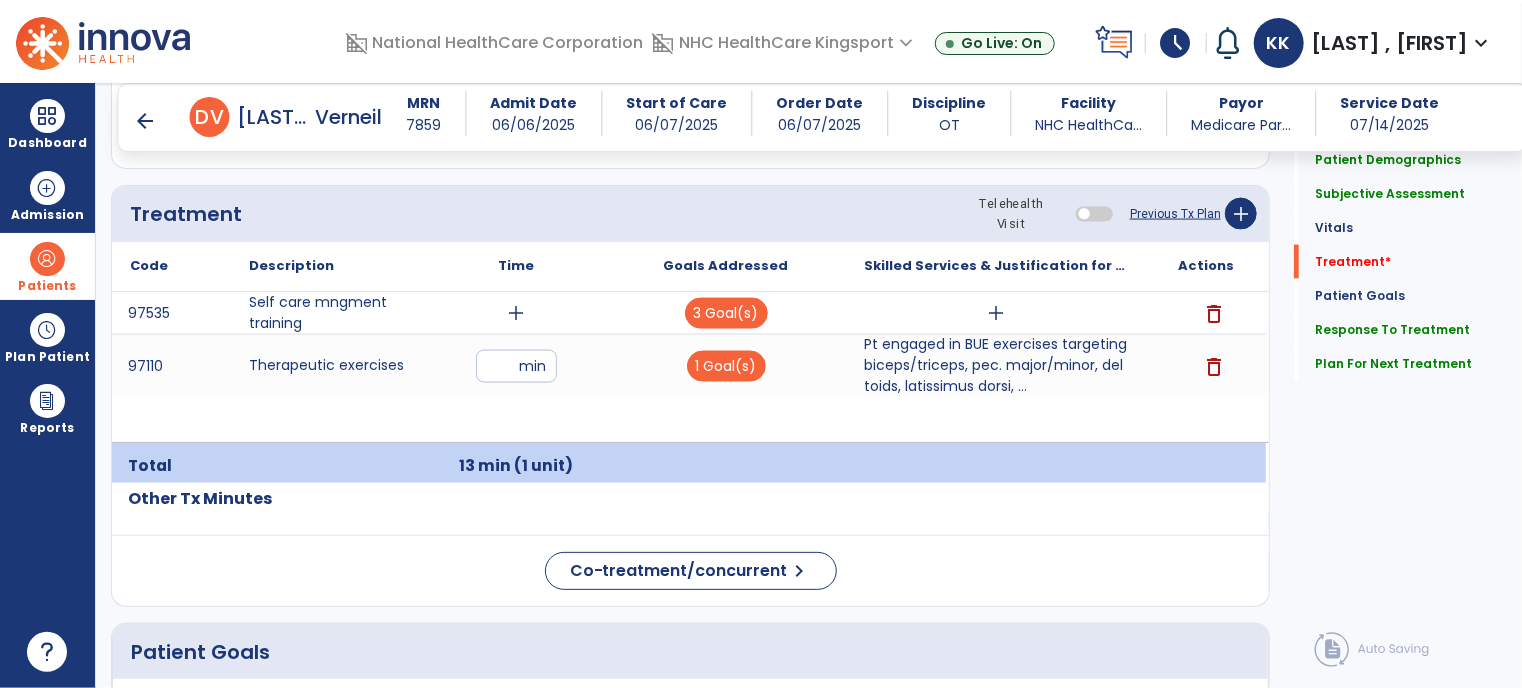scroll, scrollTop: 1532, scrollLeft: 0, axis: vertical 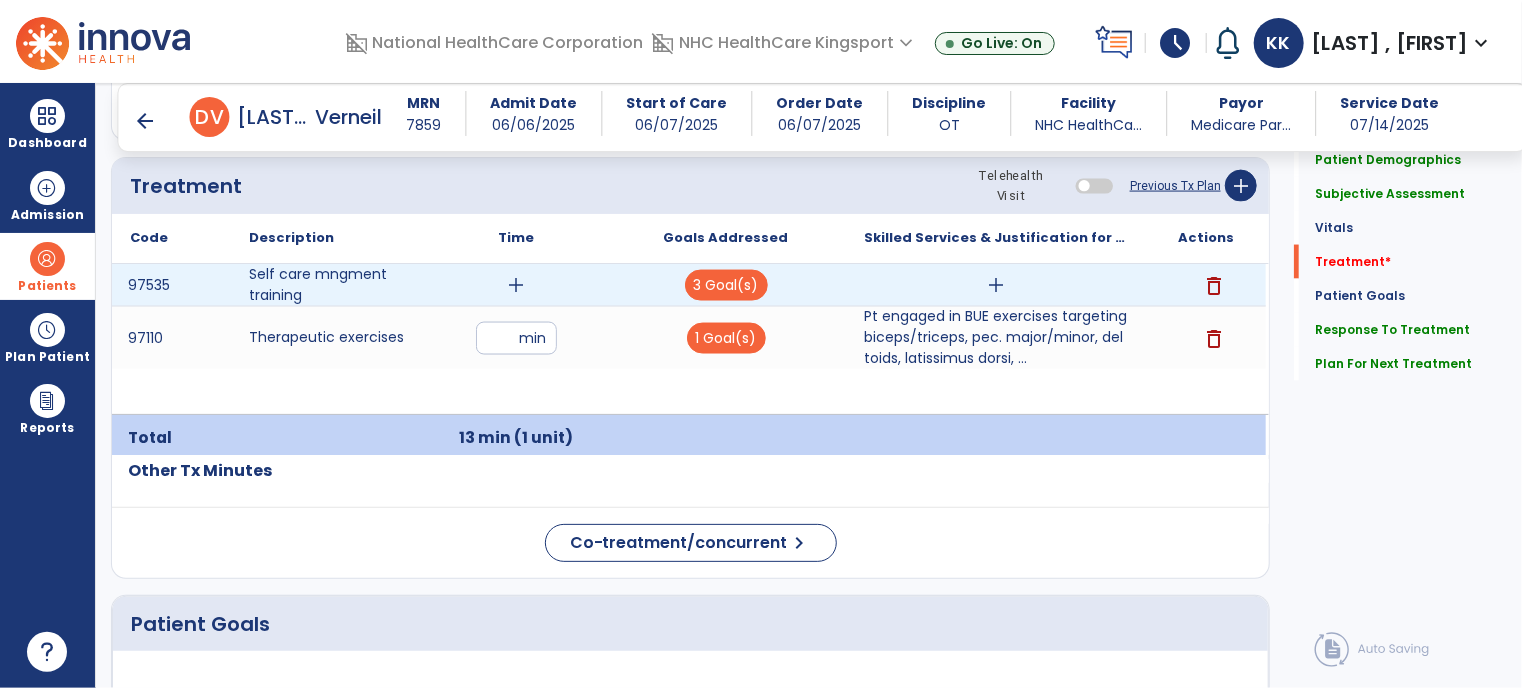 click on "add" at bounding box center [996, 285] 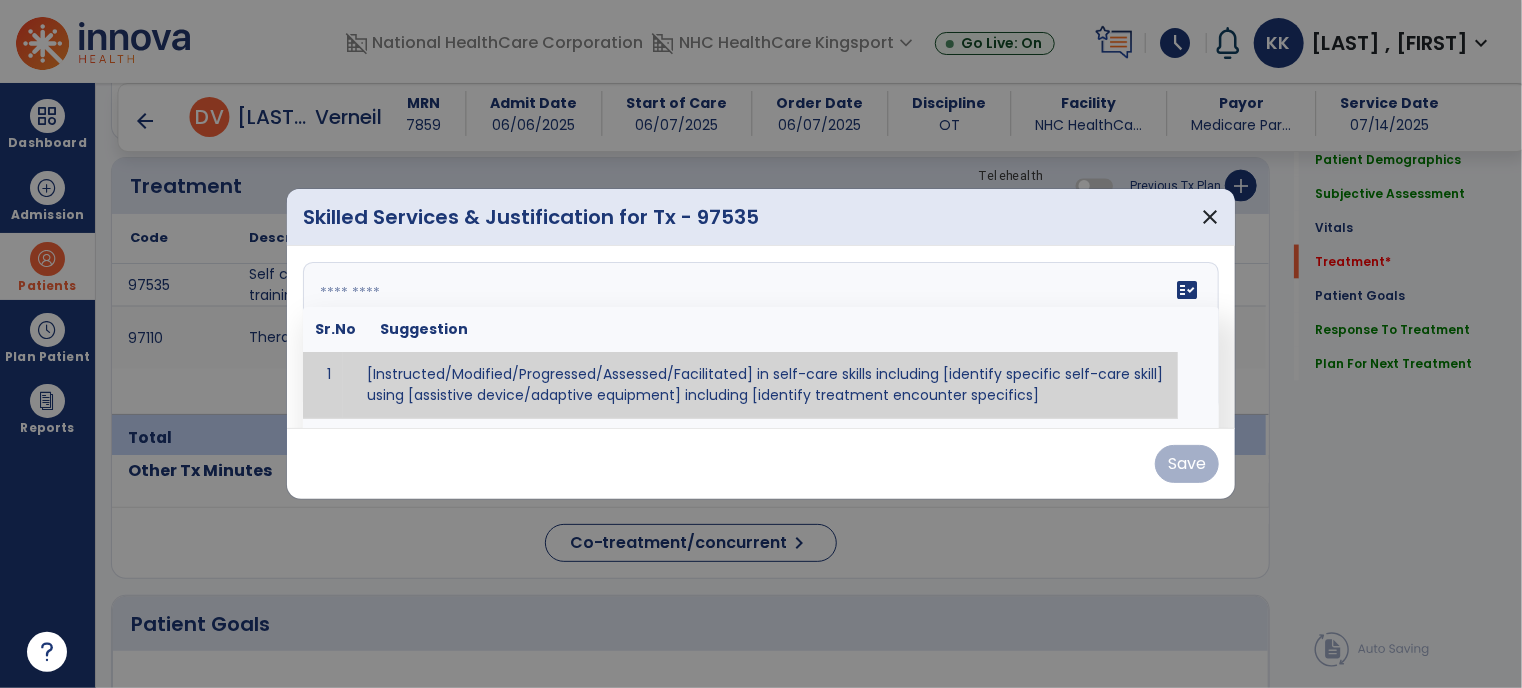 click at bounding box center (759, 337) 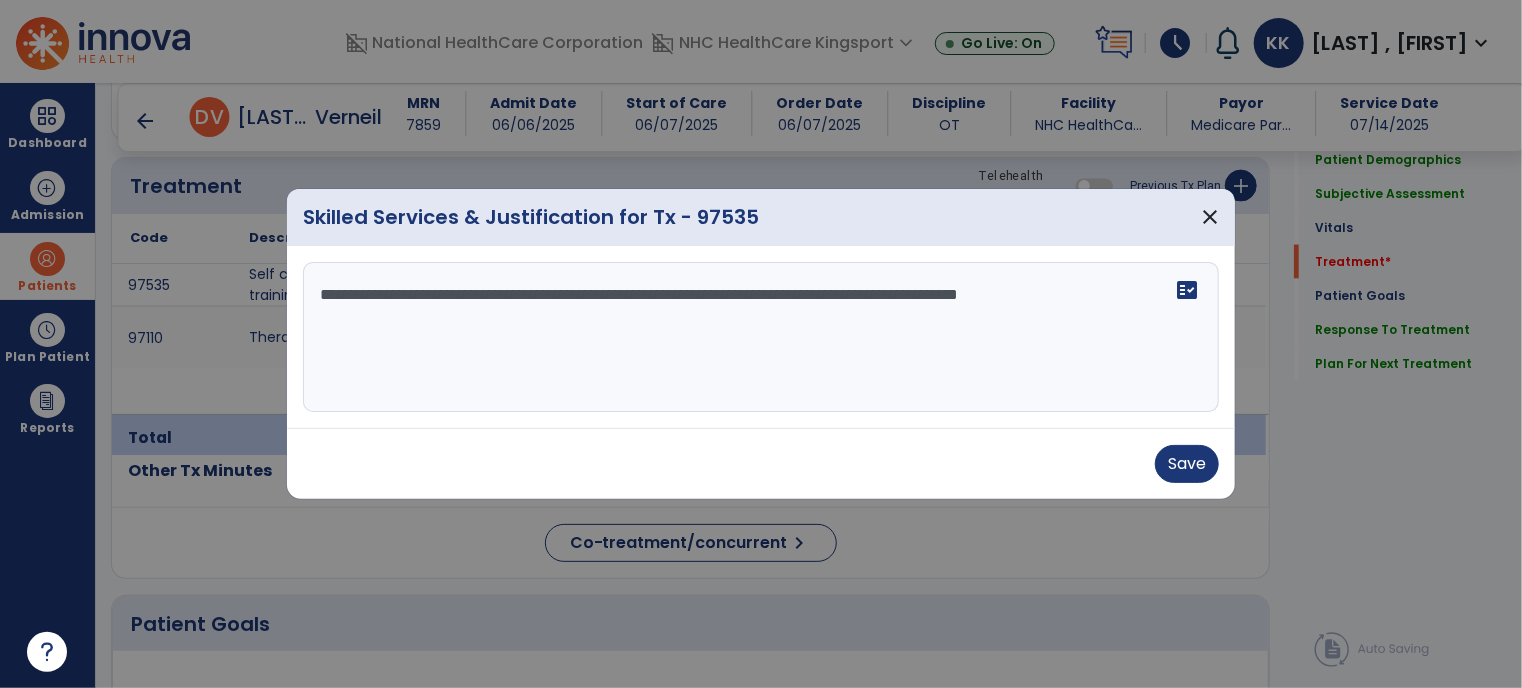 click on "**********" at bounding box center [761, 337] 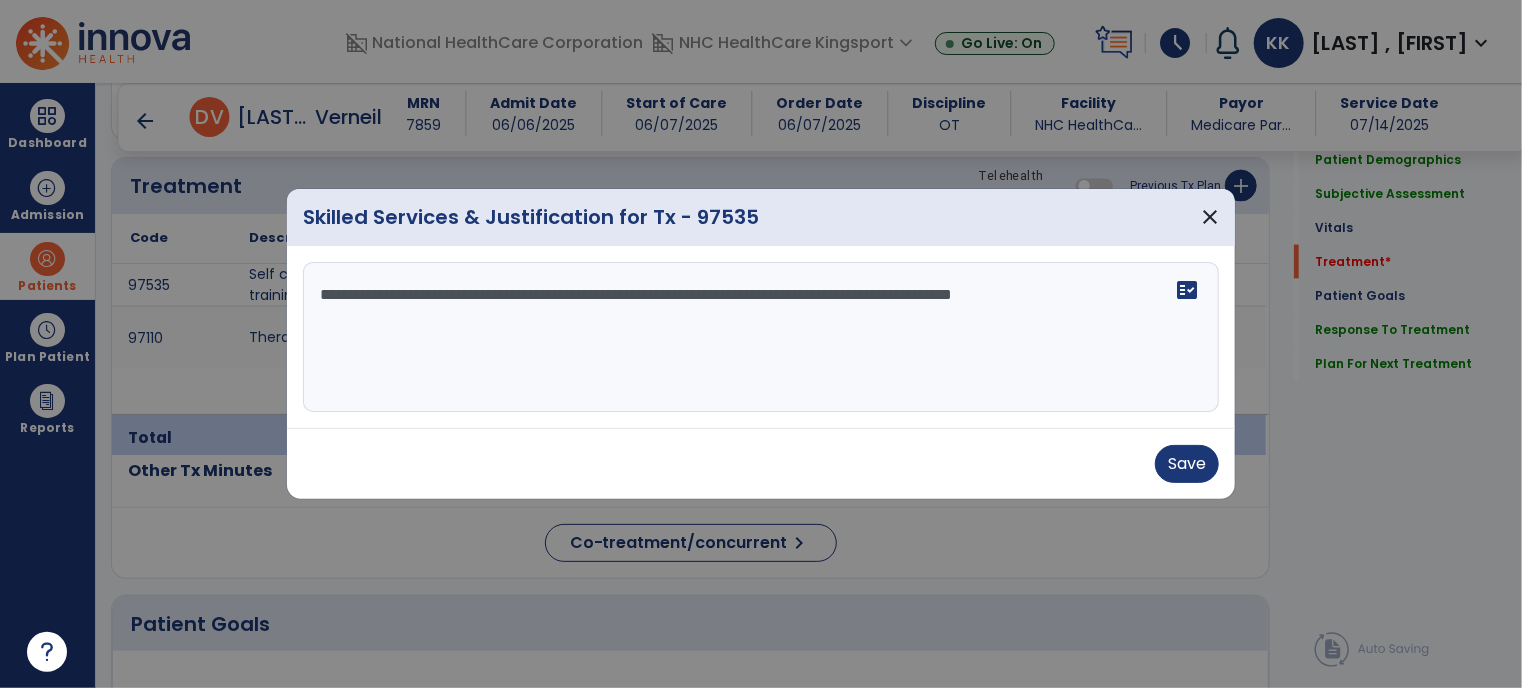 click on "**********" at bounding box center (761, 337) 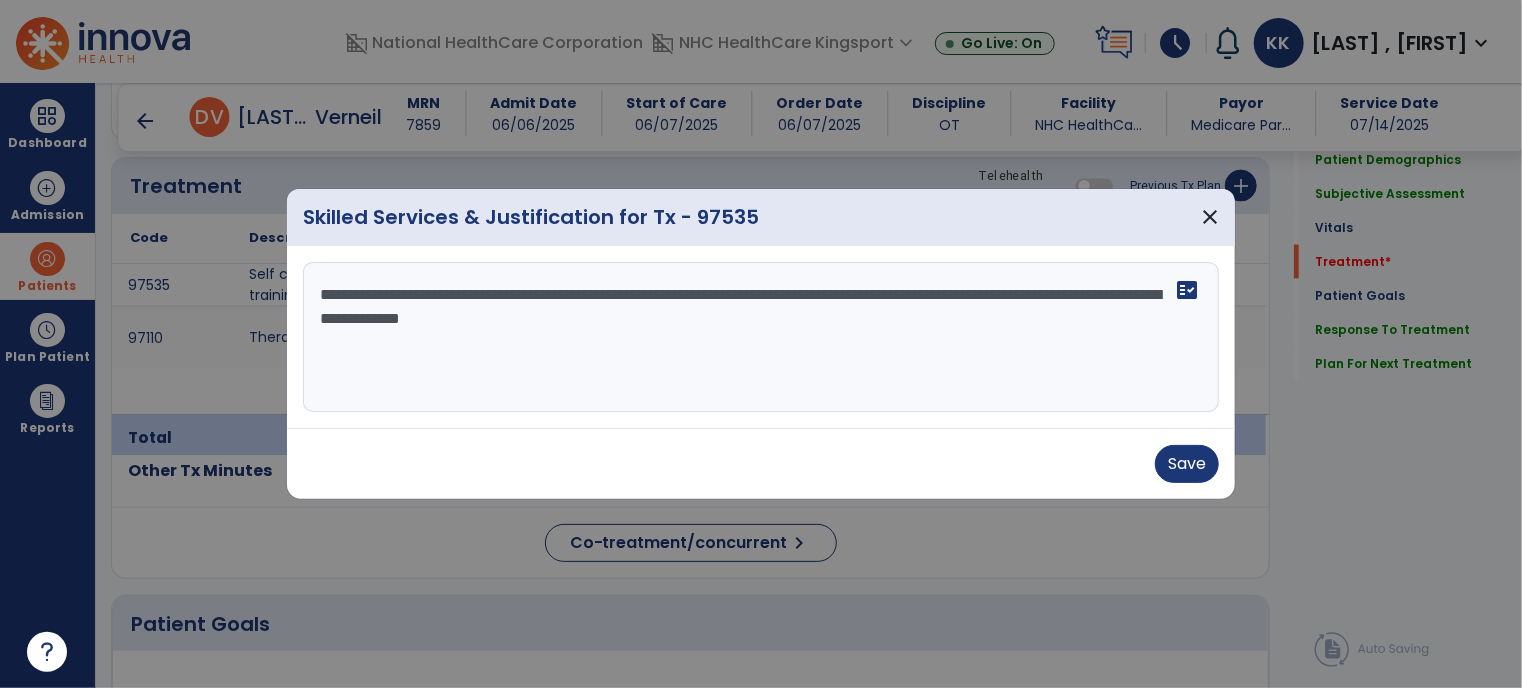 click on "**********" at bounding box center (761, 337) 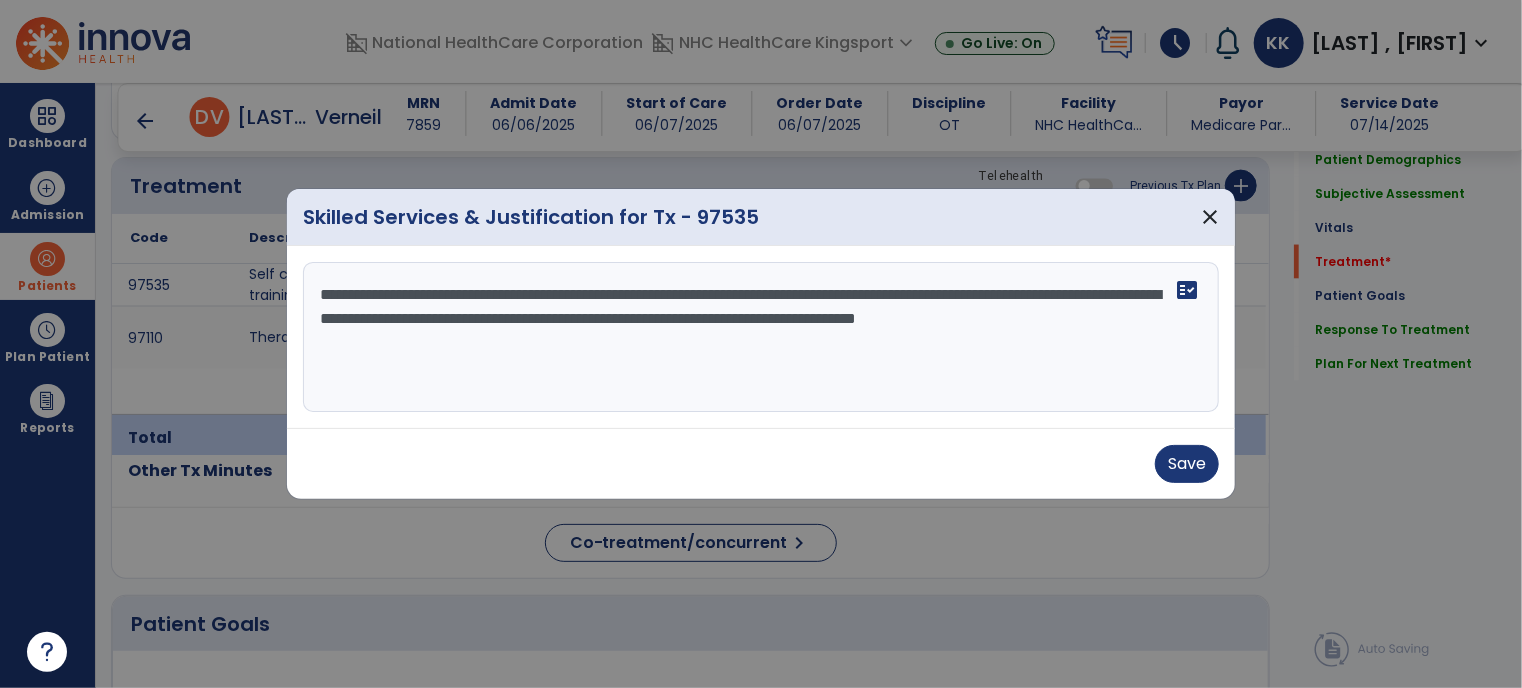 click on "**********" at bounding box center (761, 337) 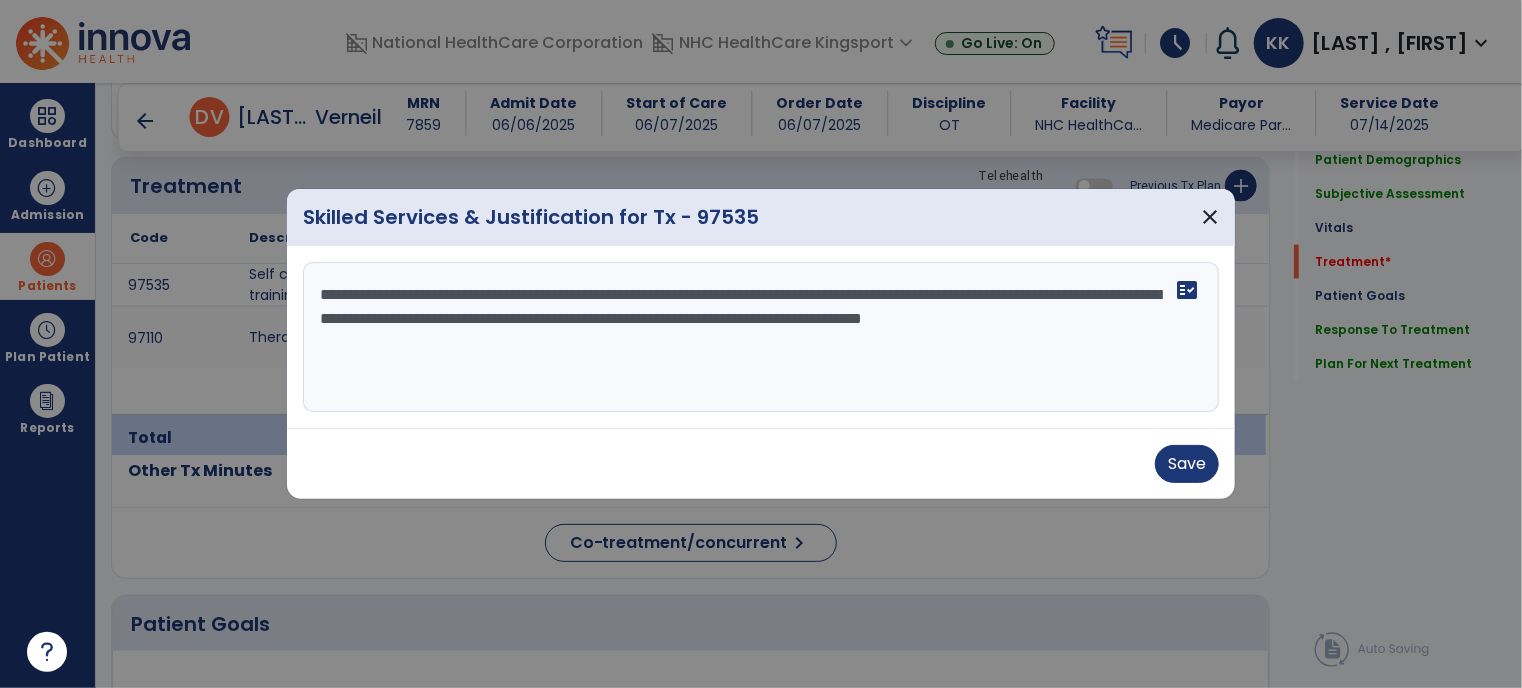 click on "**********" at bounding box center (761, 337) 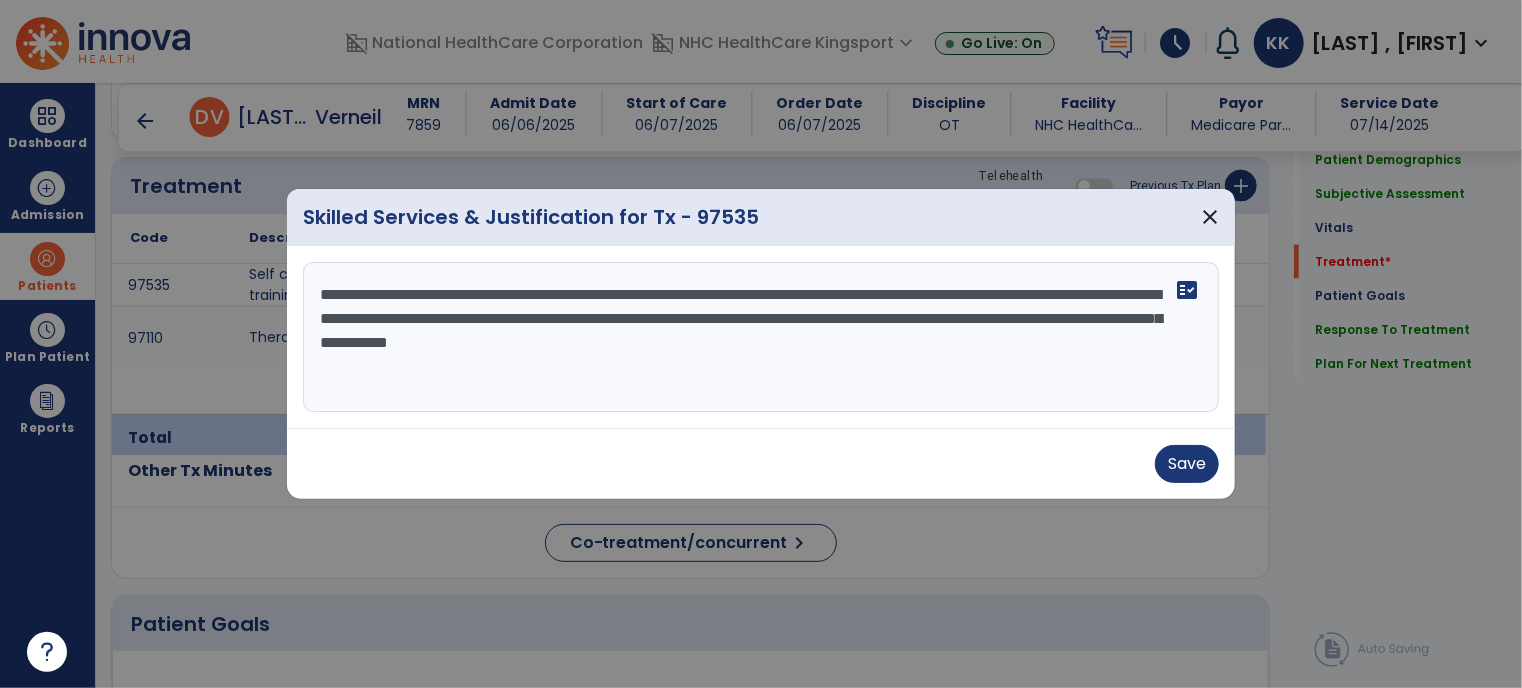 click on "**********" at bounding box center (761, 337) 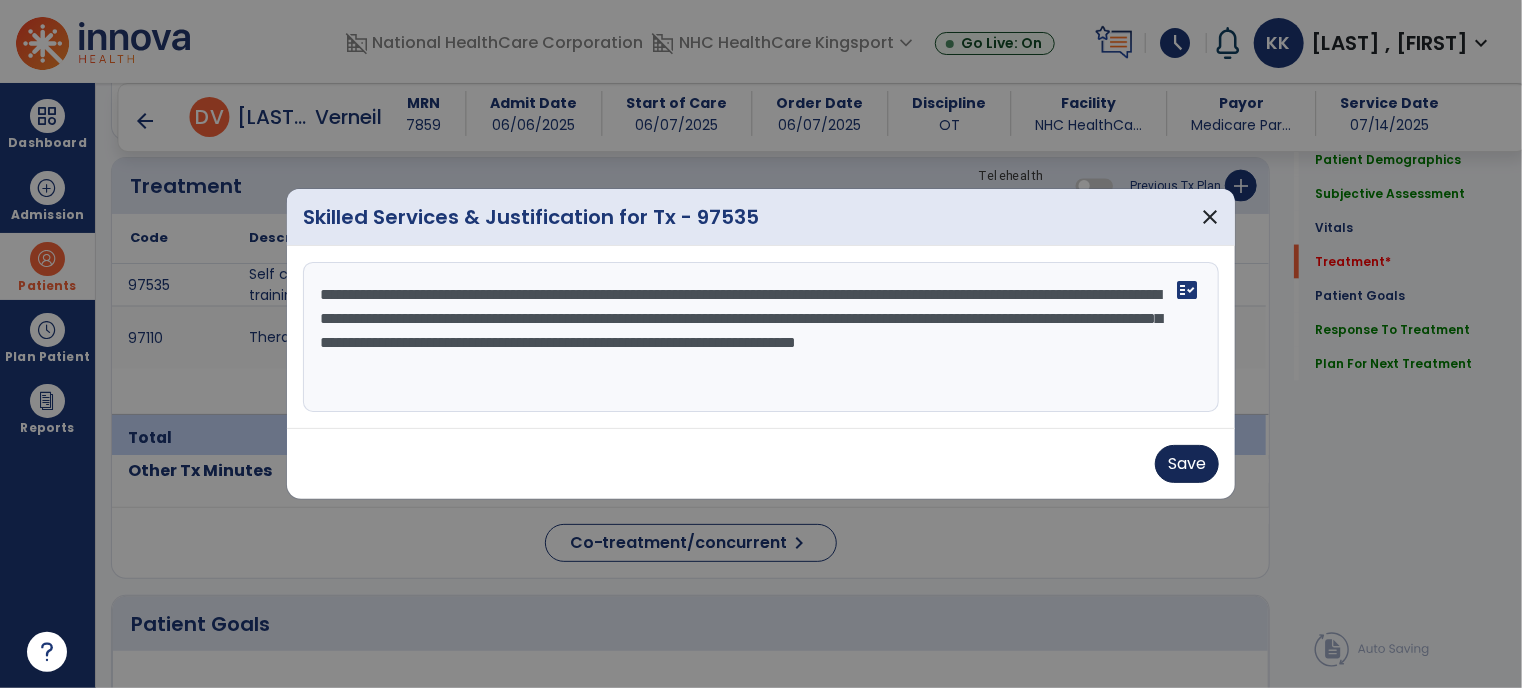 type on "**********" 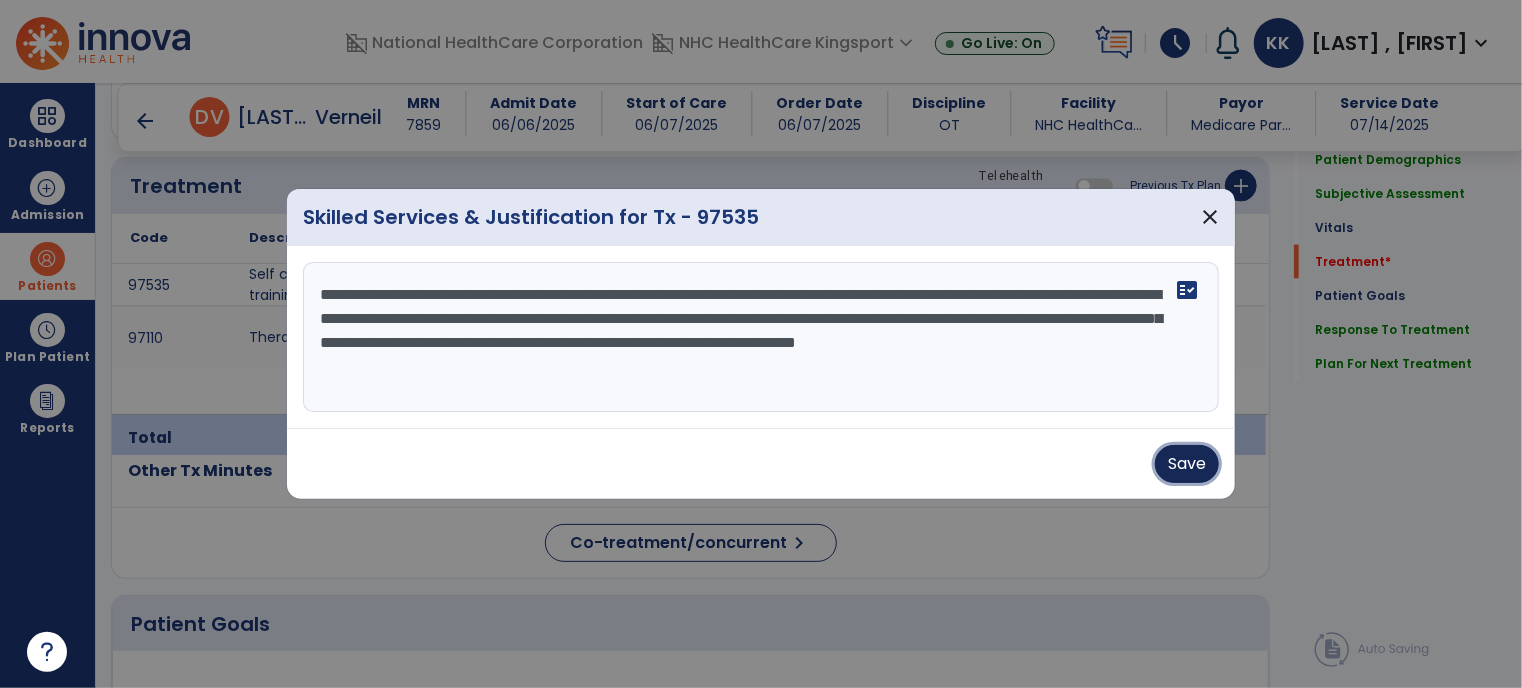 click on "Save" at bounding box center (1187, 464) 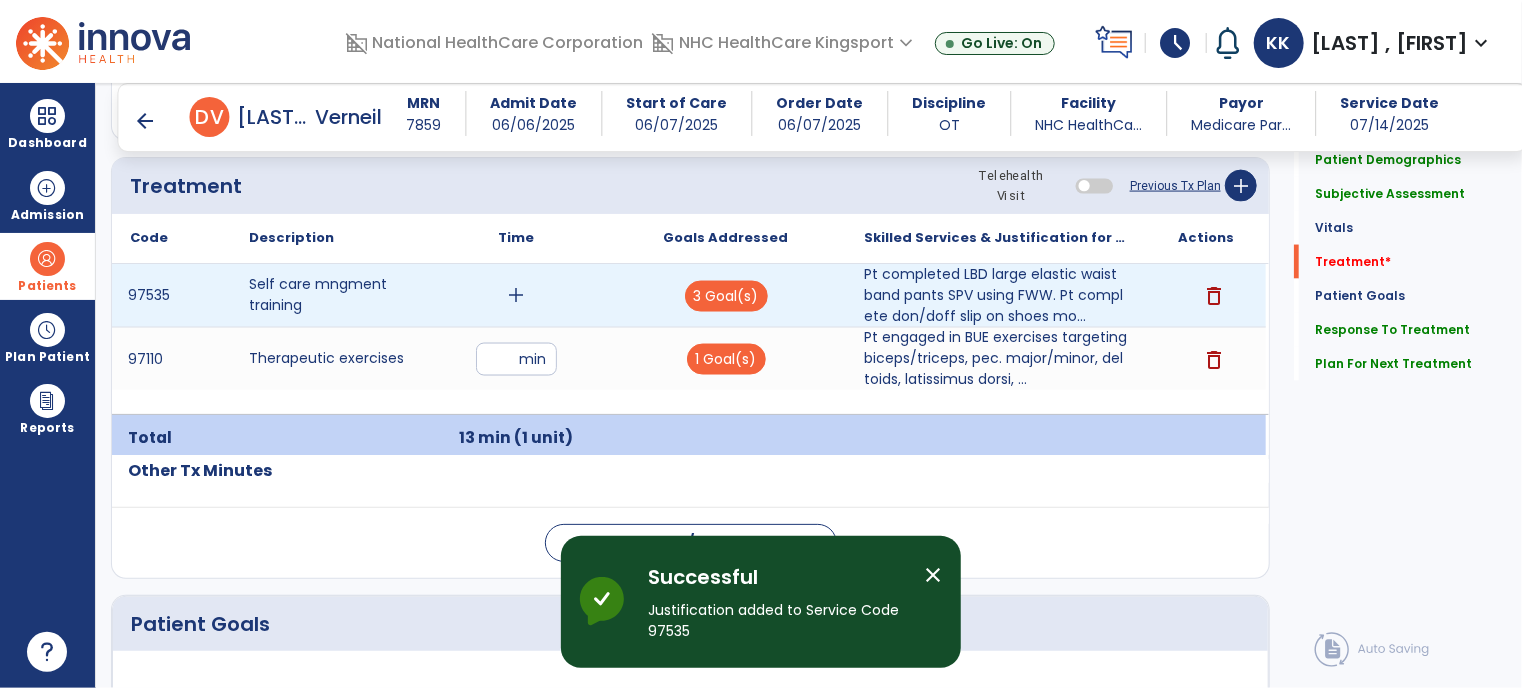 click on "add" at bounding box center (516, 295) 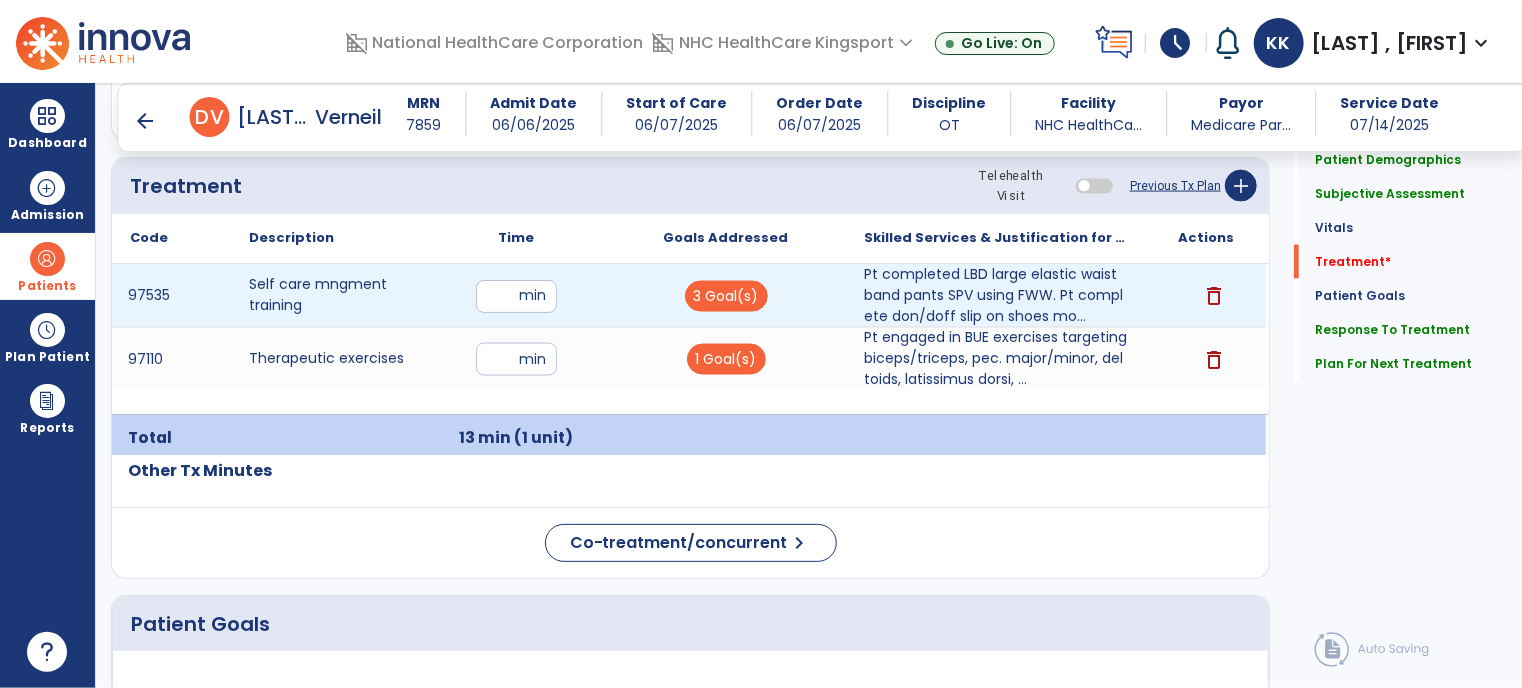 type on "**" 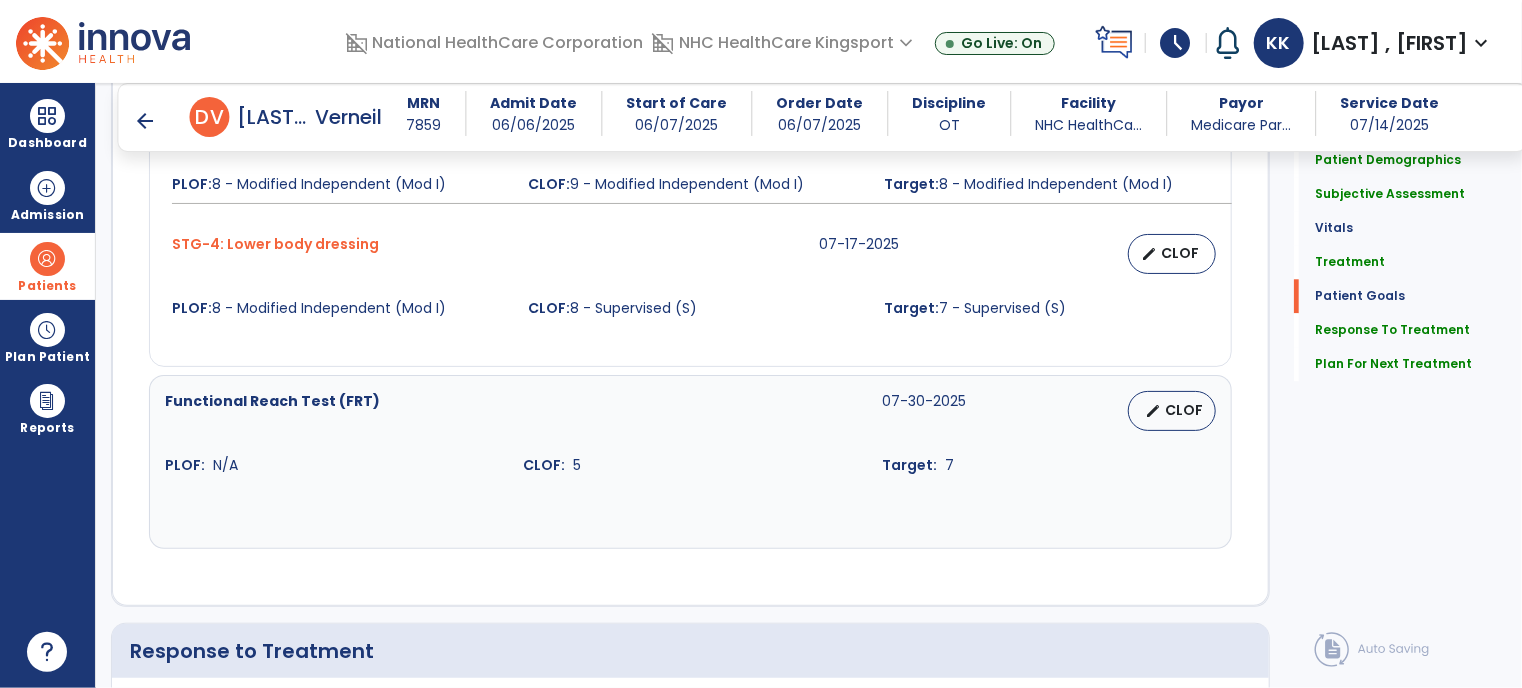 scroll, scrollTop: 3018, scrollLeft: 0, axis: vertical 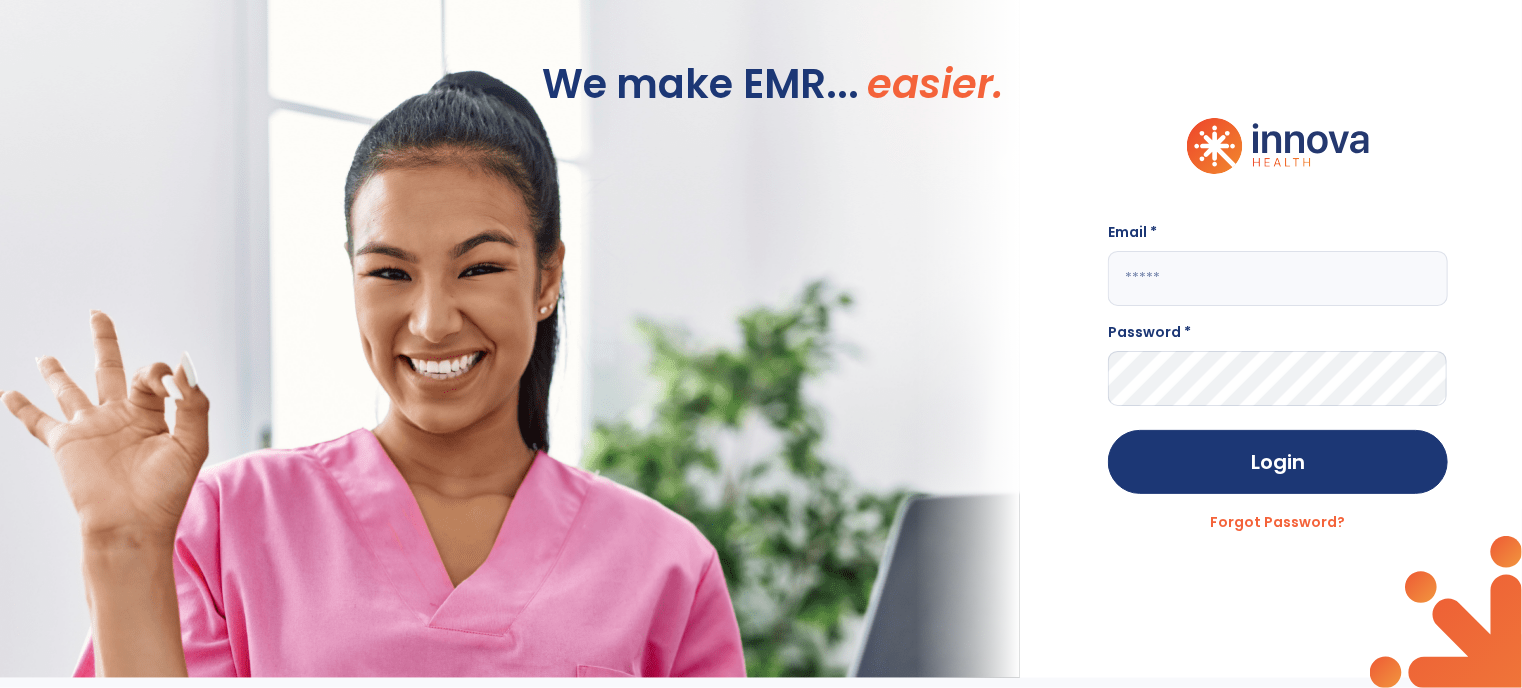 type on "**********" 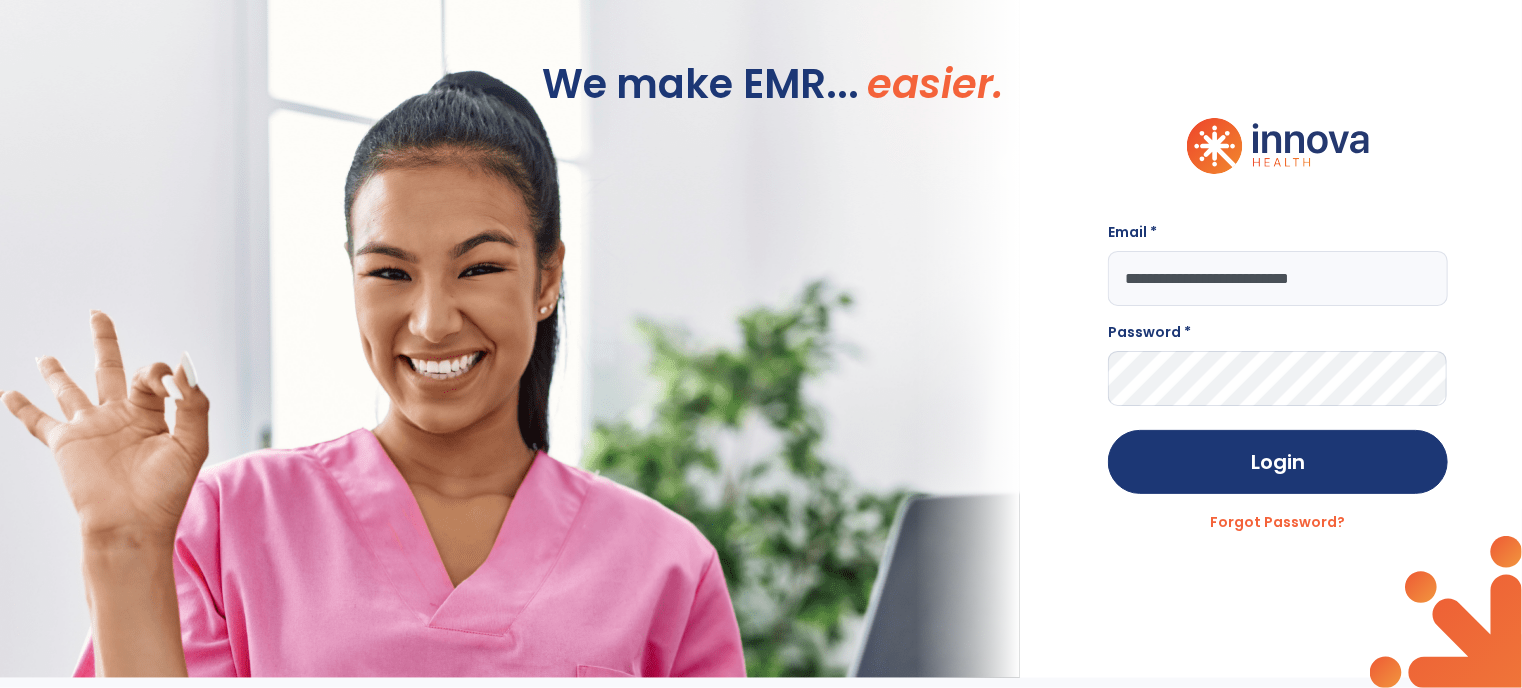 scroll, scrollTop: 0, scrollLeft: 0, axis: both 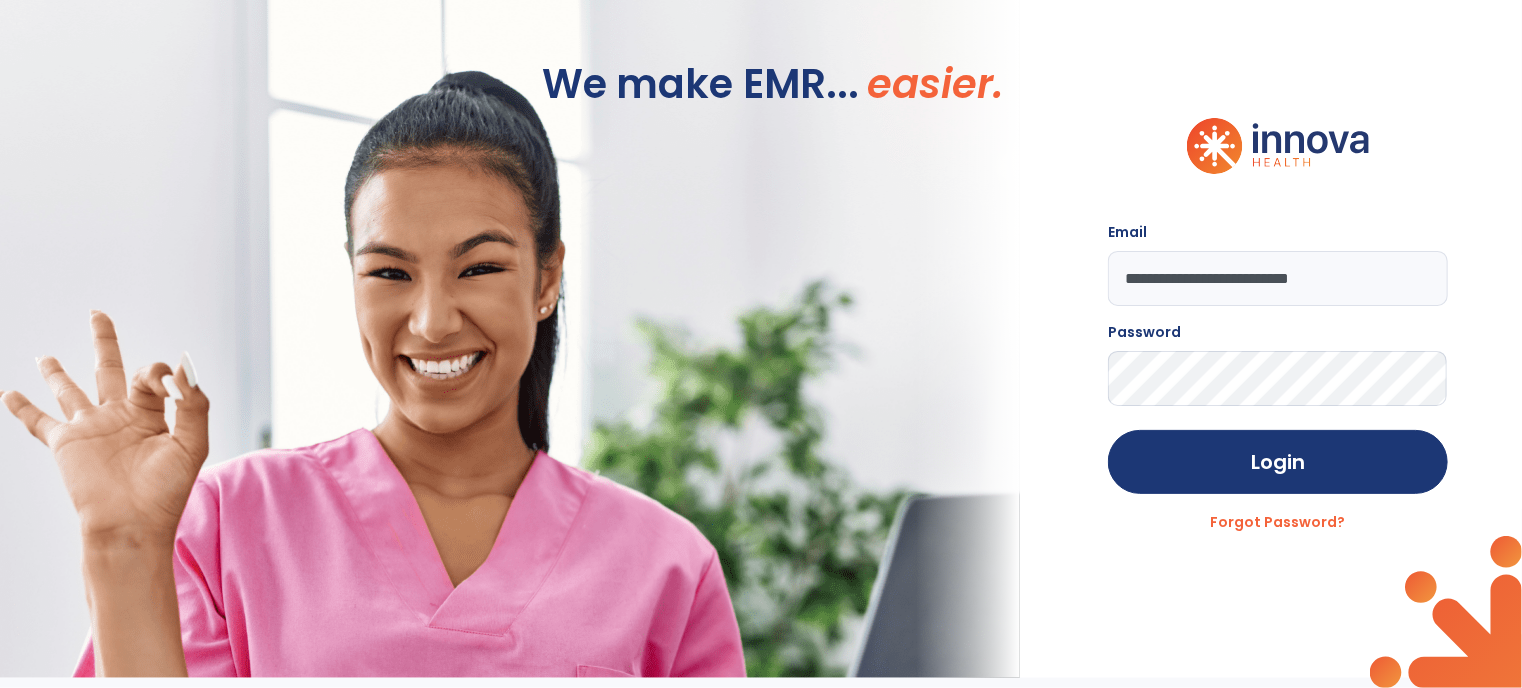 click on "We make EMR... easier." 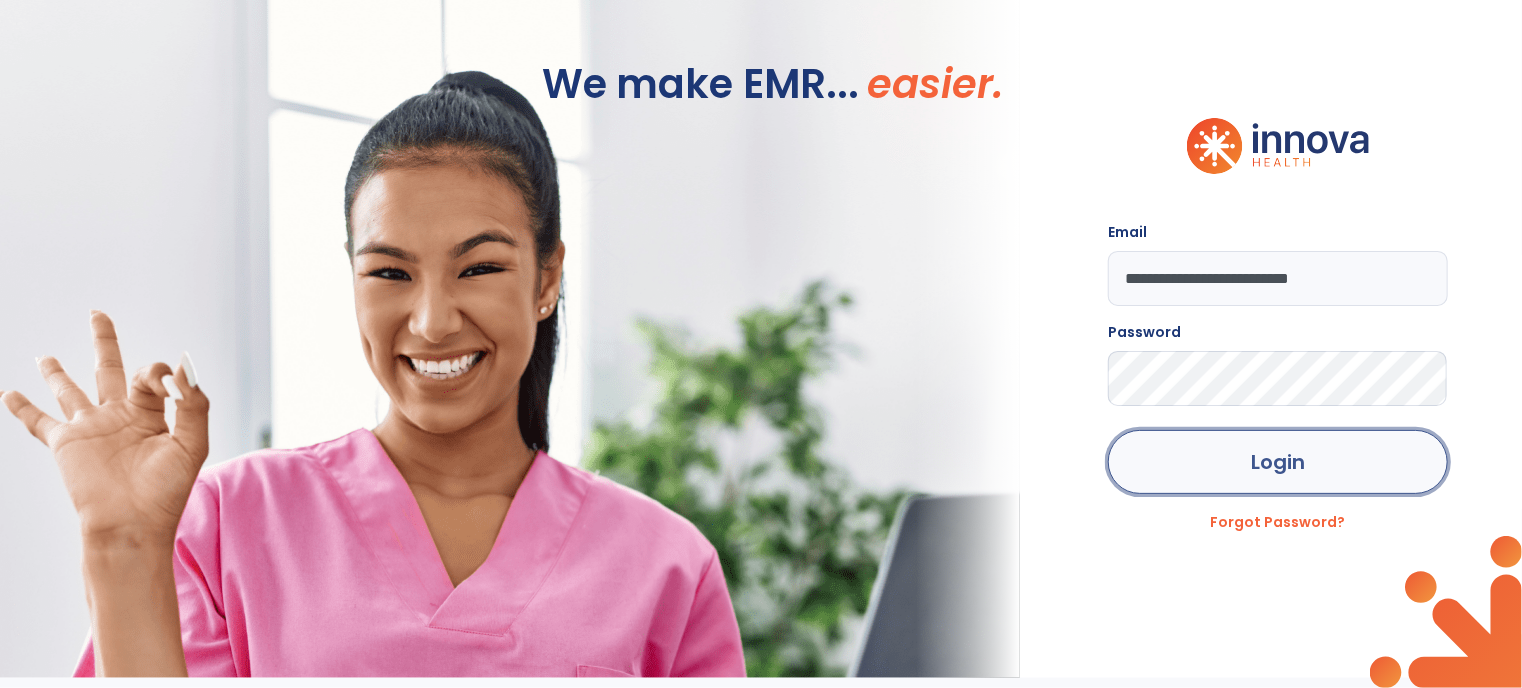 click on "Login" 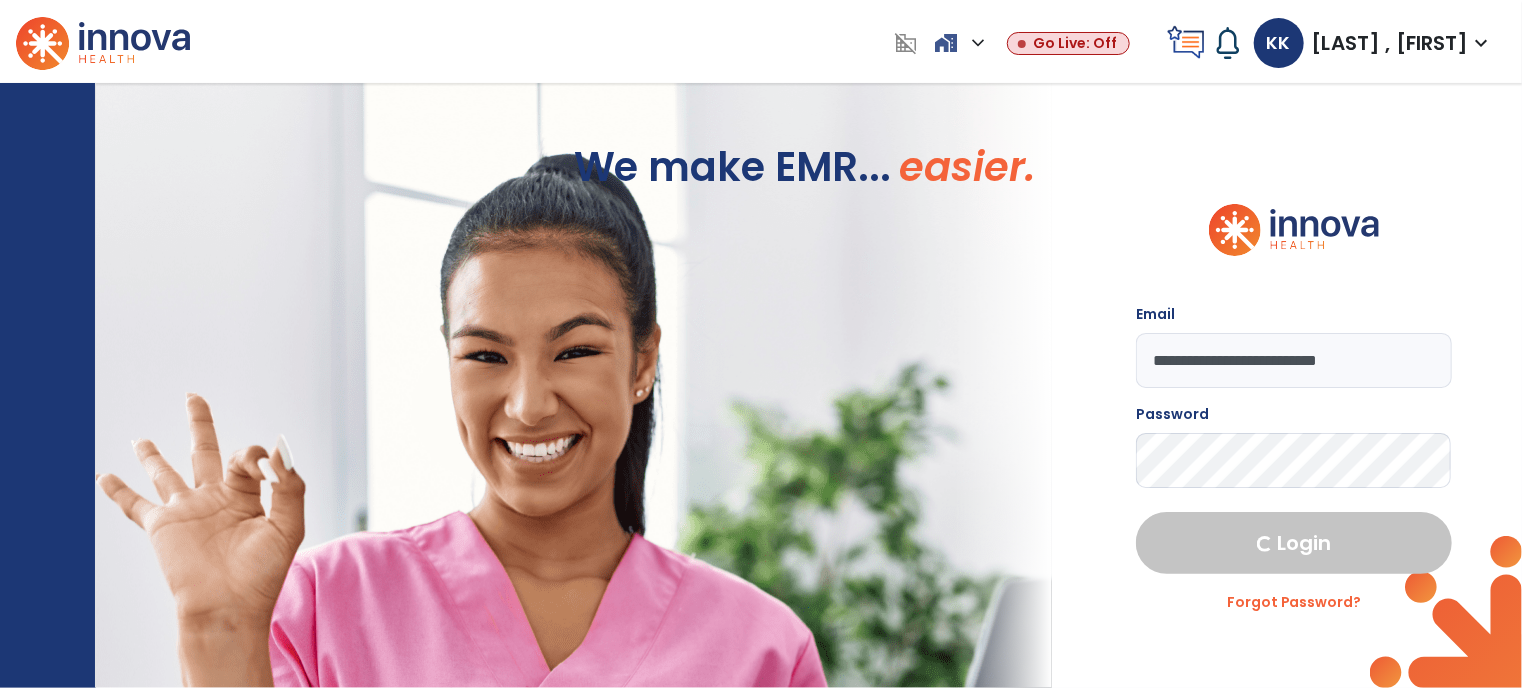 select on "****" 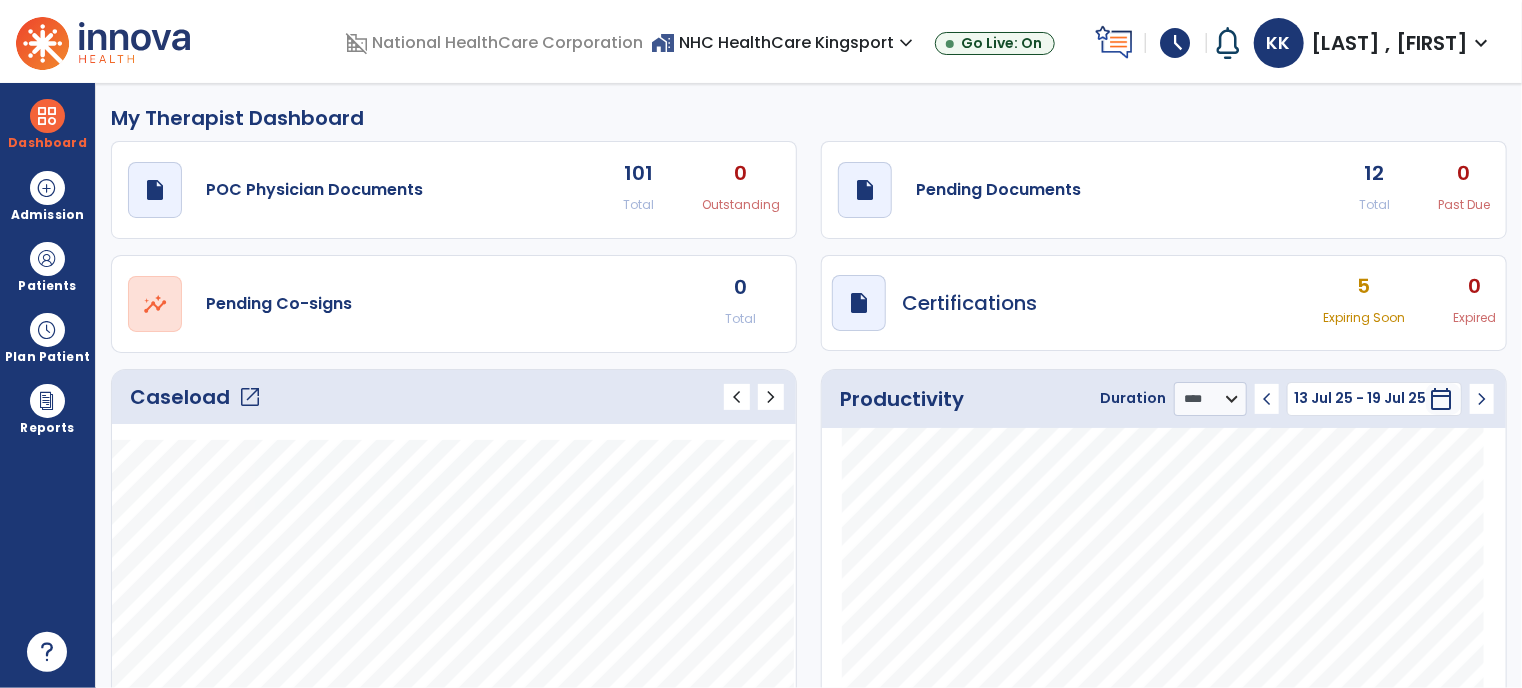 click on "open_in_new" 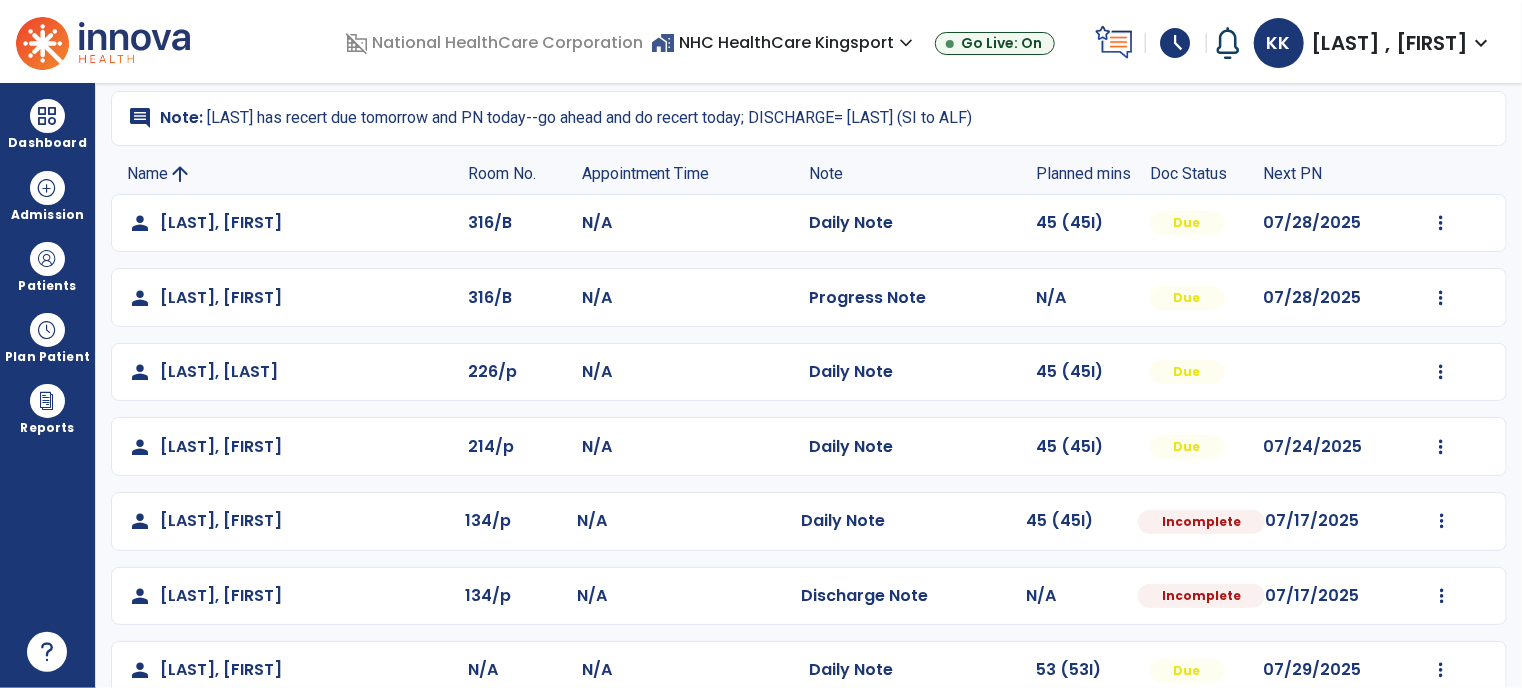 scroll, scrollTop: 132, scrollLeft: 0, axis: vertical 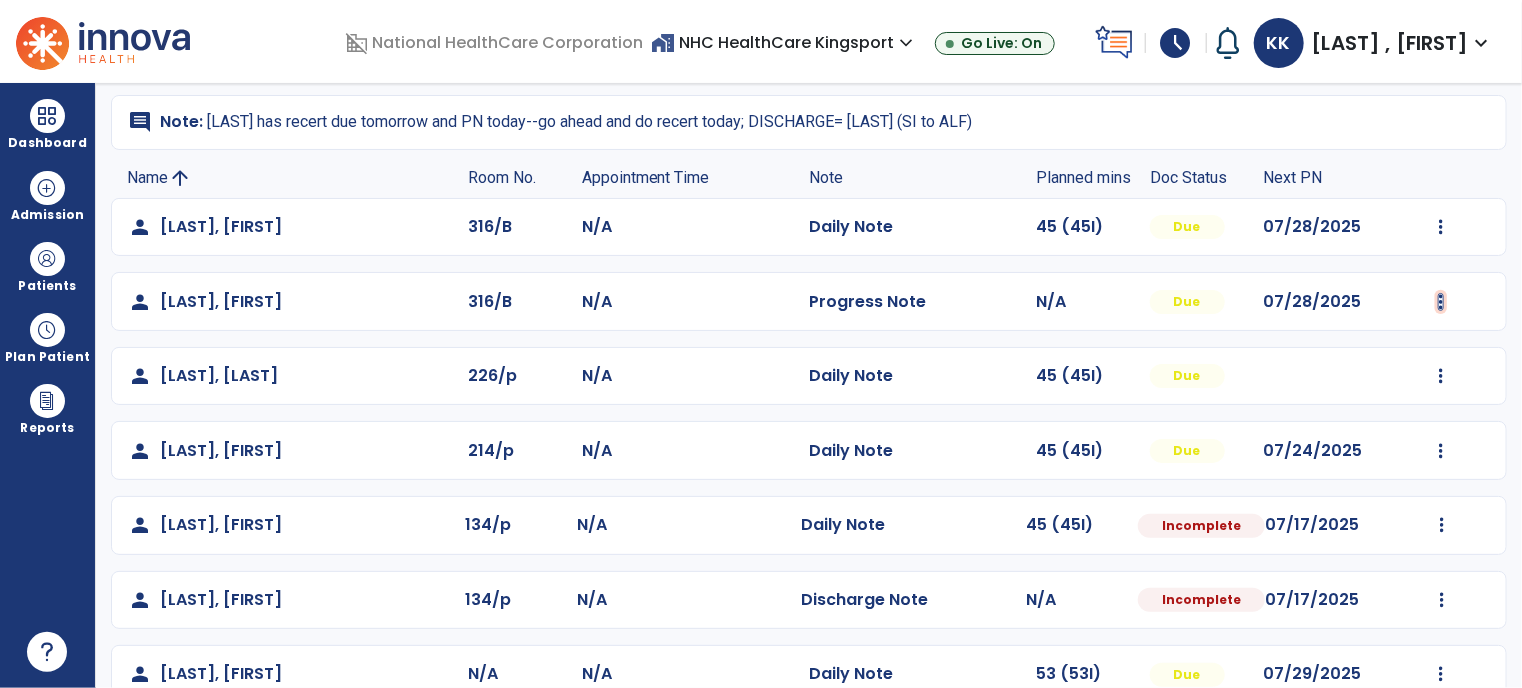 click at bounding box center (1441, 227) 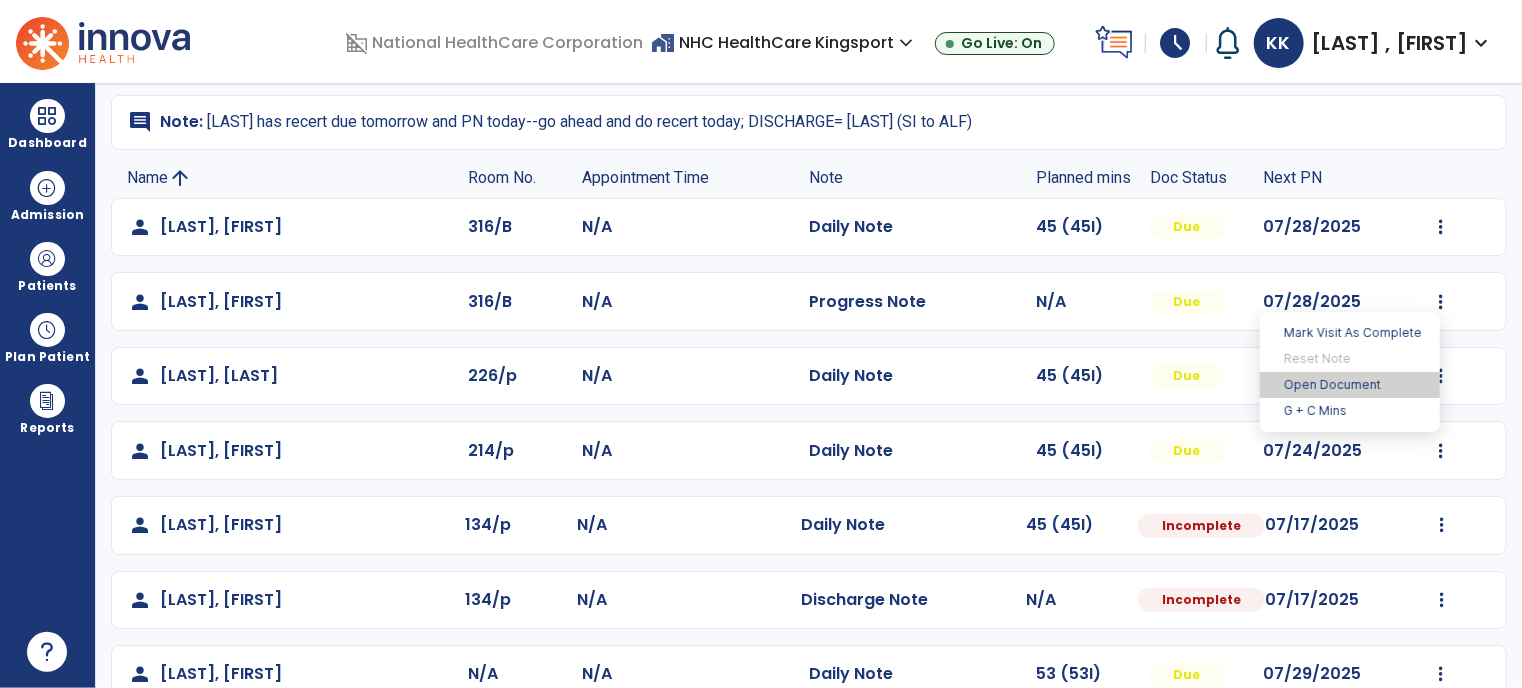 click on "Open Document" at bounding box center [1350, 385] 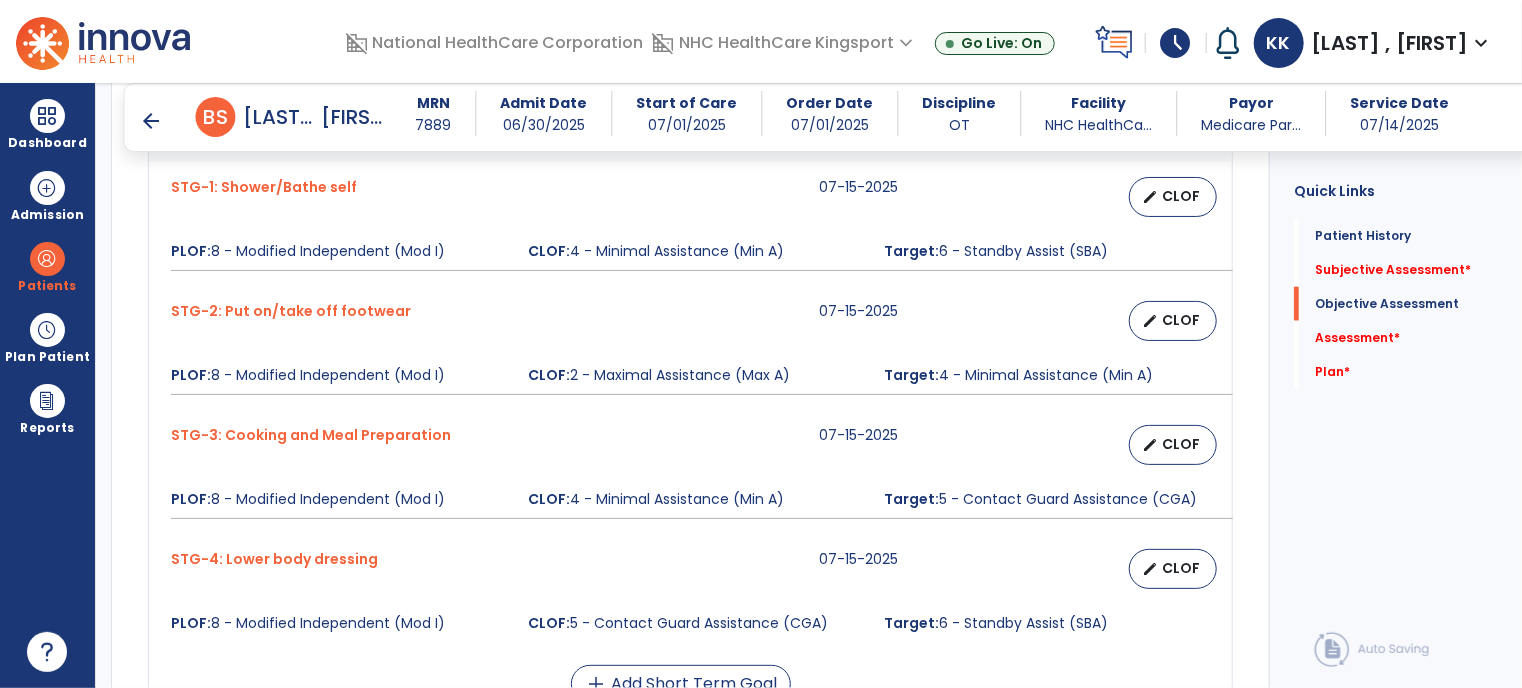 scroll, scrollTop: 1050, scrollLeft: 0, axis: vertical 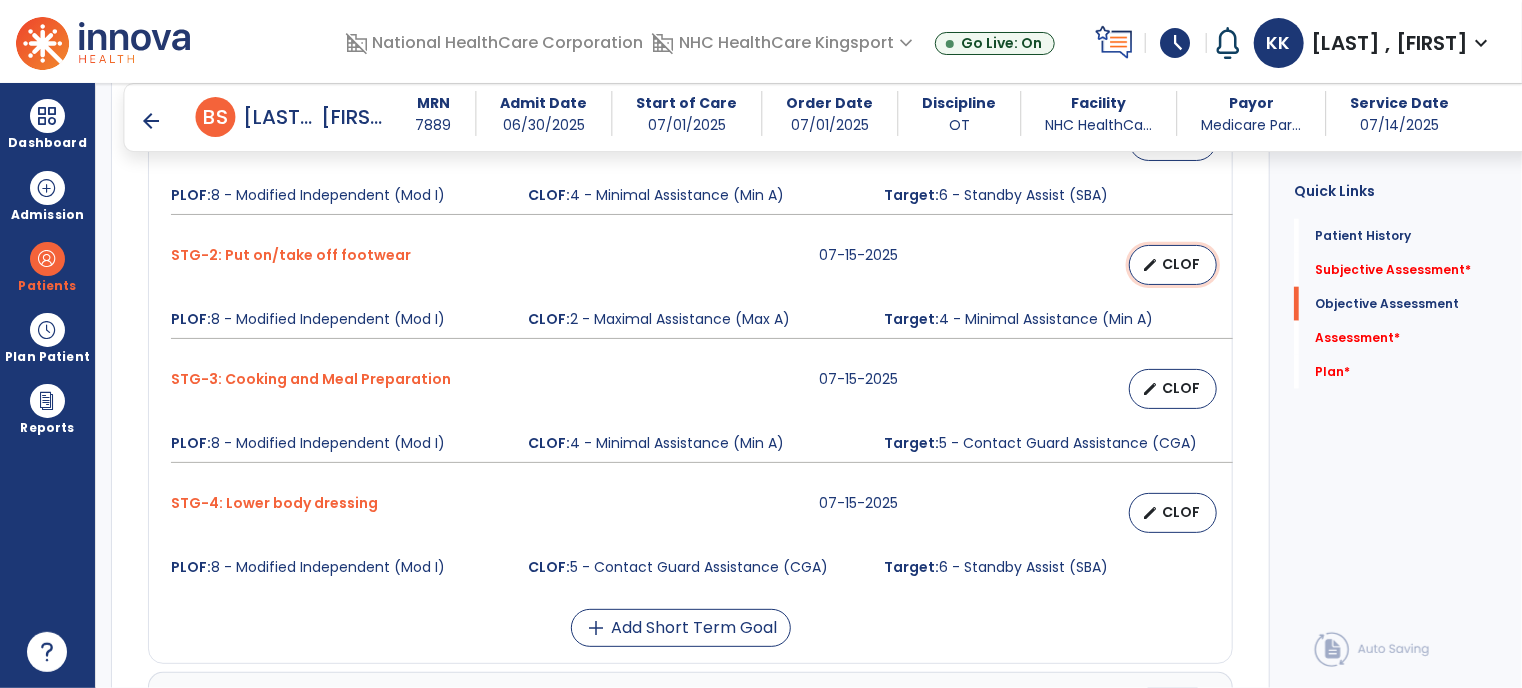 click on "edit   CLOF" at bounding box center (1173, 265) 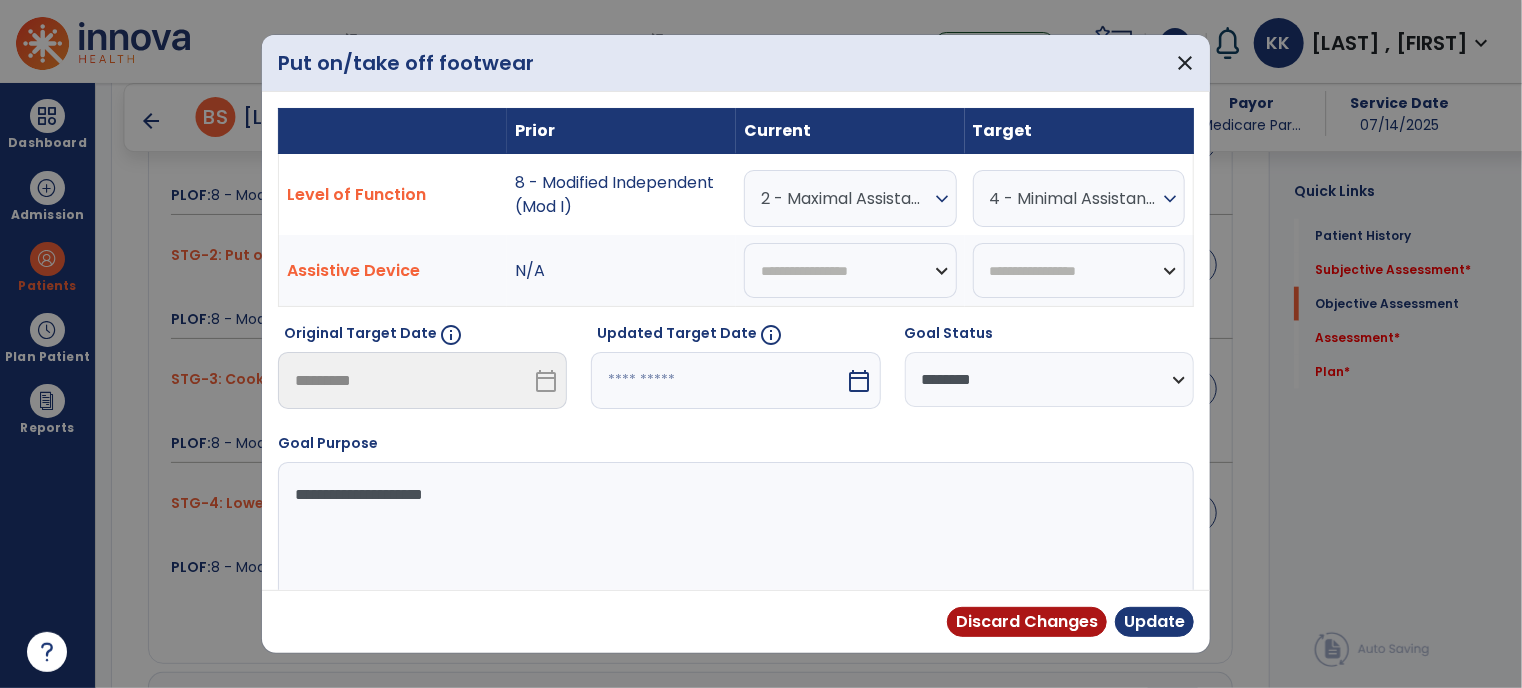 click on "2 - Maximal Assistance (Max A)" at bounding box center [845, 198] 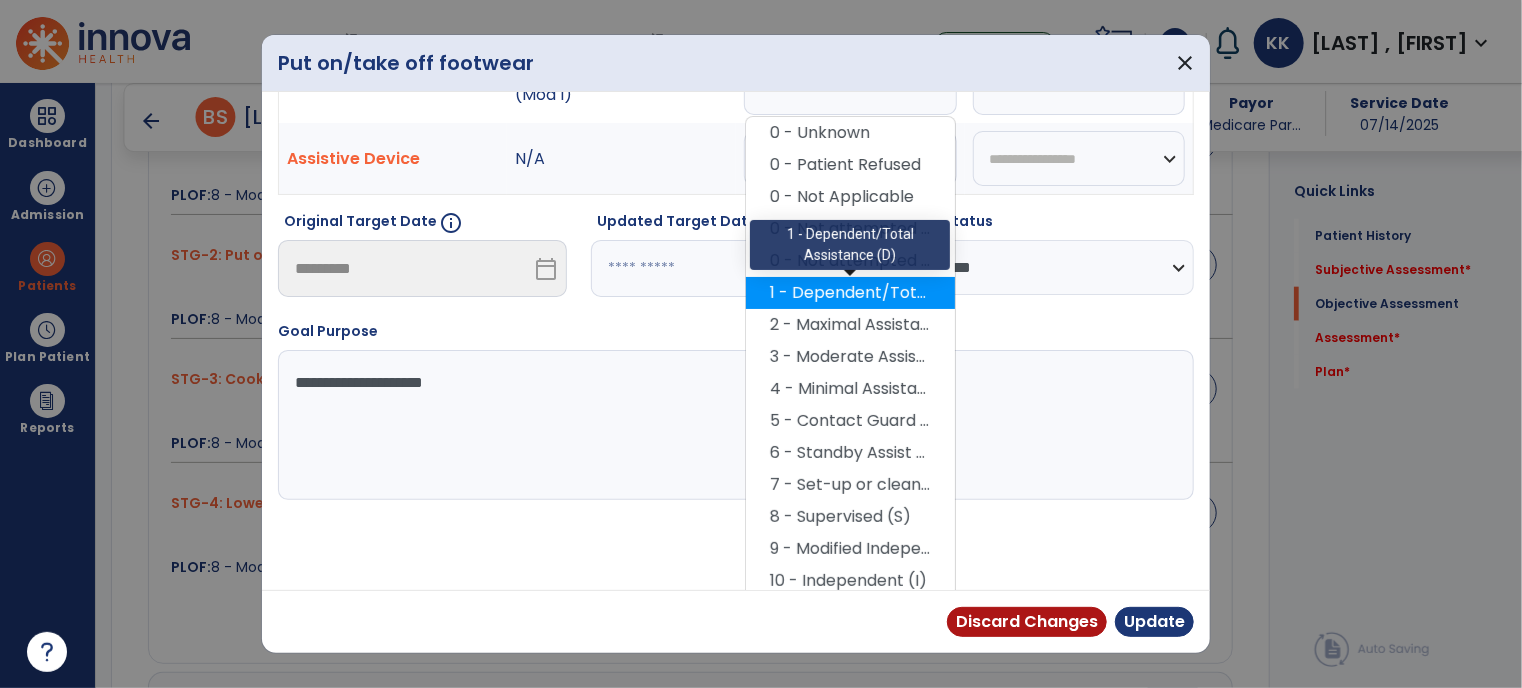 scroll, scrollTop: 118, scrollLeft: 0, axis: vertical 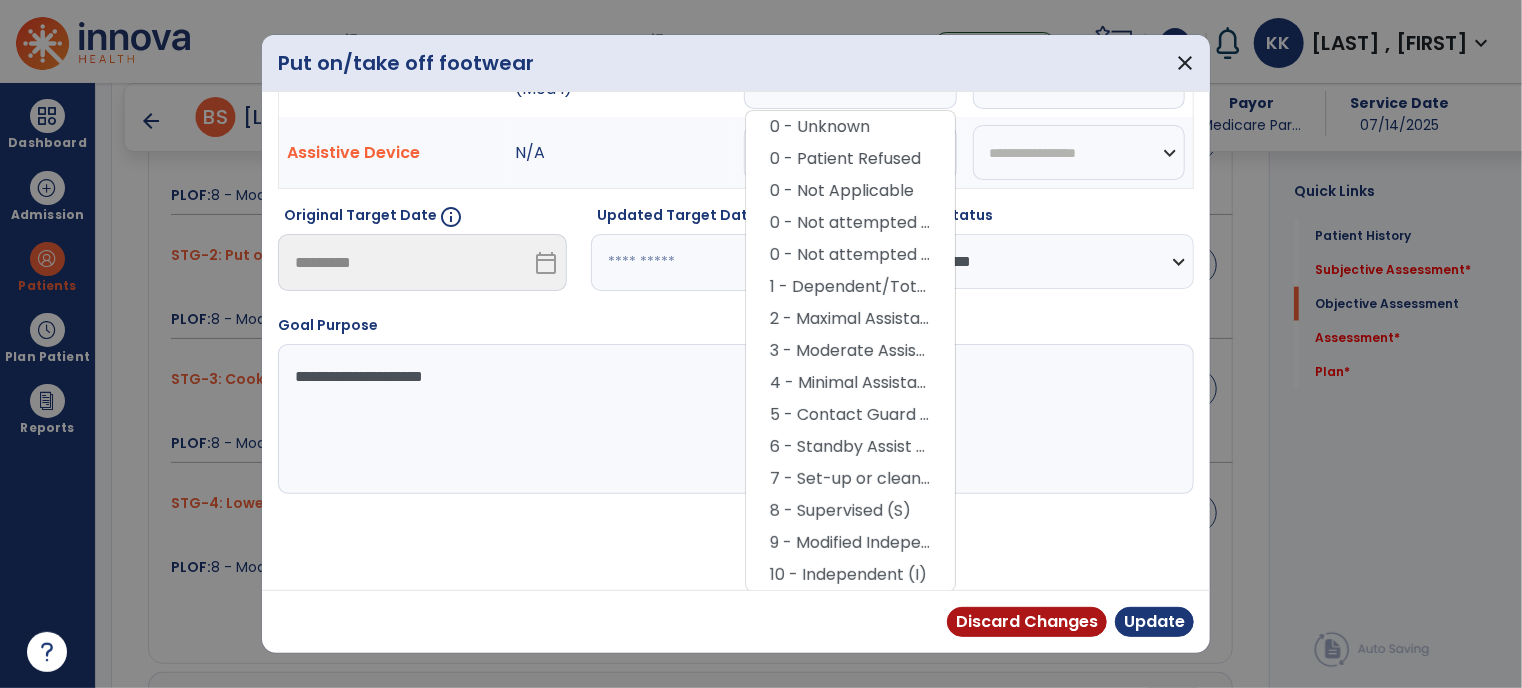 click on "**********" at bounding box center (736, 404) 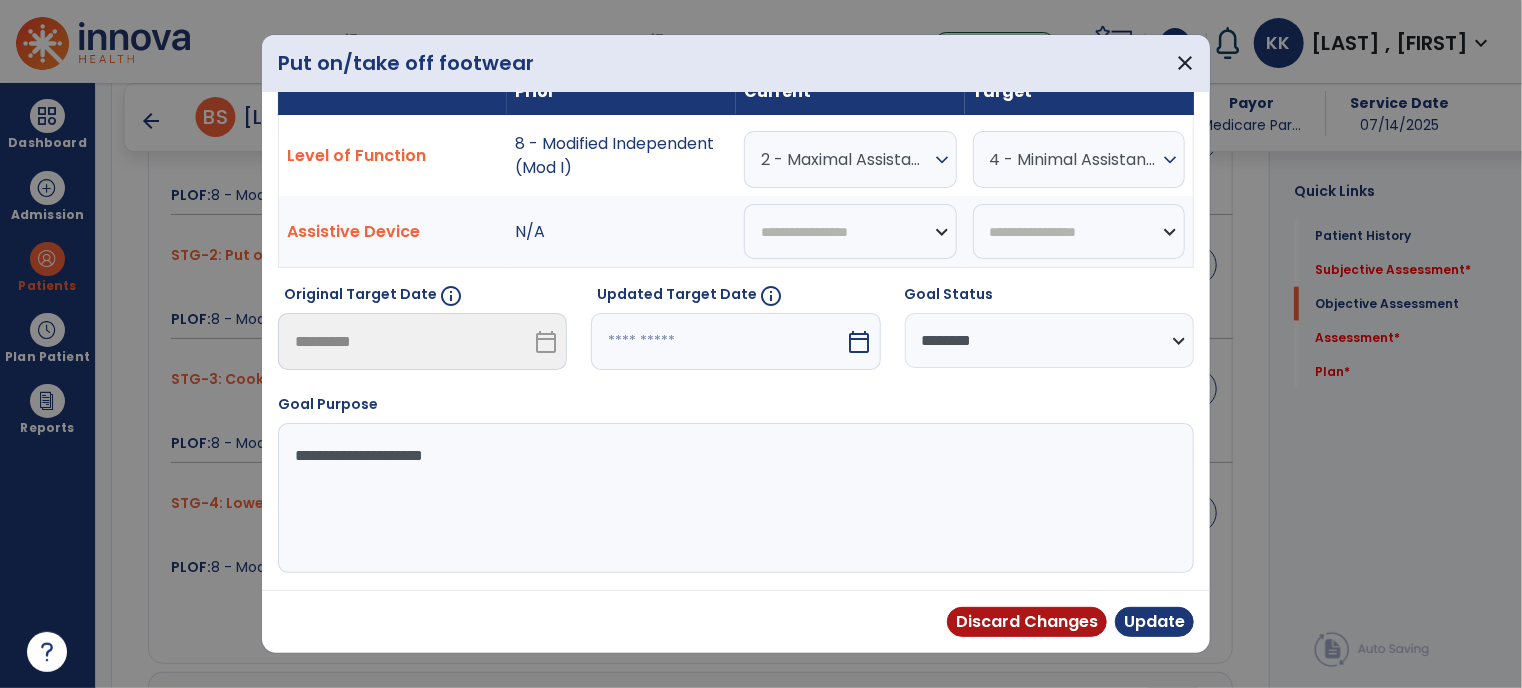 scroll, scrollTop: 36, scrollLeft: 0, axis: vertical 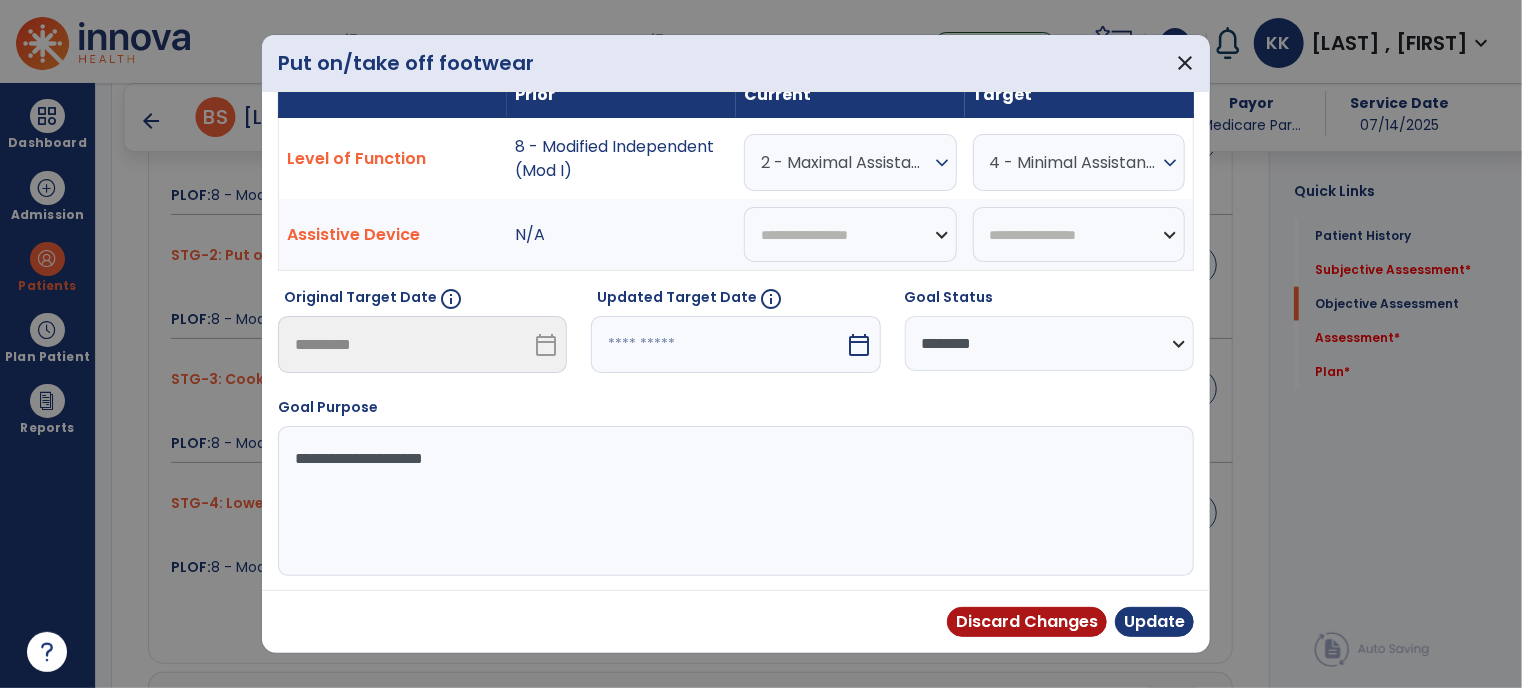 click on "2 - Maximal Assistance (Max A)" at bounding box center (845, 162) 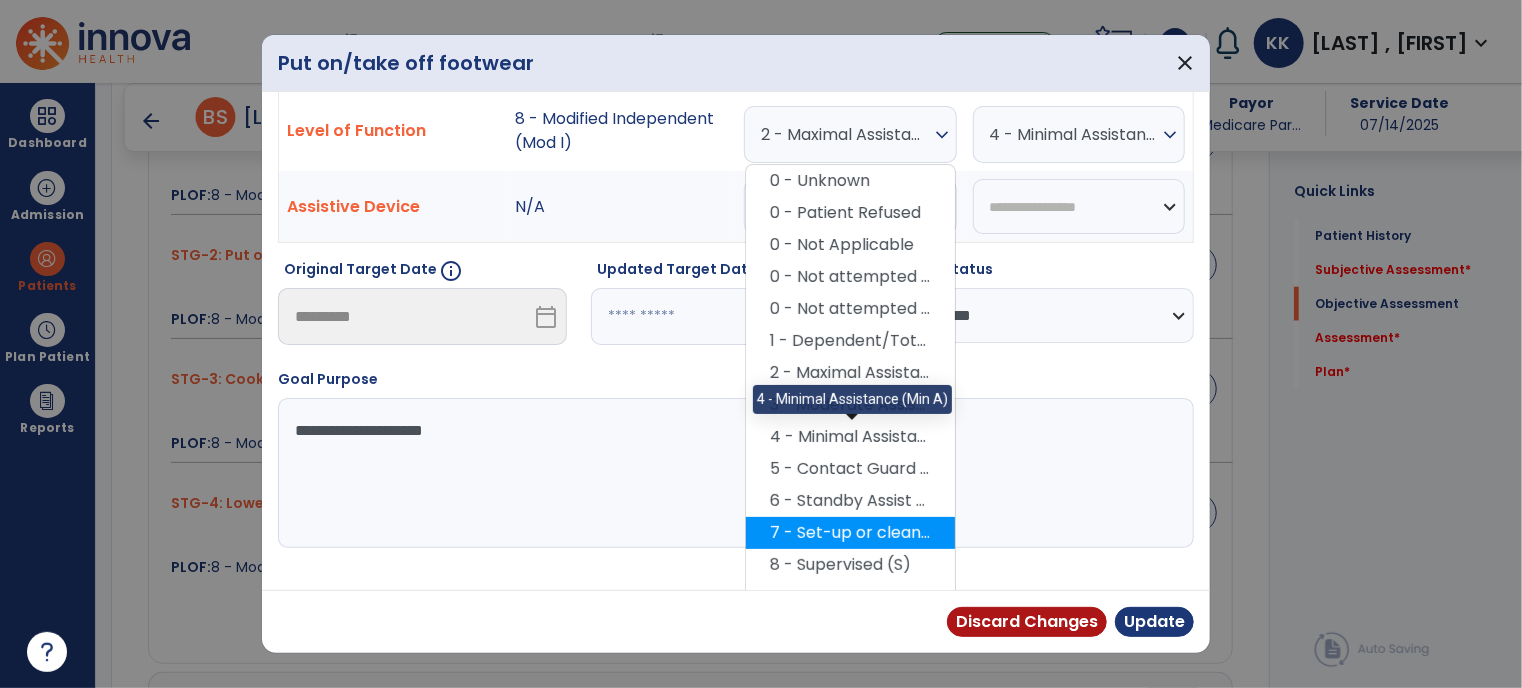 scroll, scrollTop: 118, scrollLeft: 0, axis: vertical 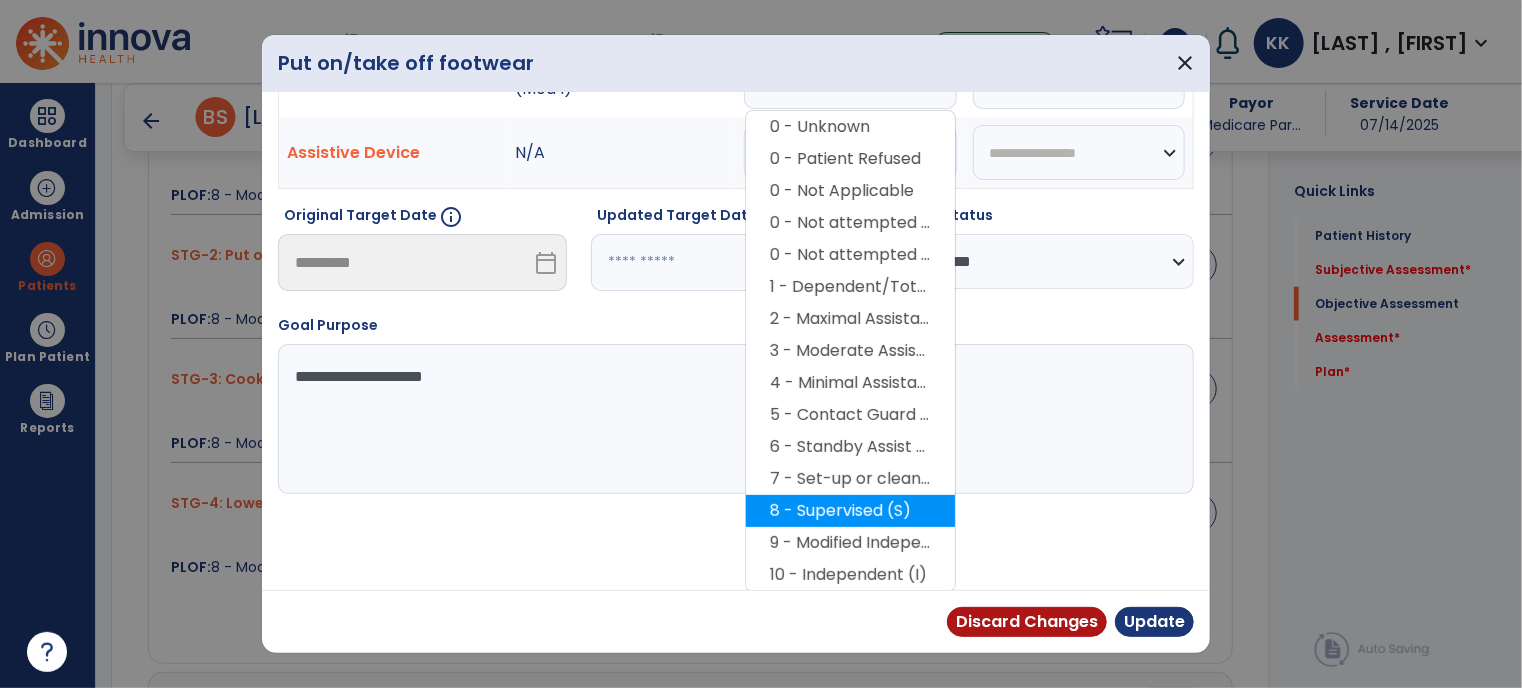 click on "8 - Supervised (S)" at bounding box center (850, 511) 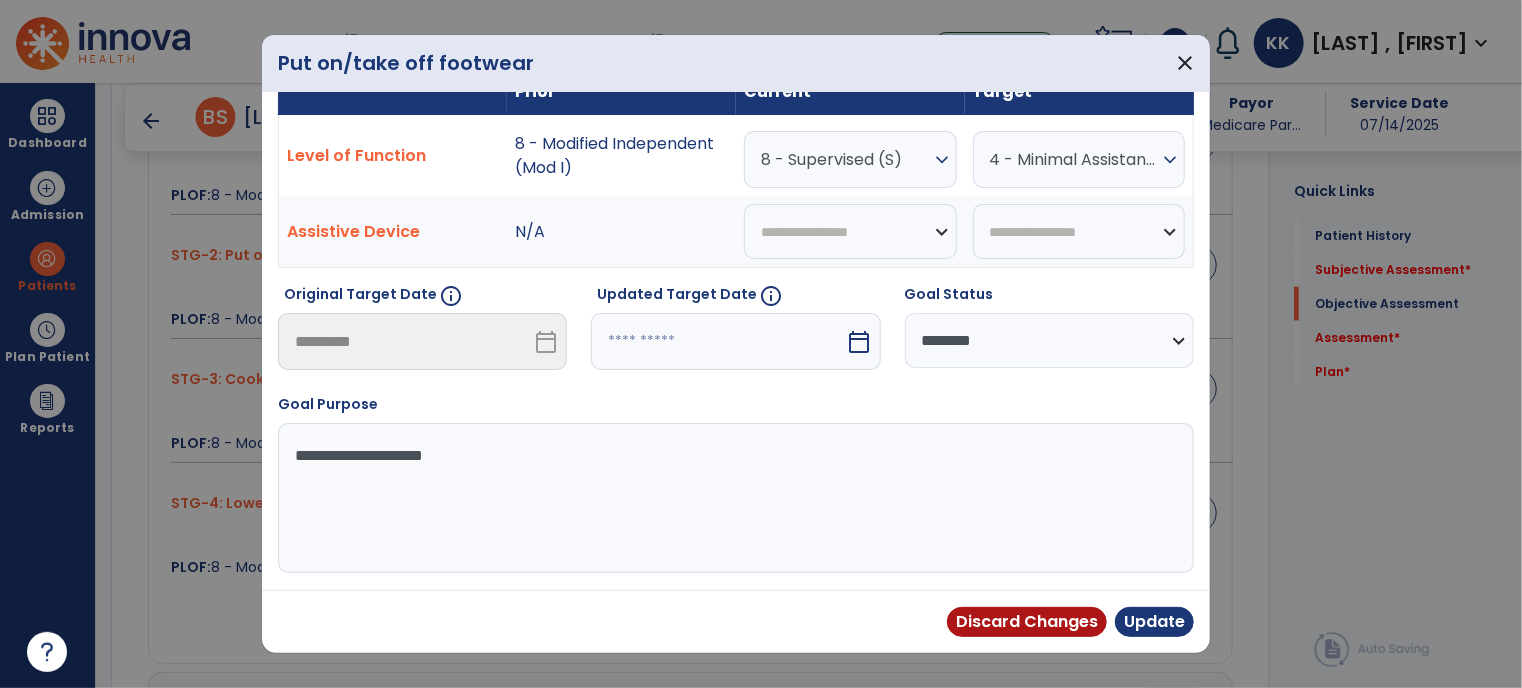 scroll, scrollTop: 36, scrollLeft: 0, axis: vertical 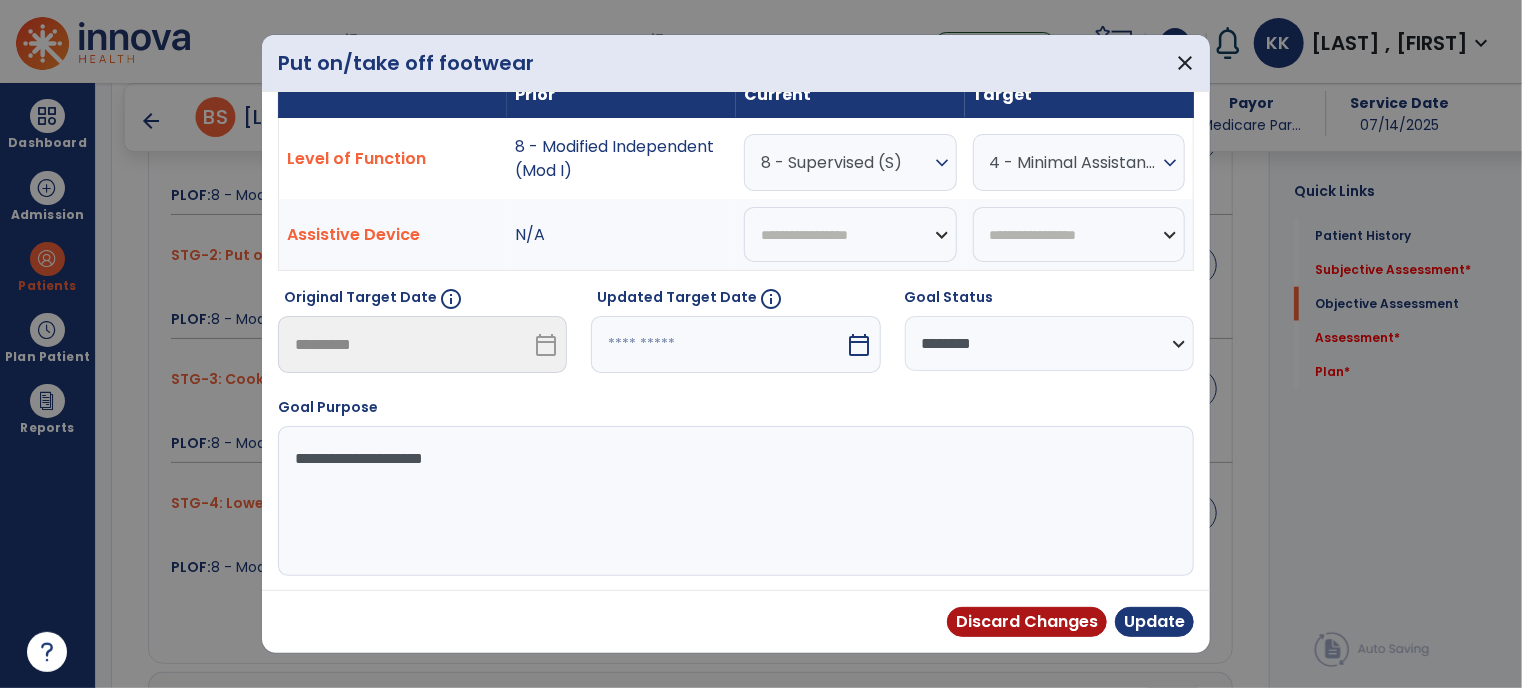 click on "4 - Minimal Assistance (Min A)" at bounding box center (1074, 162) 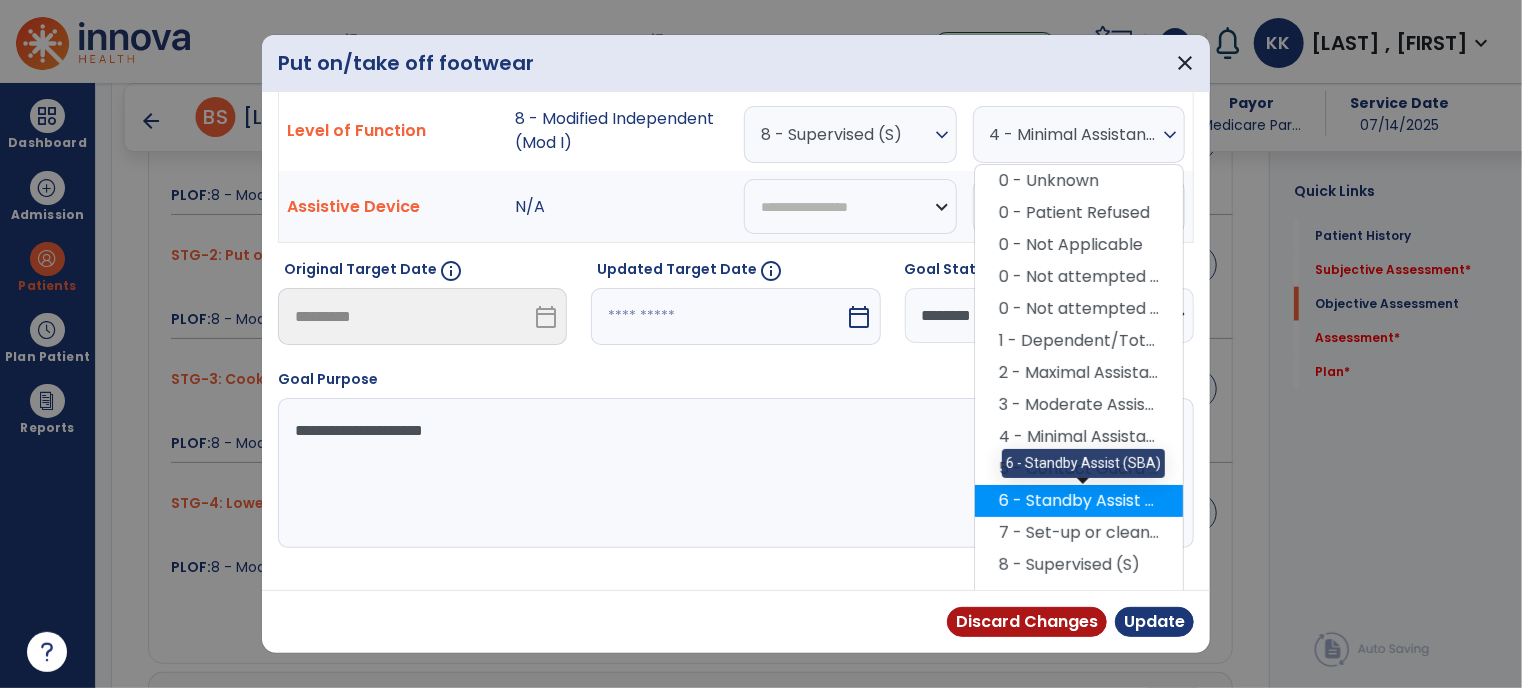 scroll, scrollTop: 118, scrollLeft: 0, axis: vertical 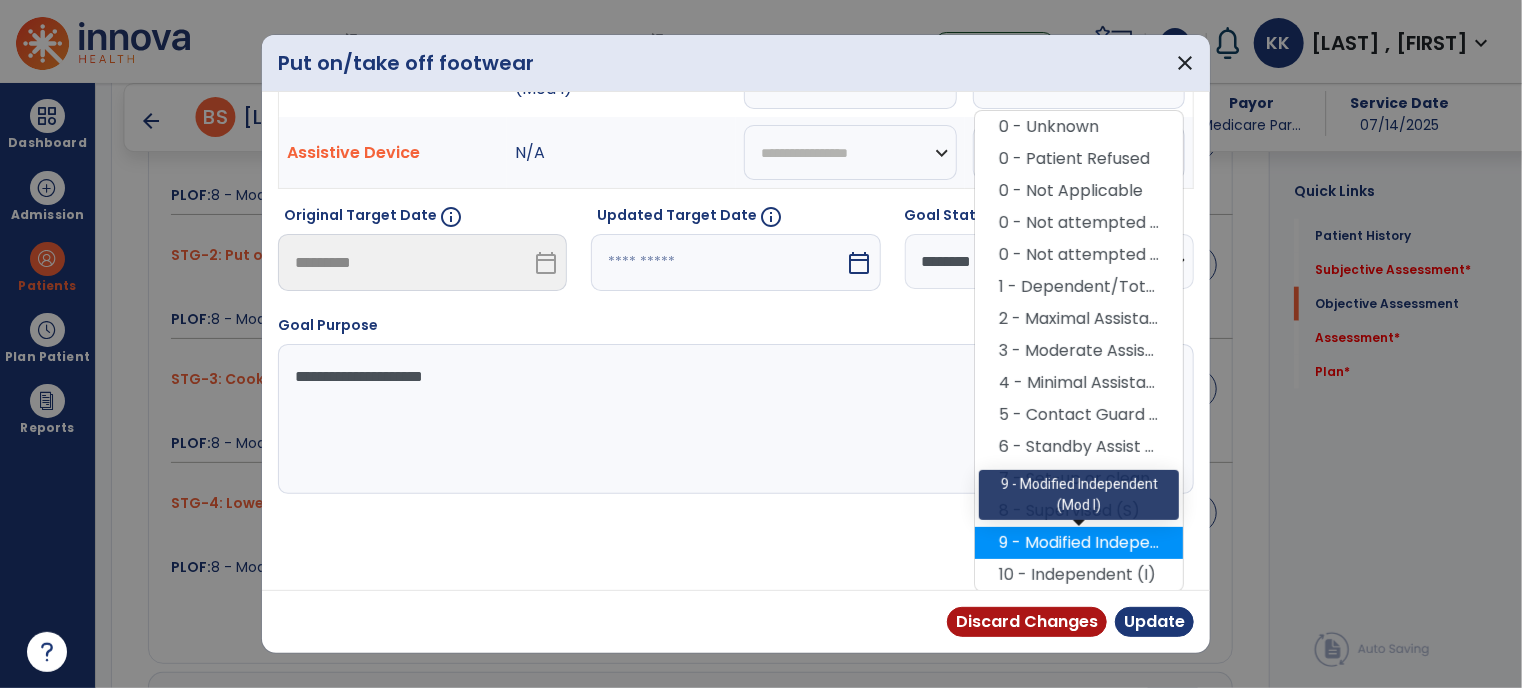 click on "9 - Modified Independent (Mod I)" at bounding box center [1079, 543] 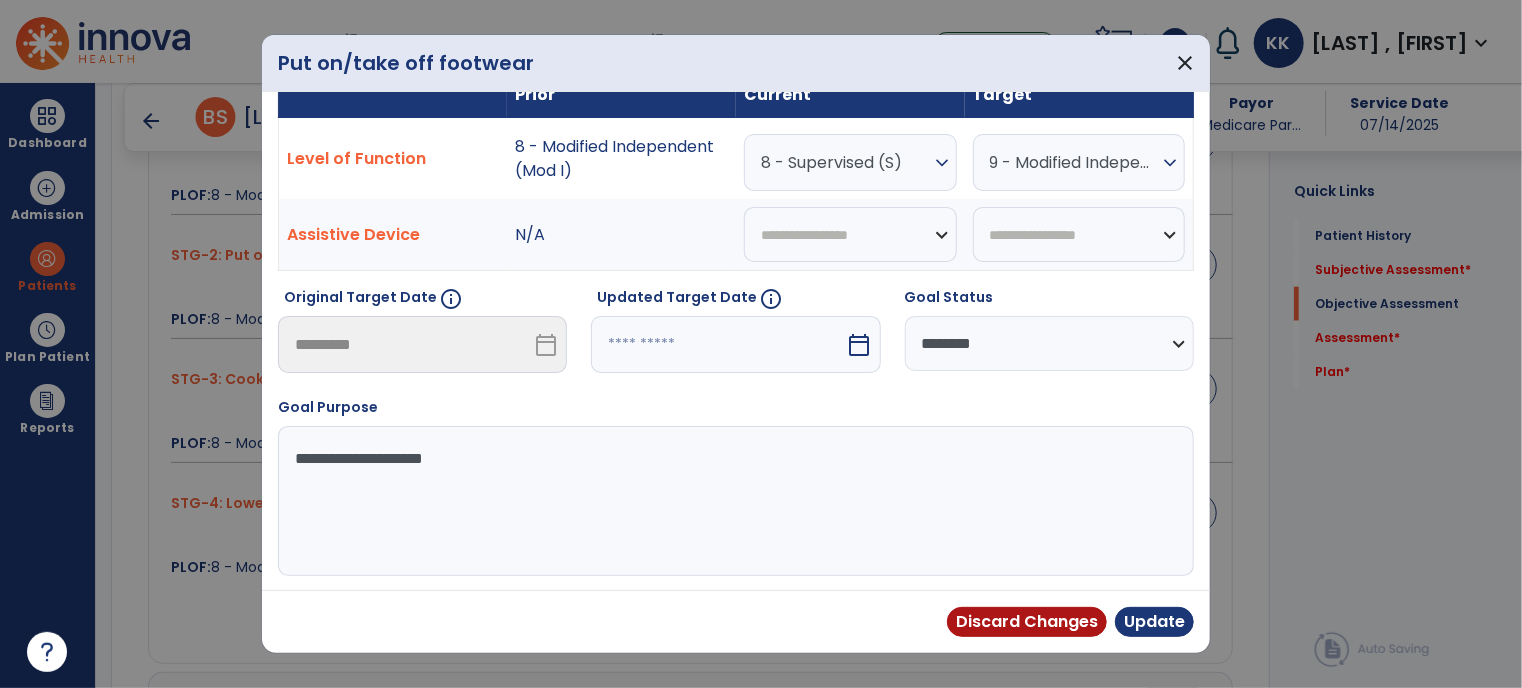 click at bounding box center (718, 344) 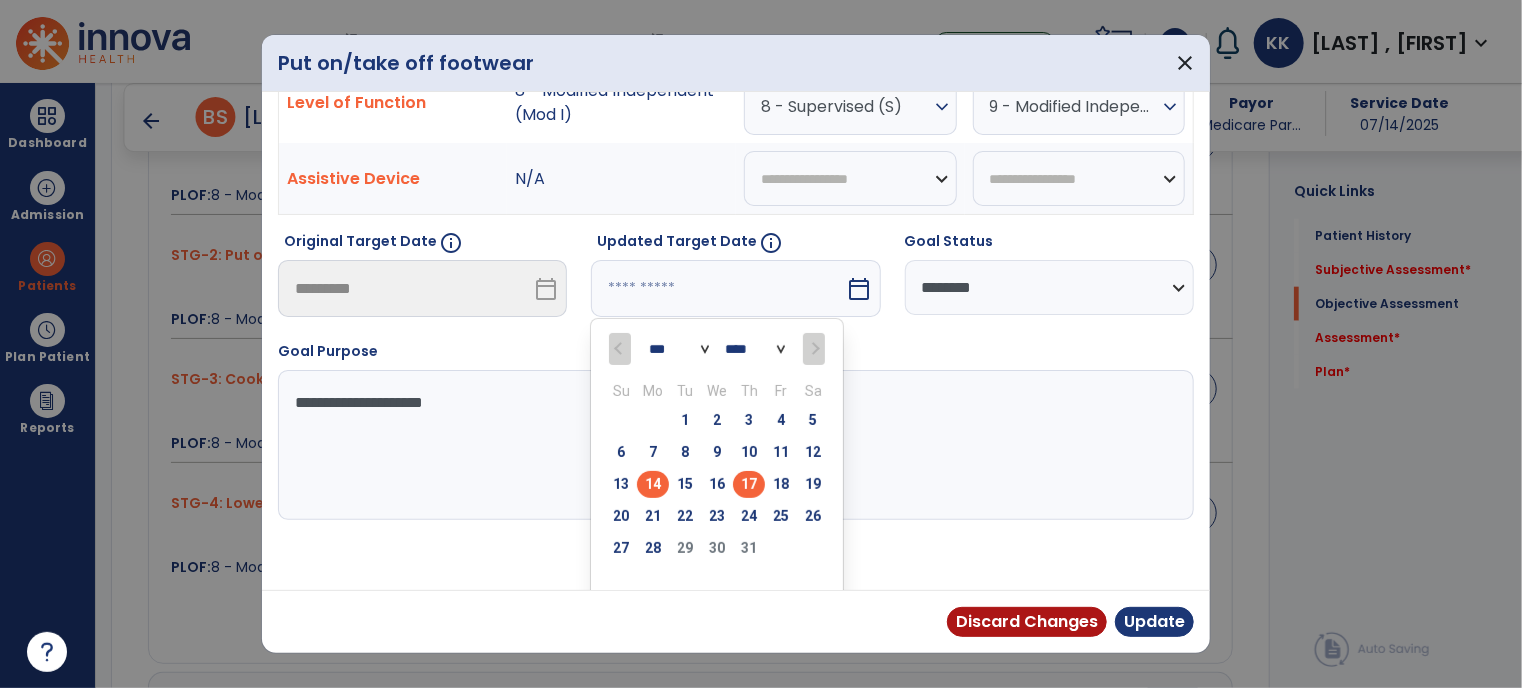 scroll, scrollTop: 107, scrollLeft: 0, axis: vertical 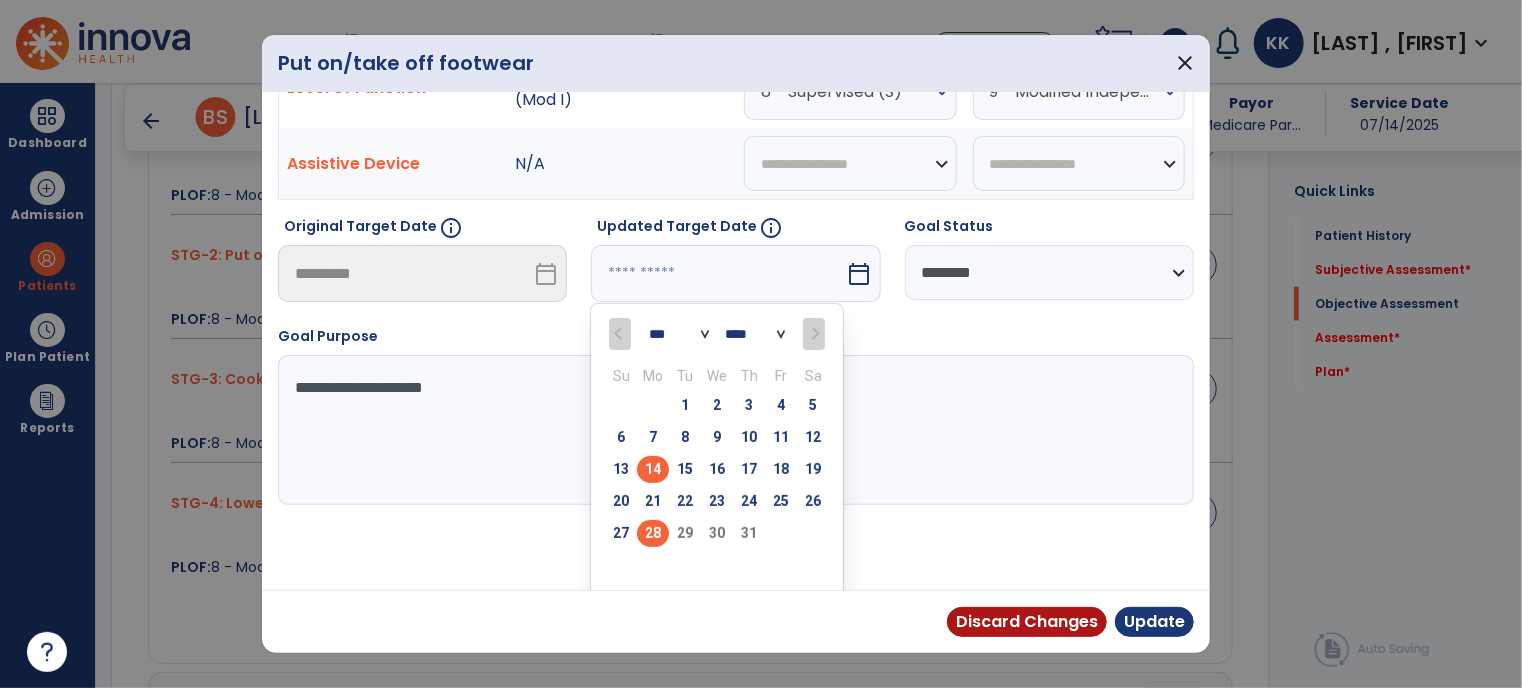click on "28" at bounding box center (653, 533) 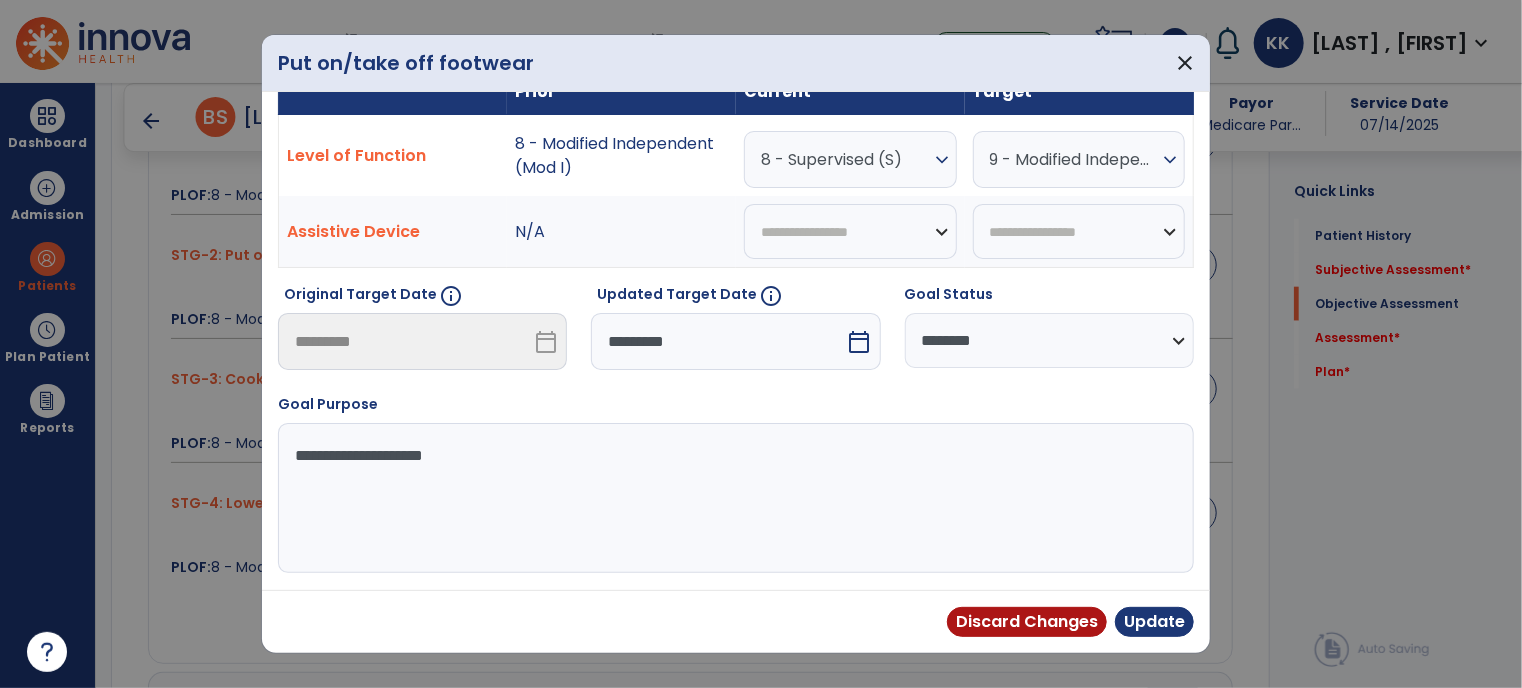 scroll, scrollTop: 36, scrollLeft: 0, axis: vertical 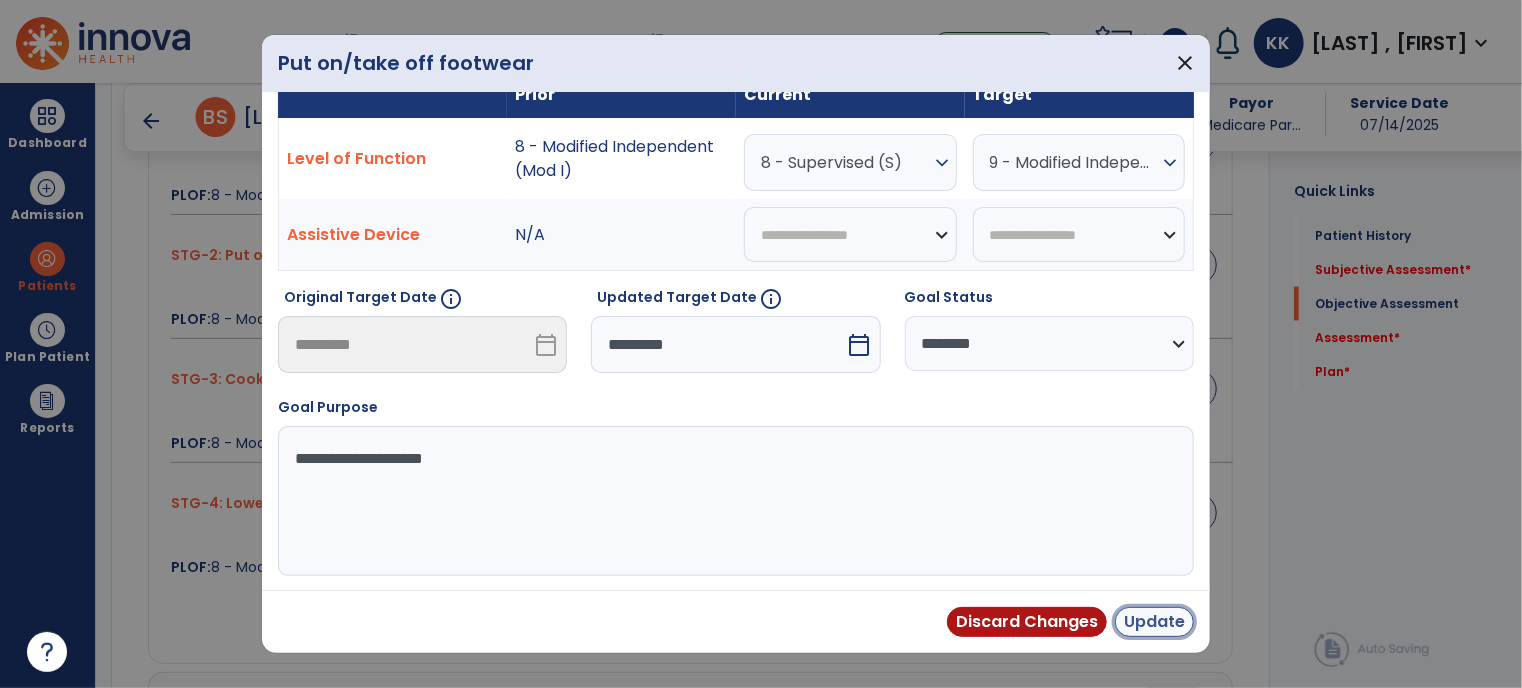 click on "Update" at bounding box center [1154, 622] 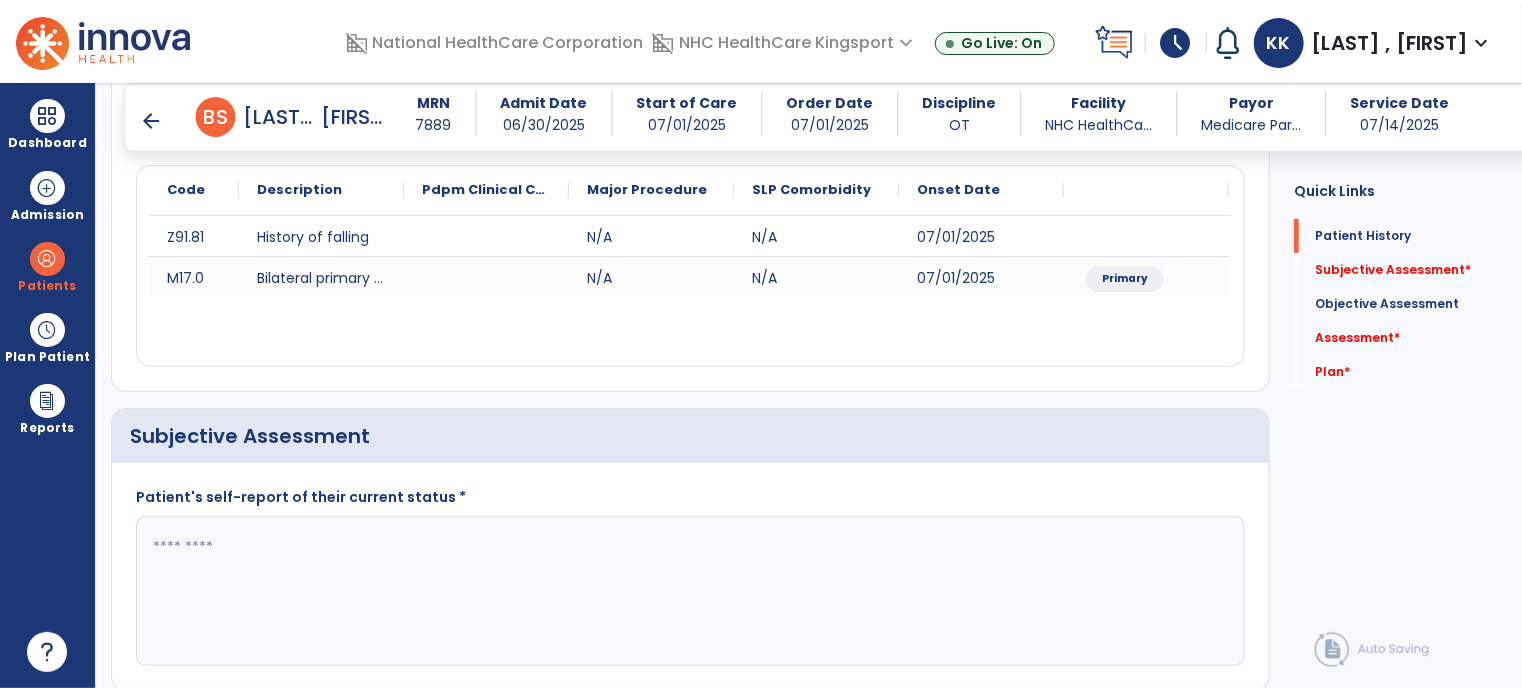scroll, scrollTop: 208, scrollLeft: 0, axis: vertical 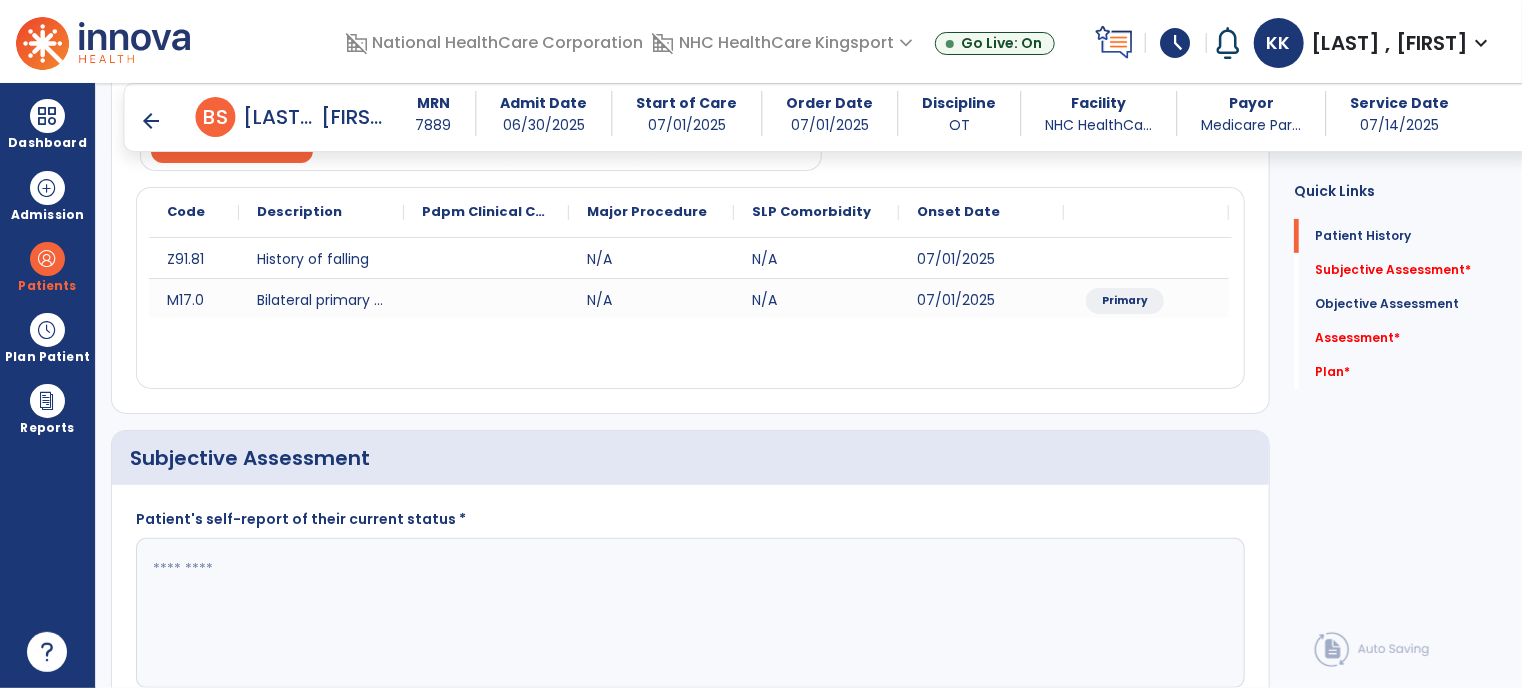click 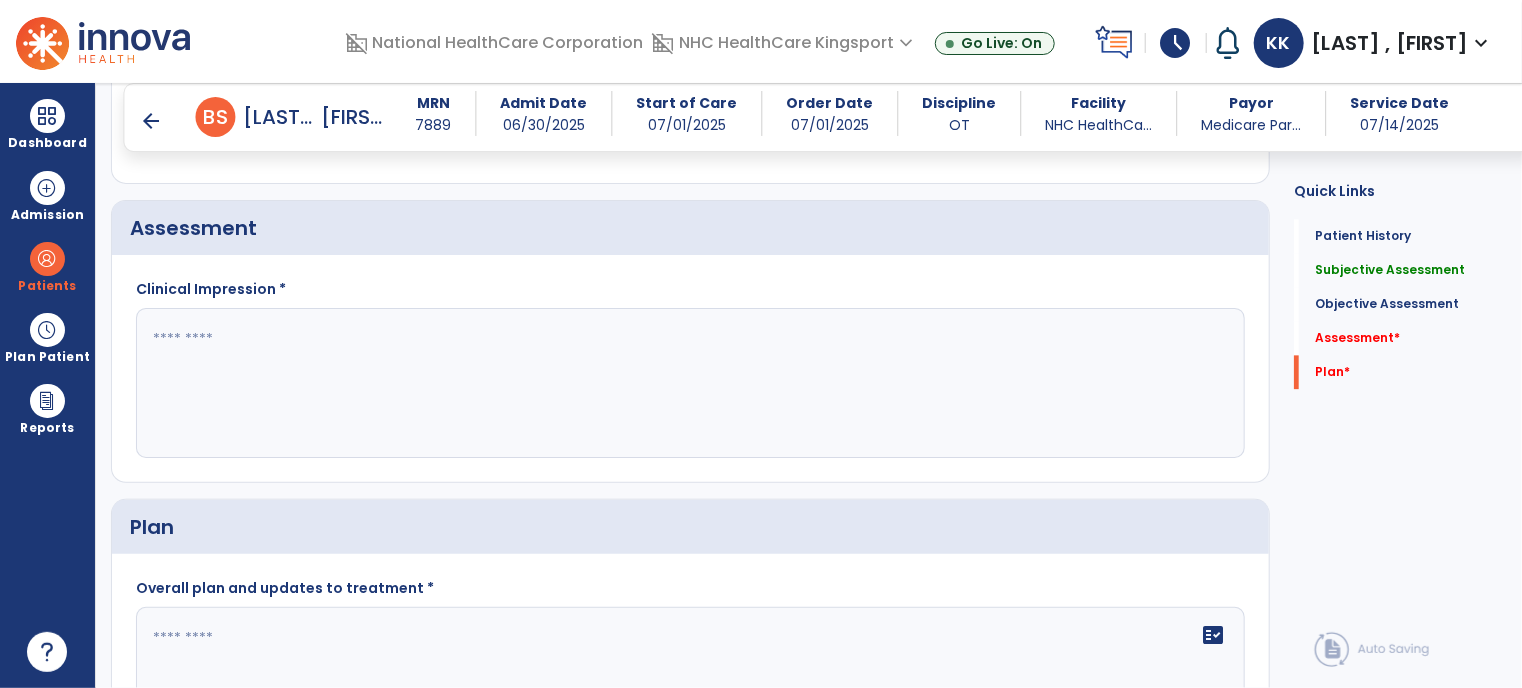 scroll, scrollTop: 2154, scrollLeft: 0, axis: vertical 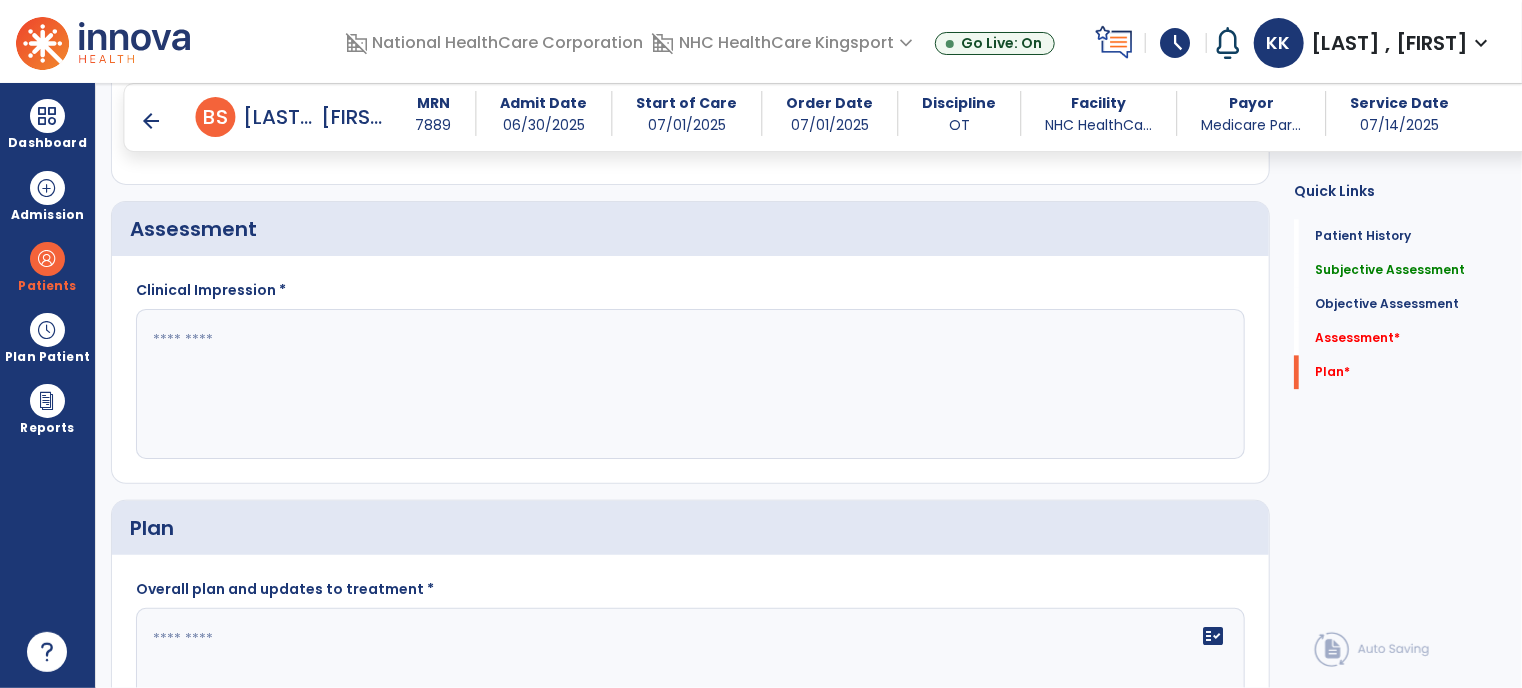 type on "**********" 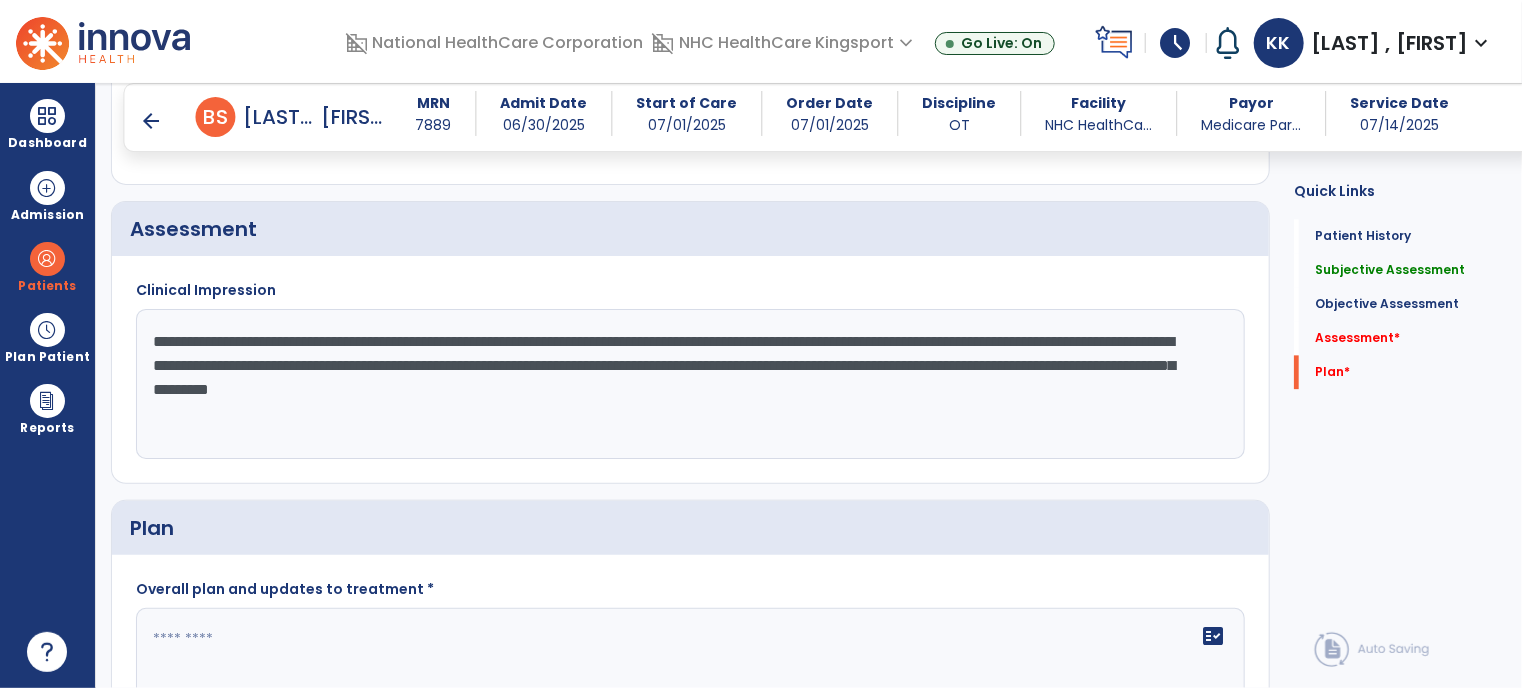 click on "**********" 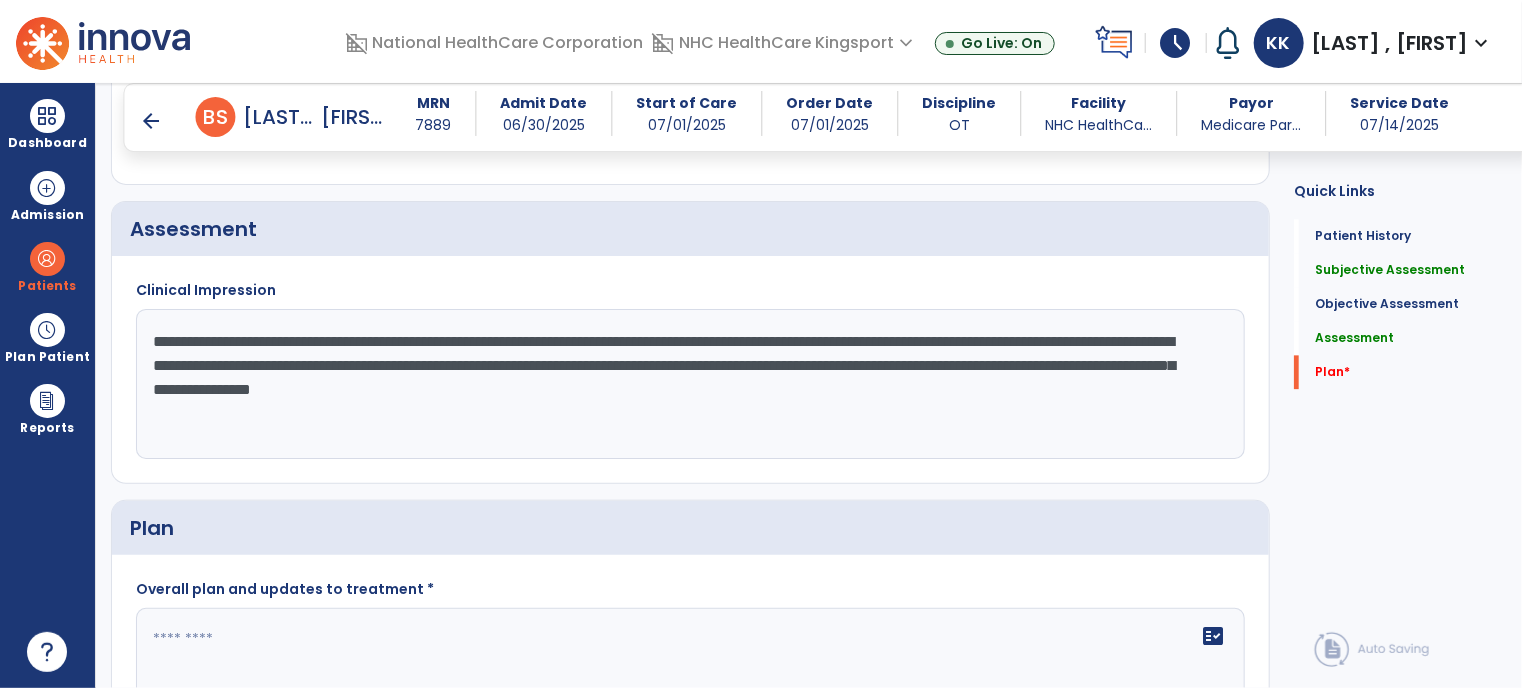 click on "**********" 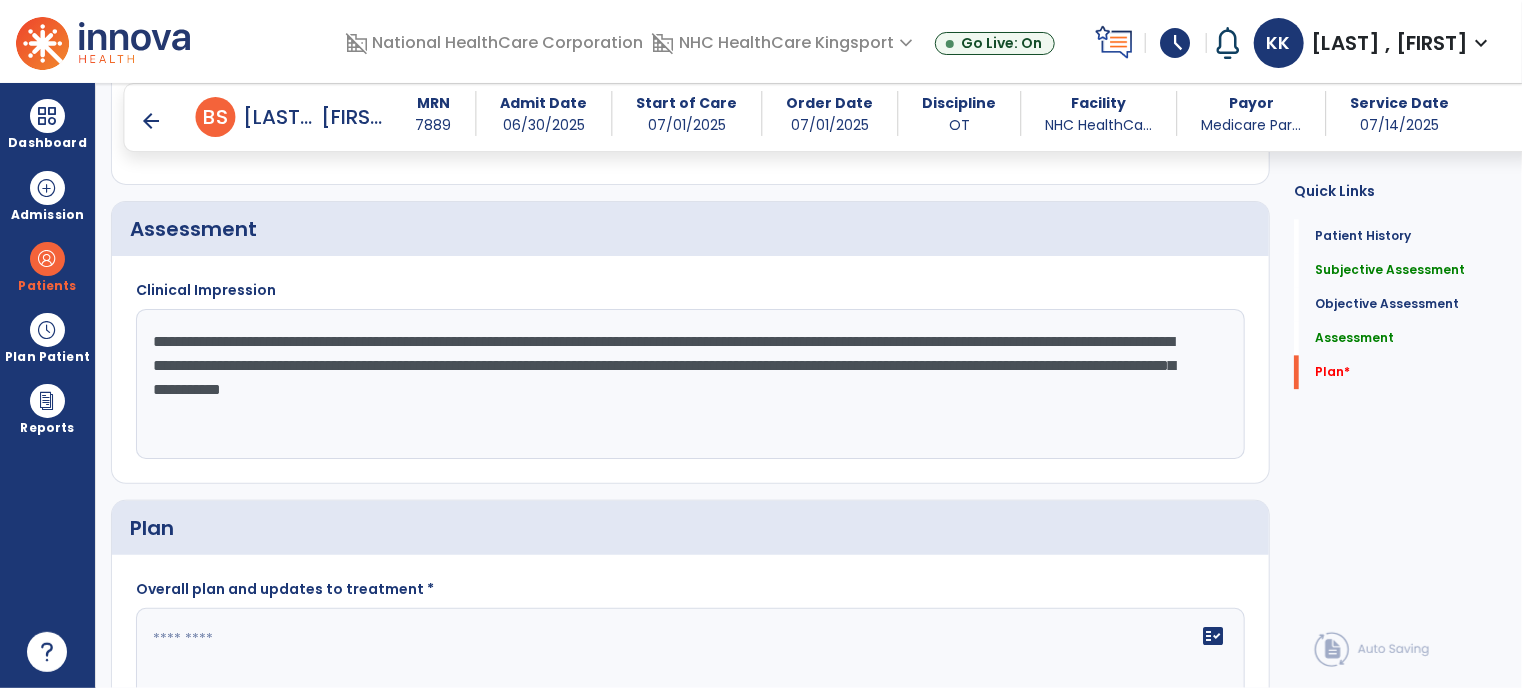 drag, startPoint x: 857, startPoint y: 336, endPoint x: 754, endPoint y: 201, distance: 169.80577 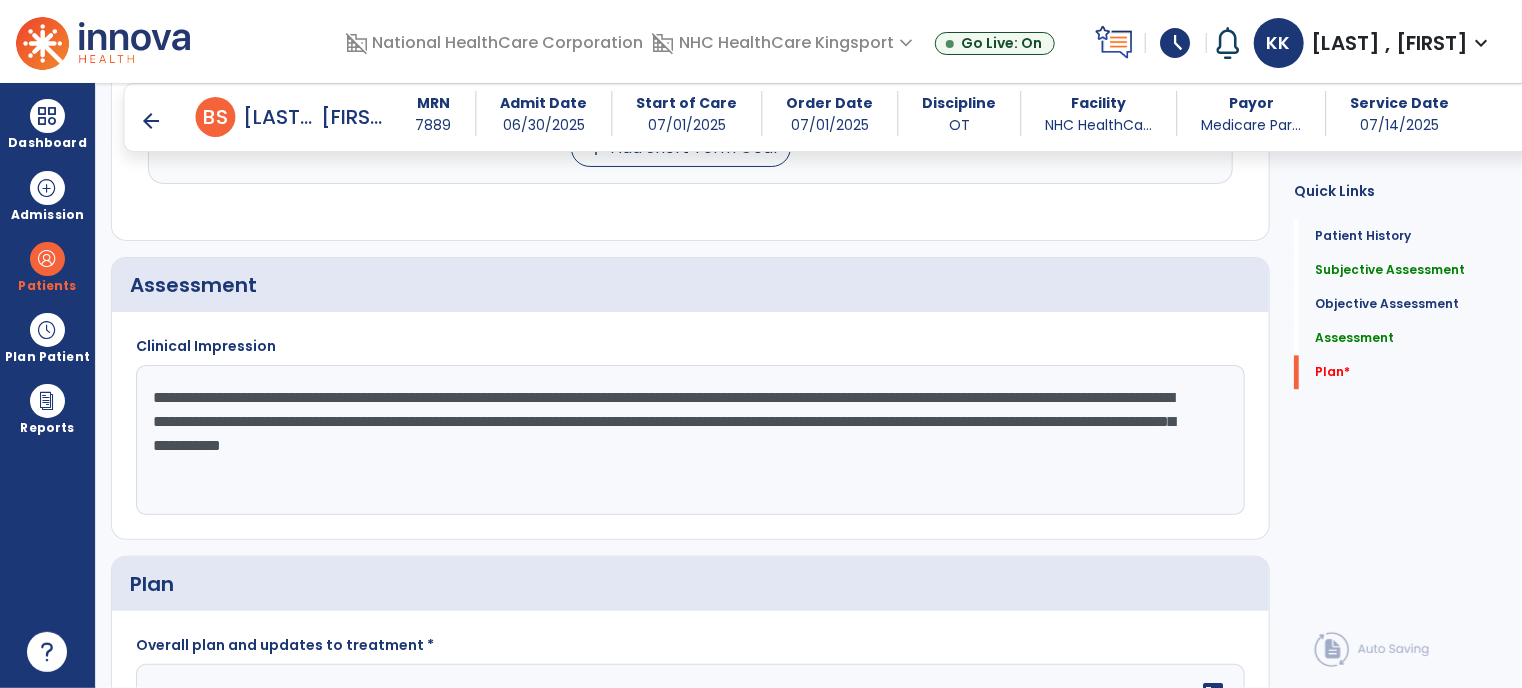 click on "**********" 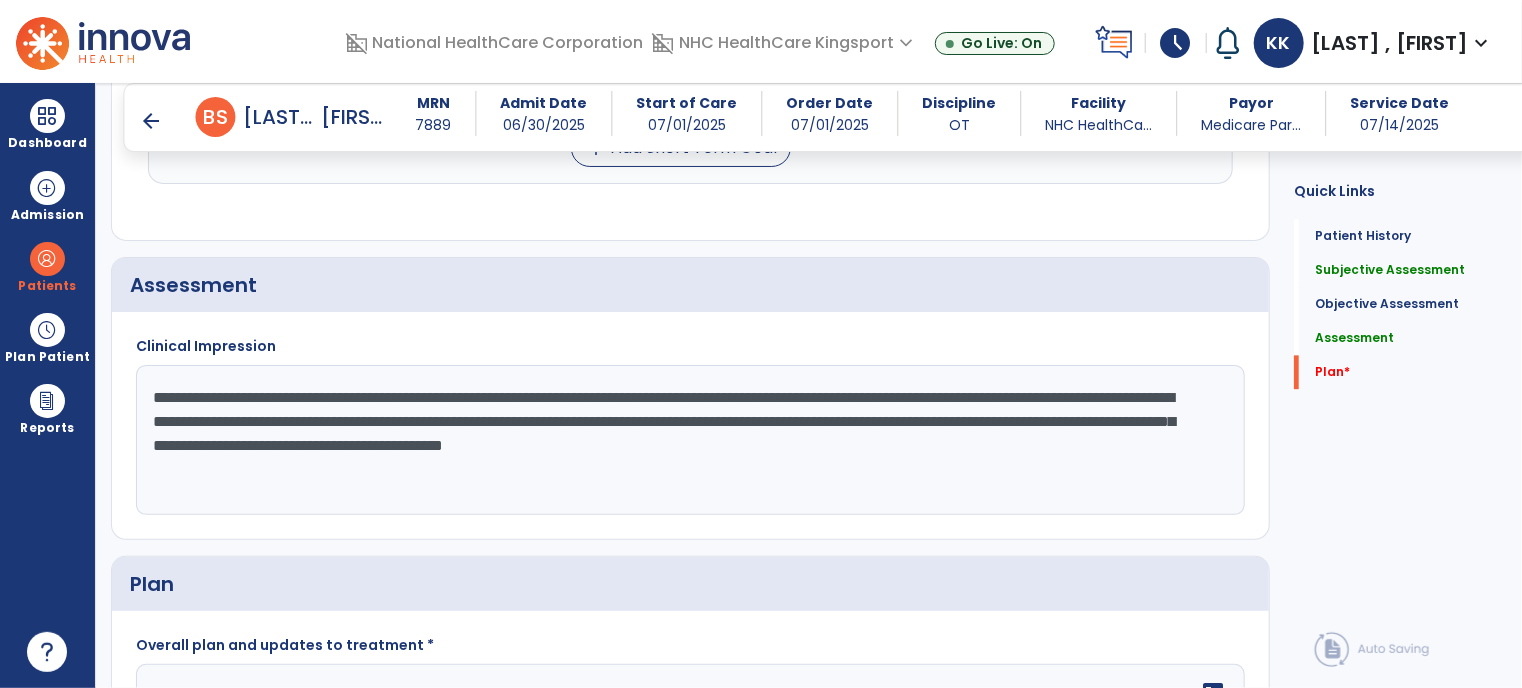 click on "**********" 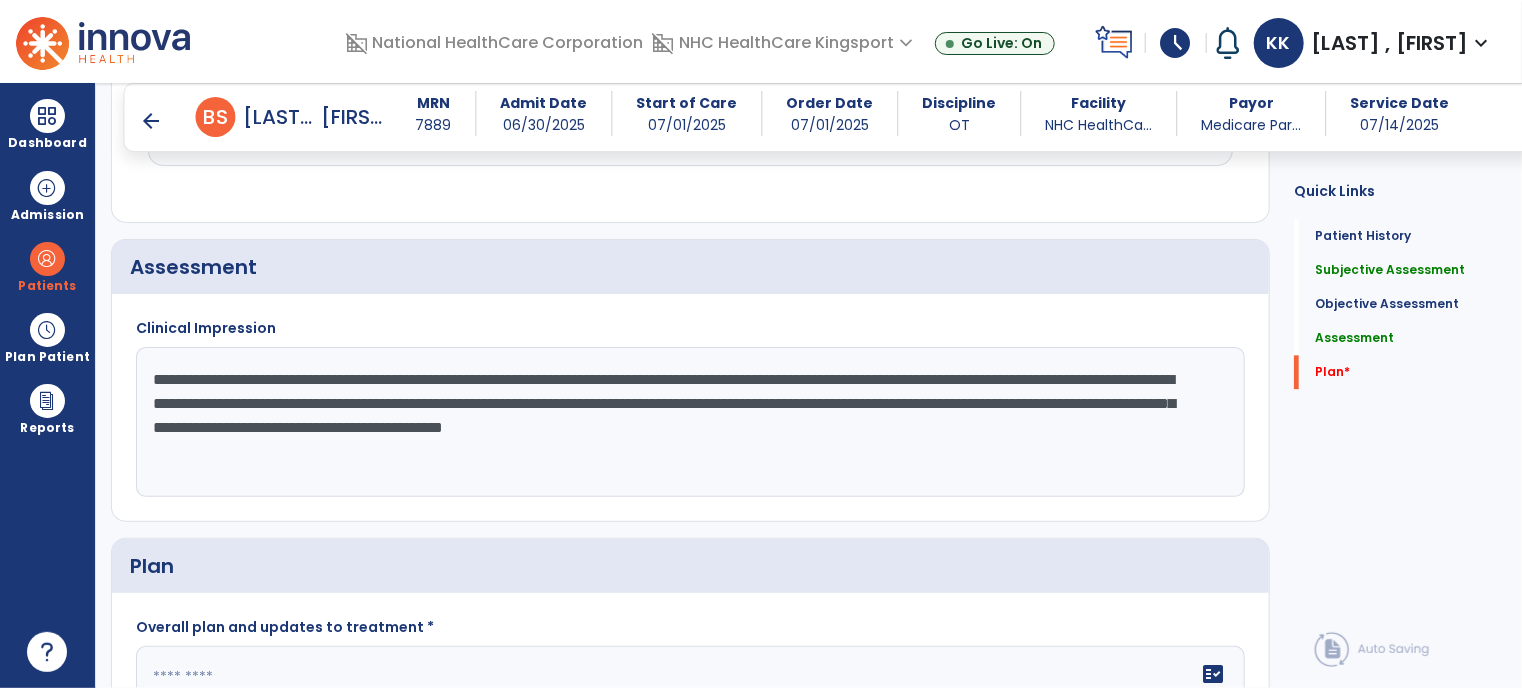 scroll, scrollTop: 2118, scrollLeft: 0, axis: vertical 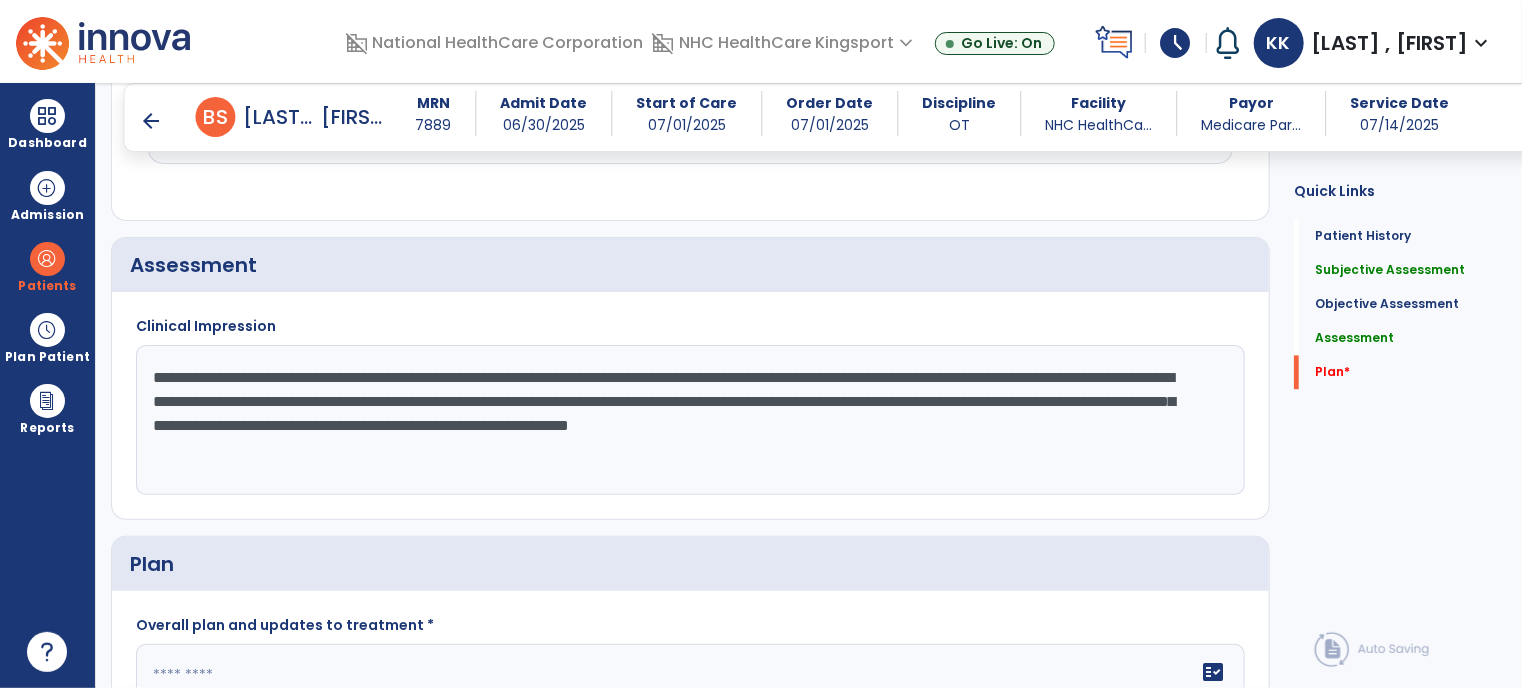 click on "**********" 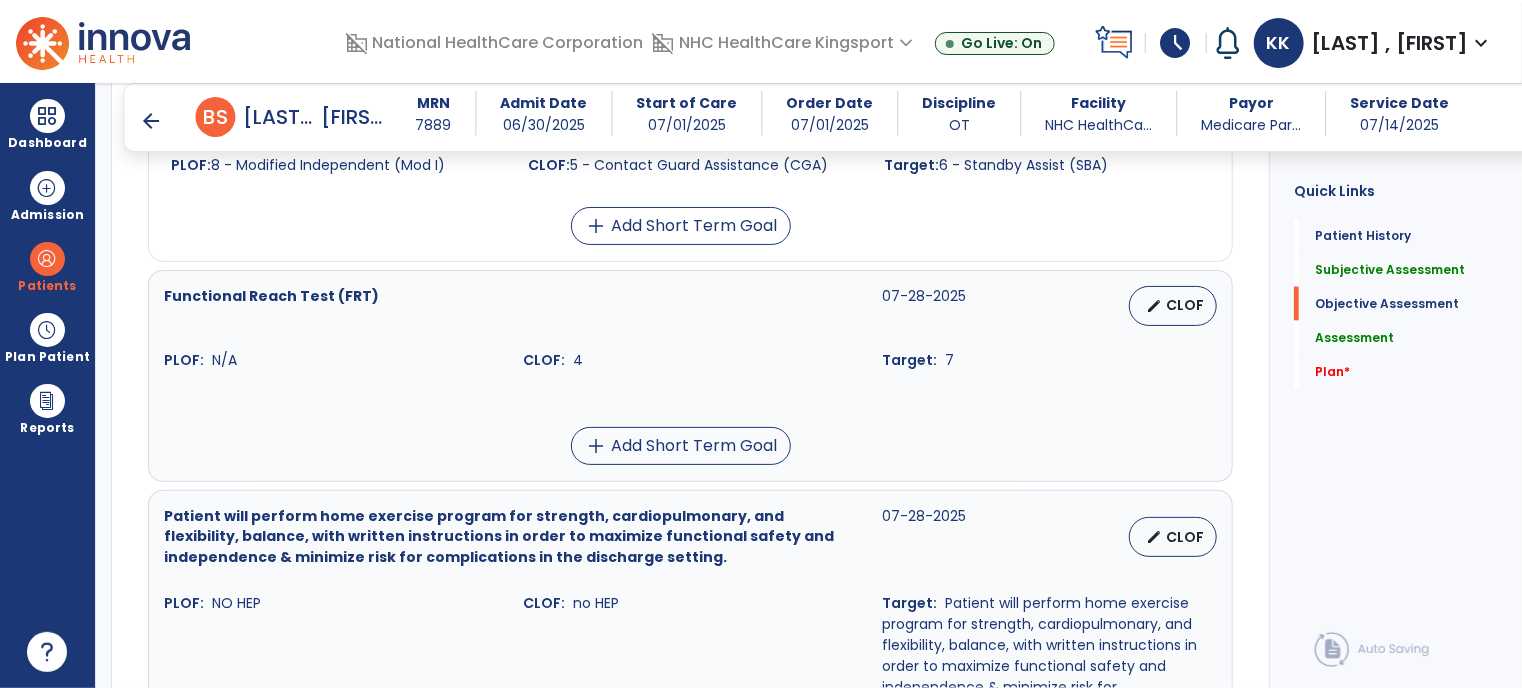 scroll, scrollTop: 1494, scrollLeft: 0, axis: vertical 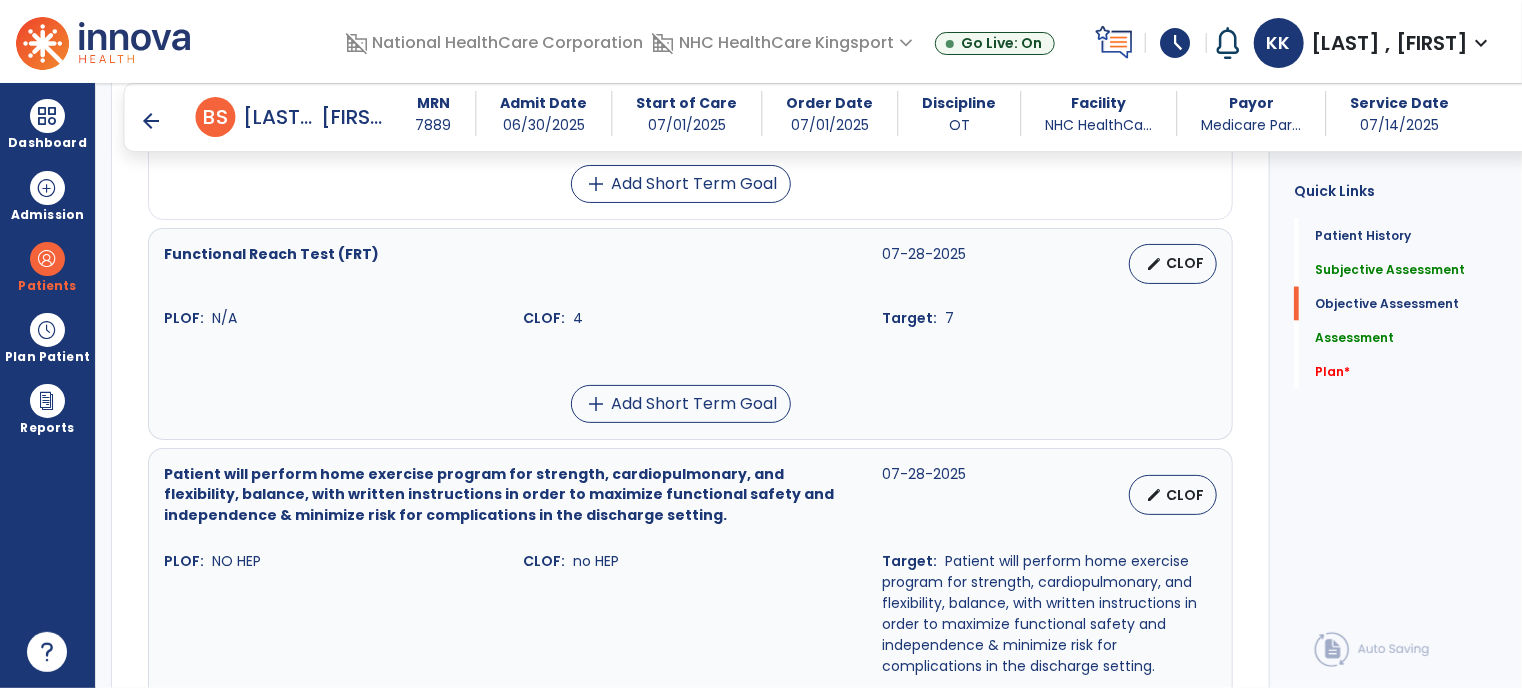 type on "**********" 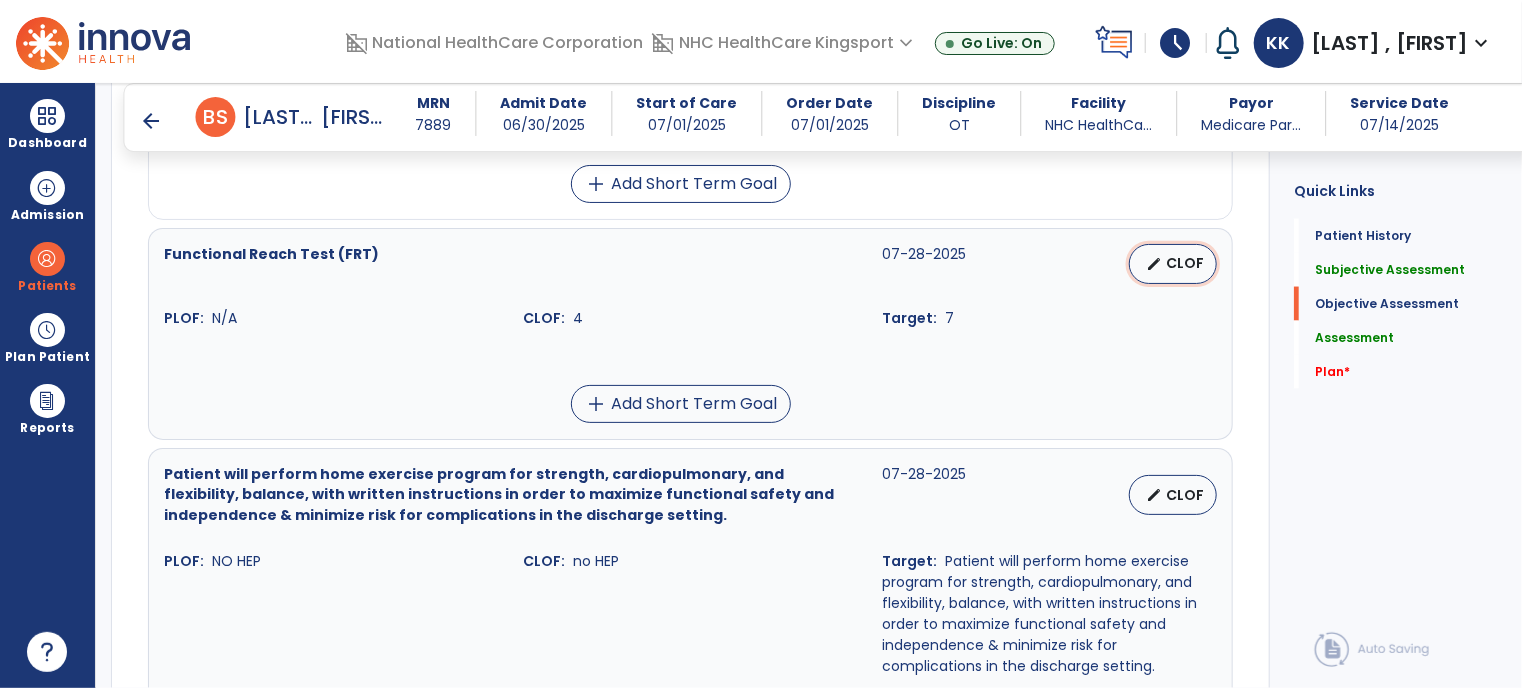 click on "CLOF" at bounding box center (1185, 263) 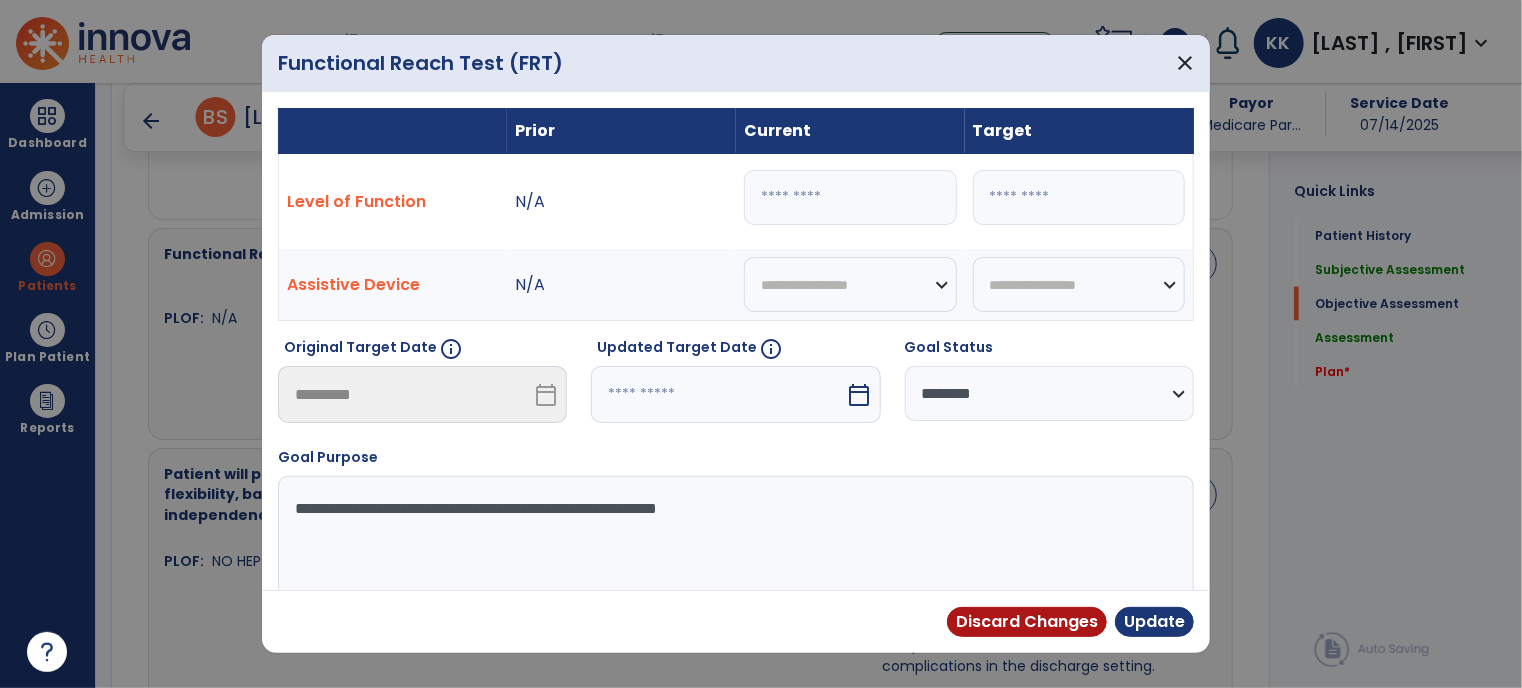 click at bounding box center [718, 394] 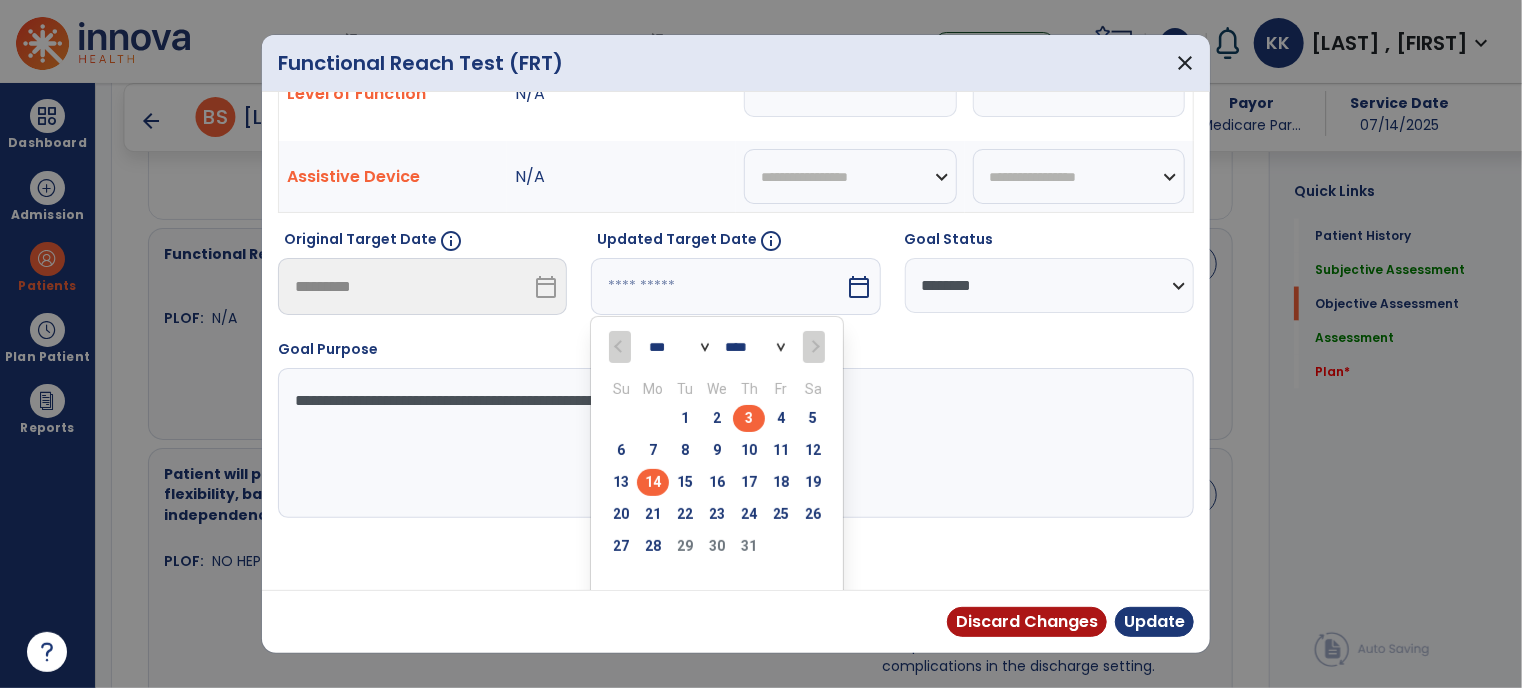scroll, scrollTop: 128, scrollLeft: 0, axis: vertical 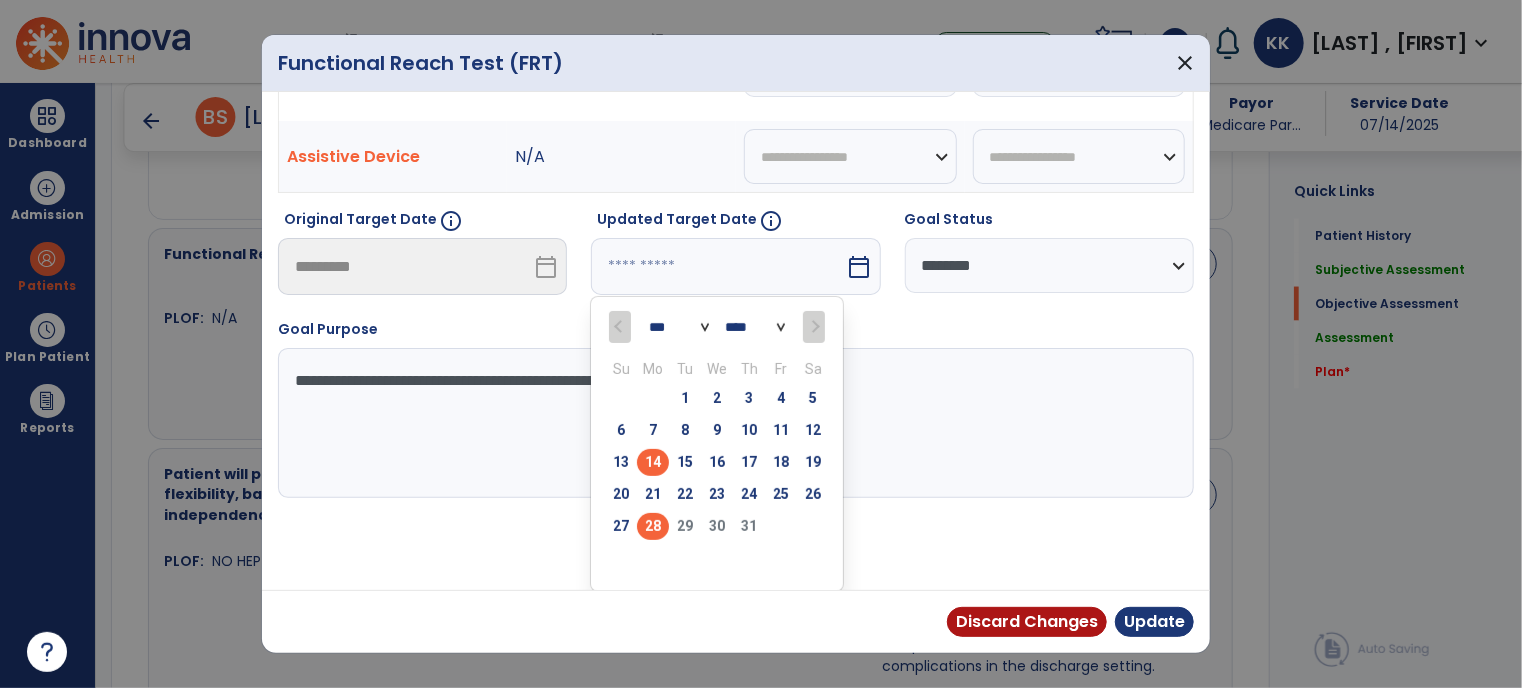 click on "28" at bounding box center (653, 526) 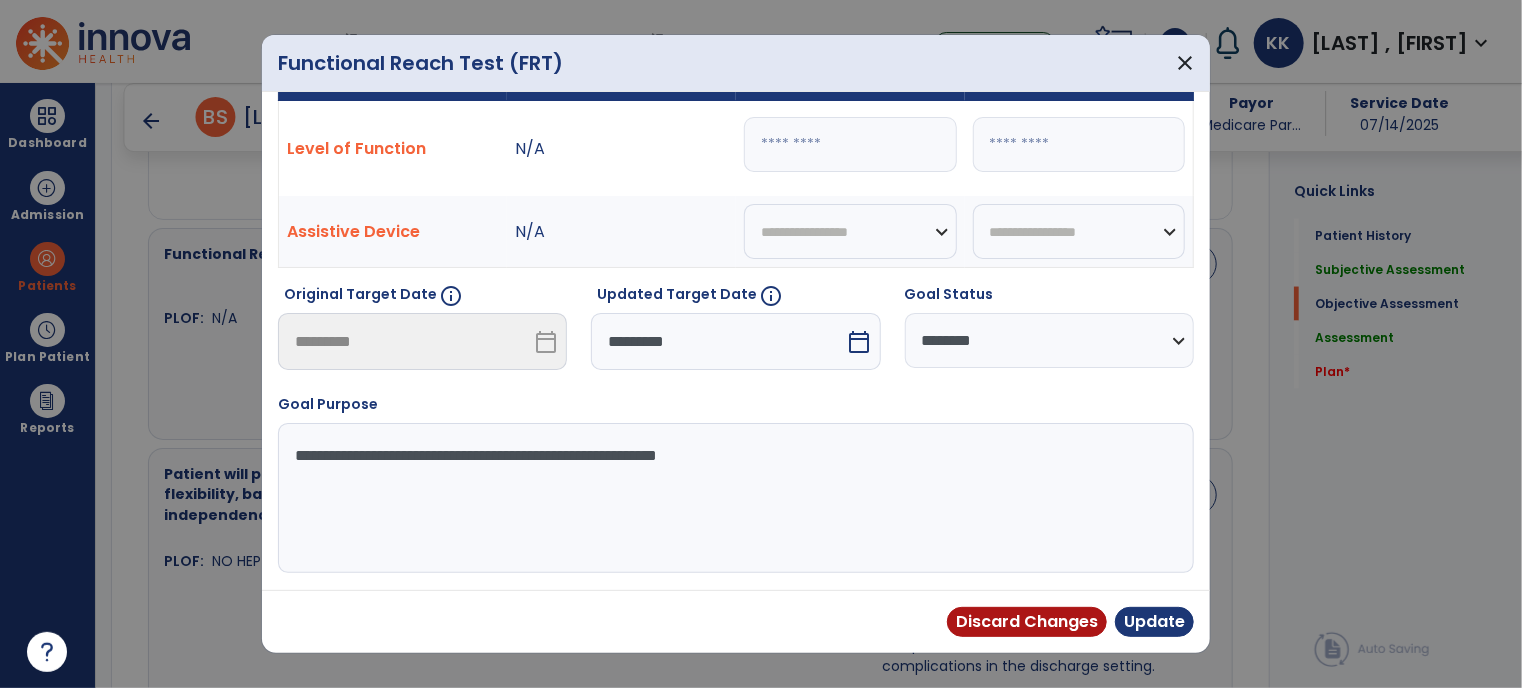 scroll, scrollTop: 50, scrollLeft: 0, axis: vertical 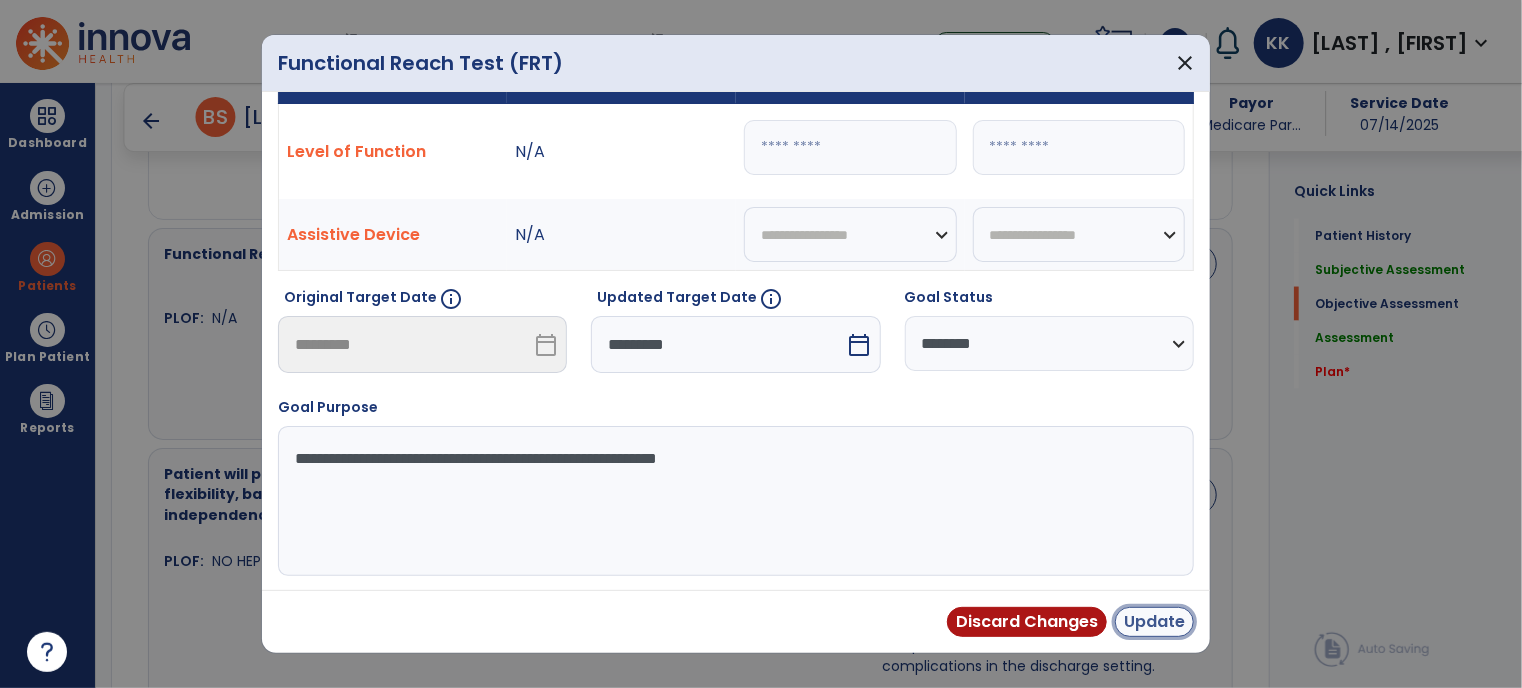 click on "Update" at bounding box center (1154, 622) 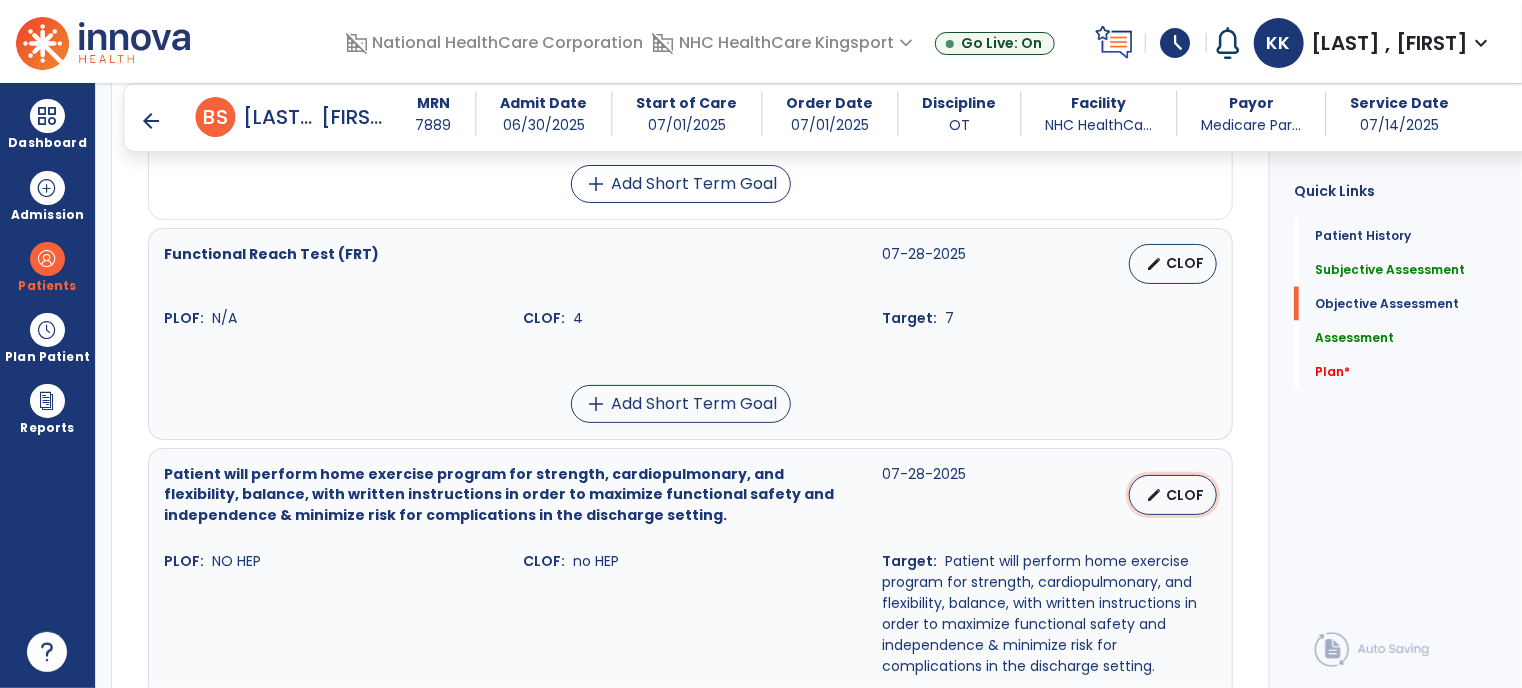 click on "CLOF" at bounding box center [1185, 495] 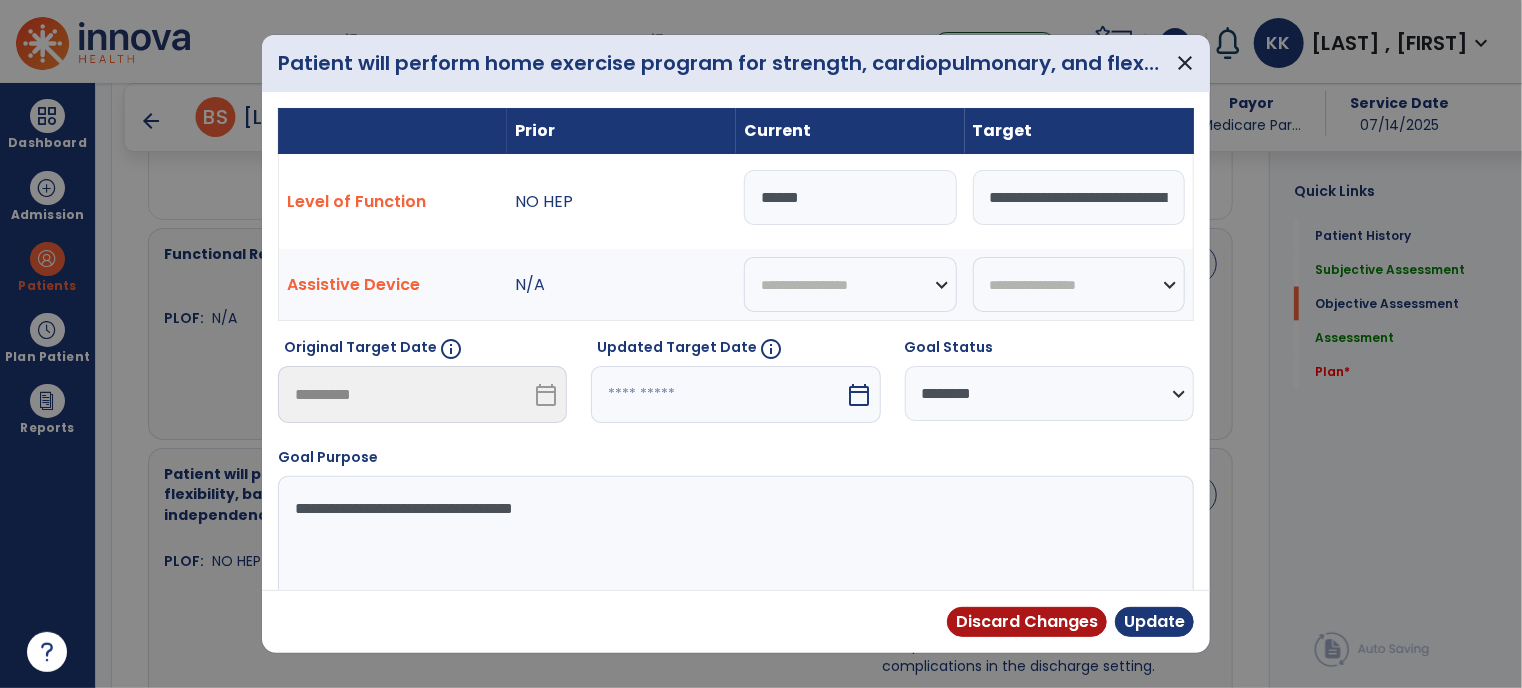 click at bounding box center [718, 394] 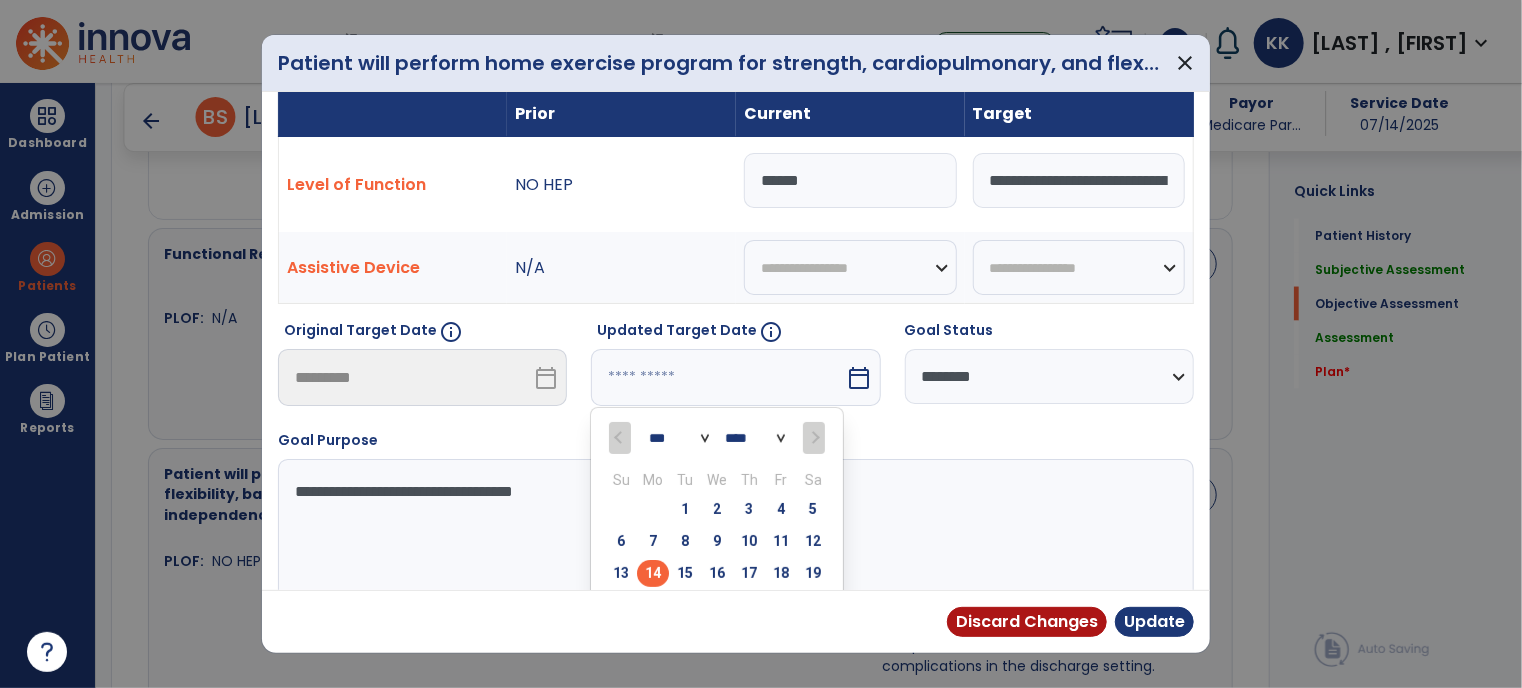 scroll, scrollTop: 128, scrollLeft: 0, axis: vertical 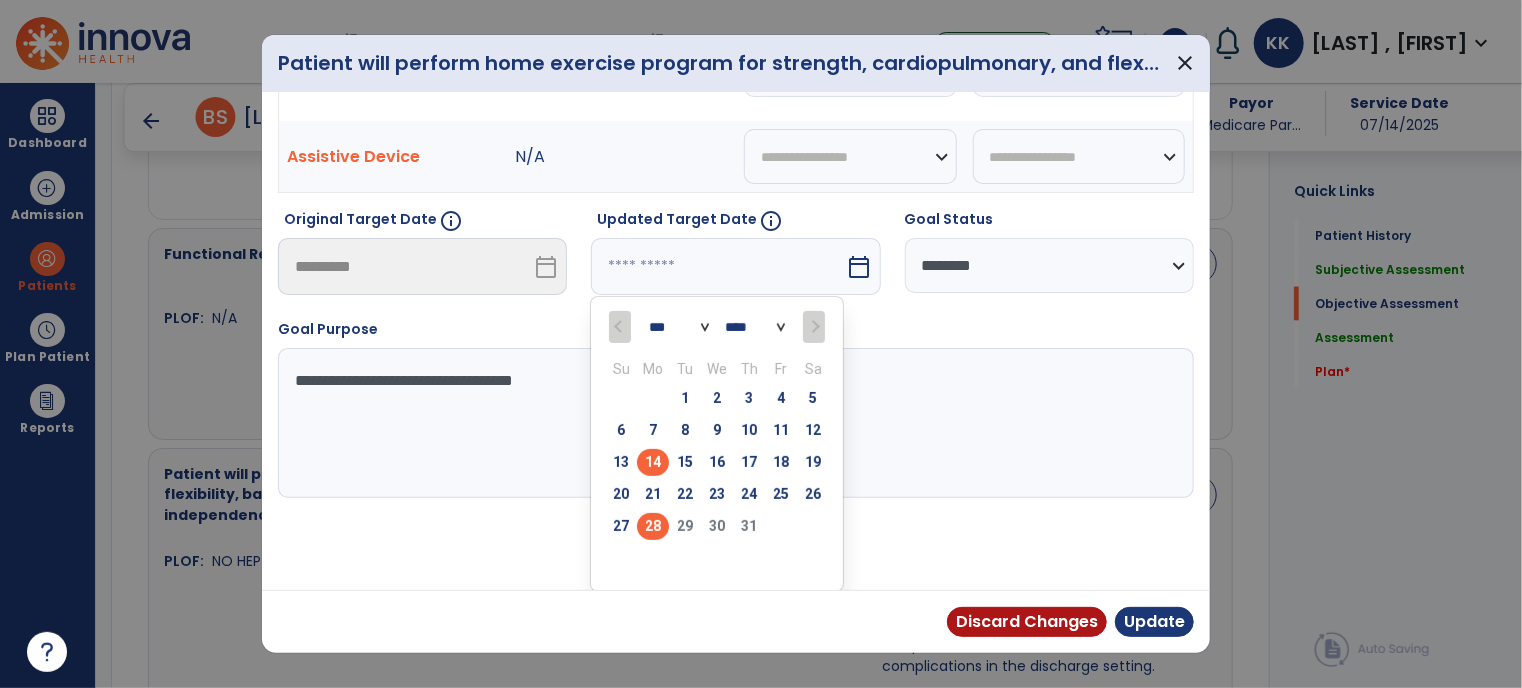 click on "28" at bounding box center [653, 526] 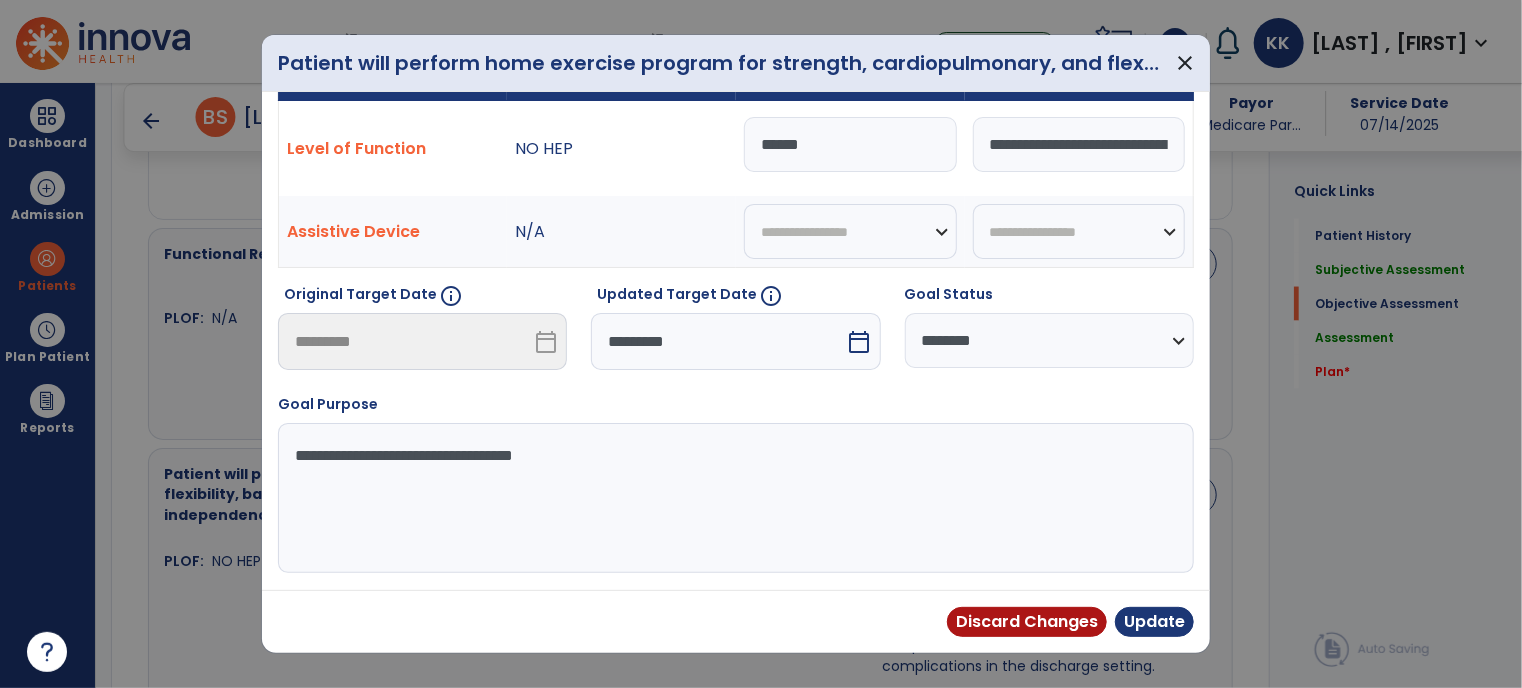 scroll, scrollTop: 50, scrollLeft: 0, axis: vertical 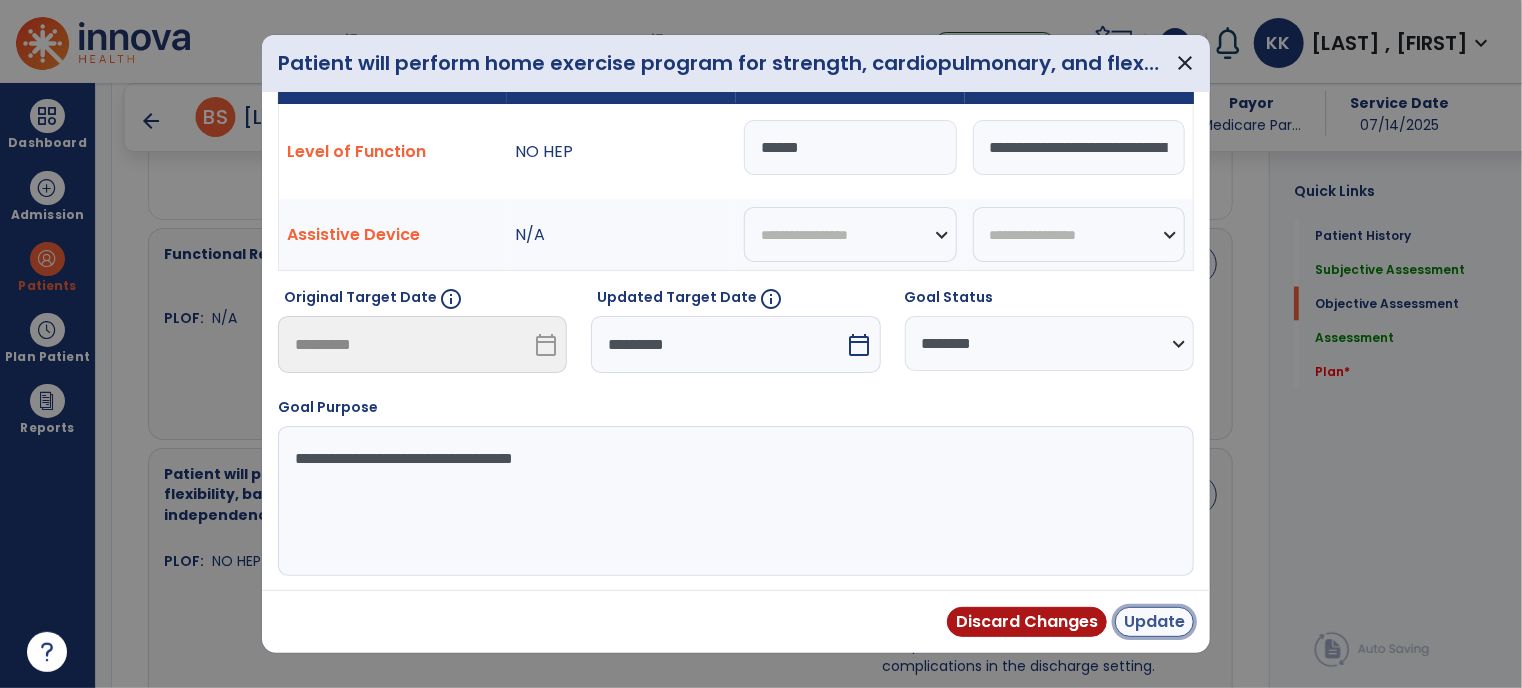 click on "Update" at bounding box center (1154, 622) 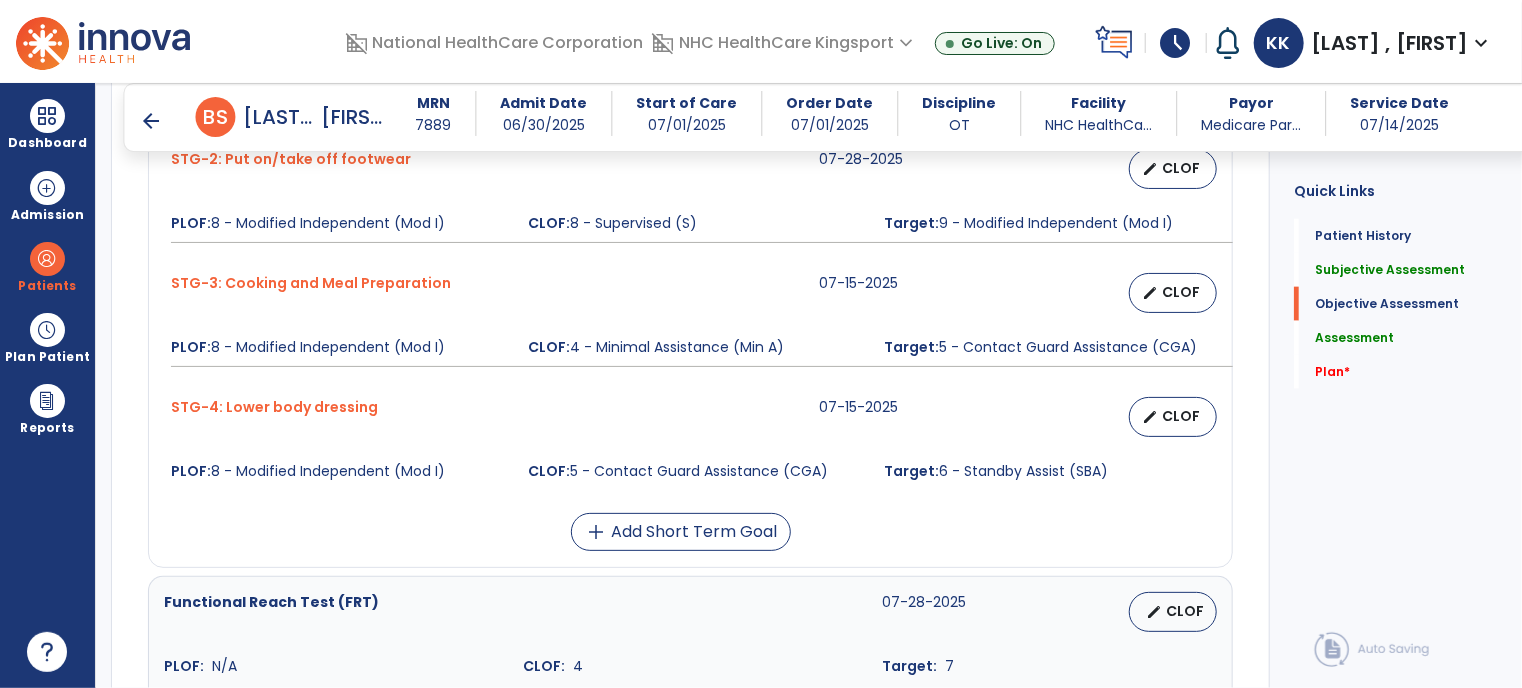 scroll, scrollTop: 1138, scrollLeft: 0, axis: vertical 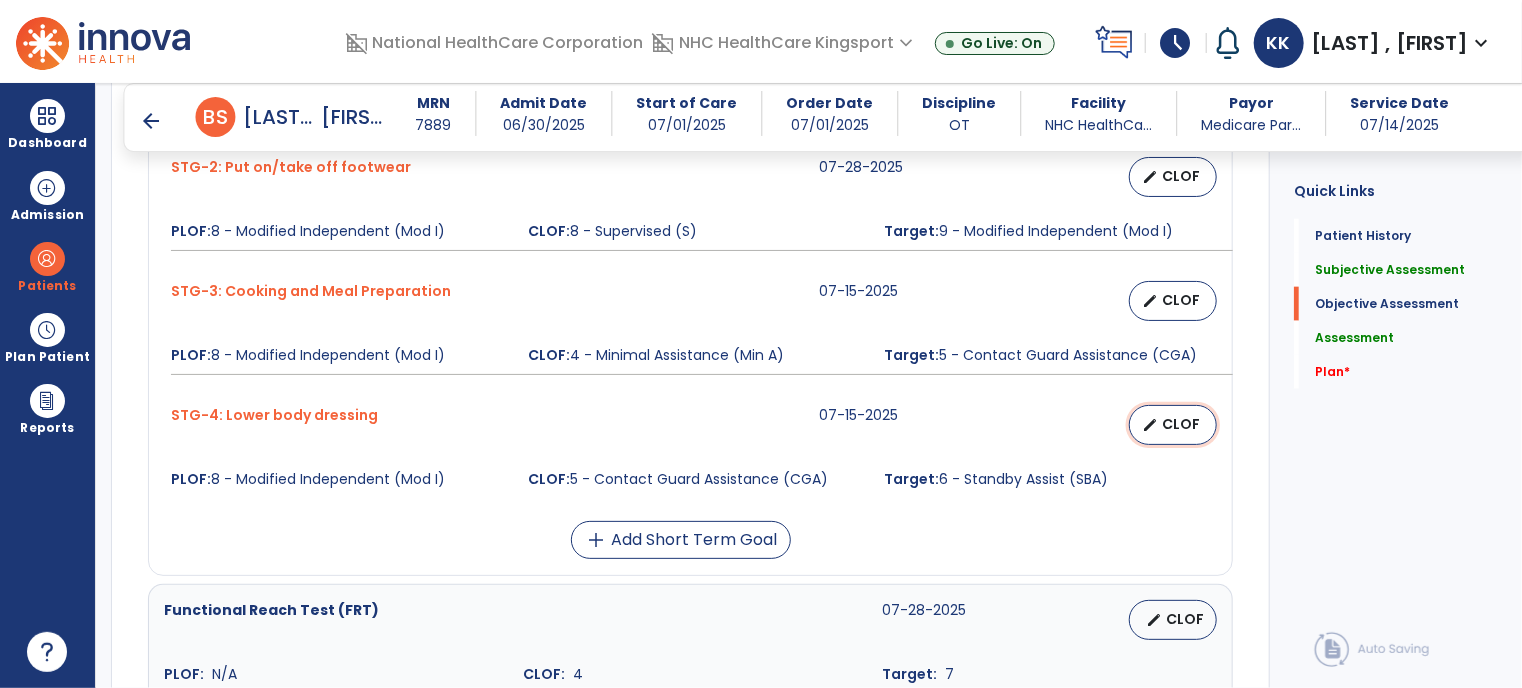click on "CLOF" at bounding box center [1181, 424] 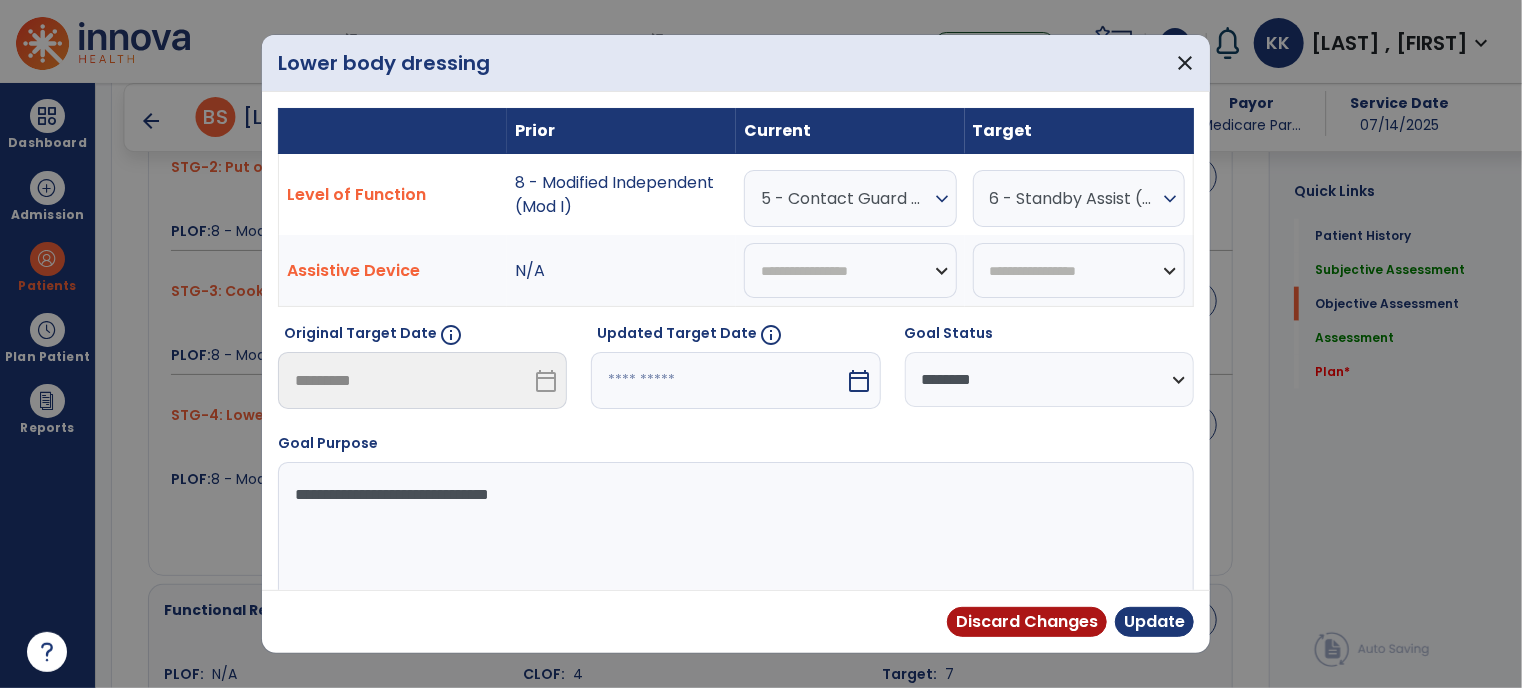 click at bounding box center [718, 380] 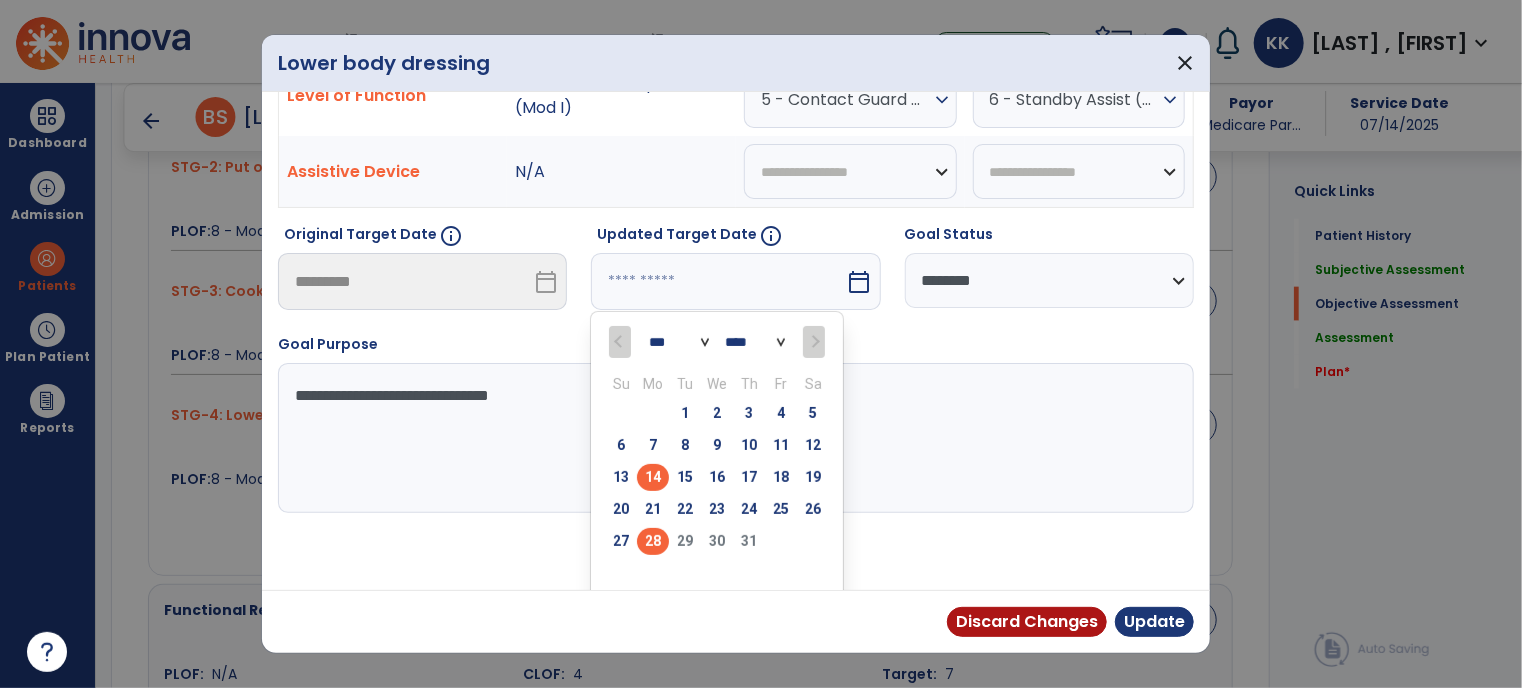 click on "28" at bounding box center (653, 541) 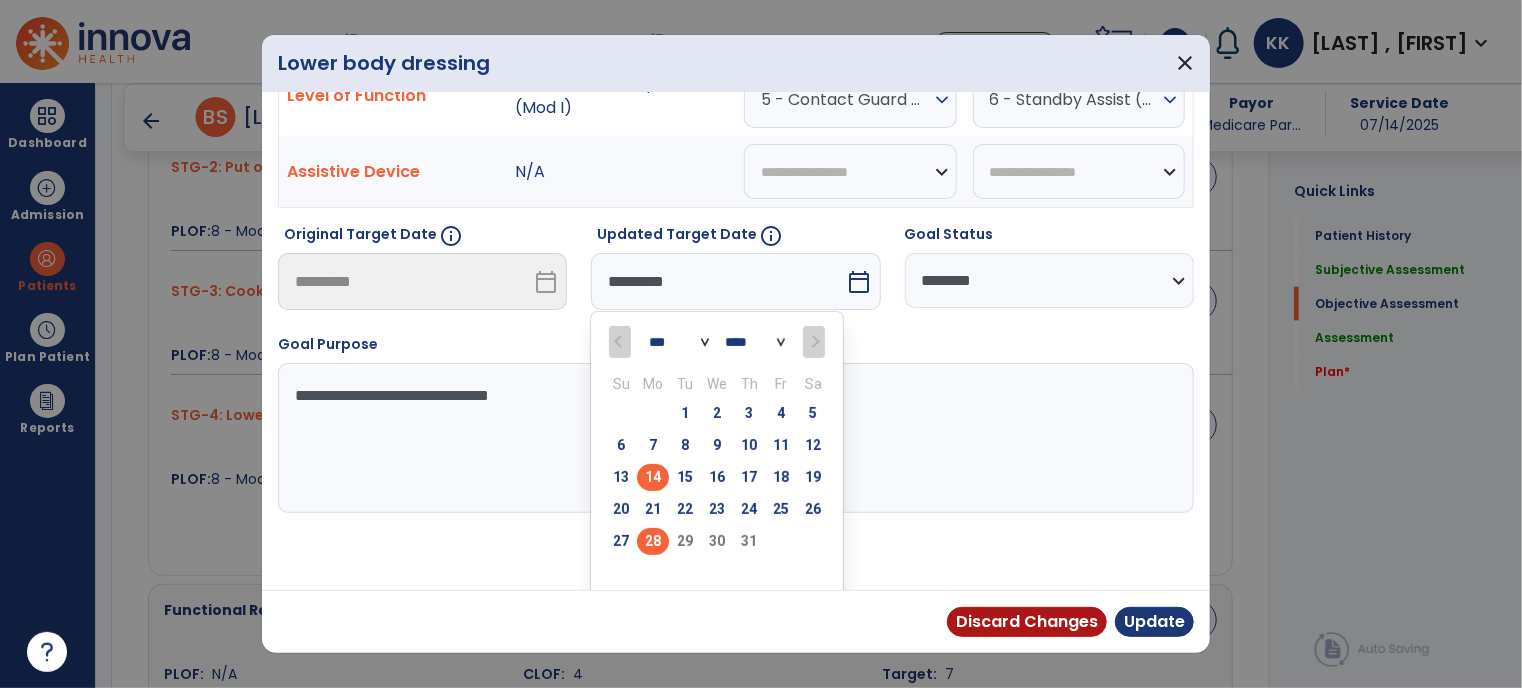 scroll, scrollTop: 36, scrollLeft: 0, axis: vertical 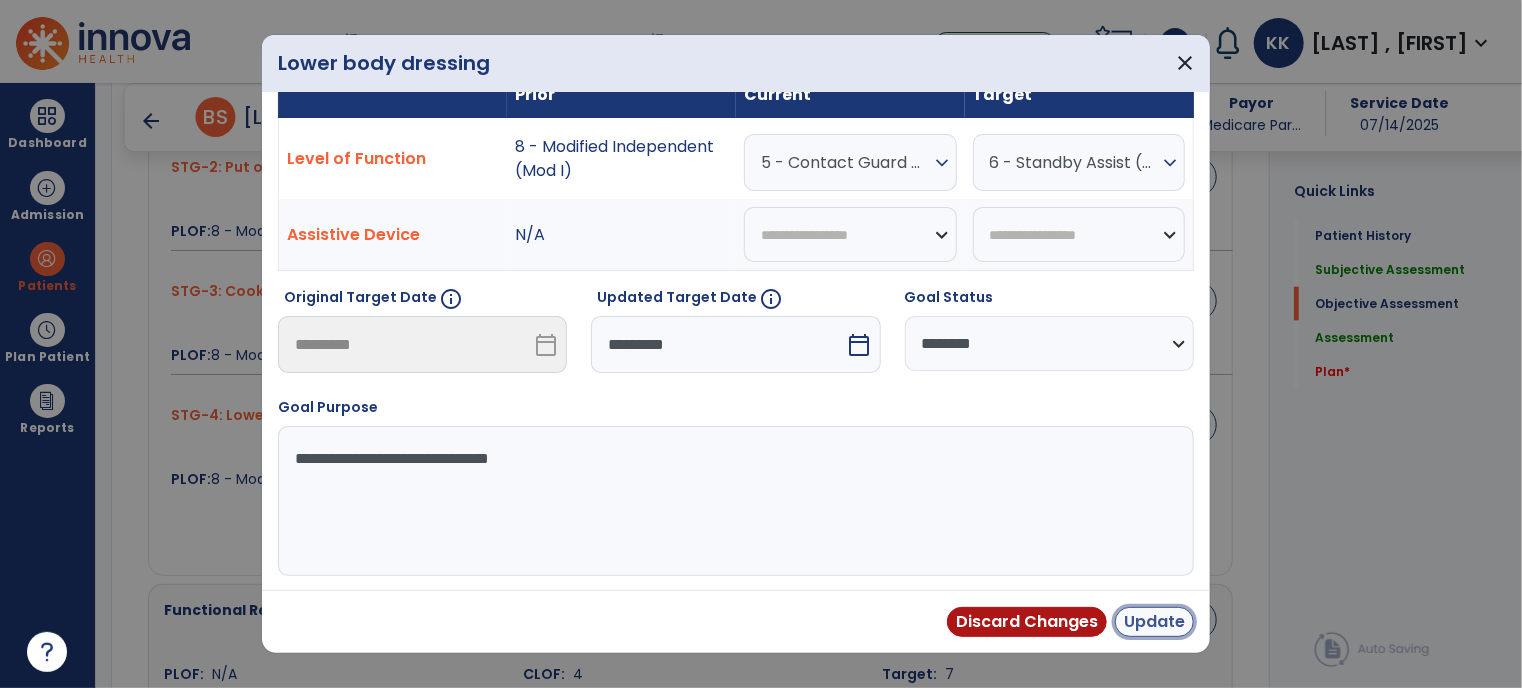 click on "Update" at bounding box center [1154, 622] 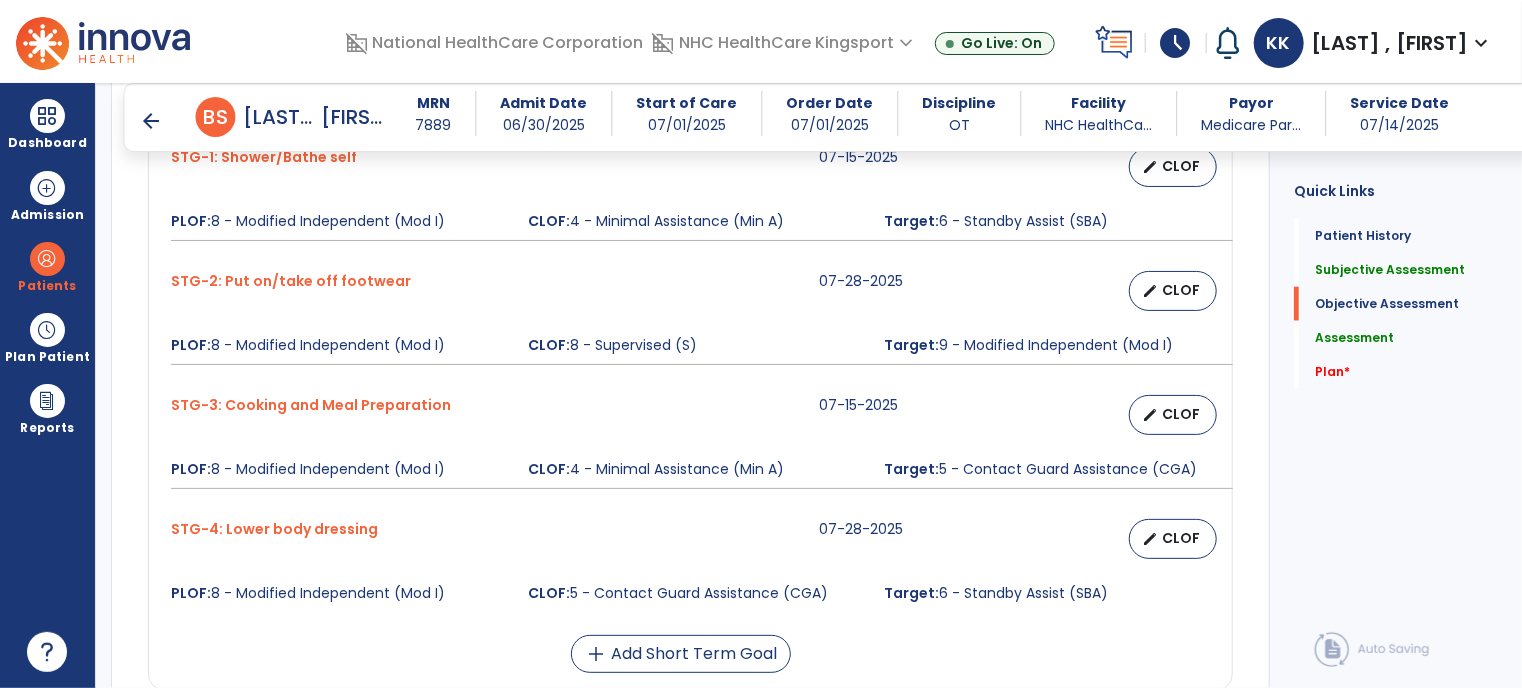 scroll, scrollTop: 1022, scrollLeft: 0, axis: vertical 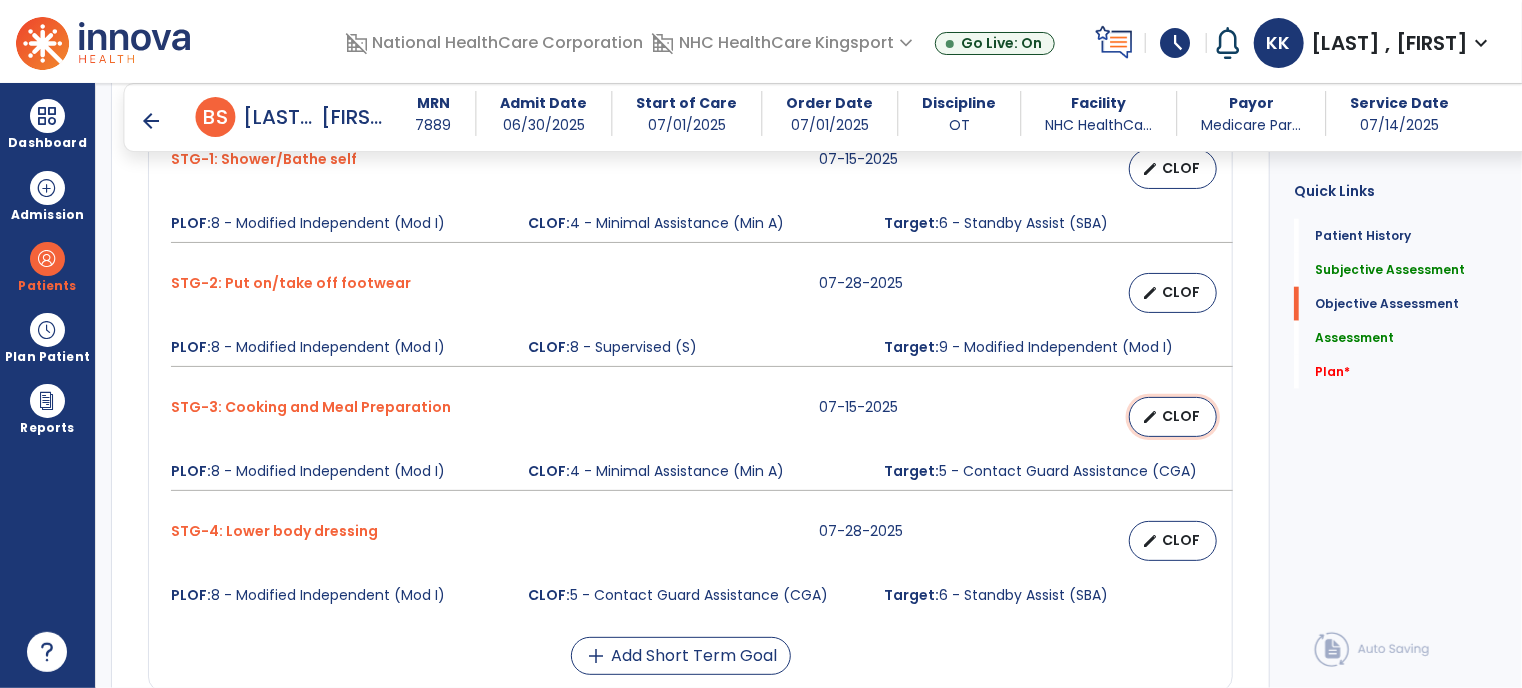 click on "edit   CLOF" at bounding box center [1173, 417] 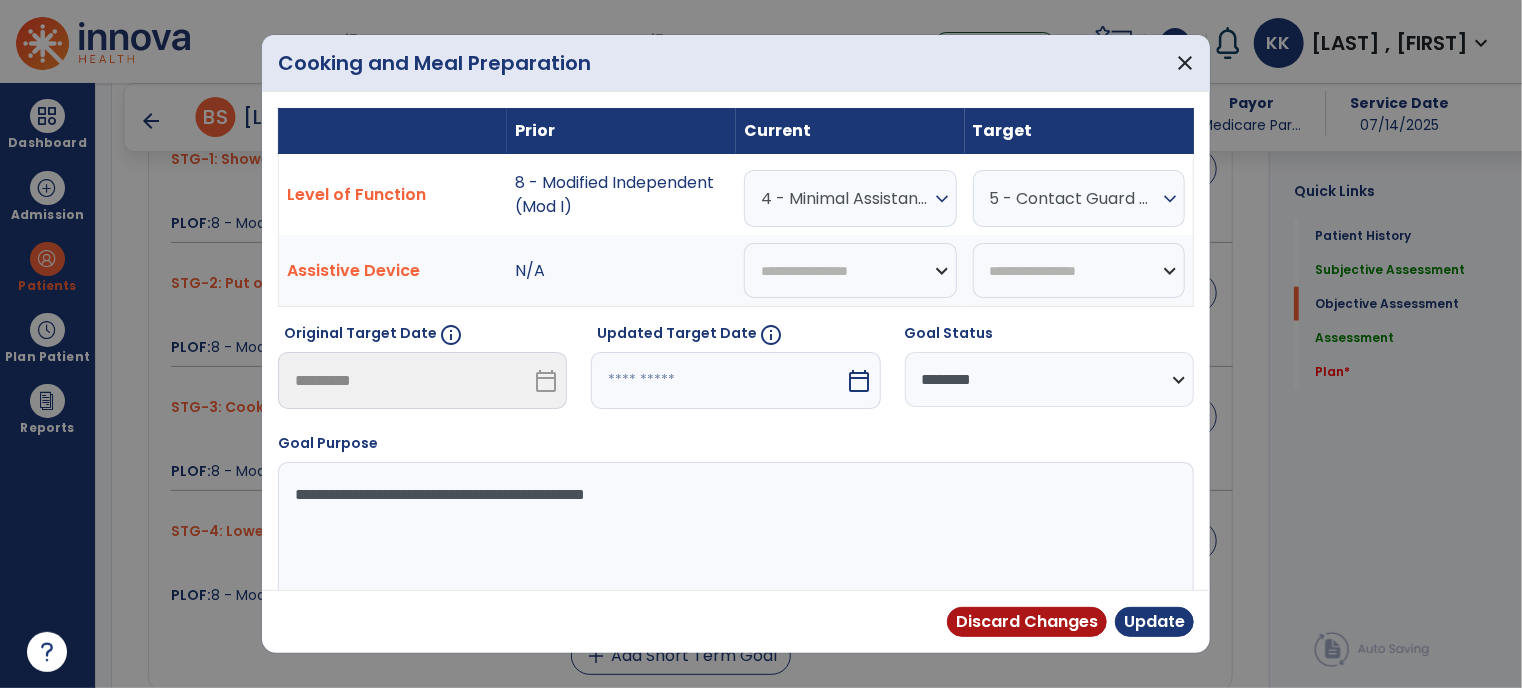 click at bounding box center [718, 380] 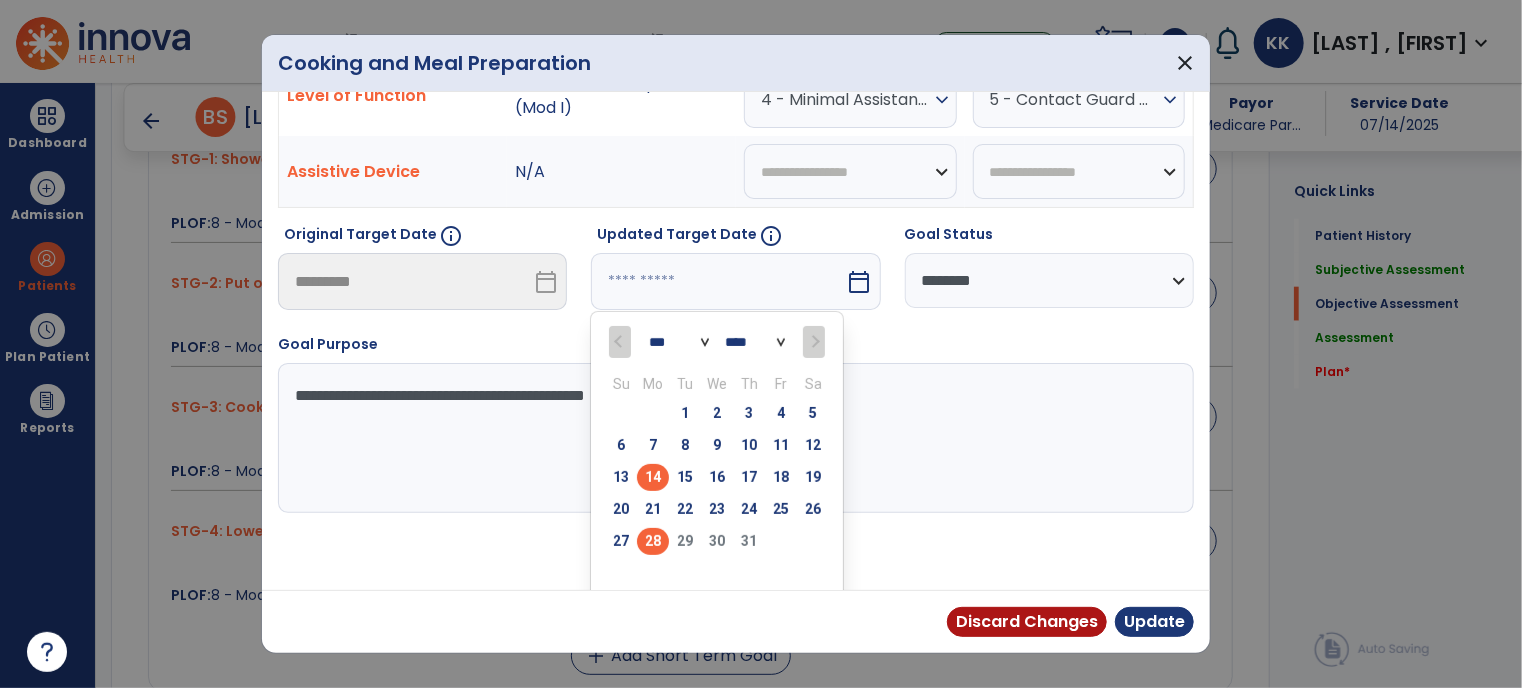 click on "28" at bounding box center (653, 541) 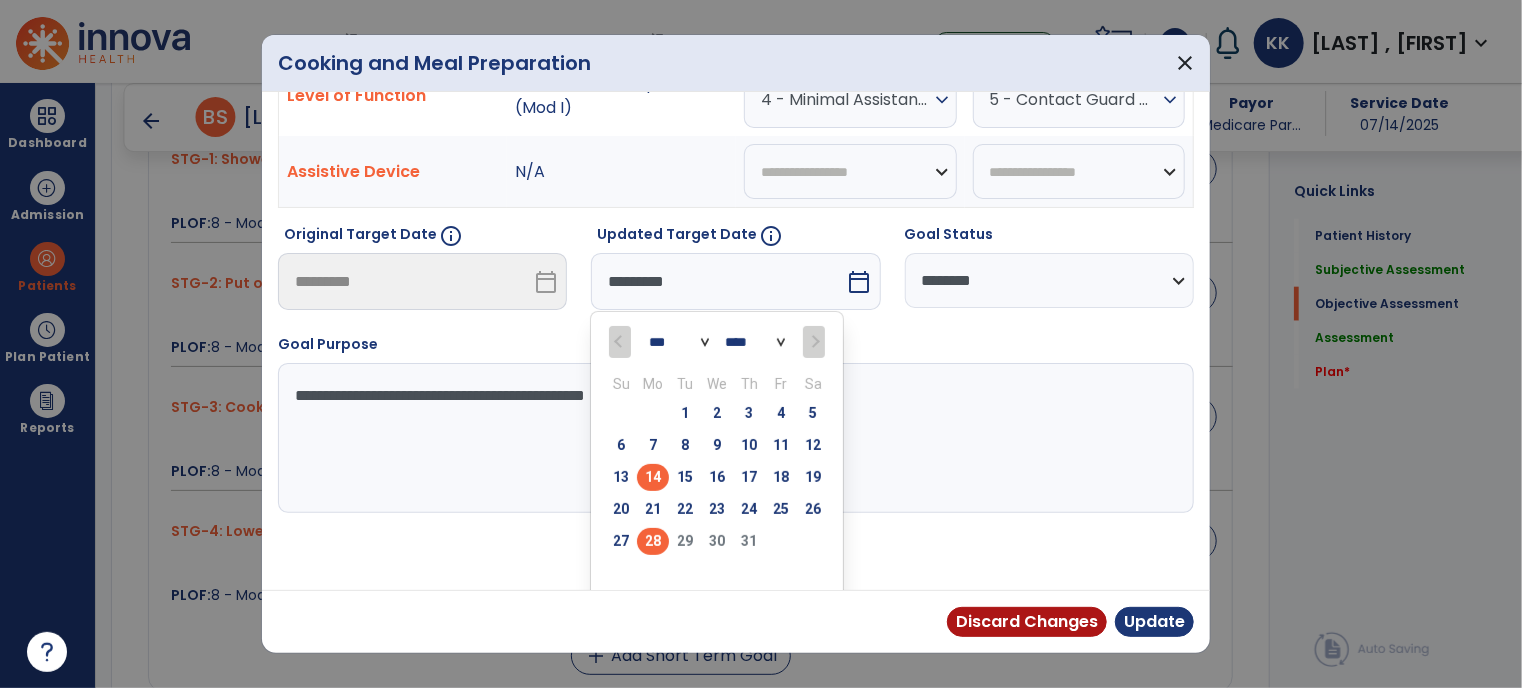scroll, scrollTop: 36, scrollLeft: 0, axis: vertical 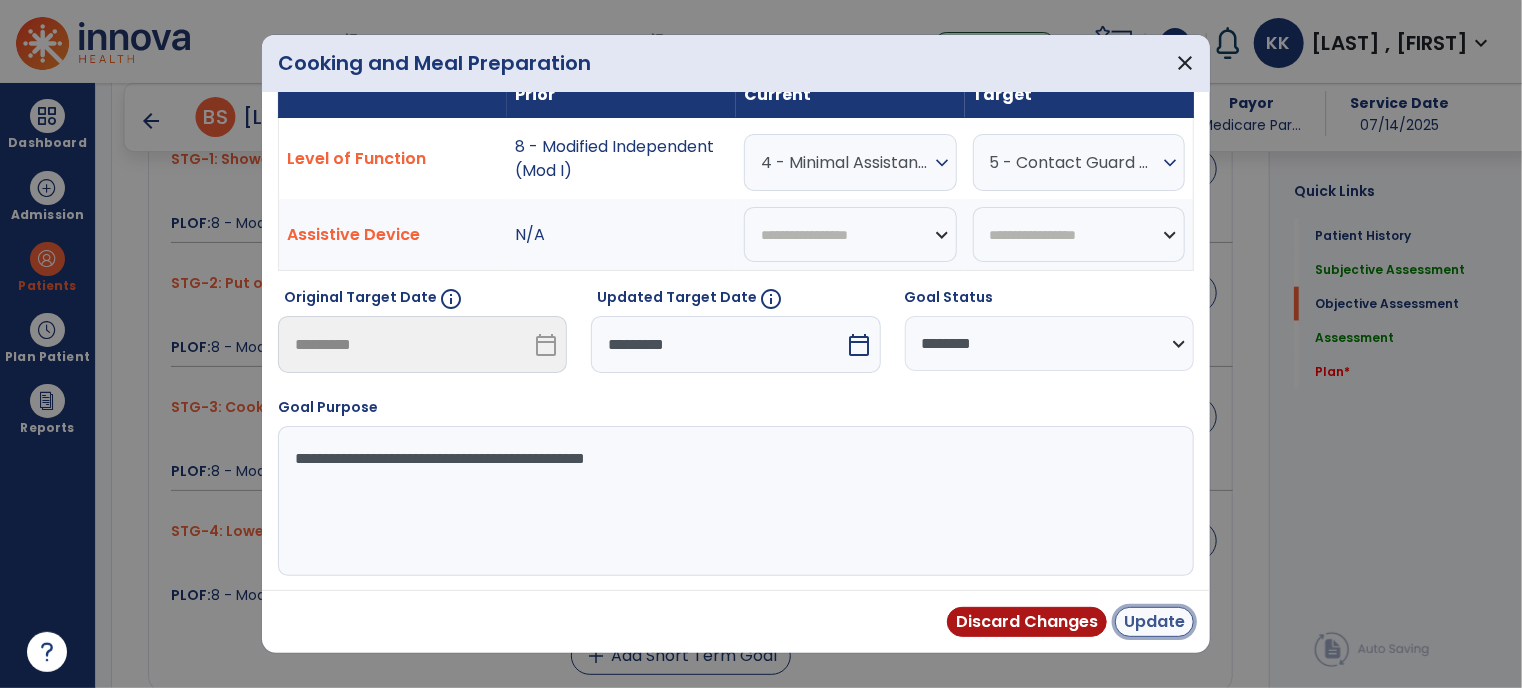 click on "Update" at bounding box center (1154, 622) 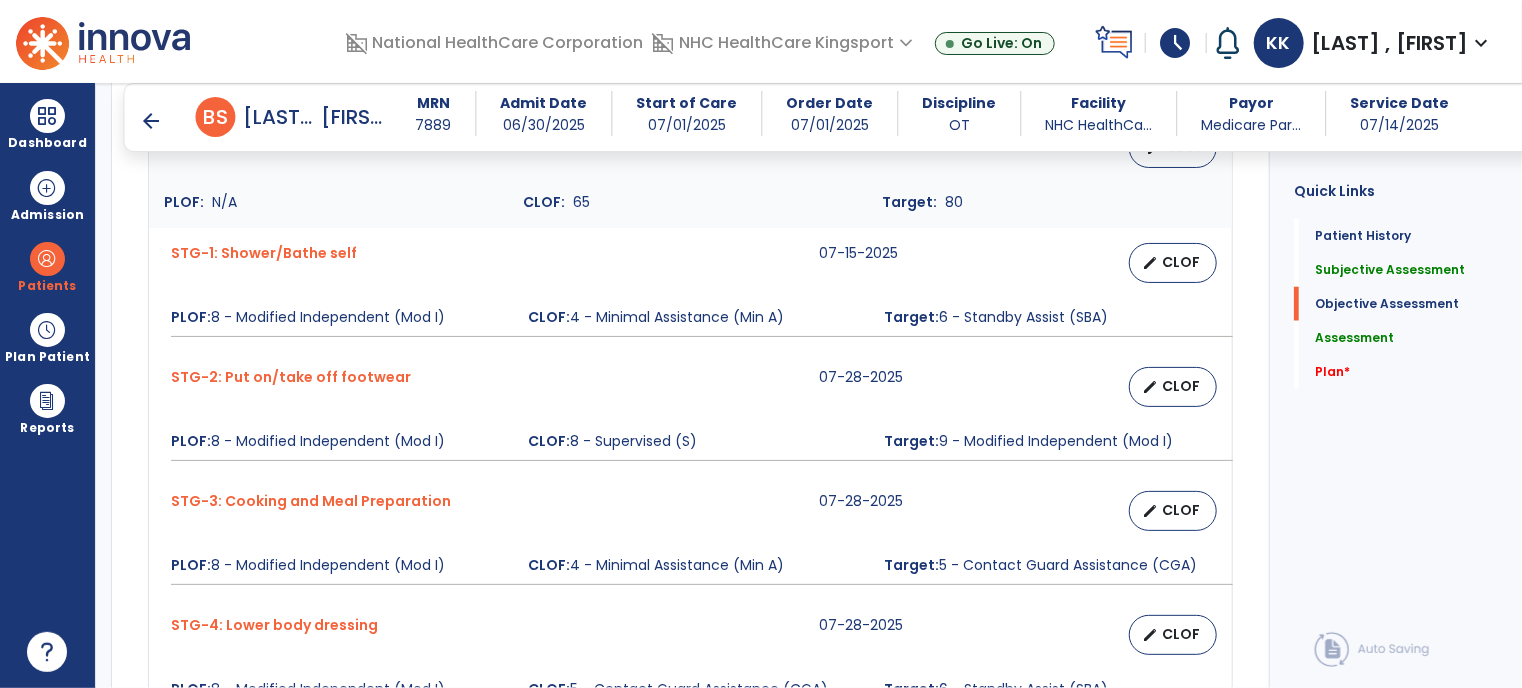 scroll, scrollTop: 904, scrollLeft: 0, axis: vertical 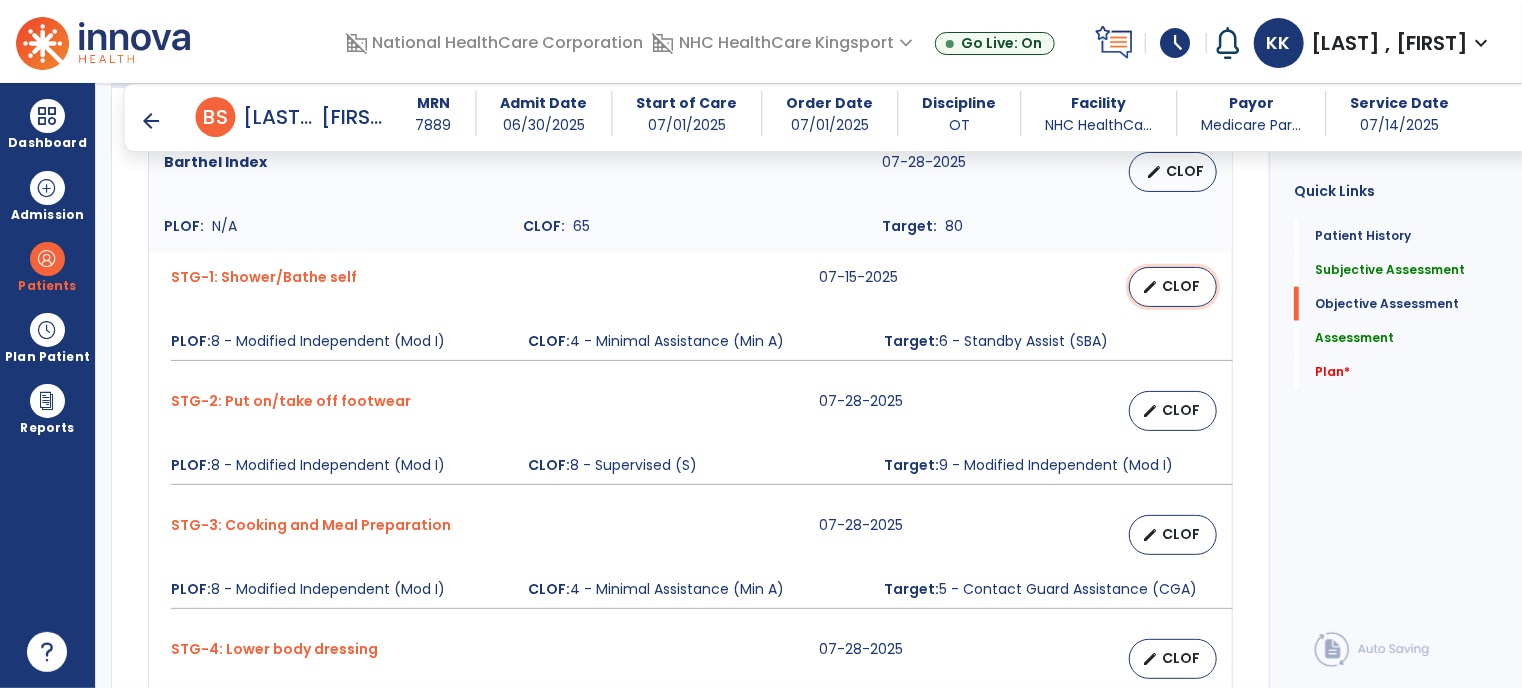 click on "CLOF" at bounding box center (1181, 286) 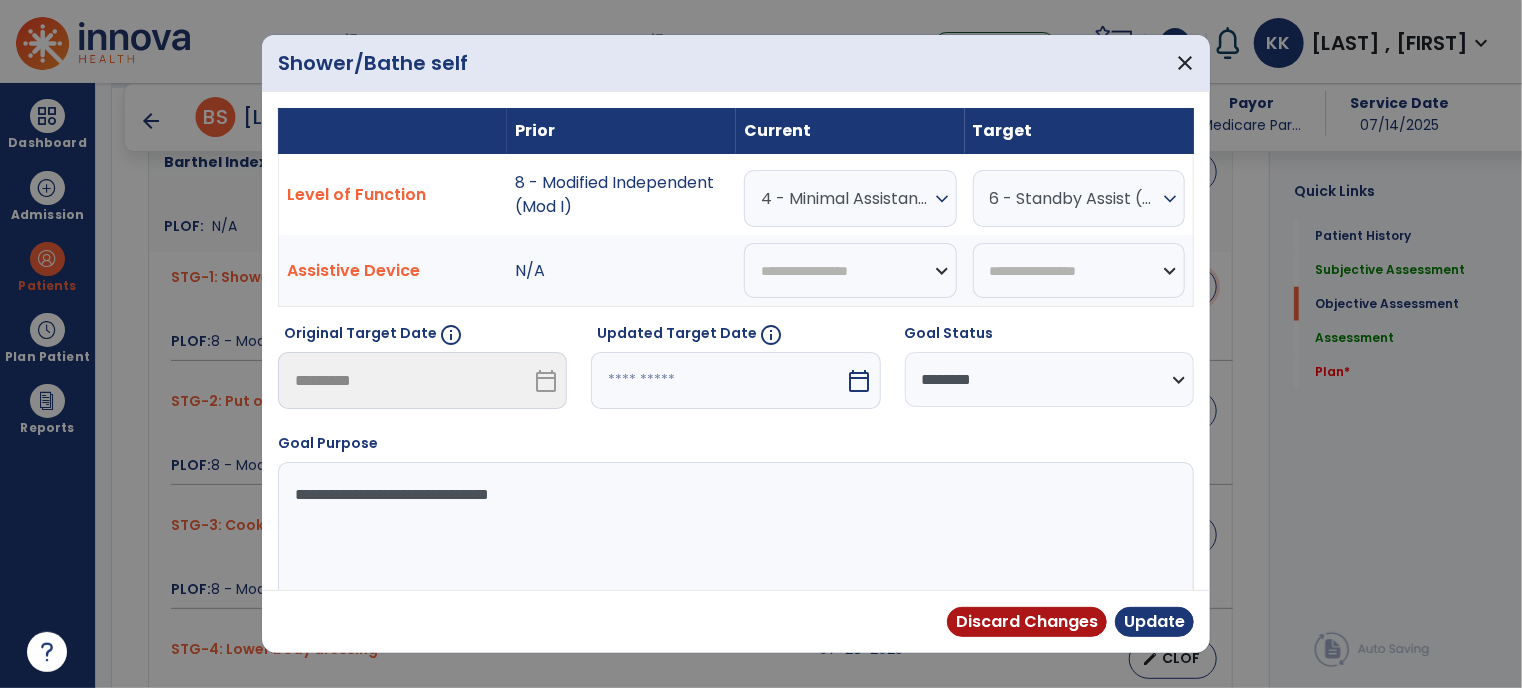 scroll, scrollTop: 36, scrollLeft: 0, axis: vertical 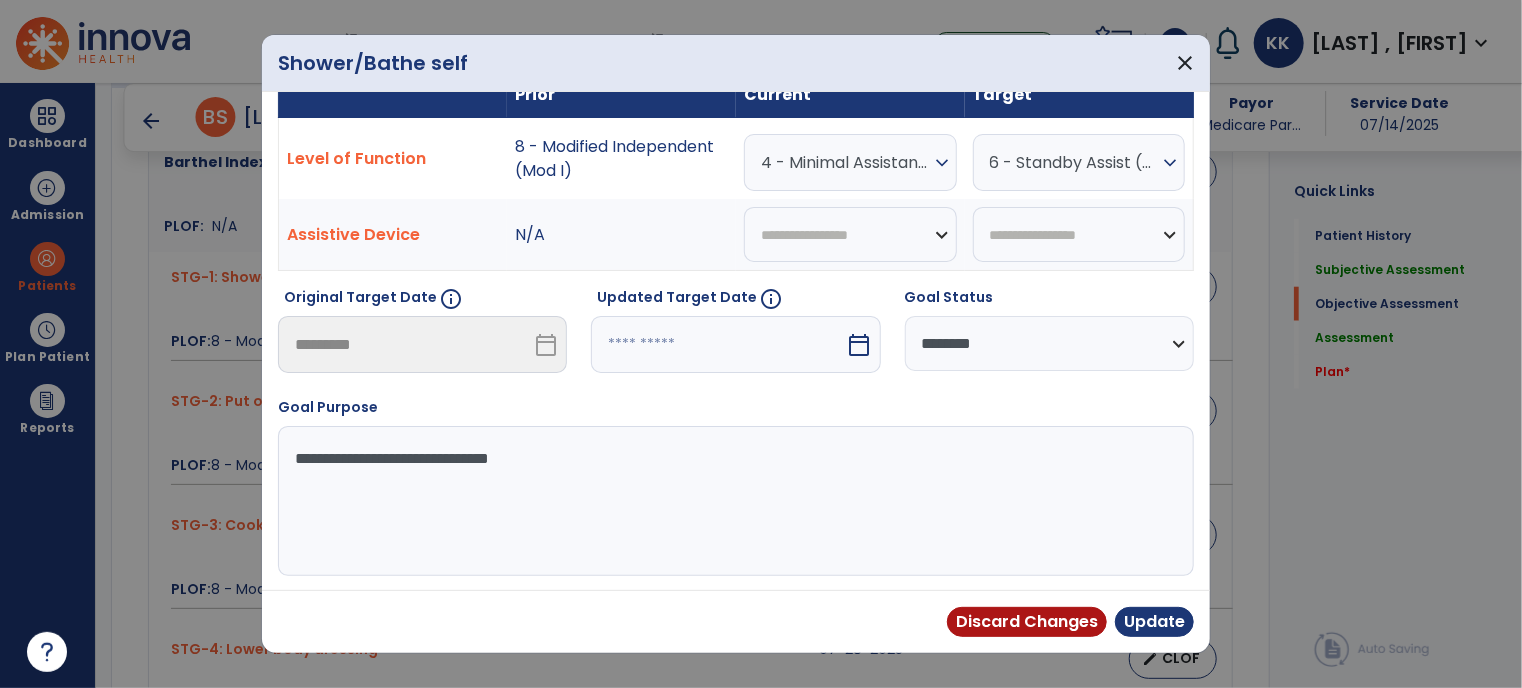 click at bounding box center (718, 344) 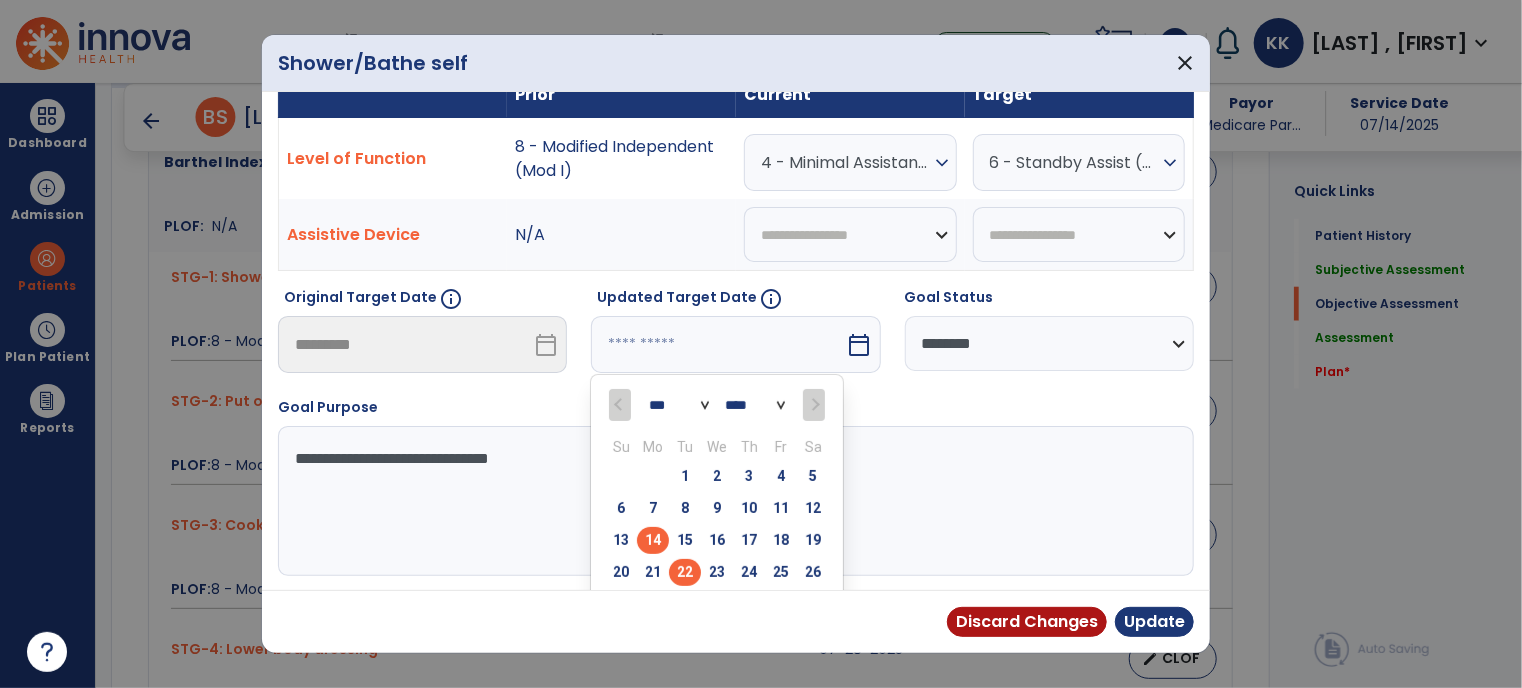 scroll, scrollTop: 84, scrollLeft: 0, axis: vertical 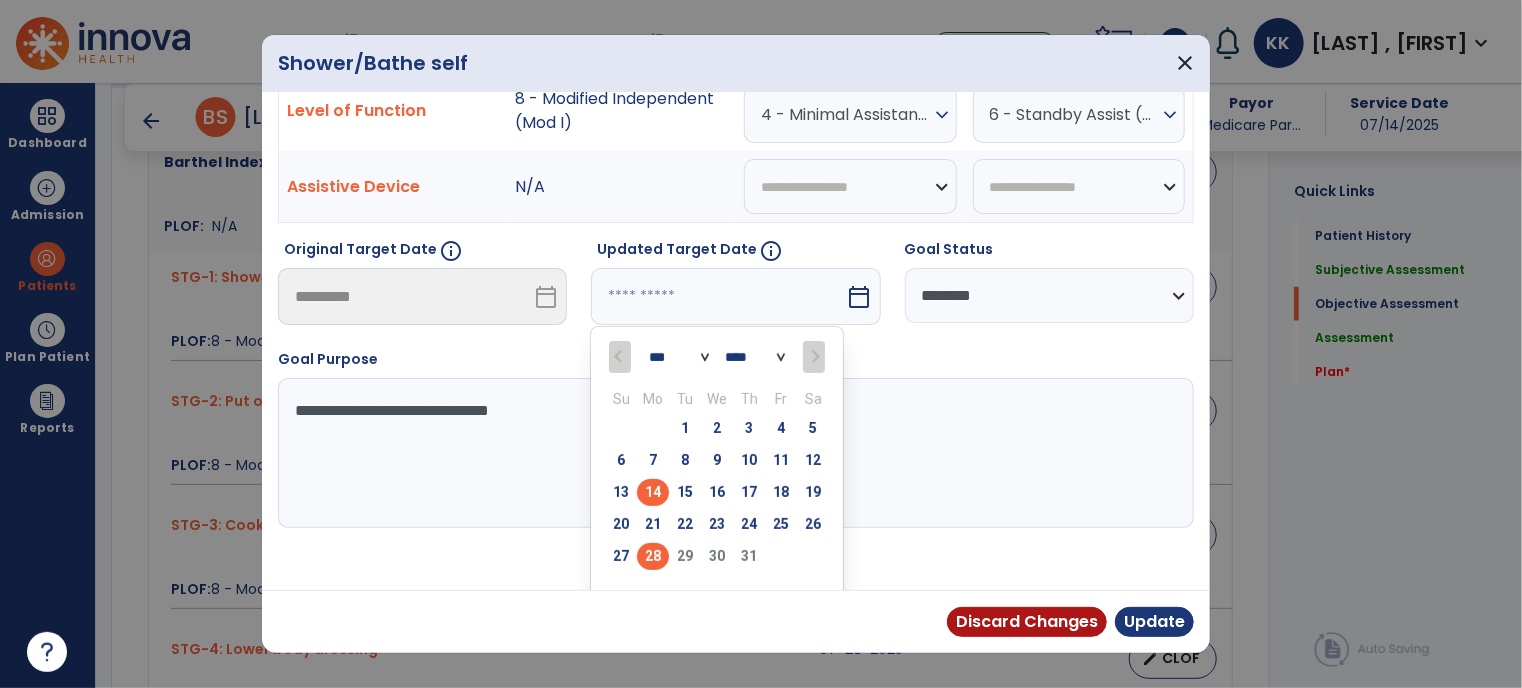 click on "28" at bounding box center [653, 556] 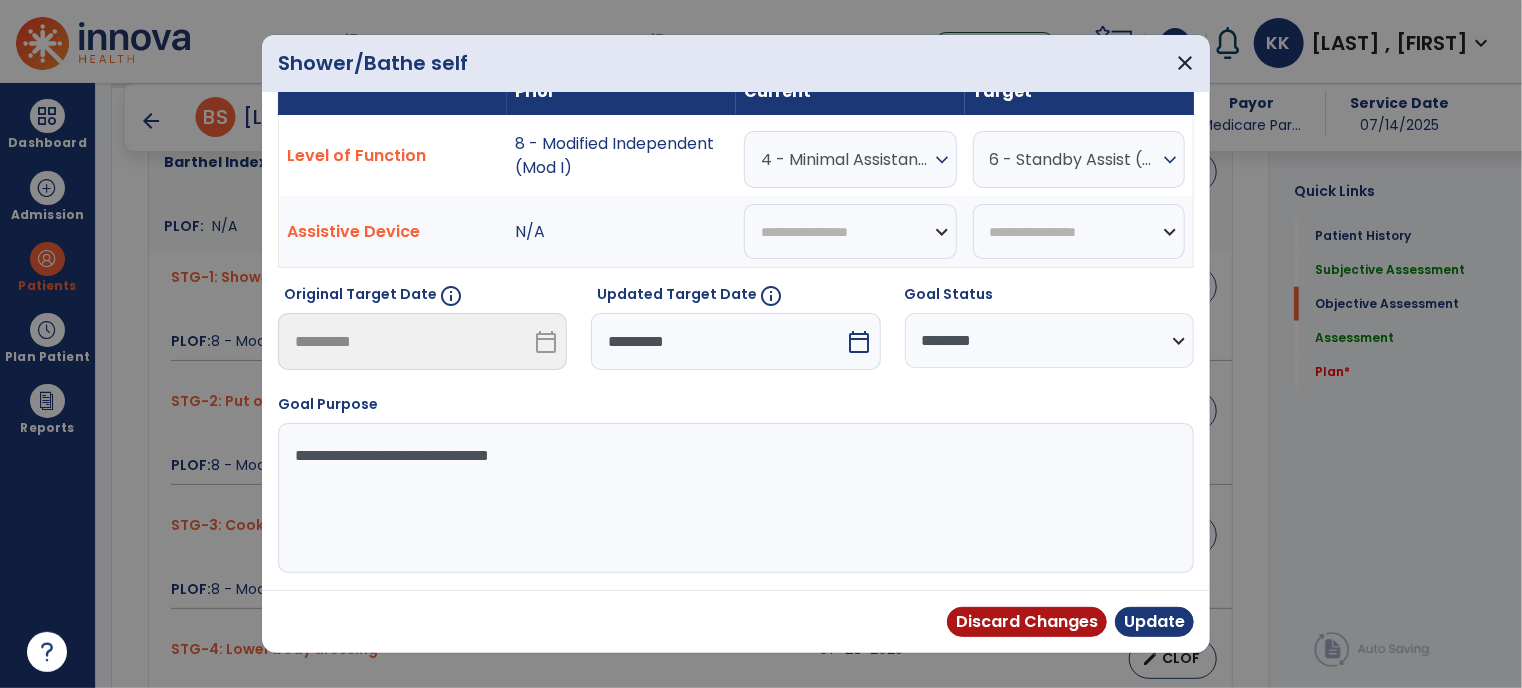scroll, scrollTop: 36, scrollLeft: 0, axis: vertical 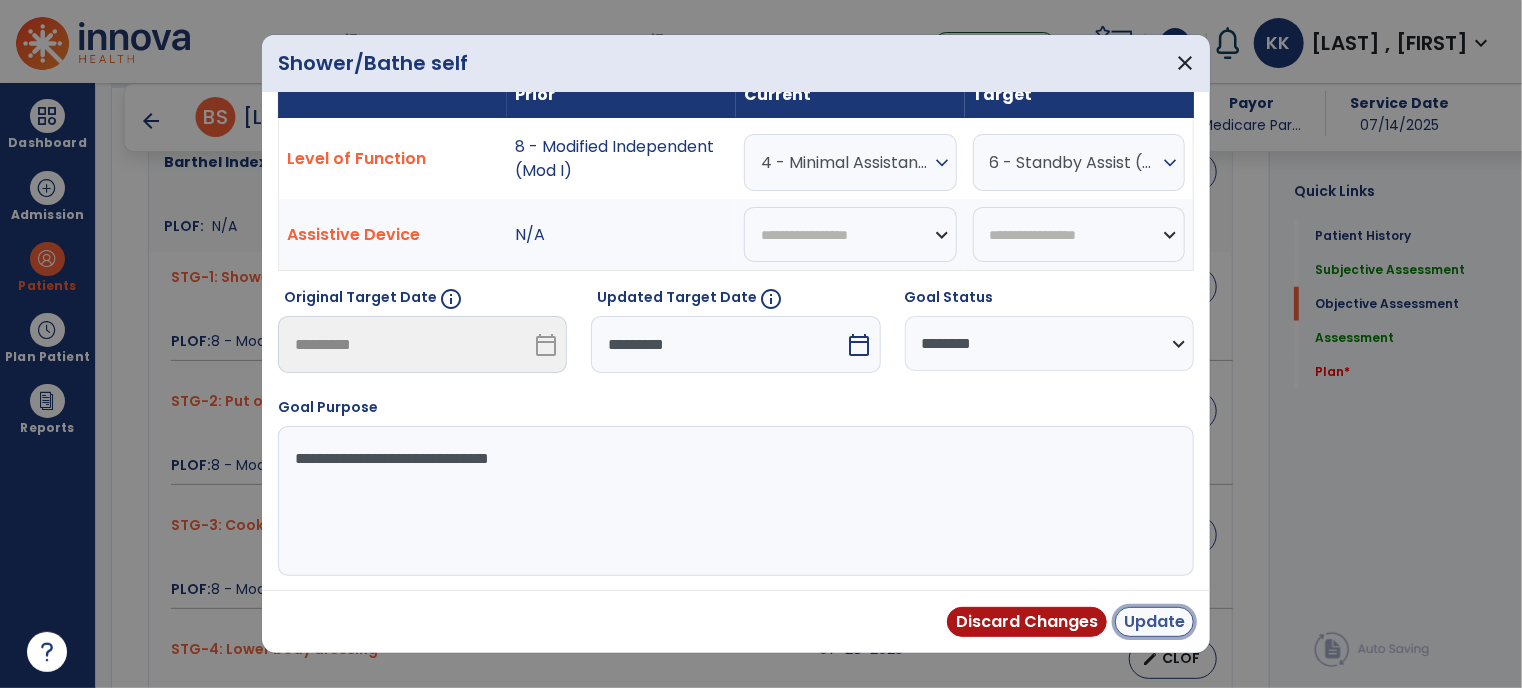 click on "Update" at bounding box center (1154, 622) 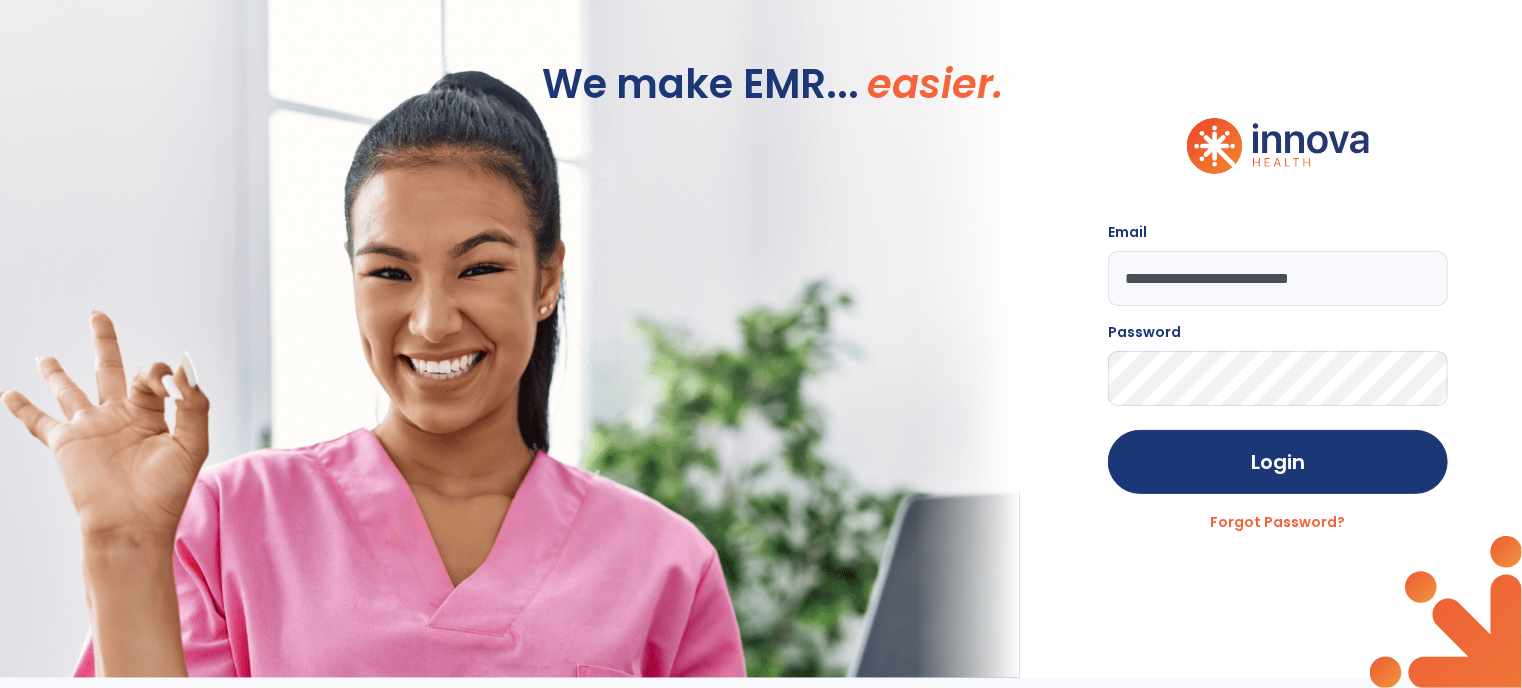 scroll, scrollTop: 0, scrollLeft: 0, axis: both 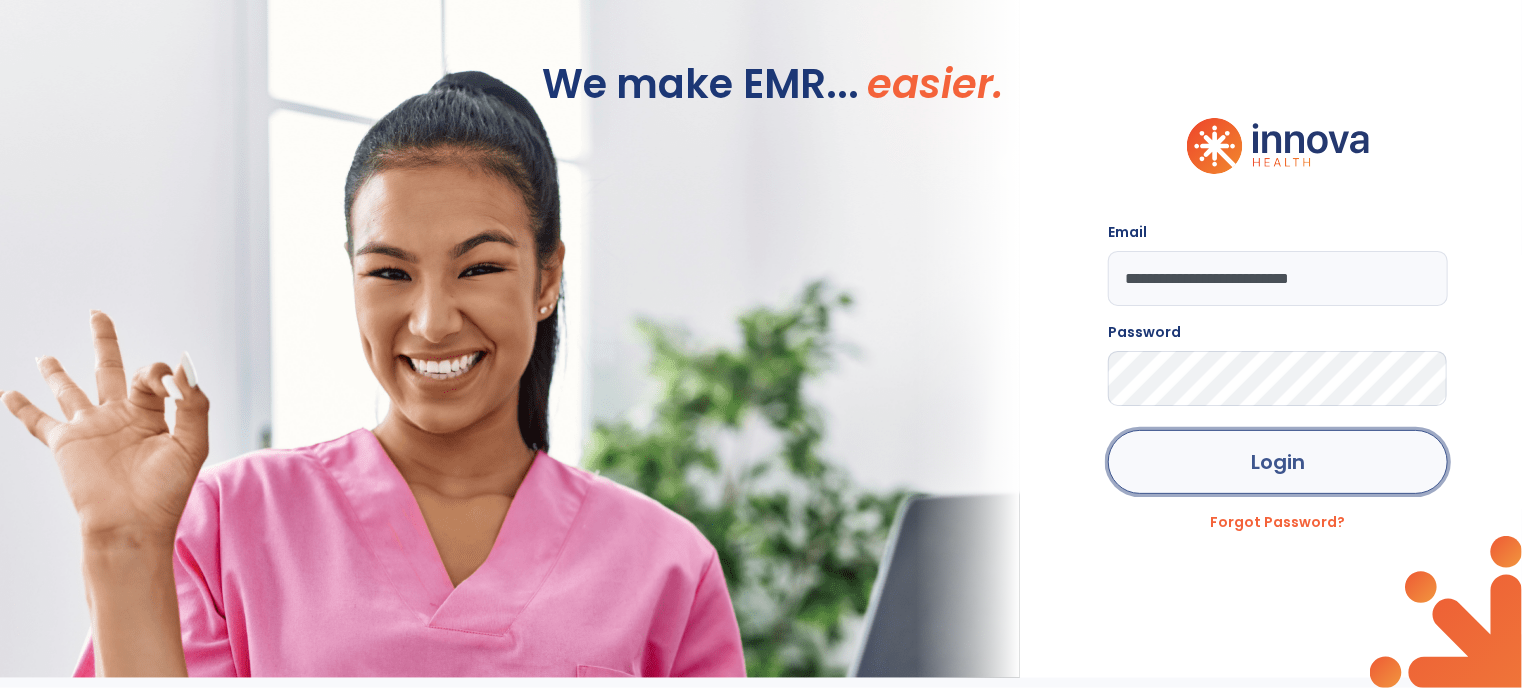 click on "Login" 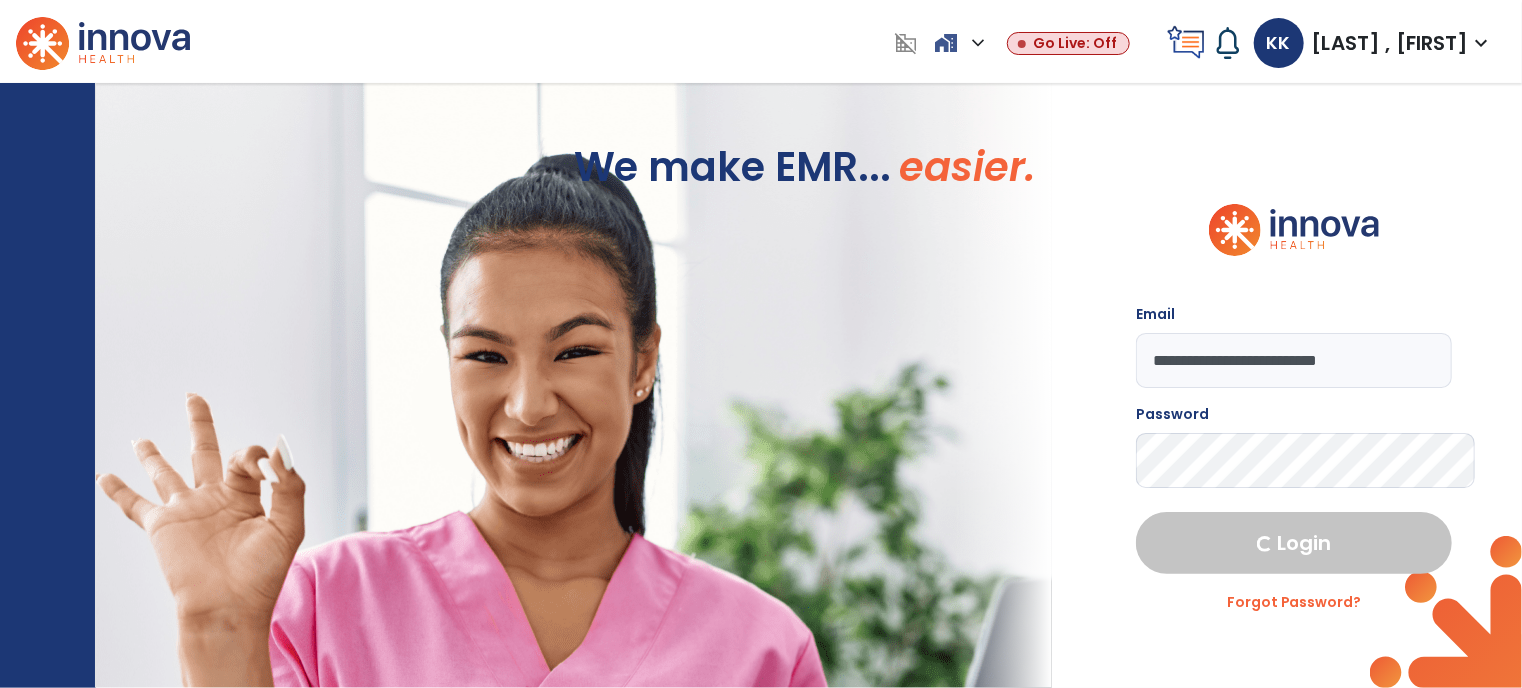 select on "****" 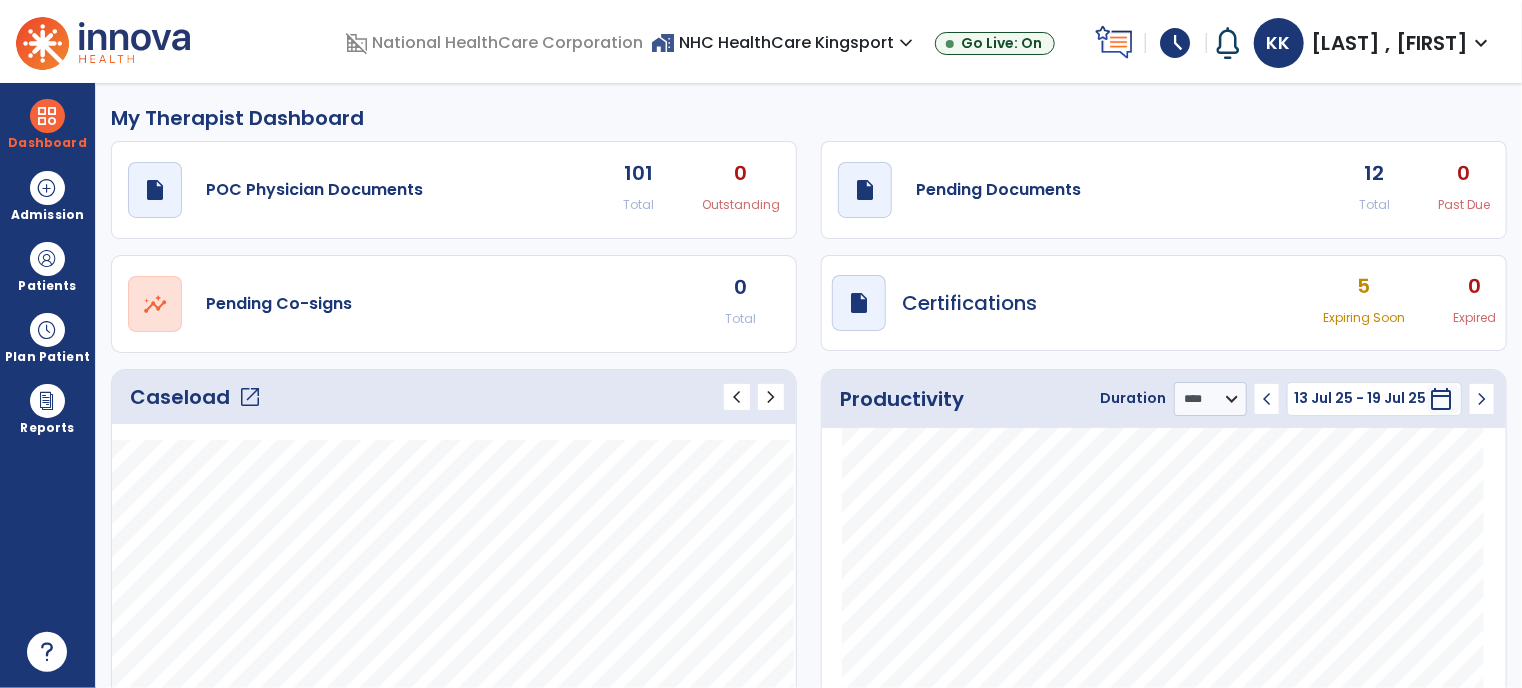 click on "open_in_new" 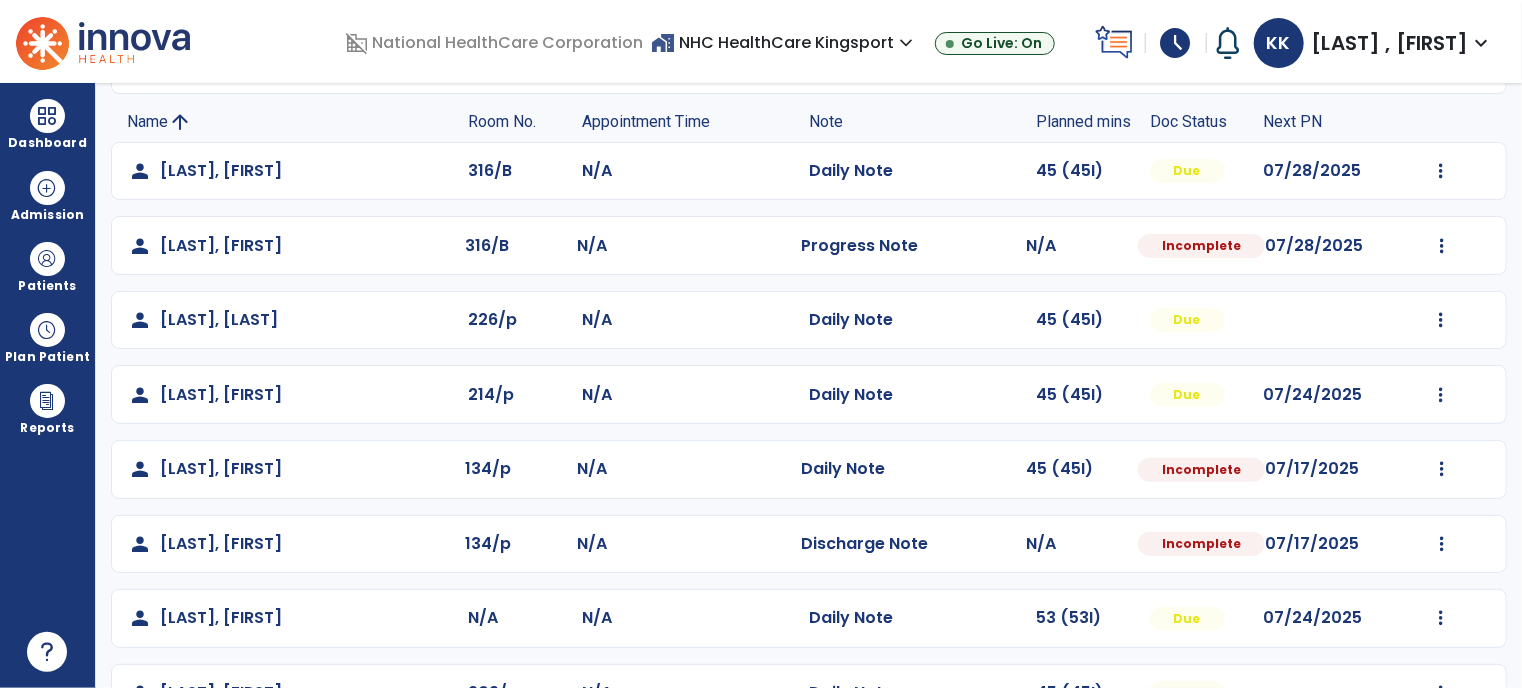 scroll, scrollTop: 160, scrollLeft: 0, axis: vertical 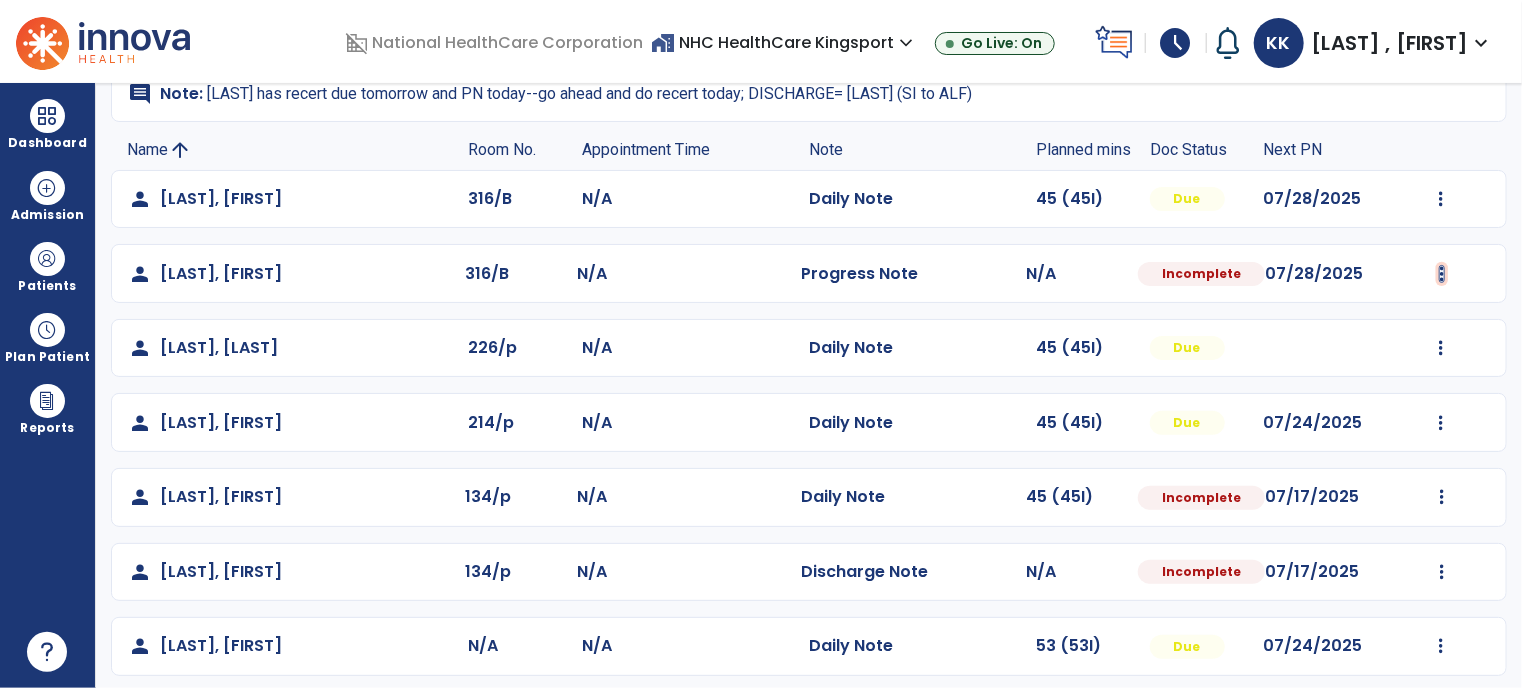 click at bounding box center (1441, 199) 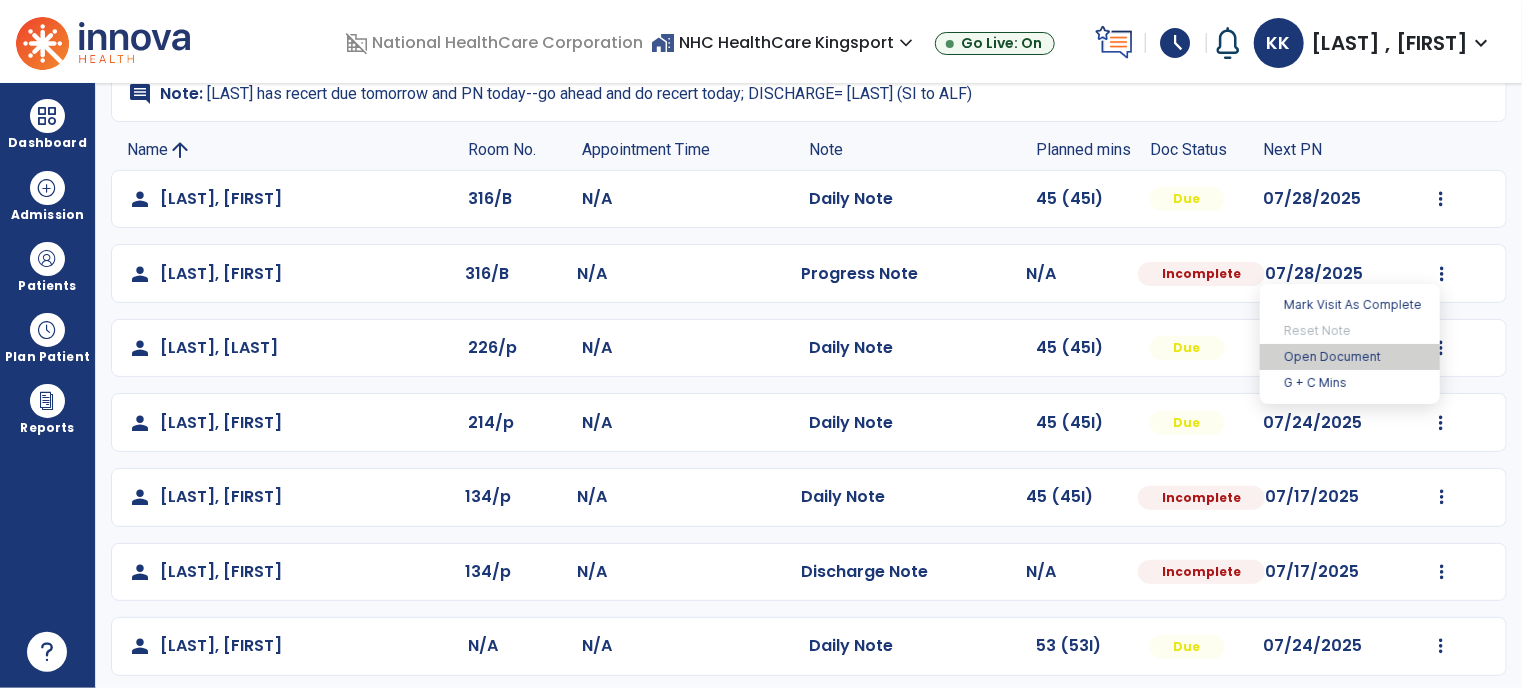 click on "Open Document" at bounding box center [1350, 357] 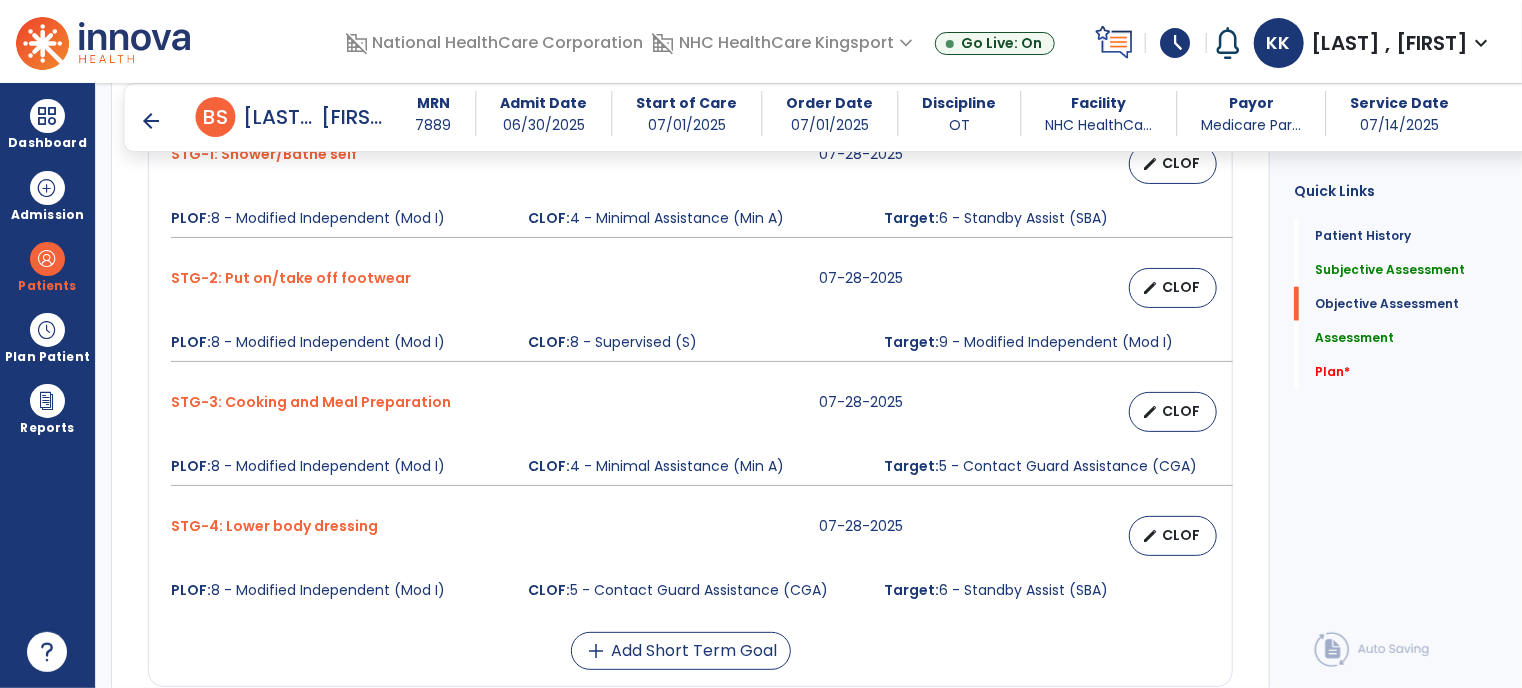 scroll, scrollTop: 1035, scrollLeft: 0, axis: vertical 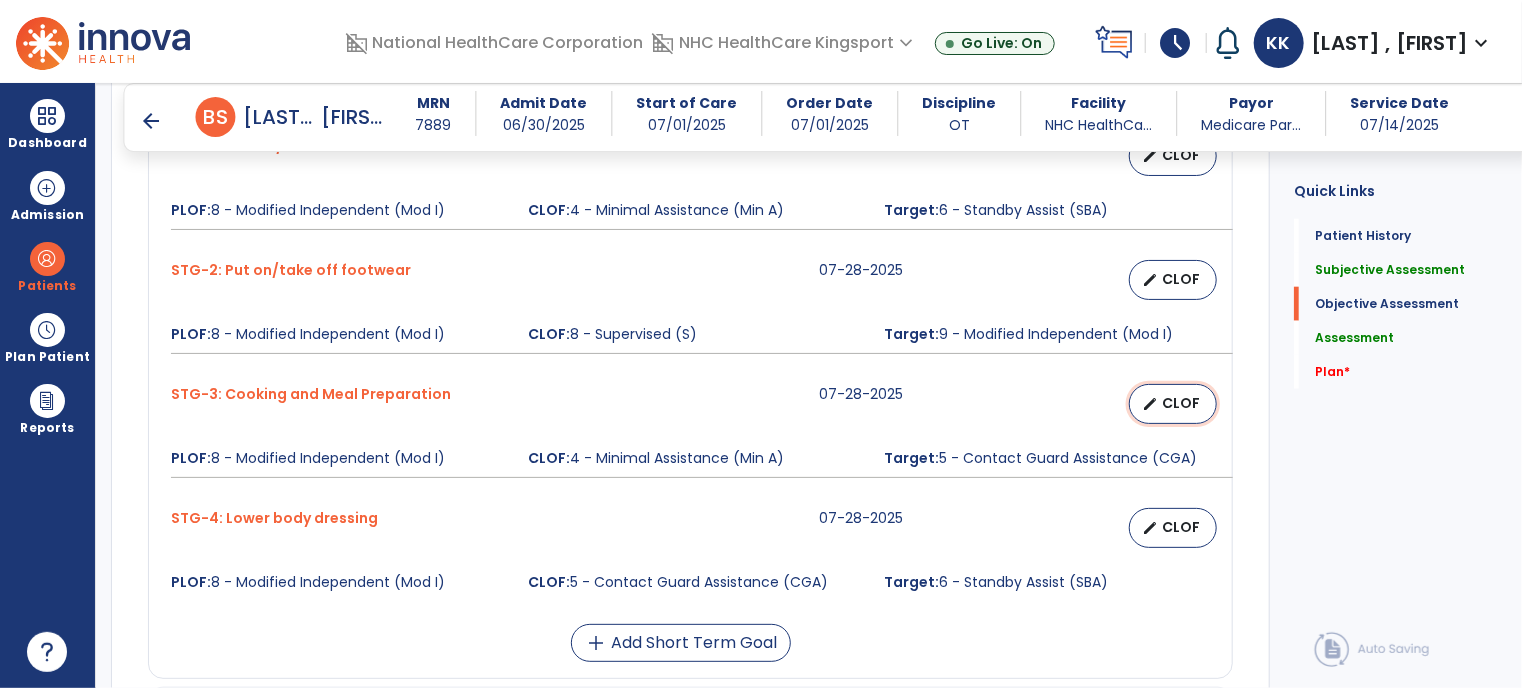 click on "edit   CLOF" at bounding box center (1173, 404) 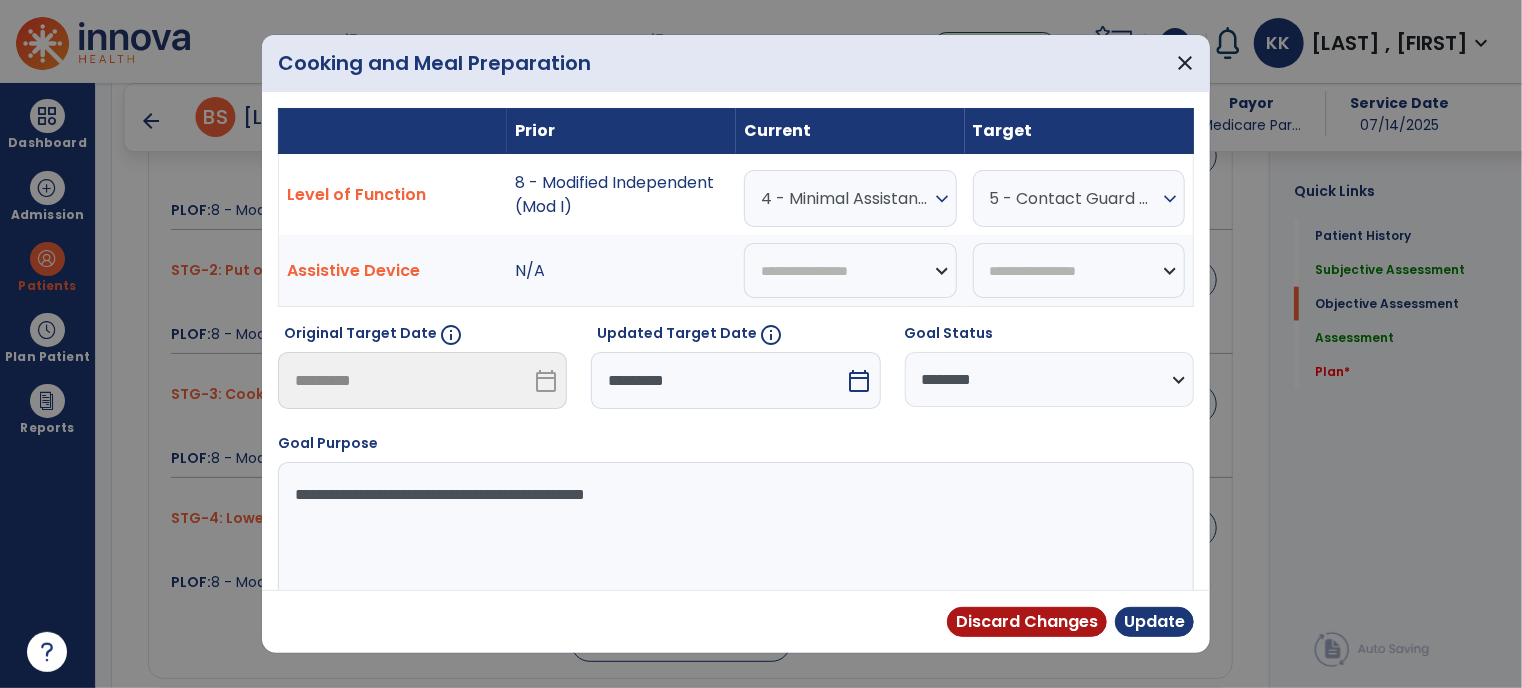 click on "4 - Minimal Assistance (Min A)" at bounding box center (845, 198) 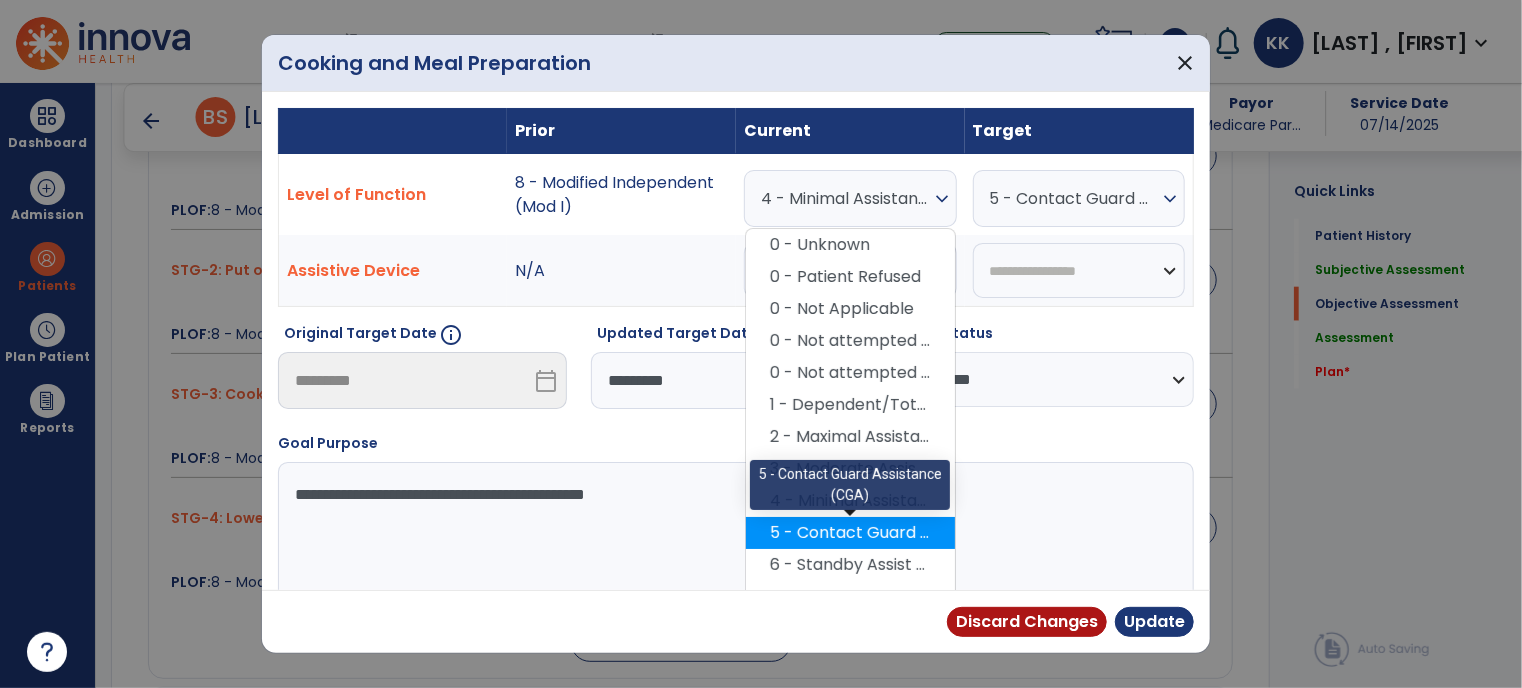 click on "5 - Contact Guard Assistance (CGA)" at bounding box center (850, 533) 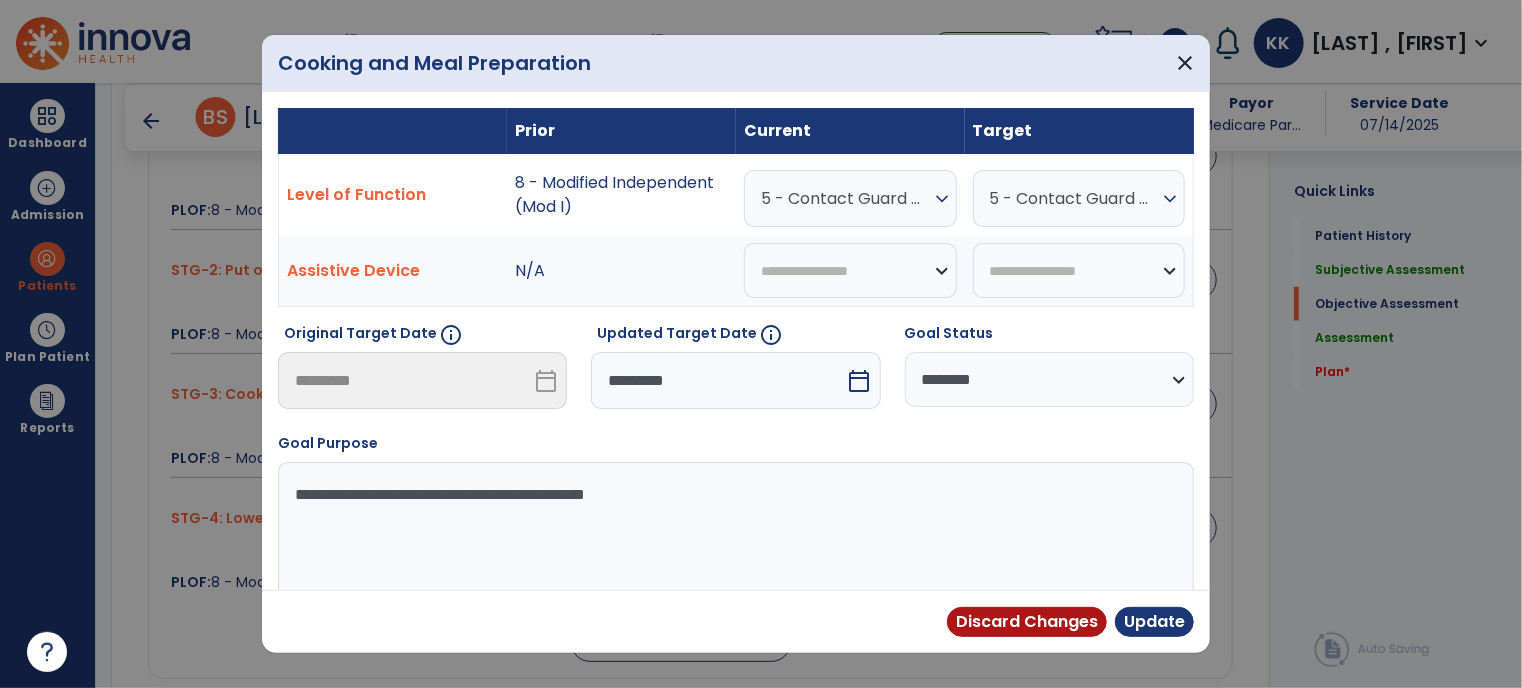 click on "5 - Contact Guard Assistance (CGA)" at bounding box center [1074, 198] 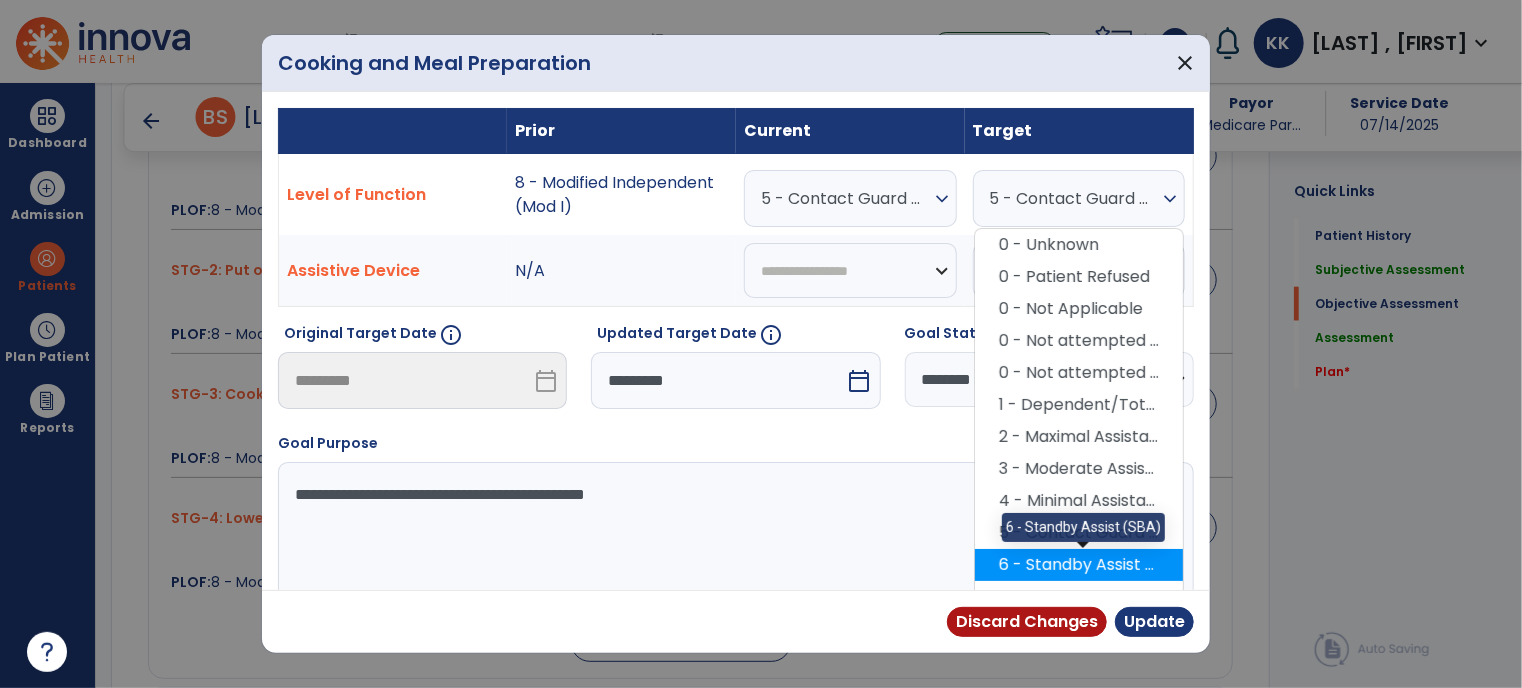 click on "6 - Standby Assist (SBA)" at bounding box center (1079, 565) 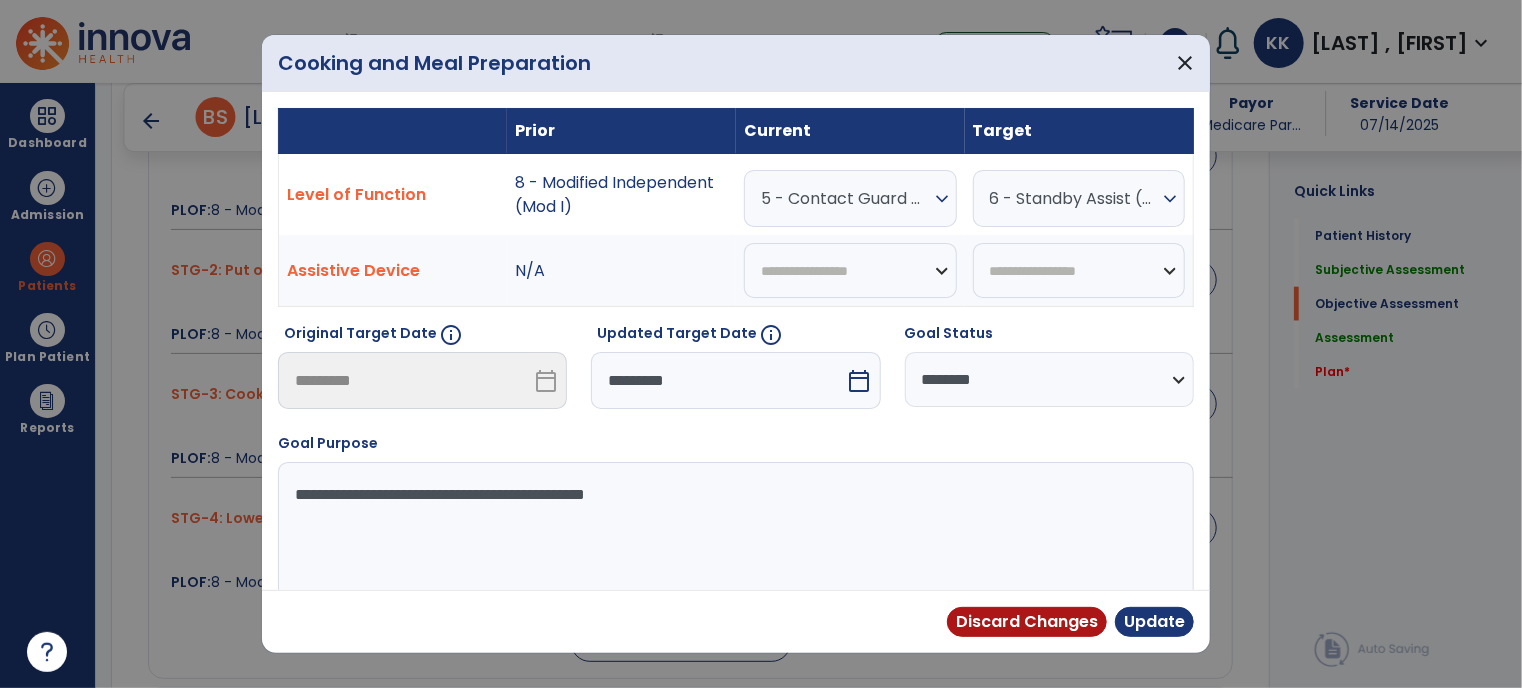 click on "**********" at bounding box center (1049, 379) 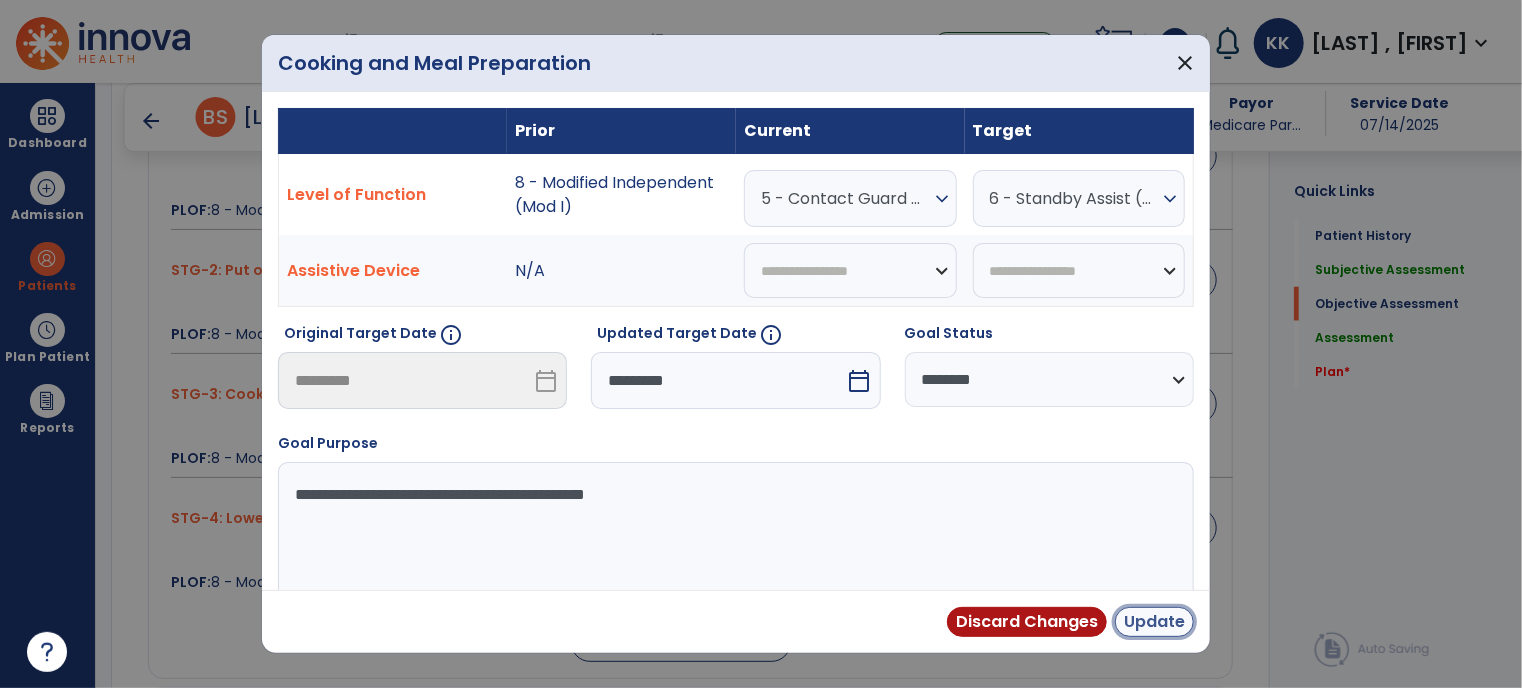 click on "Update" at bounding box center [1154, 622] 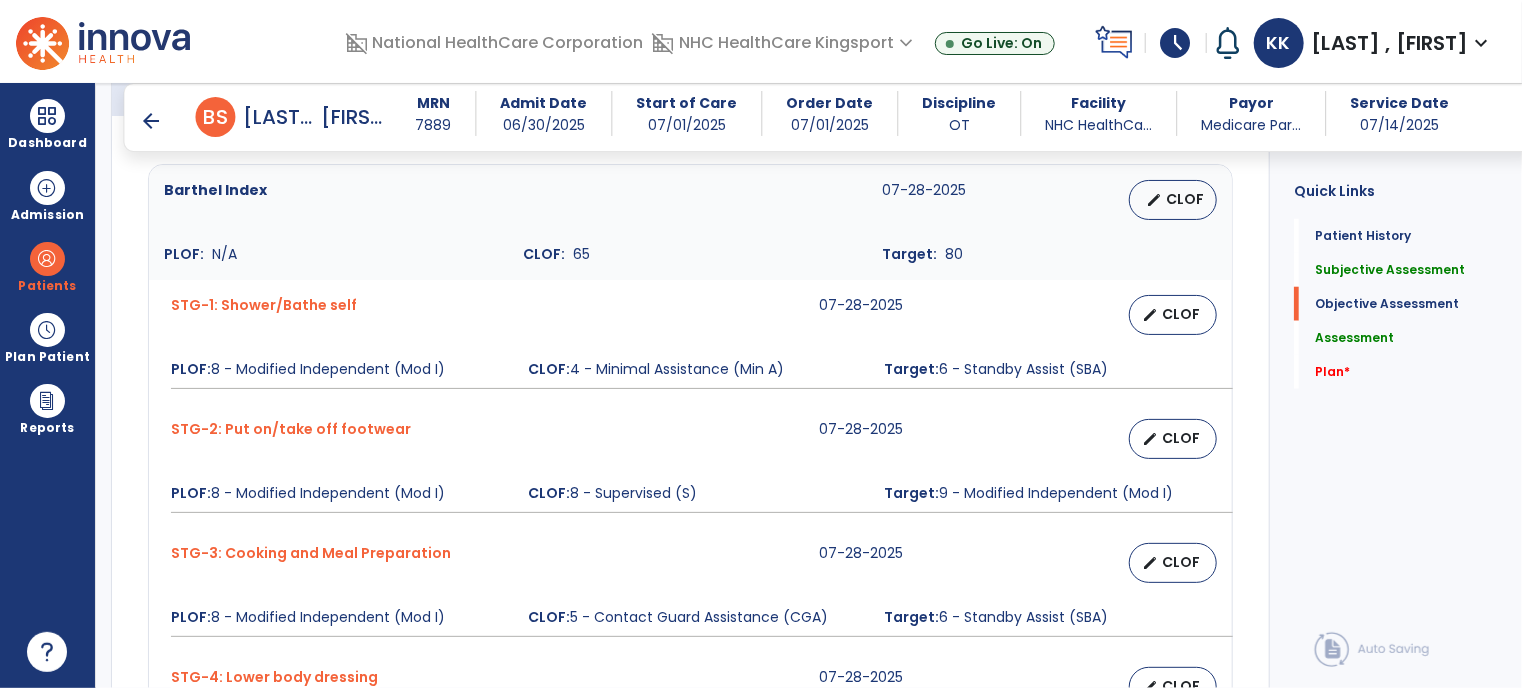 scroll, scrollTop: 872, scrollLeft: 0, axis: vertical 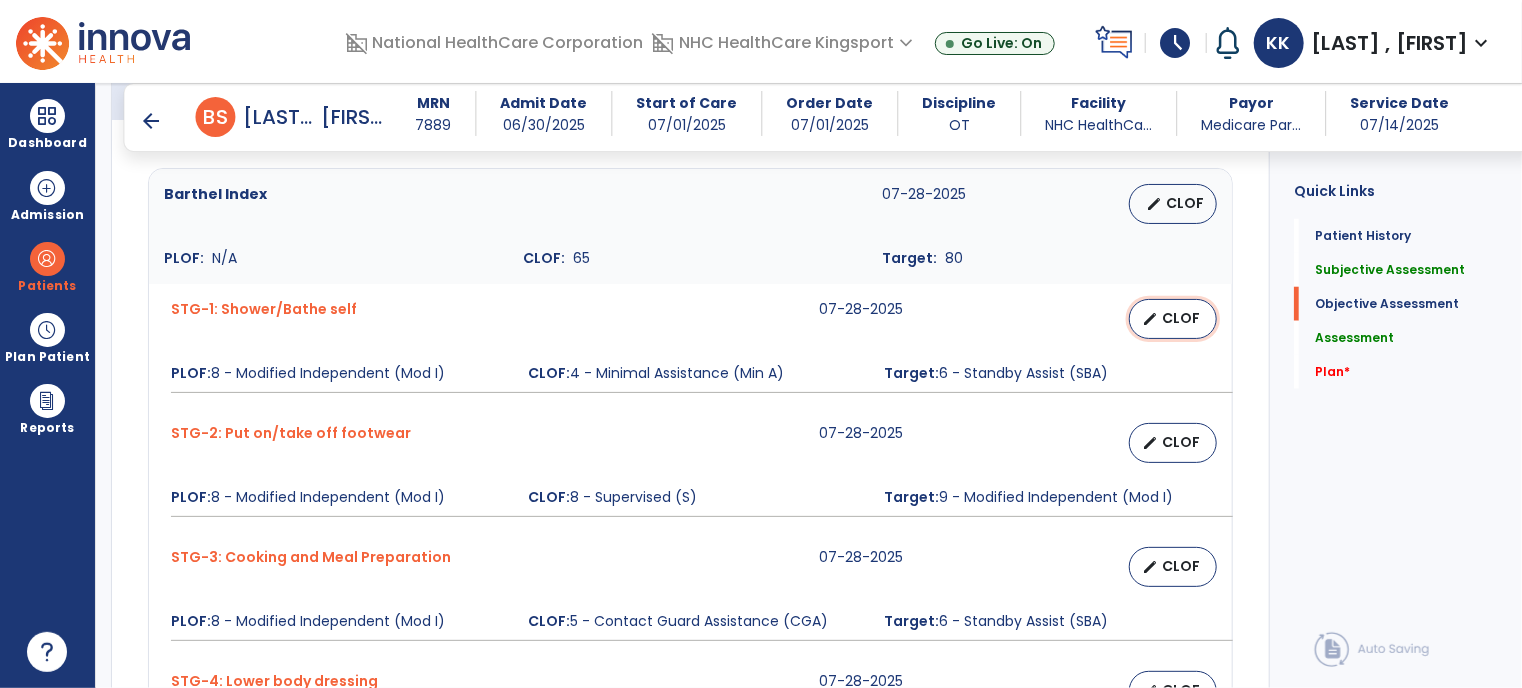 click on "CLOF" at bounding box center (1181, 318) 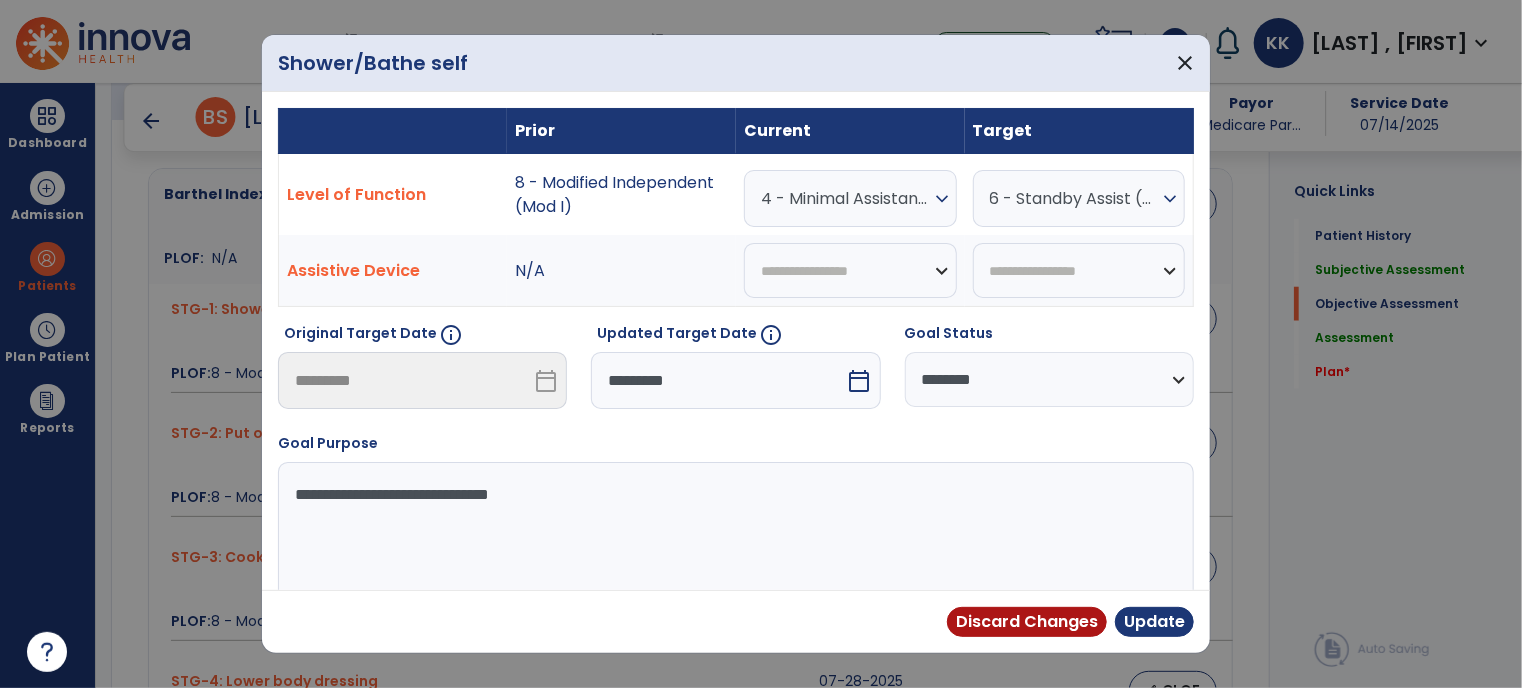 click on "4 - Minimal Assistance (Min A)" at bounding box center (845, 198) 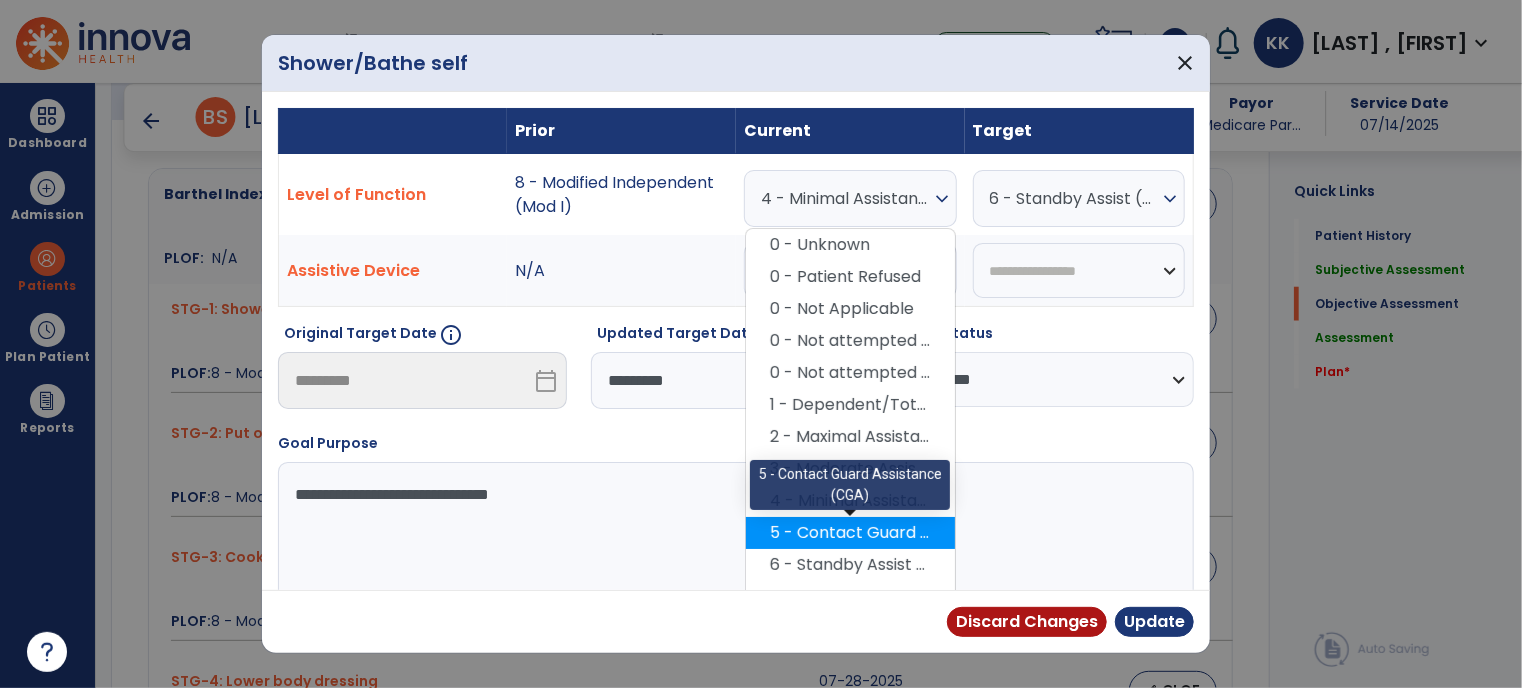 click on "5 - Contact Guard Assistance (CGA)" at bounding box center [850, 533] 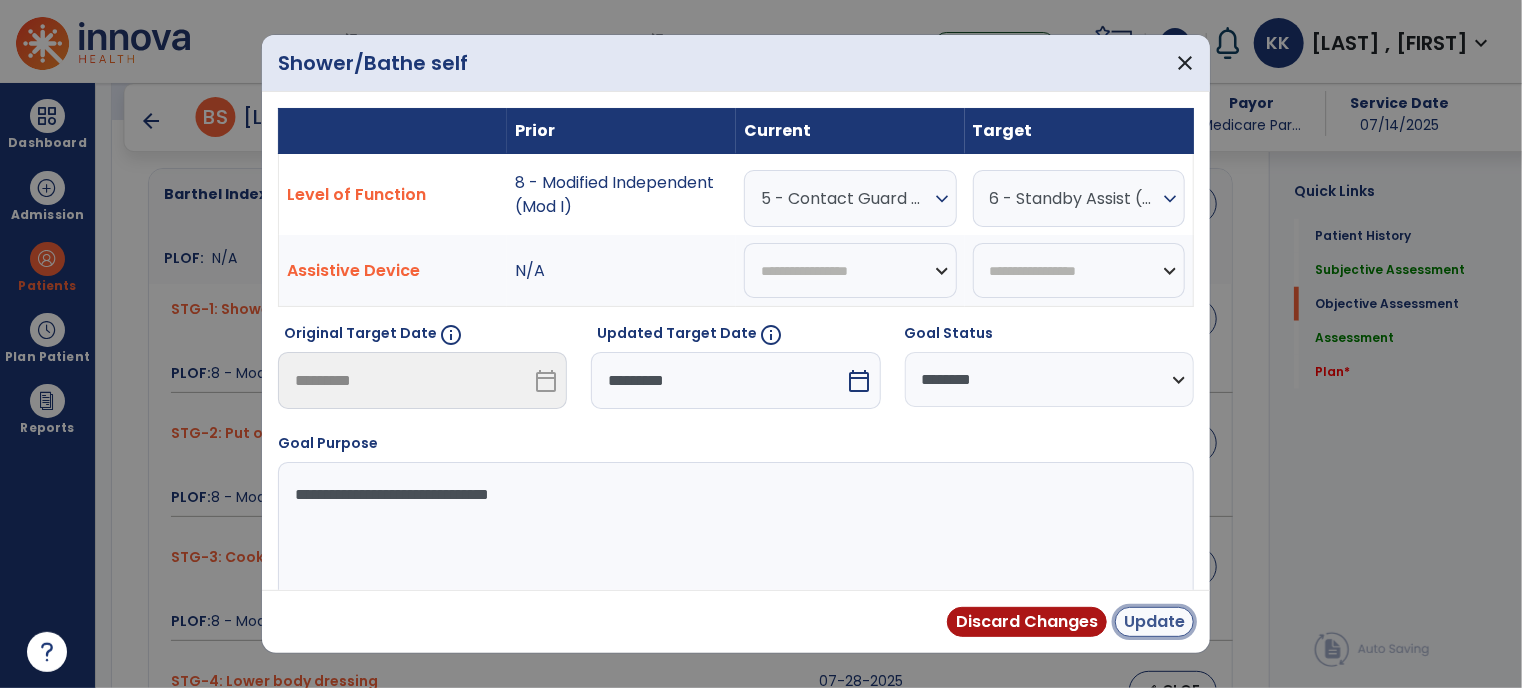 click on "Update" at bounding box center [1154, 622] 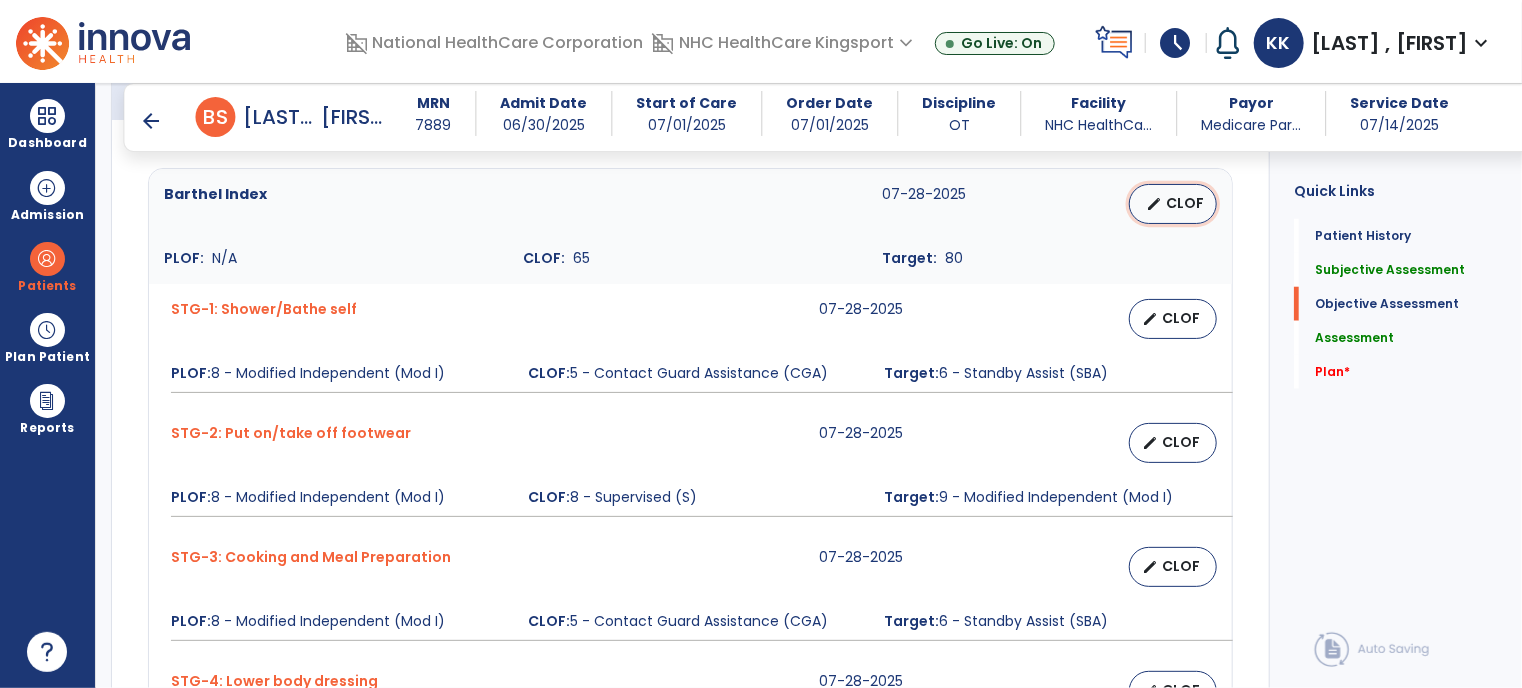 click on "CLOF" at bounding box center [1185, 203] 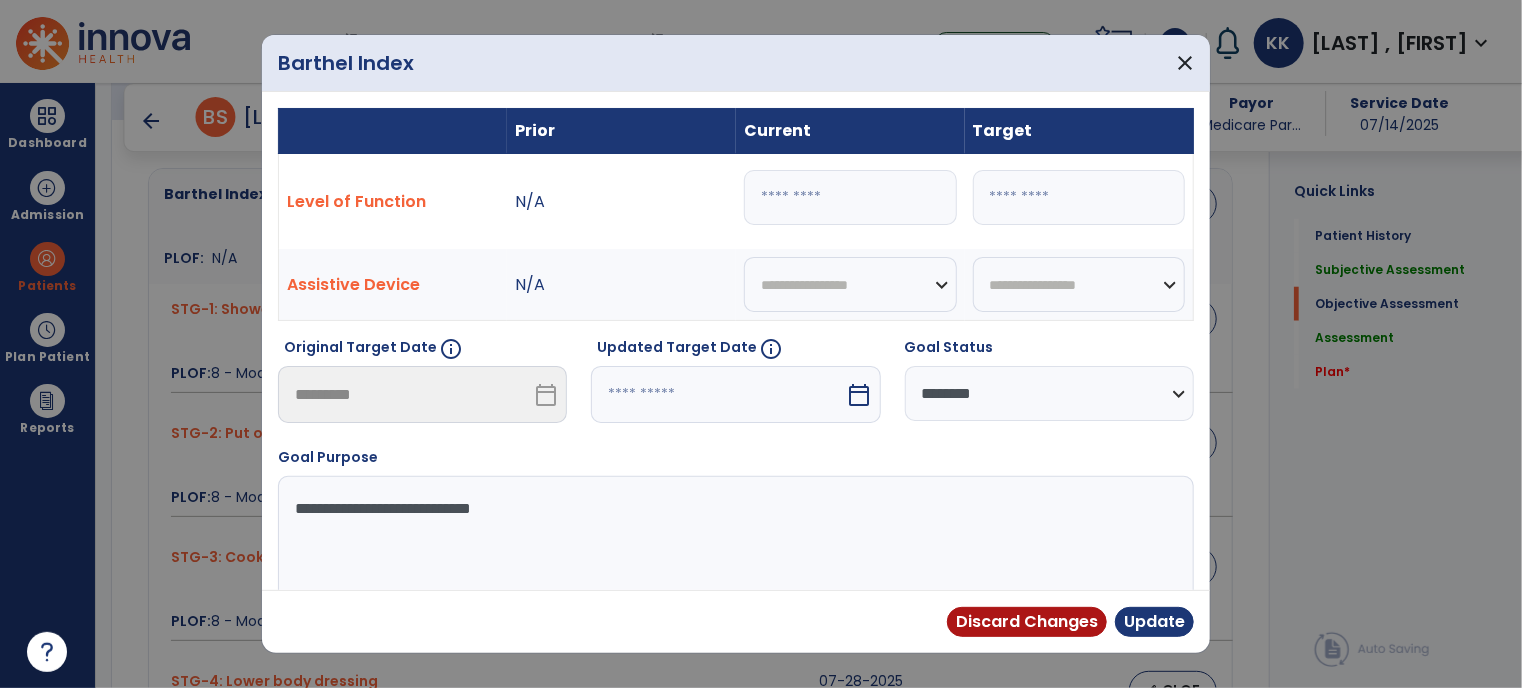 click on "**" at bounding box center [850, 197] 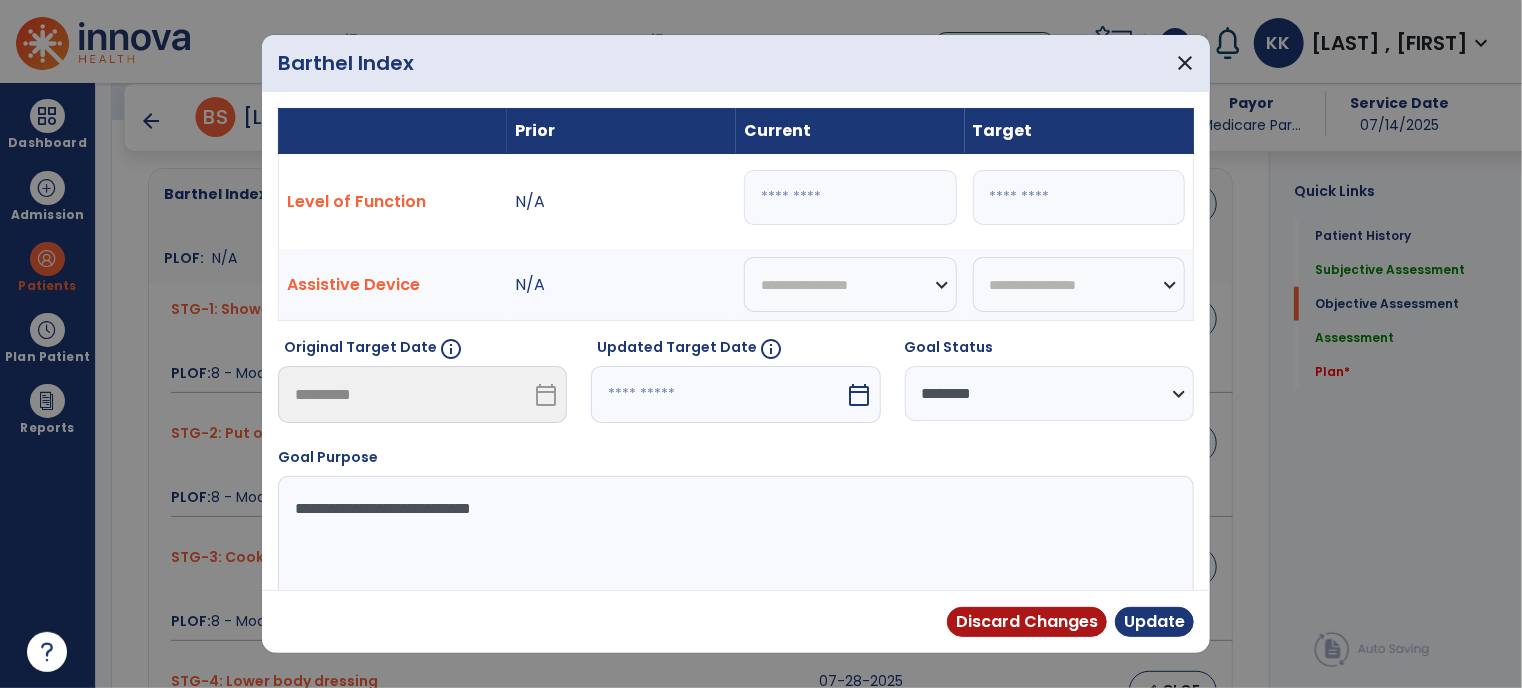 type on "**" 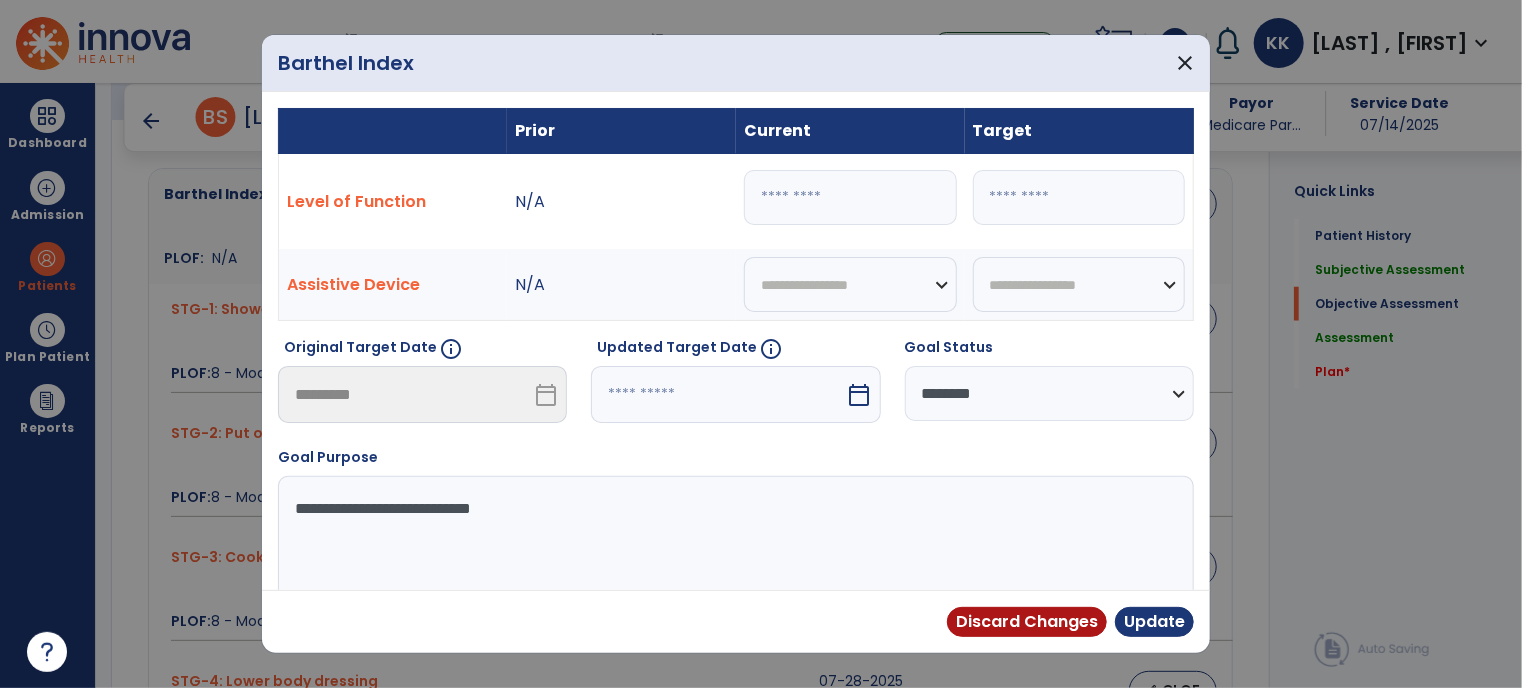 click at bounding box center (718, 394) 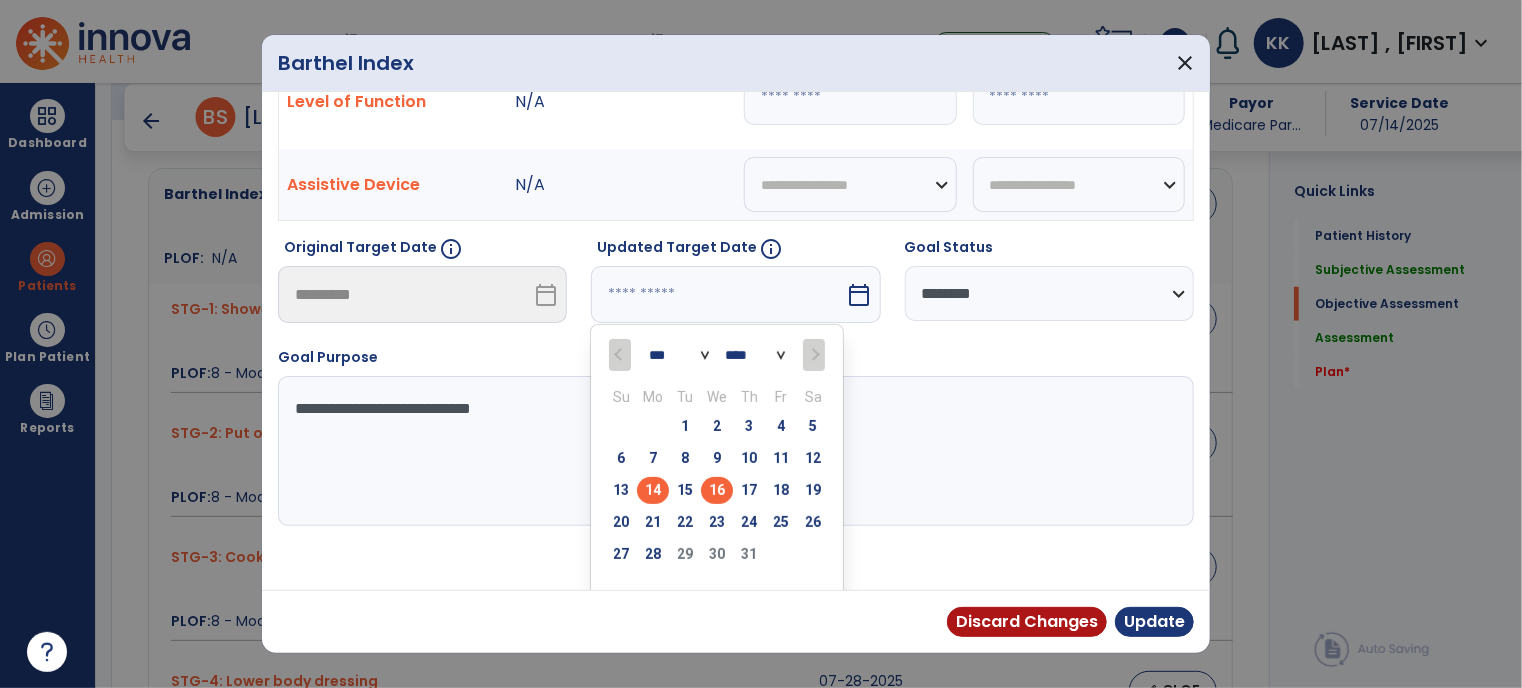 scroll, scrollTop: 128, scrollLeft: 0, axis: vertical 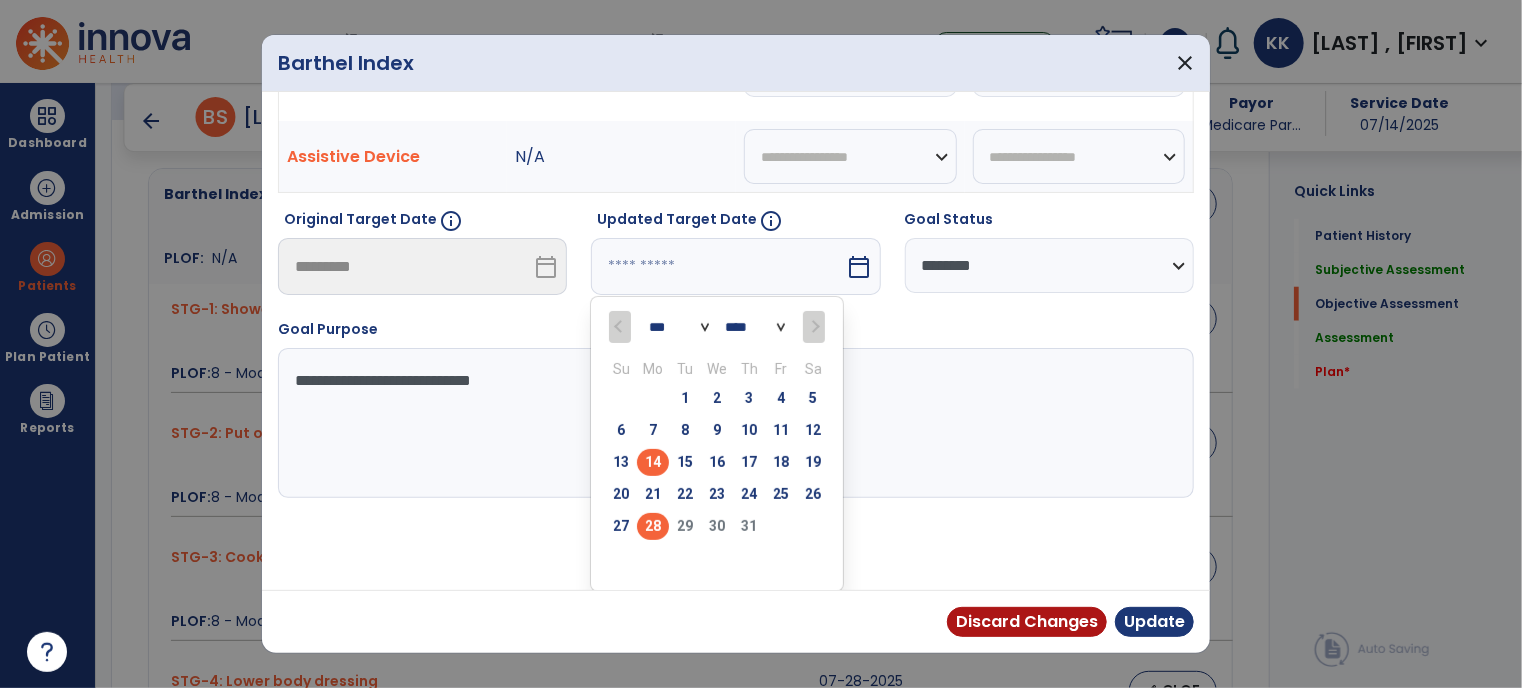 click on "28" at bounding box center [653, 526] 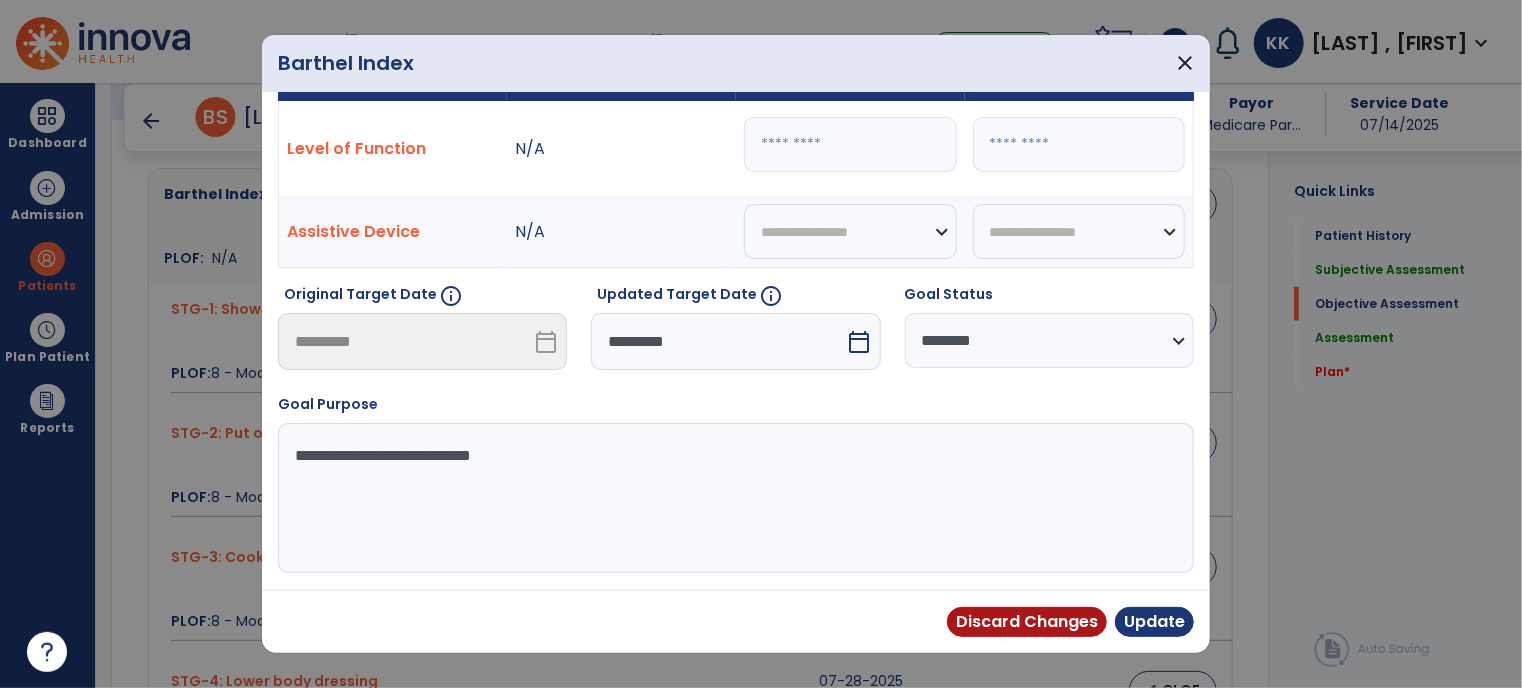 scroll, scrollTop: 50, scrollLeft: 0, axis: vertical 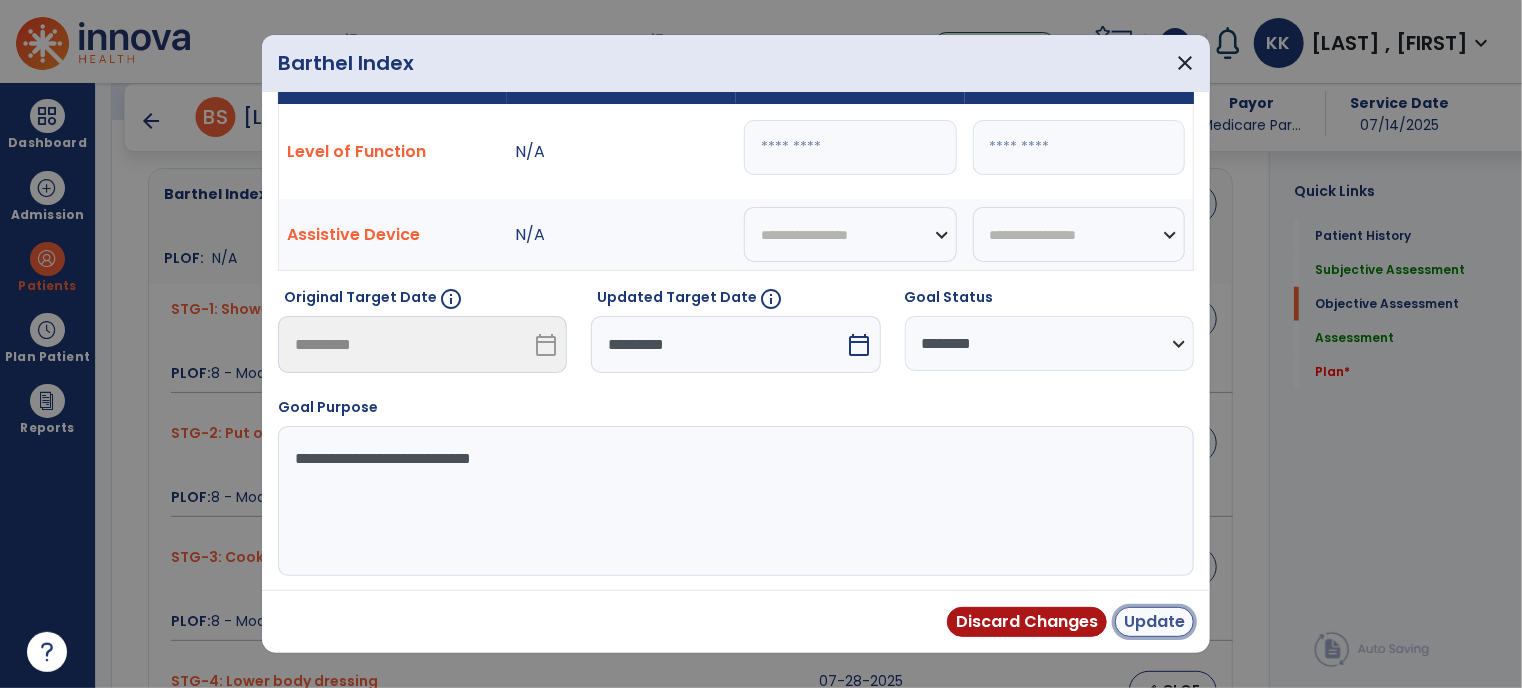 click on "Update" at bounding box center [1154, 622] 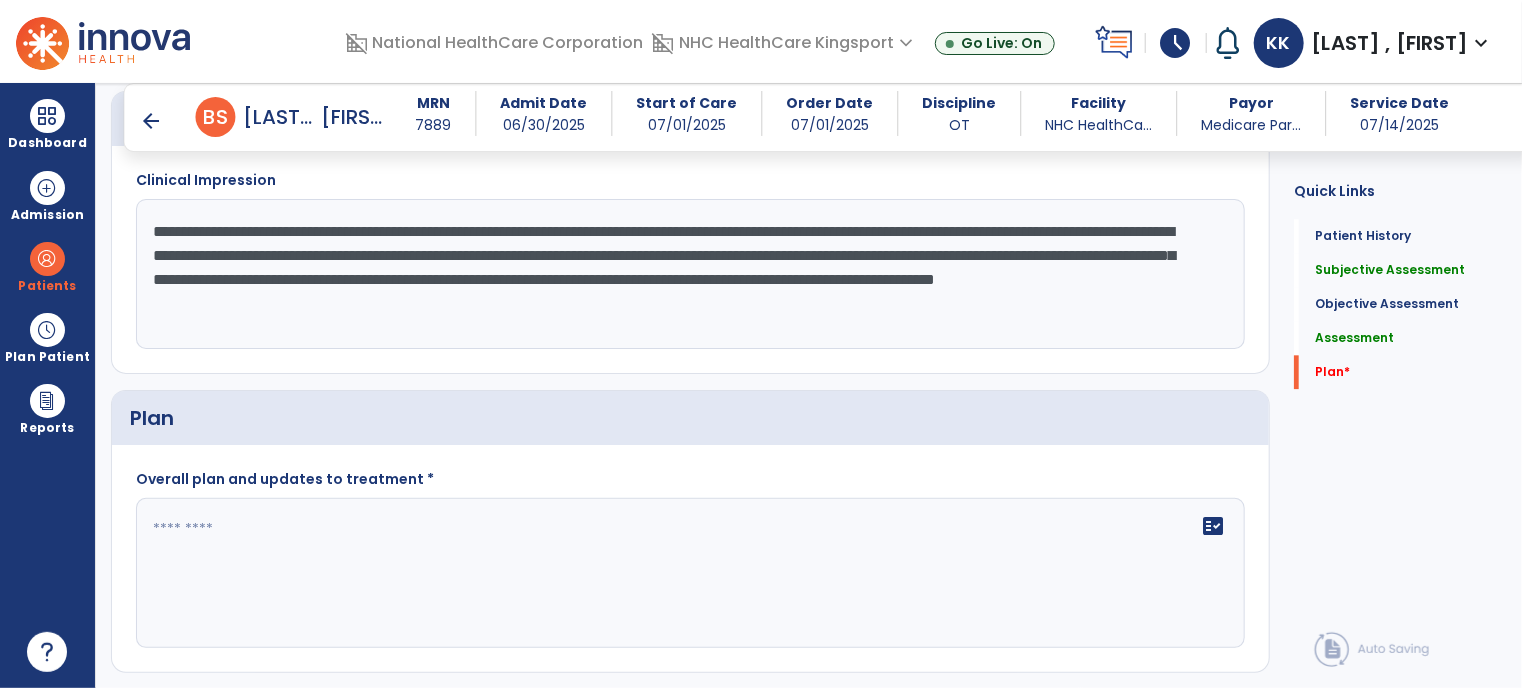 scroll, scrollTop: 2268, scrollLeft: 0, axis: vertical 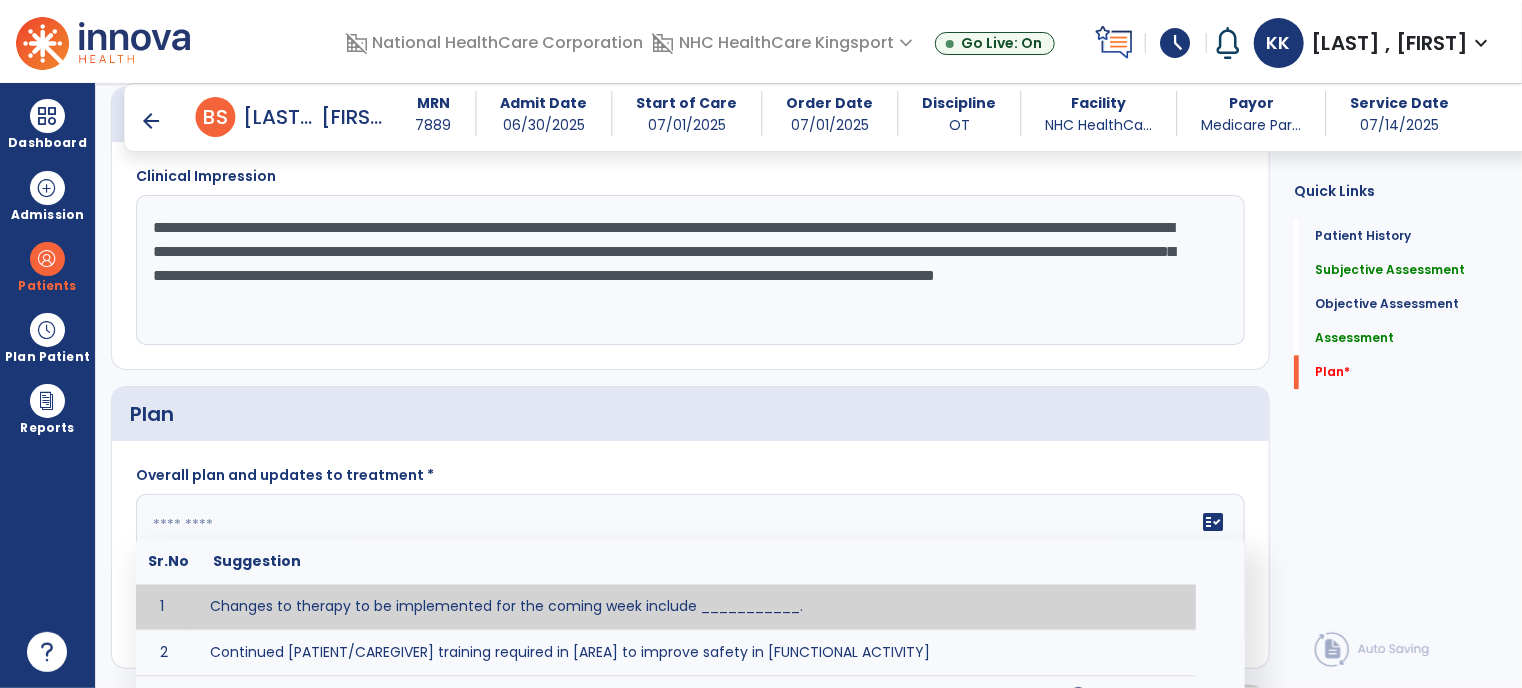 click 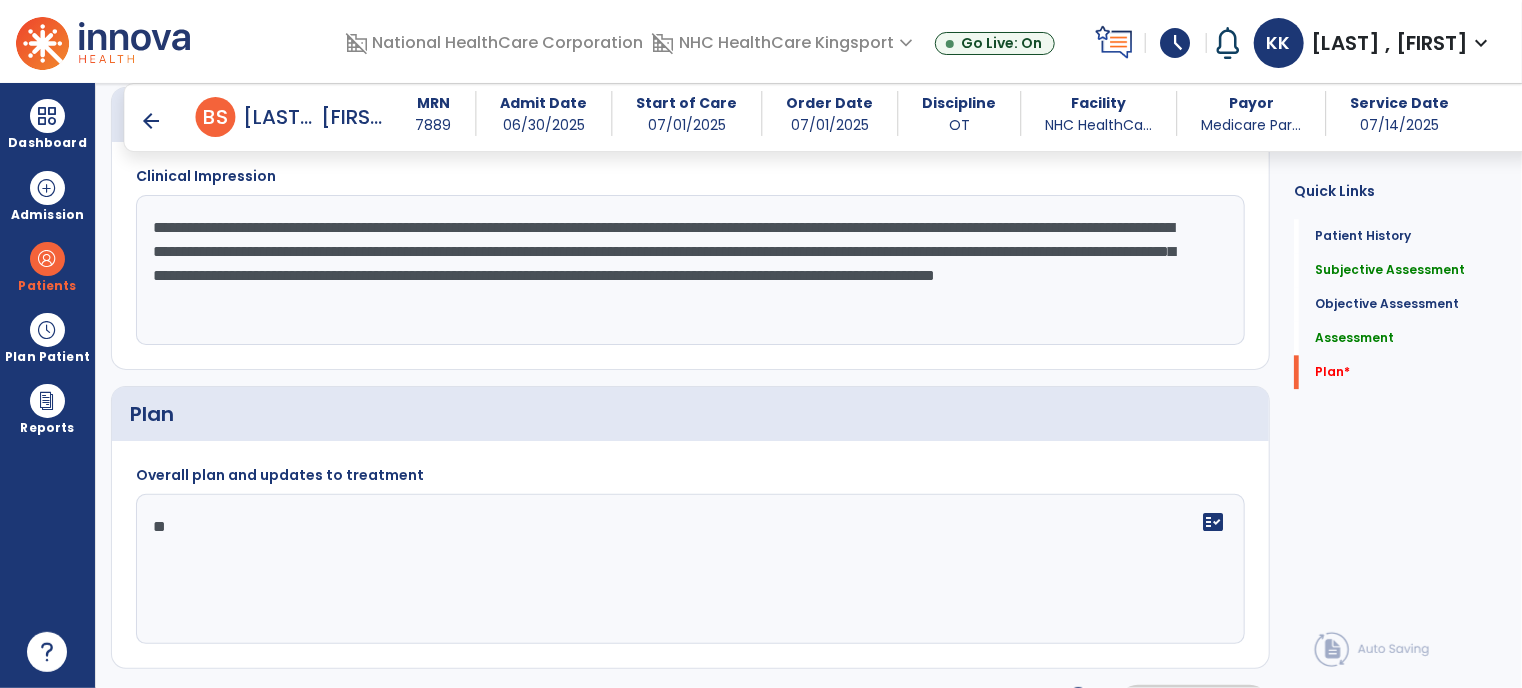 type on "*" 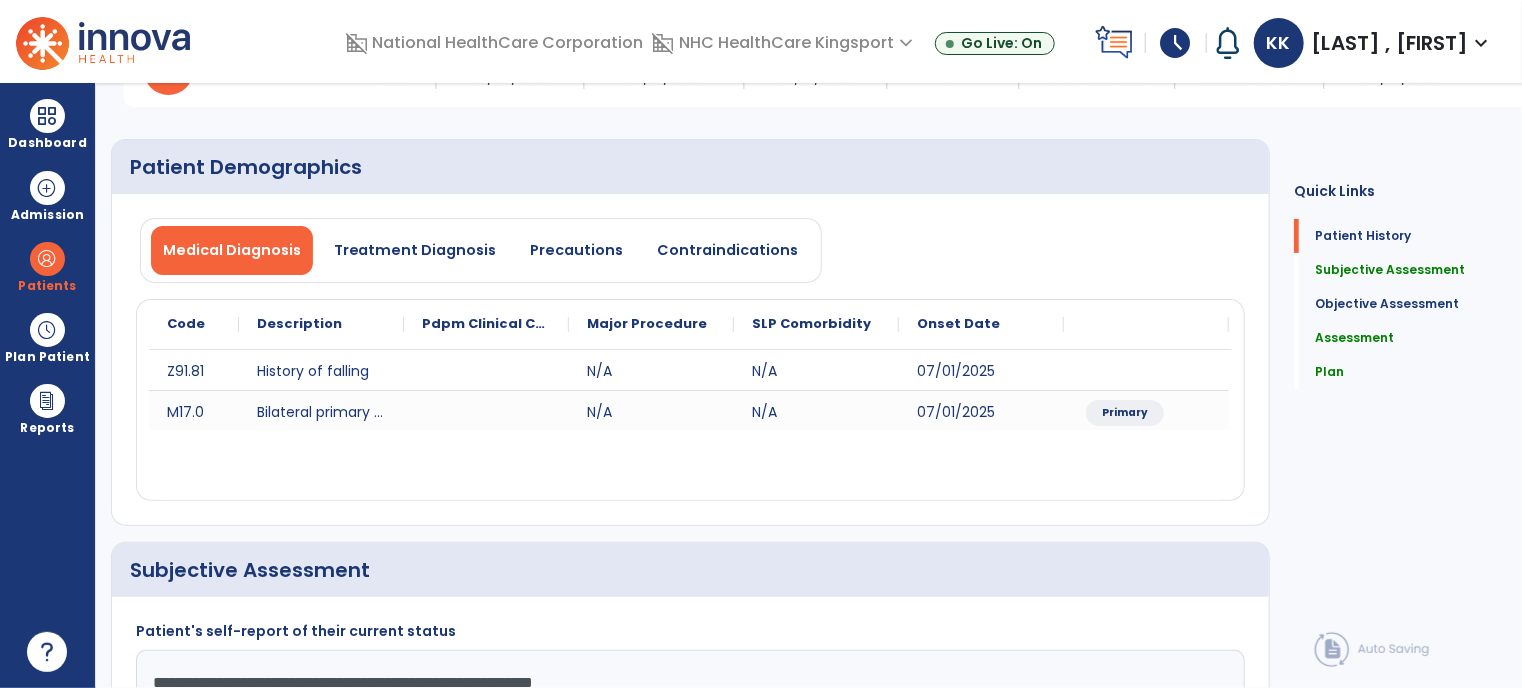 scroll, scrollTop: 0, scrollLeft: 0, axis: both 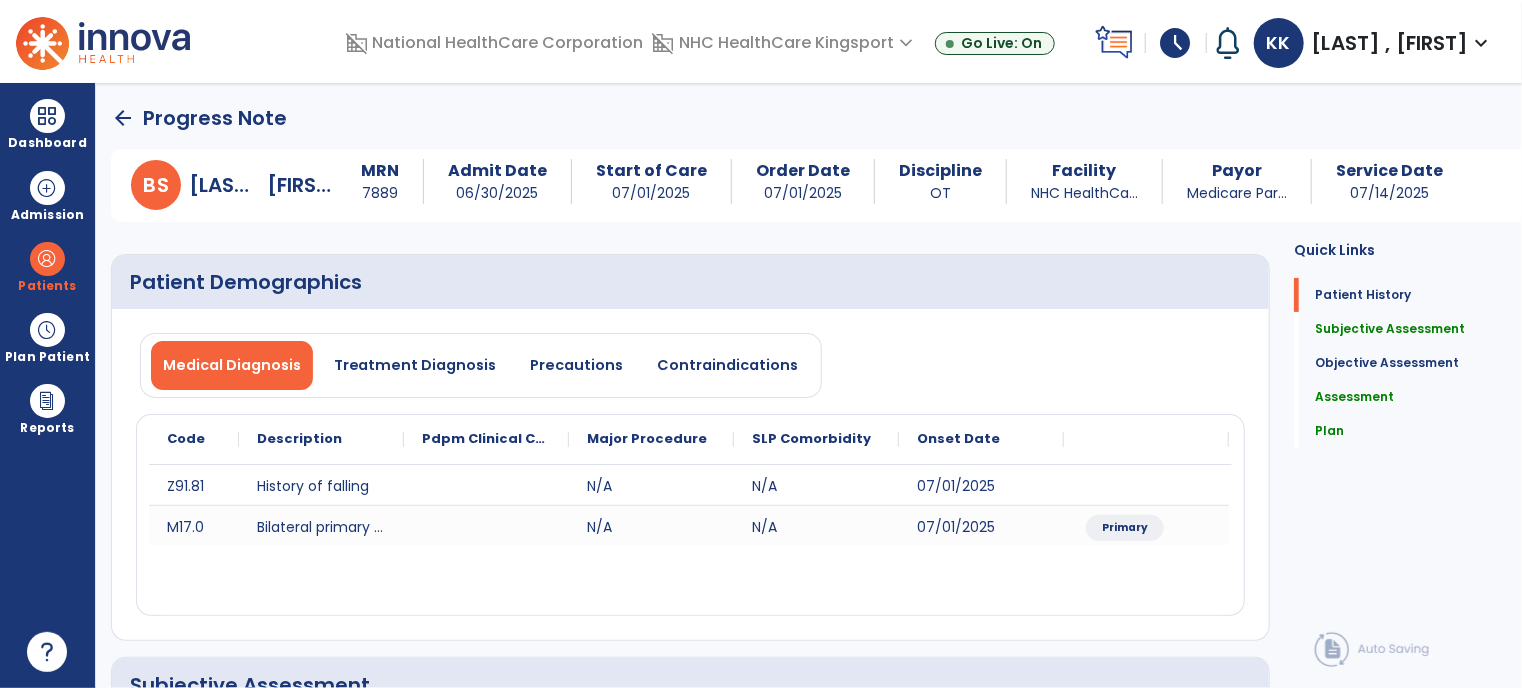 type on "**********" 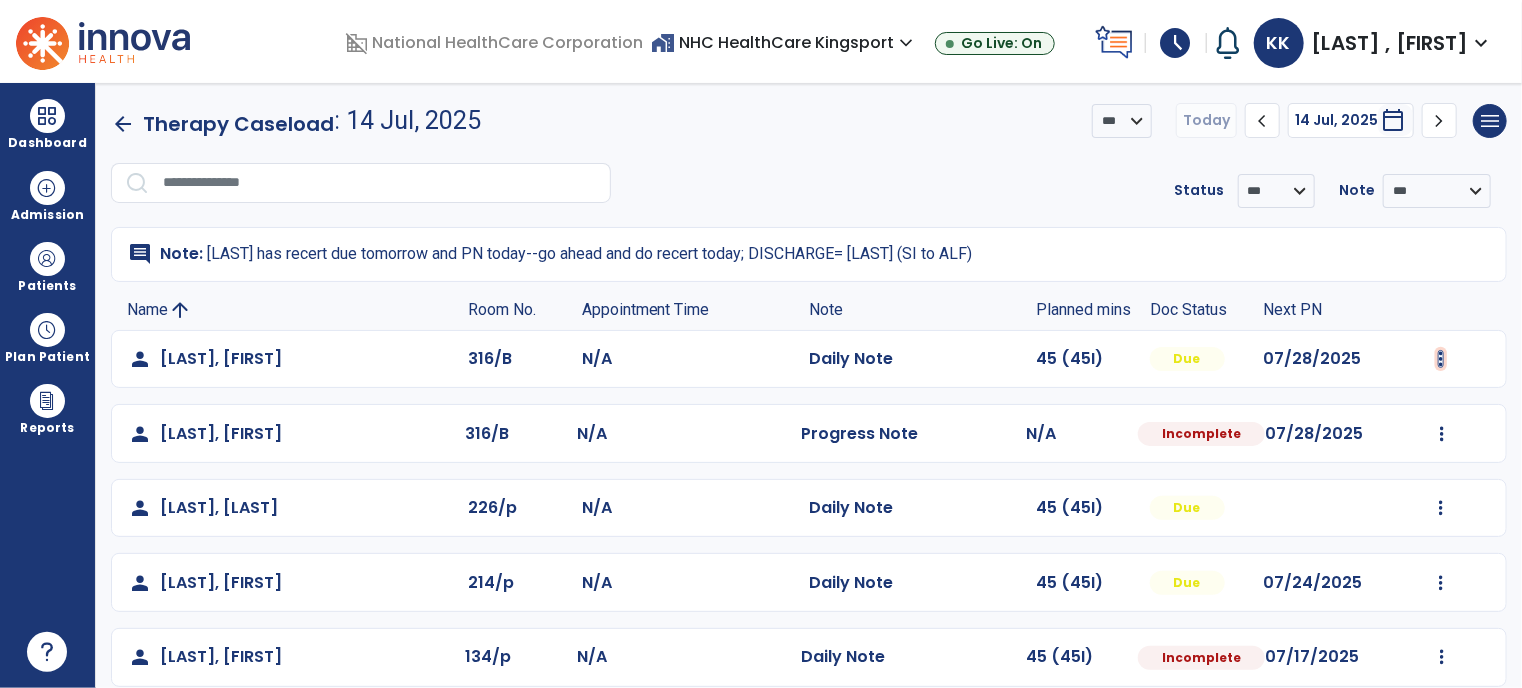 click at bounding box center (1441, 359) 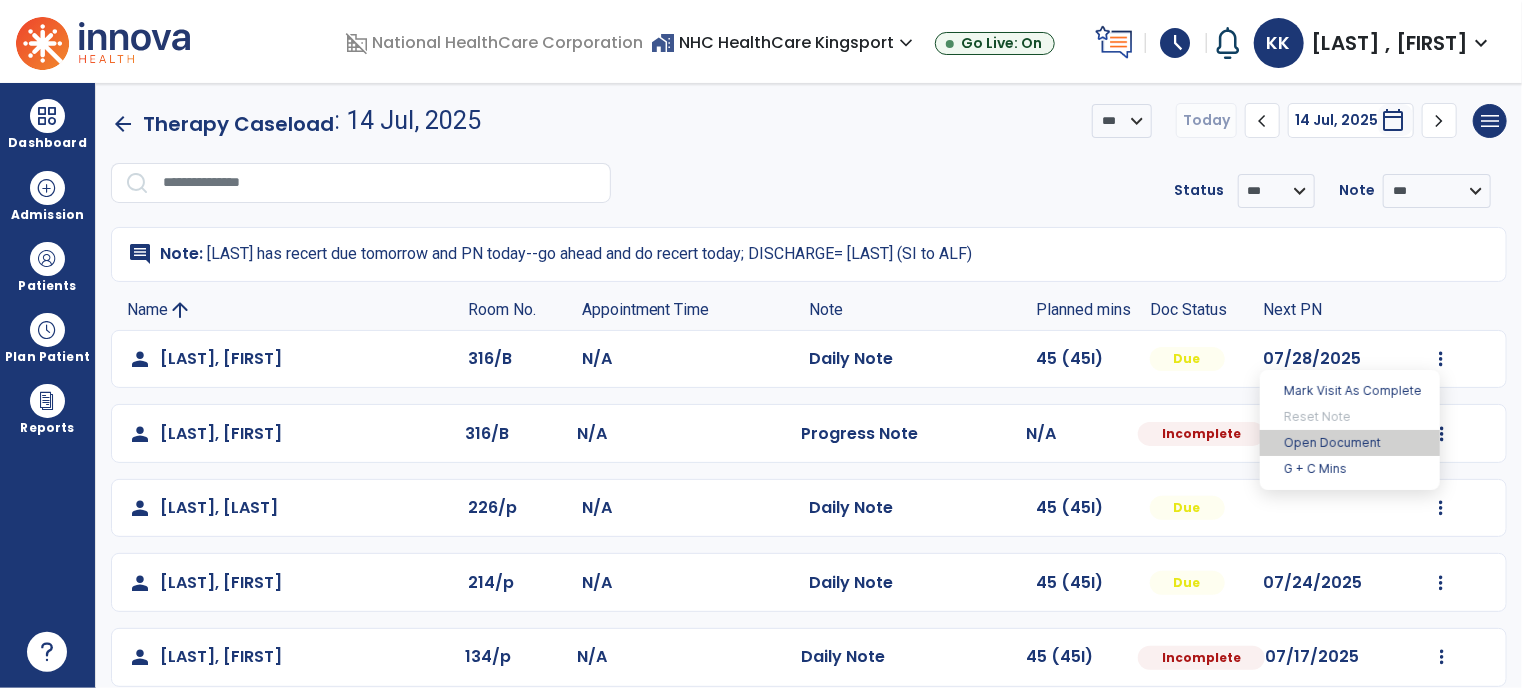 click on "Open Document" at bounding box center [1350, 443] 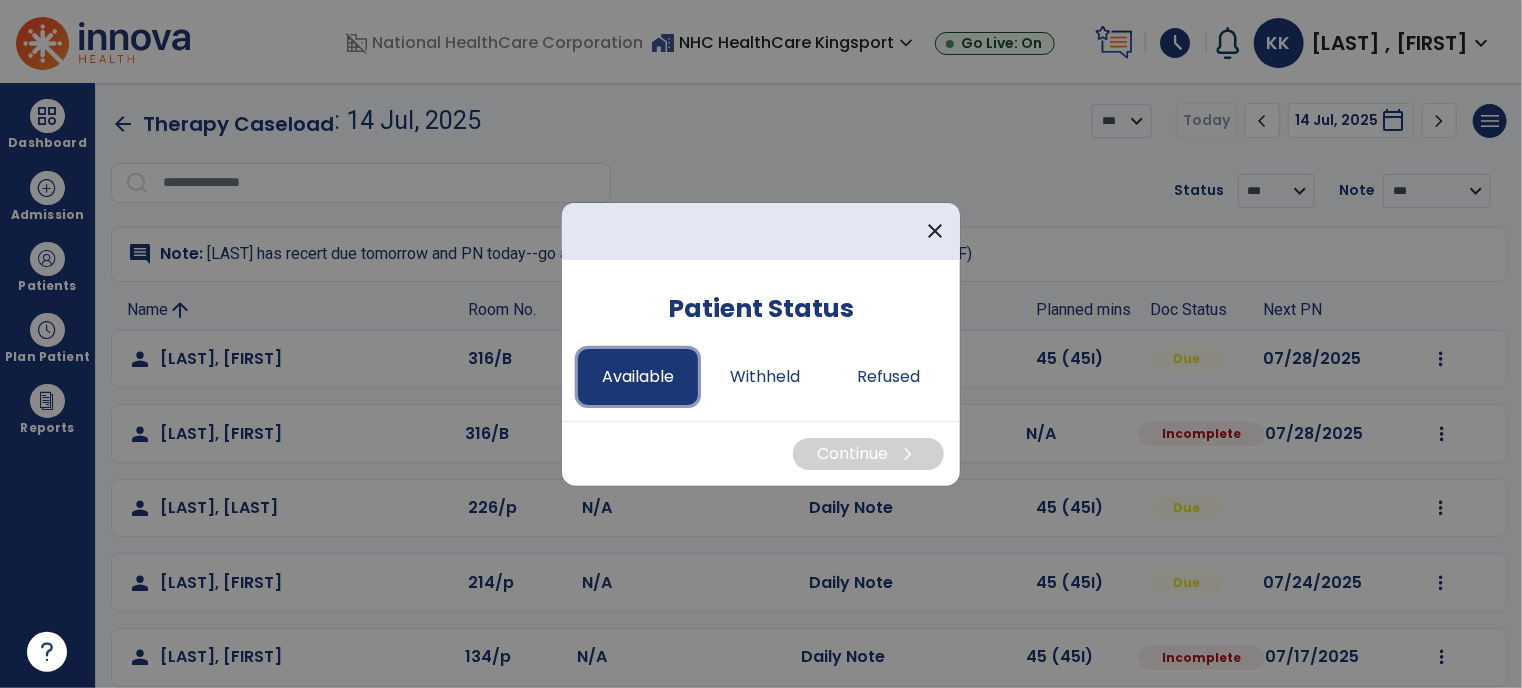 click on "Available" at bounding box center (638, 377) 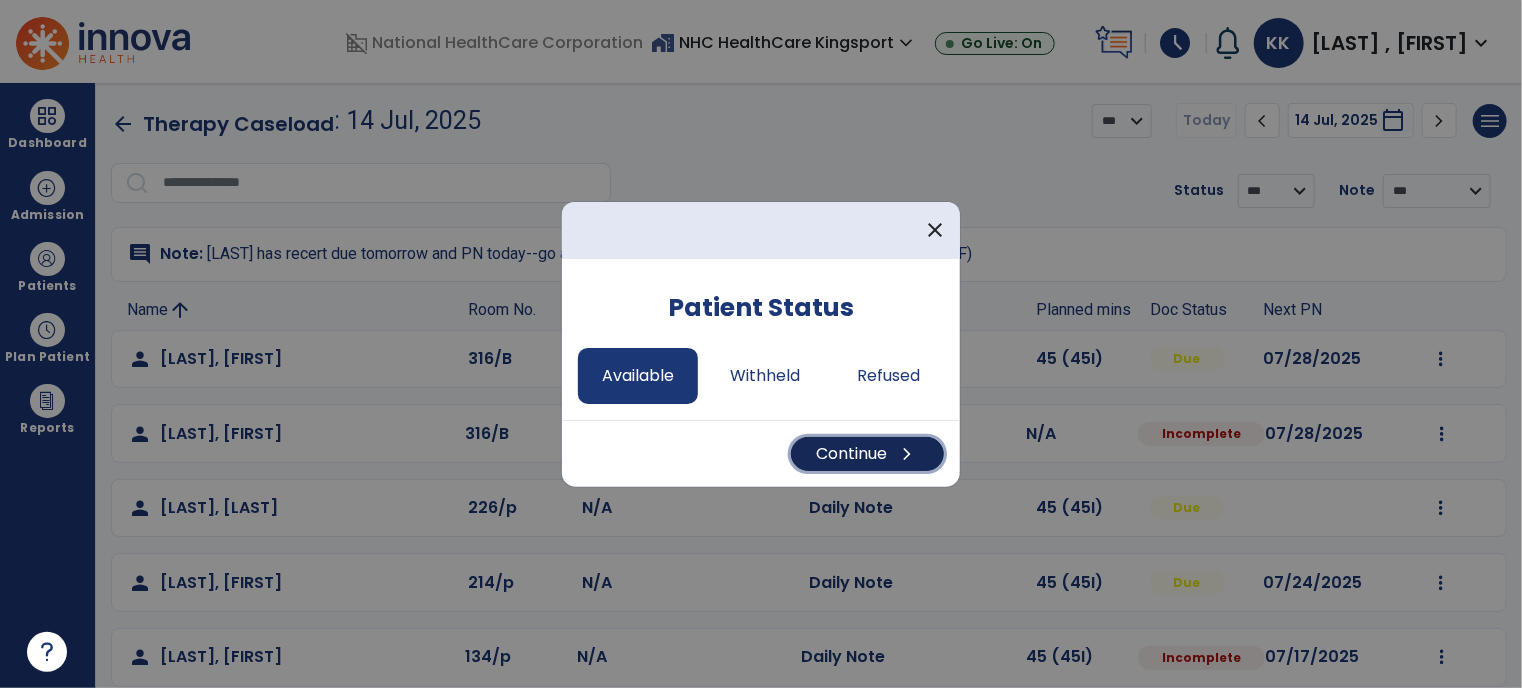 click on "Continue   chevron_right" at bounding box center (867, 454) 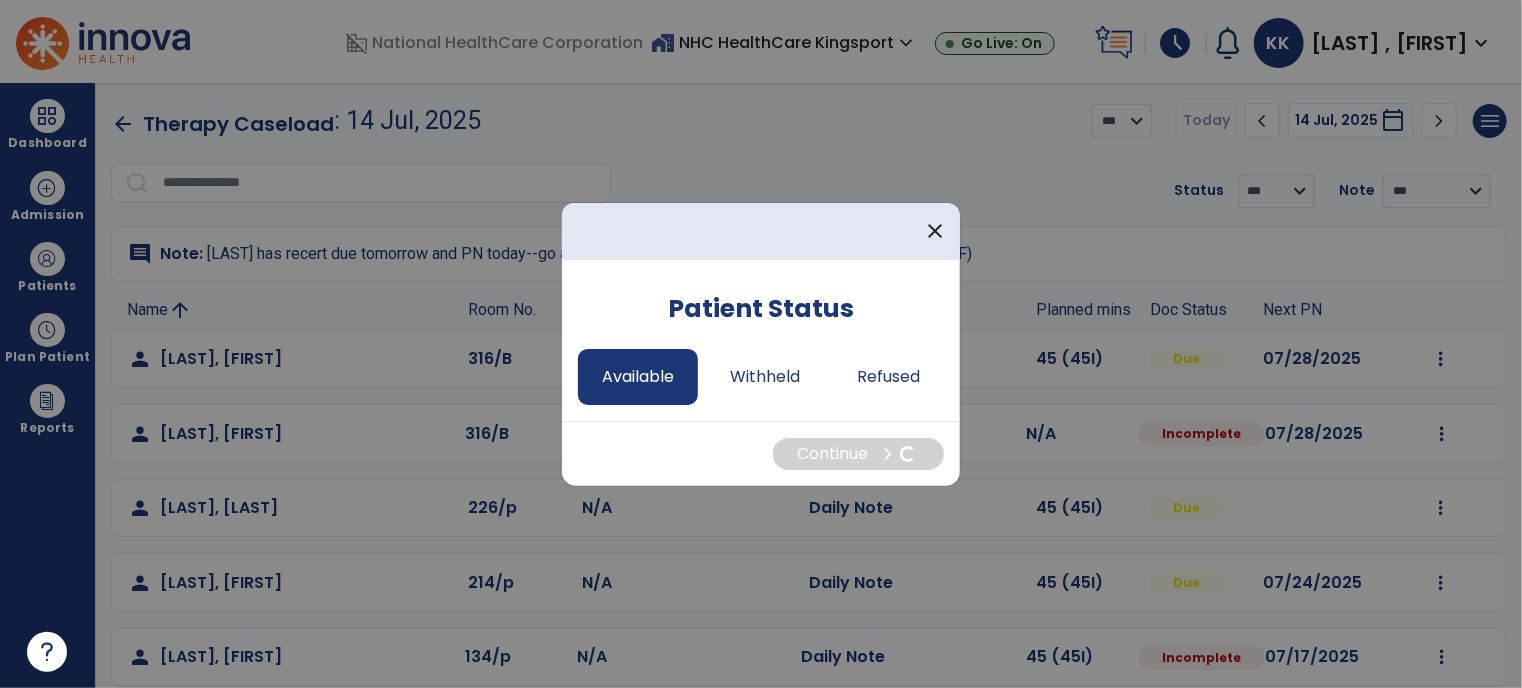 select on "*" 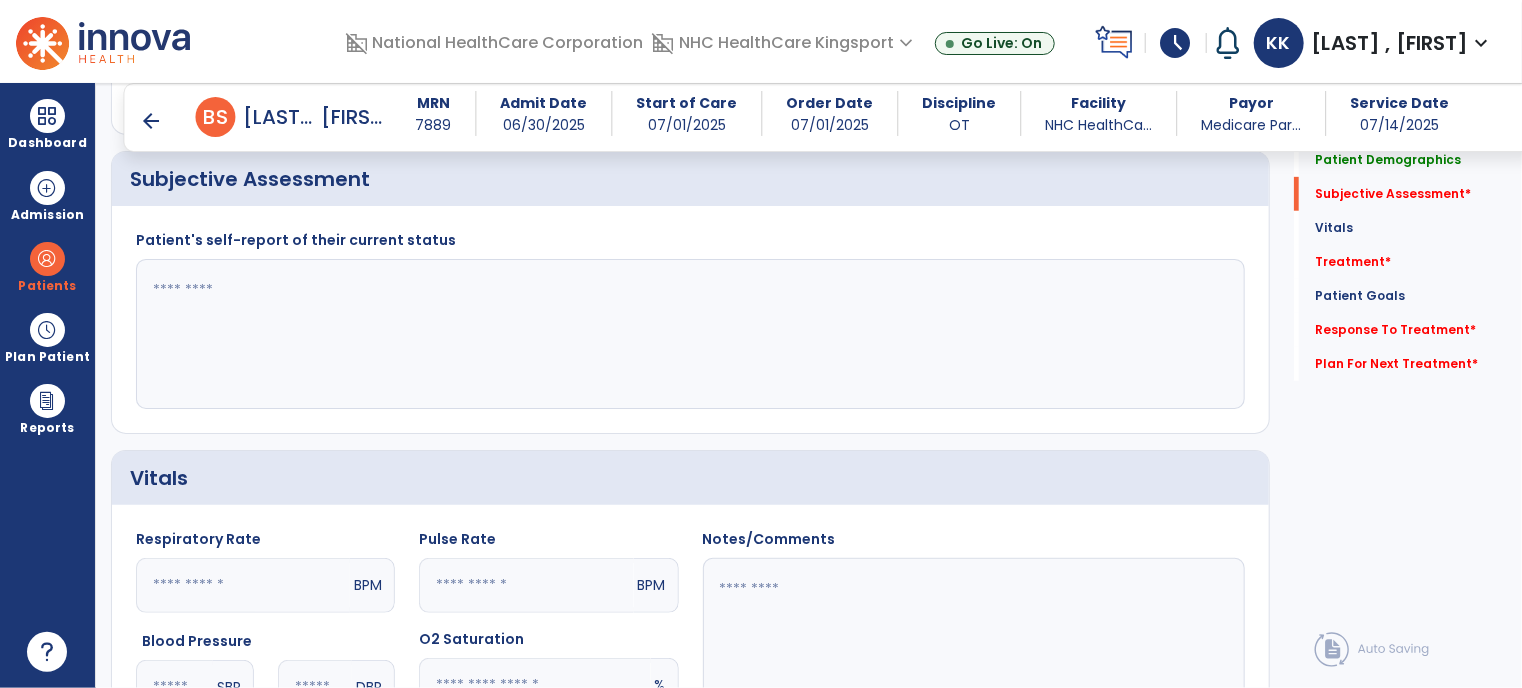 scroll, scrollTop: 480, scrollLeft: 0, axis: vertical 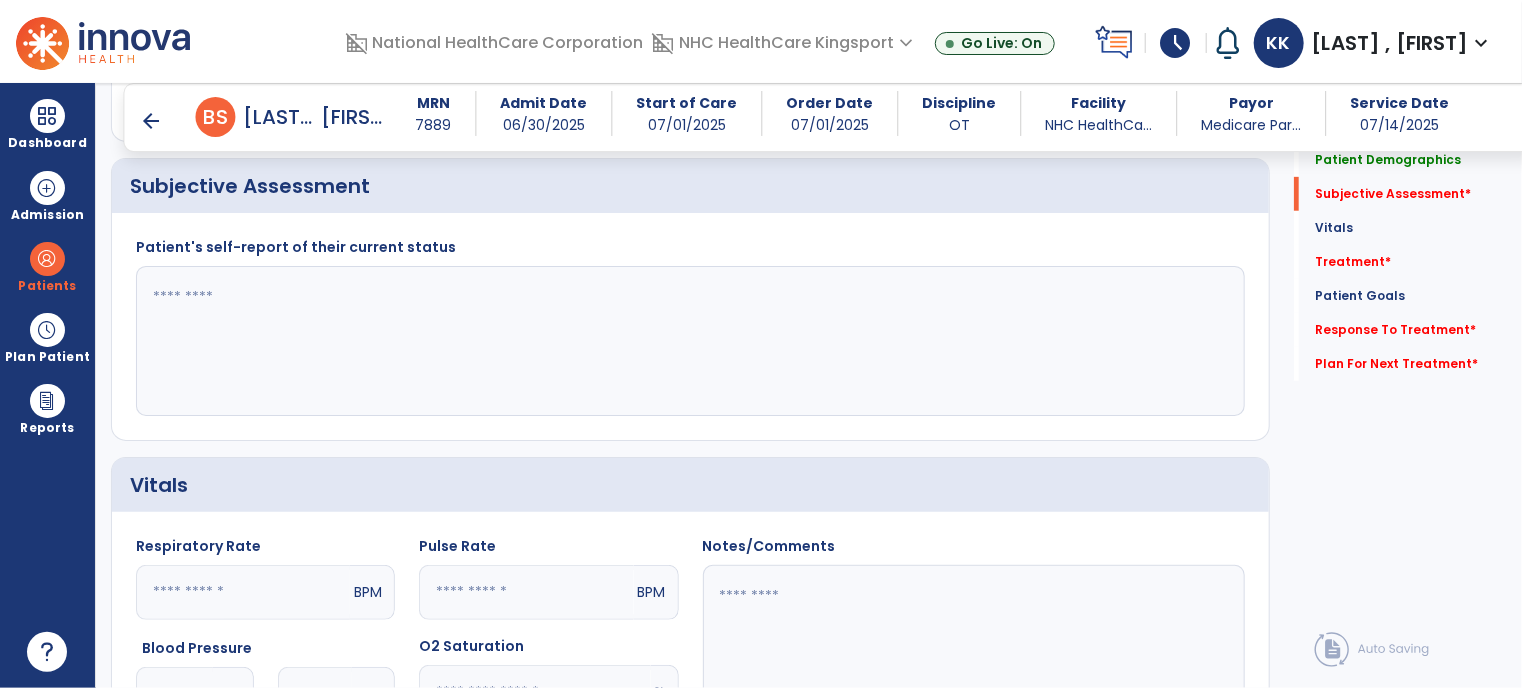 click 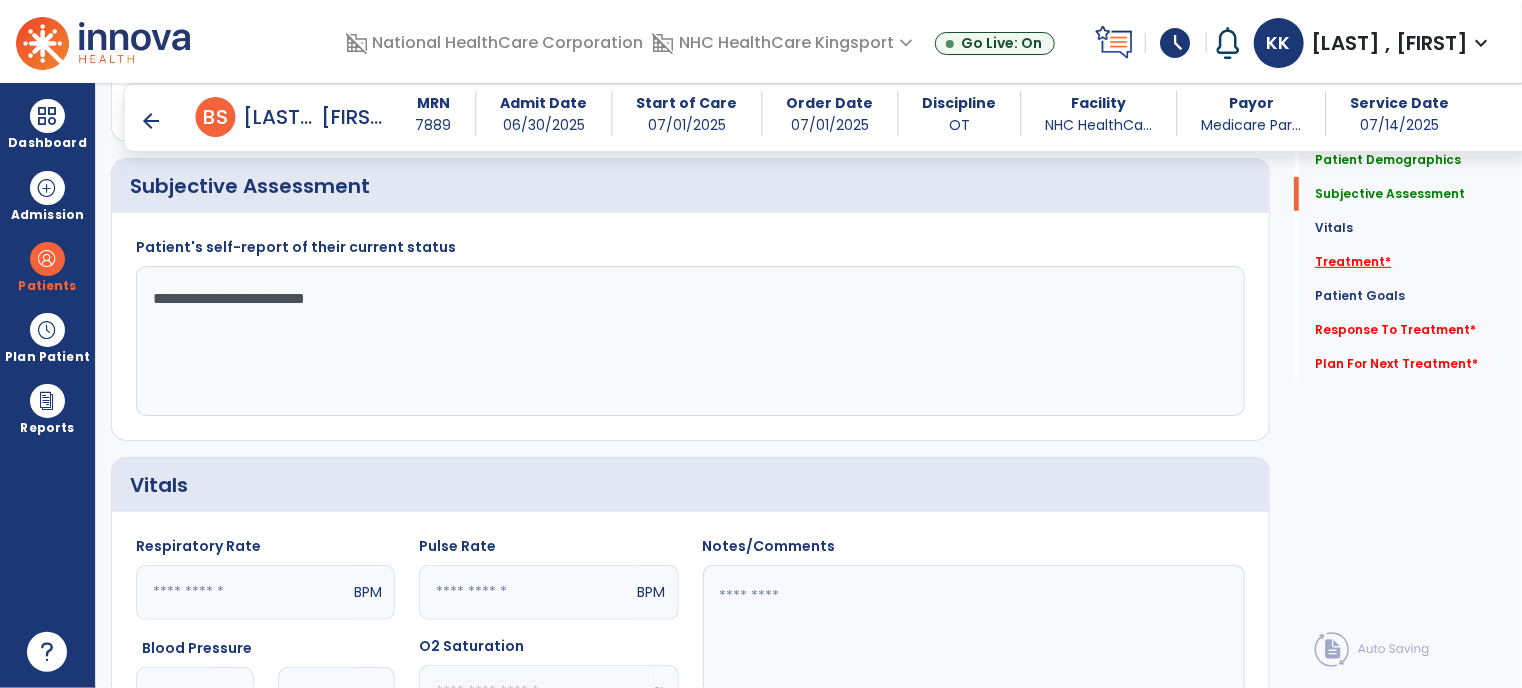 type on "**********" 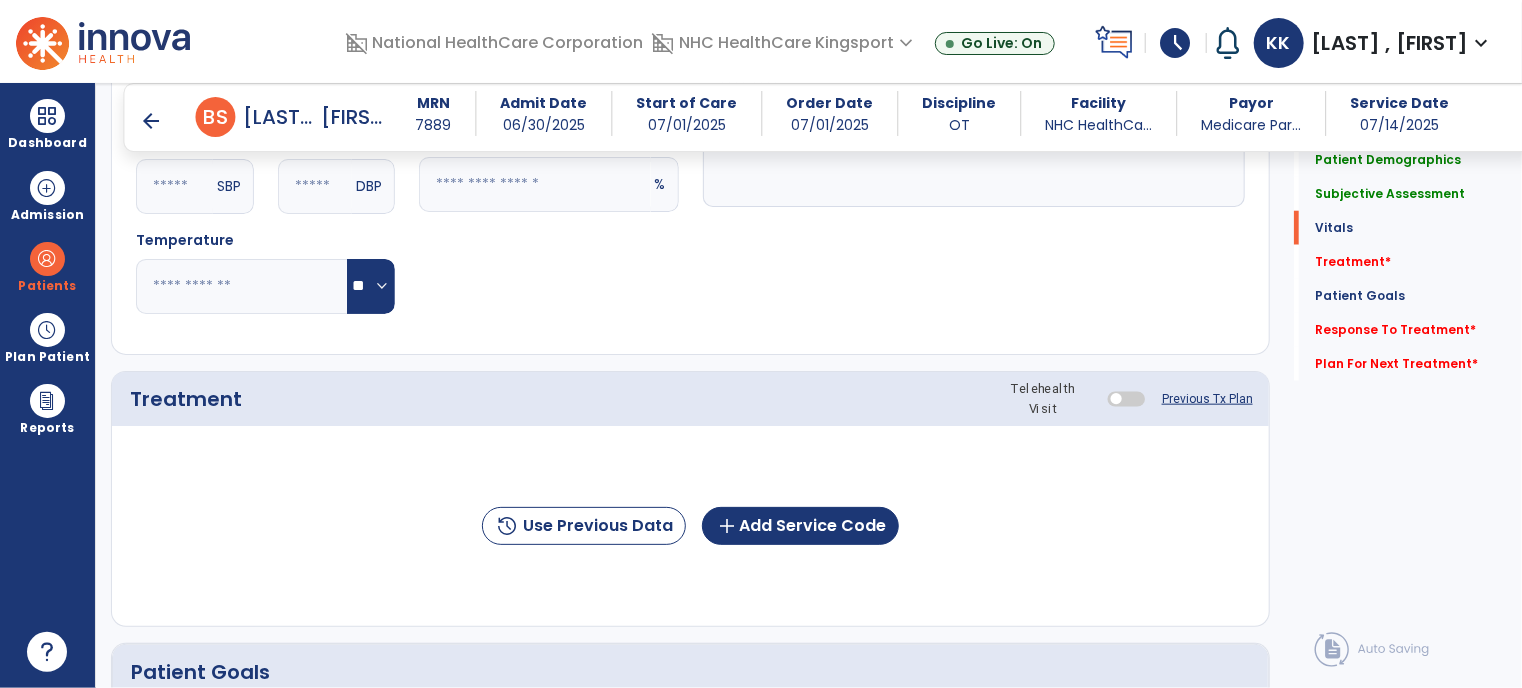 scroll, scrollTop: 1100, scrollLeft: 0, axis: vertical 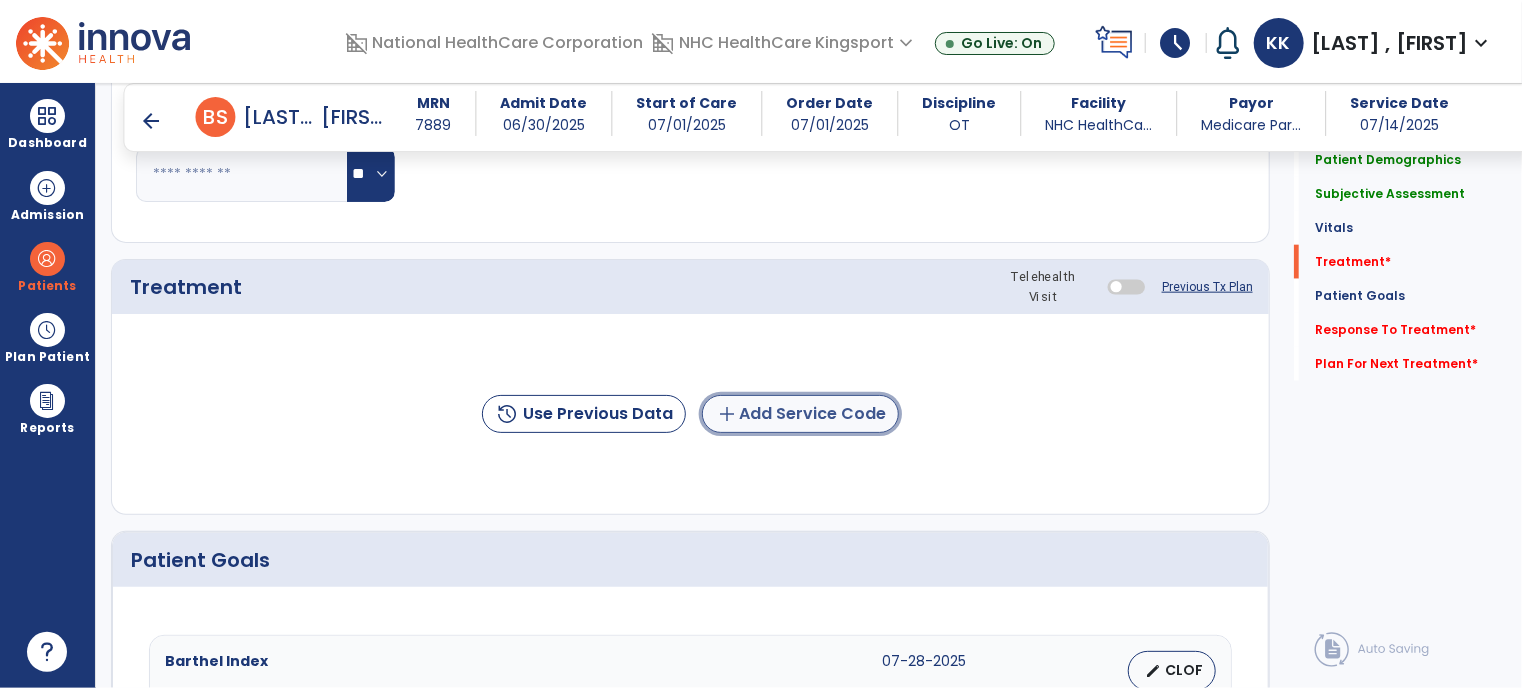 click on "add  Add Service Code" 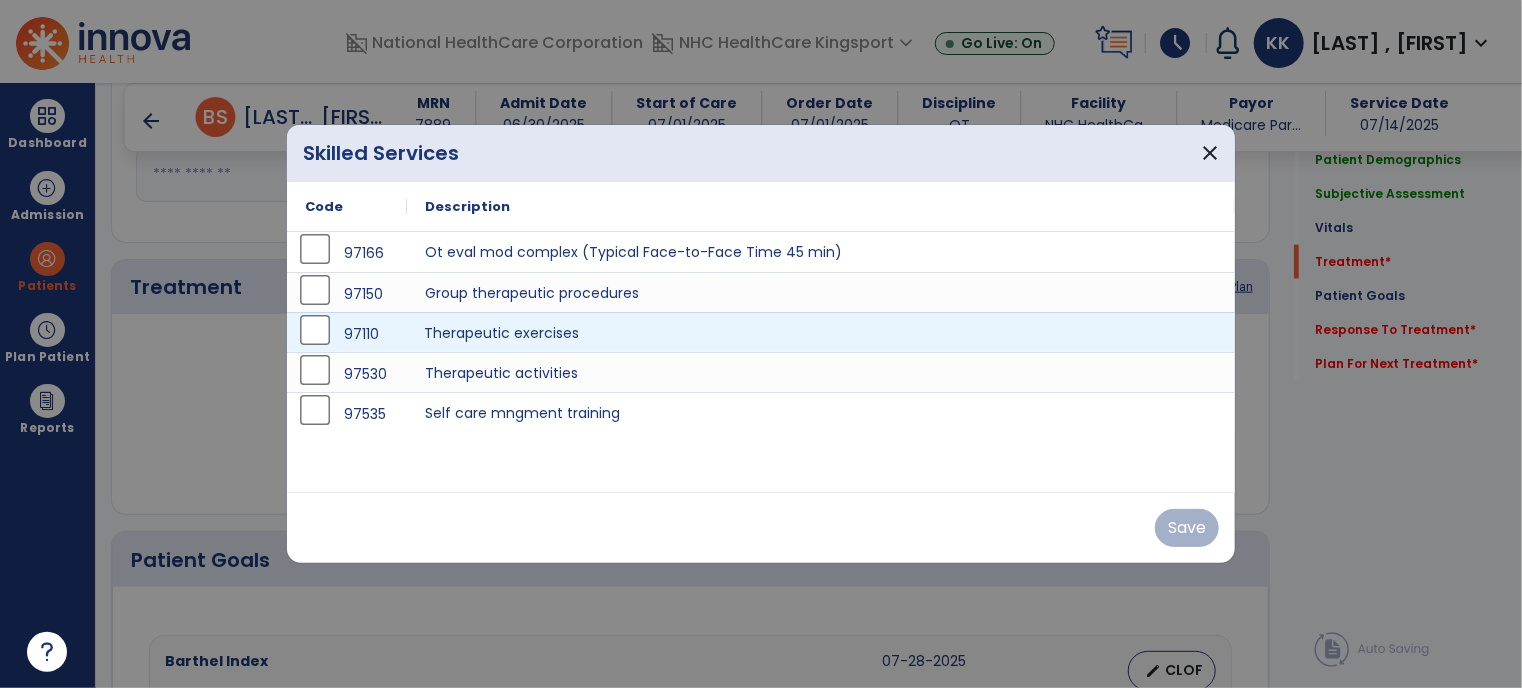 click on "Therapeutic exercises" at bounding box center [821, 332] 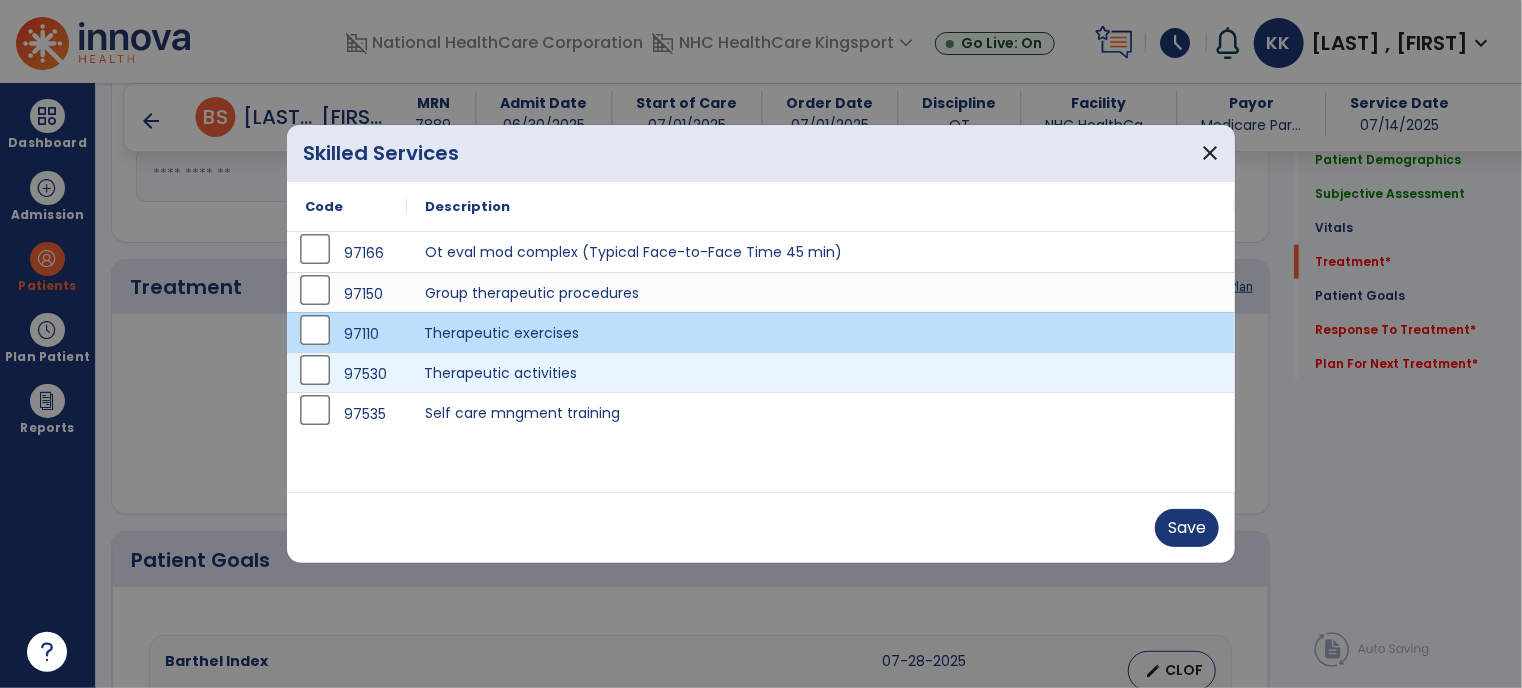 click on "Therapeutic activities" at bounding box center [821, 372] 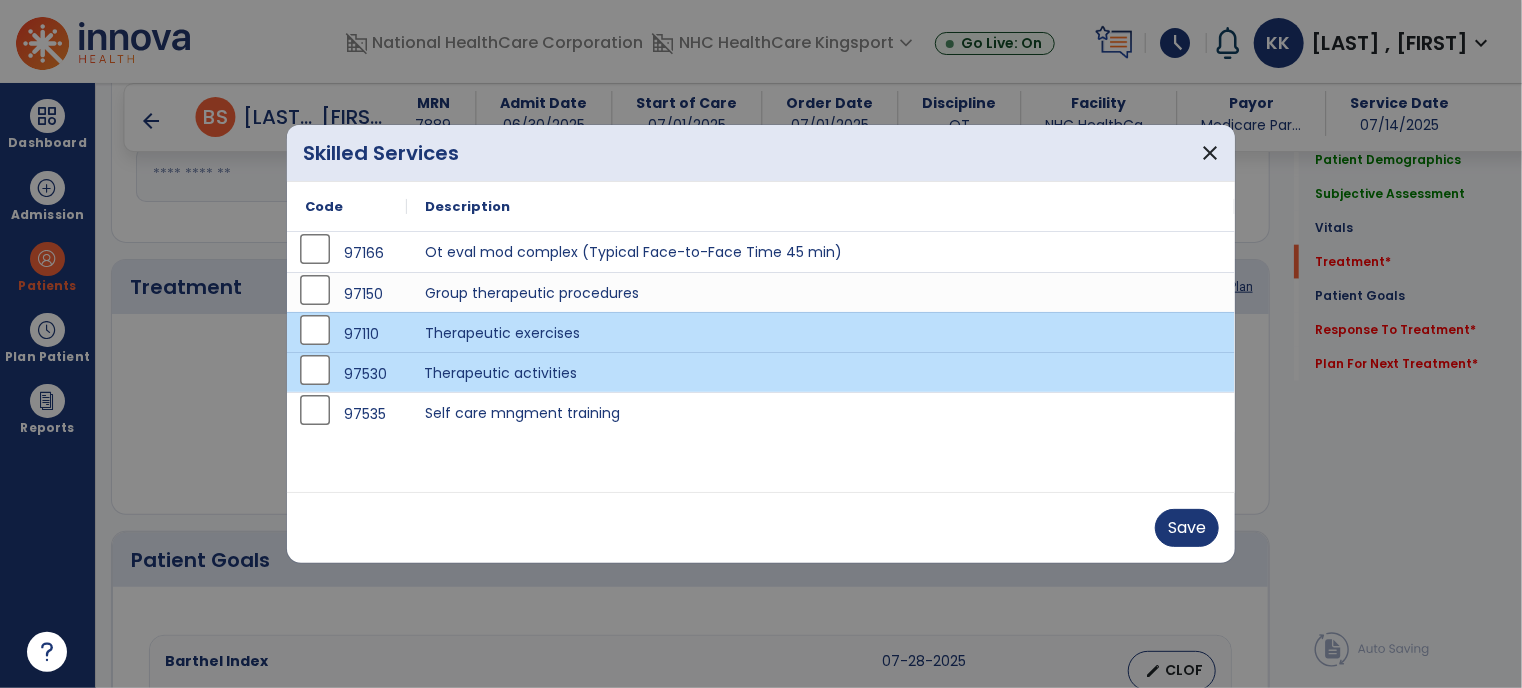 click on "Therapeutic activities" at bounding box center (821, 372) 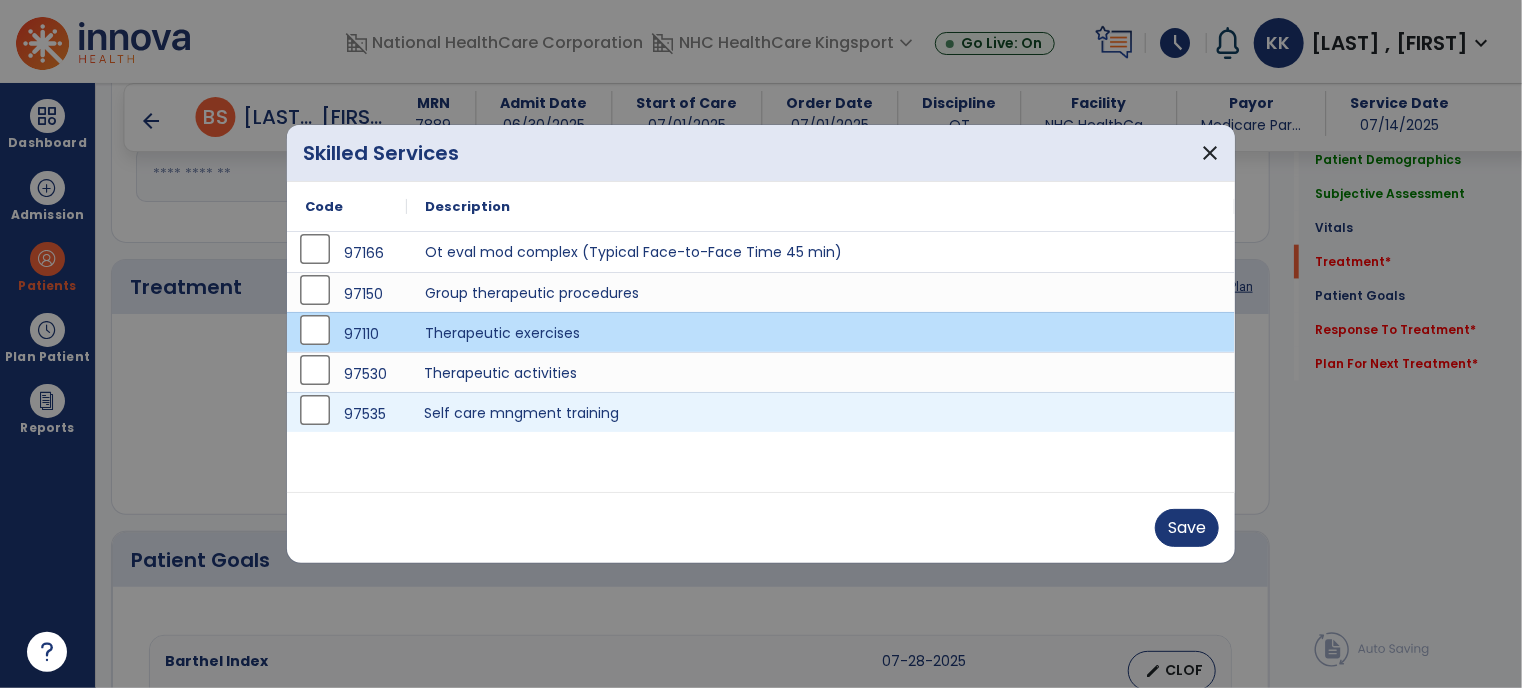 click on "Self care mngment training" at bounding box center (821, 412) 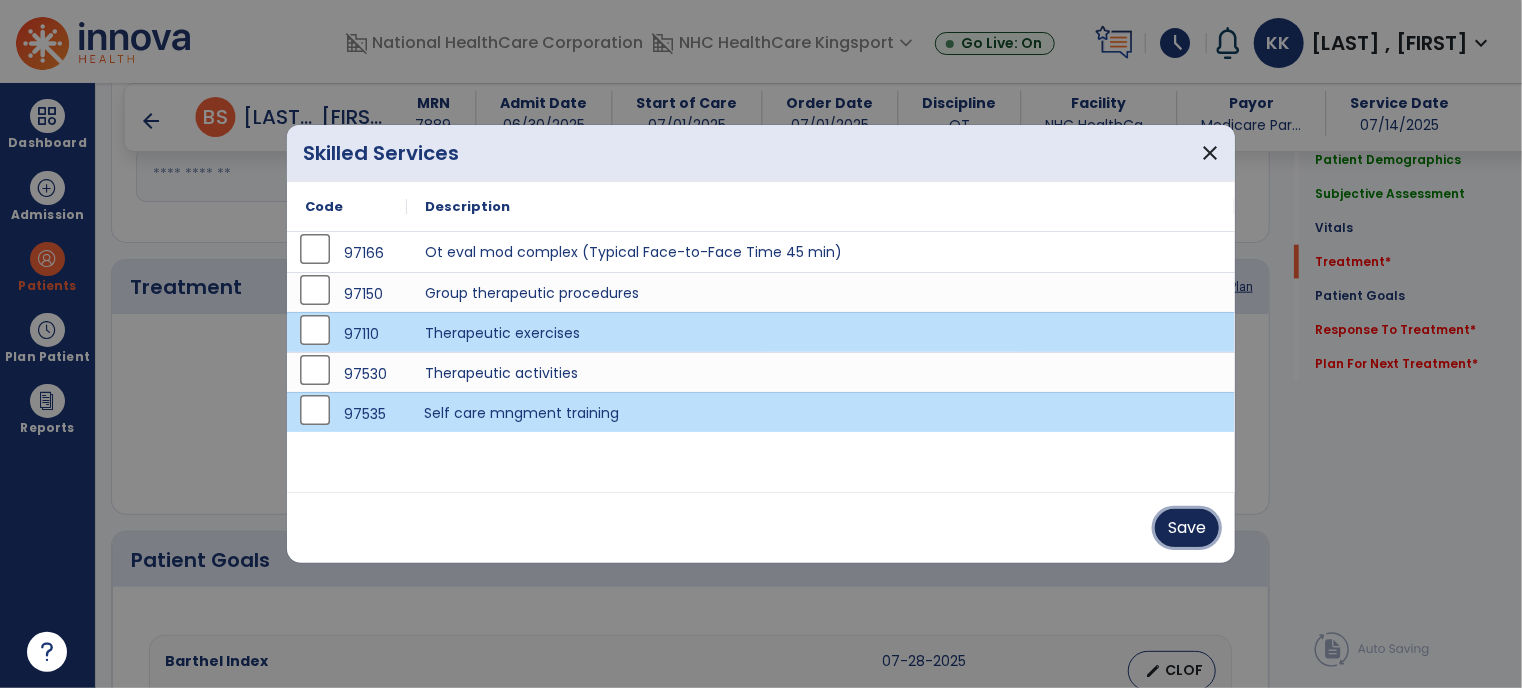 click on "Save" at bounding box center [1187, 528] 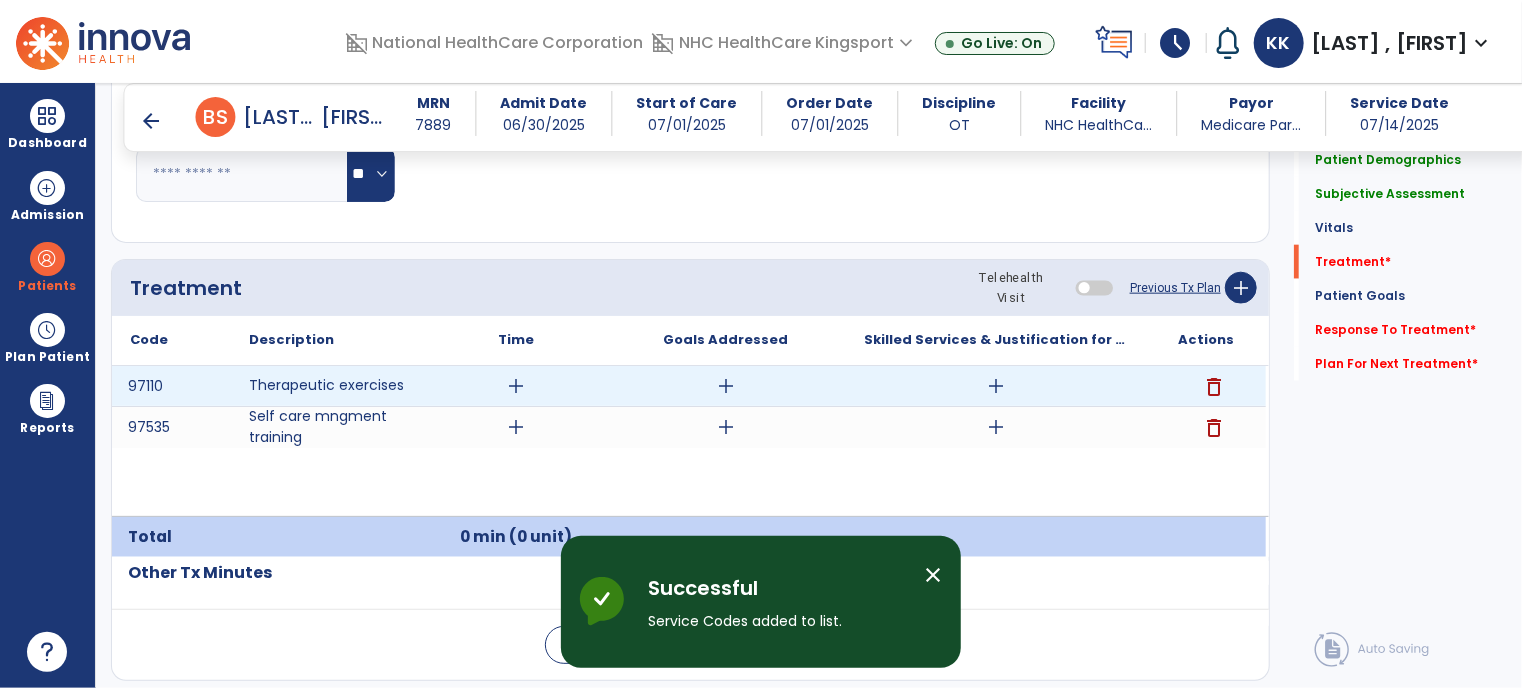 click on "add" at bounding box center (516, 386) 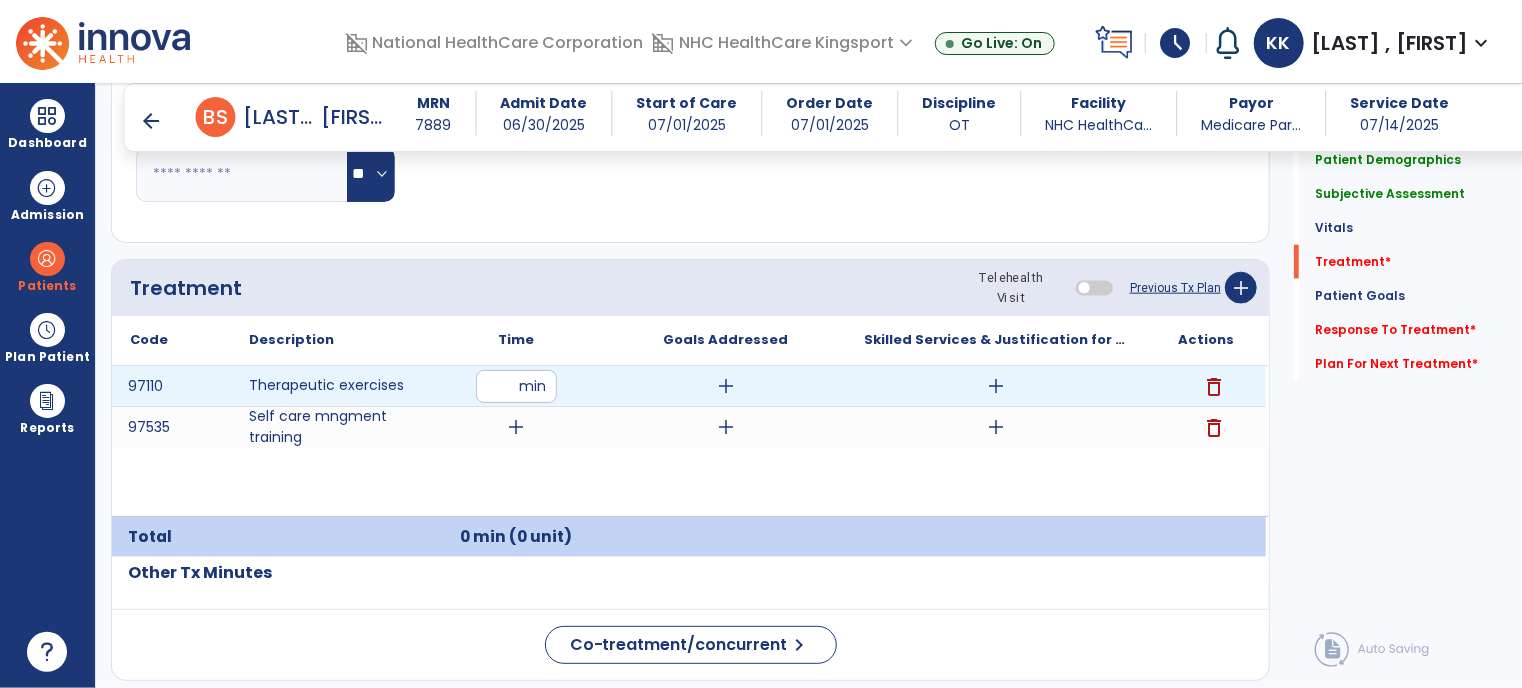 type on "**" 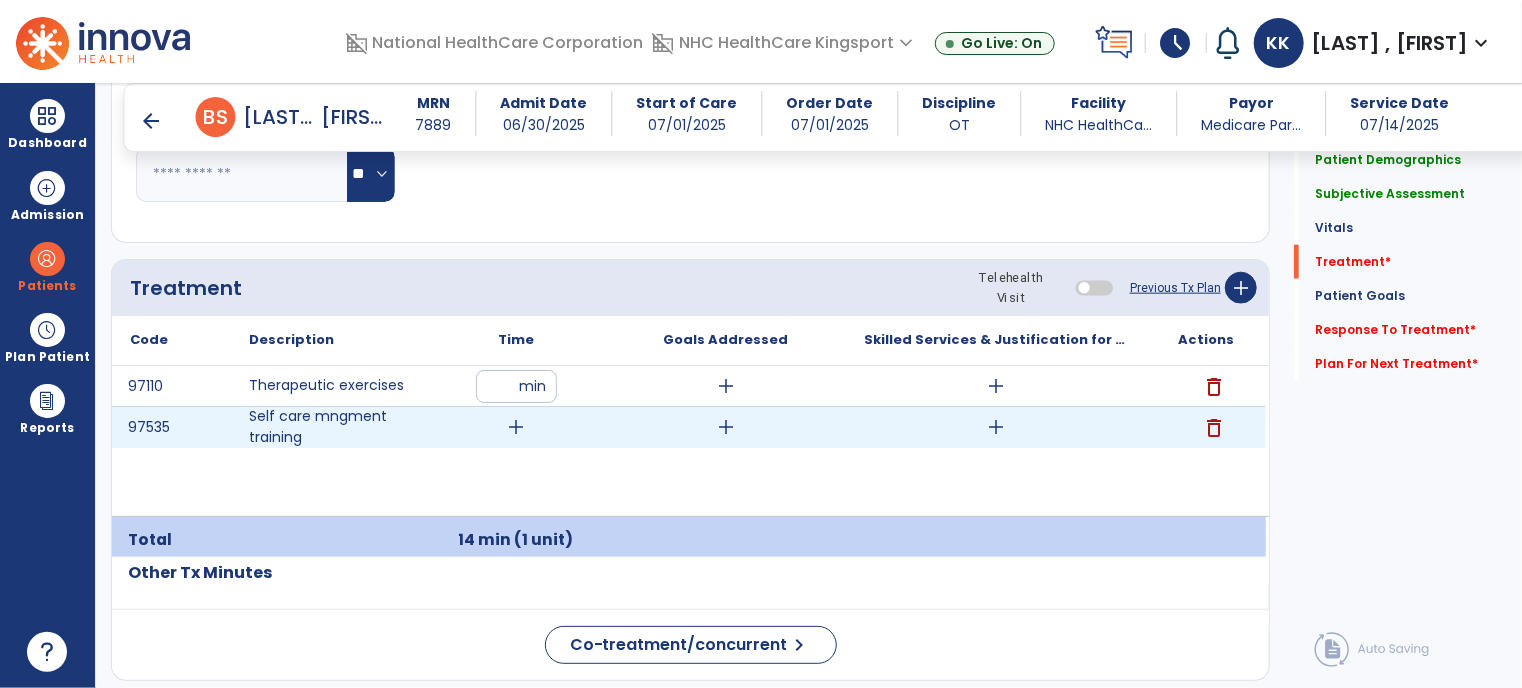 click on "add" at bounding box center (516, 427) 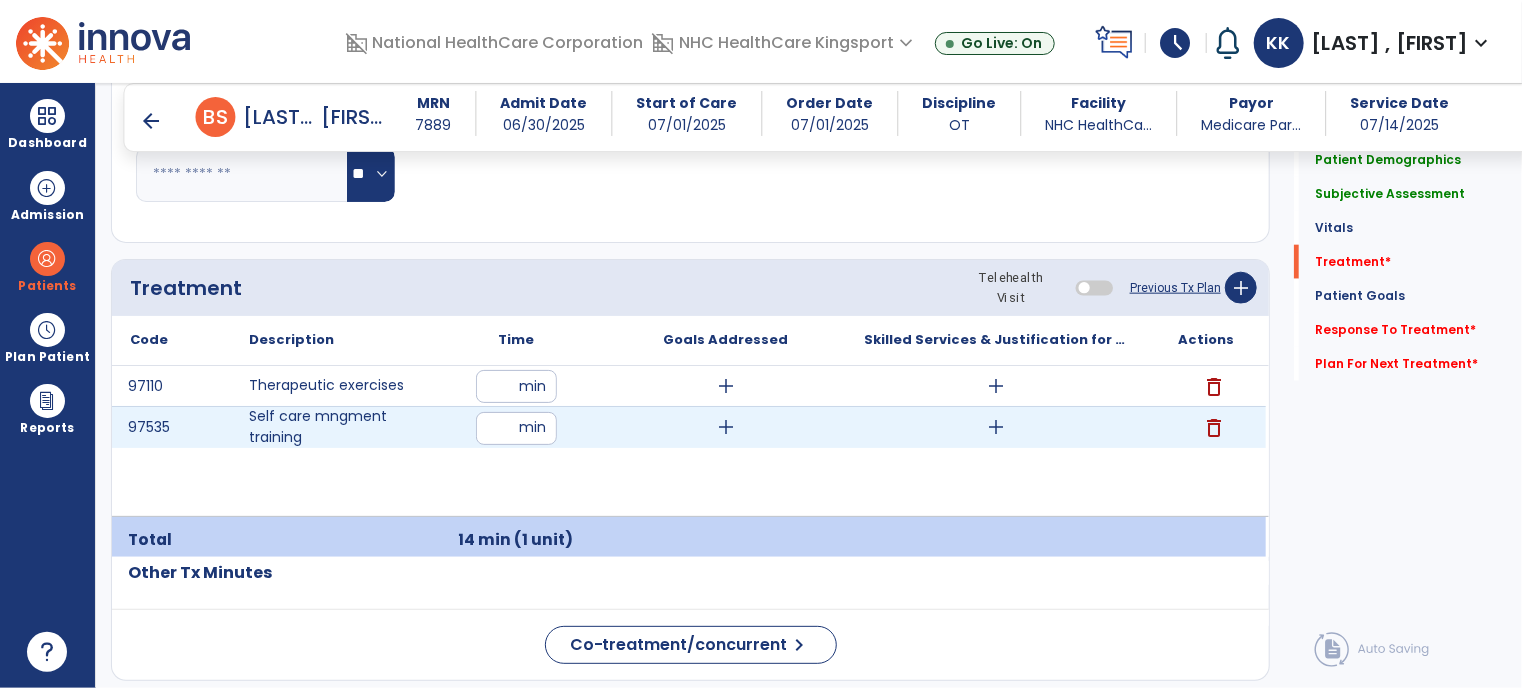 type on "**" 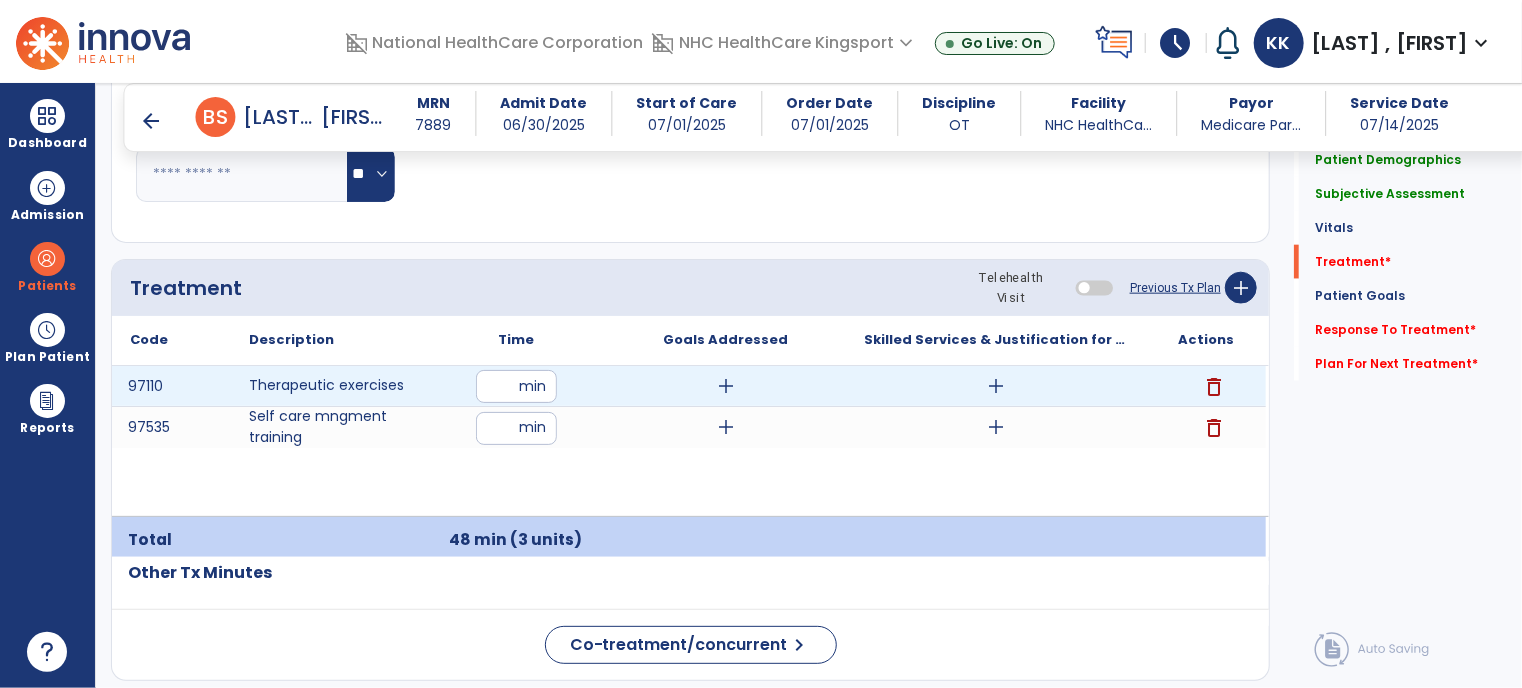 click on "add" at bounding box center [996, 386] 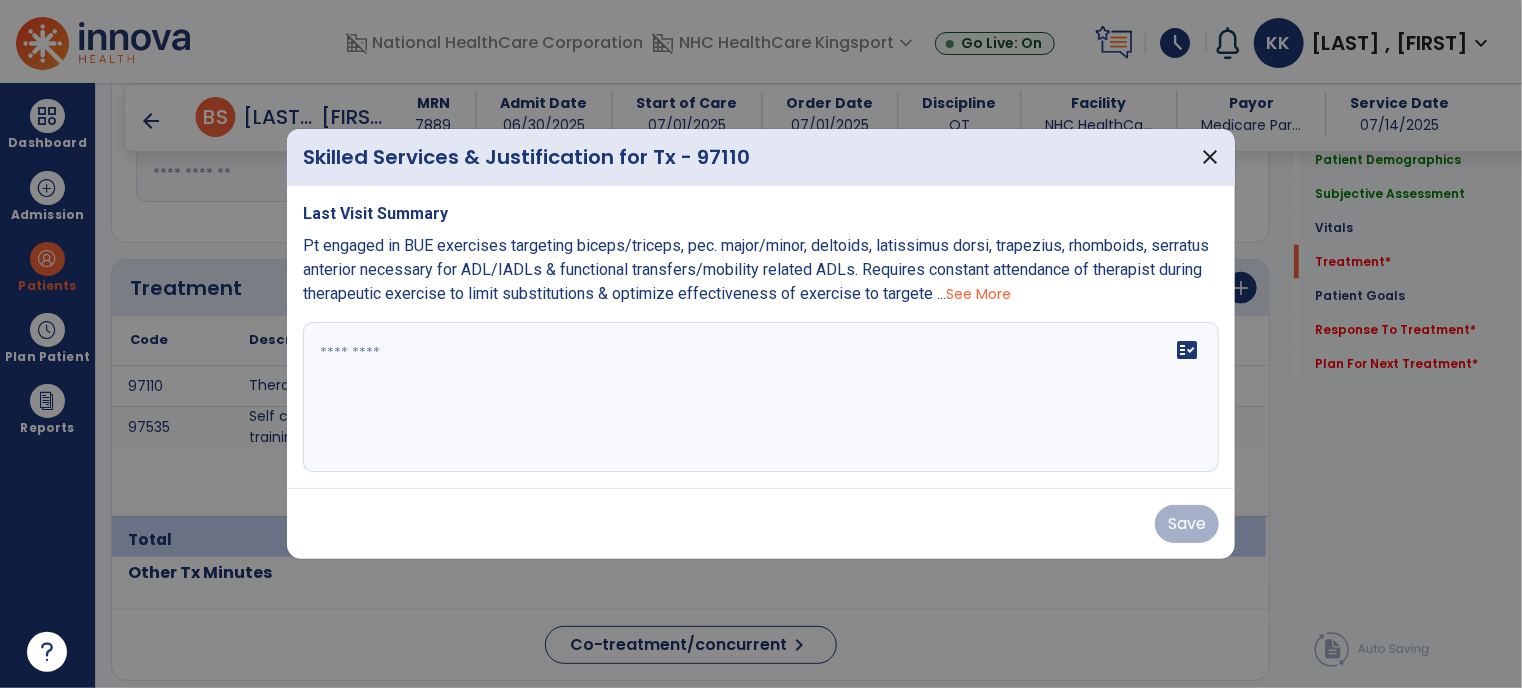 click on "See More" at bounding box center [978, 294] 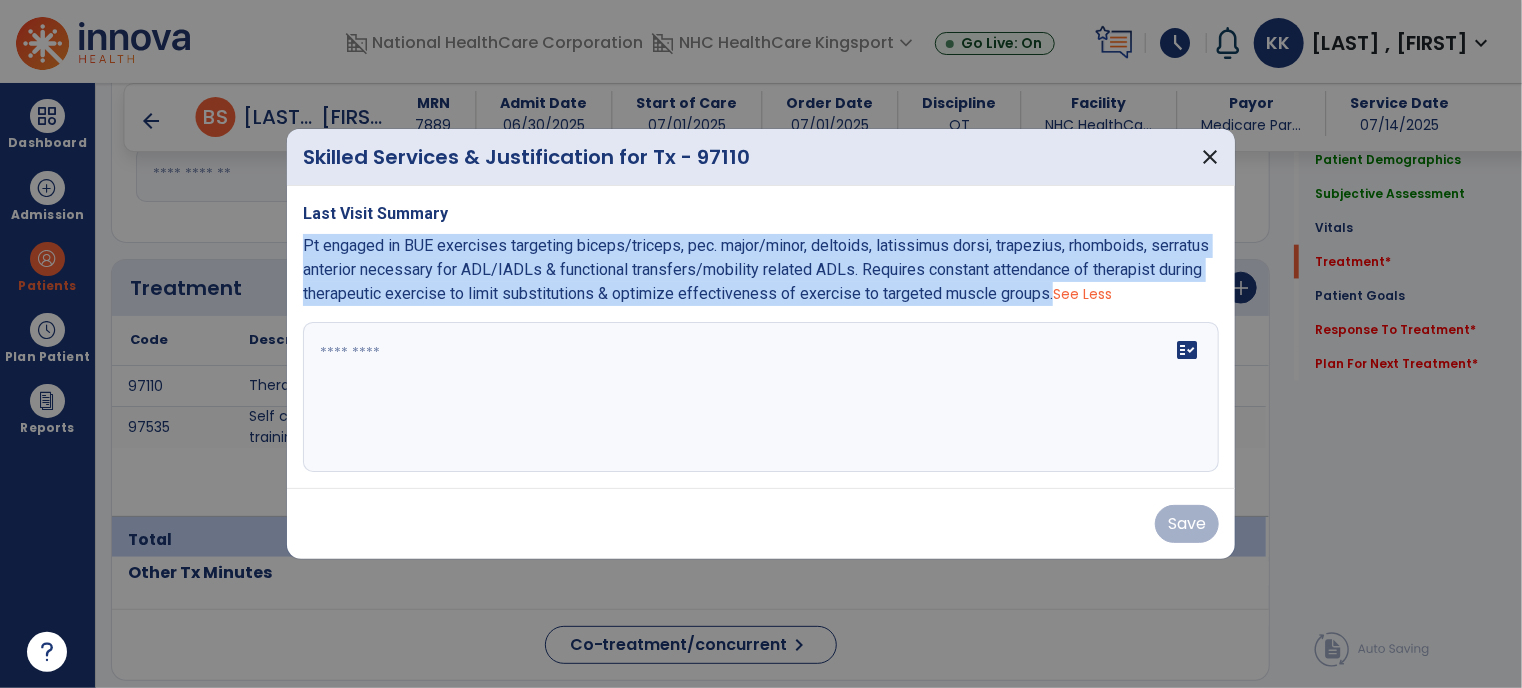 drag, startPoint x: 300, startPoint y: 244, endPoint x: 1044, endPoint y: 302, distance: 746.2573 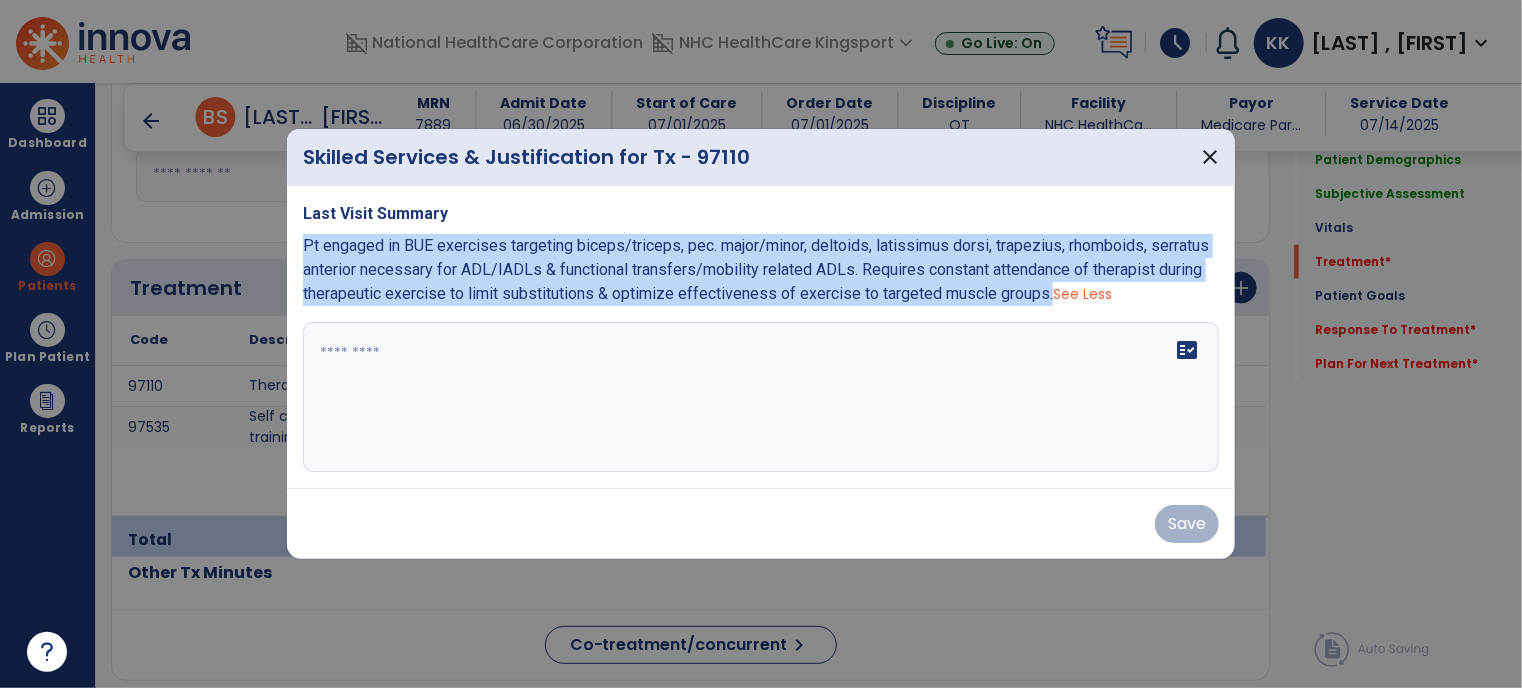 click on "Last Visit Summary Pt engaged in BUE exercises targeting biceps/triceps, pec. major/minor, deltoids, latissimus dorsi, trapezius, rhomboids, serratus anterior necessary for ADL/IADLs & functional transfers/mobility related ADLs. Requires constant attendance of therapist during therapeutic exercise to limit substitutions & optimize effectiveness of exercise to targeted muscle groups.
See Less   fact_check" at bounding box center (761, 337) 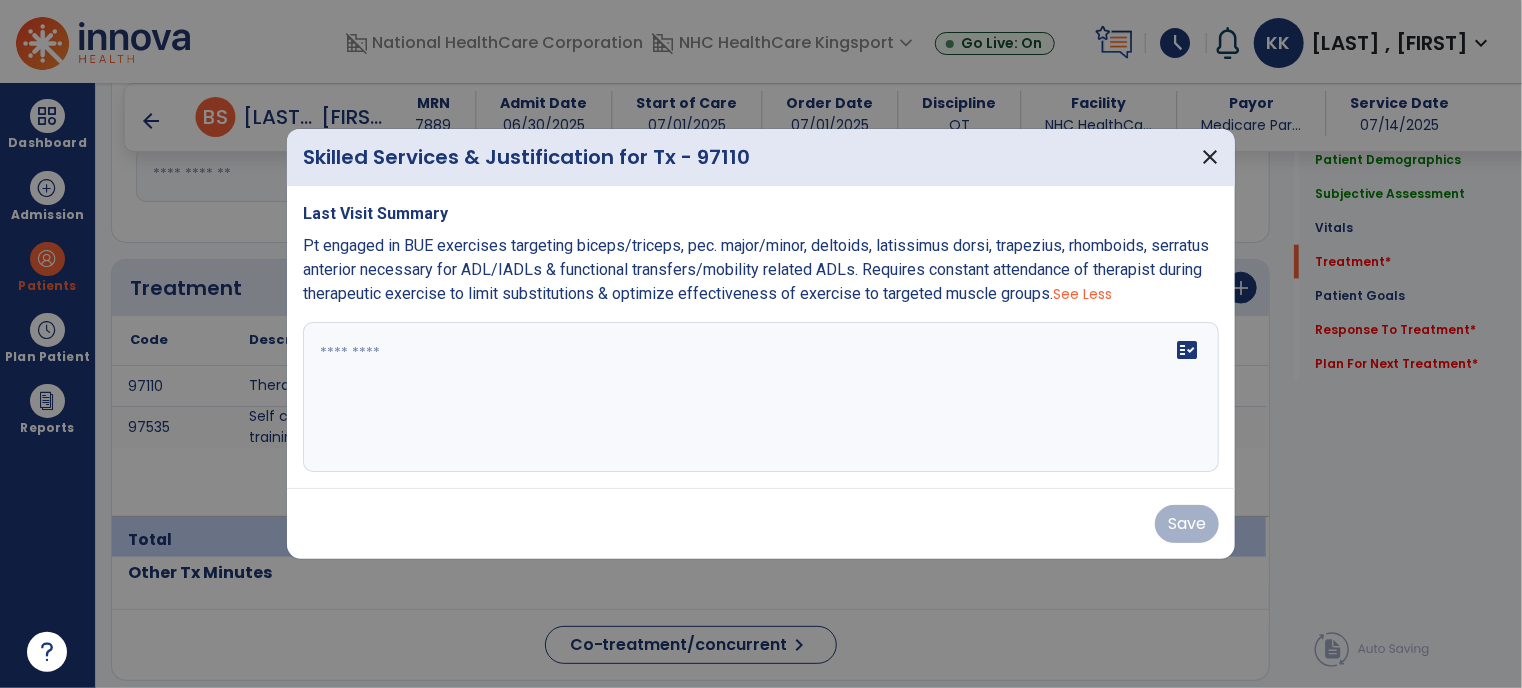 click on "fact_check" at bounding box center (761, 397) 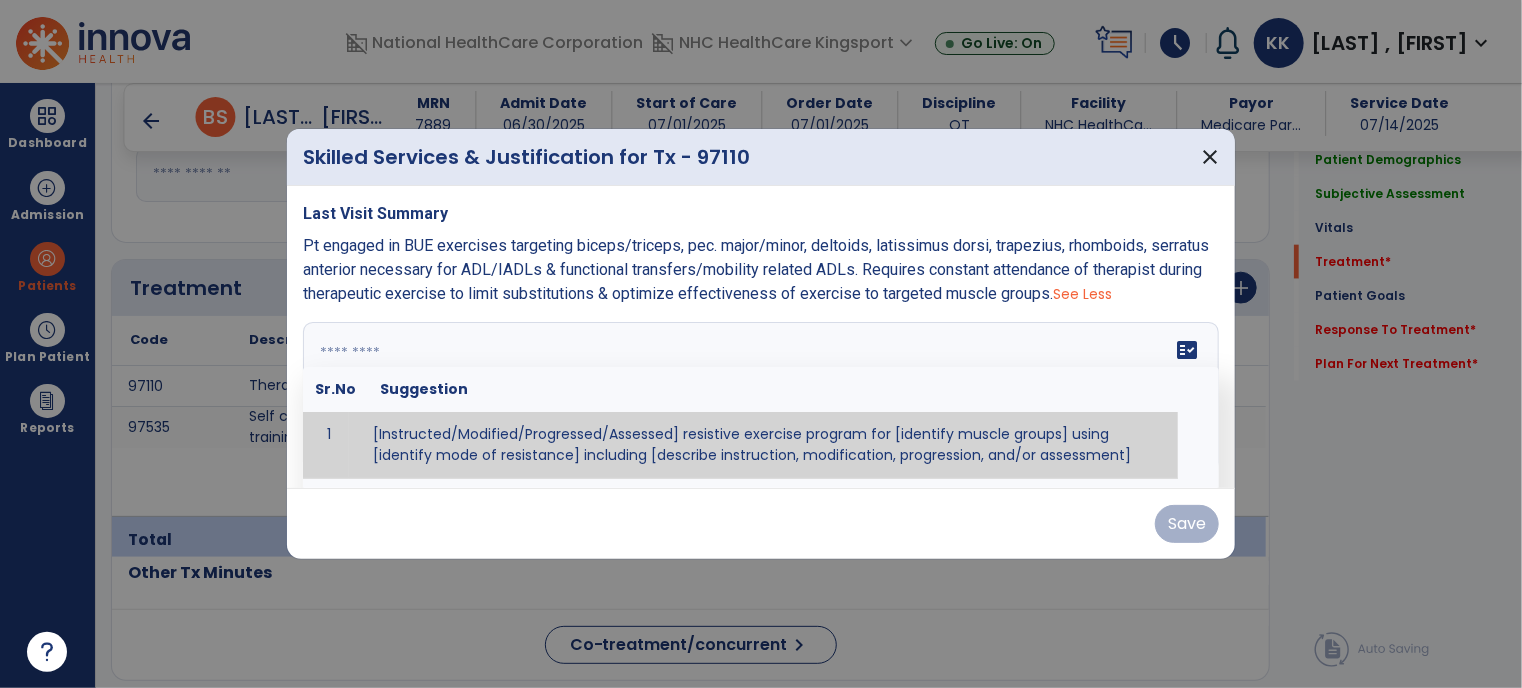 paste on "**********" 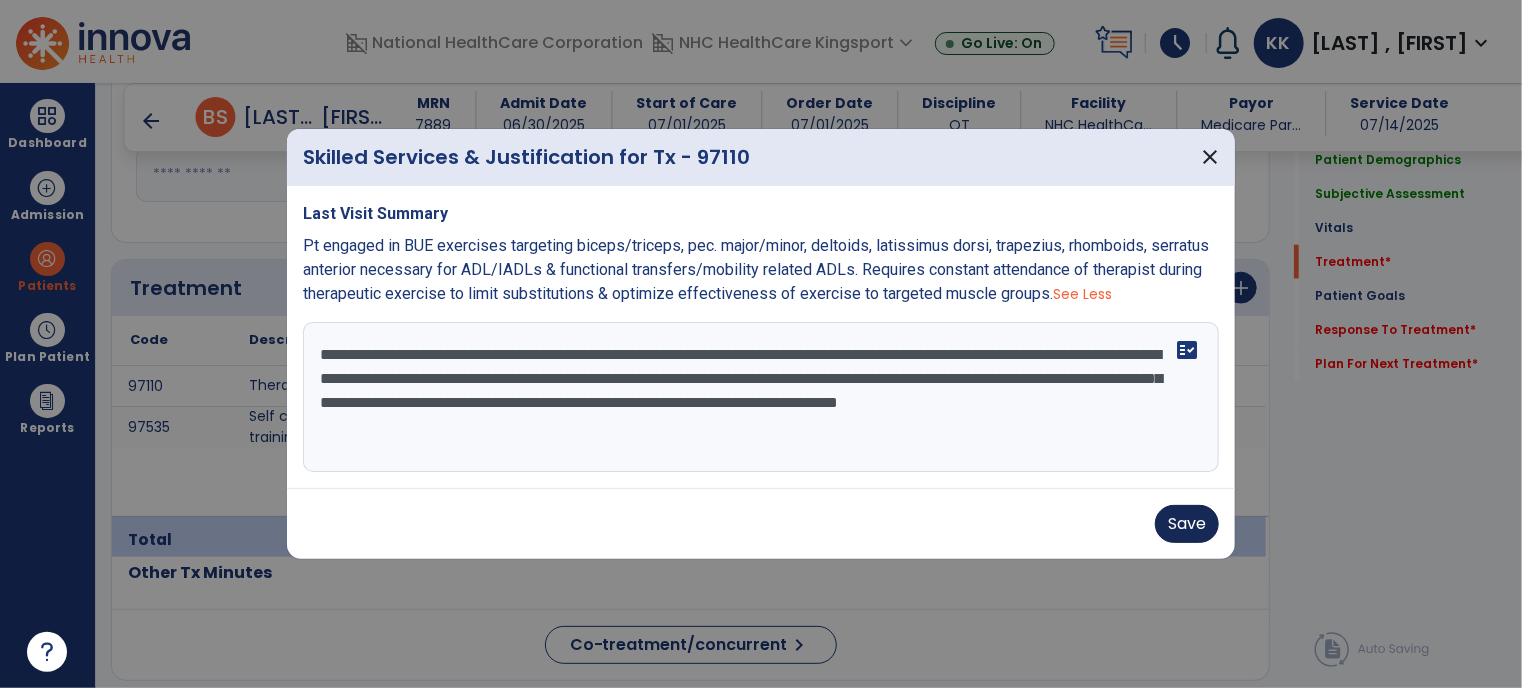 type on "**********" 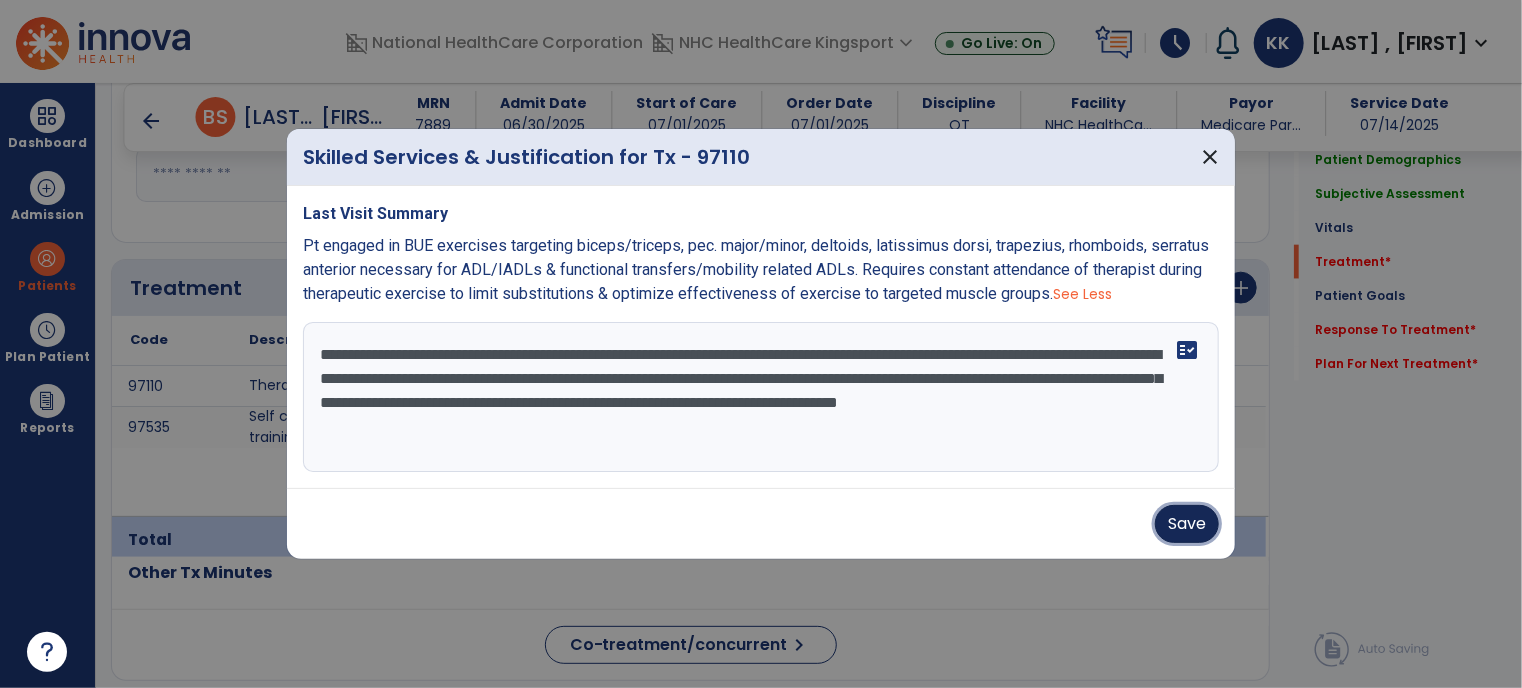click on "Save" at bounding box center [1187, 524] 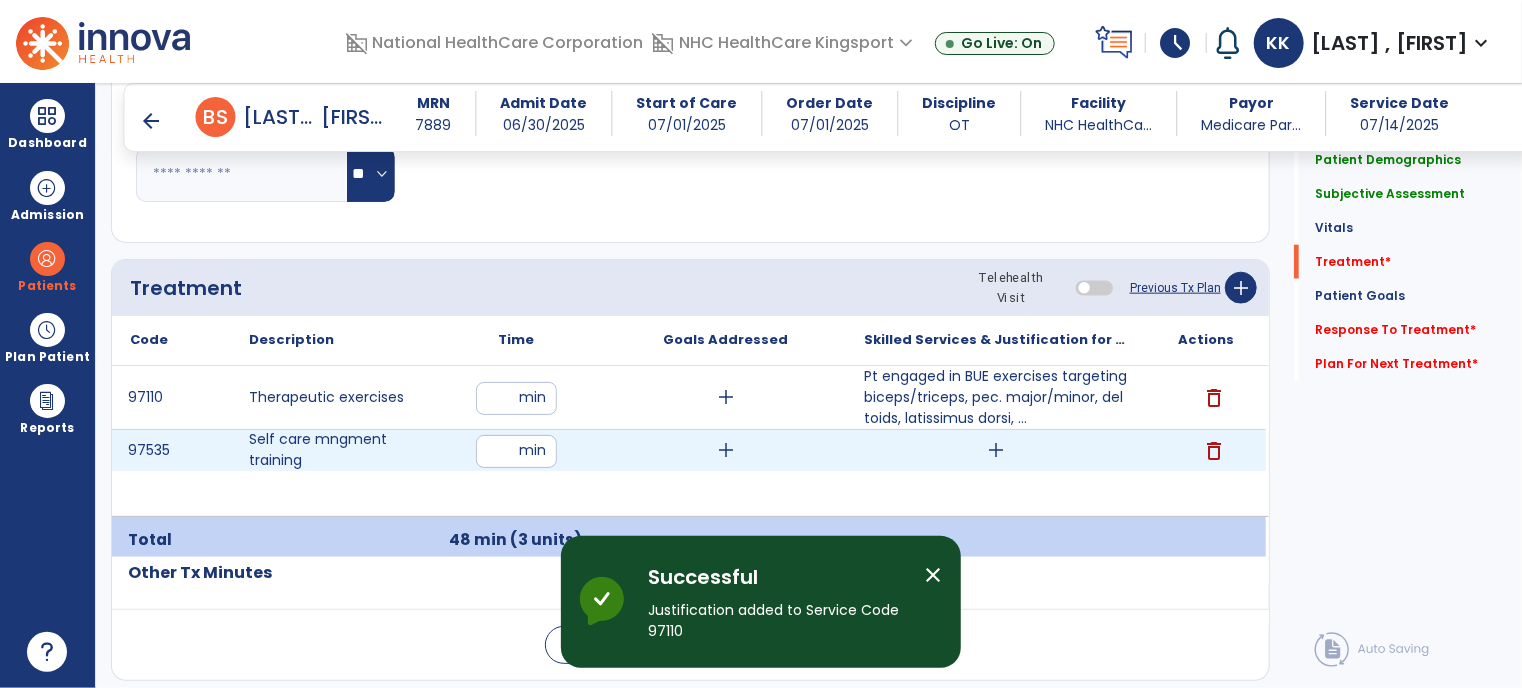 click on "add" at bounding box center [996, 450] 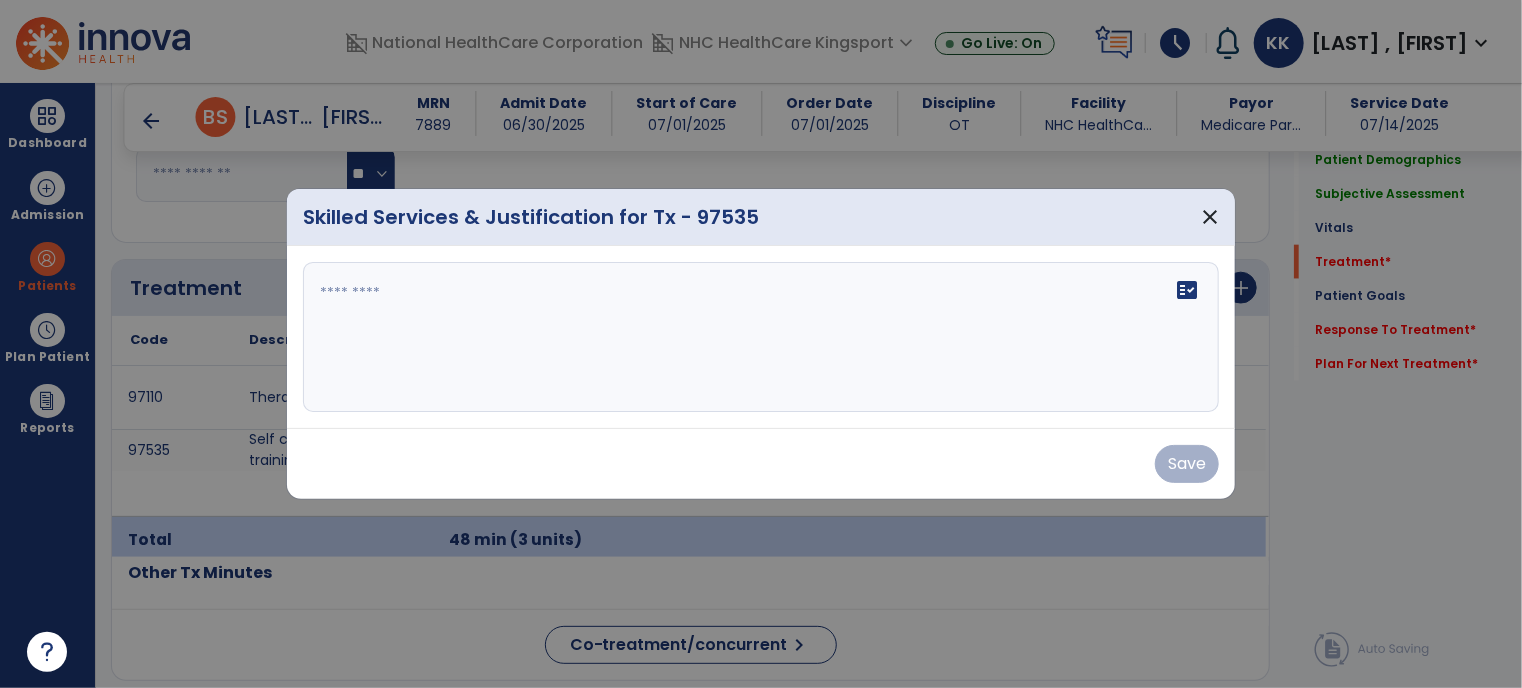 click on "fact_check" at bounding box center (761, 337) 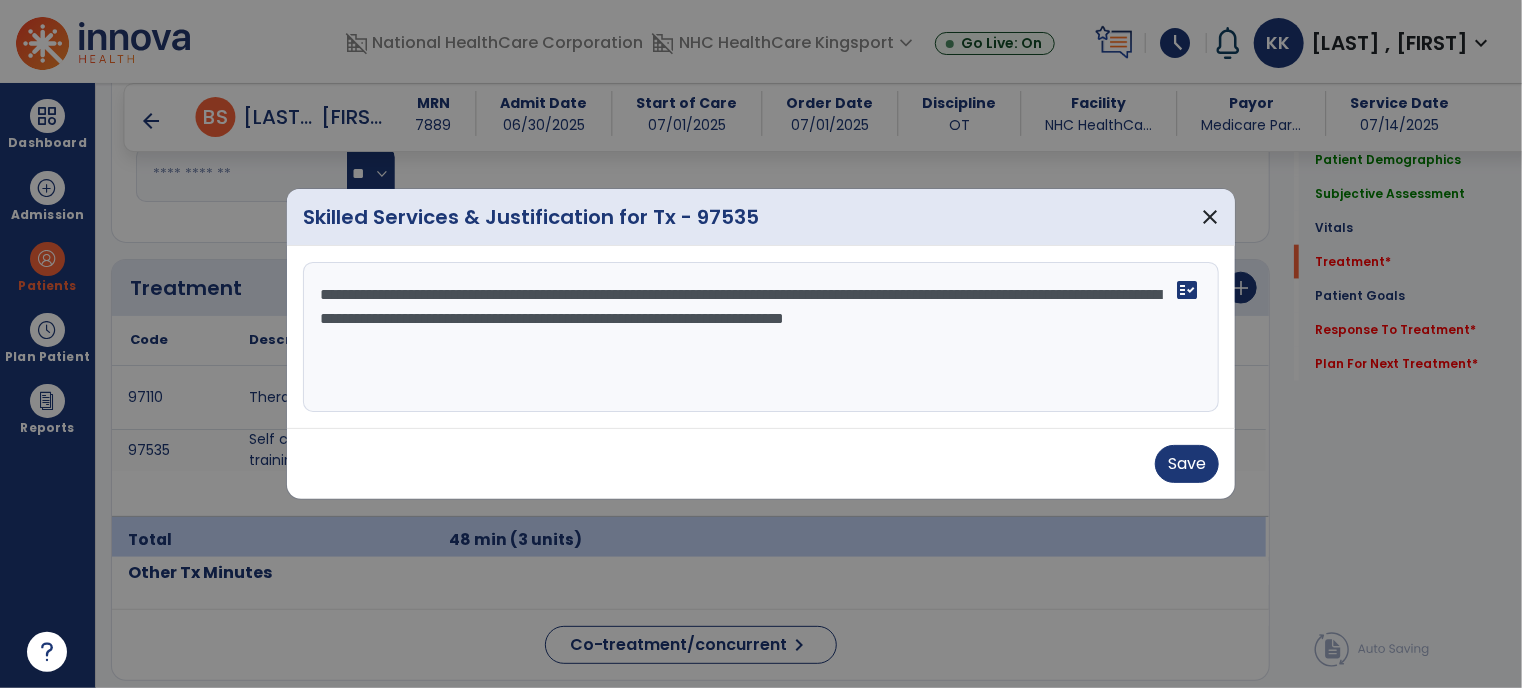 click on "**********" at bounding box center [761, 337] 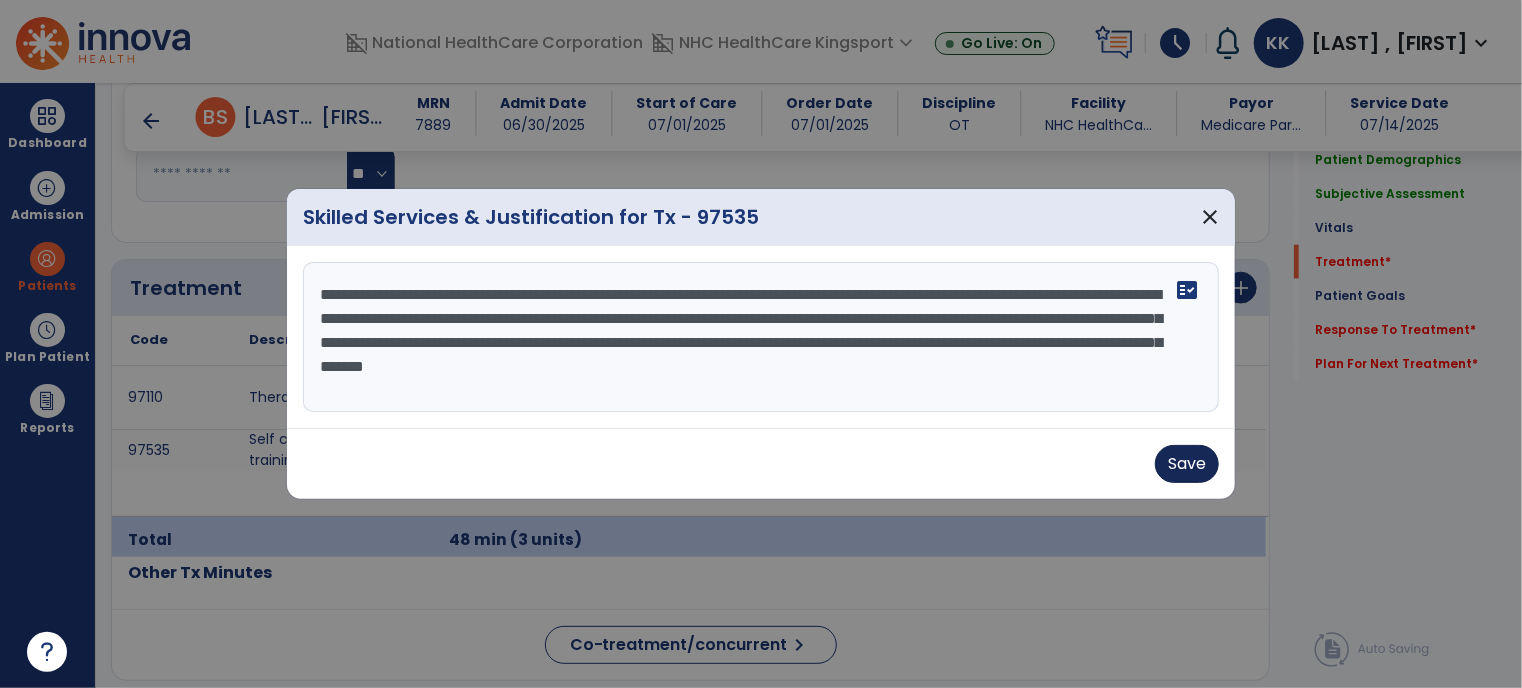type on "**********" 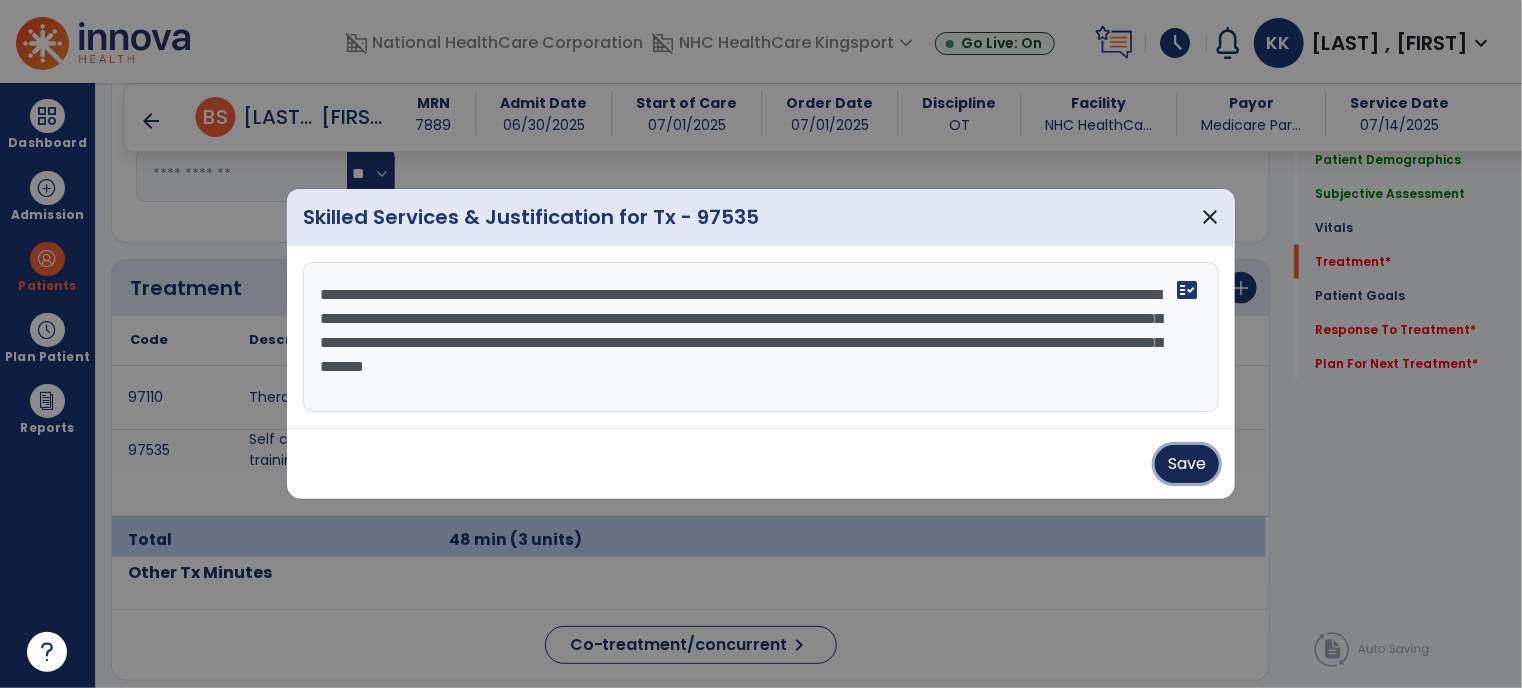 click on "Save" at bounding box center [1187, 464] 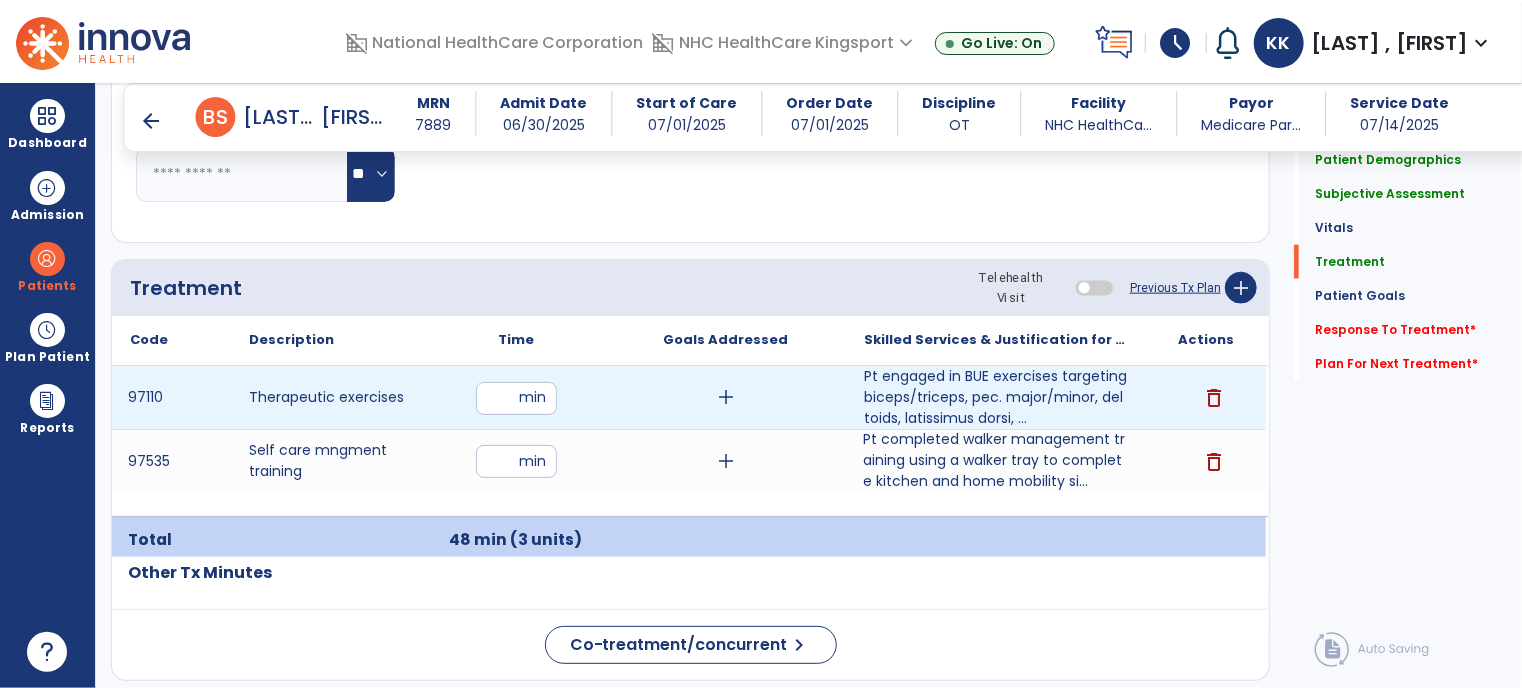 click on "add" at bounding box center [726, 397] 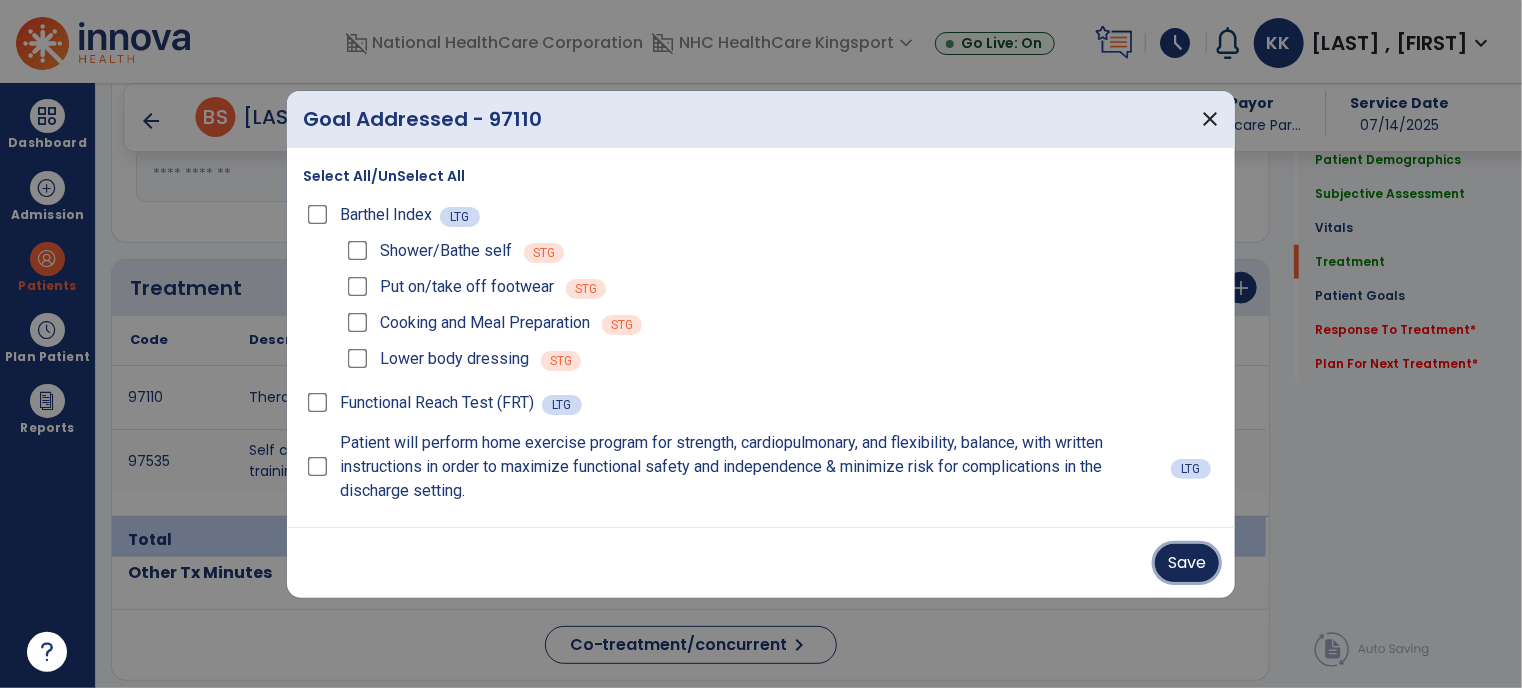 click on "Save" at bounding box center [1187, 563] 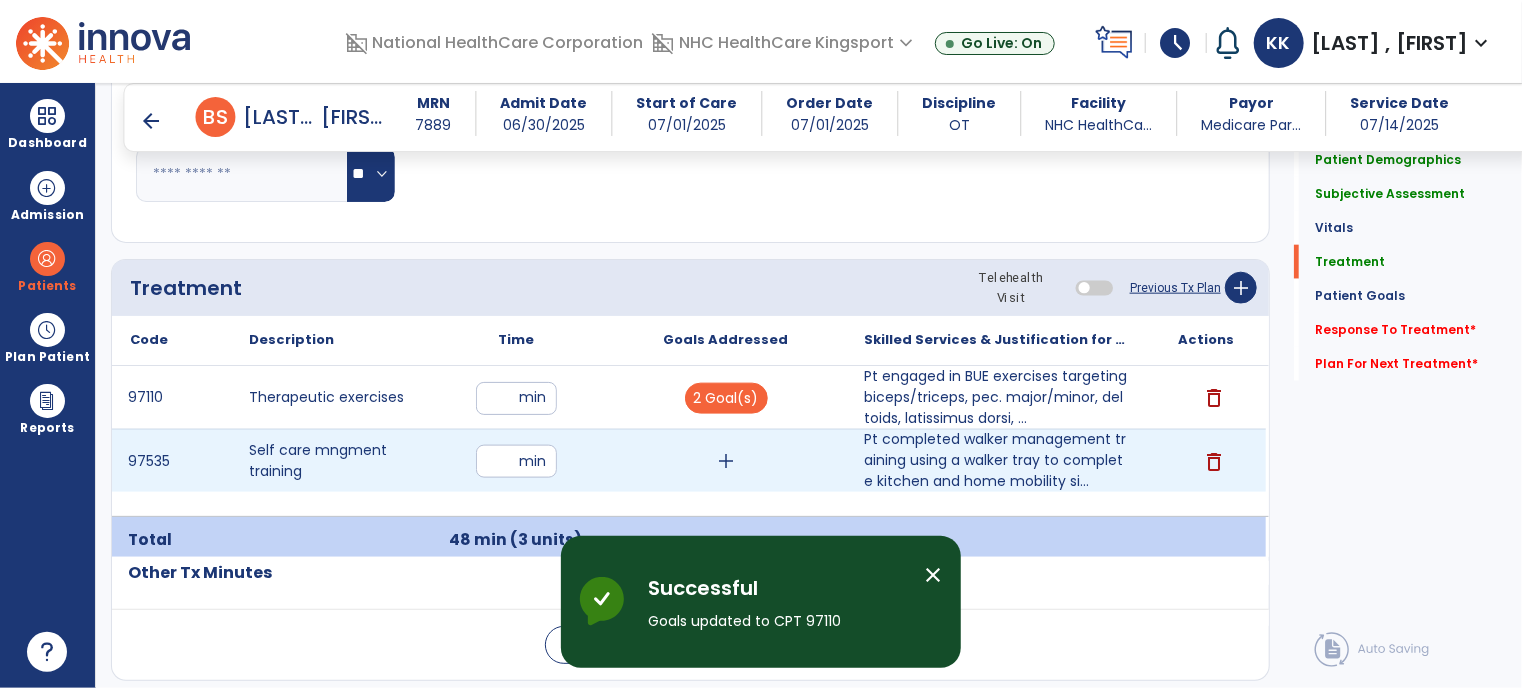 click on "add" at bounding box center (726, 461) 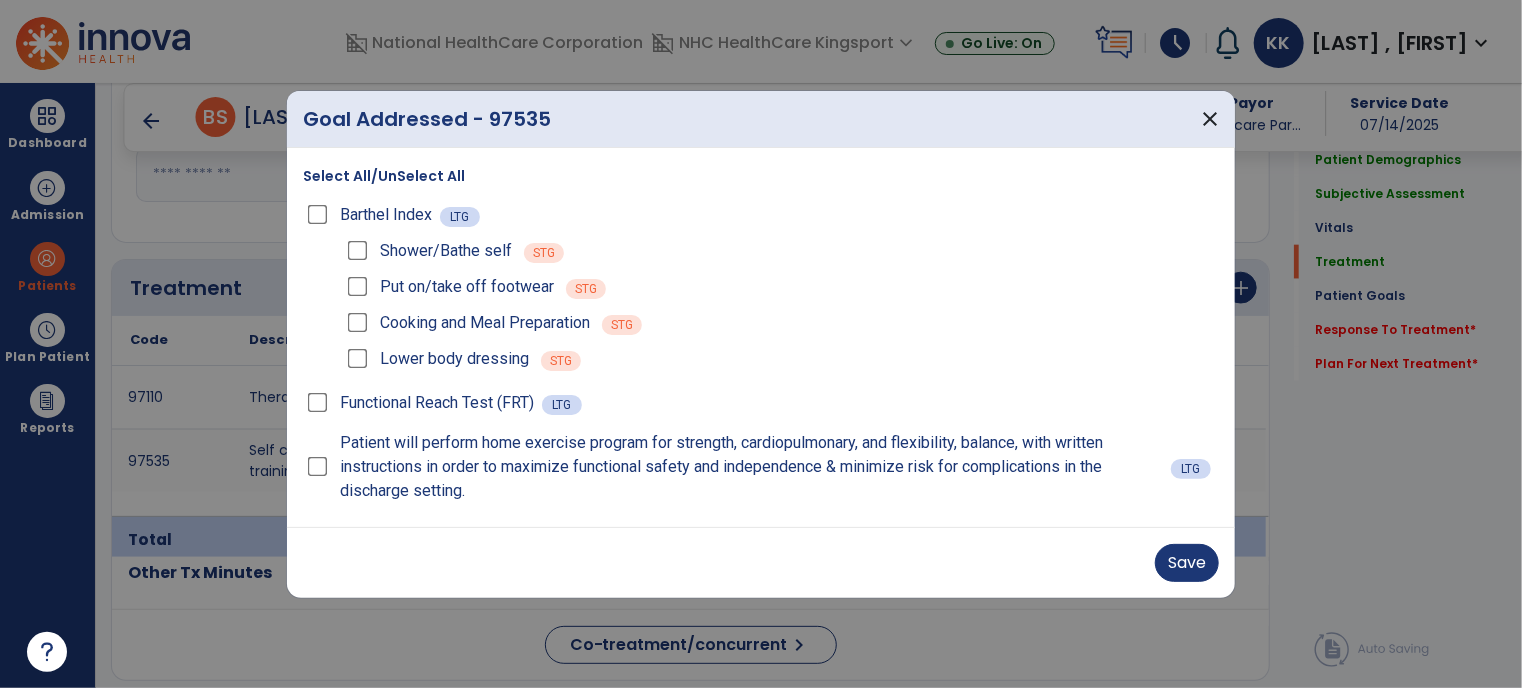 click on "Save" at bounding box center (761, 562) 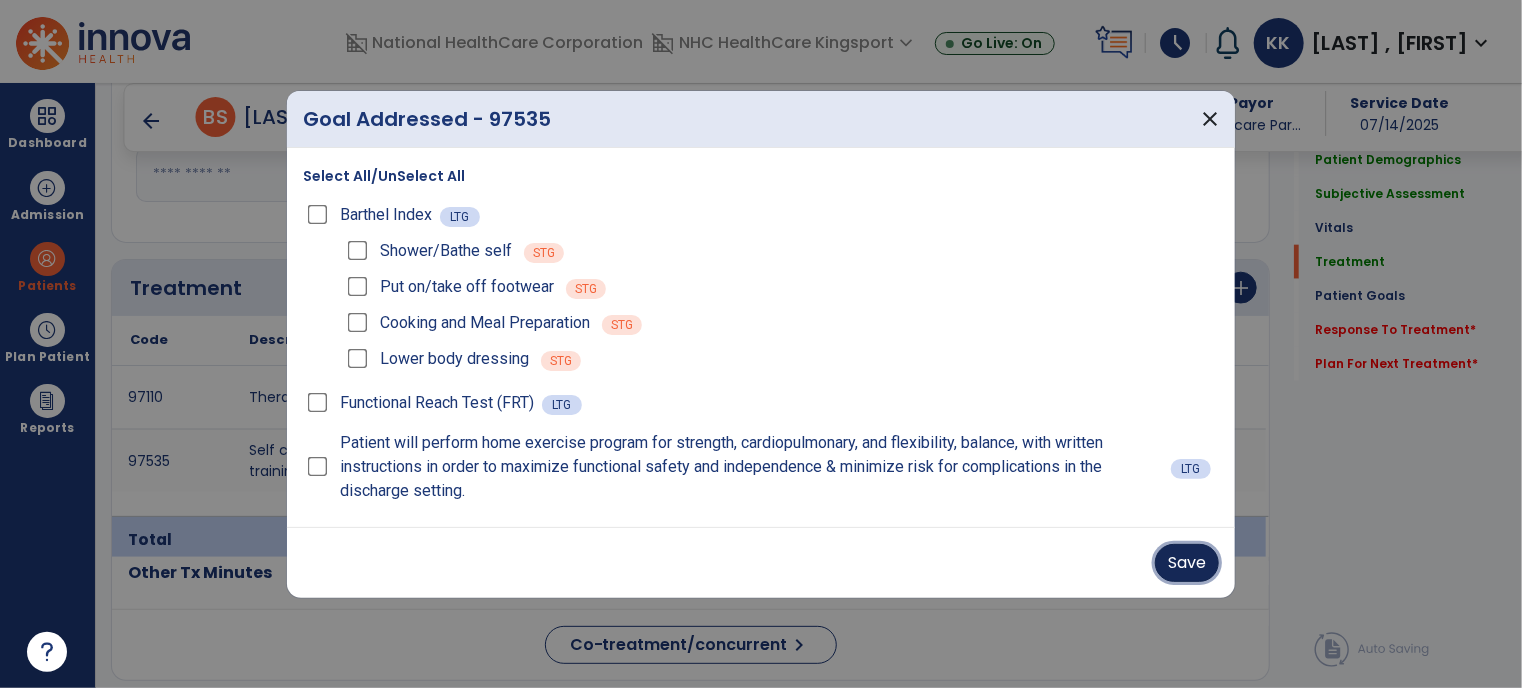 click on "Save" at bounding box center (1187, 563) 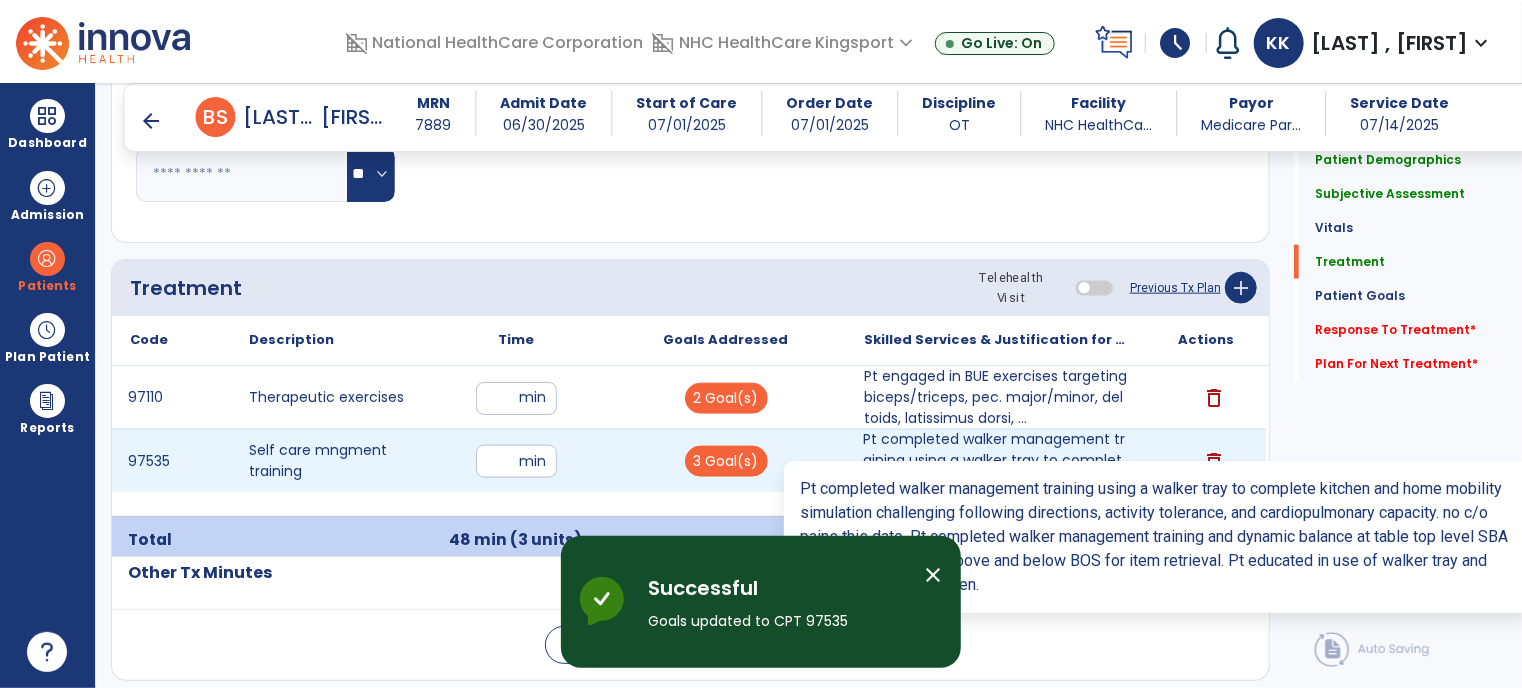 click on "Pt completed walker management training using a walker tray to complete kitchen and home mobility si..." at bounding box center [996, 460] 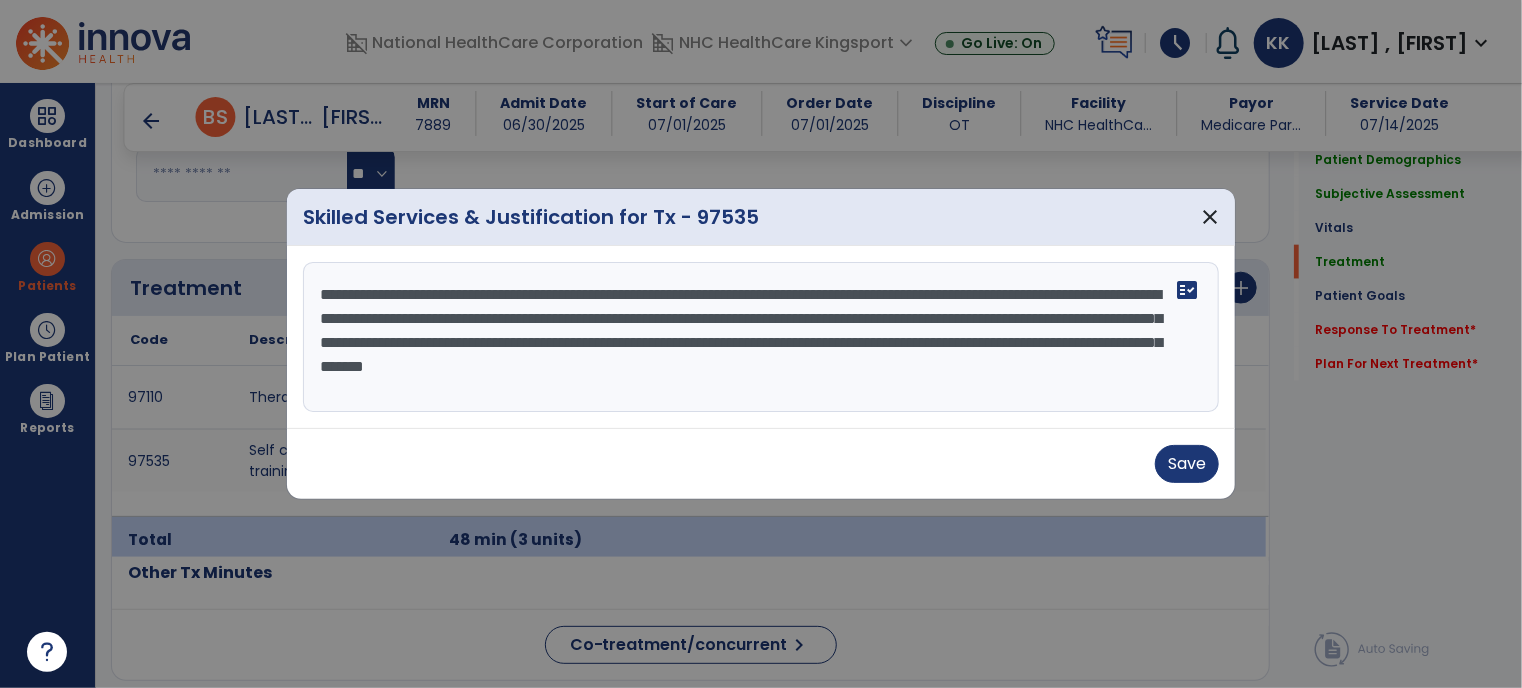 click on "**********" at bounding box center (761, 337) 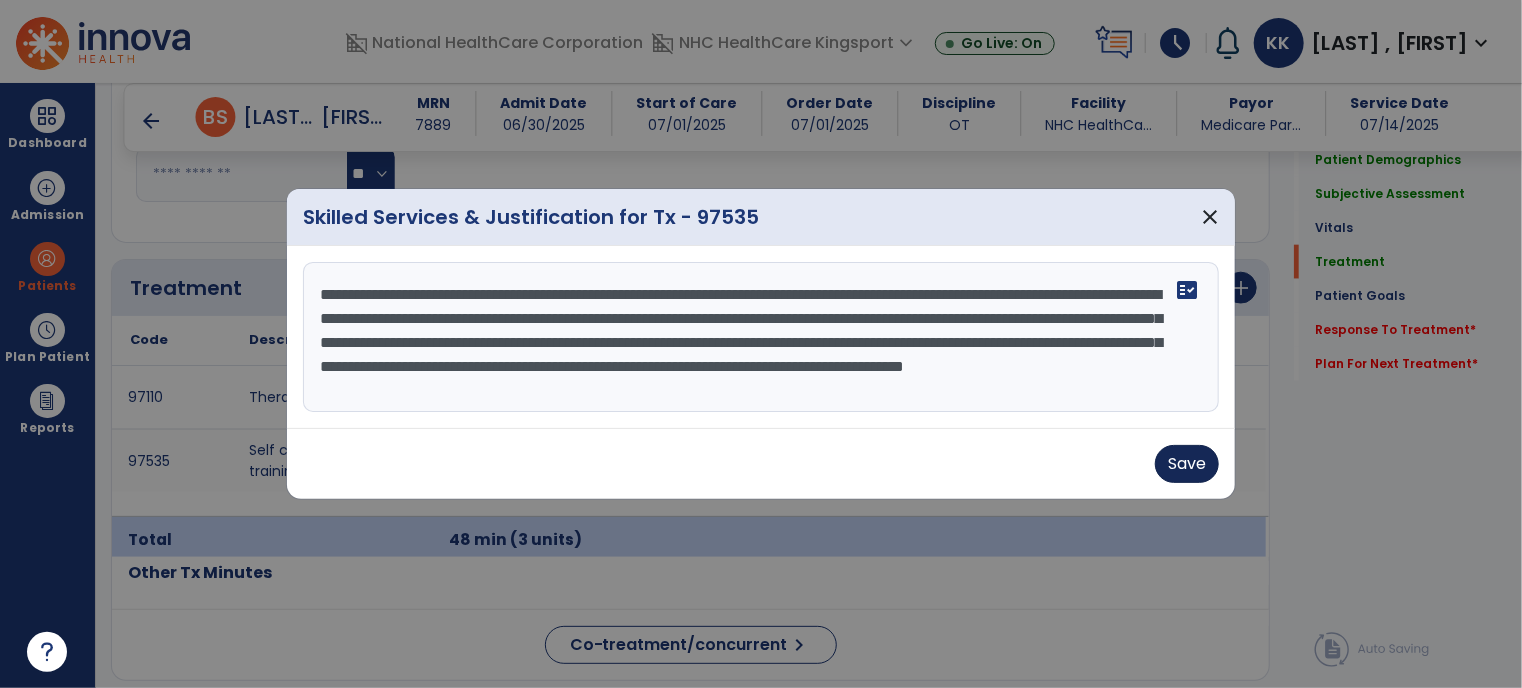 type on "**********" 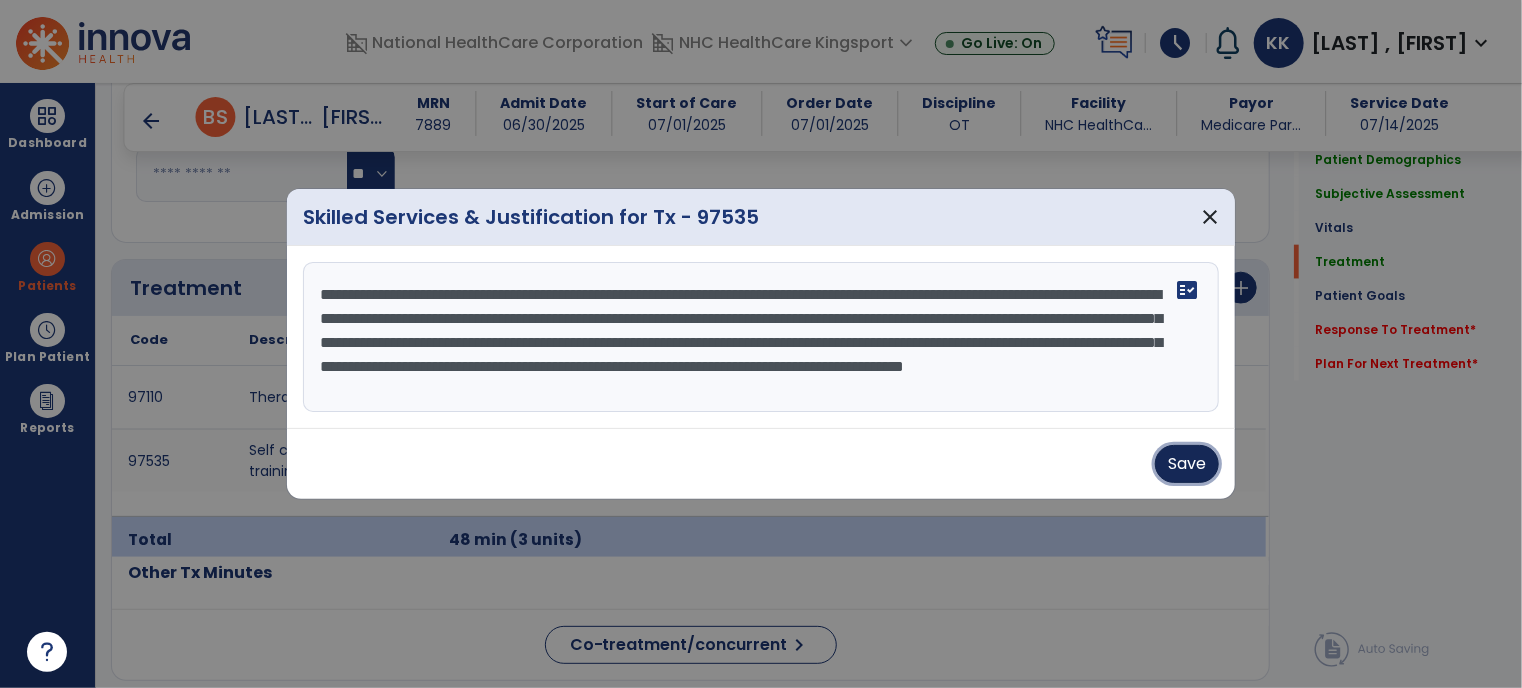 click on "Save" at bounding box center [1187, 464] 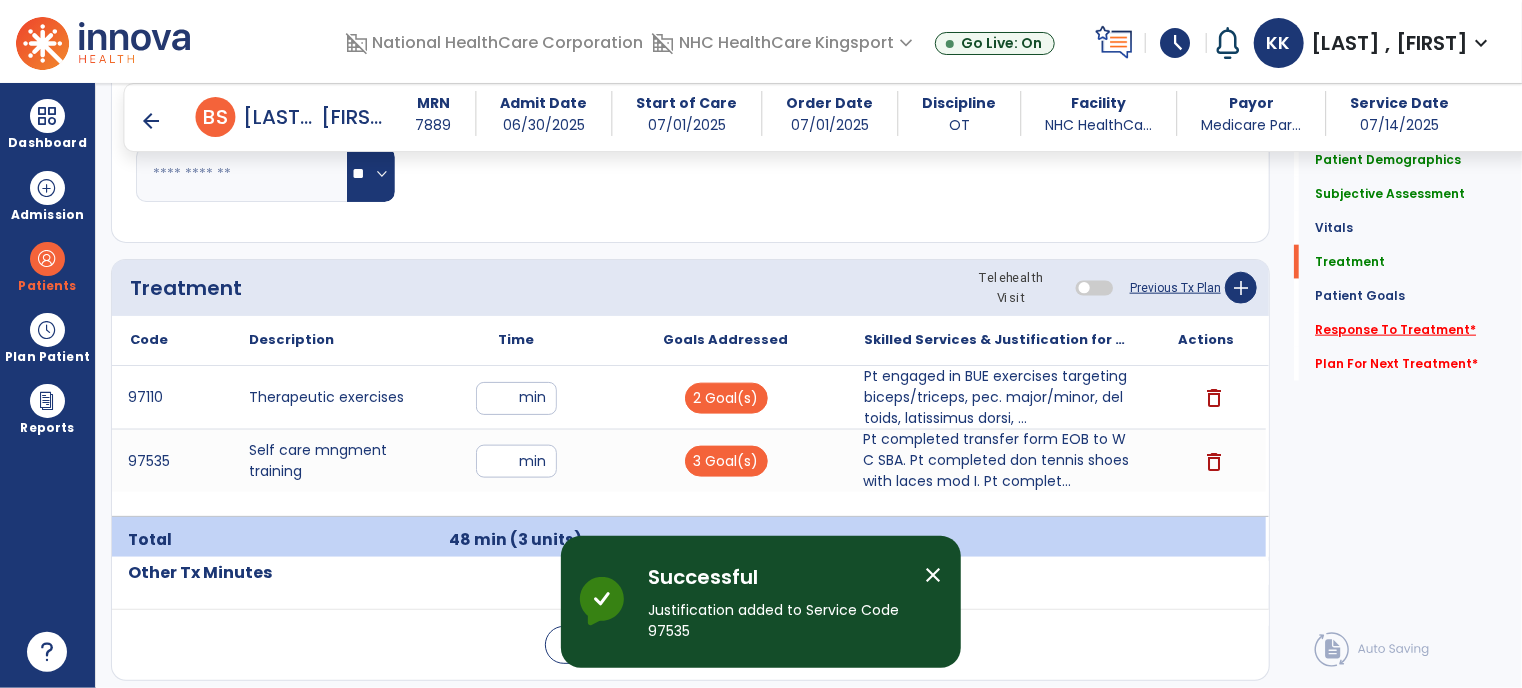 click on "Response To Treatment   *" 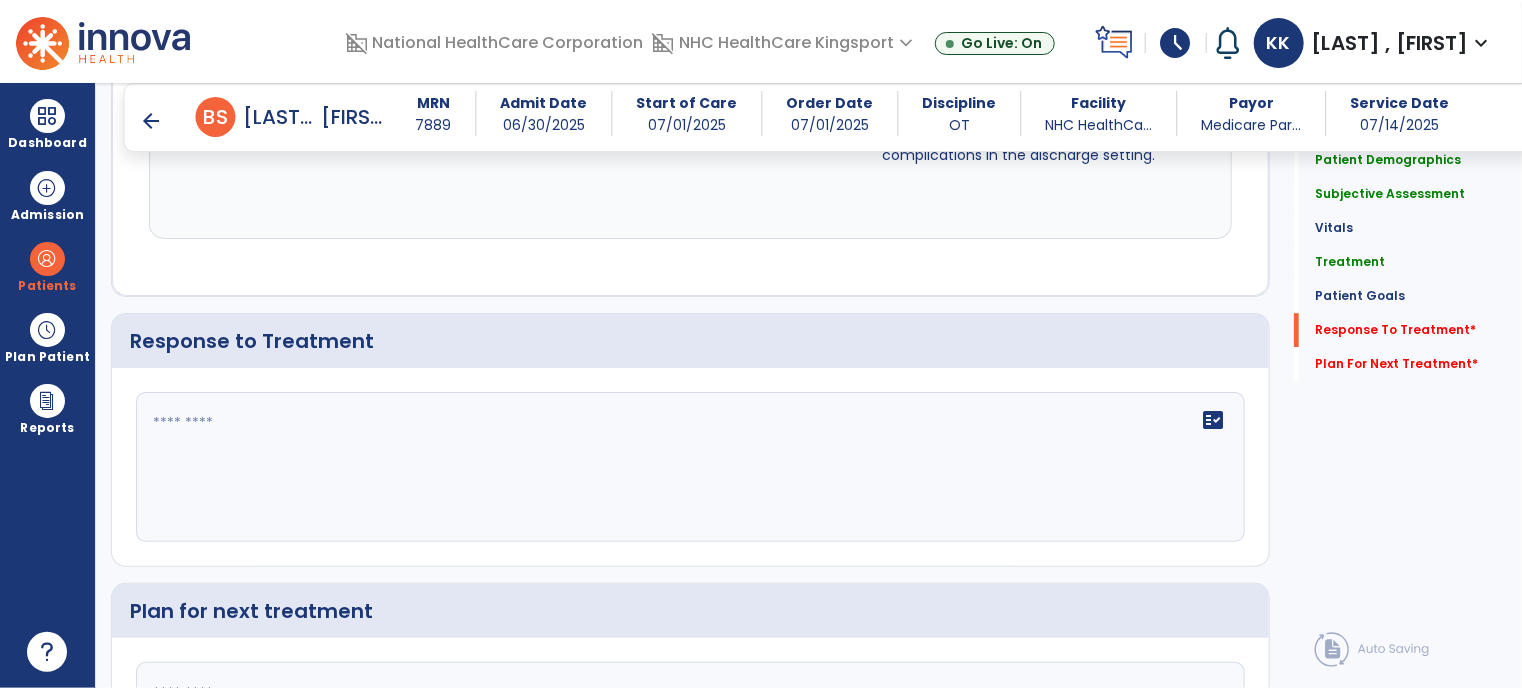 scroll, scrollTop: 2840, scrollLeft: 0, axis: vertical 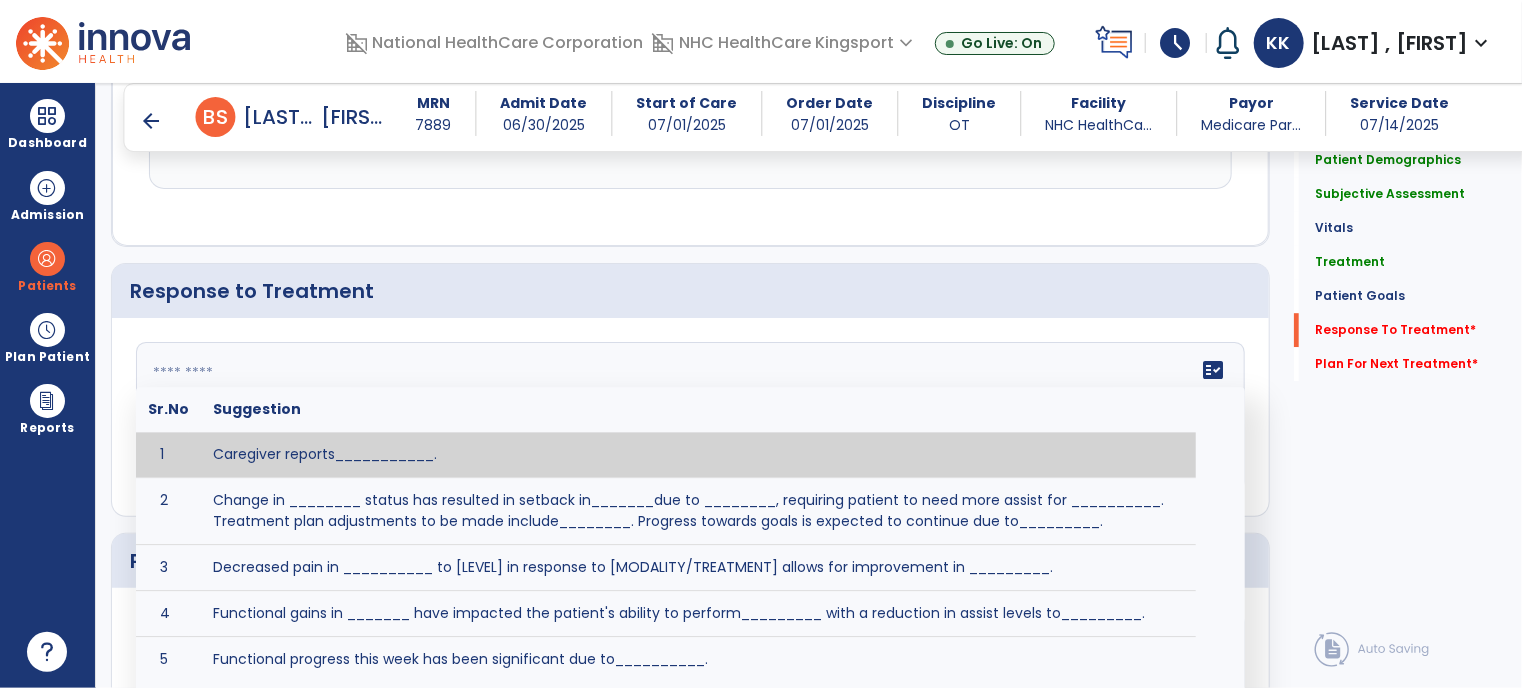 click on "fact_check  Sr.No Suggestion 1 Caregiver reports___________. 2 Change in ________ status has resulted in setback in_______due to ________, requiring patient to need more assist for __________.   Treatment plan adjustments to be made include________.  Progress towards goals is expected to continue due to_________. 3 Decreased pain in __________ to [LEVEL] in response to [MODALITY/TREATMENT] allows for improvement in _________. 4 Functional gains in _______ have impacted the patient's ability to perform_________ with a reduction in assist levels to_________. 5 Functional progress this week has been significant due to__________. 6 Gains in ________ have improved the patient's ability to perform ______with decreased levels of assist to___________. 7 Improvement in ________allows patient to tolerate higher levels of challenges in_________. 8 Pain in [AREA] has decreased to [LEVEL] in response to [TREATMENT/MODALITY], allowing fore ease in completing__________. 9 10 11 12 13 14 15 16 17 18 19 20 21" 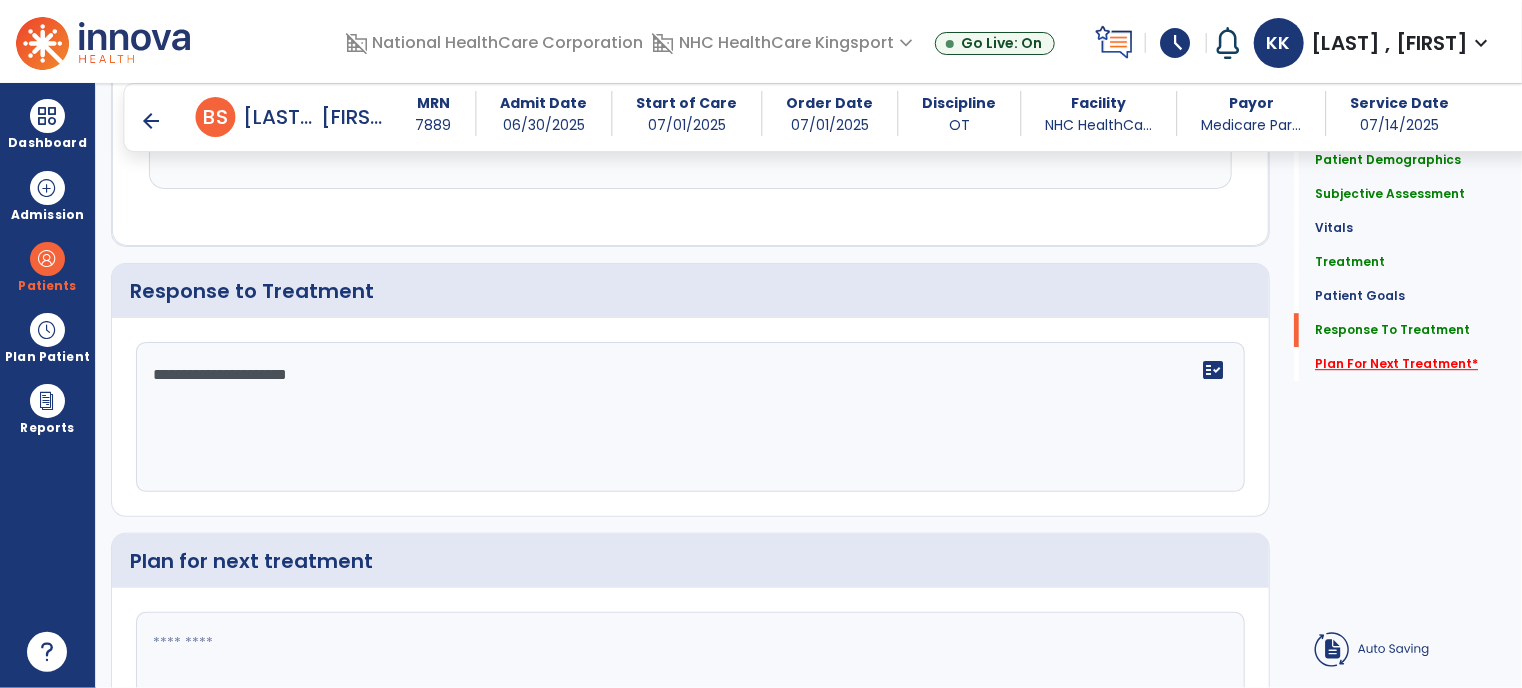 type on "**********" 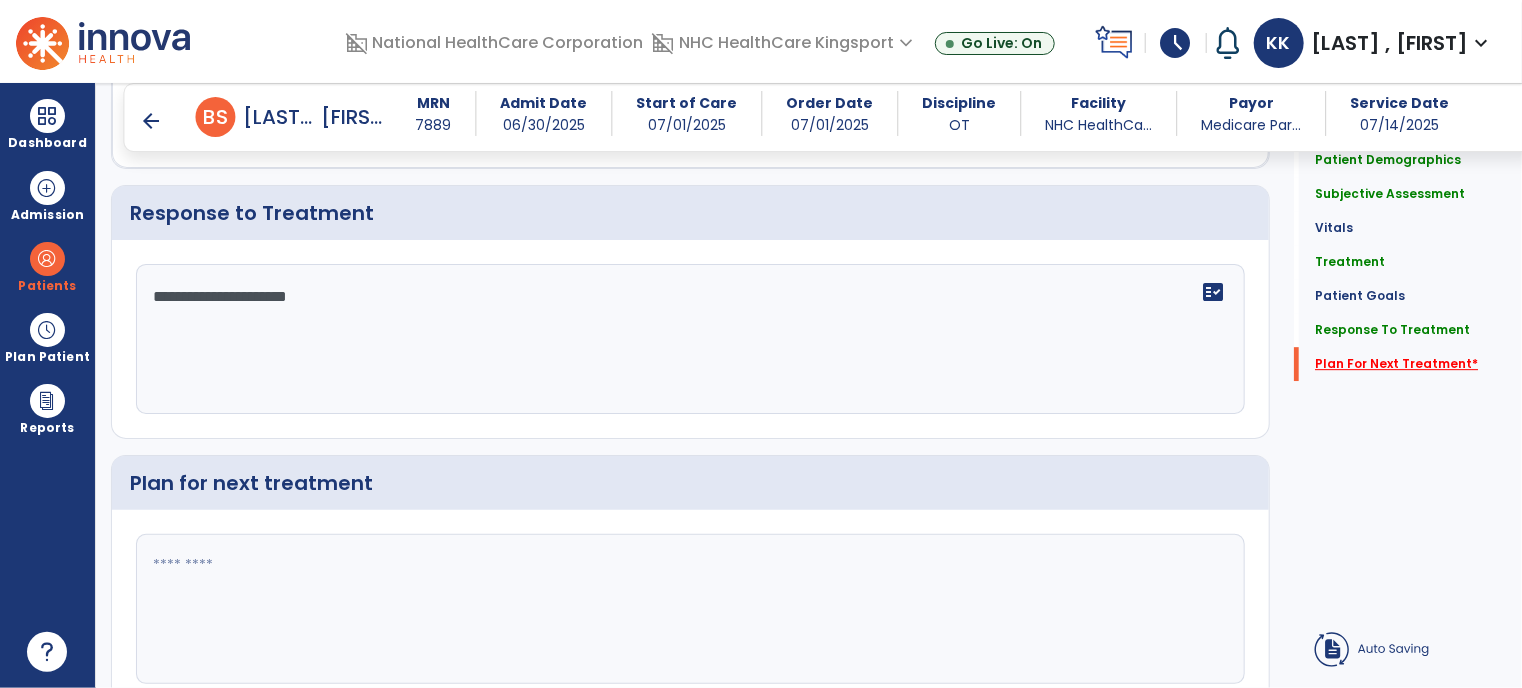 scroll, scrollTop: 2998, scrollLeft: 0, axis: vertical 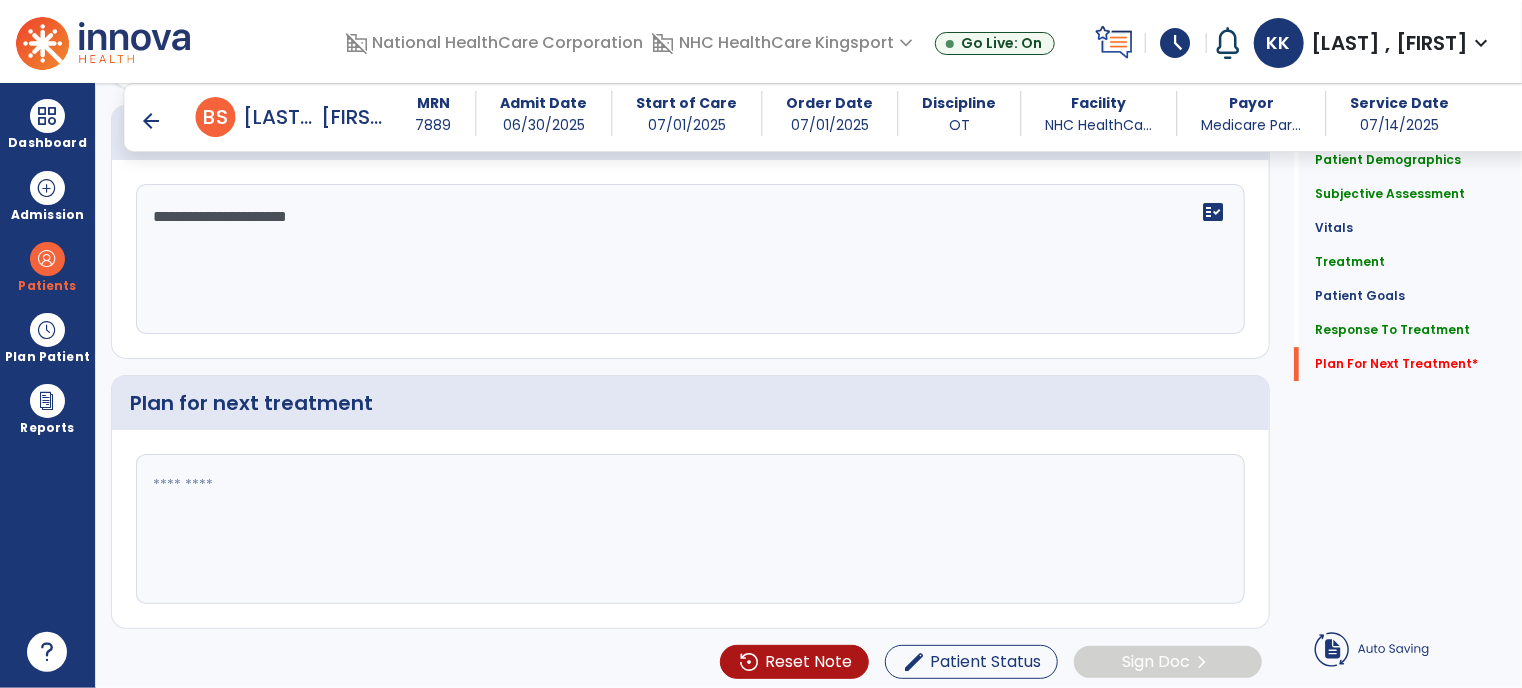 drag, startPoint x: 1425, startPoint y: 367, endPoint x: 826, endPoint y: 449, distance: 604.5866 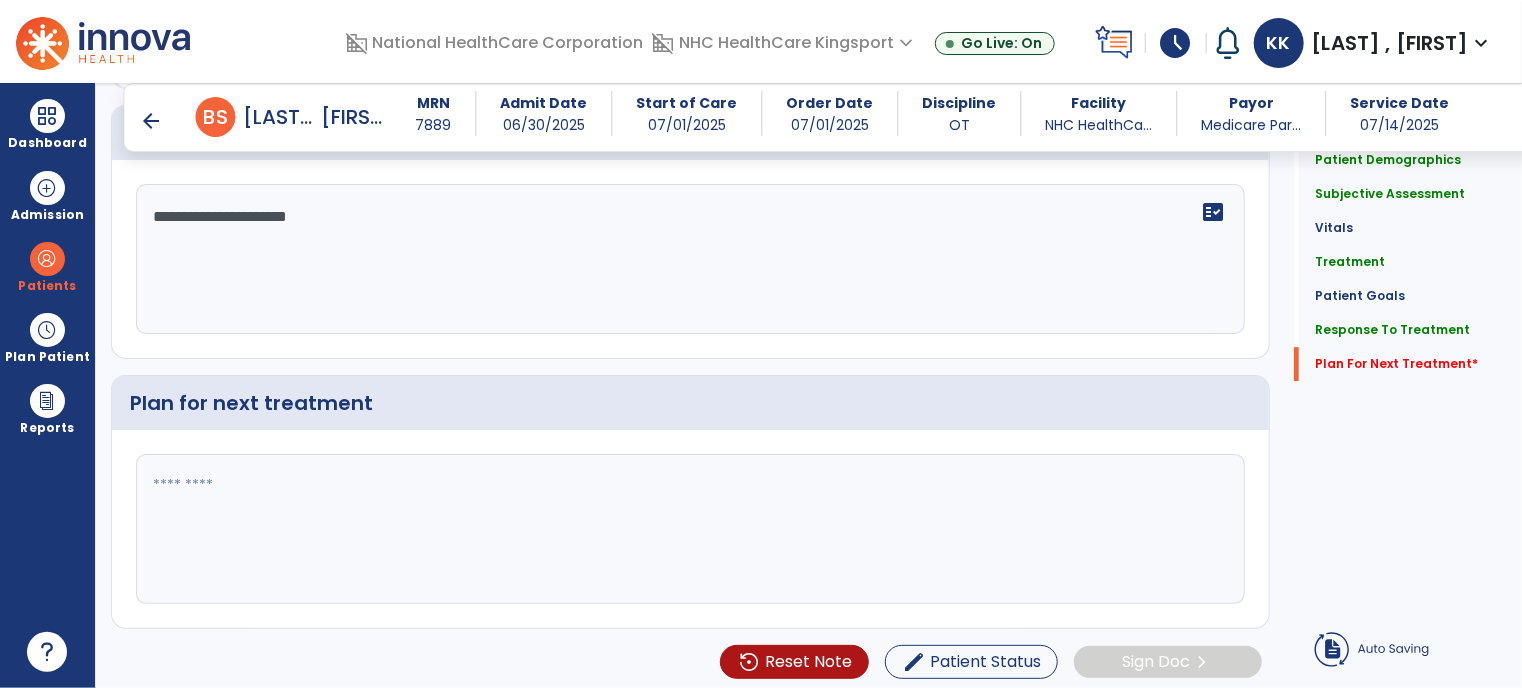 click 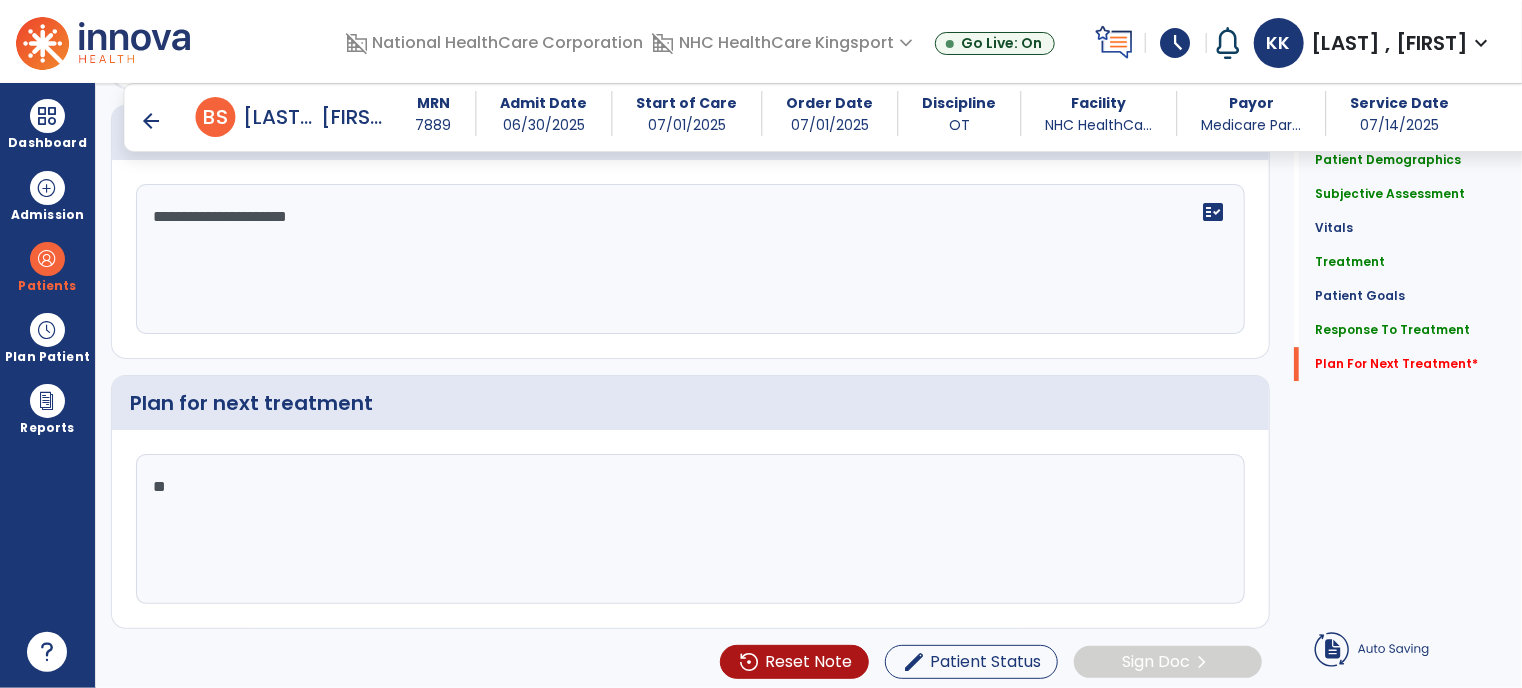 type on "*" 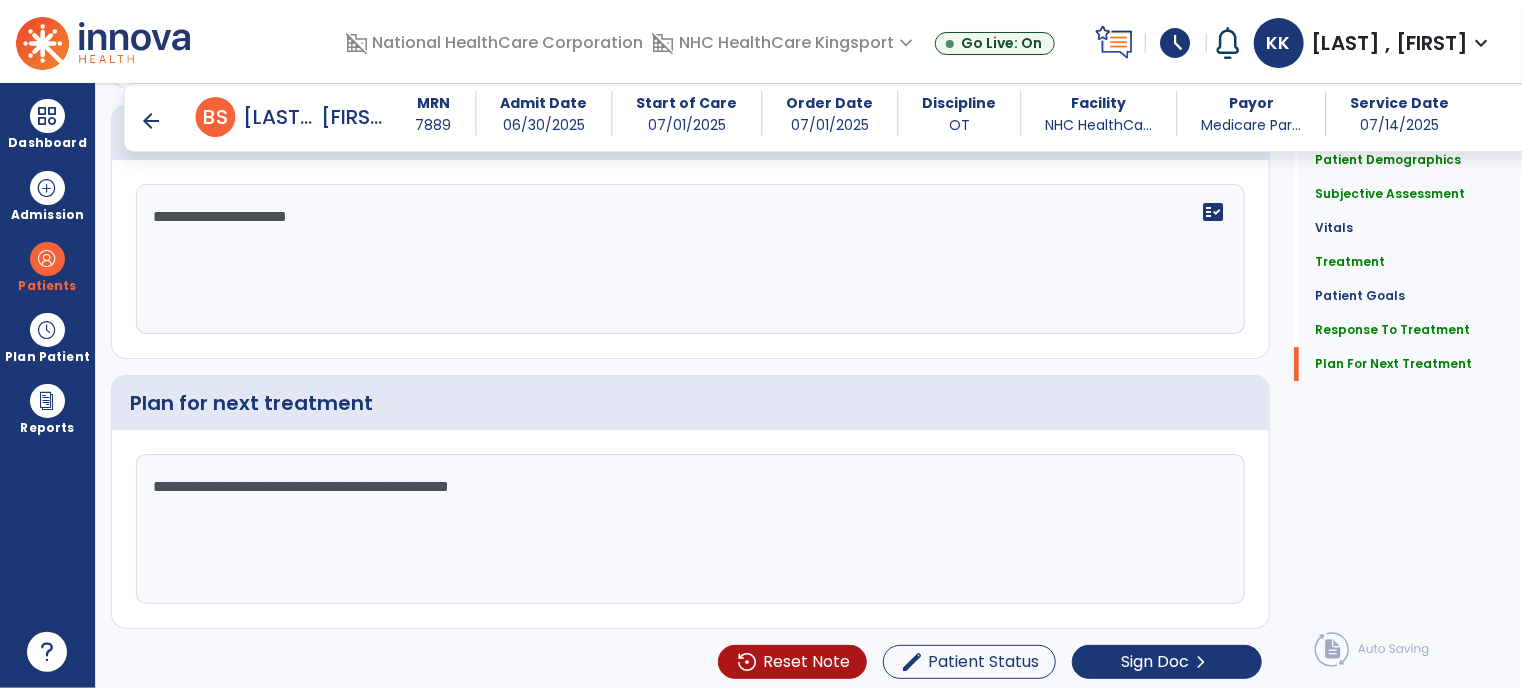 type on "**********" 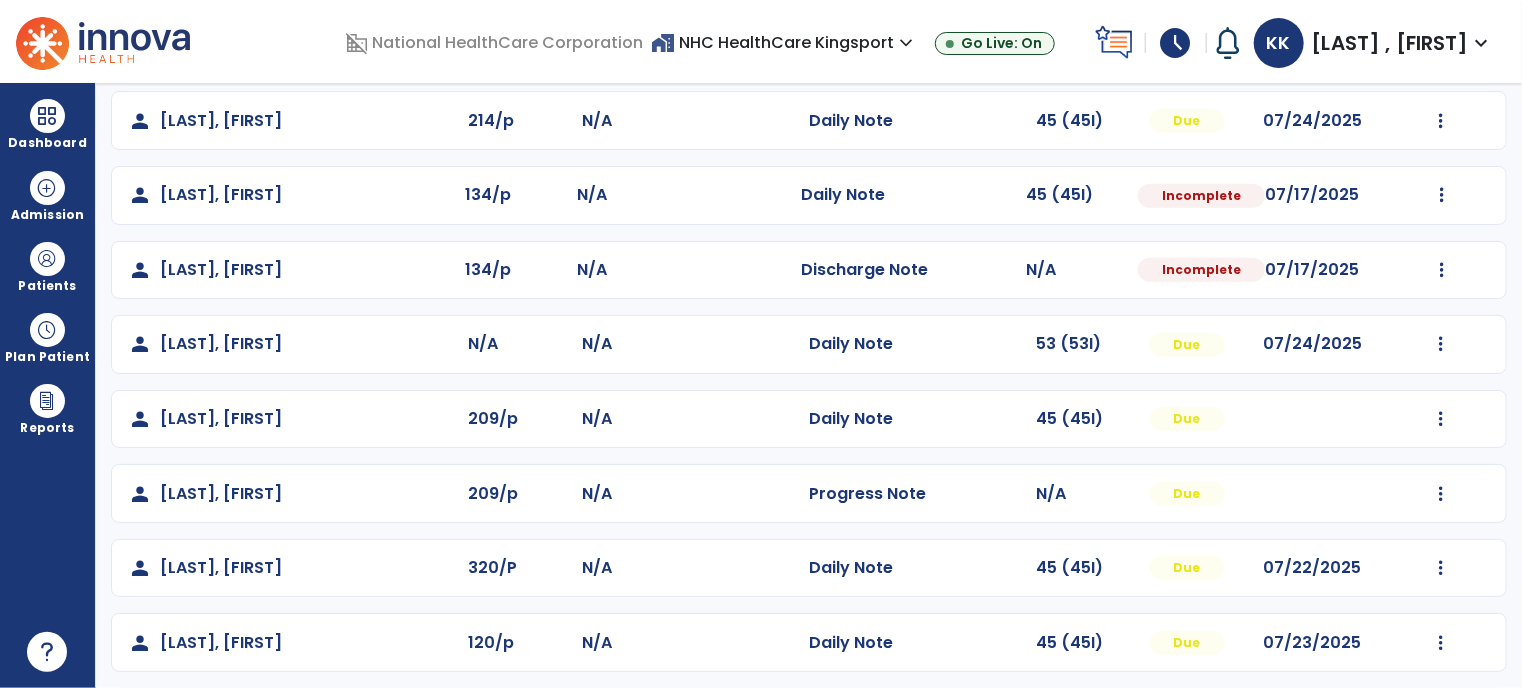 scroll, scrollTop: 696, scrollLeft: 0, axis: vertical 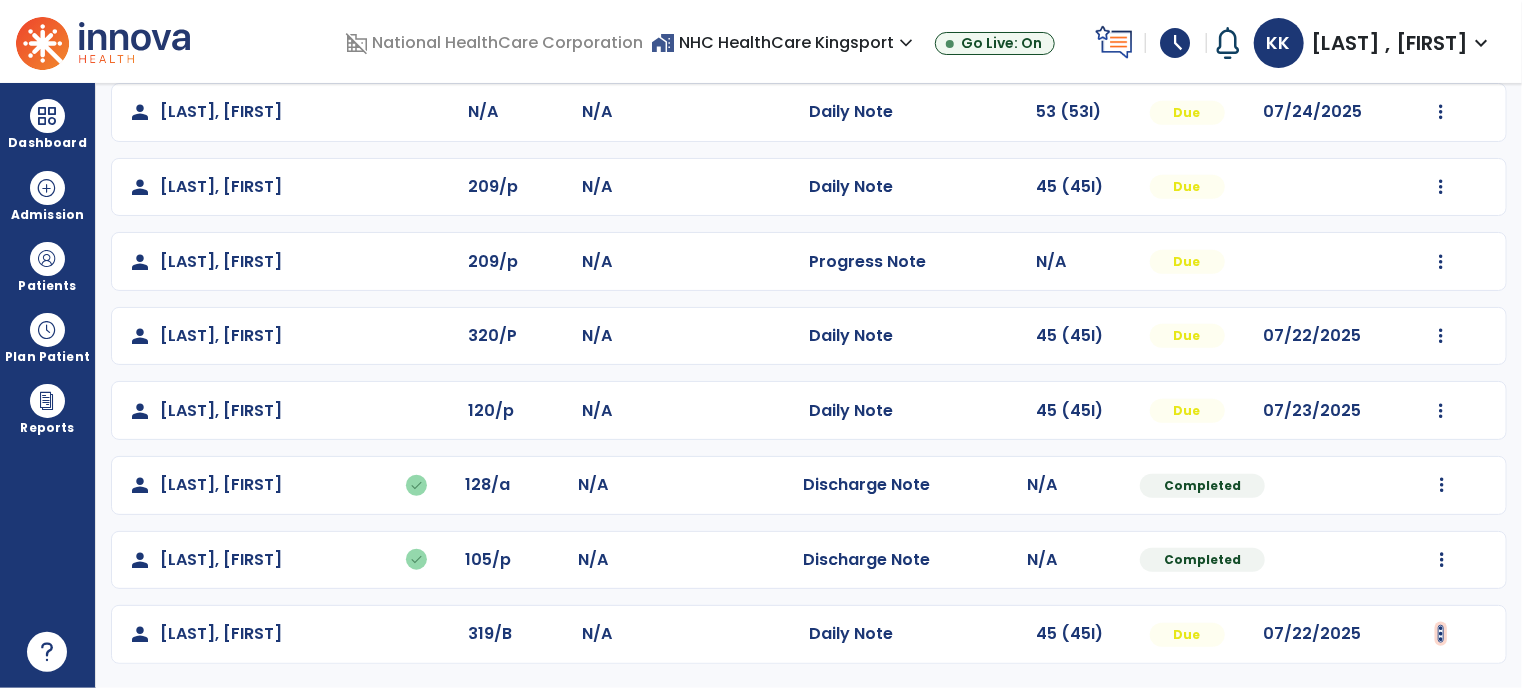 click at bounding box center [1442, -335] 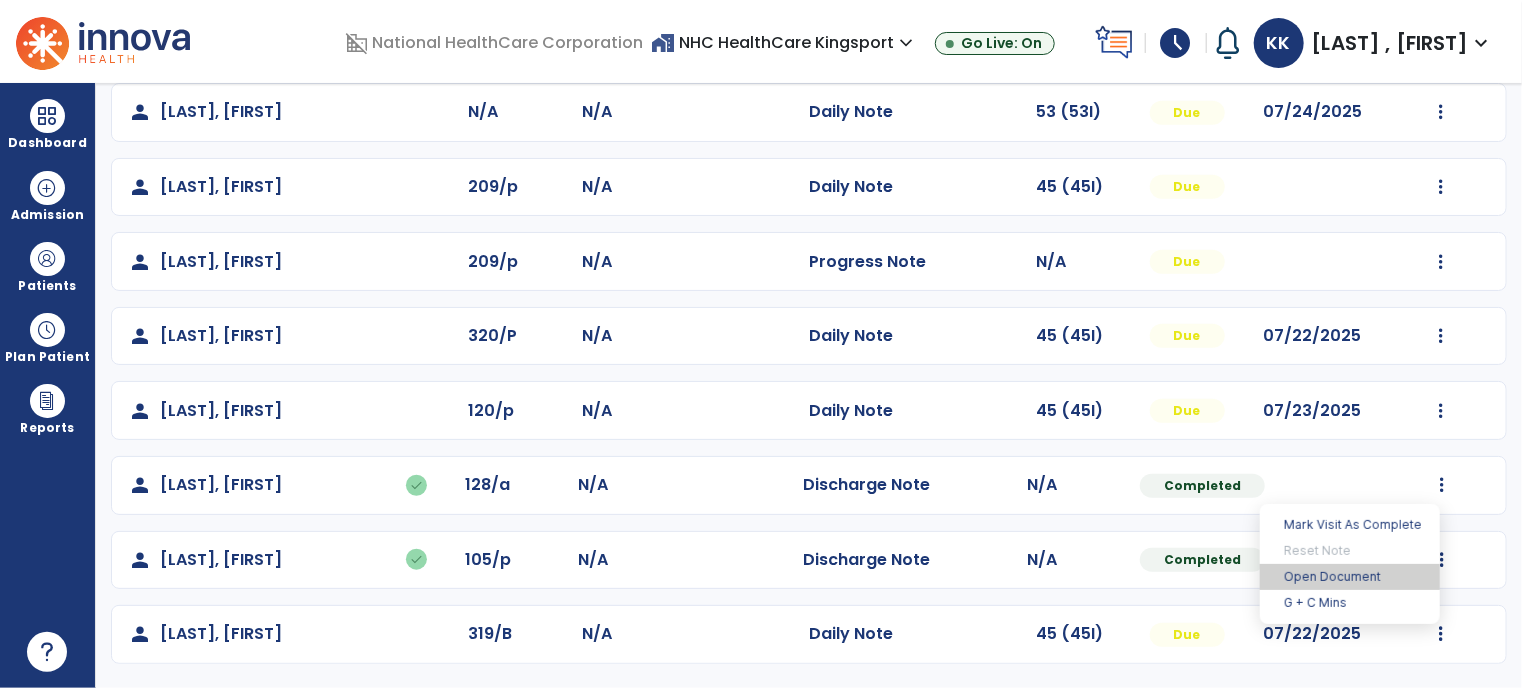 click on "Open Document" at bounding box center (1350, 577) 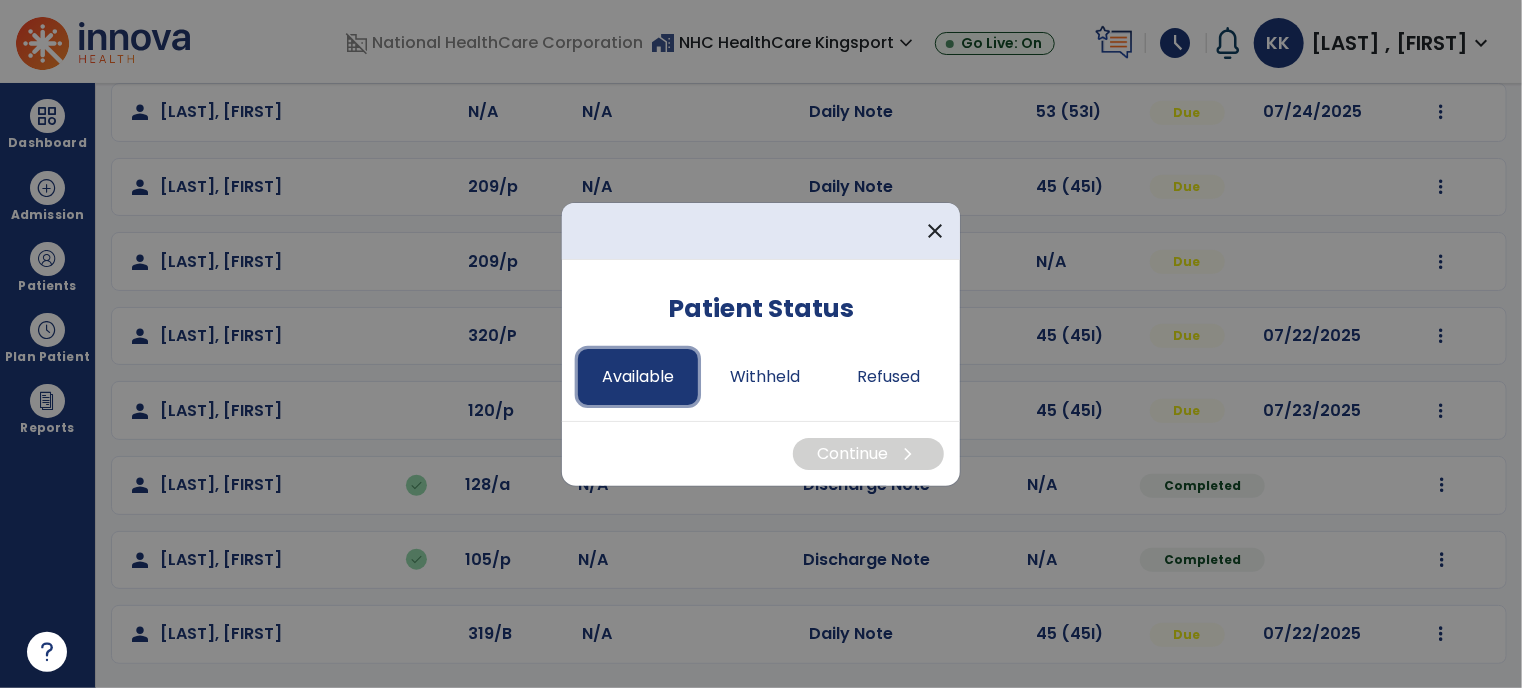 click on "Available" at bounding box center (638, 377) 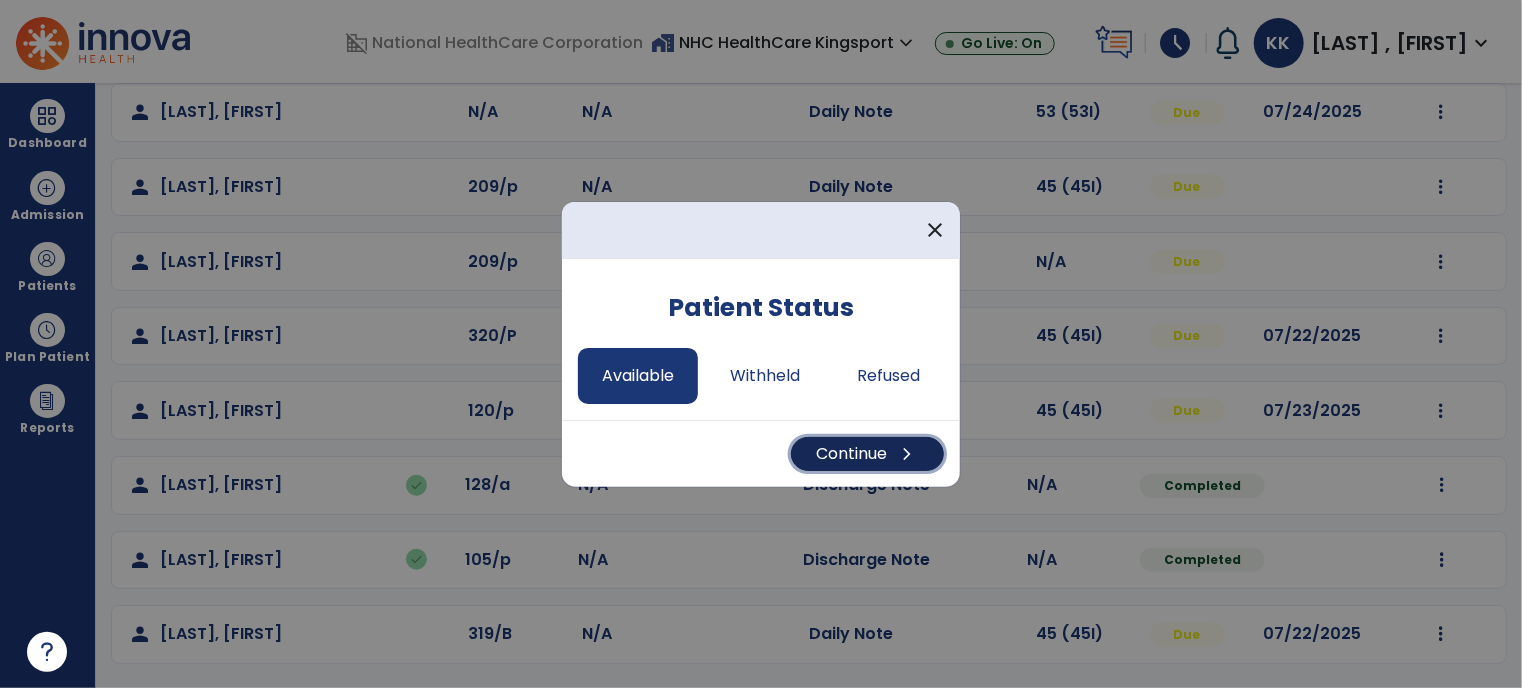 click on "Continue   chevron_right" at bounding box center (867, 454) 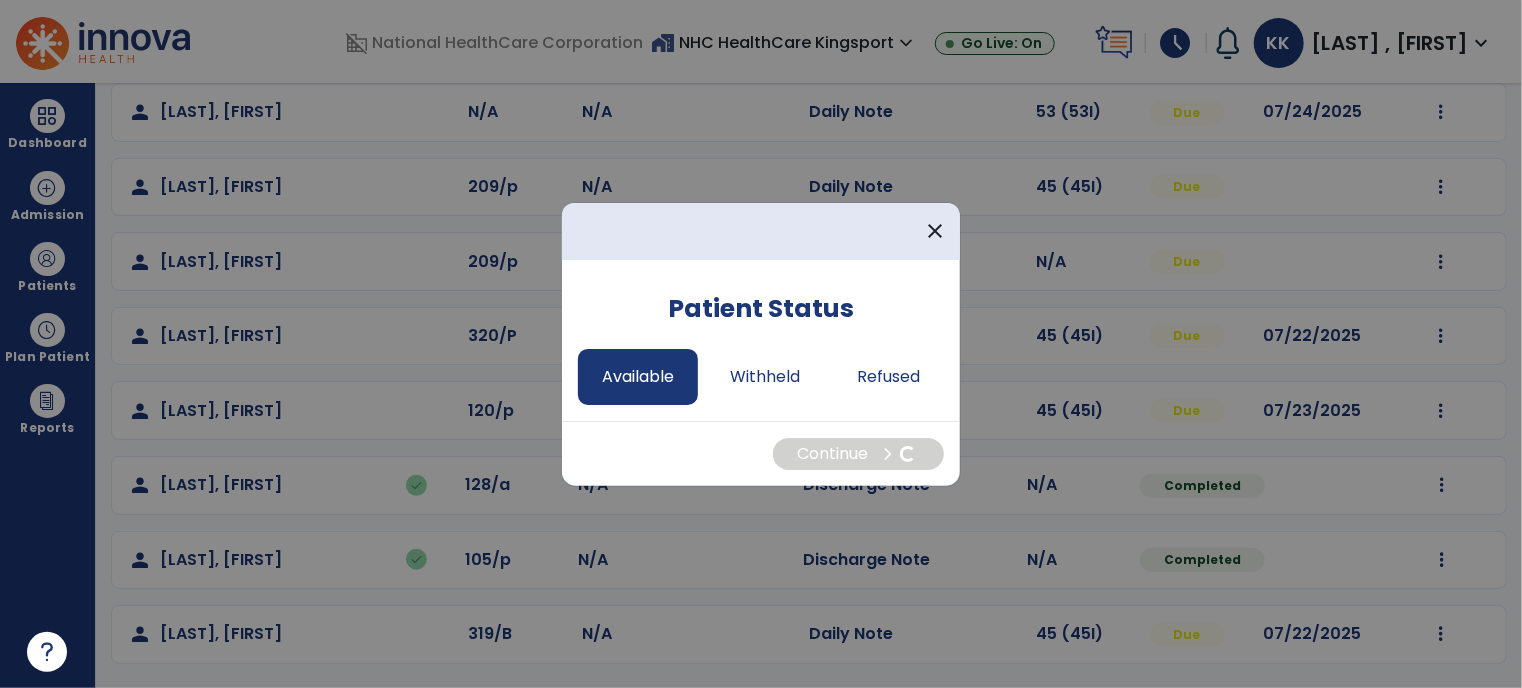 select on "*" 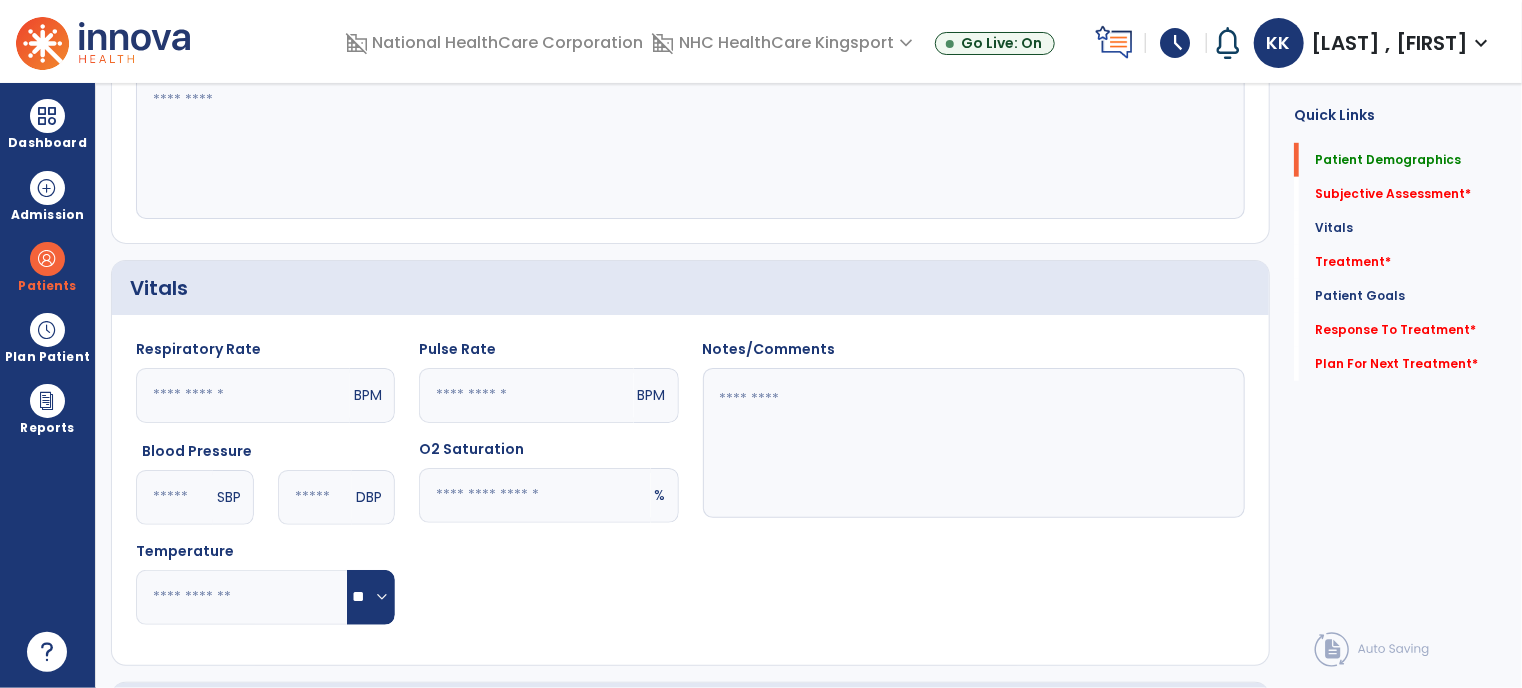 scroll, scrollTop: 604, scrollLeft: 0, axis: vertical 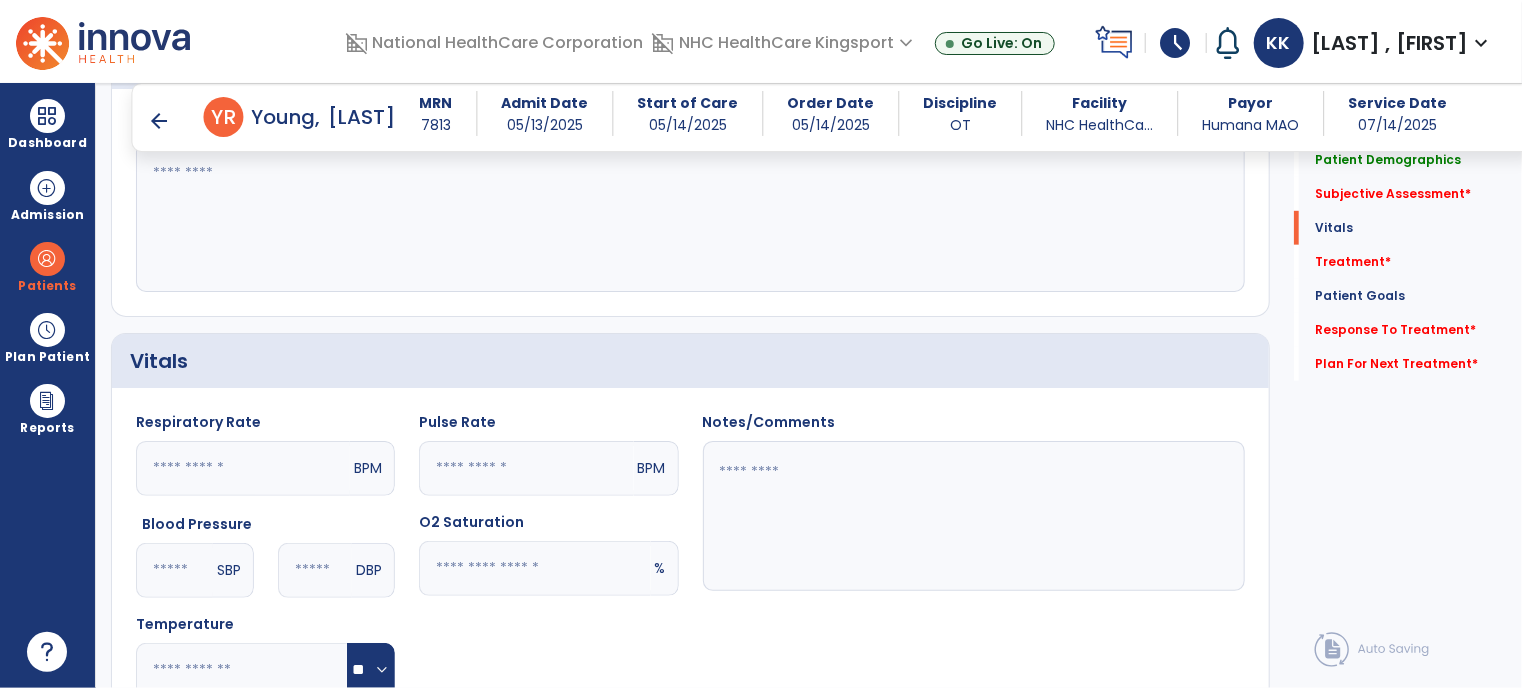 click 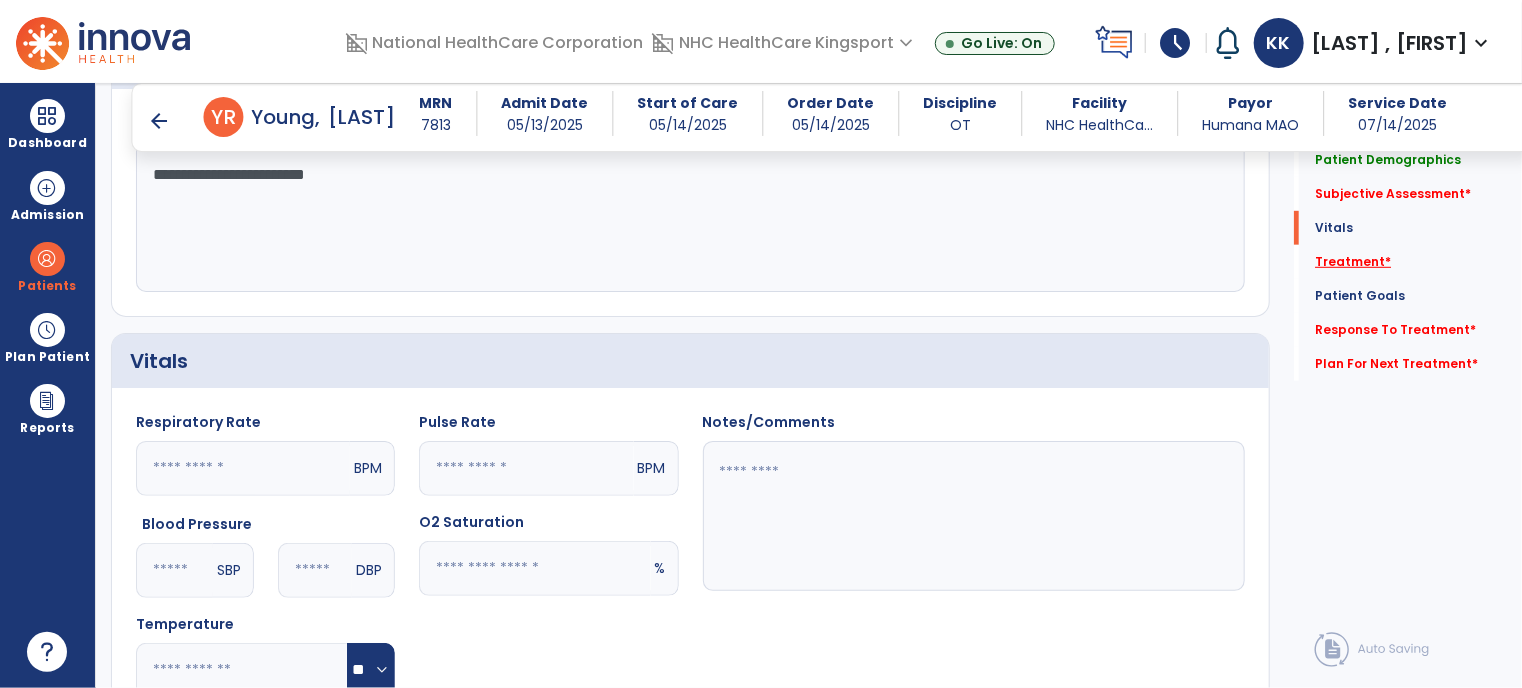 type on "**********" 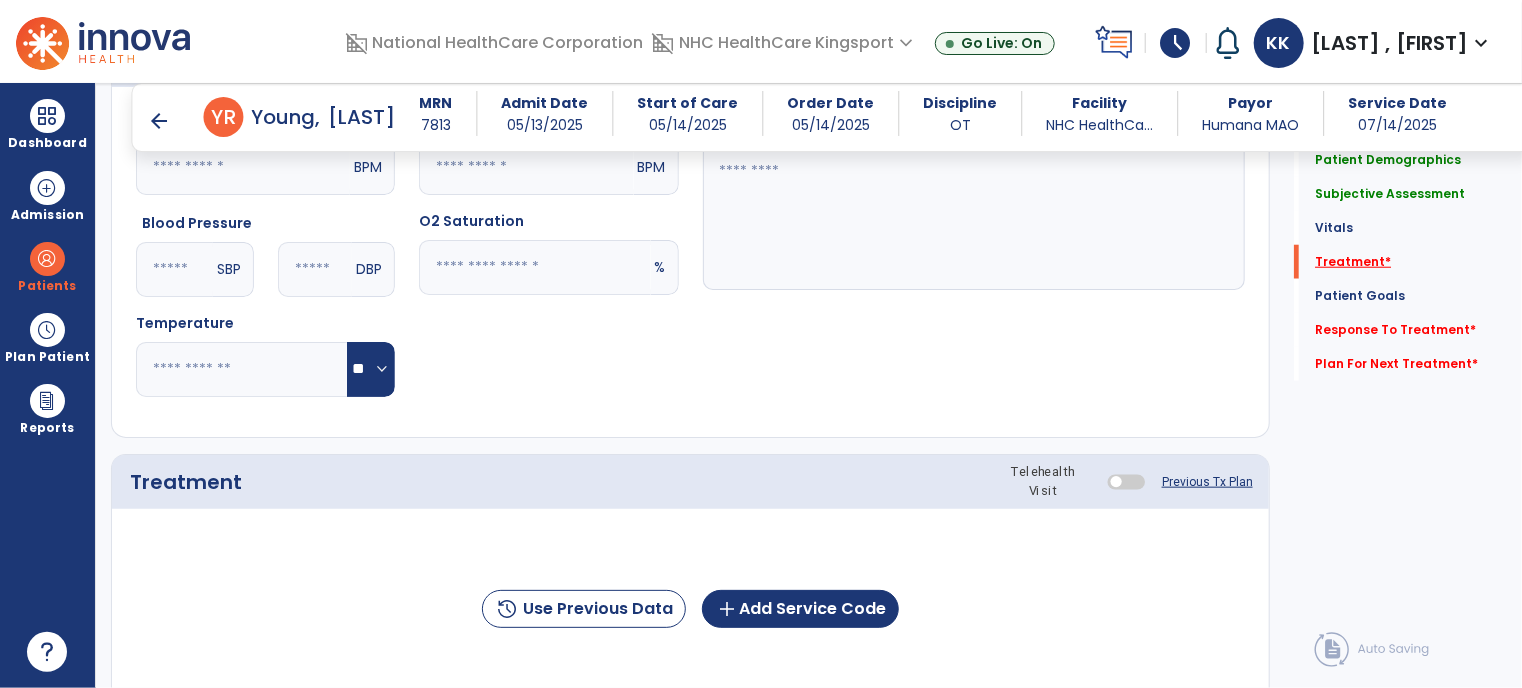 scroll, scrollTop: 1100, scrollLeft: 0, axis: vertical 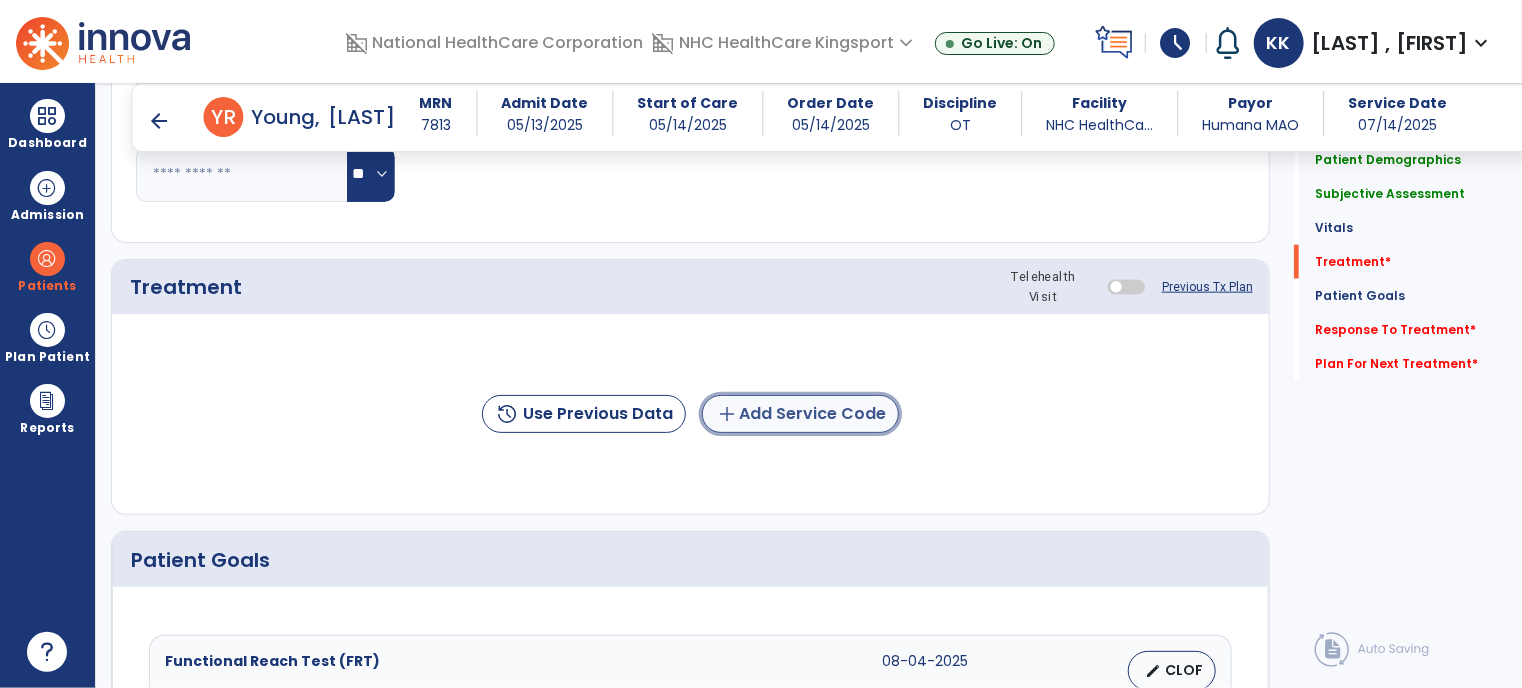 click on "add  Add Service Code" 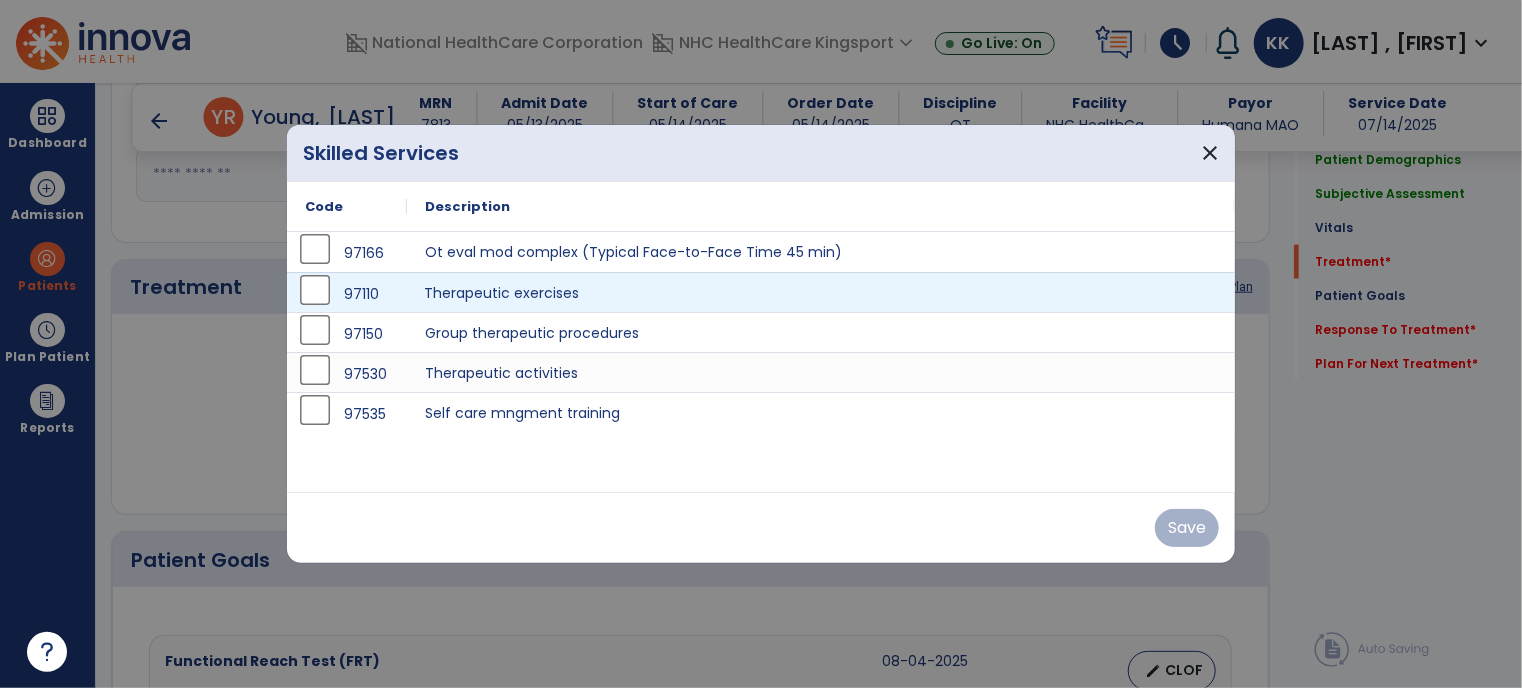 click on "Therapeutic exercises" at bounding box center (821, 292) 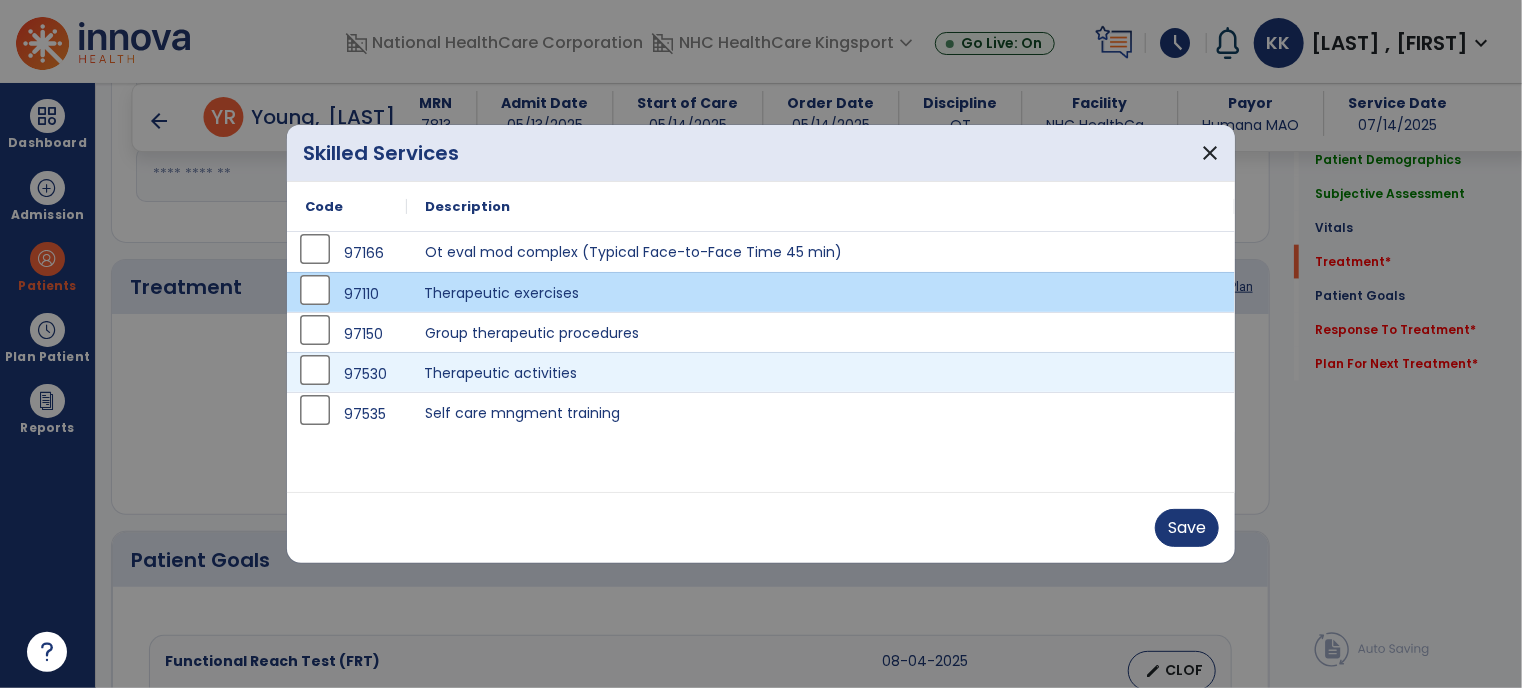 click on "Therapeutic activities" at bounding box center [821, 372] 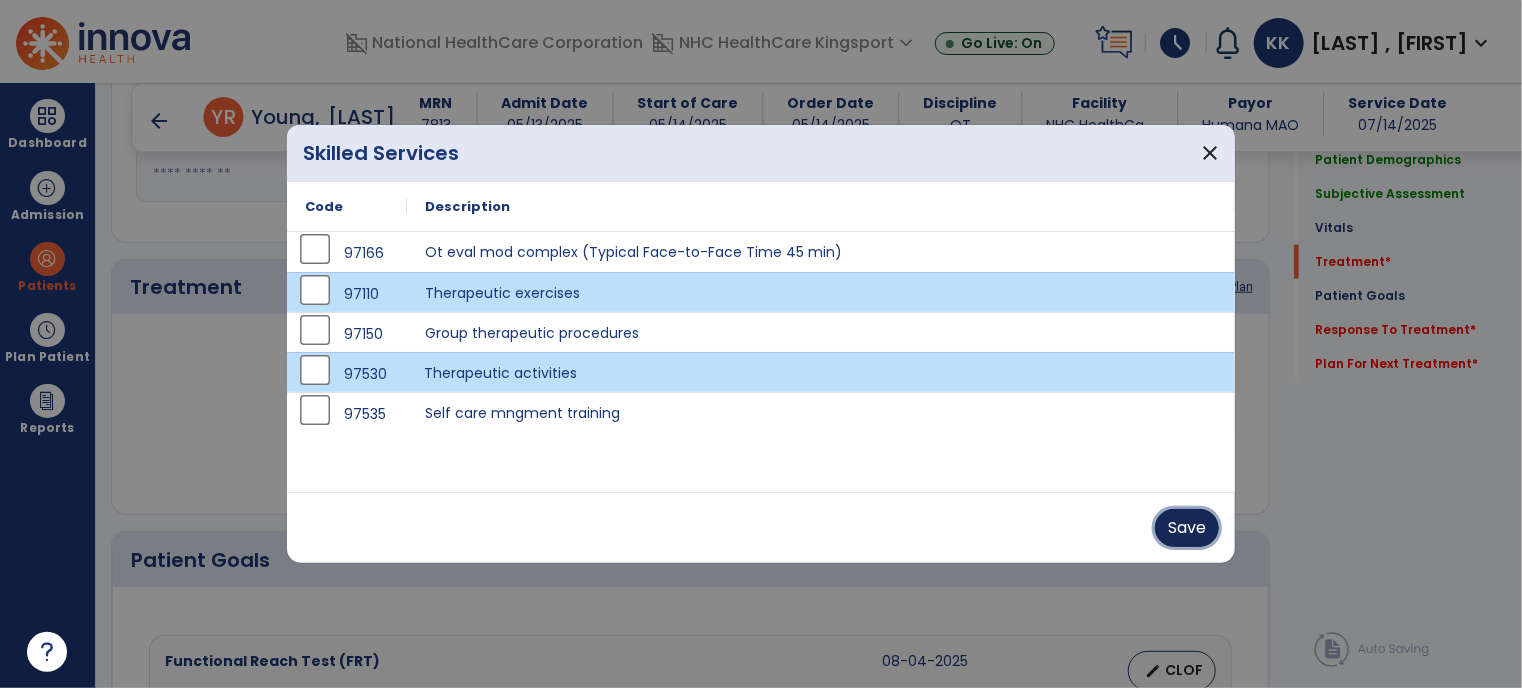 click on "Save" at bounding box center [1187, 528] 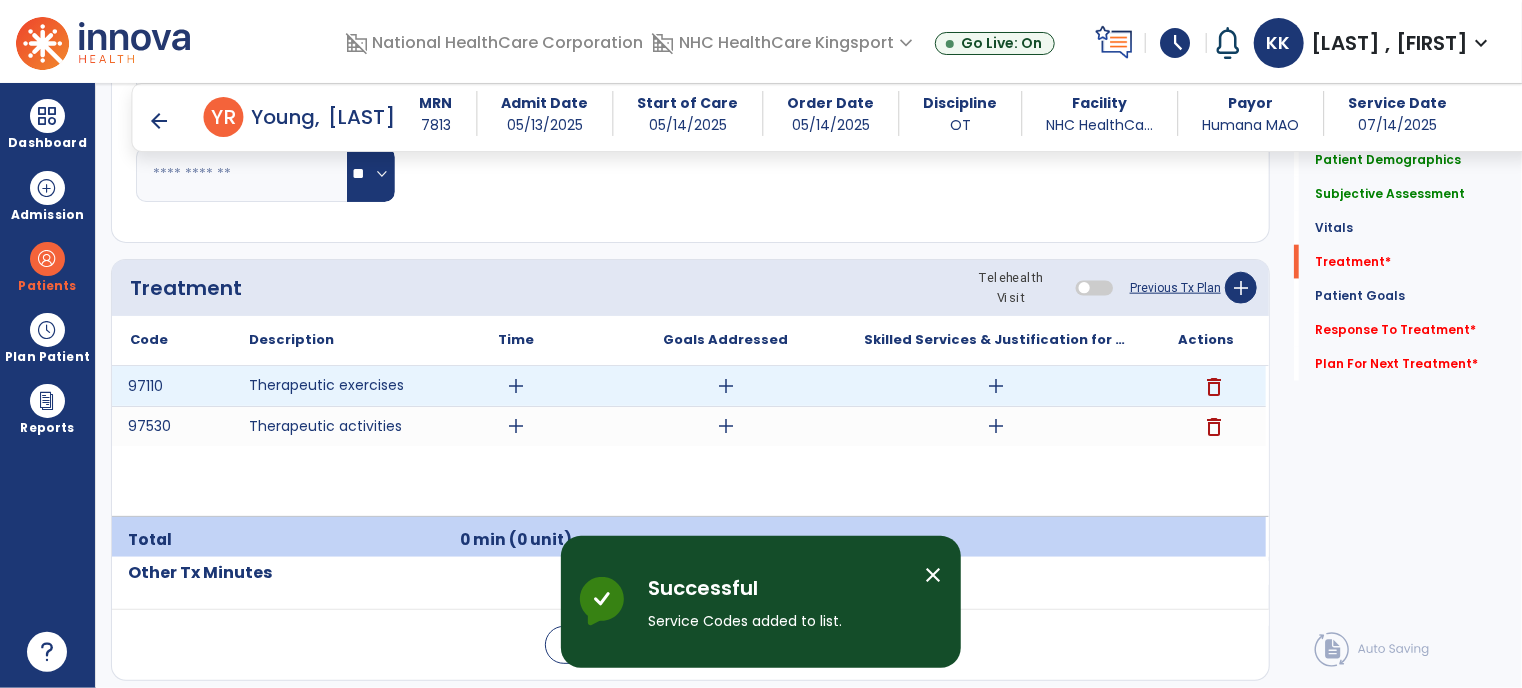 click on "add" at bounding box center [516, 386] 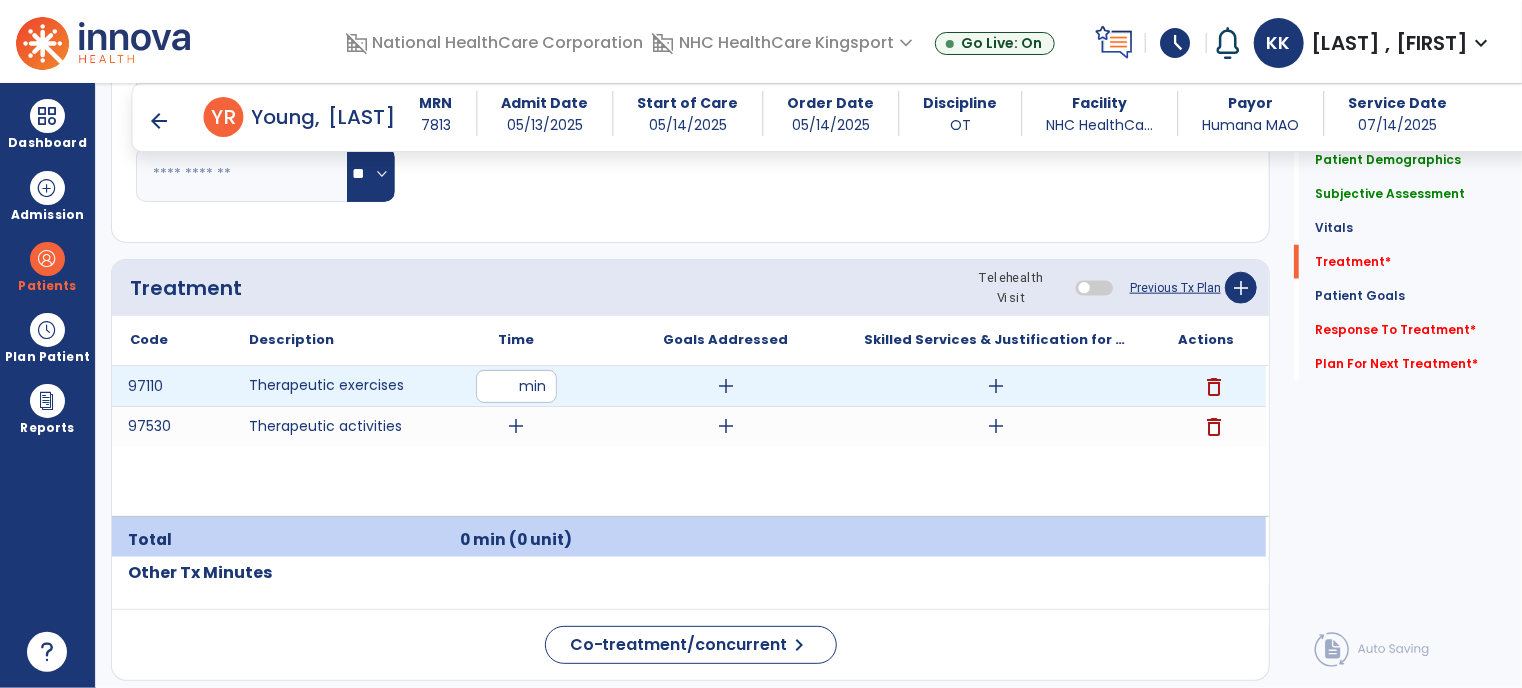 type on "*" 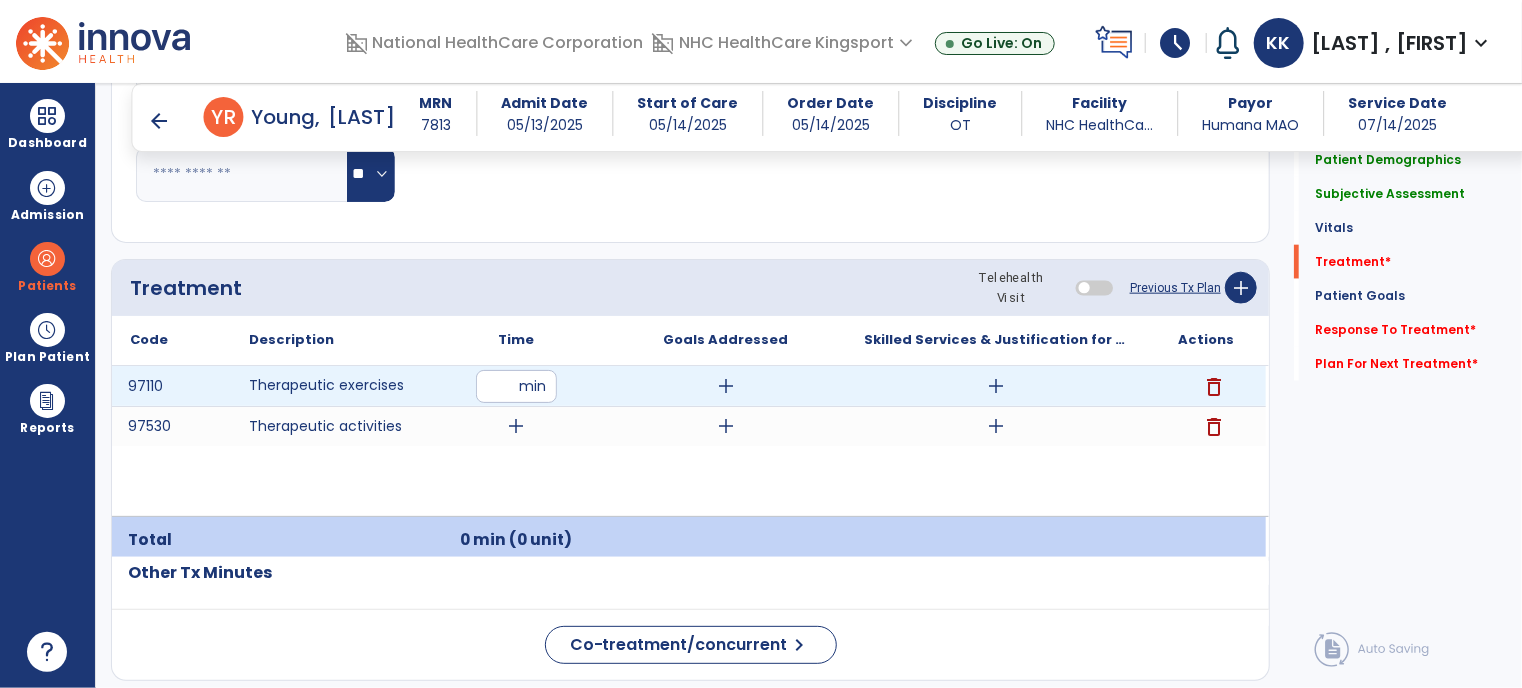 type on "*" 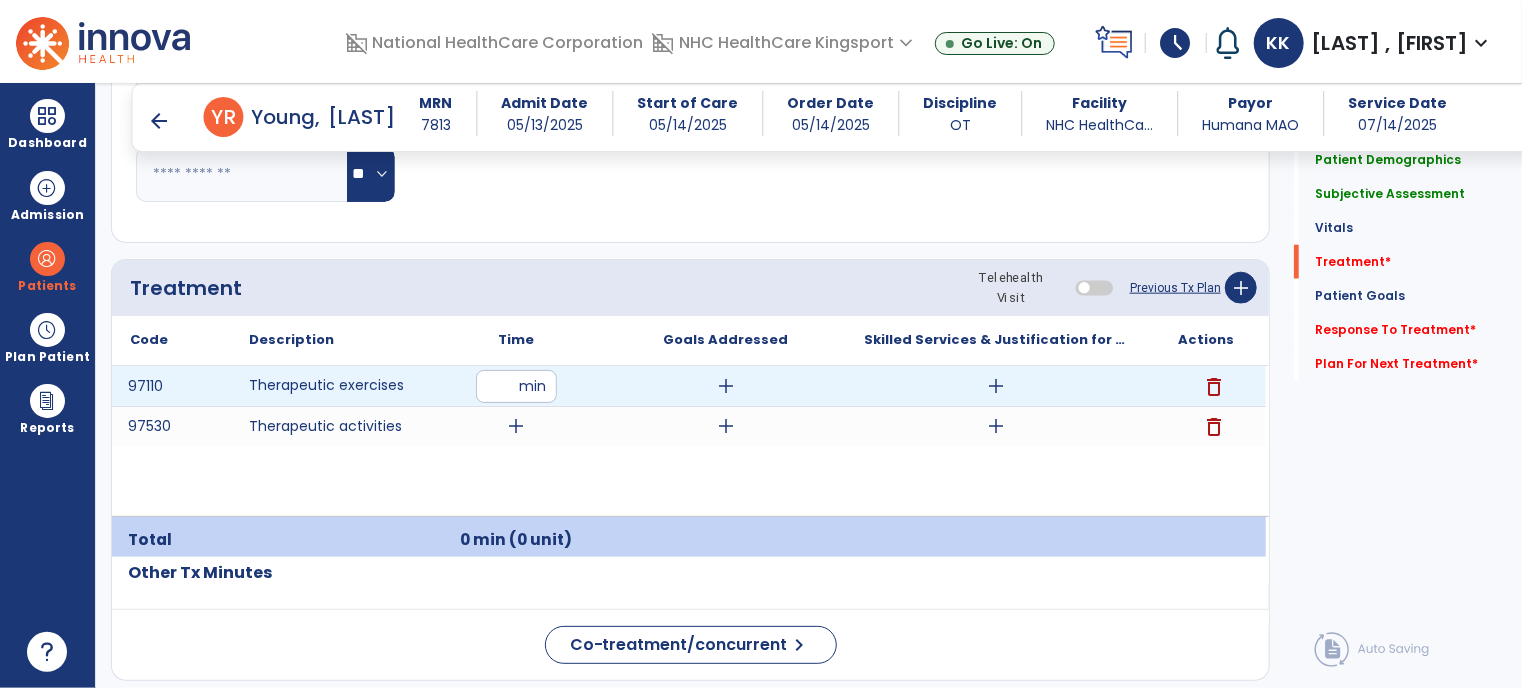 type on "**" 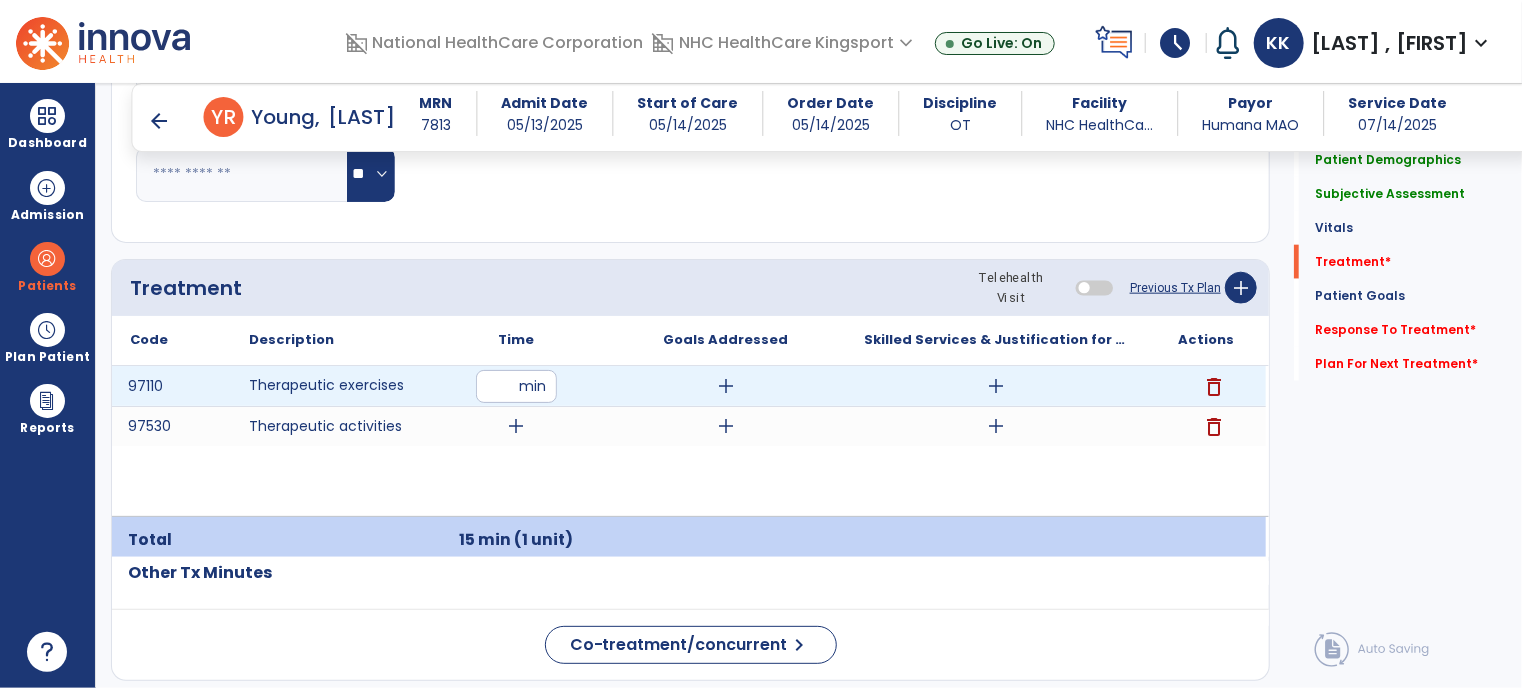click on "add" at bounding box center [996, 386] 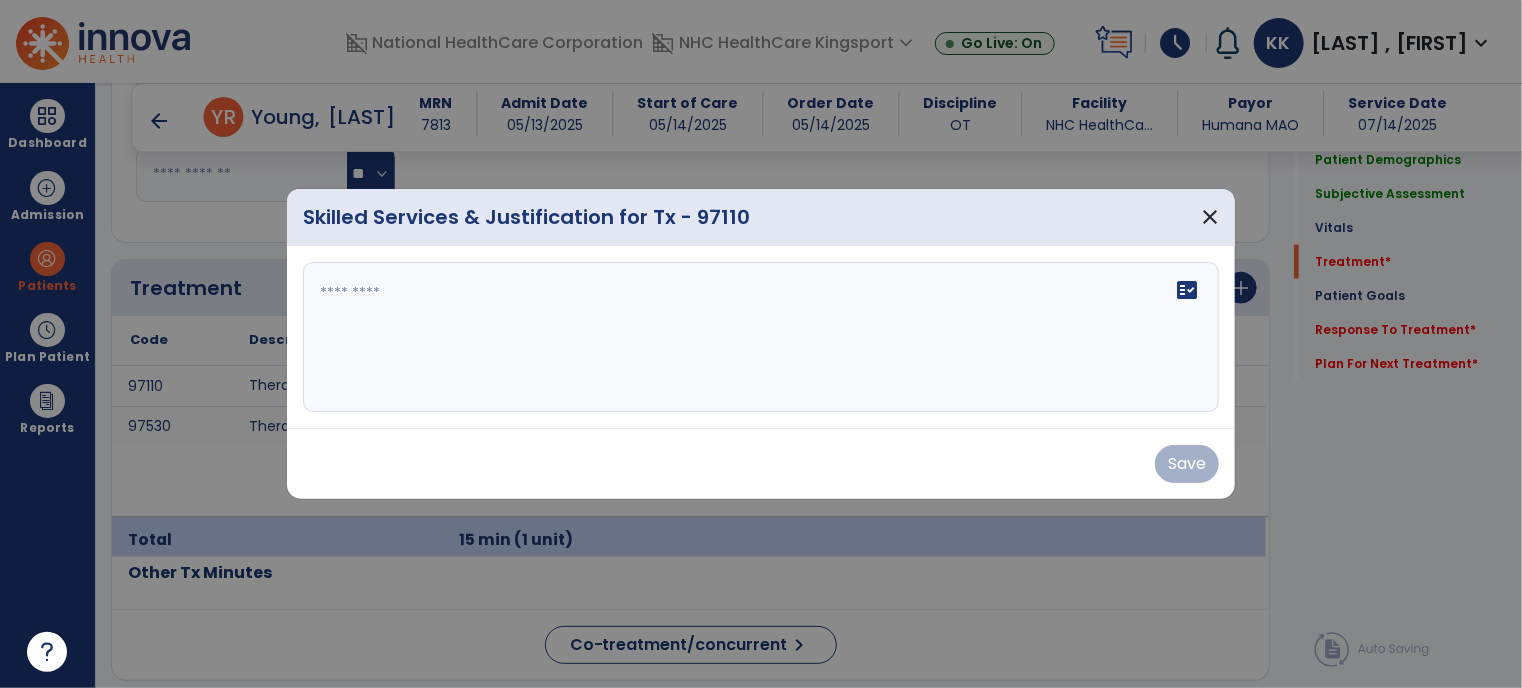 click on "fact_check" at bounding box center [761, 337] 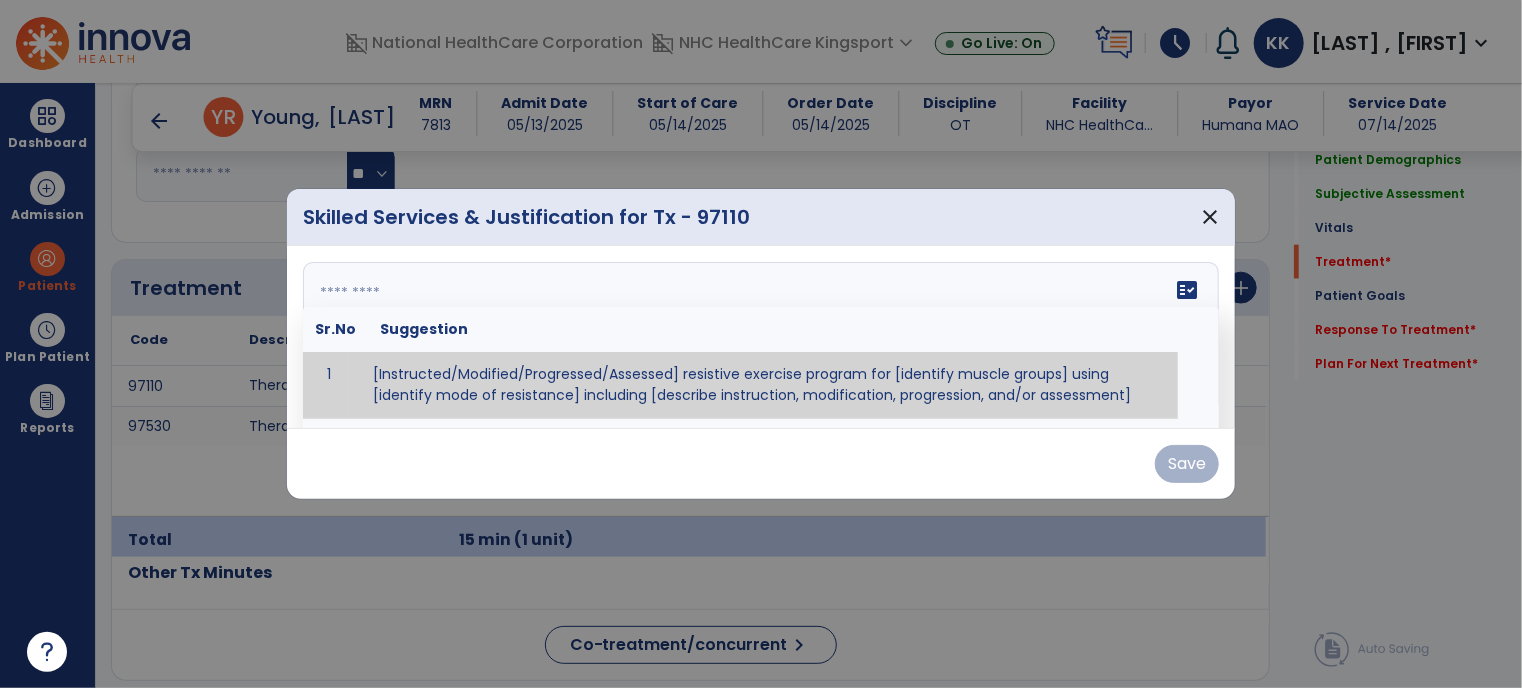 paste on "**********" 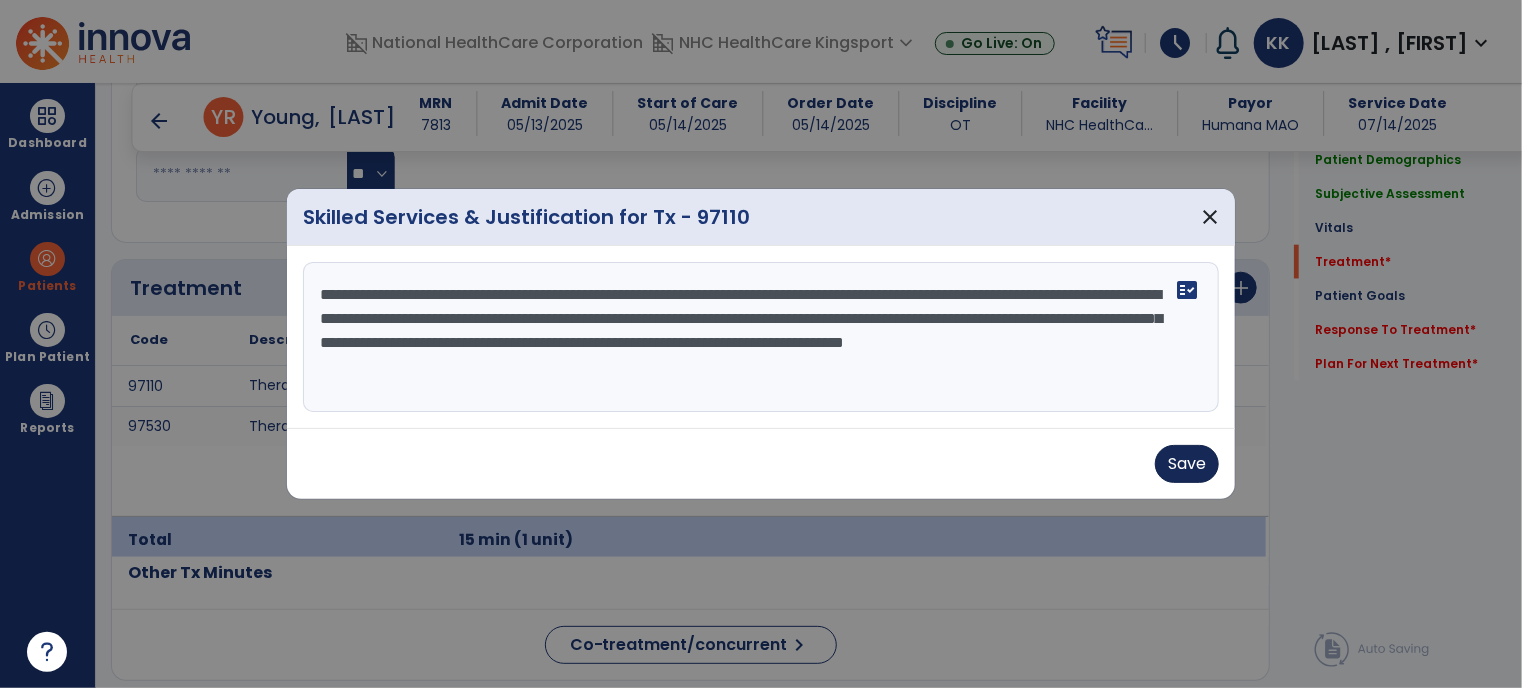 type on "**********" 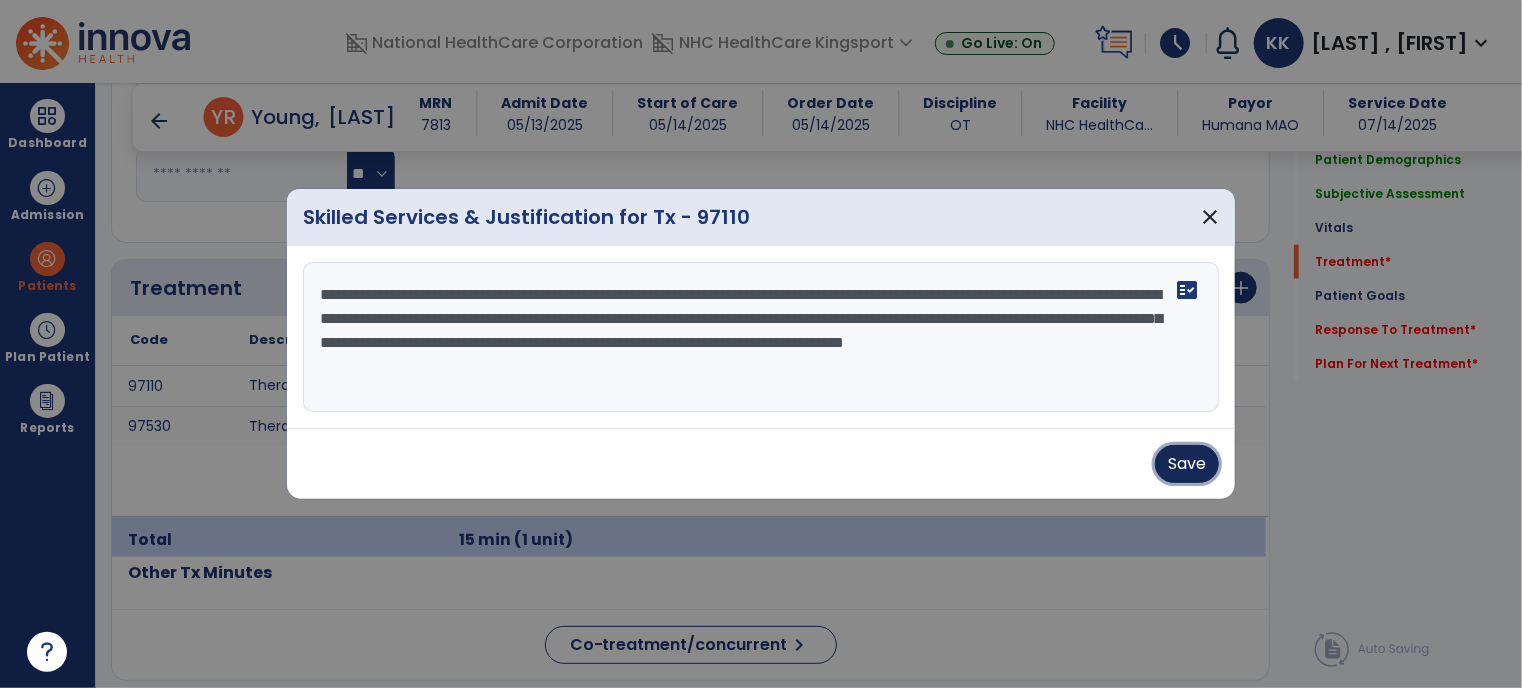 click on "Save" at bounding box center [1187, 464] 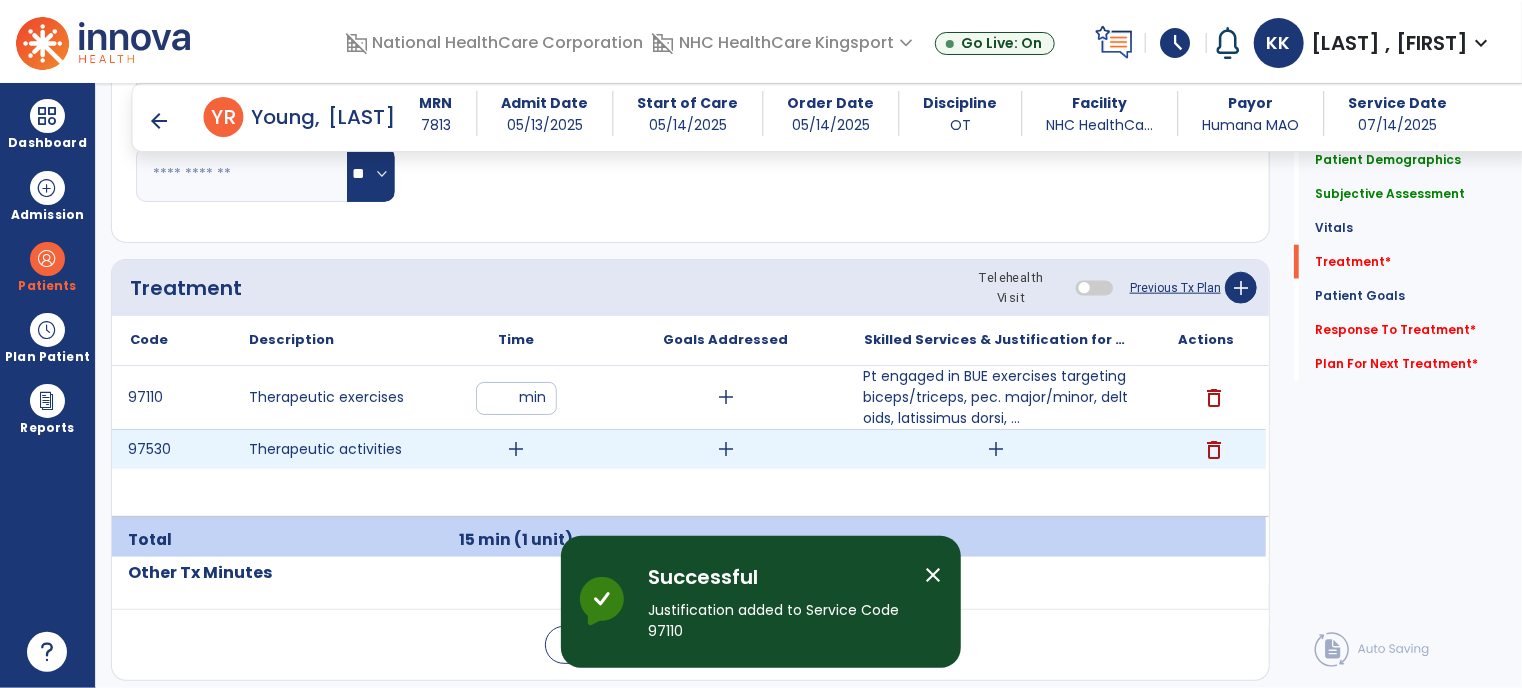click on "add" at bounding box center [996, 449] 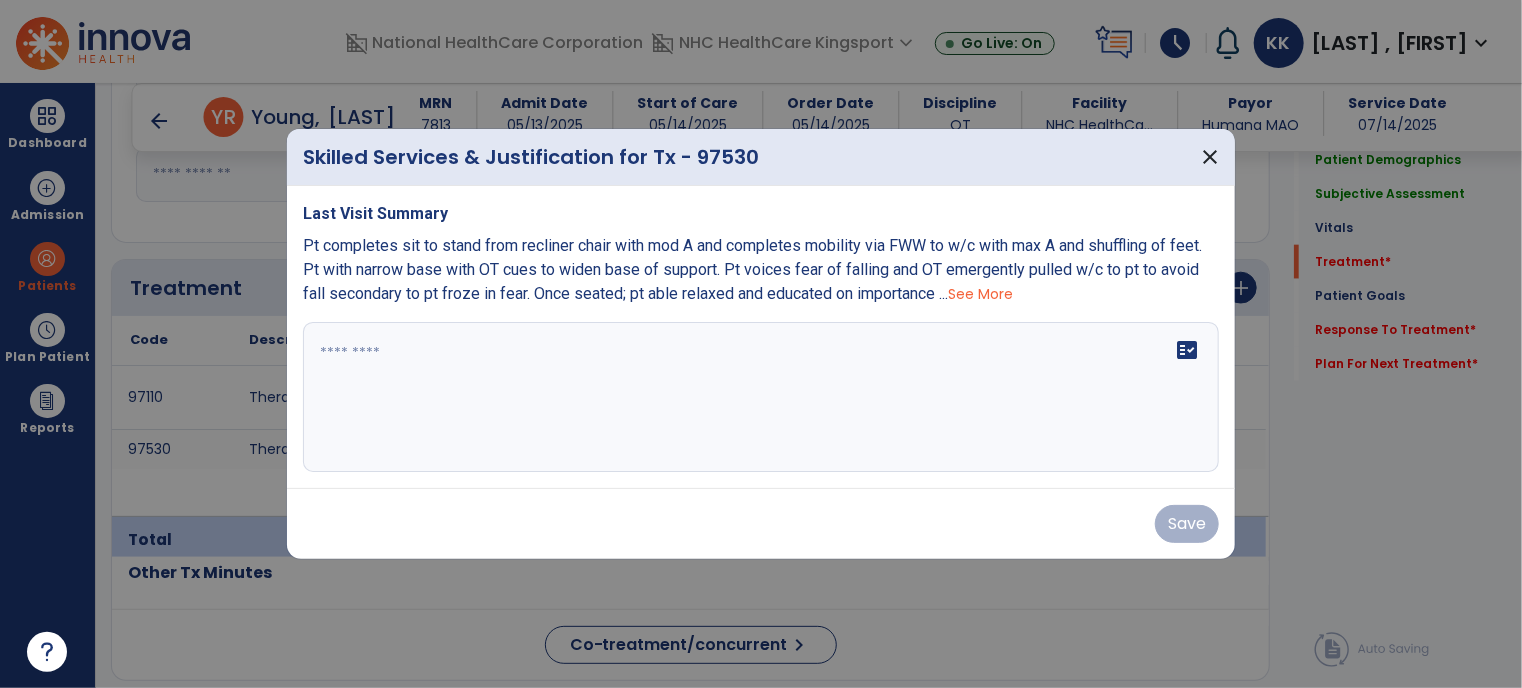 click on "fact_check" at bounding box center [761, 397] 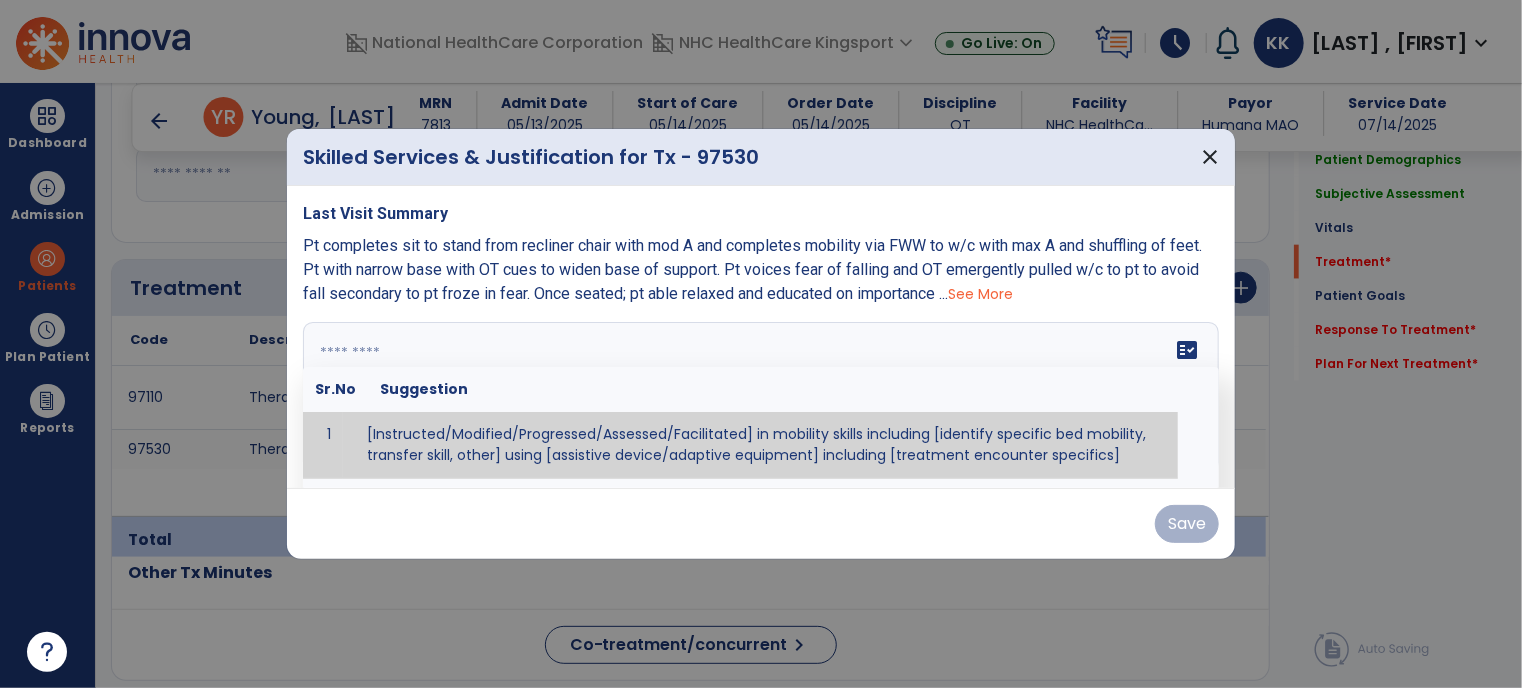 click on "See More" at bounding box center (980, 294) 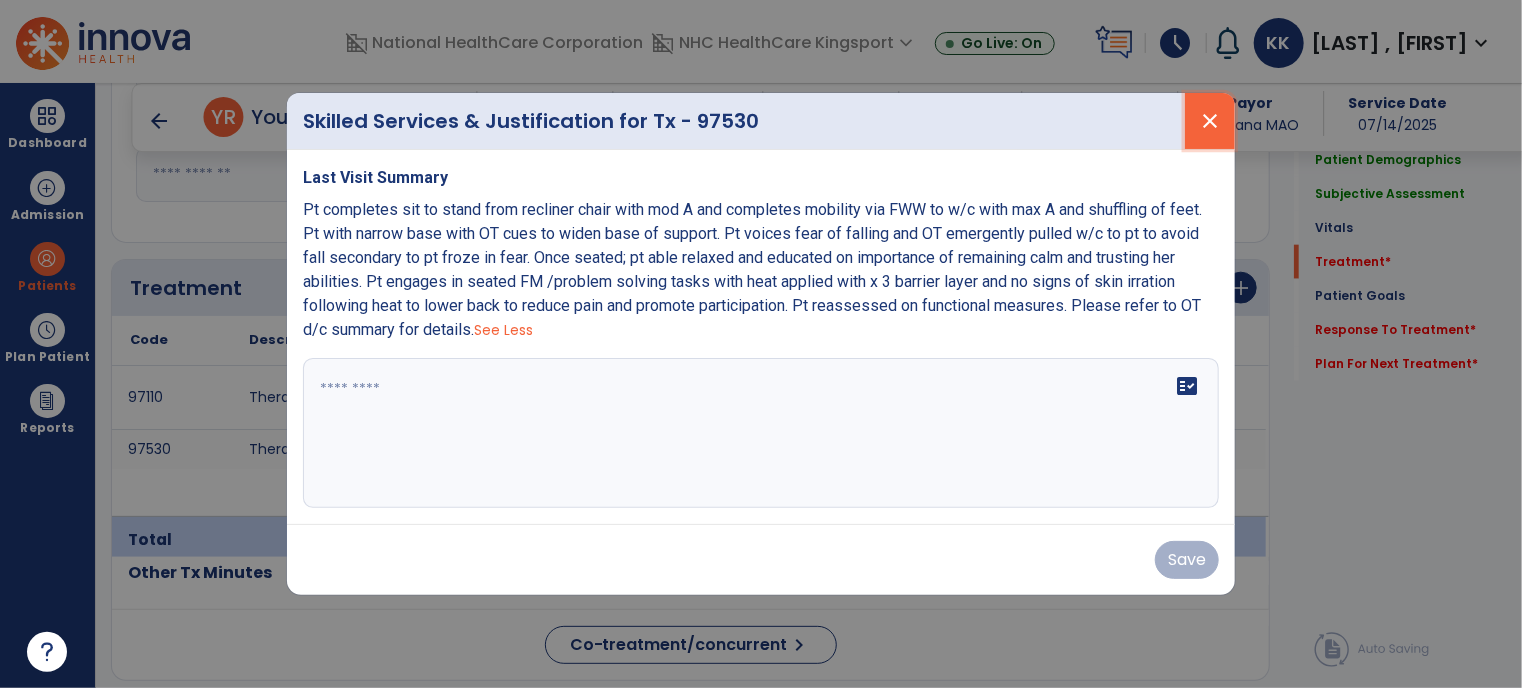 click on "close" at bounding box center (1210, 121) 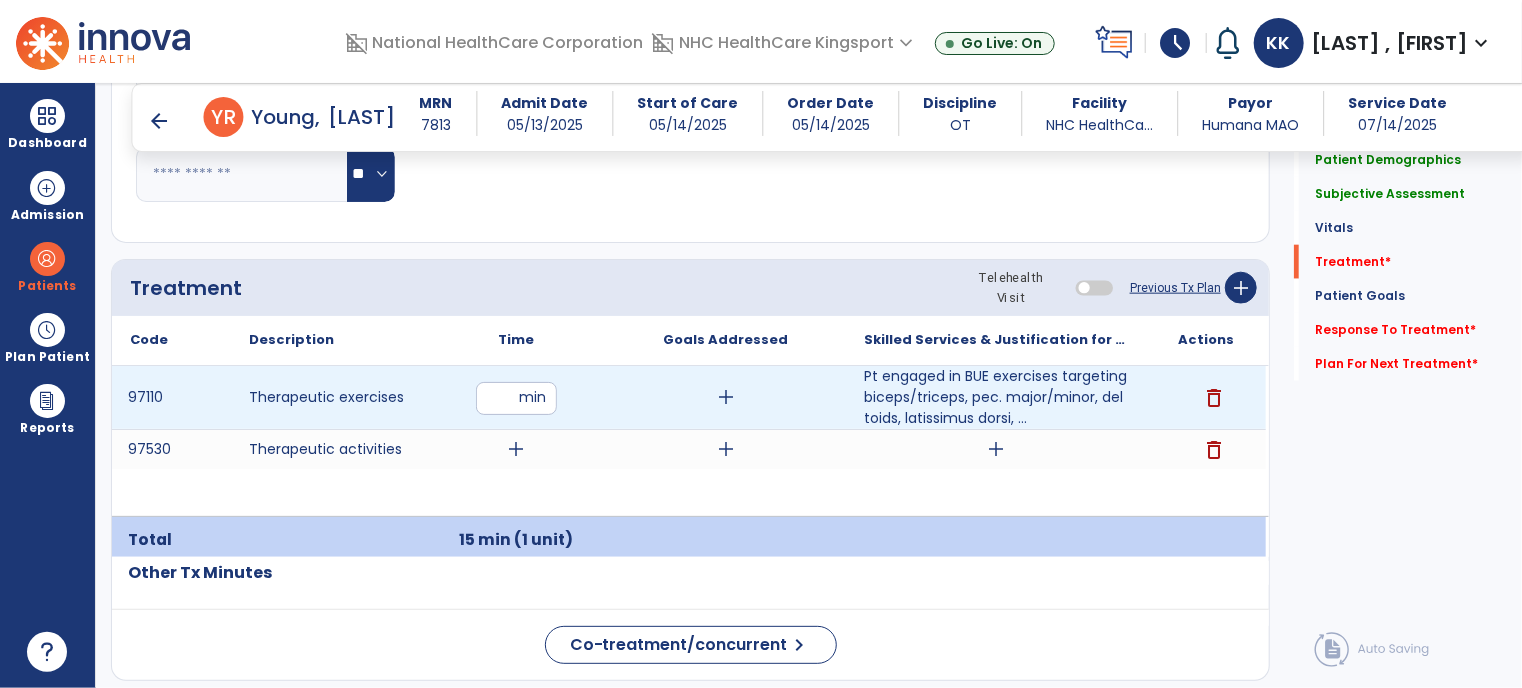 click on "add" at bounding box center [726, 397] 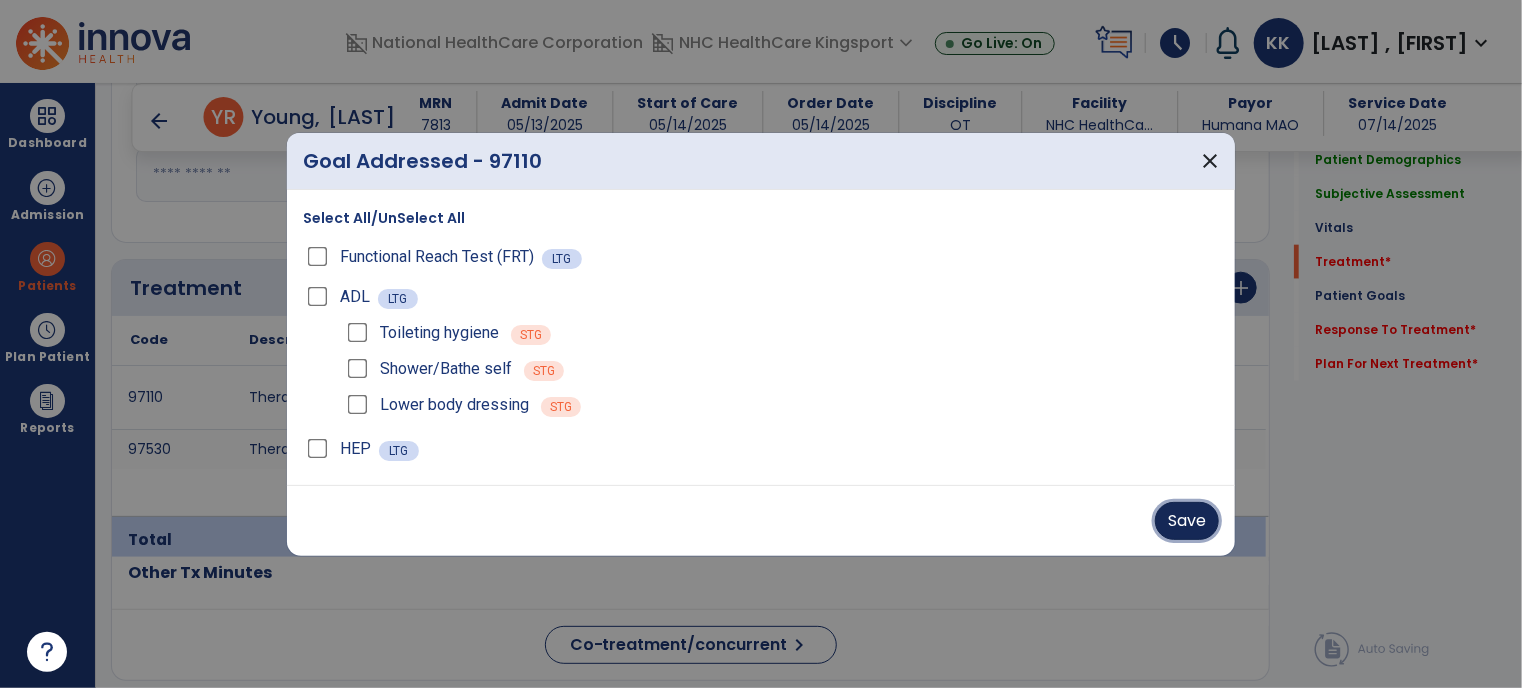 click on "Save" at bounding box center [1187, 521] 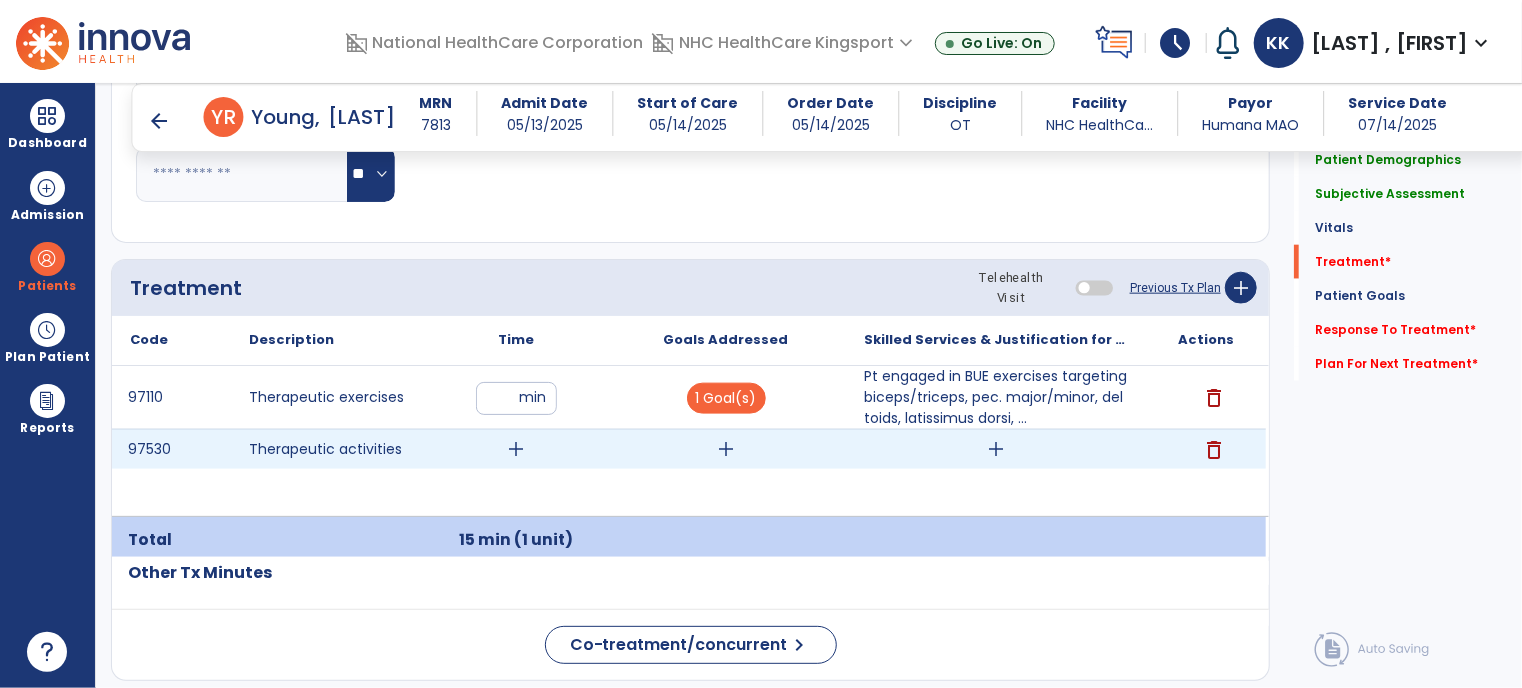 click on "add" at bounding box center [516, 449] 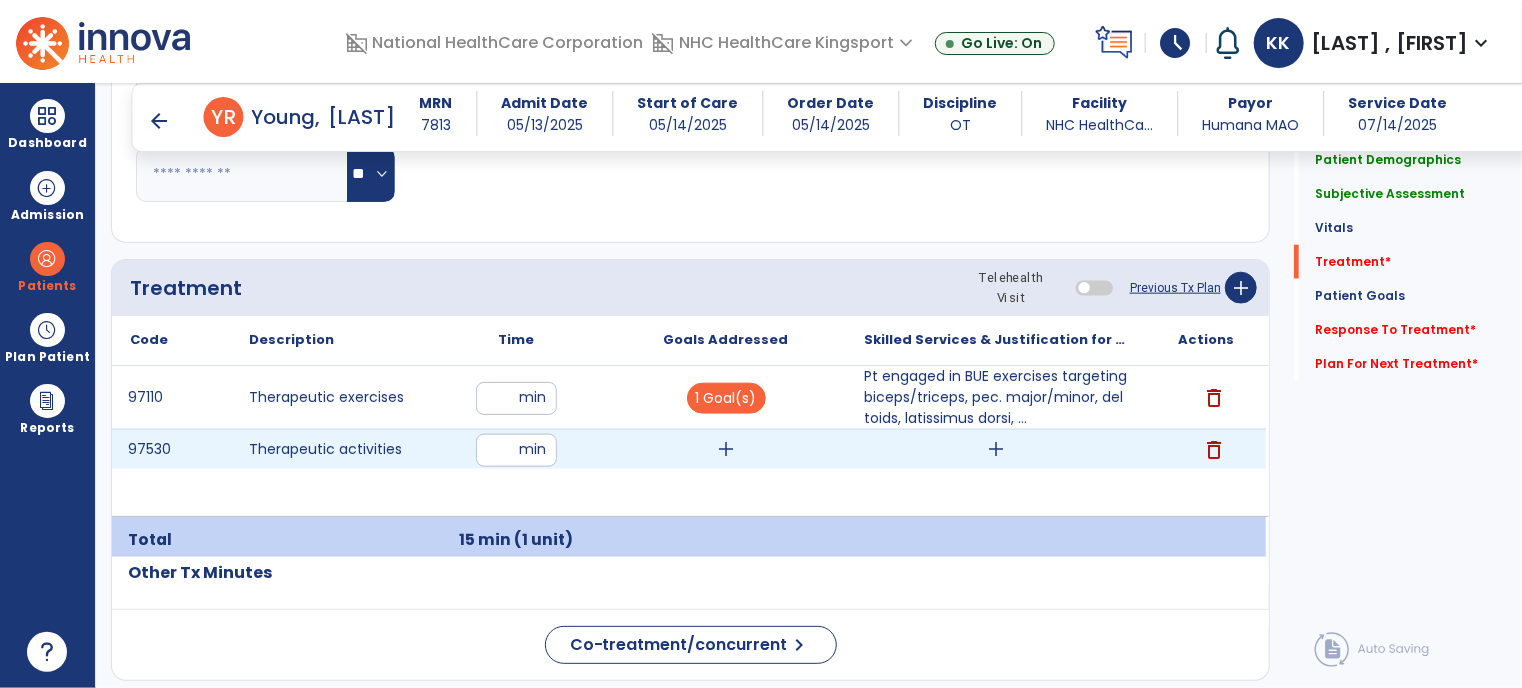 type on "**" 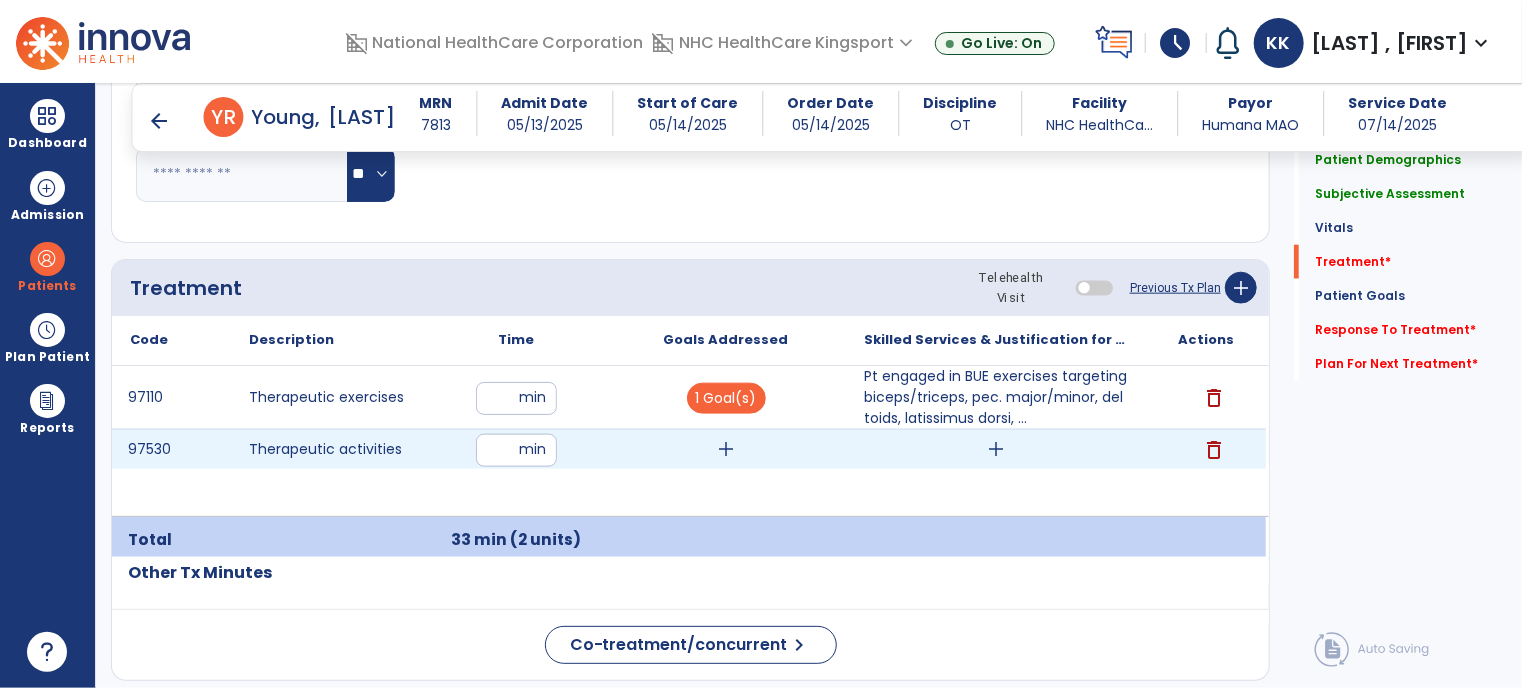 click on "**" at bounding box center [516, 450] 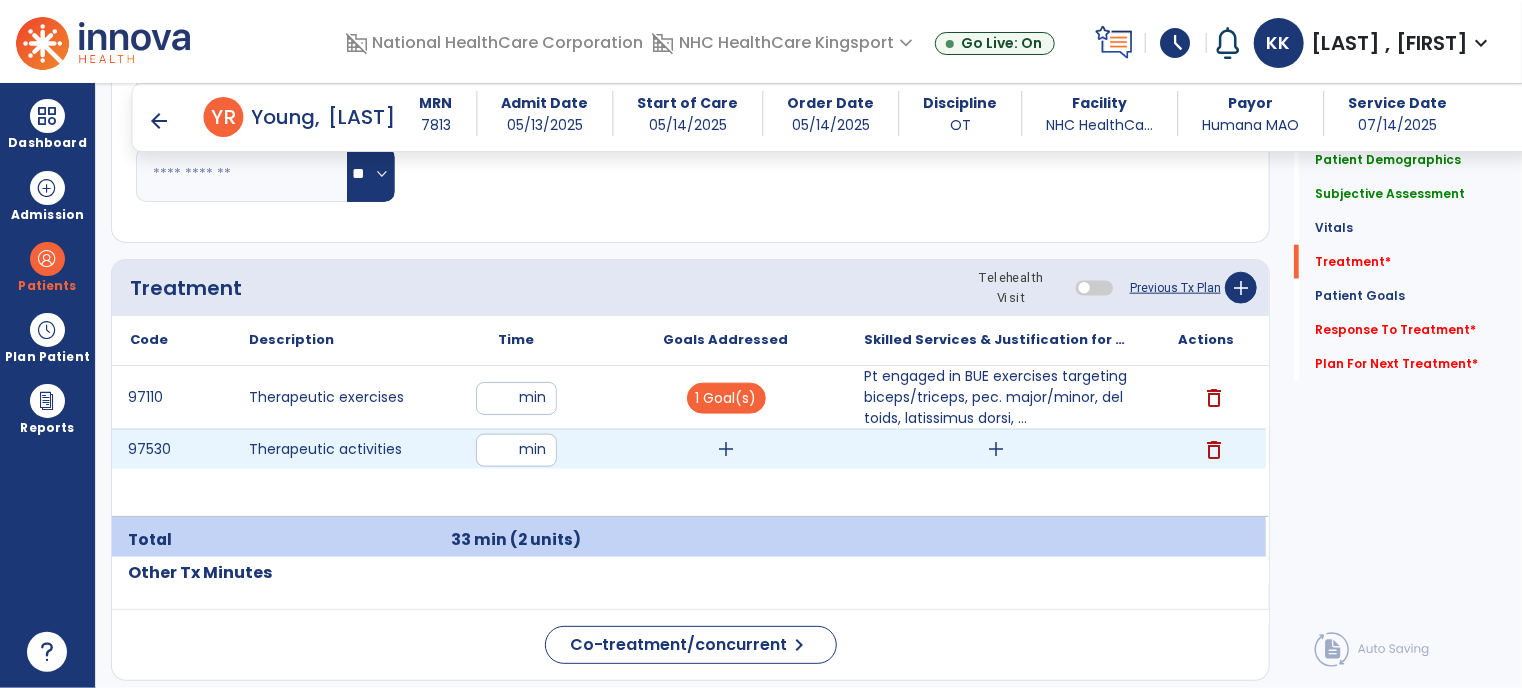 type on "**" 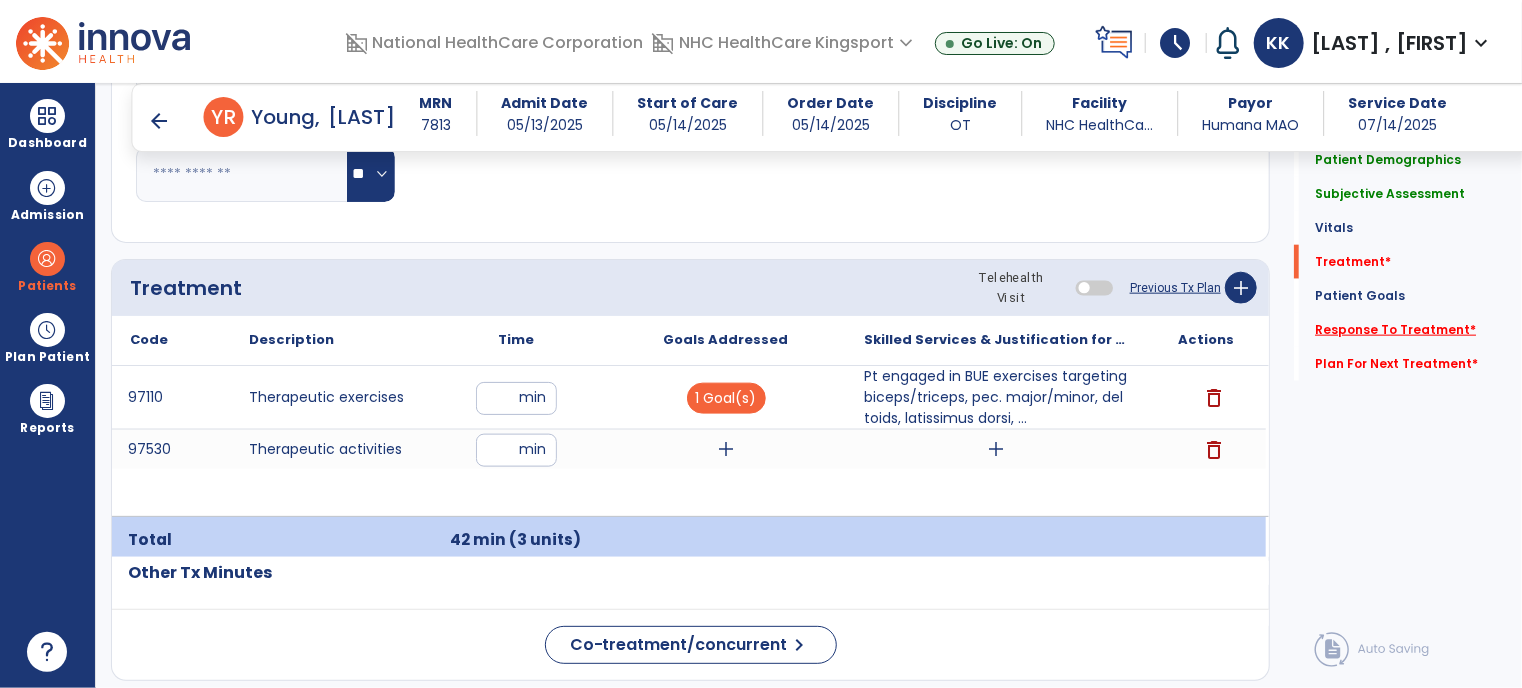 click on "Response To Treatment   *" 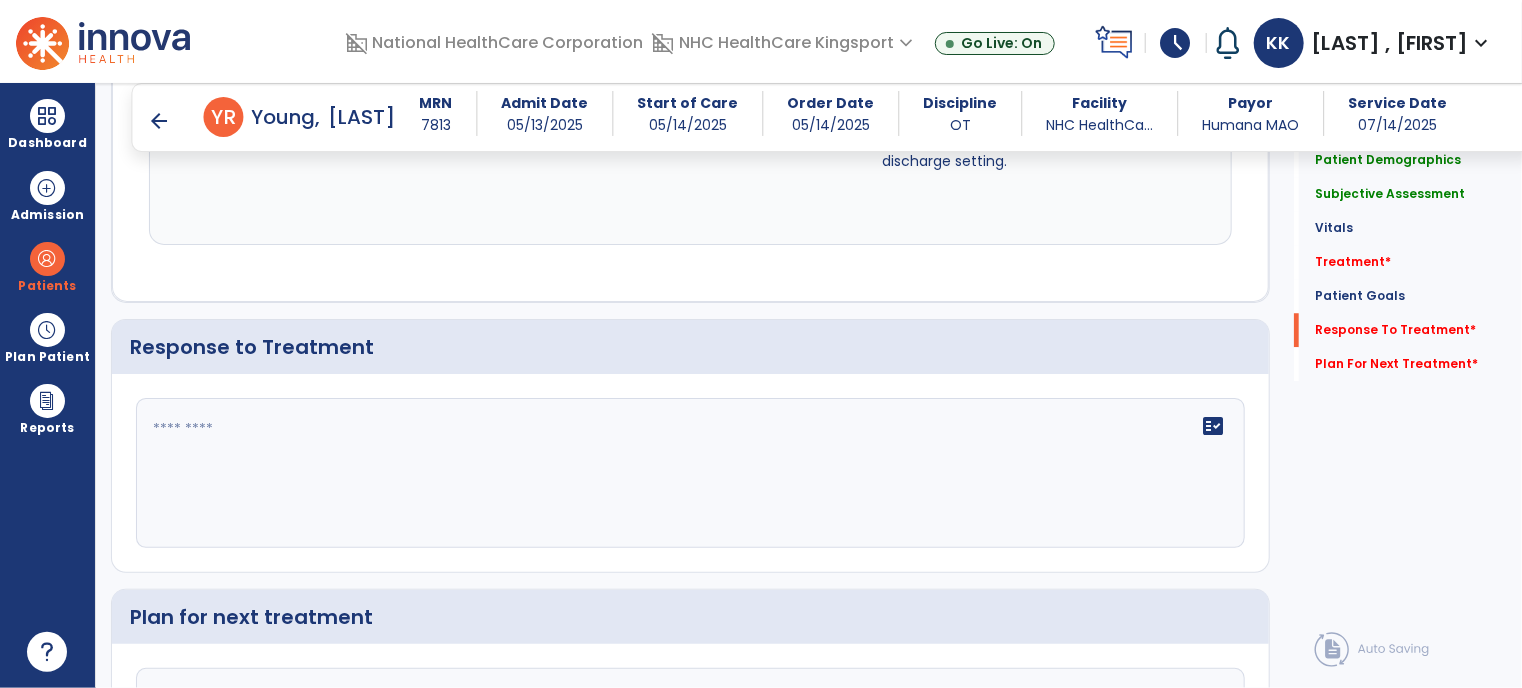 scroll, scrollTop: 2692, scrollLeft: 0, axis: vertical 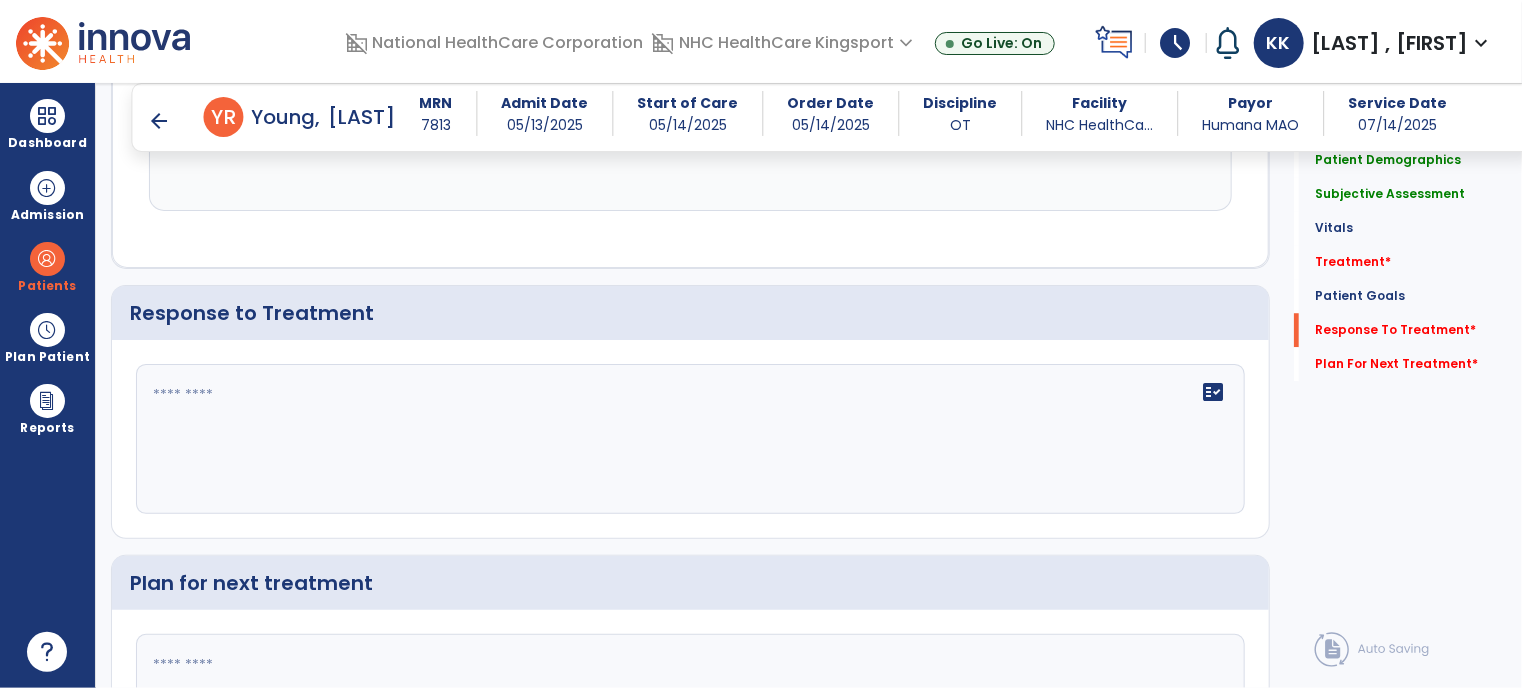 click on "fact_check" 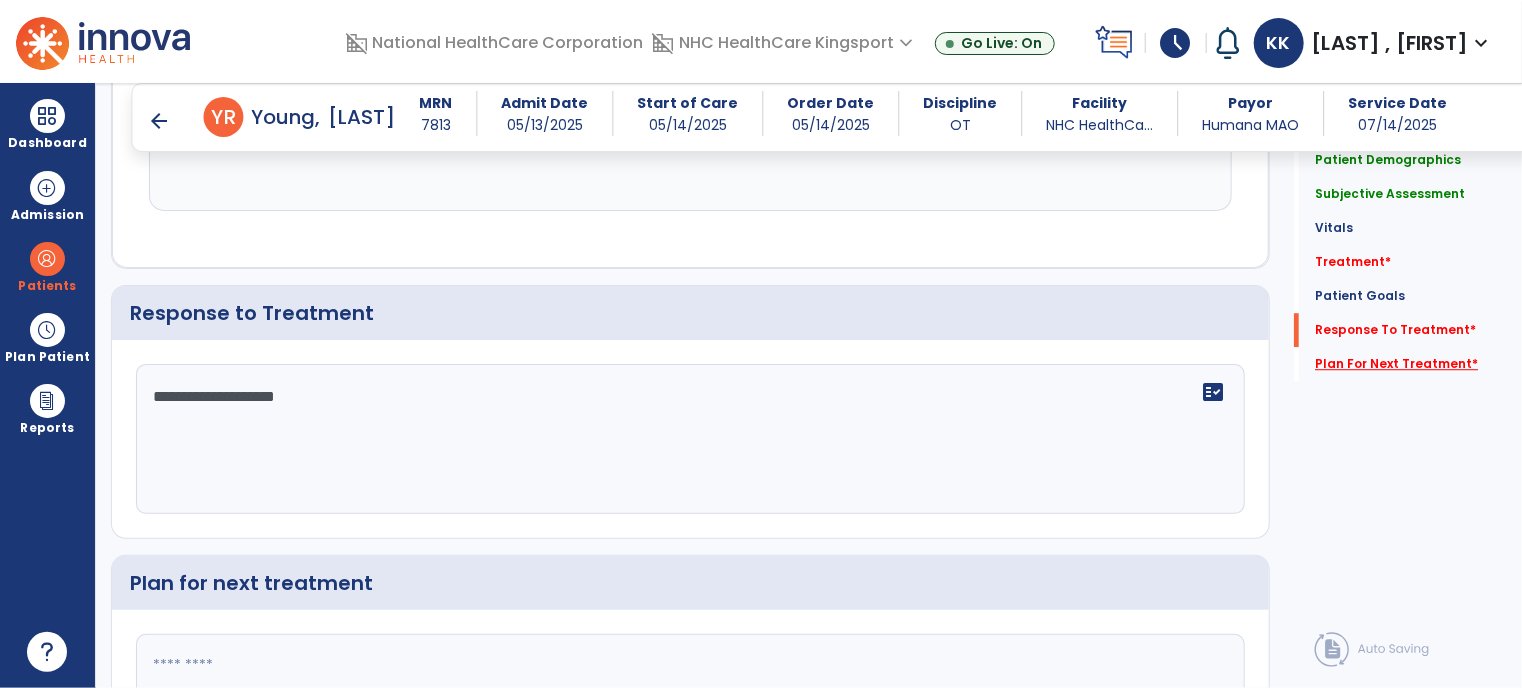 type on "**********" 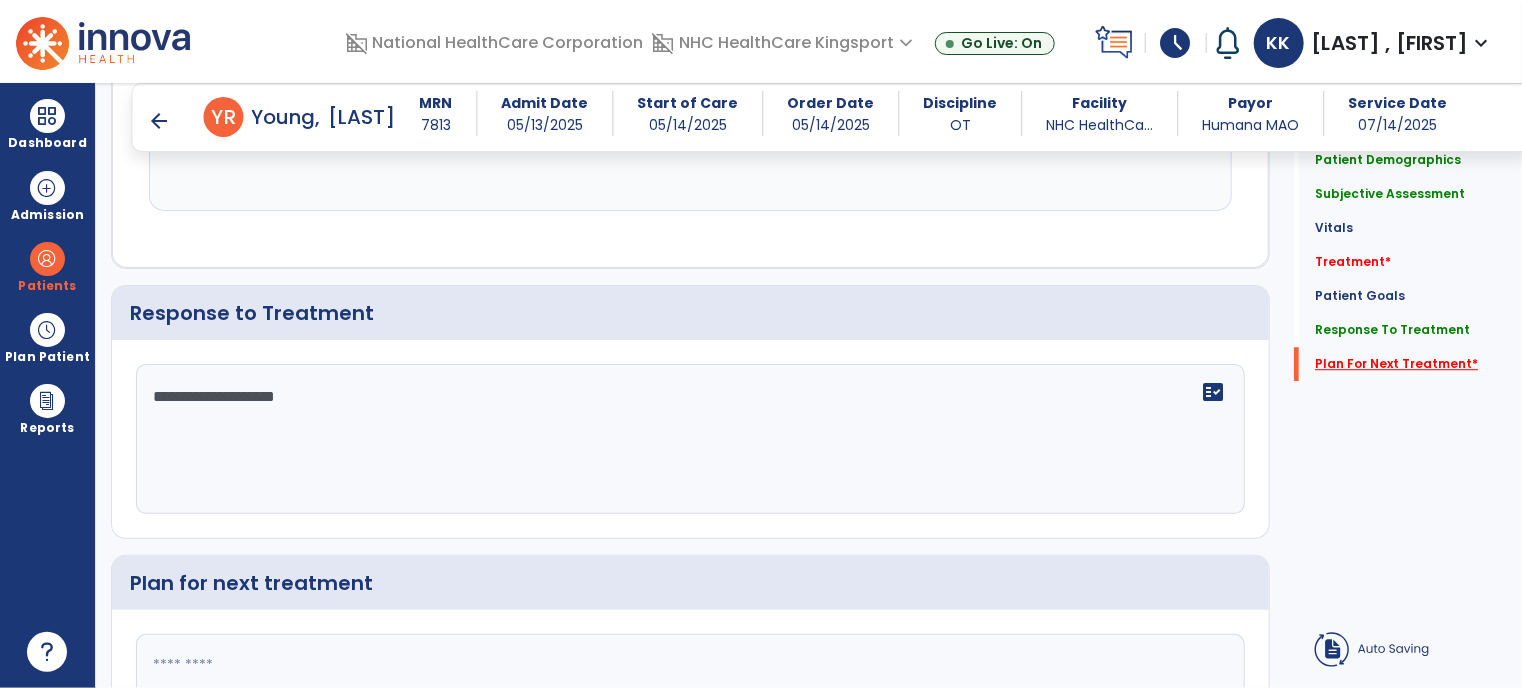 scroll, scrollTop: 2851, scrollLeft: 0, axis: vertical 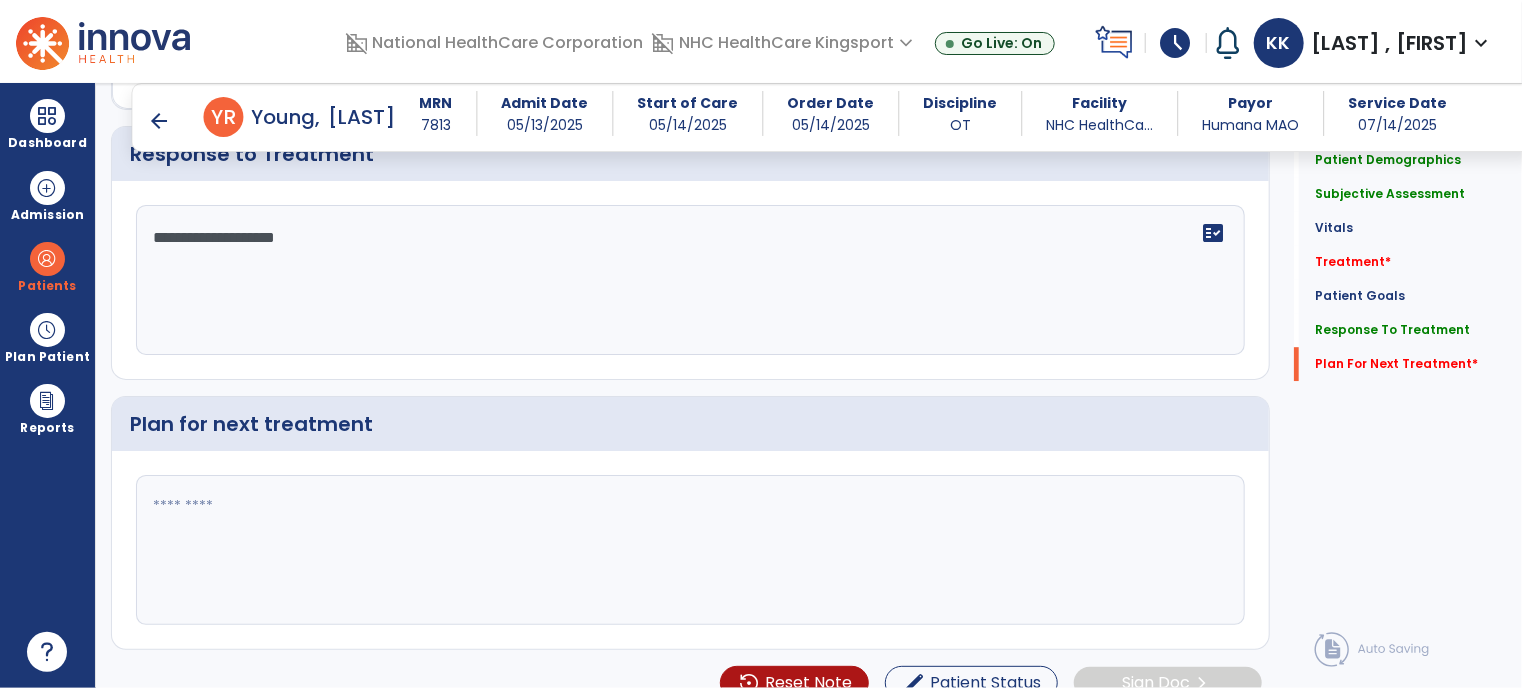 click 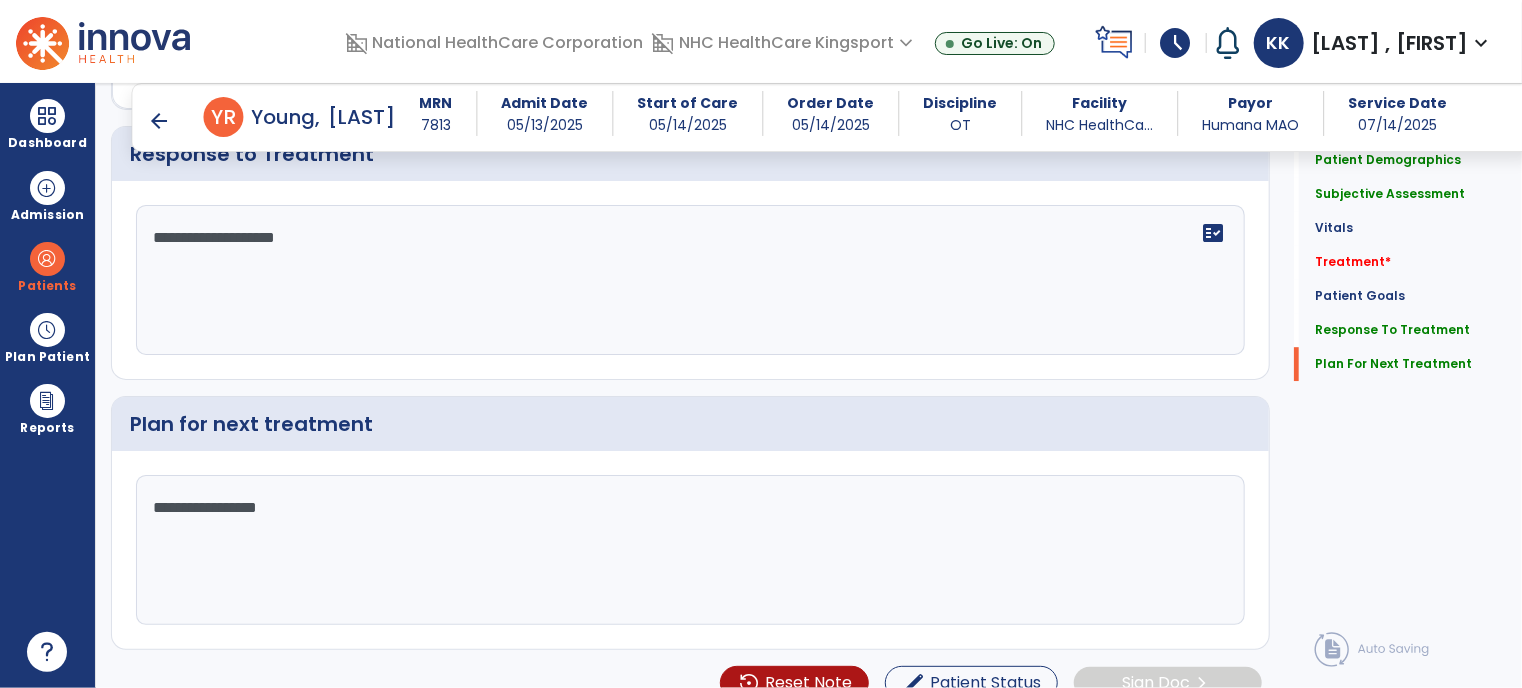 click on "**********" 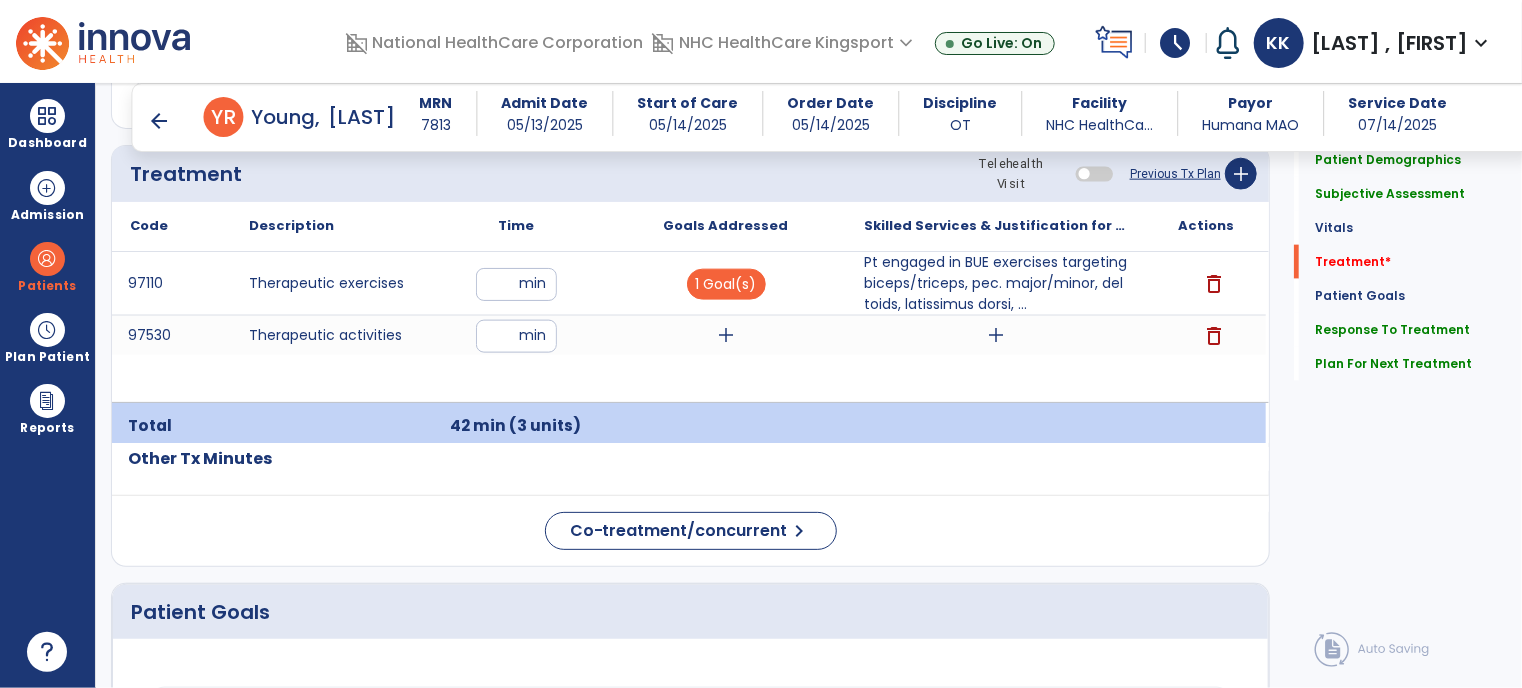 scroll, scrollTop: 1207, scrollLeft: 0, axis: vertical 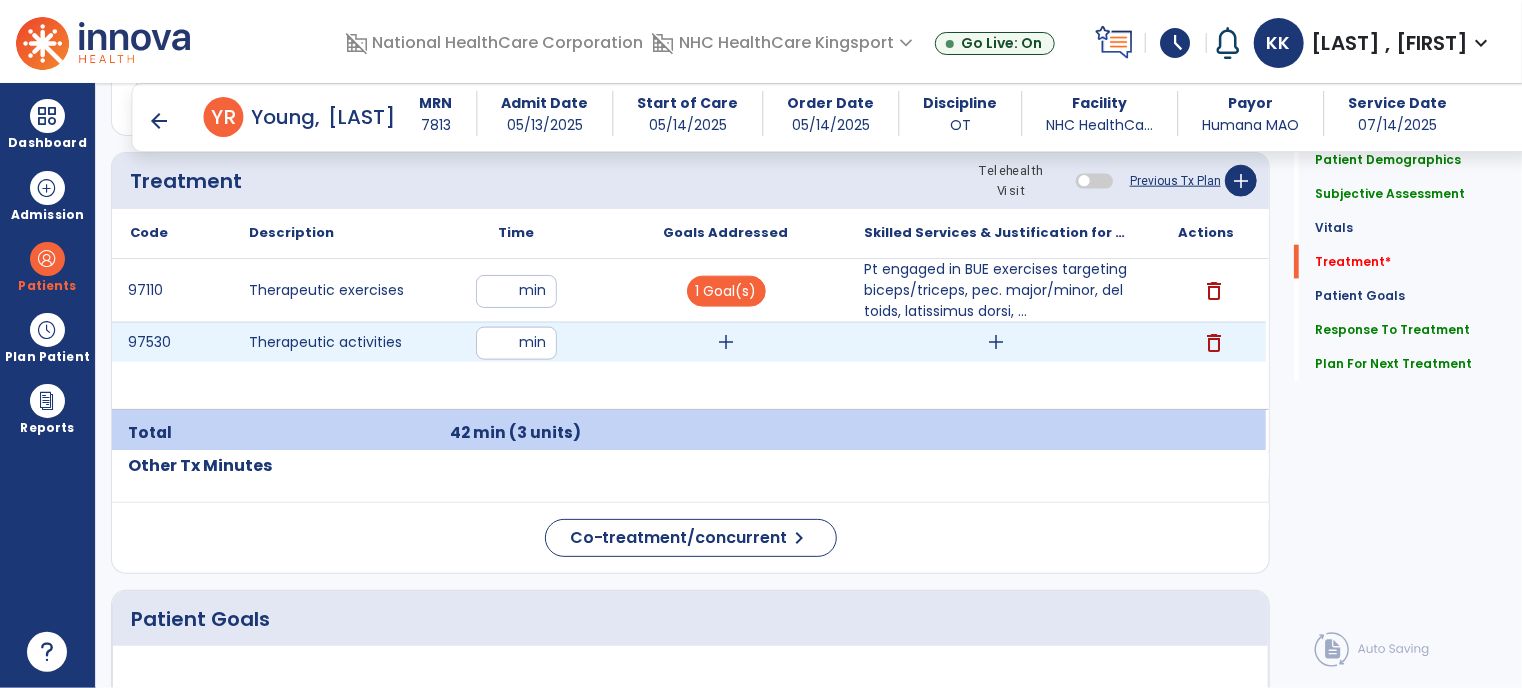 type on "**********" 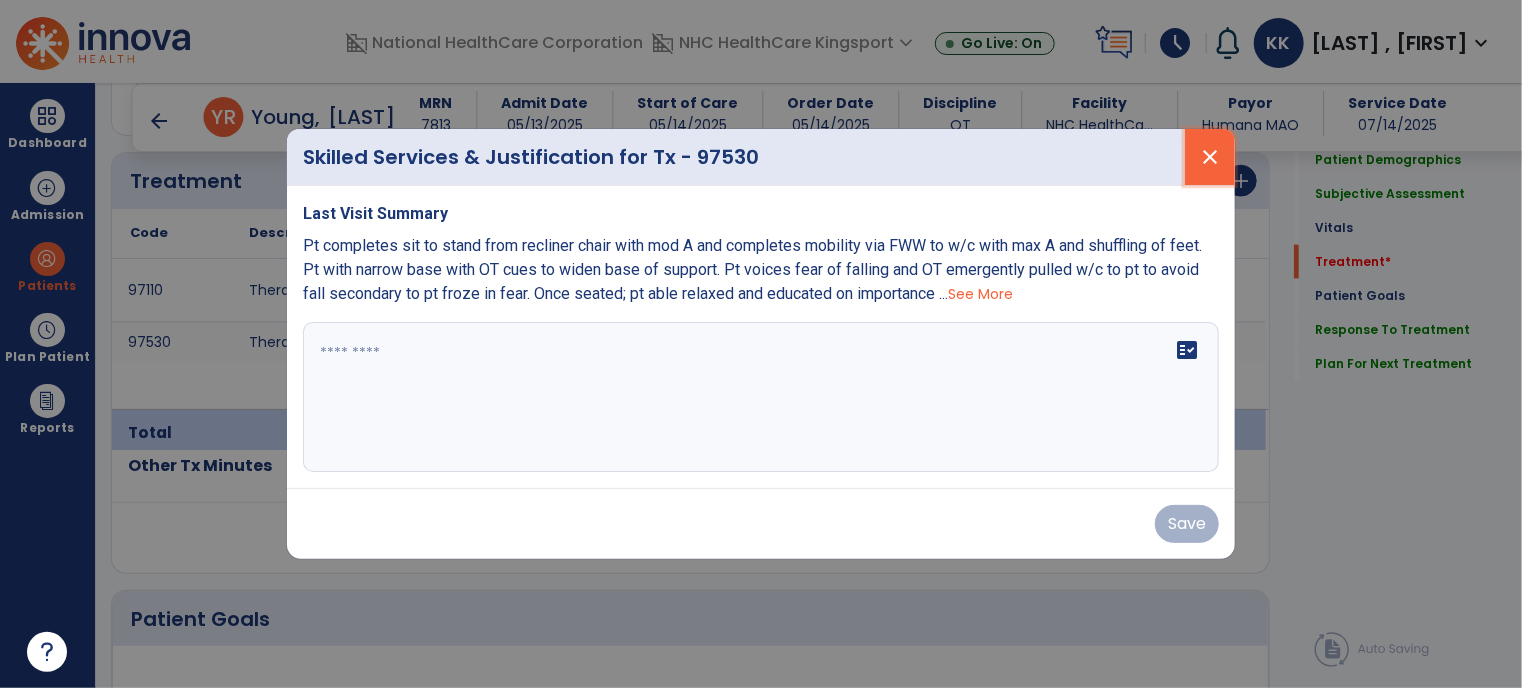 click on "close" at bounding box center (1210, 157) 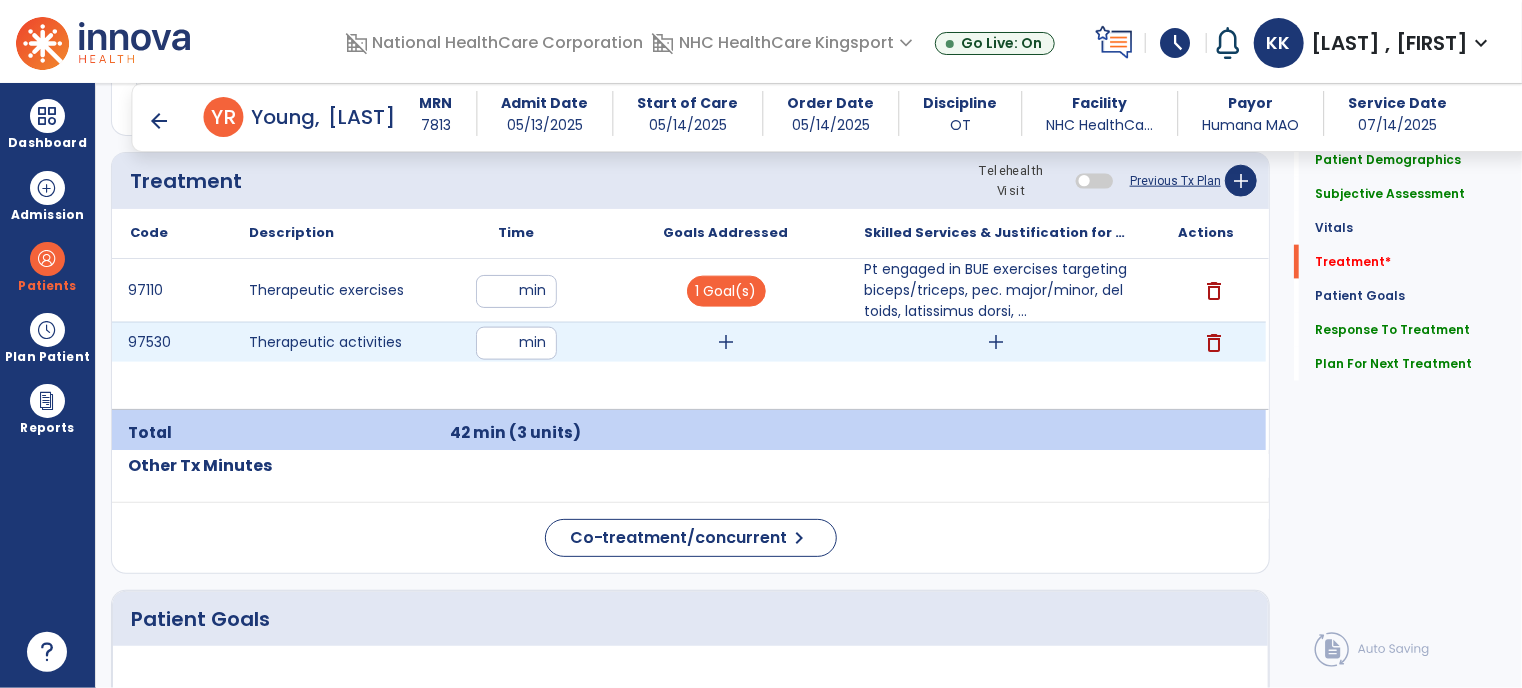 click on "add" at bounding box center (726, 342) 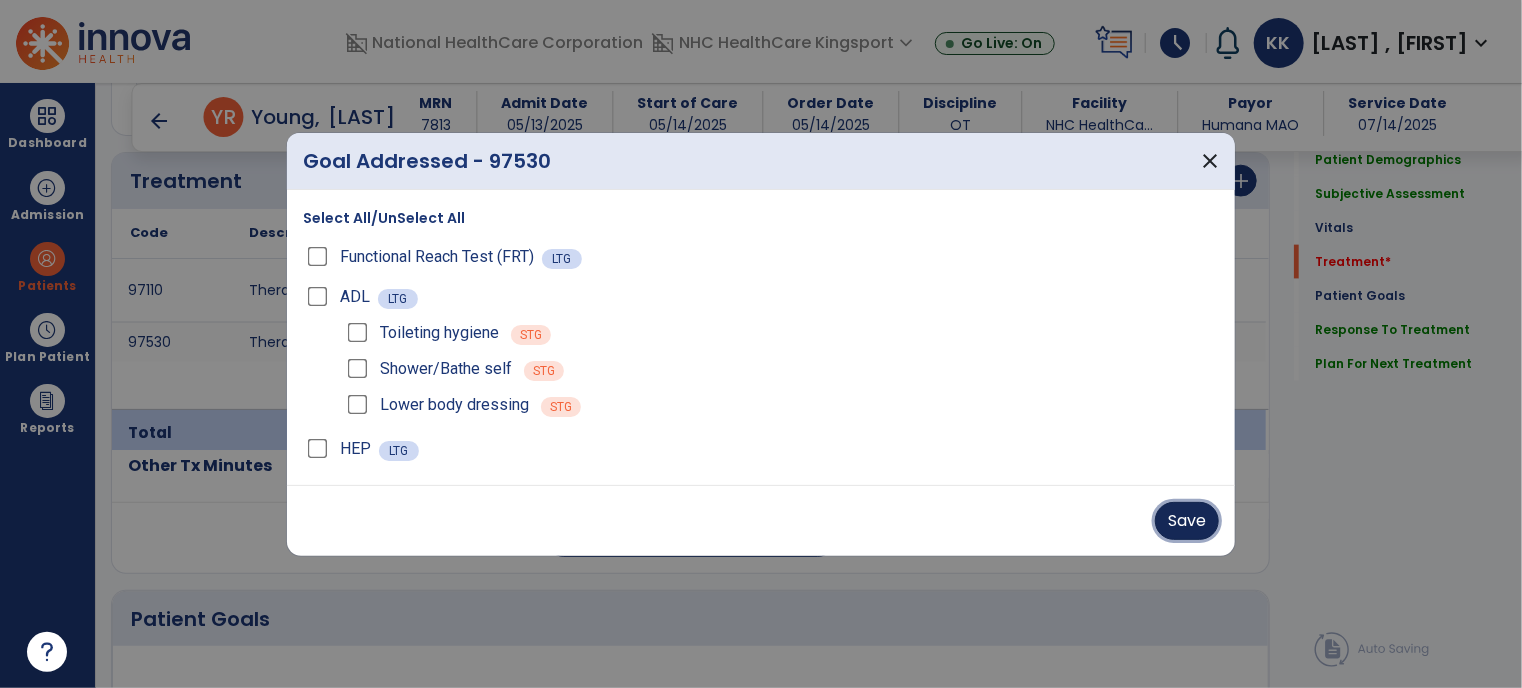 click on "Save" at bounding box center (1187, 521) 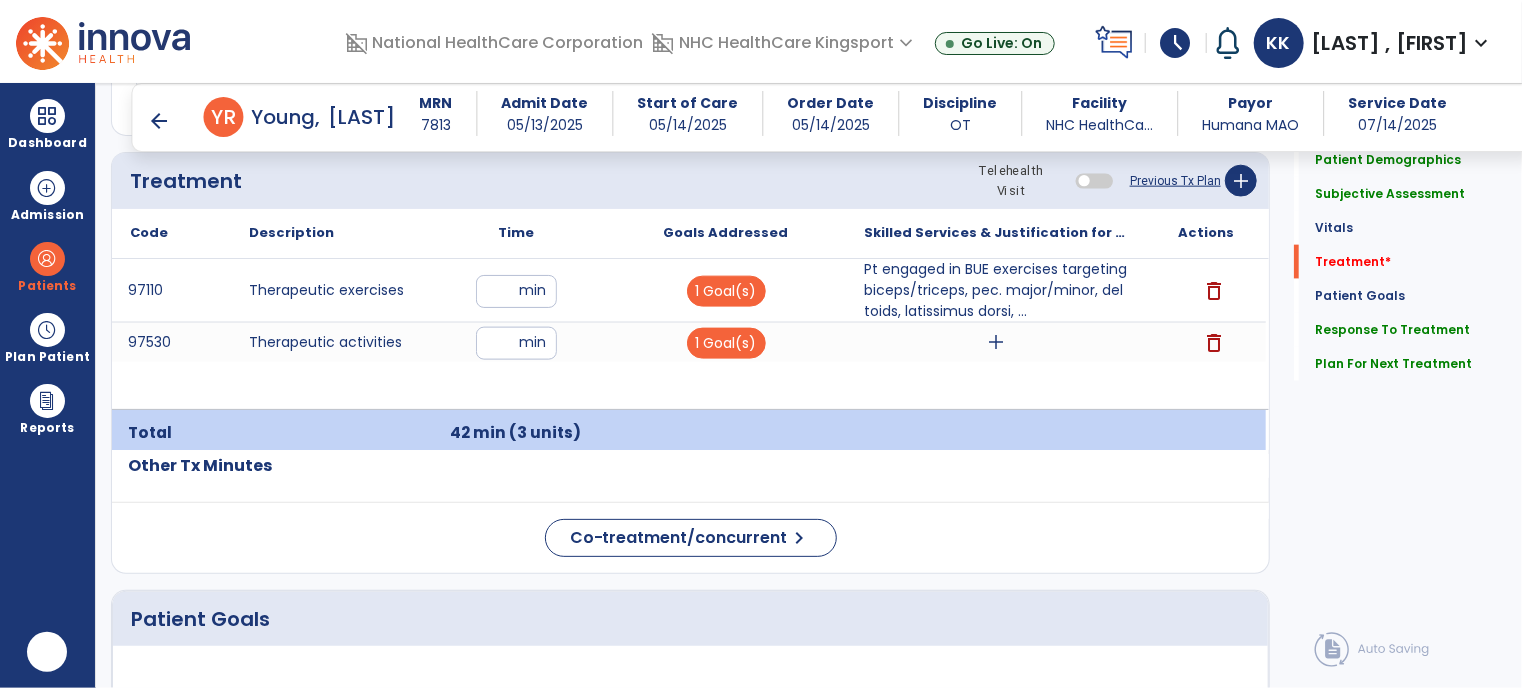 scroll, scrollTop: 0, scrollLeft: 0, axis: both 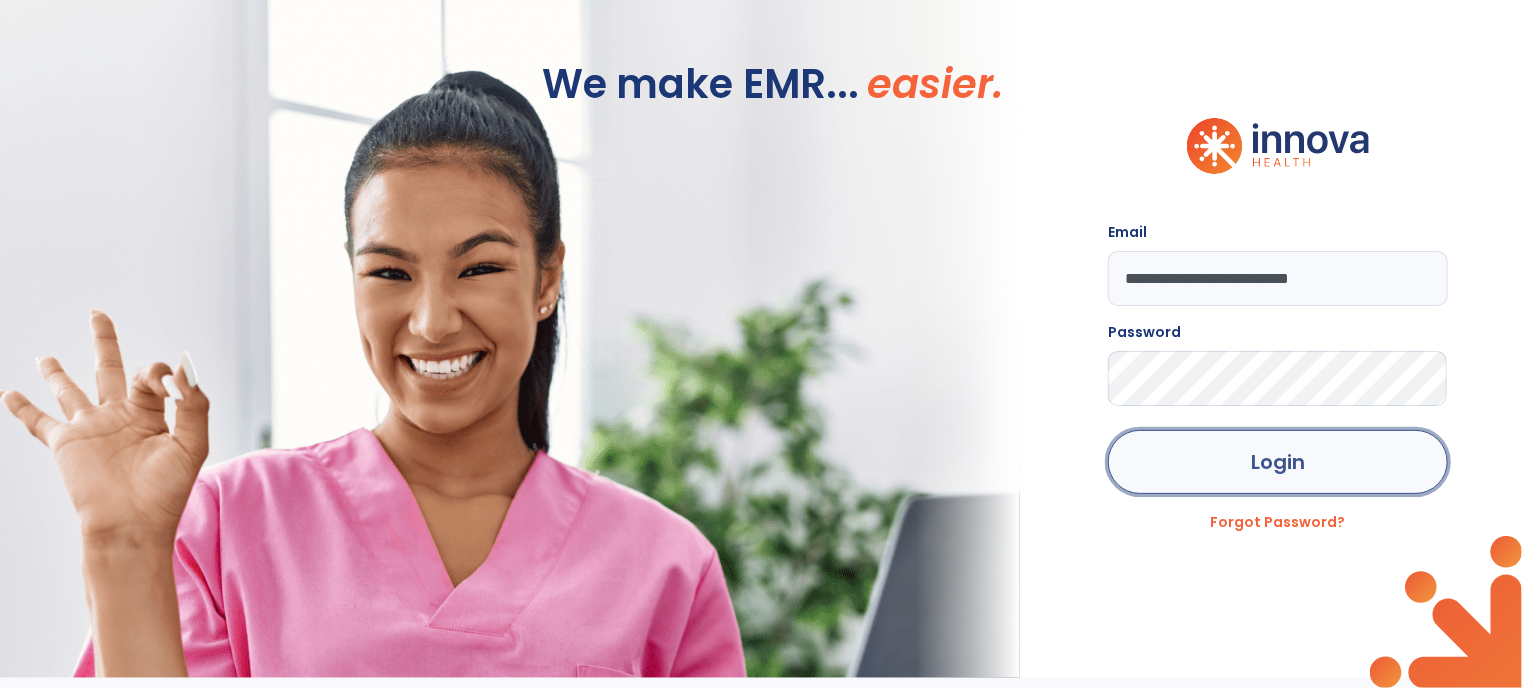 click on "Login" 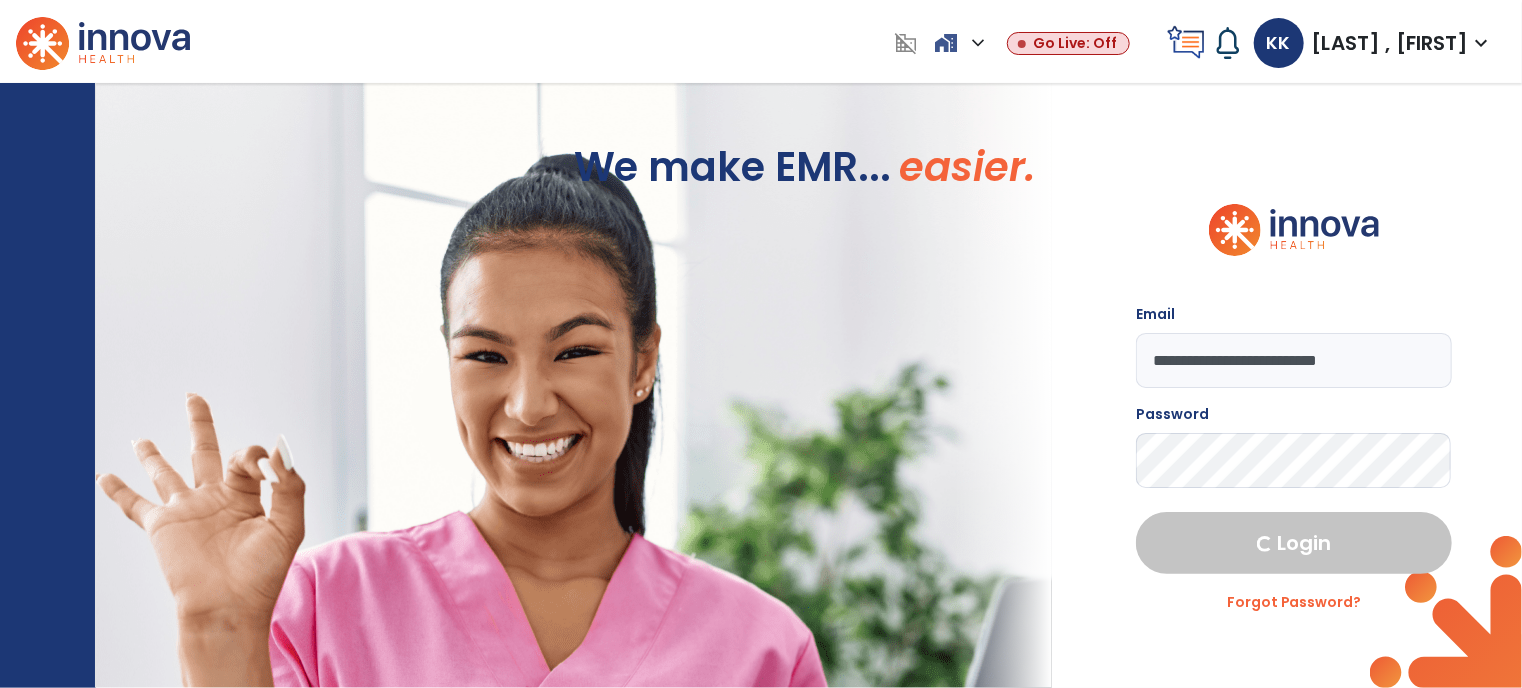 select on "****" 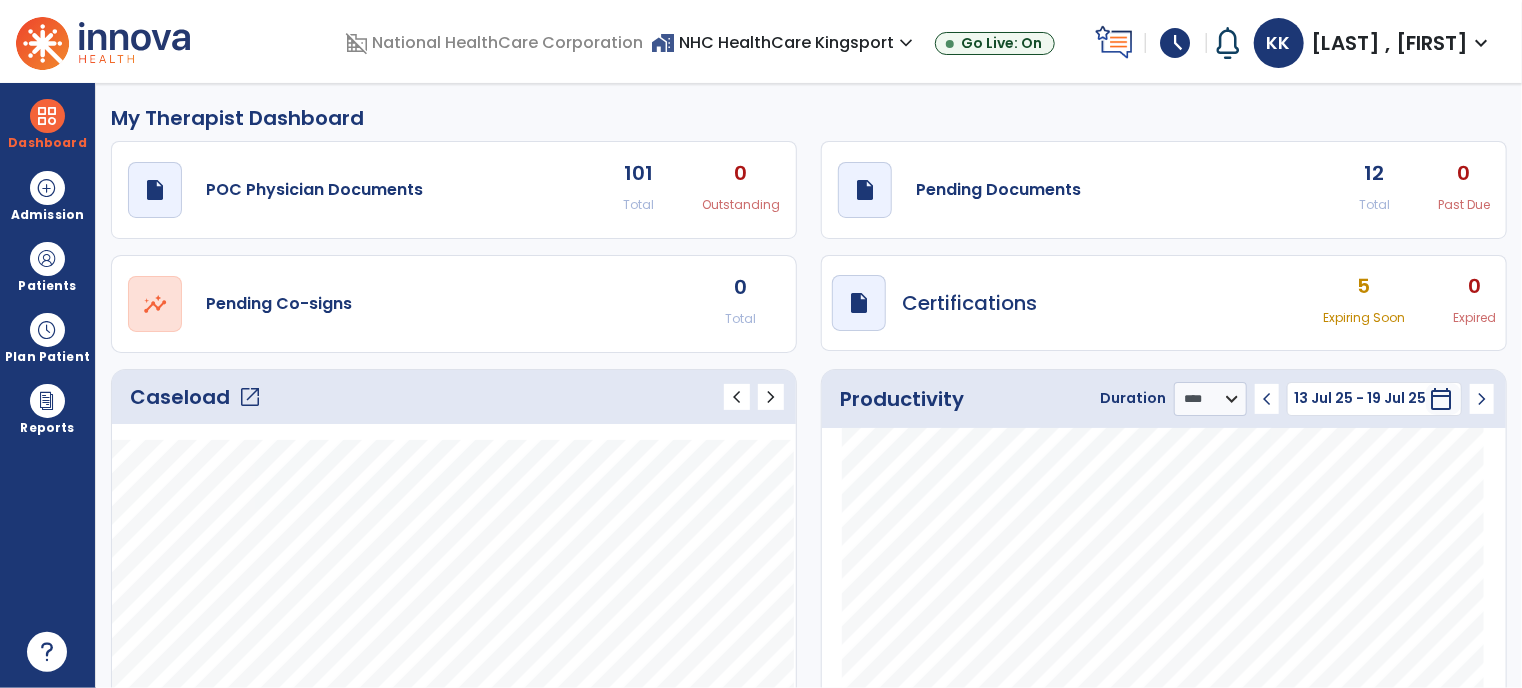 click on "open_in_new" 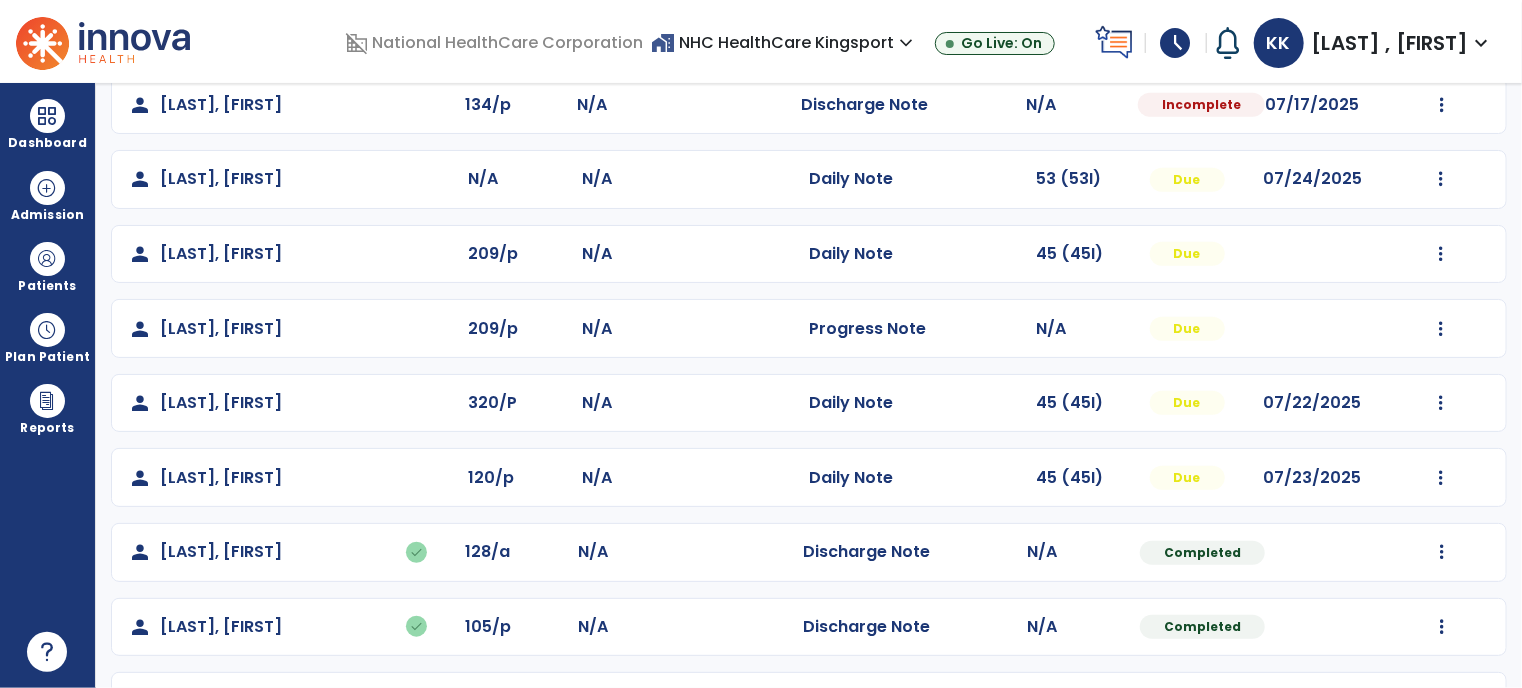 scroll, scrollTop: 696, scrollLeft: 0, axis: vertical 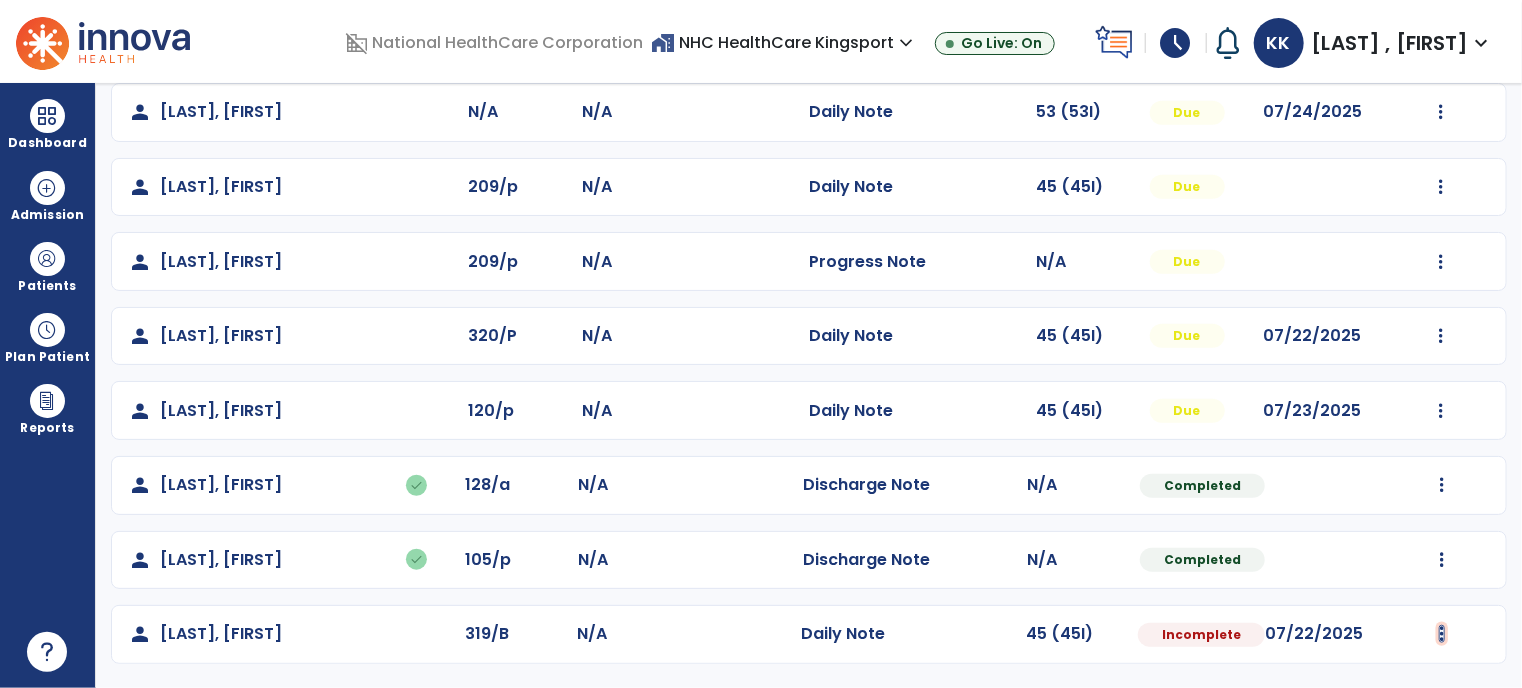 click at bounding box center (1442, -335) 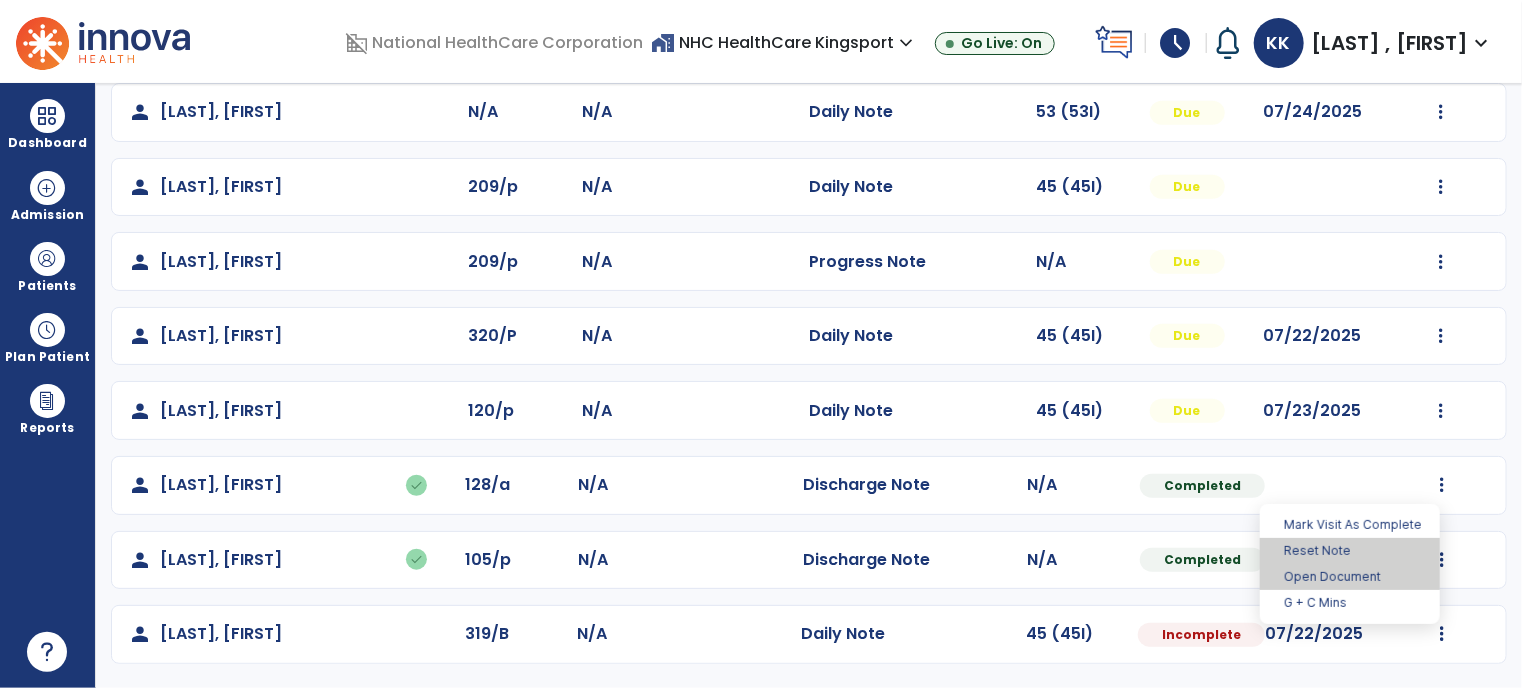 click on "Mark Visit As Complete   Reset Note   Open Document   G + C Mins" at bounding box center [1350, 564] 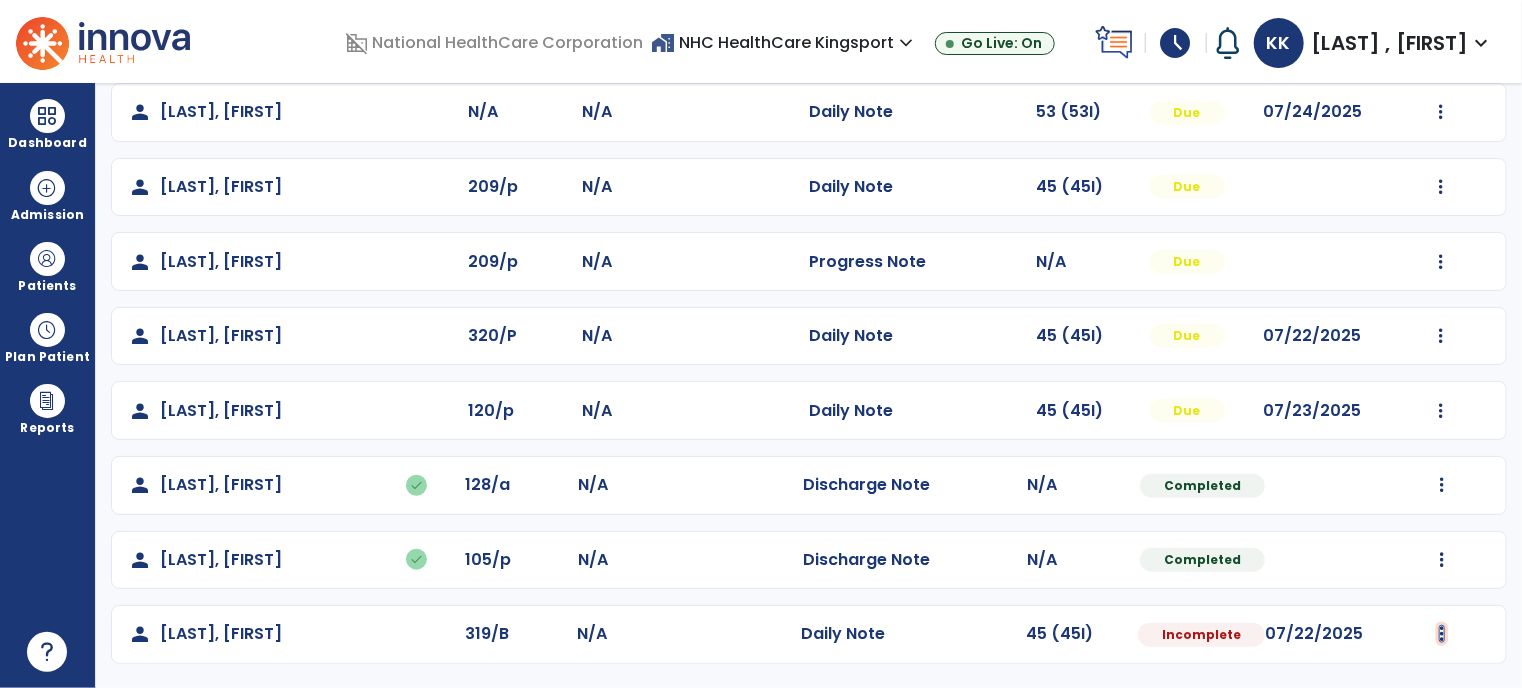 click at bounding box center (1442, 634) 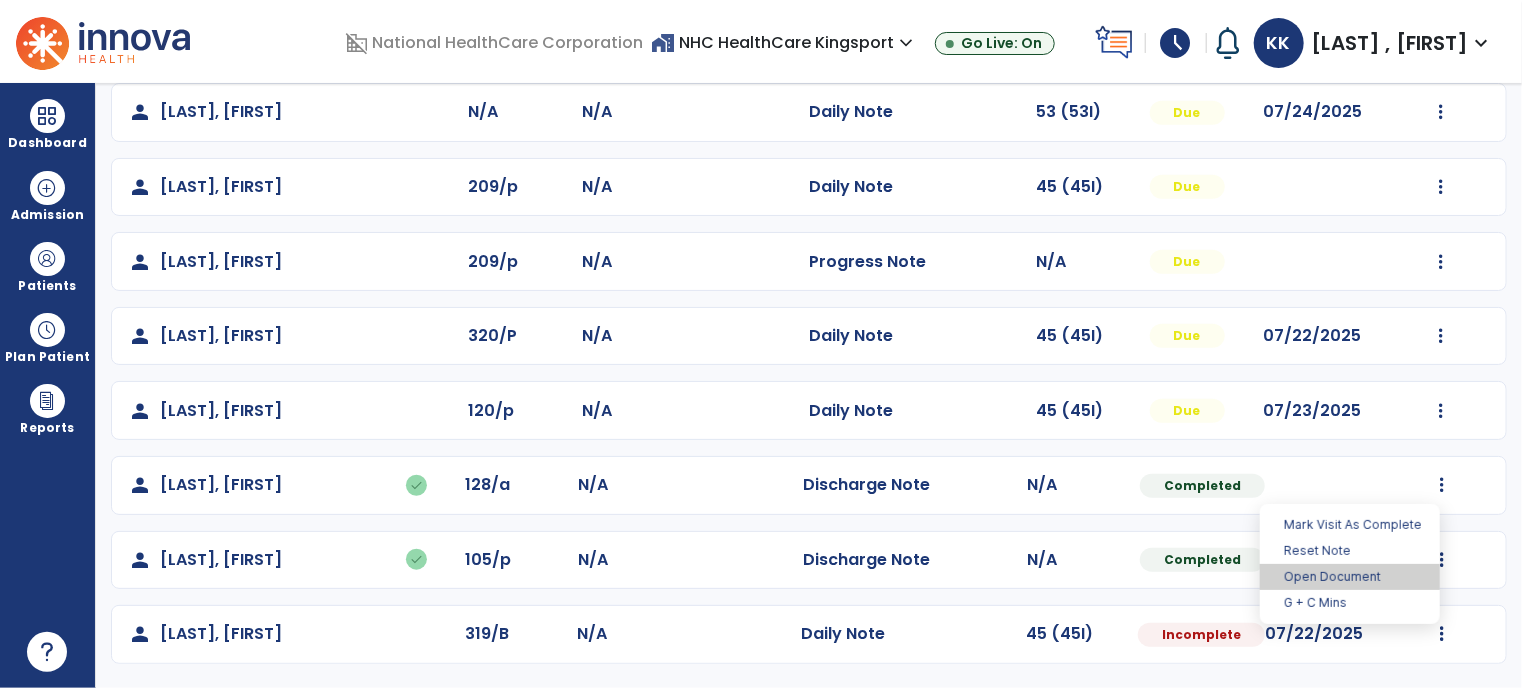 click on "Open Document" at bounding box center [1350, 577] 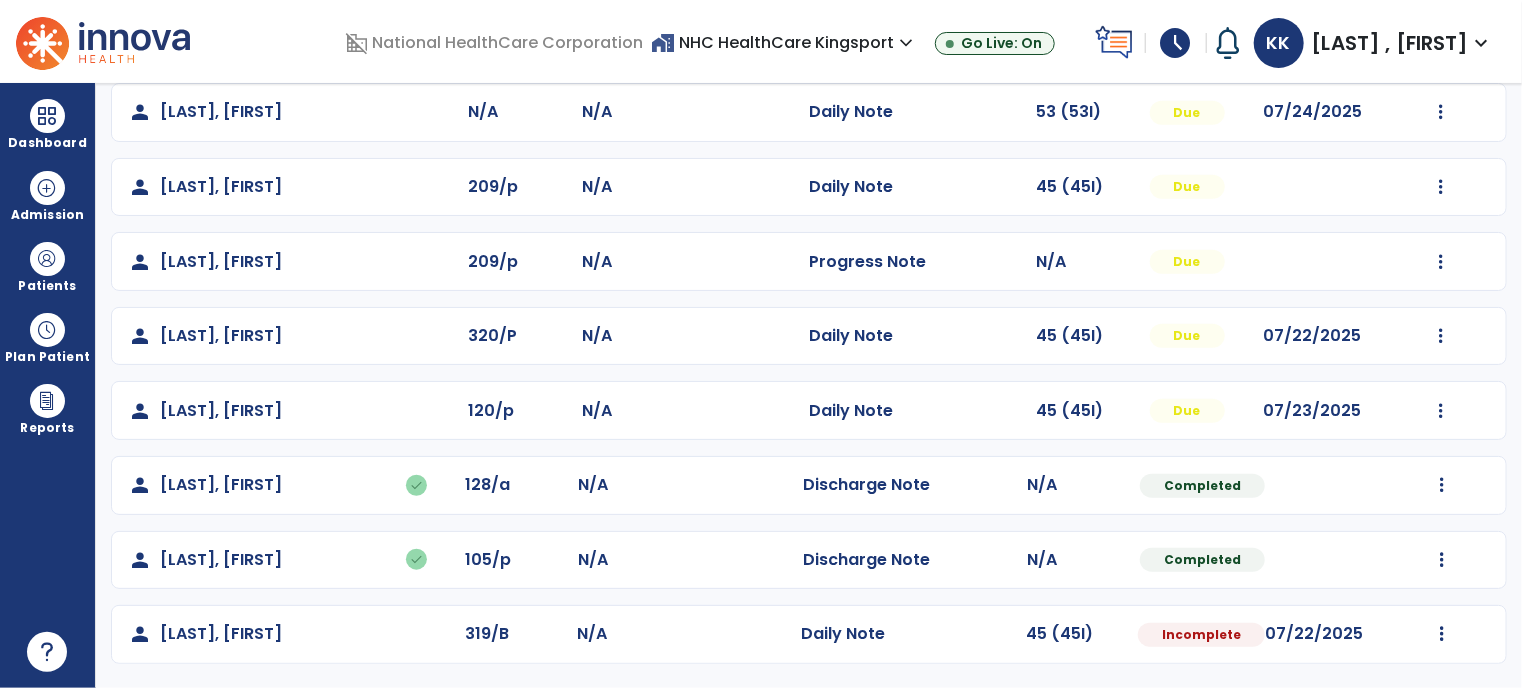 select on "*" 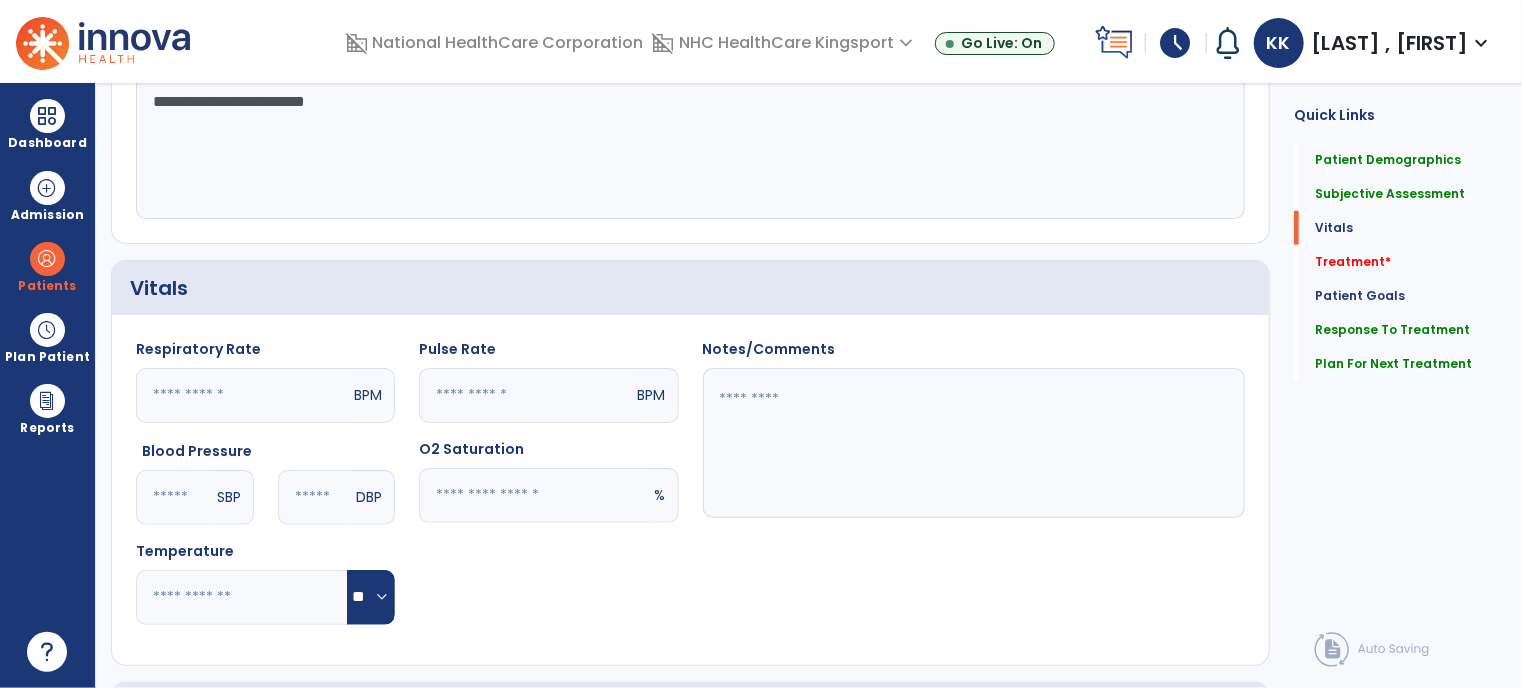 scroll, scrollTop: 604, scrollLeft: 0, axis: vertical 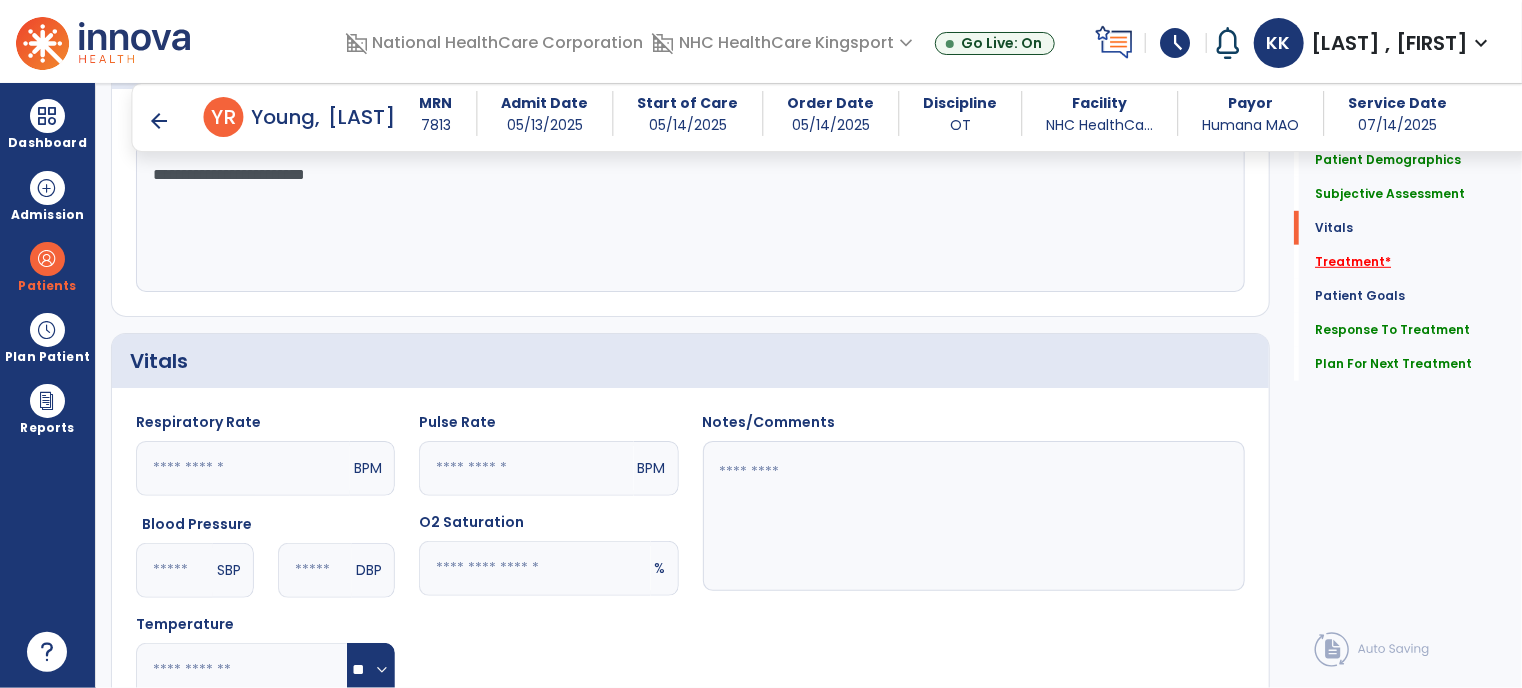 click on "Treatment   *" 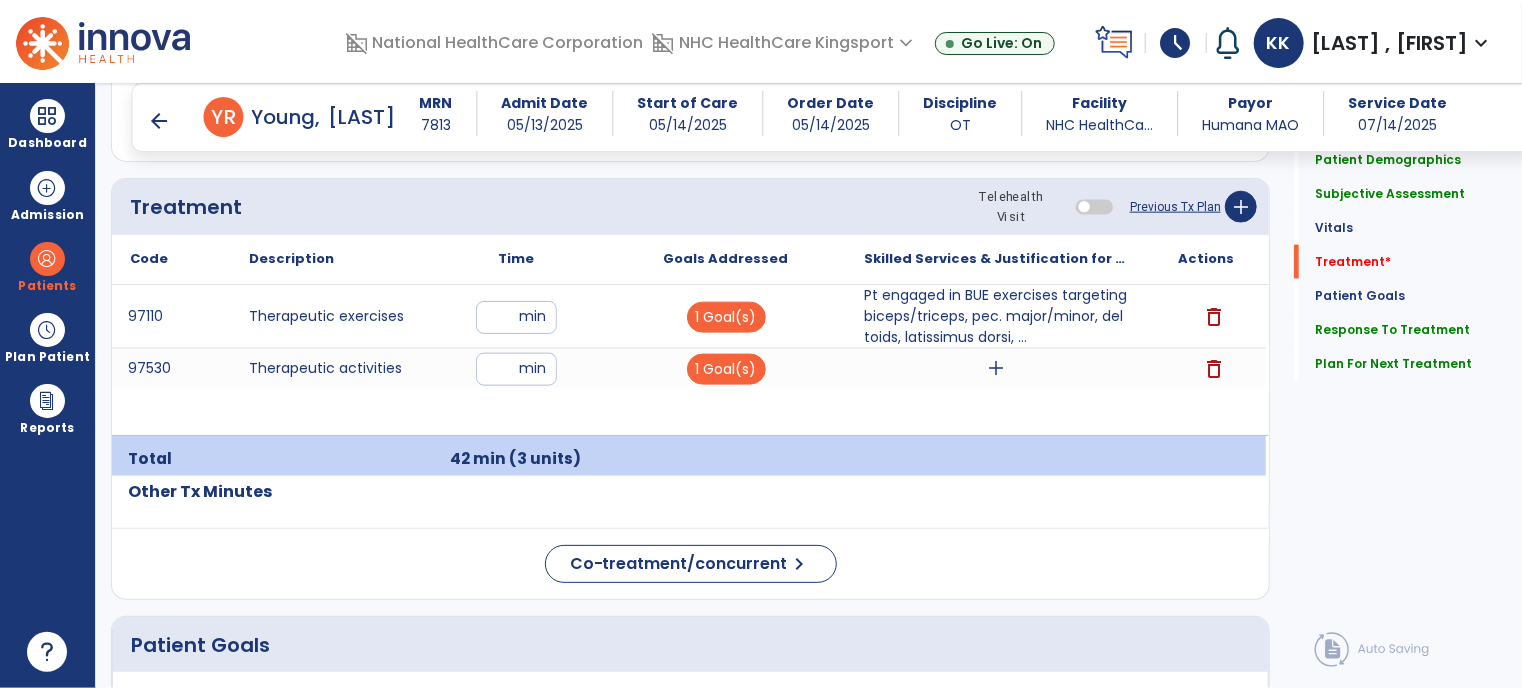 scroll, scrollTop: 1183, scrollLeft: 0, axis: vertical 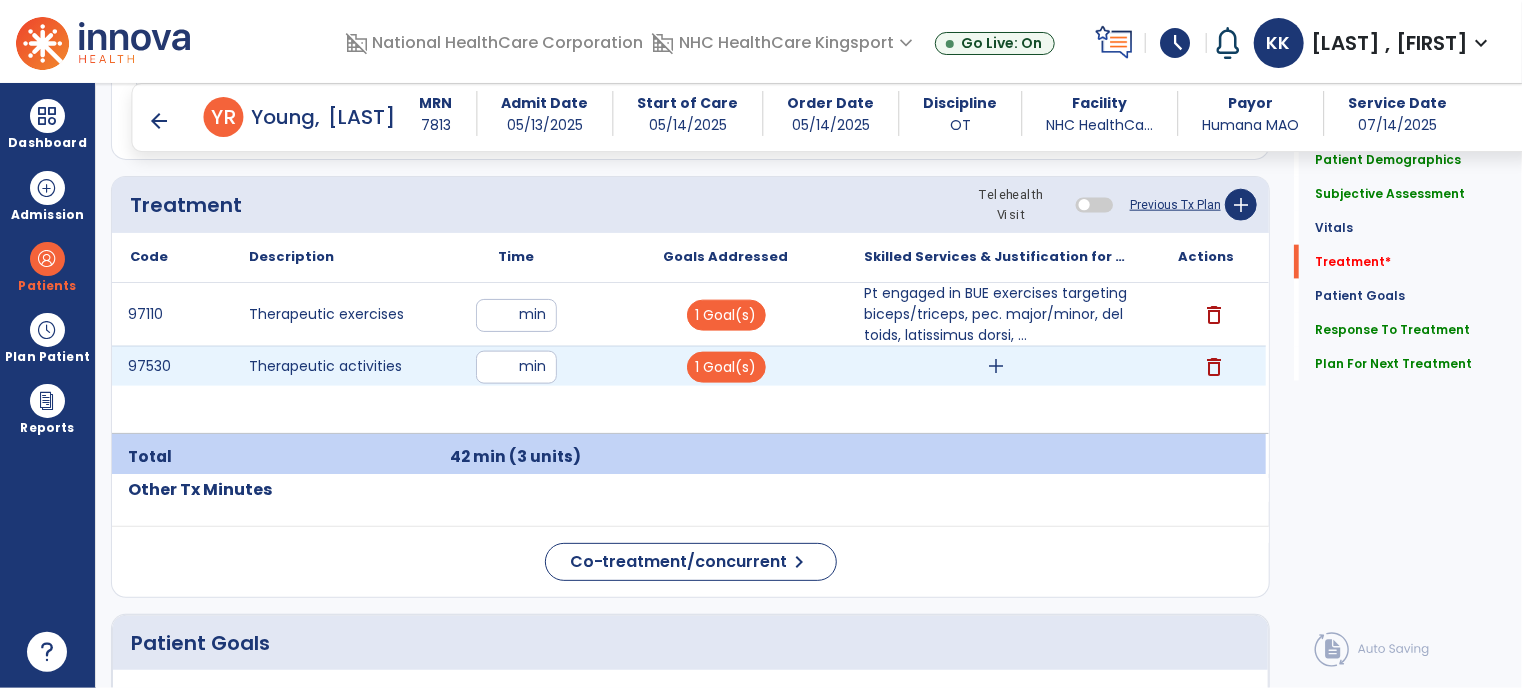 click on "add" at bounding box center (996, 366) 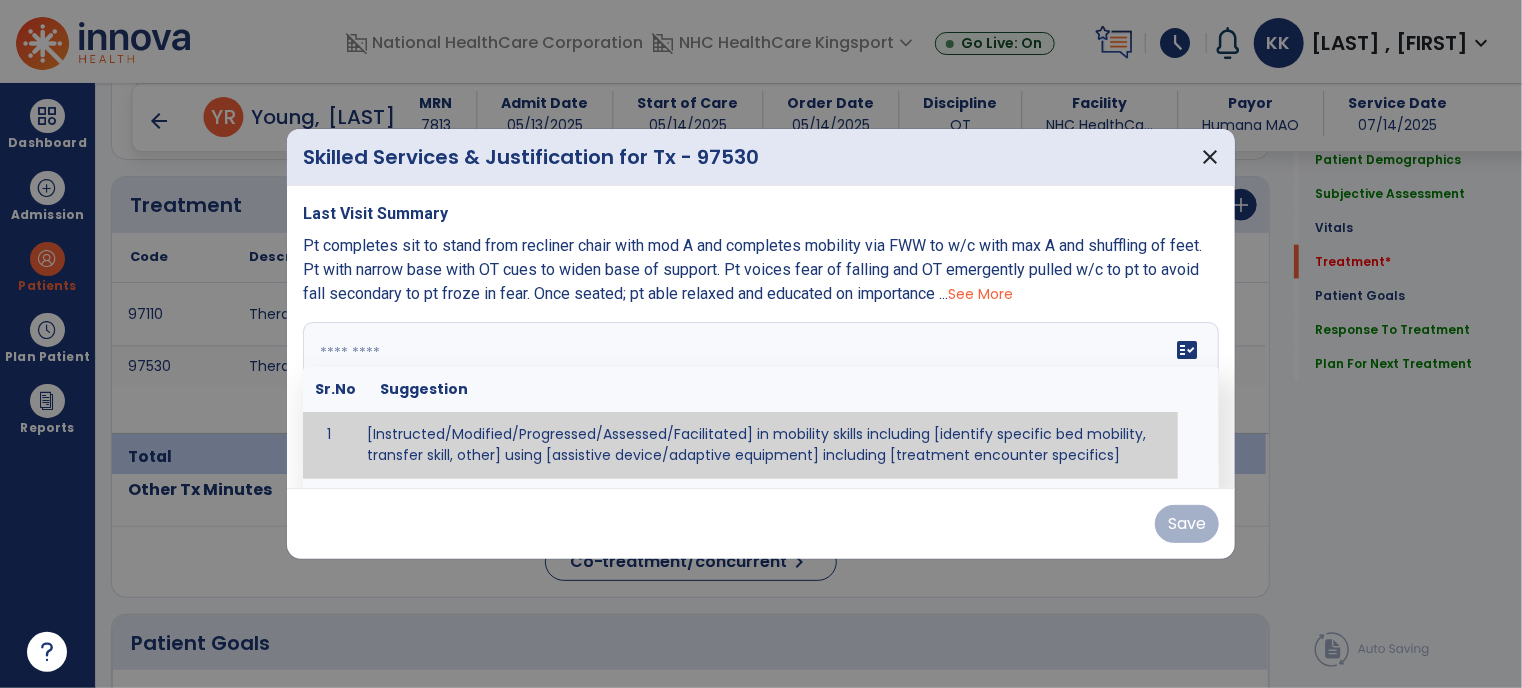 click at bounding box center [759, 397] 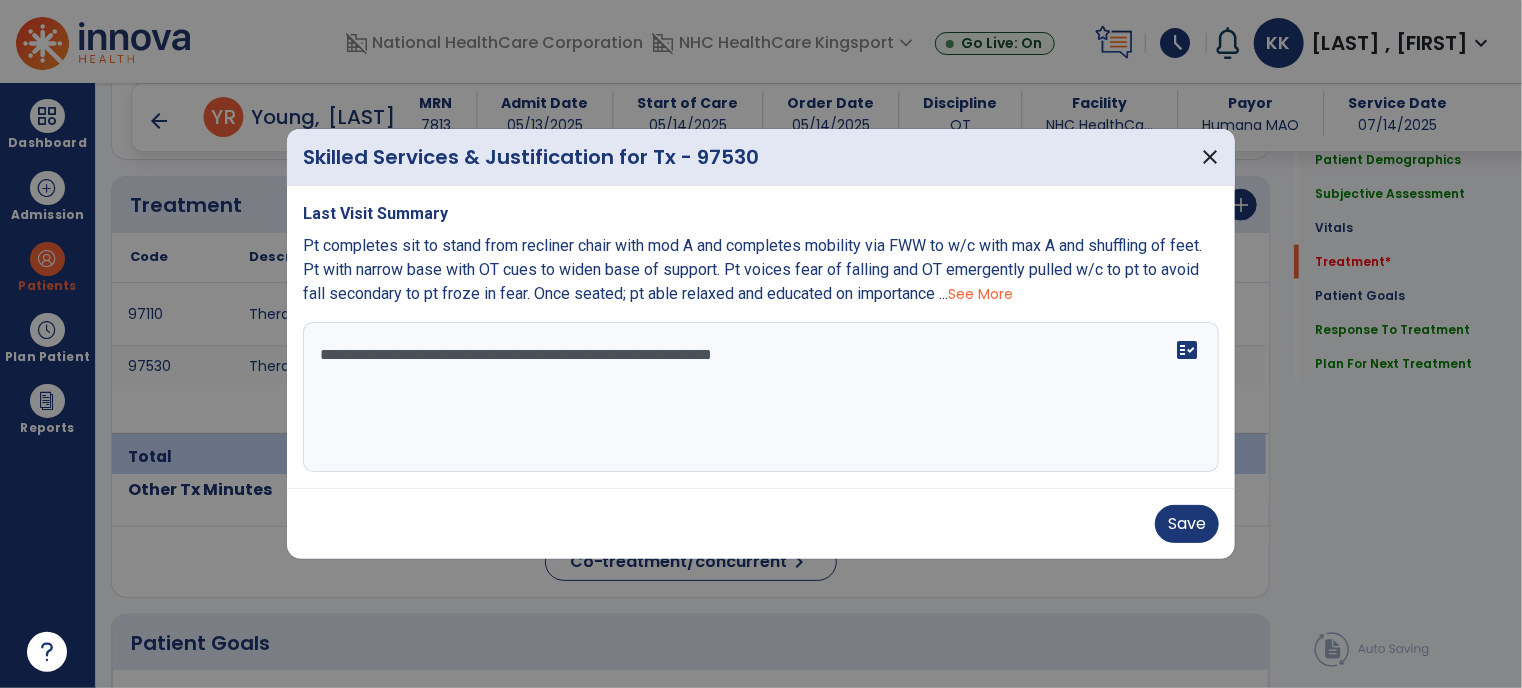 click on "**********" at bounding box center [761, 397] 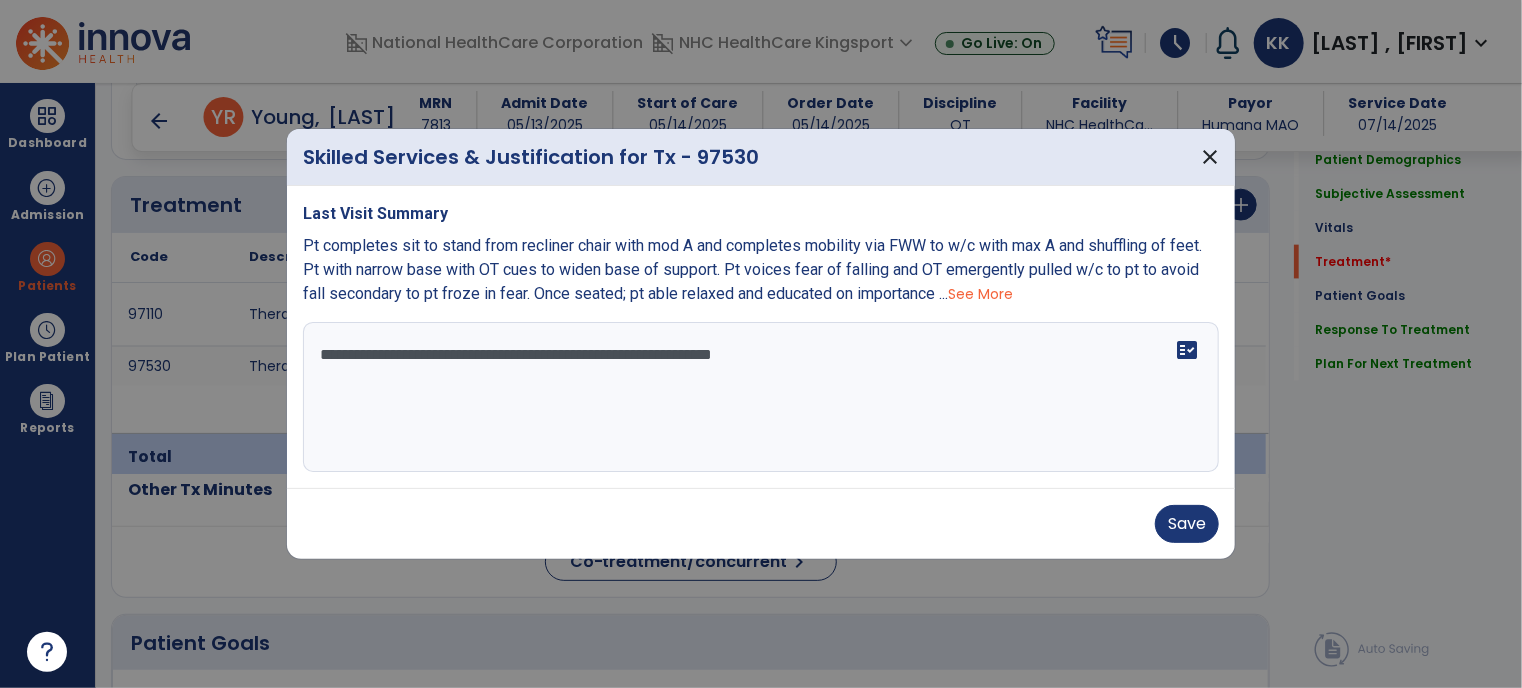 click on "**********" at bounding box center [761, 397] 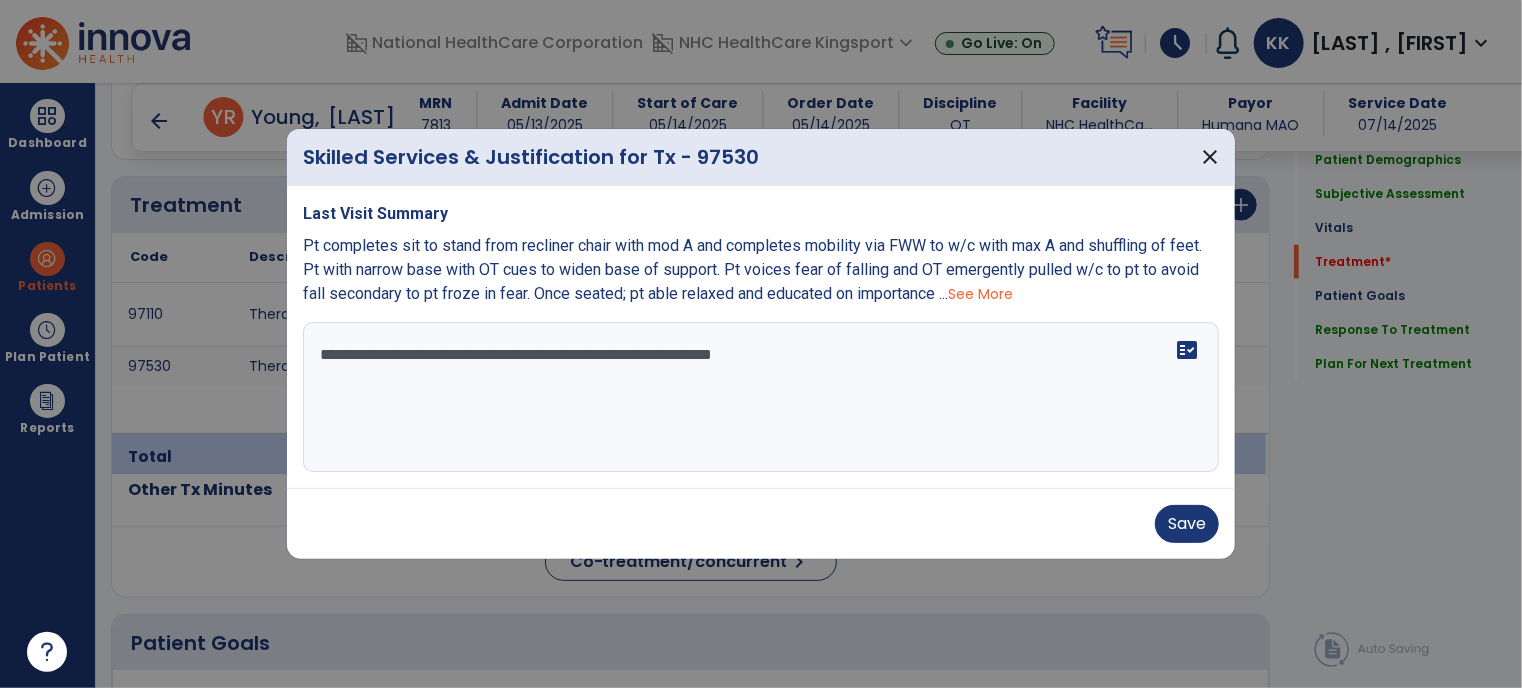 click on "See More" at bounding box center (980, 294) 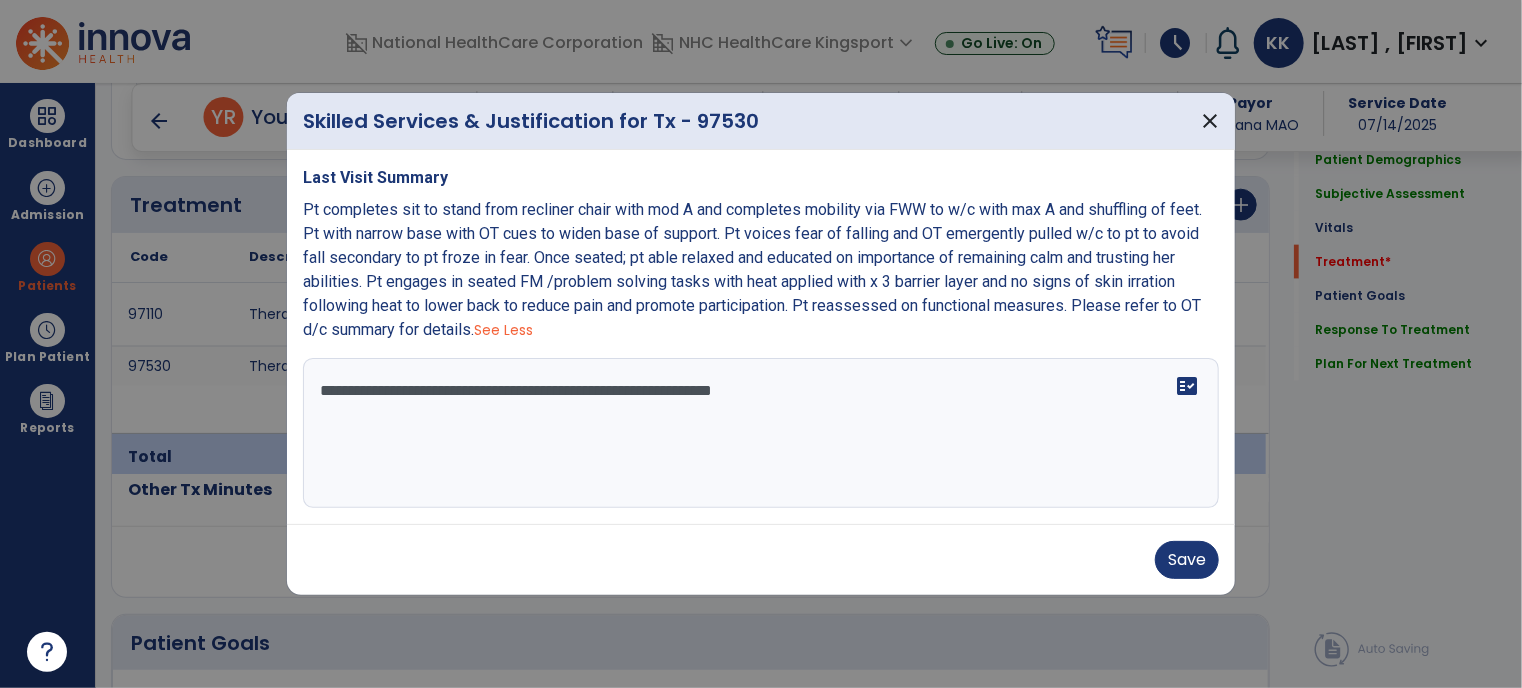 click on "**********" at bounding box center (761, 433) 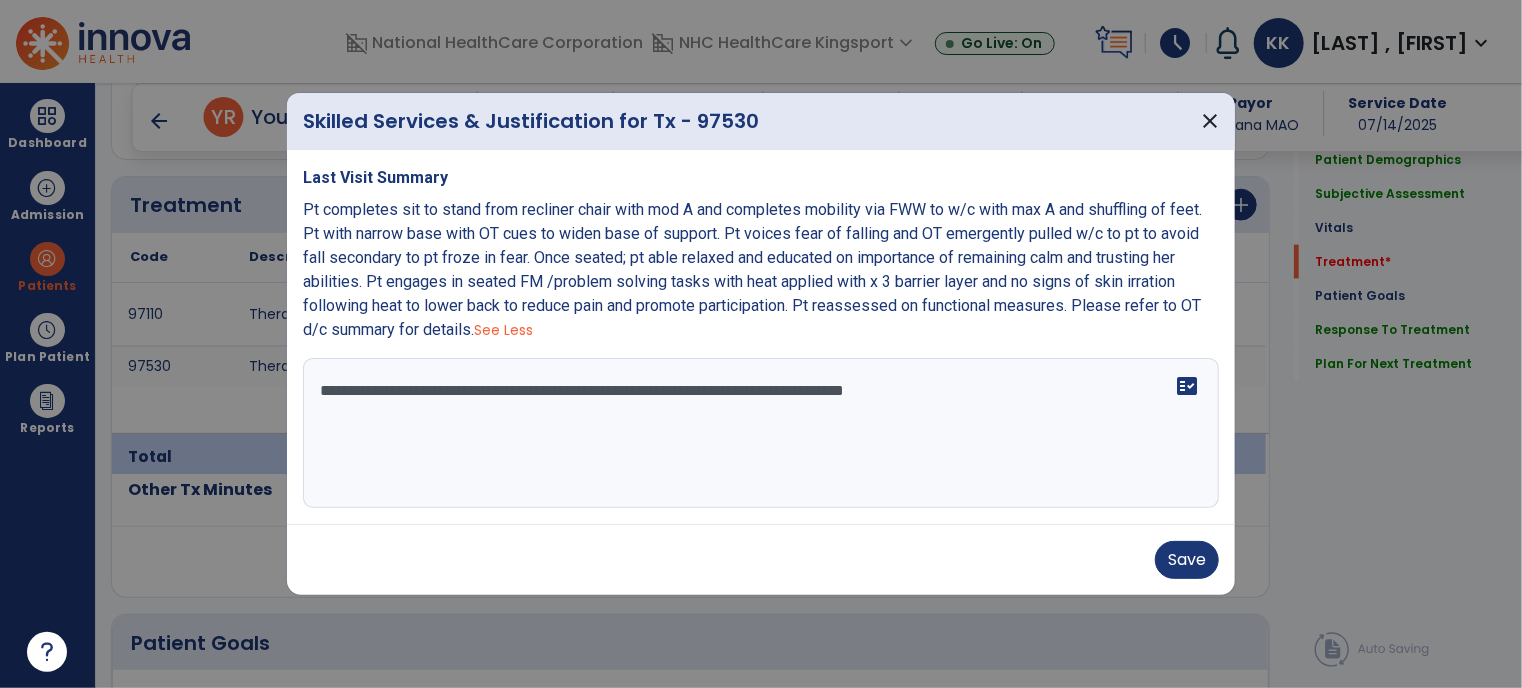 click on "**********" at bounding box center (761, 433) 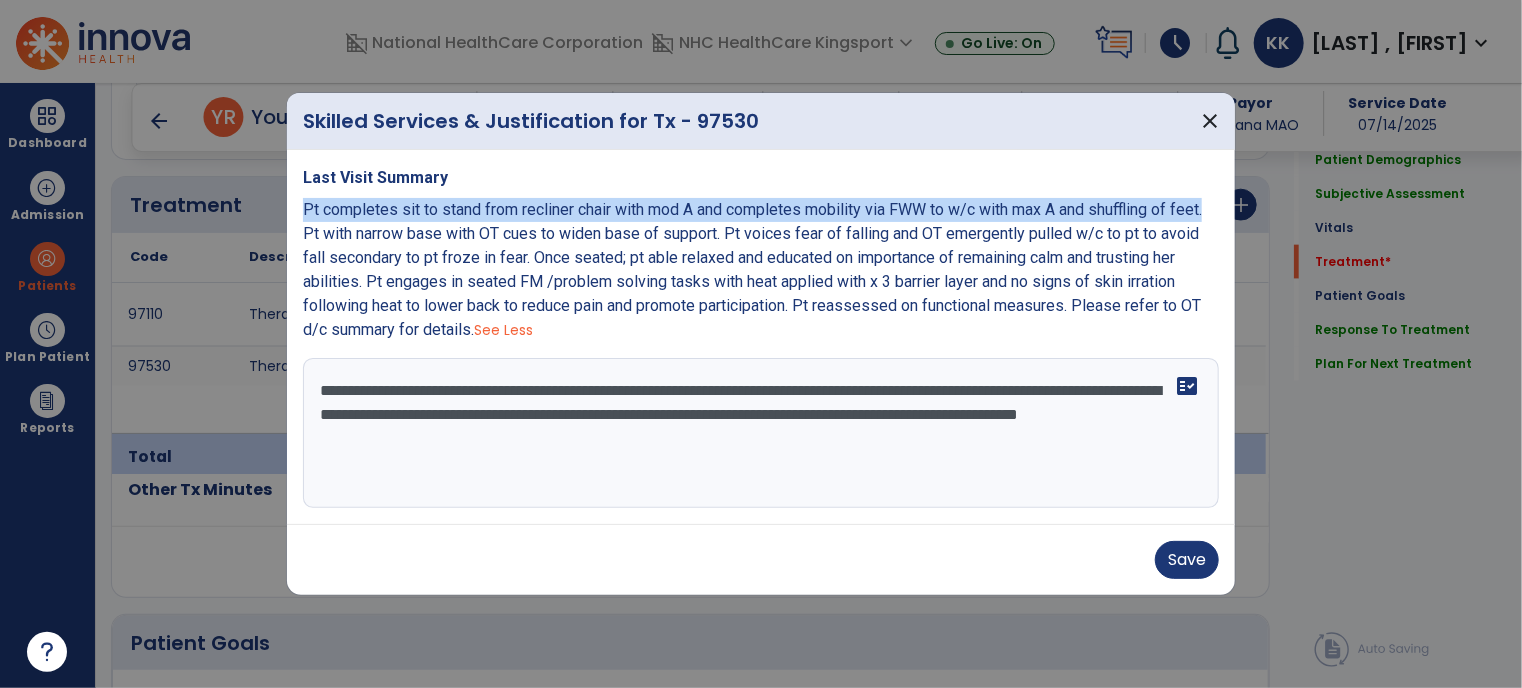drag, startPoint x: 304, startPoint y: 211, endPoint x: 1219, endPoint y: 199, distance: 915.0787 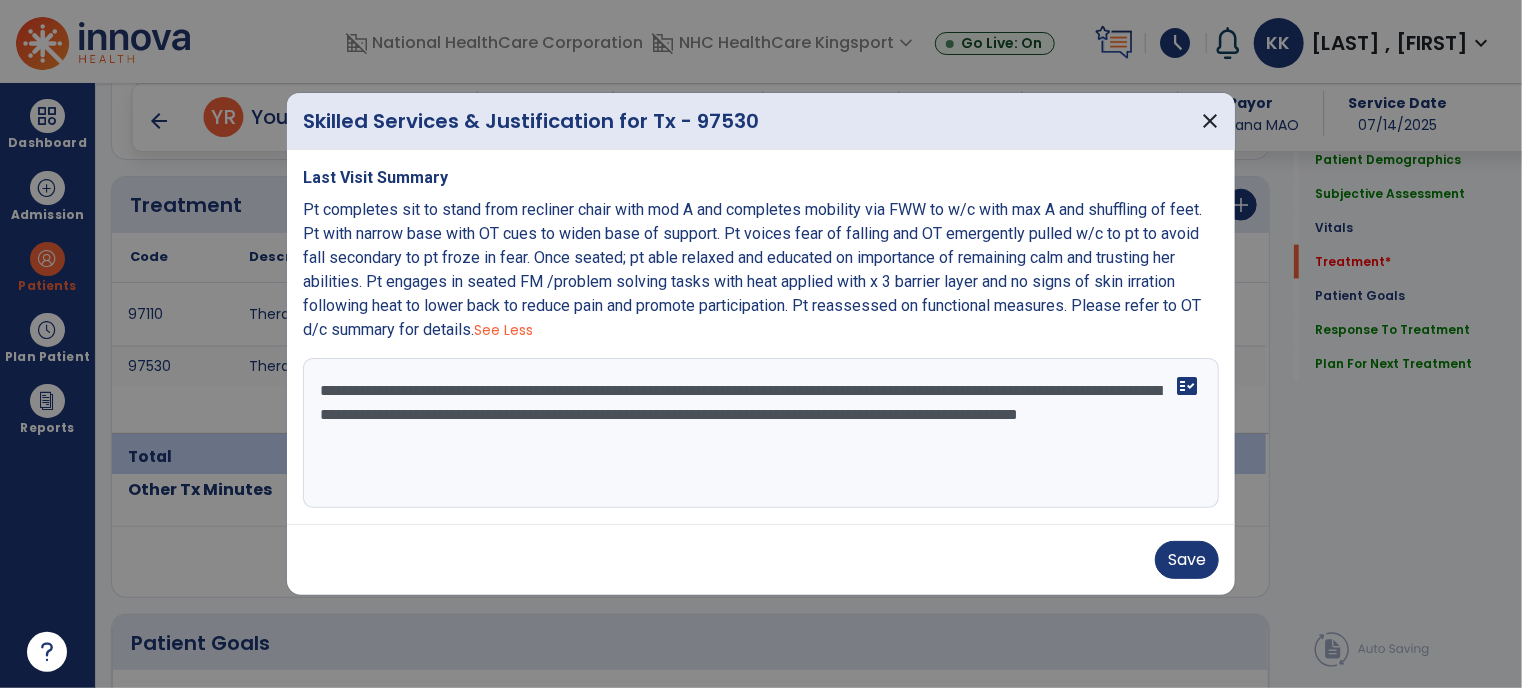 click on "**********" at bounding box center (761, 433) 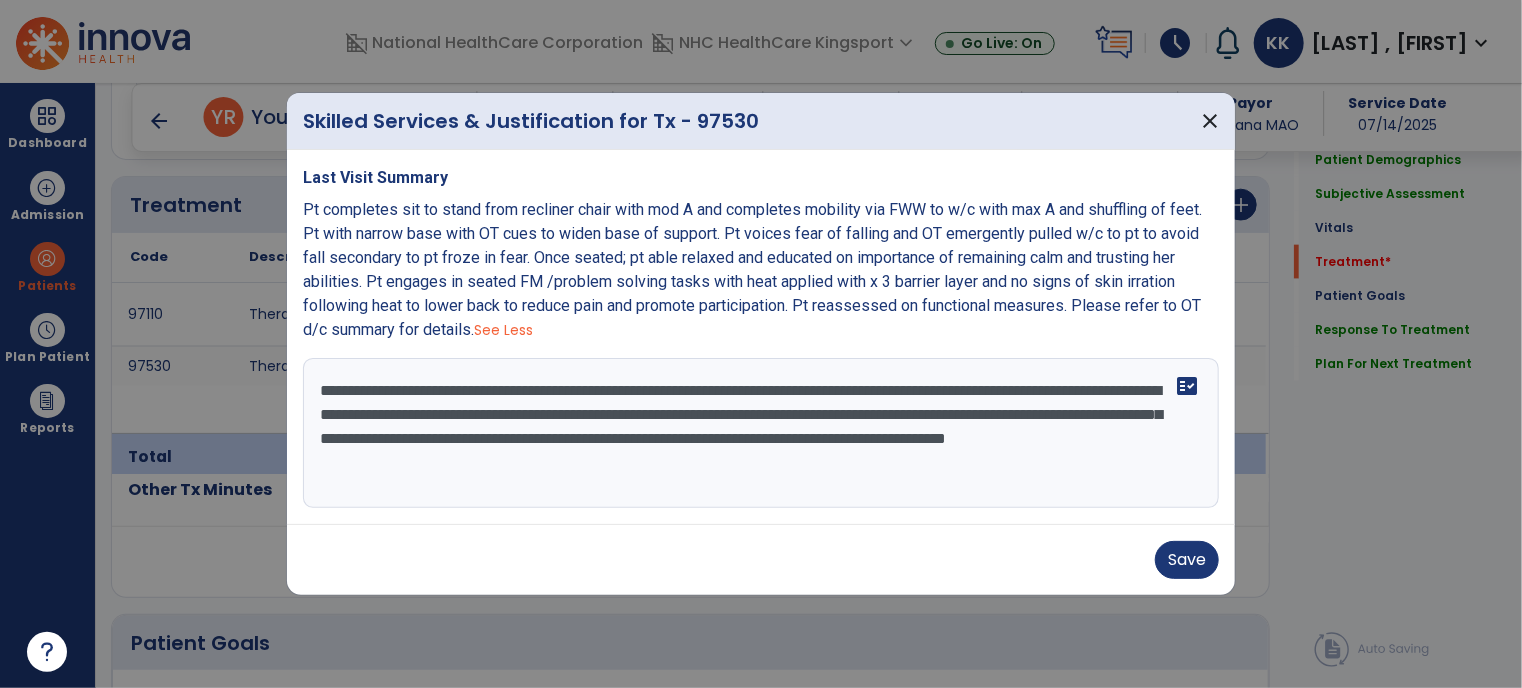 click on "**********" at bounding box center [761, 433] 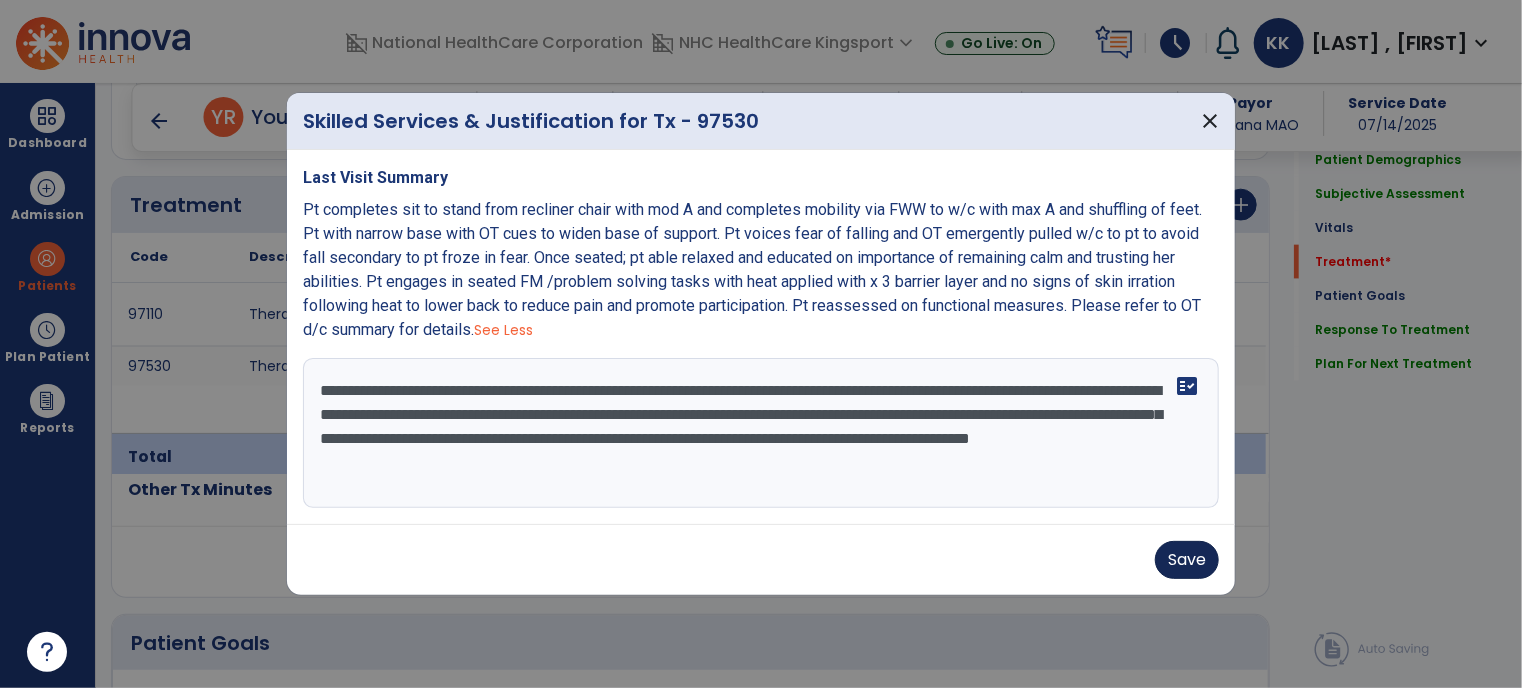 type on "**********" 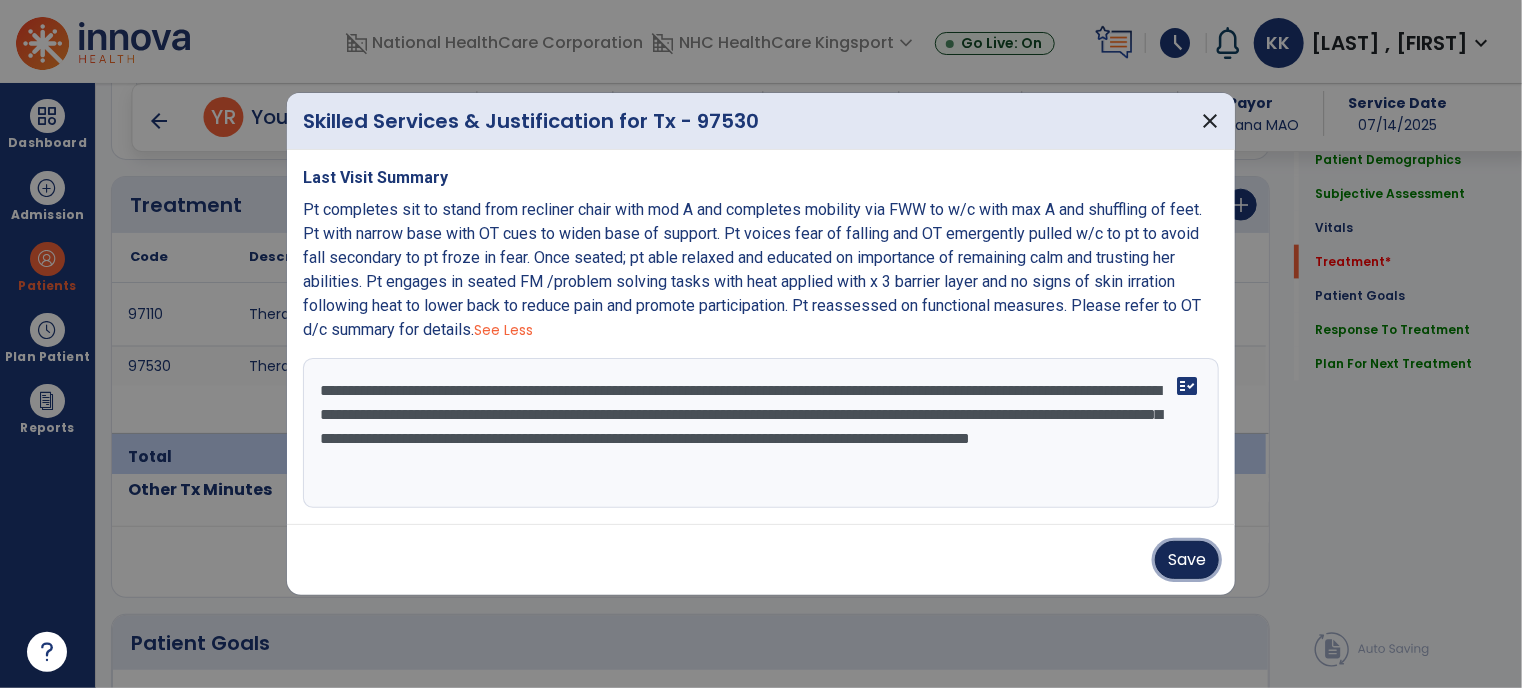 click on "Save" at bounding box center (1187, 560) 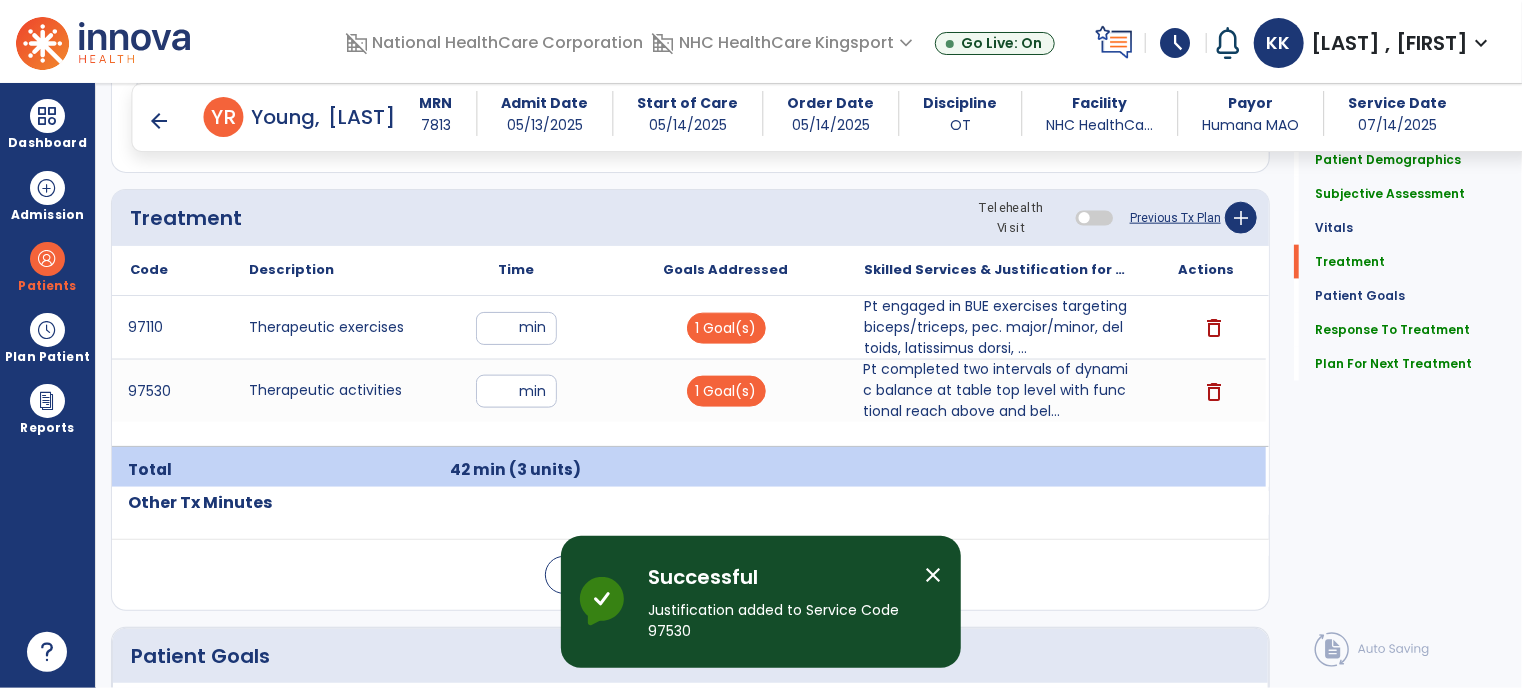 scroll, scrollTop: 1151, scrollLeft: 0, axis: vertical 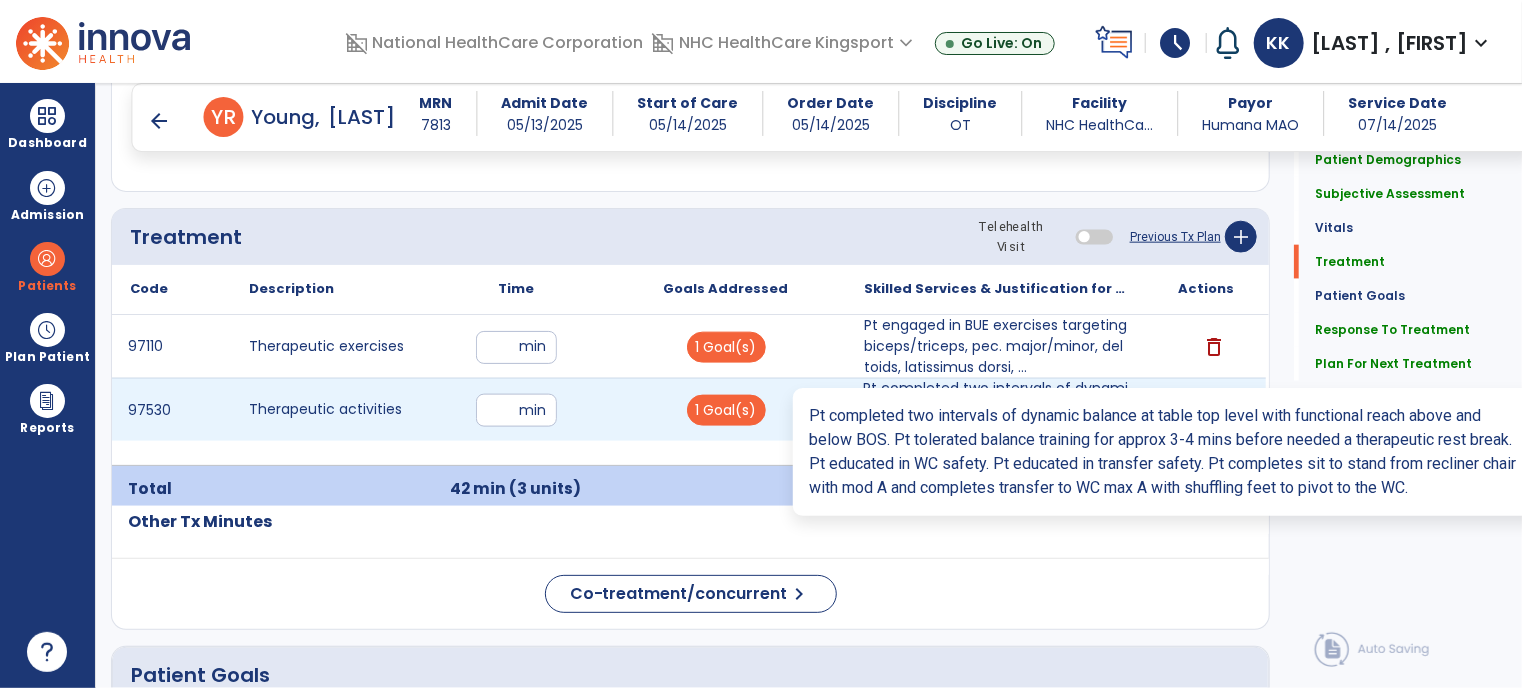 click on "Pt completed two intervals of dynamic balance at table top level with functional reach above and bel..." at bounding box center (996, 409) 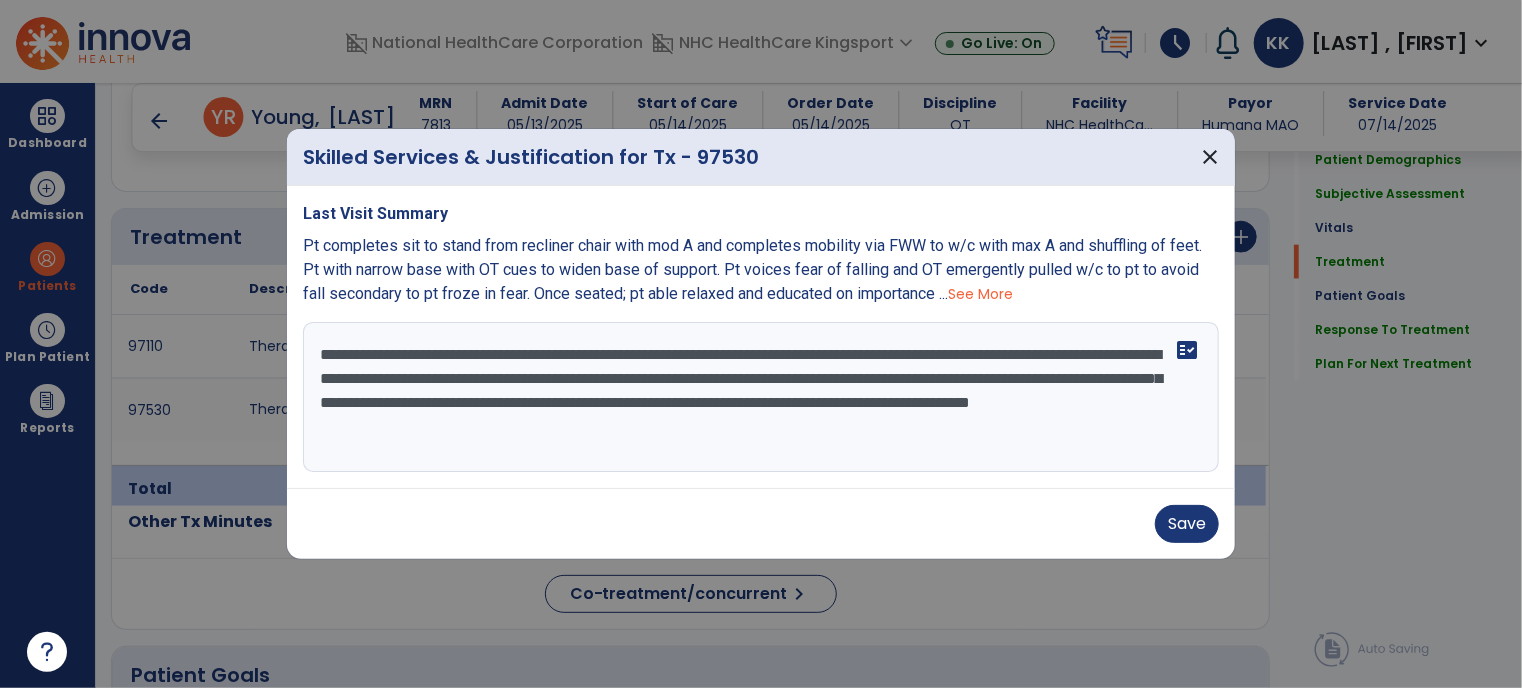 click on "**********" at bounding box center [761, 397] 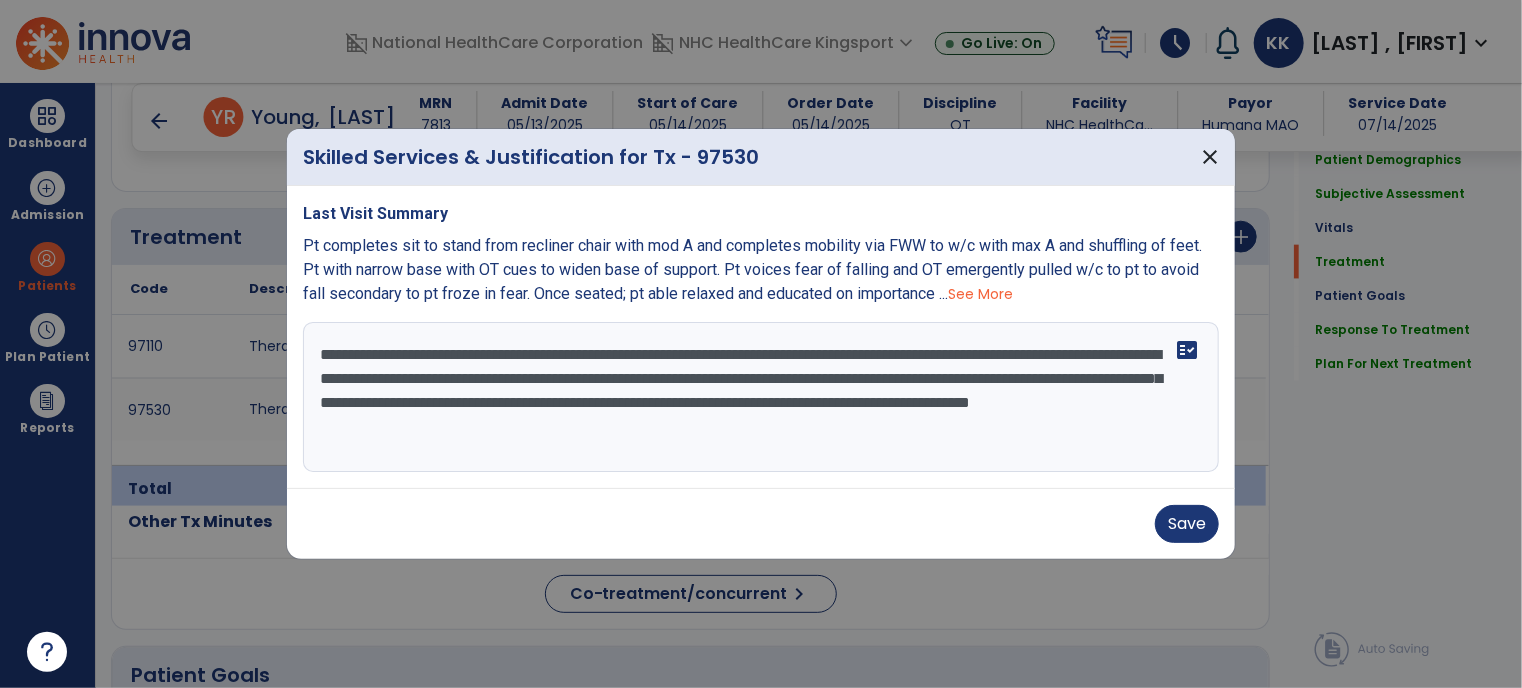 drag, startPoint x: 744, startPoint y: 380, endPoint x: 656, endPoint y: 383, distance: 88.051125 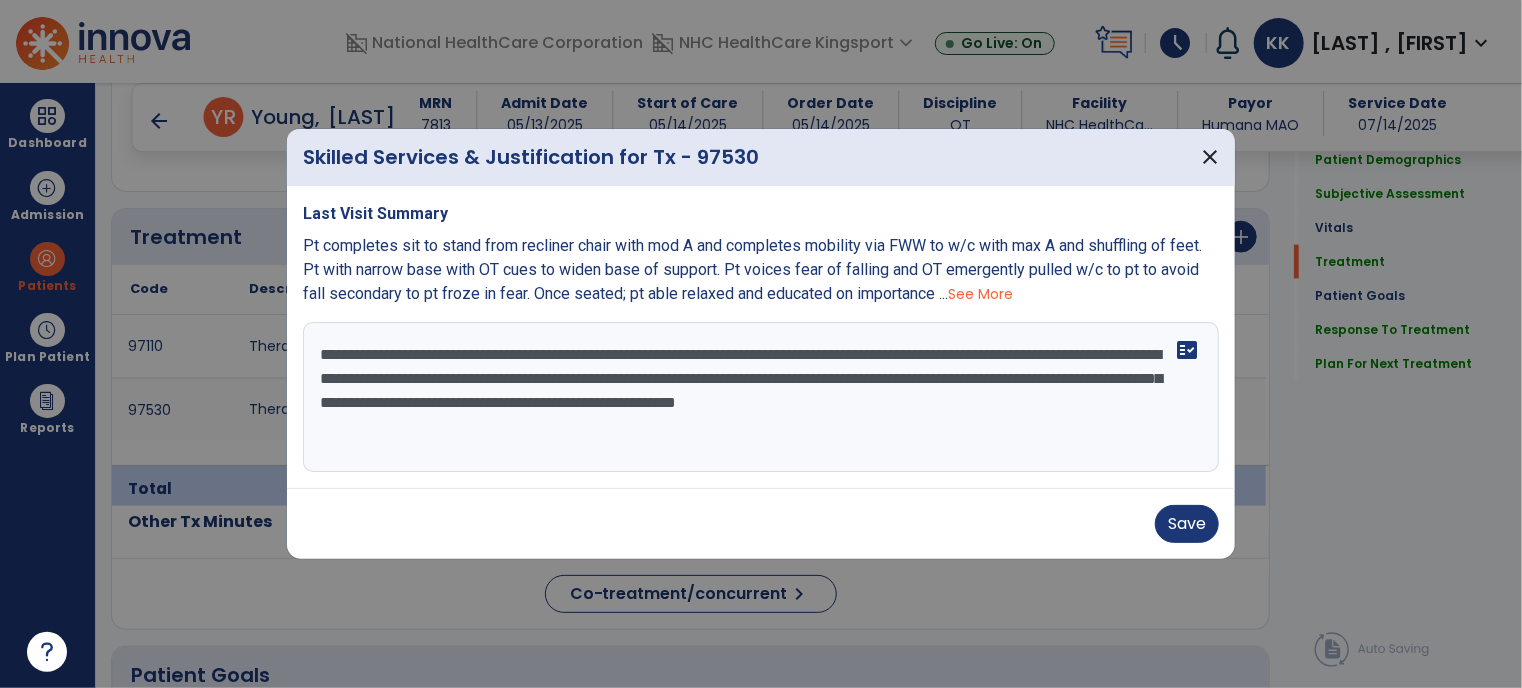 drag, startPoint x: 682, startPoint y: 382, endPoint x: 361, endPoint y: 379, distance: 321.014 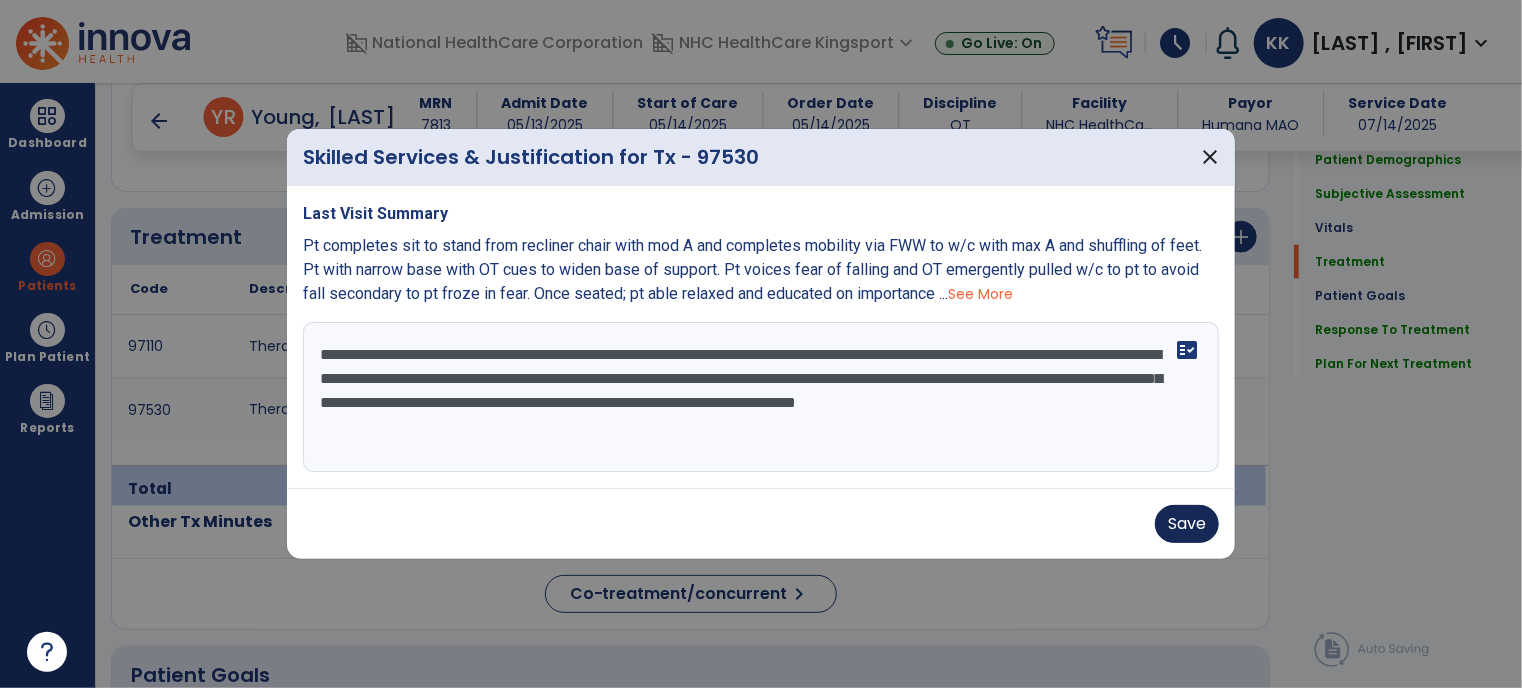 type on "**********" 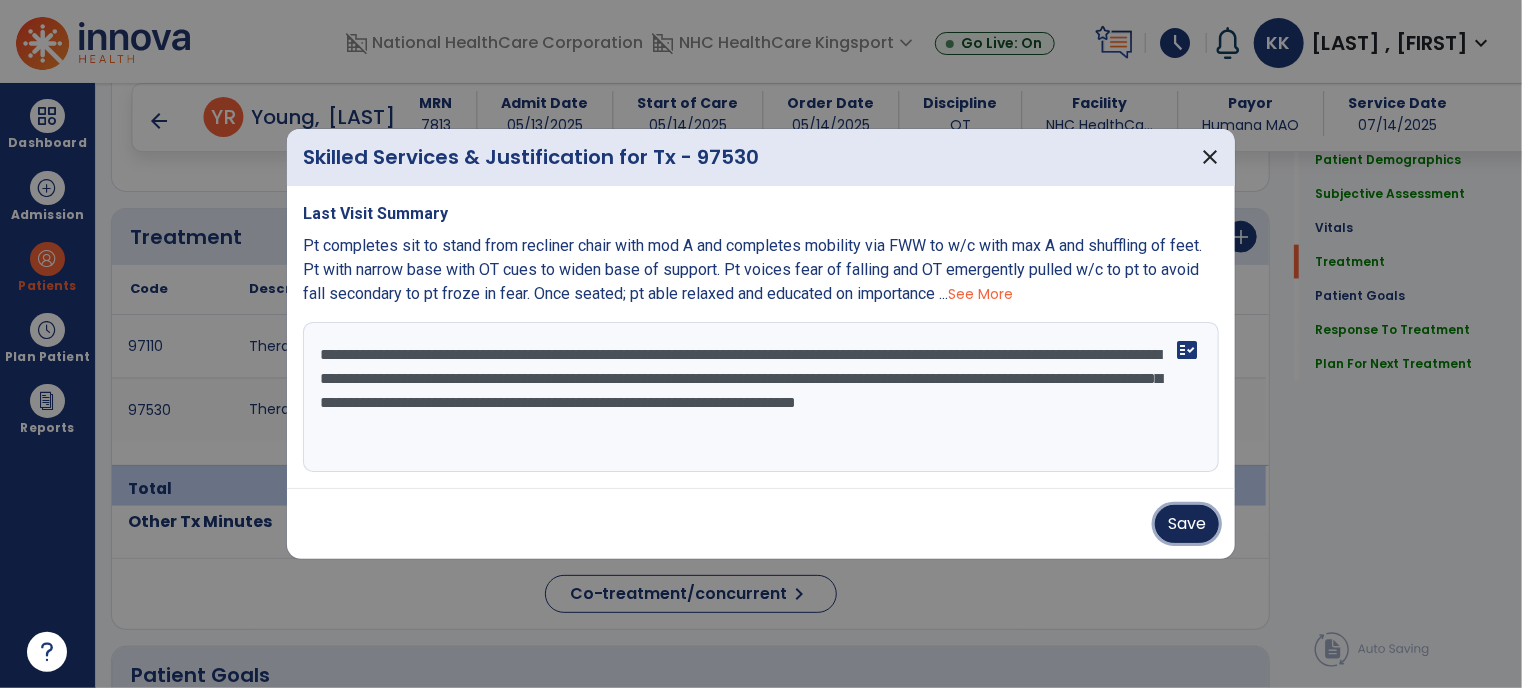 click on "Save" at bounding box center [1187, 524] 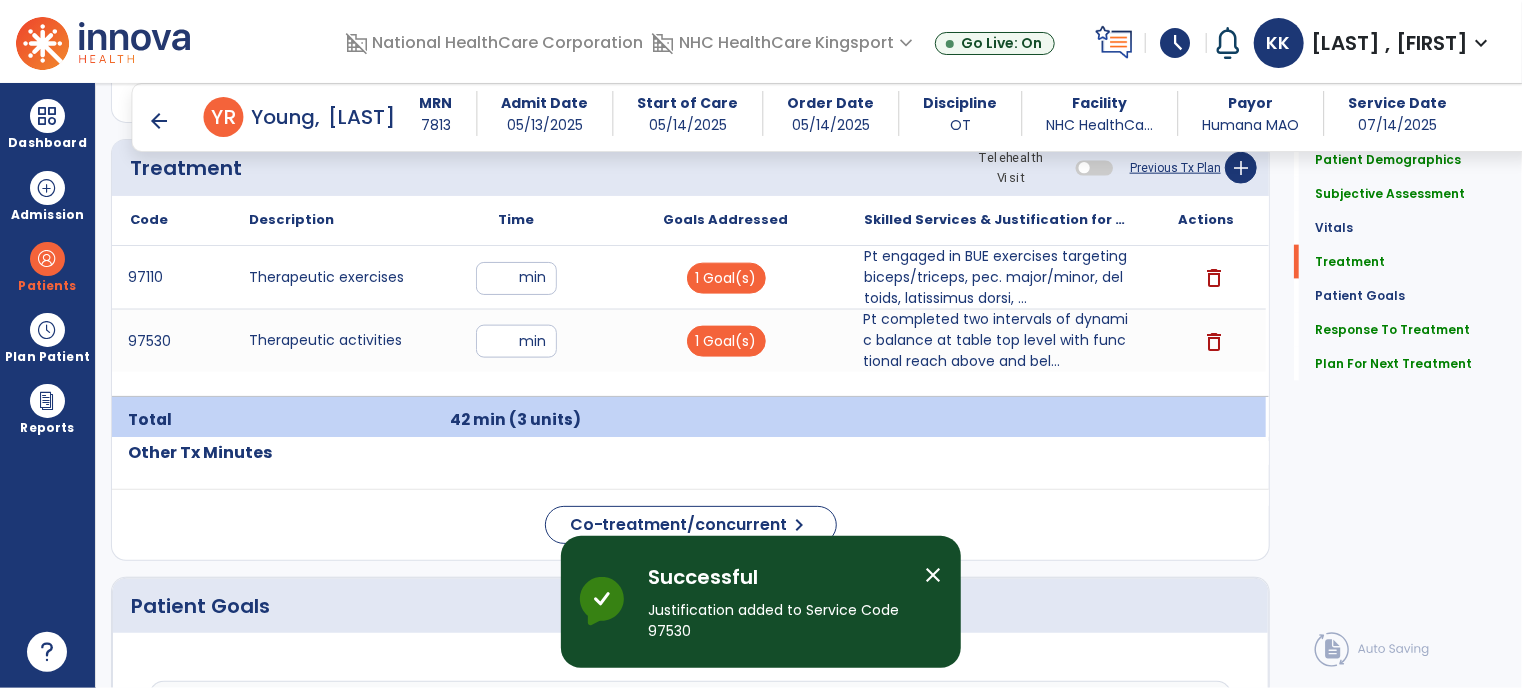 scroll, scrollTop: 1243, scrollLeft: 0, axis: vertical 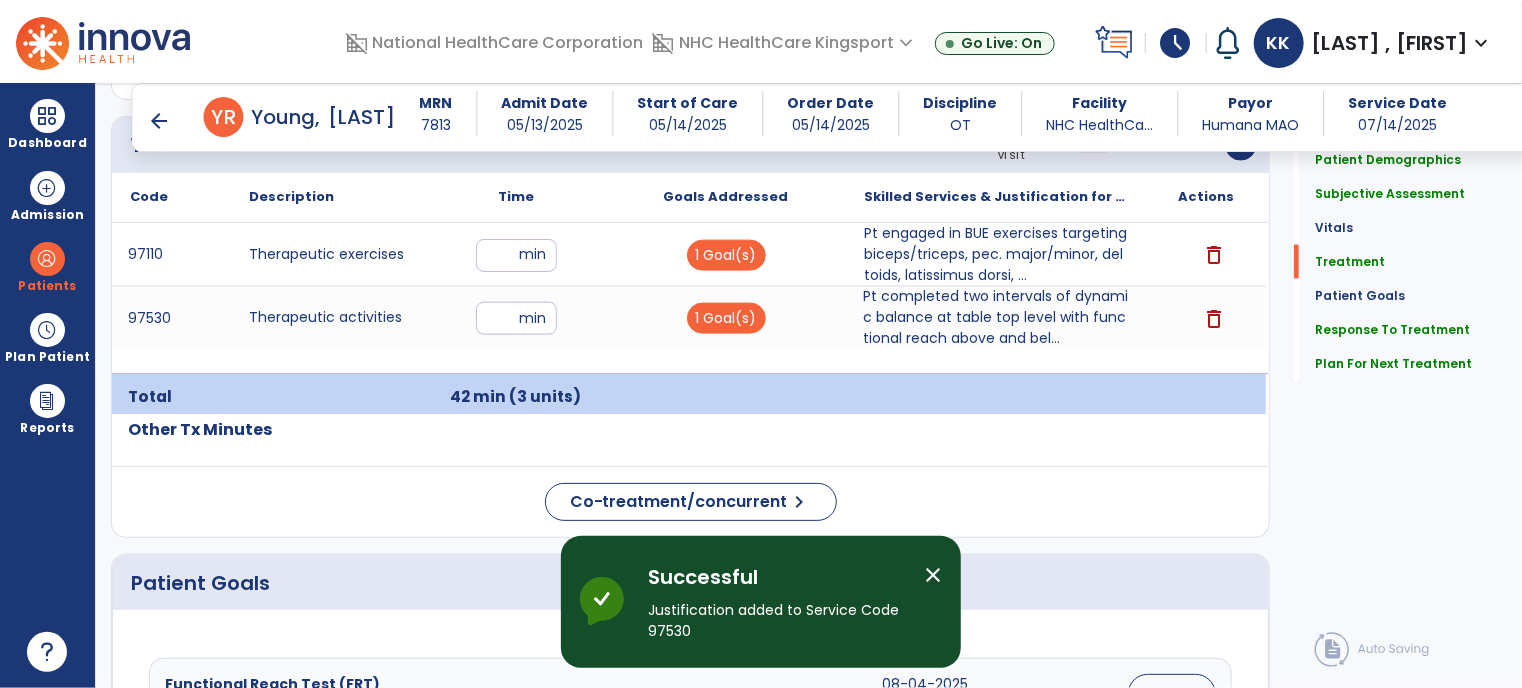 click on "arrow_back" at bounding box center [160, 121] 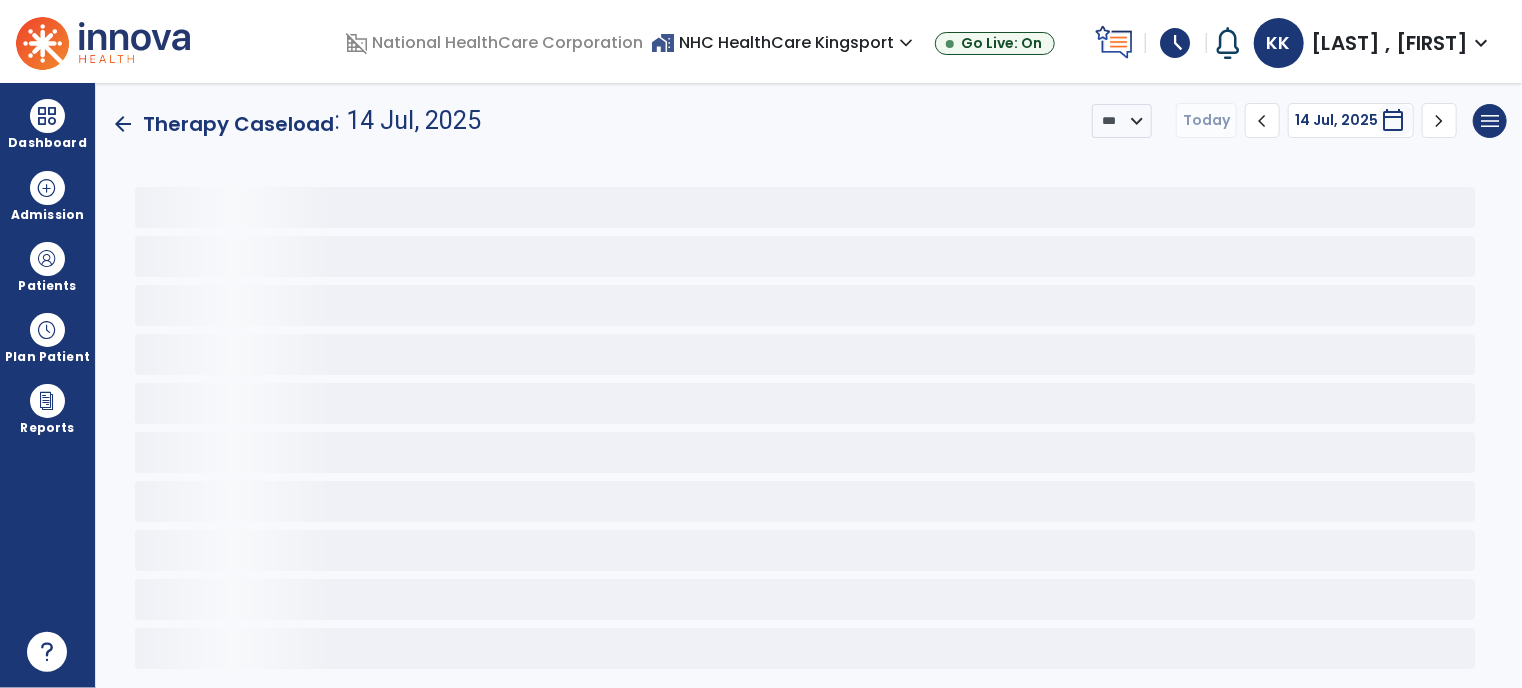 scroll, scrollTop: 0, scrollLeft: 0, axis: both 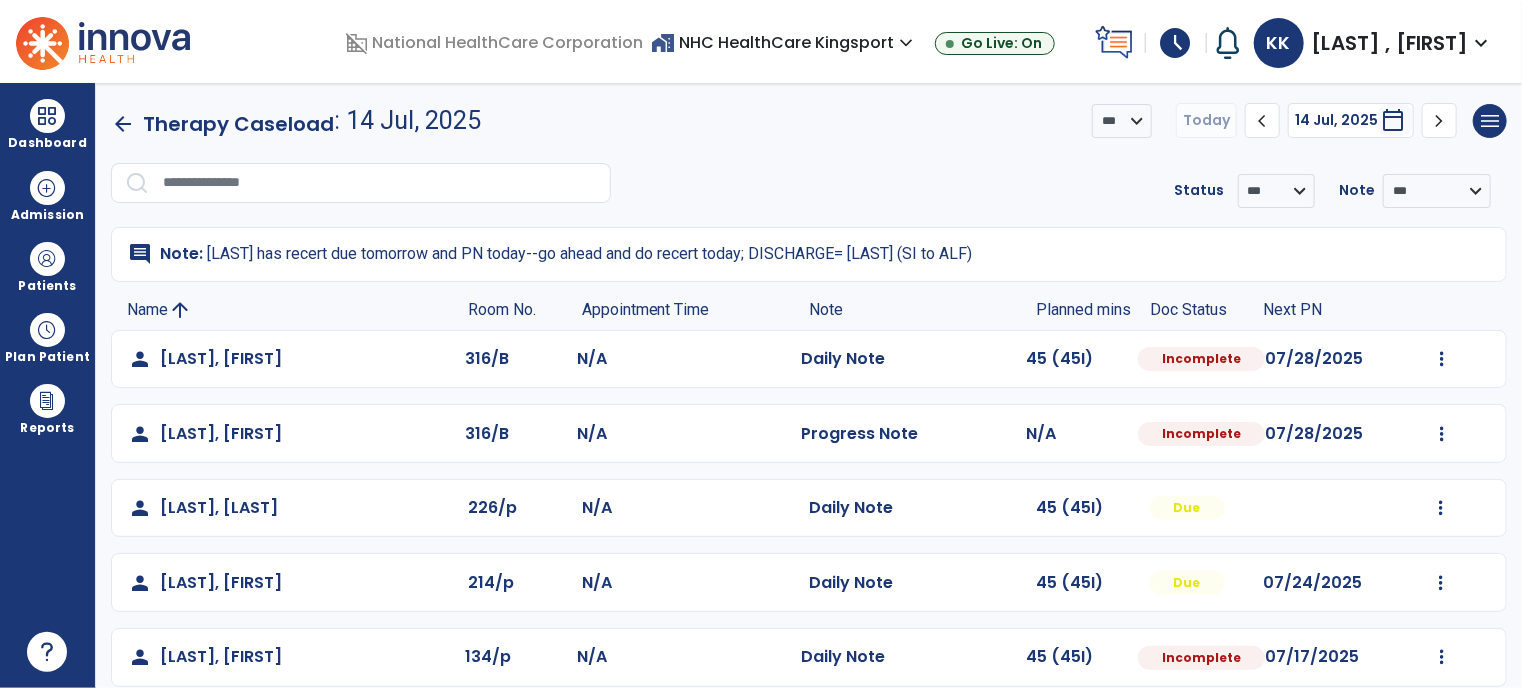 click on "person   [LAST], [FIRST]  316/B N/A  Progress Note   N/A  Incomplete 07/28/2025  Mark Visit As Complete   Reset Note   Open Document   G + C Mins" 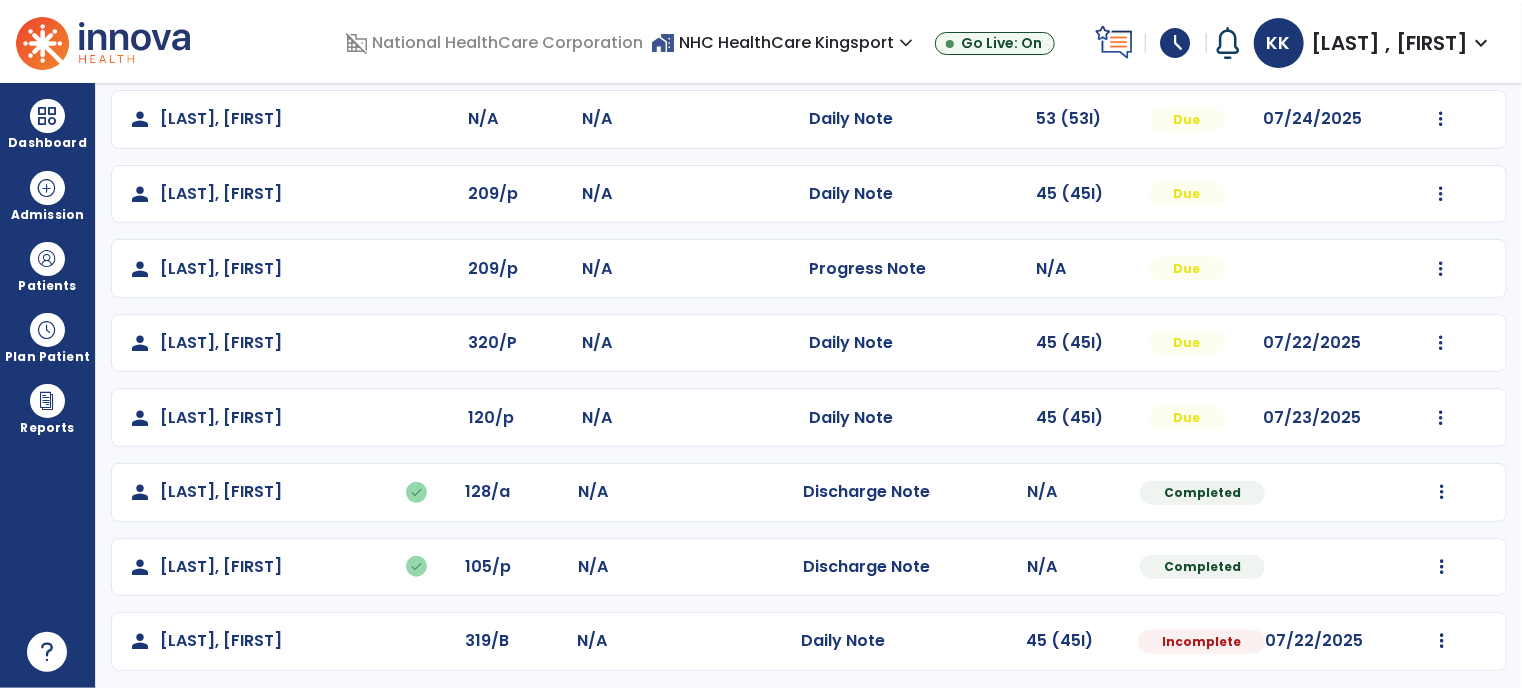 scroll, scrollTop: 696, scrollLeft: 0, axis: vertical 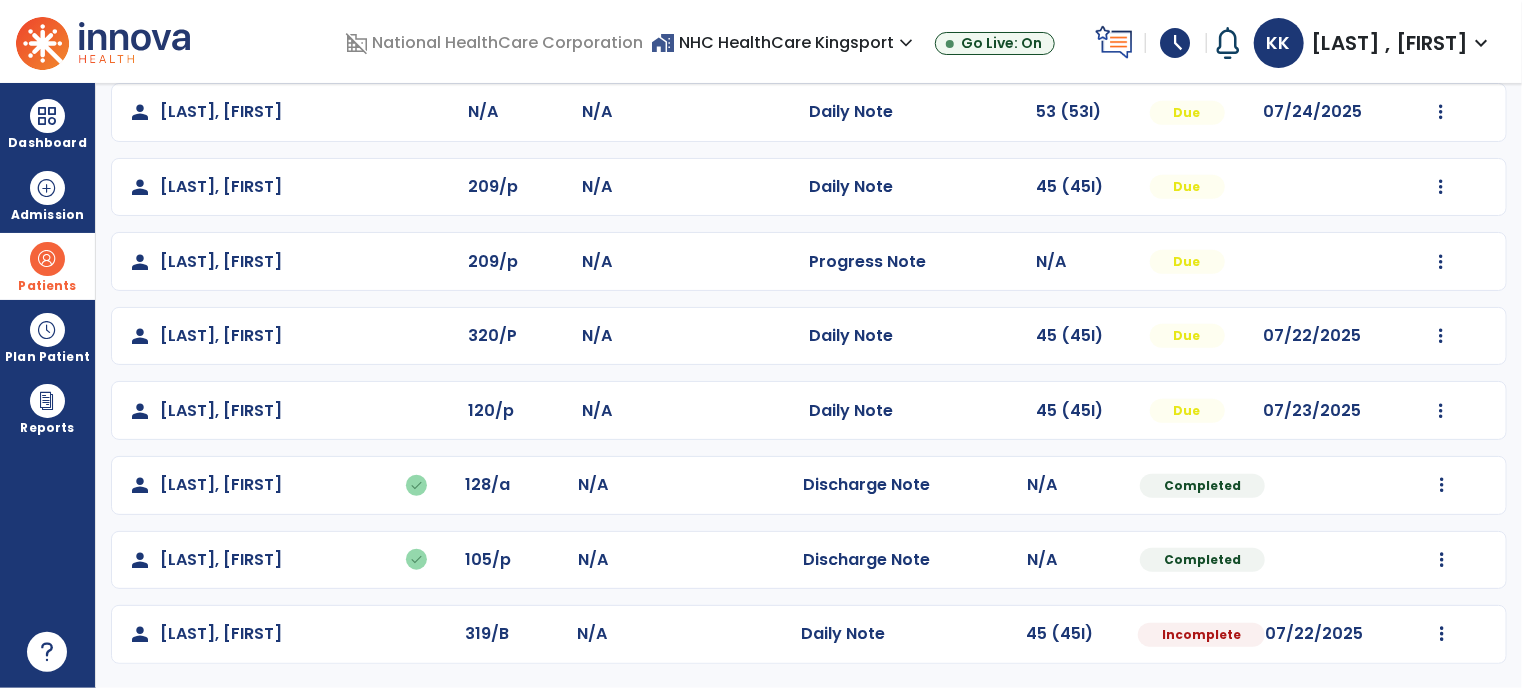 click on "Patients" at bounding box center (47, 266) 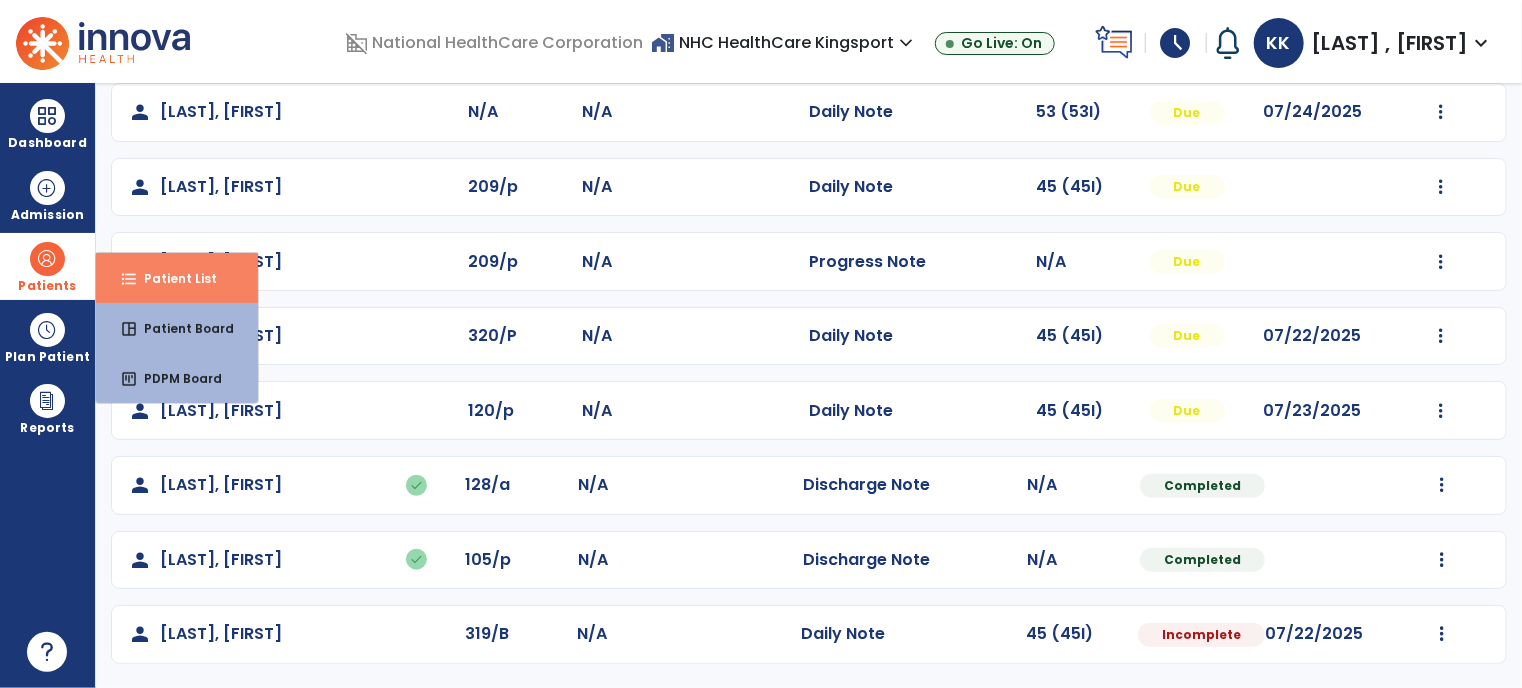 click on "format_list_bulleted  Patient List" at bounding box center (177, 278) 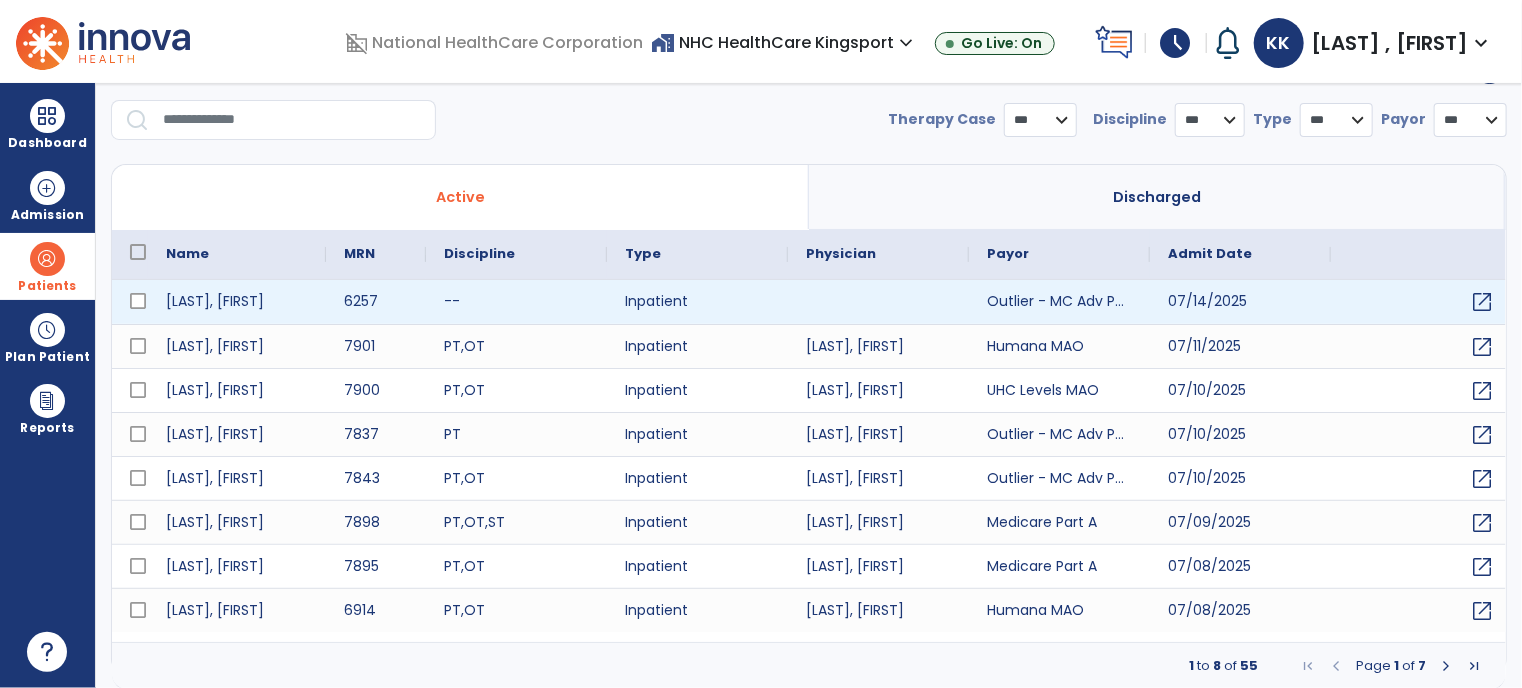 select on "***" 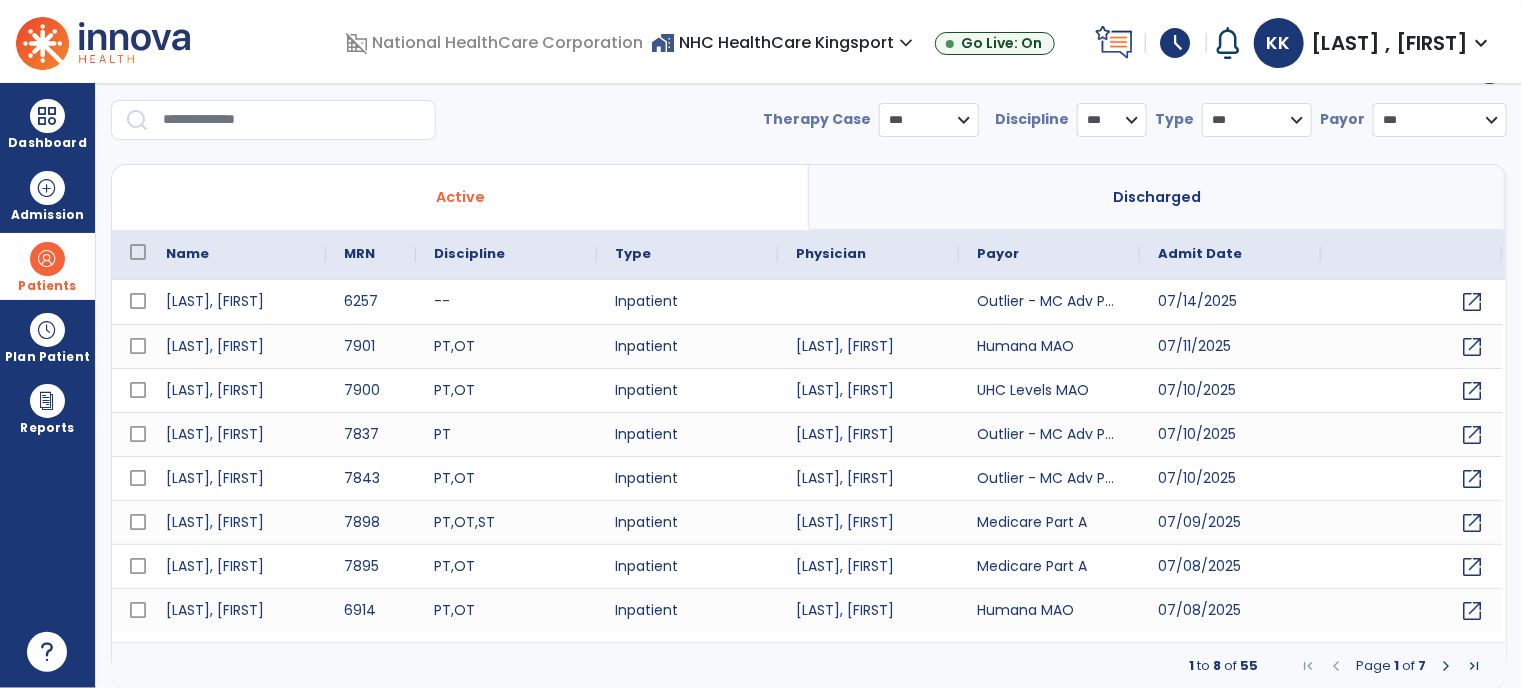 click at bounding box center (292, 120) 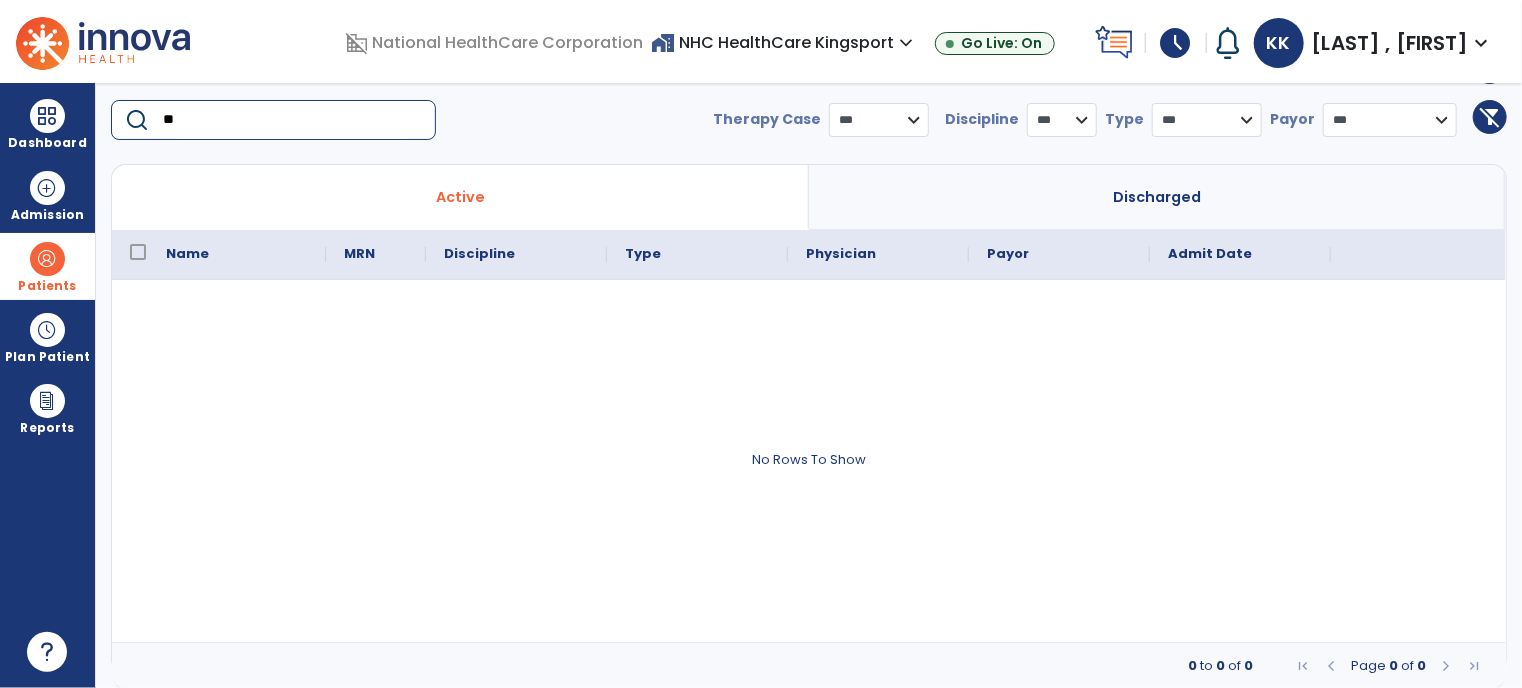 type on "*" 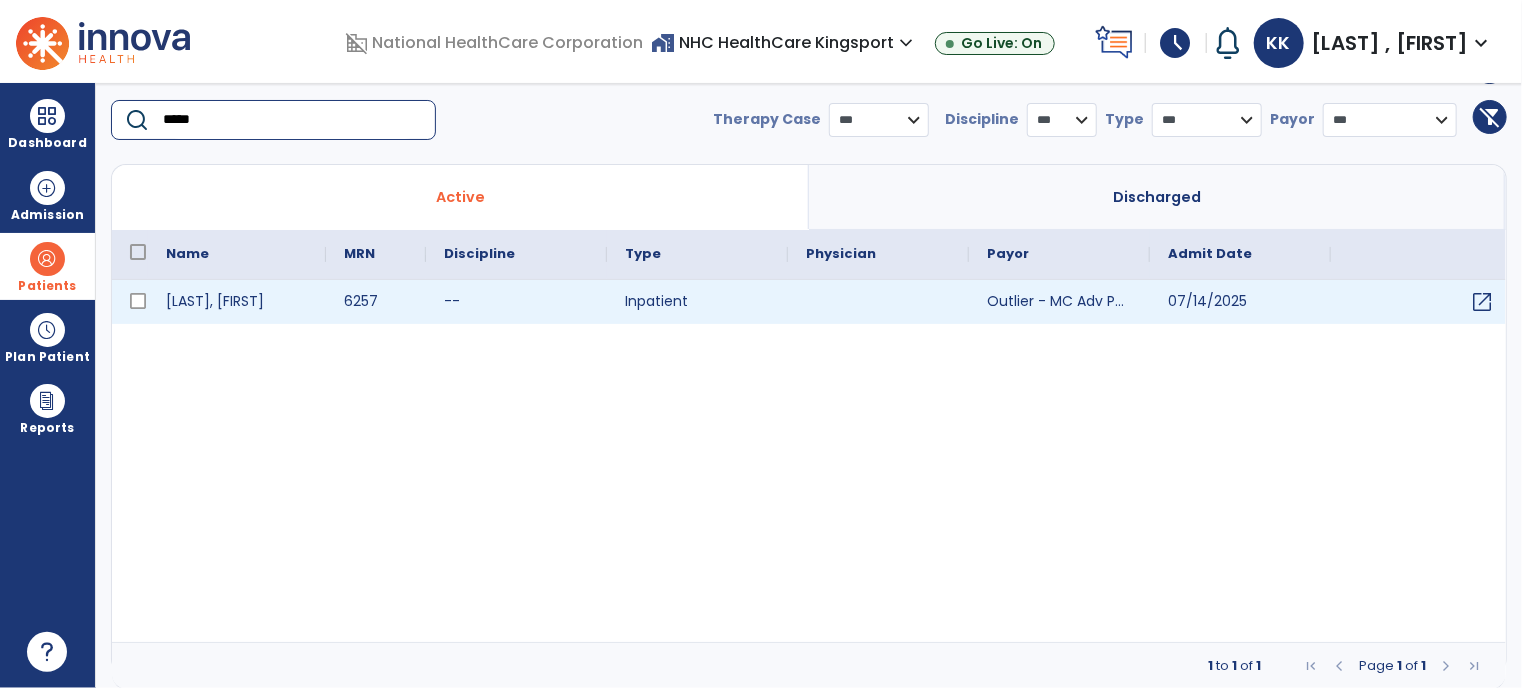 type on "*****" 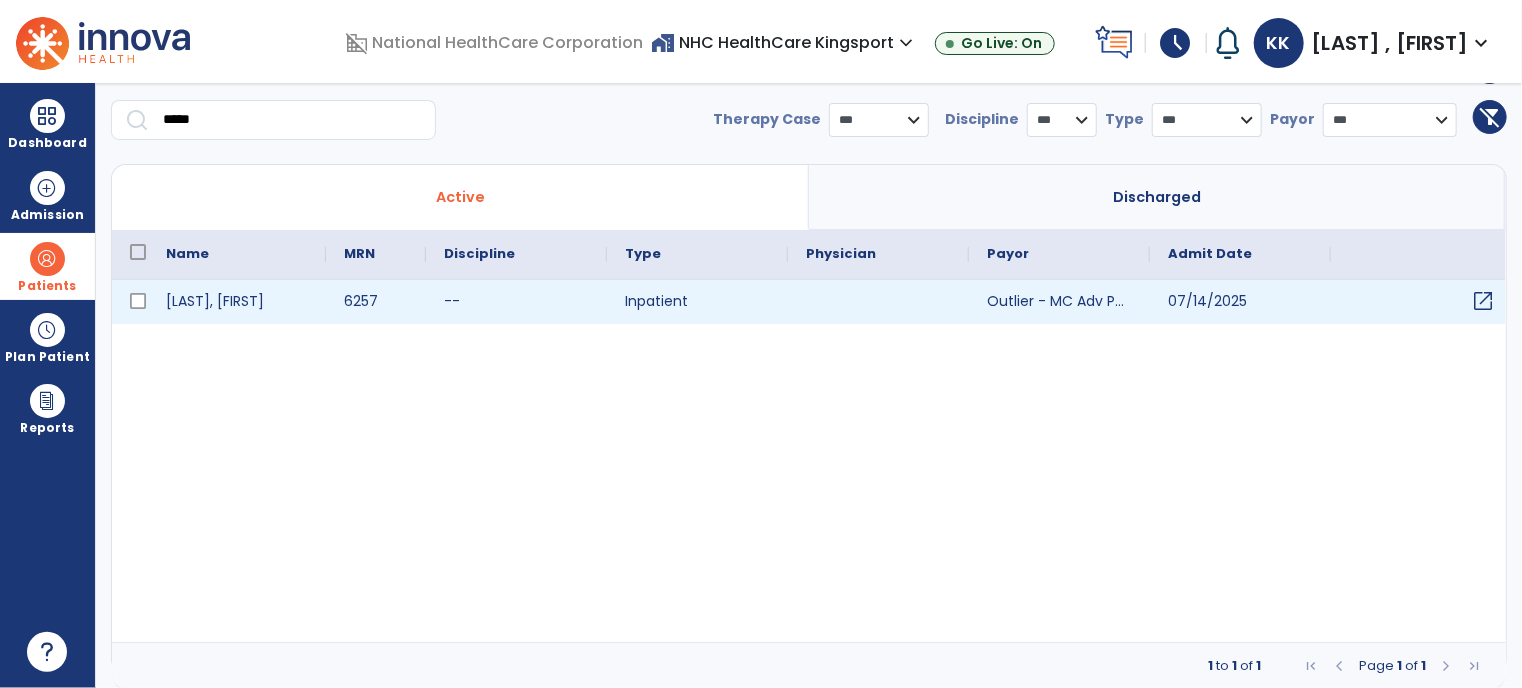 click on "open_in_new" at bounding box center (1421, 302) 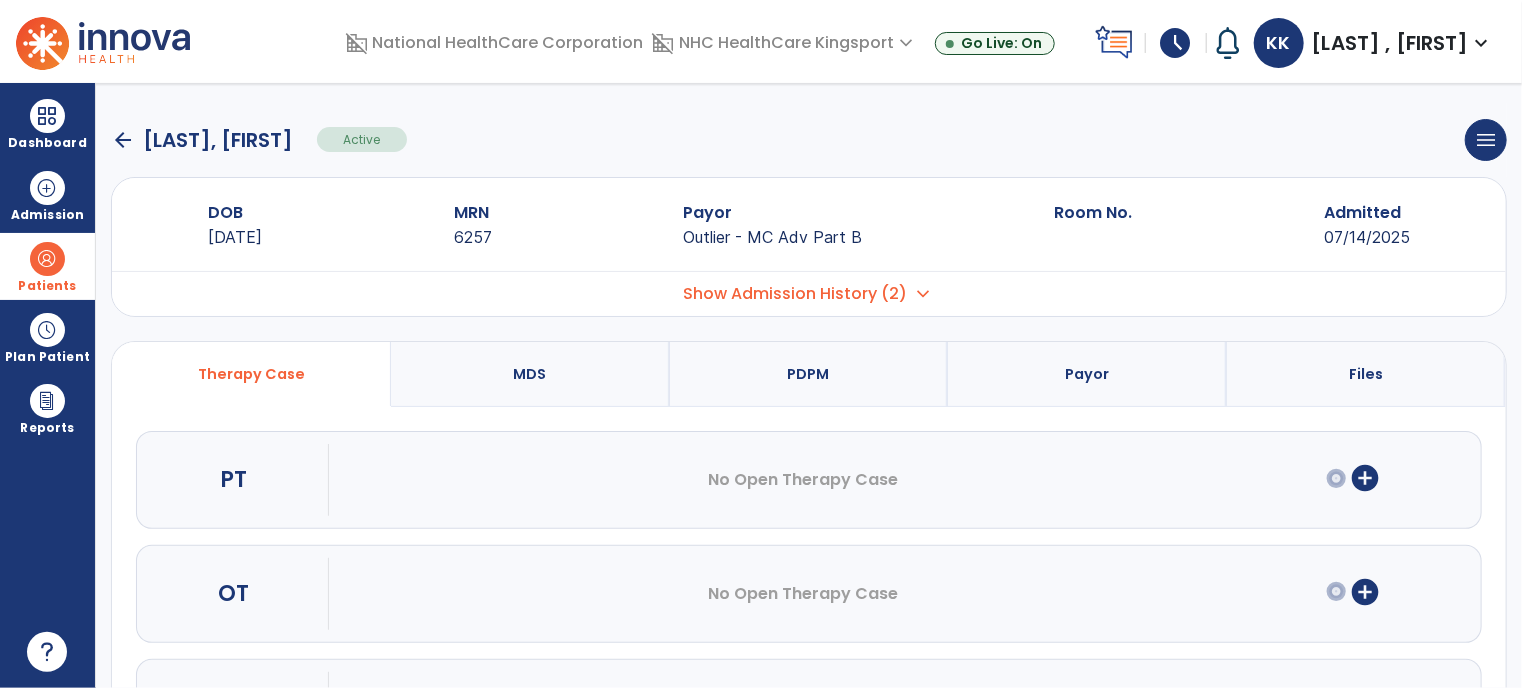 scroll, scrollTop: 114, scrollLeft: 0, axis: vertical 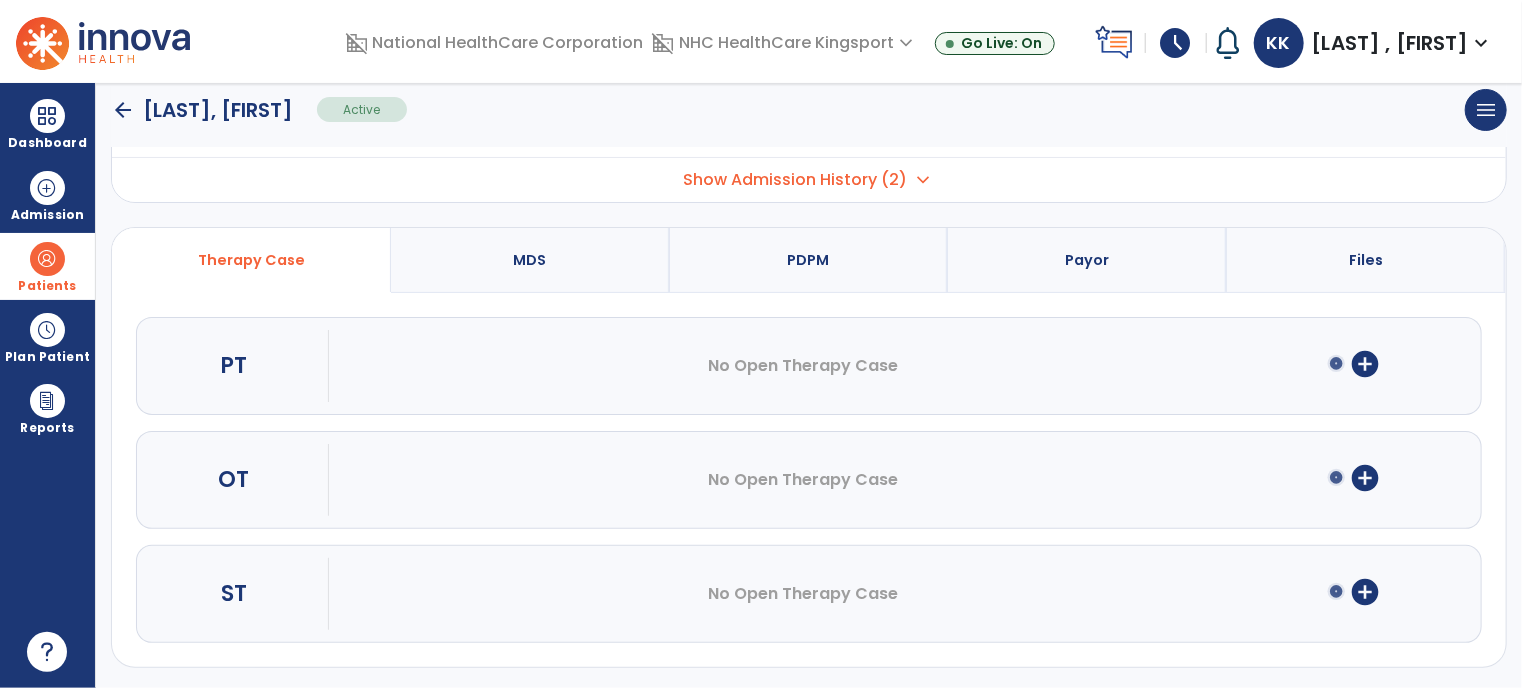 click on "add_circle" at bounding box center [1365, 478] 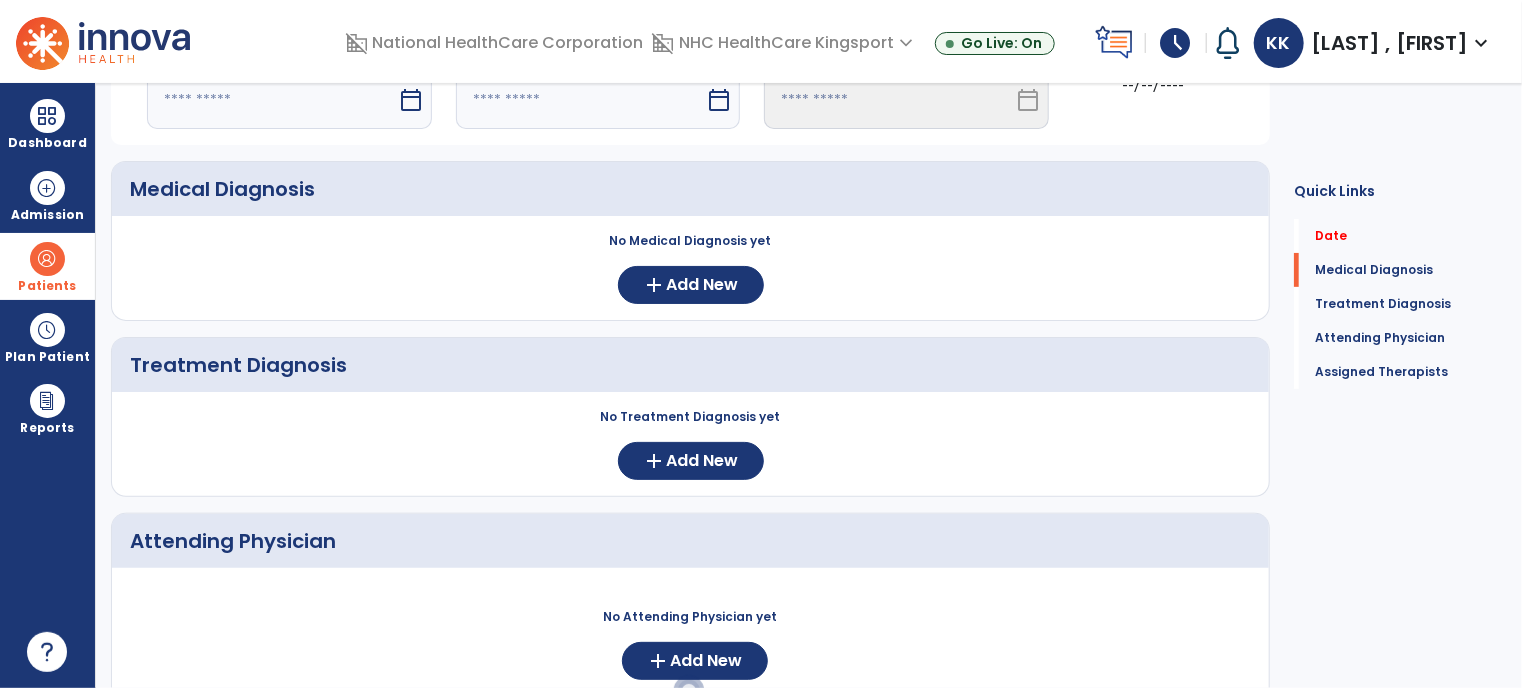 scroll, scrollTop: 0, scrollLeft: 0, axis: both 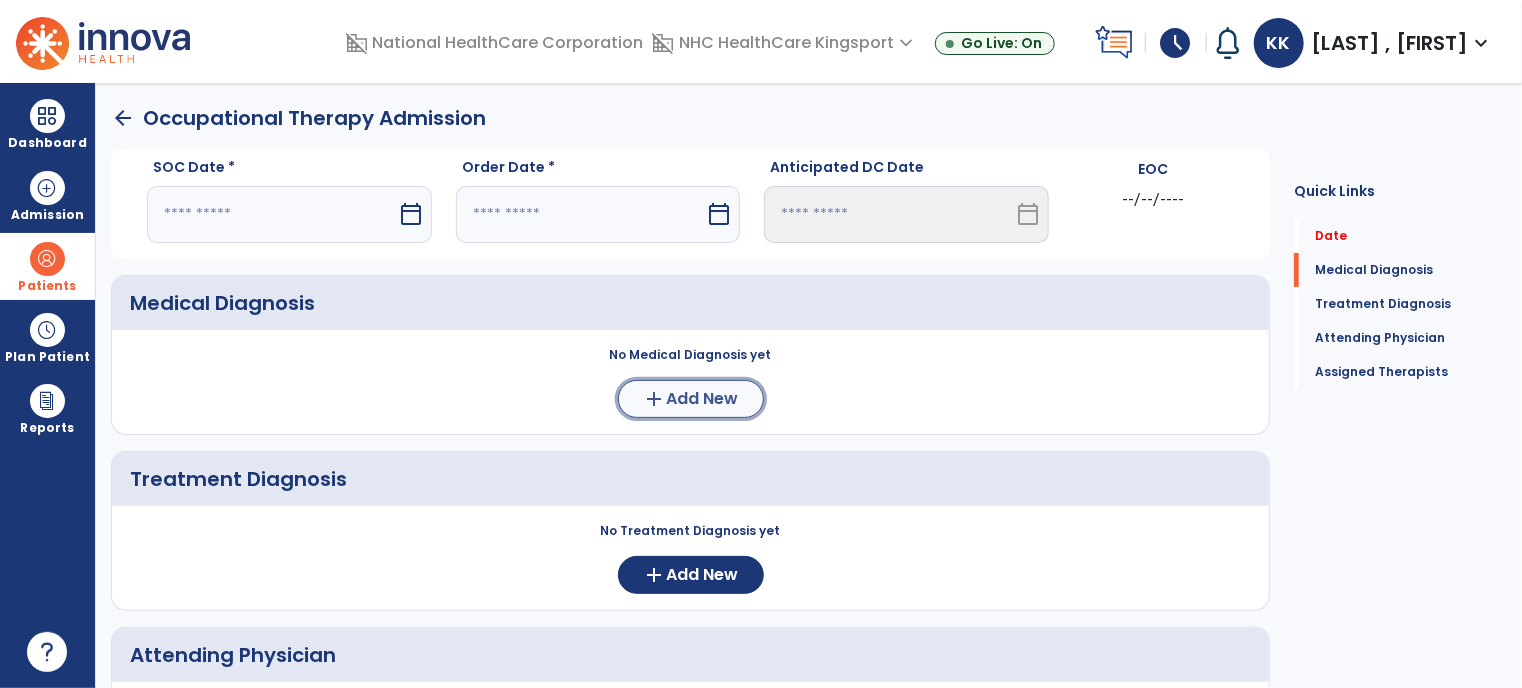 click on "Add New" 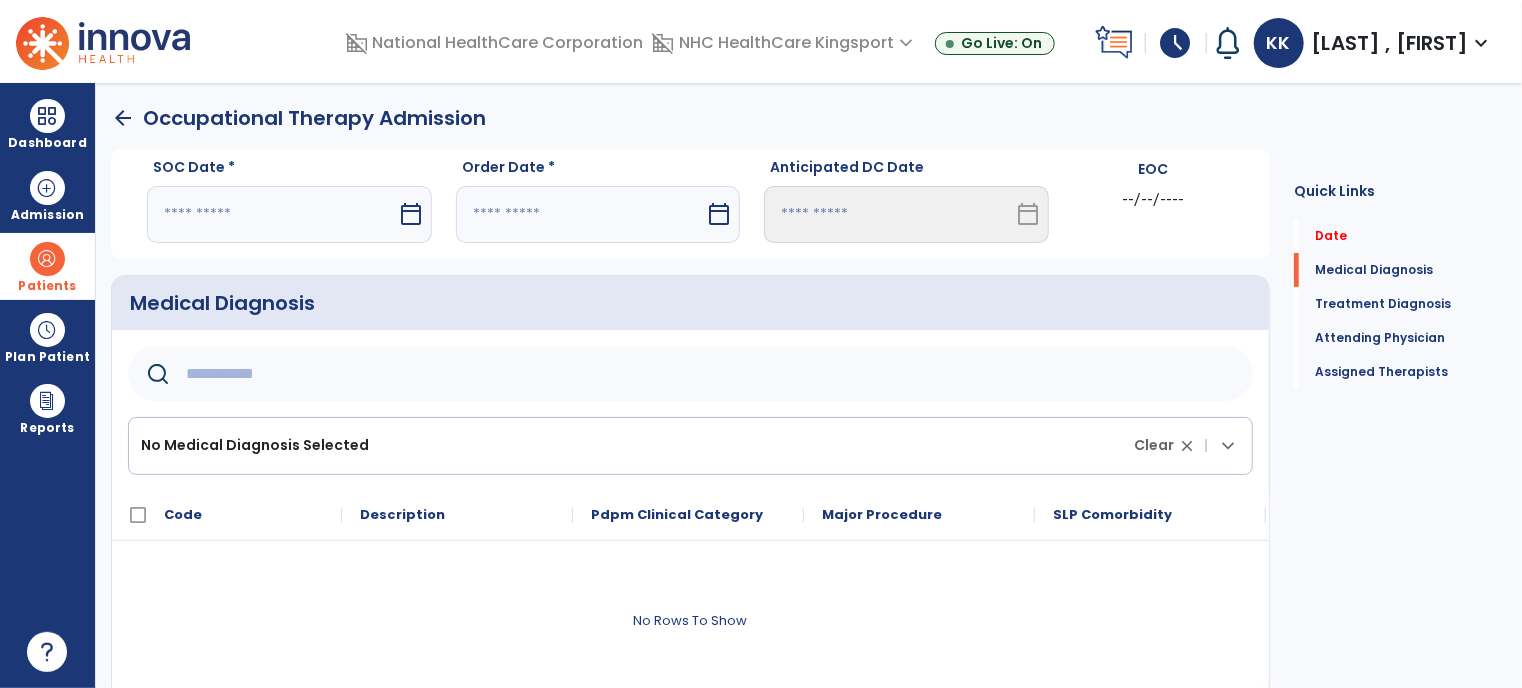 click at bounding box center [272, 214] 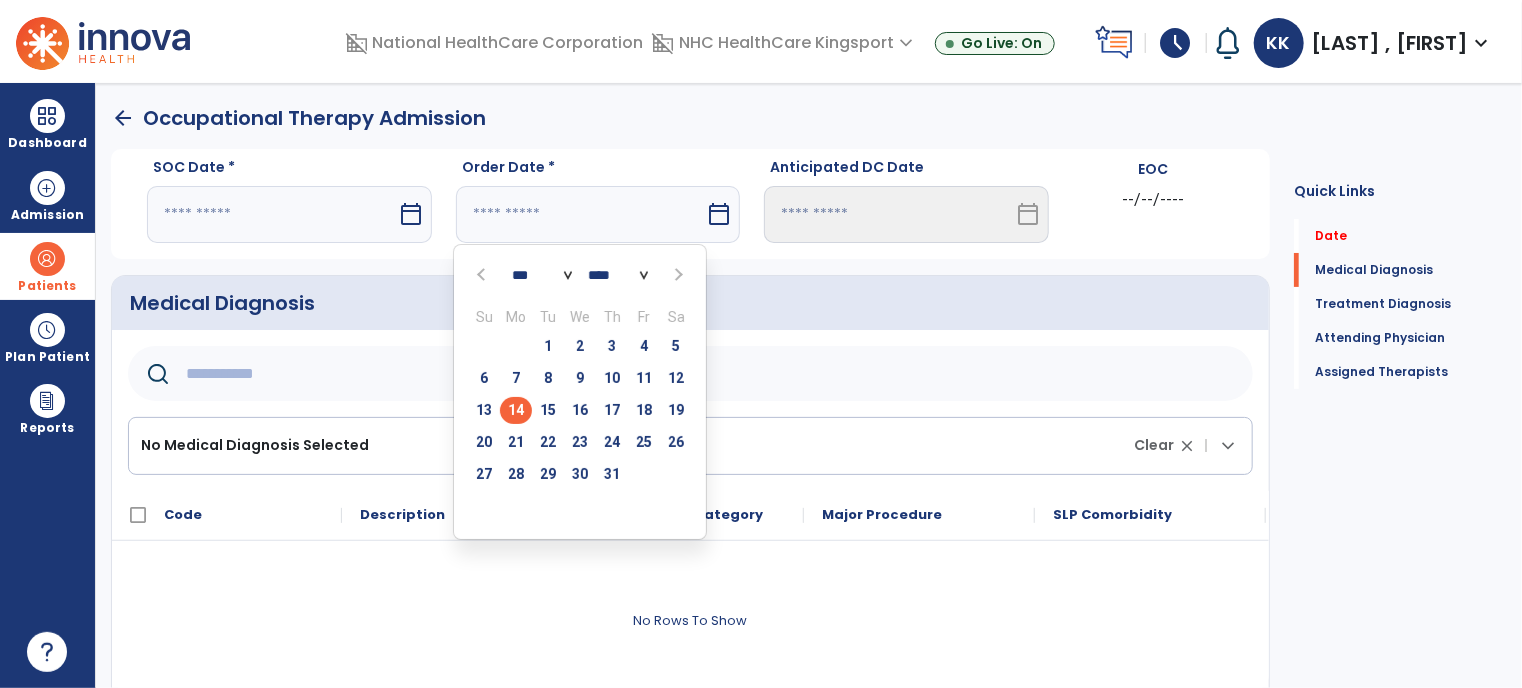 click on "14" at bounding box center (516, 410) 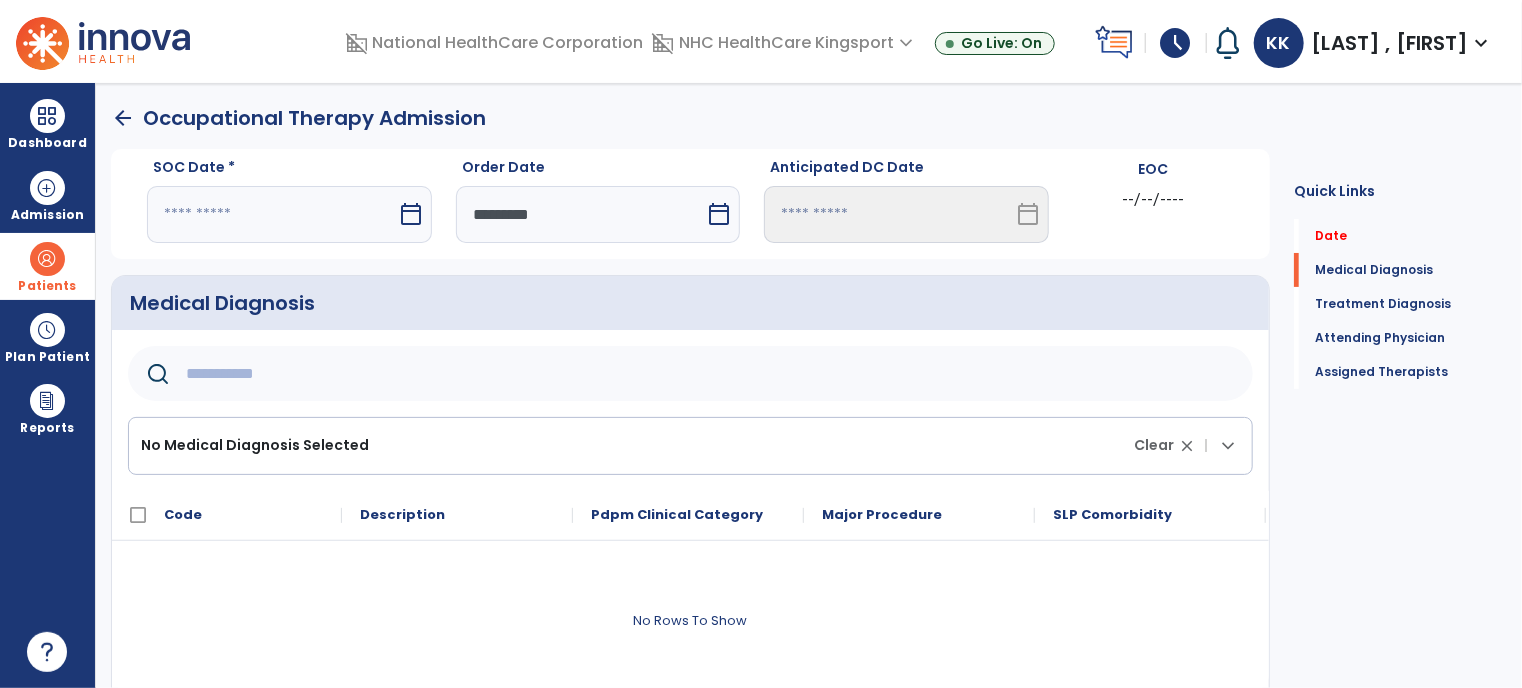 click at bounding box center [272, 214] 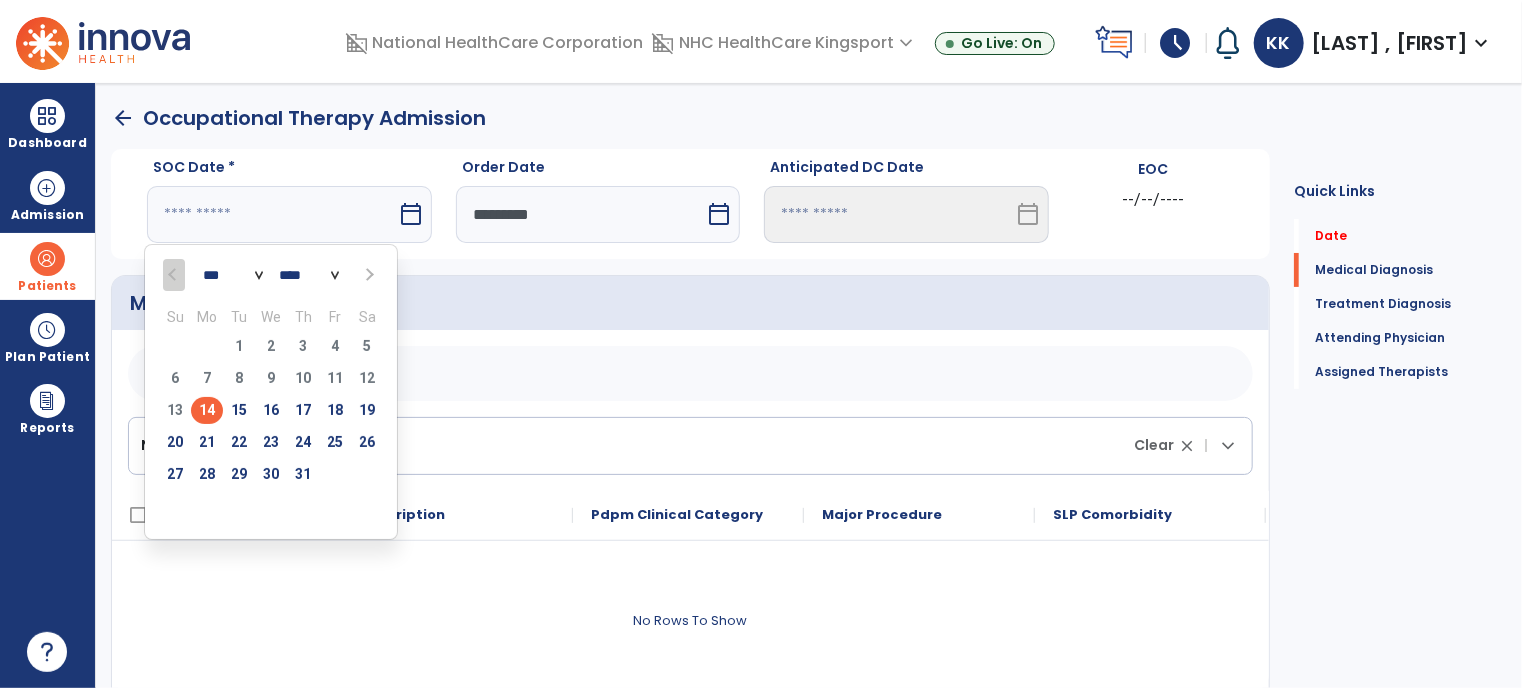 click on "14" at bounding box center [207, 410] 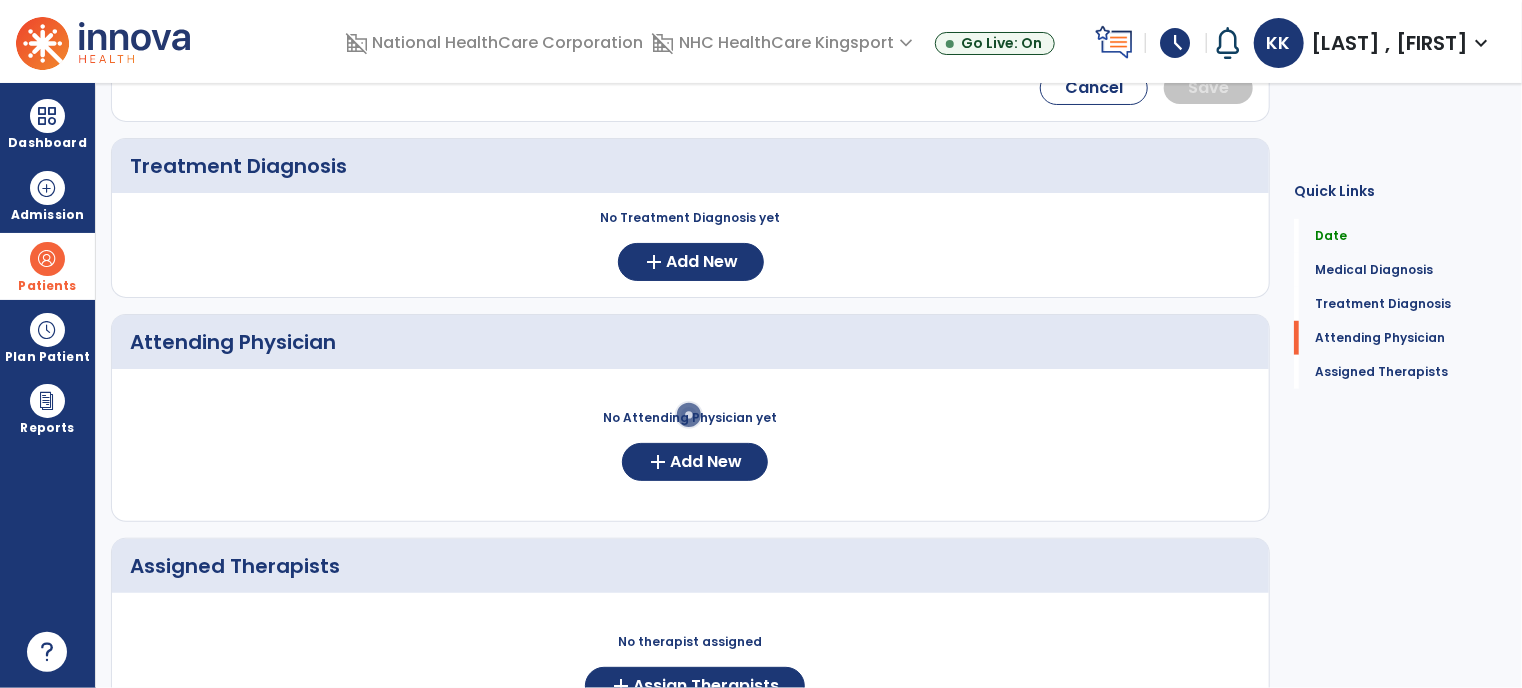 scroll, scrollTop: 636, scrollLeft: 0, axis: vertical 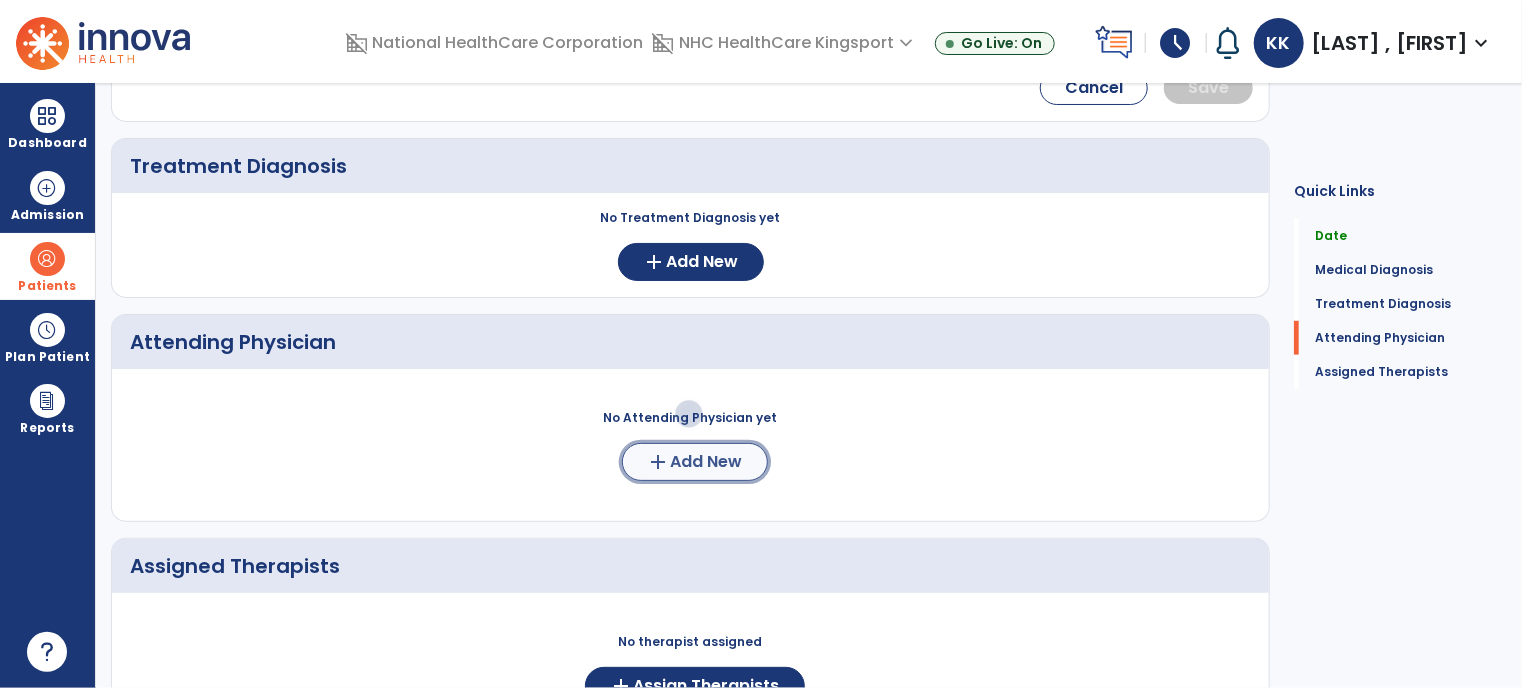 click on "Add New" 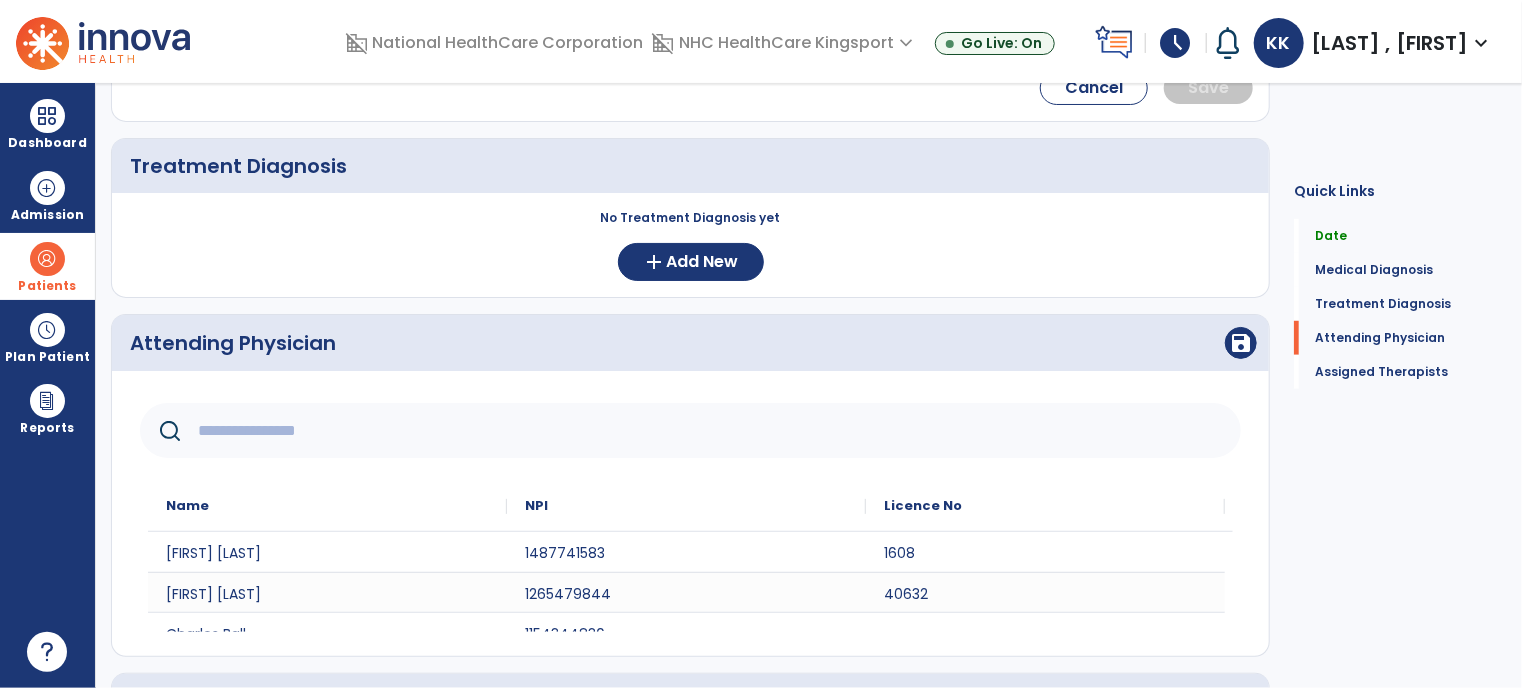 click 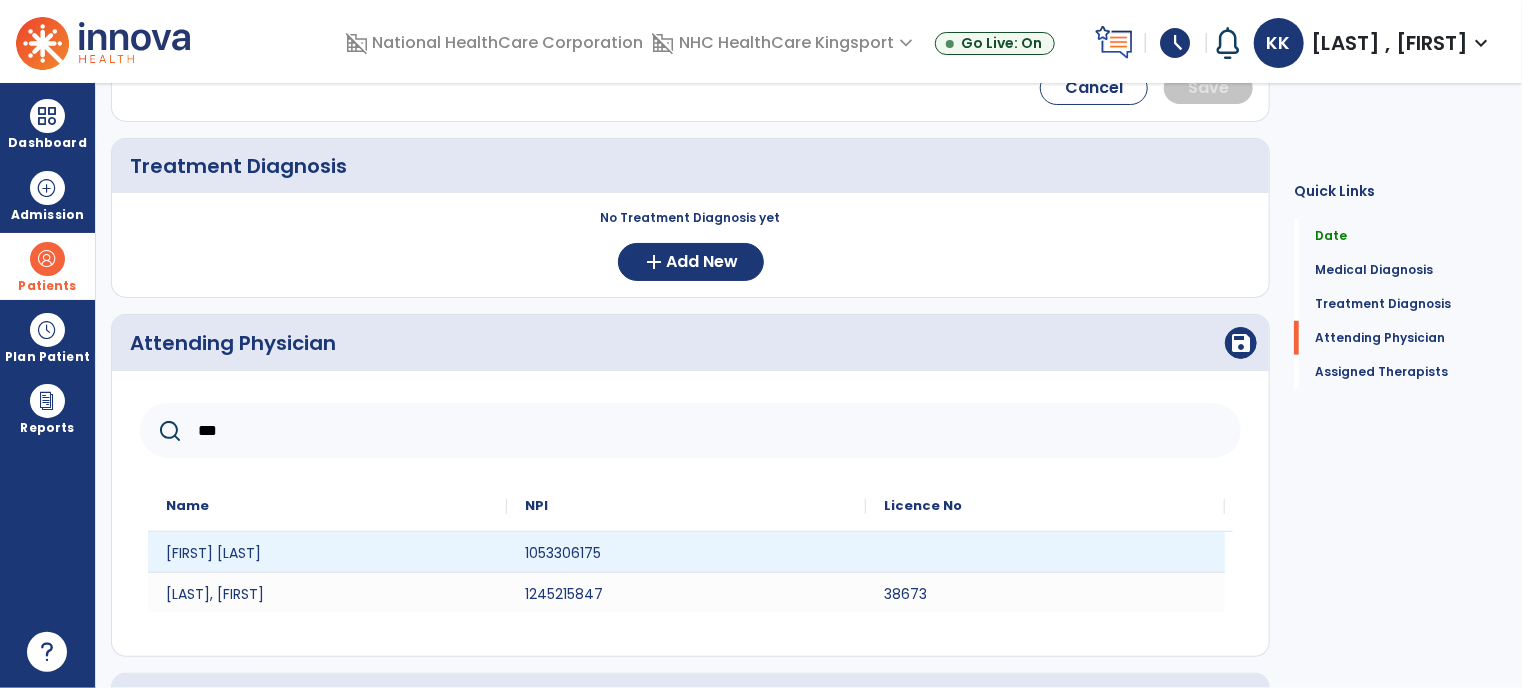 type on "***" 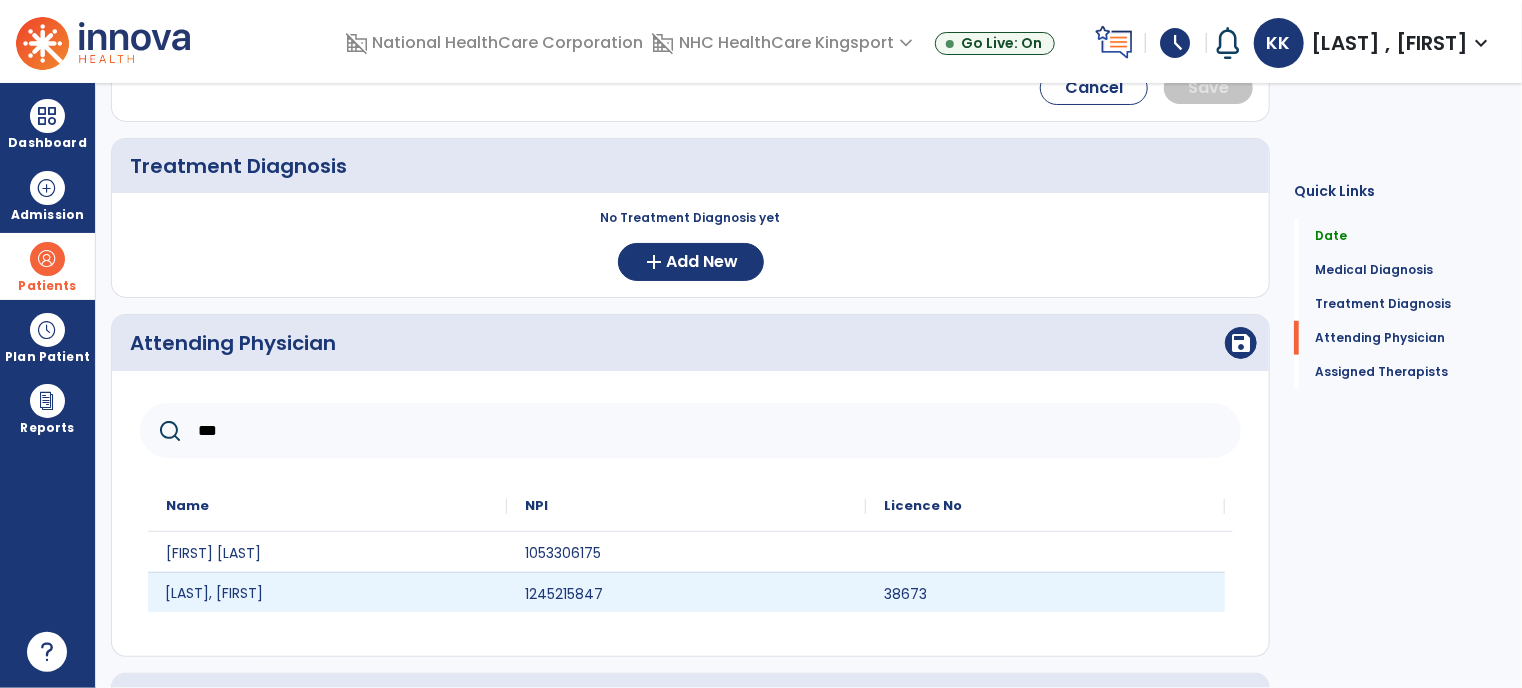 click on "[LAST], [FIRST]" 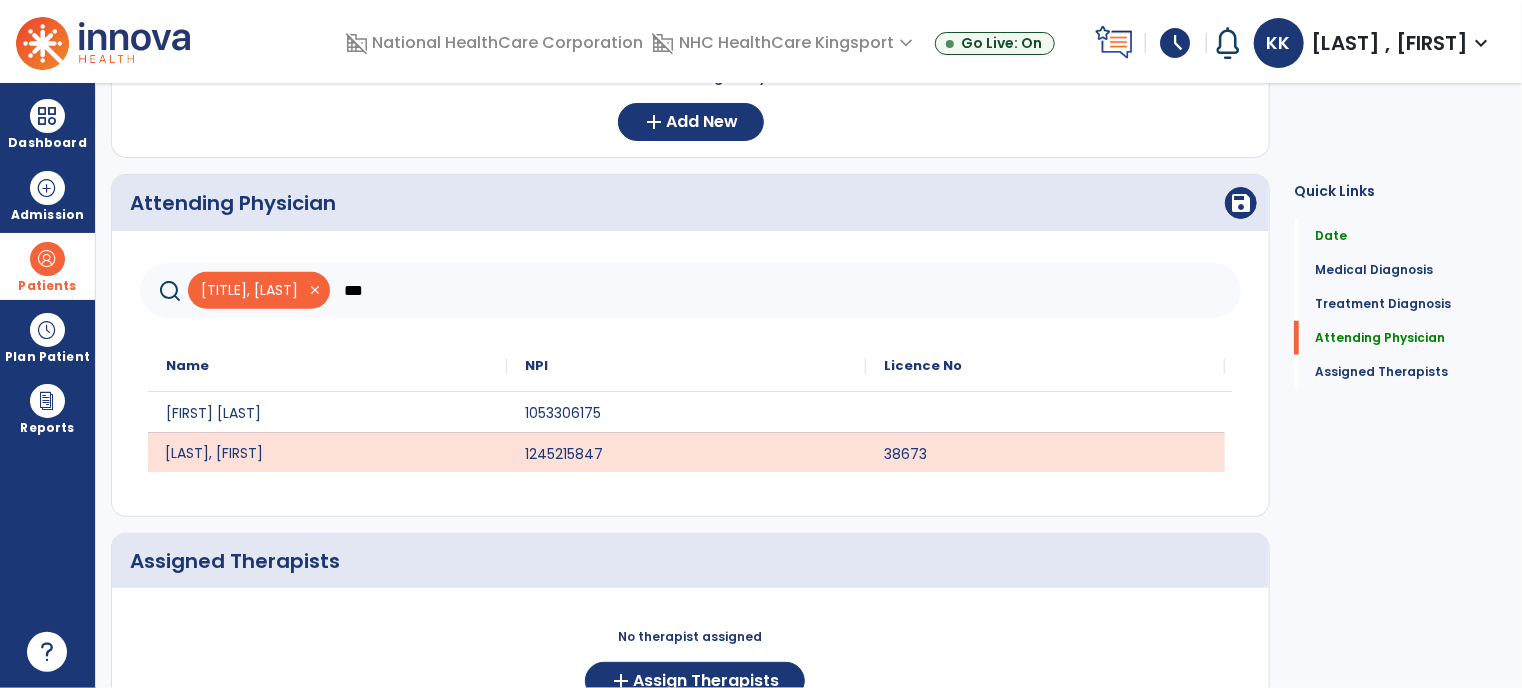 scroll, scrollTop: 816, scrollLeft: 0, axis: vertical 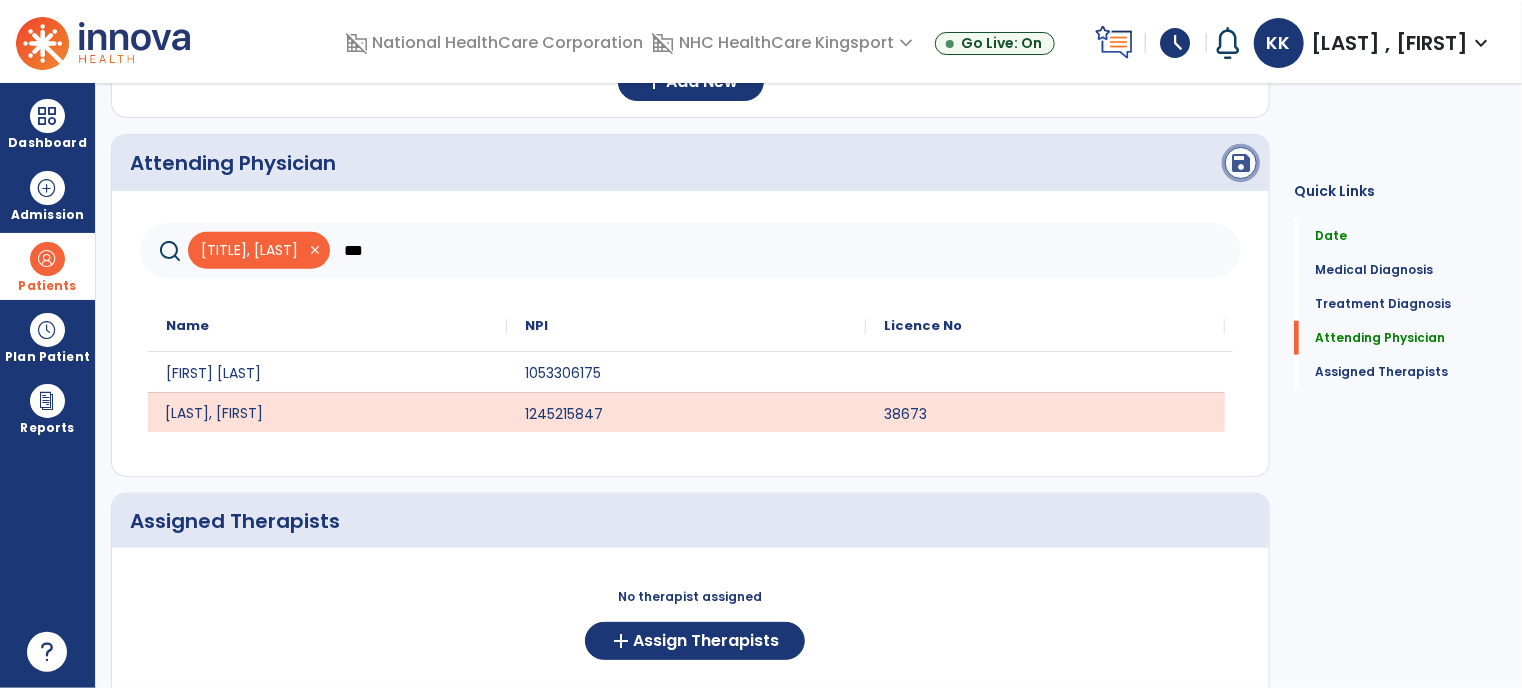 click on "save" 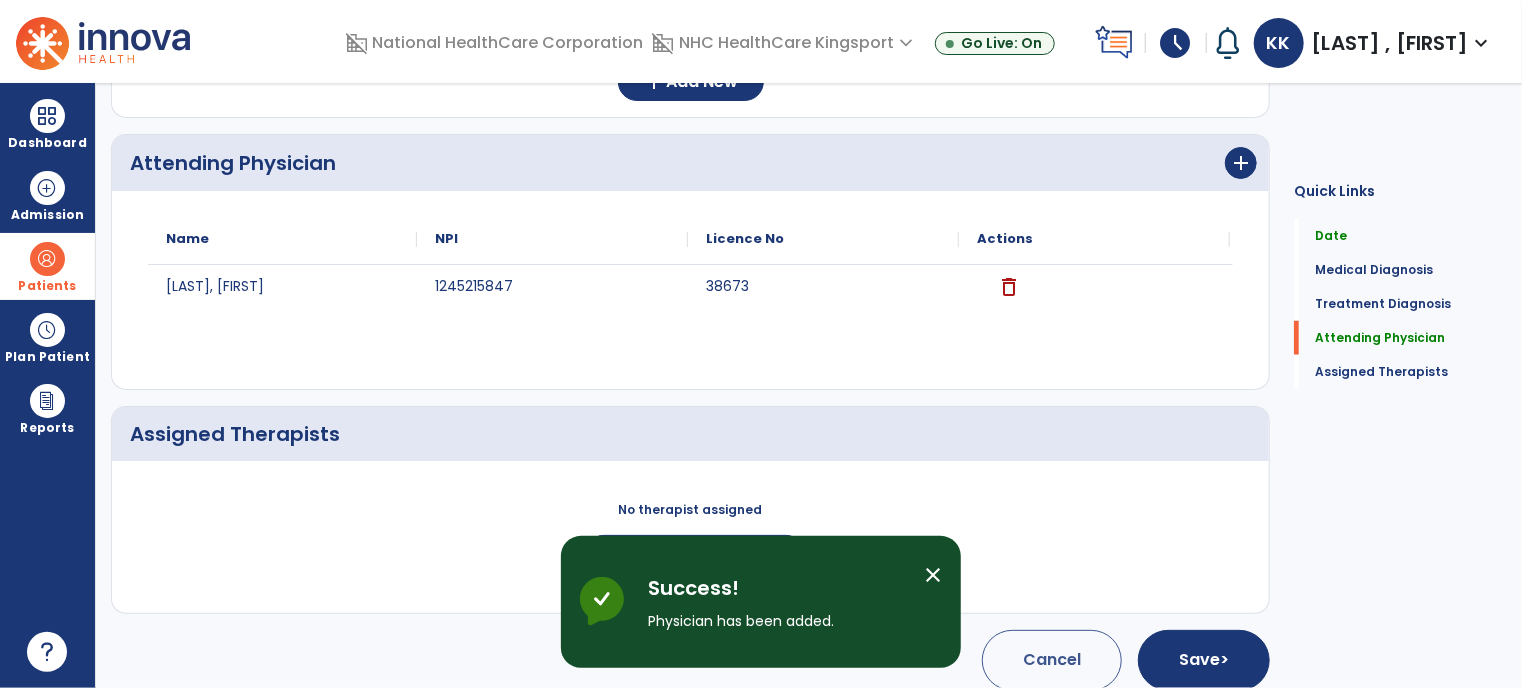 click on "close" at bounding box center [933, 575] 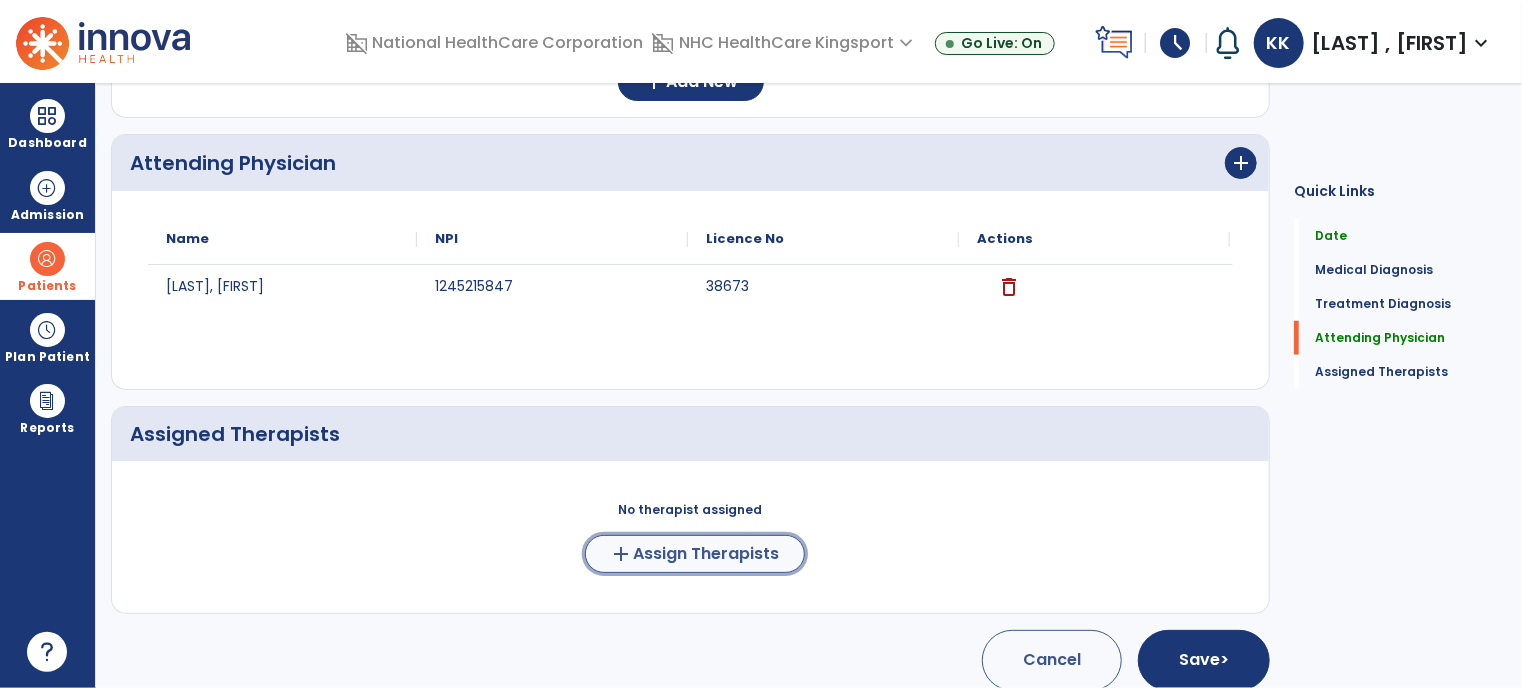 click on "add  Assign Therapists" 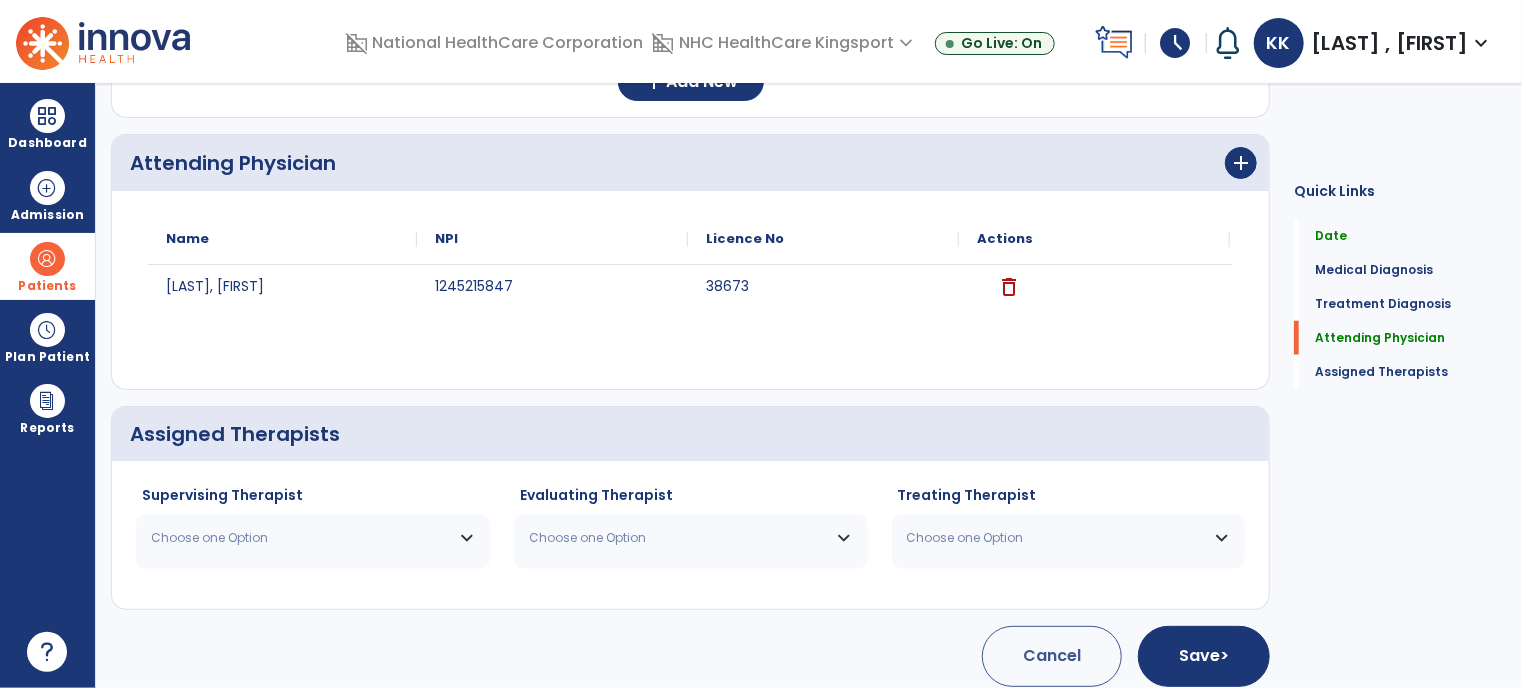 click on "Choose one Option" at bounding box center (313, 538) 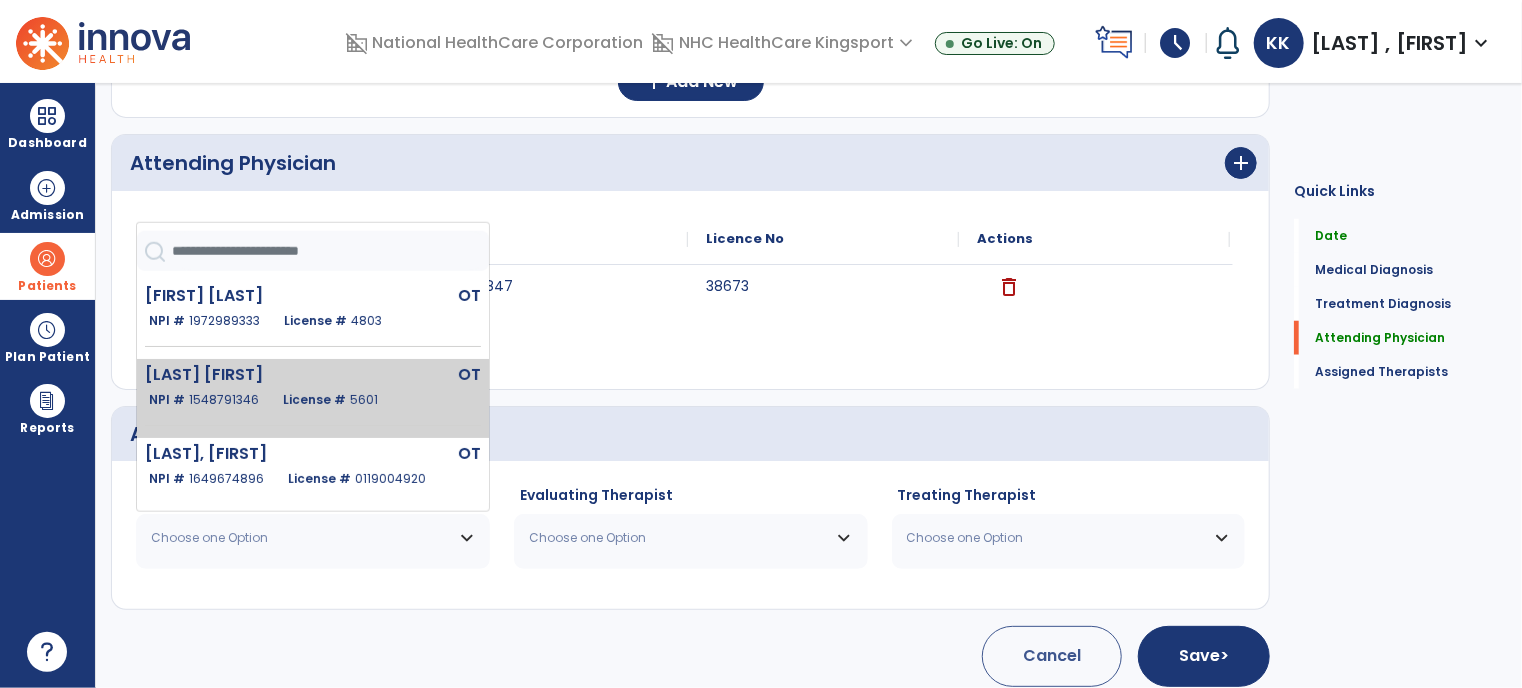 scroll, scrollTop: 84, scrollLeft: 0, axis: vertical 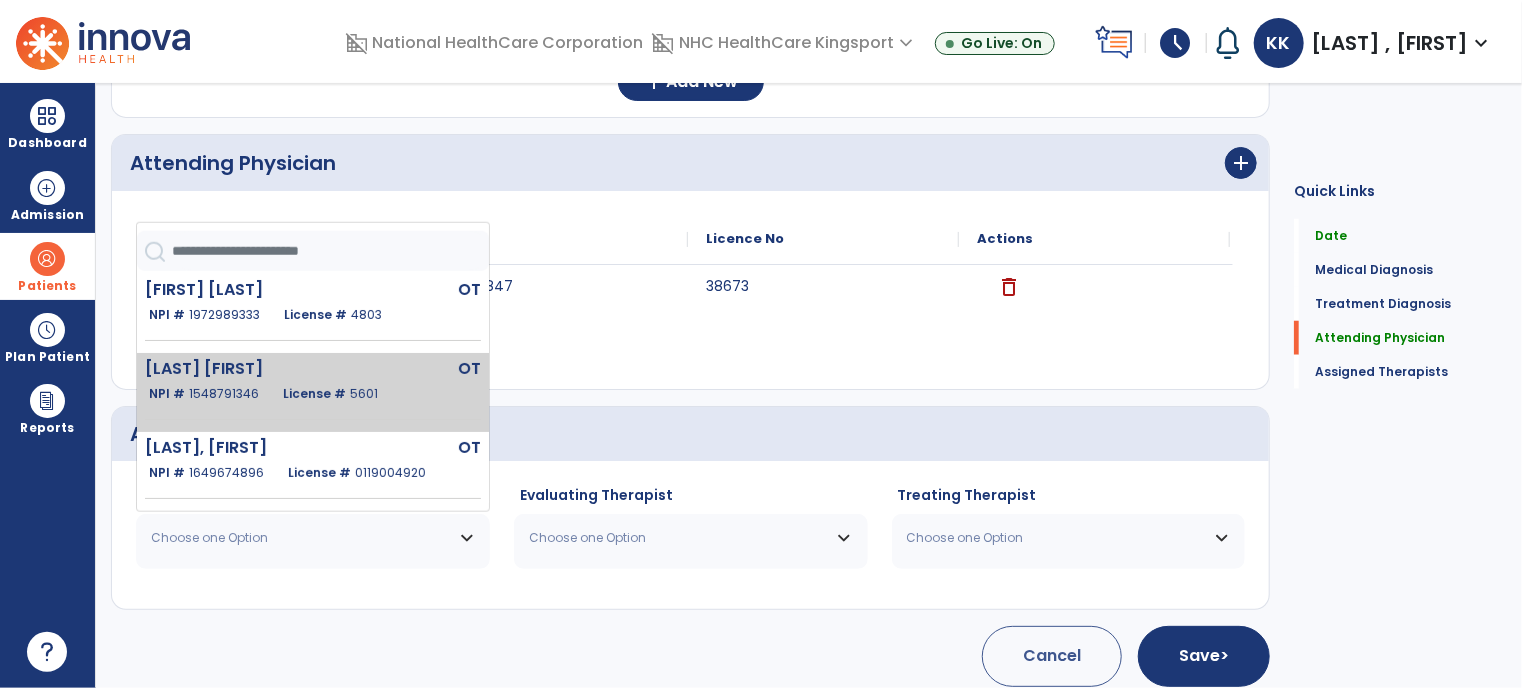 click on "License # [NUMBER]" 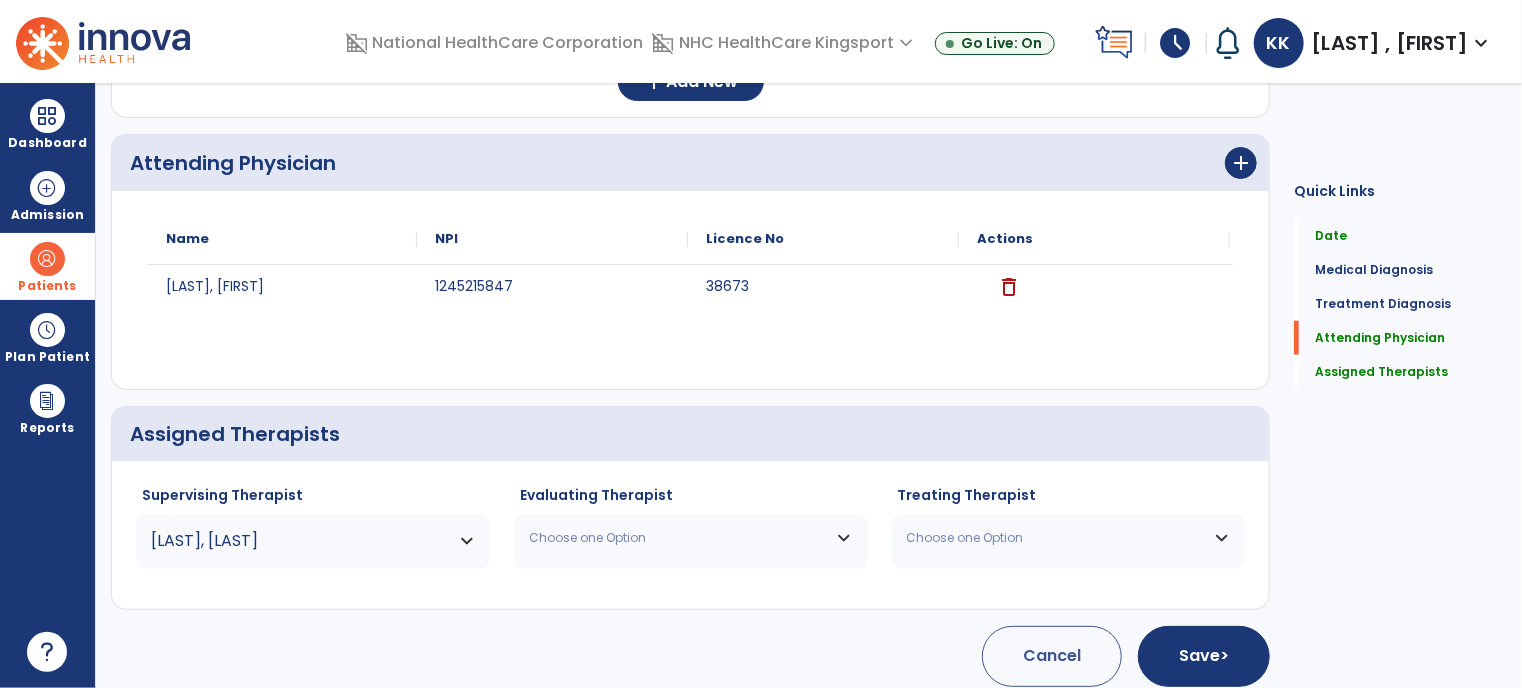 click on "Choose one Option" at bounding box center (678, 538) 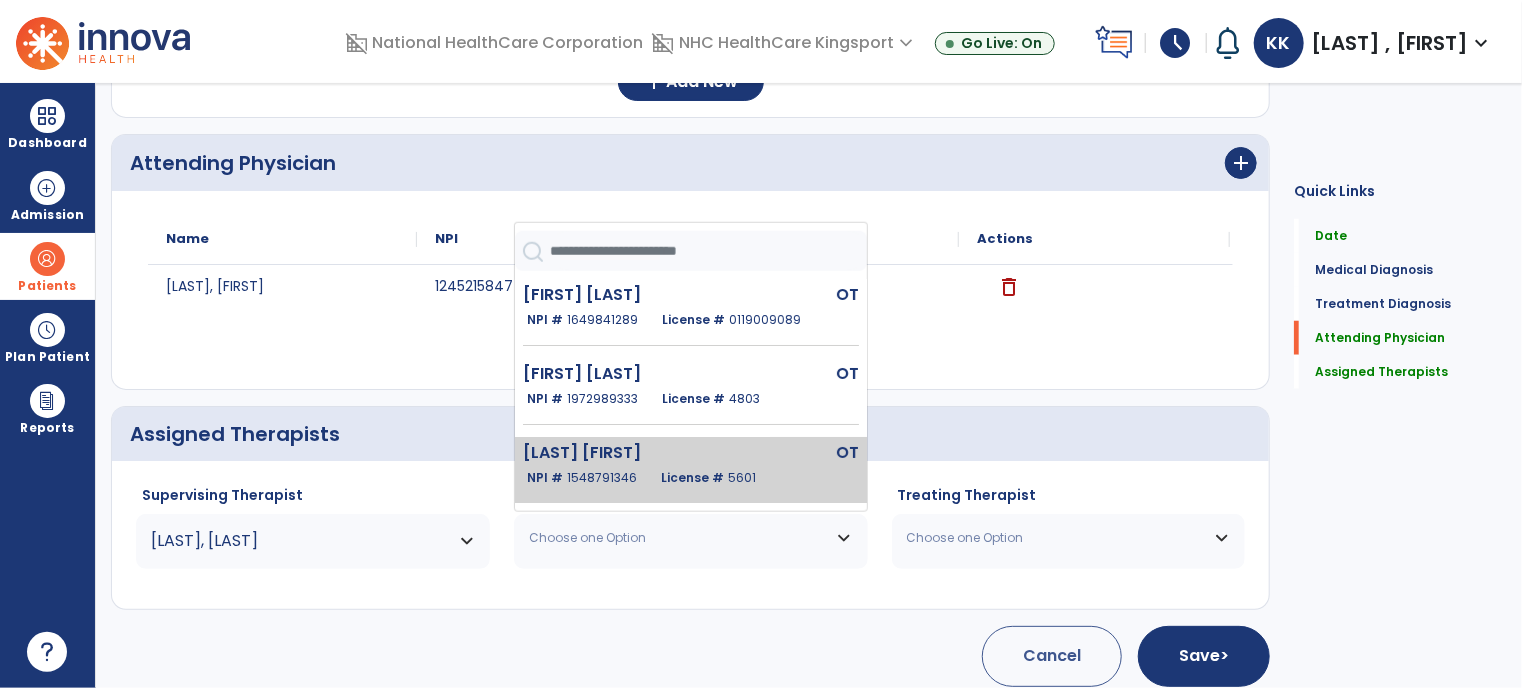 click on "[LAST], [LAST]   NPI #  1548791346  License #  5601" 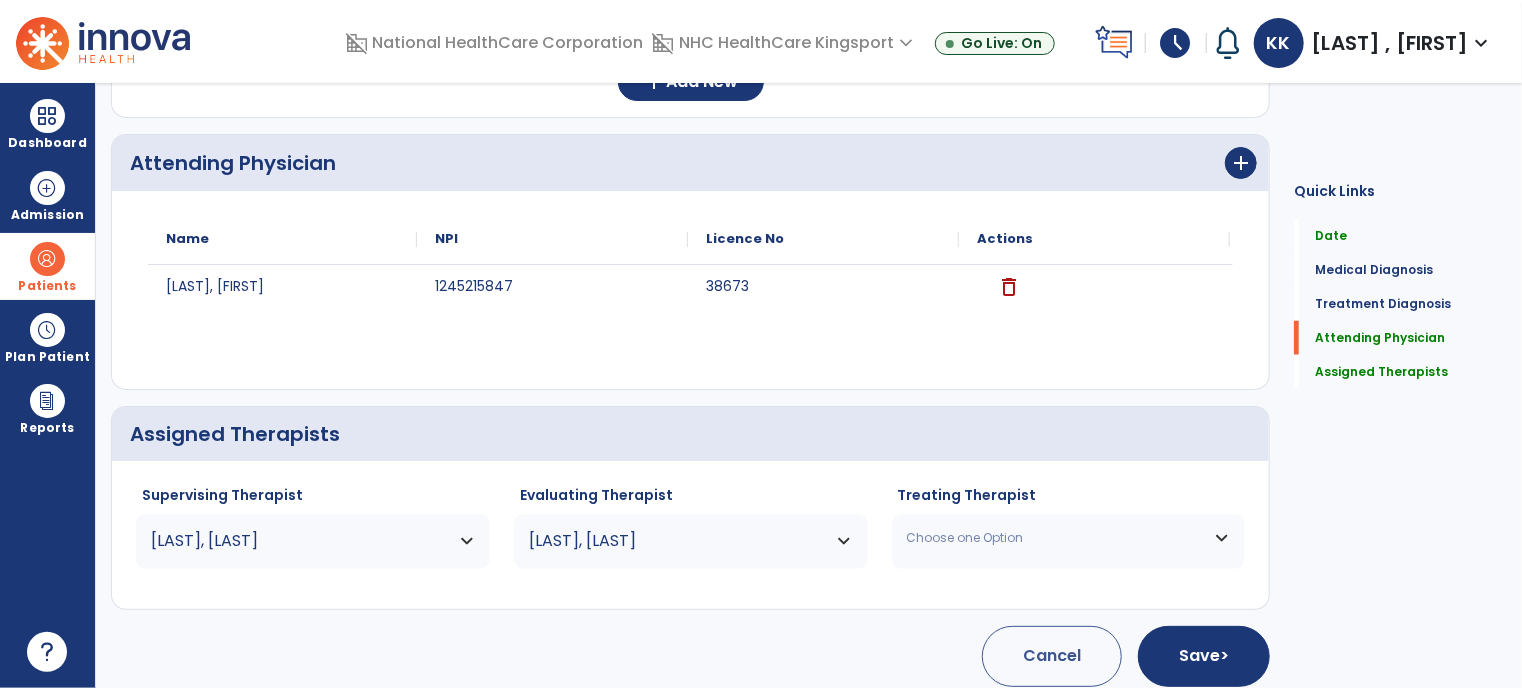 click on "Choose one Option" at bounding box center [1069, 538] 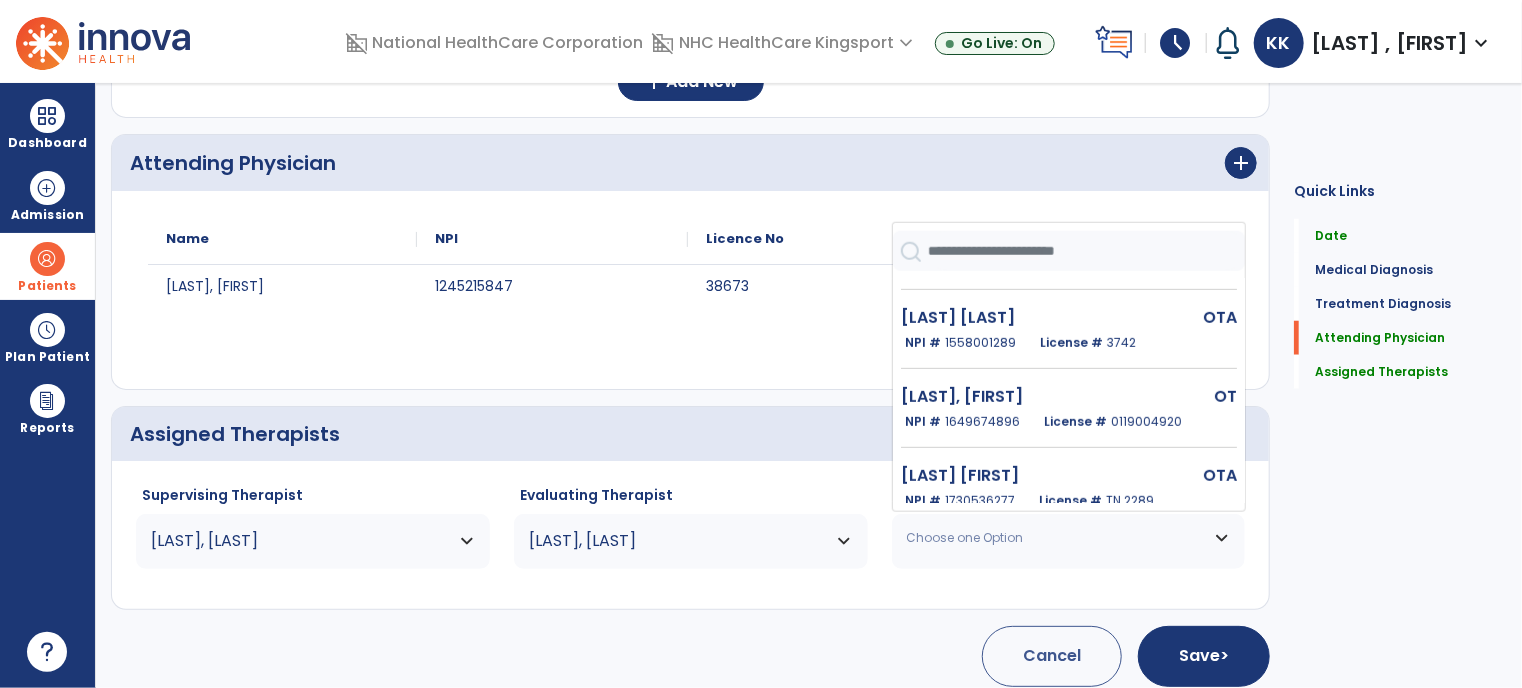 scroll, scrollTop: 531, scrollLeft: 0, axis: vertical 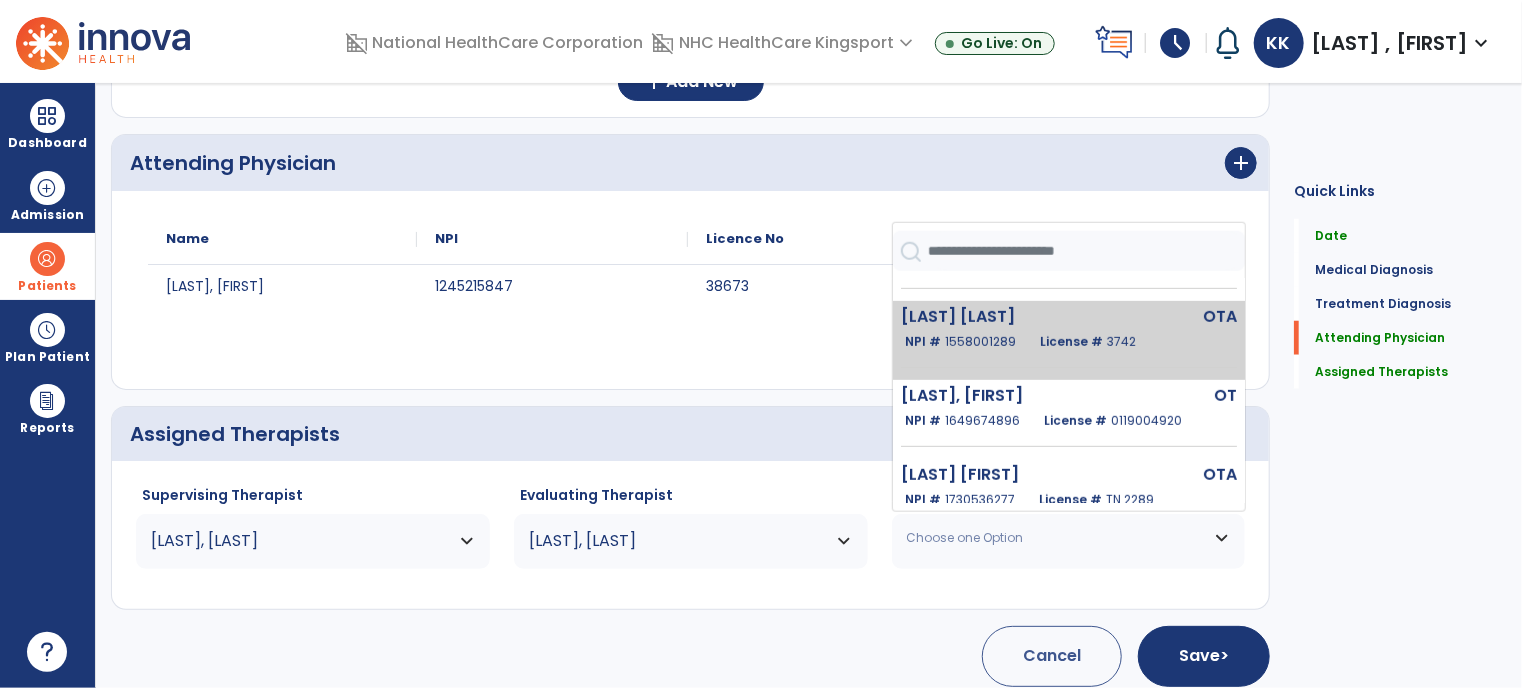 click on "[LAST], [FIRST]   OTA   NPI #  1558001289  License #  3742" 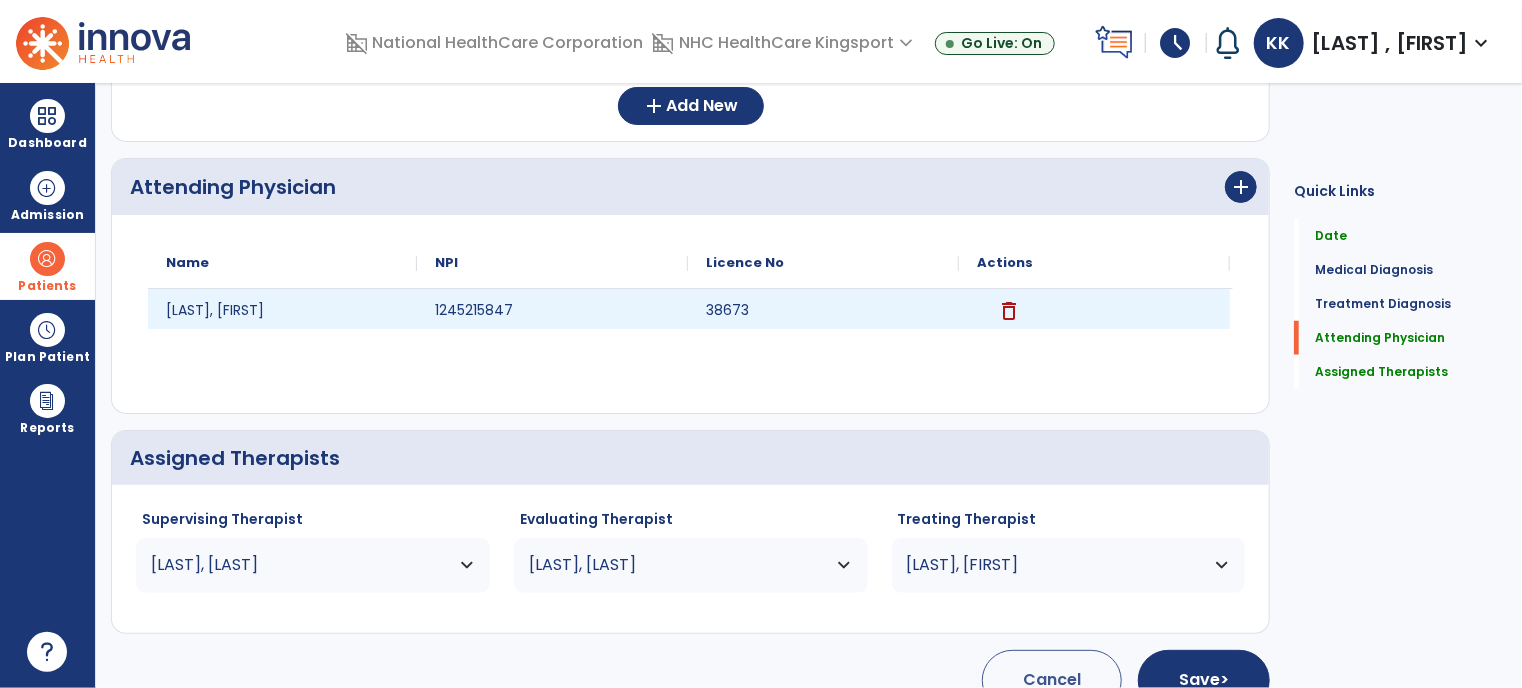 scroll, scrollTop: 827, scrollLeft: 0, axis: vertical 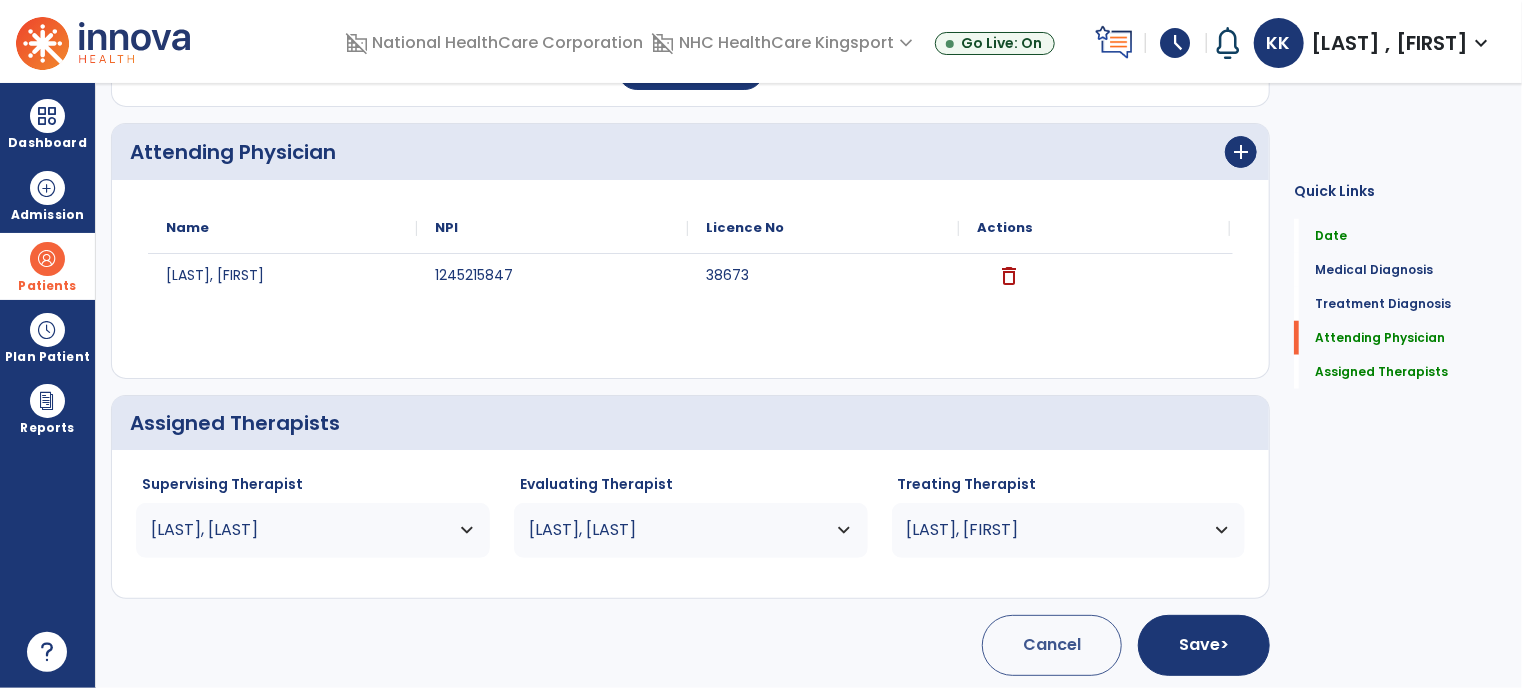 click on "[LAST], [FIRST]" at bounding box center [300, 530] 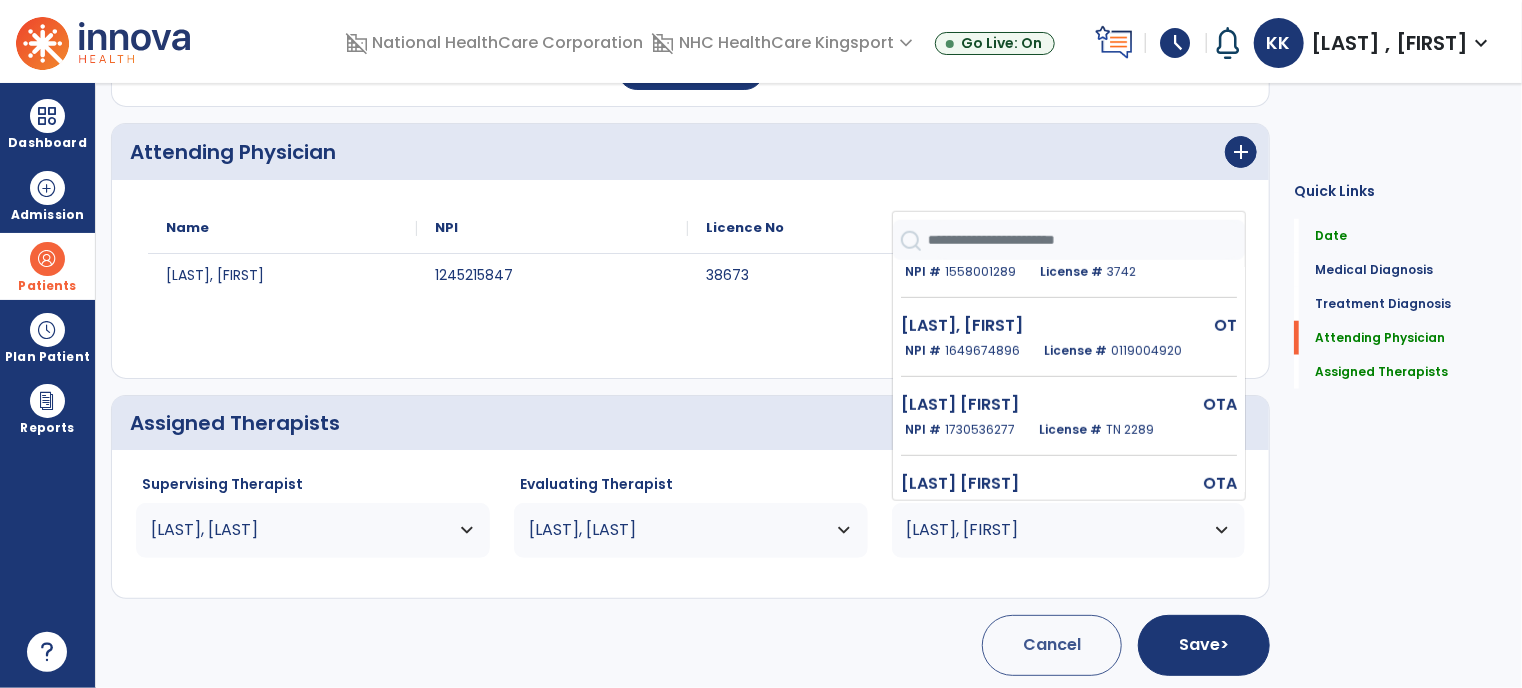 scroll, scrollTop: 678, scrollLeft: 0, axis: vertical 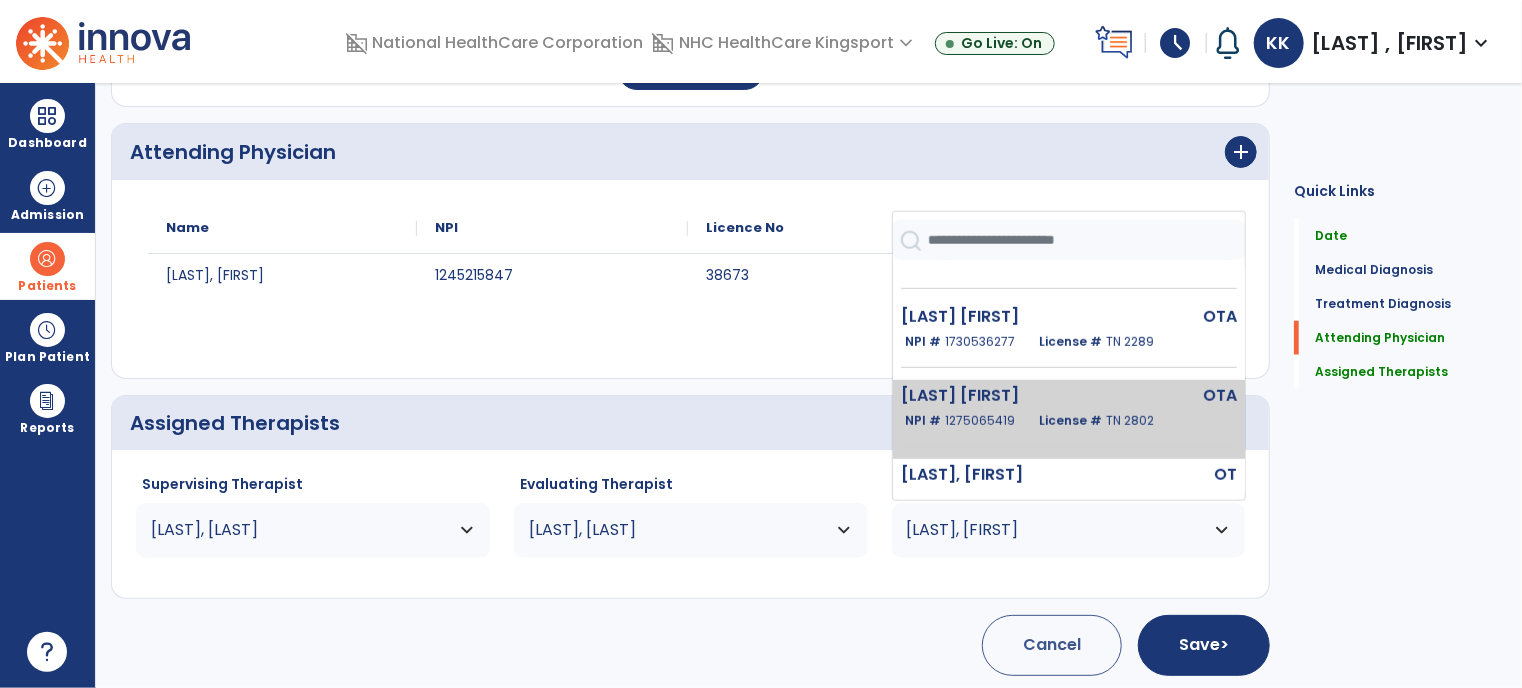 click on "License # TN [NUMBER]" 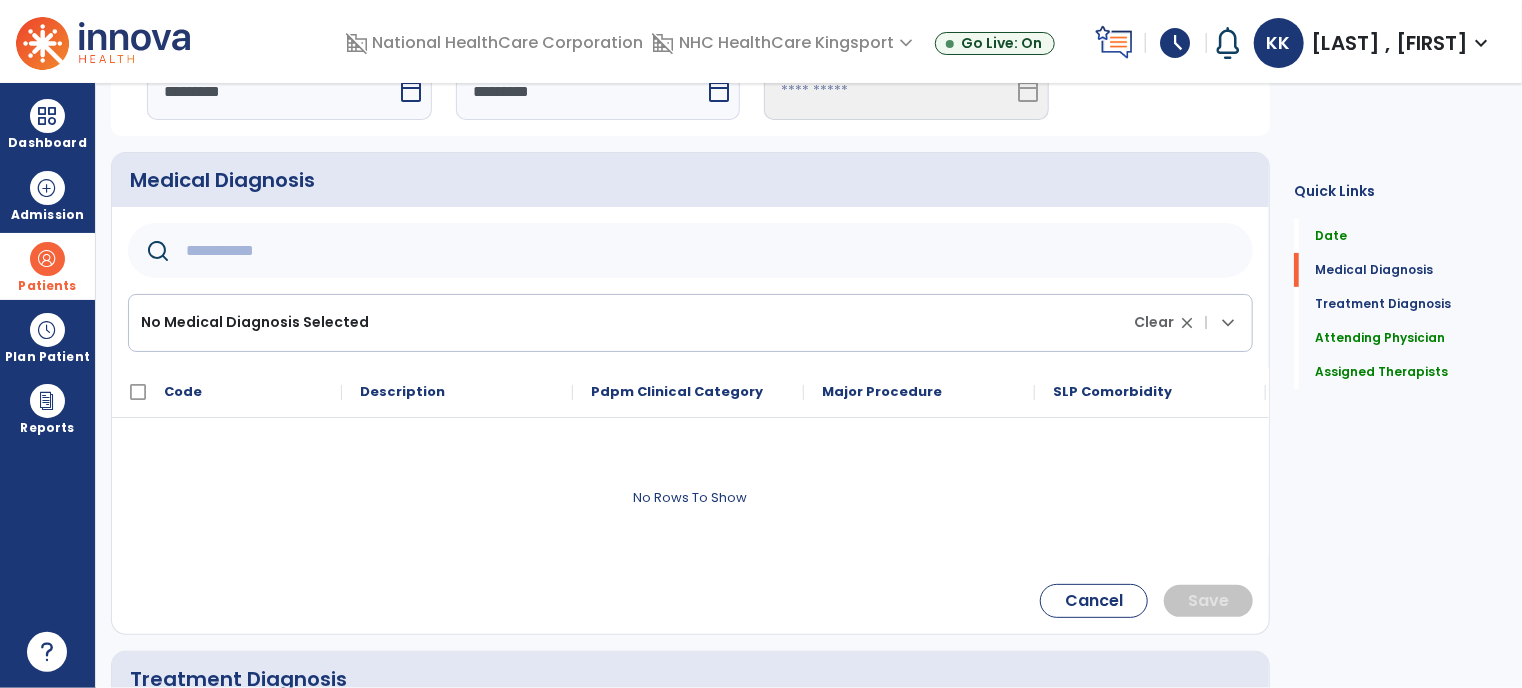 scroll, scrollTop: 124, scrollLeft: 0, axis: vertical 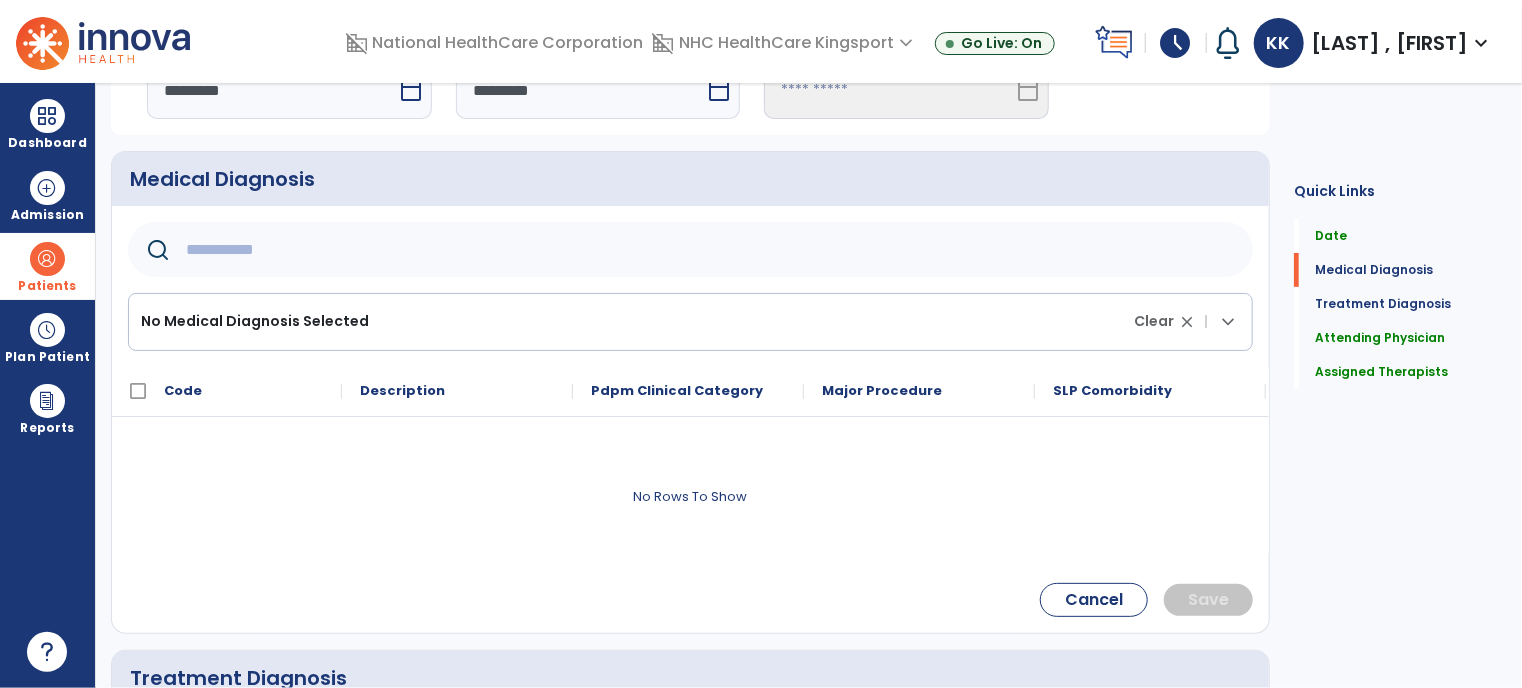 click 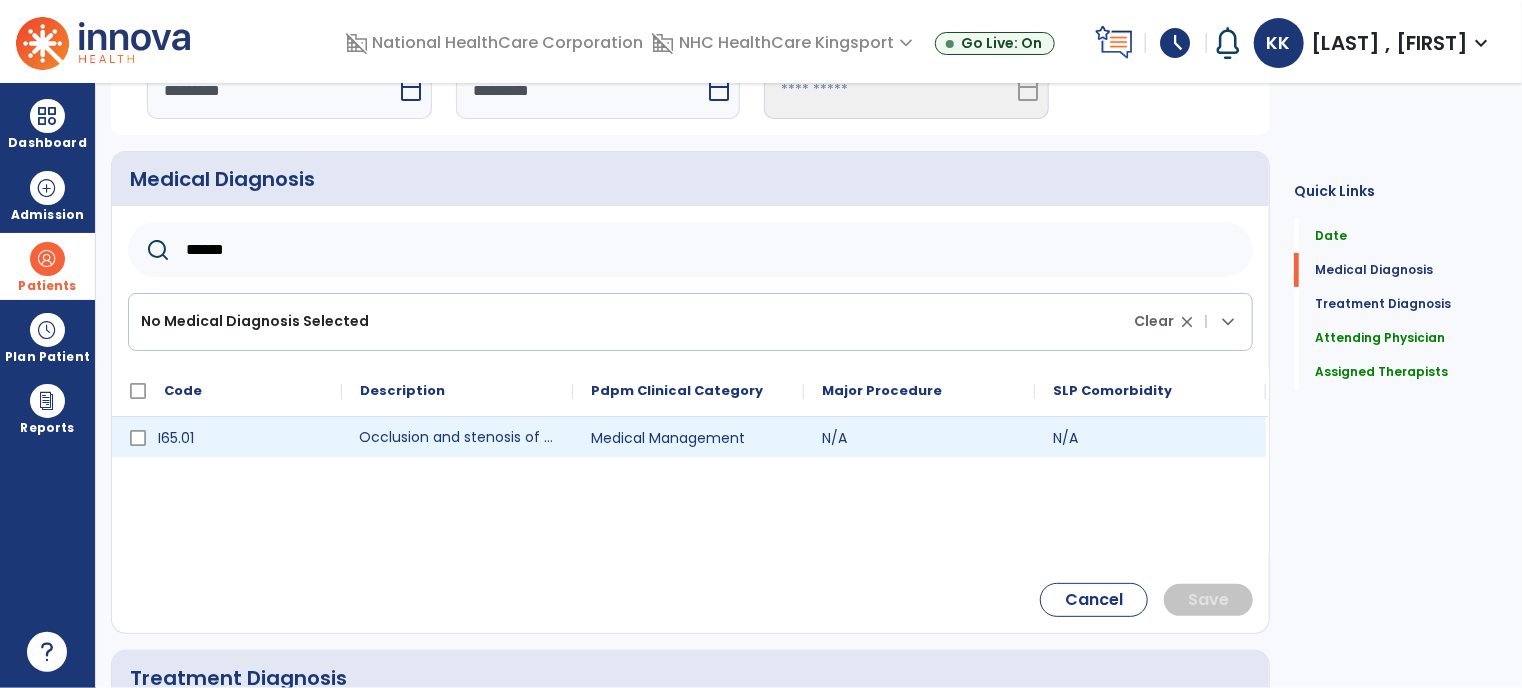 click on "Occlusion and stenosis of right vertebral artery" 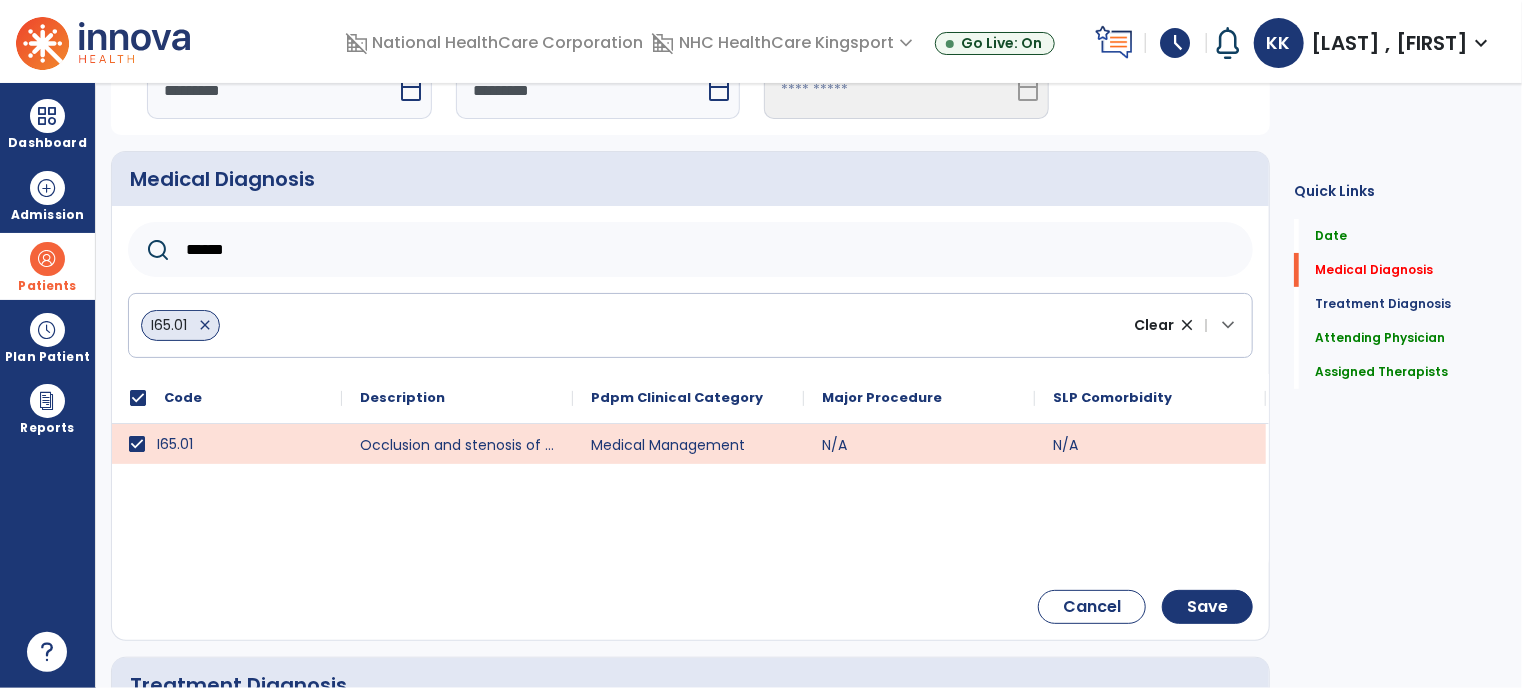 click on "******" 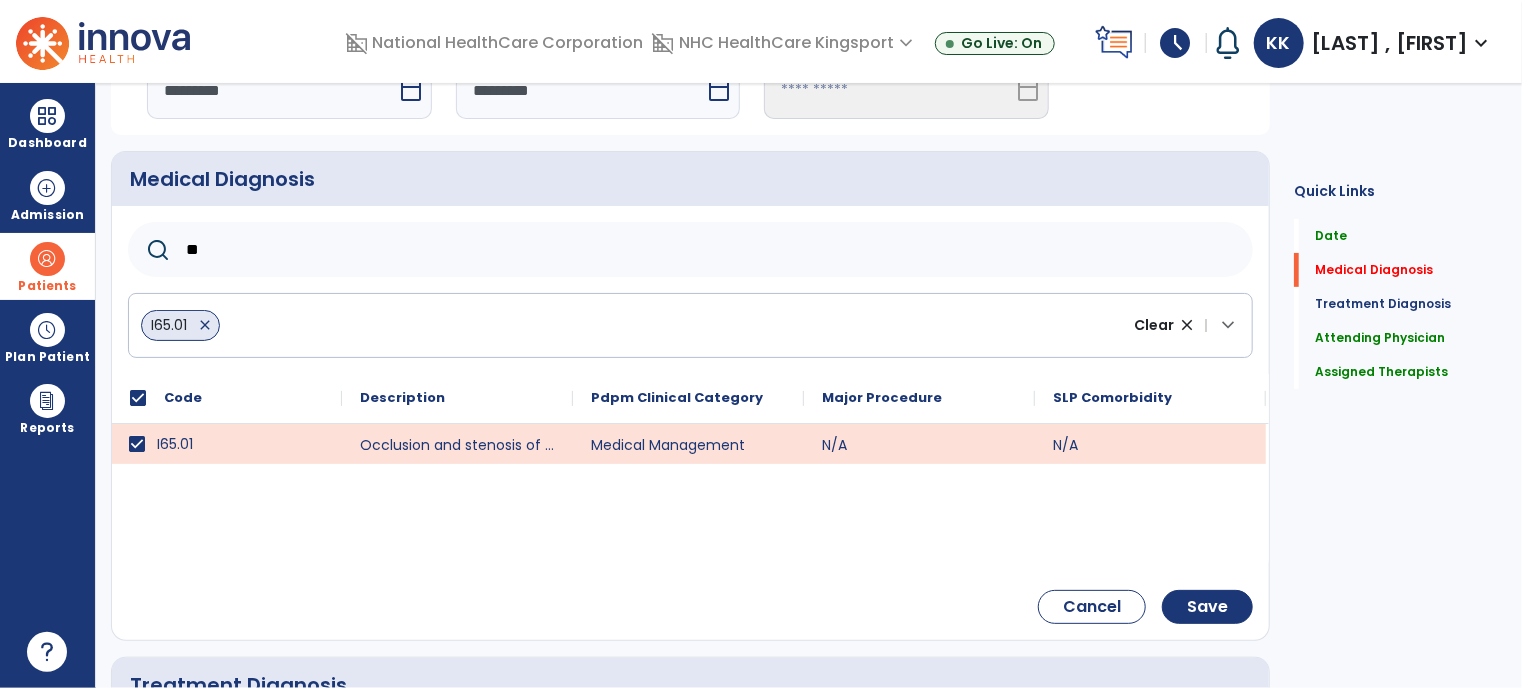 type on "*" 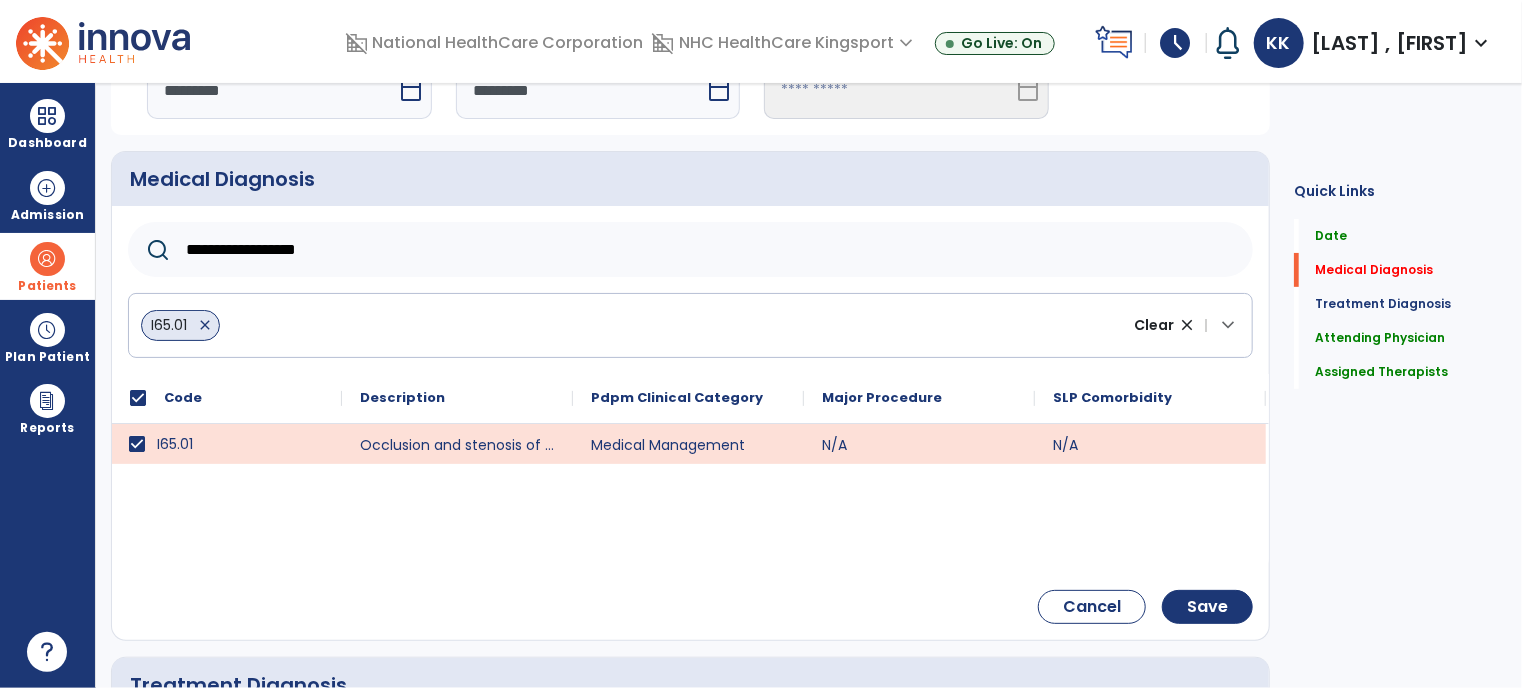 type on "**********" 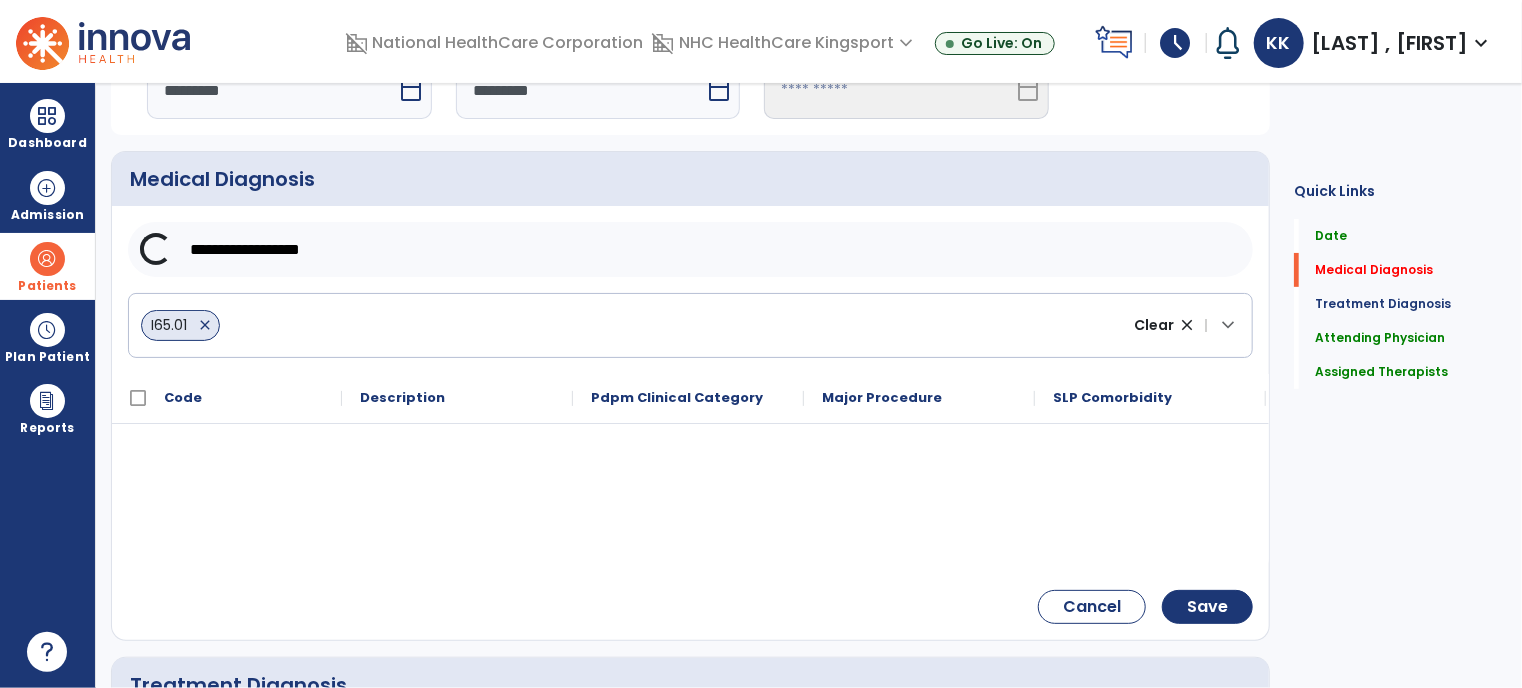 click on "**********" 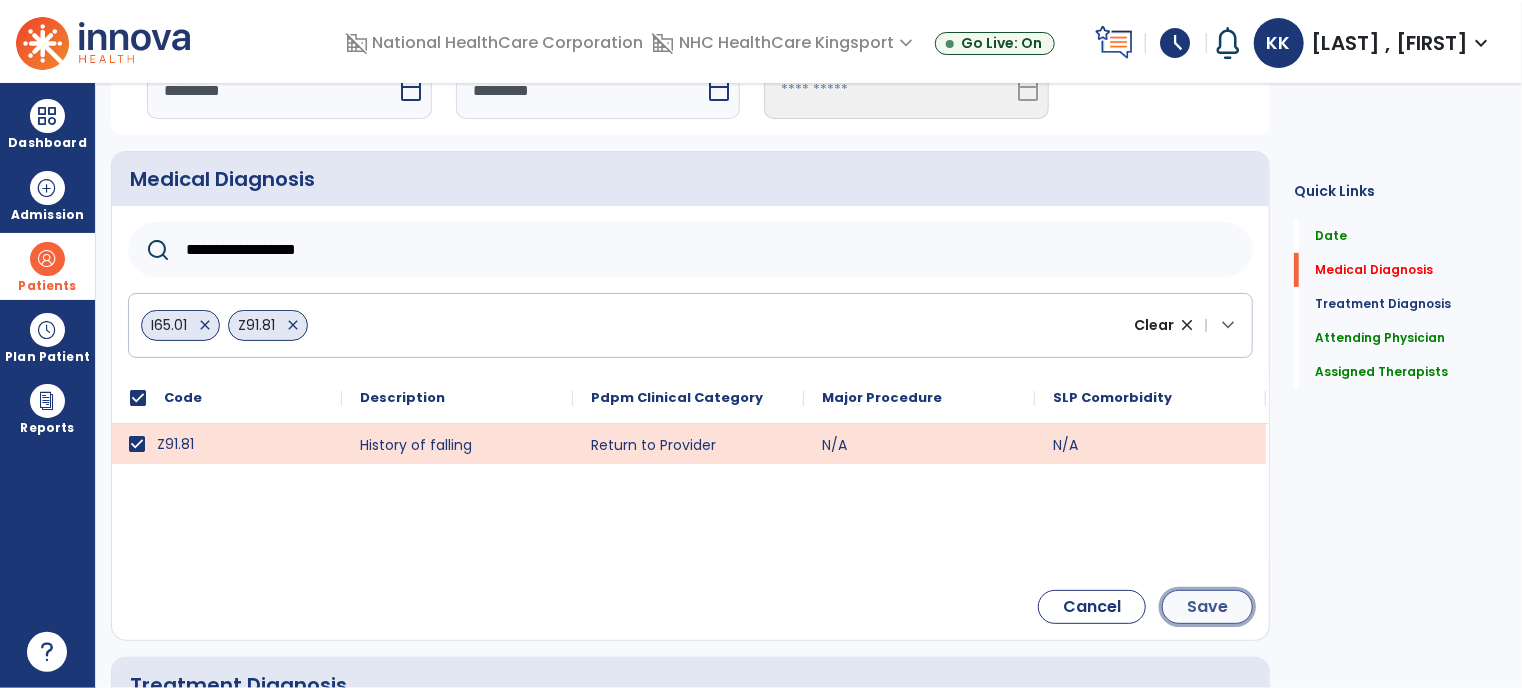click on "Save" 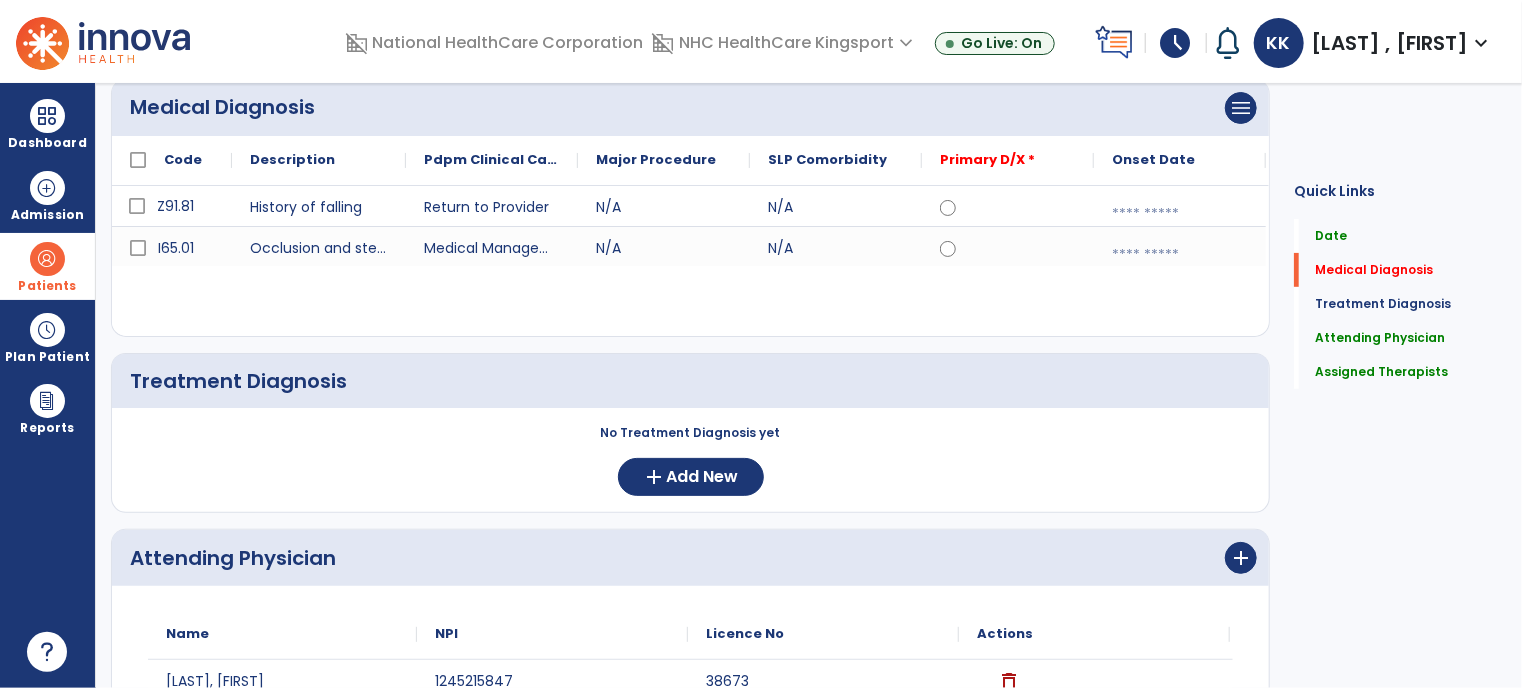 scroll, scrollTop: 203, scrollLeft: 0, axis: vertical 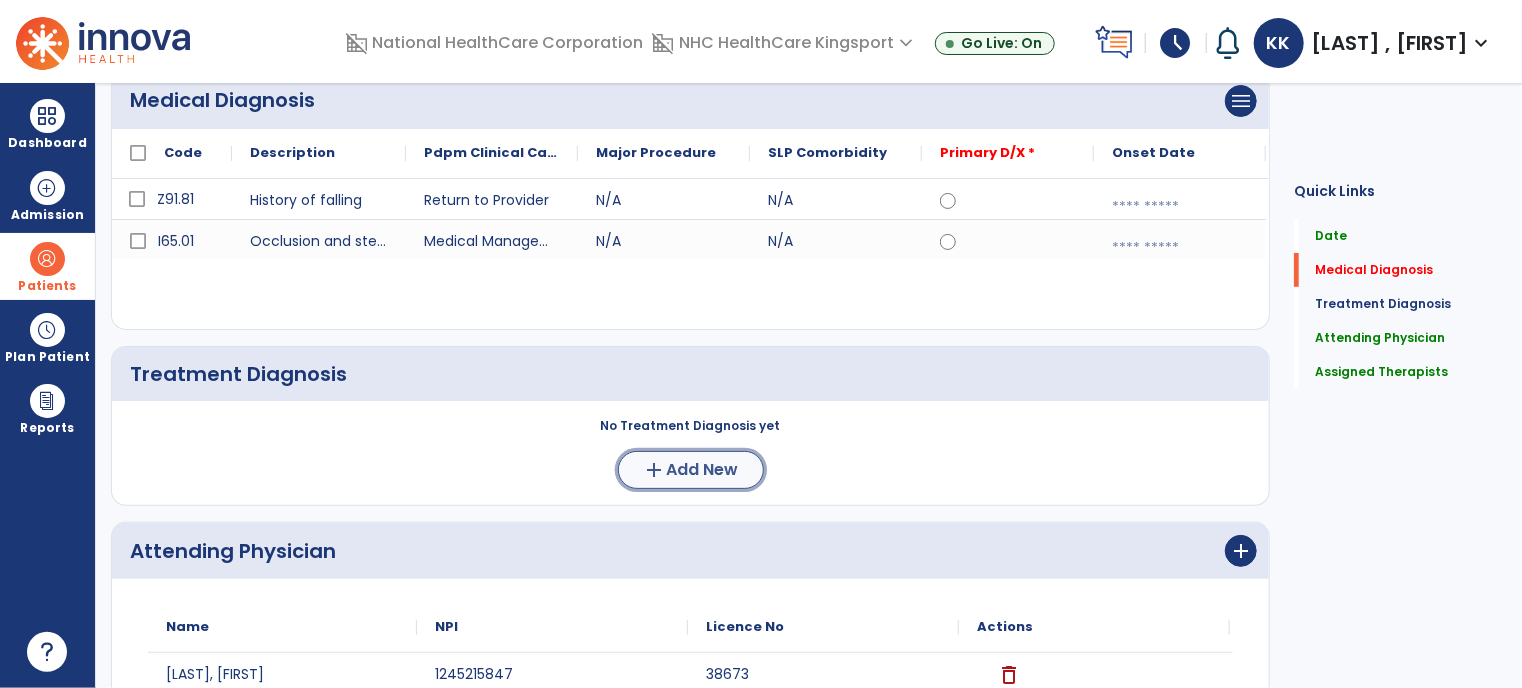 click on "add  Add New" 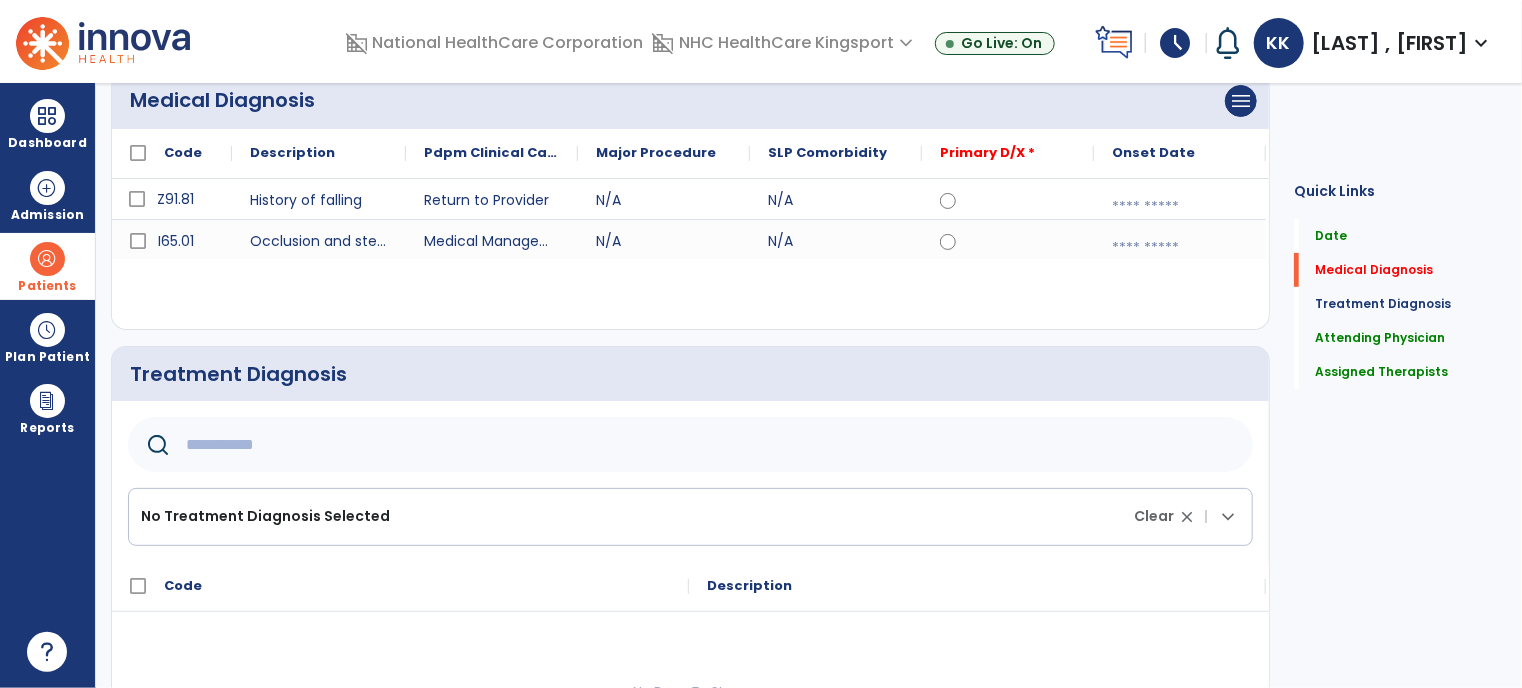 click 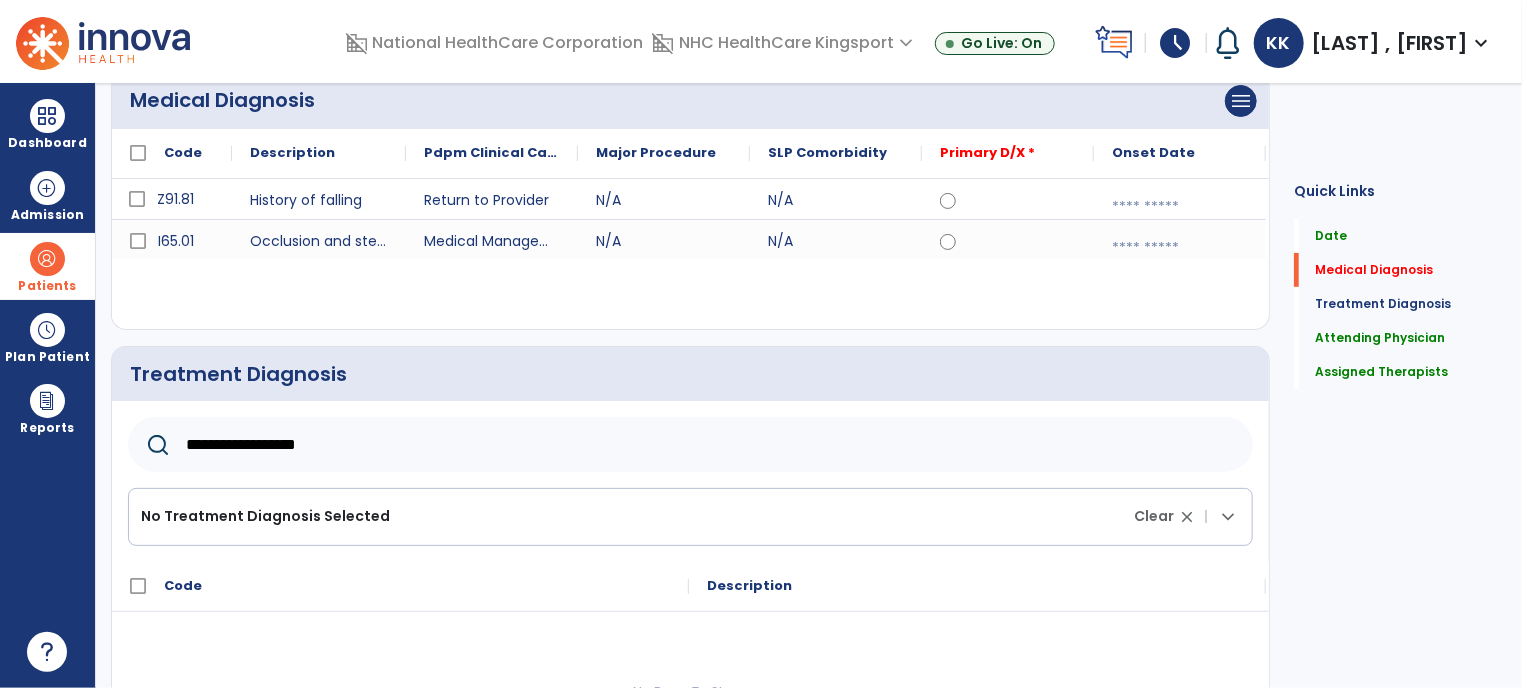 type on "**********" 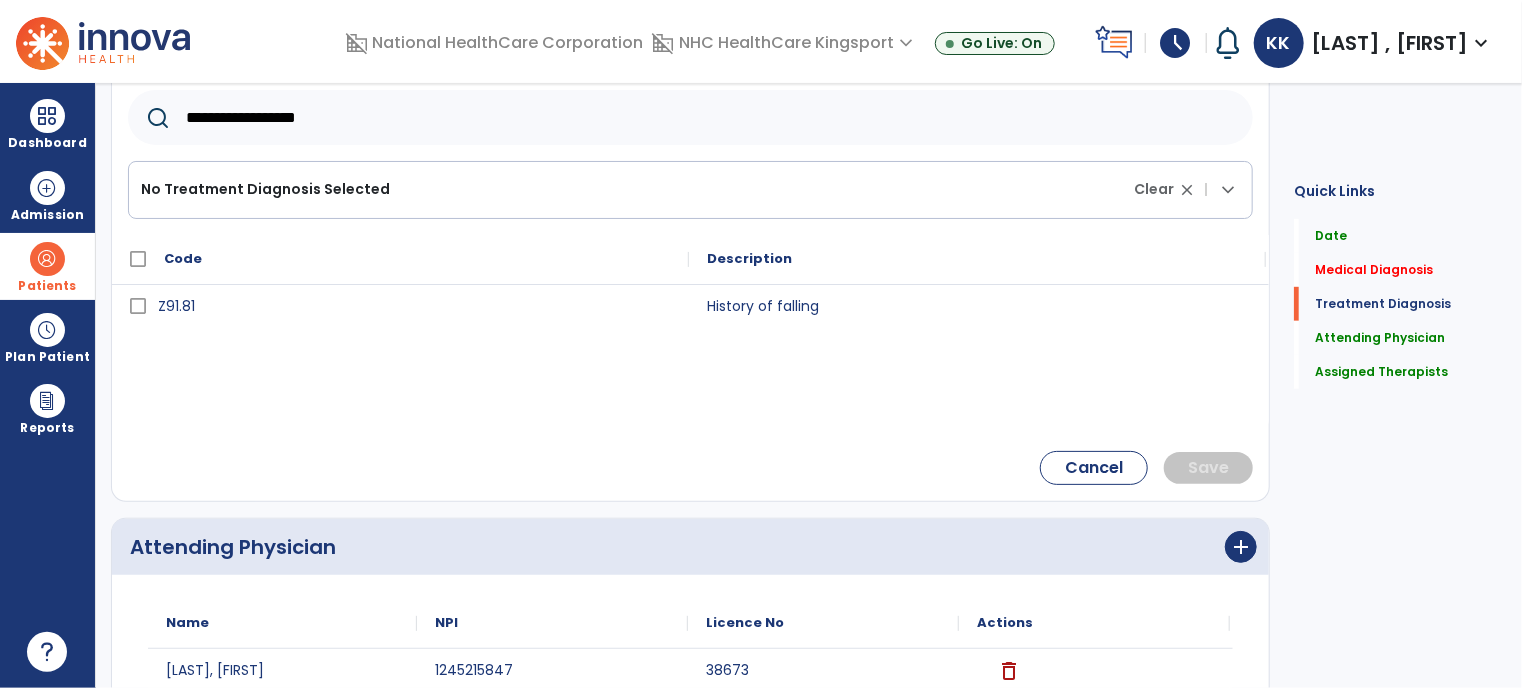 scroll, scrollTop: 531, scrollLeft: 0, axis: vertical 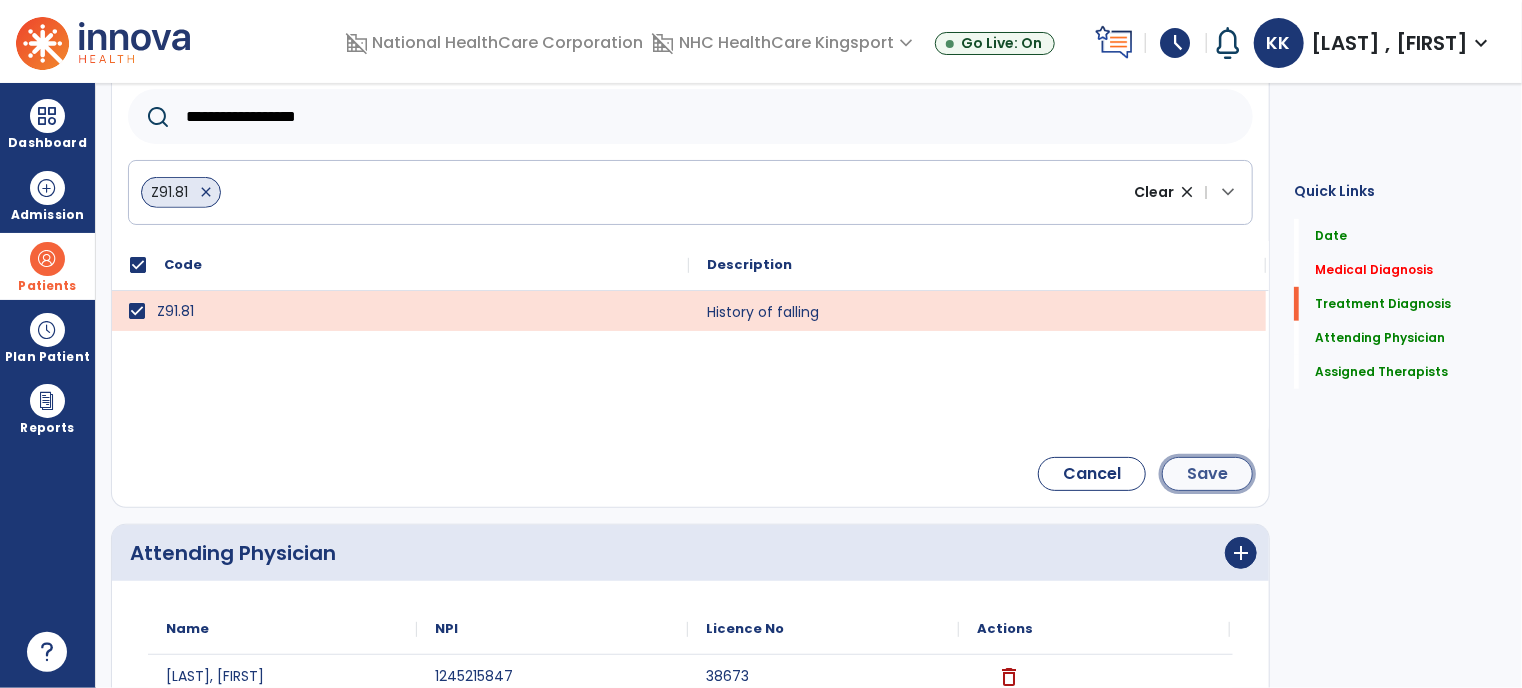 click on "Save" 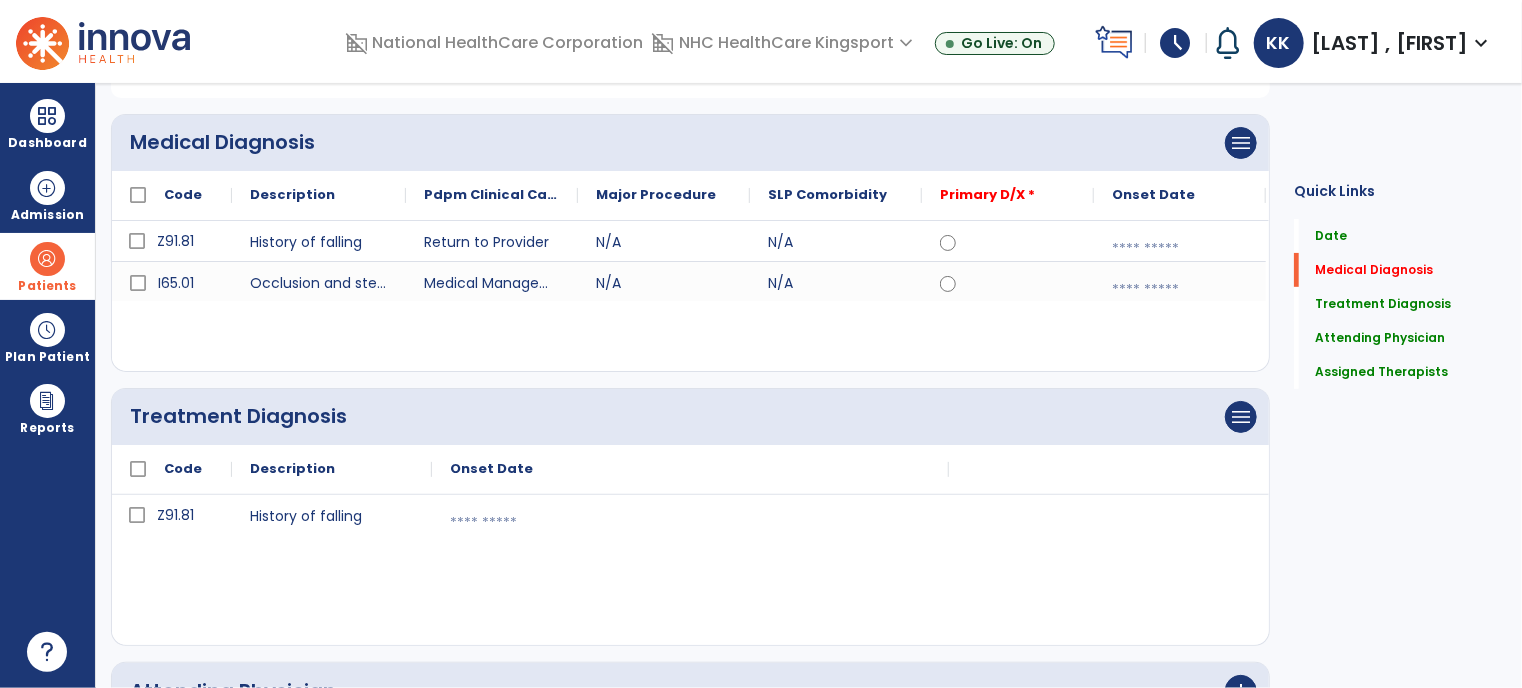 scroll, scrollTop: 0, scrollLeft: 0, axis: both 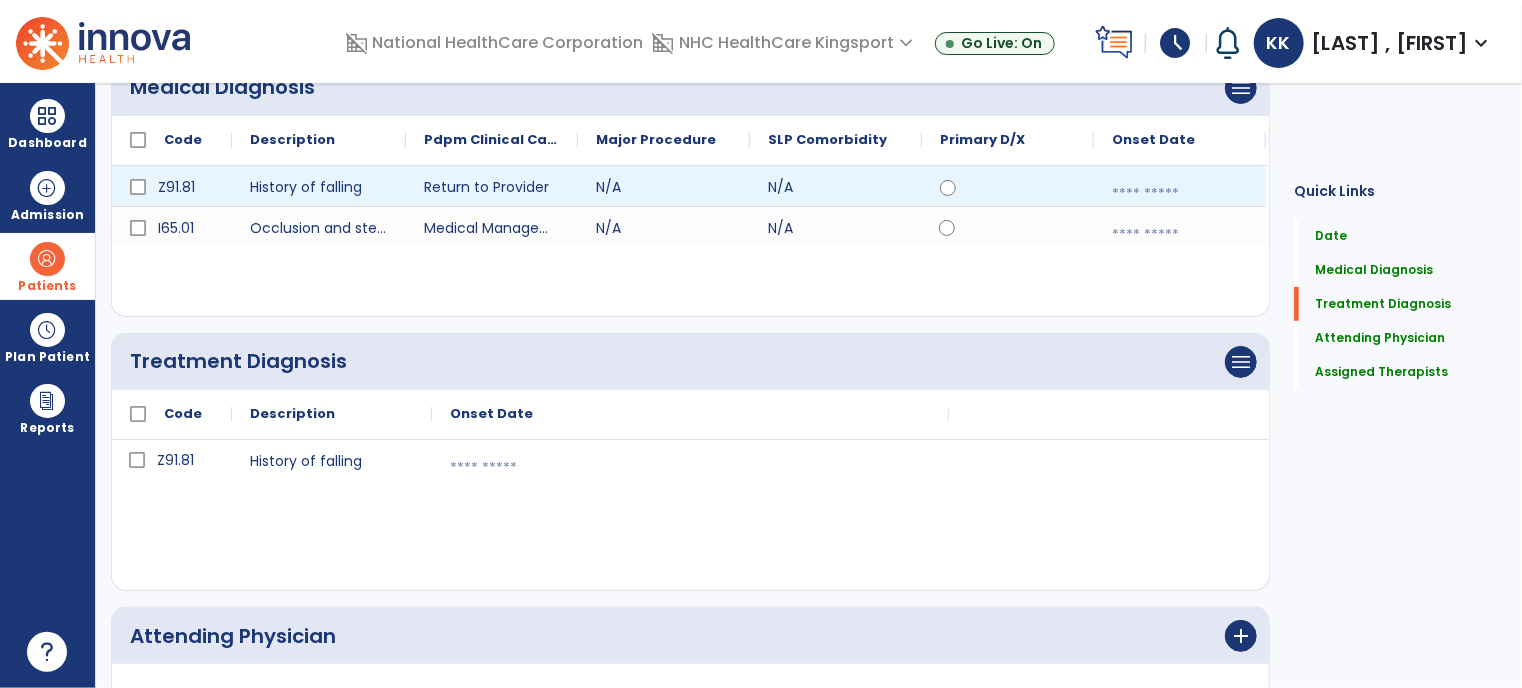 click at bounding box center [1180, 194] 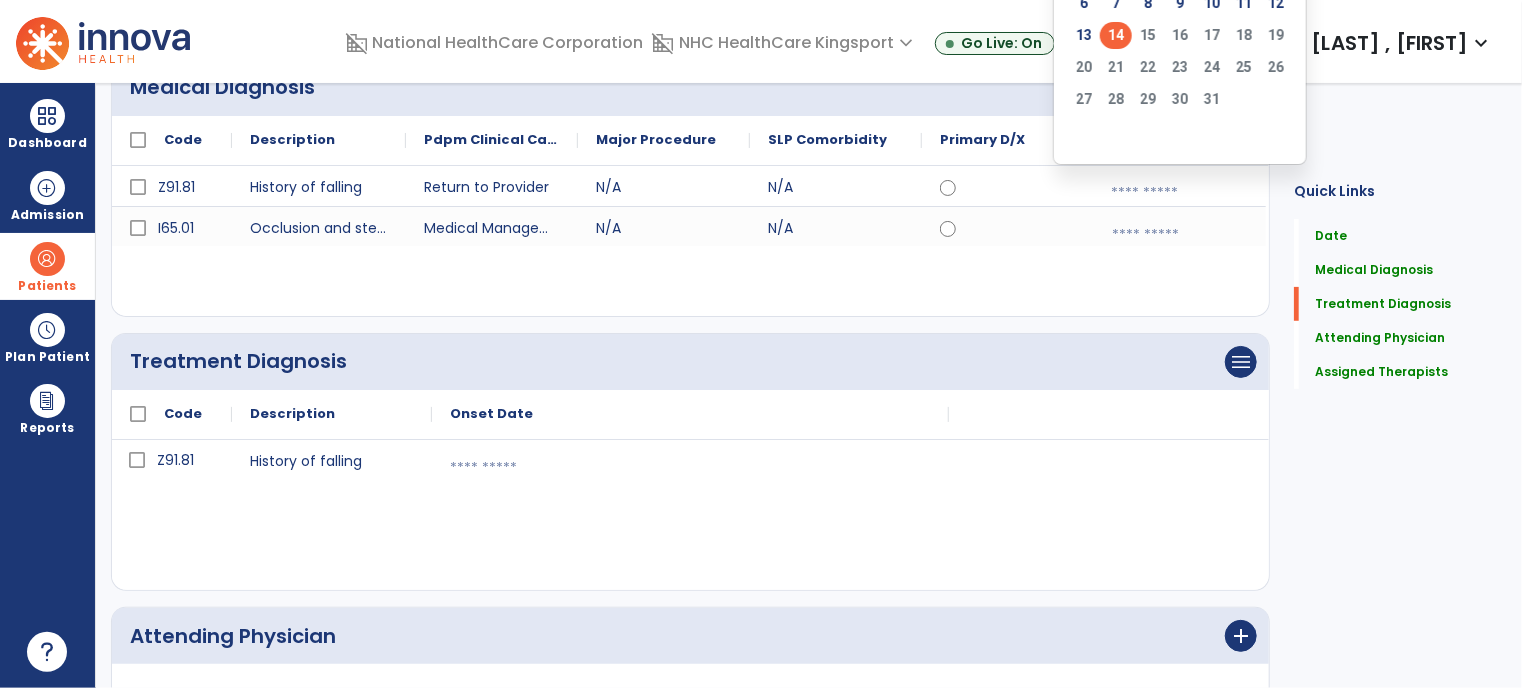 click on "14" 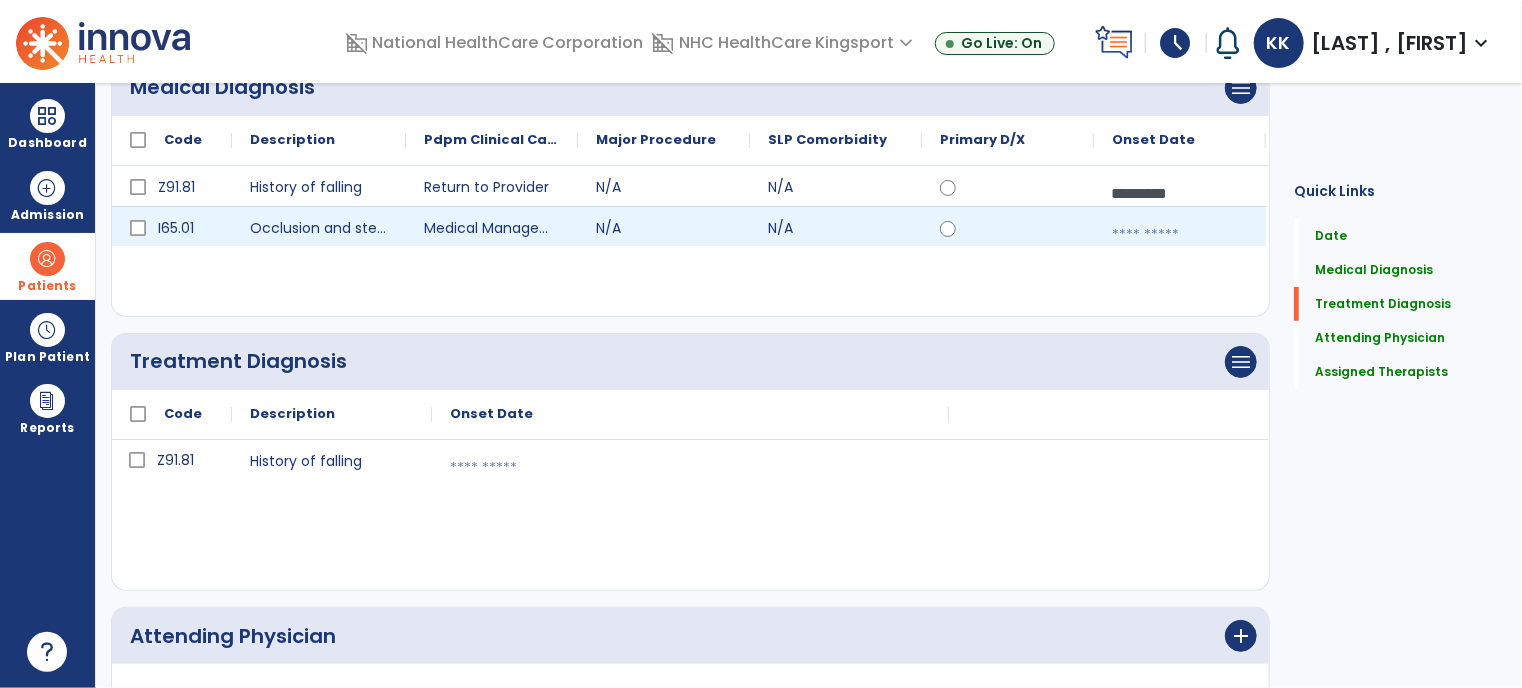 click at bounding box center [1180, 235] 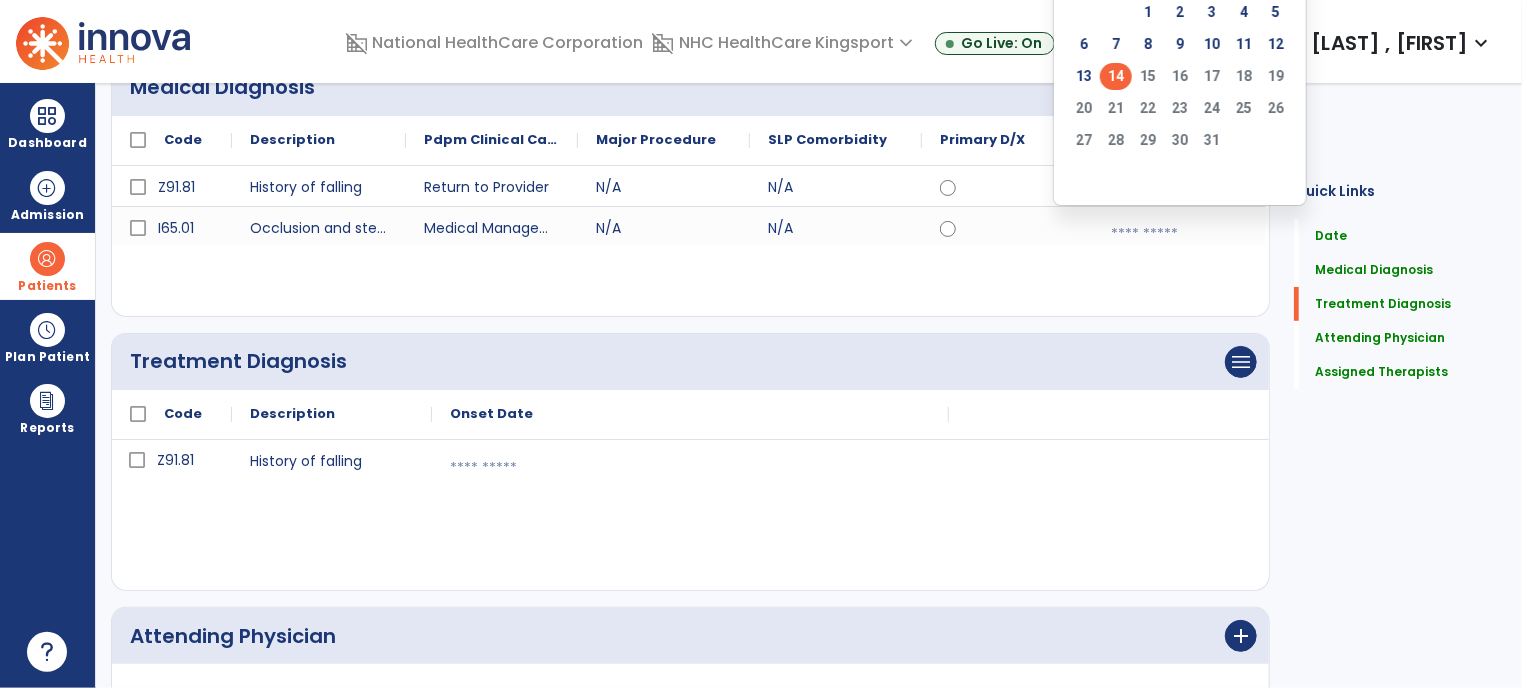 click on "14" 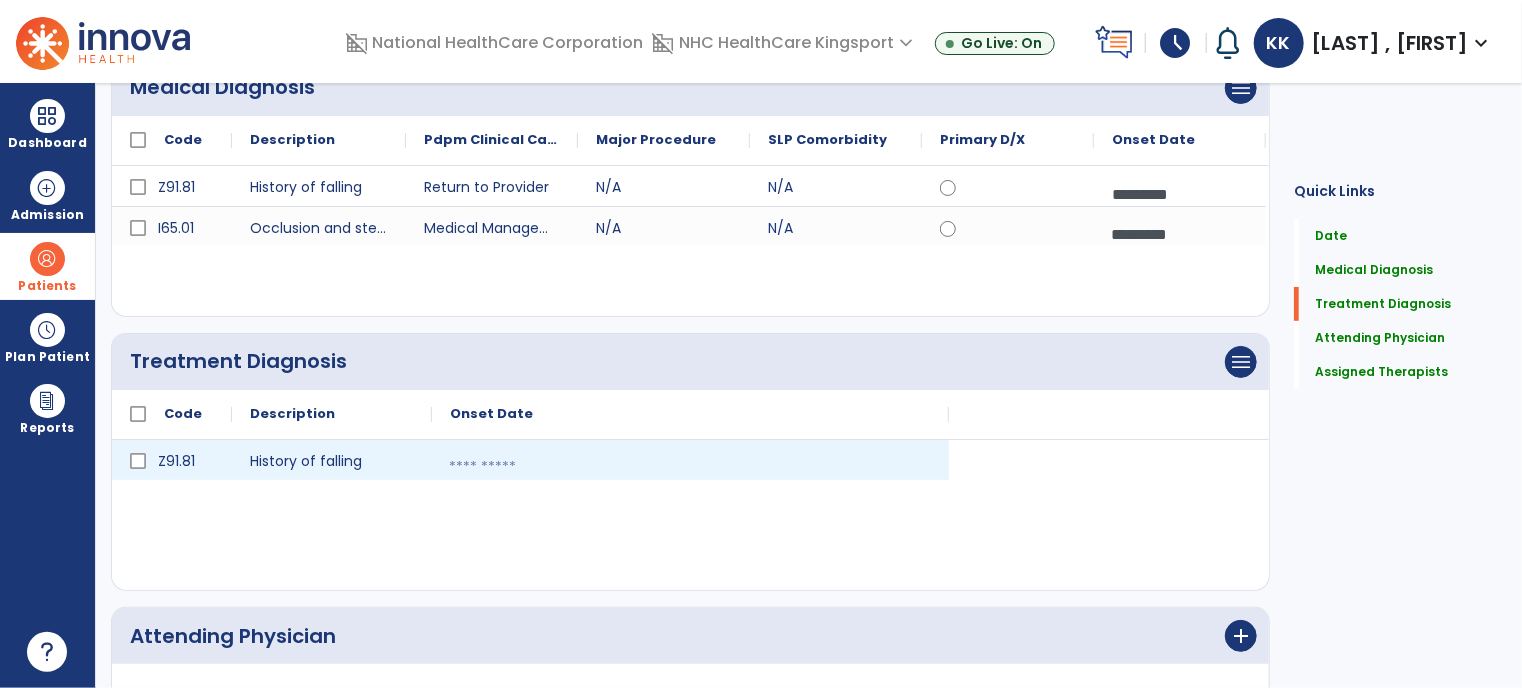 click at bounding box center [690, 467] 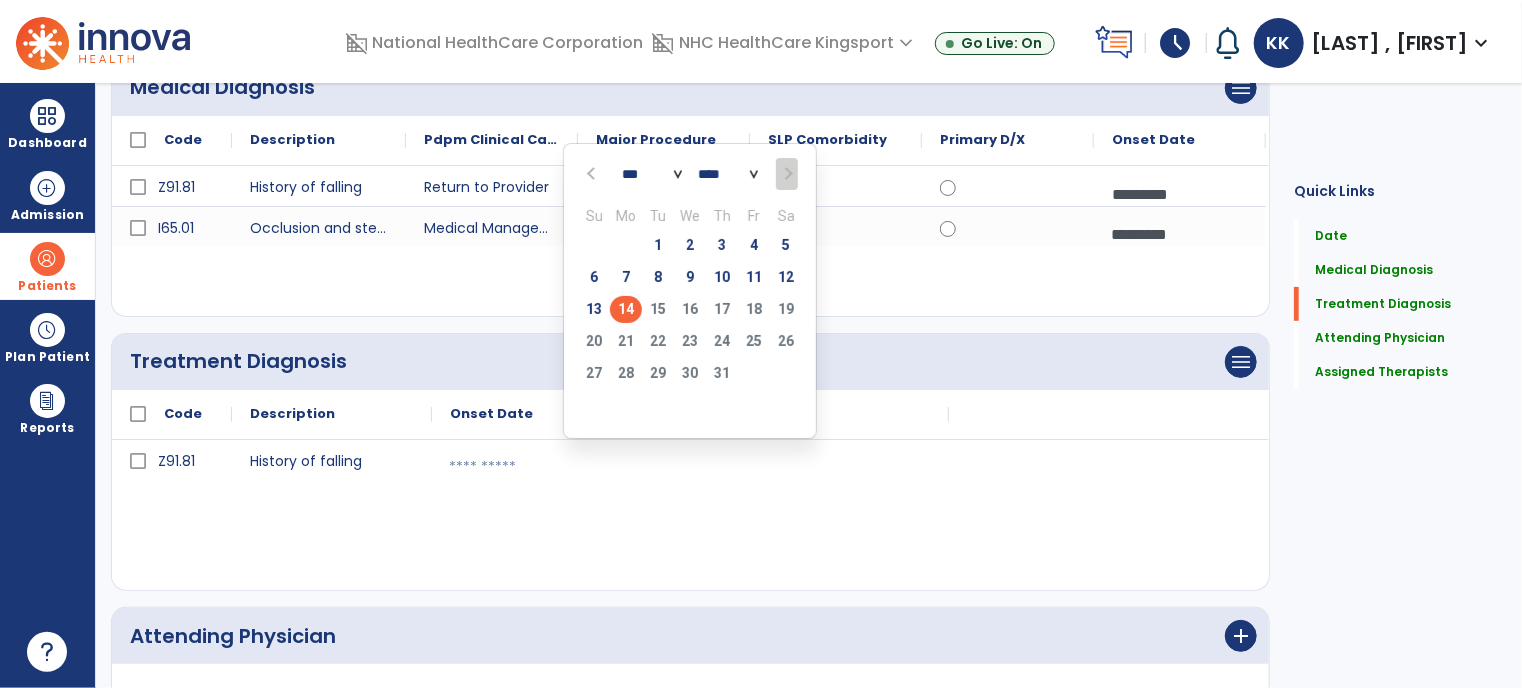 click on "14" 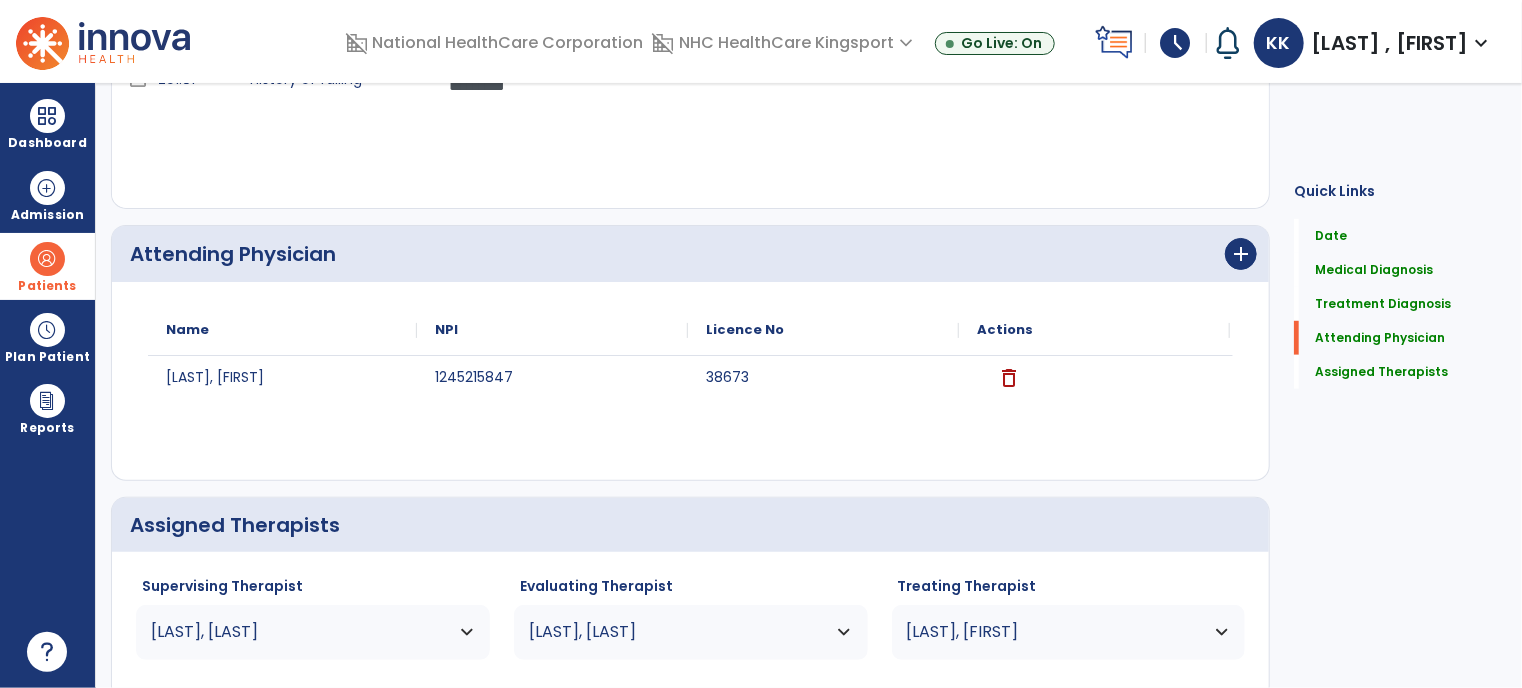 scroll, scrollTop: 701, scrollLeft: 0, axis: vertical 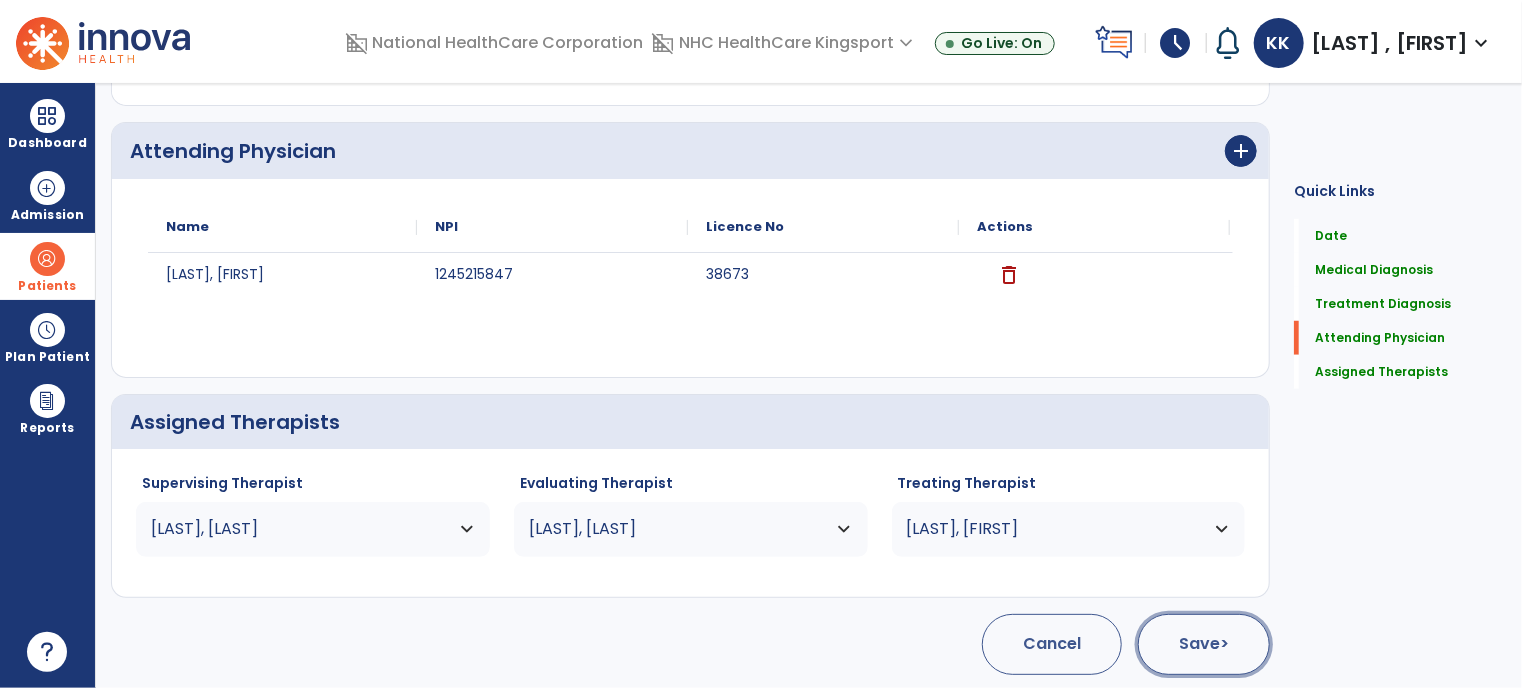 click on "Save  >" 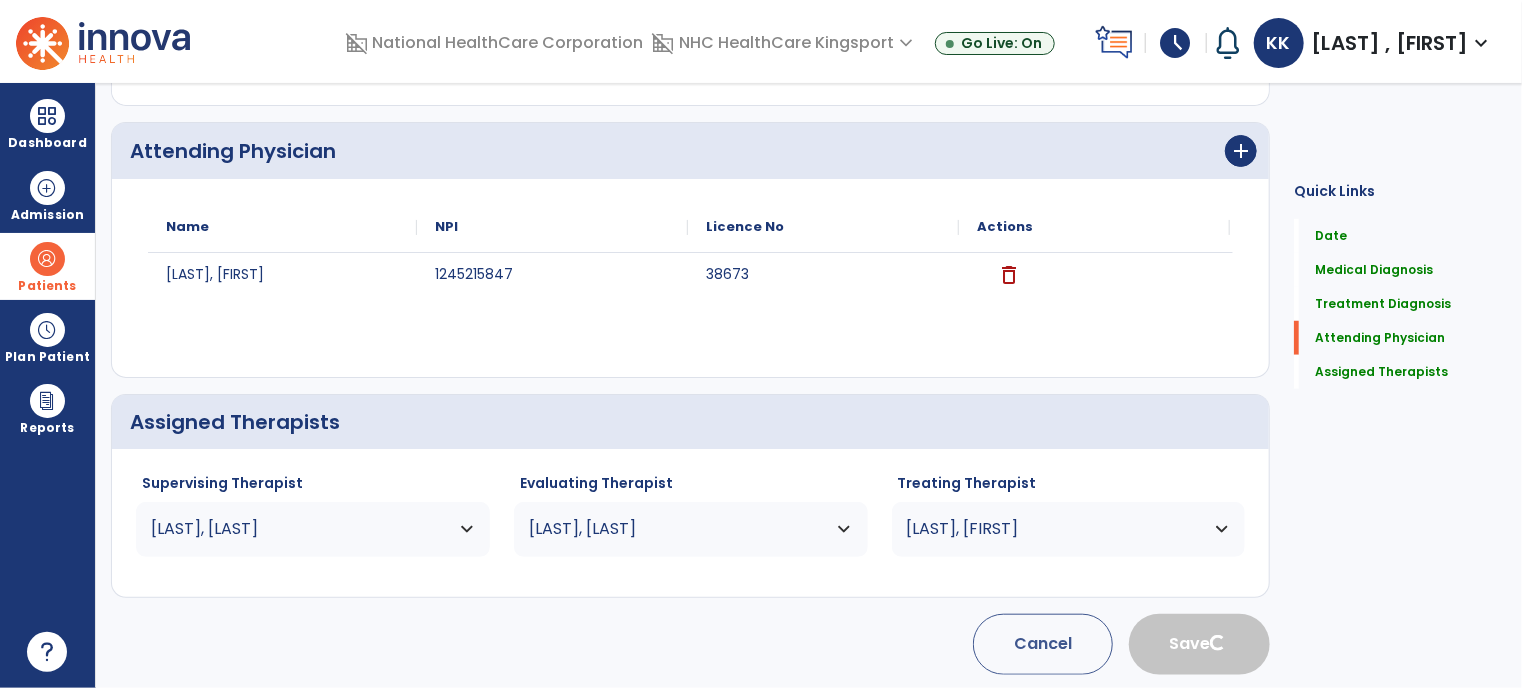 type 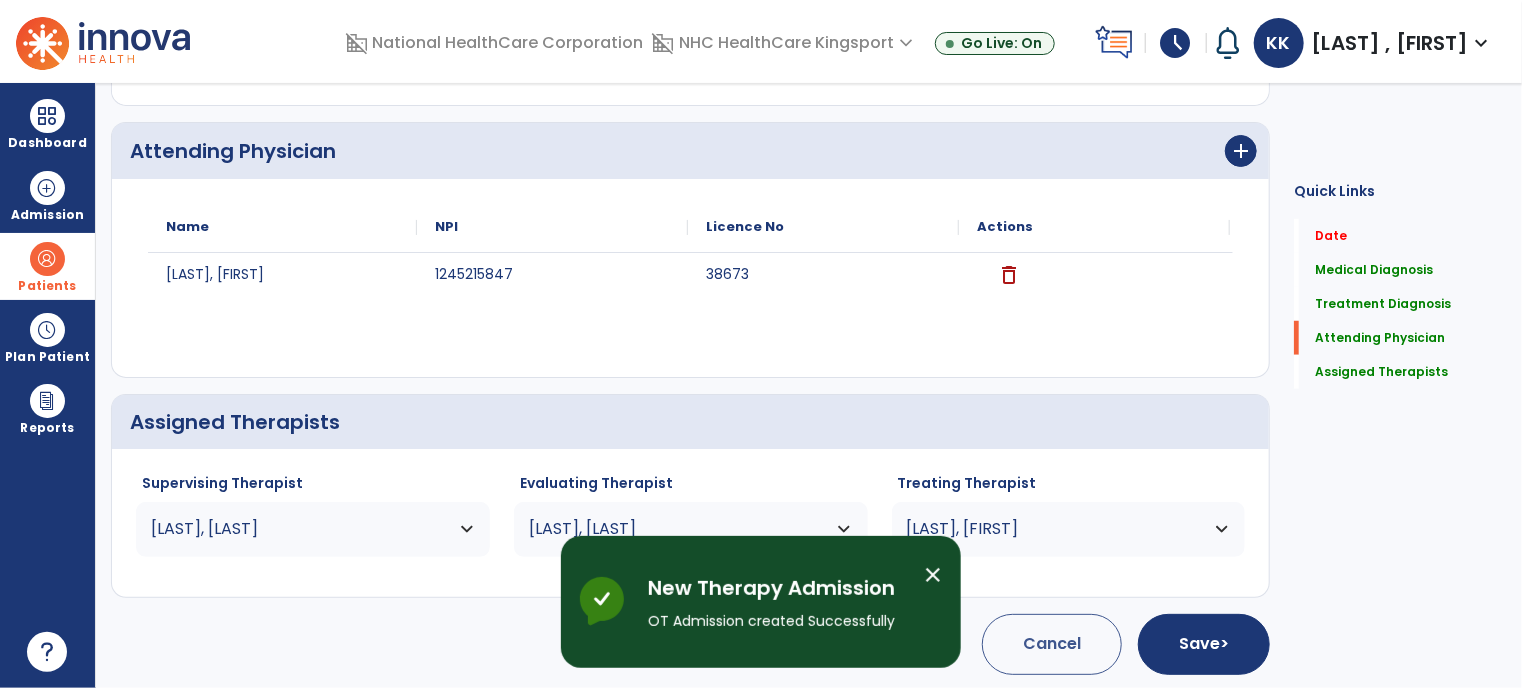 scroll, scrollTop: 0, scrollLeft: 0, axis: both 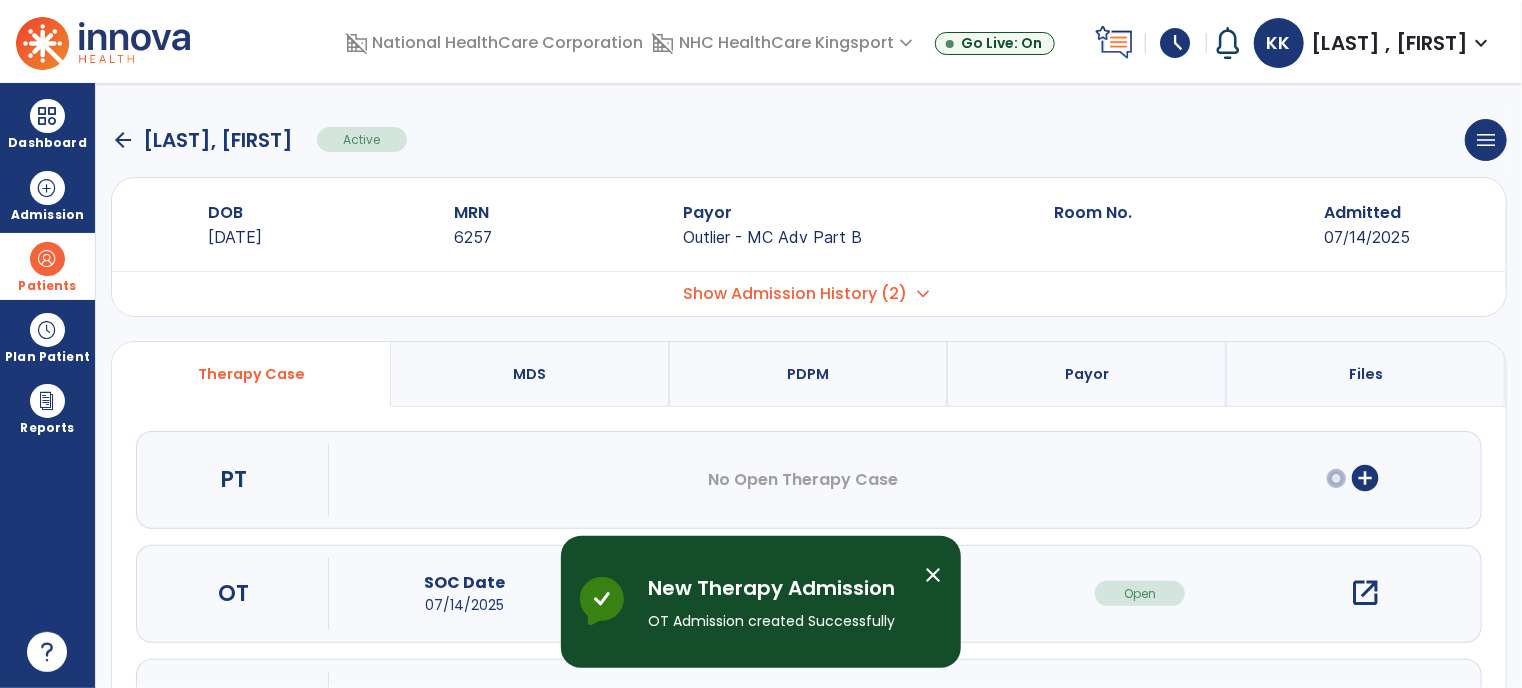 click on "open_in_new" at bounding box center [1365, 593] 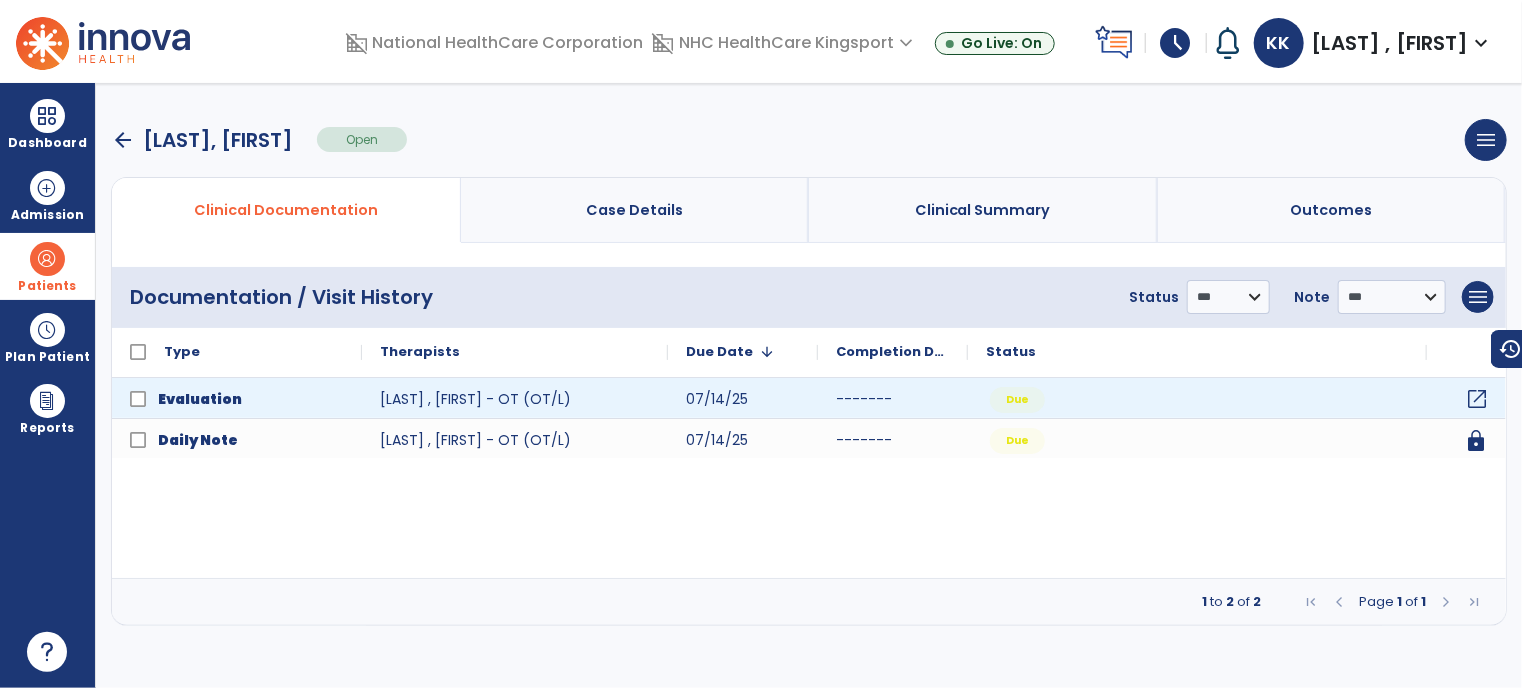 click on "open_in_new" 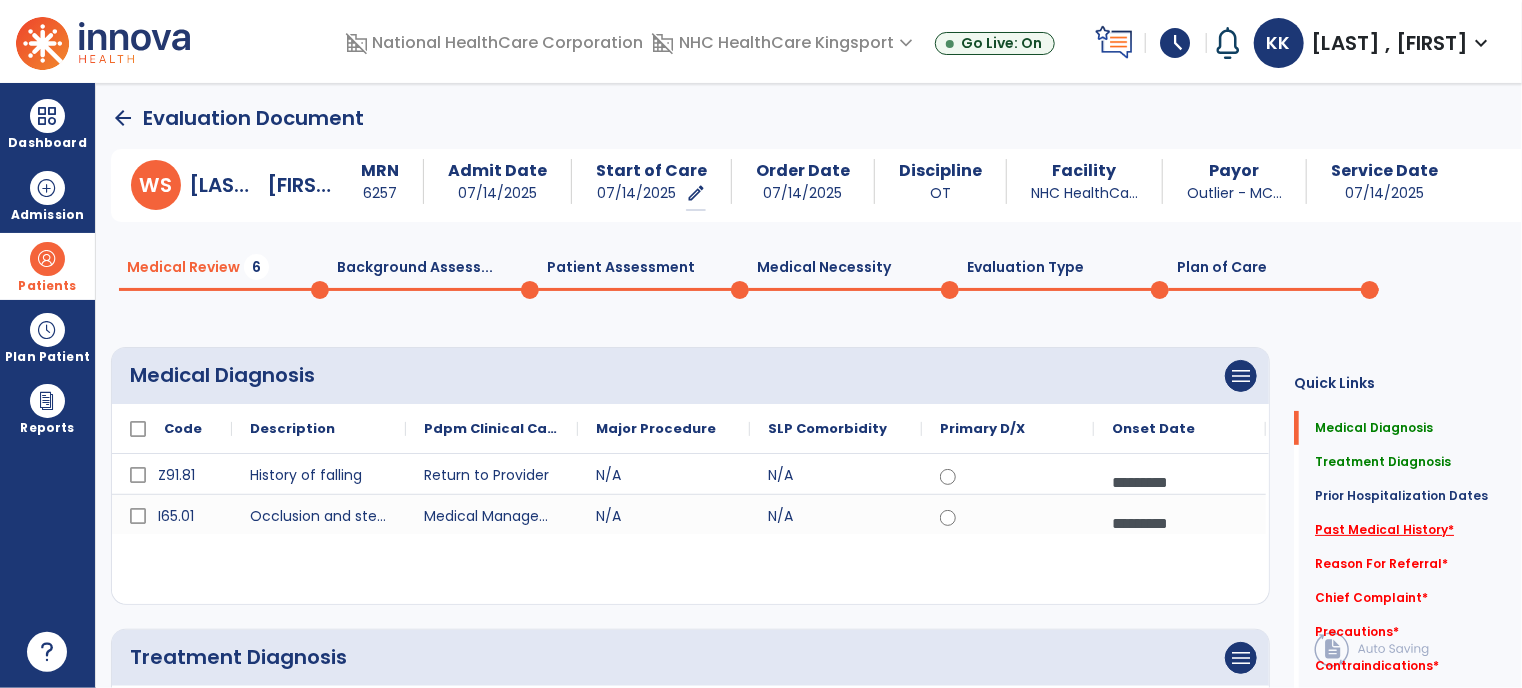 click on "Past Medical History   *" 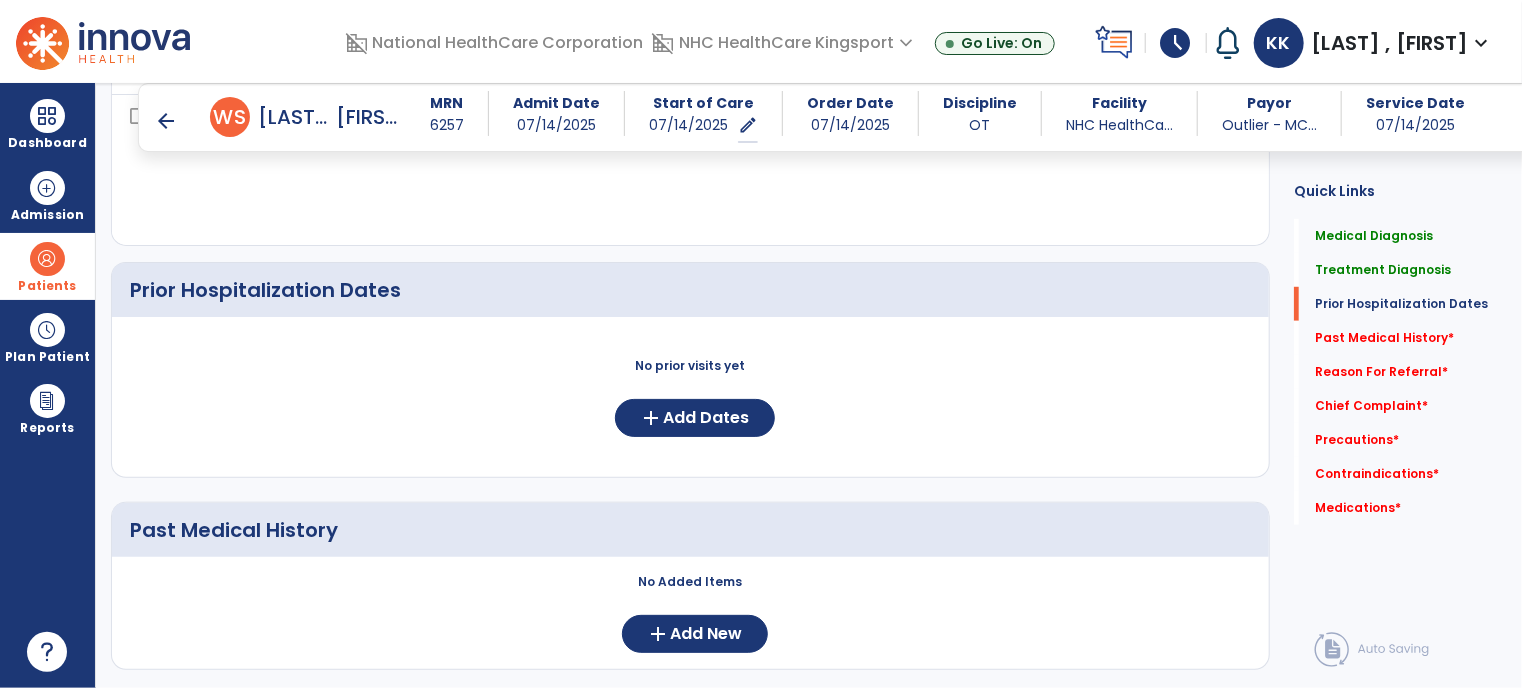 scroll, scrollTop: 840, scrollLeft: 0, axis: vertical 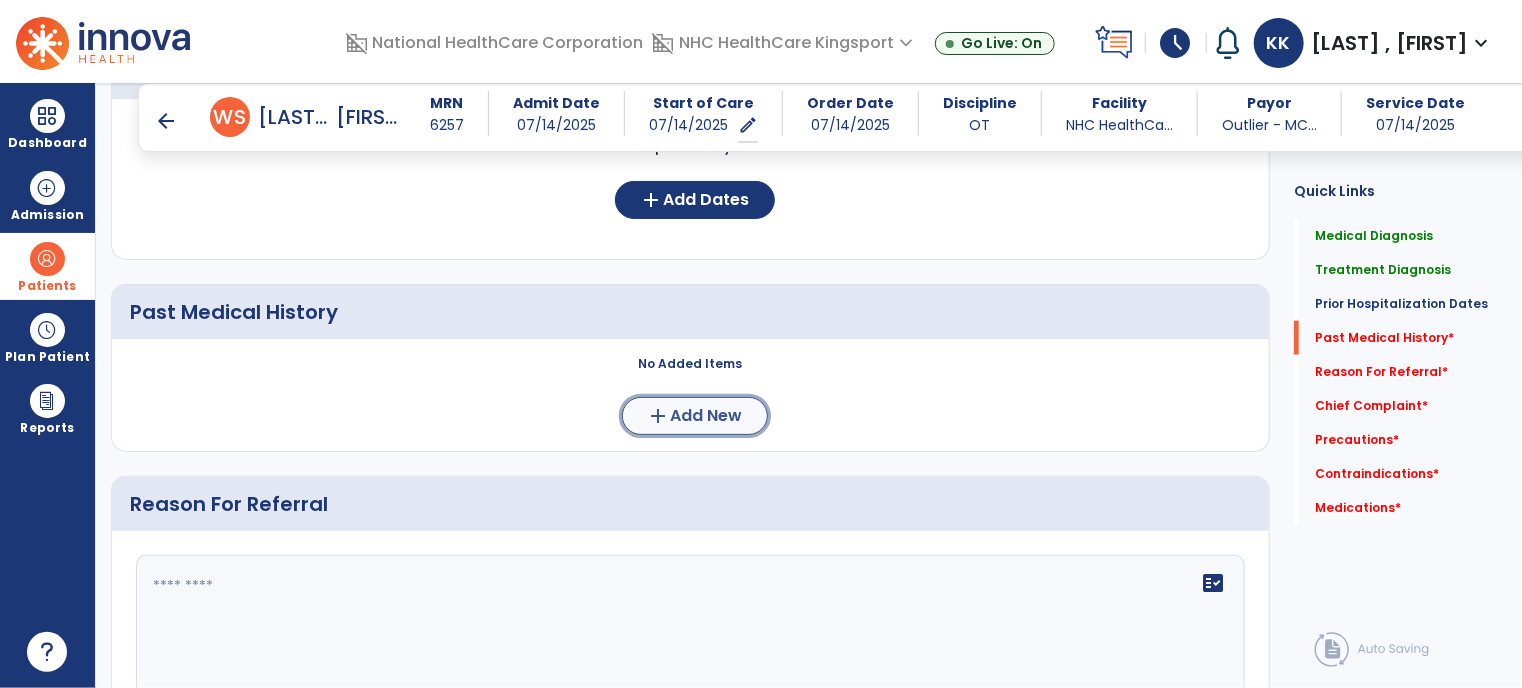 click on "add  Add New" 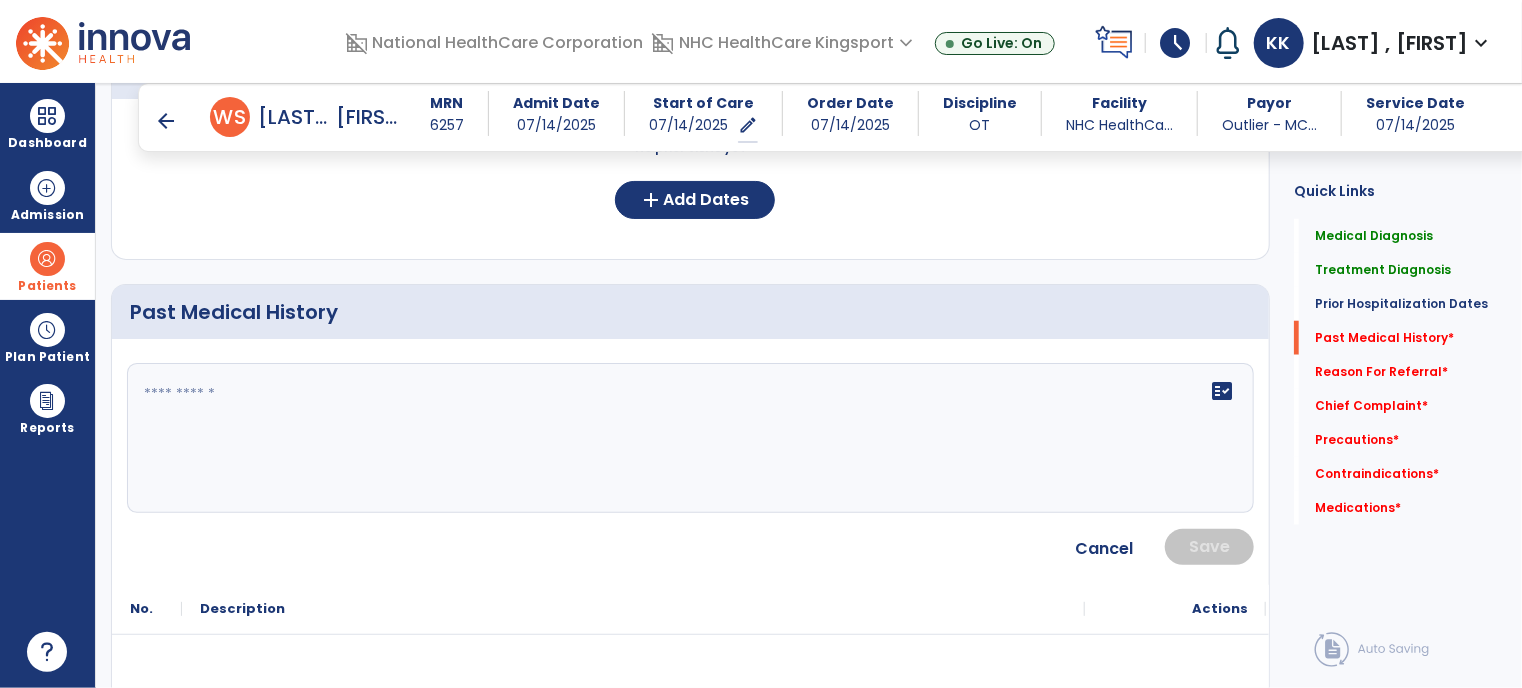 click 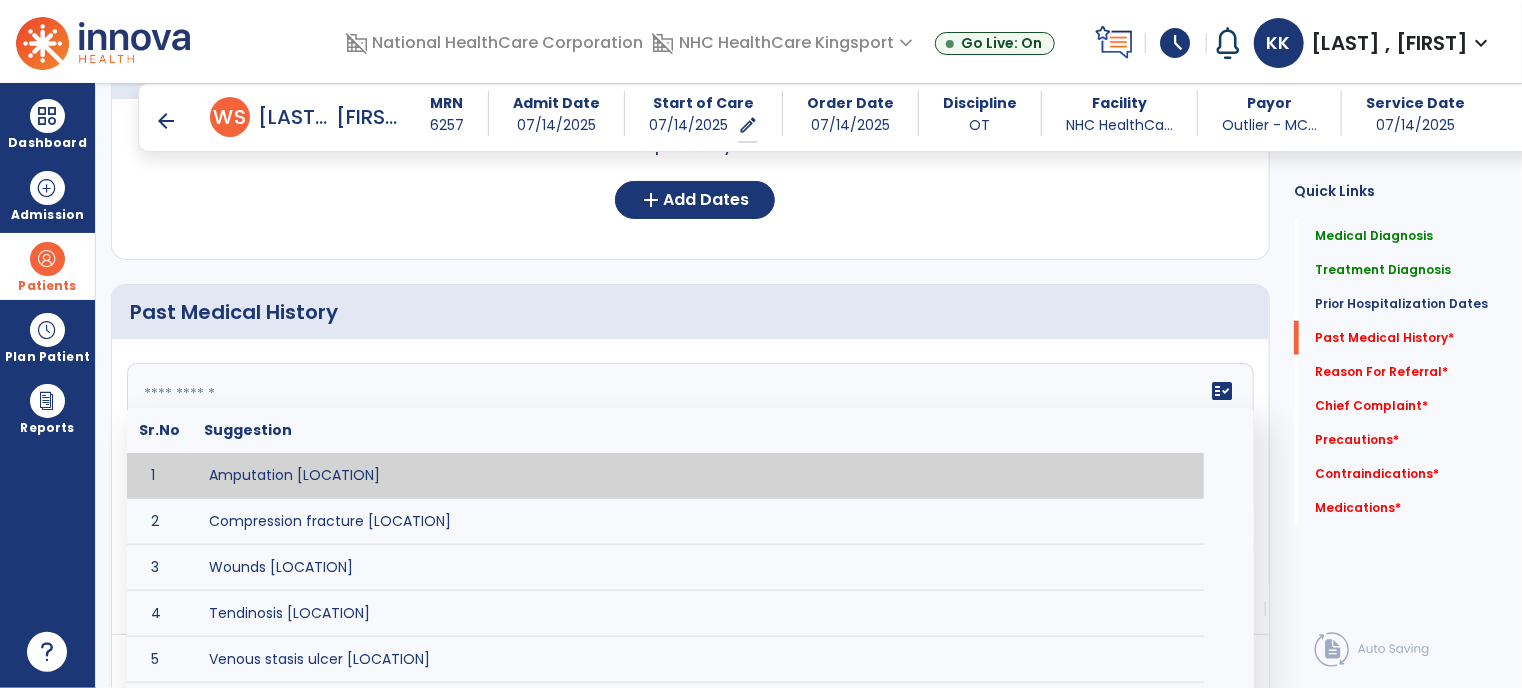 paste on "**********" 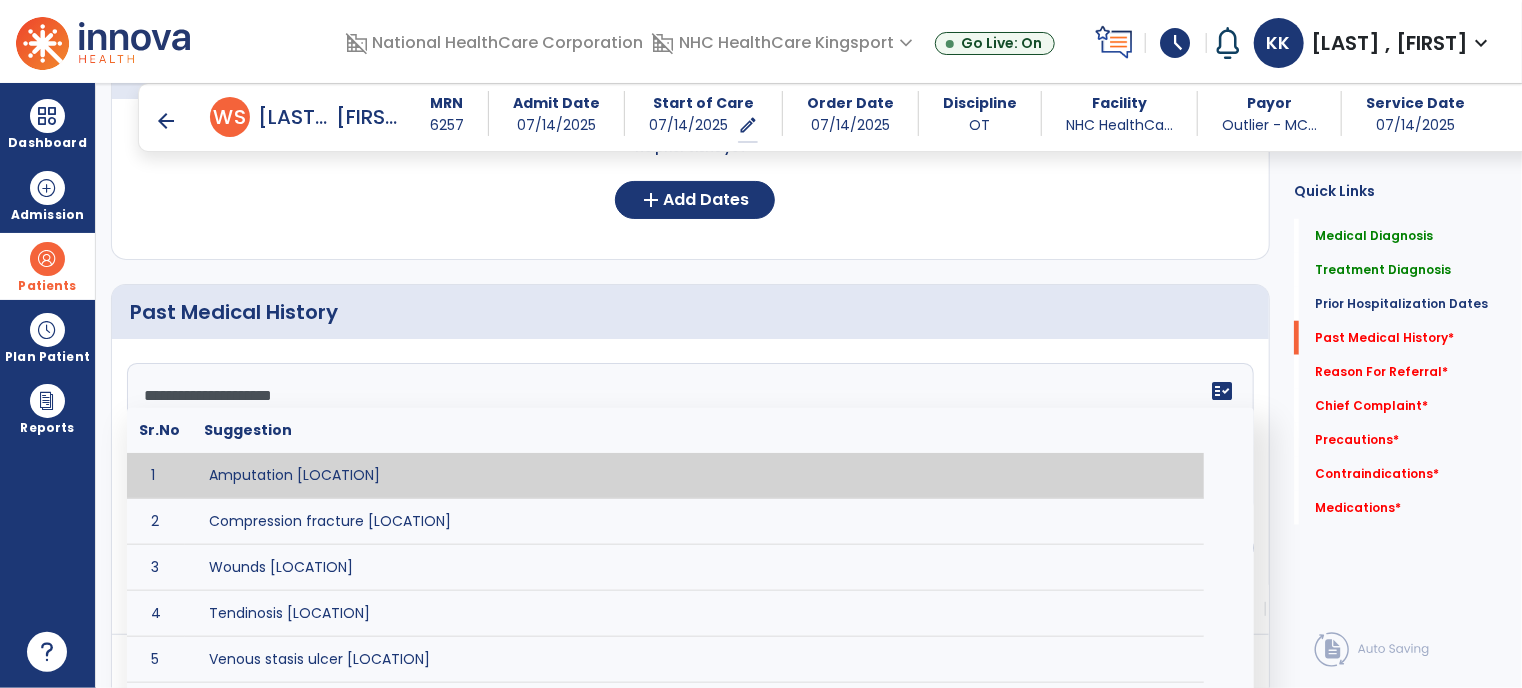 scroll, scrollTop: 159, scrollLeft: 0, axis: vertical 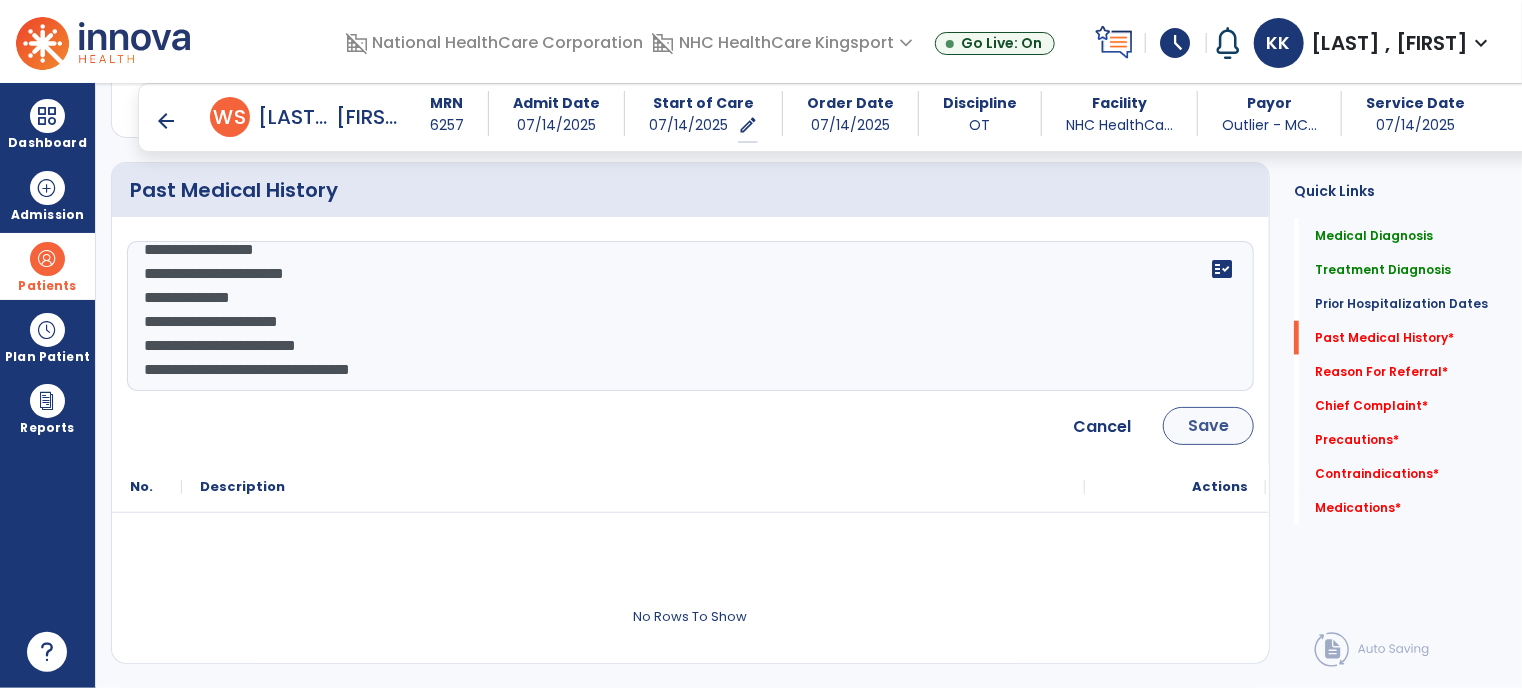 type on "**********" 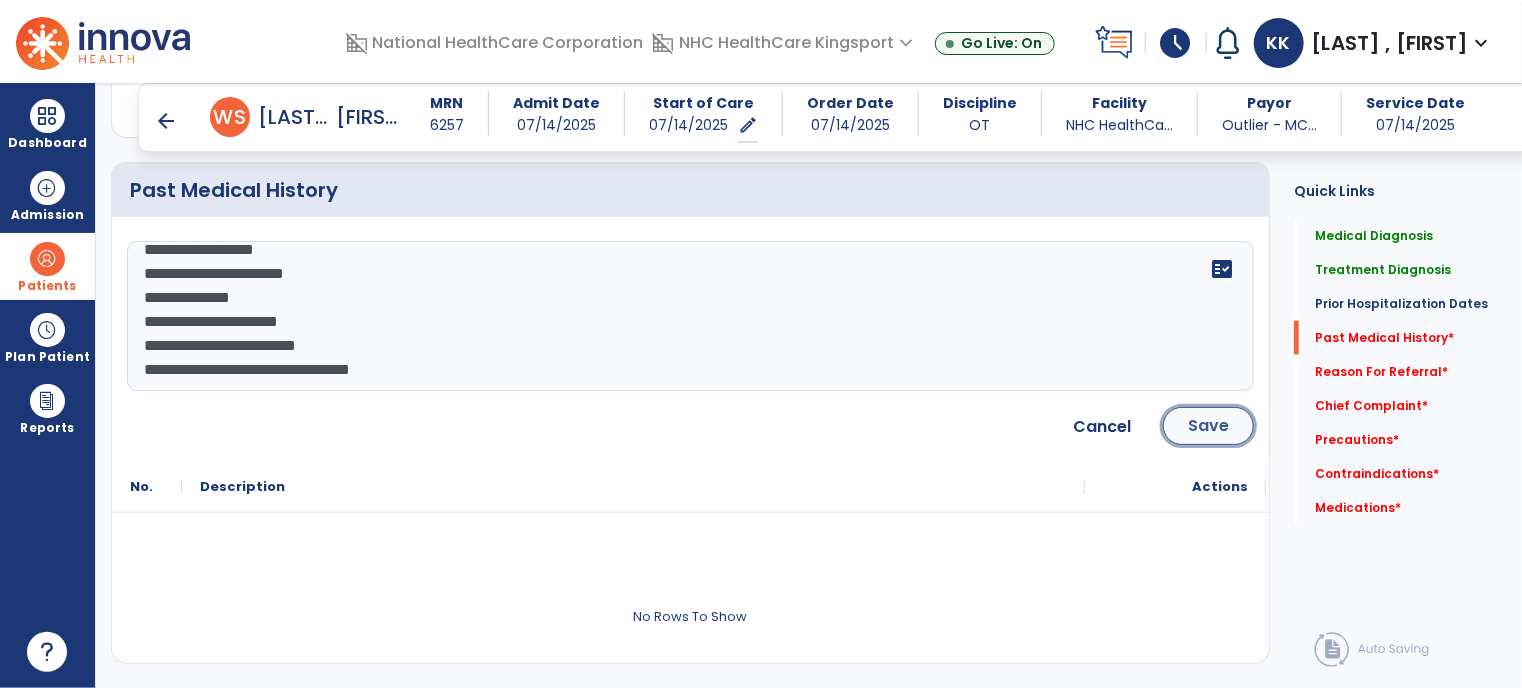 click on "Save" 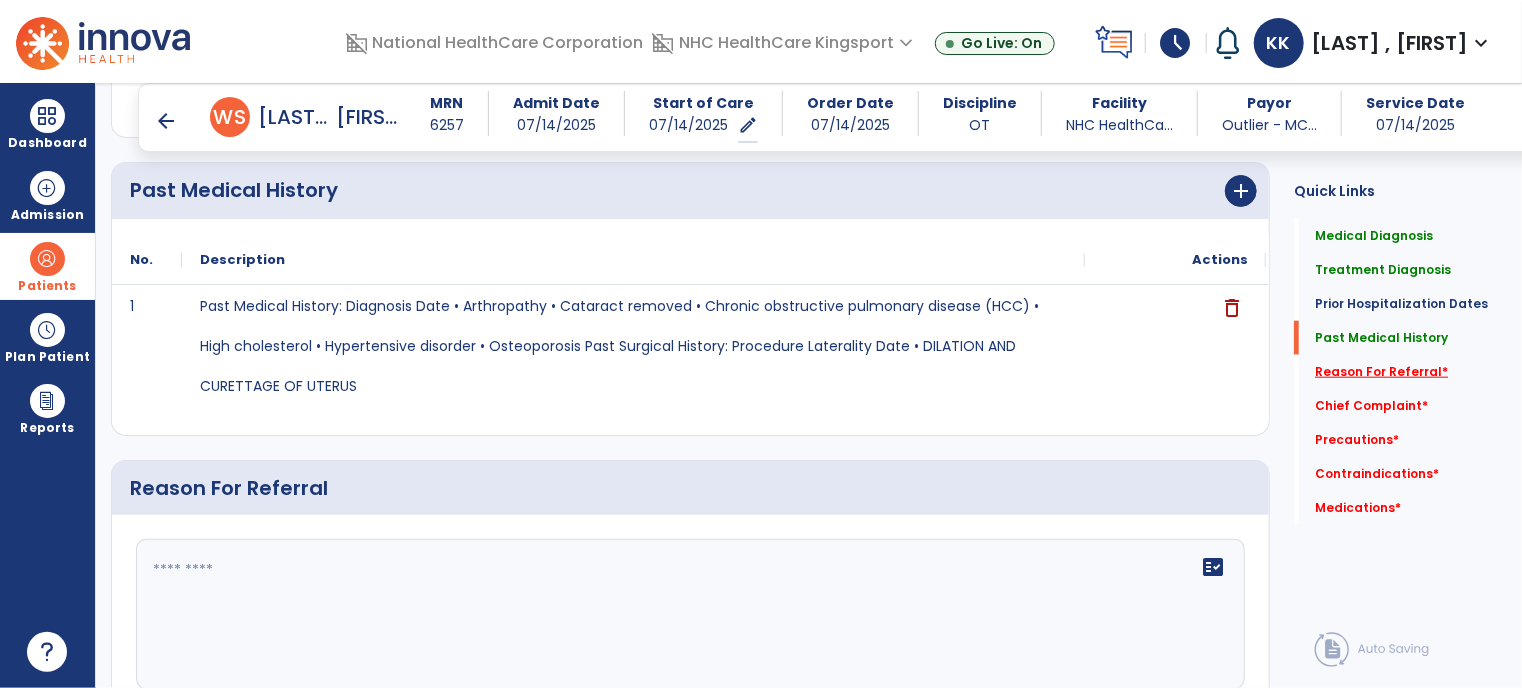 click on "Reason For Referral   *" 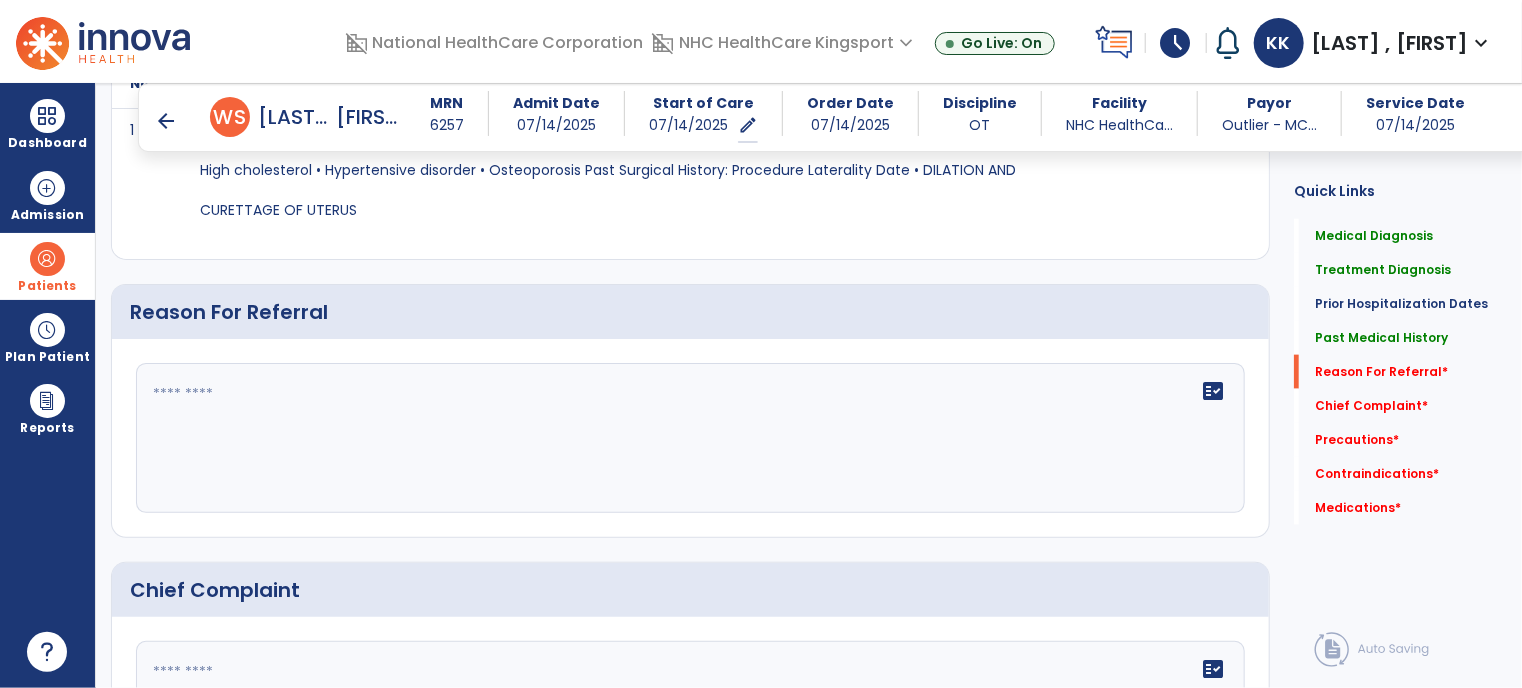 scroll, scrollTop: 1161, scrollLeft: 0, axis: vertical 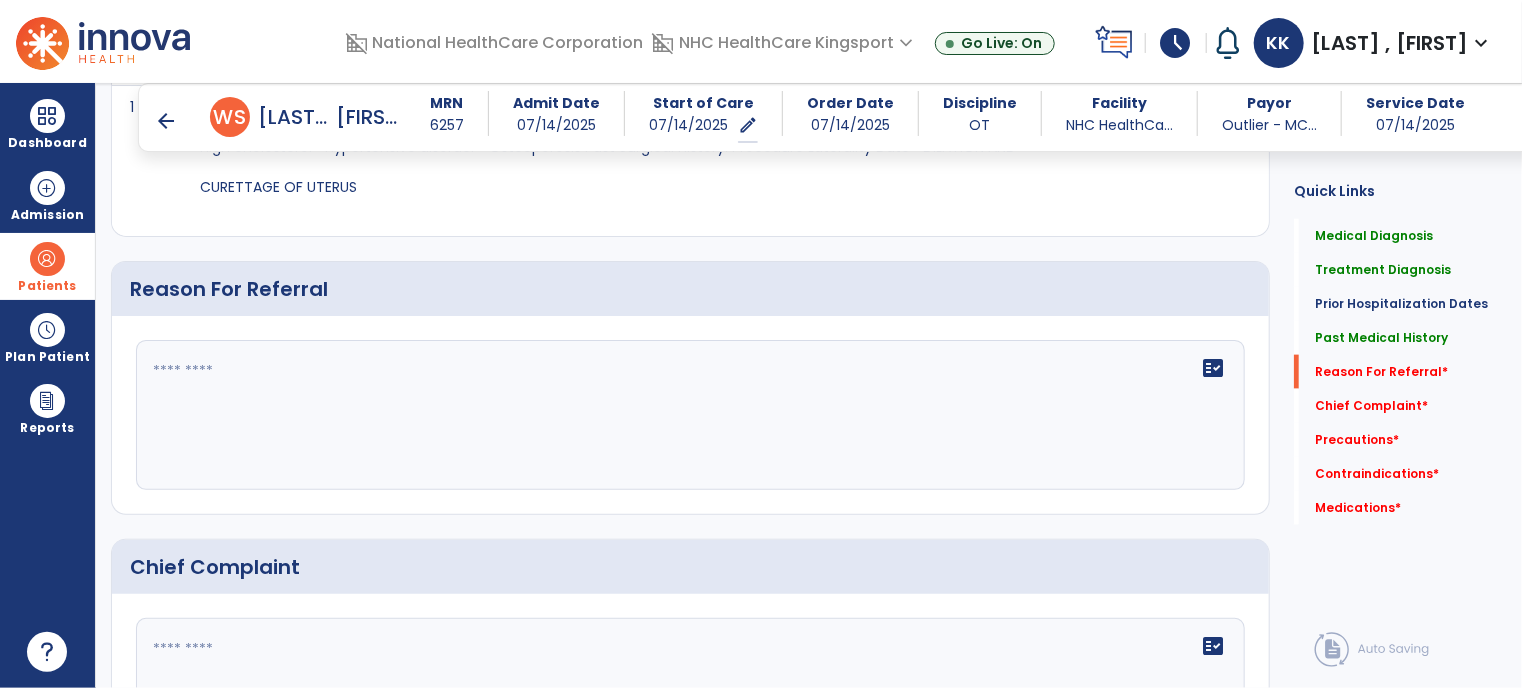 click on "fact_check" 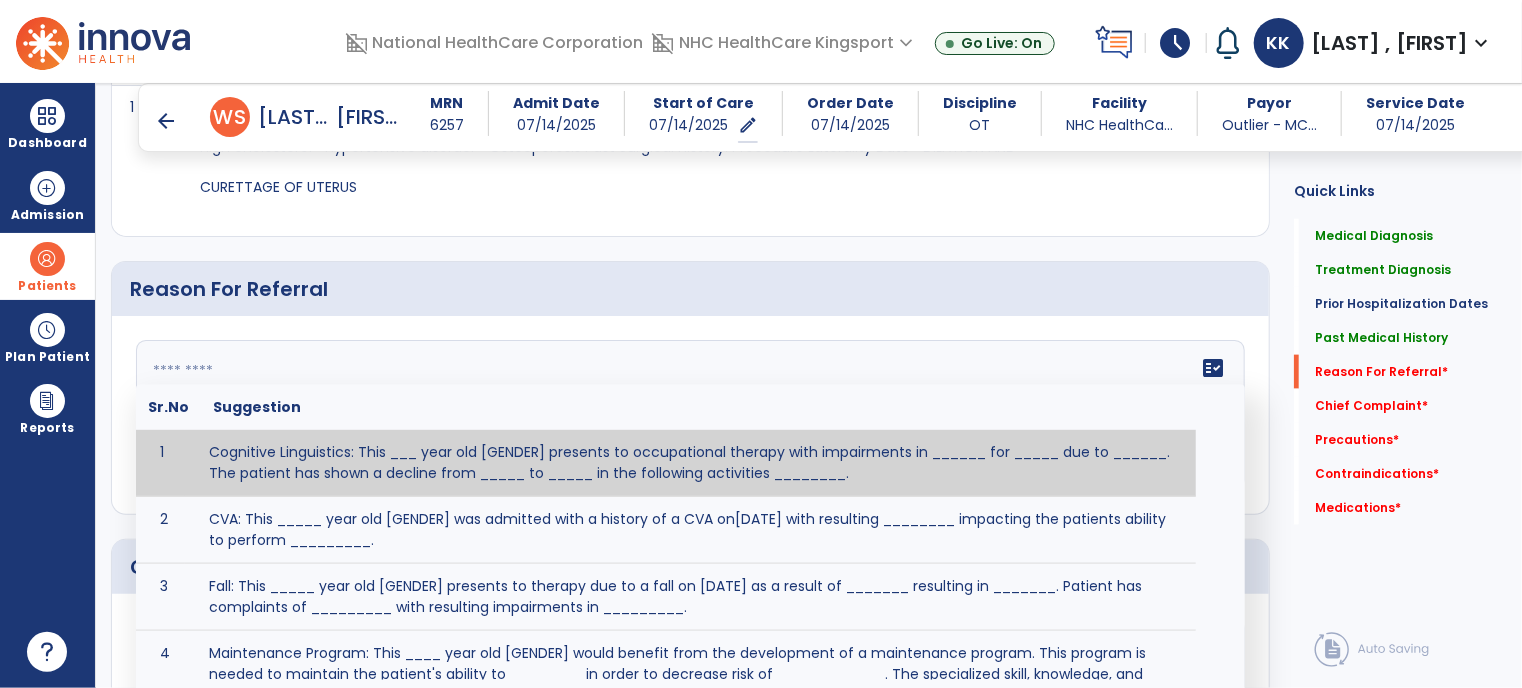paste on "**********" 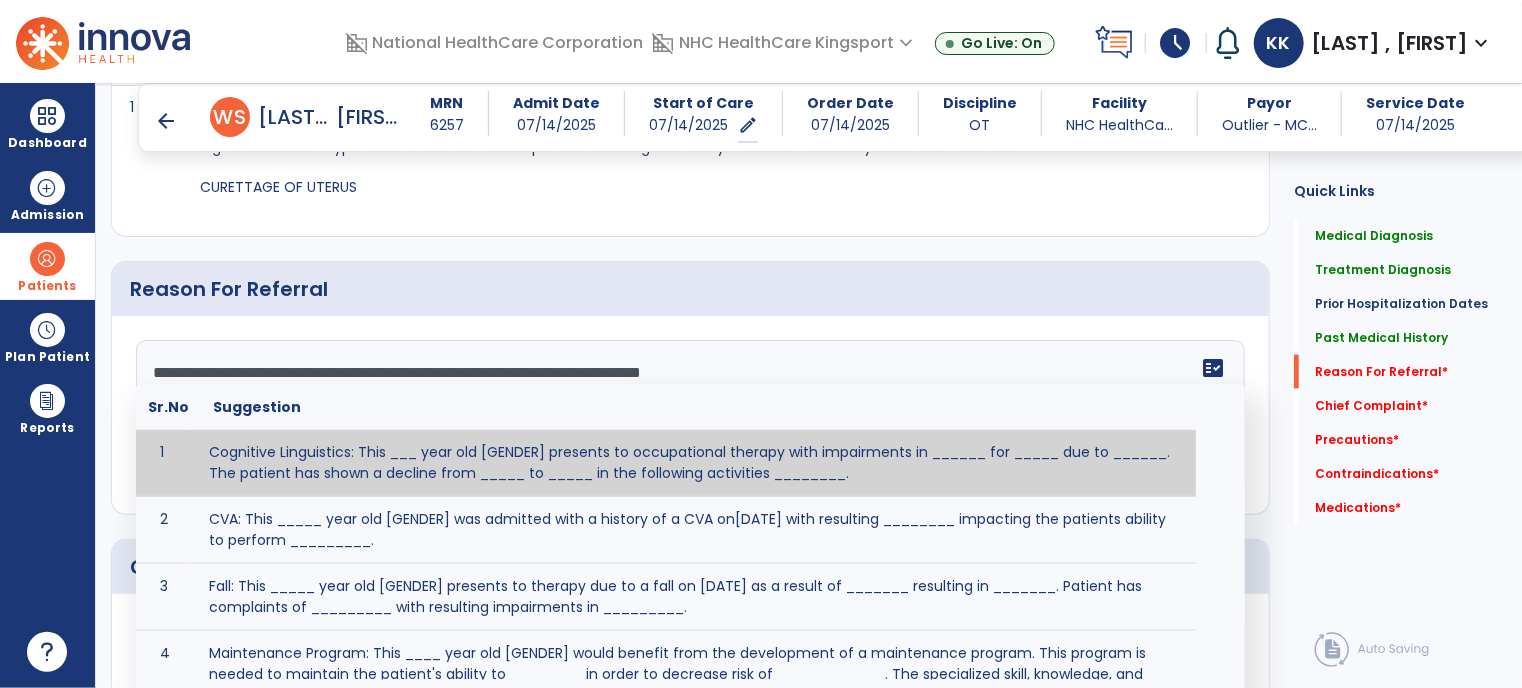 scroll, scrollTop: 159, scrollLeft: 0, axis: vertical 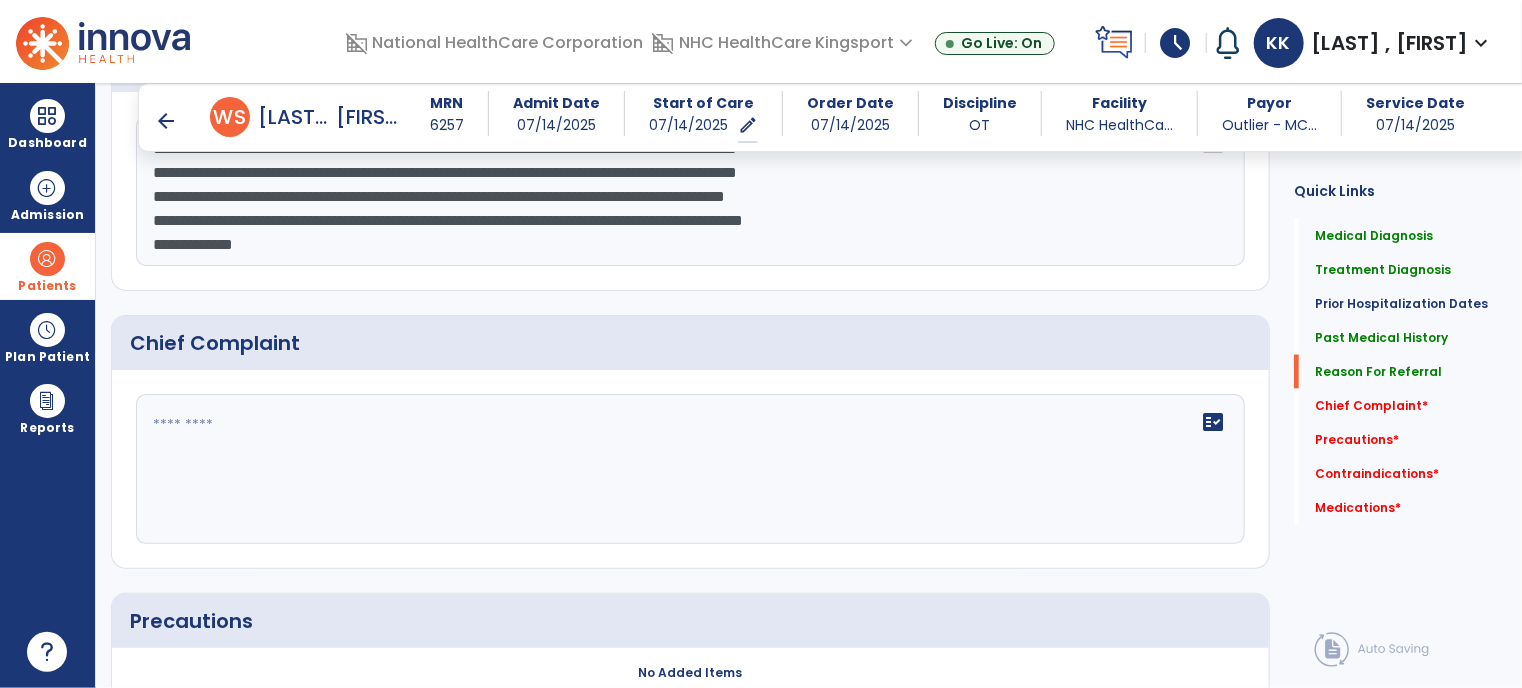 type on "**********" 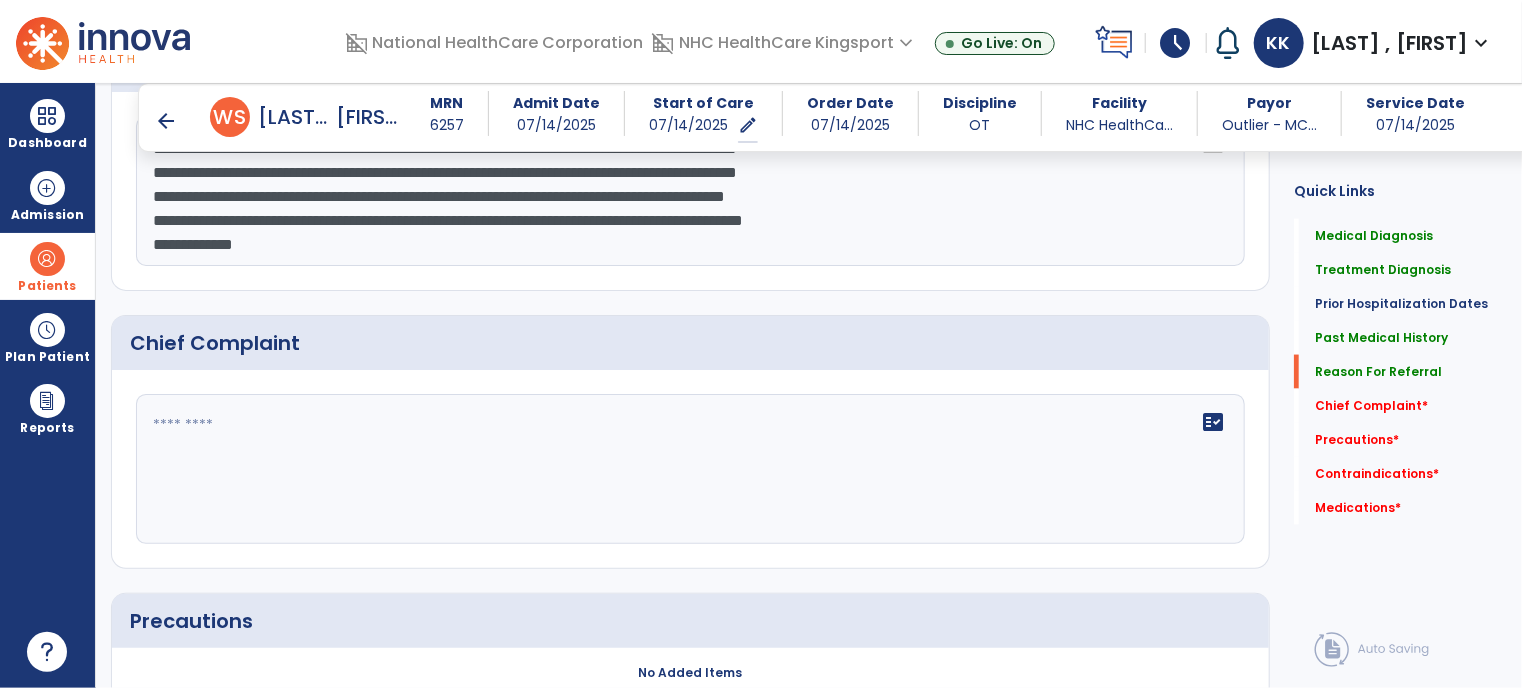 click on "fact_check" 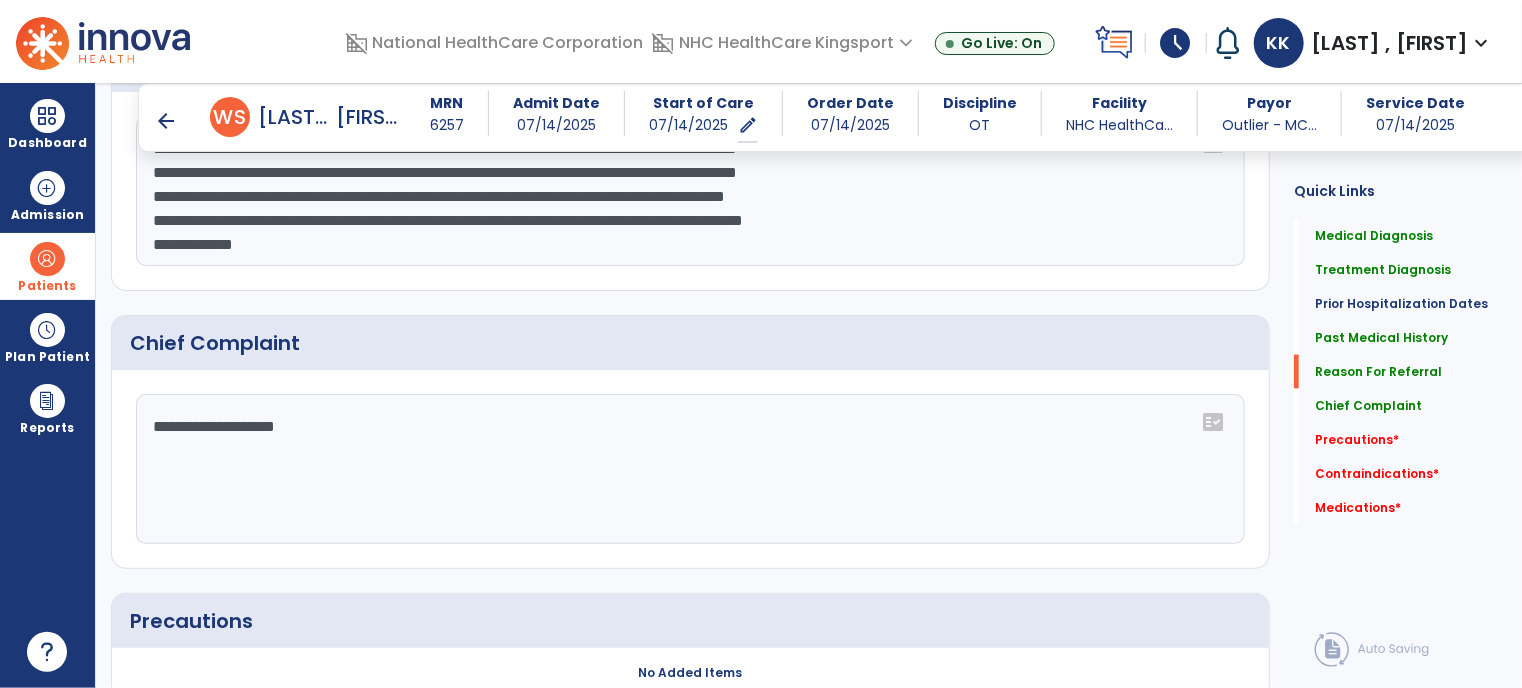 click on "**********" 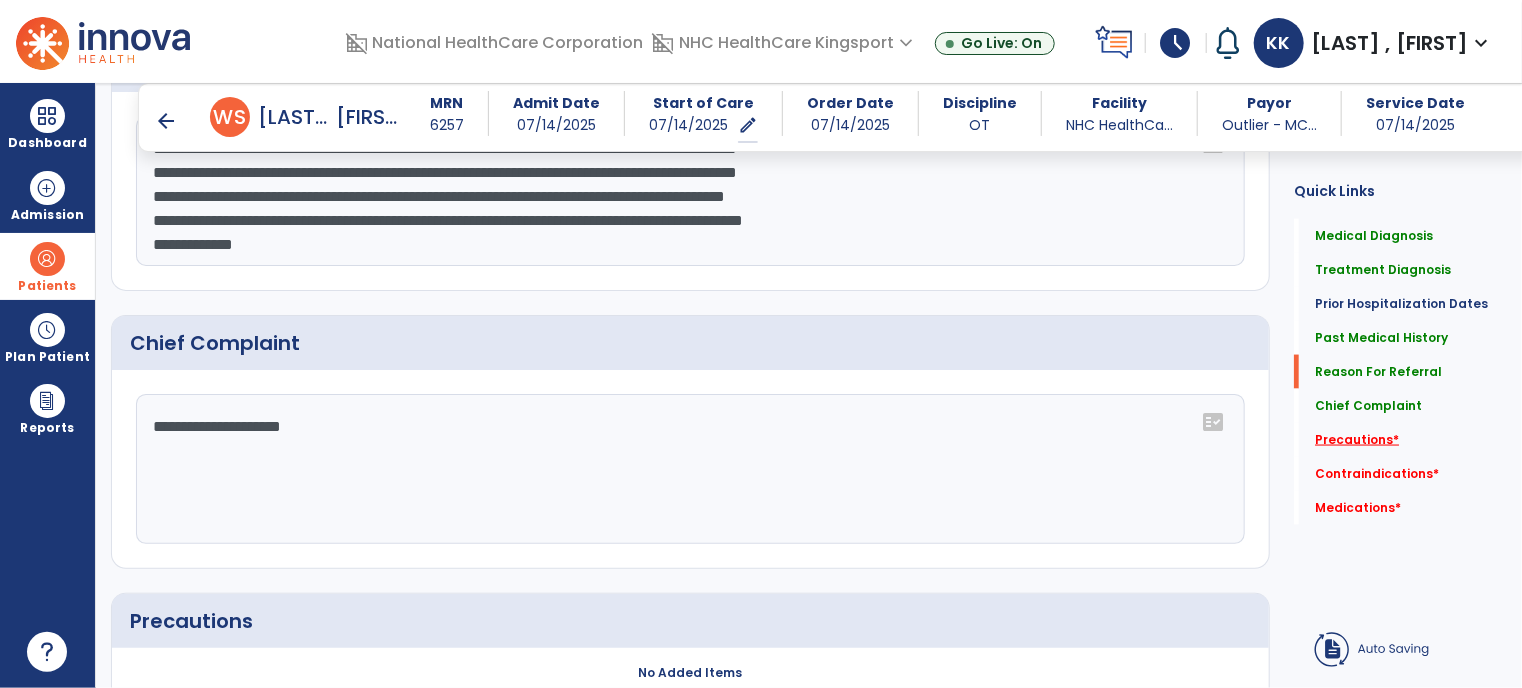 type on "**********" 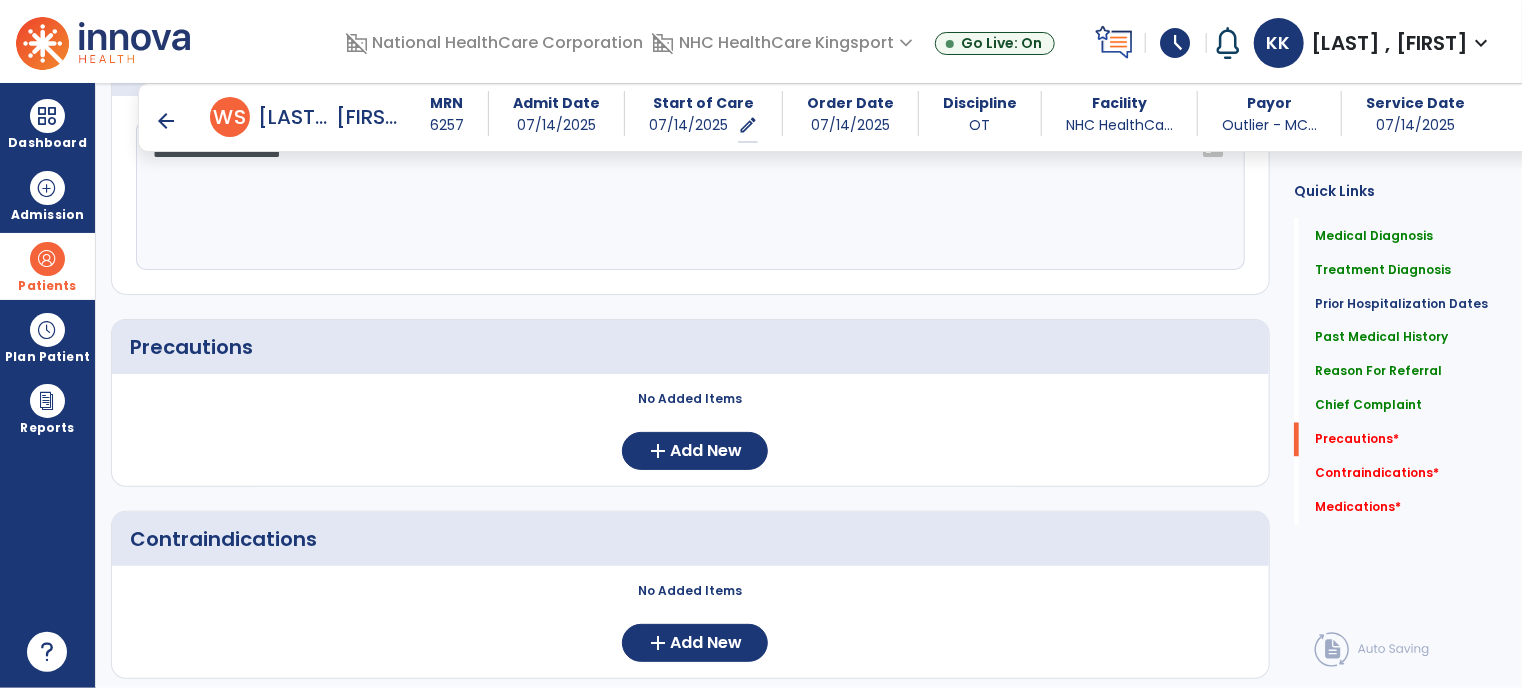 scroll, scrollTop: 1672, scrollLeft: 0, axis: vertical 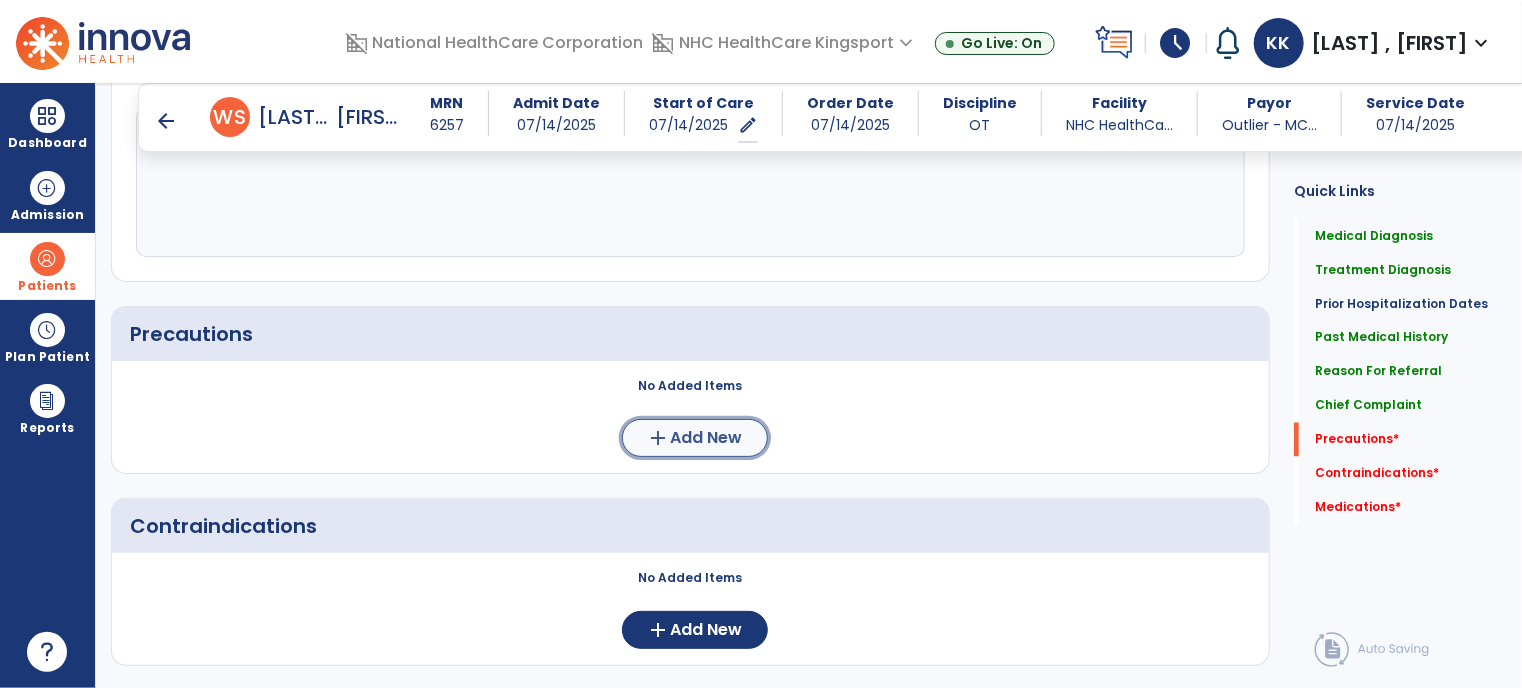click on "Add New" 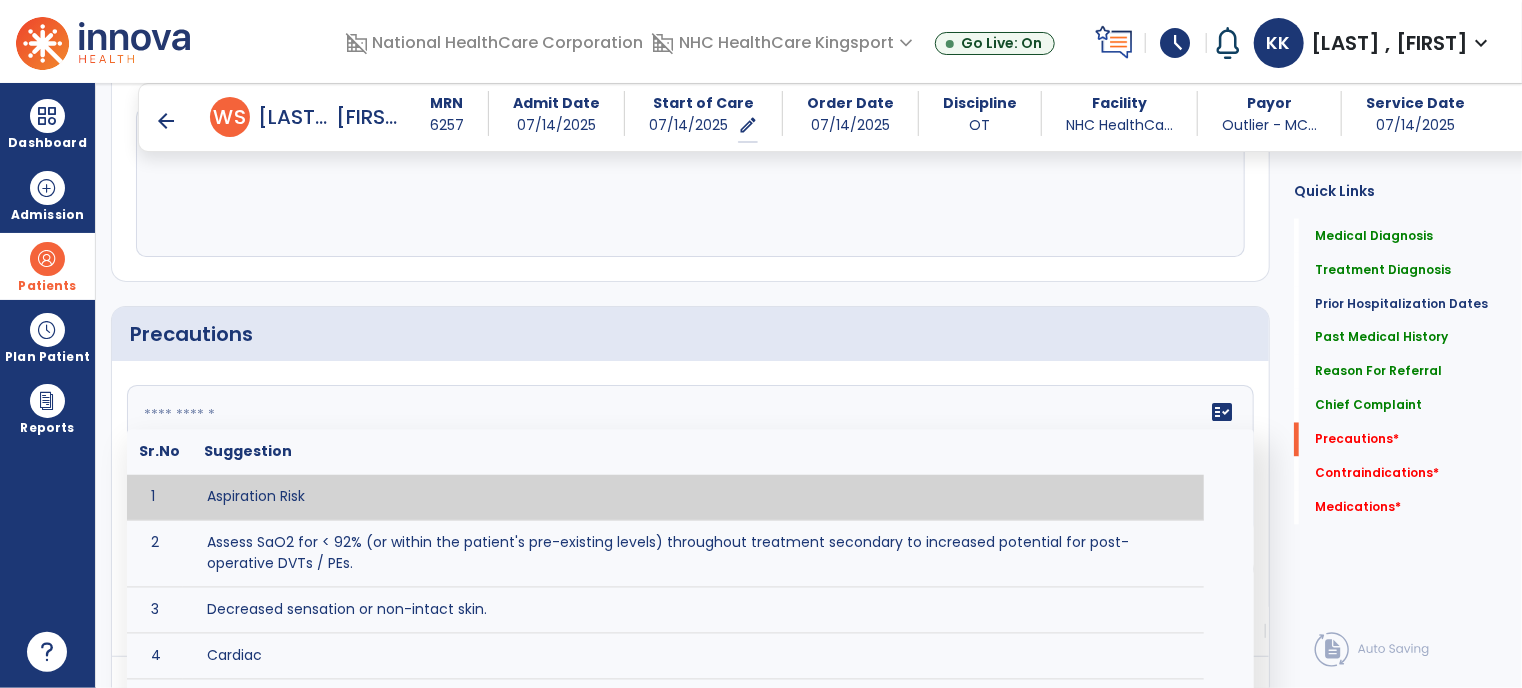 click on "fact_check  Sr.No Suggestion 1 Aspiration Risk 2 Assess SaO2 for < 92% (or within the patient's pre-existing levels) throughout treatment secondary to increased potential for post-operative DVTs / PEs. 3 Decreased sensation or non-intact skin. 4 Cardiac 5 Cease exercise/activity SpO2 < 88 - 90%, RPE > 16, RR > 45 6 Check for modified diet / oral intake restrictions related to swallowing impairments. Consult ST as appropriate. 7 Check INR lab results prior to activity if patient on blood thinners. 8 Closely monitor anxiety or stress due to increased SOB/dyspnea and cease activity/exercise until patient is able to control this response 9 Code Status:  10 Confirm surgical approach and discoloration or other precautions. 11 Confirm surgical procedure and specific precautions based on procedure (e.g., no twisting/bending/lifting, need for post-op brace, limiting time in sitting, etc.). 12 Confirm weight bearing status as defined by the surgeon. 13 14 Precautions for exercise include:  15 Depression 16 17 18 19 20" 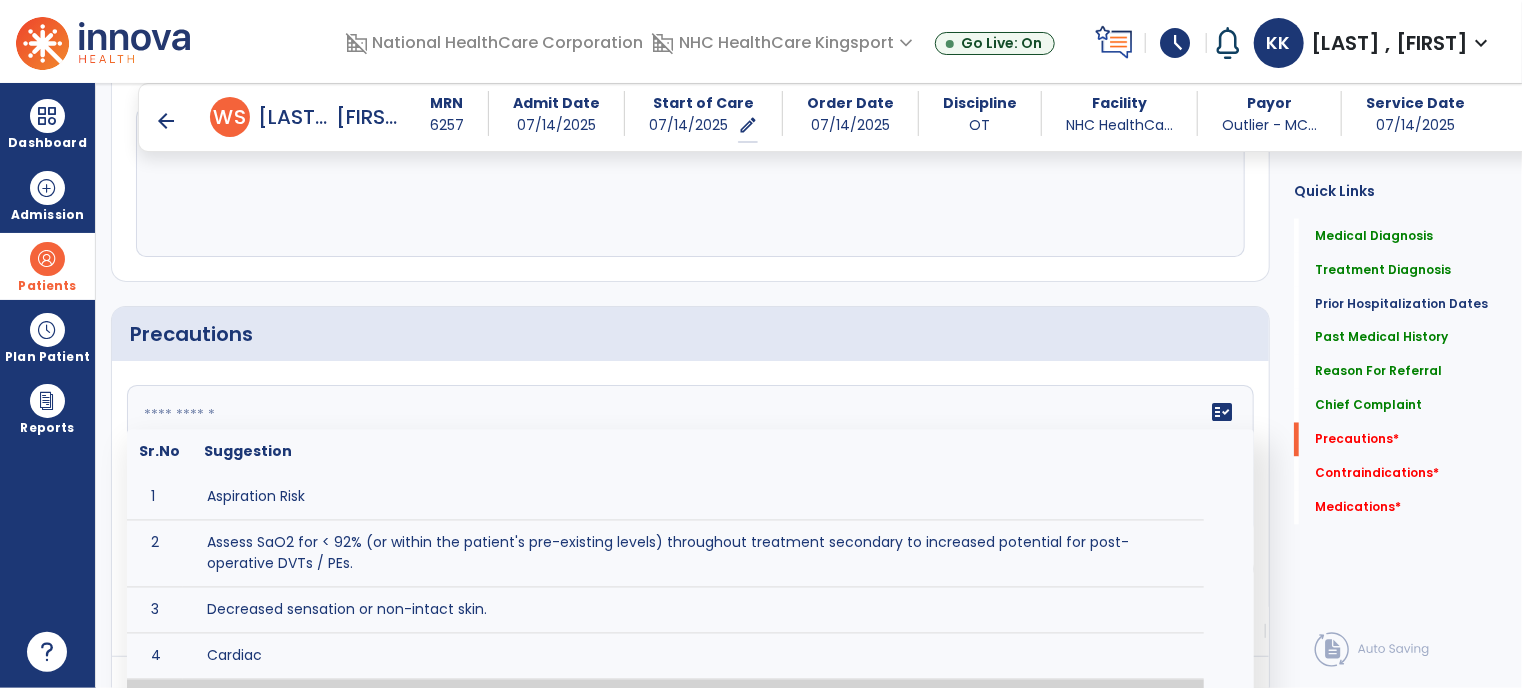 scroll, scrollTop: 1705, scrollLeft: 0, axis: vertical 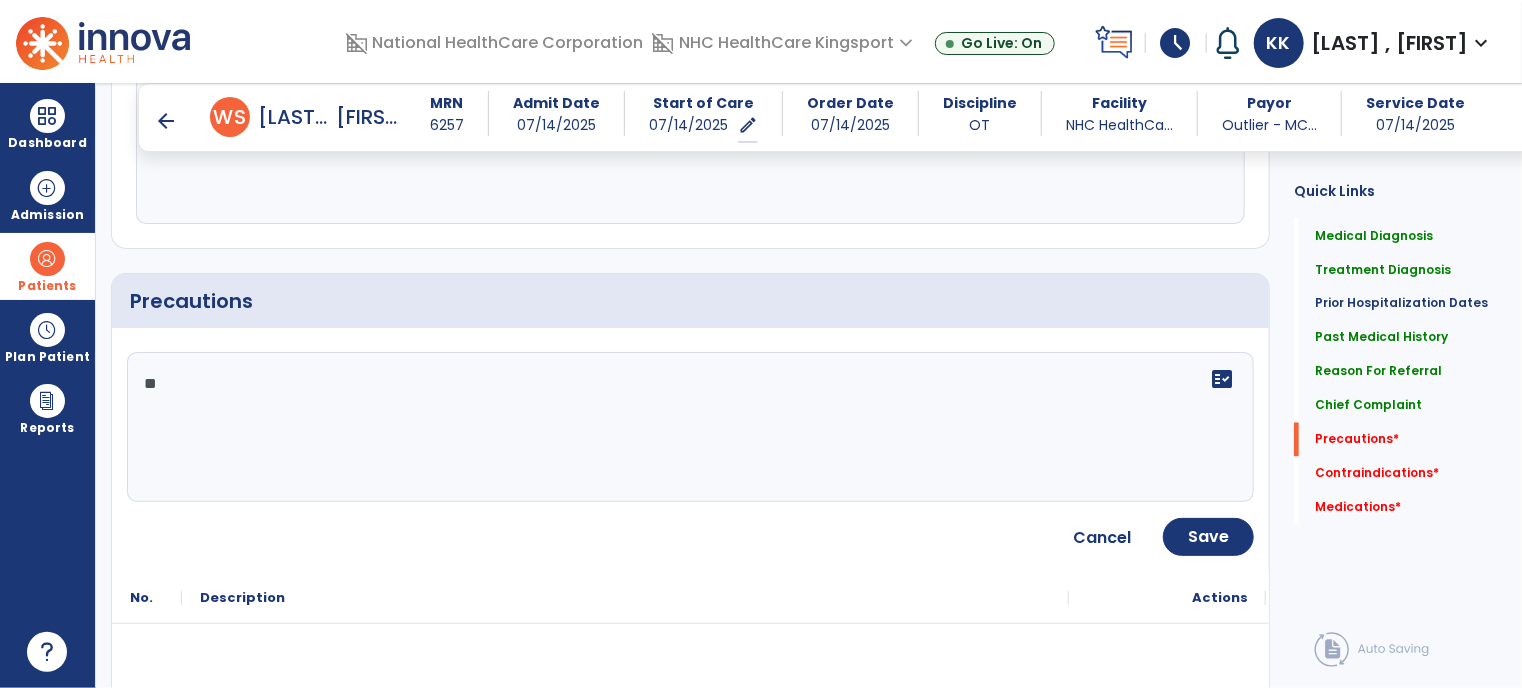 type on "*" 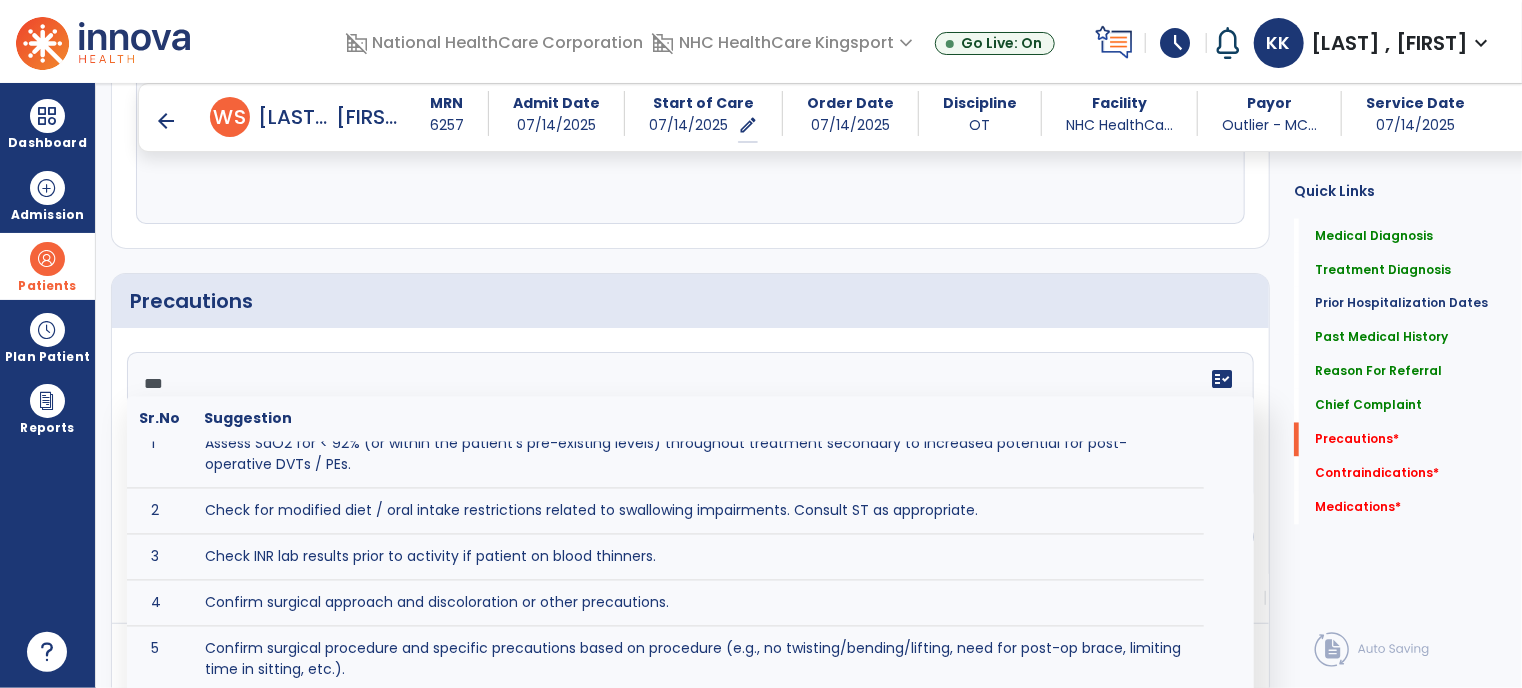 scroll, scrollTop: 0, scrollLeft: 0, axis: both 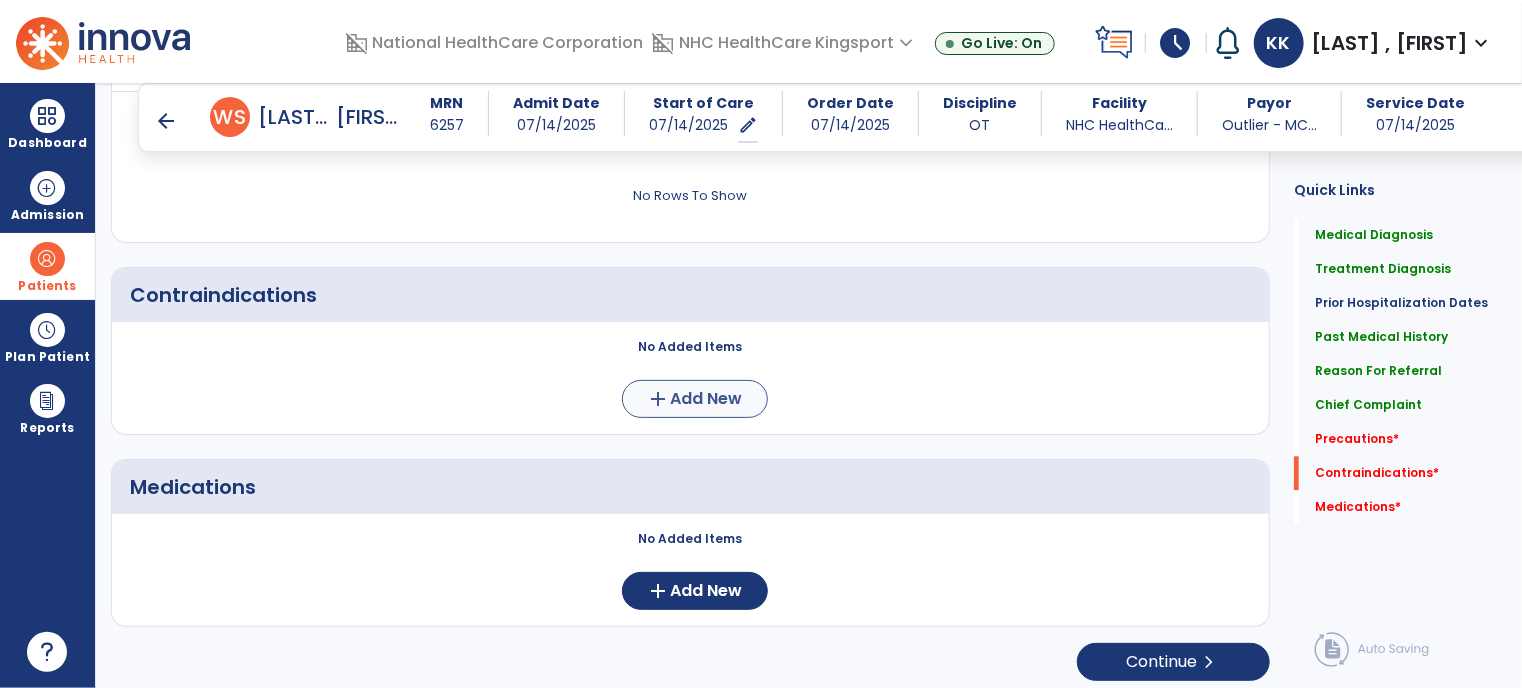 type on "**********" 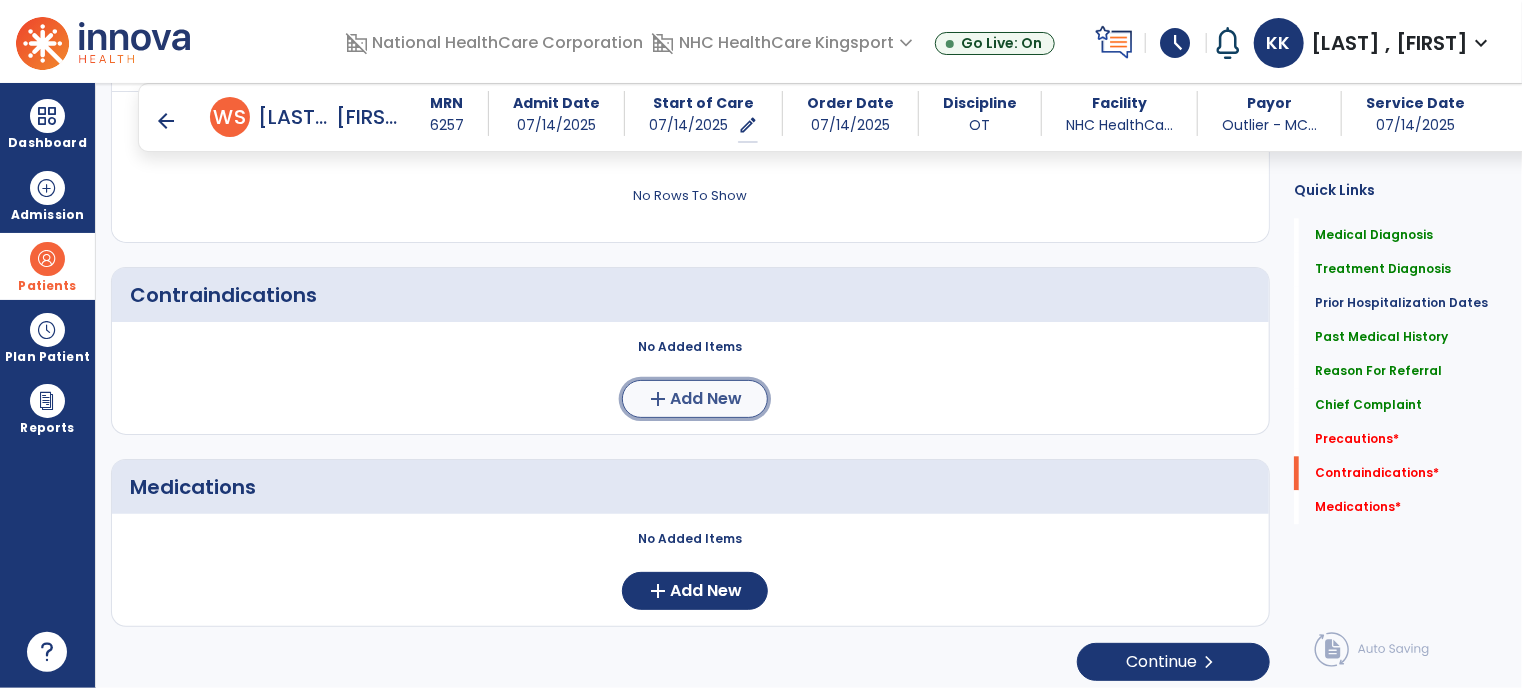 click on "add  Add New" 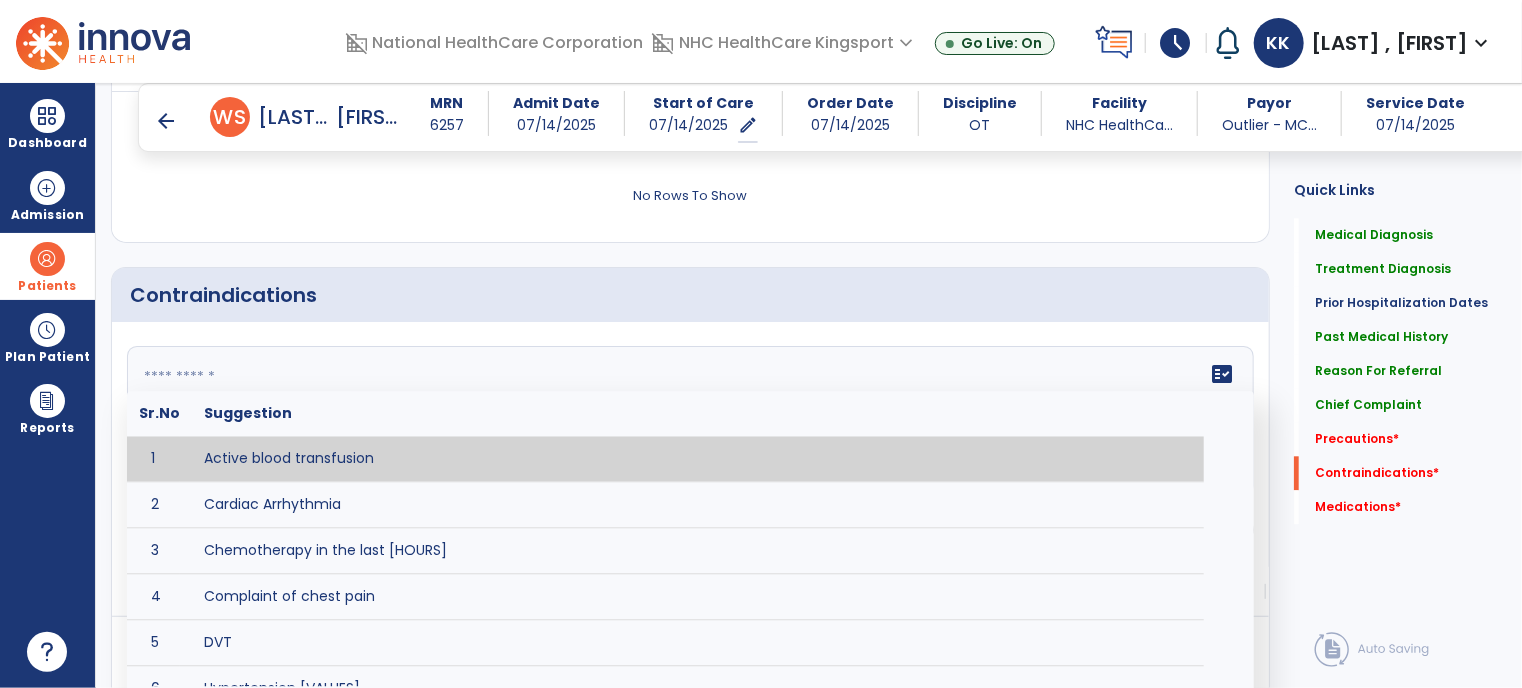 click on "fact_check  Sr.No Suggestion 1 Active blood transfusion 2 Cardiac Arrhythmia 3 Chemotherapy in the last [HOURS] 4 Complaint of chest pain 5 DVT 6 Hypertension [VALUES] 7 Inflammation or infection in the heart. 8 Oxygen saturation lower than [VALUE] 9 Pacemaker 10 Pulmonary infarction 11 Recent changes in EKG 12 Severe aortic stenosis 13 Severe dehydration 14 Severe diaphoresis 15 Severe orthostatic hypotension 16 Severe shortness of breath/dyspnea 17 Significantly elevated potassium levels 18 Significantly low potassium levels 19 Suspected or known dissecting aneurysm 20 Systemic infection 21 Uncontrolled diabetes with blood sugar levels greater than [VALUE] or less than [Value]  22 Unstable angina 23 Untreated blood clots" 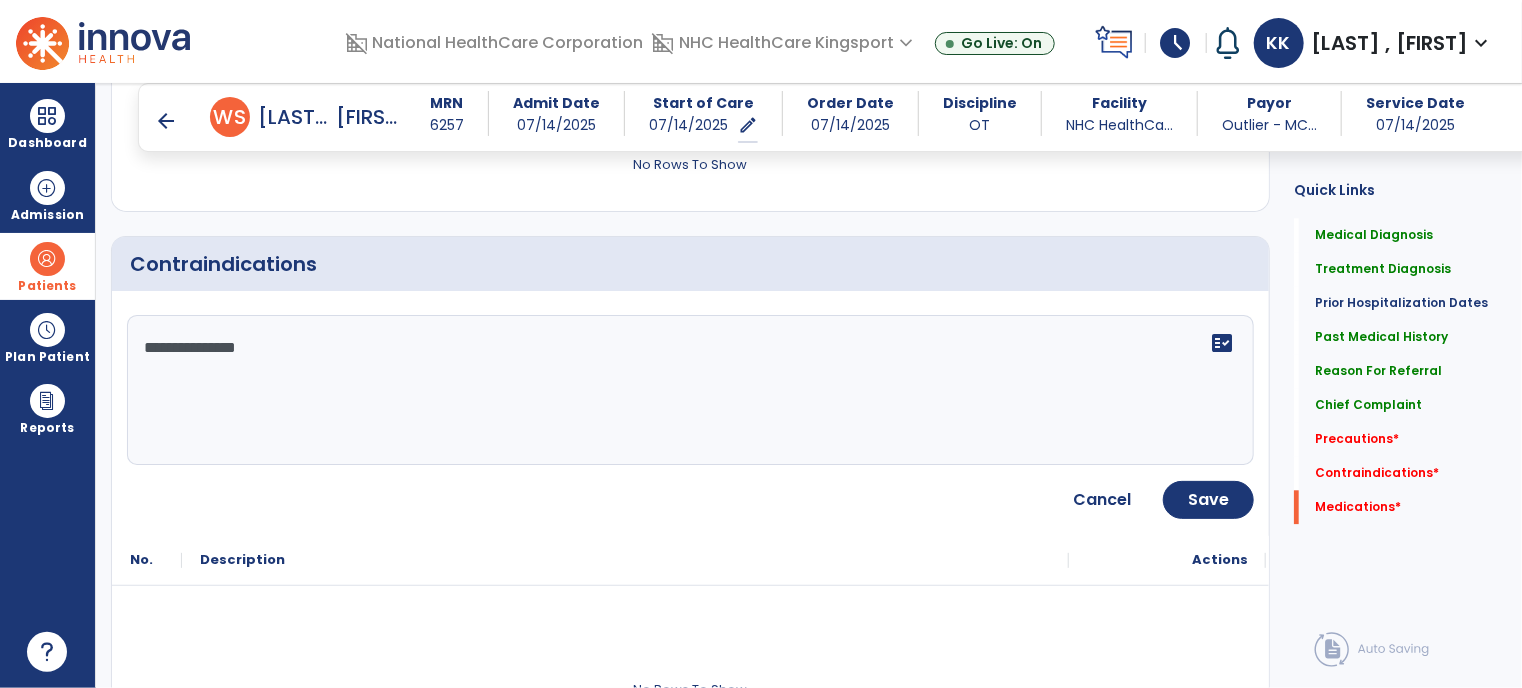 scroll, scrollTop: 2267, scrollLeft: 0, axis: vertical 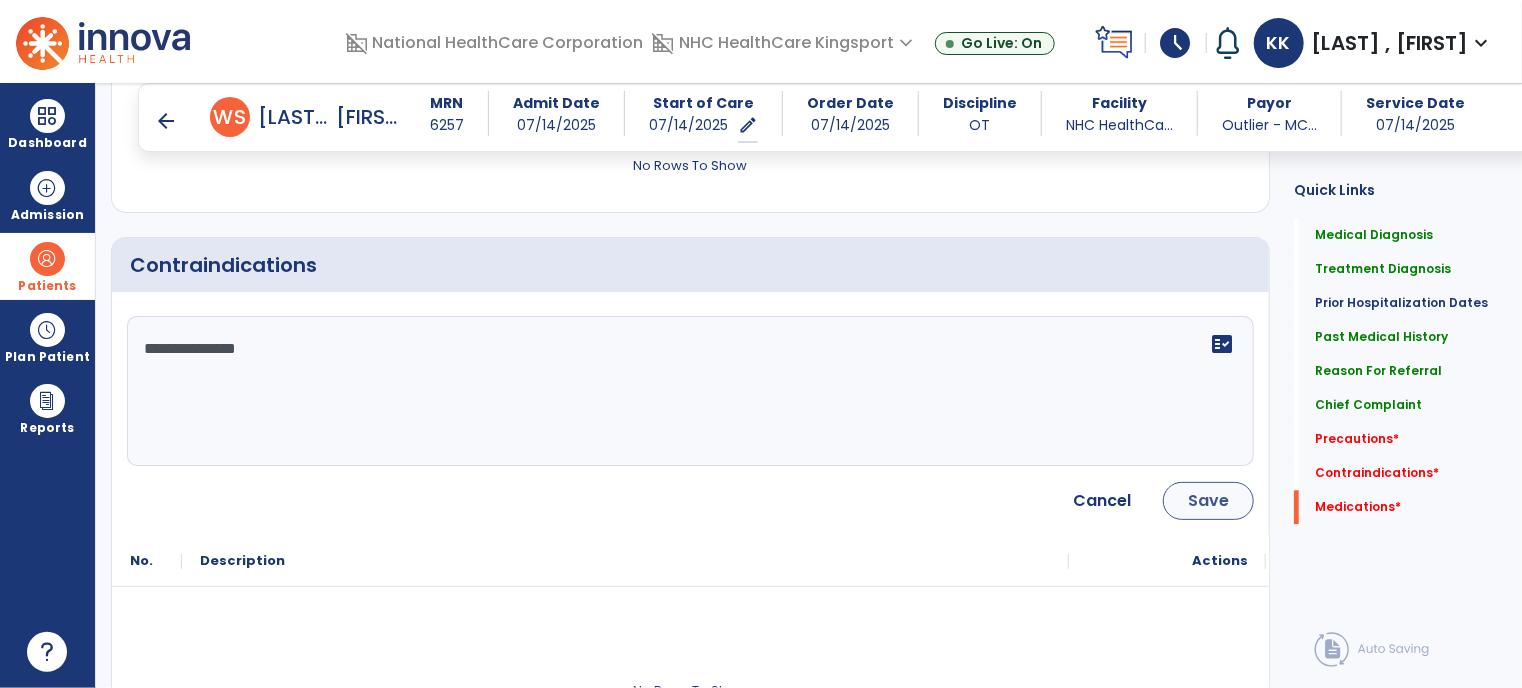 type on "**********" 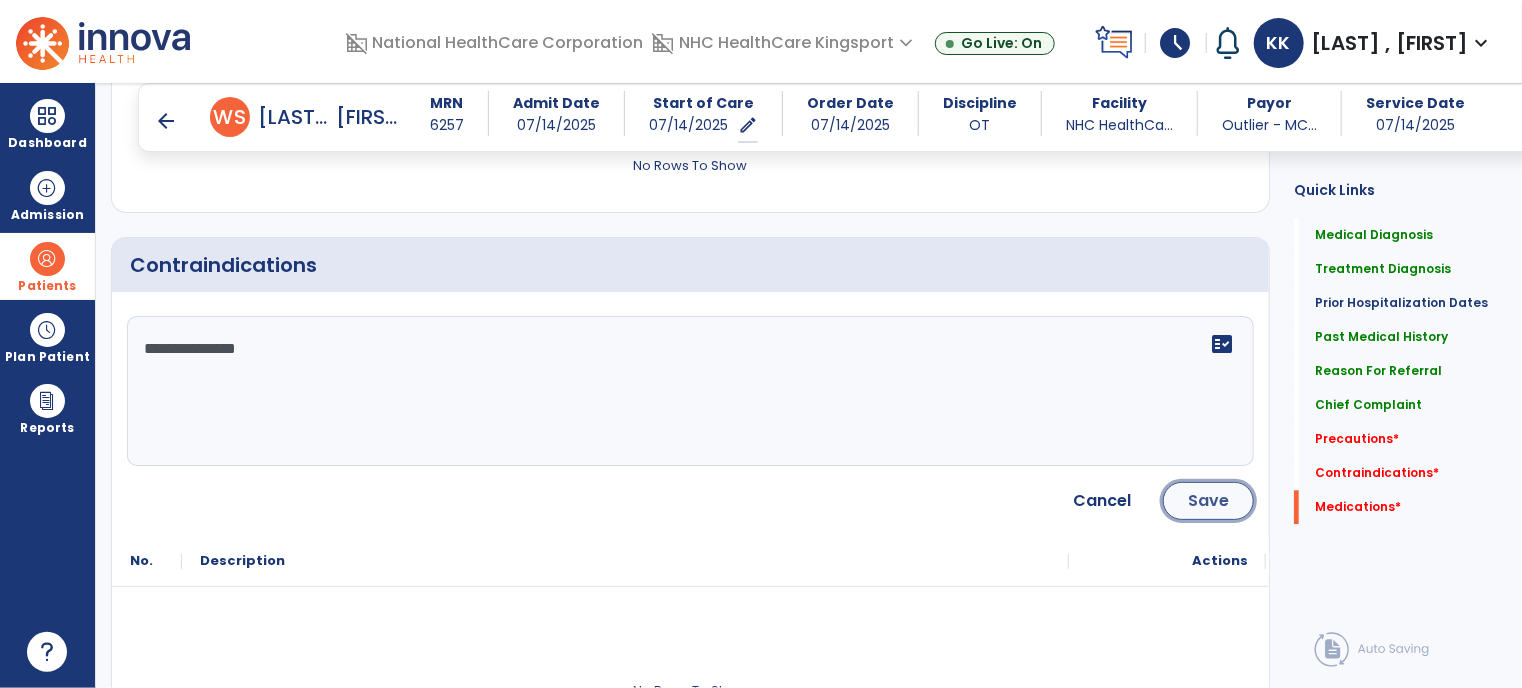 click on "Save" 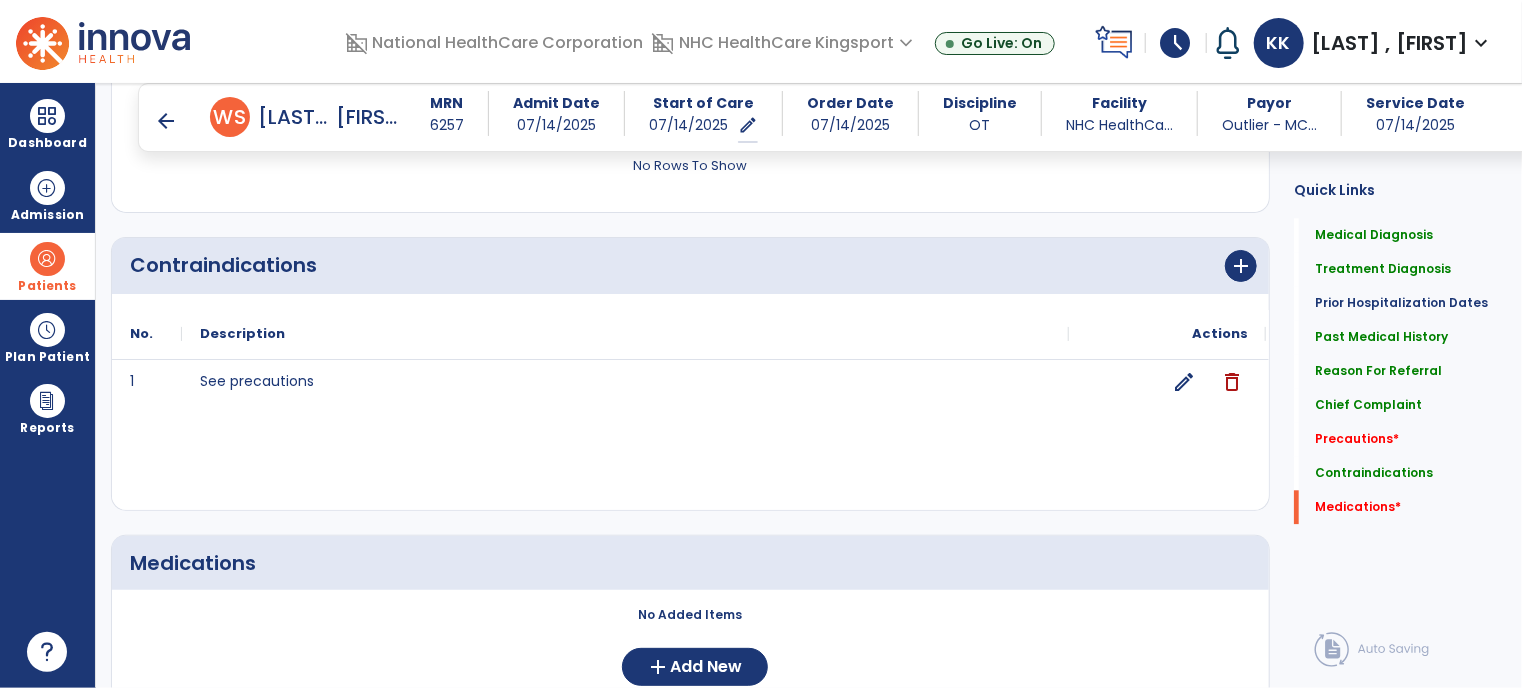scroll, scrollTop: 2345, scrollLeft: 0, axis: vertical 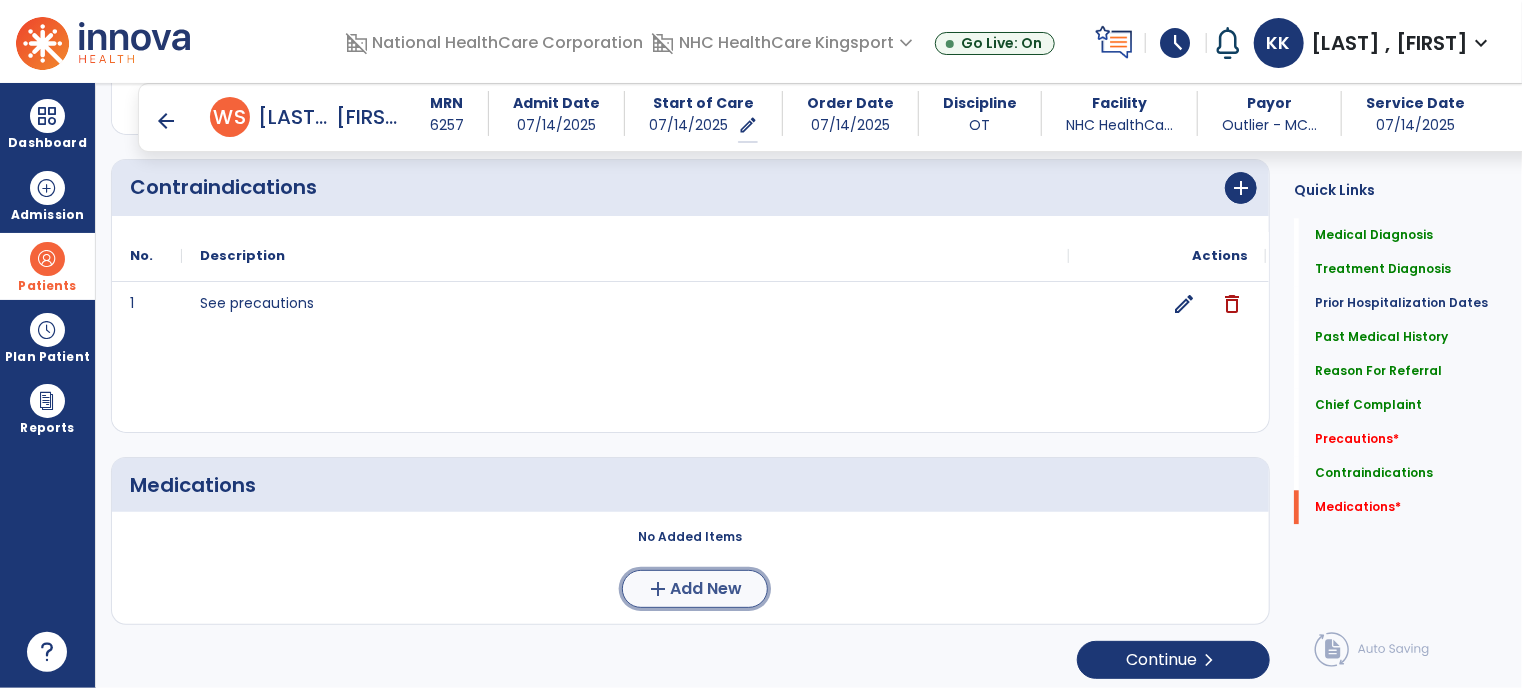 click on "add  Add New" 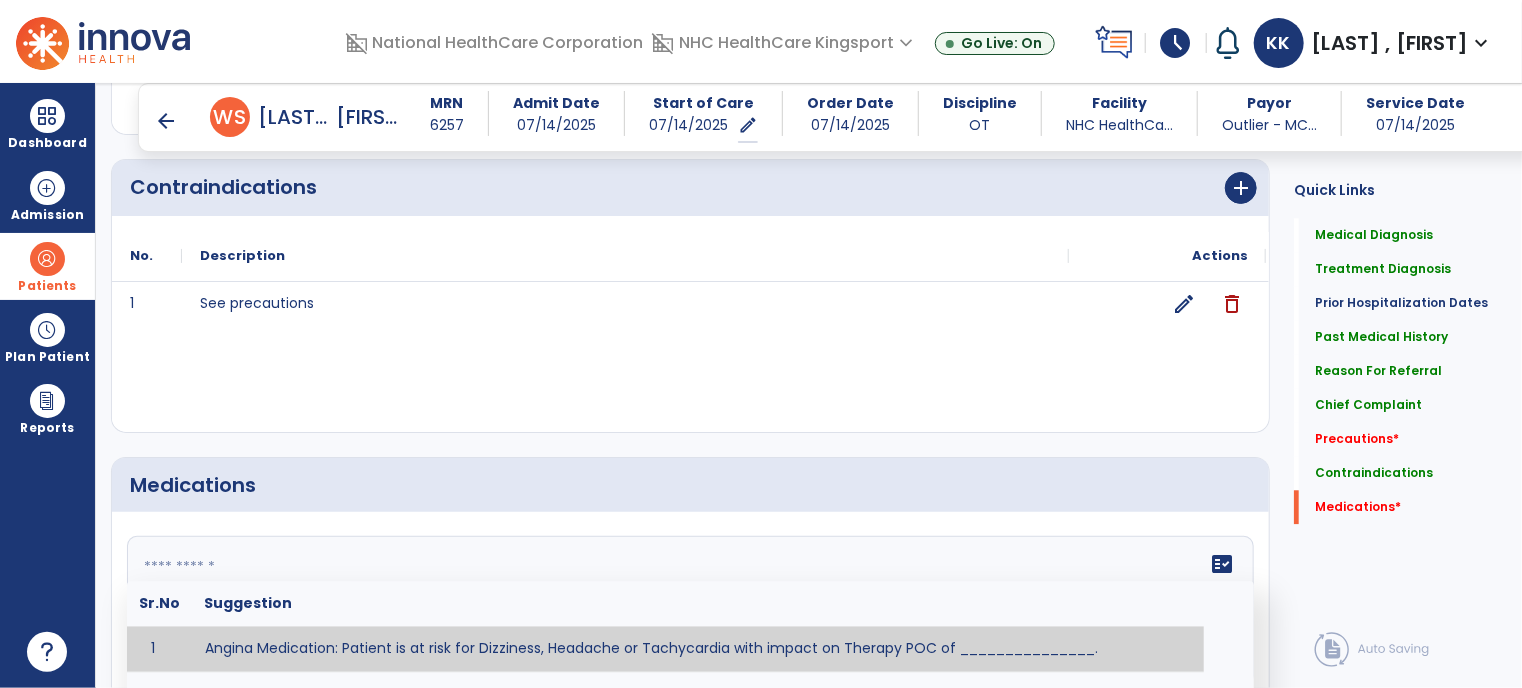 click on "fact_check  Sr.No Suggestion 1 Angina Medication: Patient is at risk for Dizziness, Headache or Tachycardia with impact on Therapy POC of _______________. 2 Anti-Anxiety Medication: at risk for Abnormal thinking, Anxiety, Arrhythmias, Clumsiness, Dizziness, Drowsiness, Dry mouth, GI disturbances, Headache, Increased appetite, Loss of appetite, Orthostatic hypotension, Sedation, Seizures, Tachycardia, Unsteadiness, Weakness or Weight gain with impact on Therapy POC of _____________. 3 Anti-Arrhythmic Agents: at risk for Arrhythmias, Confusion, EKG changes, Hallucinations, Hepatotoxicity, Increased blood pressure, Increased heart rate, Lethargy or Toxicity with impact on Therapy POC of 4 Anti-Coagulant medications: with potential risk for hemorrhage (including rectal bleeding and coughing up blood), and heparin-induced thrombocytopenia (HIT syndrome). Potential impact on therapy progress includes _________. 5 6 7 8 Aspirin for ______________. 9 10 11 12 13 14 15 16 17 18 19 20 21 22 23 24" 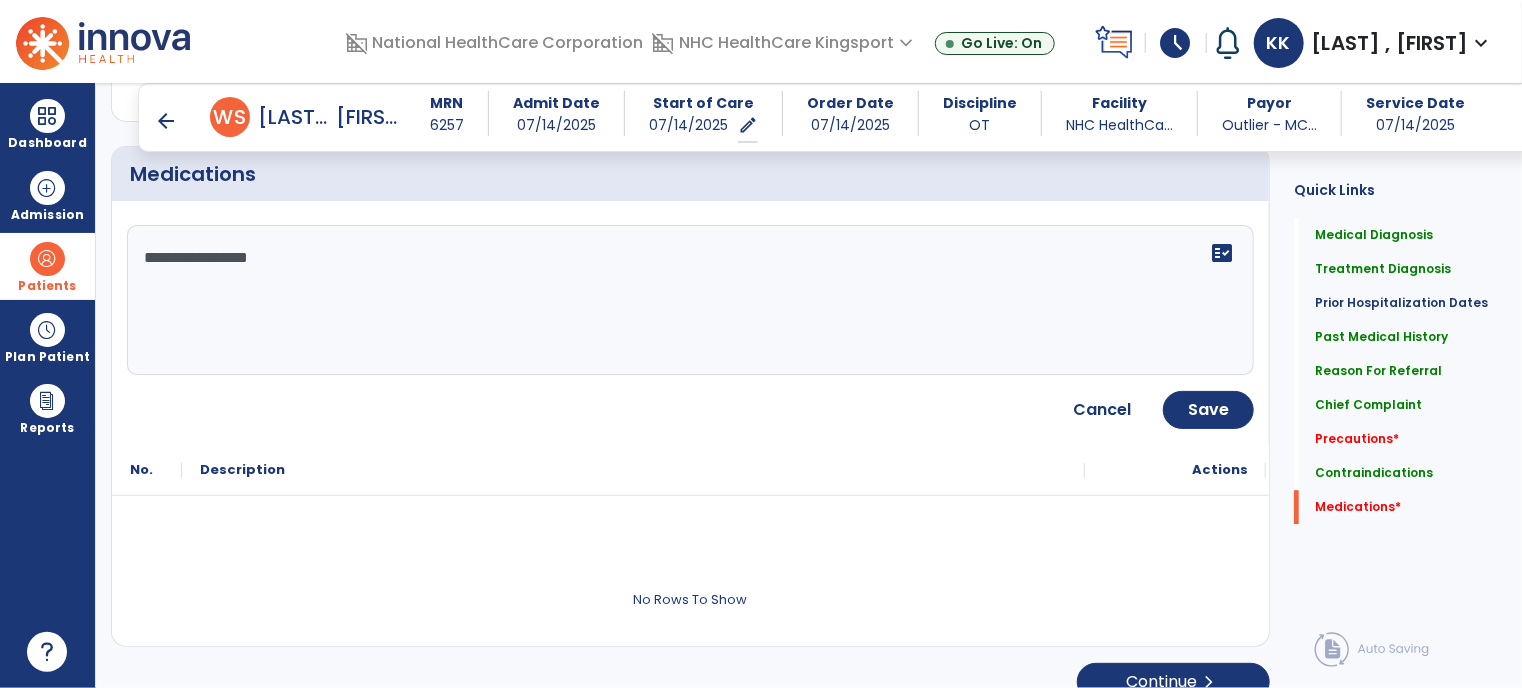 scroll, scrollTop: 2678, scrollLeft: 0, axis: vertical 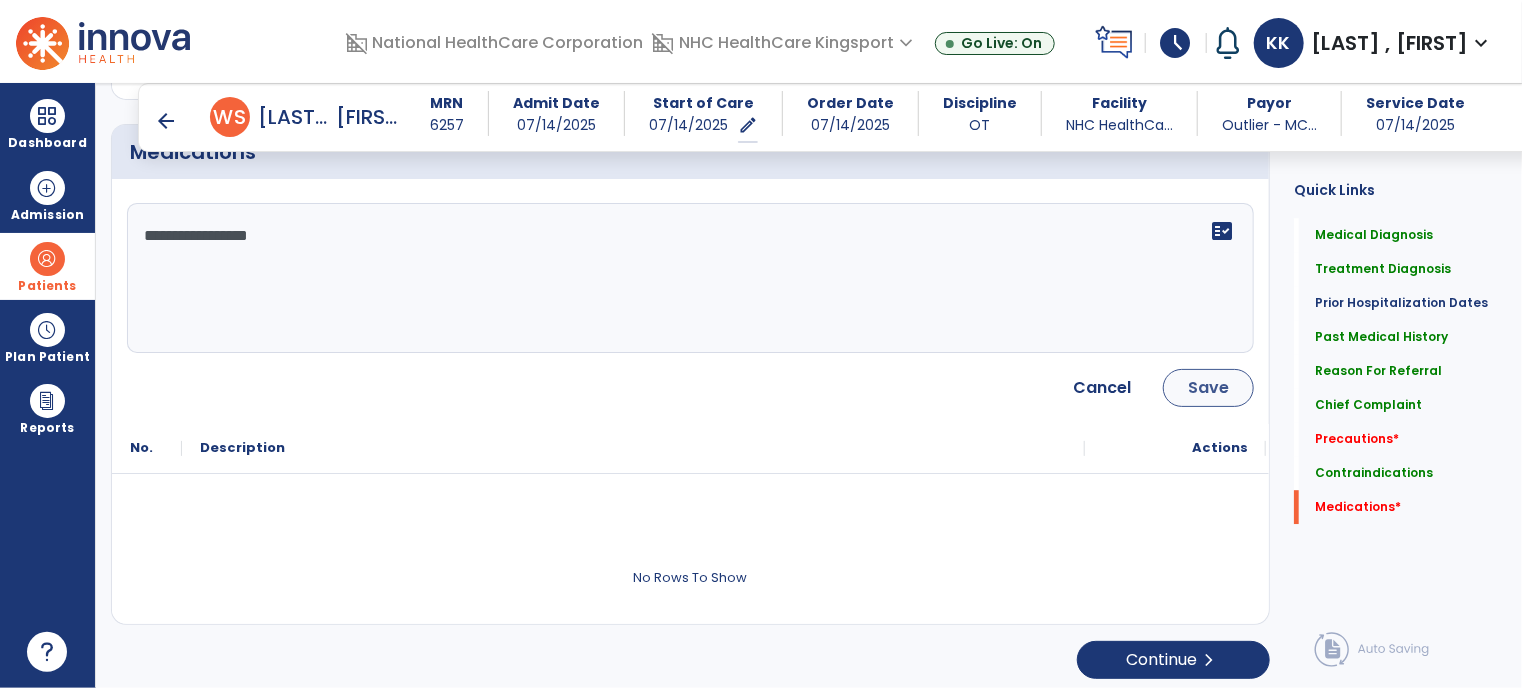 type on "**********" 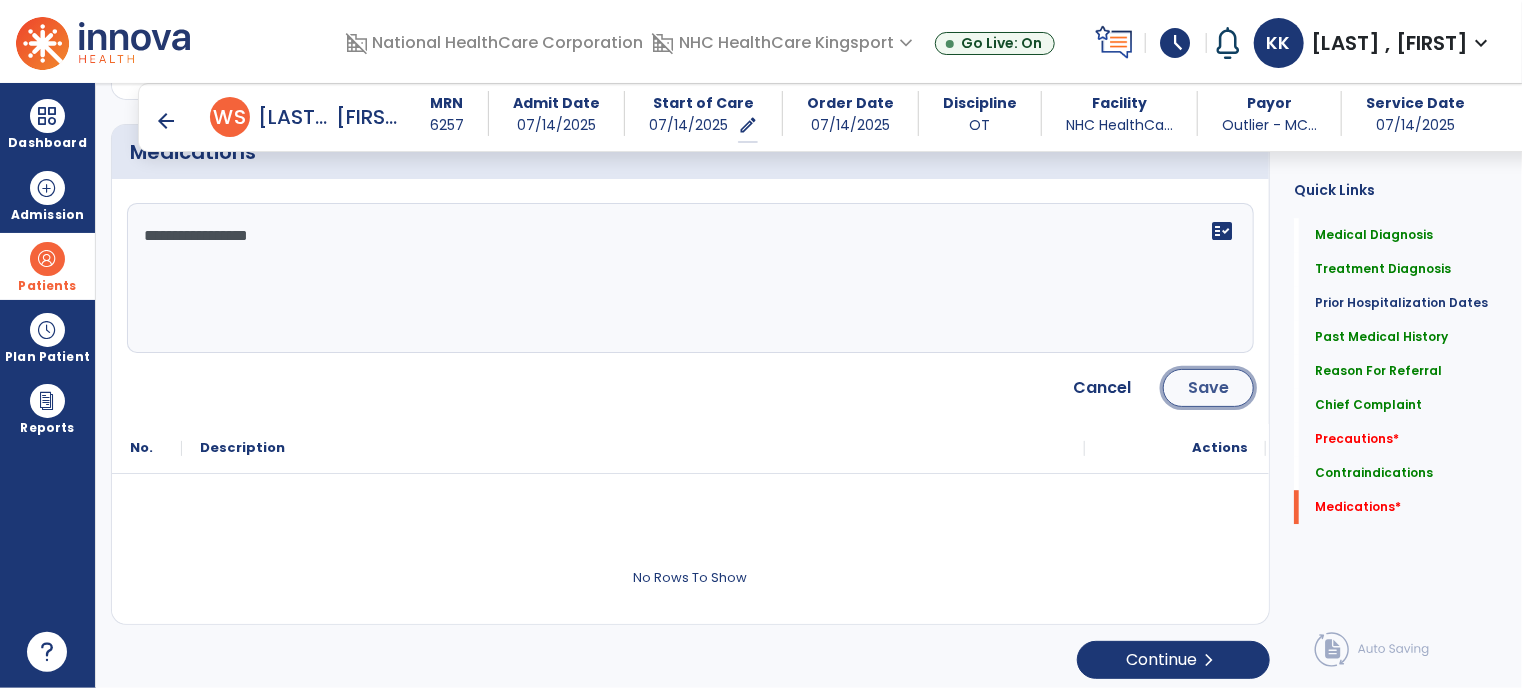click on "Save" 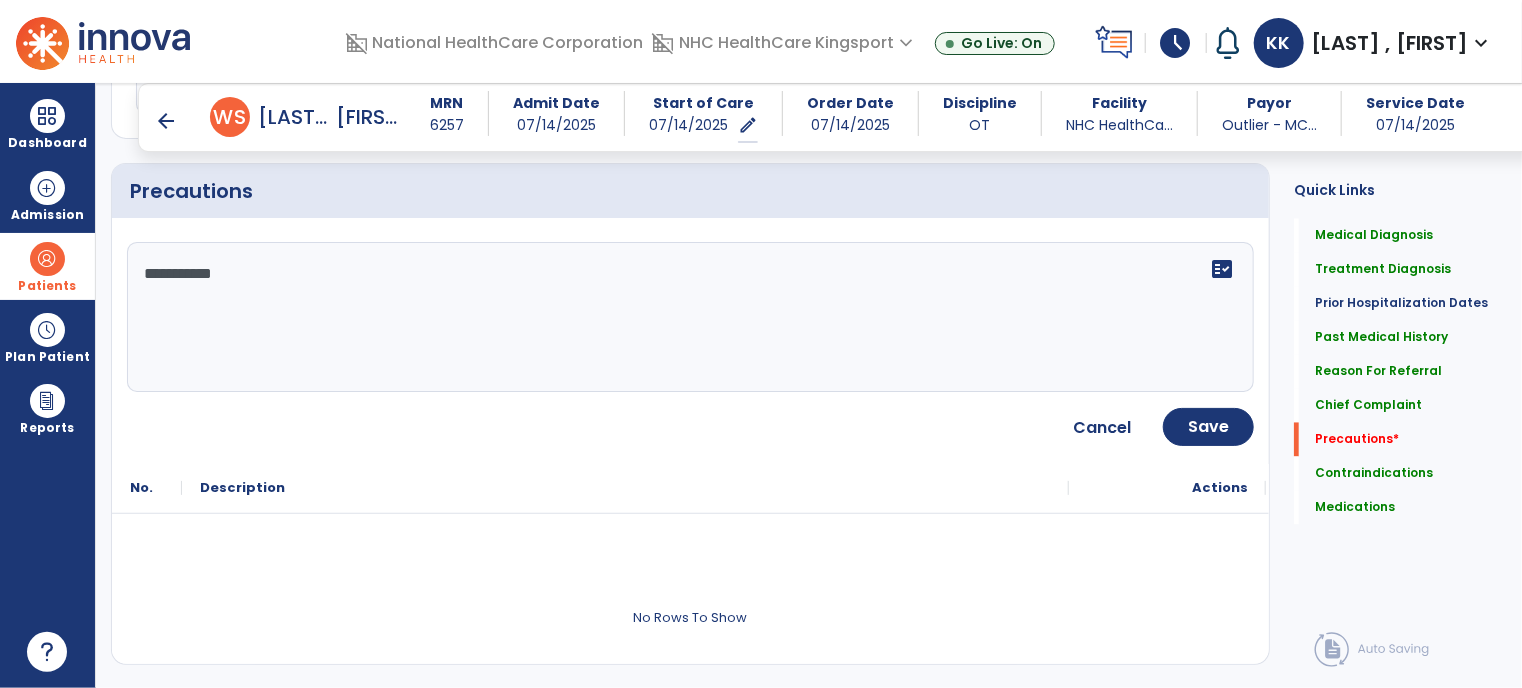 scroll, scrollTop: 1816, scrollLeft: 0, axis: vertical 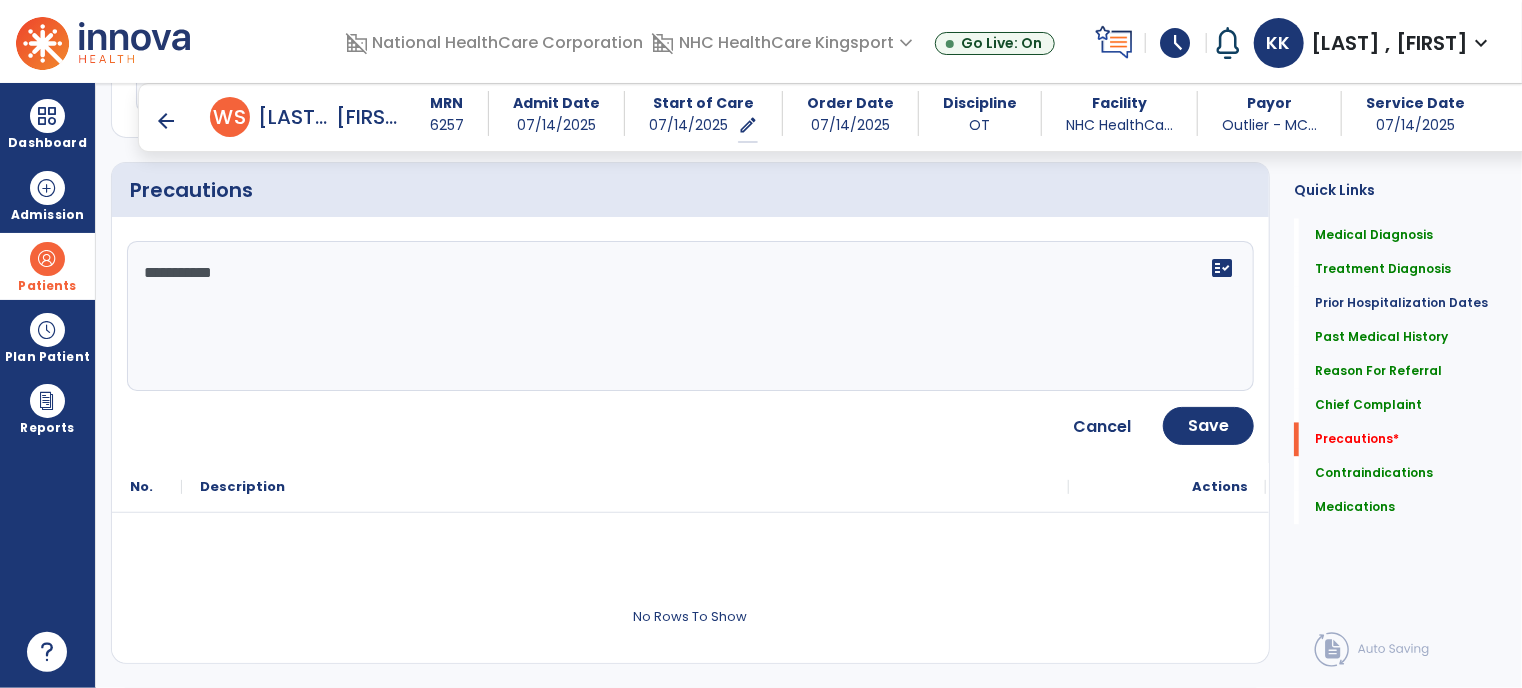 click on "**********" 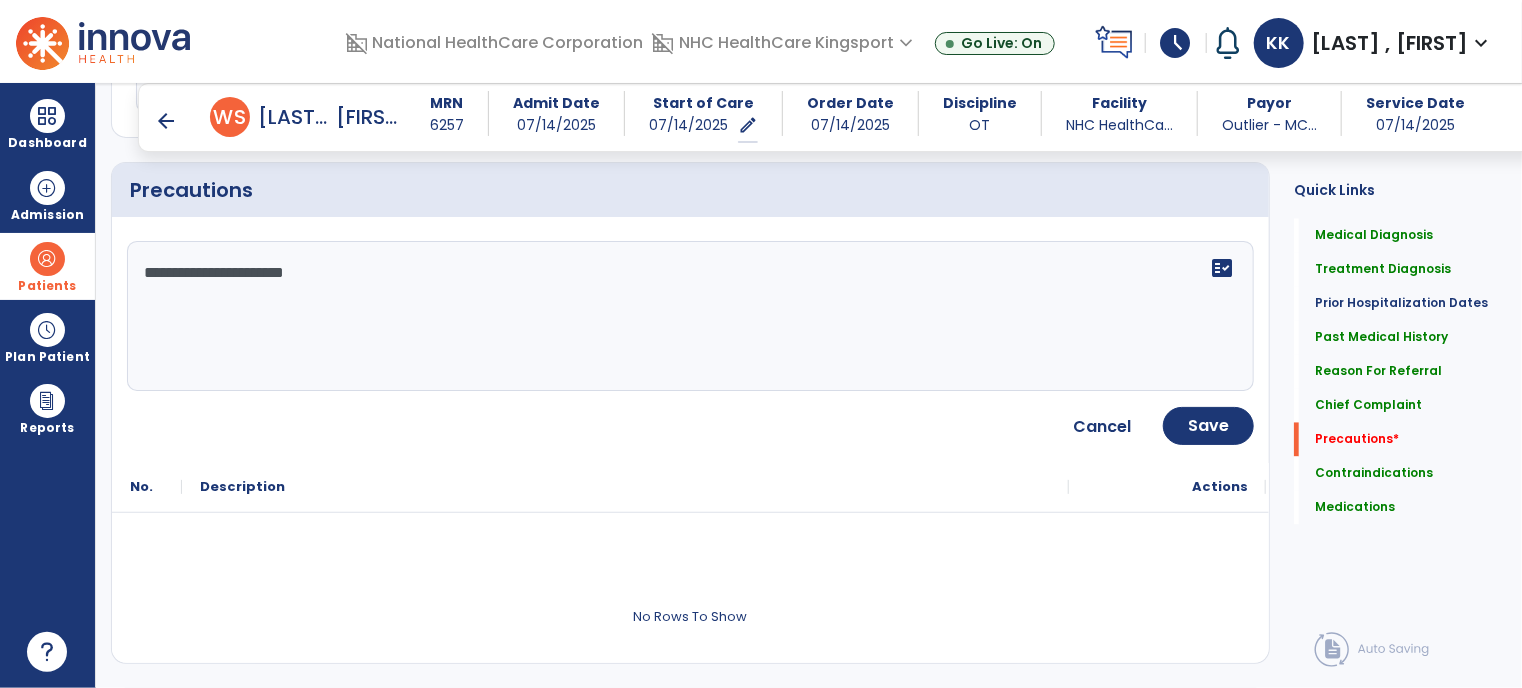 type on "**********" 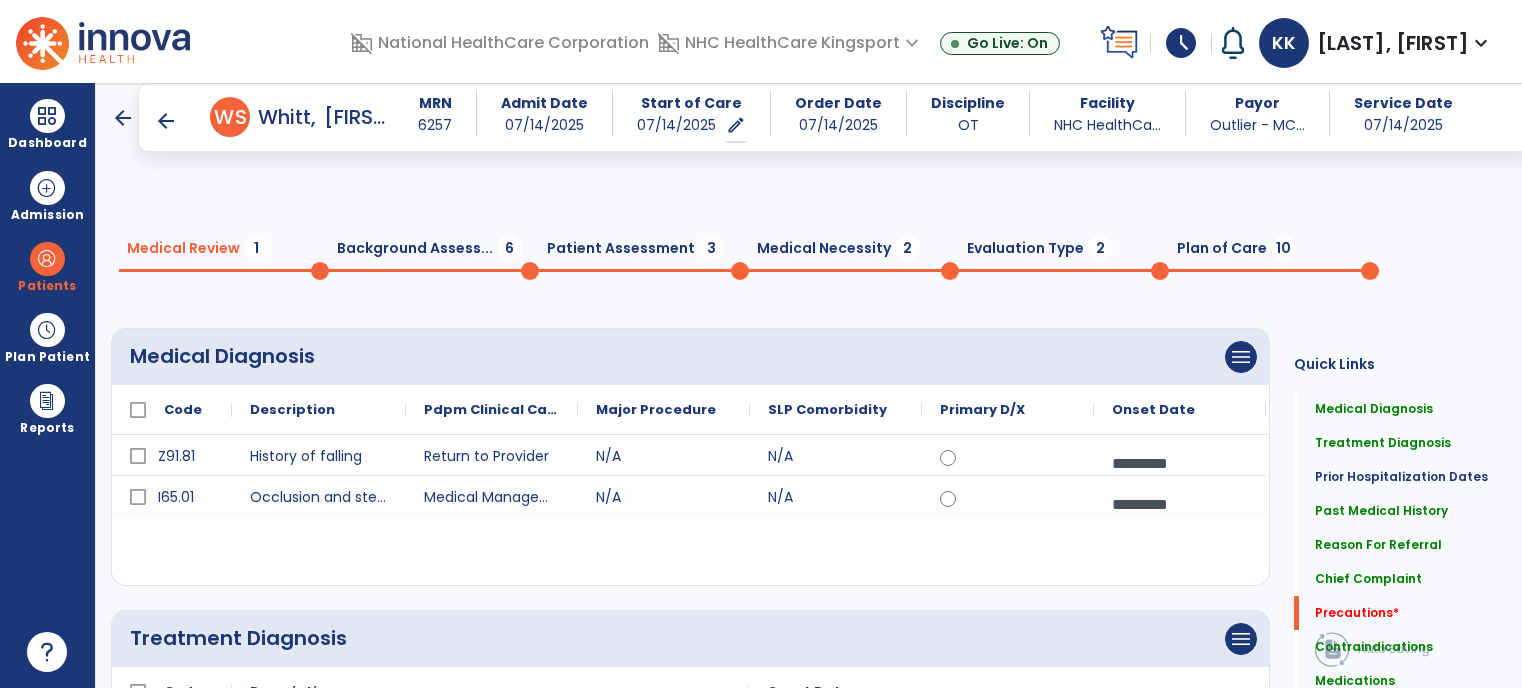 scroll, scrollTop: 0, scrollLeft: 0, axis: both 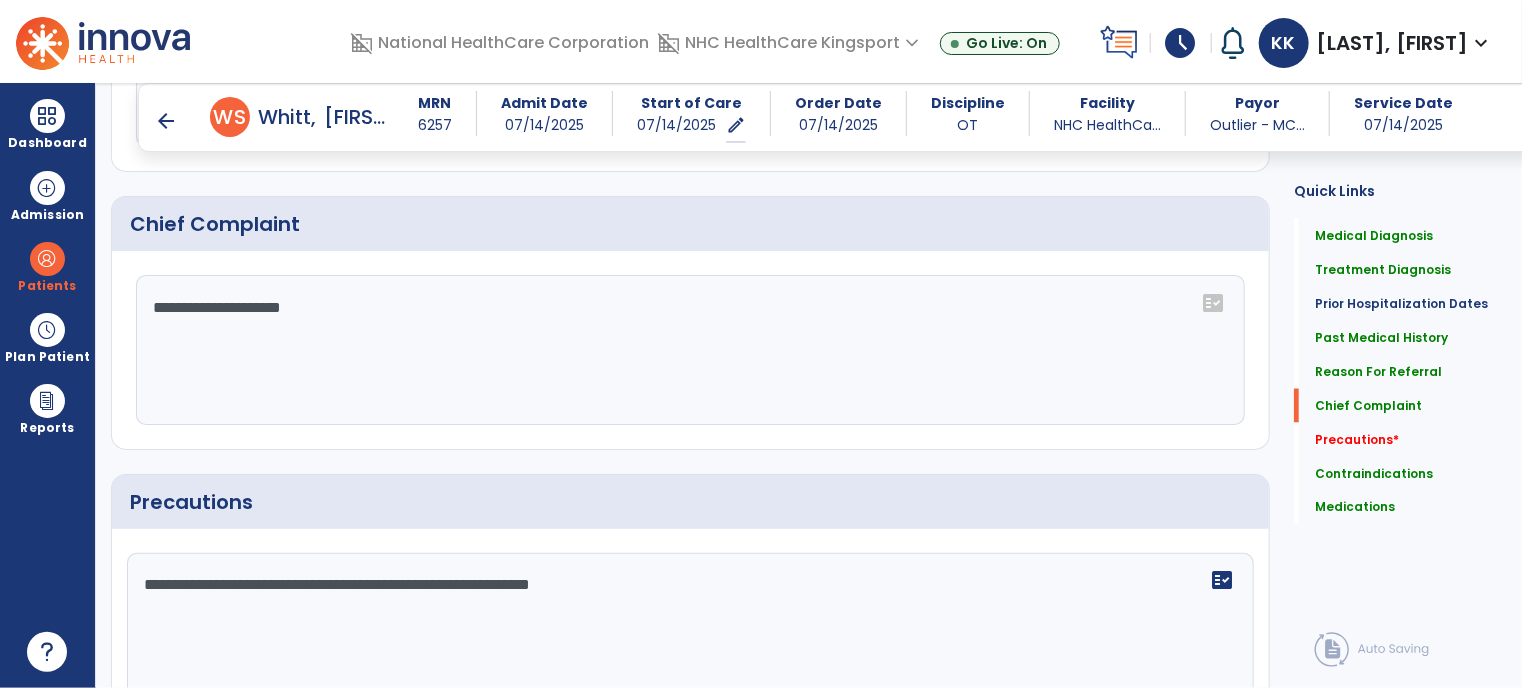 click on "**********" 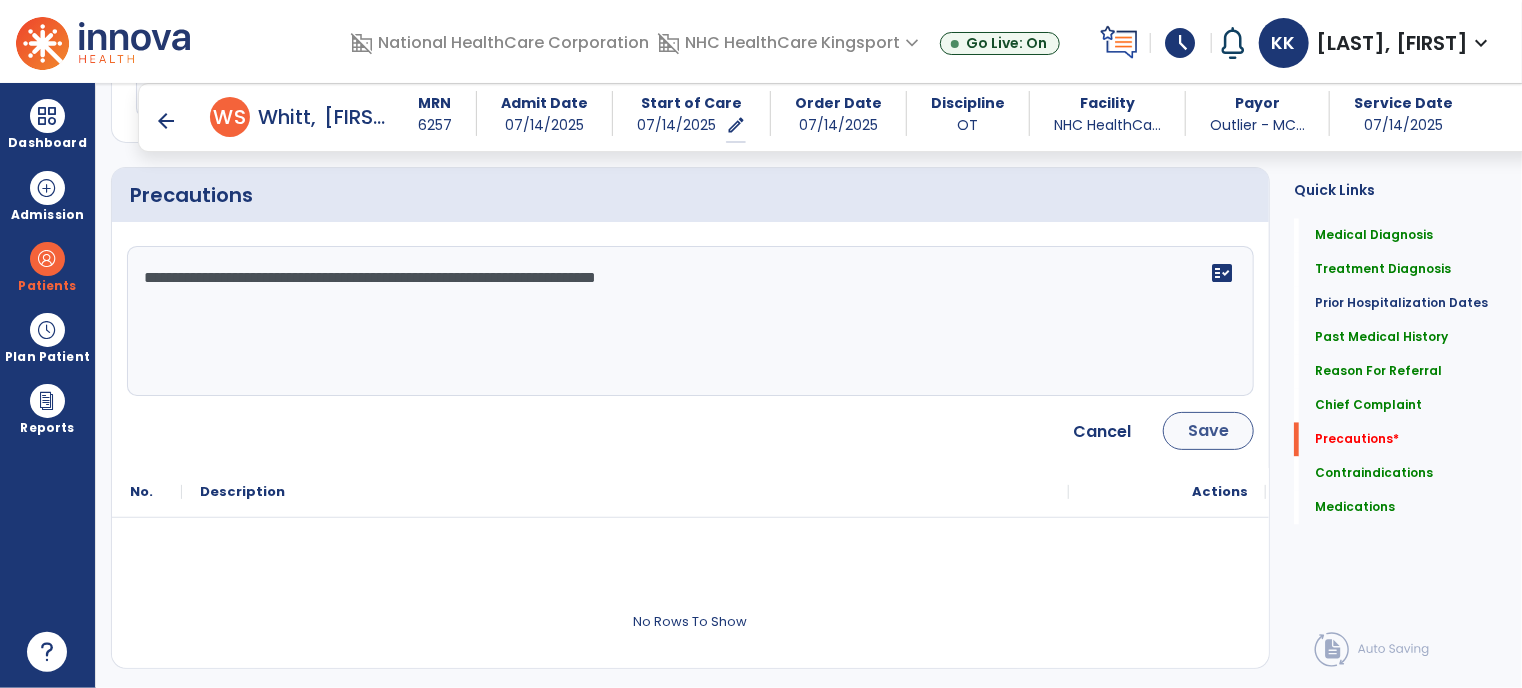type on "**********" 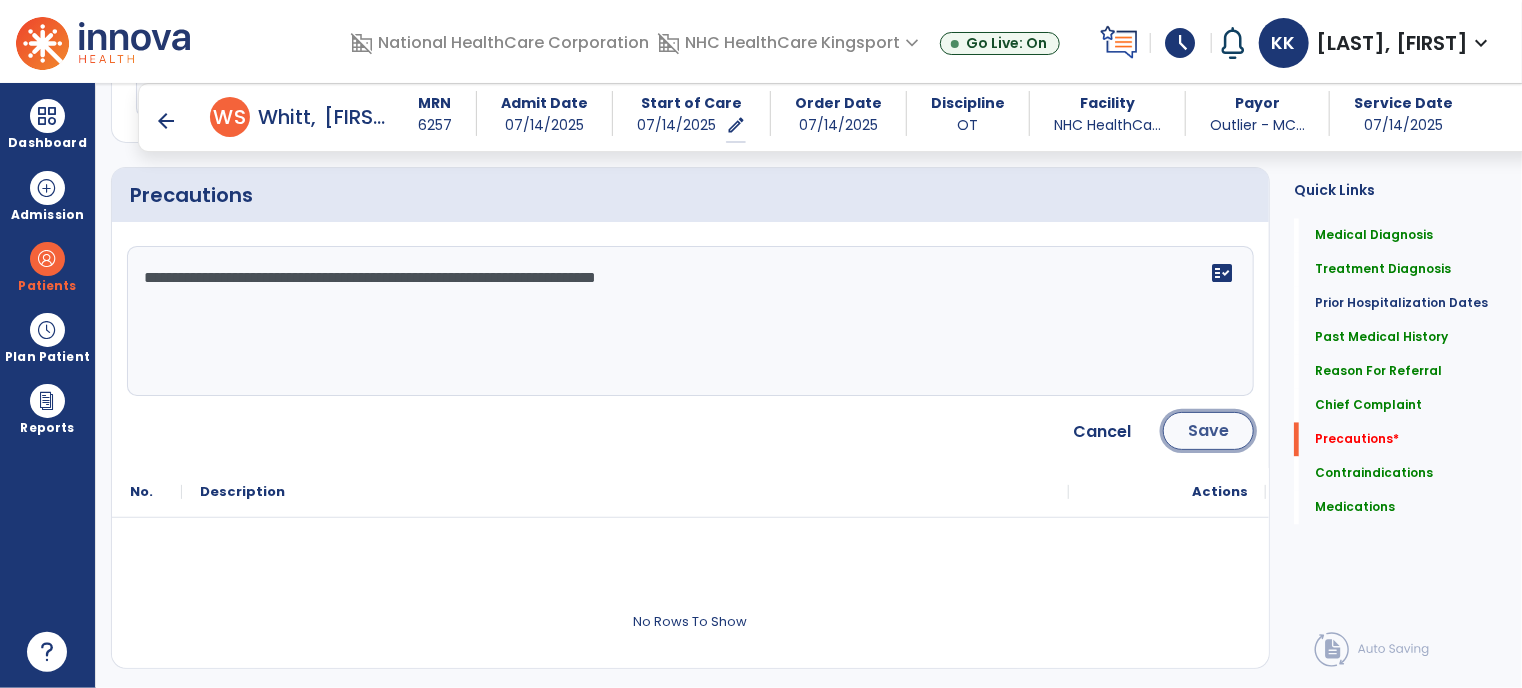 click on "Save" 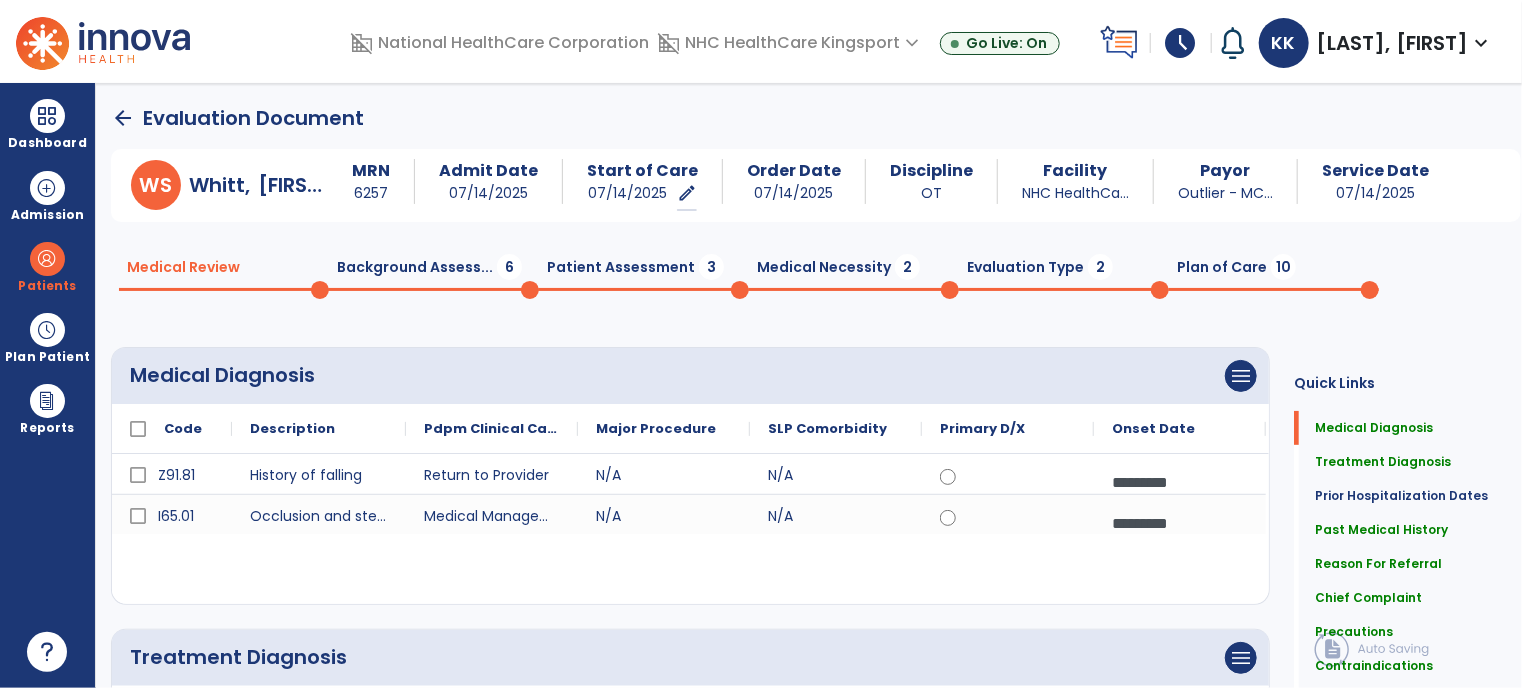 click on "Background Assess...  6" 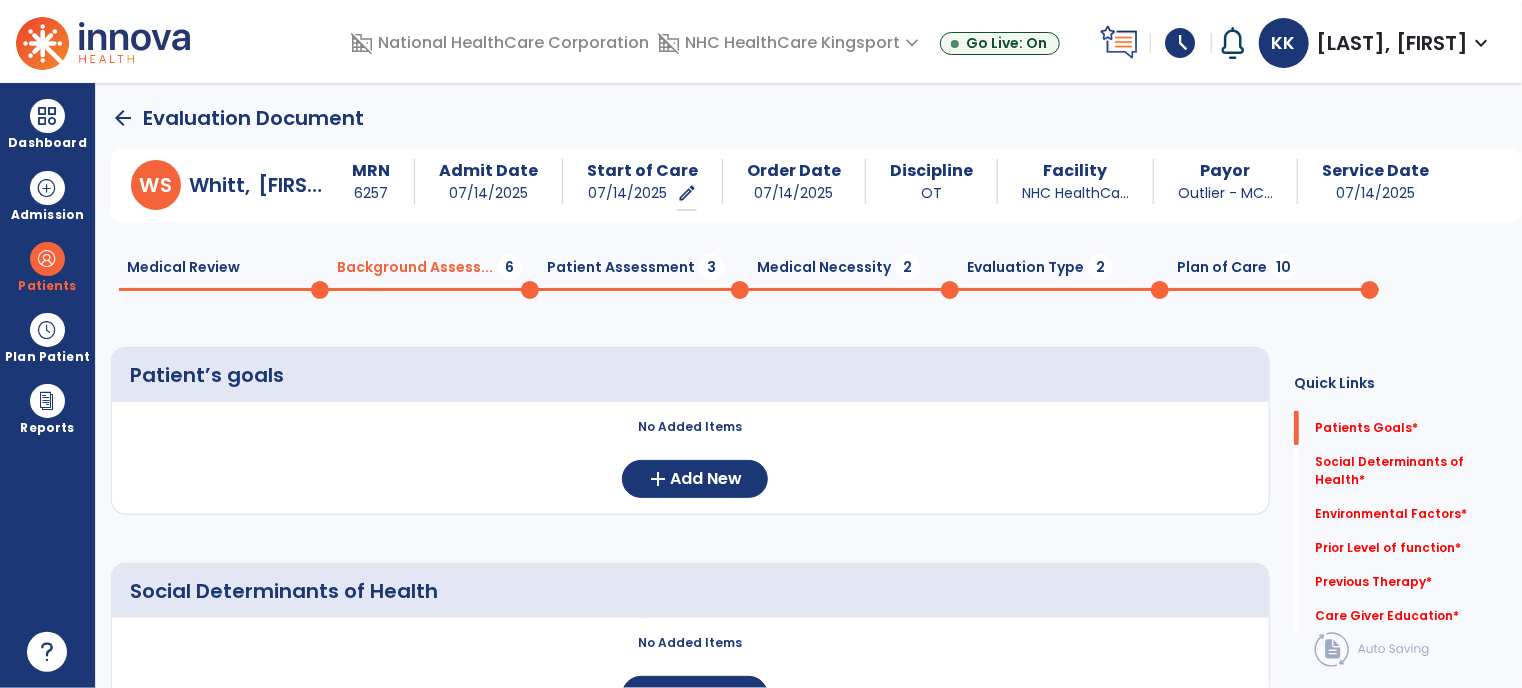click on "Plan of Care  10" 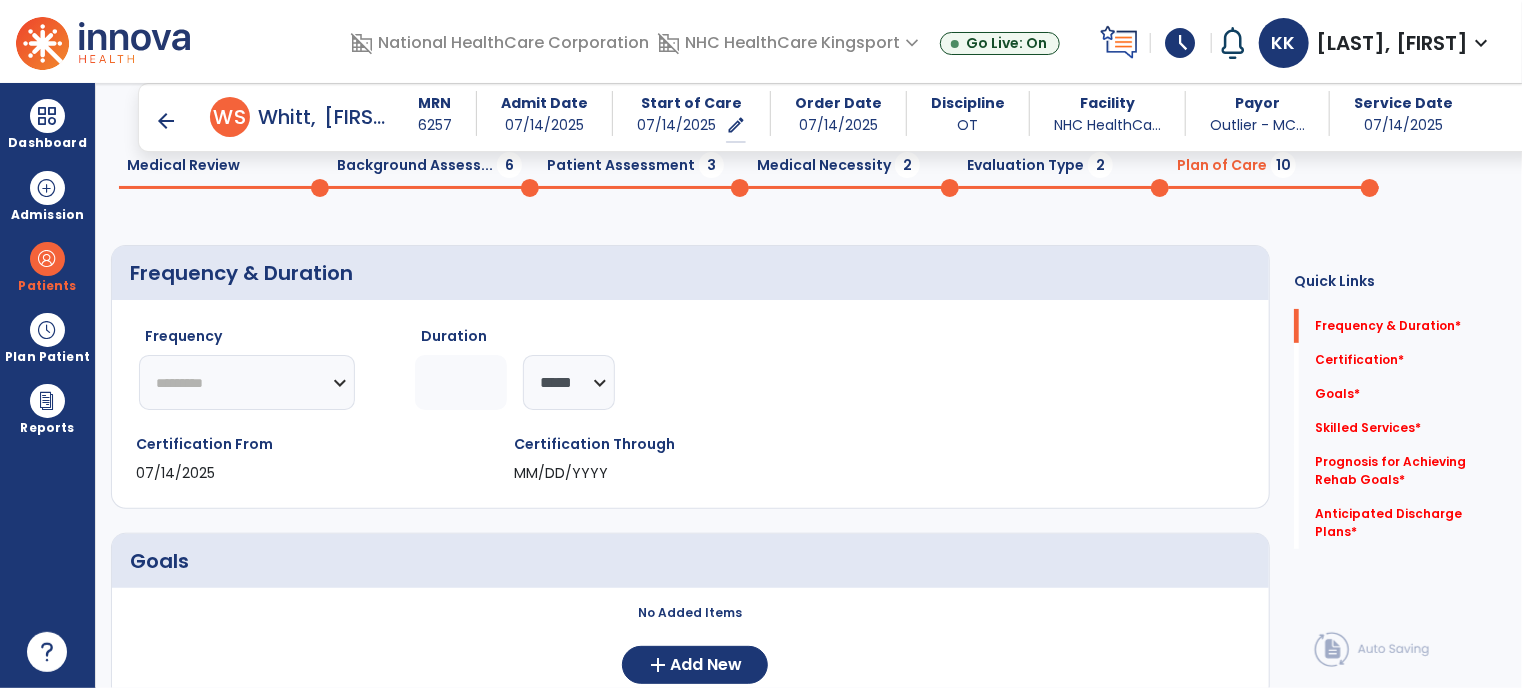 click on "********* ** ** ** ** ** ** **" 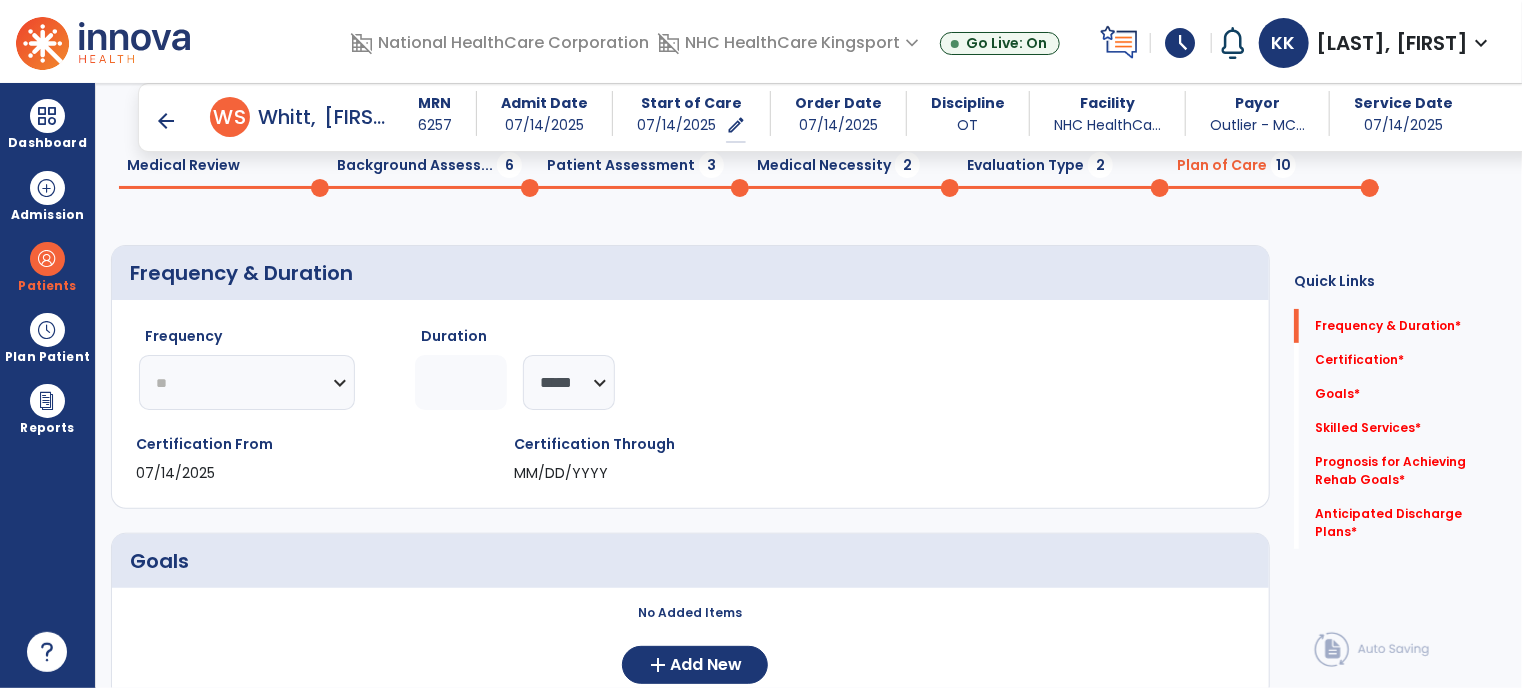 click on "********* ** ** ** ** ** ** **" 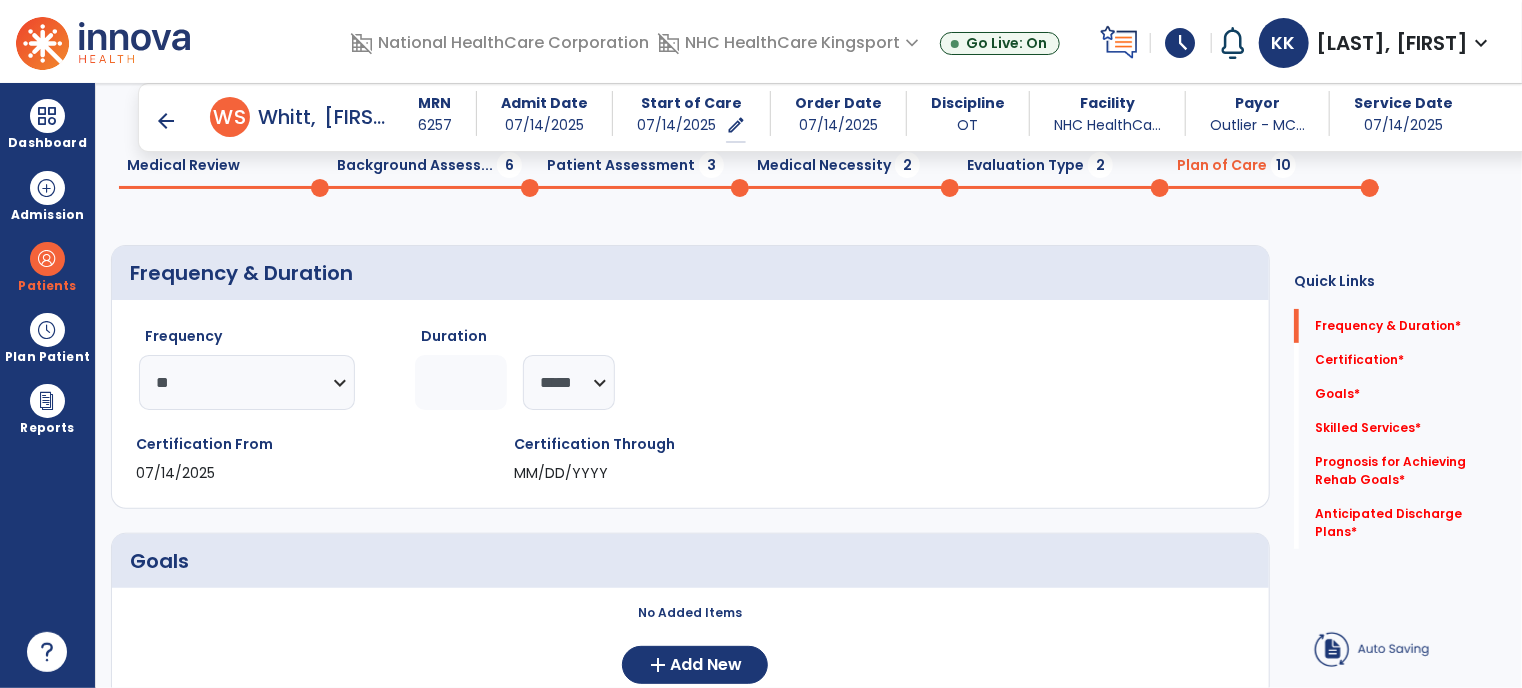 click on "Duration" 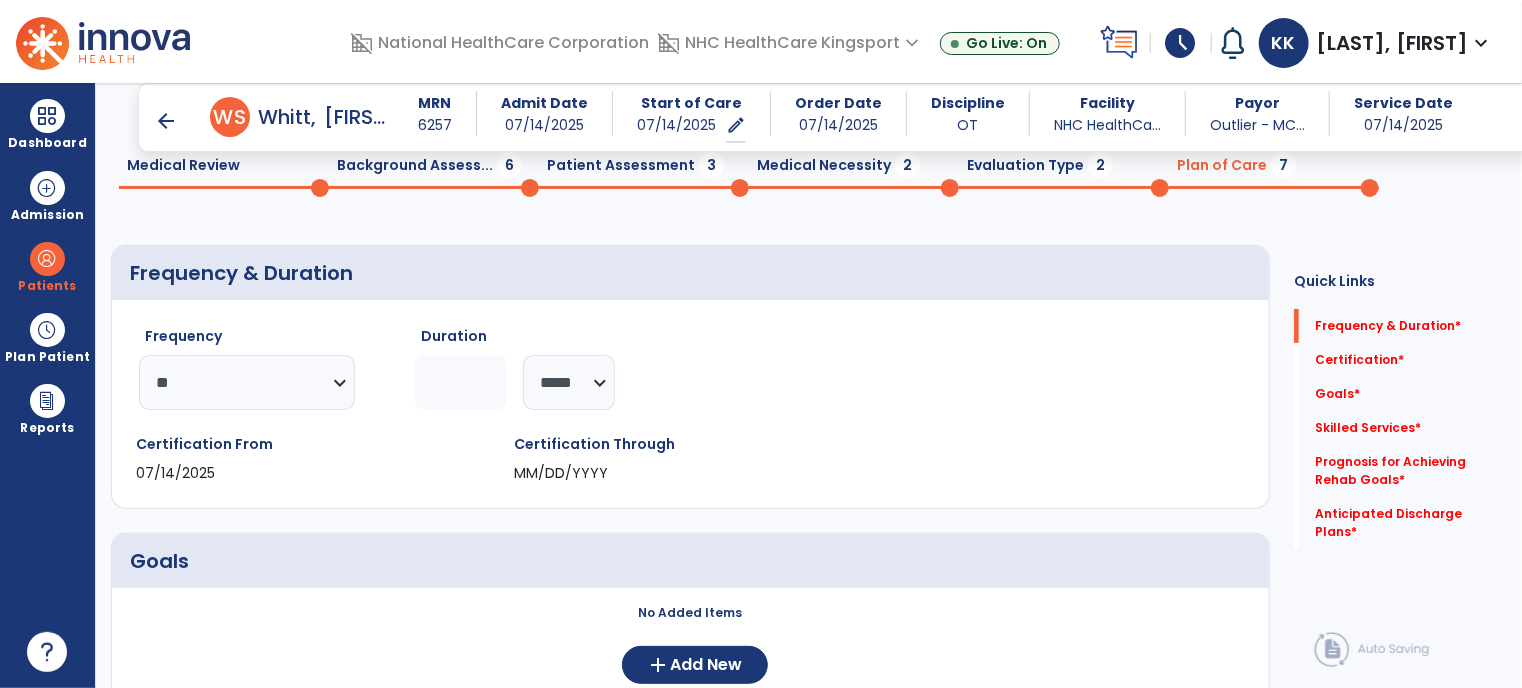 click 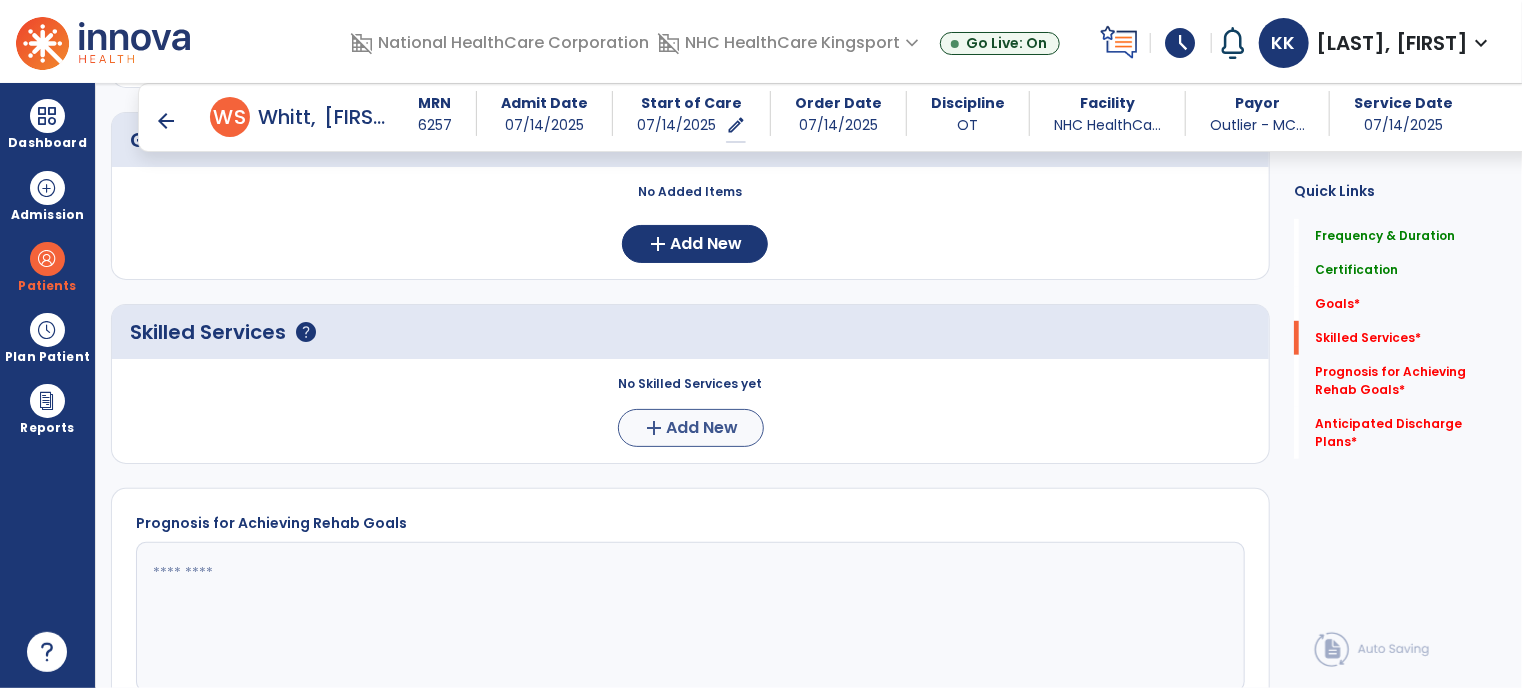 type on "*" 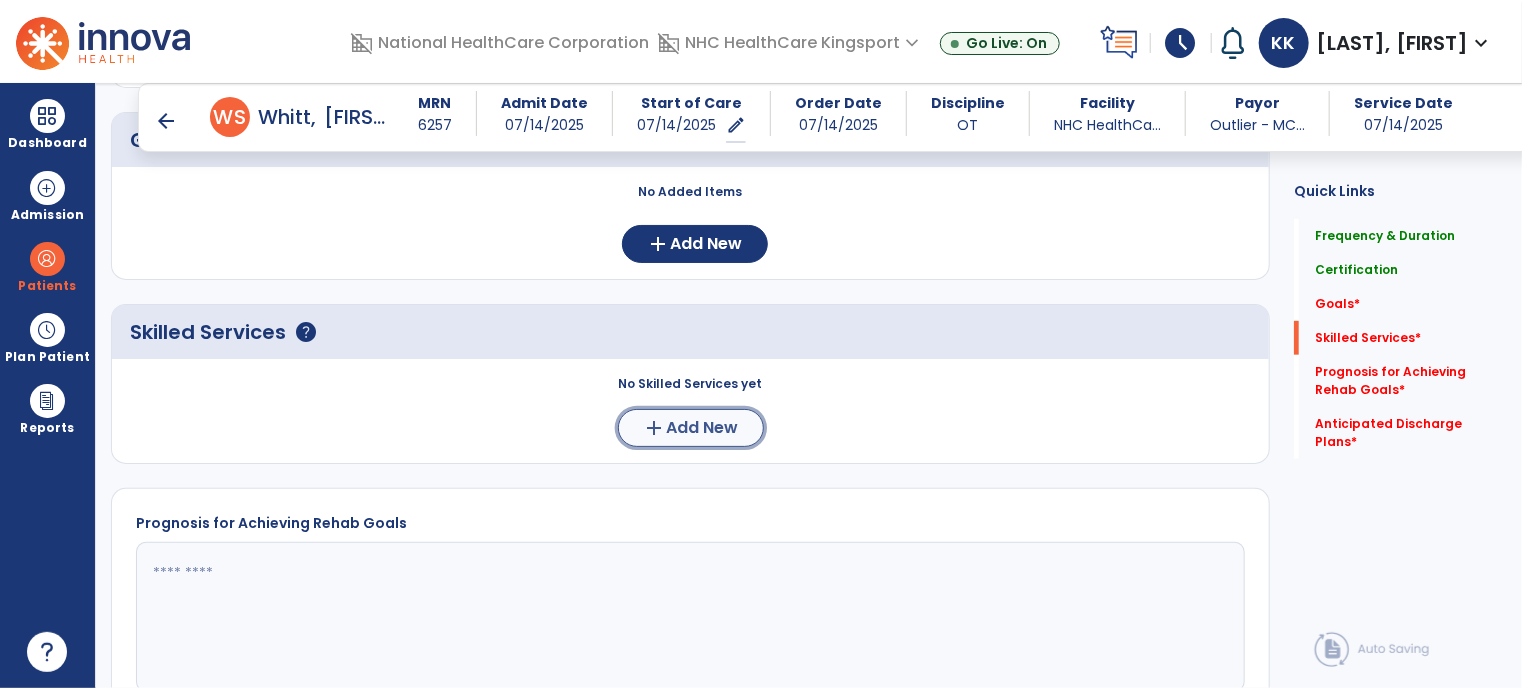 click on "add  Add New" 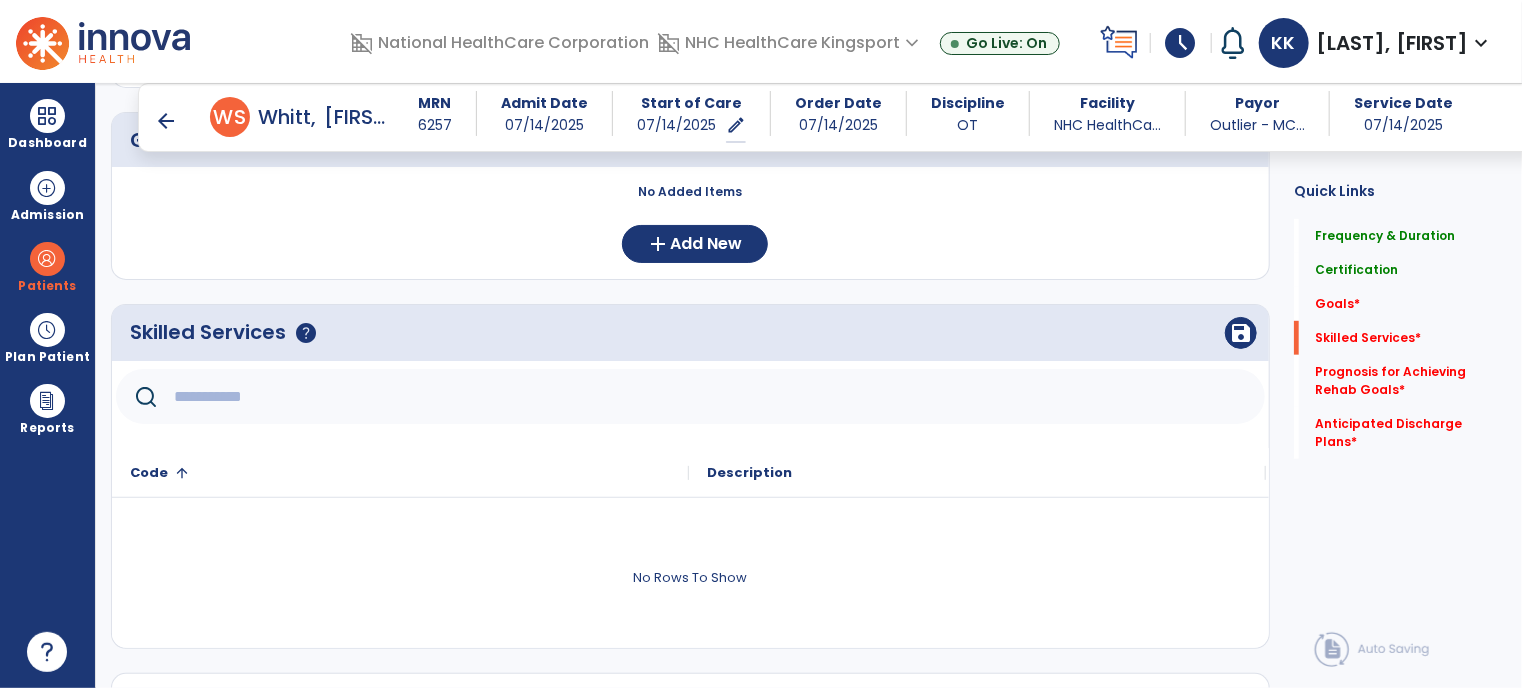click 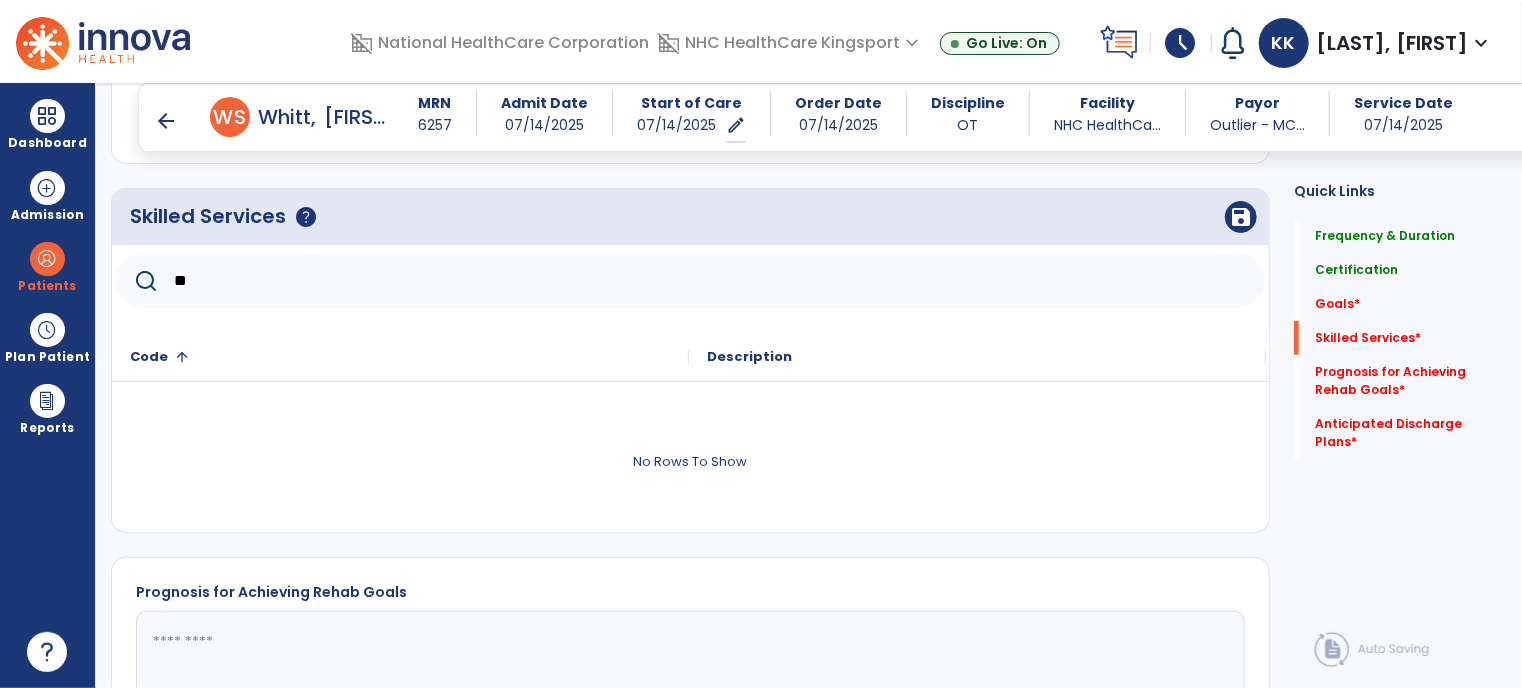 type on "*" 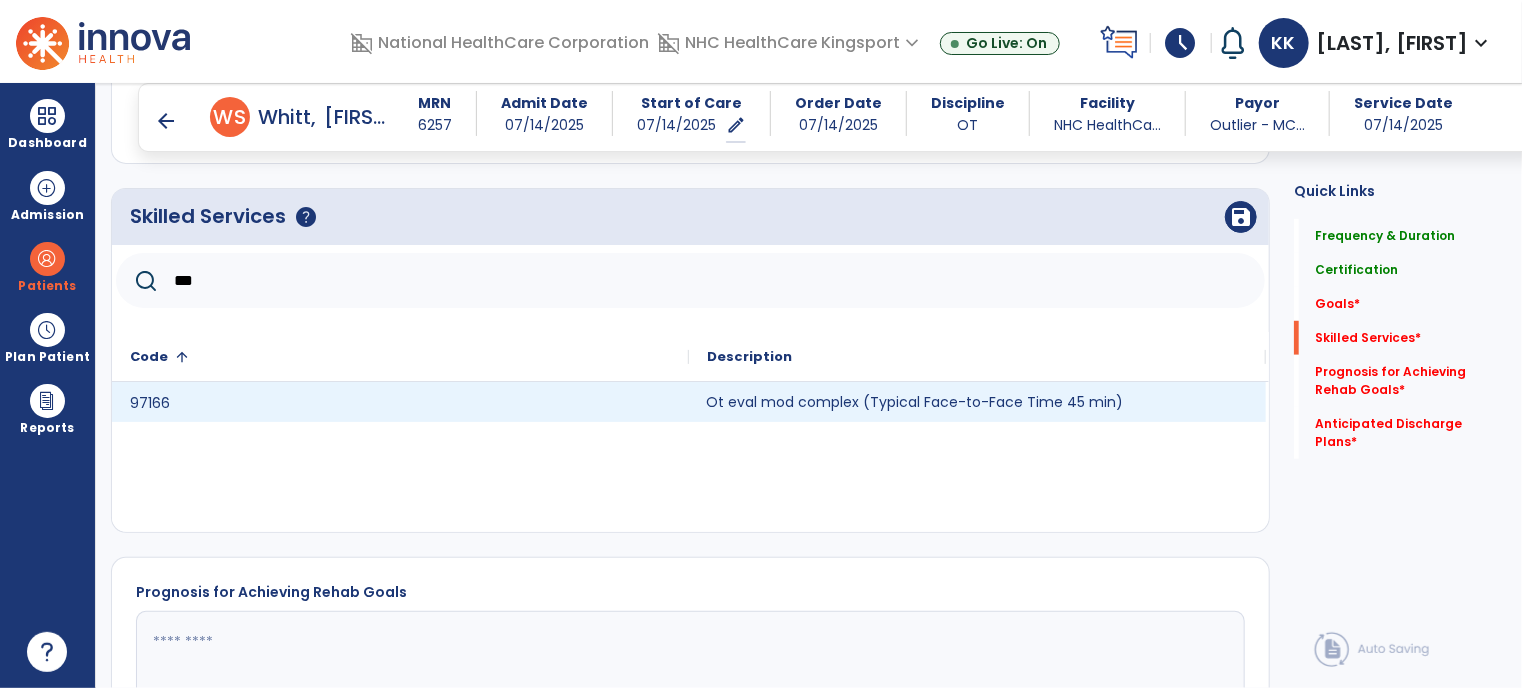 click on "Ot eval mod complex (Typical Face-to-Face Time 45 min)" 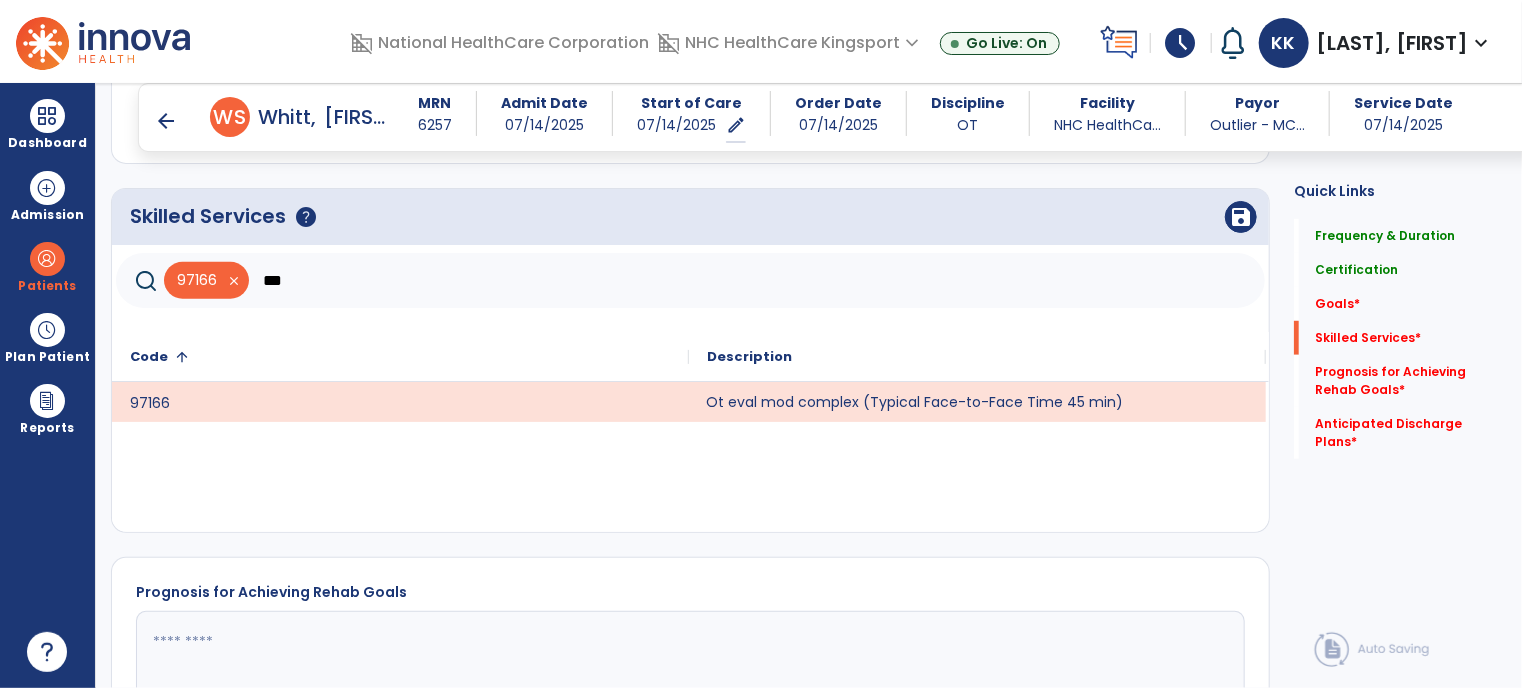 click on "***" 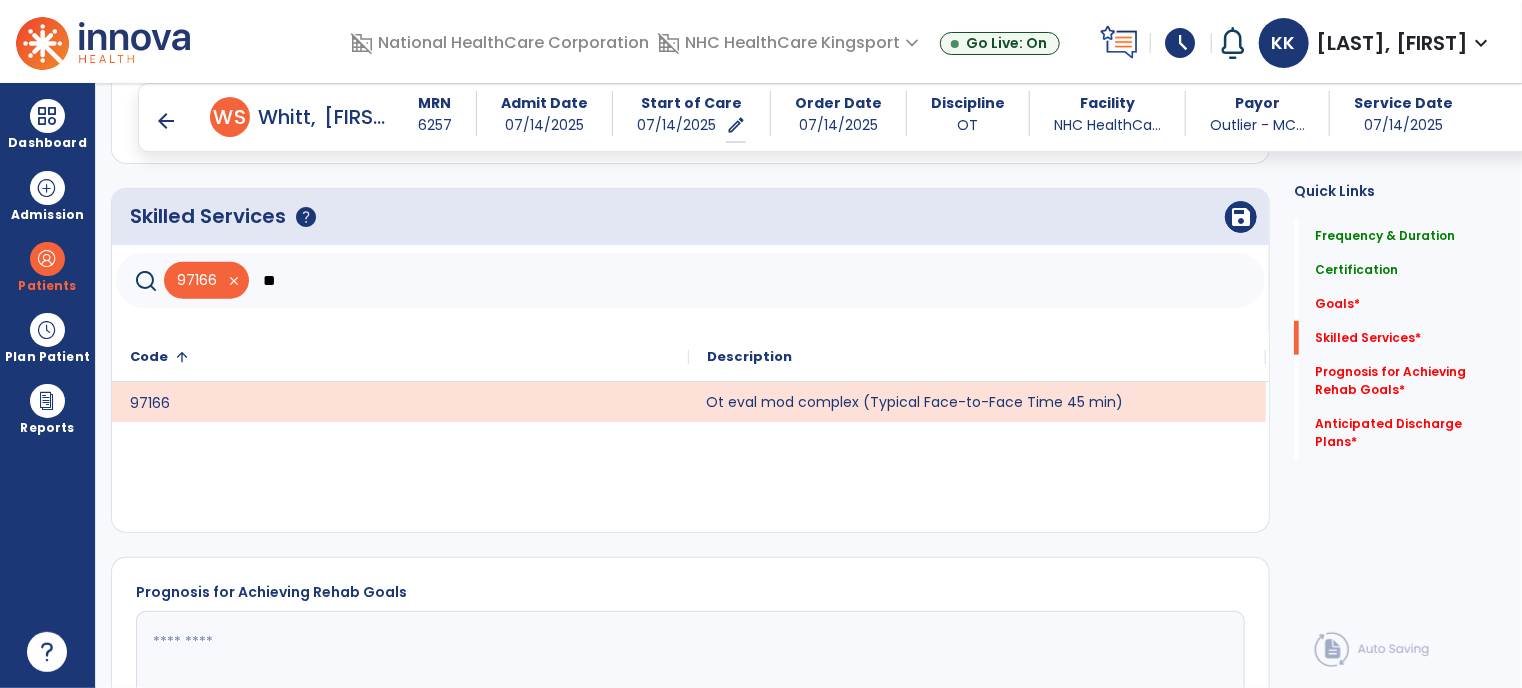 type on "*" 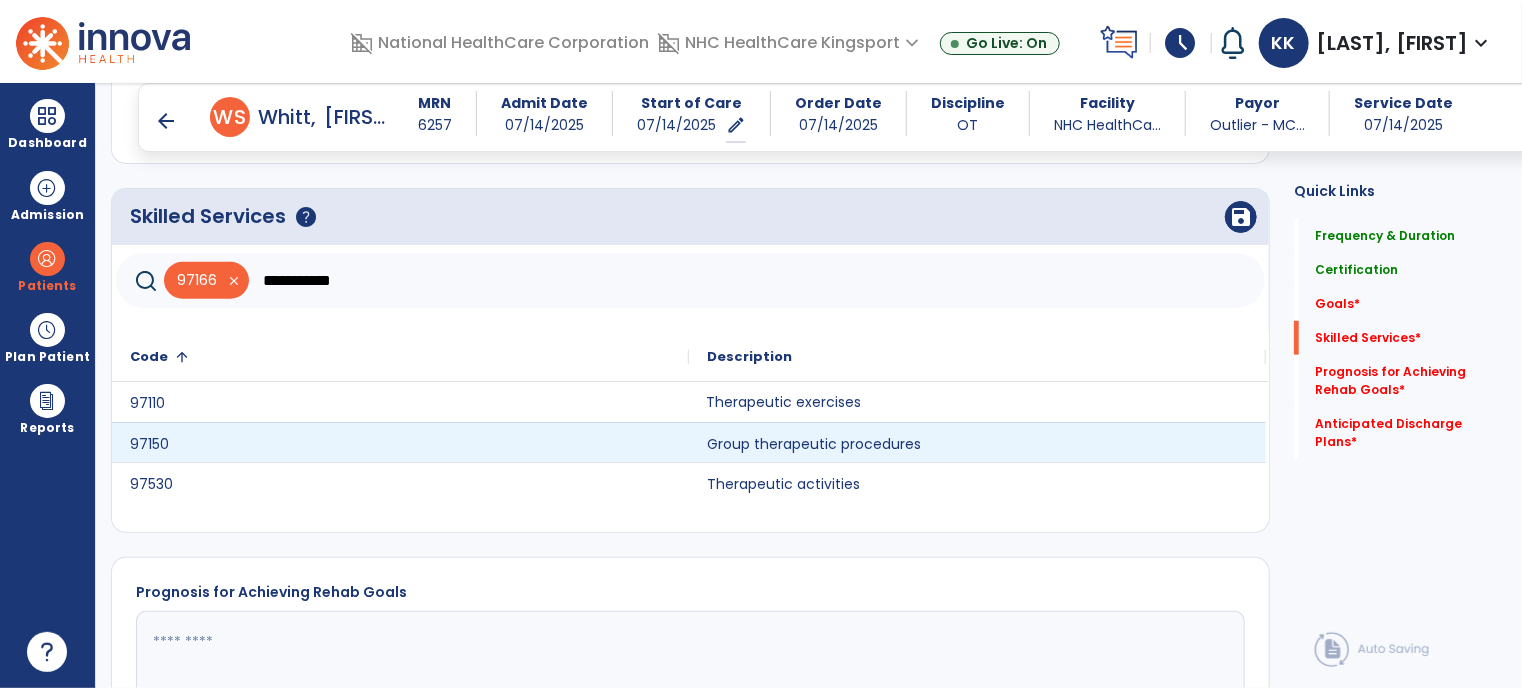 click on "97150 Group therapeutic procedures" 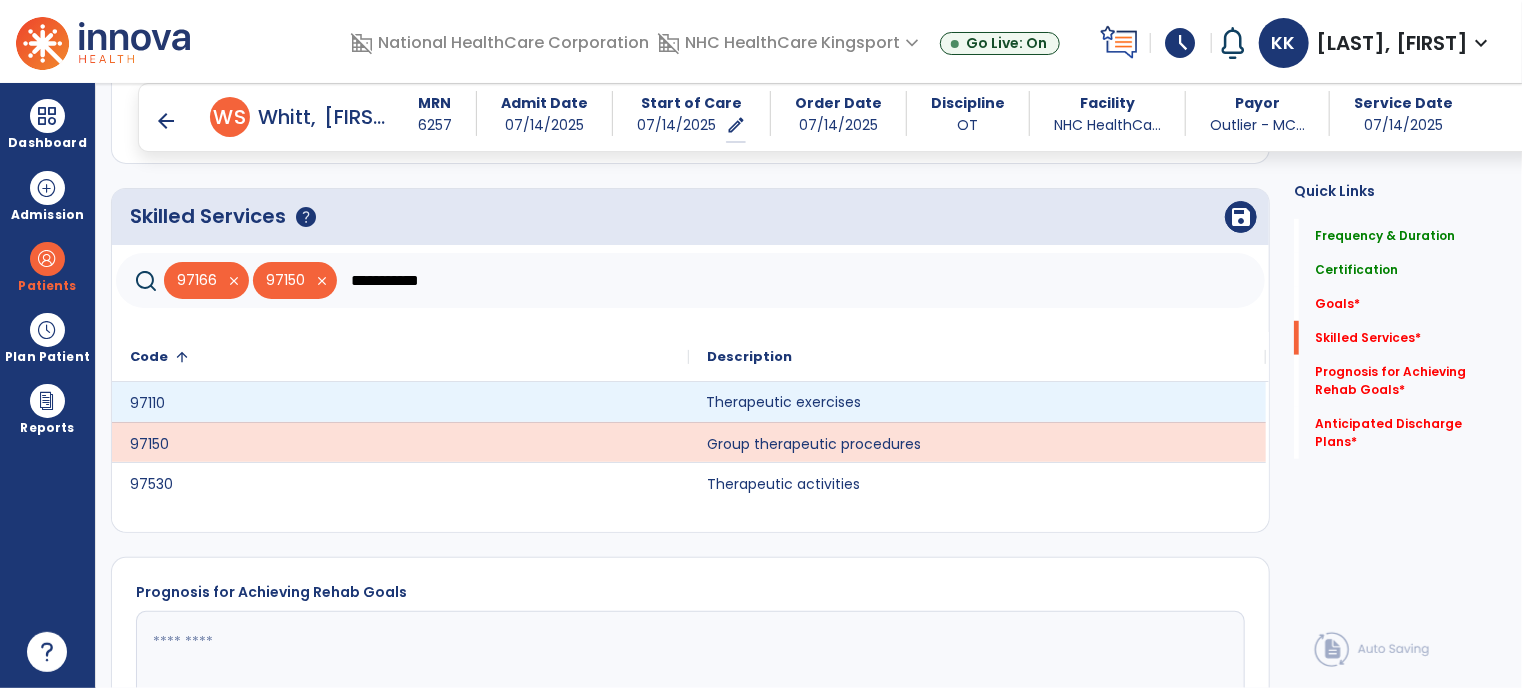 click on "Therapeutic exercises" 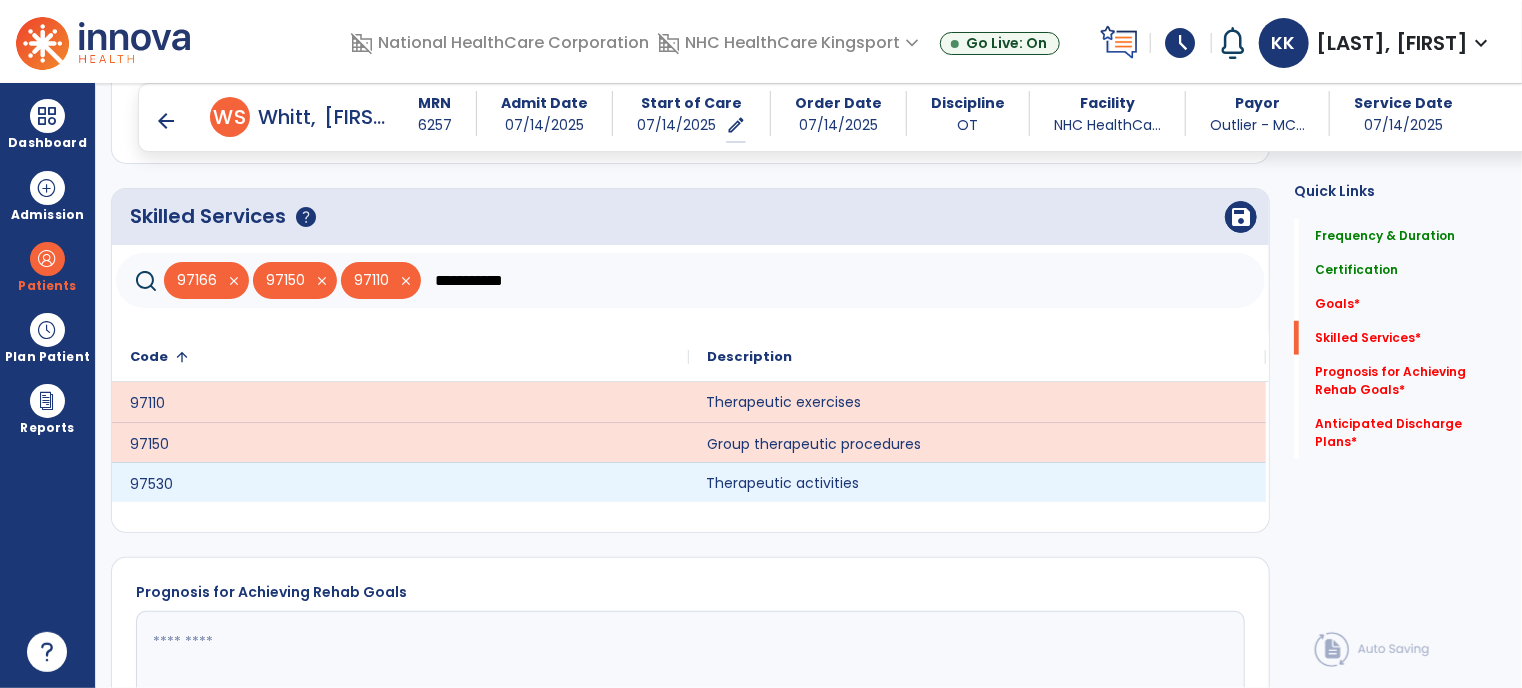 click on "Therapeutic activities" 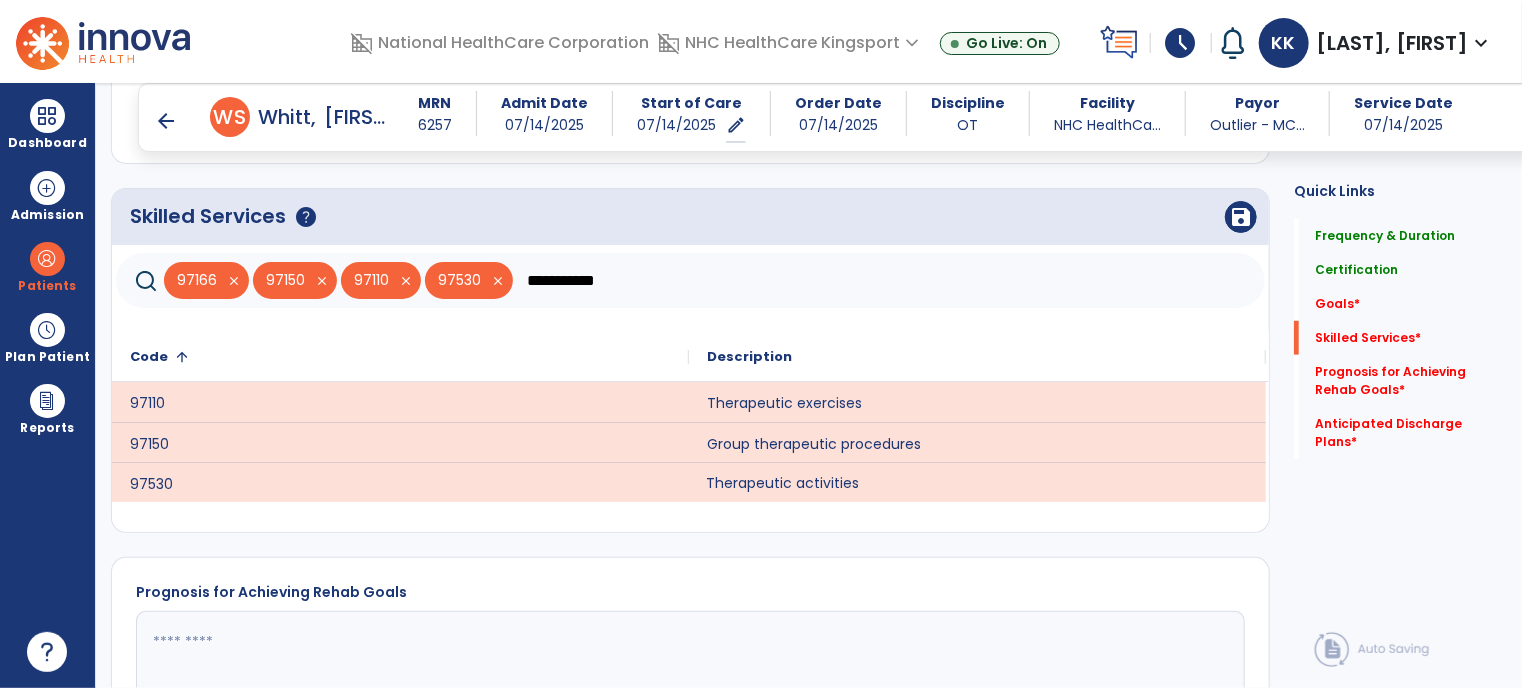 click on "**********" 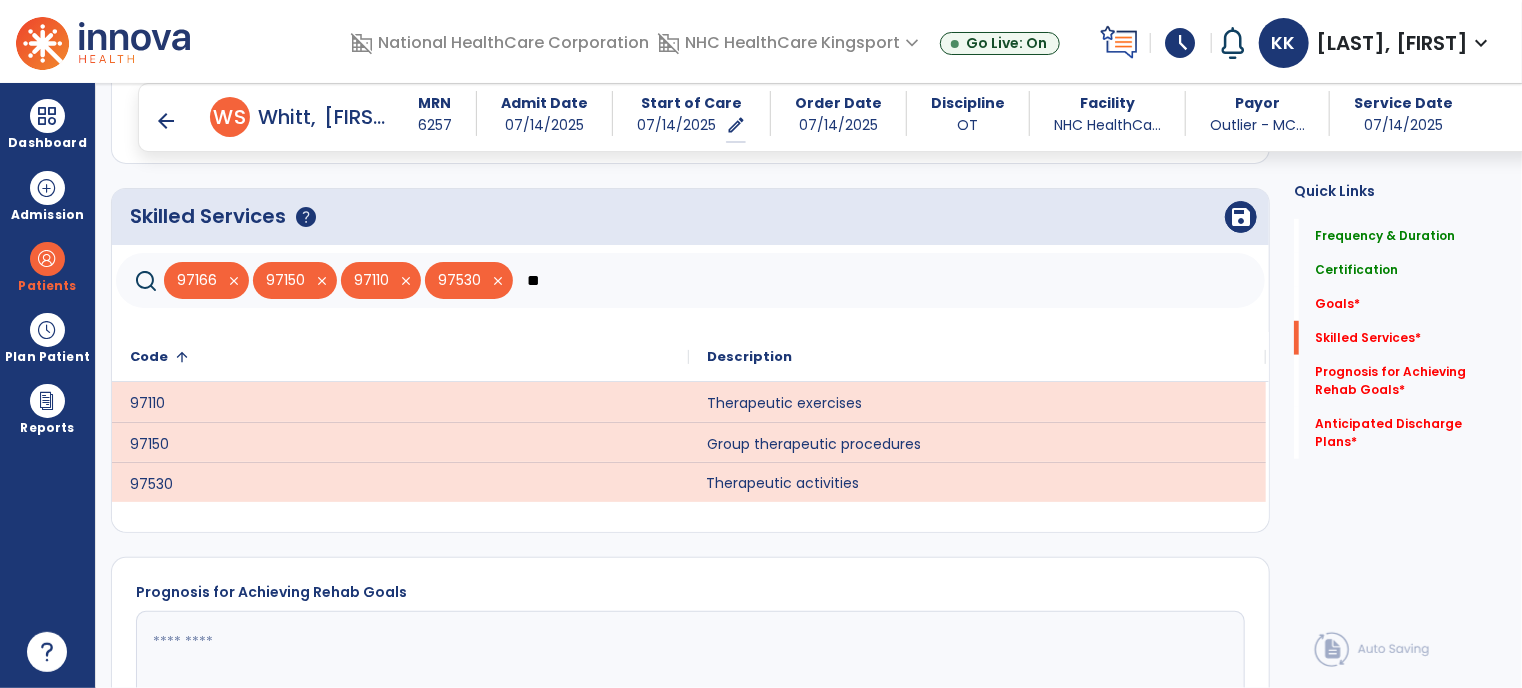 type on "*" 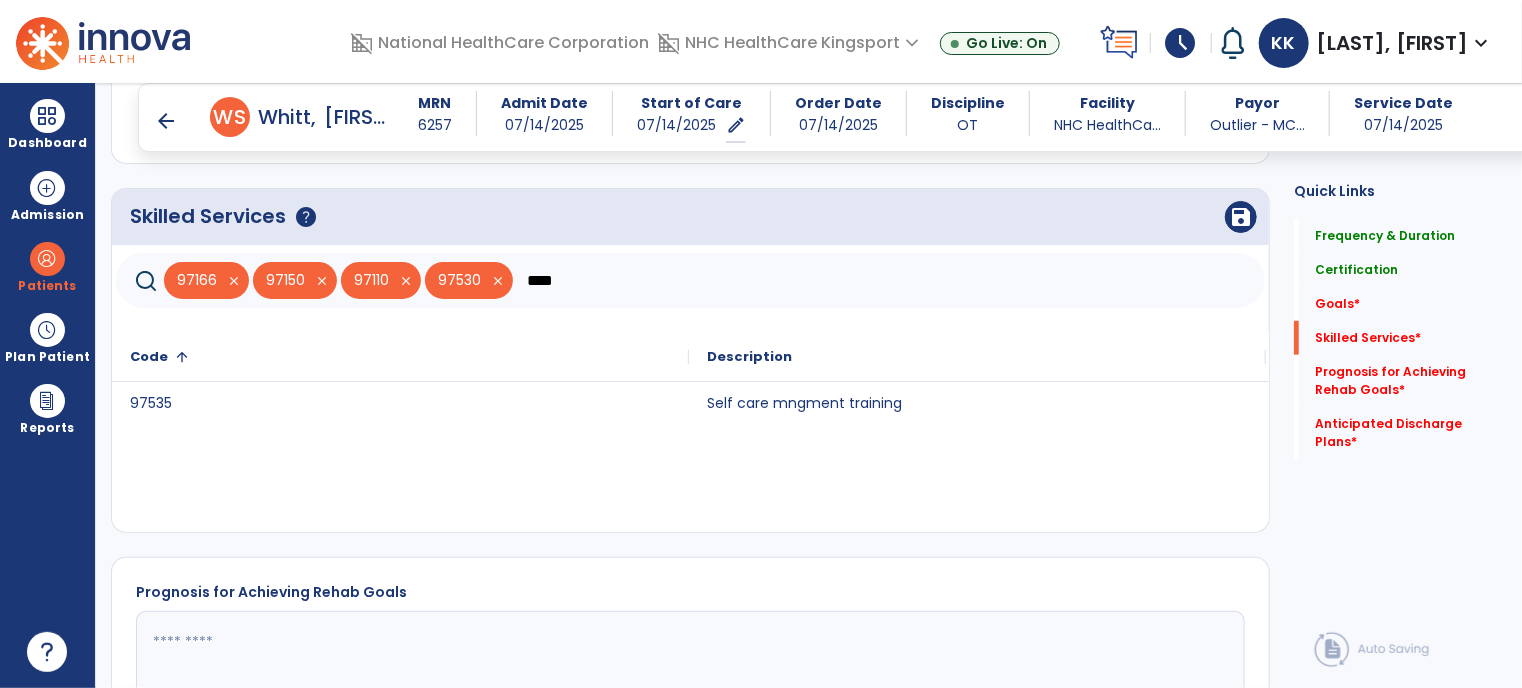 type on "****" 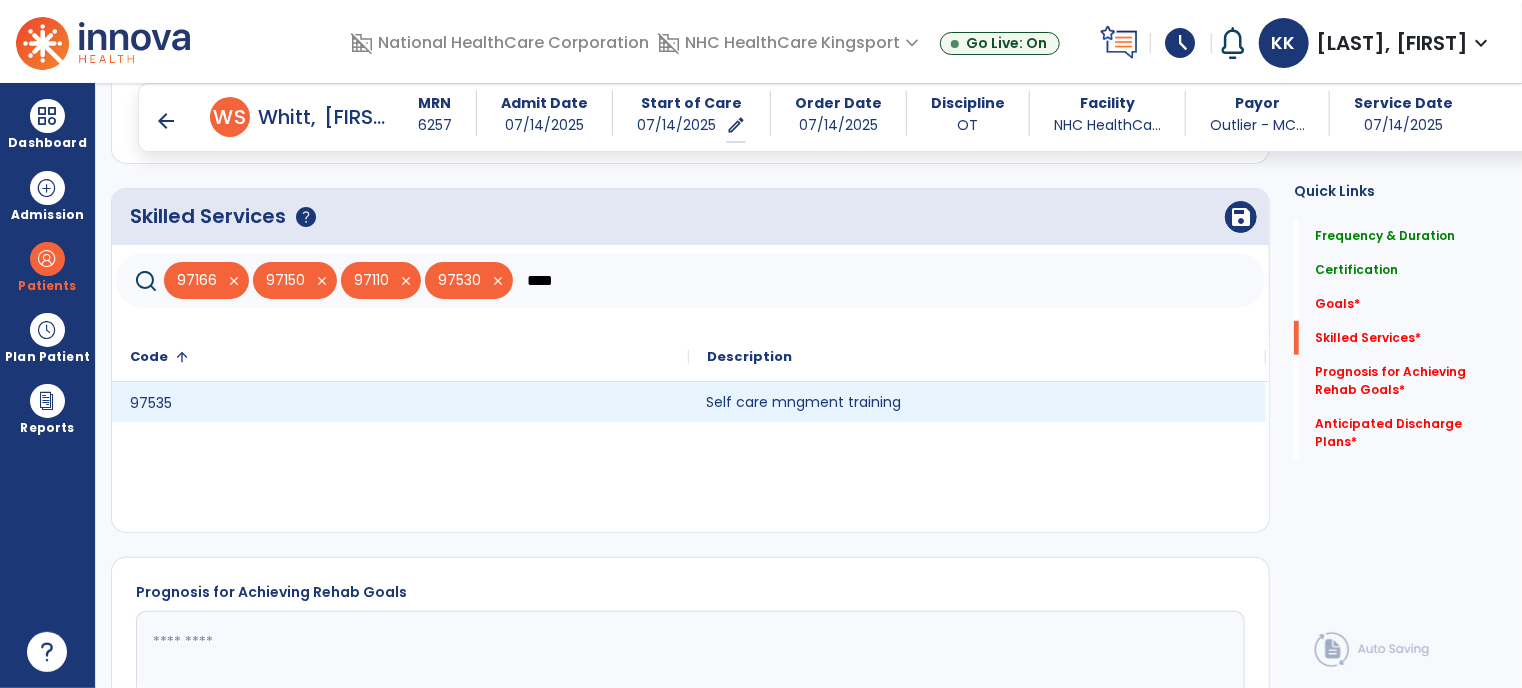 click on "Self care mngment training" 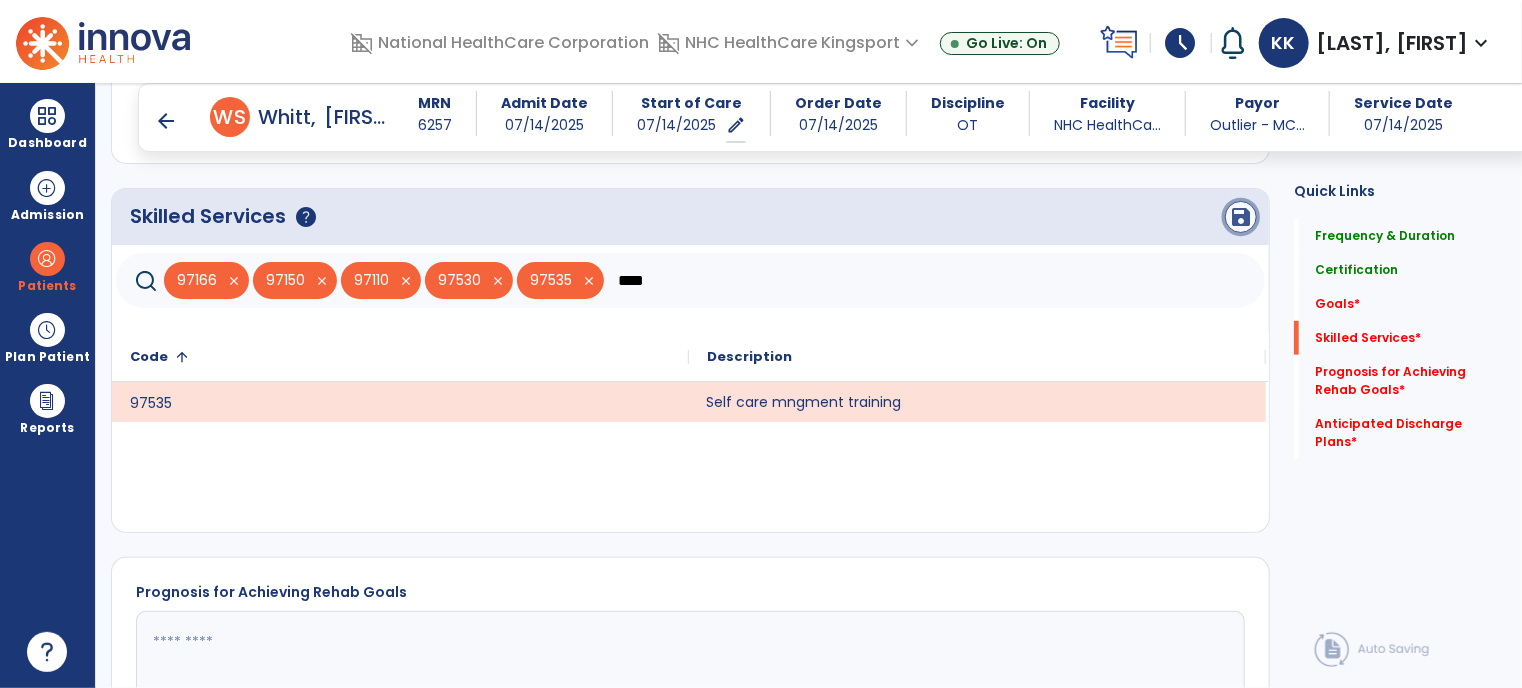 click on "save" 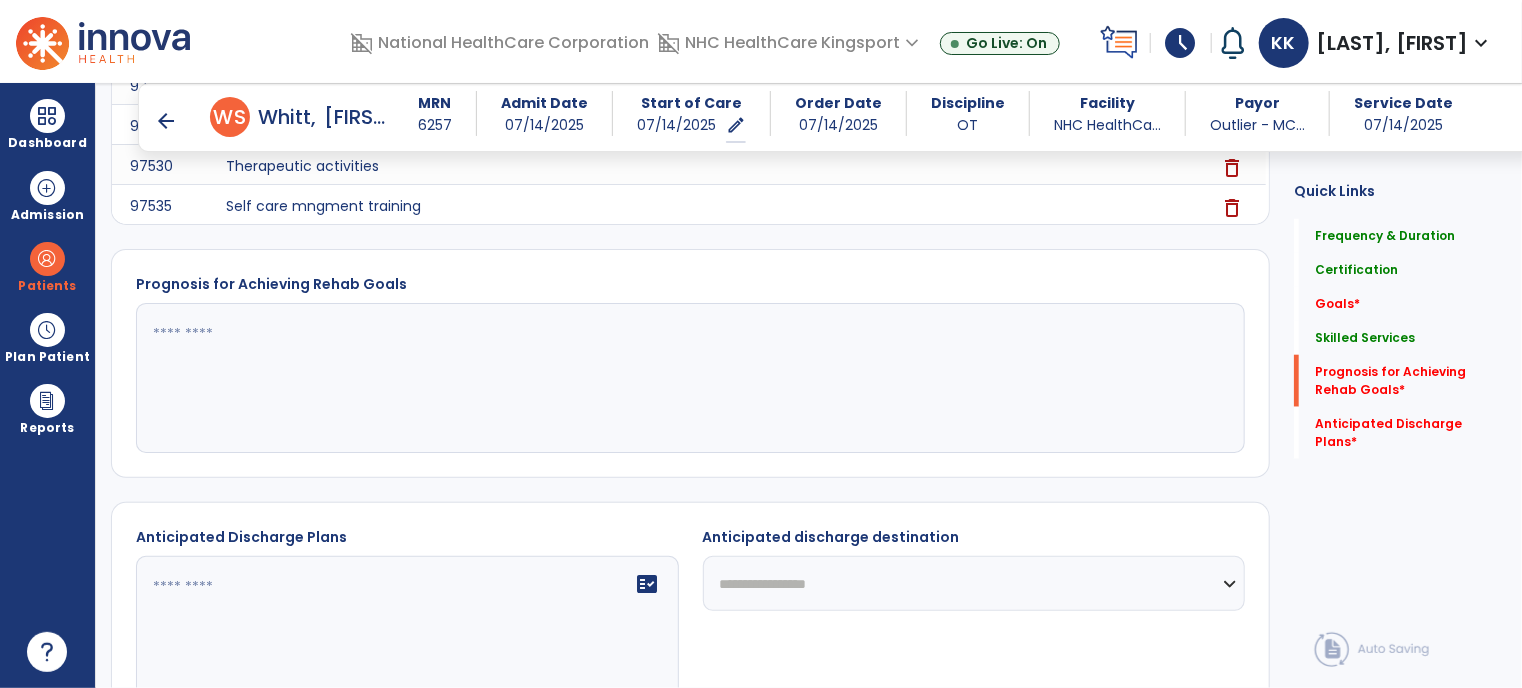 scroll, scrollTop: 888, scrollLeft: 0, axis: vertical 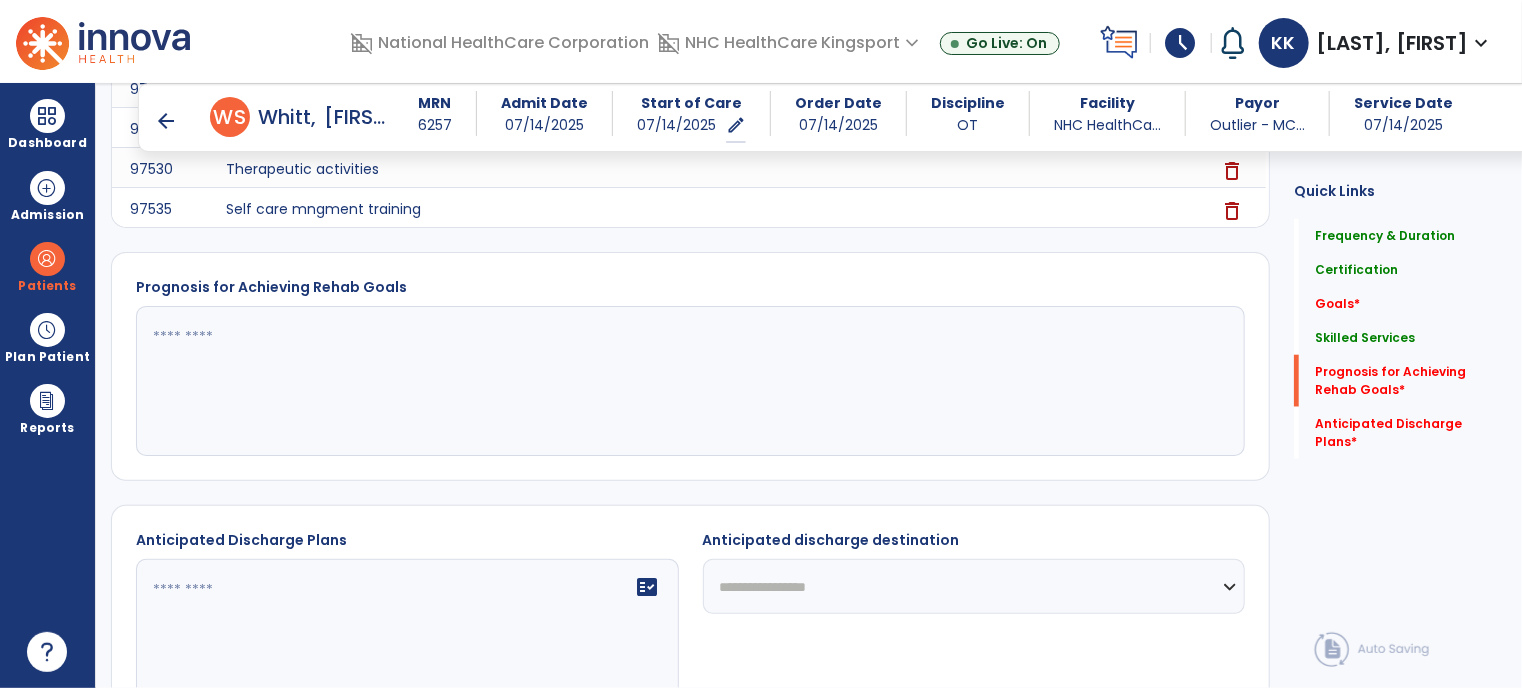 click 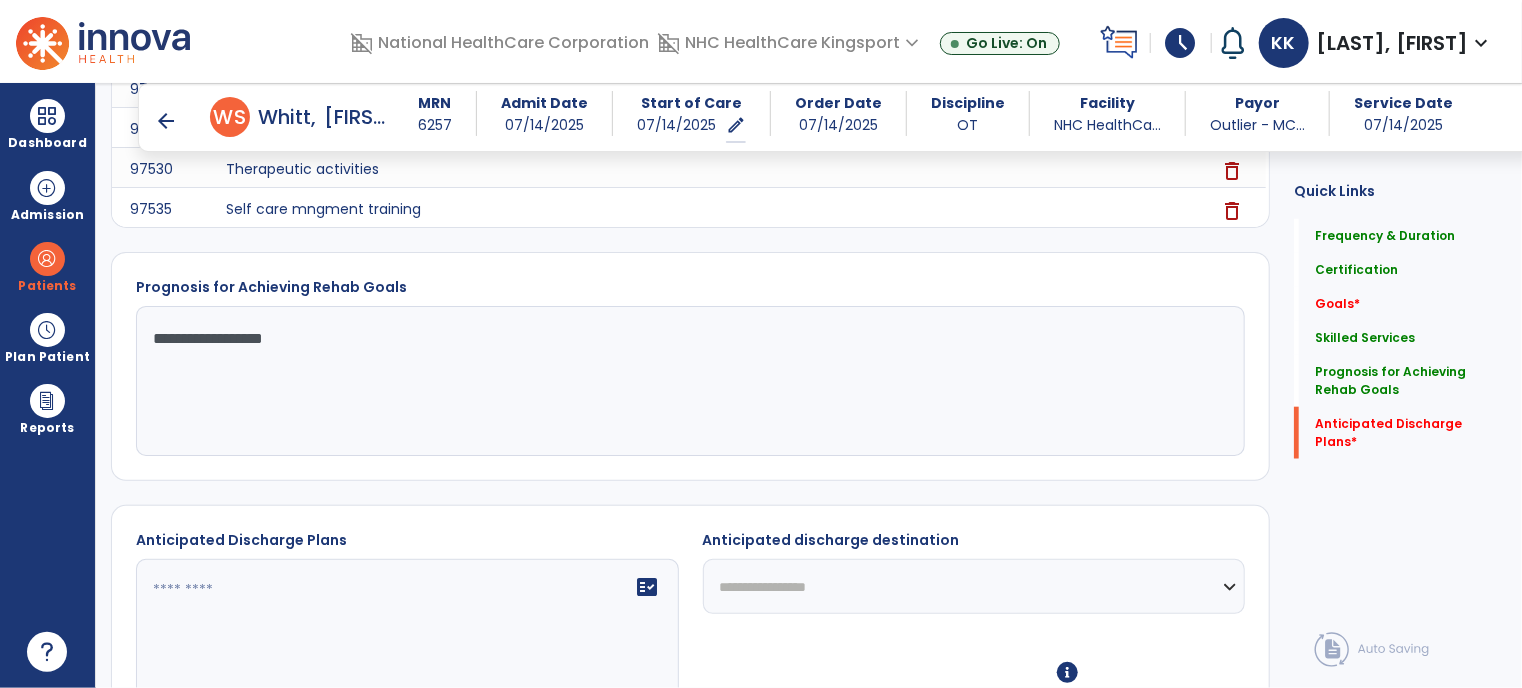scroll, scrollTop: 1028, scrollLeft: 0, axis: vertical 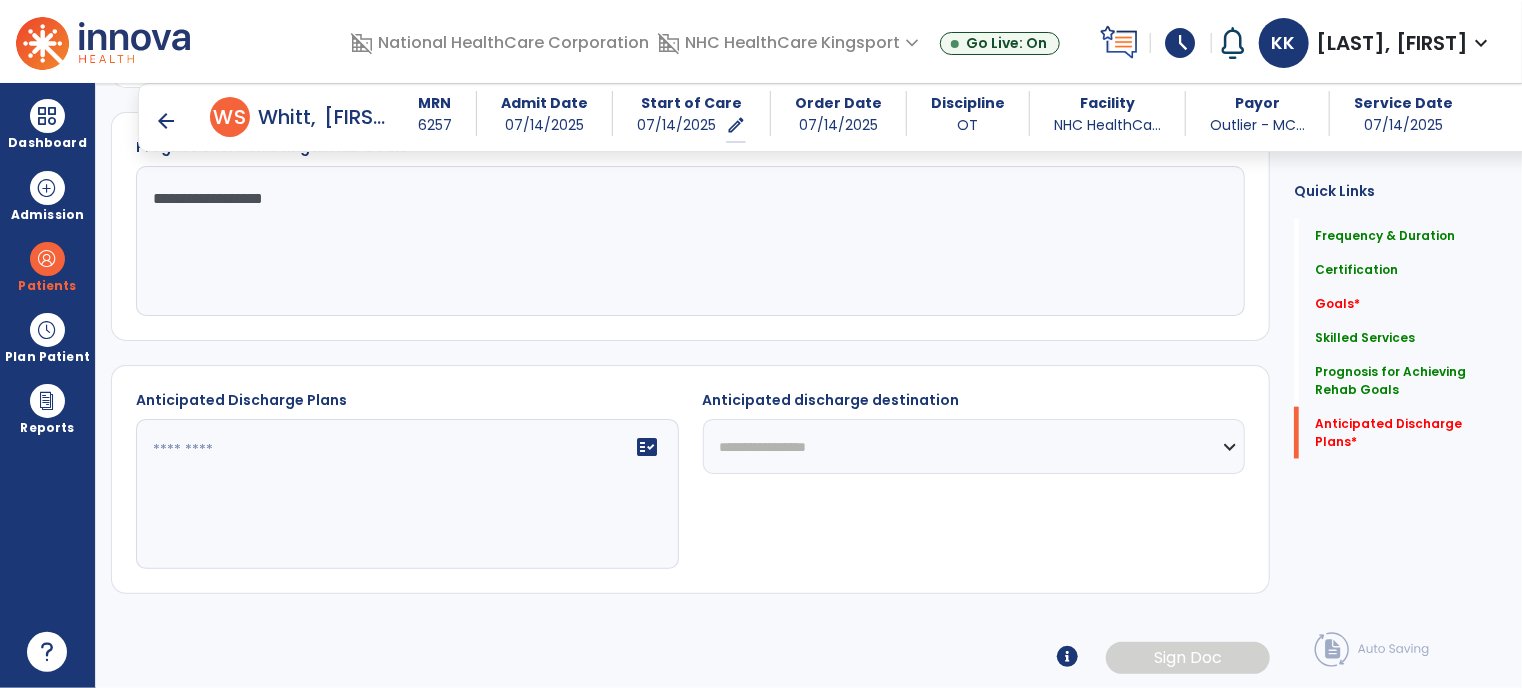 type on "**********" 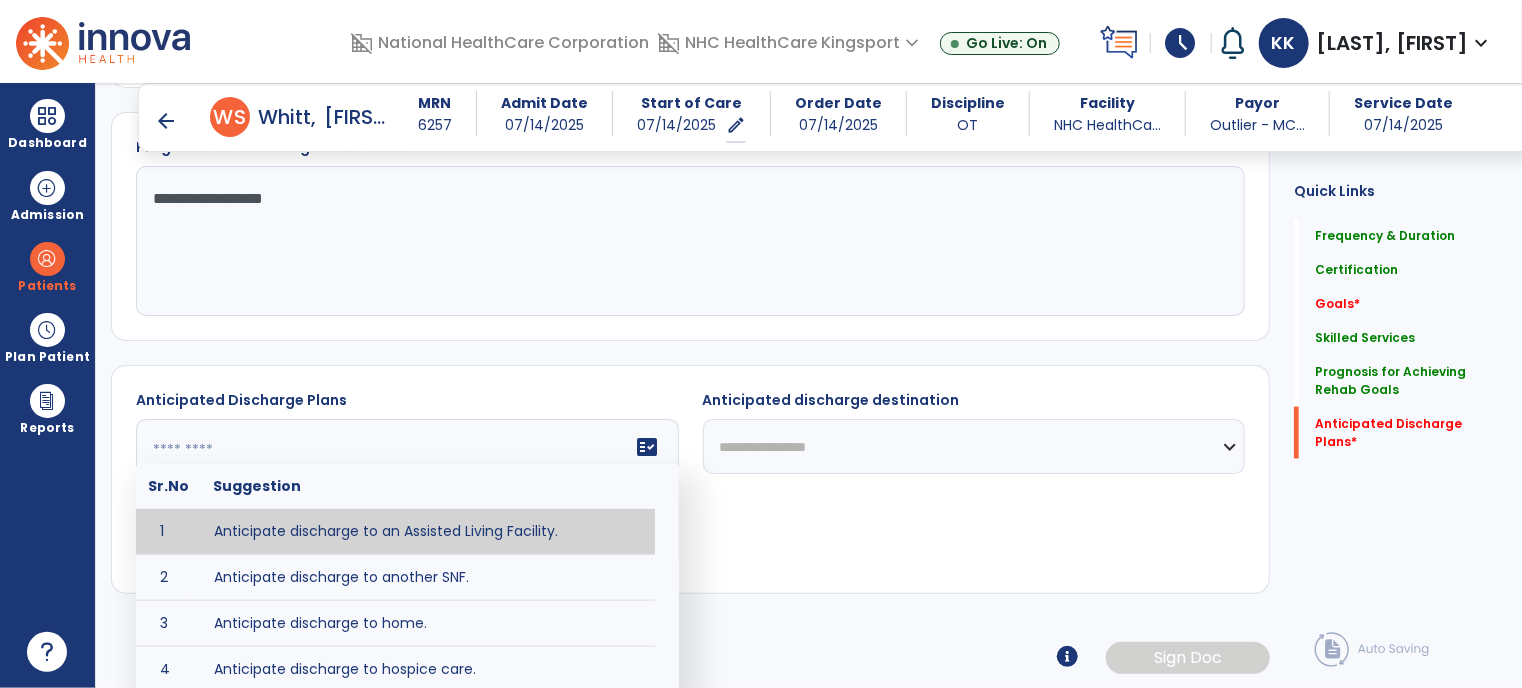 click 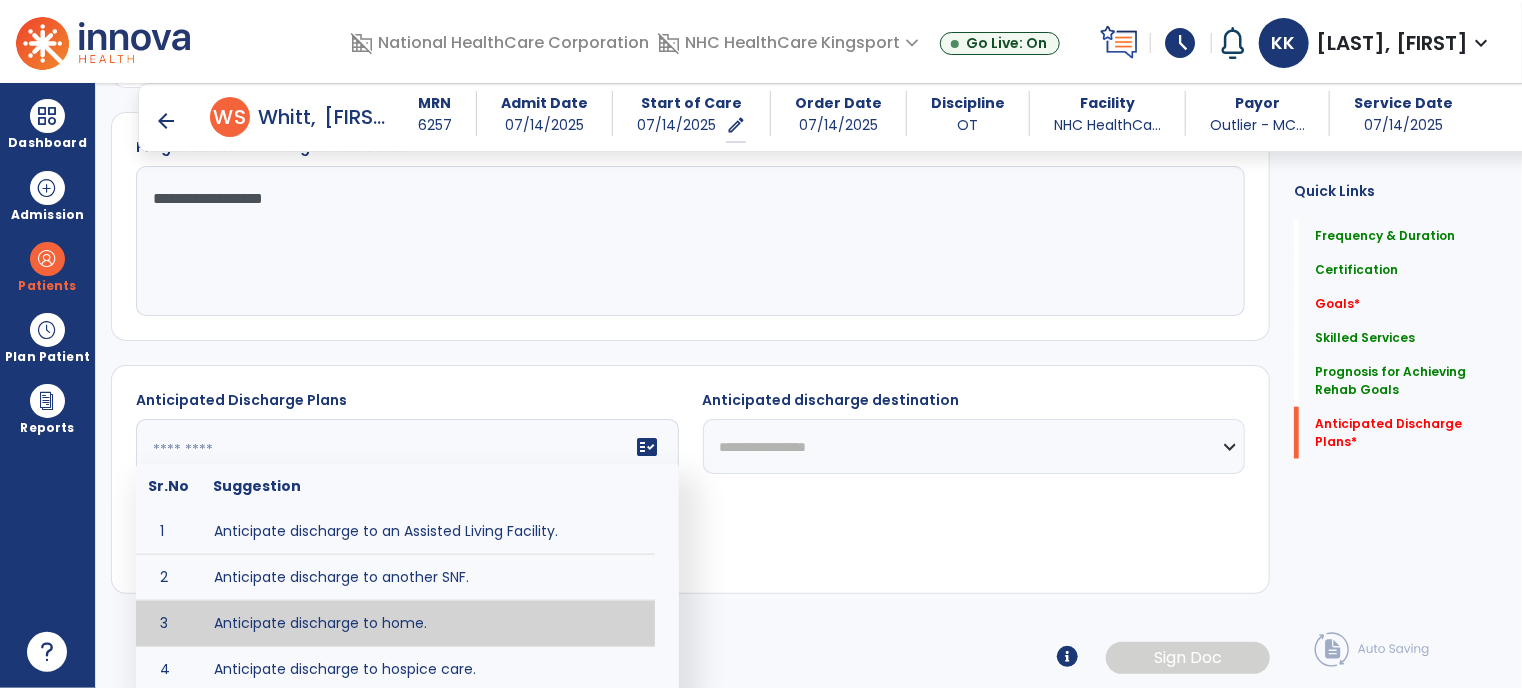 type on "**********" 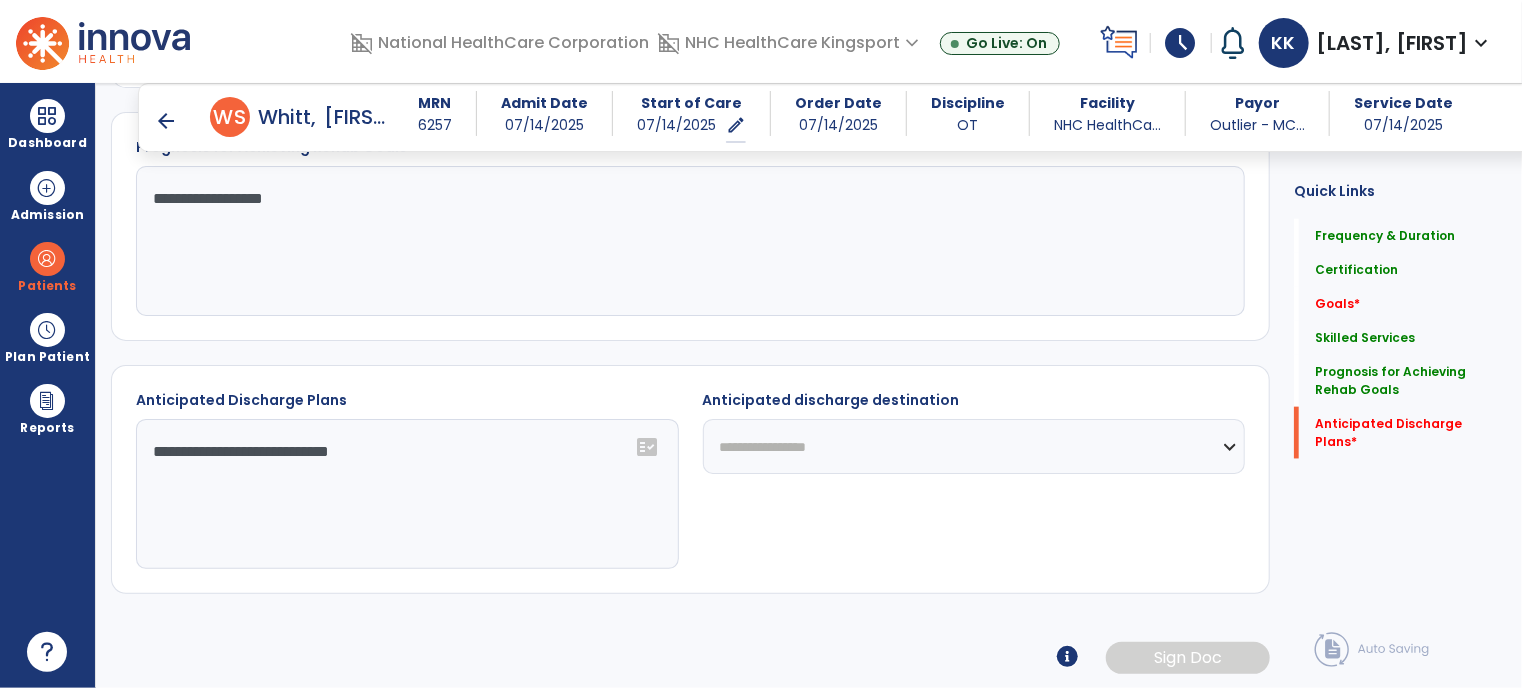 click on "**********" 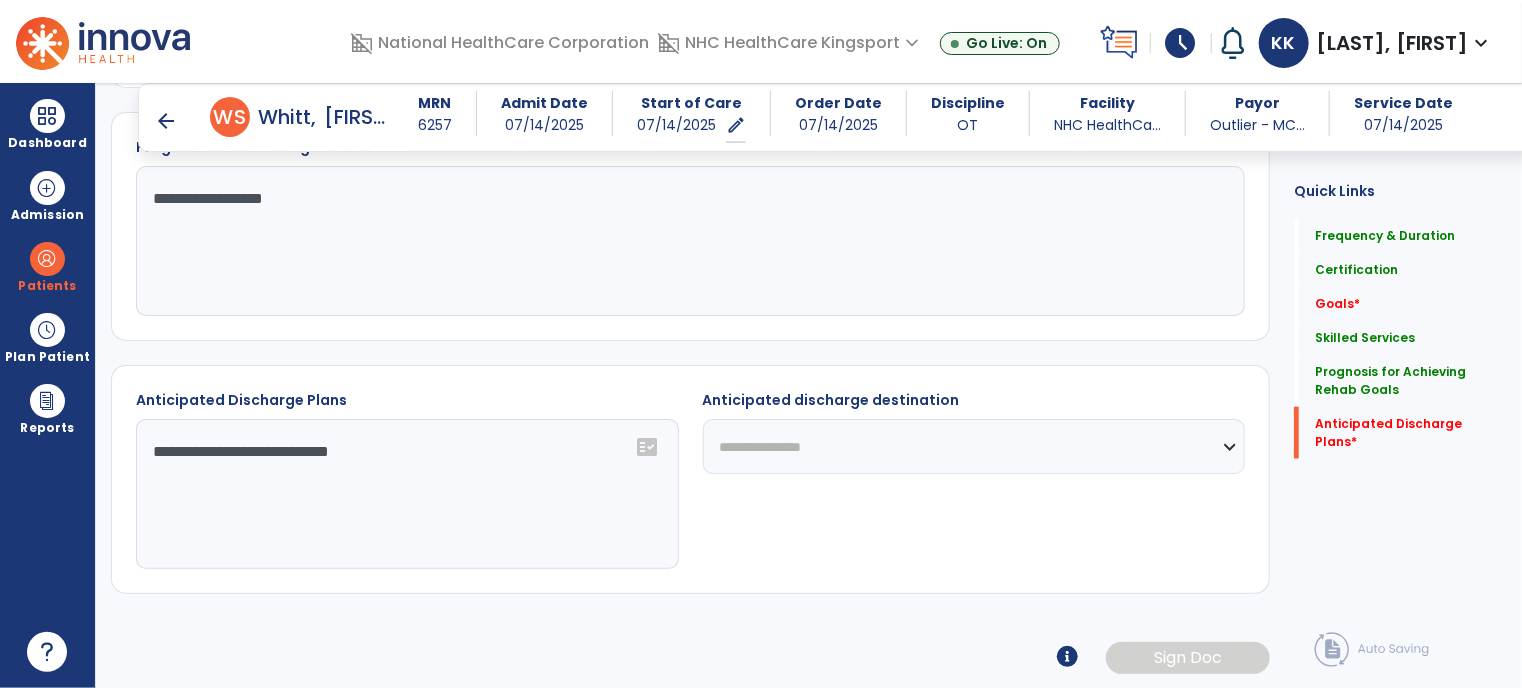 click on "**********" 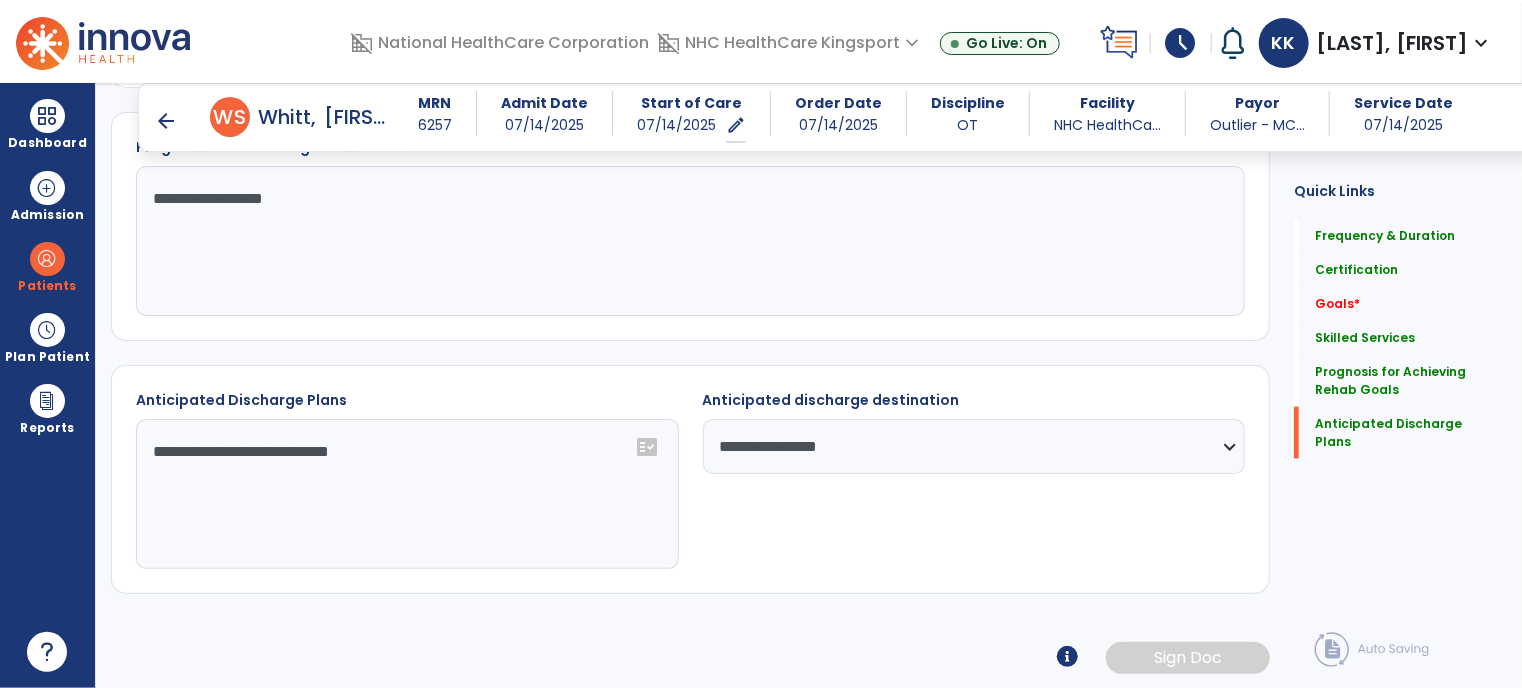 drag, startPoint x: 808, startPoint y: 294, endPoint x: 588, endPoint y: -121, distance: 469.70737 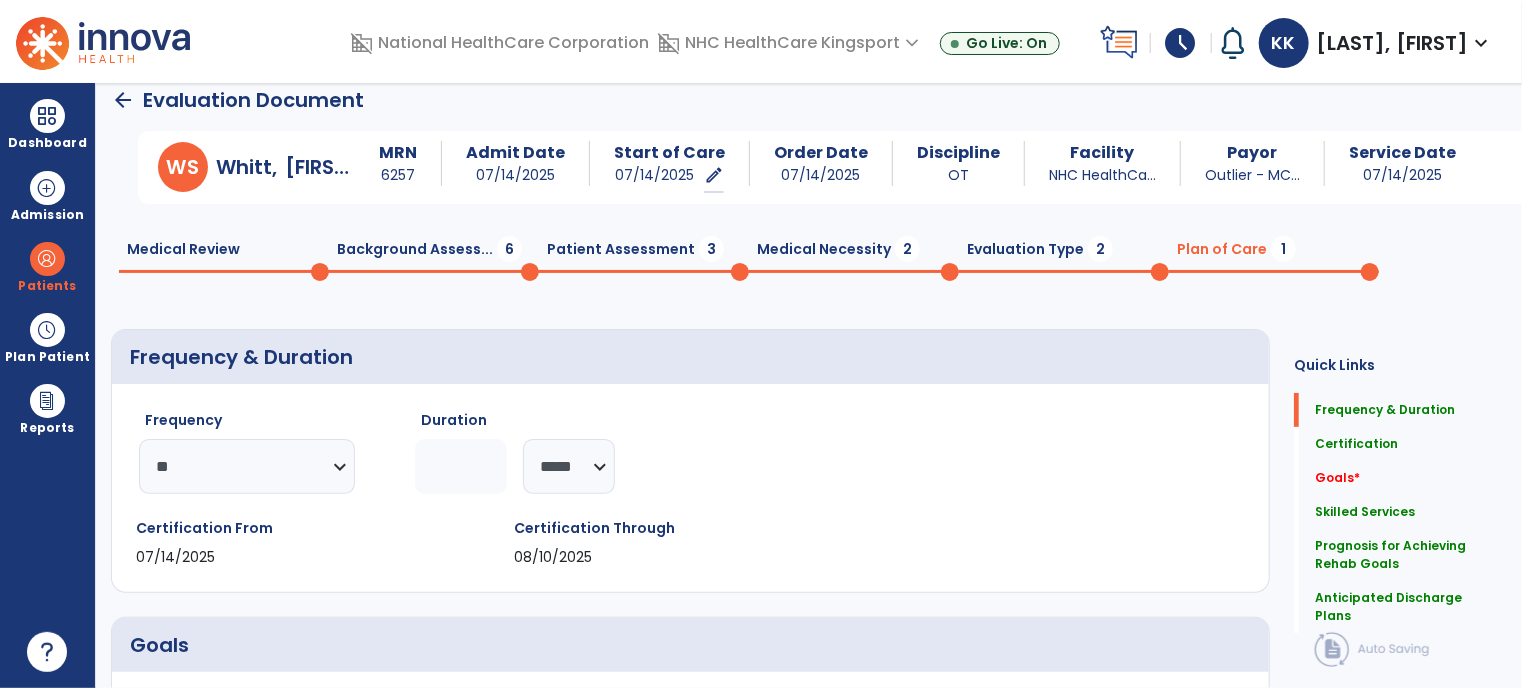 scroll, scrollTop: 0, scrollLeft: 0, axis: both 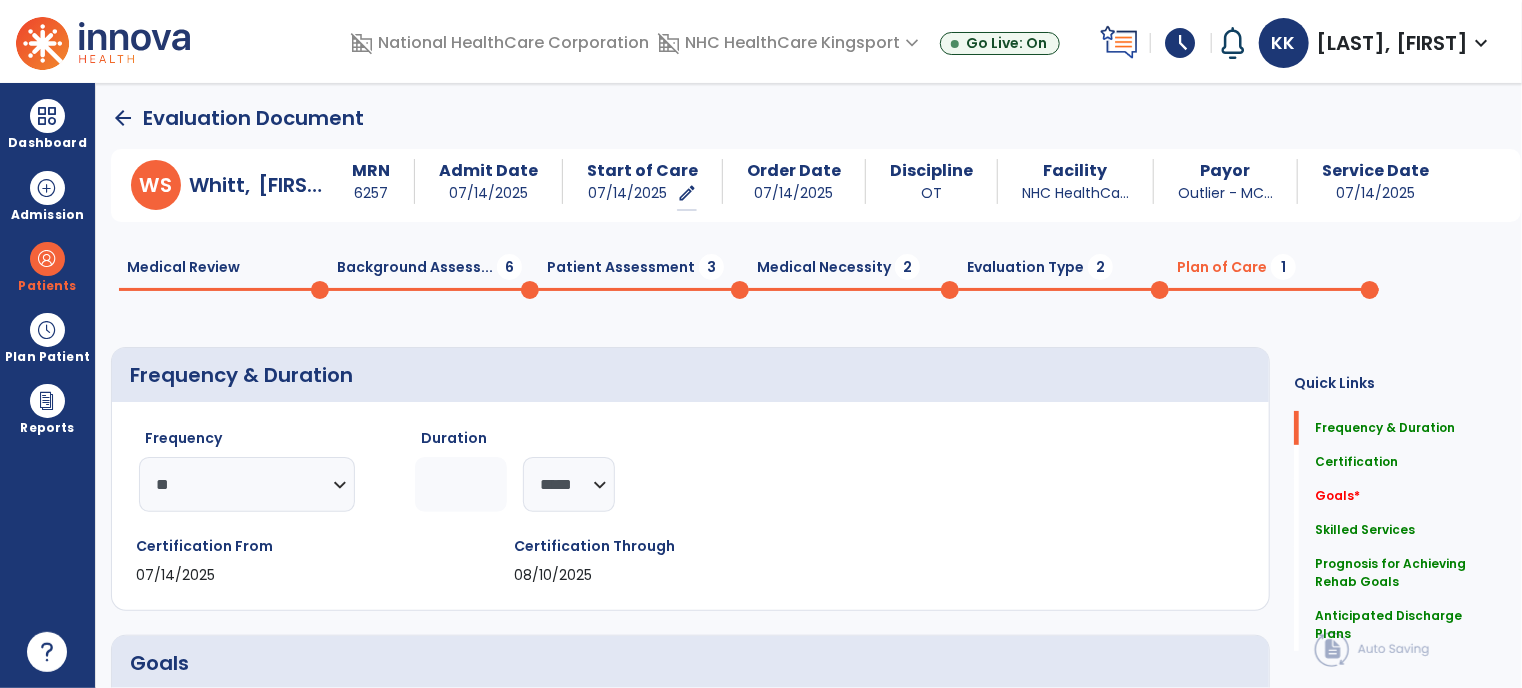 click on "Evaluation Type  2" 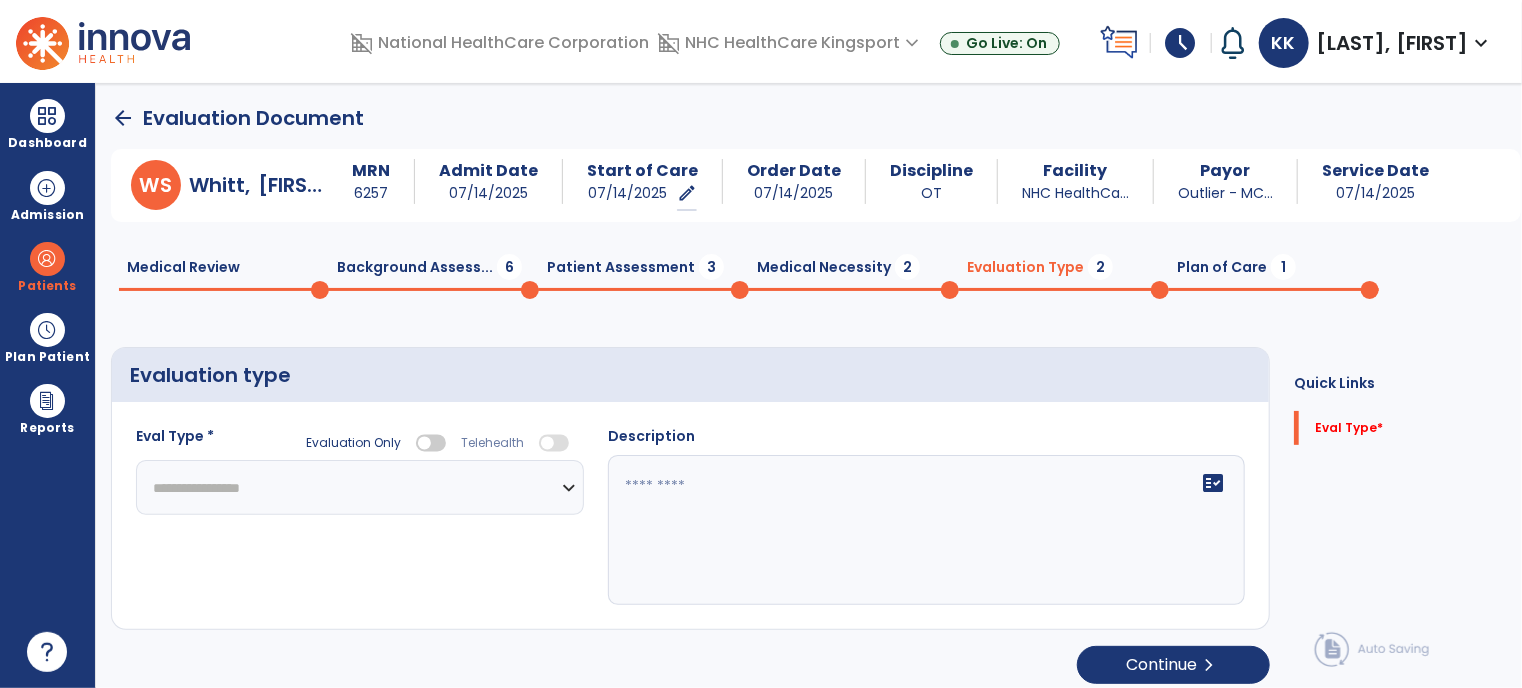 scroll, scrollTop: 11, scrollLeft: 0, axis: vertical 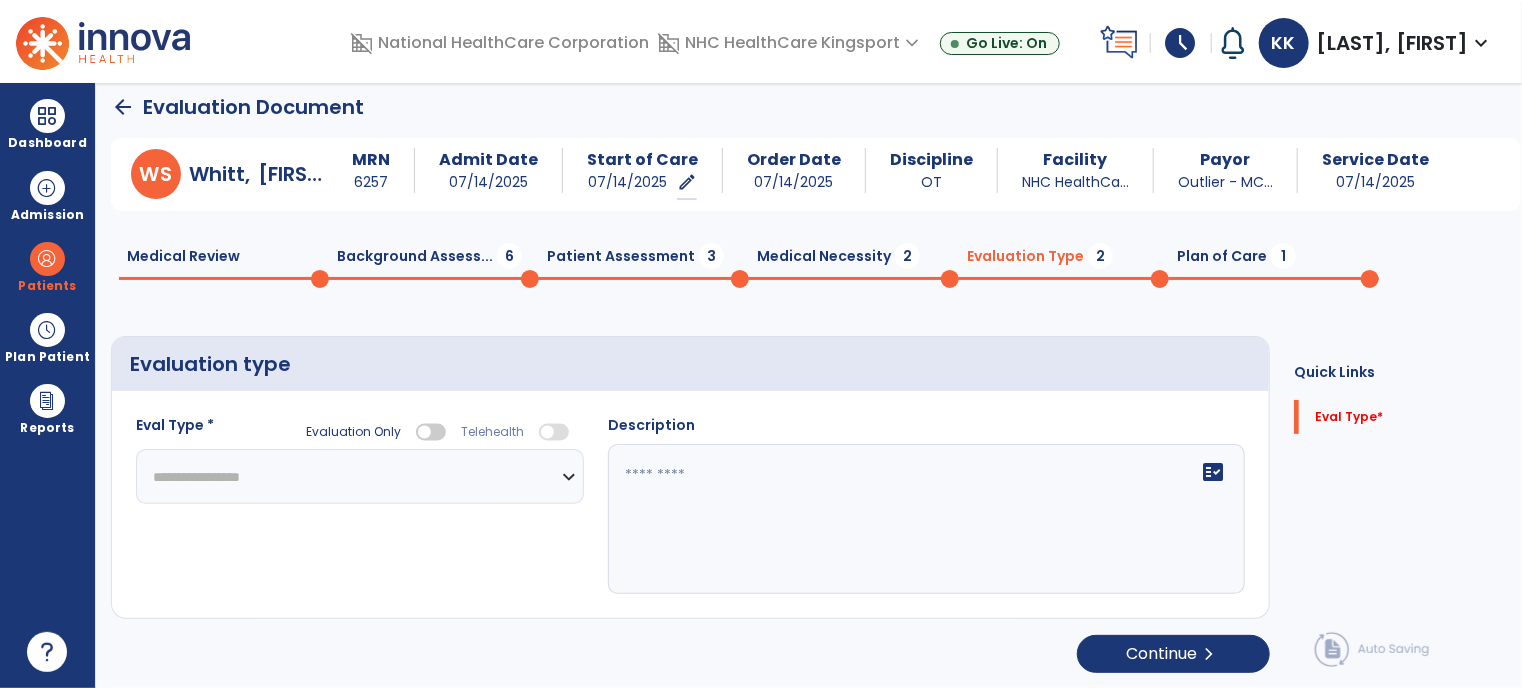 click on "**********" 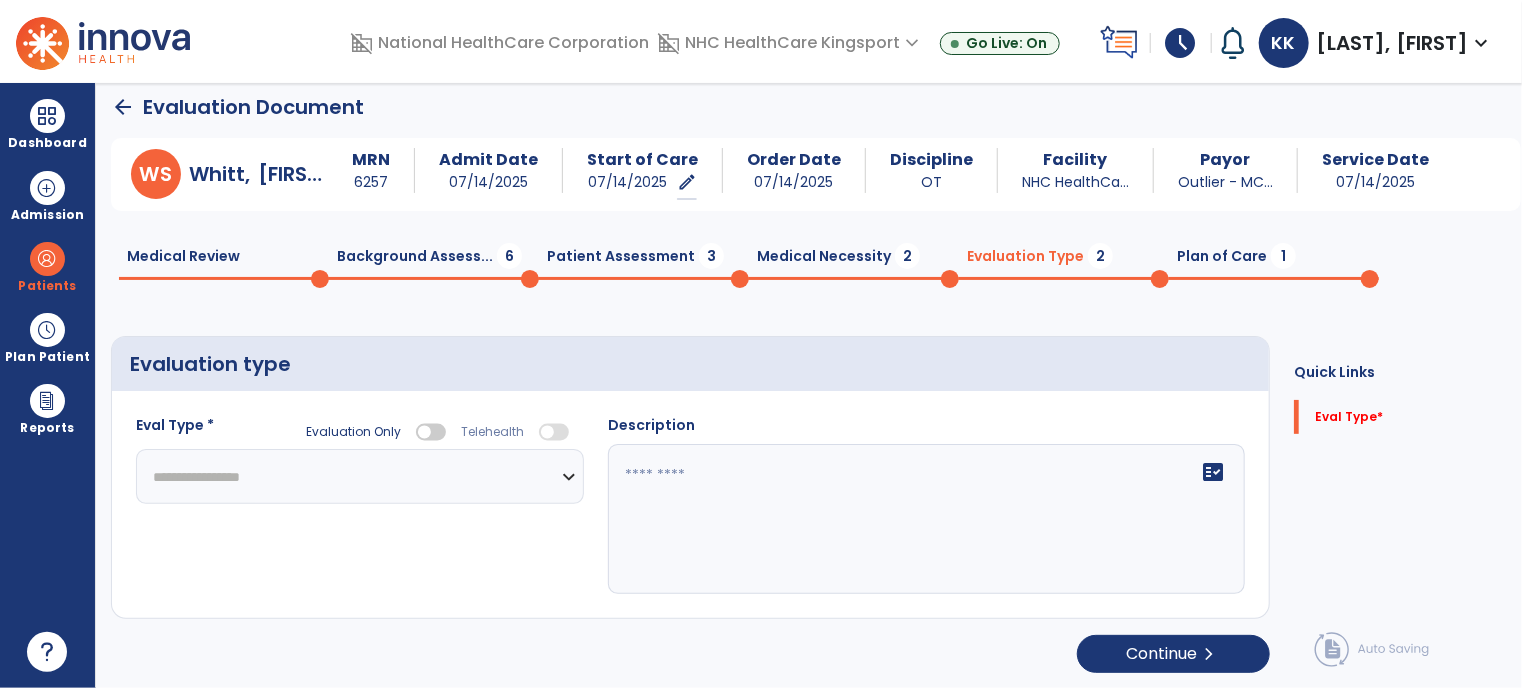 select on "**********" 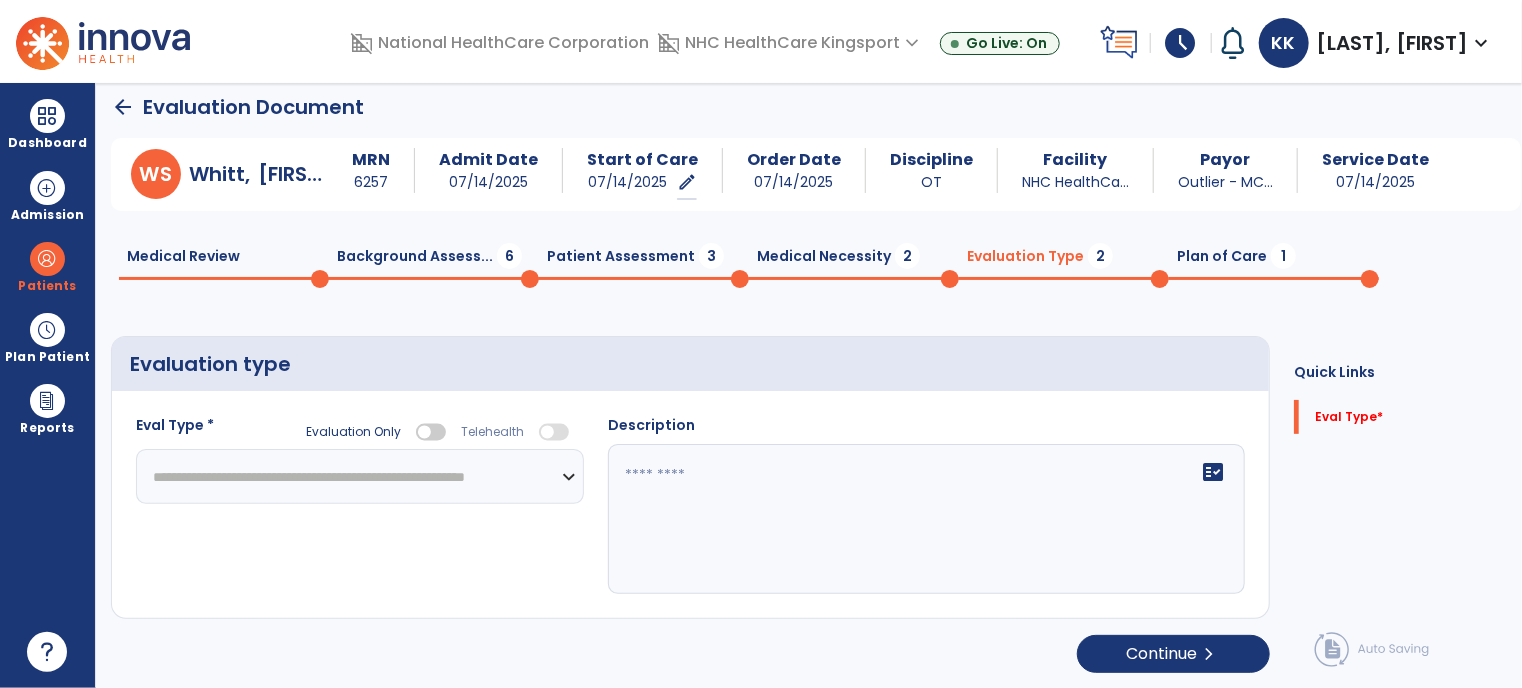 click on "**********" 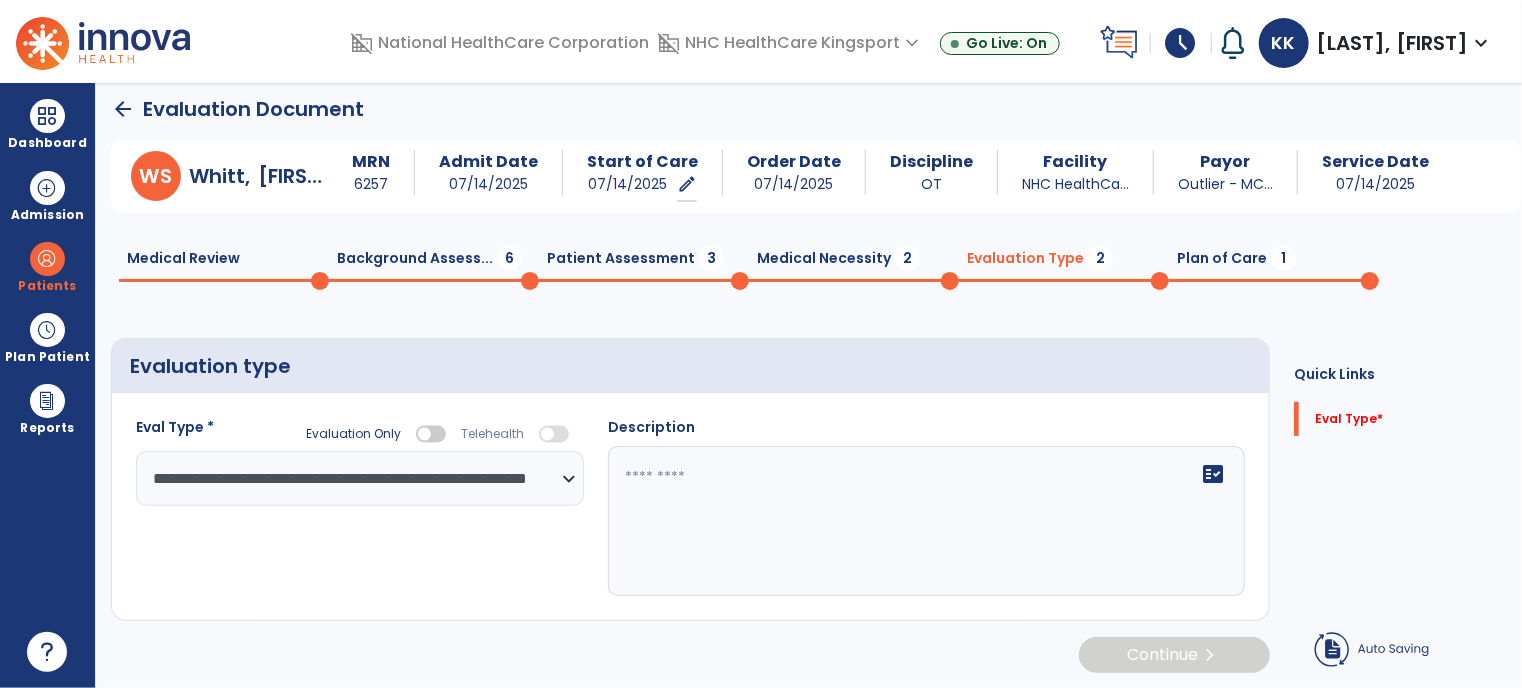 scroll, scrollTop: 11, scrollLeft: 0, axis: vertical 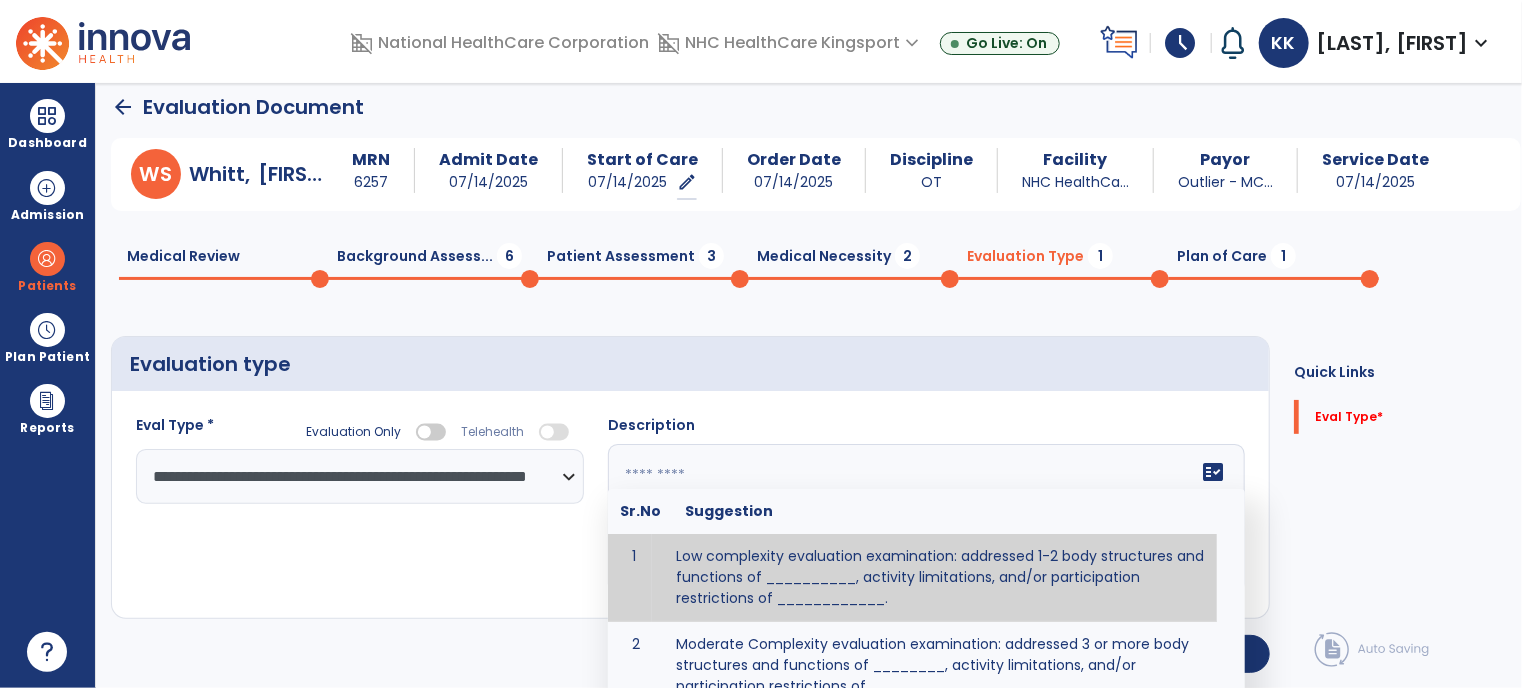 click on "fact_check  Sr.No Suggestion 1 Low complexity evaluation examination: addressed 1-2 body structures and functions of __________, activity limitations, and/or participation restrictions of ____________. 2 Moderate Complexity evaluation examination: addressed 3 or more body structures and functions of ________, activity limitations, and/or participation restrictions of _______. 3 High Complexity evaluation examination: addressed 4 or more body structures and functions of _______, activity limitations, and/or participation restrictions of _________" 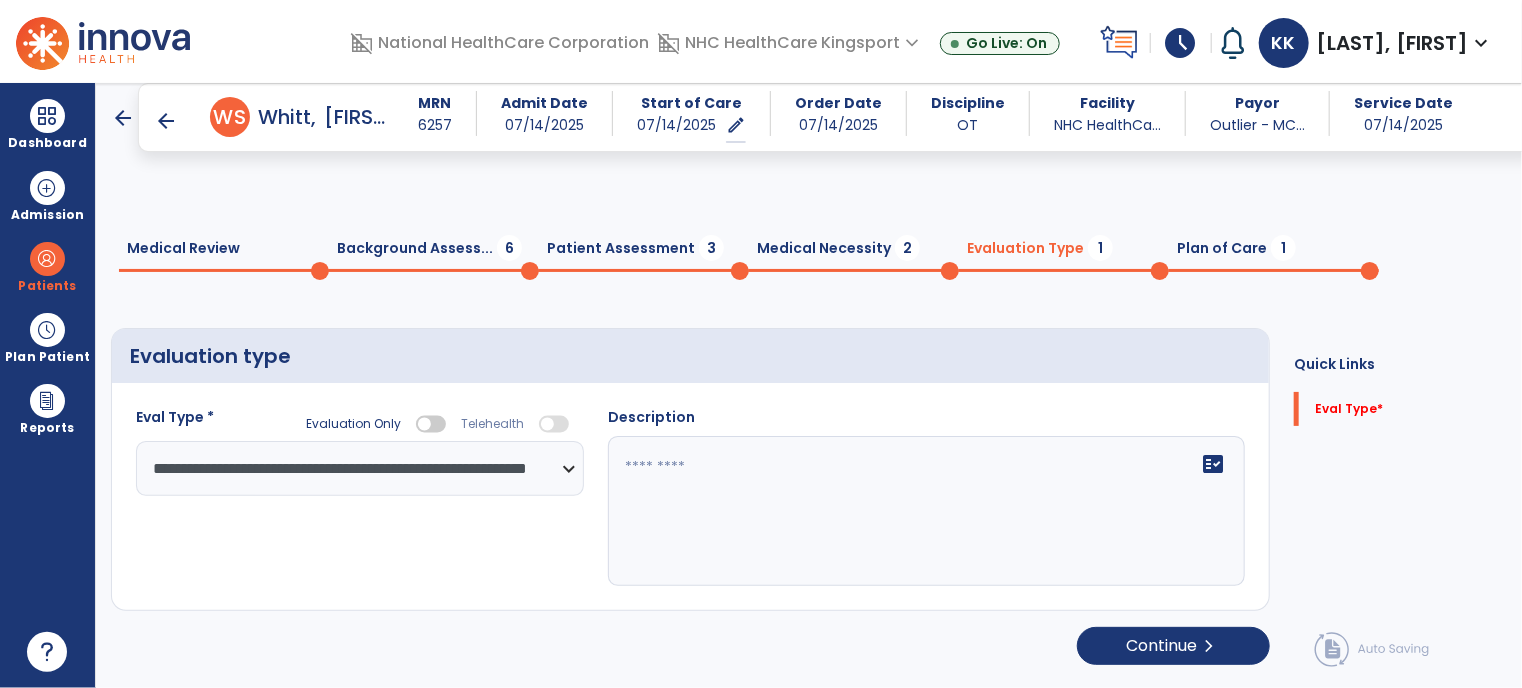scroll, scrollTop: 0, scrollLeft: 0, axis: both 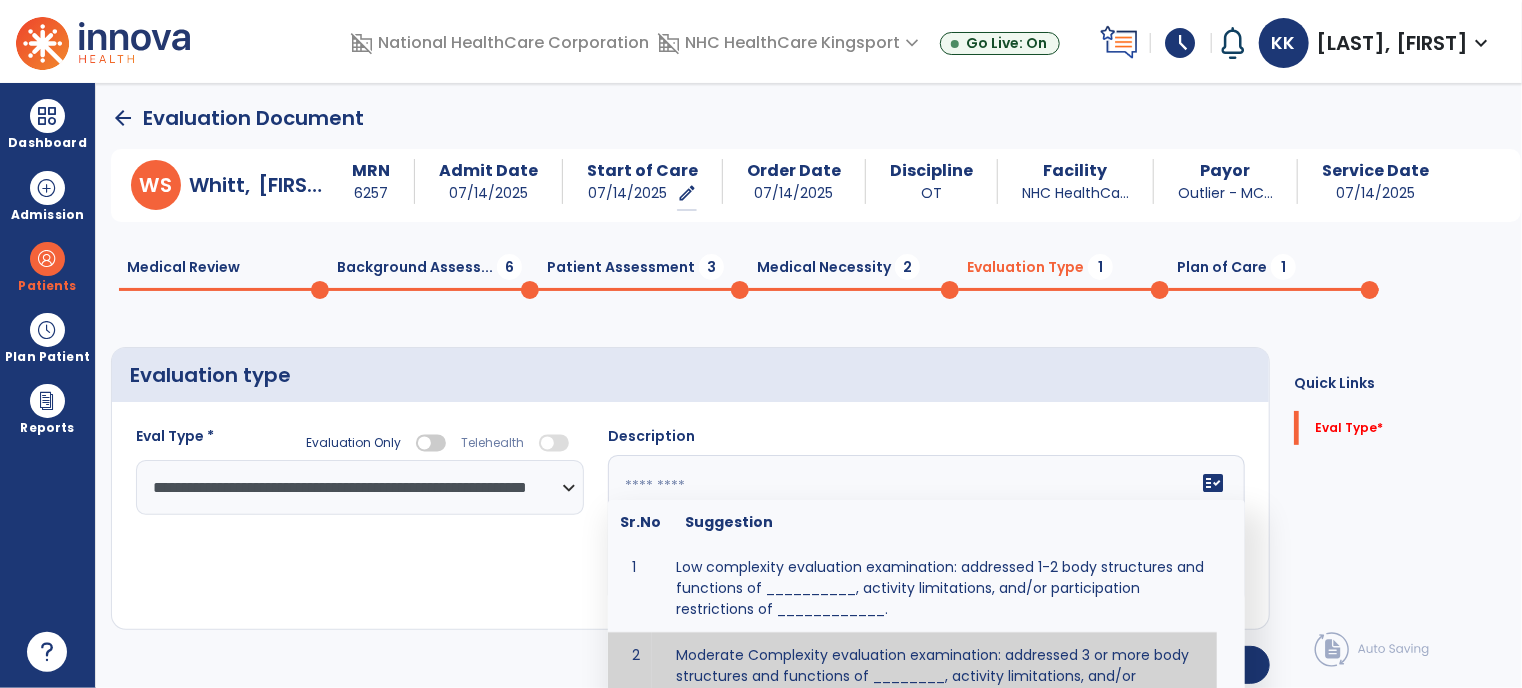 click 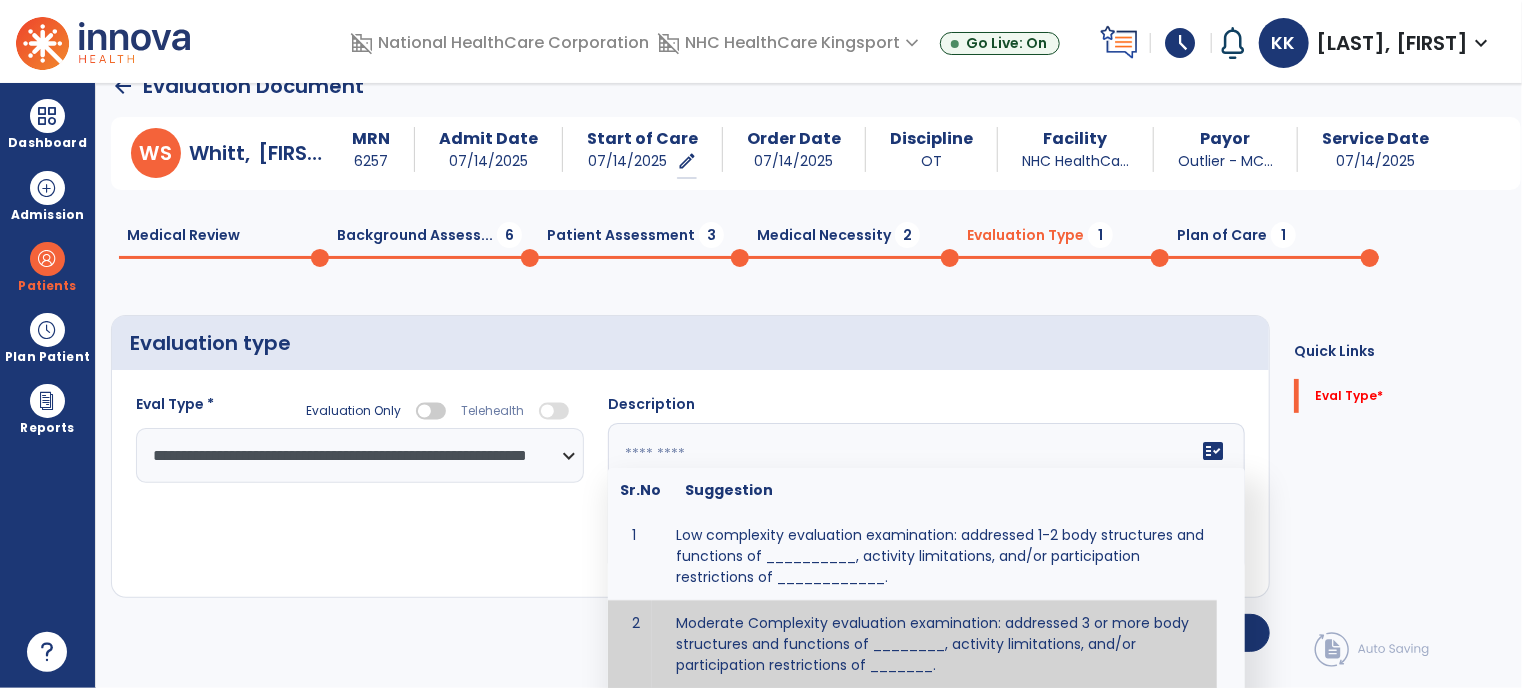 paste on "**********" 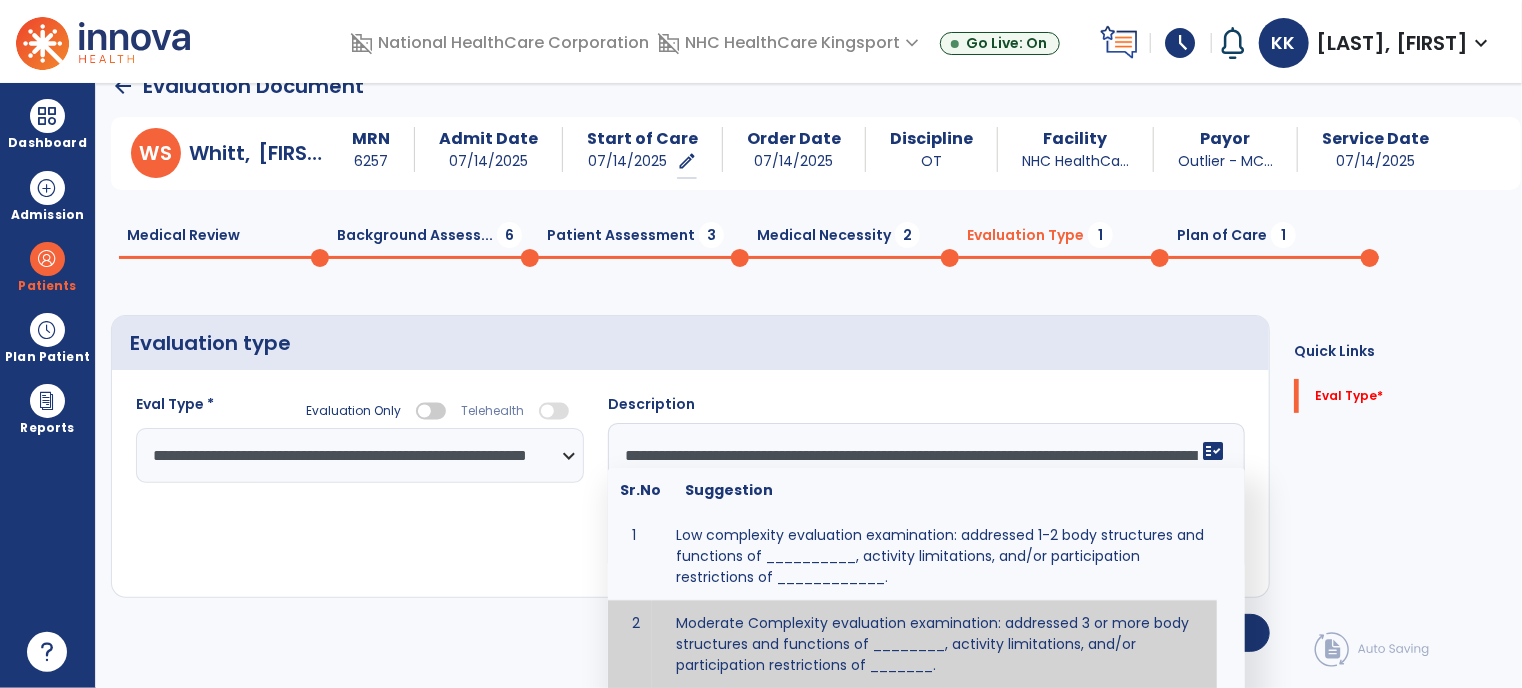 scroll, scrollTop: 39, scrollLeft: 0, axis: vertical 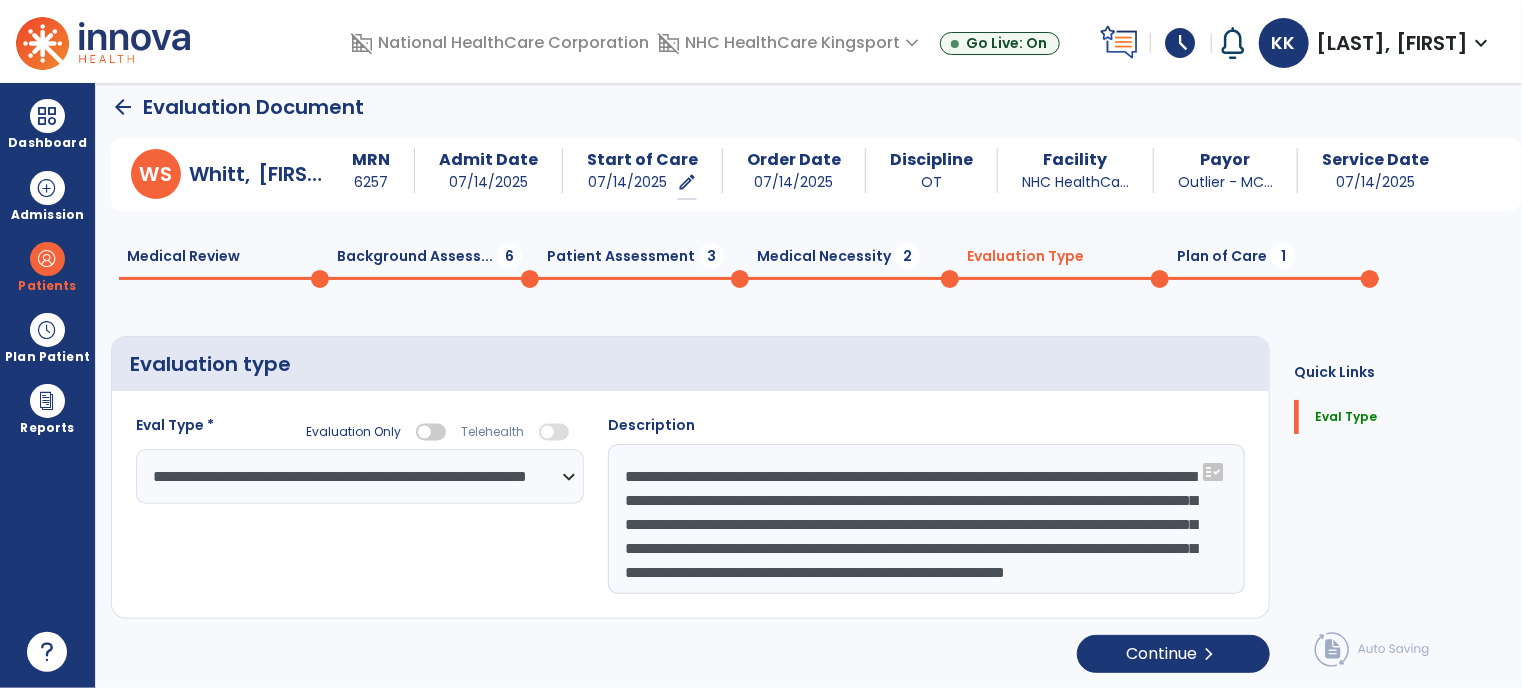 type on "**********" 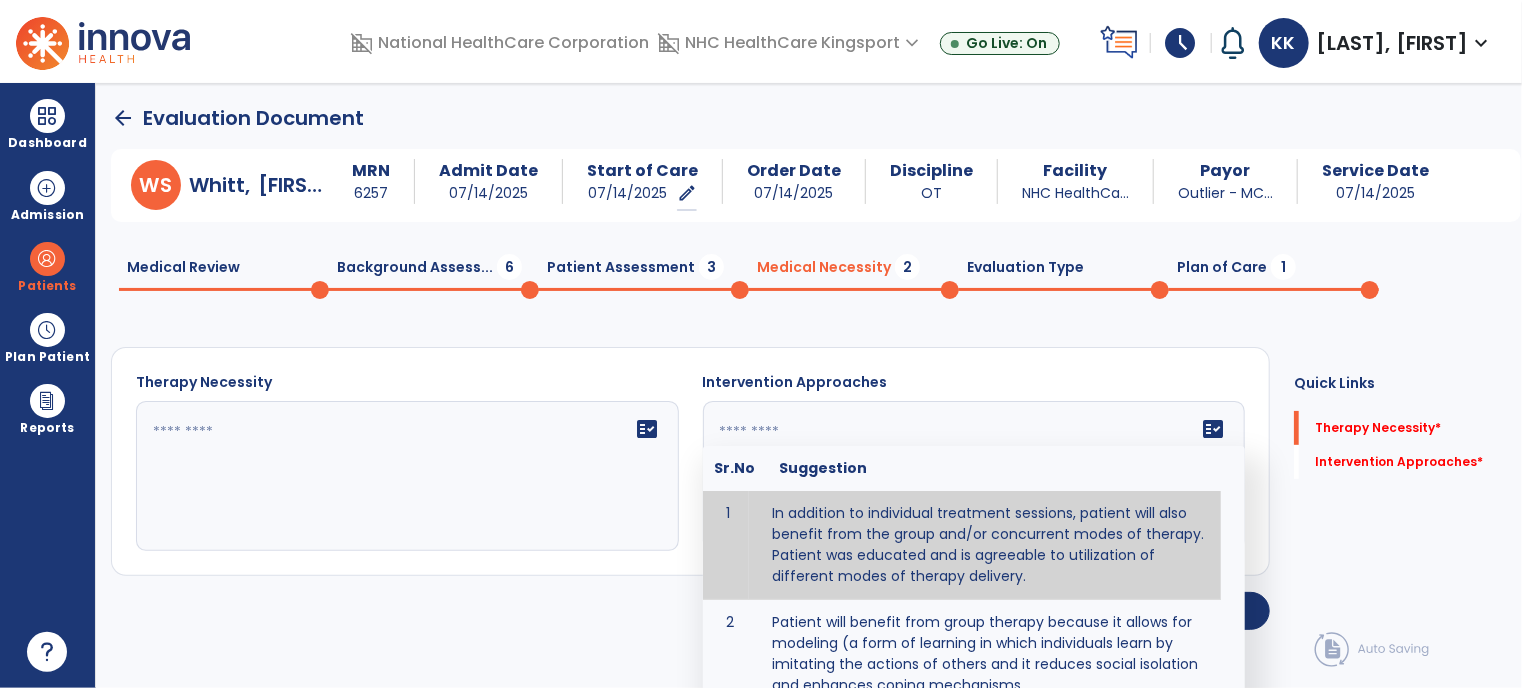 click on "fact_check  Sr.No Suggestion 1 In addition to individual treatment sessions, patient will also benefit from the group and/or concurrent modes of therapy. Patient was educated and is agreeable to utilization of different modes of therapy delivery. 2 Patient will benefit from group therapy because it allows for modeling (a form of learning in which individuals learn by imitating the actions of others and it reduces social isolation and enhances coping mechanisms. 3 Patient will benefit from group therapy to: Create a network that promotes growth and learning by enabling patients to receive and give support and to share experiences from different points of view. 4 Patient will benefit from group/concurrent therapy because it is supported by evidence to promote increased patient engagement and sustainable outcomes. 5 Patient will benefit from group/concurrent therapy to: Promote independence and minimize dependence." 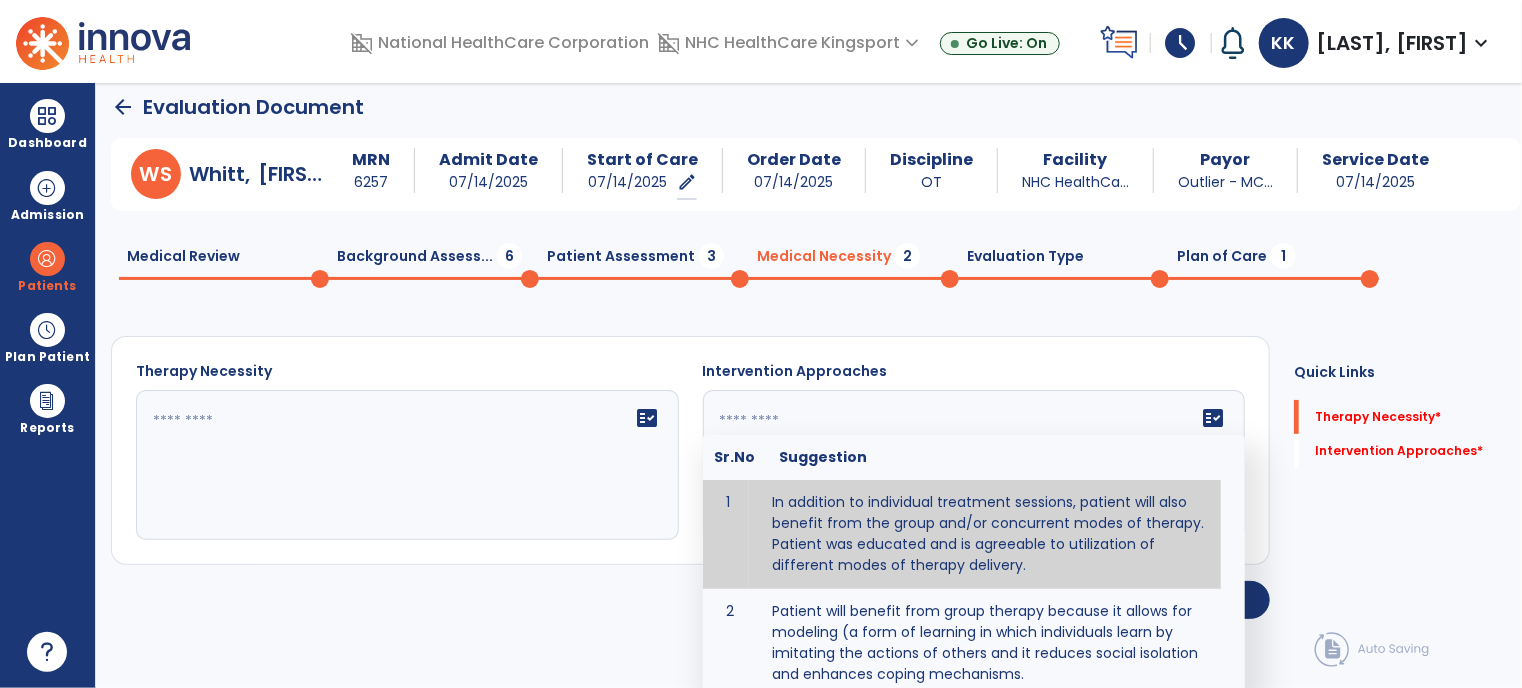 type on "**********" 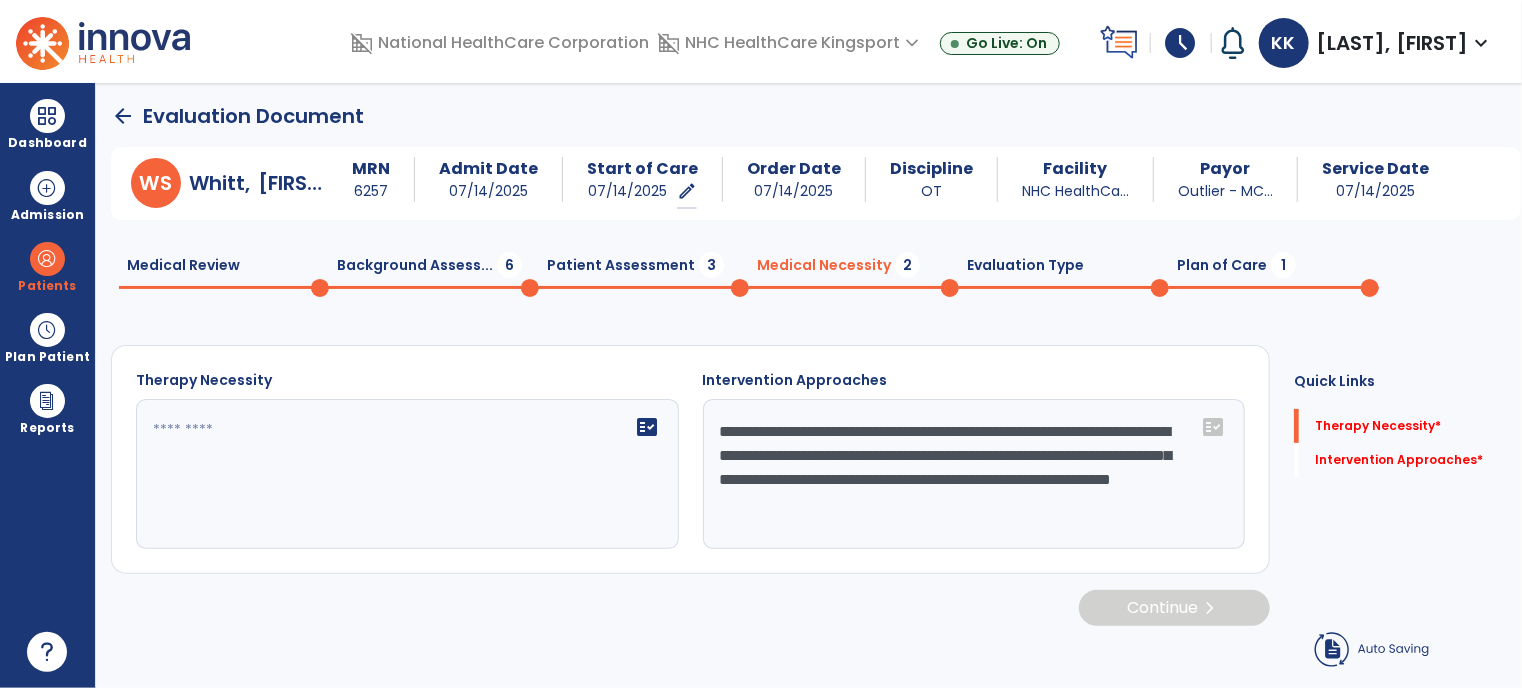 scroll, scrollTop: 0, scrollLeft: 0, axis: both 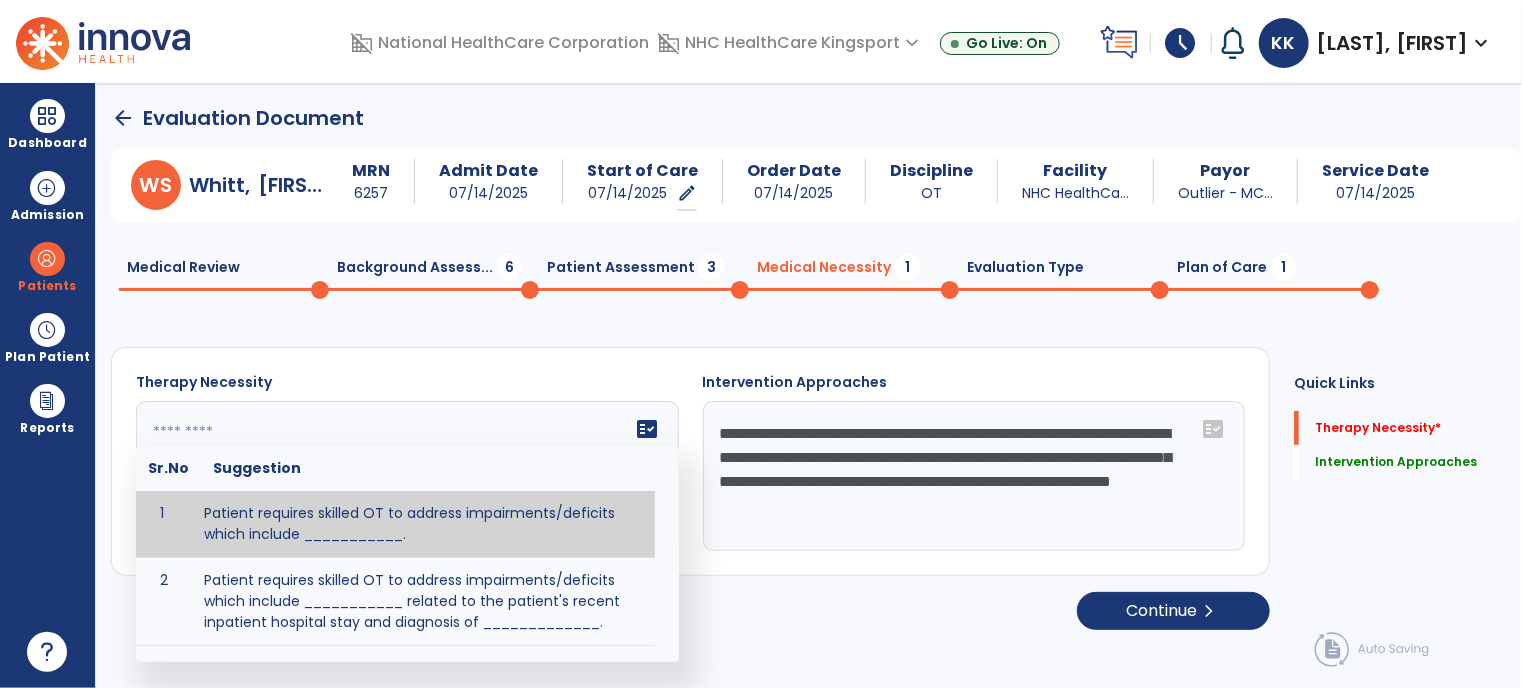 click on "fact_check  Sr.No Suggestion 1 Patient requires skilled OT to address impairments/deficits which include ___________. 2 Patient requires skilled OT to address impairments/deficits which include ___________ related to the patient's recent inpatient hospital stay and diagnosis of _____________." 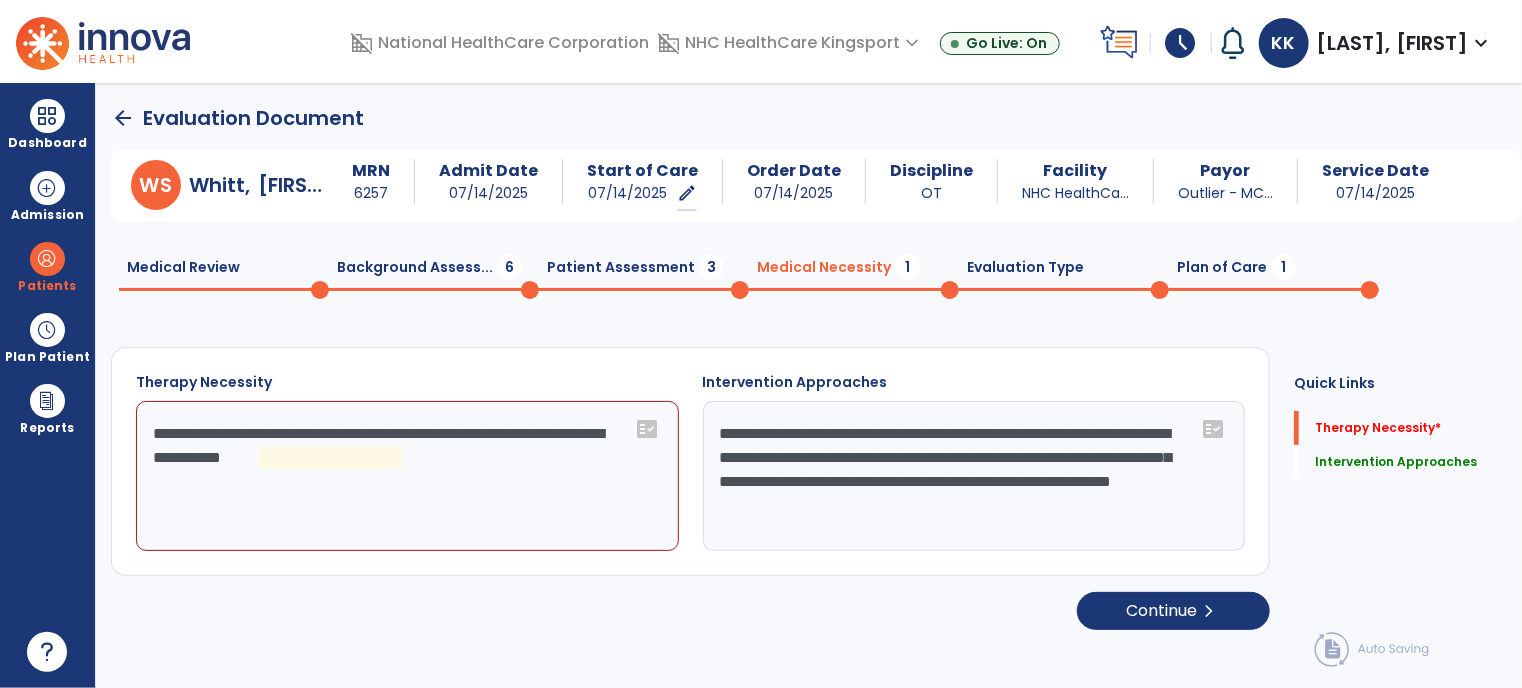 click on "**********" 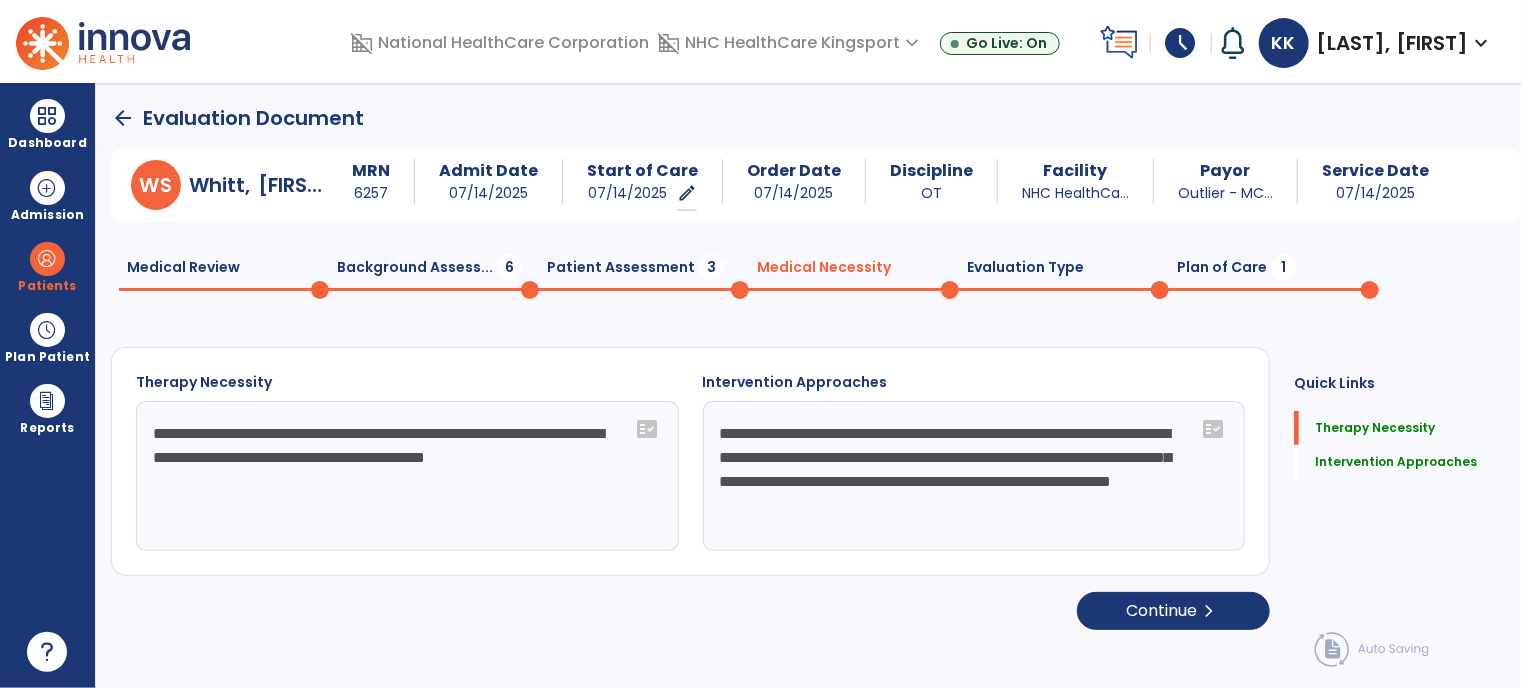 scroll, scrollTop: 0, scrollLeft: 0, axis: both 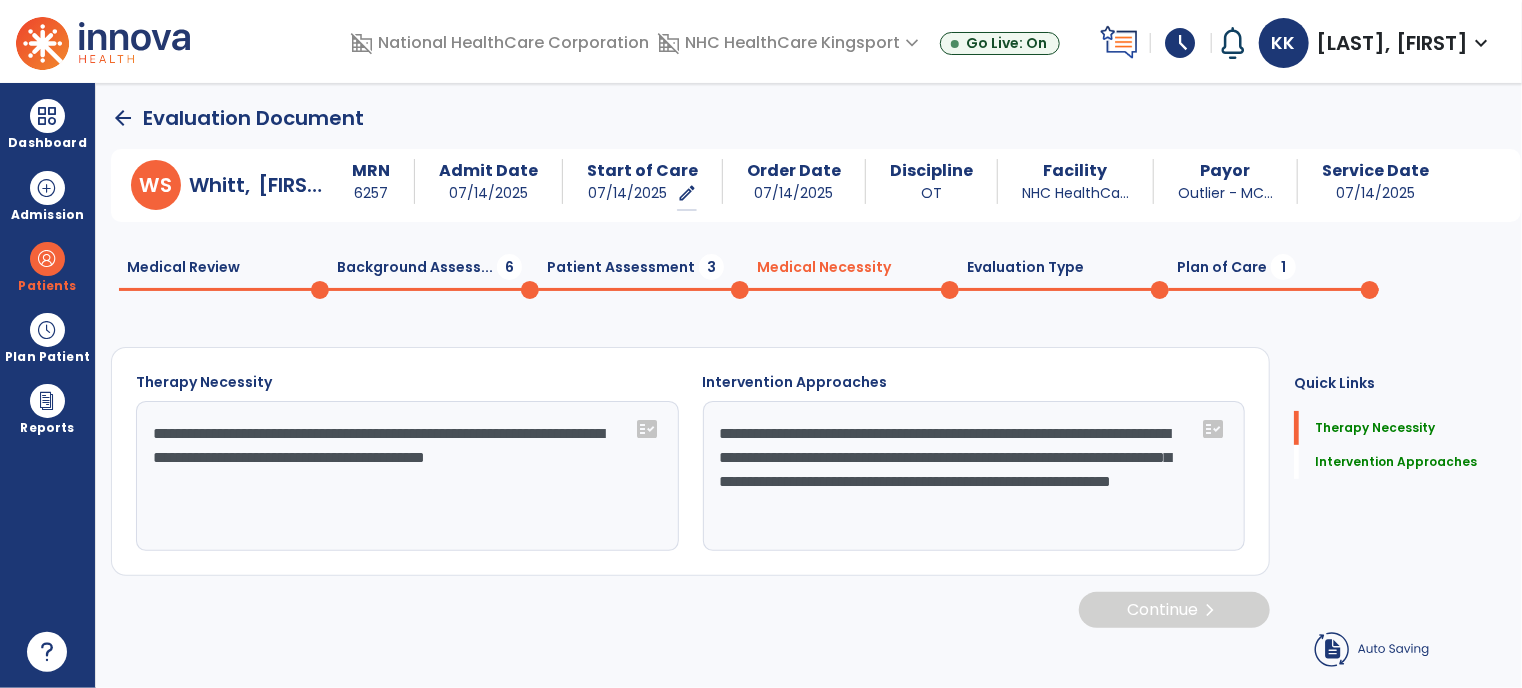 type on "**********" 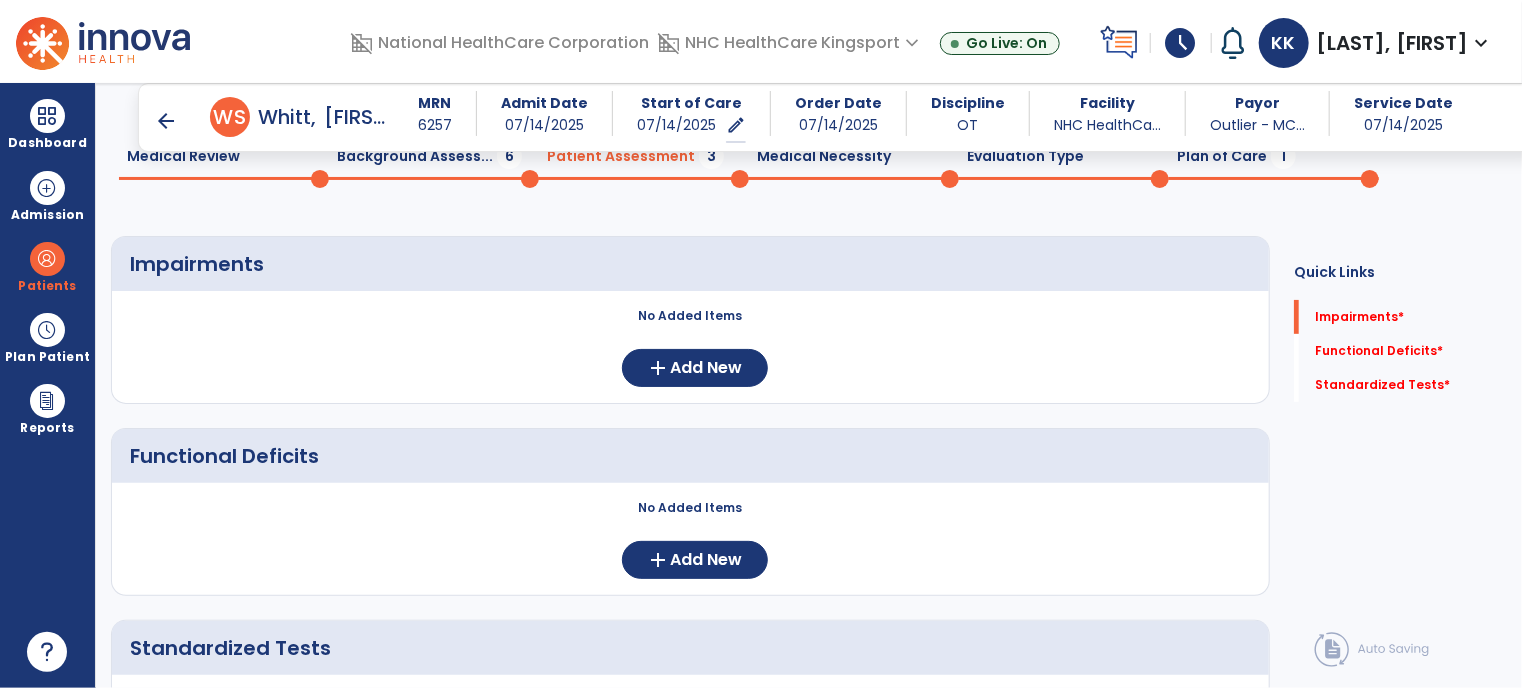 scroll, scrollTop: 94, scrollLeft: 0, axis: vertical 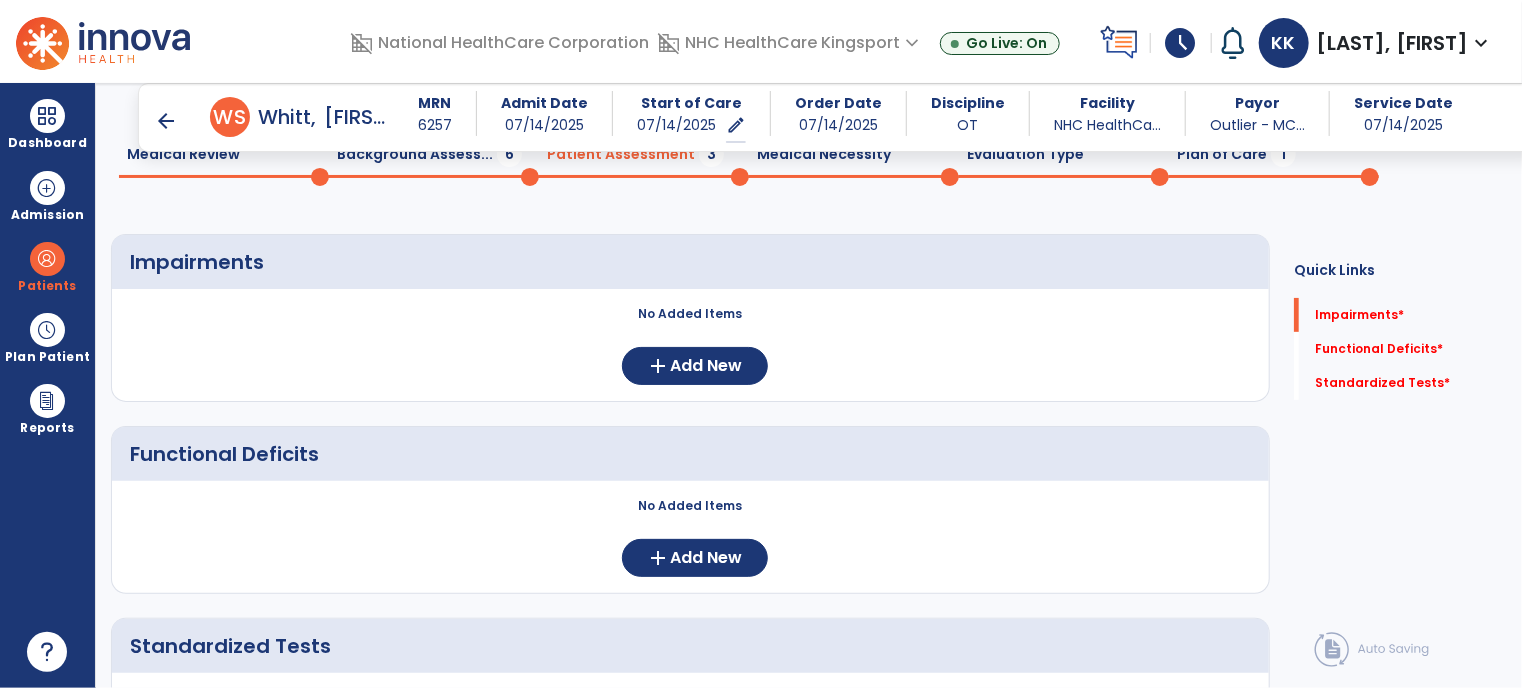 click on "Background Assess...  6" 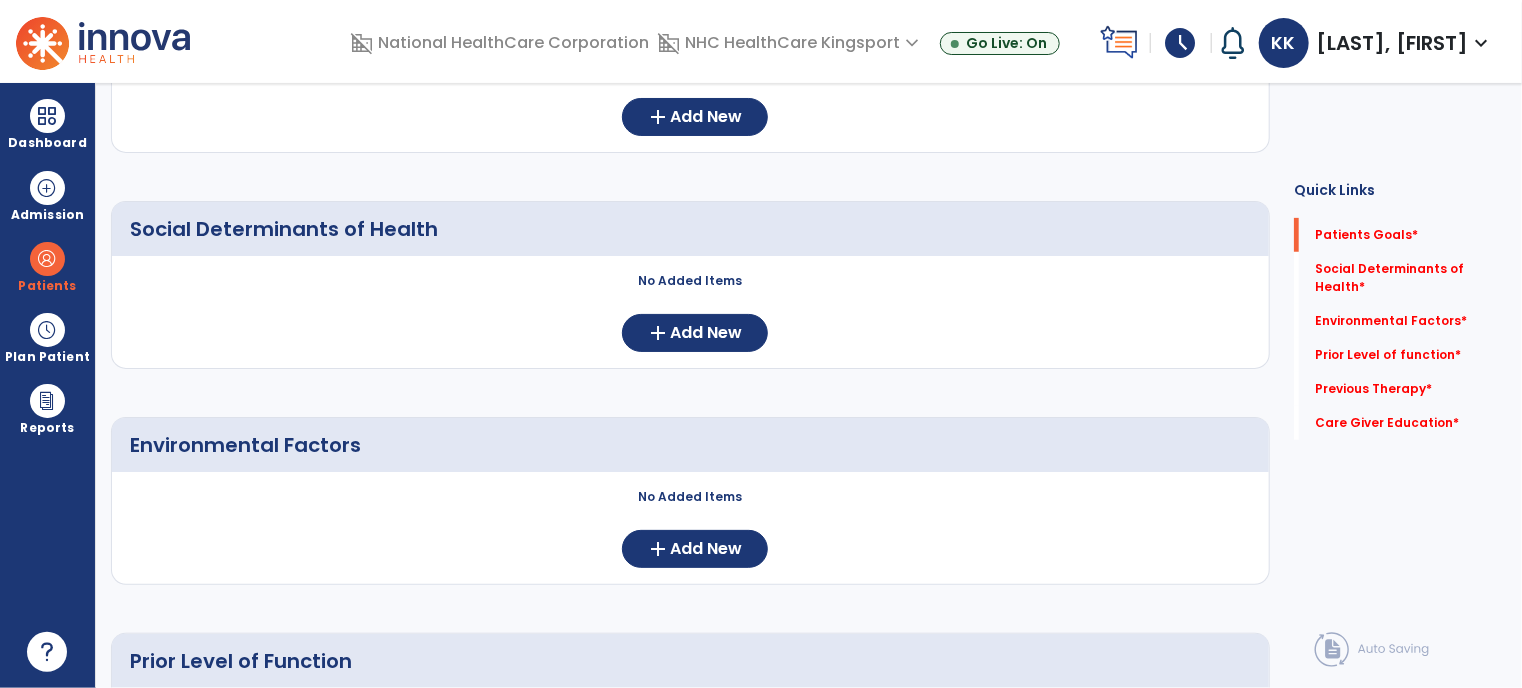 scroll, scrollTop: 0, scrollLeft: 0, axis: both 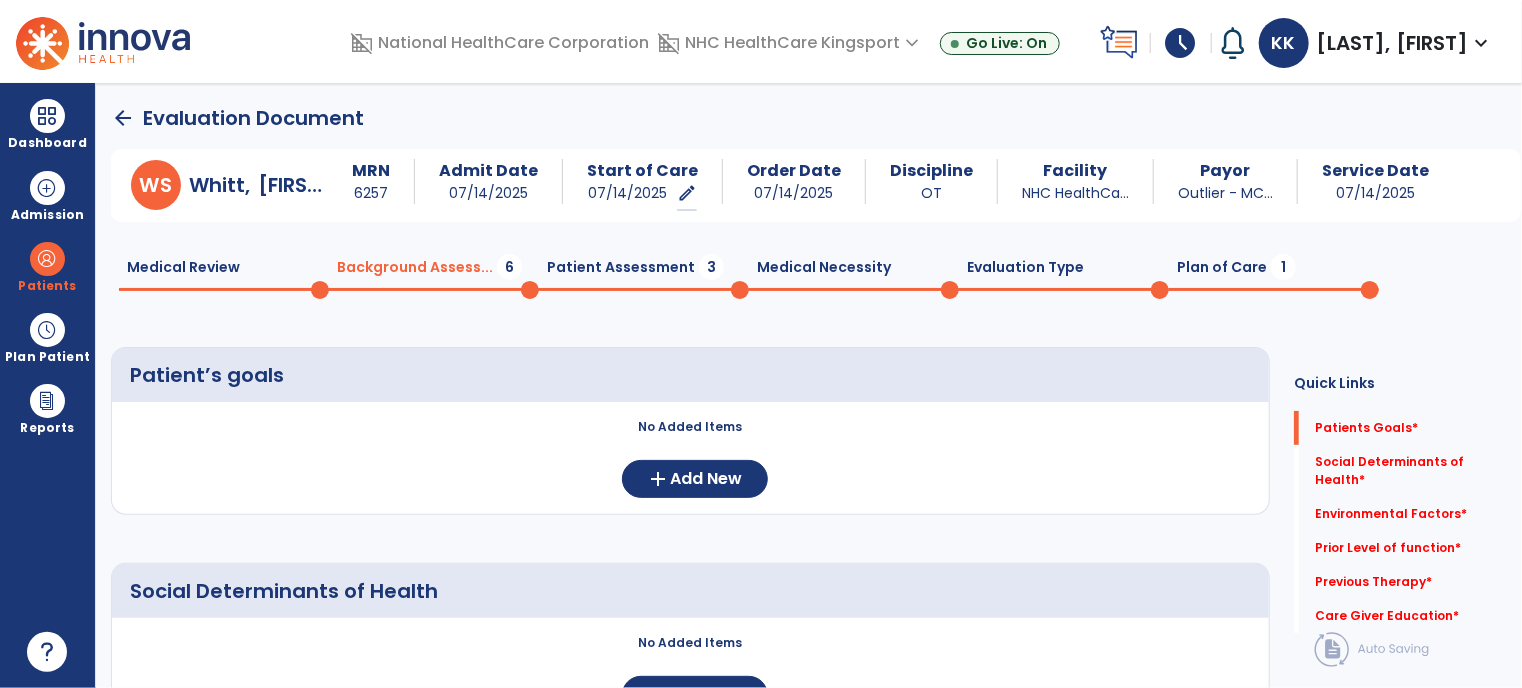 click on "Patient Assessment  3" 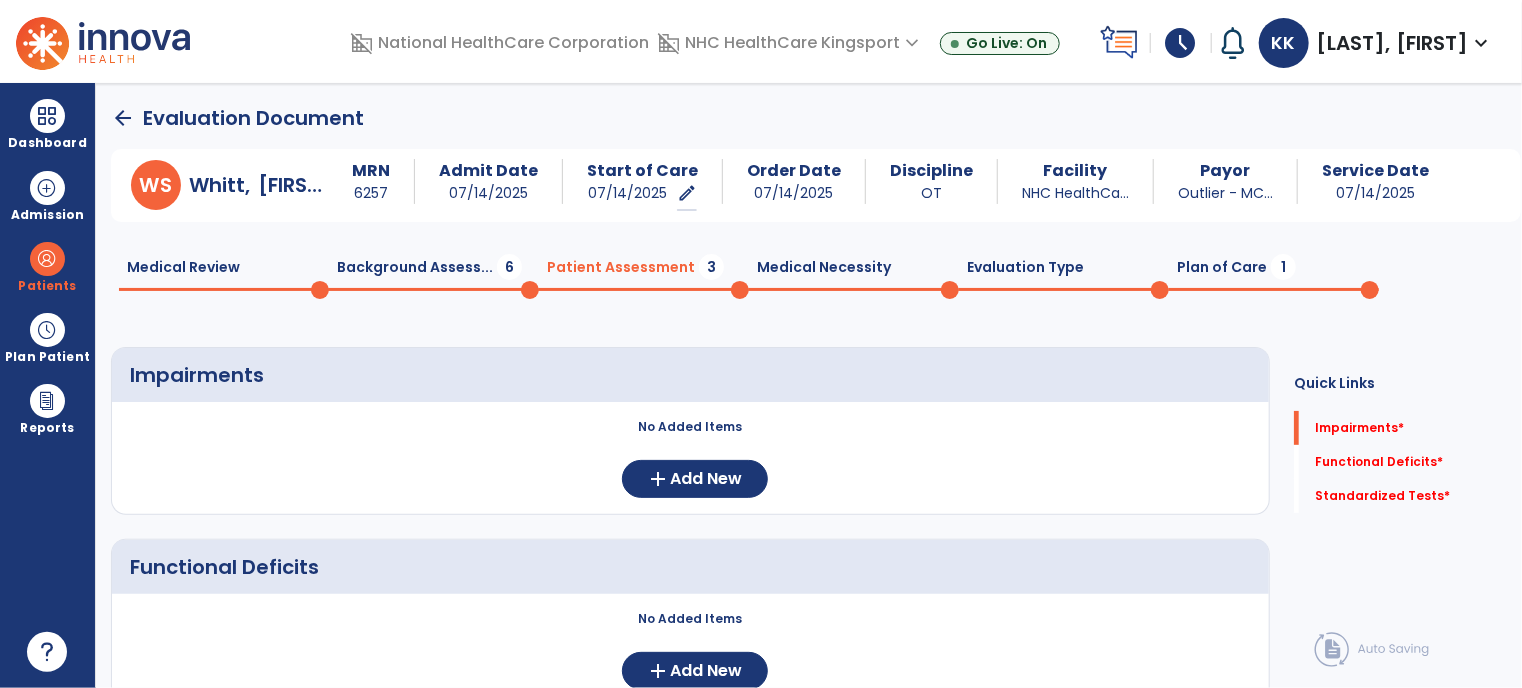 click on "Plan of Care  1" 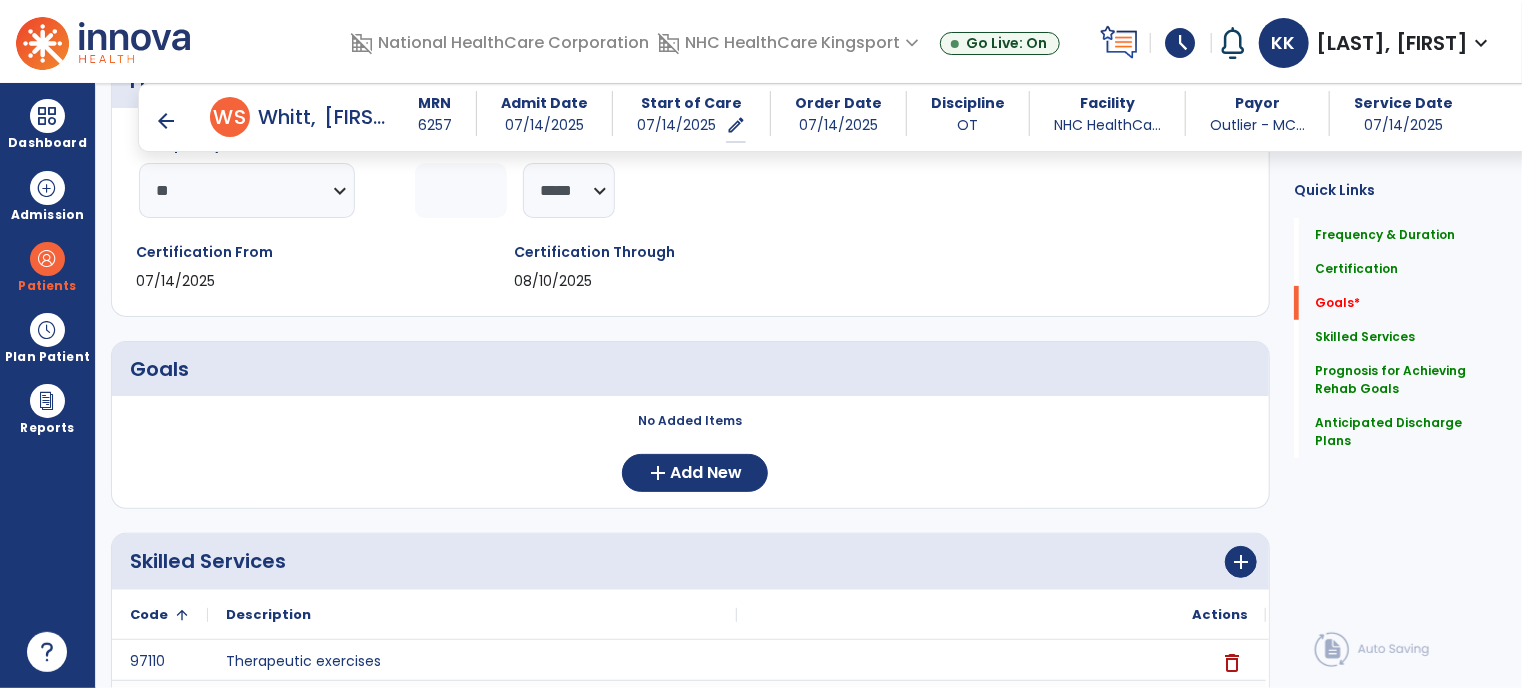 scroll, scrollTop: 0, scrollLeft: 0, axis: both 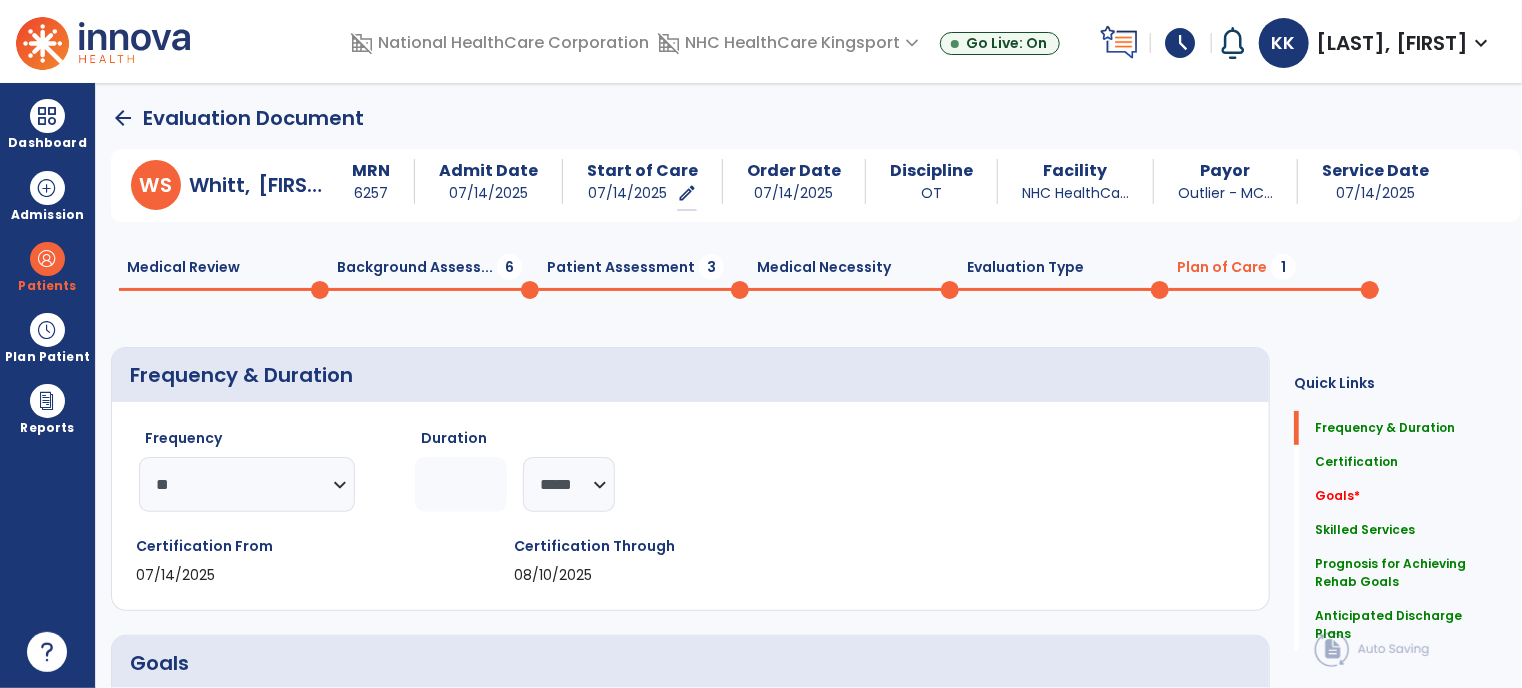 click on "Medical Review  0" 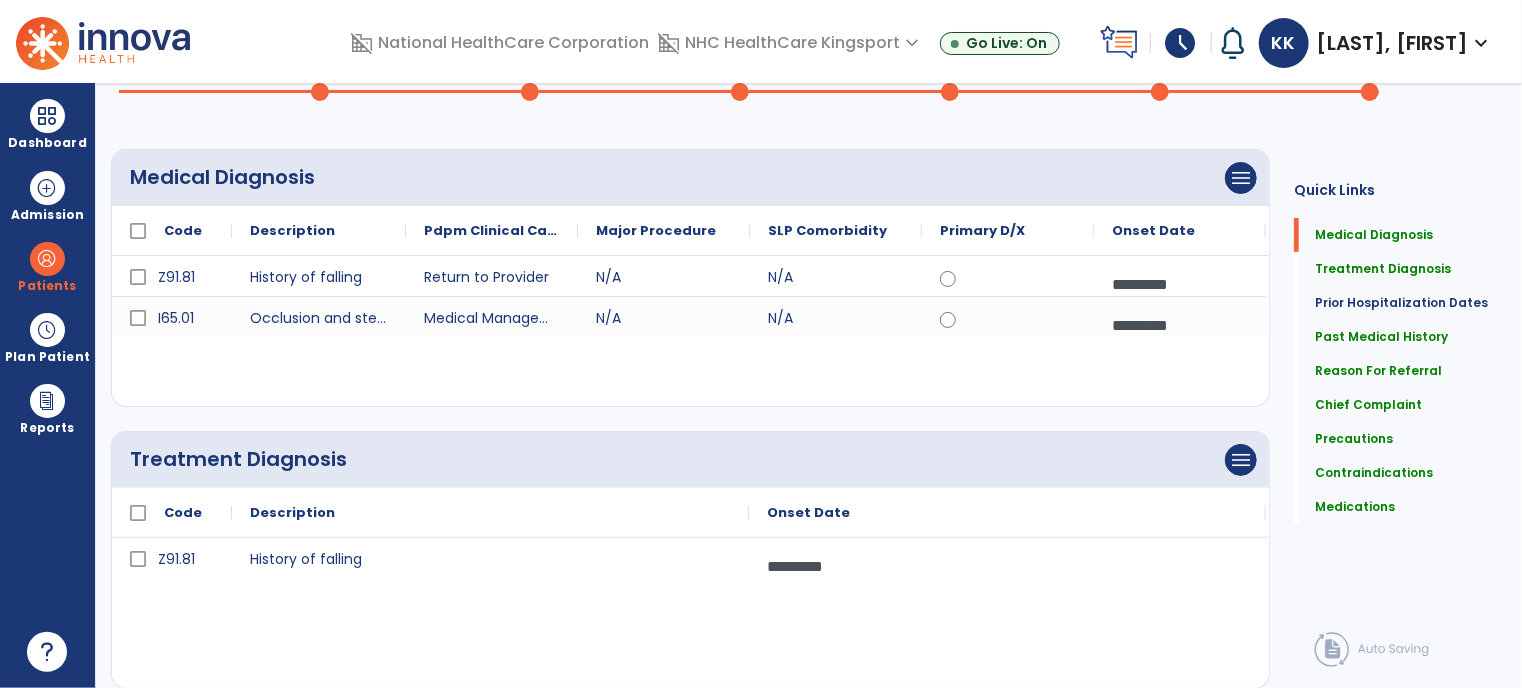 scroll, scrollTop: 0, scrollLeft: 0, axis: both 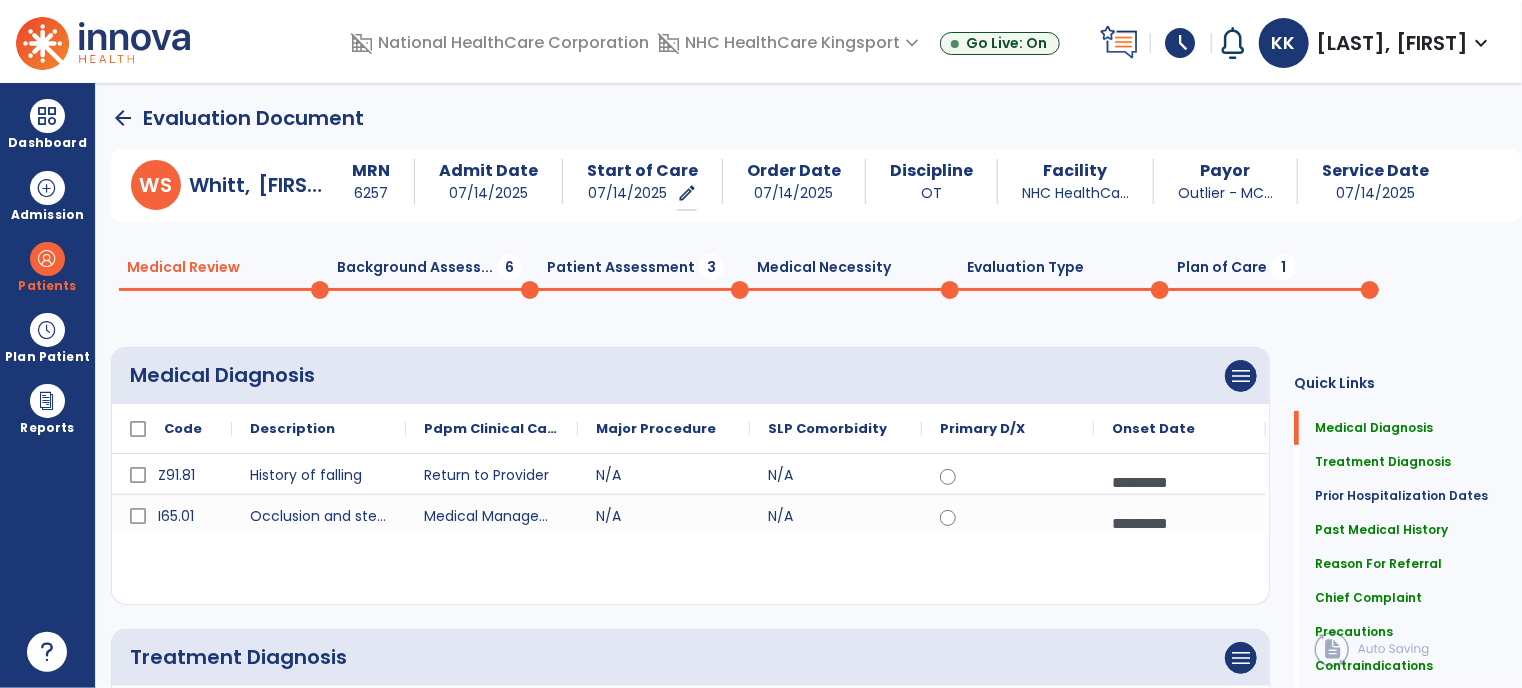 click on "Background Assess...  6" 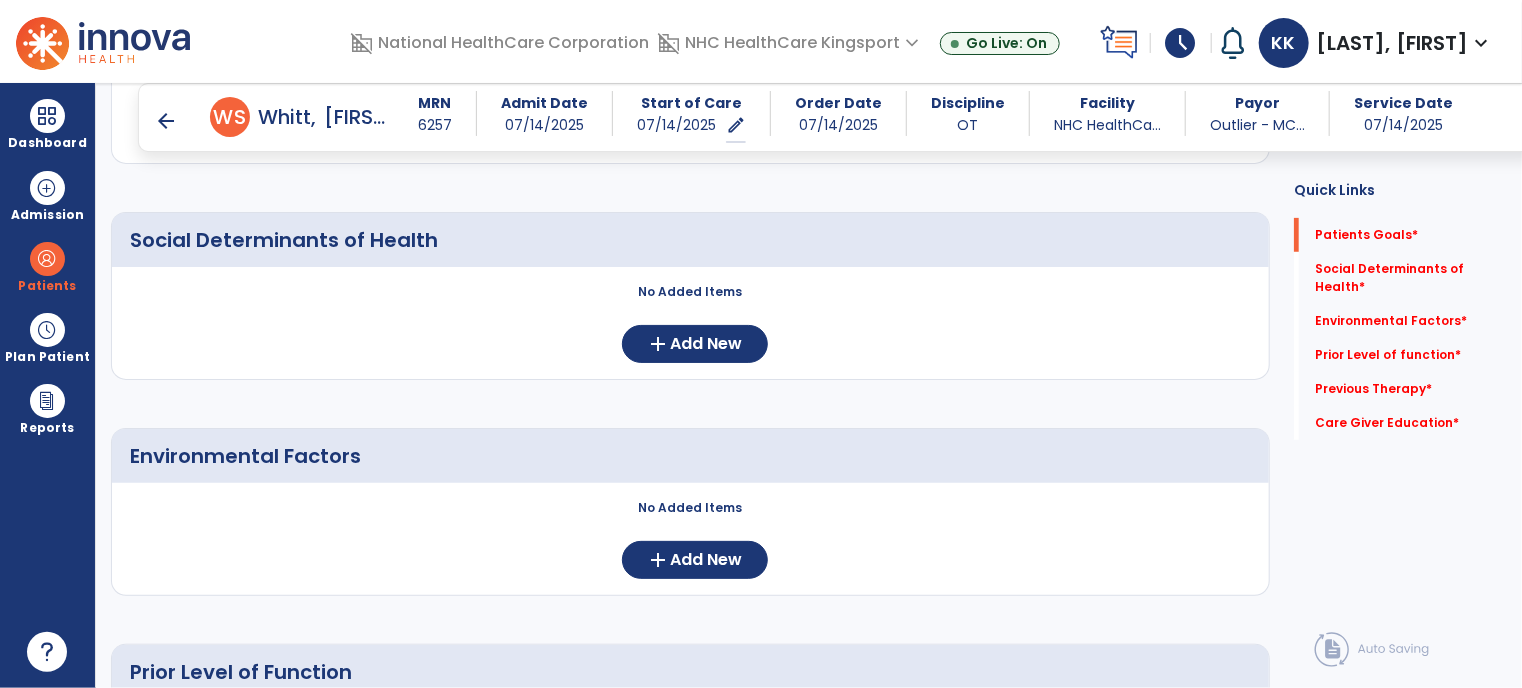 scroll, scrollTop: 0, scrollLeft: 0, axis: both 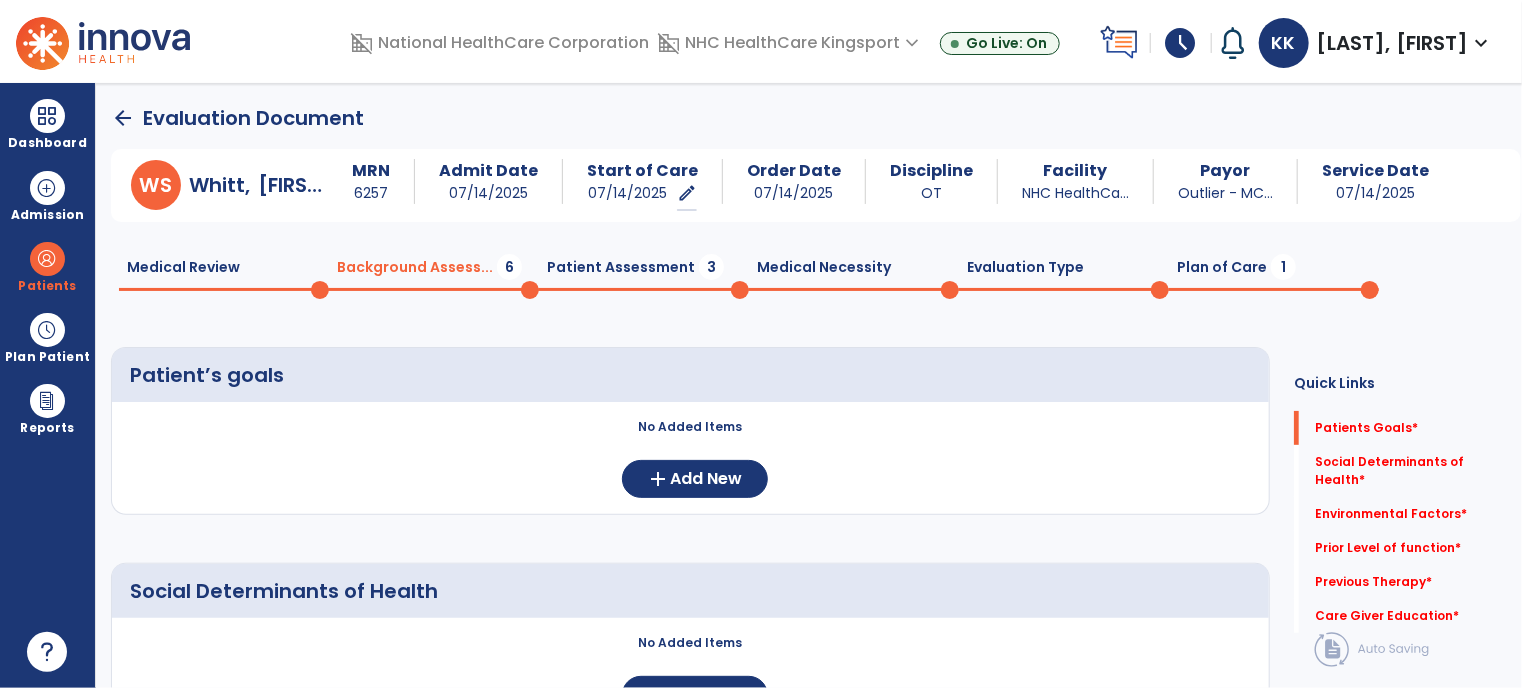 click on "Patient Assessment  3" 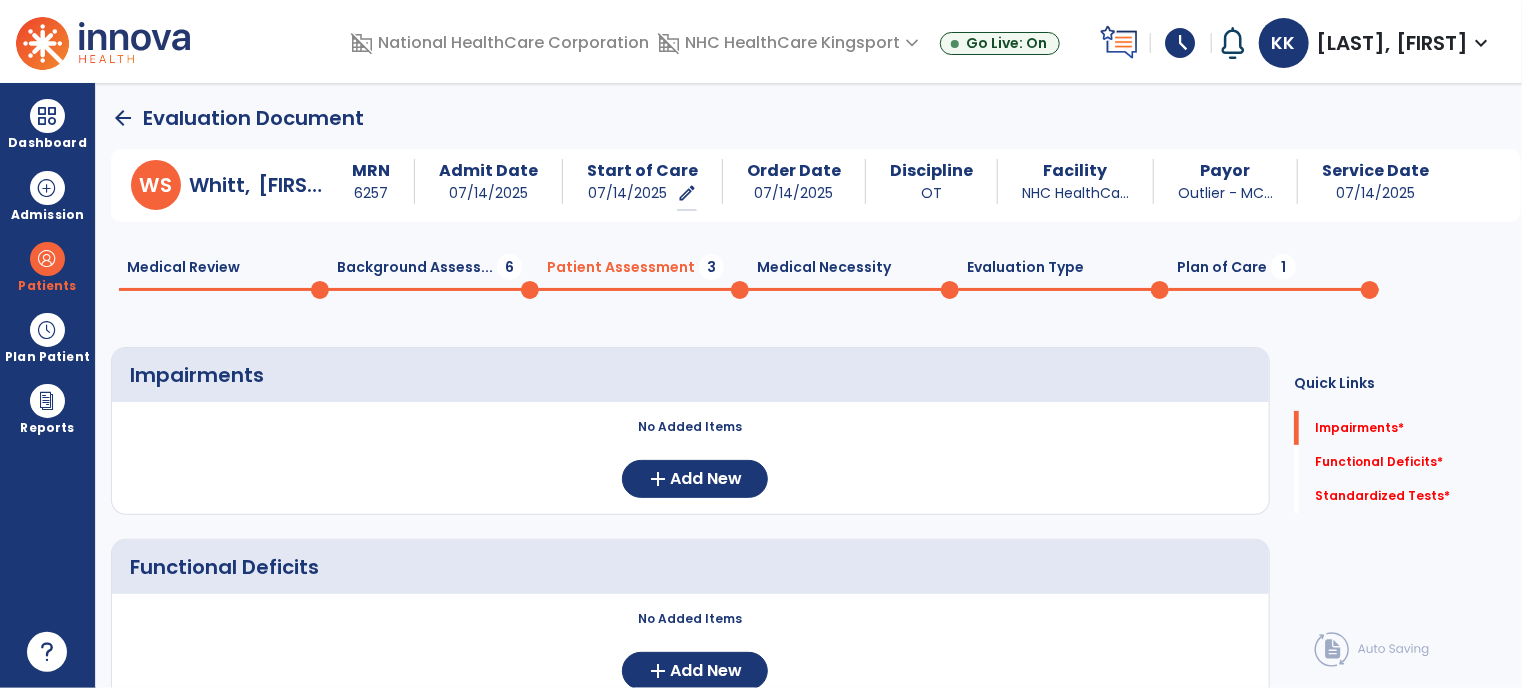 click on "Background Assess...  6" 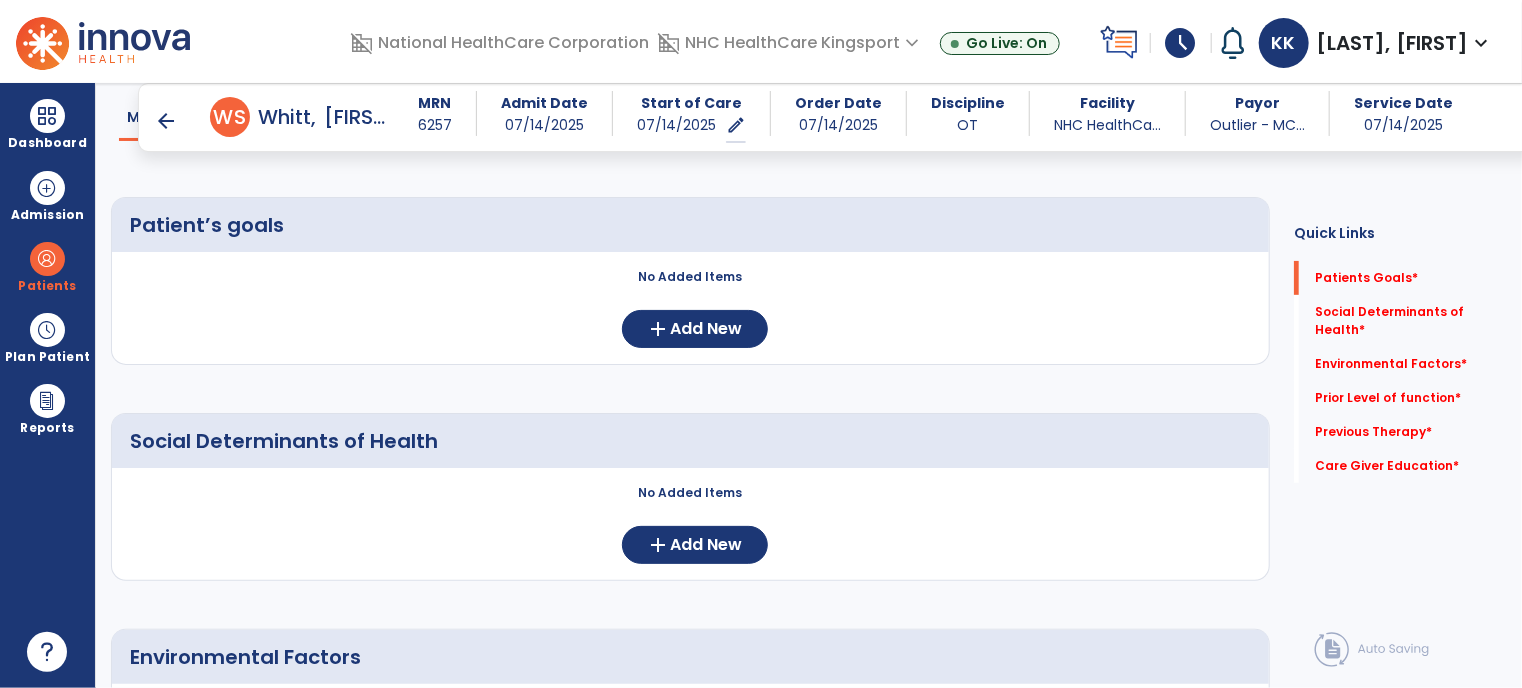 scroll, scrollTop: 139, scrollLeft: 0, axis: vertical 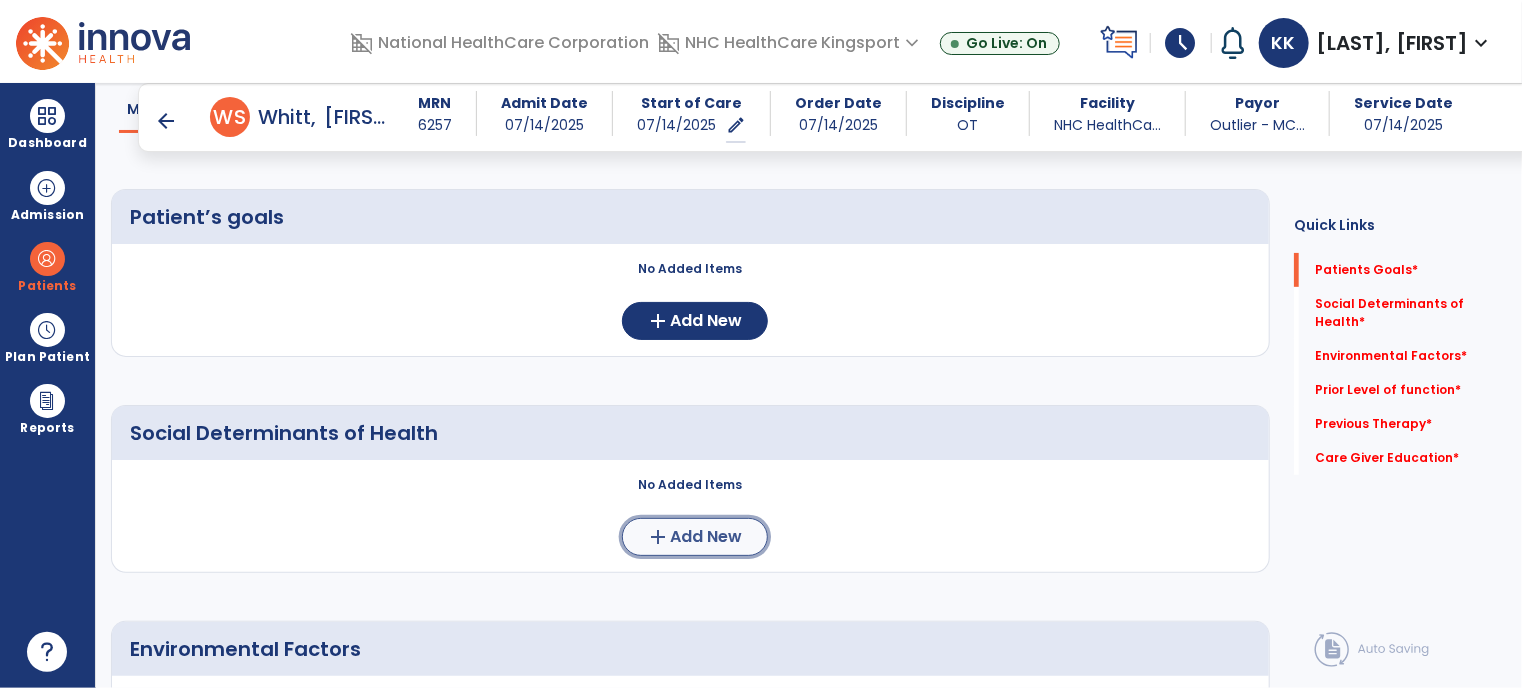 click on "Add New" 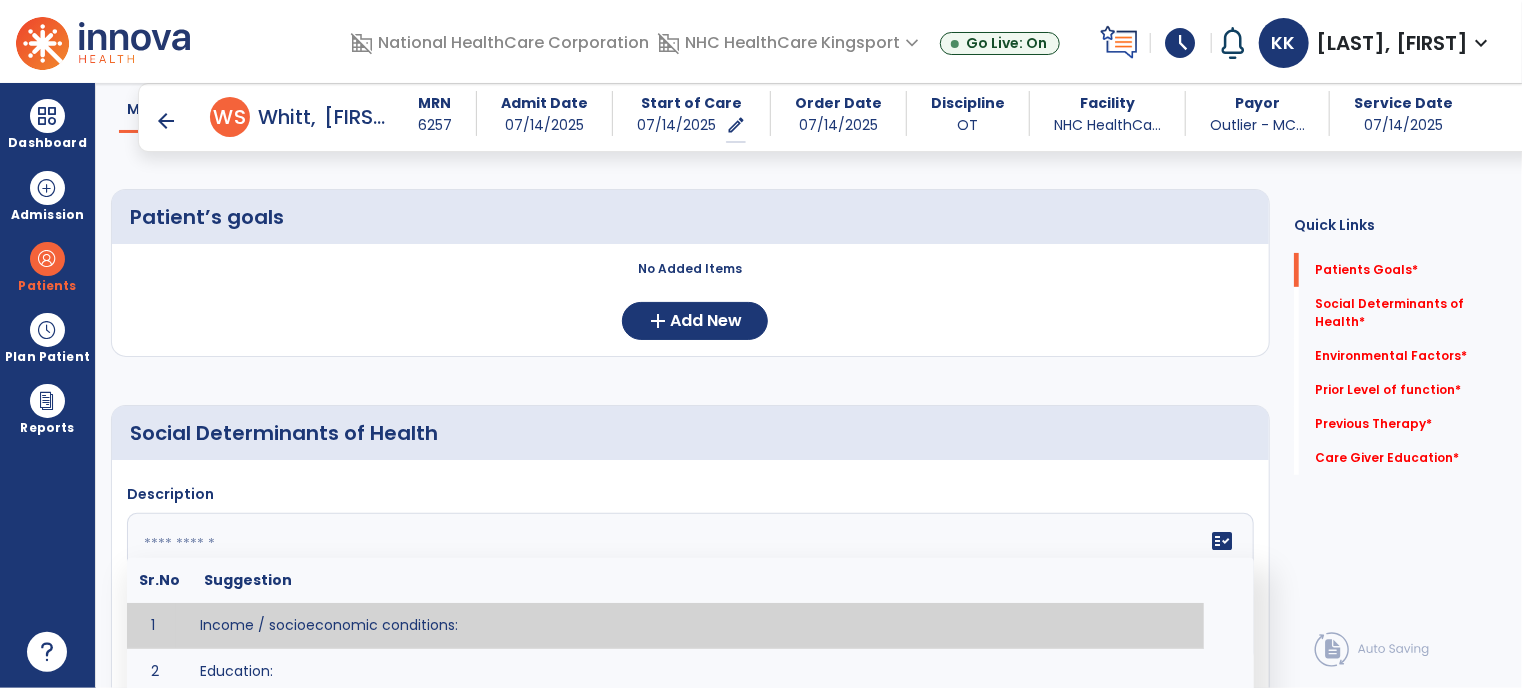 click 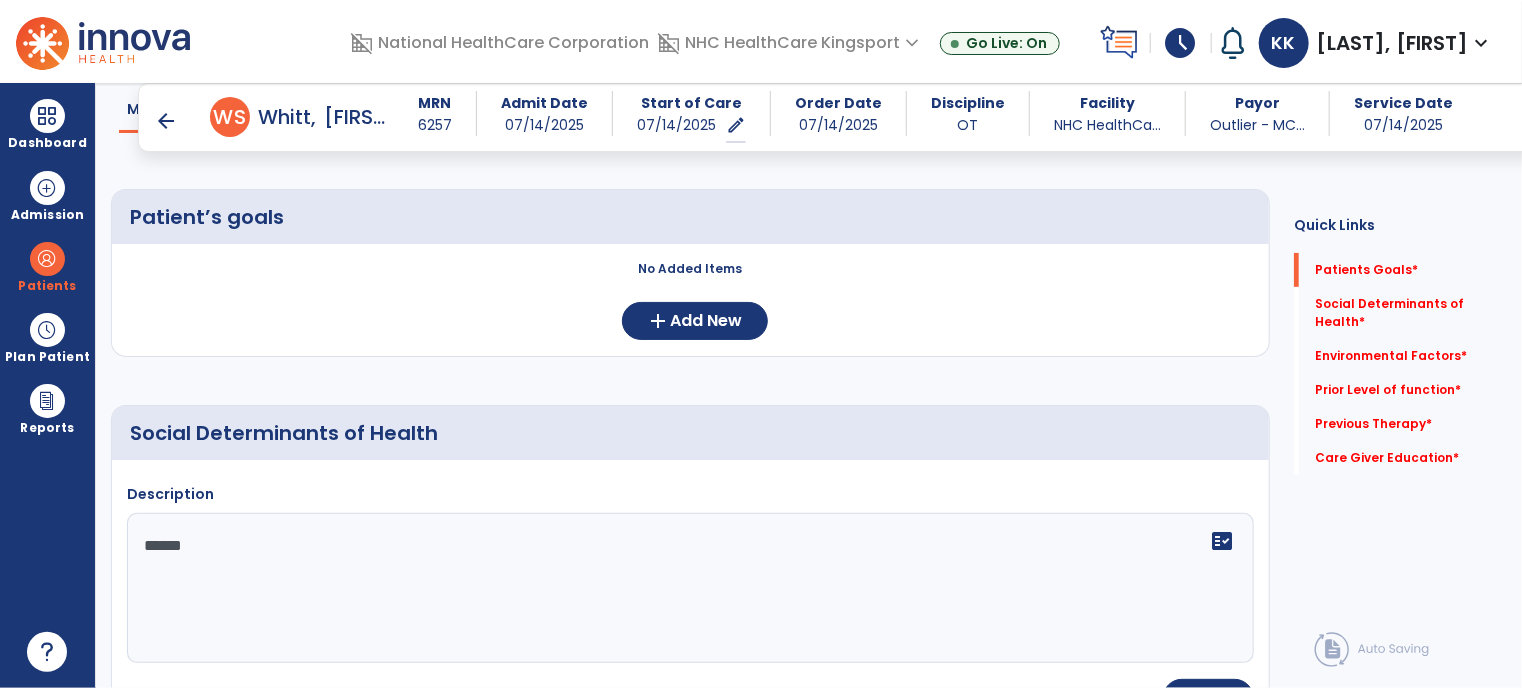 click on "*****" 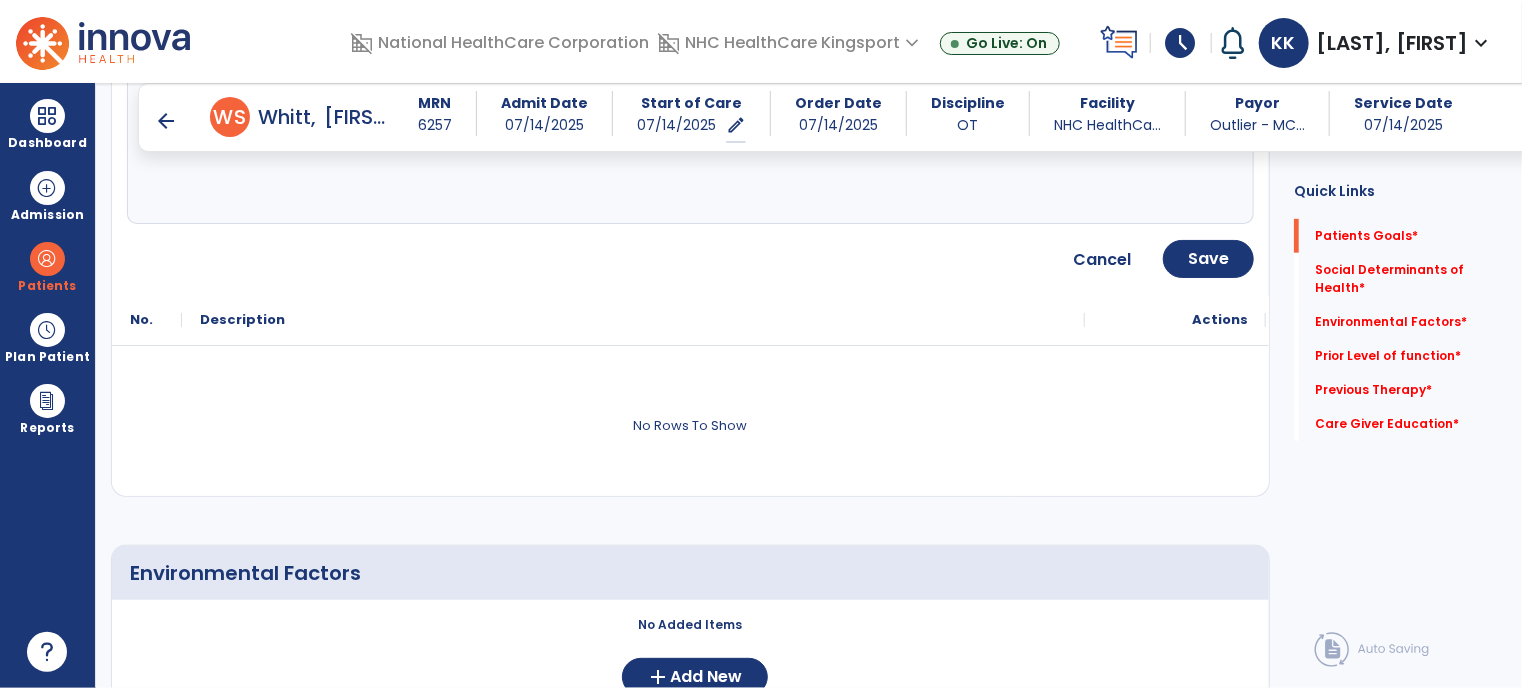 scroll, scrollTop: 891, scrollLeft: 0, axis: vertical 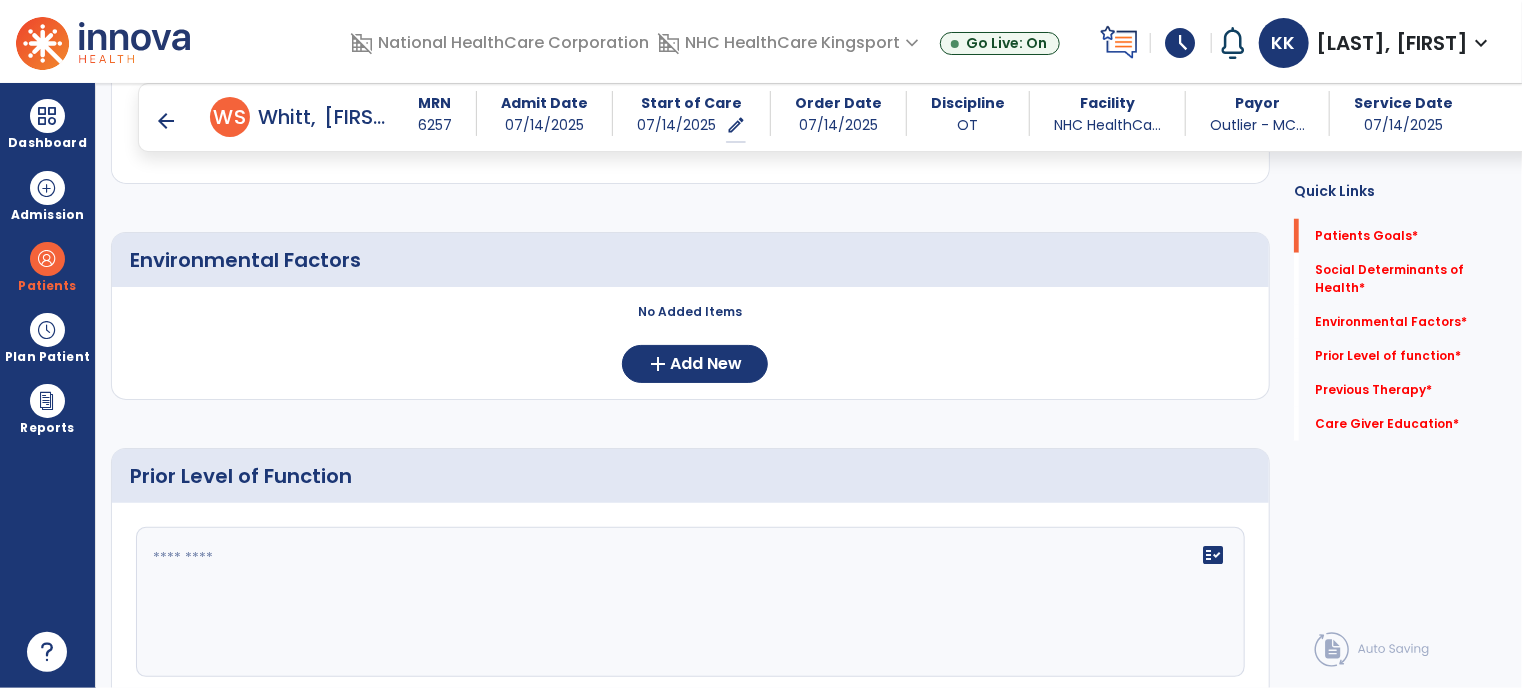 type on "**********" 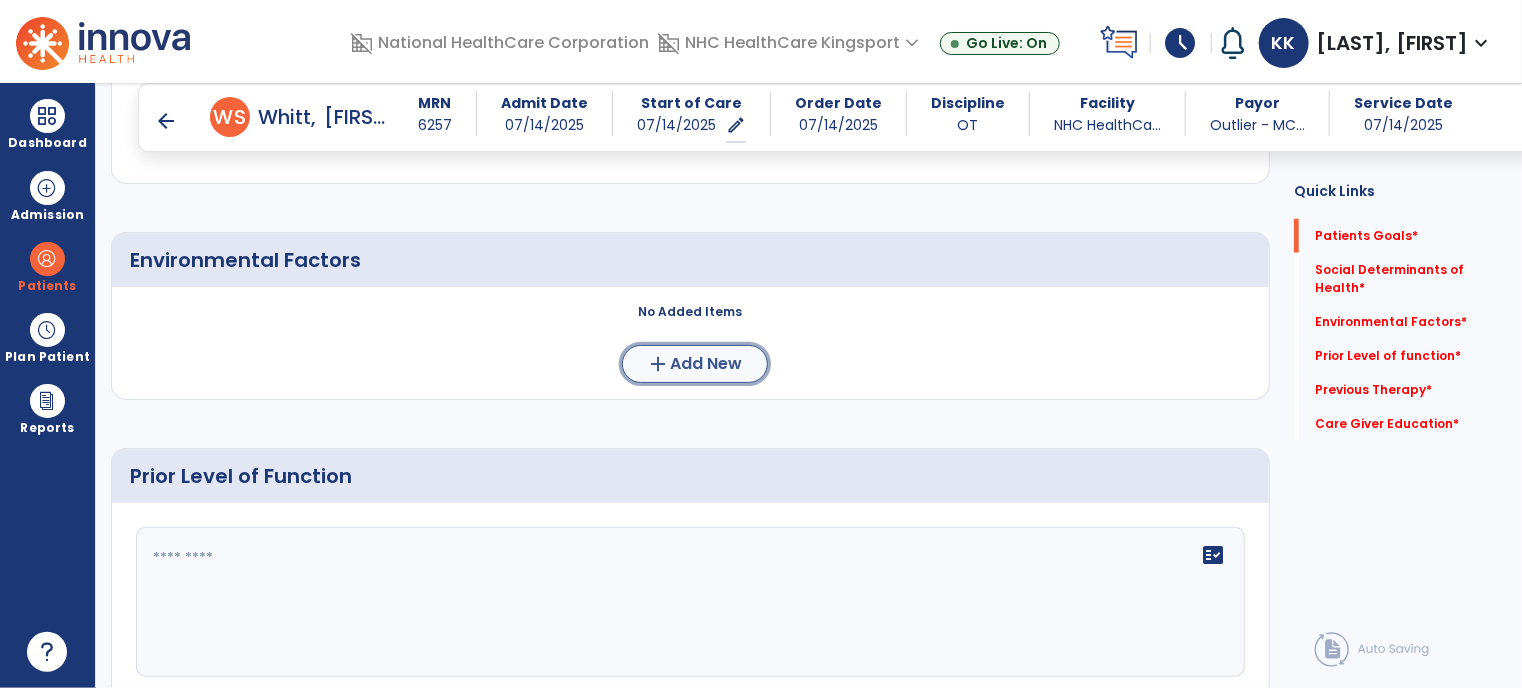 click on "add" 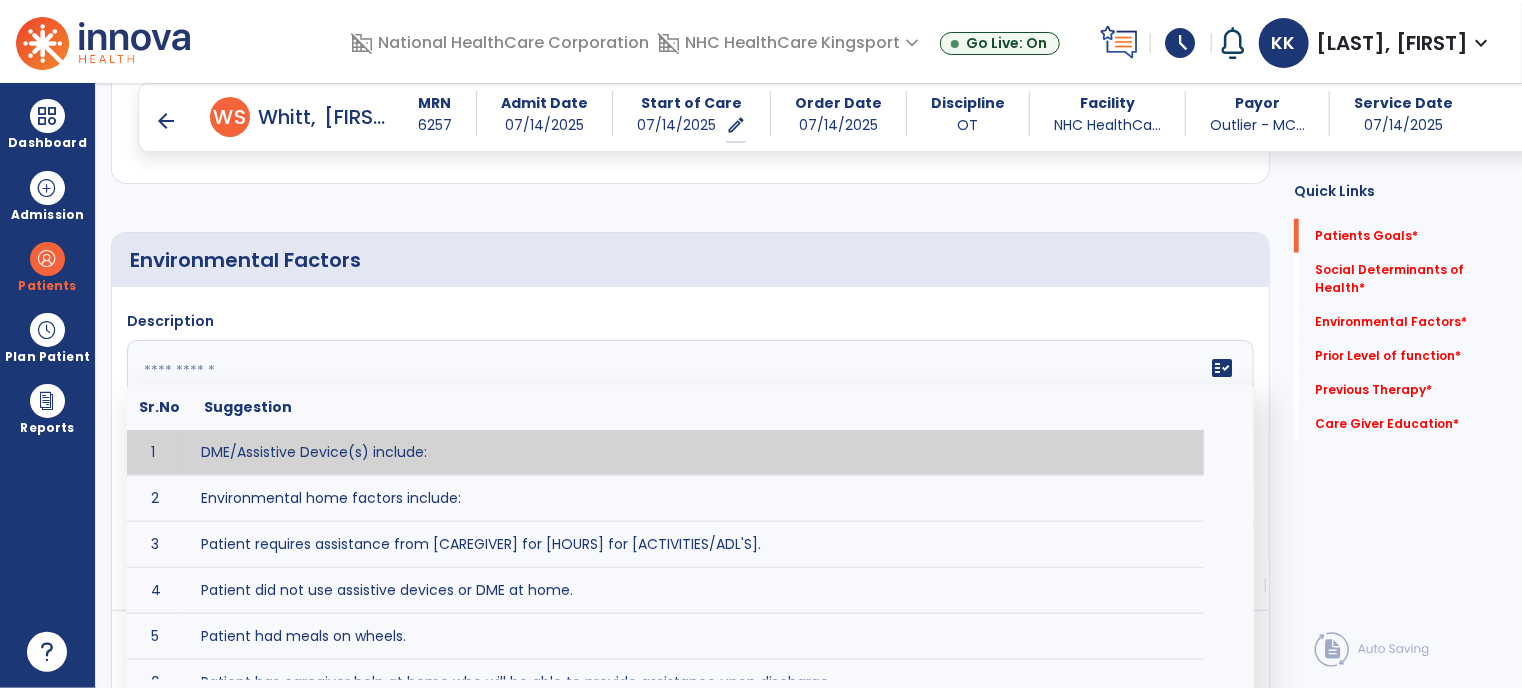 click 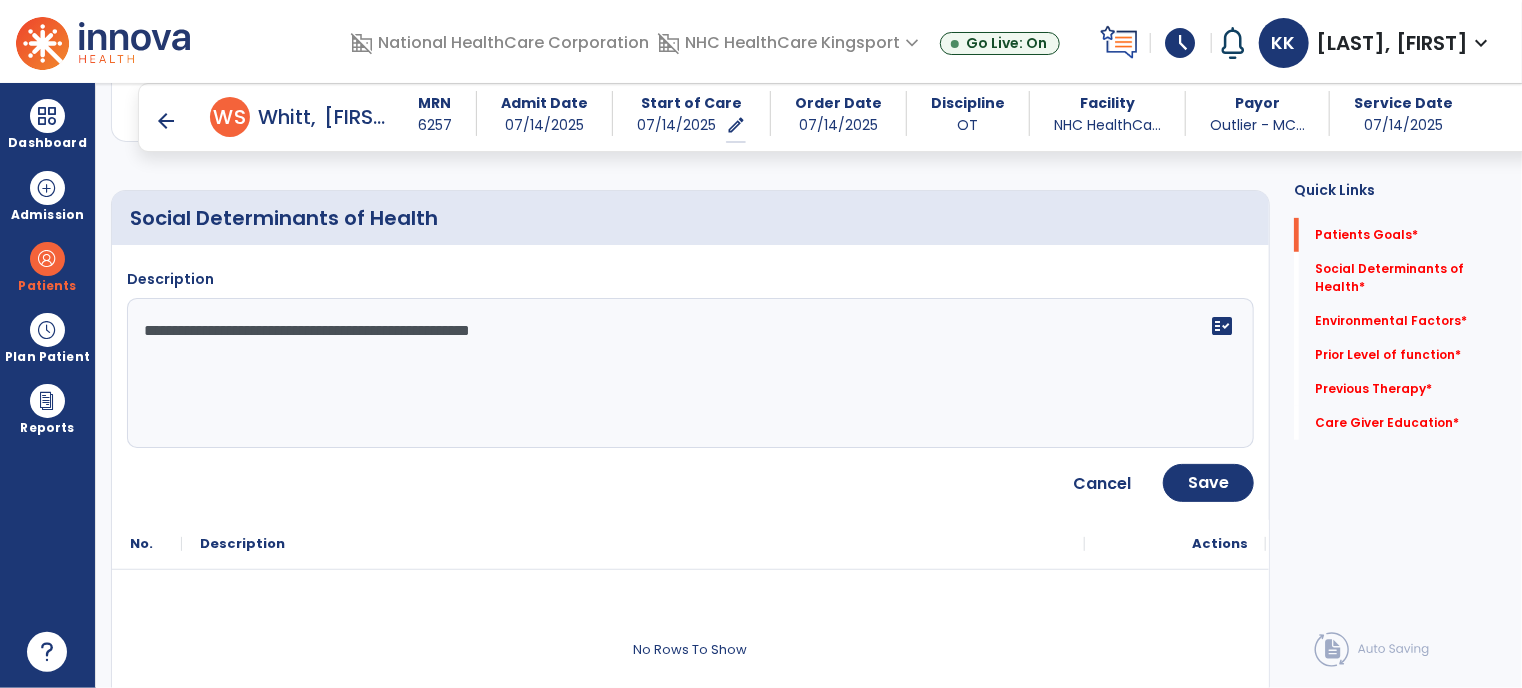 scroll, scrollTop: 356, scrollLeft: 0, axis: vertical 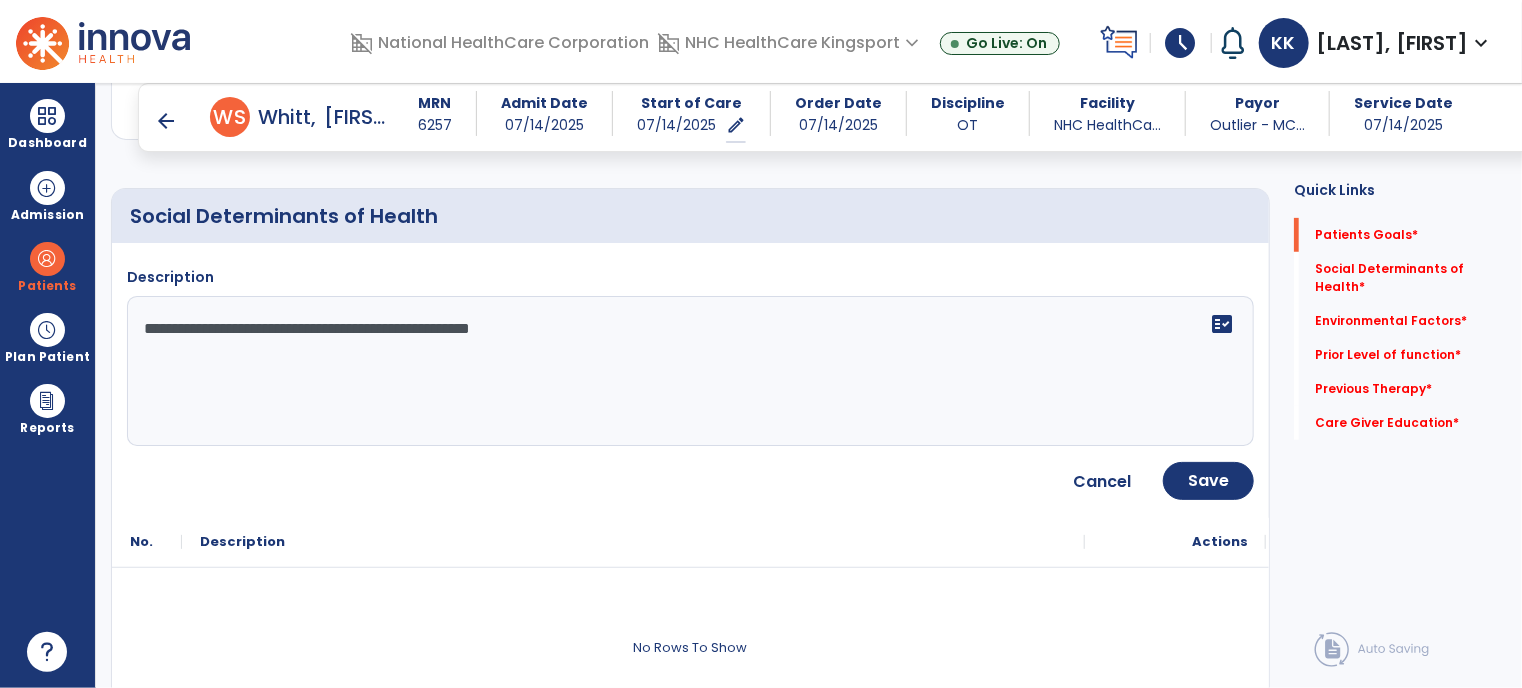 type on "**********" 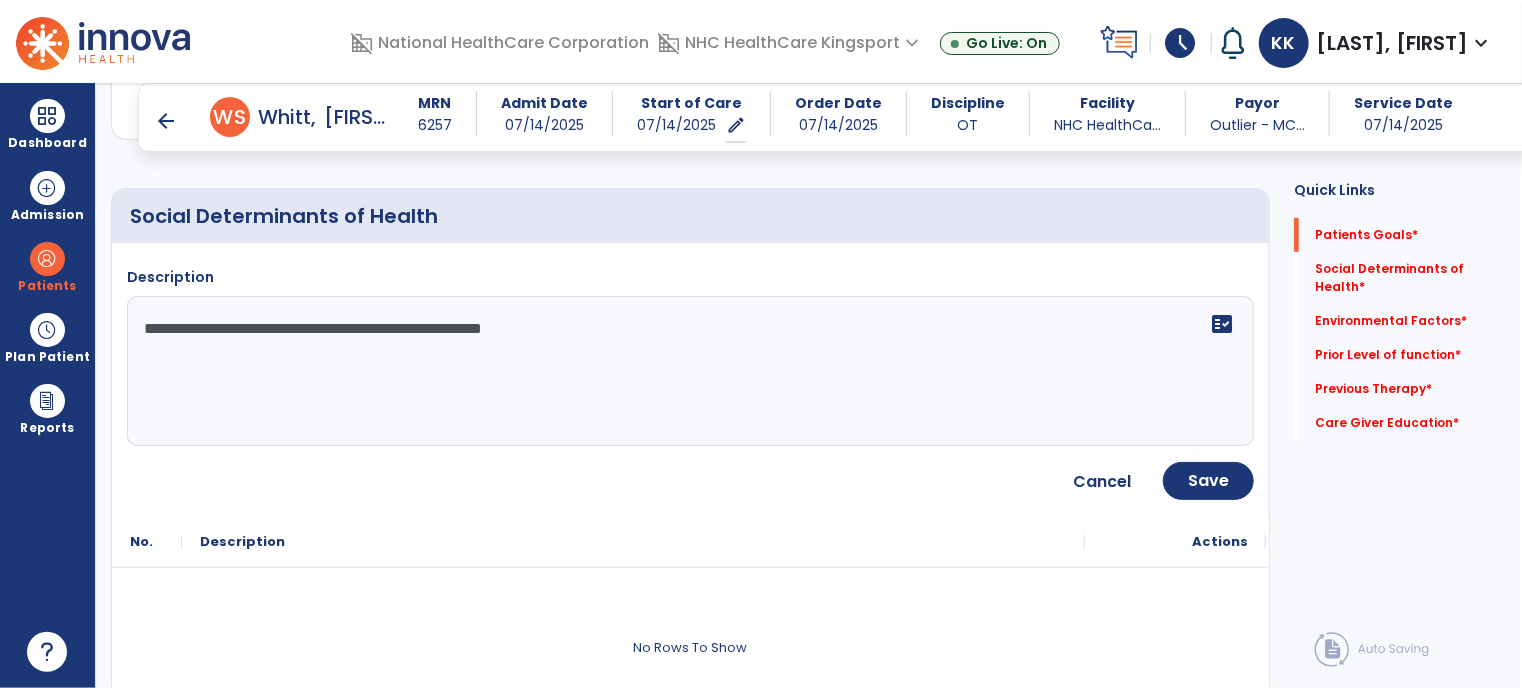 click on "**********" 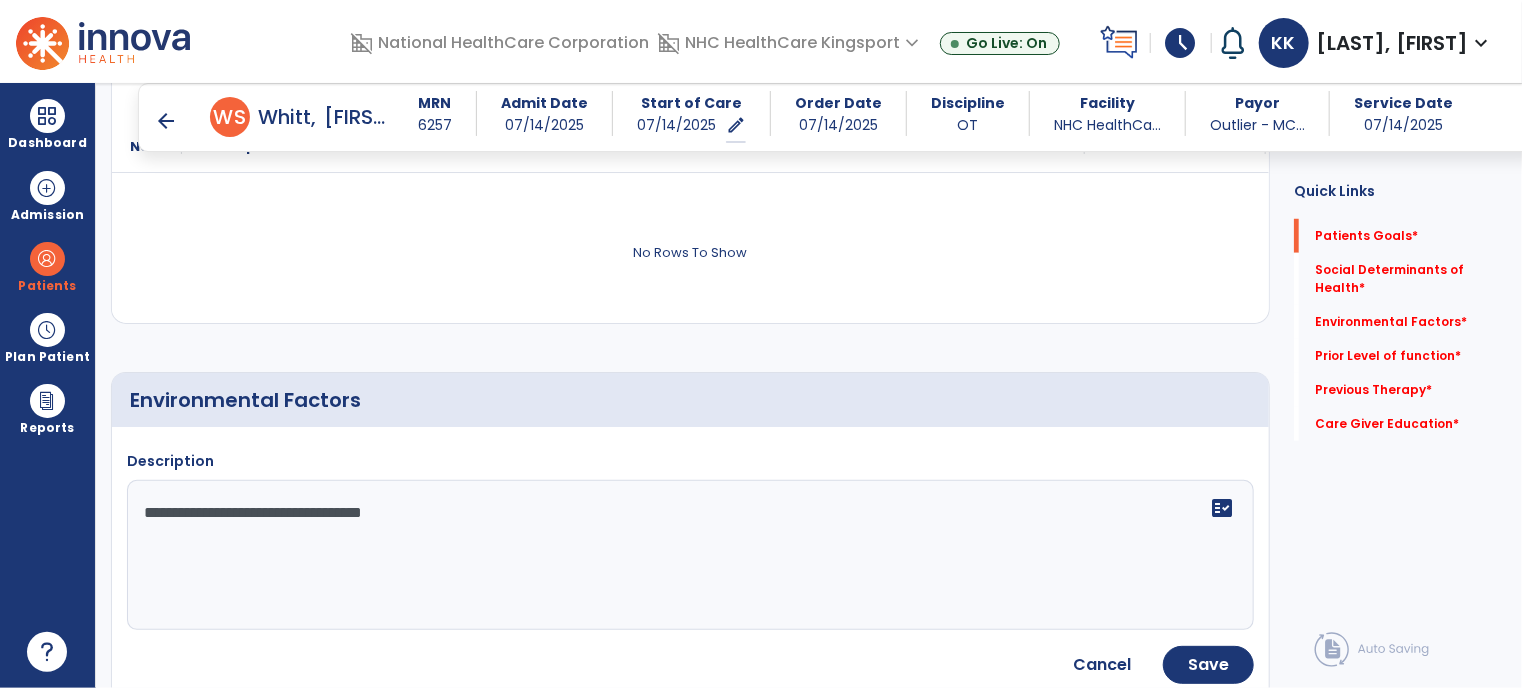 scroll, scrollTop: 774, scrollLeft: 0, axis: vertical 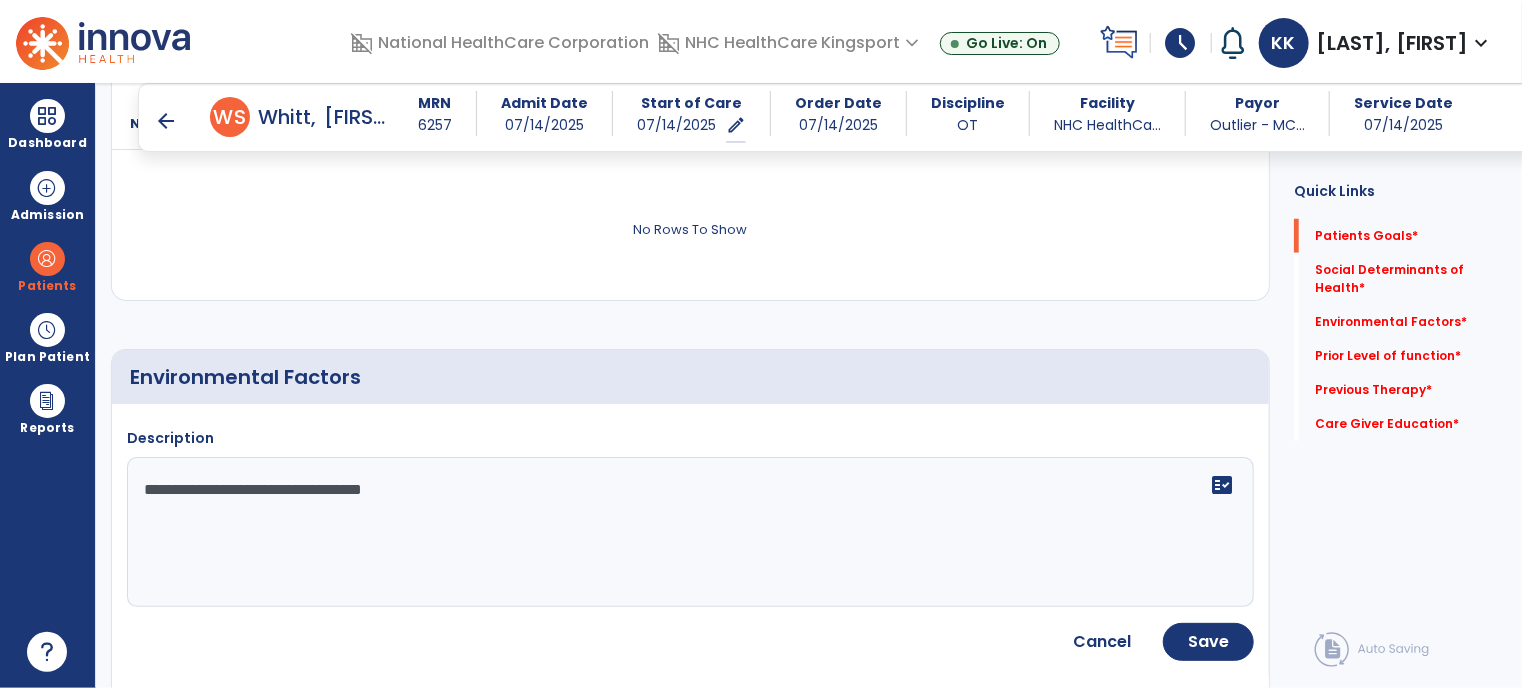 type on "**********" 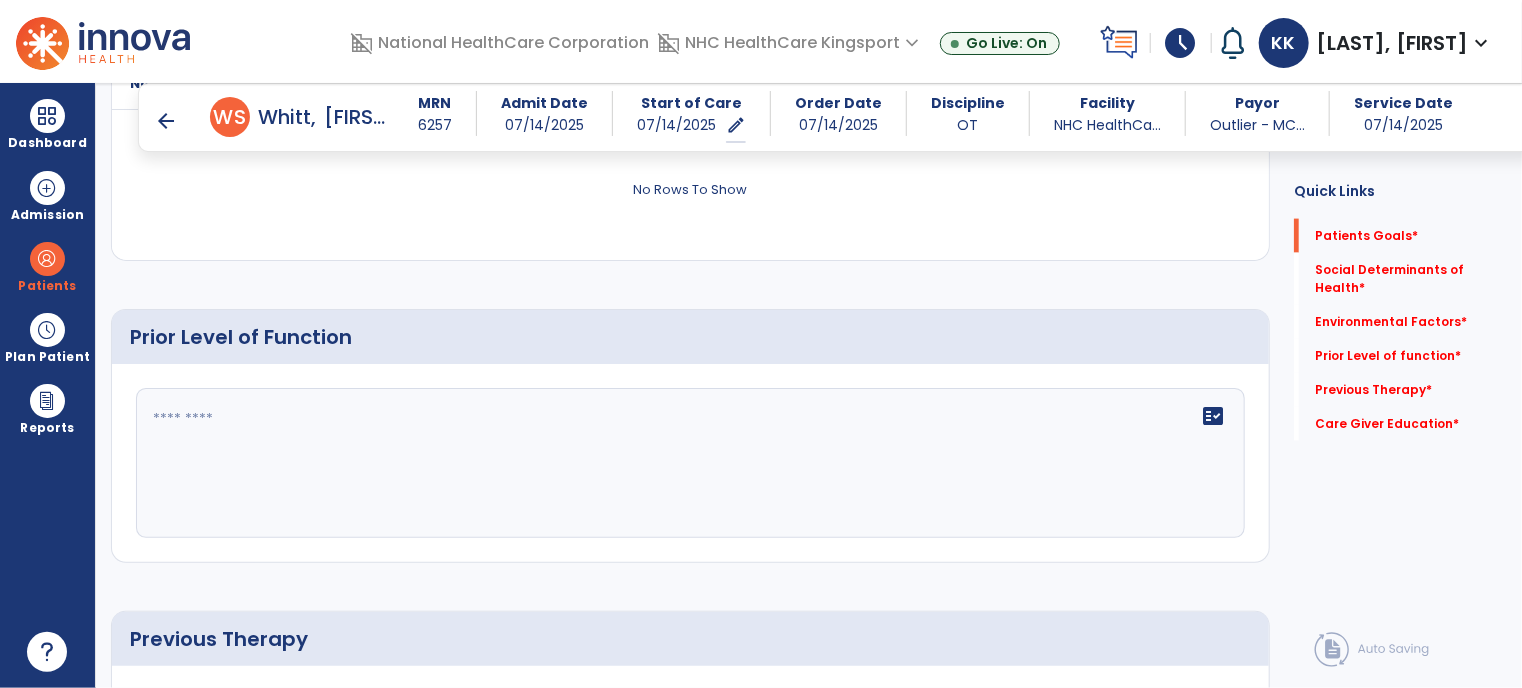 scroll, scrollTop: 1403, scrollLeft: 0, axis: vertical 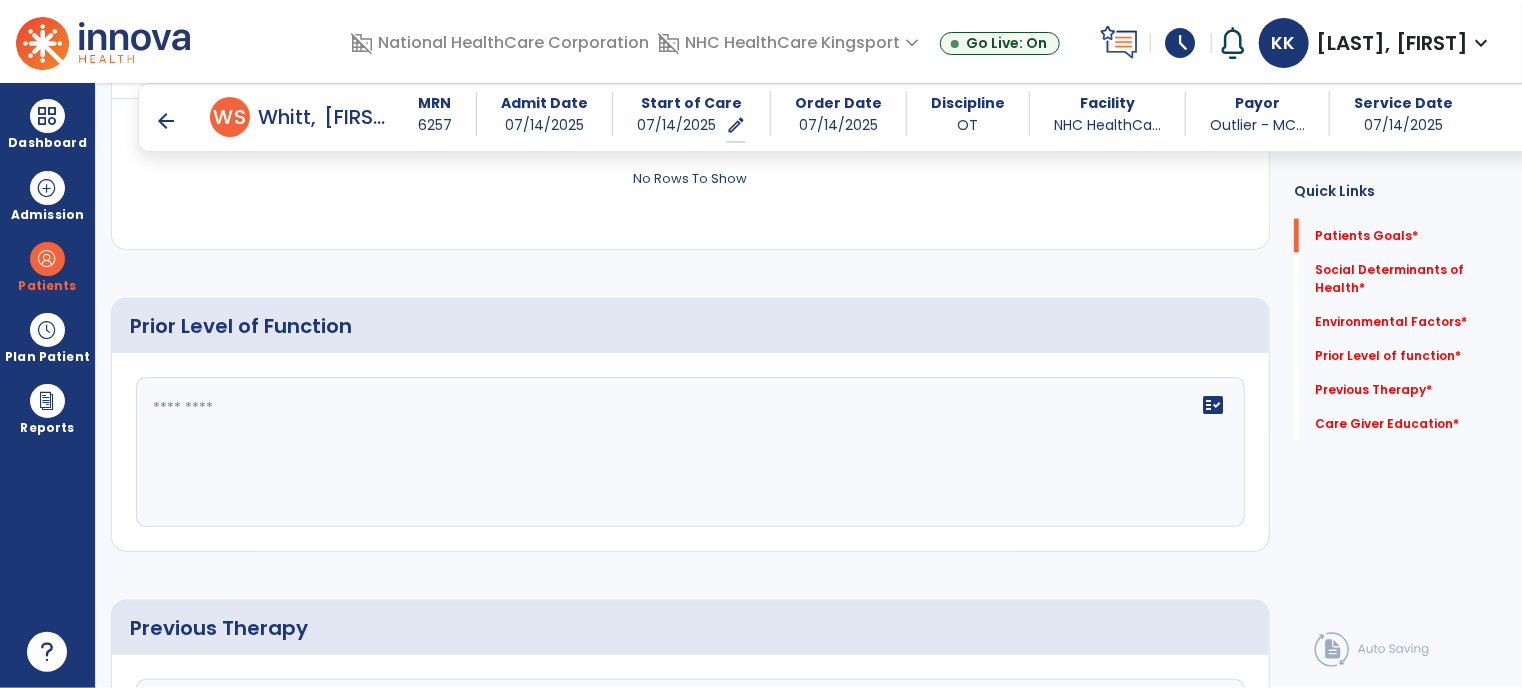 type on "**********" 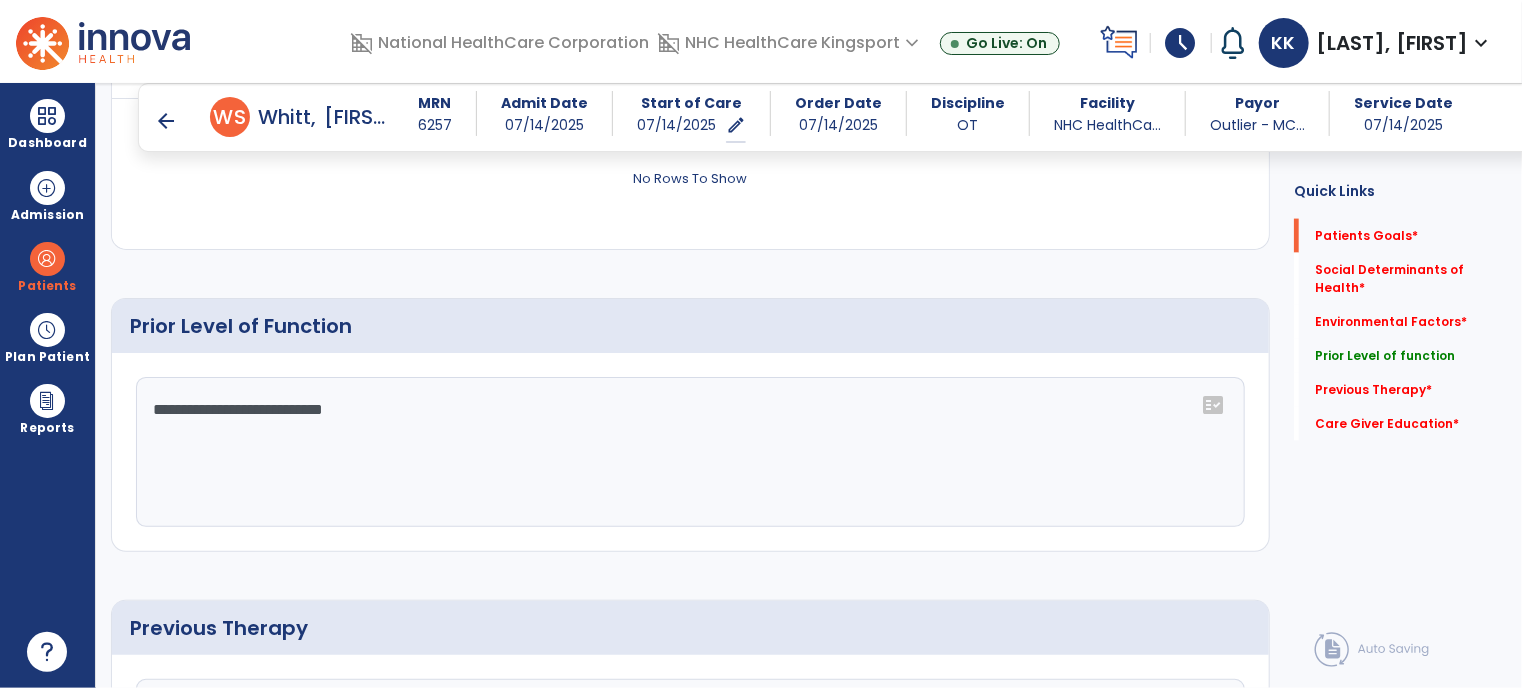 click on "**********" 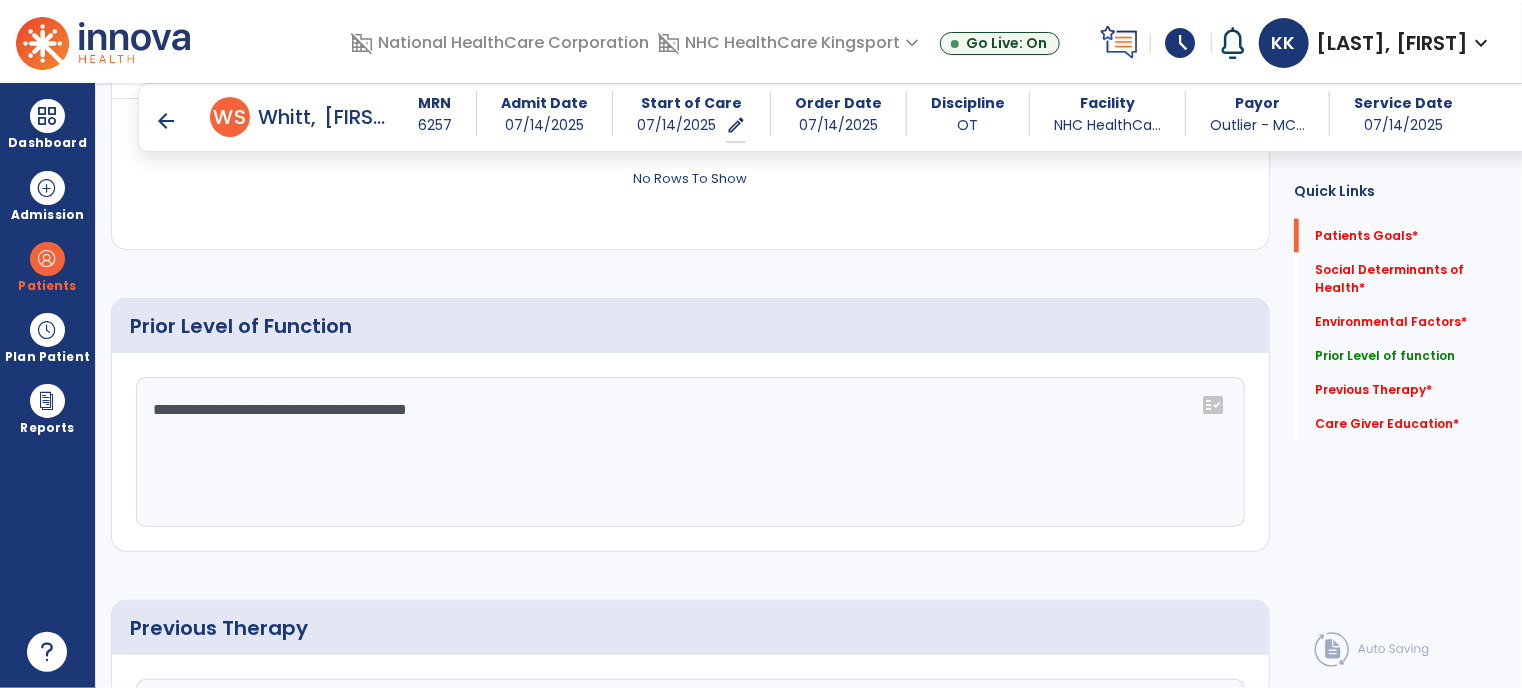 click on "**********" 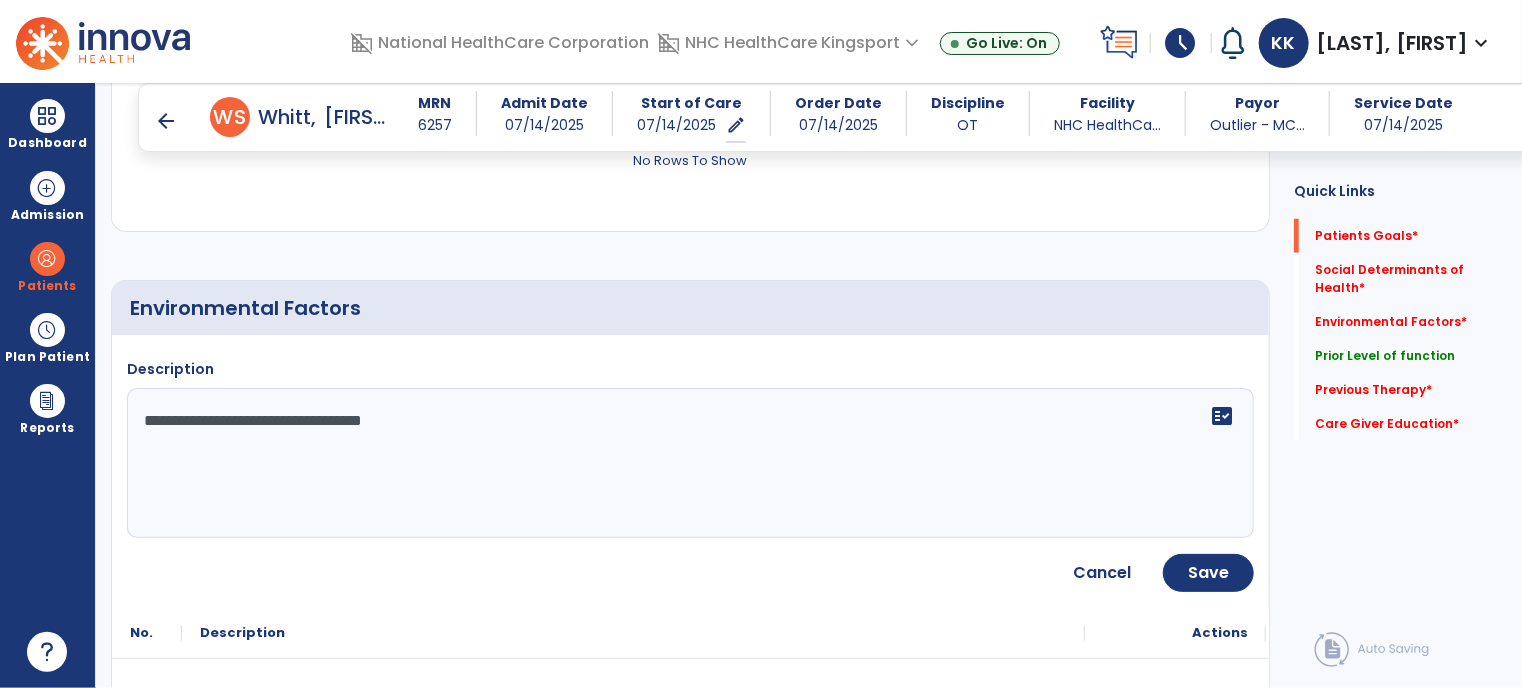 scroll, scrollTop: 843, scrollLeft: 0, axis: vertical 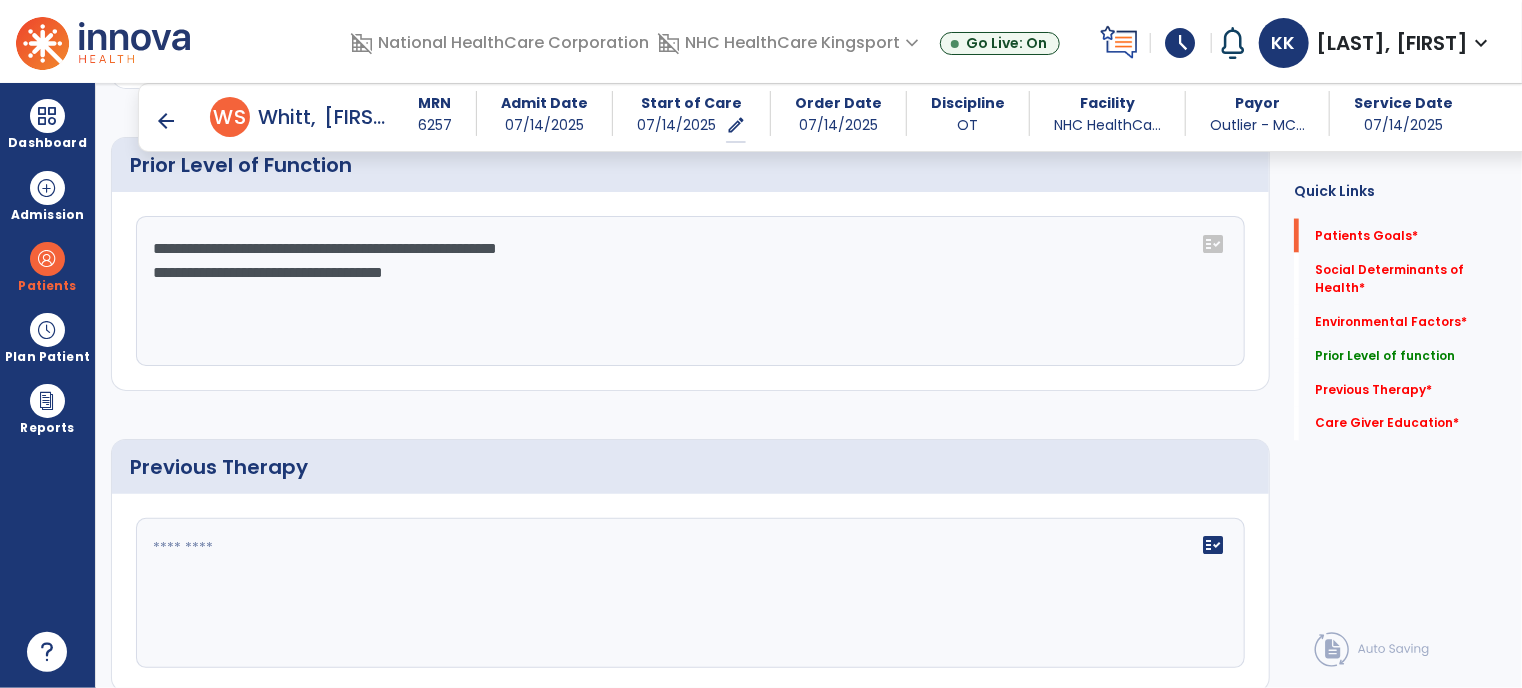 type on "**********" 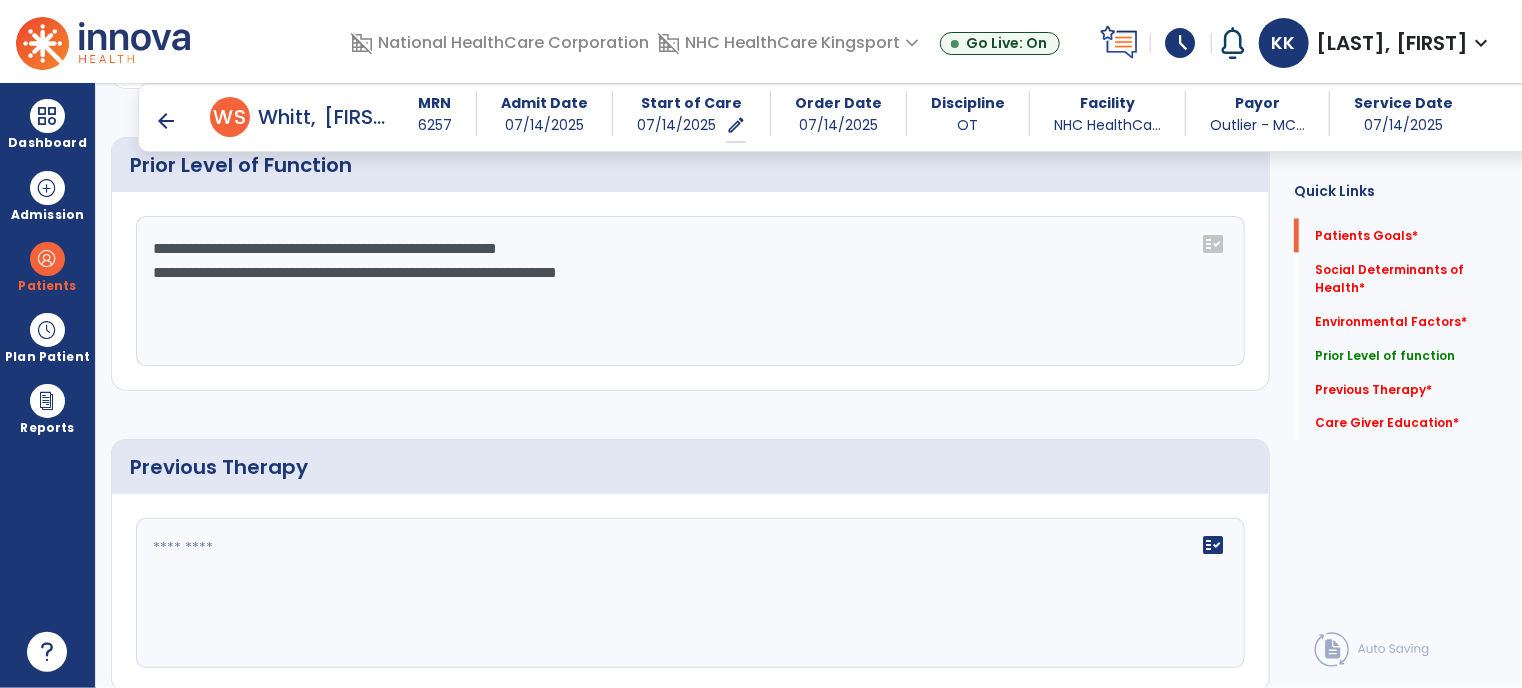 click on "**********" 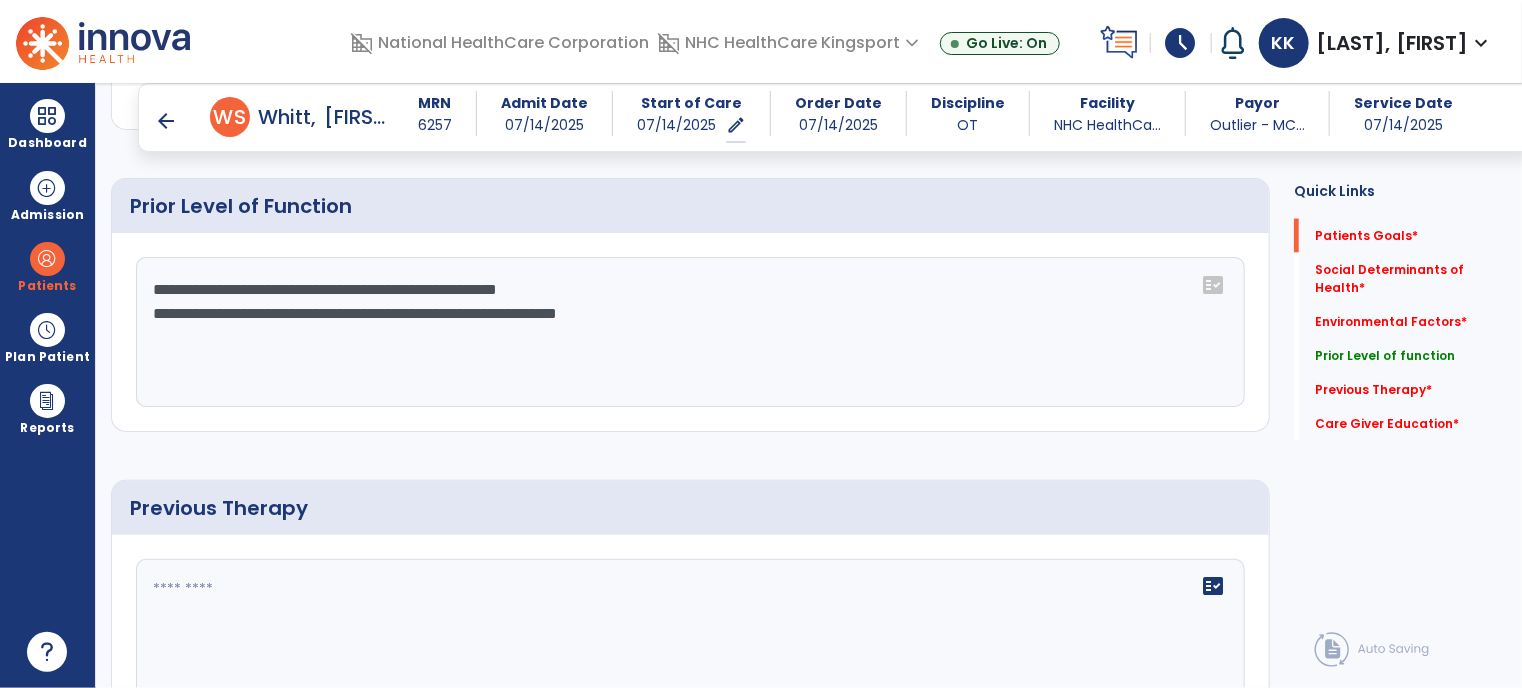 scroll, scrollTop: 1523, scrollLeft: 0, axis: vertical 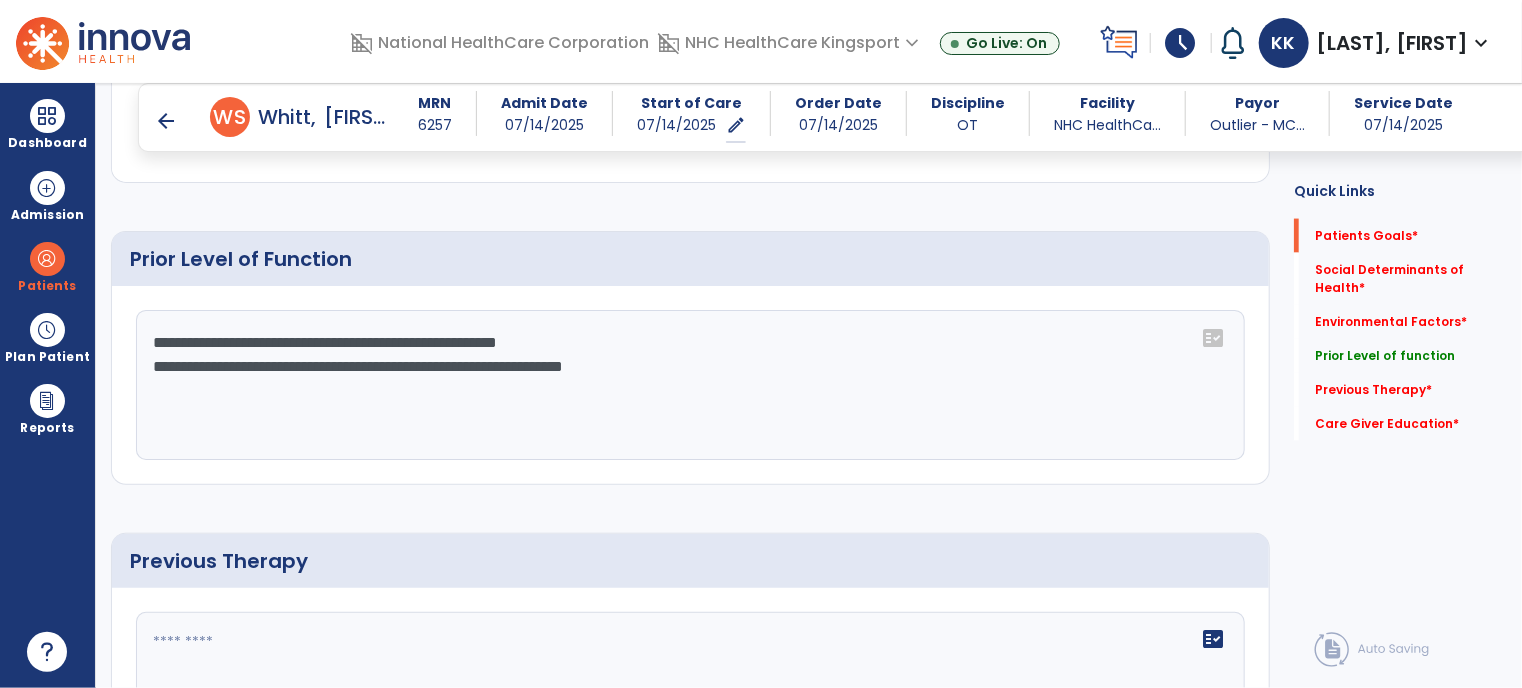 click on "**********" 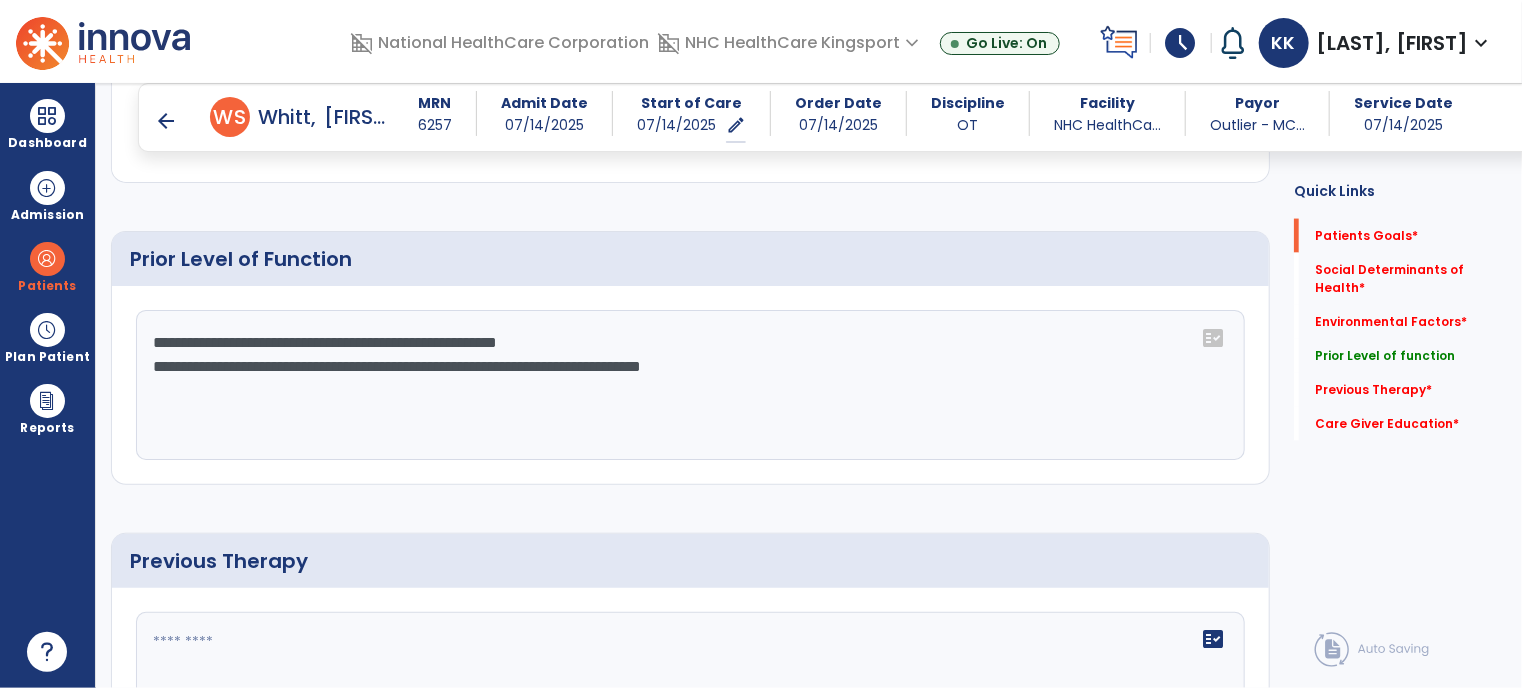 click on "**********" 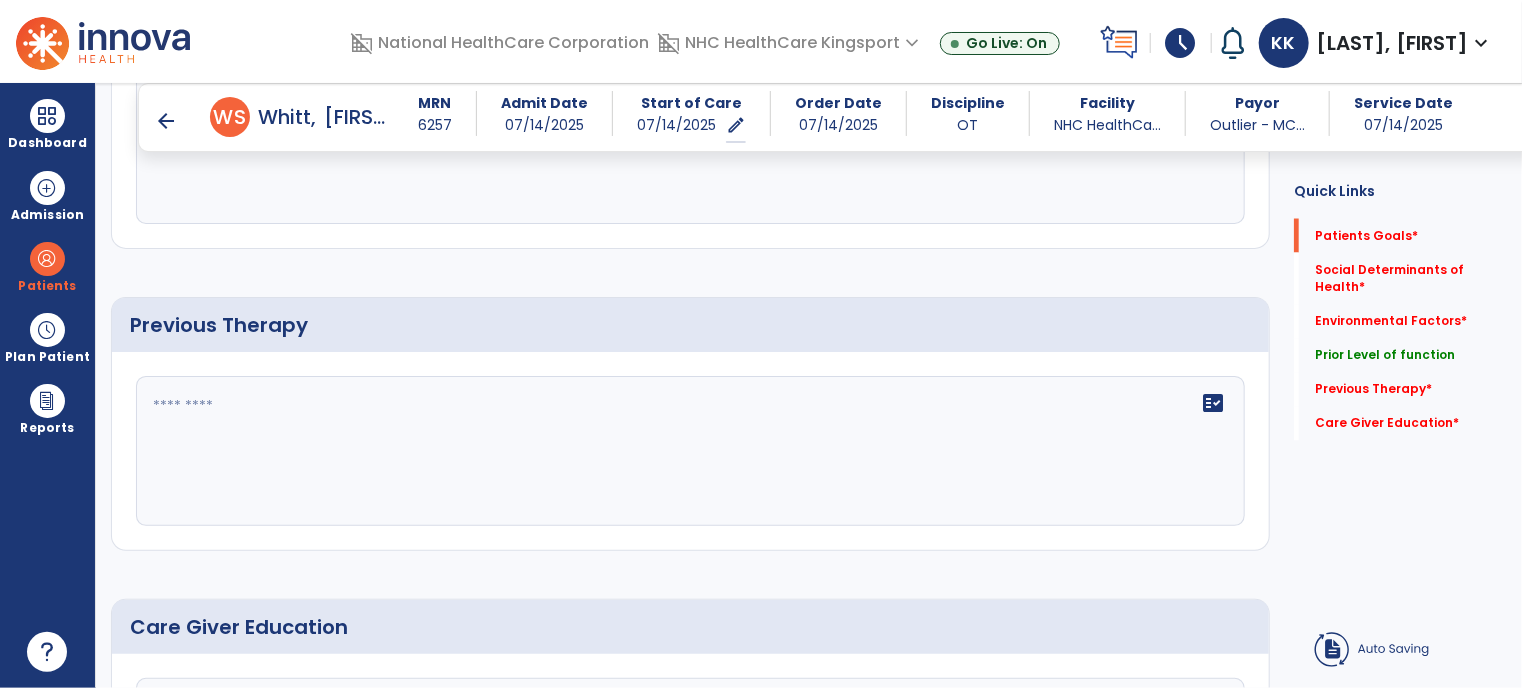 scroll, scrollTop: 1718, scrollLeft: 0, axis: vertical 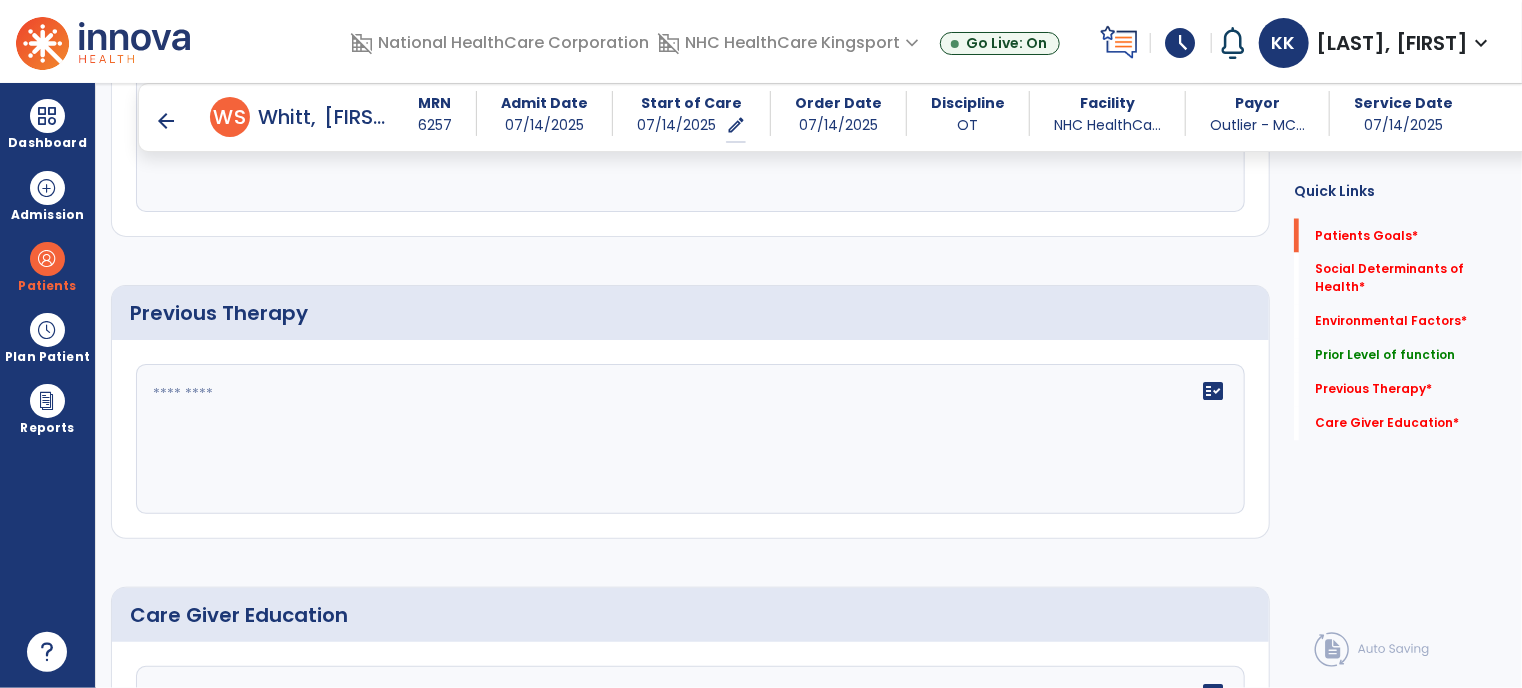 type on "**********" 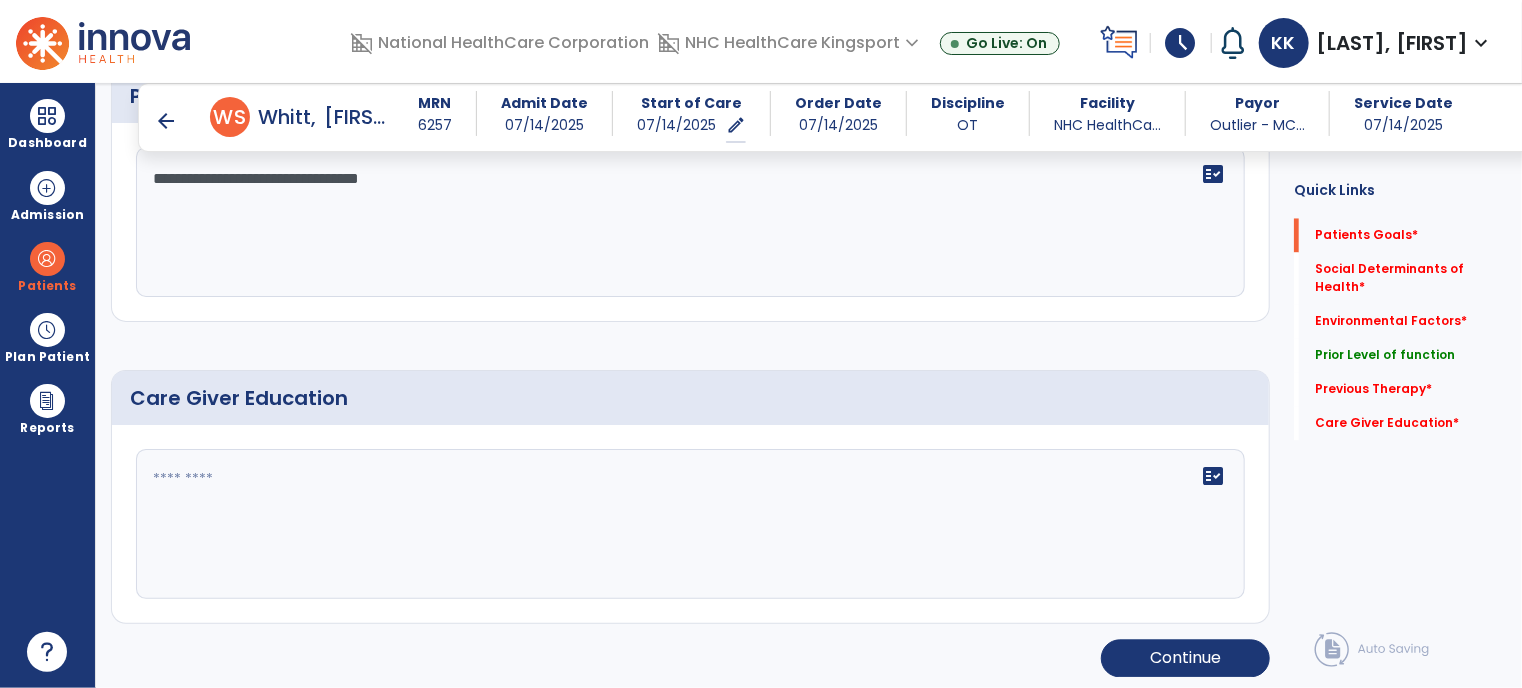 type on "**********" 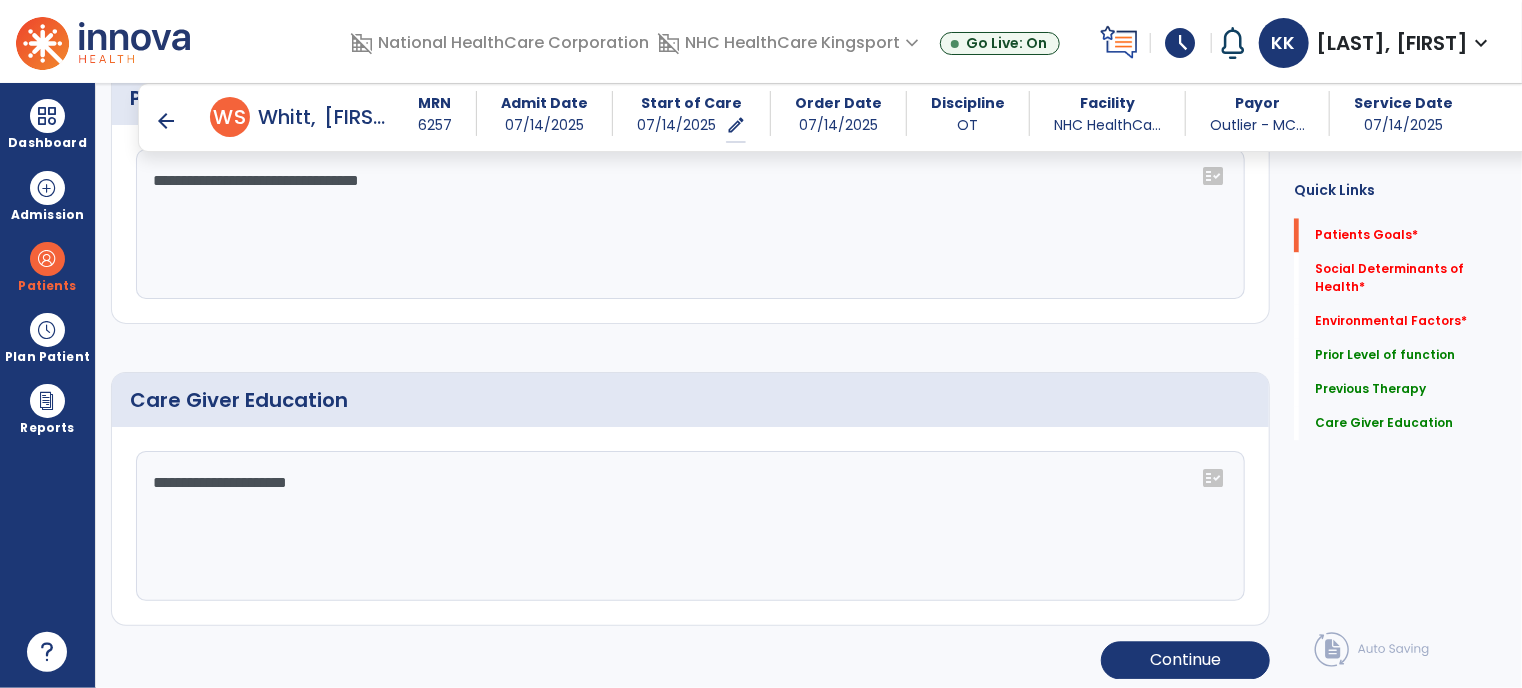 scroll, scrollTop: 1935, scrollLeft: 0, axis: vertical 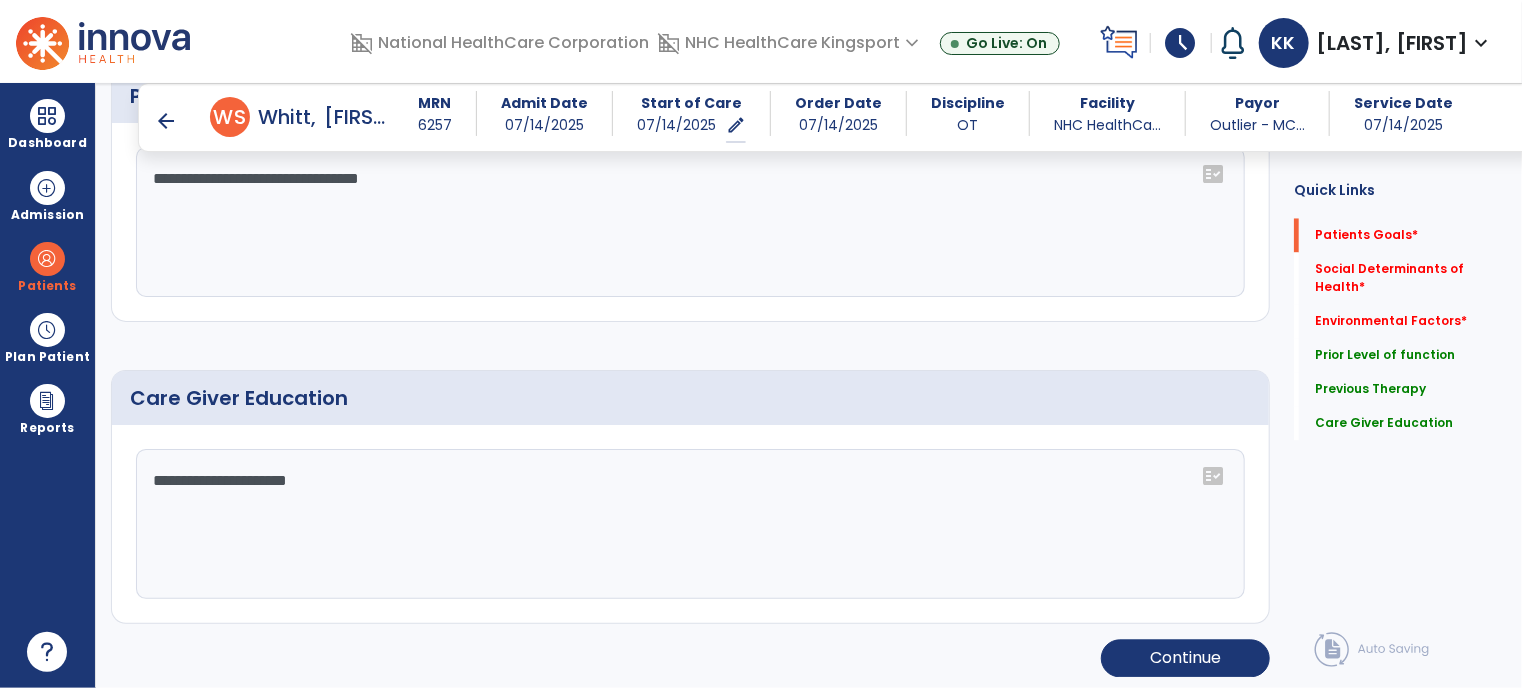 click on "**********" 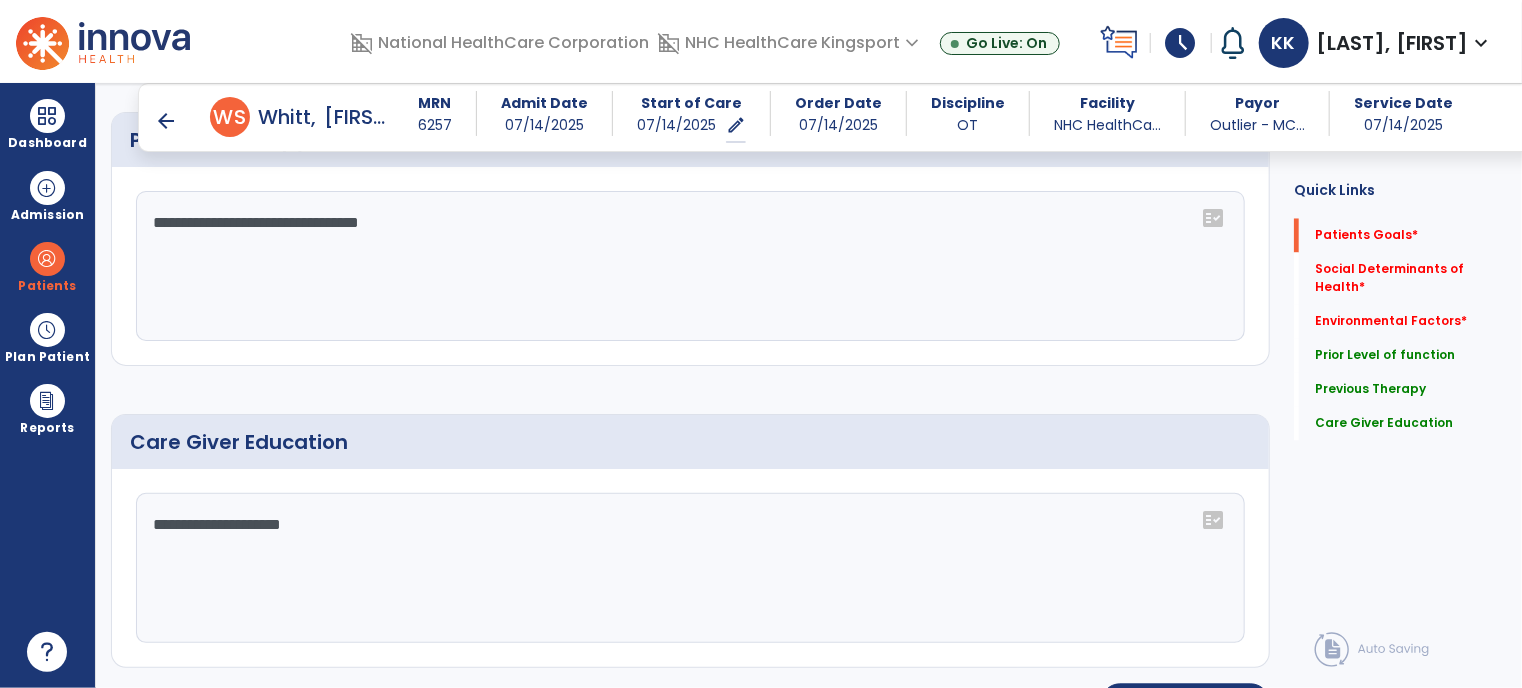 scroll, scrollTop: 1935, scrollLeft: 0, axis: vertical 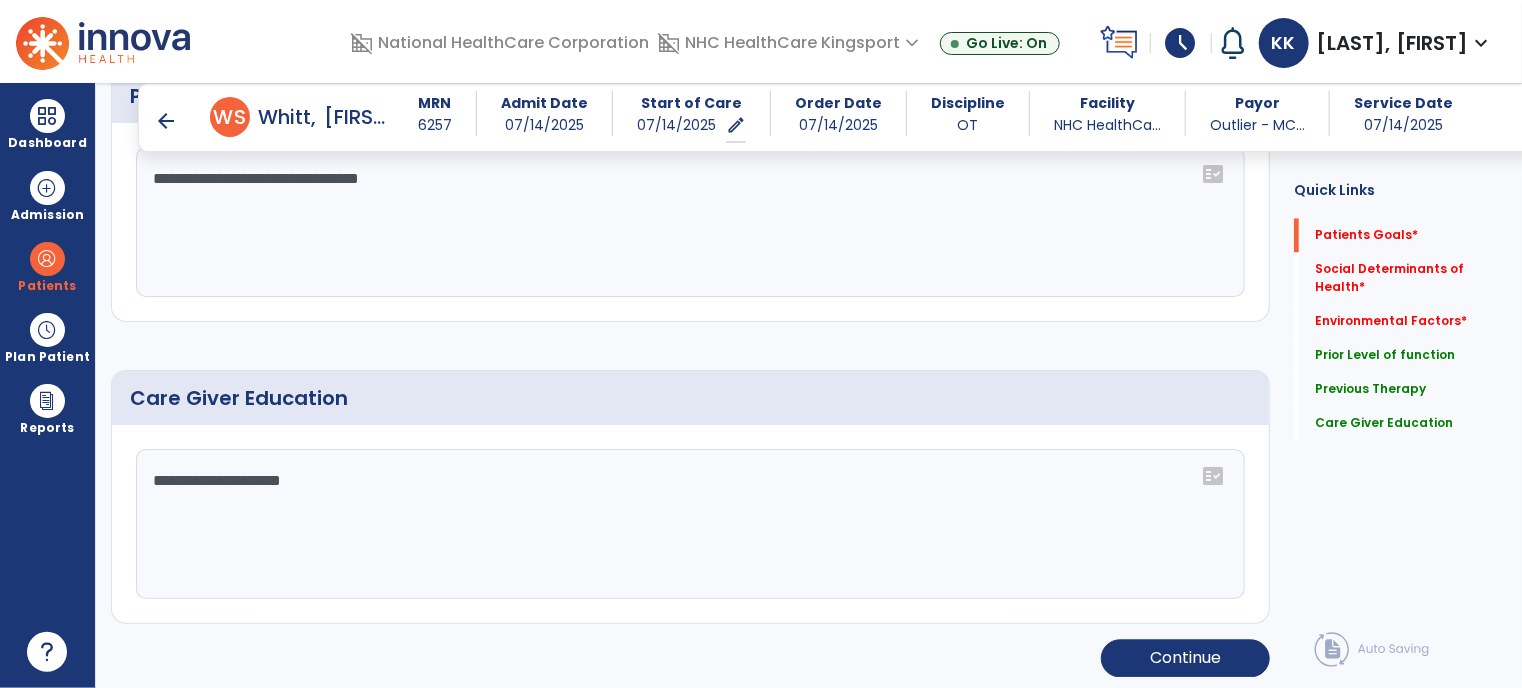 click on "**********" 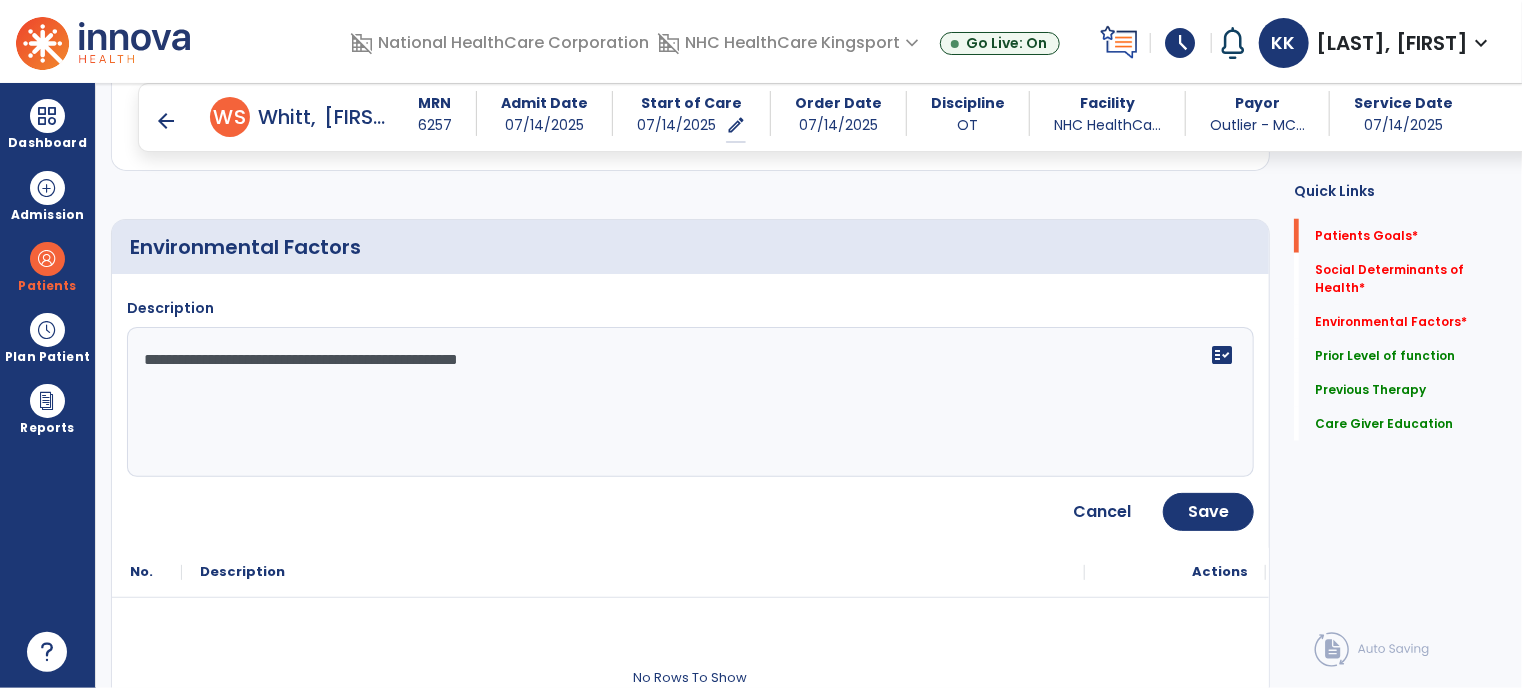 scroll, scrollTop: 902, scrollLeft: 0, axis: vertical 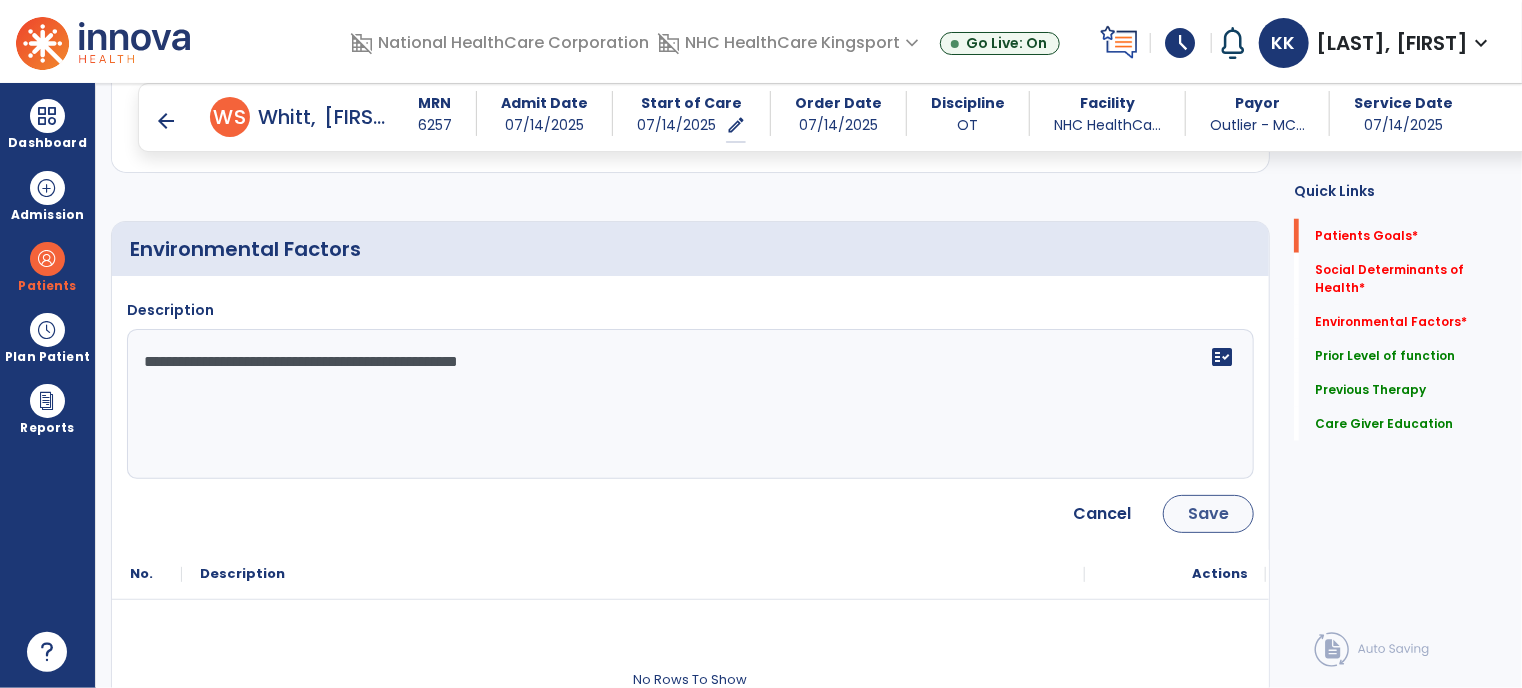 type on "**********" 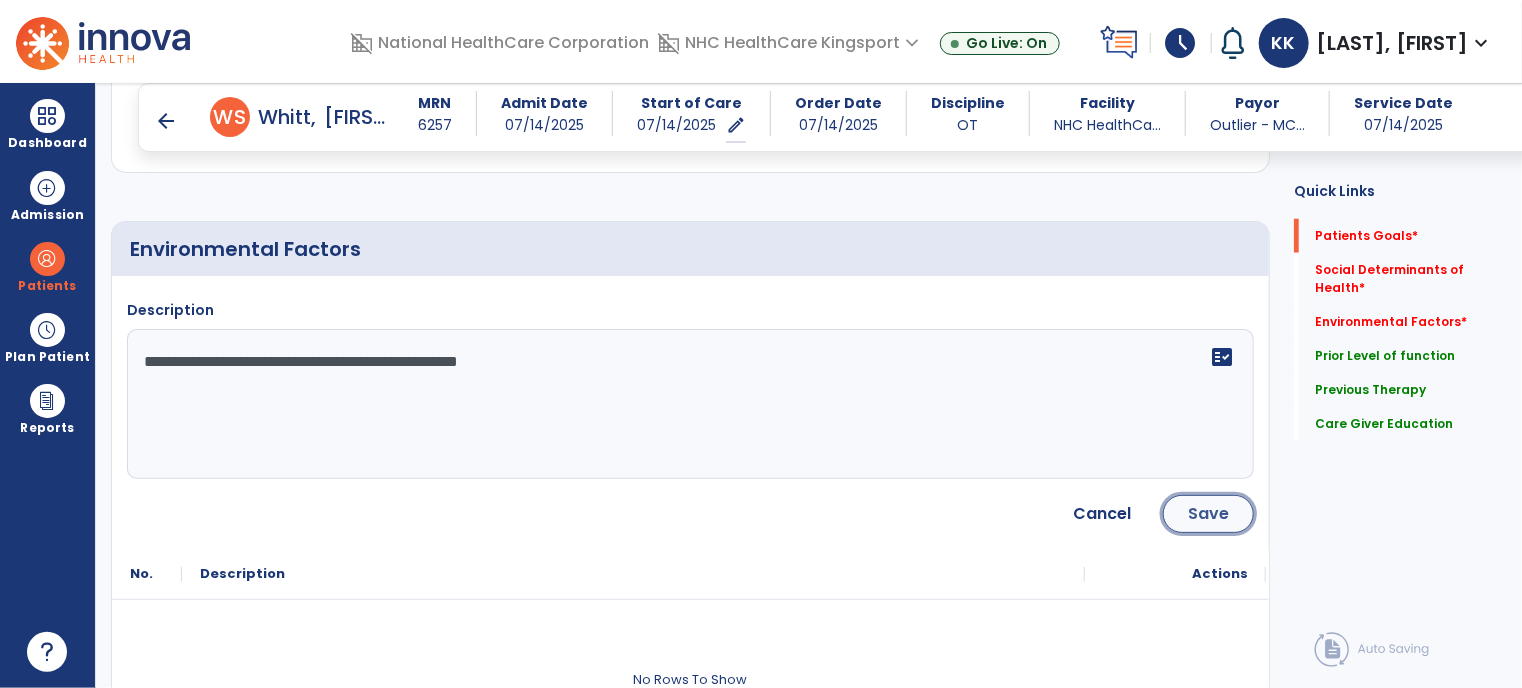 click on "Save" 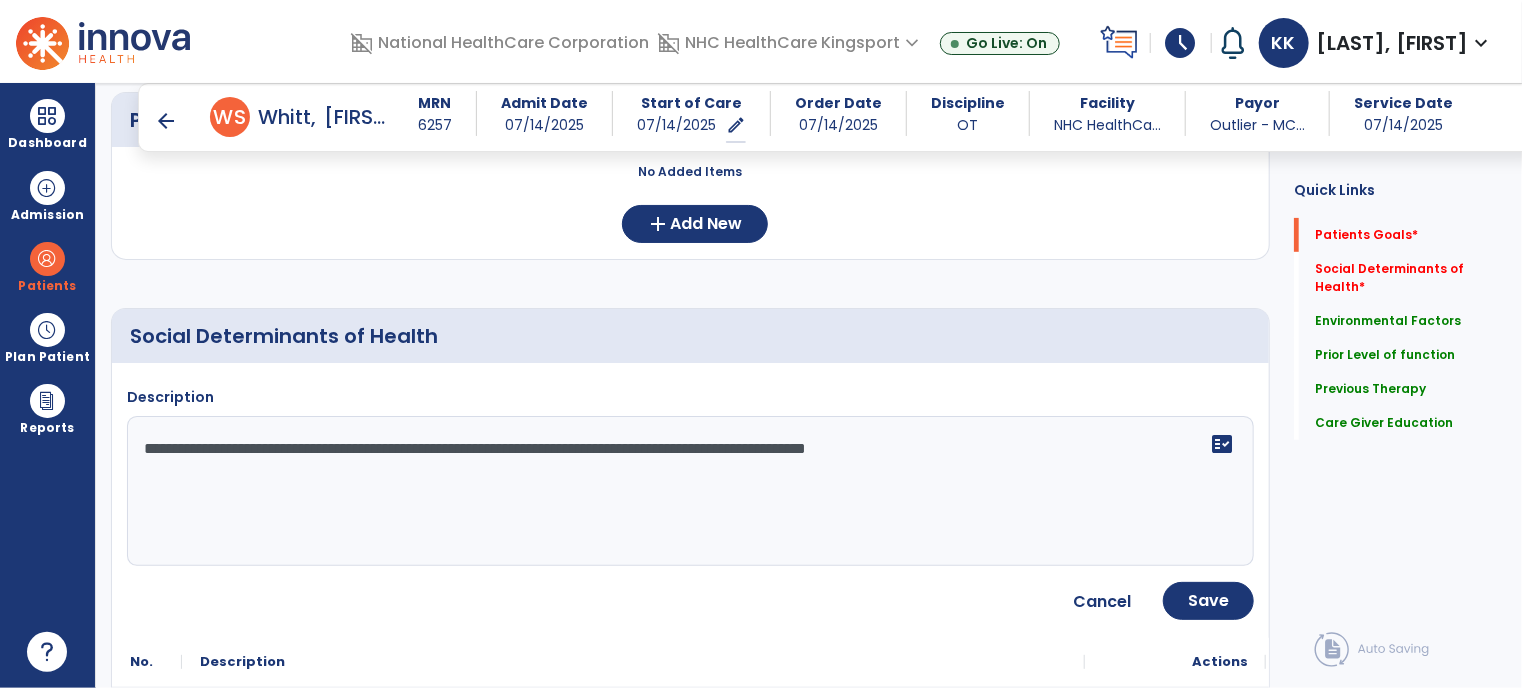 scroll, scrollTop: 232, scrollLeft: 0, axis: vertical 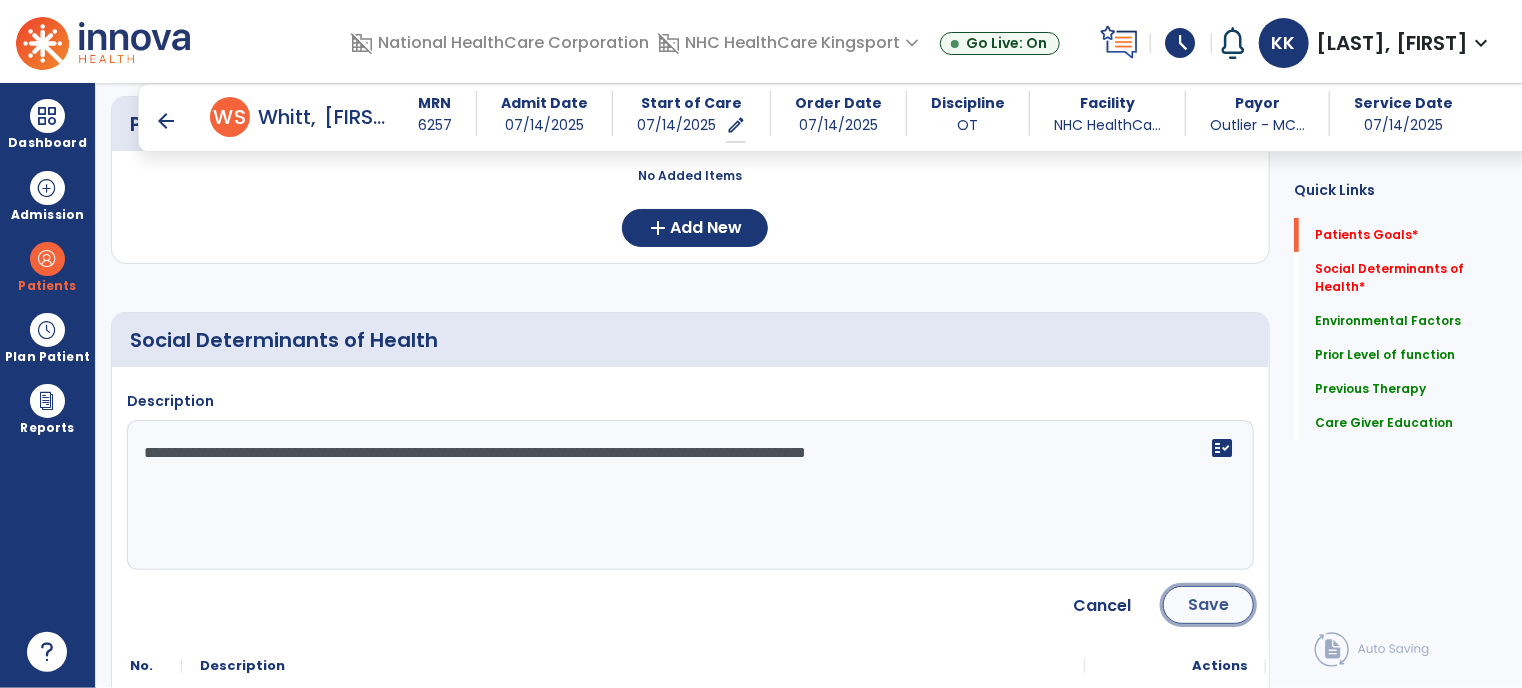 click on "Save" 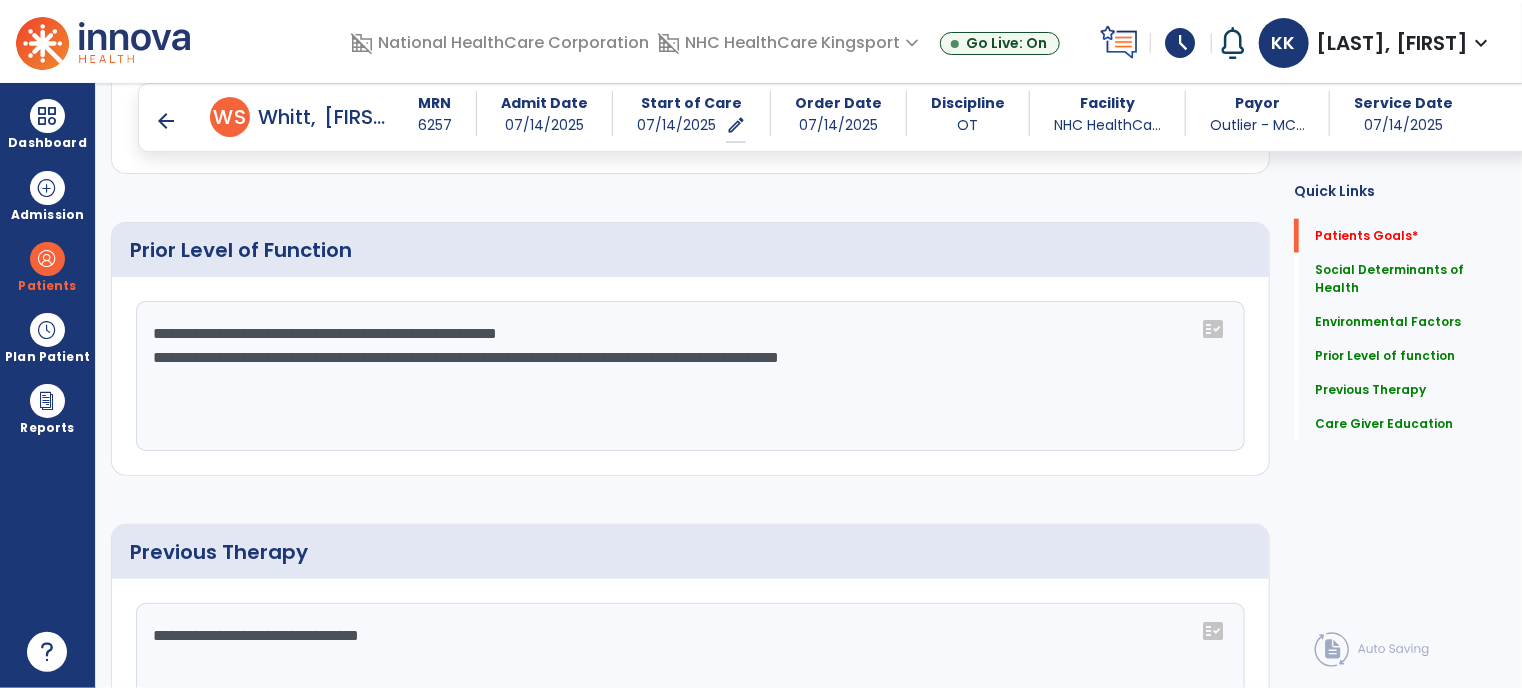 scroll, scrollTop: 967, scrollLeft: 0, axis: vertical 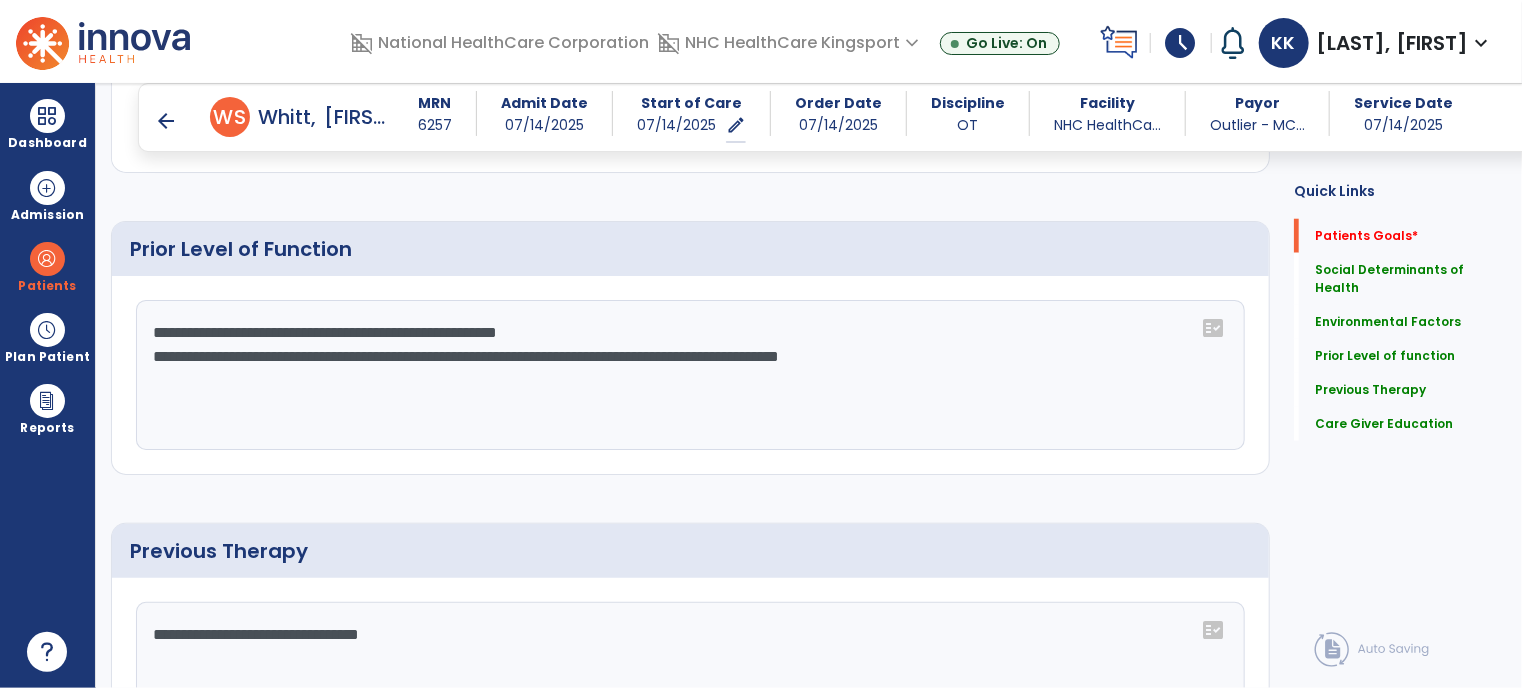 click on "**********" 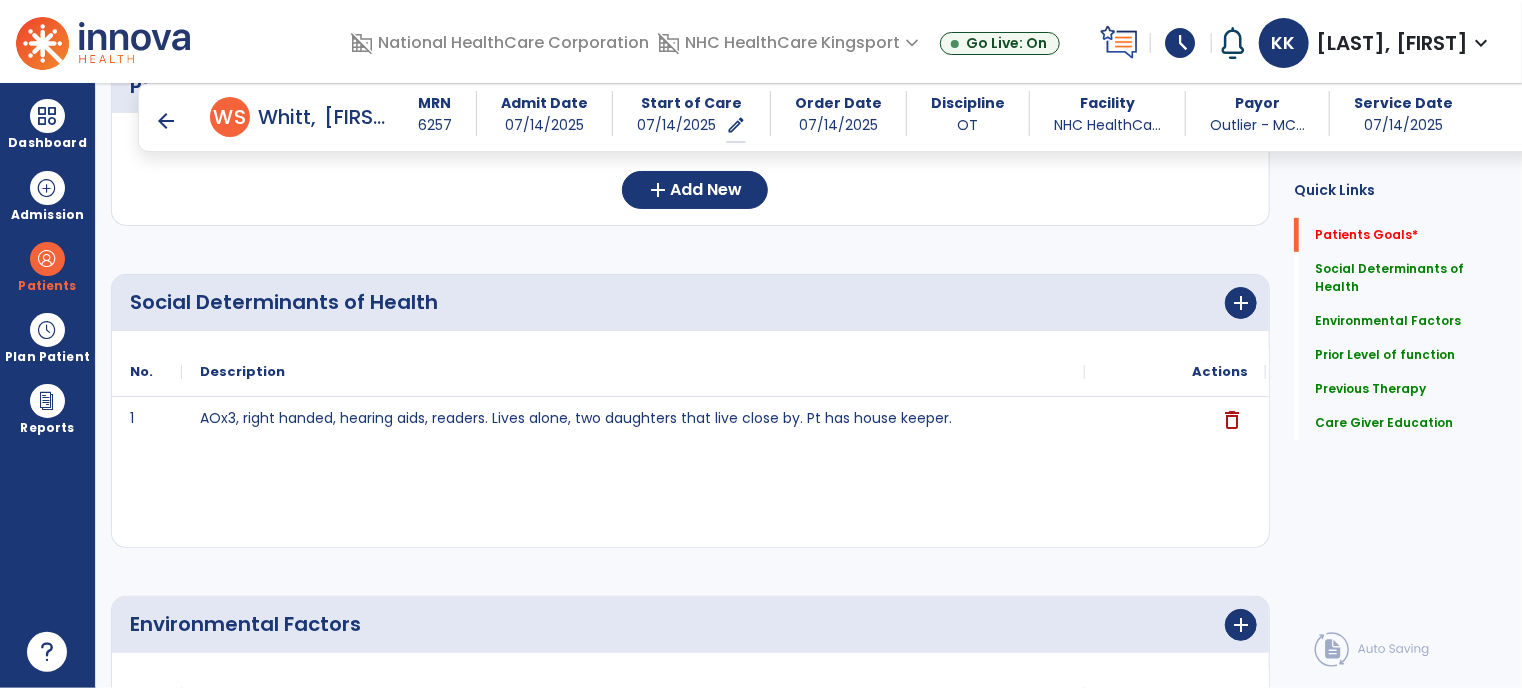 scroll, scrollTop: 0, scrollLeft: 0, axis: both 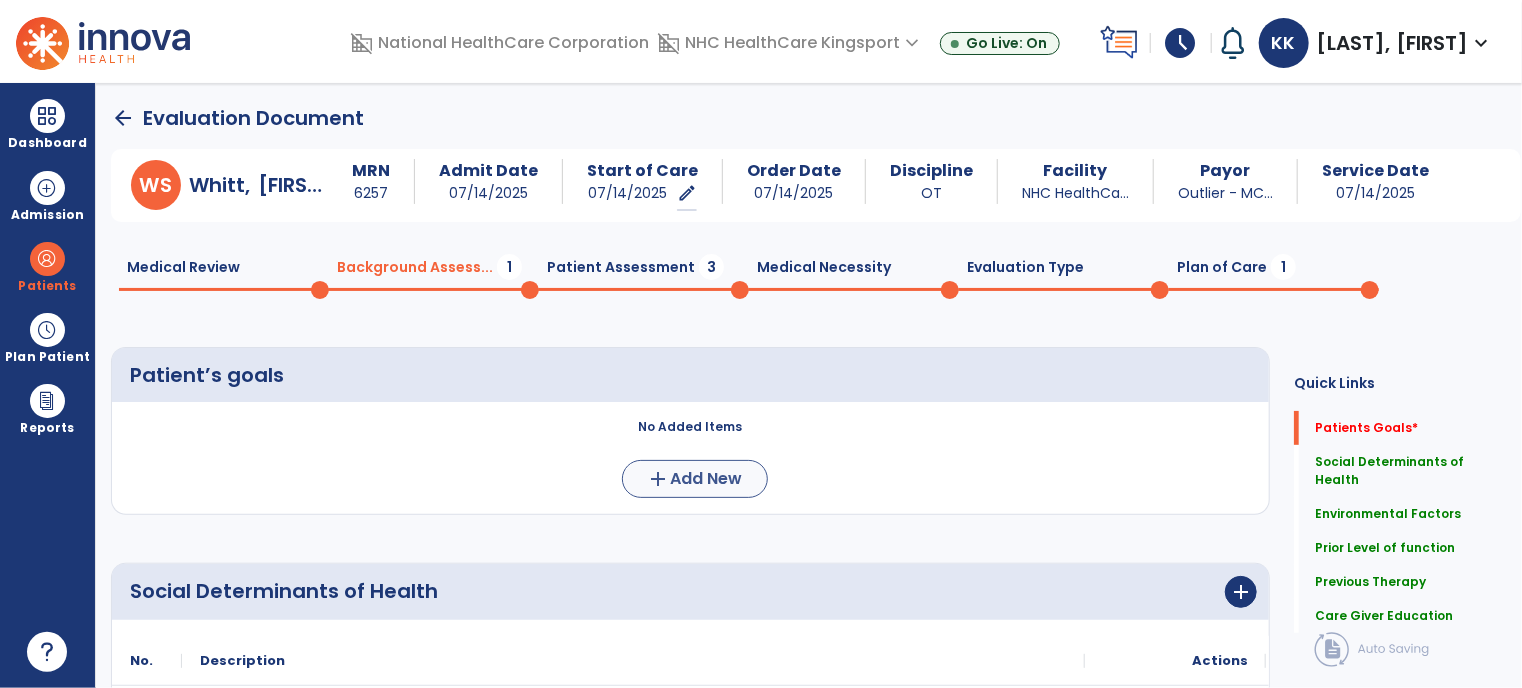 type on "**********" 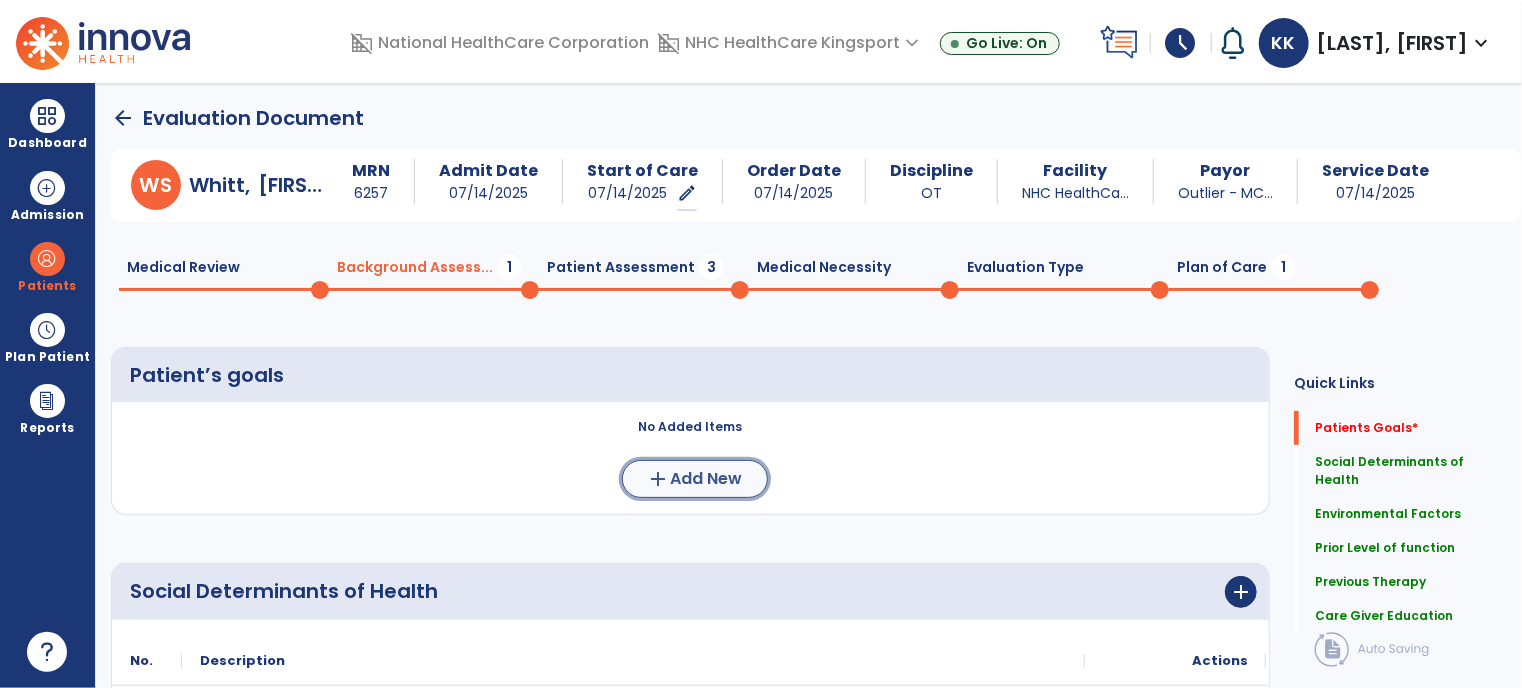 click on "Add New" 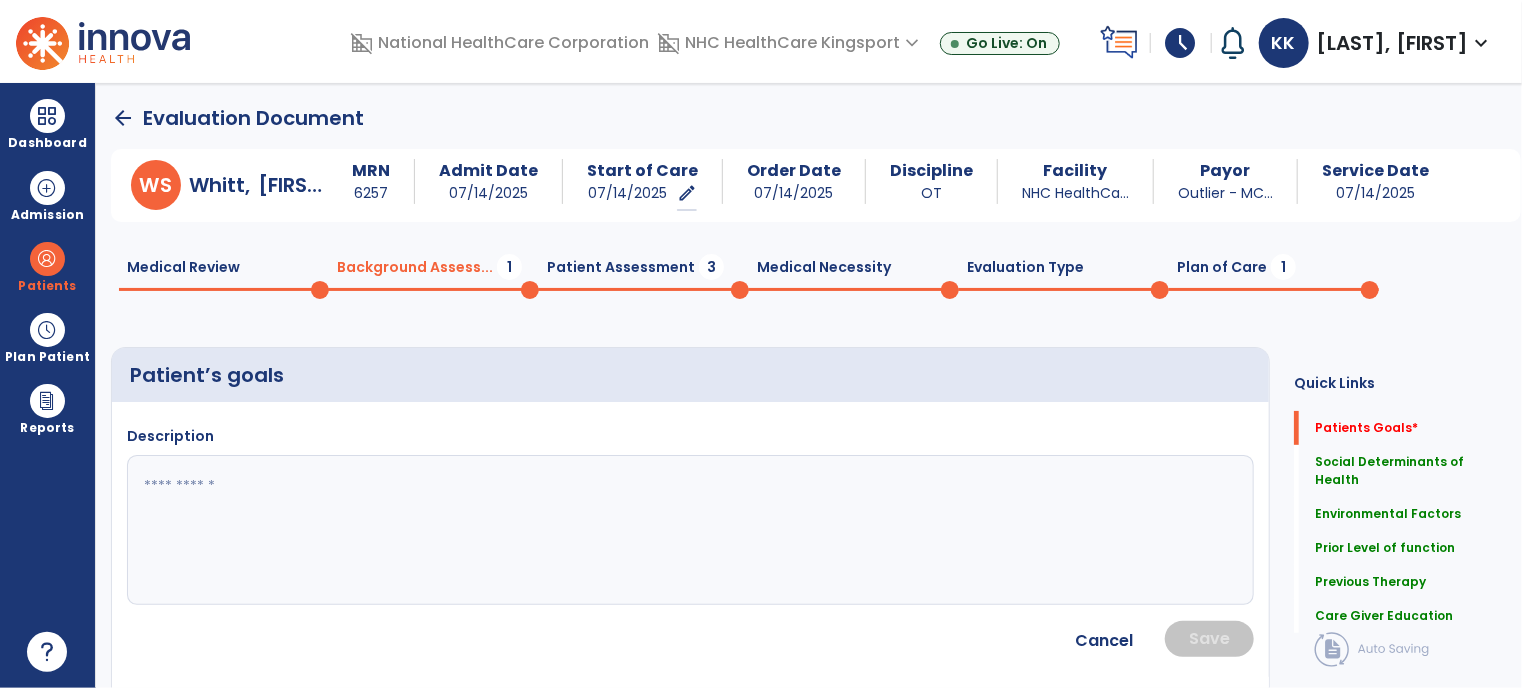click 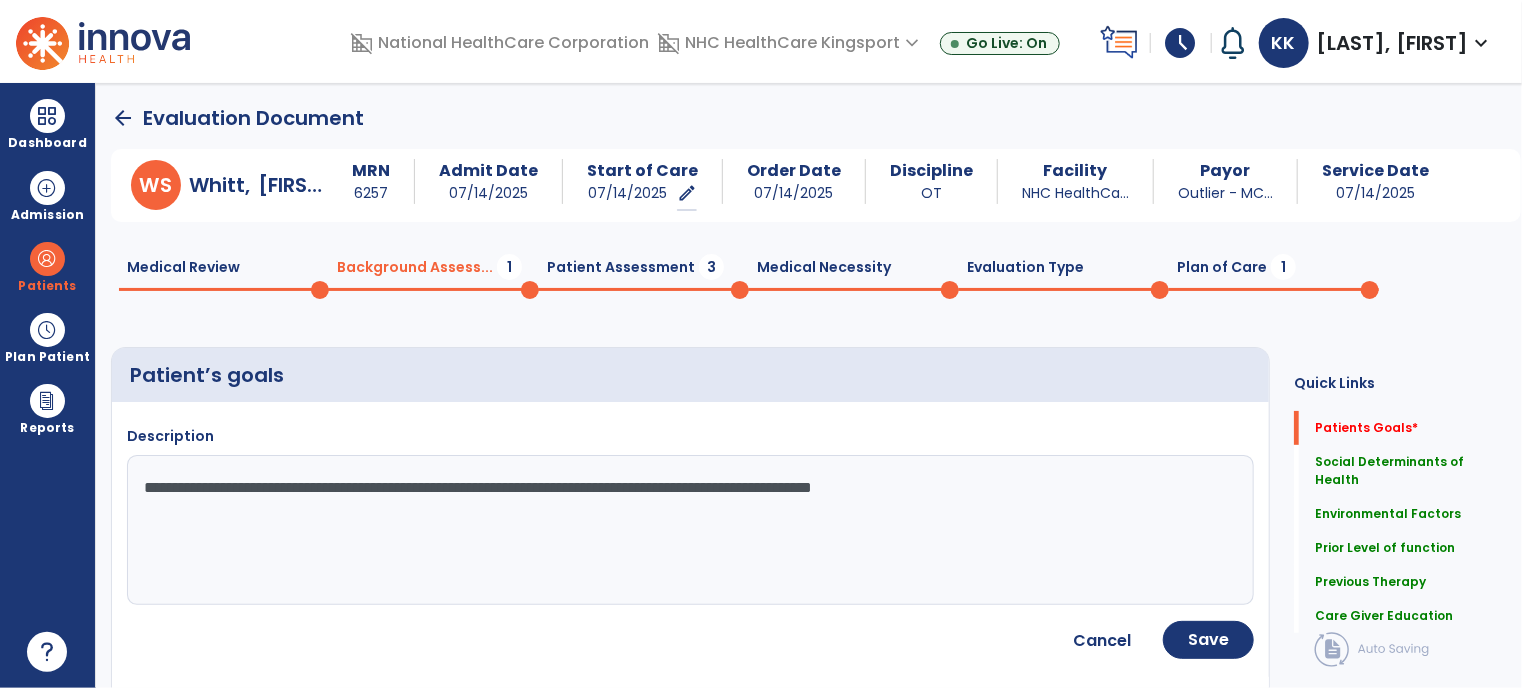 click on "**********" 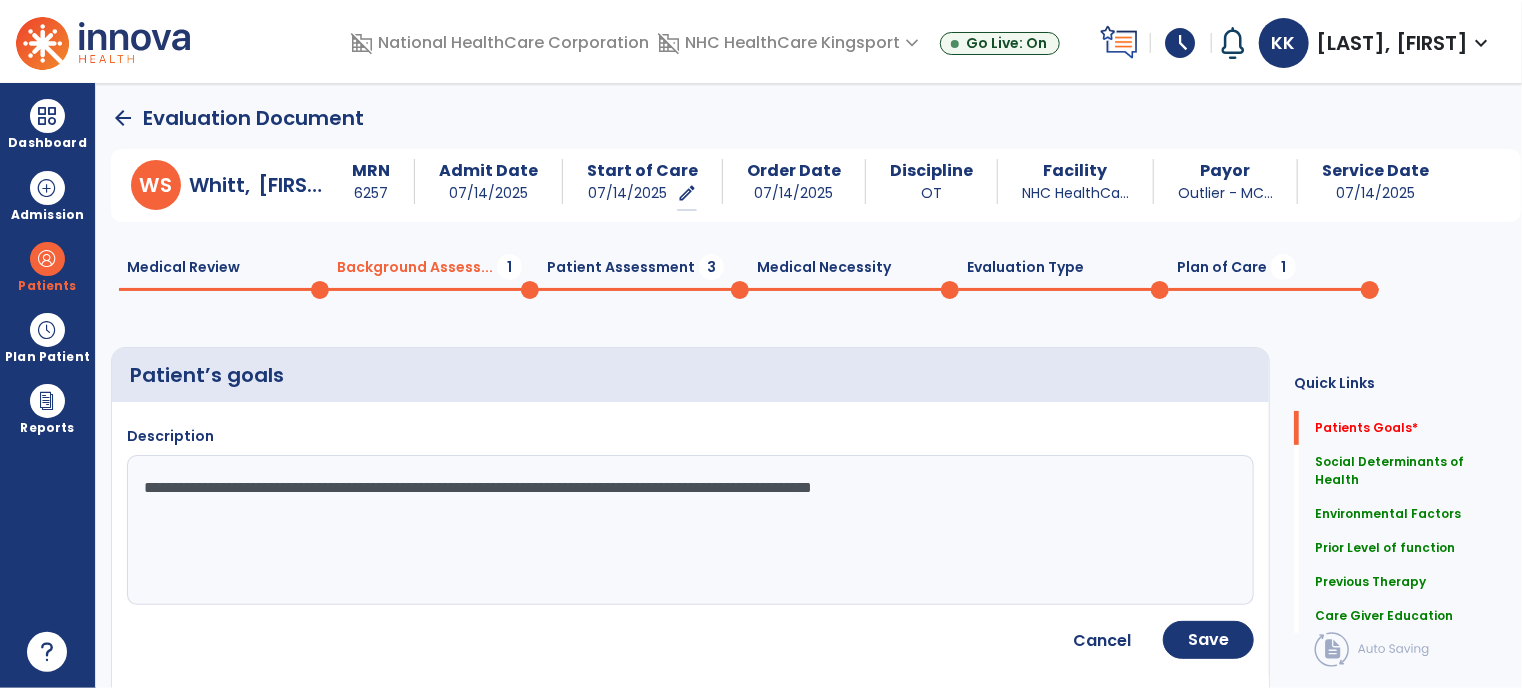 click on "**********" 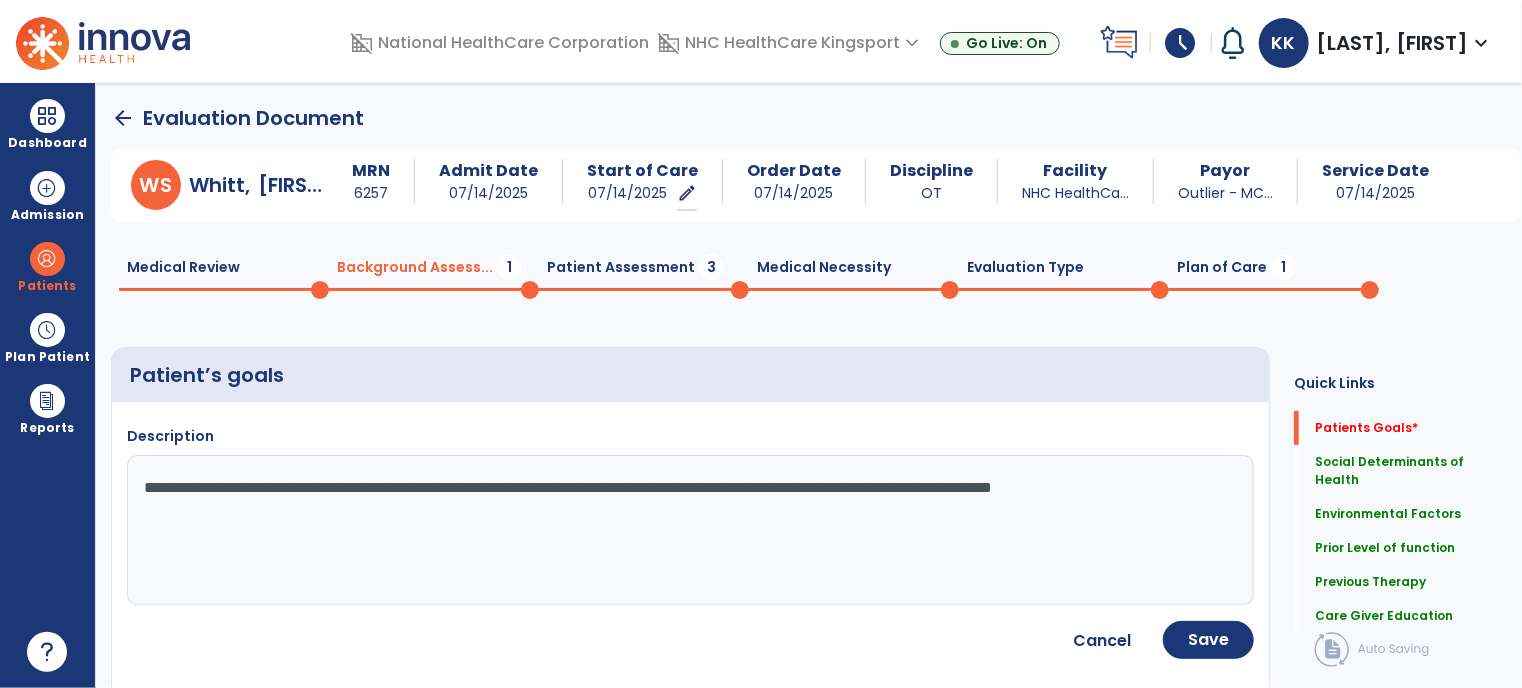 click on "**********" 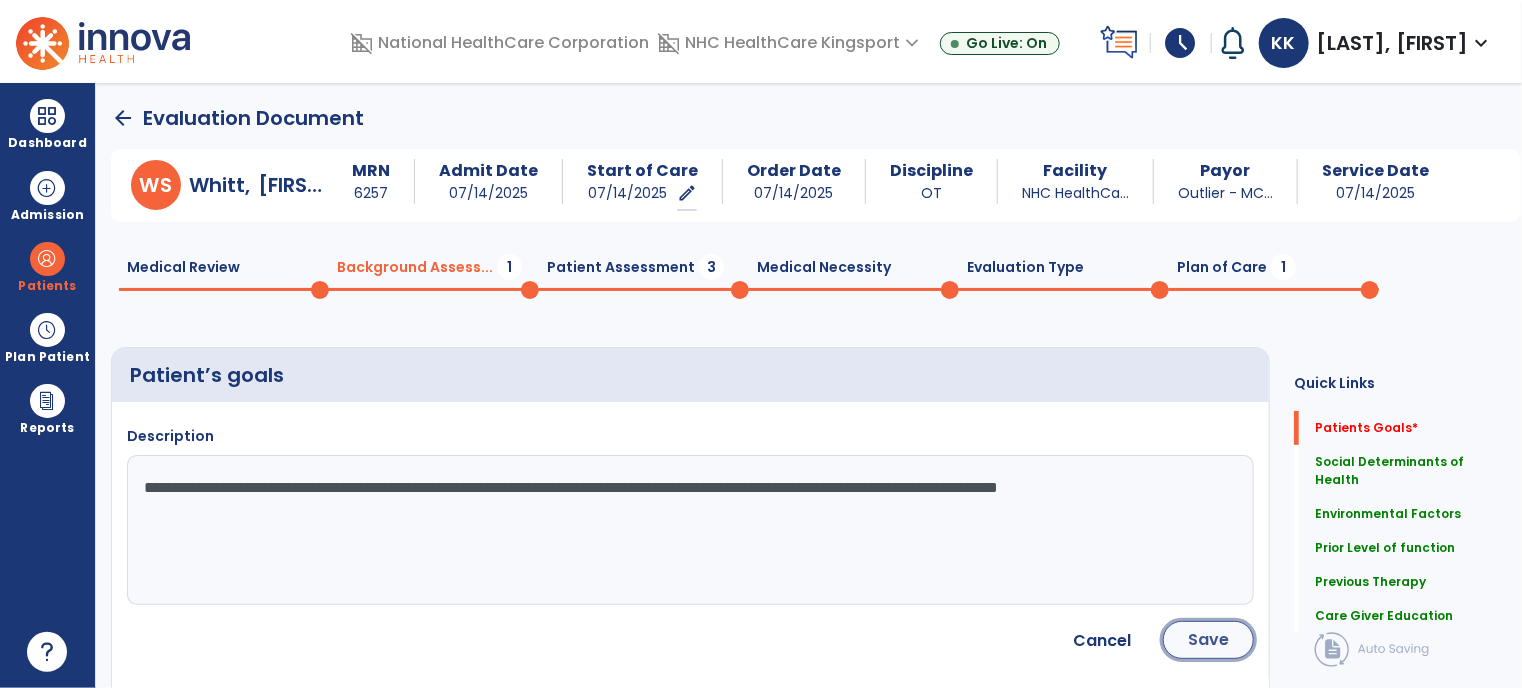 click on "Save" 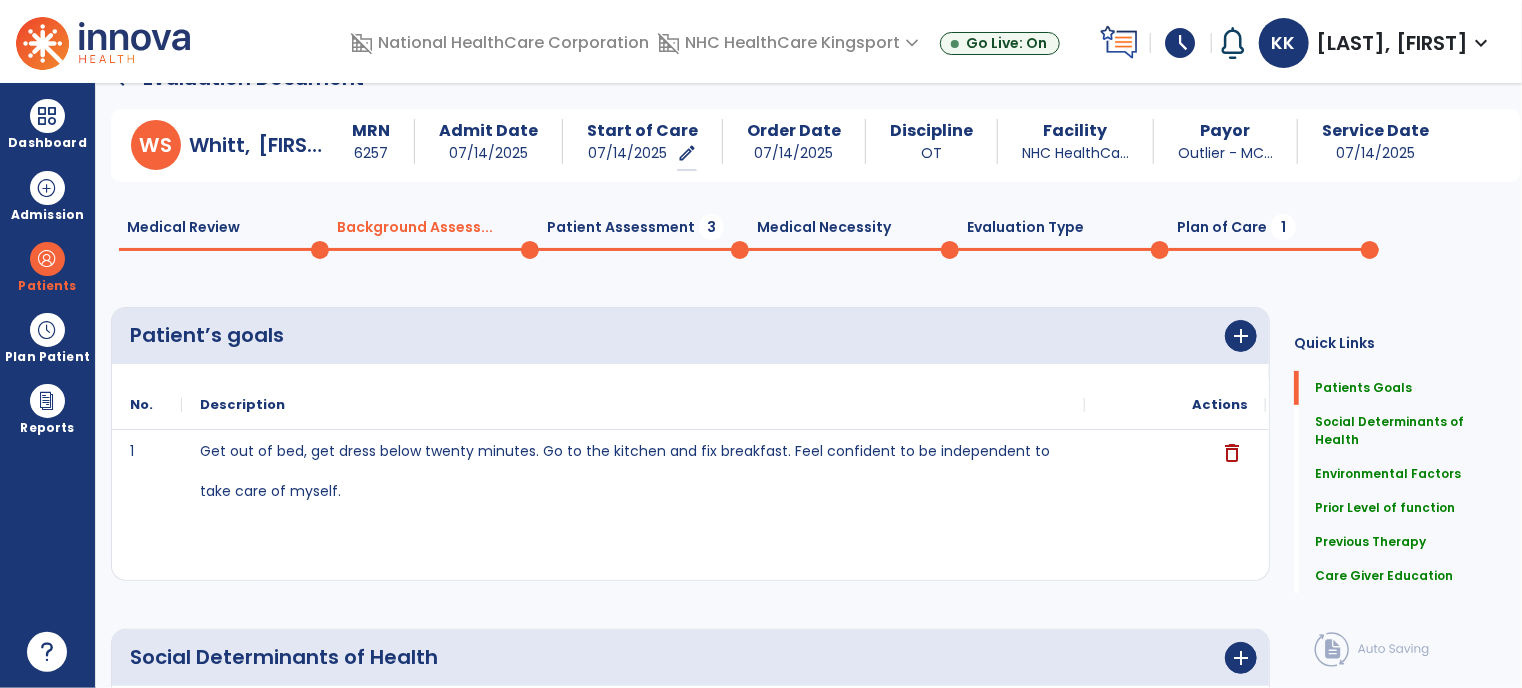 scroll, scrollTop: 0, scrollLeft: 0, axis: both 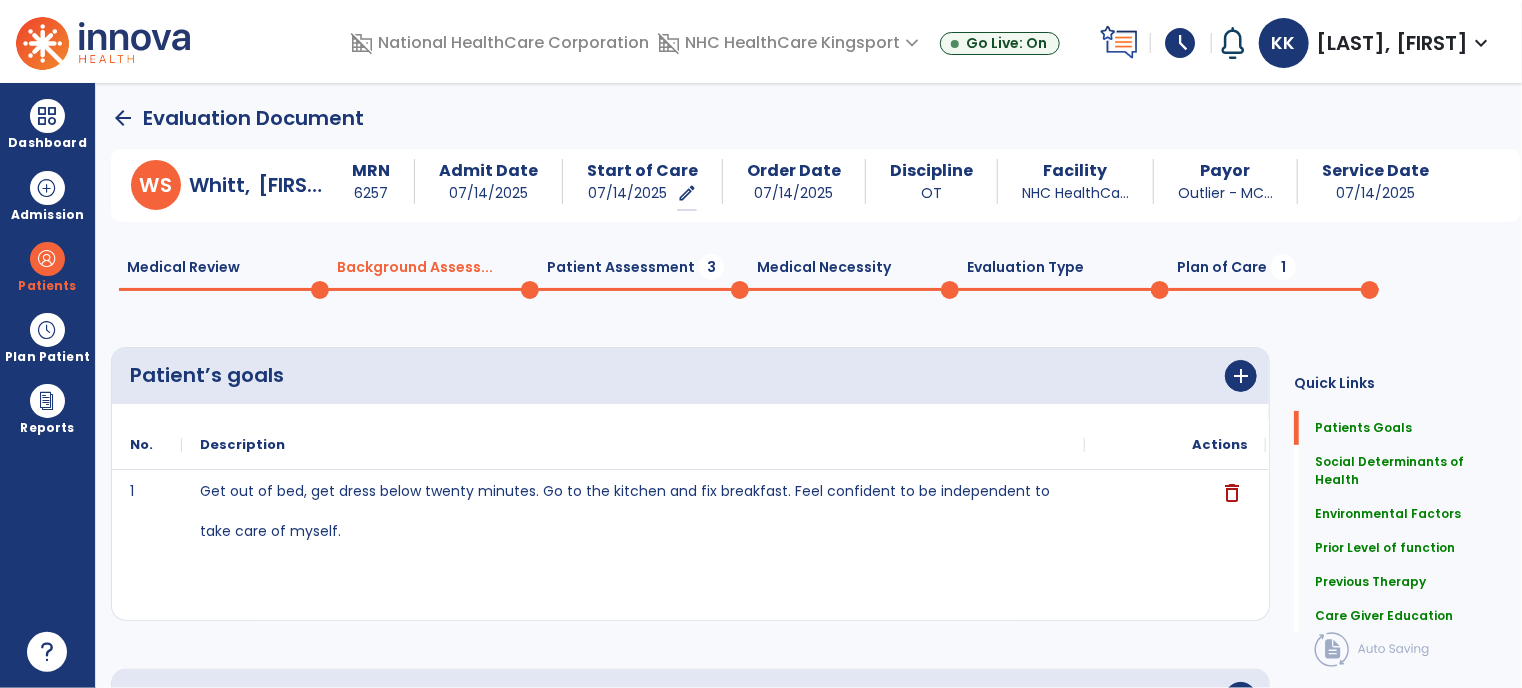 click on "Patient Assessment  3" 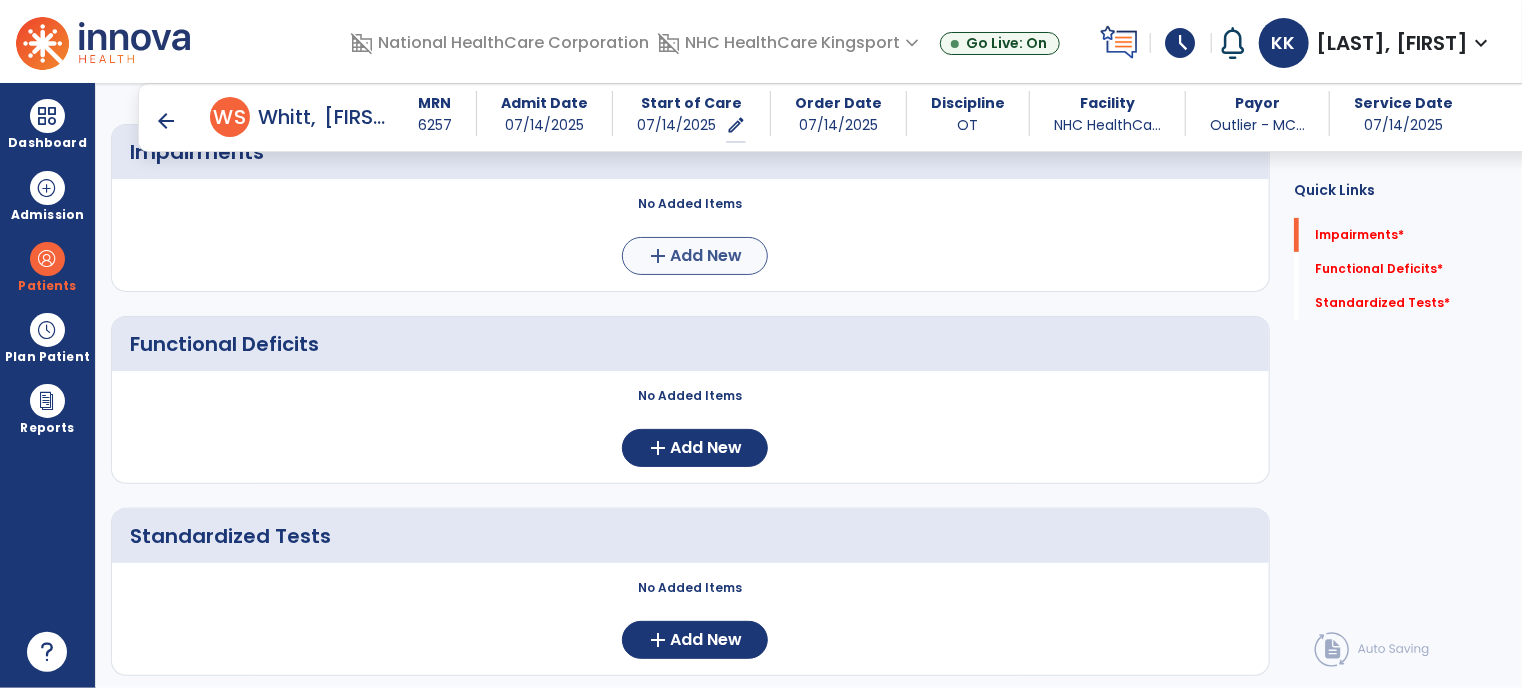 scroll, scrollTop: 210, scrollLeft: 0, axis: vertical 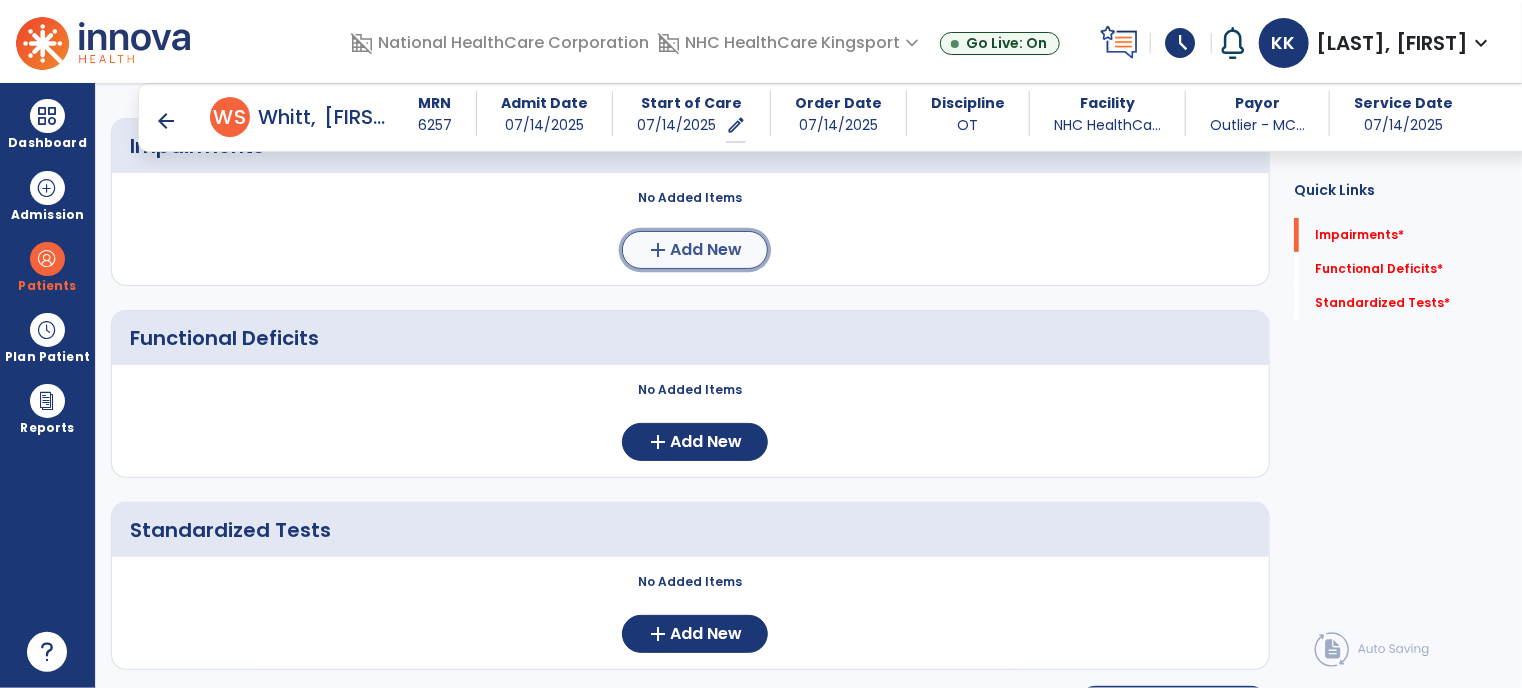 click on "add  Add New" 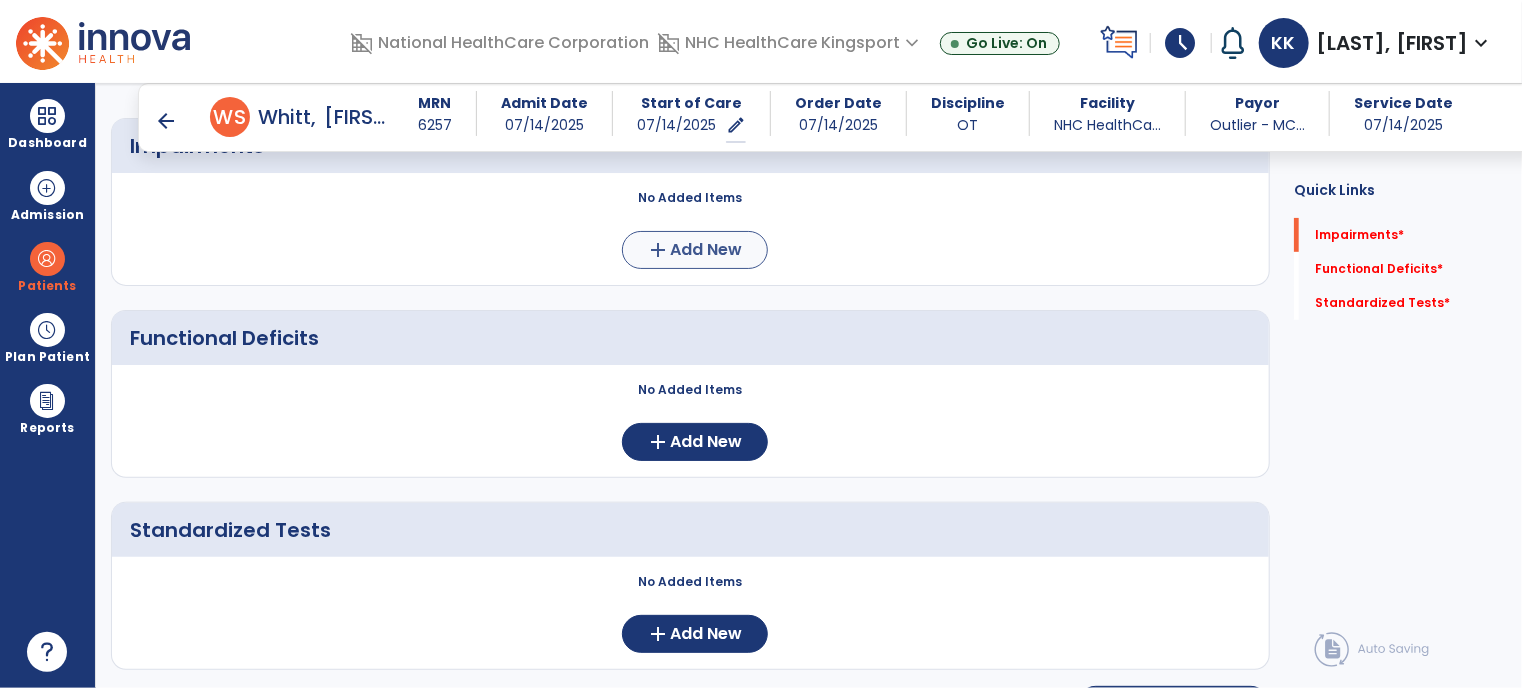 scroll, scrollTop: 0, scrollLeft: 0, axis: both 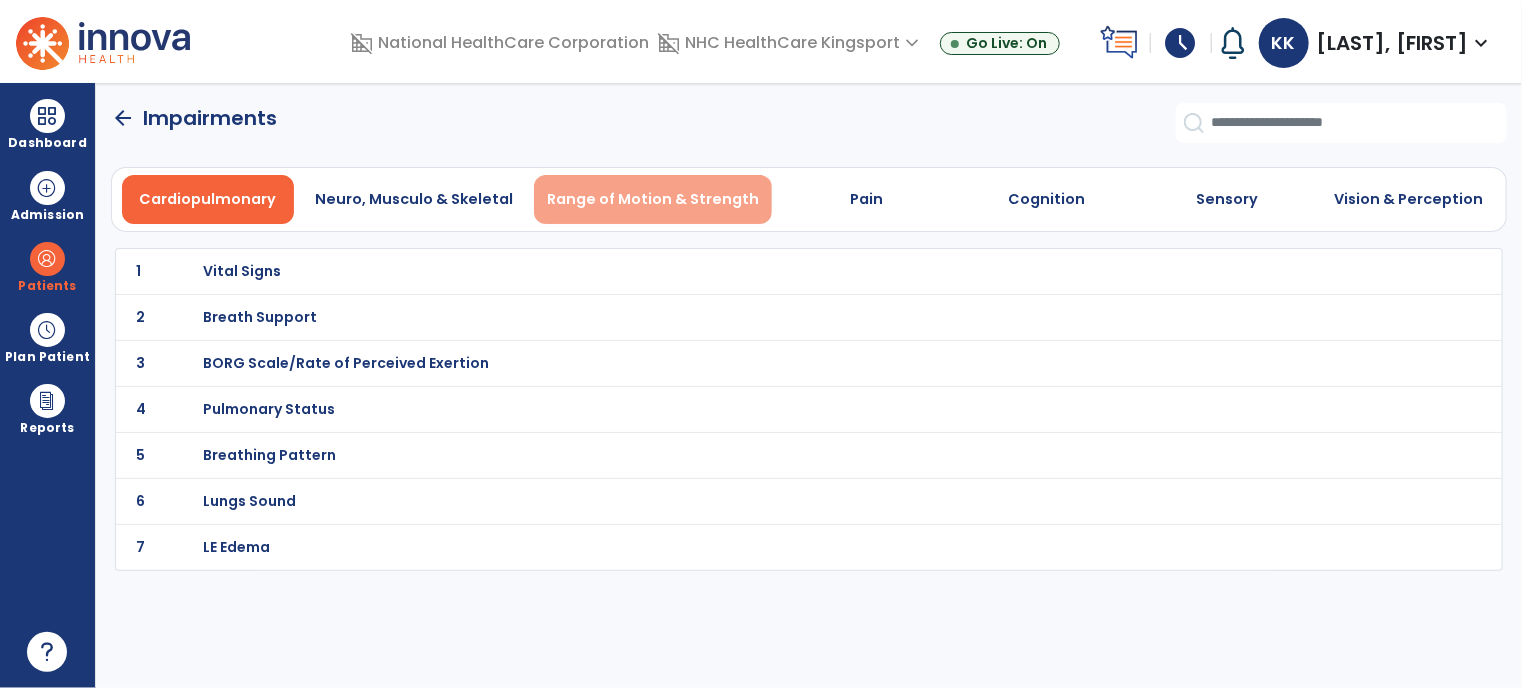 click on "Range of Motion & Strength" at bounding box center [653, 199] 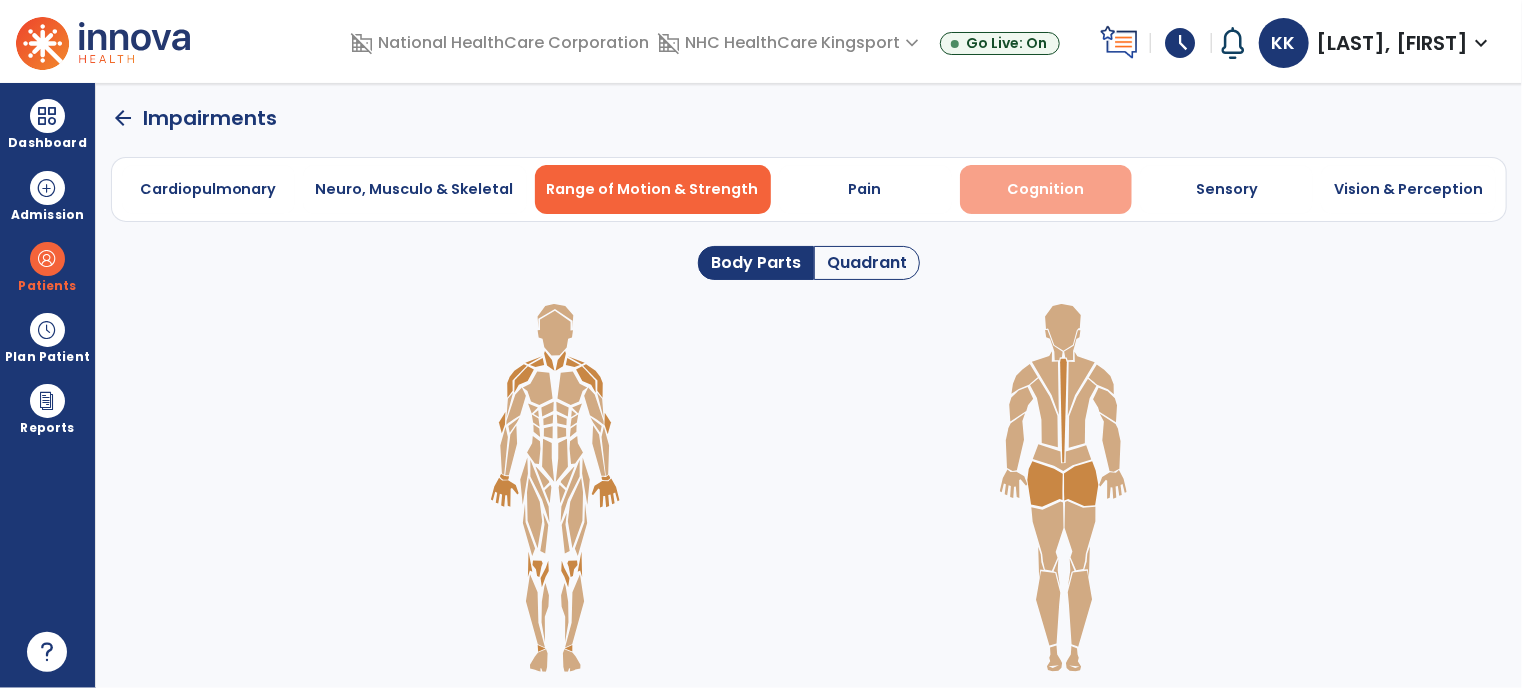 click on "Cognition" at bounding box center [1045, 189] 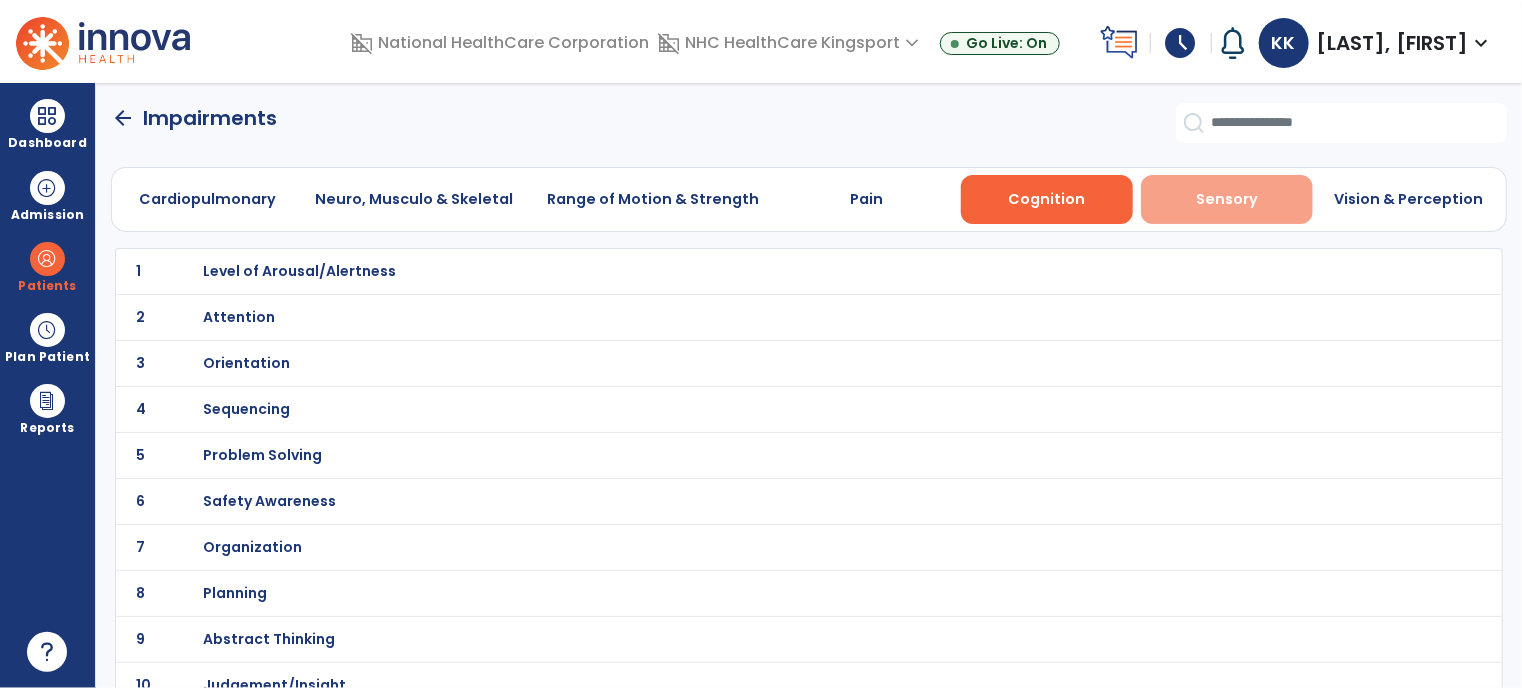 click on "Sensory" at bounding box center [1227, 199] 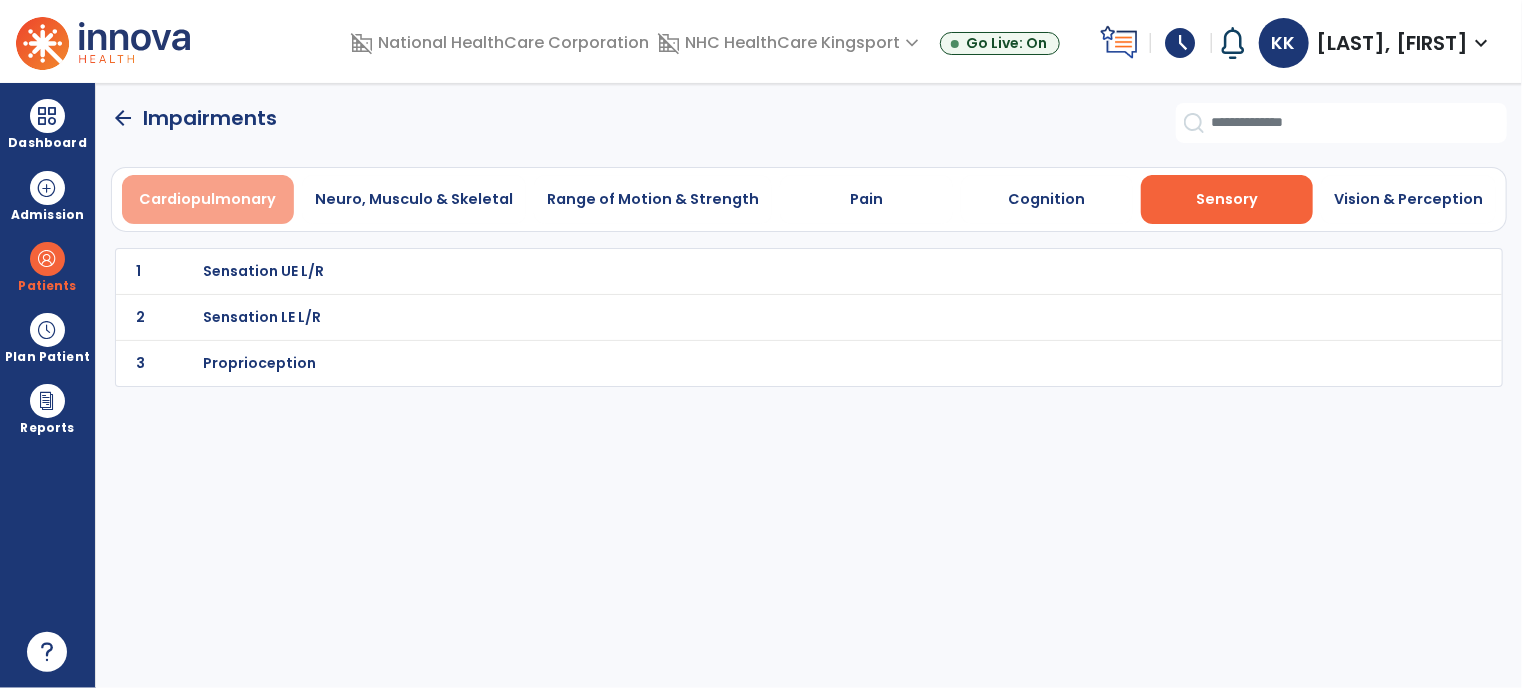 click on "Cardiopulmonary" at bounding box center (208, 199) 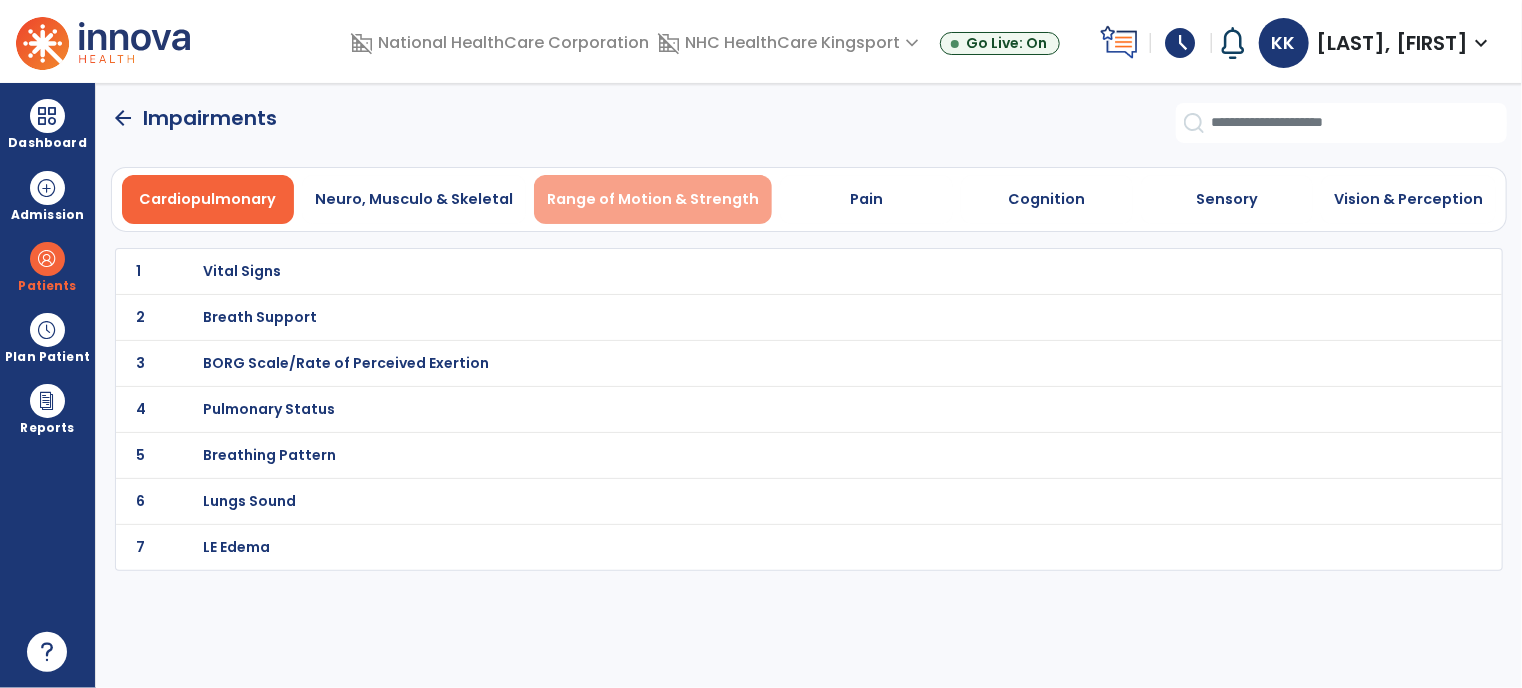 click on "Range of Motion & Strength" at bounding box center (653, 199) 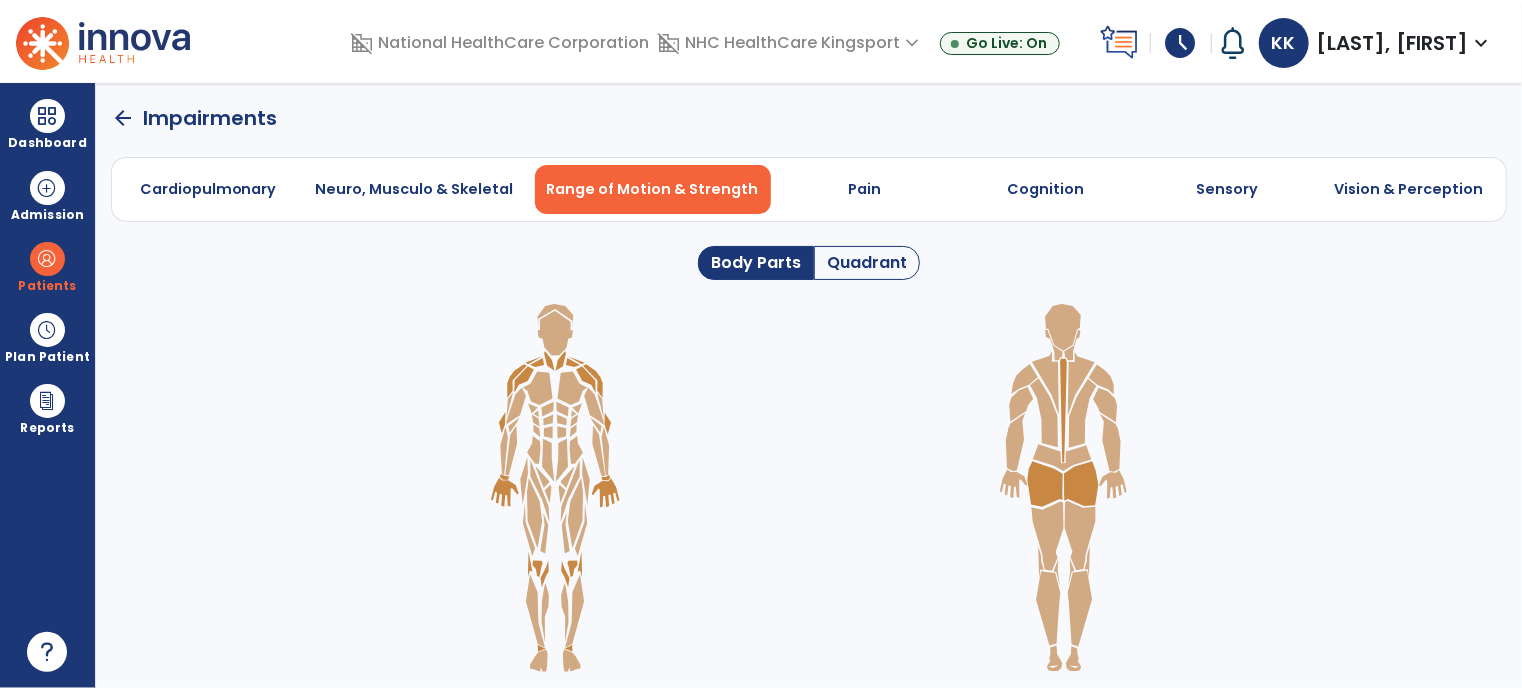 click 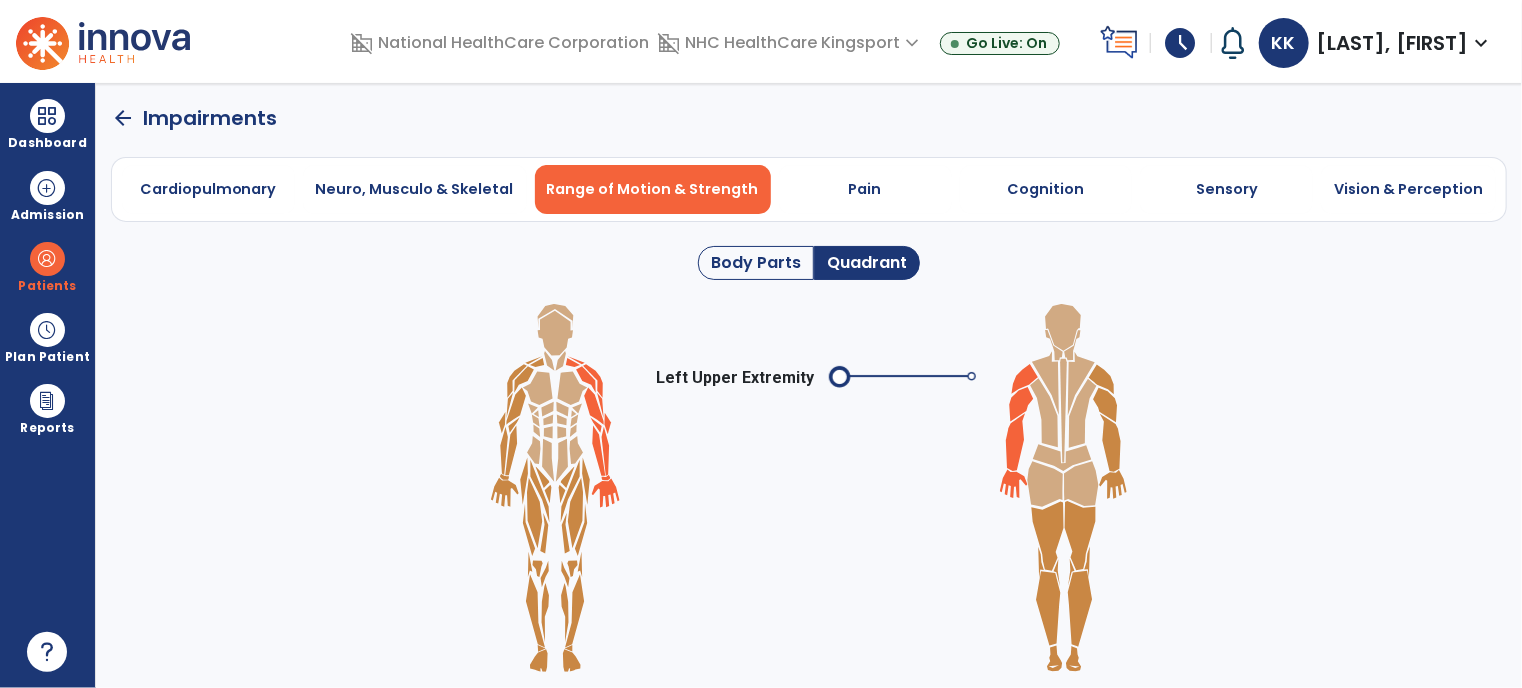 click 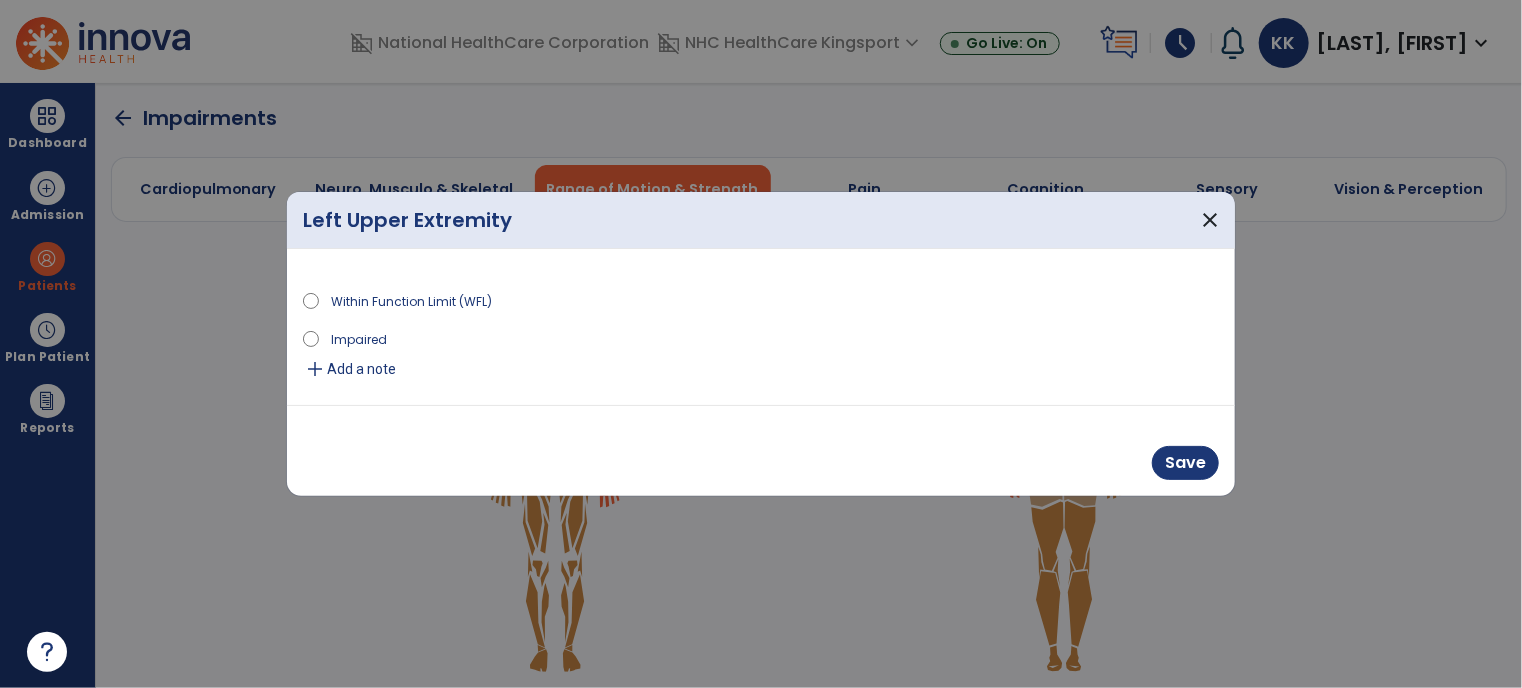 click on "Impaired" at bounding box center (359, 338) 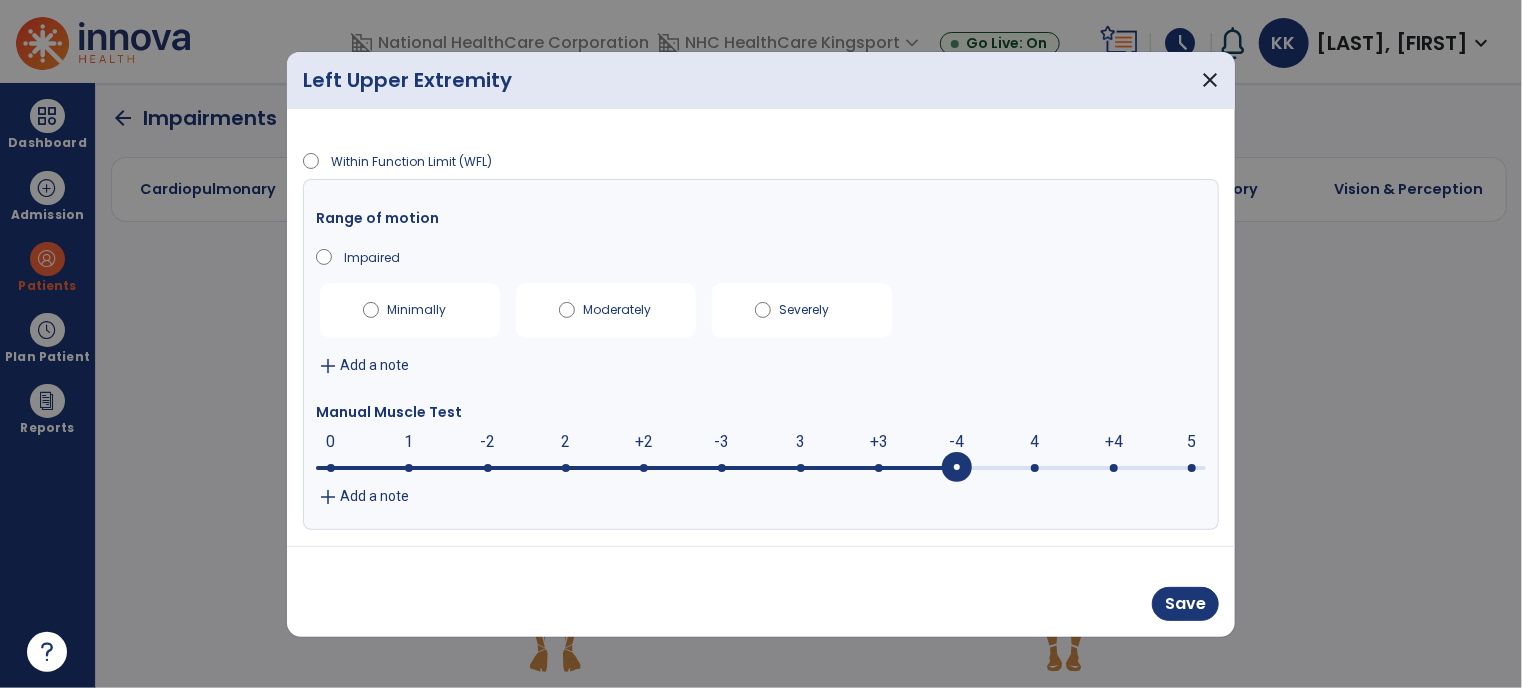 click at bounding box center [957, 468] 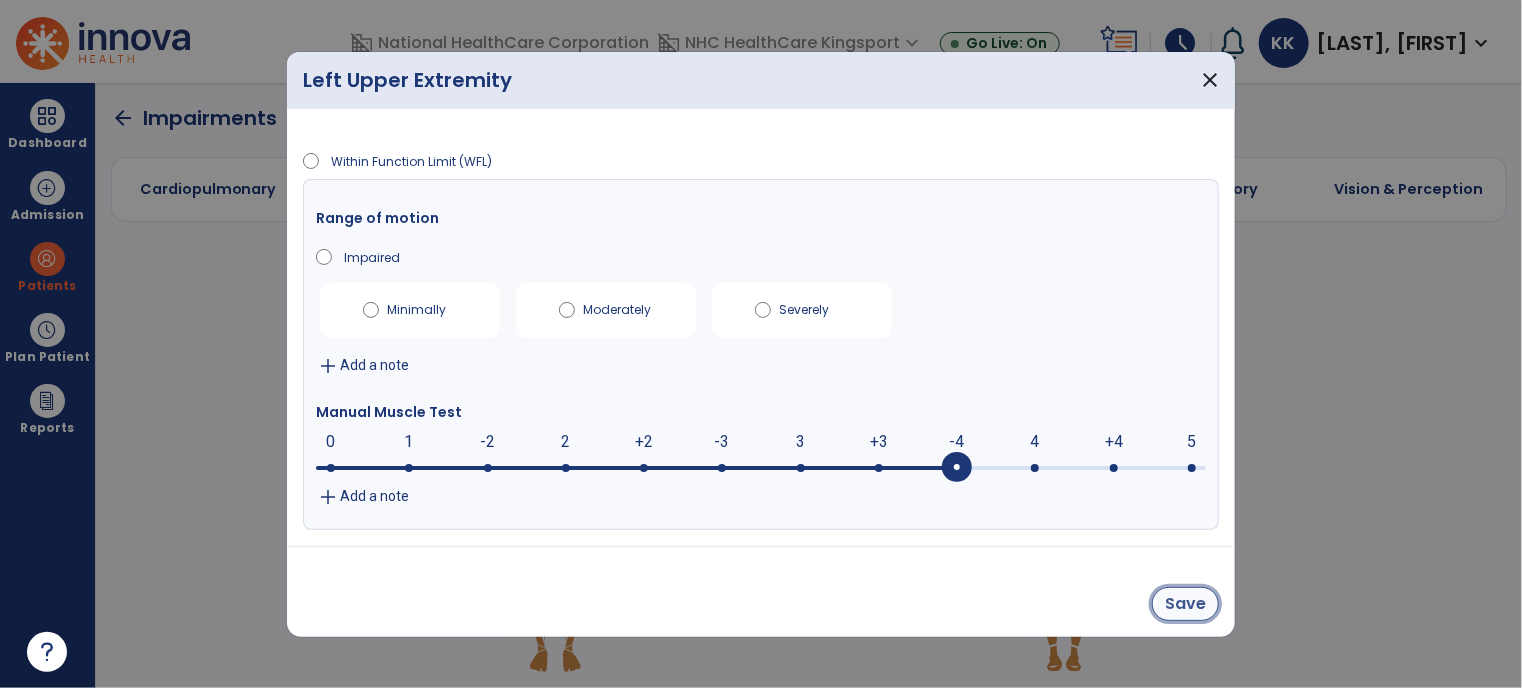 click on "Save" at bounding box center [1185, 604] 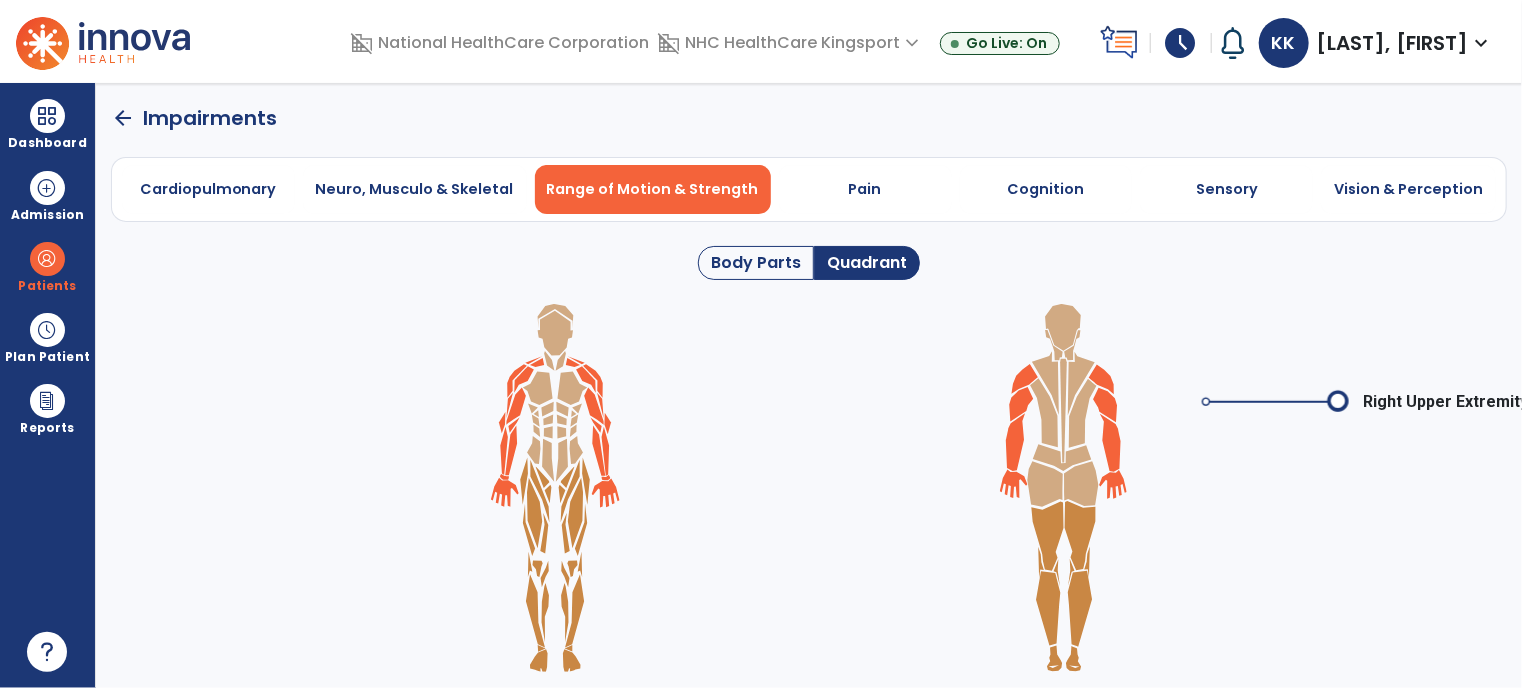 click 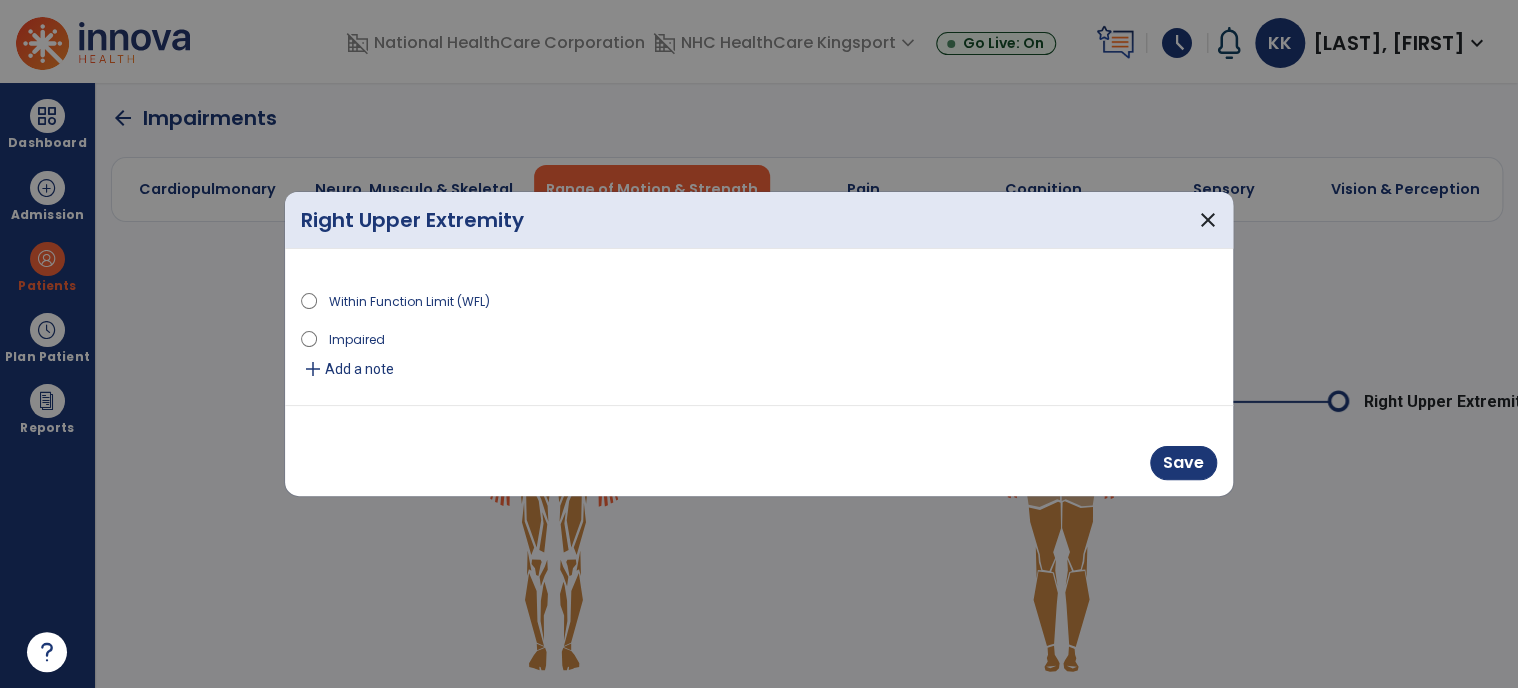 click on "Impaired" at bounding box center (759, 342) 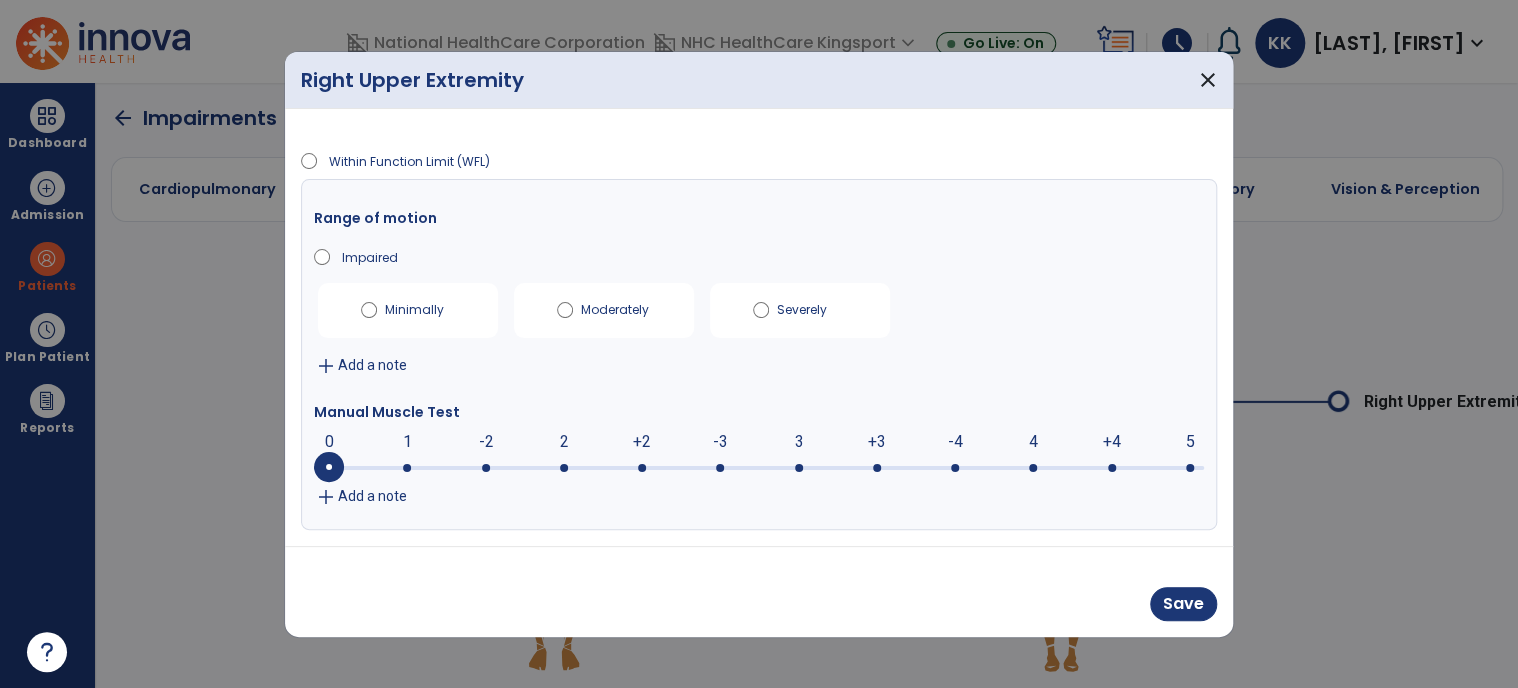 click at bounding box center [955, 468] 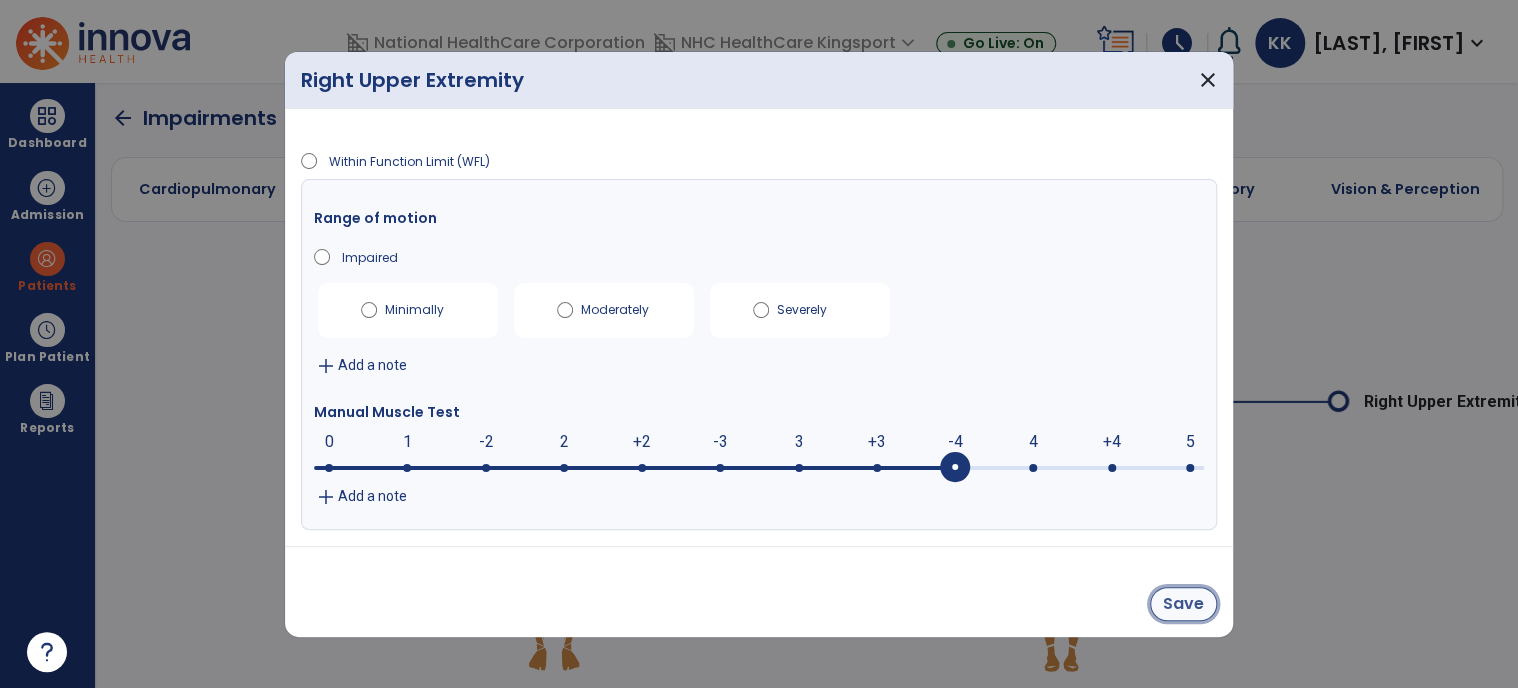 click on "Save" at bounding box center (1183, 604) 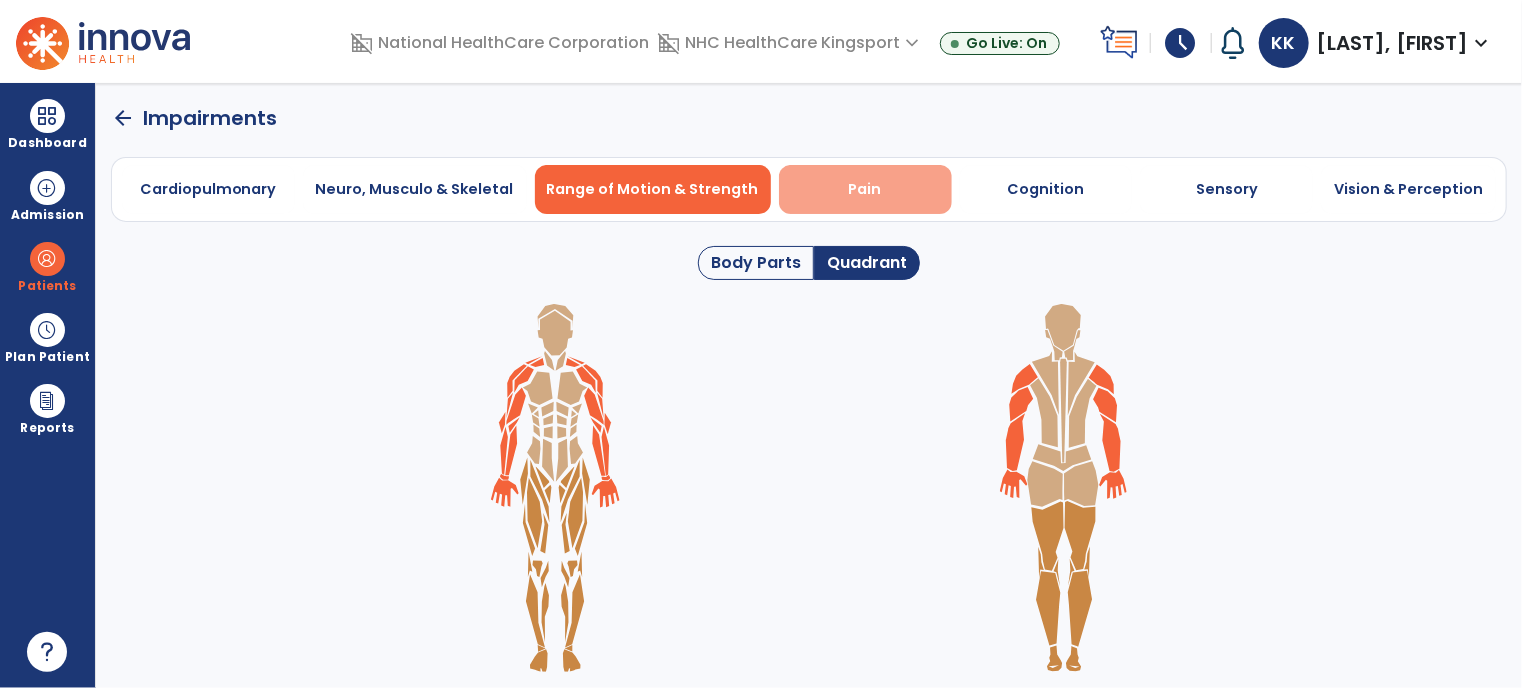 click on "Pain" at bounding box center (865, 189) 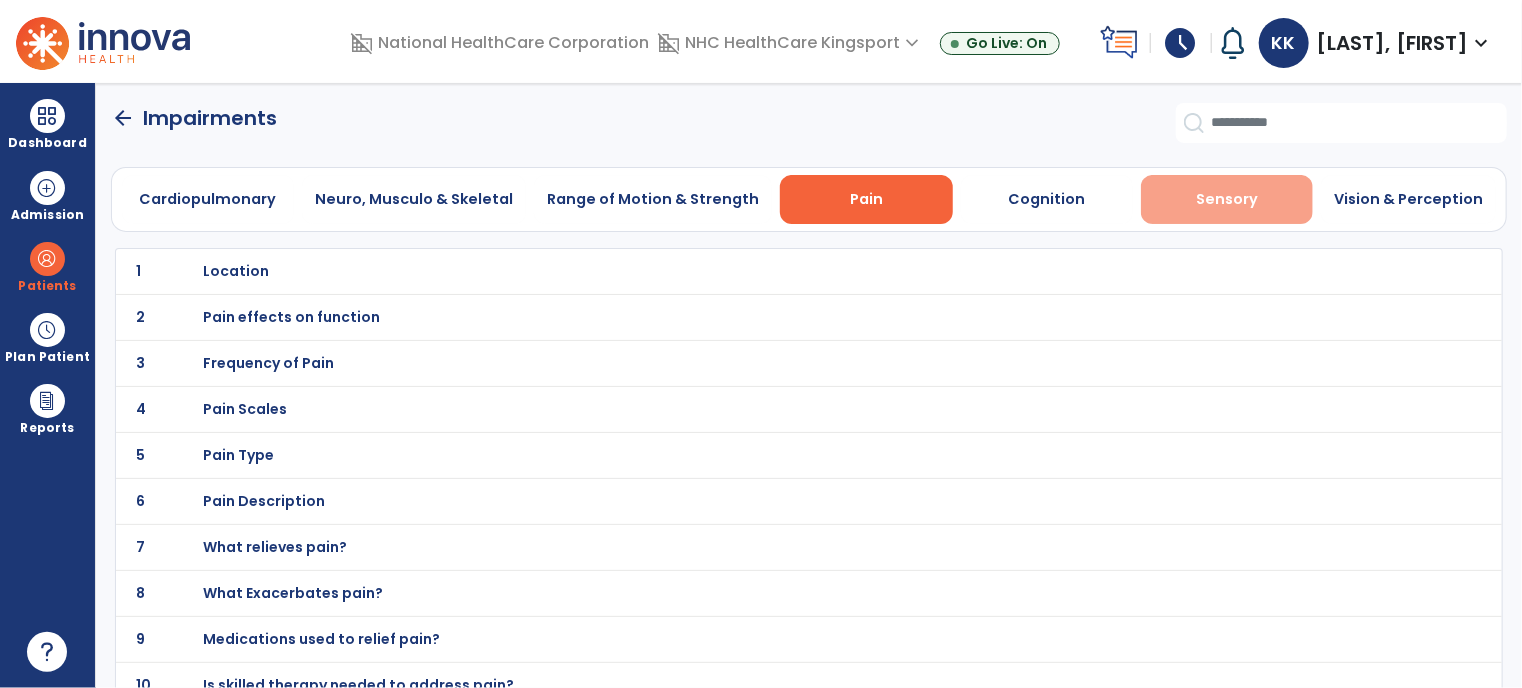 click on "Sensory" at bounding box center (1227, 199) 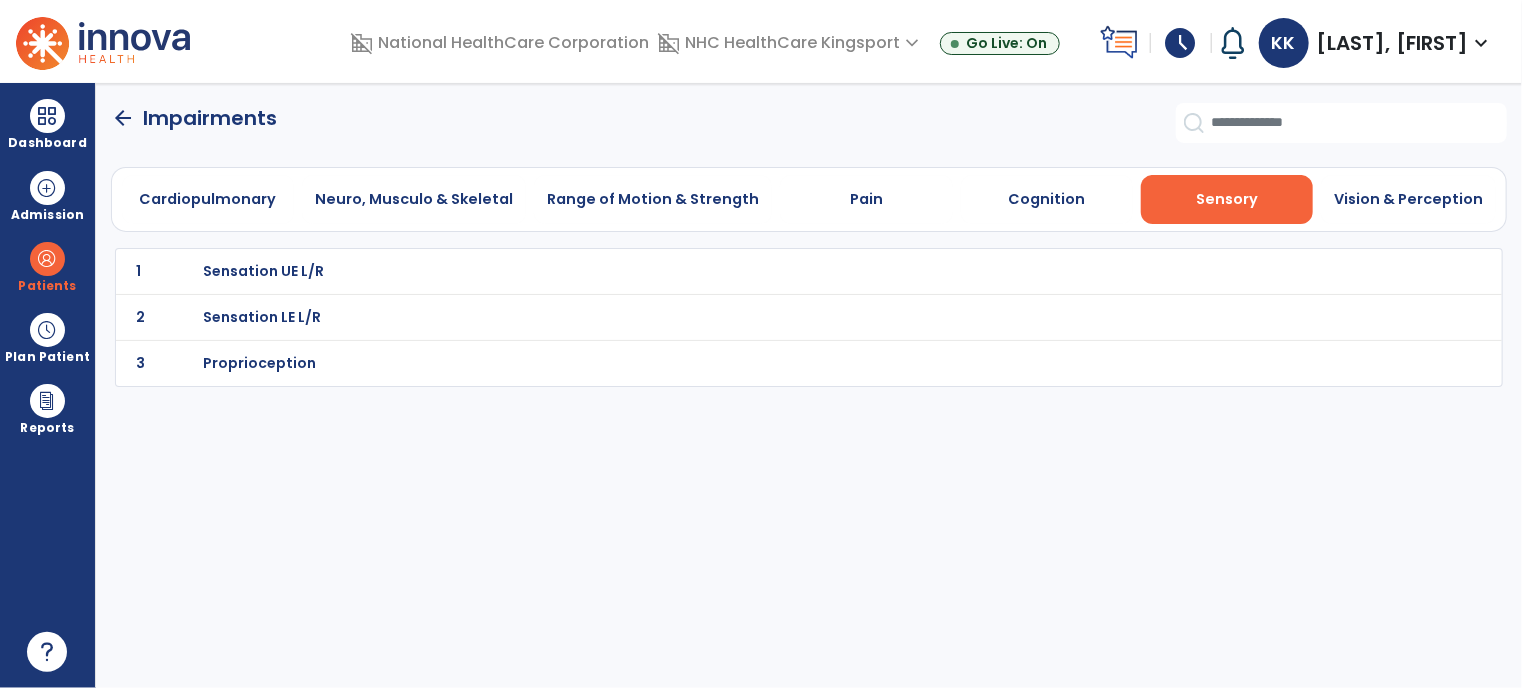click on "Sensation UE L/R" at bounding box center [765, 271] 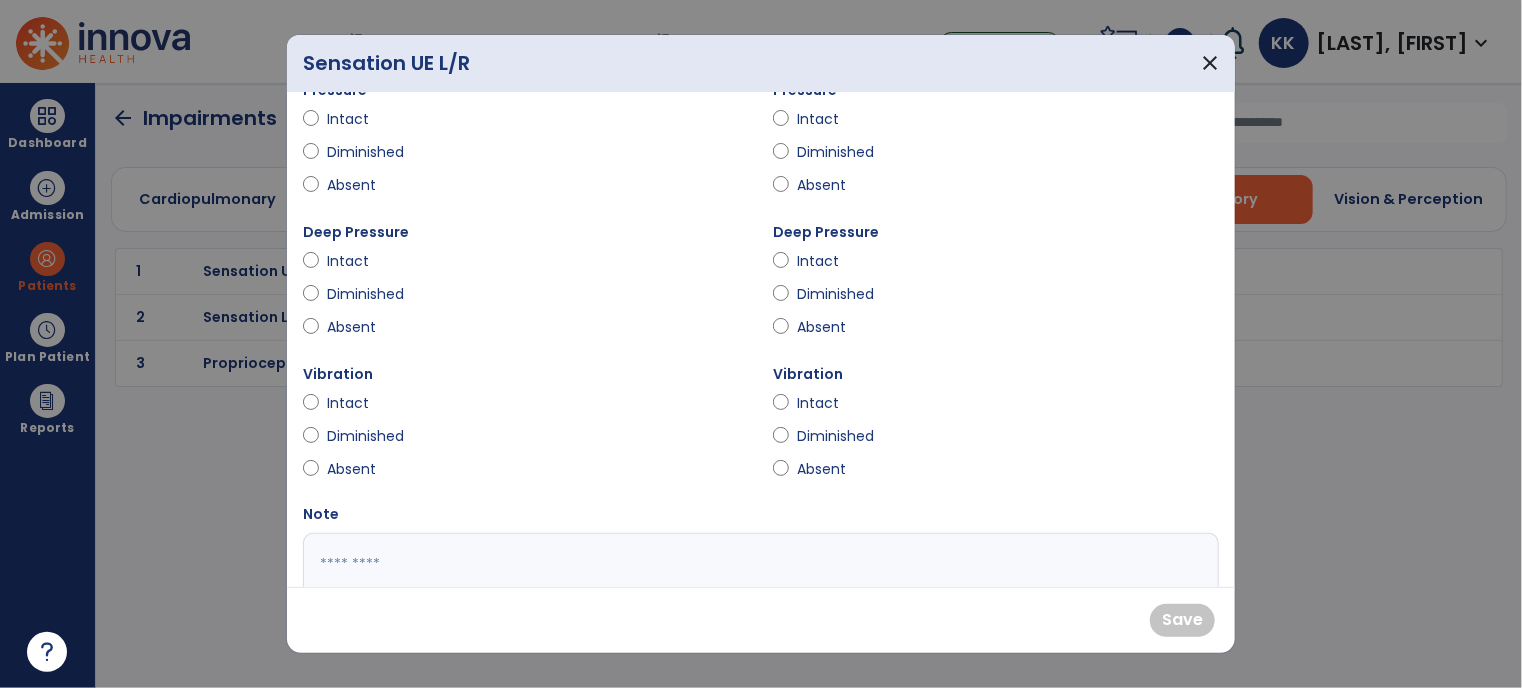 scroll, scrollTop: 328, scrollLeft: 0, axis: vertical 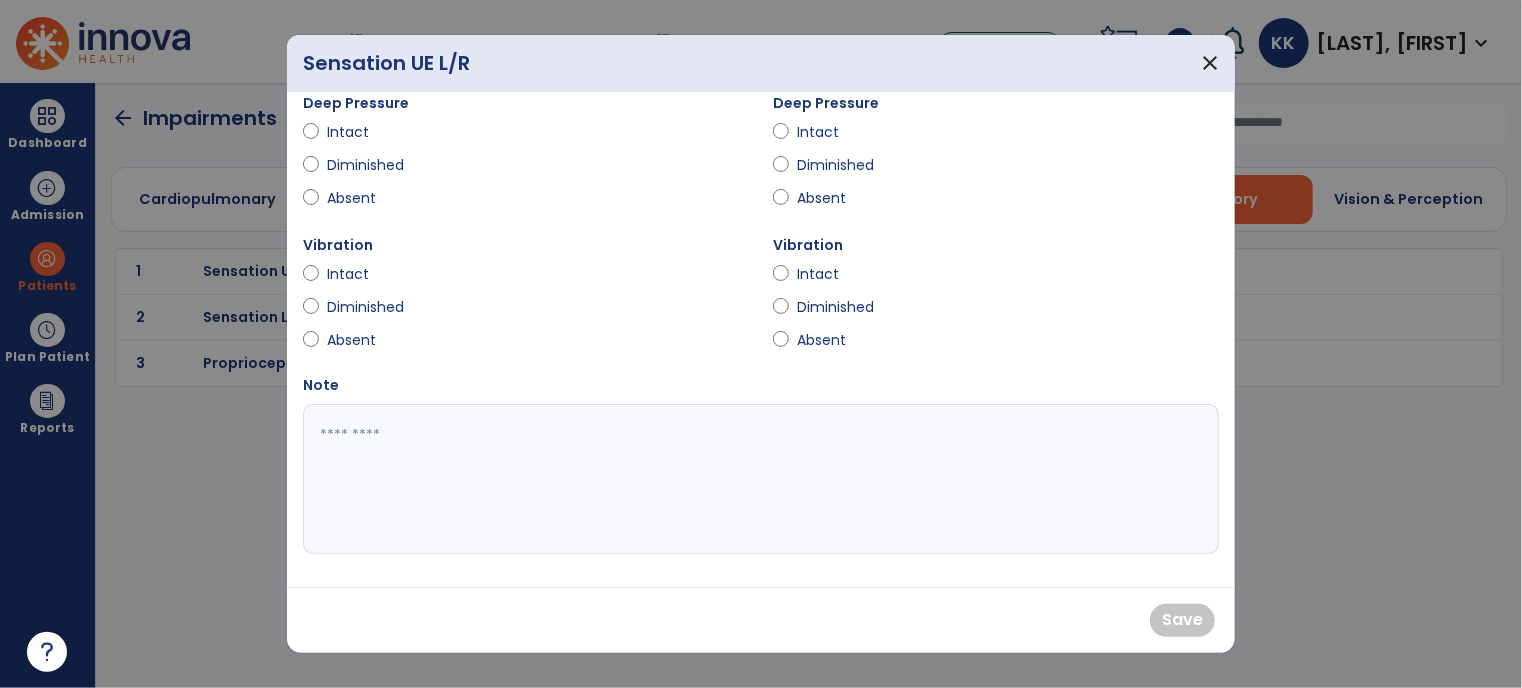 click at bounding box center [759, 479] 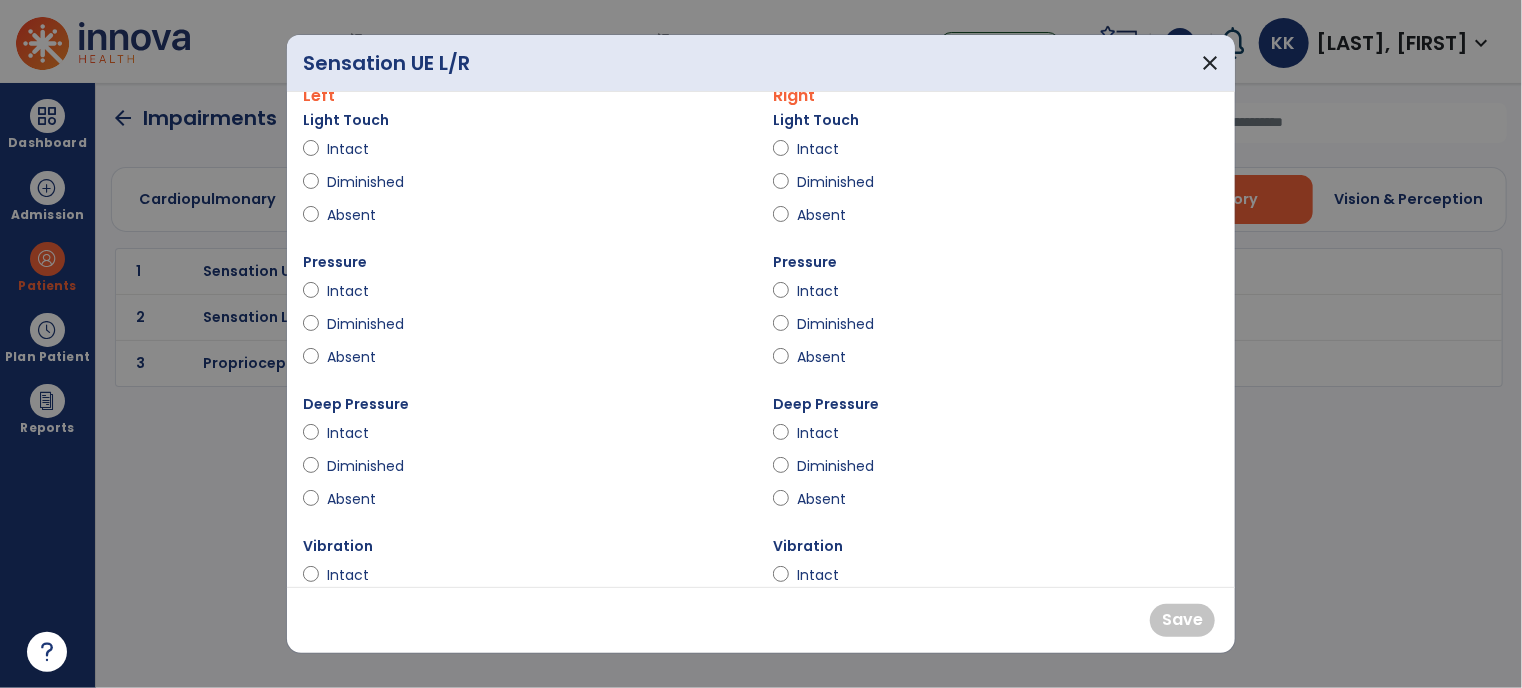 scroll, scrollTop: 0, scrollLeft: 0, axis: both 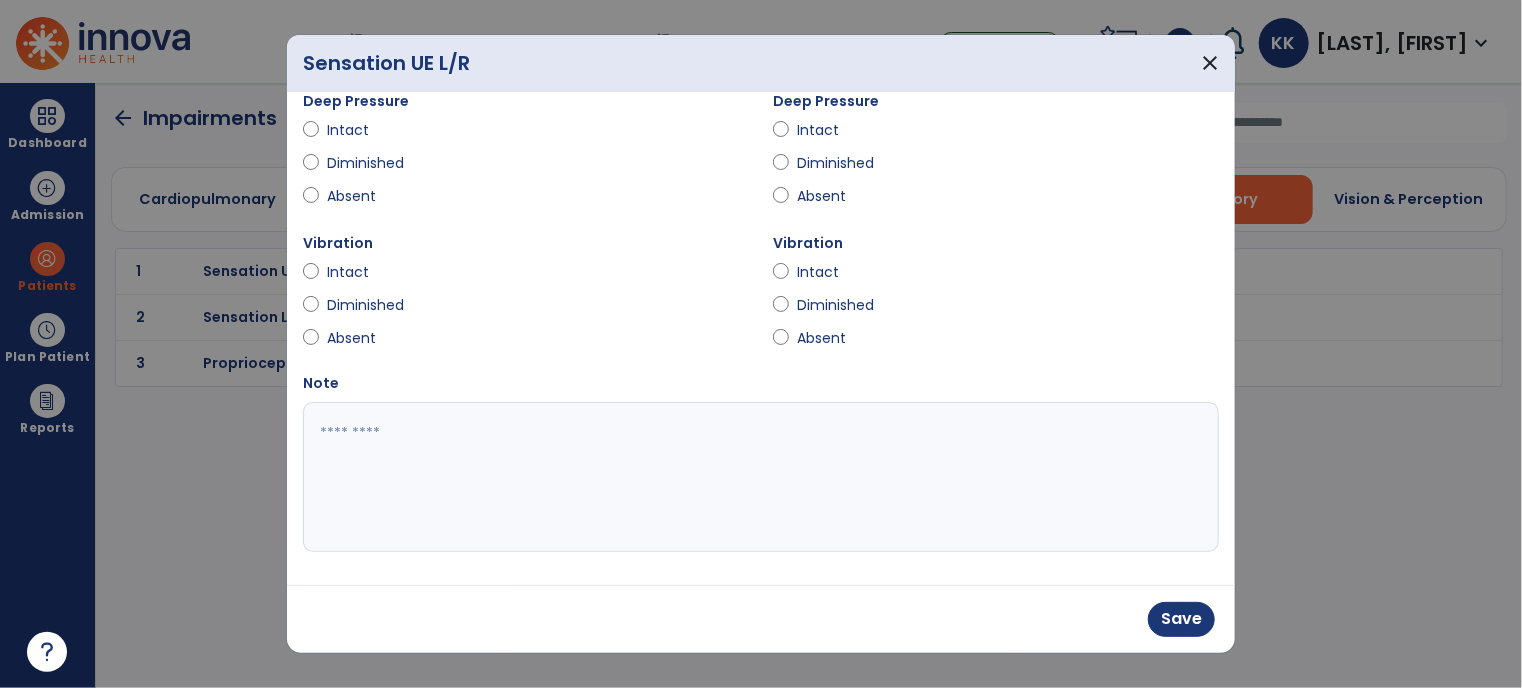 click at bounding box center [759, 477] 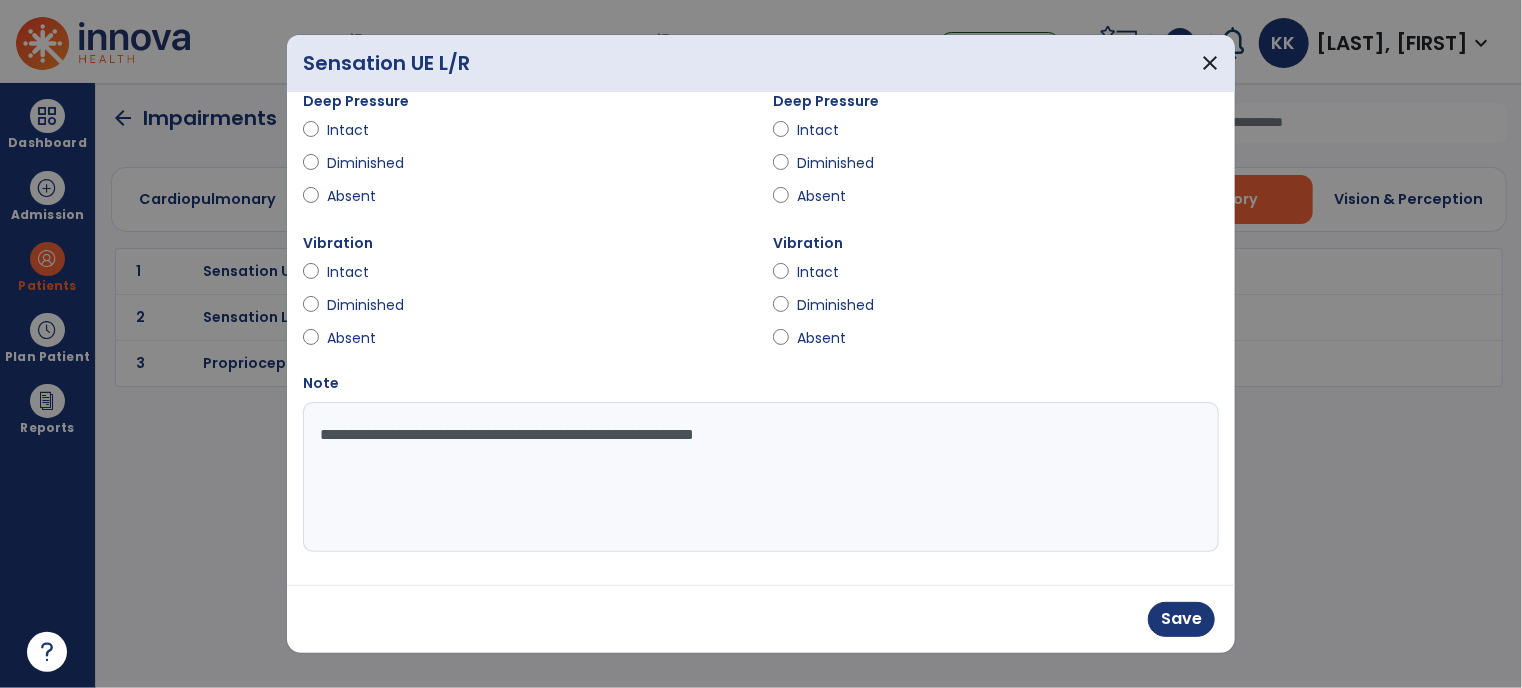 click on "**********" at bounding box center (759, 477) 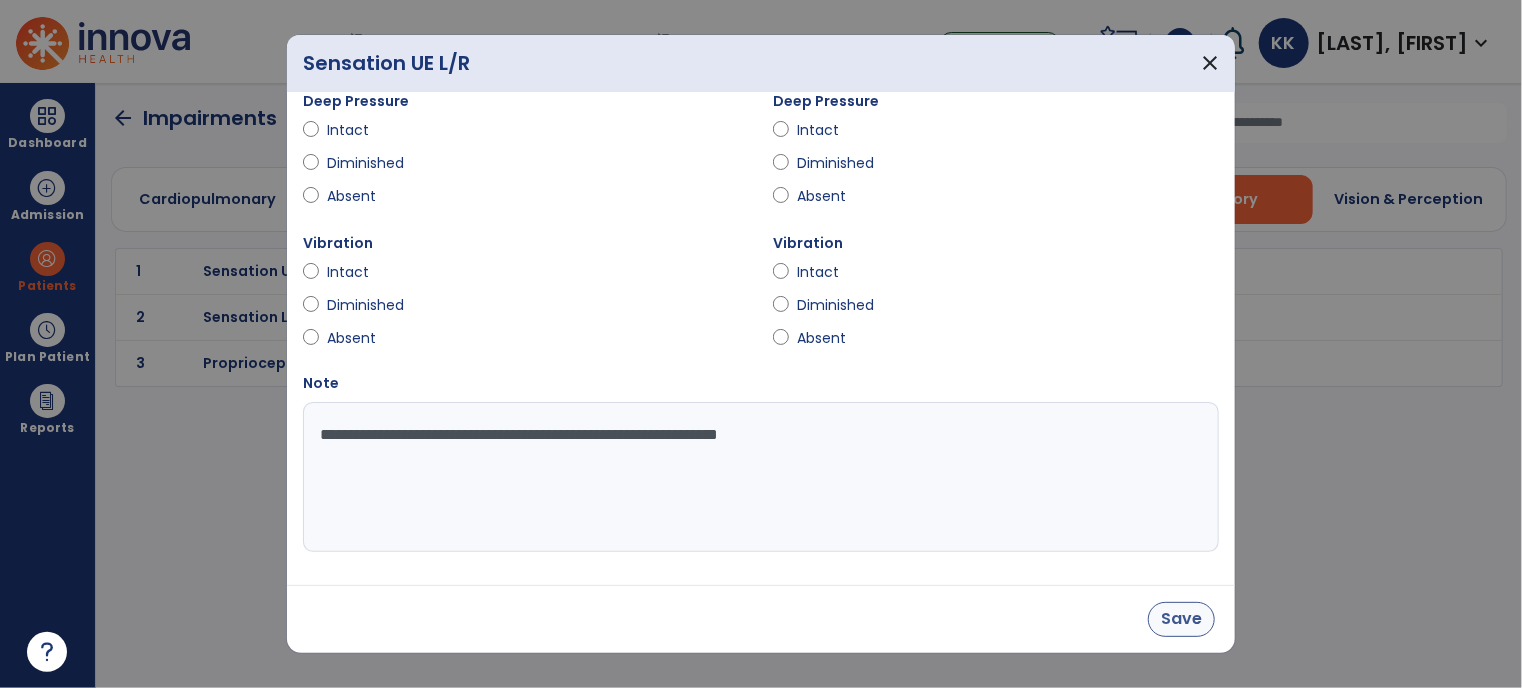 type on "**********" 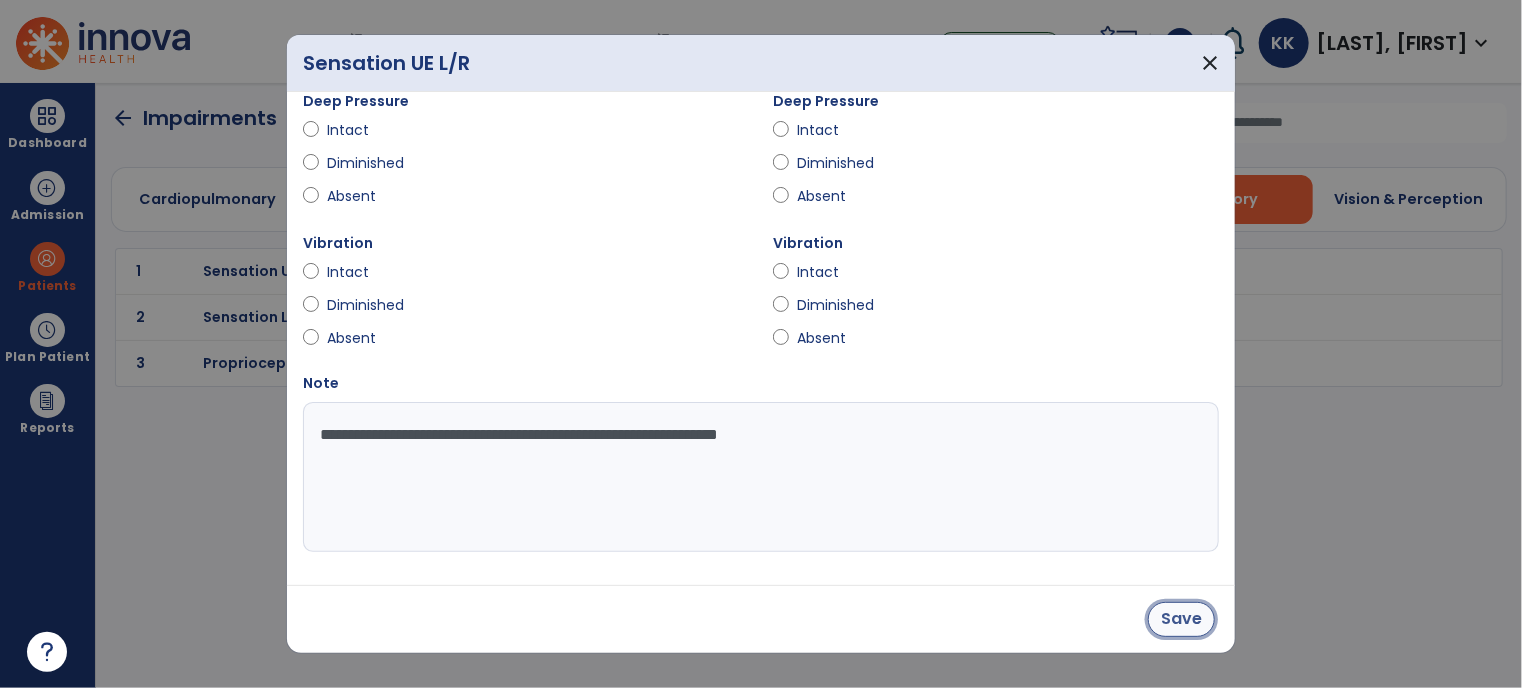 click on "Save" at bounding box center [1181, 619] 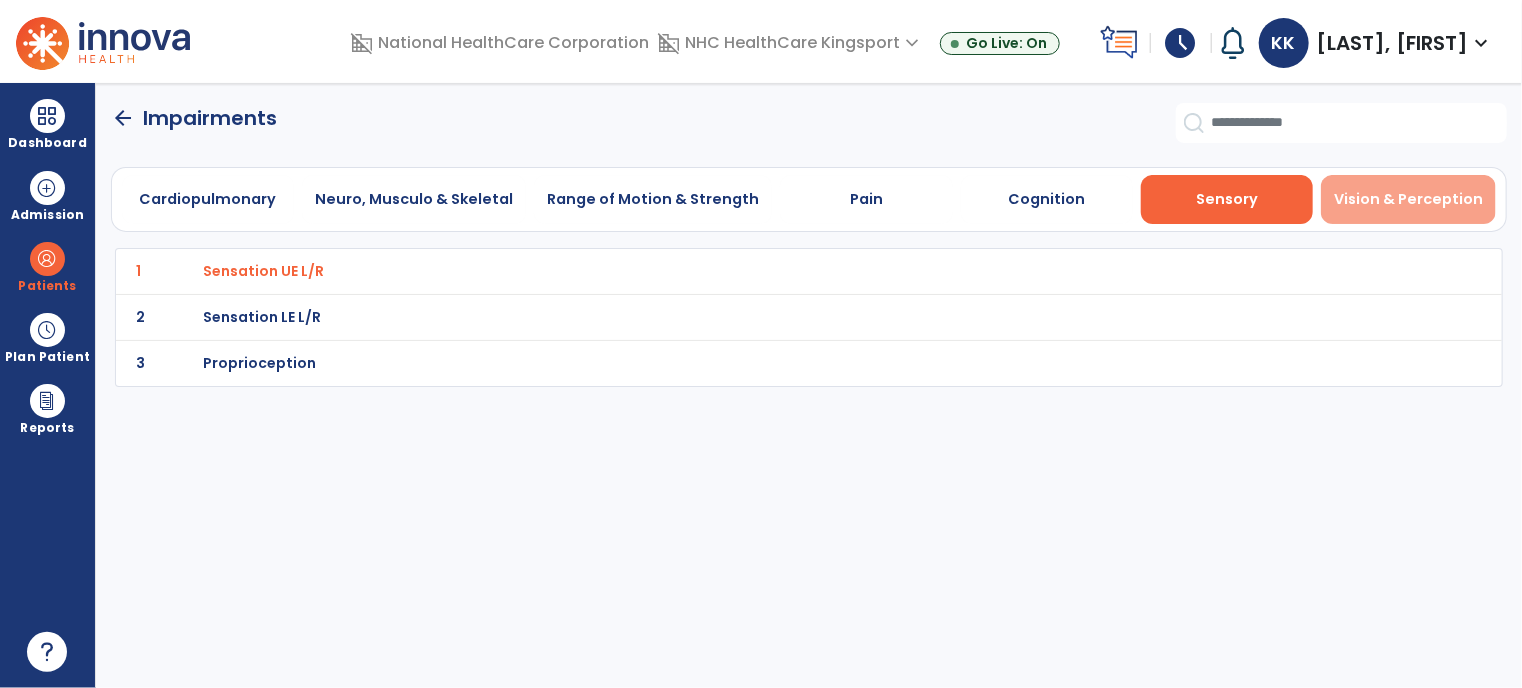 click on "Vision & Perception" at bounding box center (1408, 199) 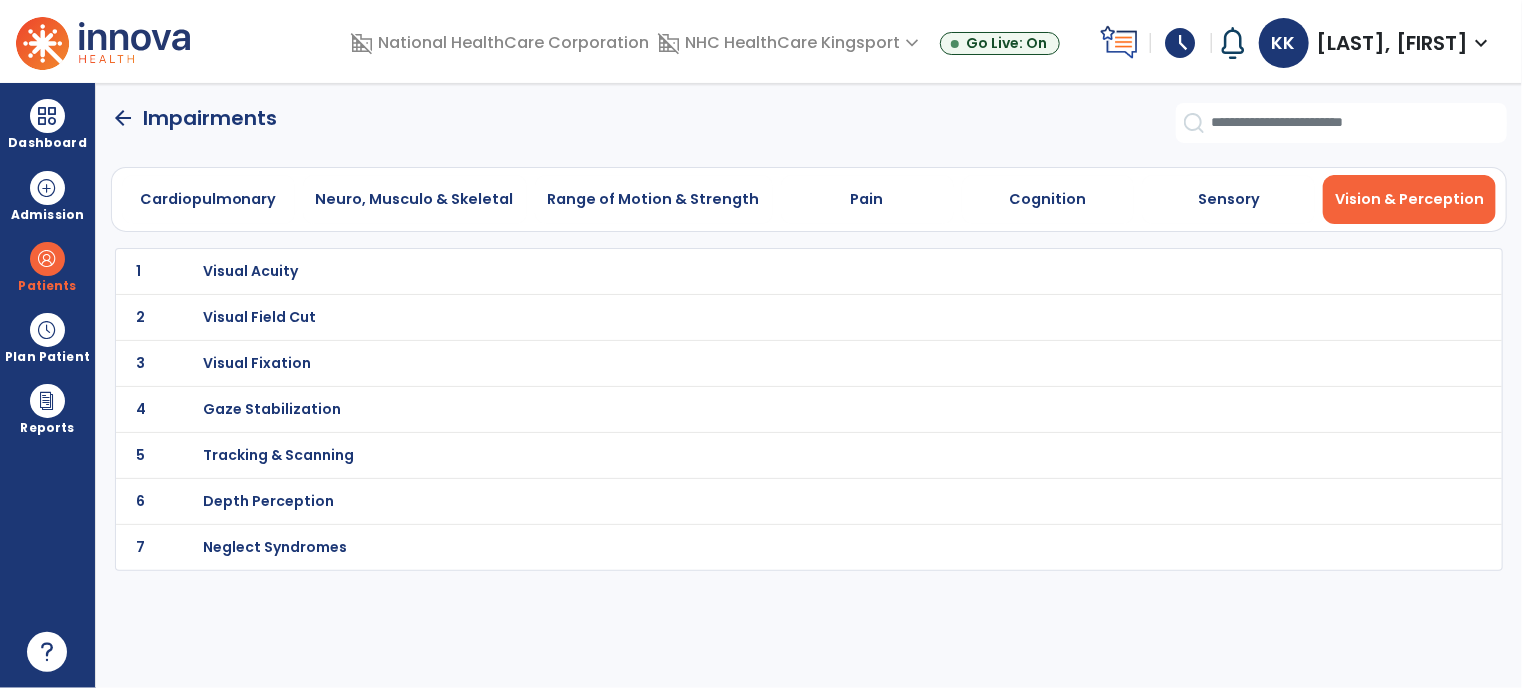 click on "5 Tracking & Scanning" 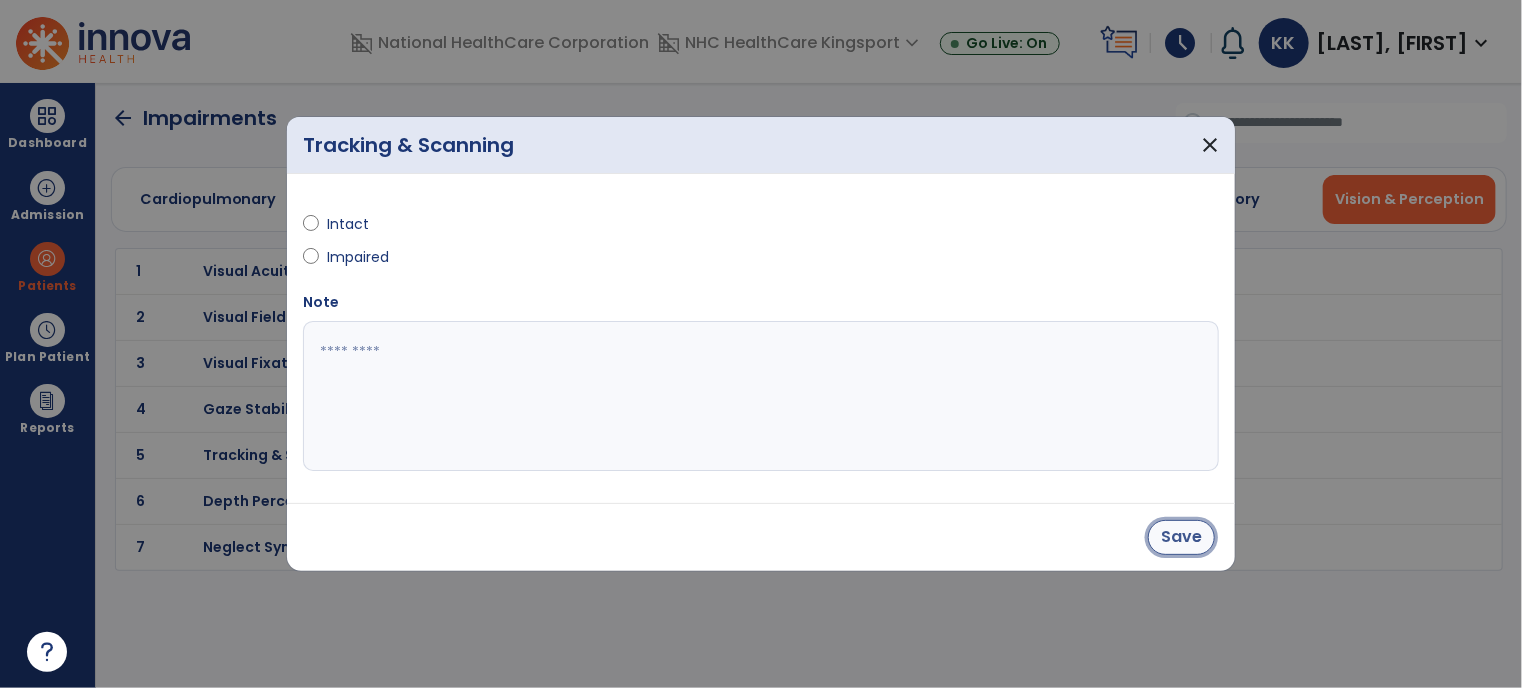 click on "Save" at bounding box center [1181, 537] 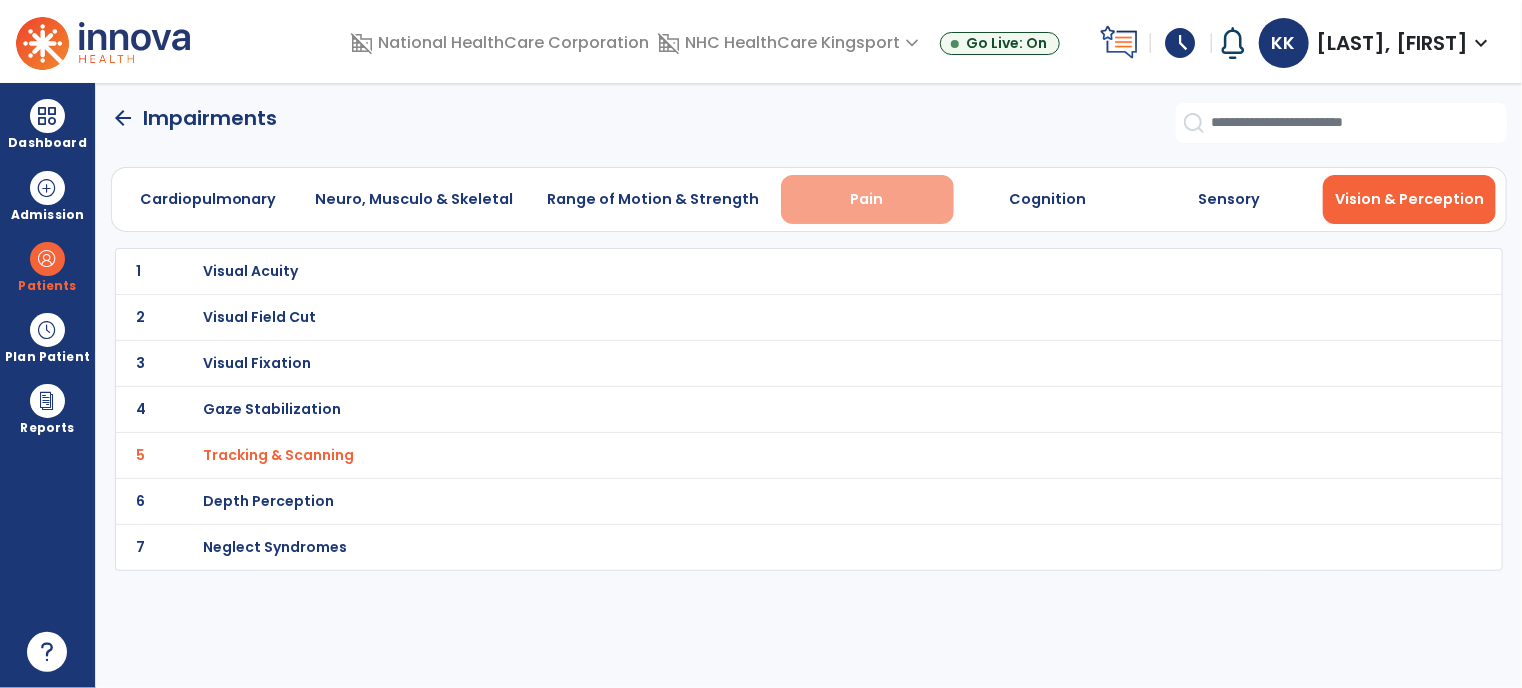 click on "Pain" at bounding box center [867, 199] 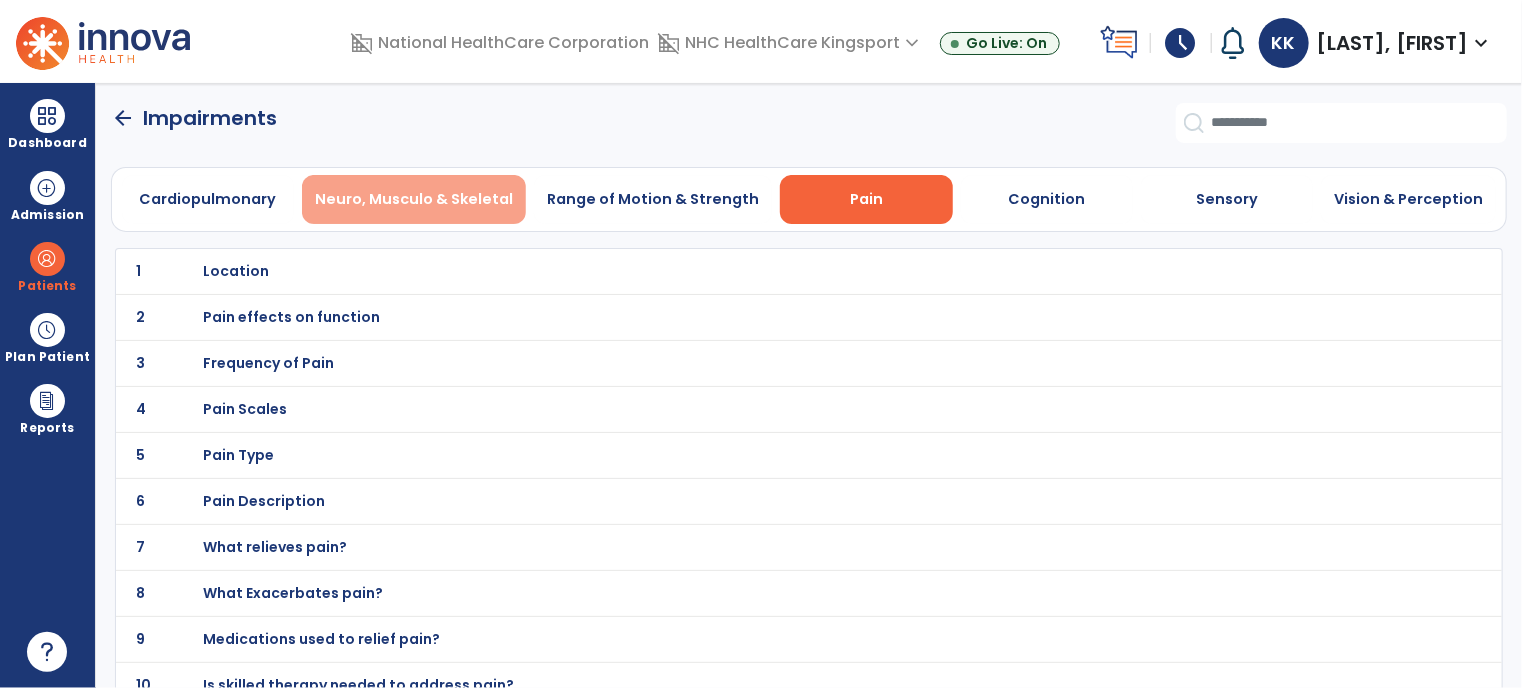 click on "Neuro, Musculo & Skeletal" at bounding box center [414, 199] 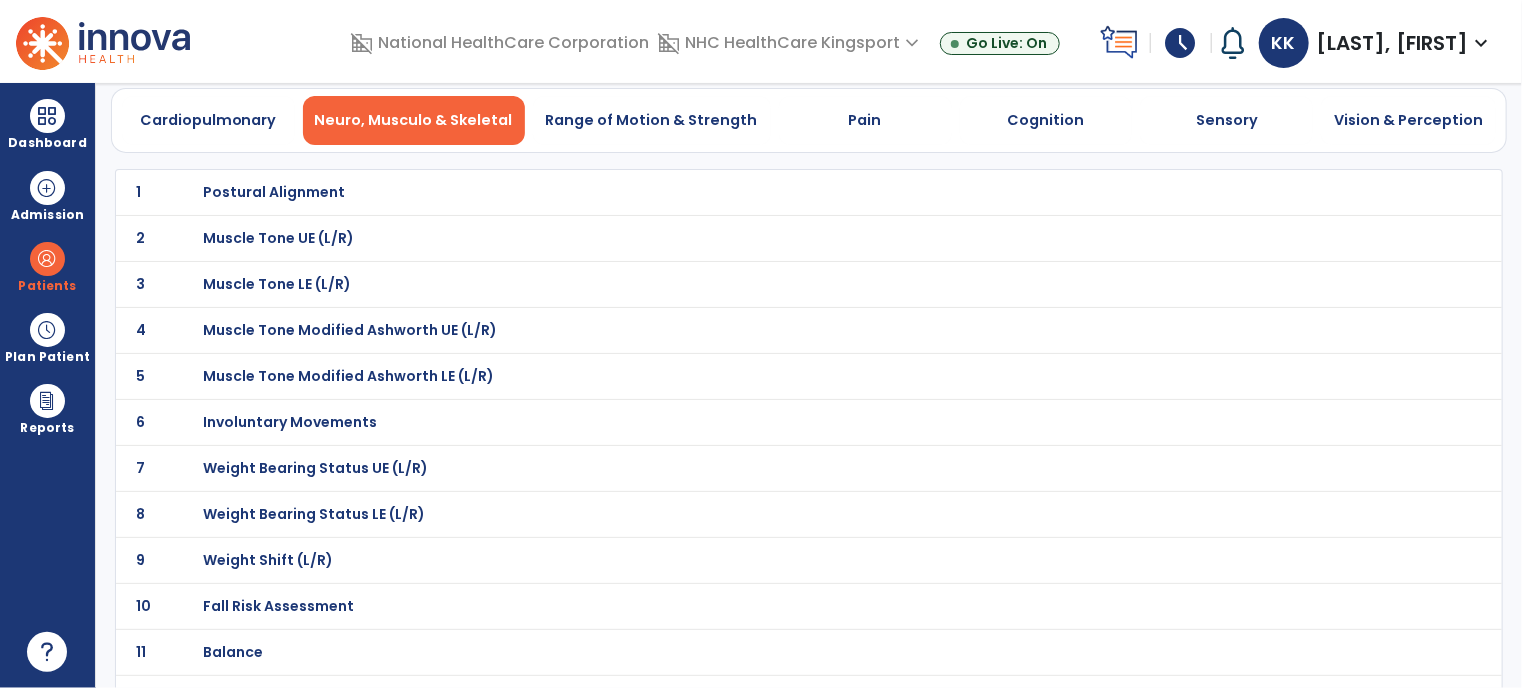 scroll, scrollTop: 0, scrollLeft: 0, axis: both 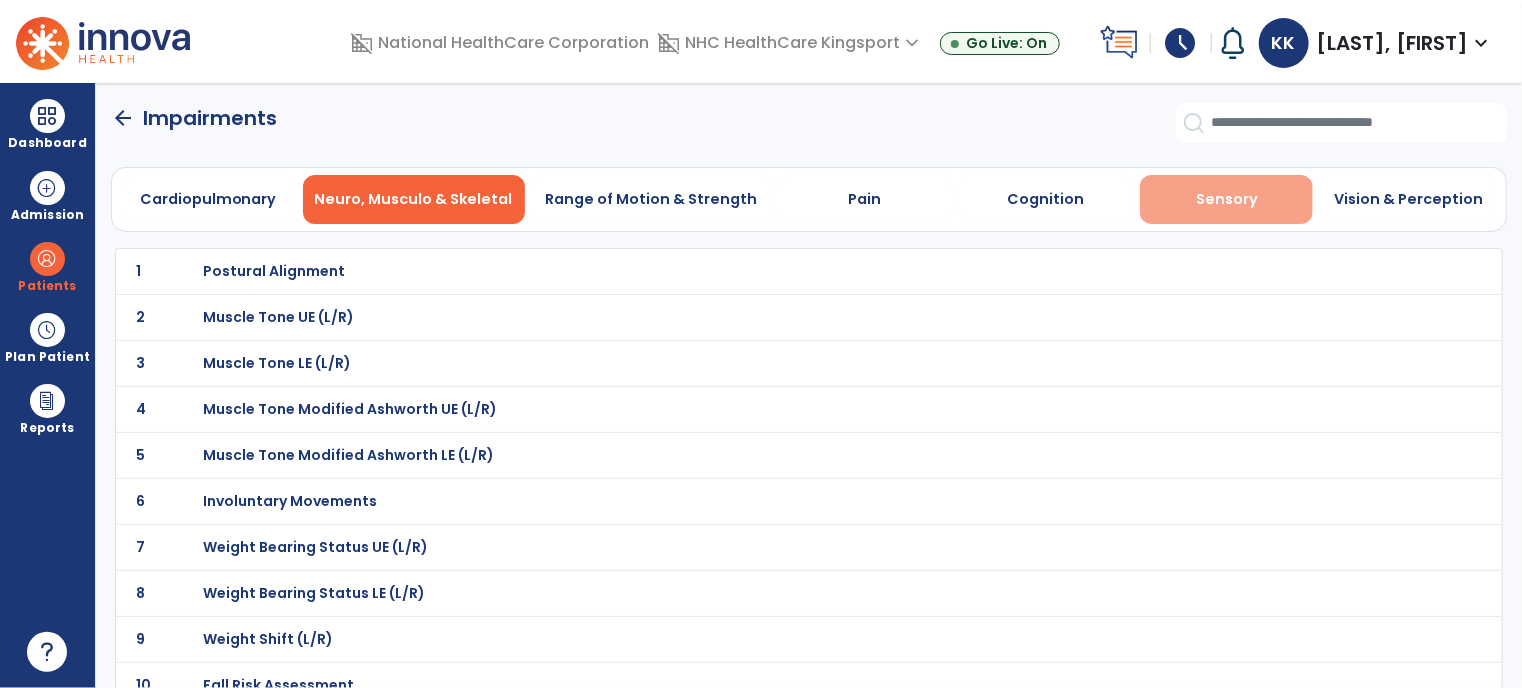 click on "Sensory" at bounding box center (1227, 199) 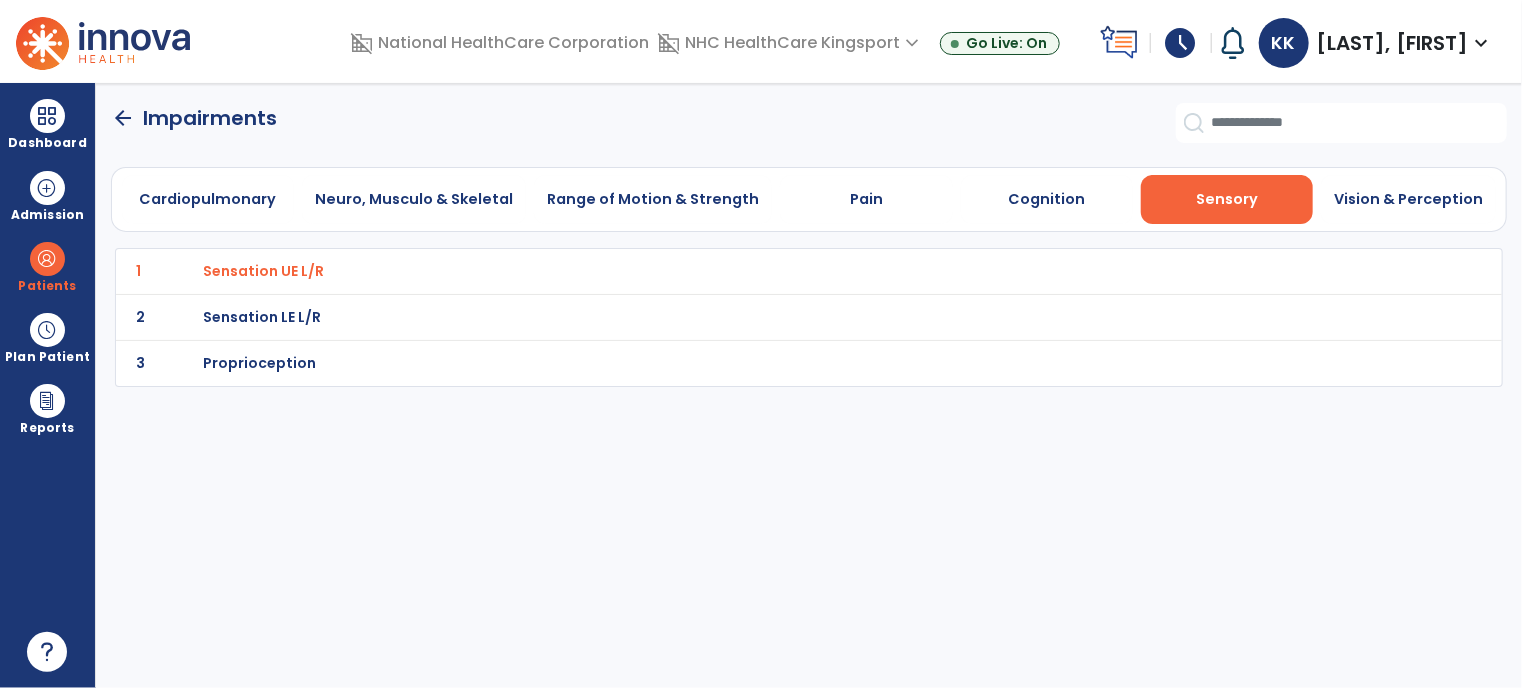 click on "Cardiopulmonary   Neuro, Musculo & Skeletal   Range of Motion & Strength   Pain   Cognition   Sensory   Vision & Perception" 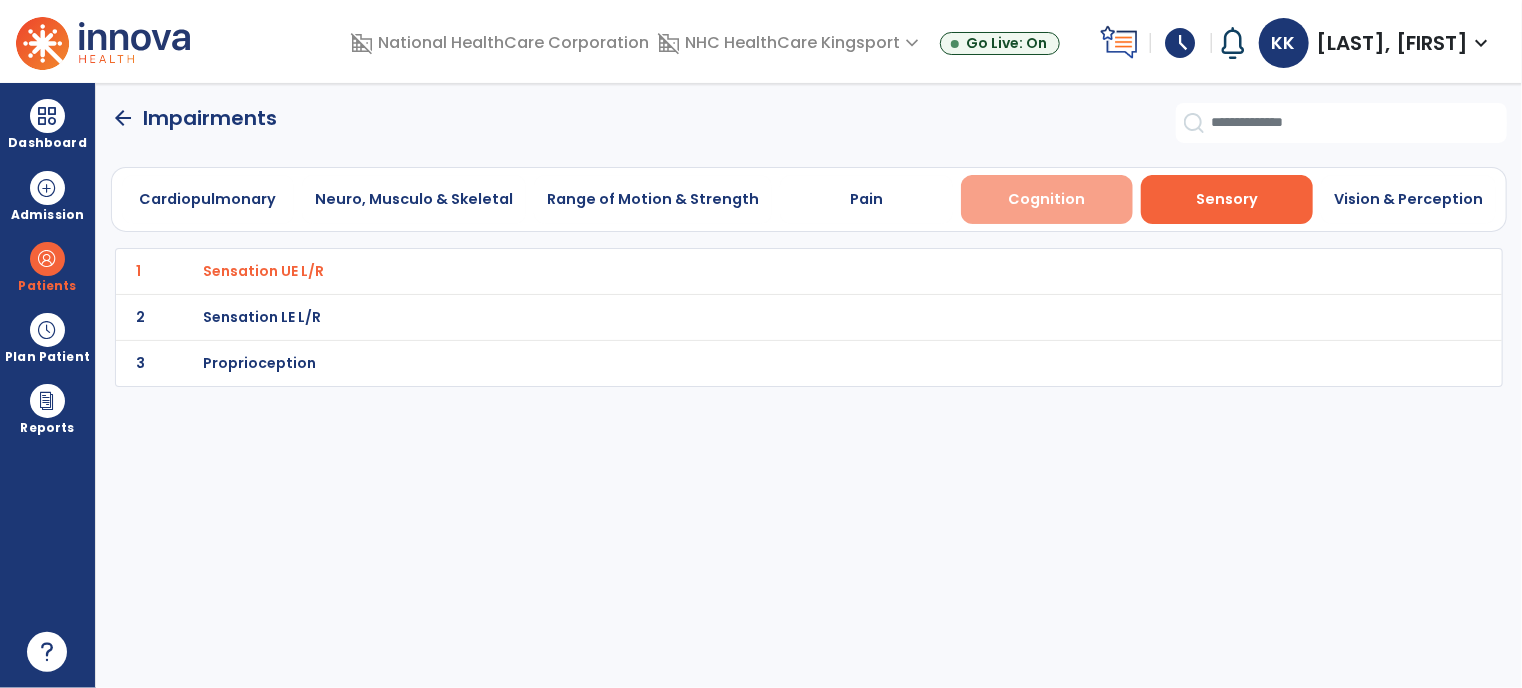 click on "Cognition" at bounding box center [1046, 199] 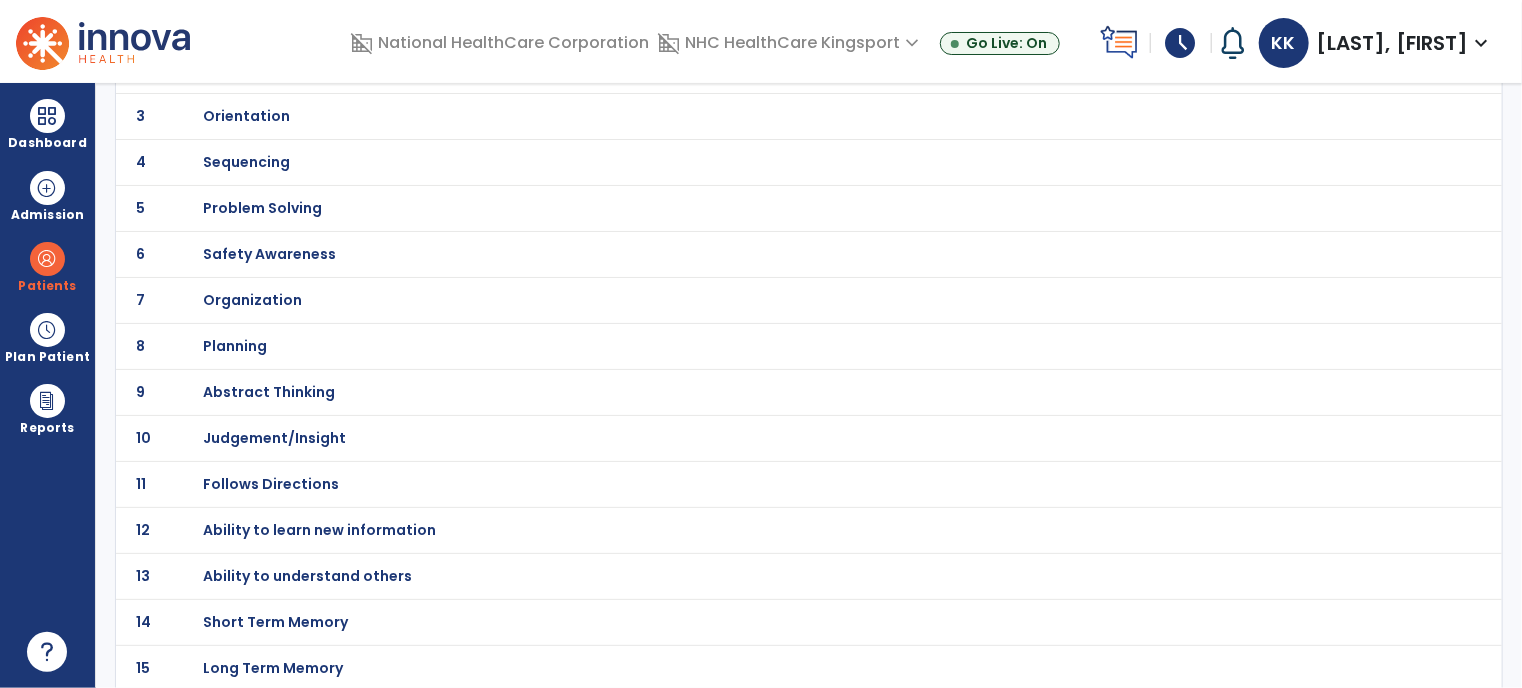 scroll, scrollTop: 0, scrollLeft: 0, axis: both 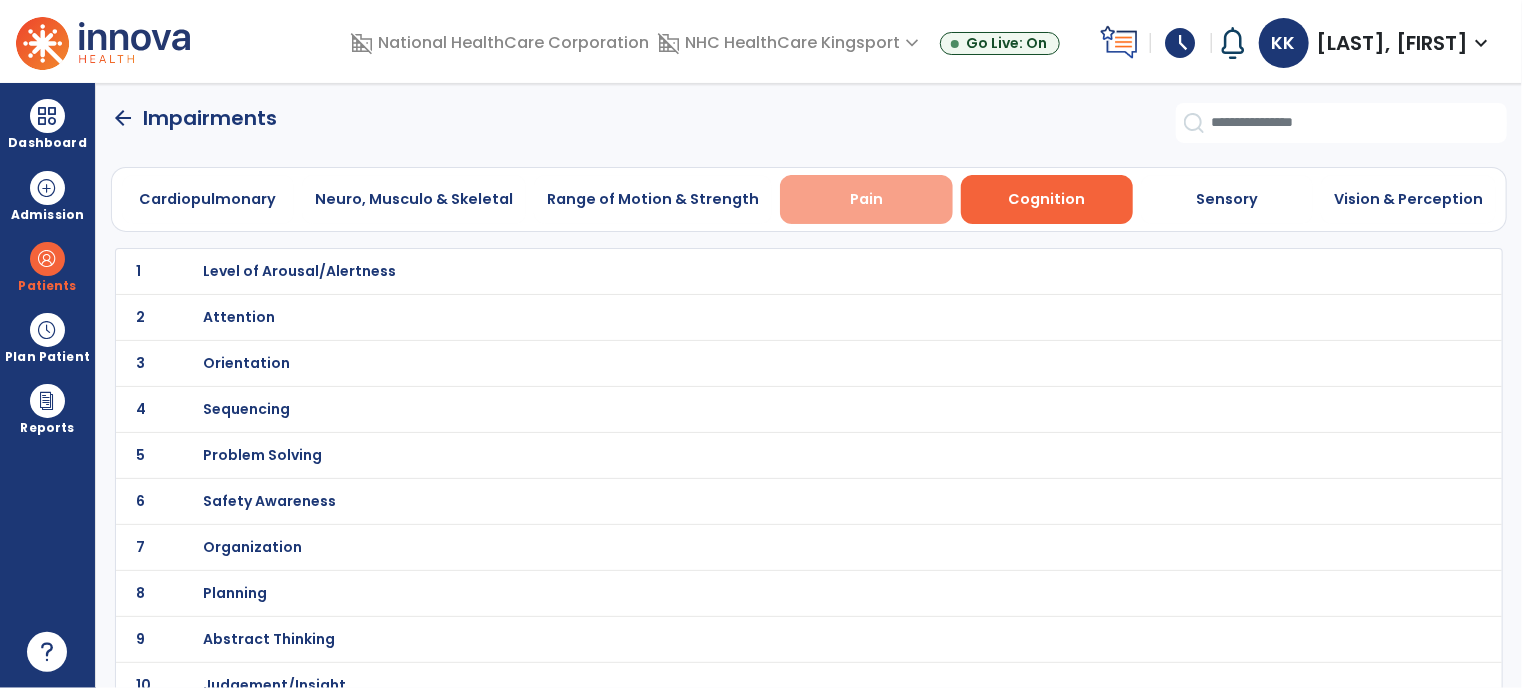 click on "Pain" at bounding box center [866, 199] 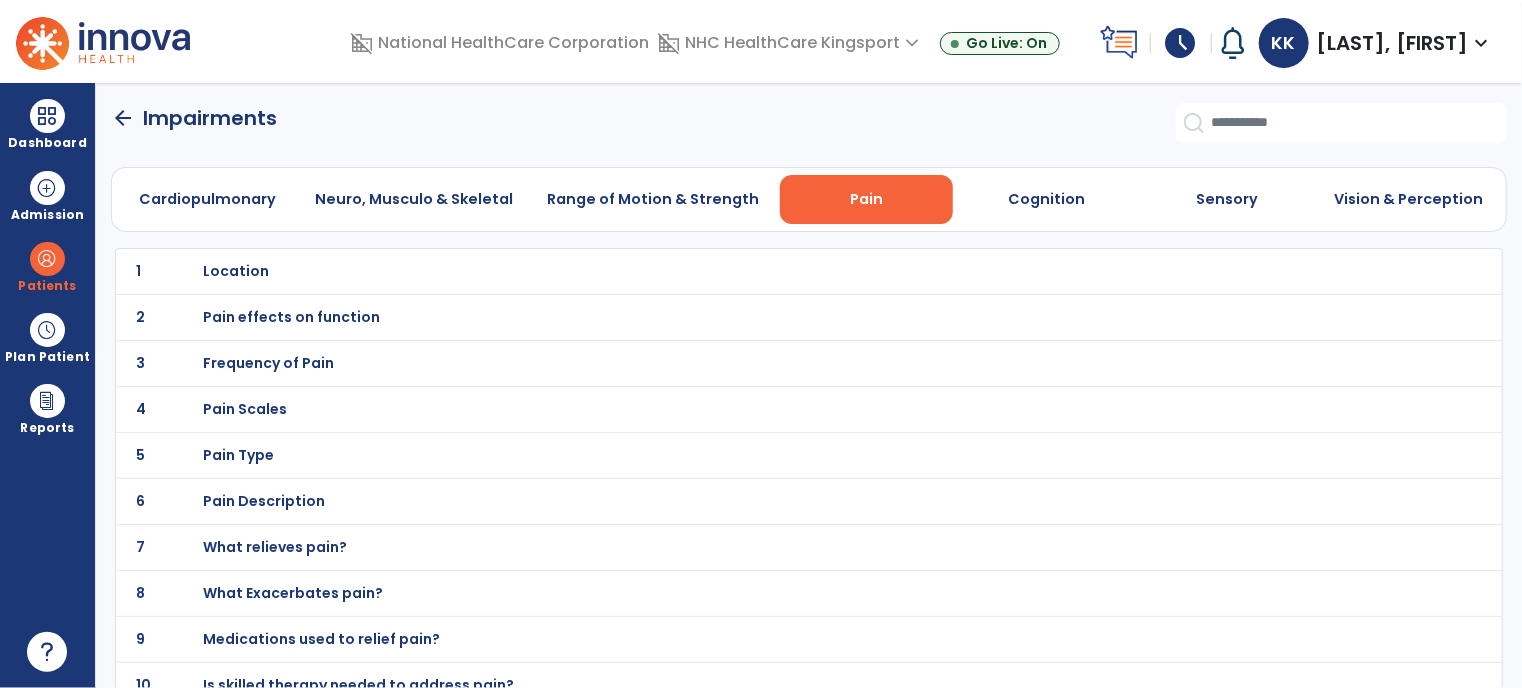 click on "arrow_back" 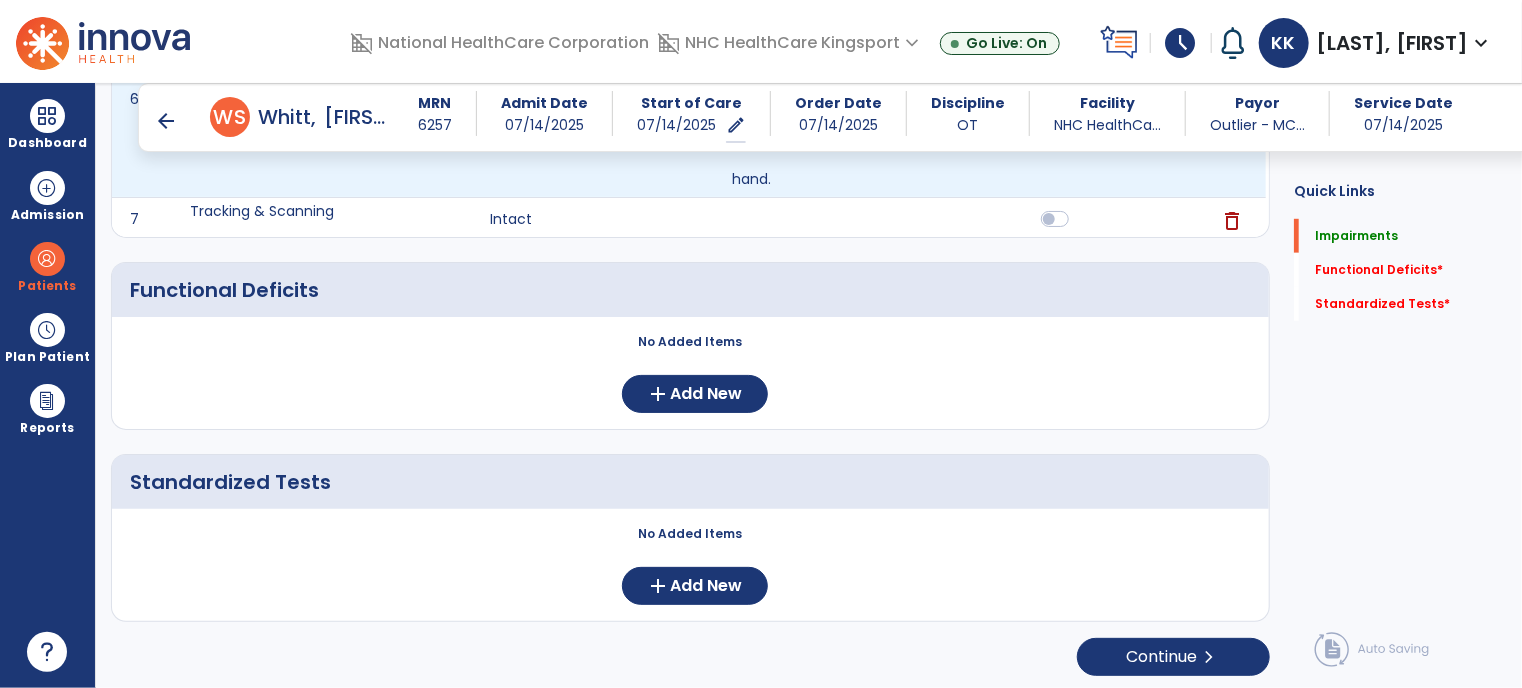 scroll, scrollTop: 648, scrollLeft: 0, axis: vertical 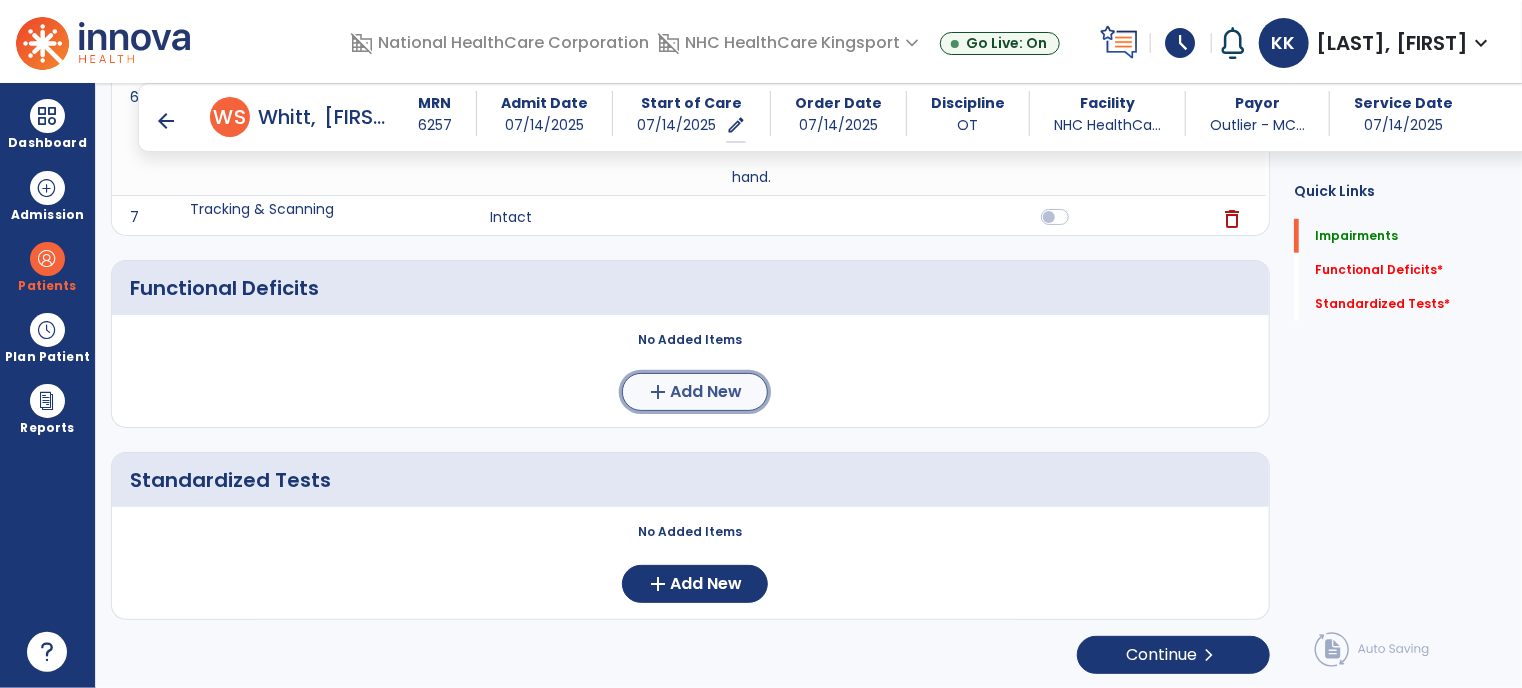 click on "Add New" 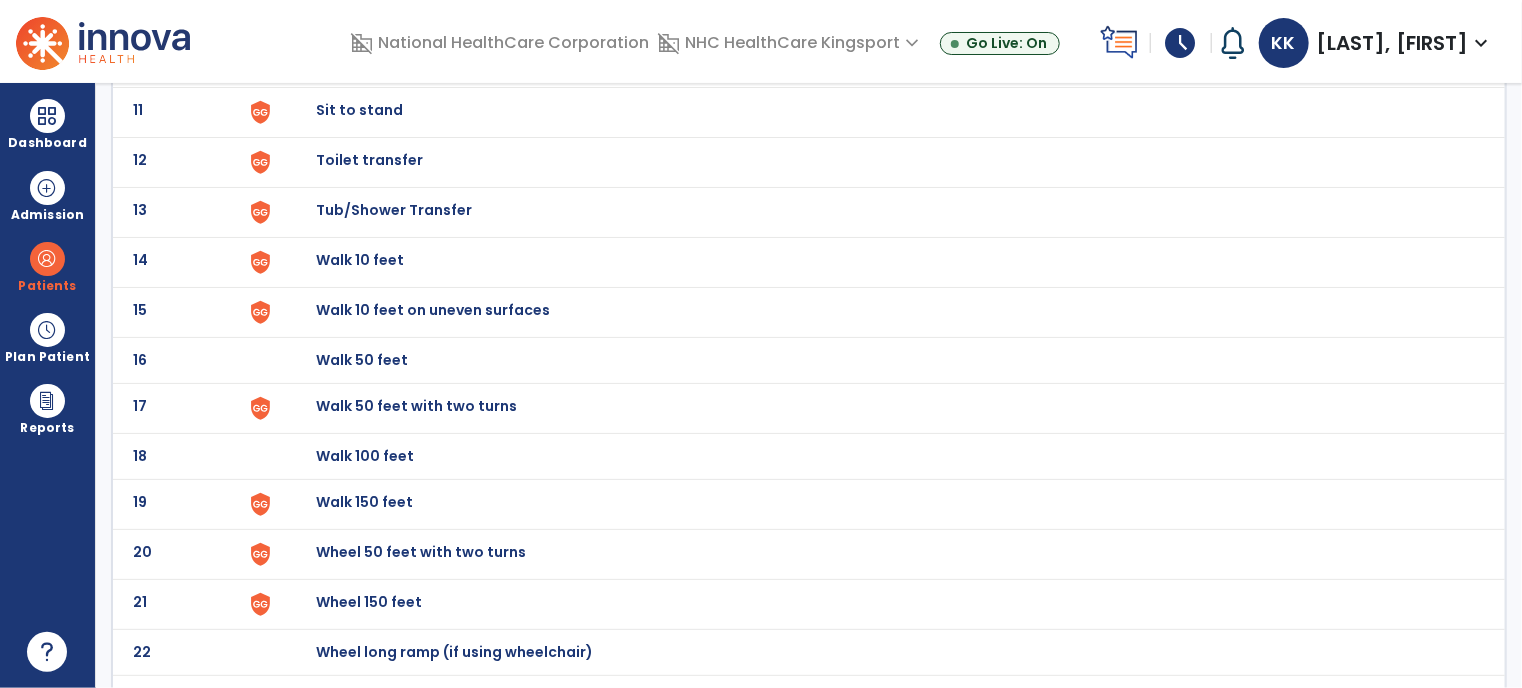 scroll, scrollTop: 0, scrollLeft: 0, axis: both 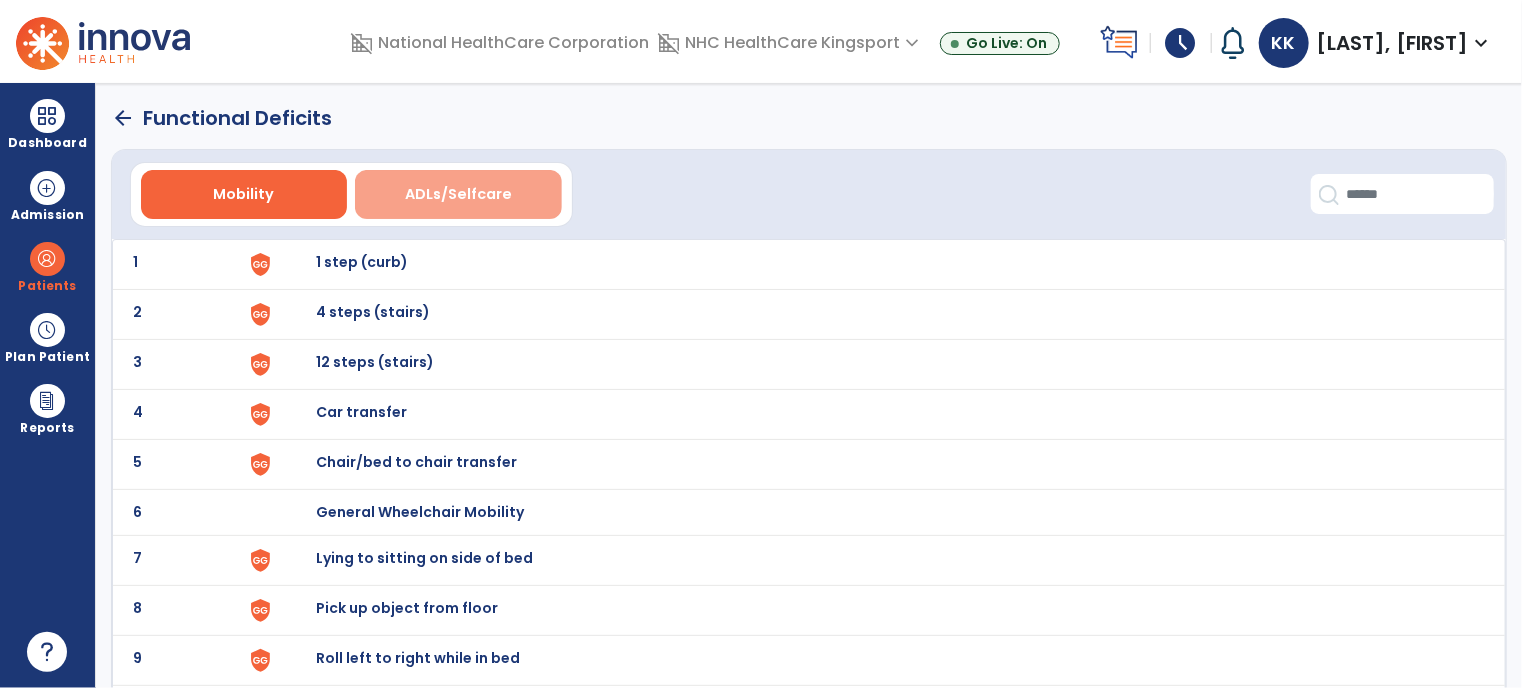 click on "ADLs/Selfcare" at bounding box center (458, 194) 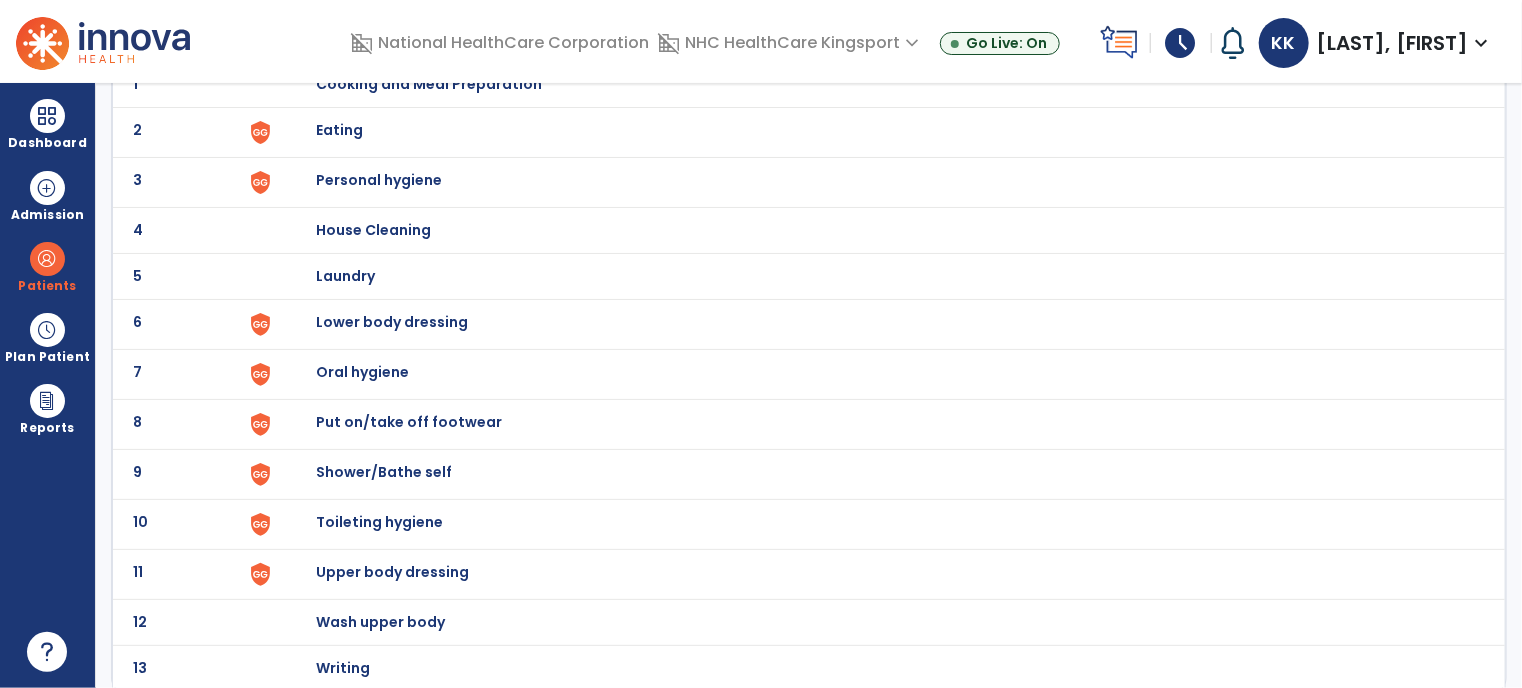 scroll, scrollTop: 179, scrollLeft: 0, axis: vertical 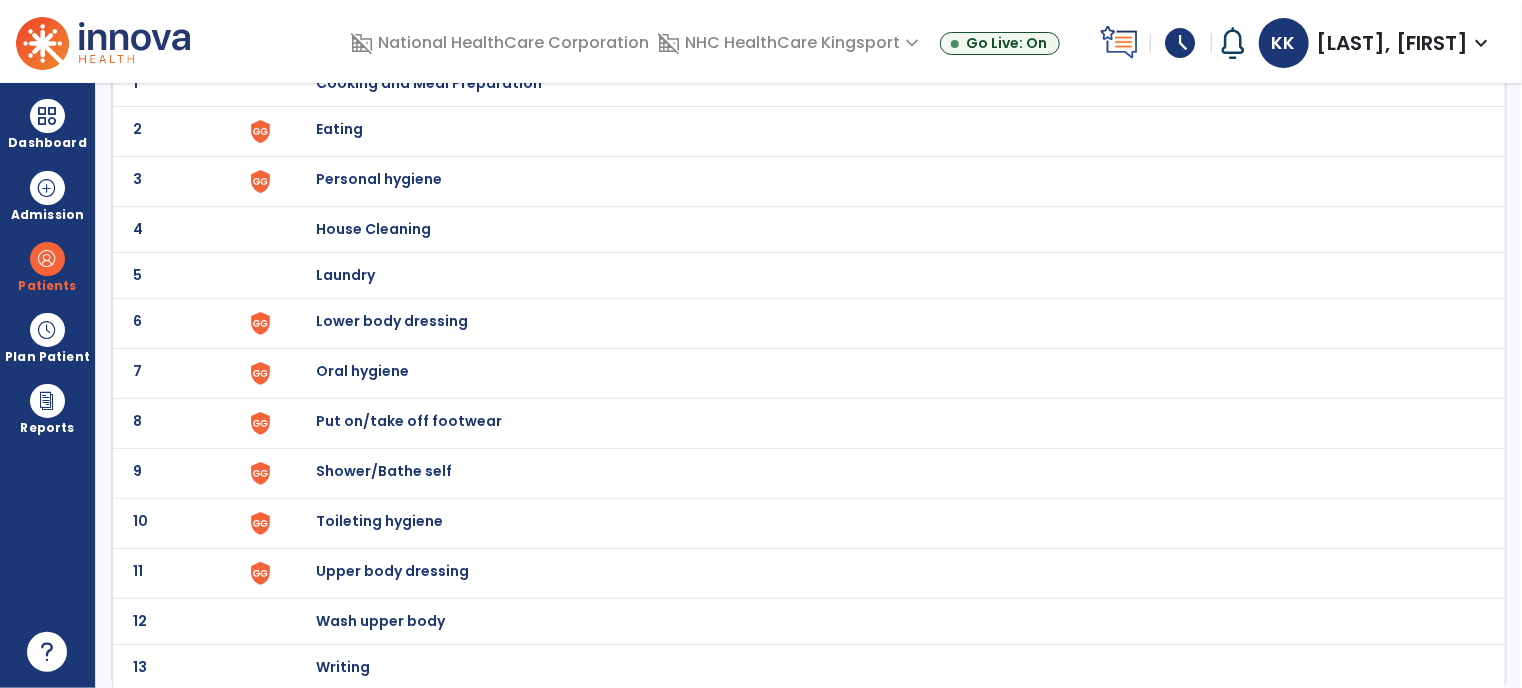 click on "Put on/take off footwear" at bounding box center (429, 83) 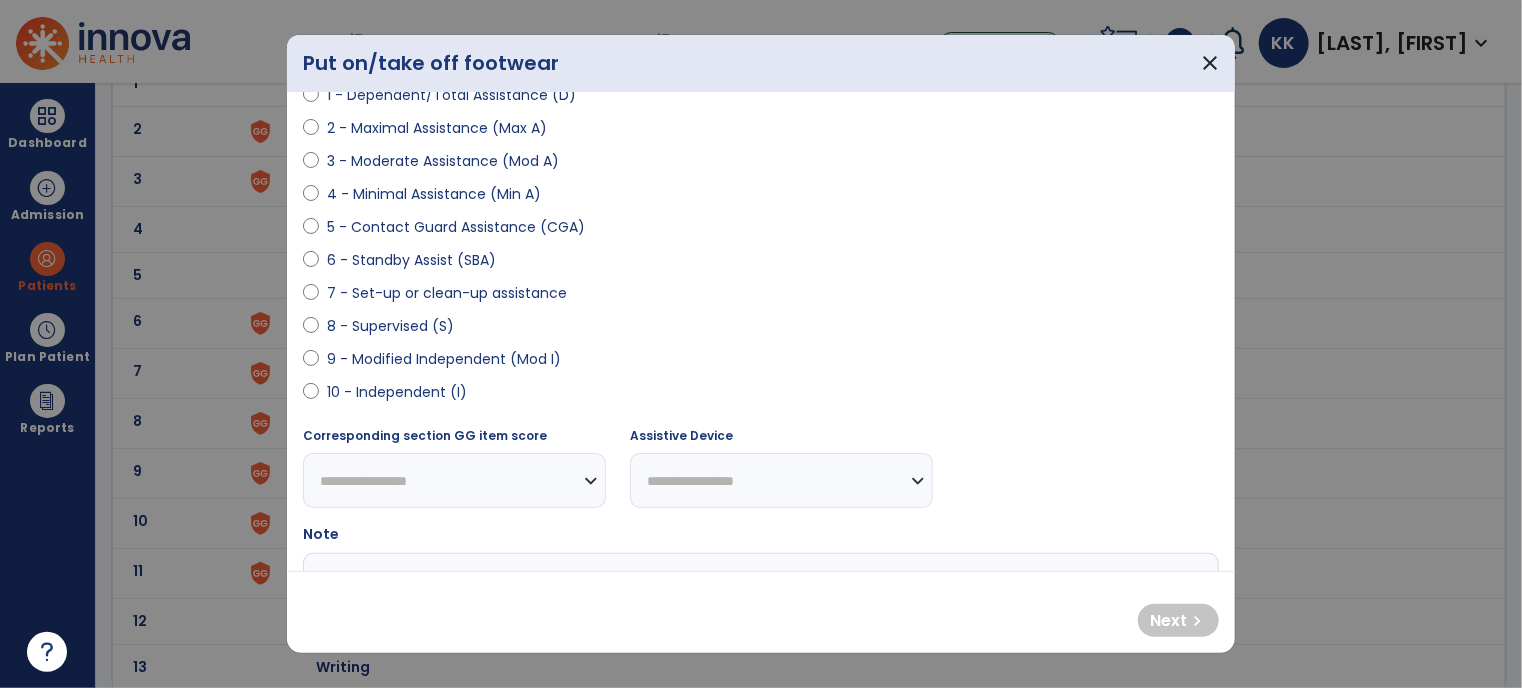 scroll, scrollTop: 251, scrollLeft: 0, axis: vertical 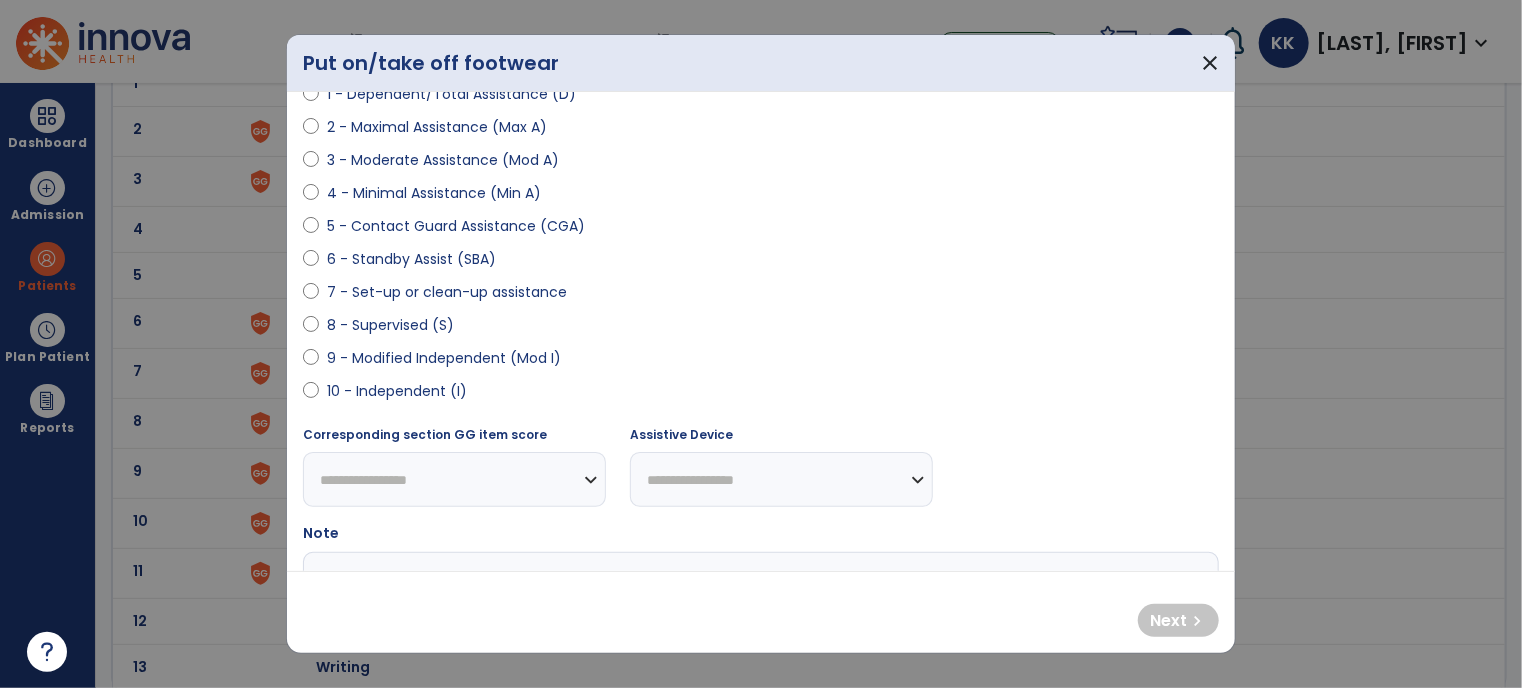 click on "8 - Supervised (S)" at bounding box center (761, 329) 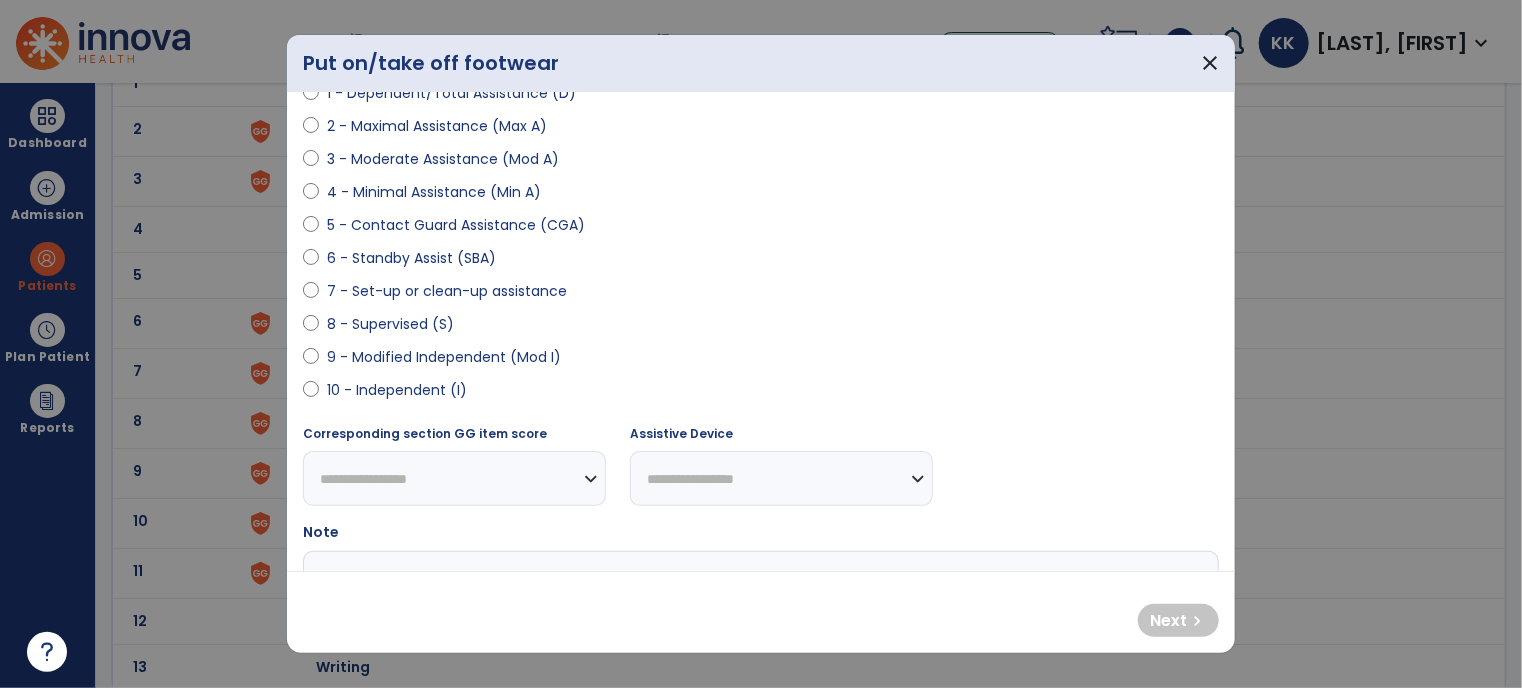scroll, scrollTop: 248, scrollLeft: 0, axis: vertical 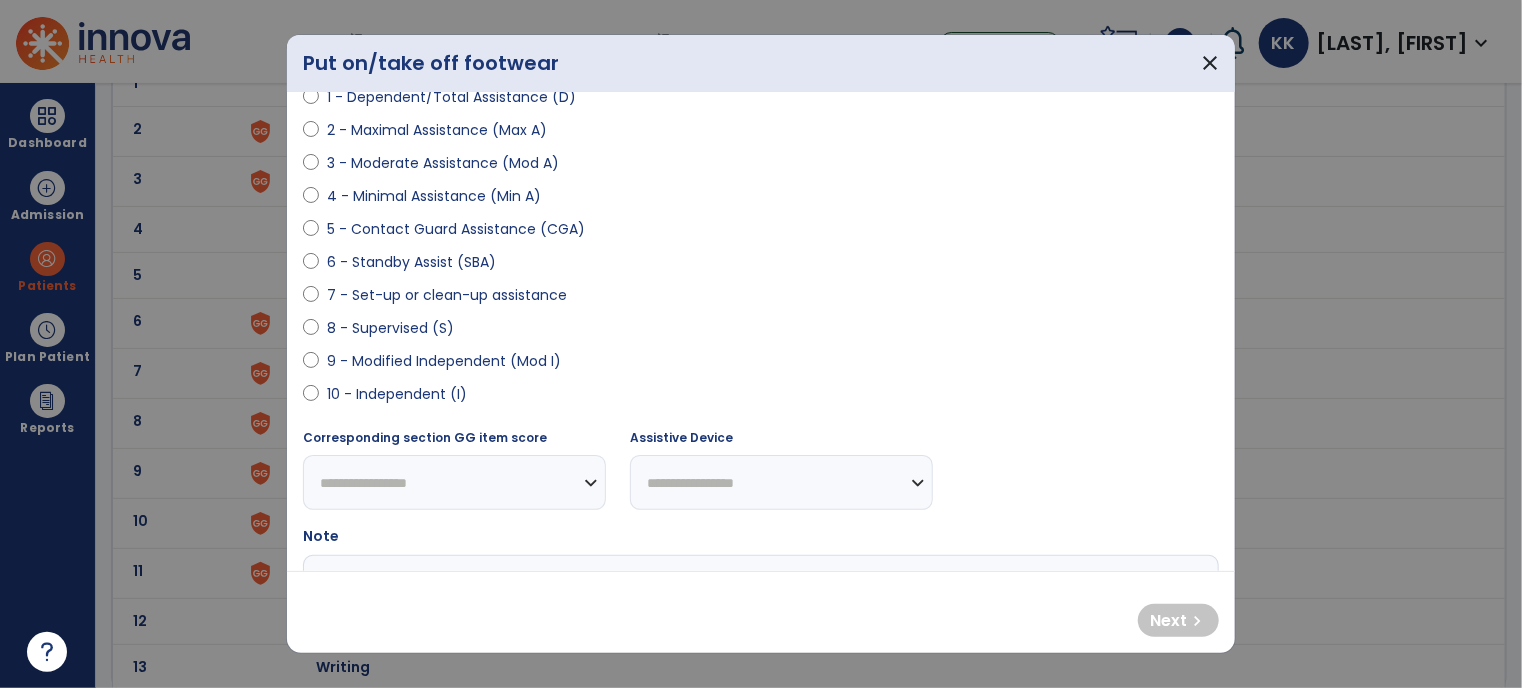click on "6 - Standby Assist (SBA)" at bounding box center (411, 262) 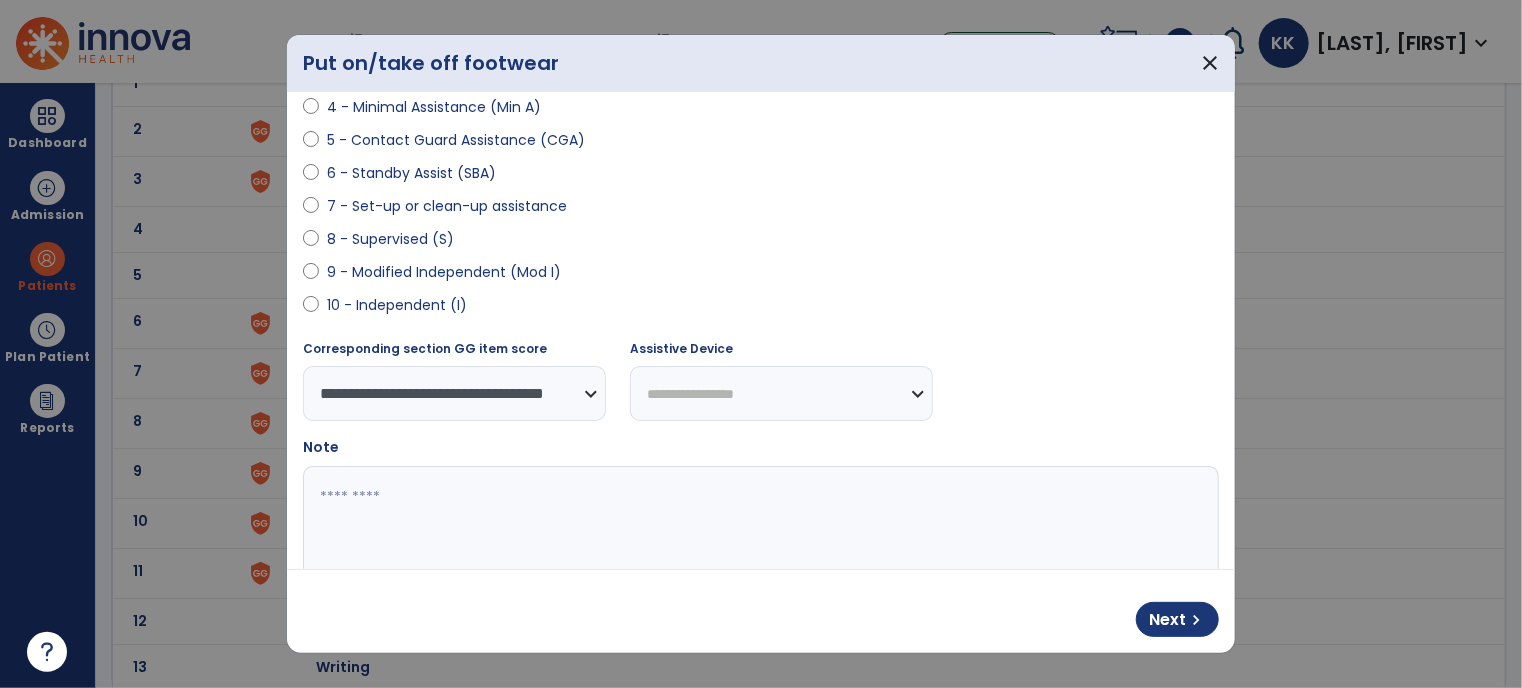 scroll, scrollTop: 332, scrollLeft: 0, axis: vertical 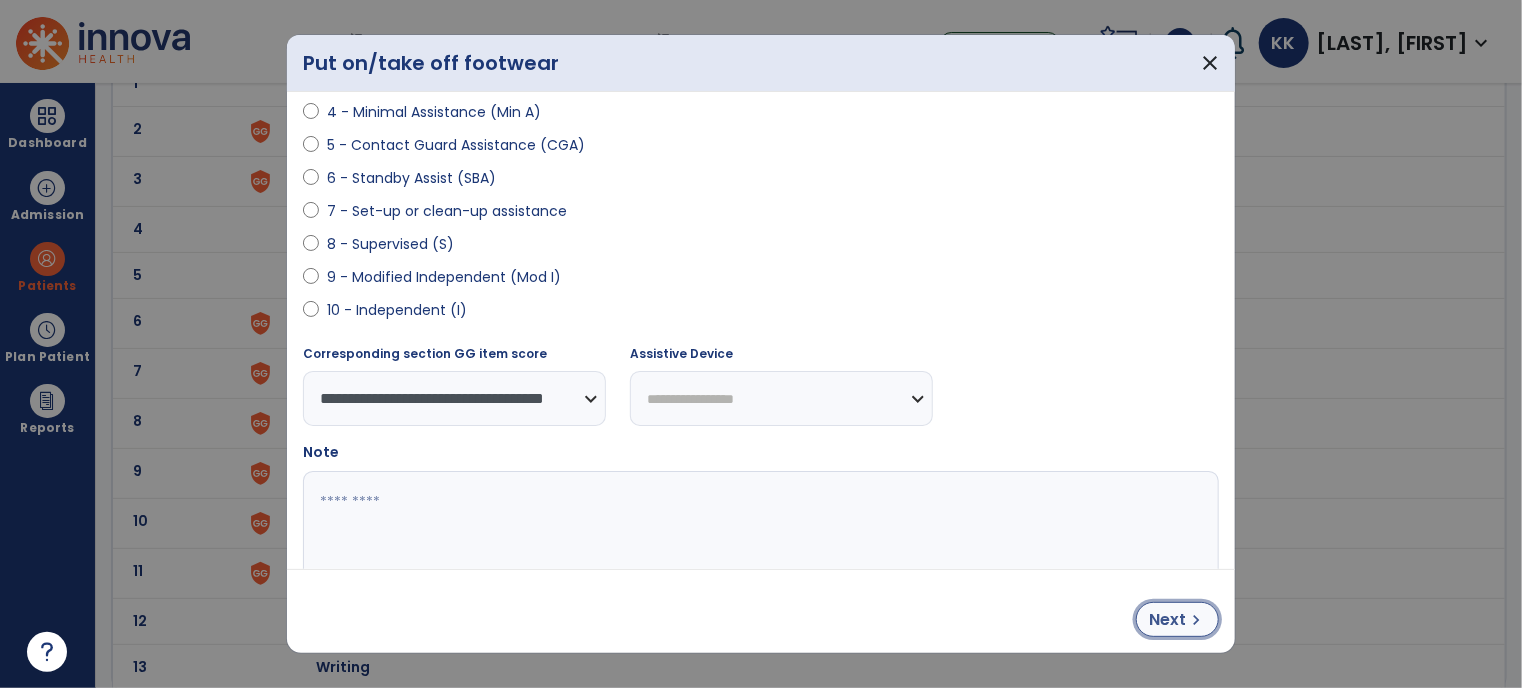 click on "Next  chevron_right" at bounding box center (1177, 619) 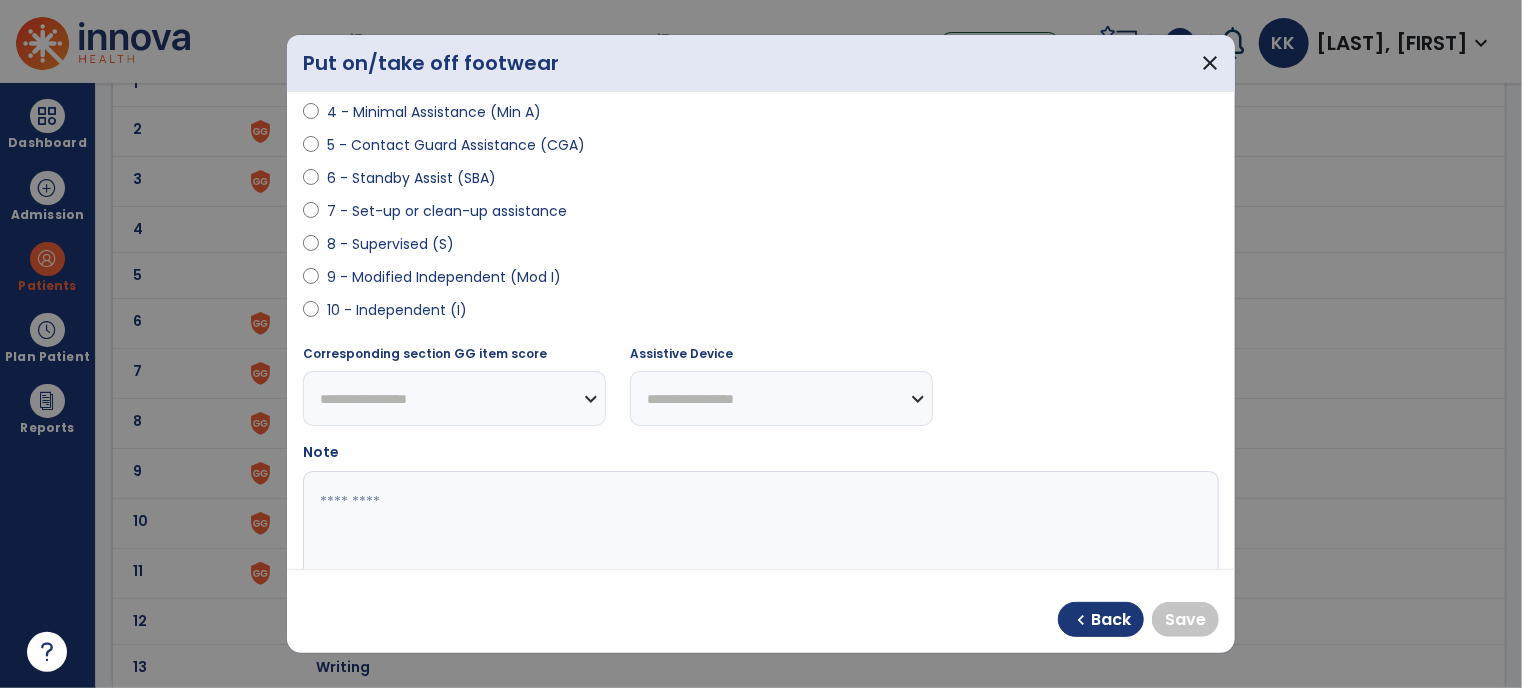 scroll, scrollTop: 279, scrollLeft: 0, axis: vertical 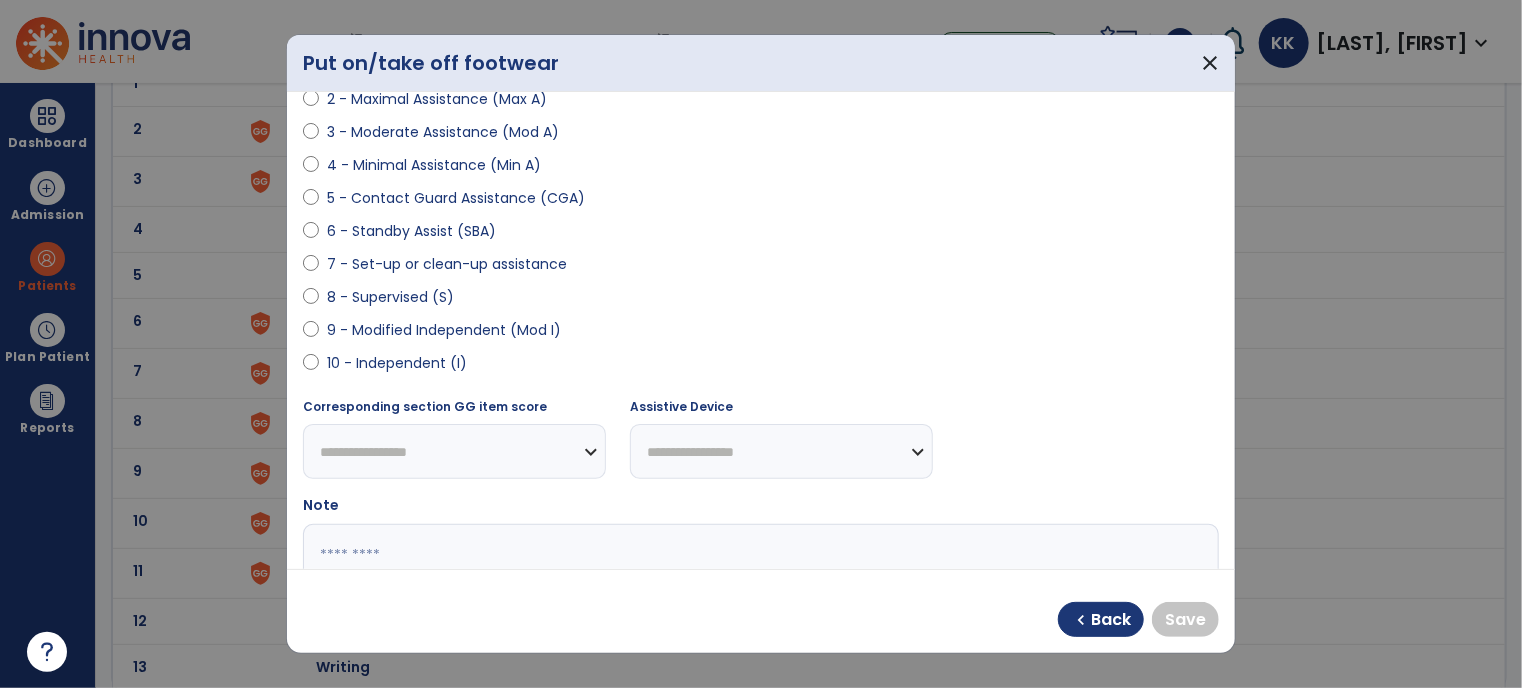 click on "9 - Modified Independent (Mod I)" at bounding box center [444, 330] 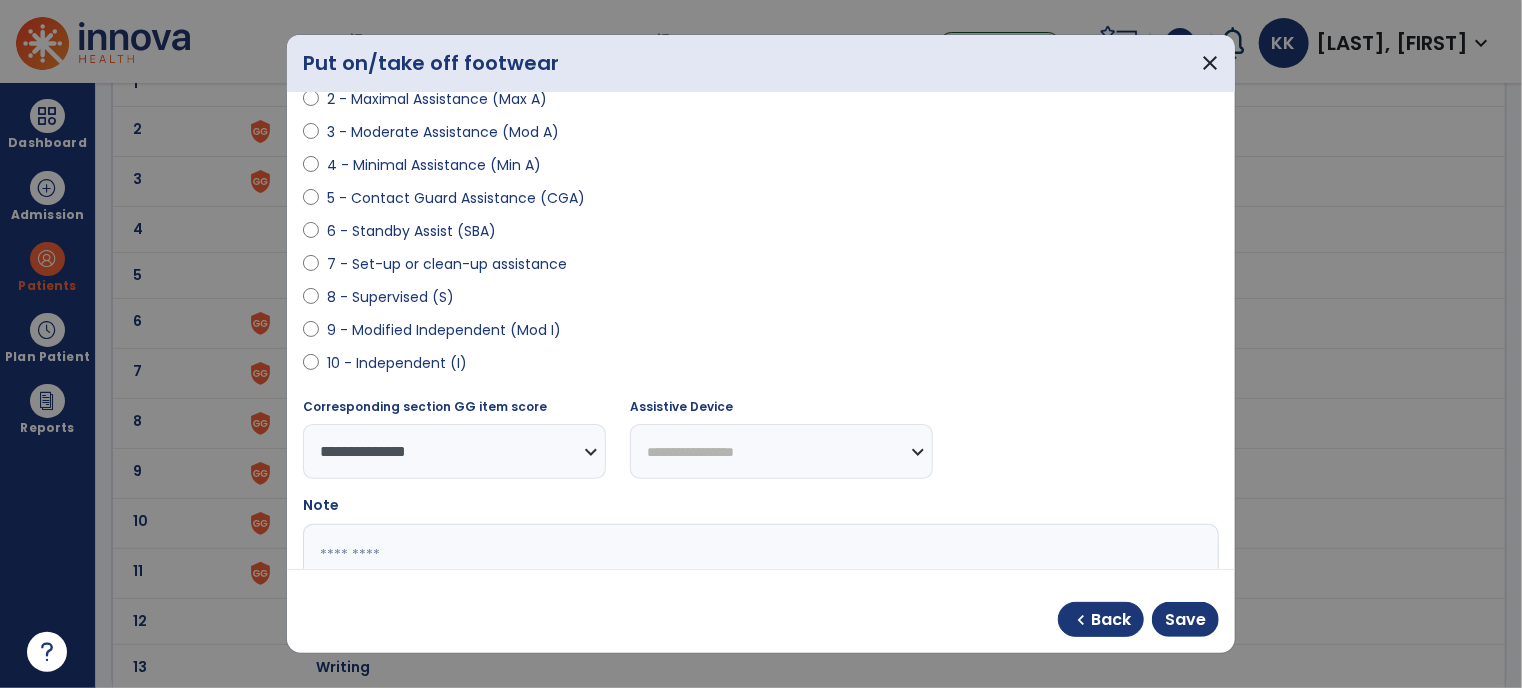 click on "10 - Independent (I)" at bounding box center [397, 363] 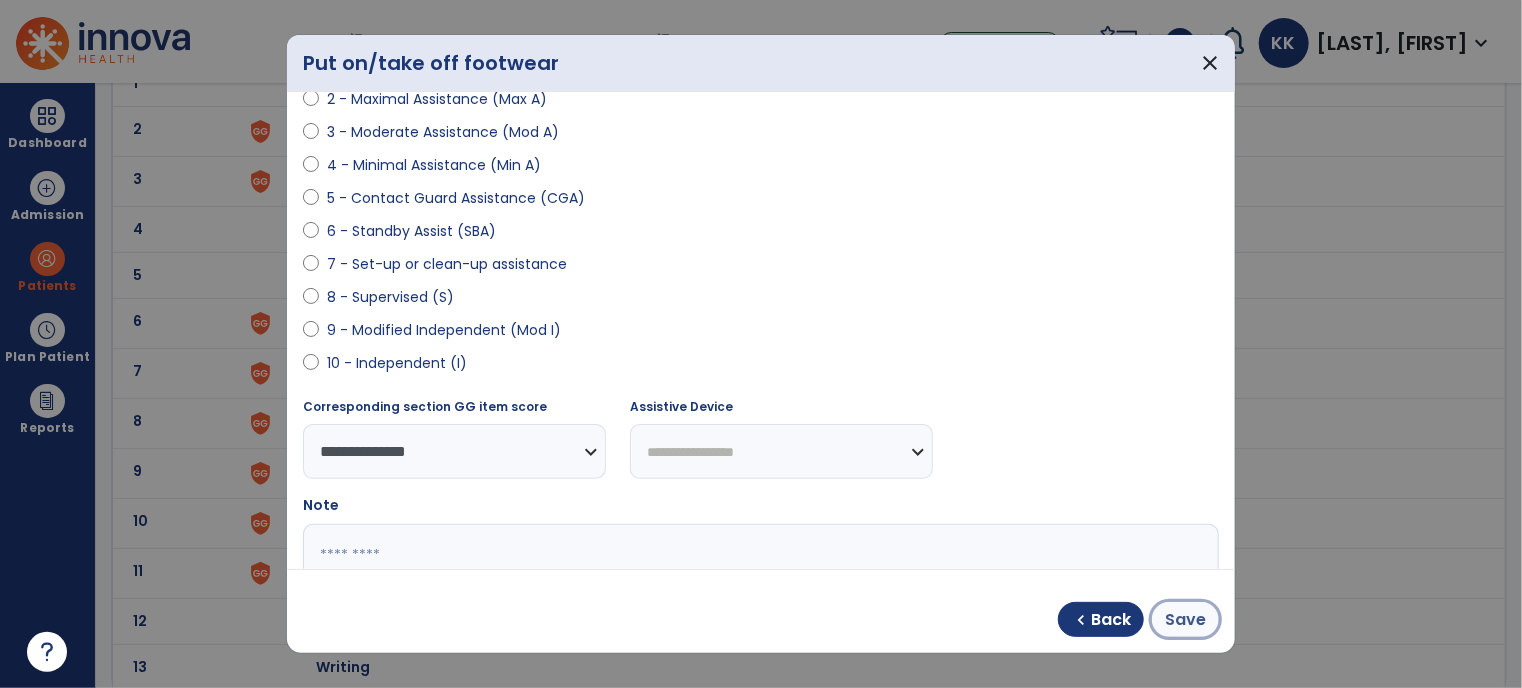 click on "Save" at bounding box center [1185, 619] 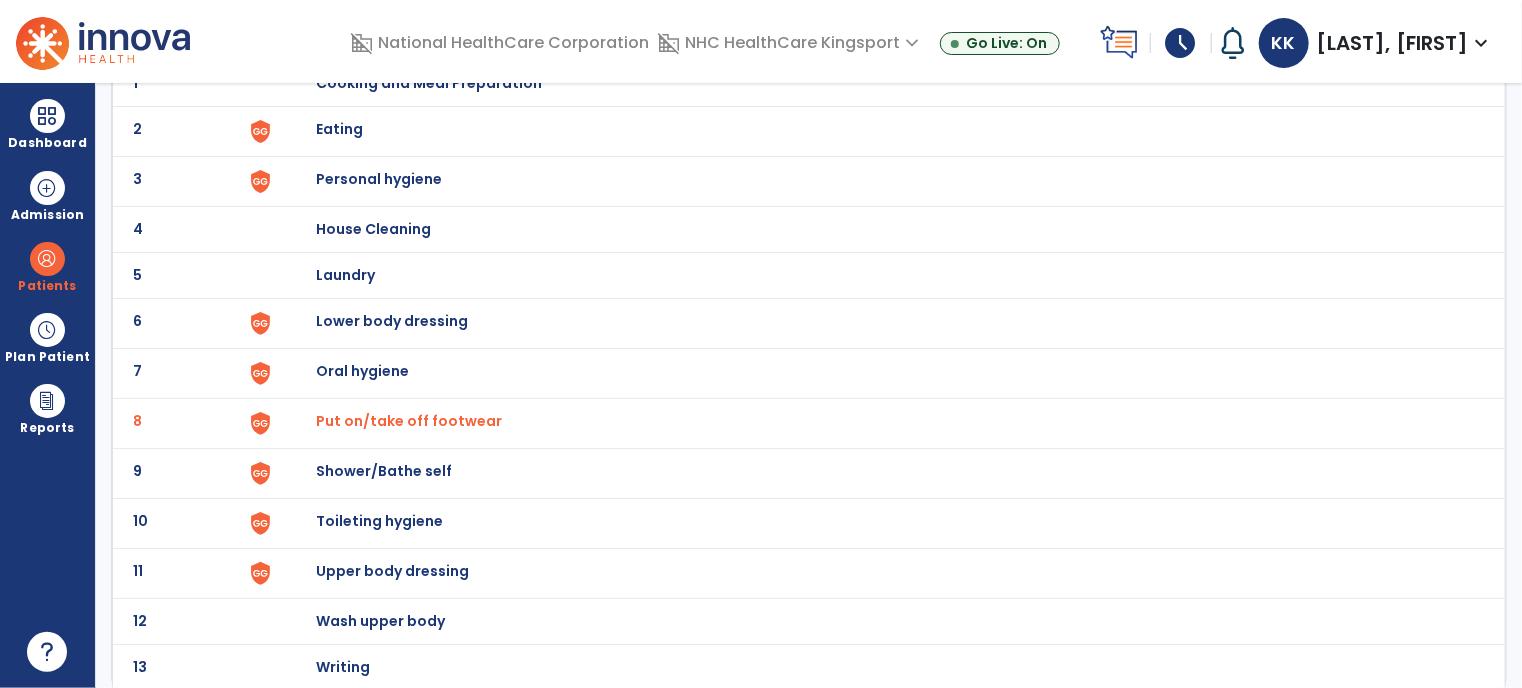 click on "Lower body dressing" at bounding box center (429, 83) 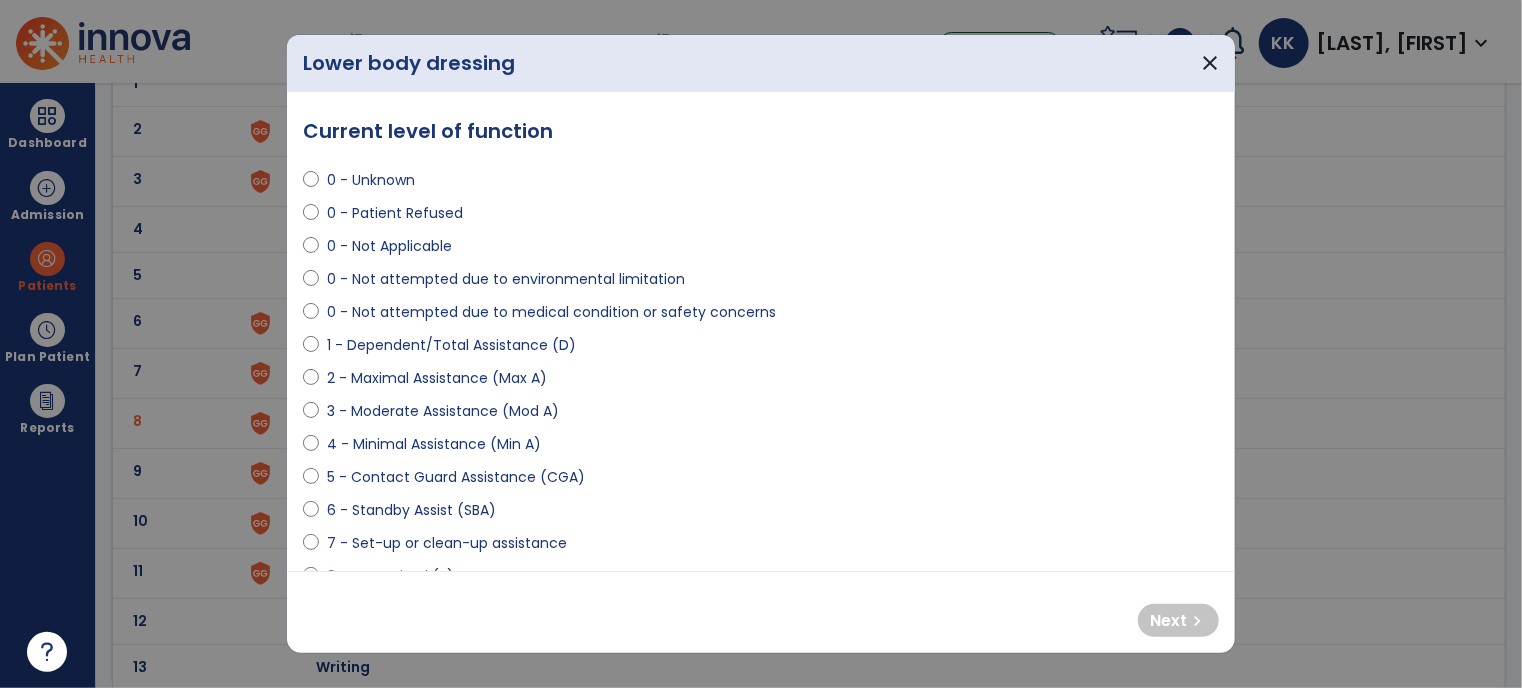 scroll, scrollTop: 32, scrollLeft: 0, axis: vertical 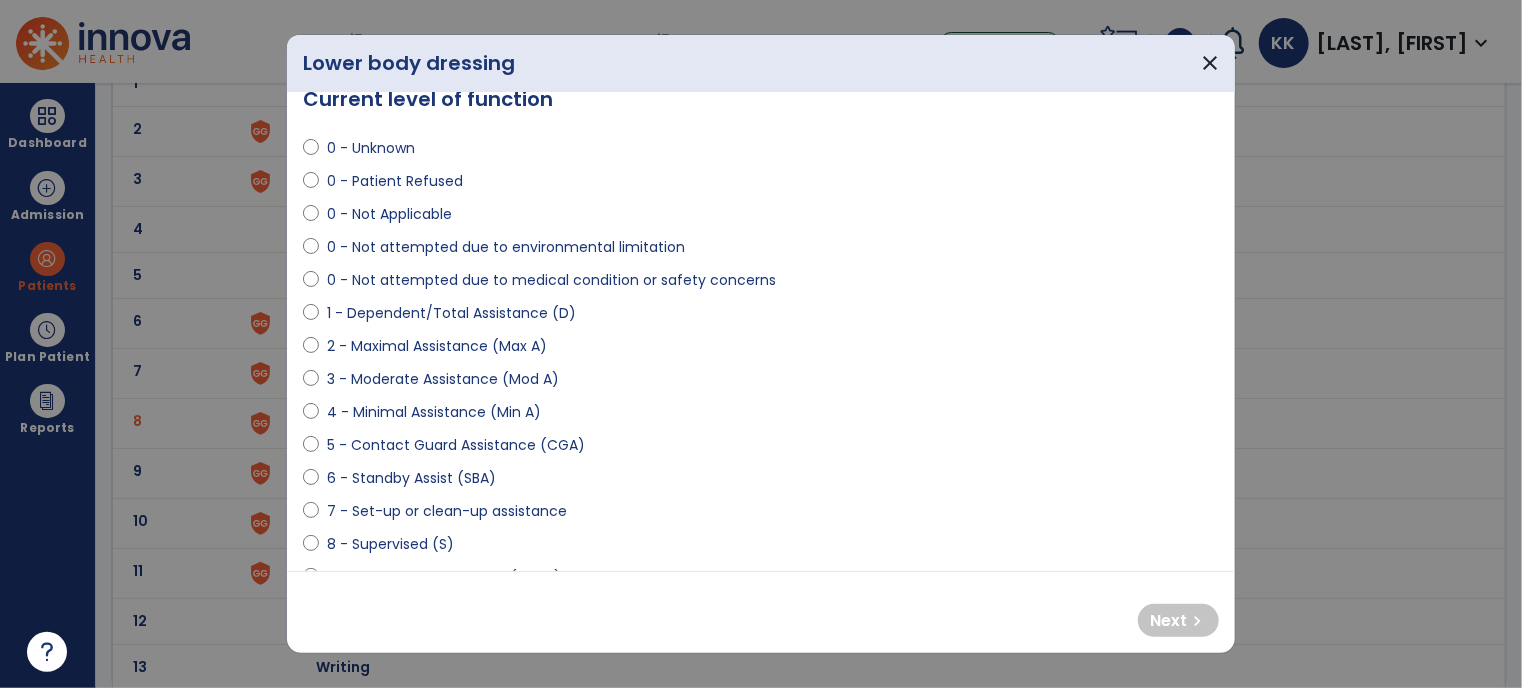 click on "0 - Unknown 0 - Patient Refused 0 - Not Applicable 0 - Not attempted due to environmental limitation 0 - Not attempted due to medical condition or safety concerns 1 - Dependent/Total Assistance (D) 2 - Maximal Assistance (Max A) 3 - Moderate Assistance (Mod A) 4 - Minimal Assistance (Min A) 5 - Contact Guard Assistance (CGA) 6 - Standby Assist (SBA) 7 - Set-up or clean-up assistance 8 - Supervised (S) 9 - Modified Independent (Mod I) 10 - Independent (I)" at bounding box center [761, 371] 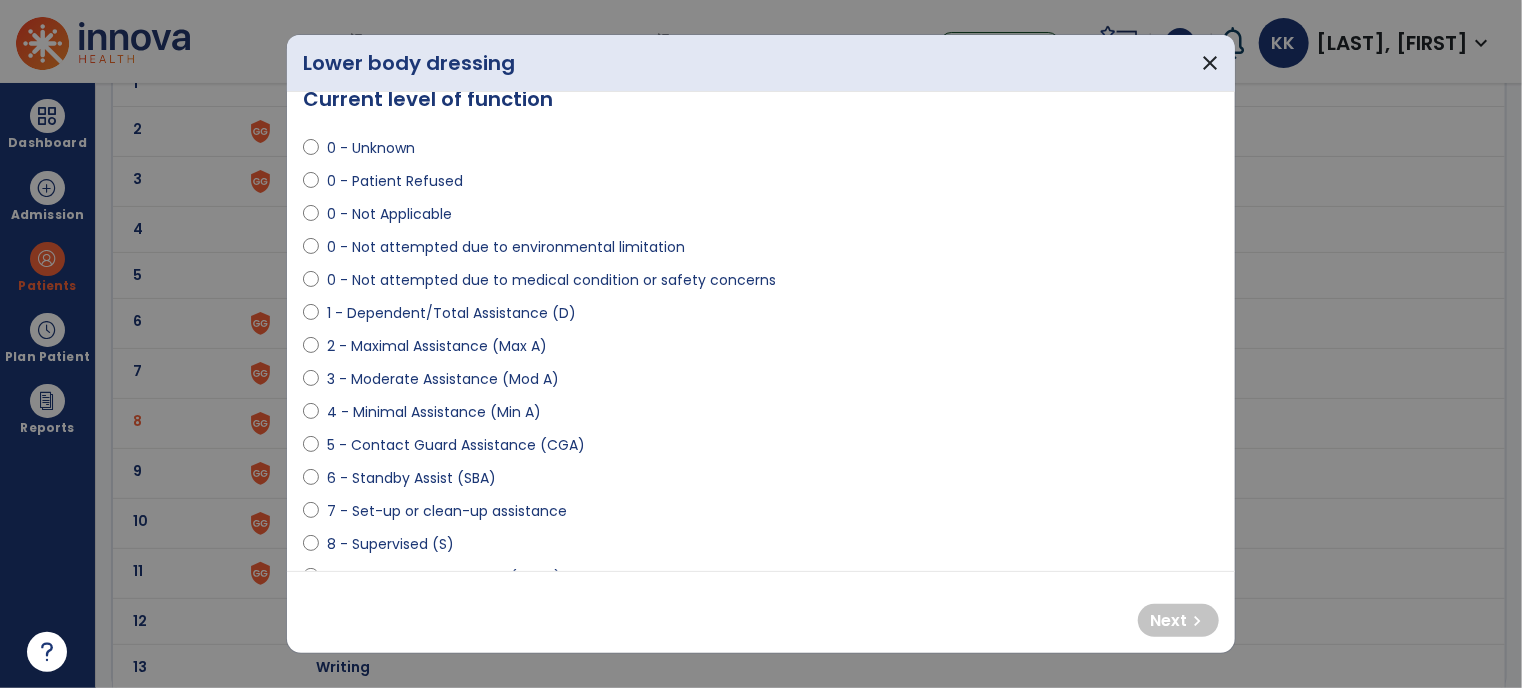 click on "5 - Contact Guard Assistance (CGA)" at bounding box center (456, 445) 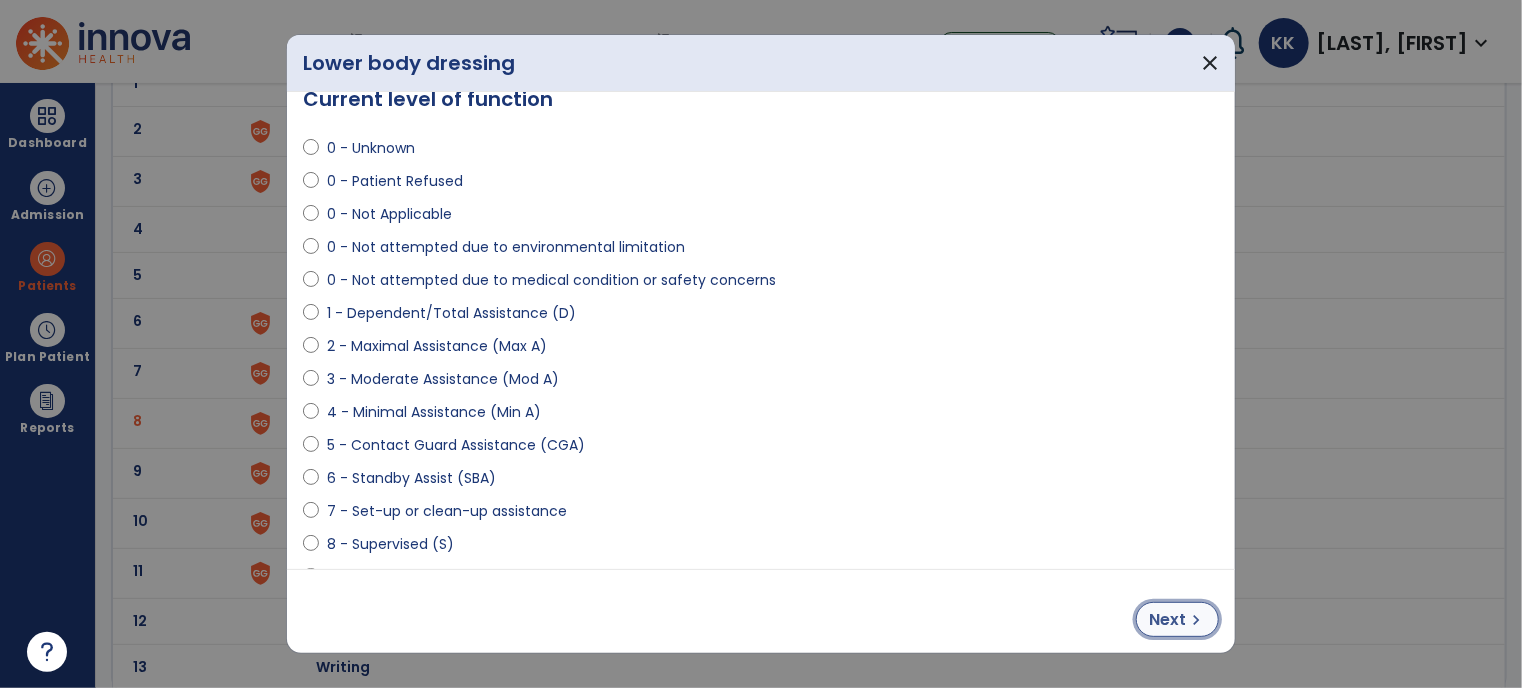 click on "Next" at bounding box center (1167, 620) 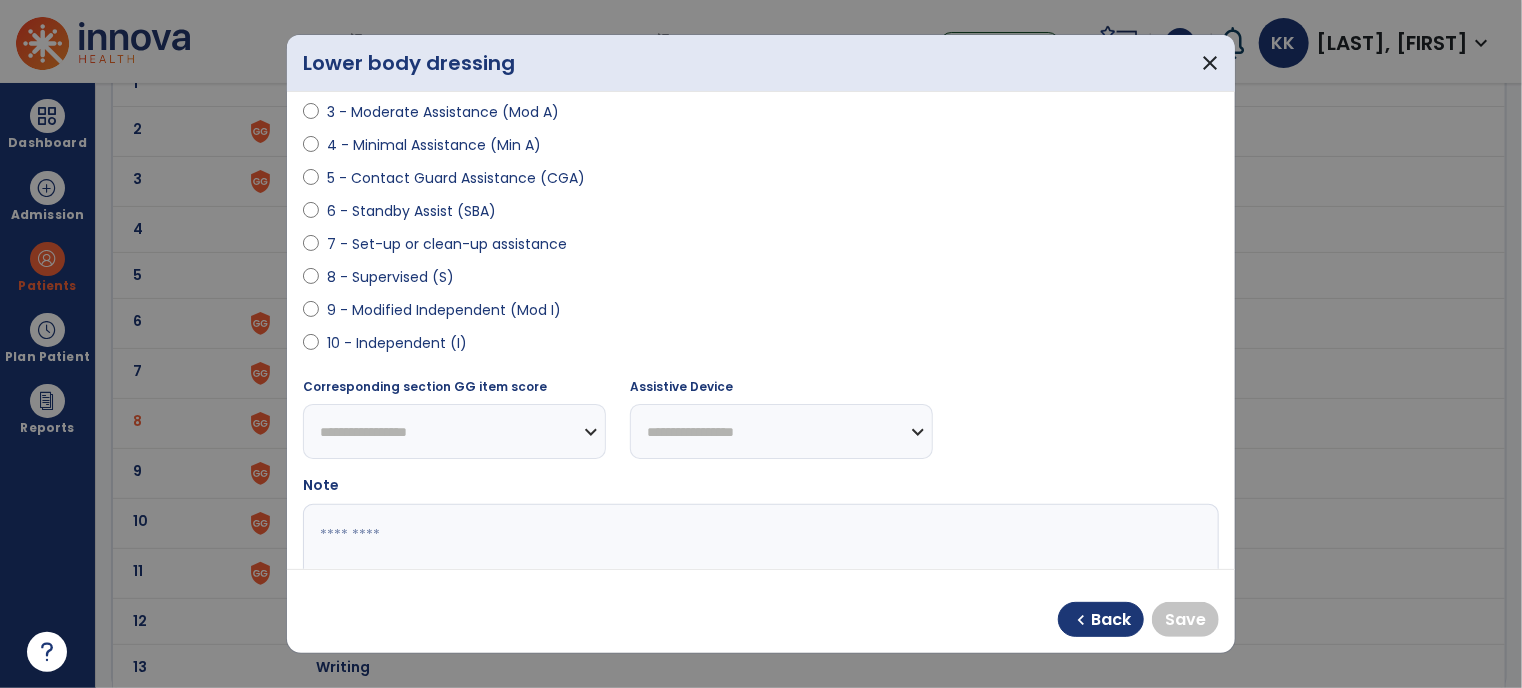 scroll, scrollTop: 300, scrollLeft: 0, axis: vertical 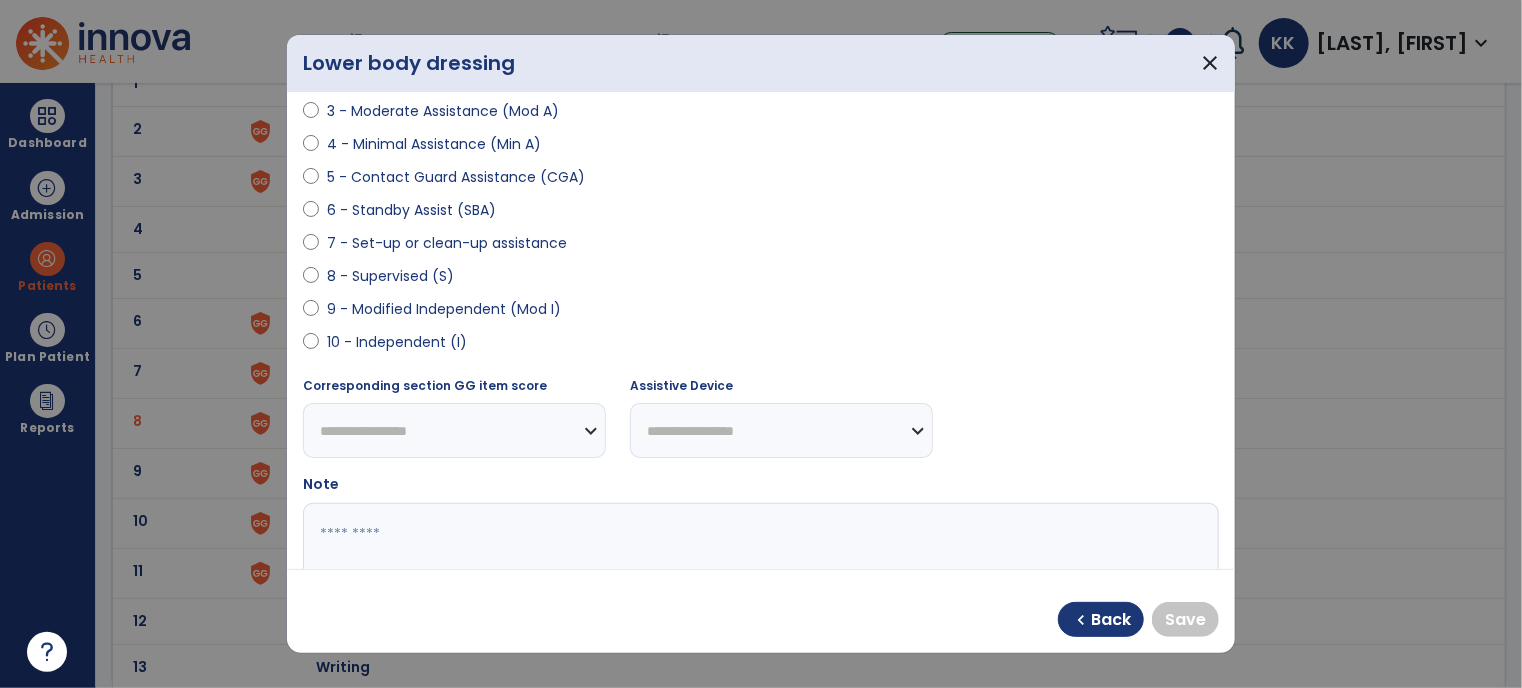 click on "10 - Independent (I)" at bounding box center (397, 342) 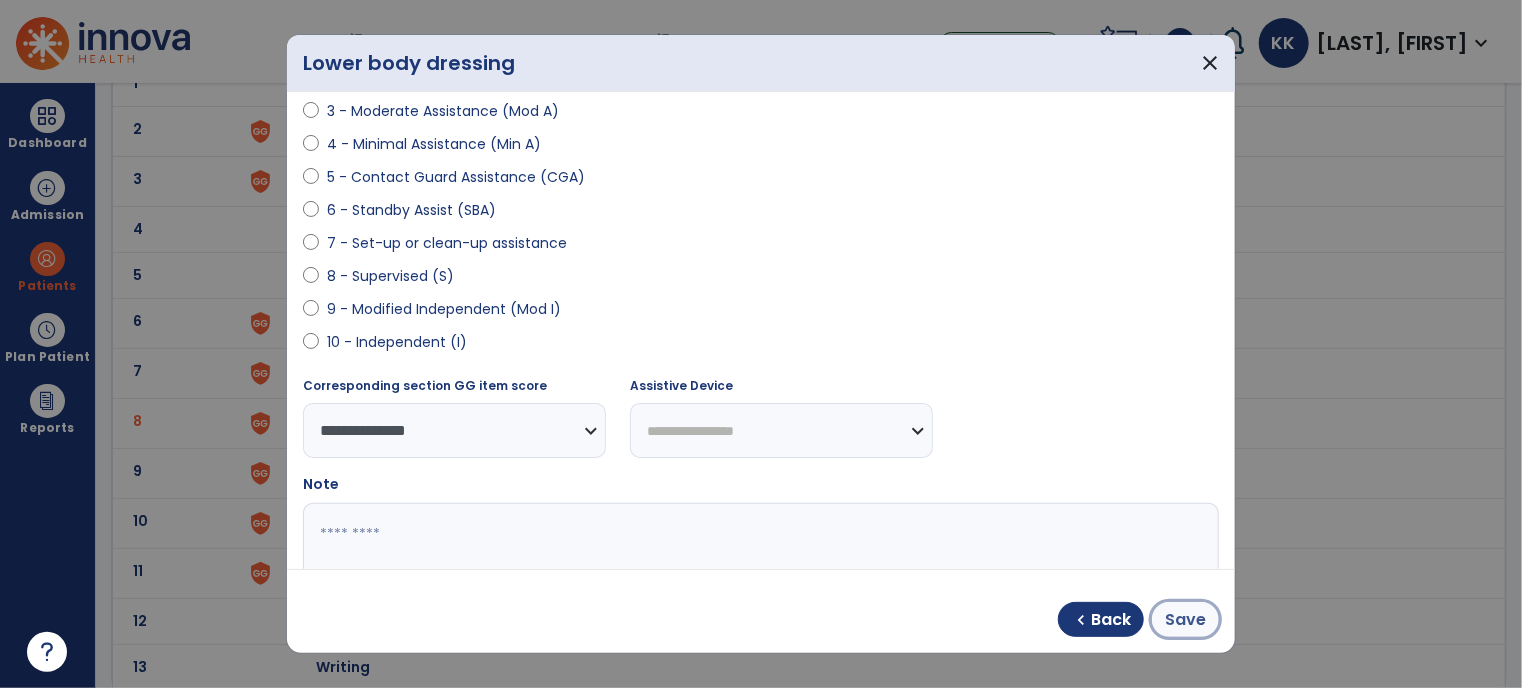 click on "Save" at bounding box center [1185, 620] 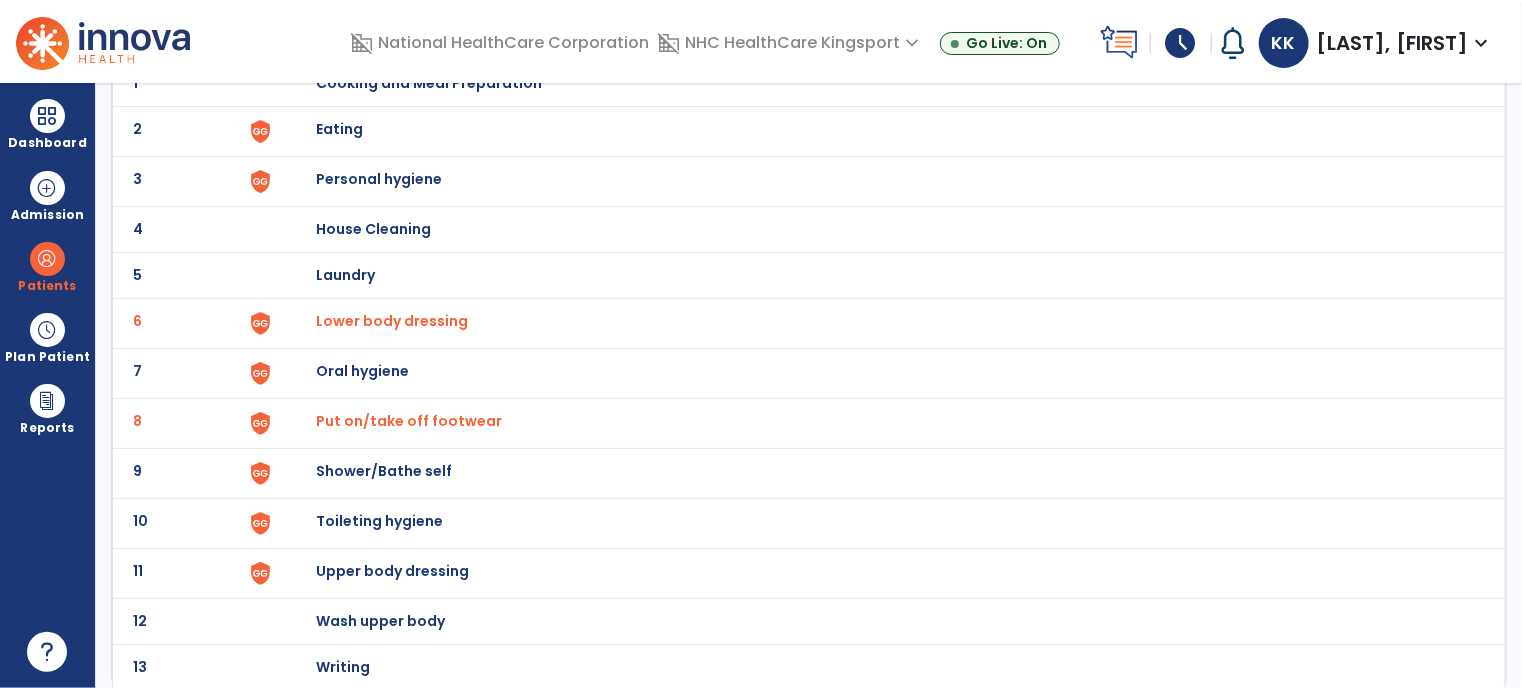 click on "Shower/Bathe self" at bounding box center [880, 83] 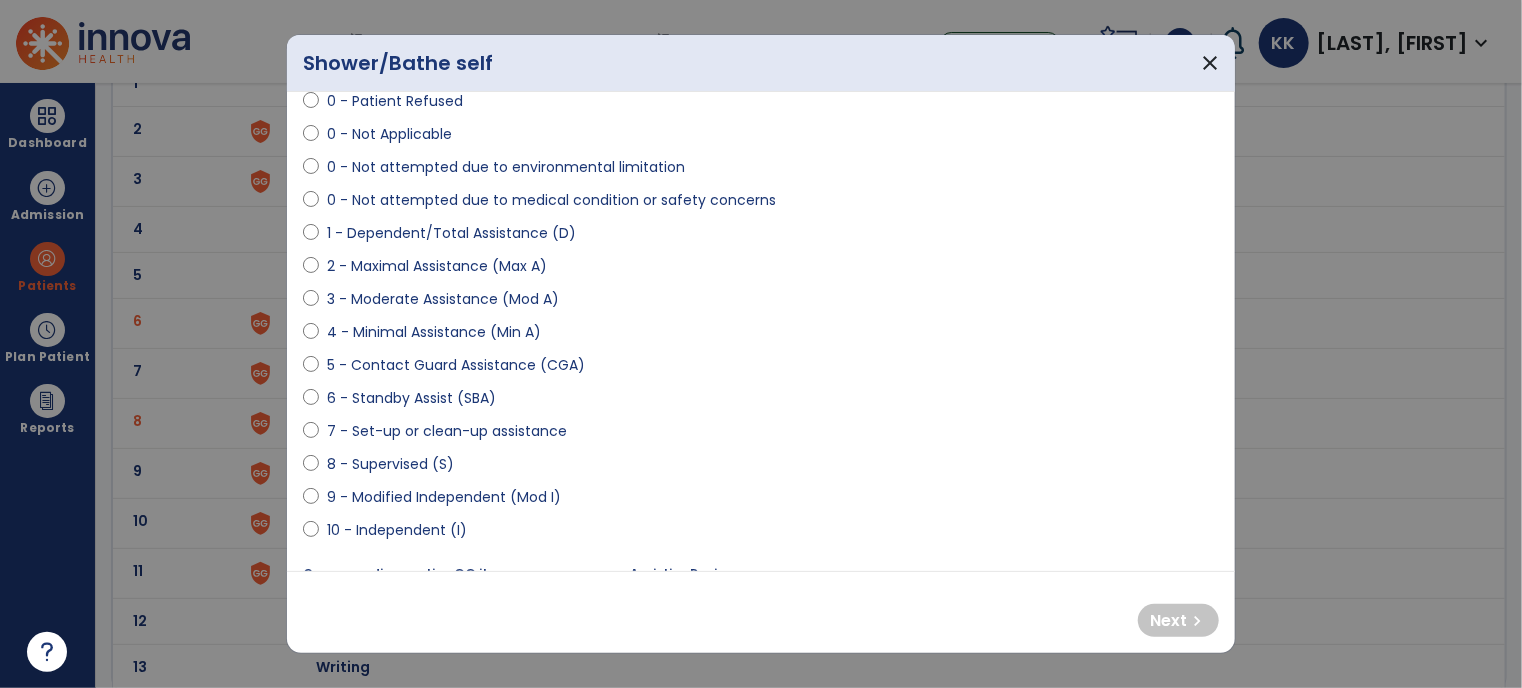 scroll, scrollTop: 119, scrollLeft: 0, axis: vertical 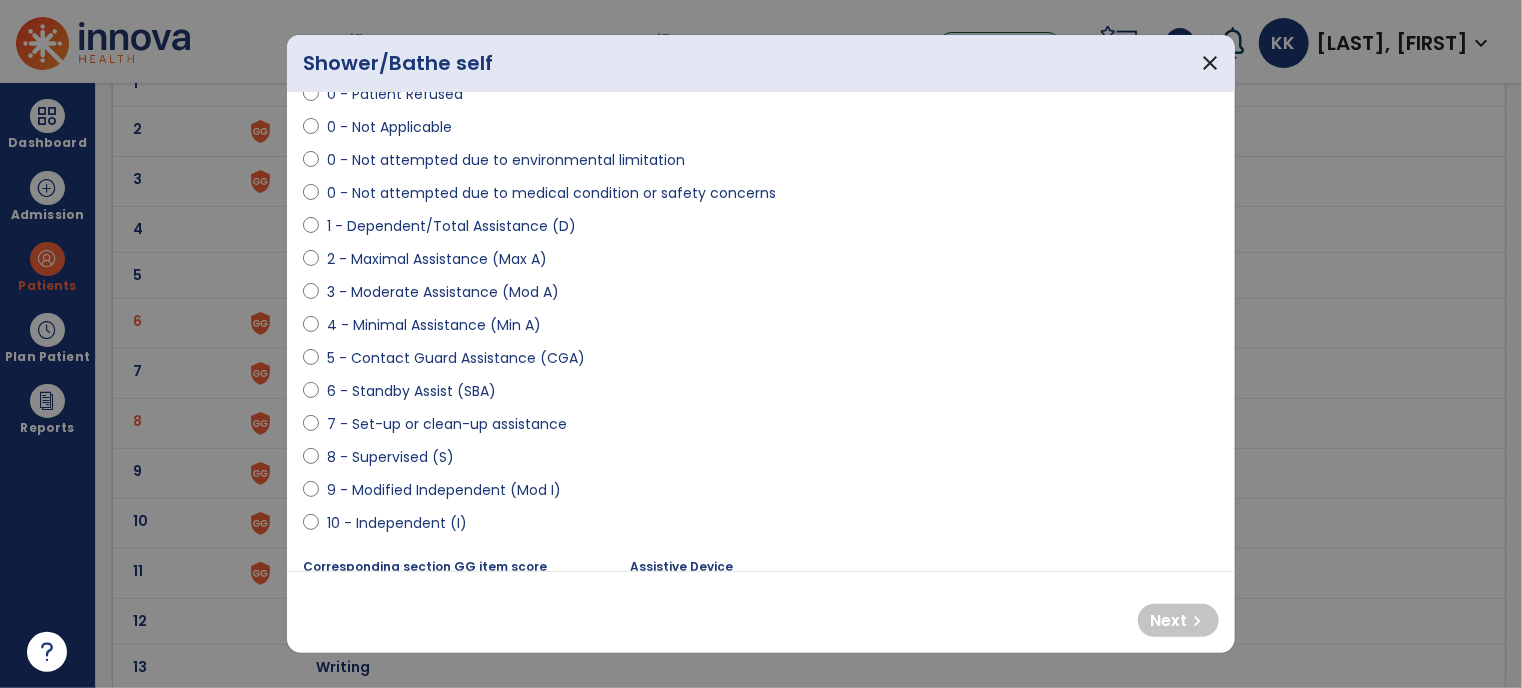 click on "8 - Supervised (S)" at bounding box center (390, 457) 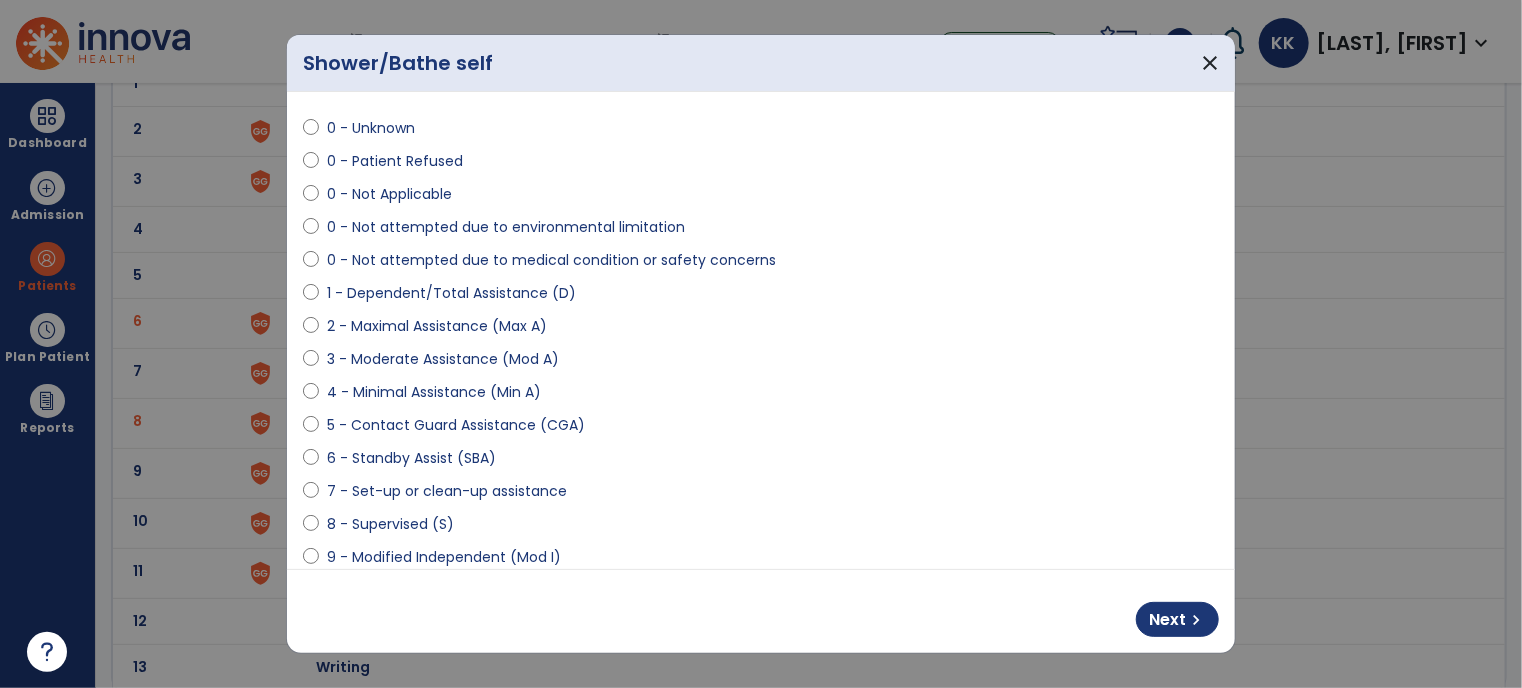 scroll, scrollTop: 40, scrollLeft: 0, axis: vertical 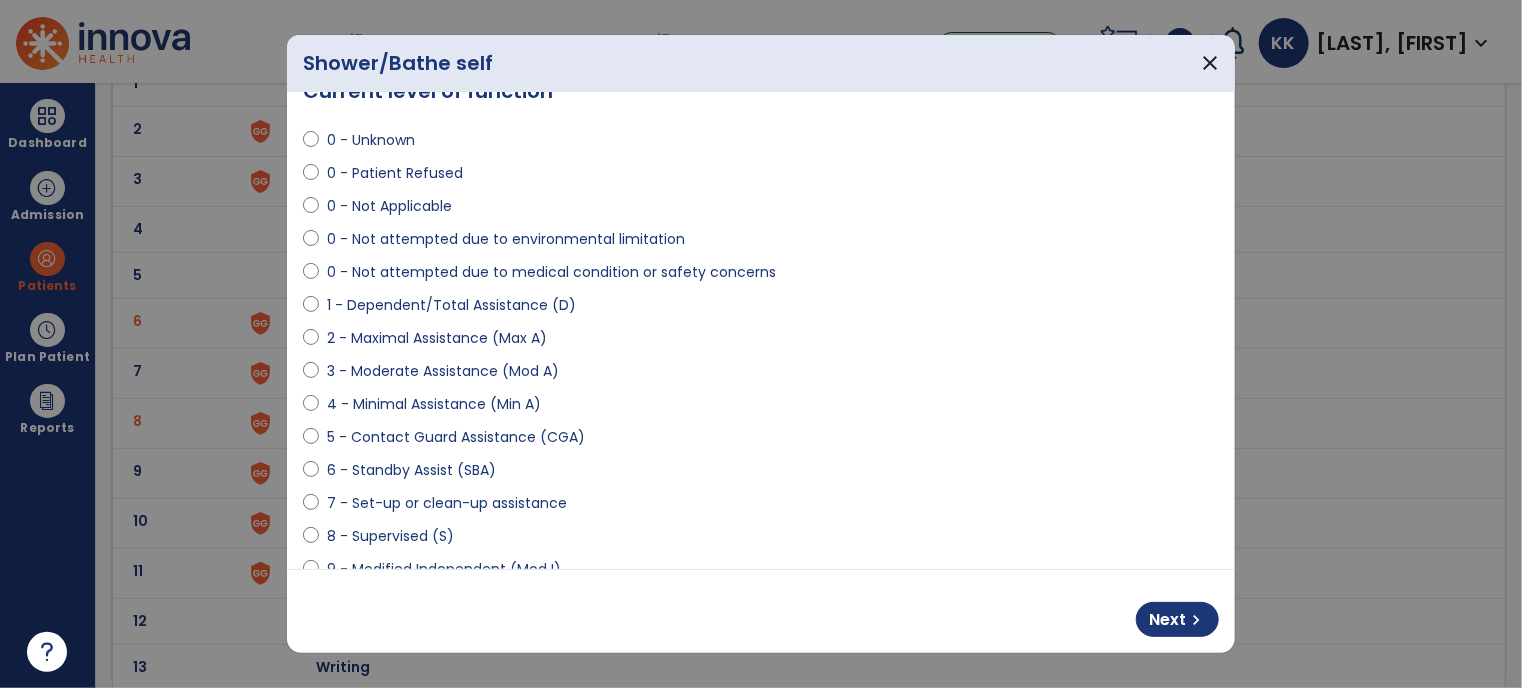click on "4 - Minimal Assistance (Min A)" at bounding box center (434, 404) 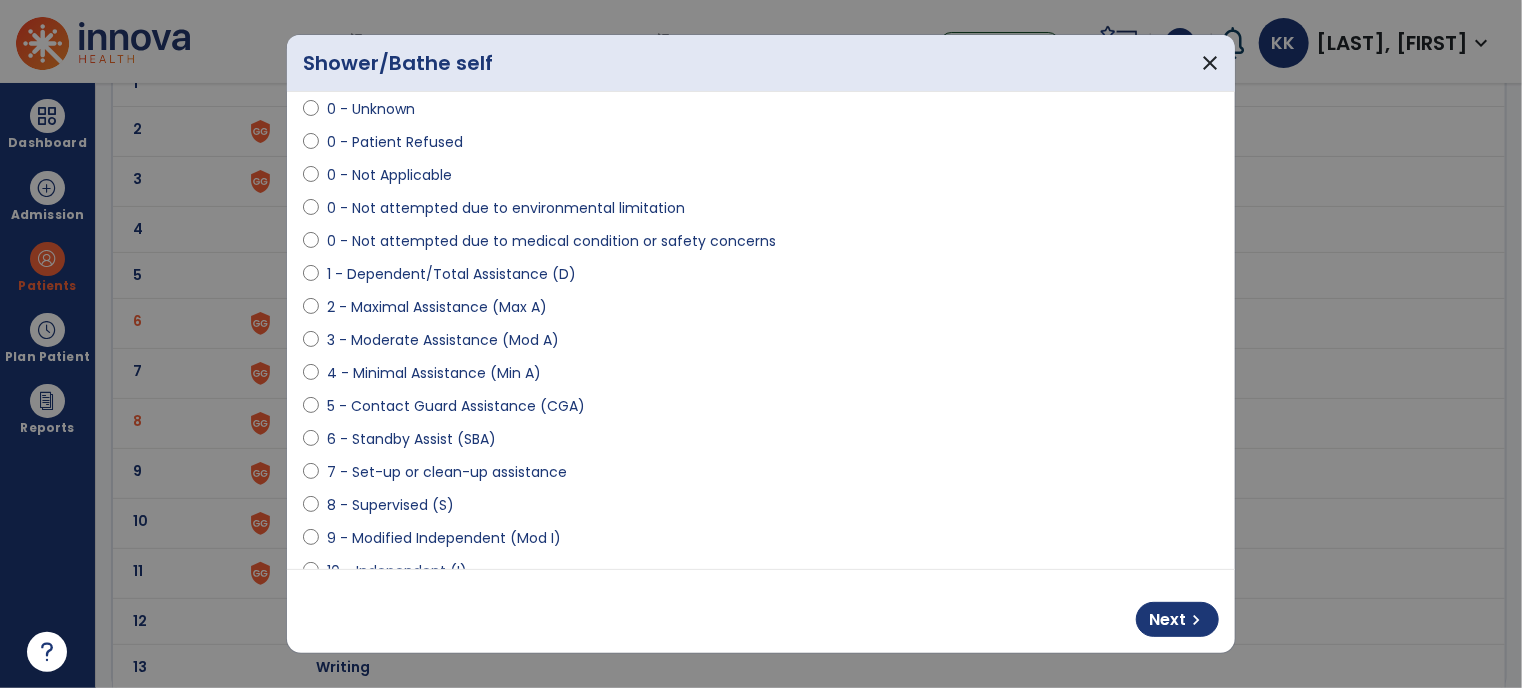 scroll, scrollTop: 123, scrollLeft: 0, axis: vertical 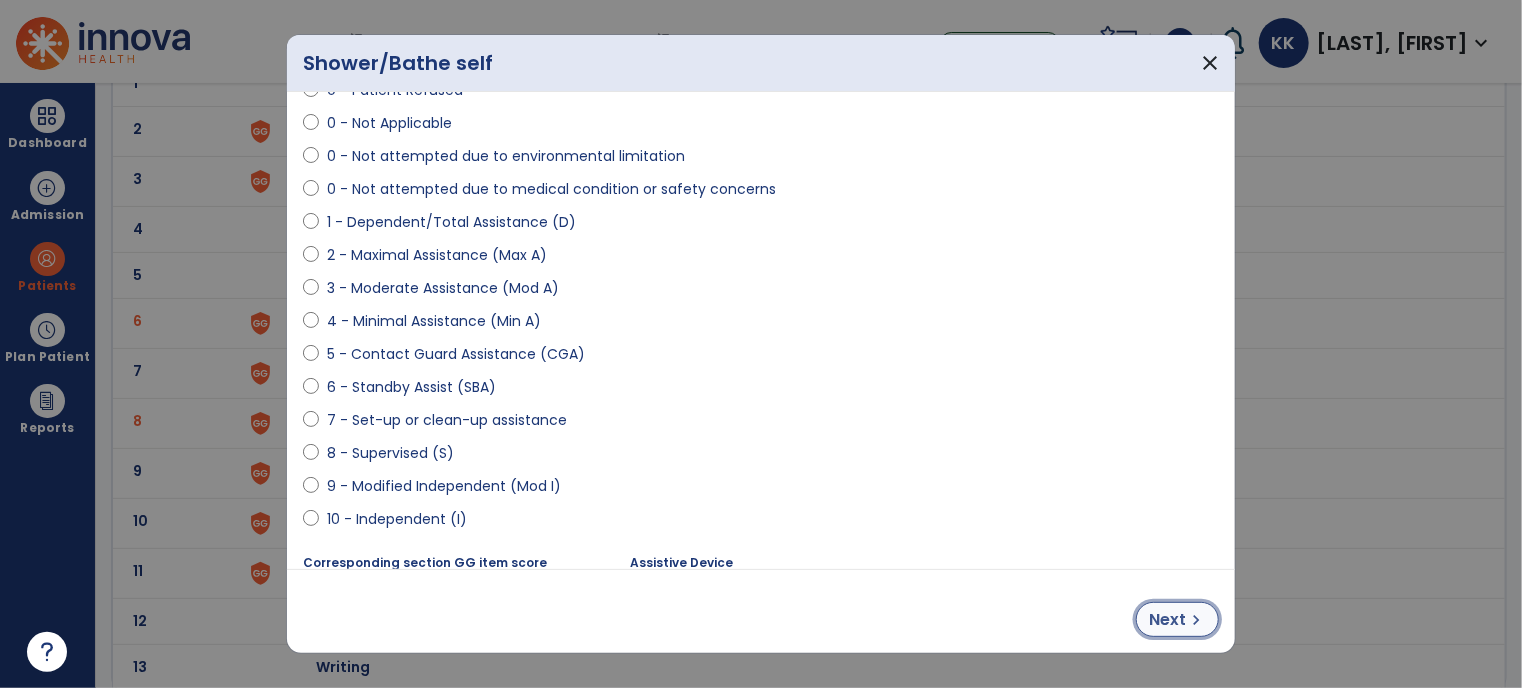 click on "Next" at bounding box center [1167, 620] 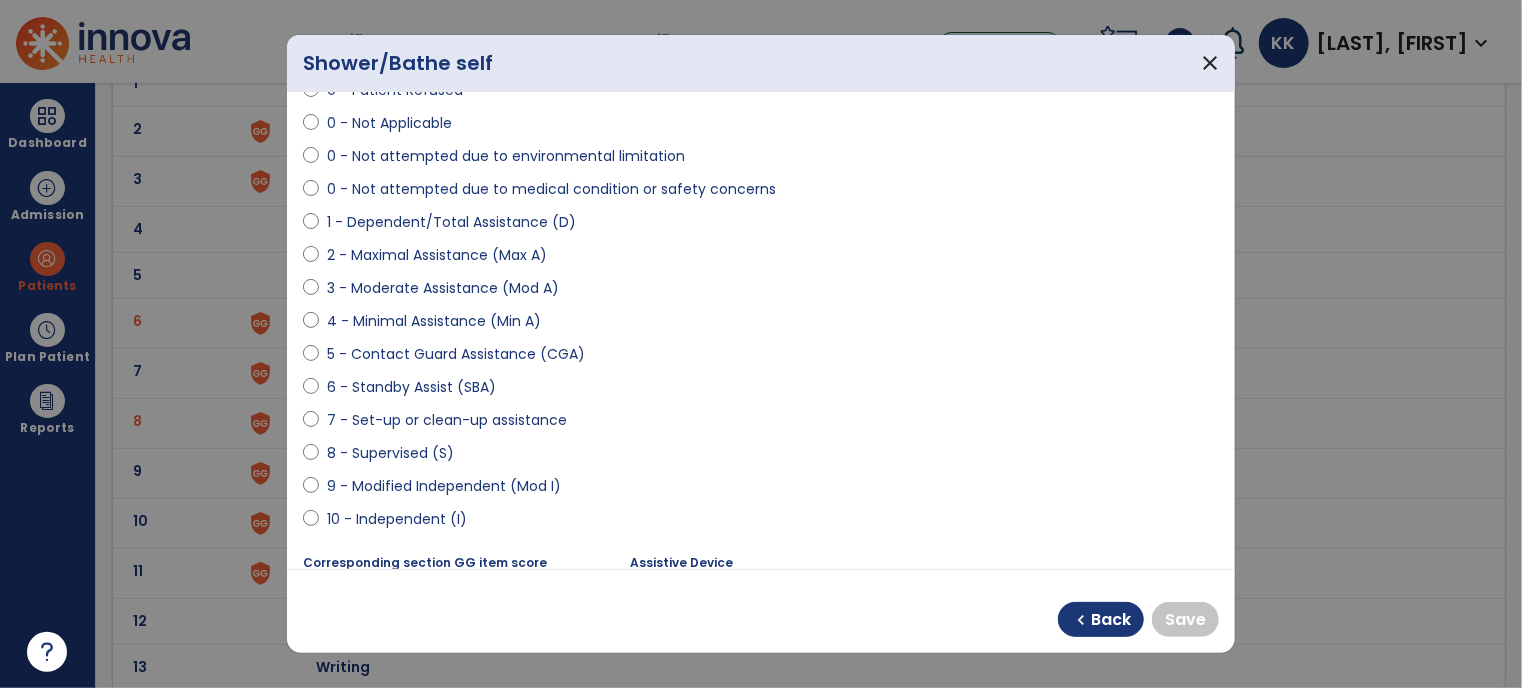 click on "8 - Supervised (S)" at bounding box center (390, 453) 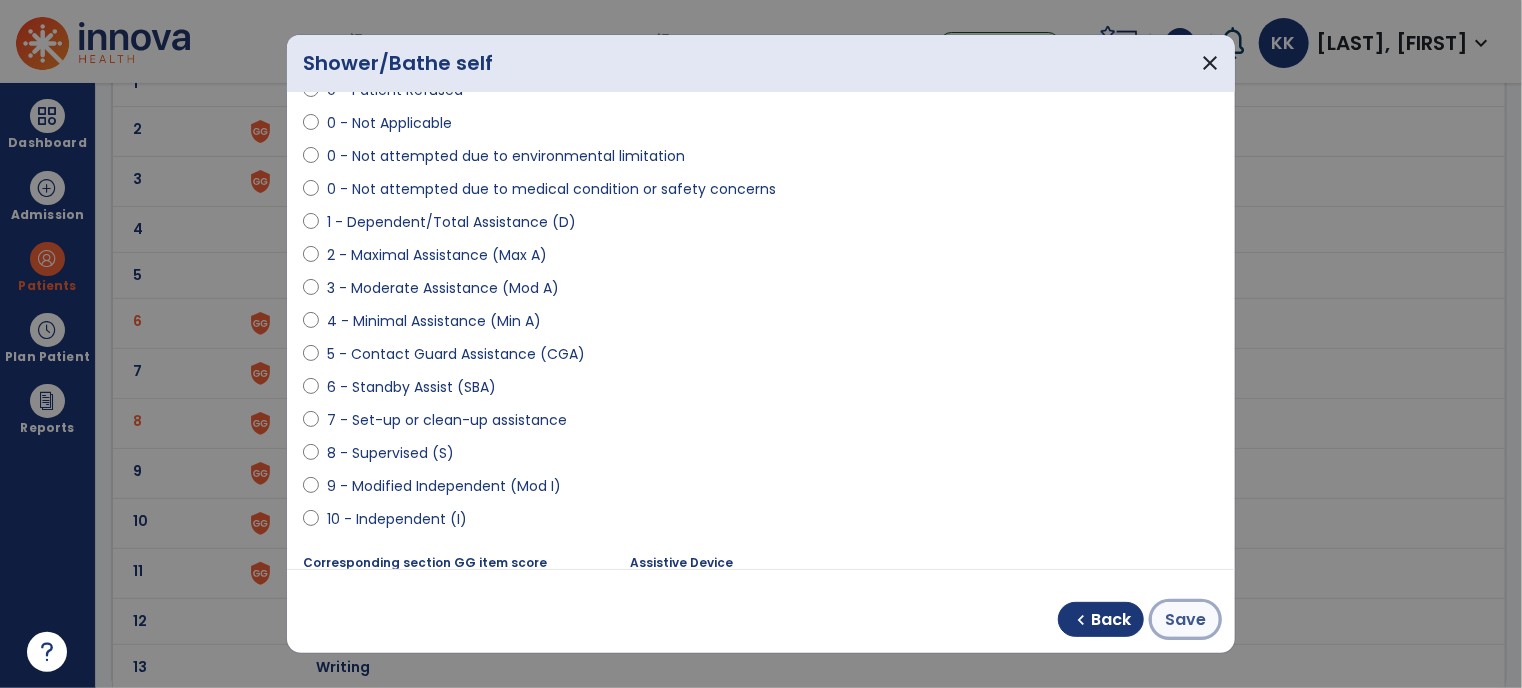 click on "Save" at bounding box center [1185, 619] 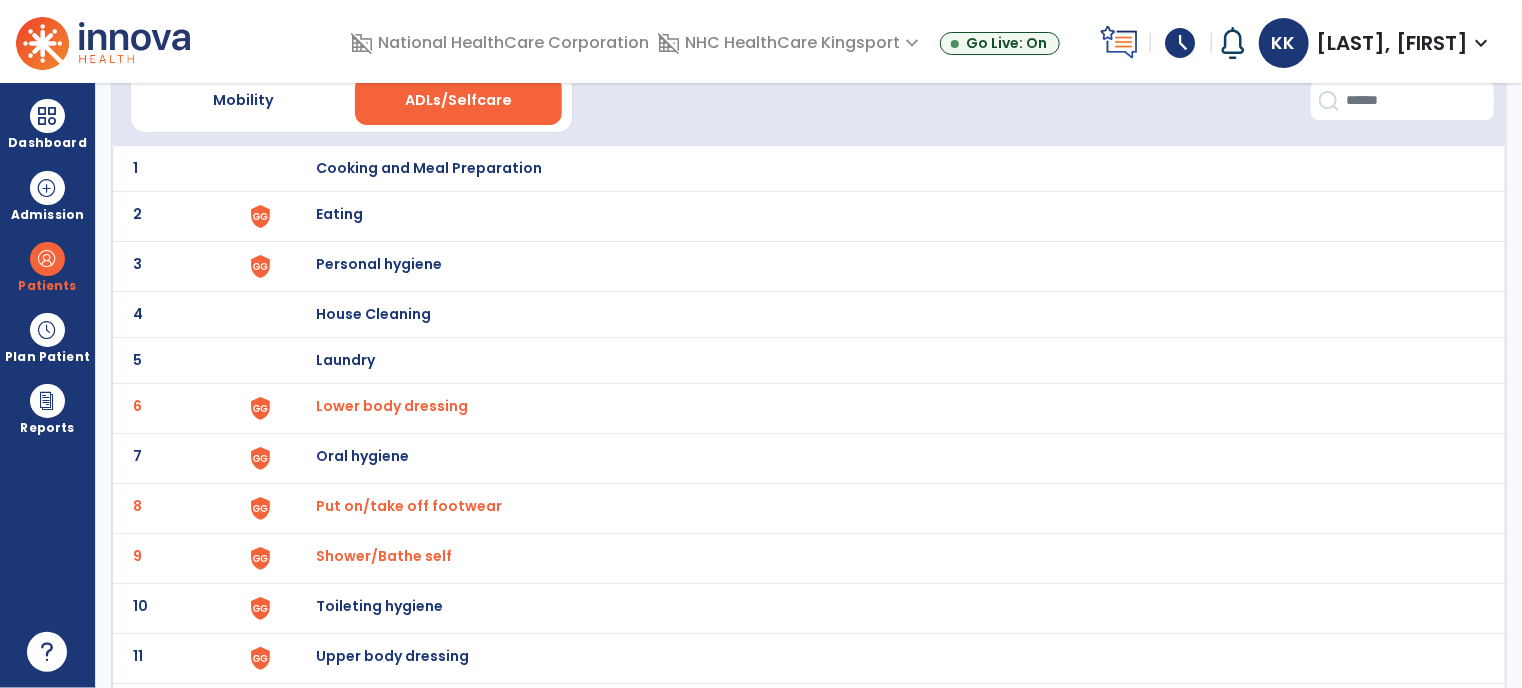 scroll, scrollTop: 179, scrollLeft: 0, axis: vertical 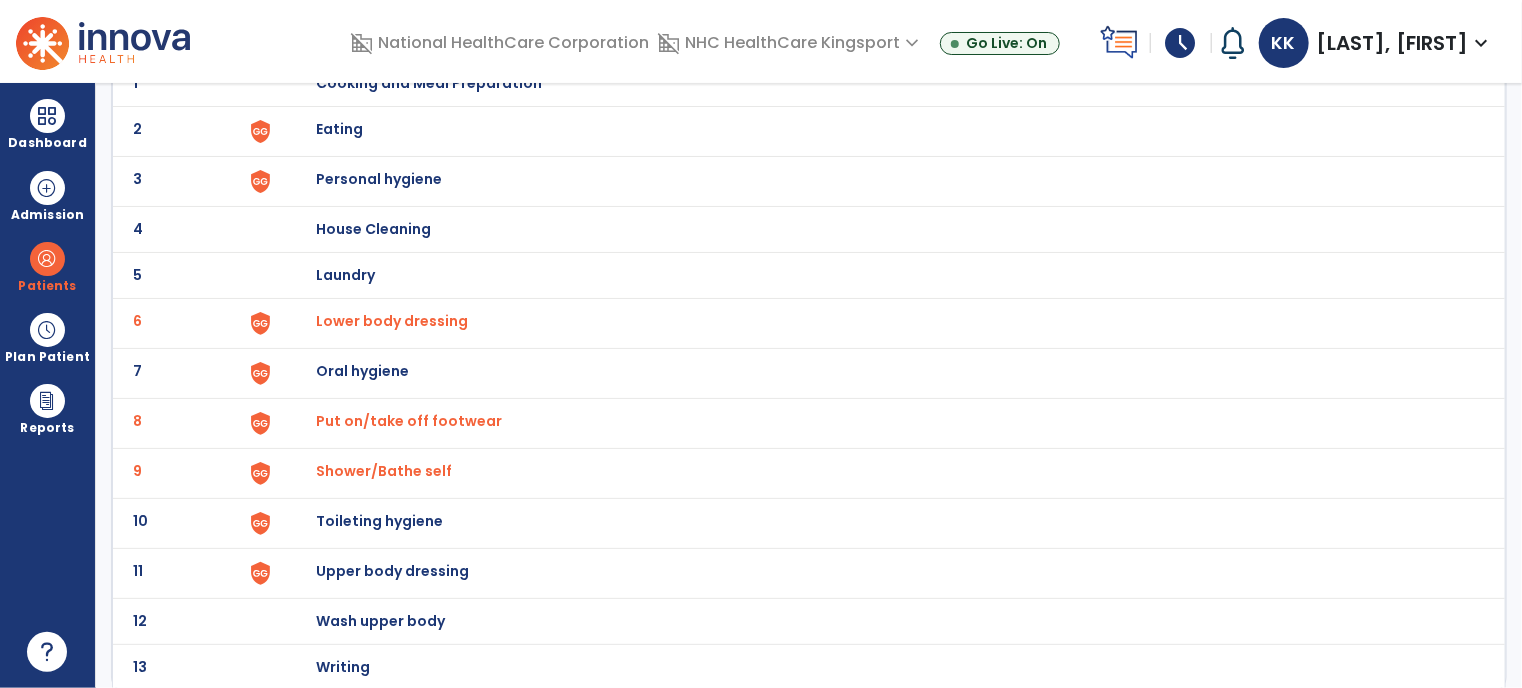 click on "Toileting hygiene" at bounding box center [429, 83] 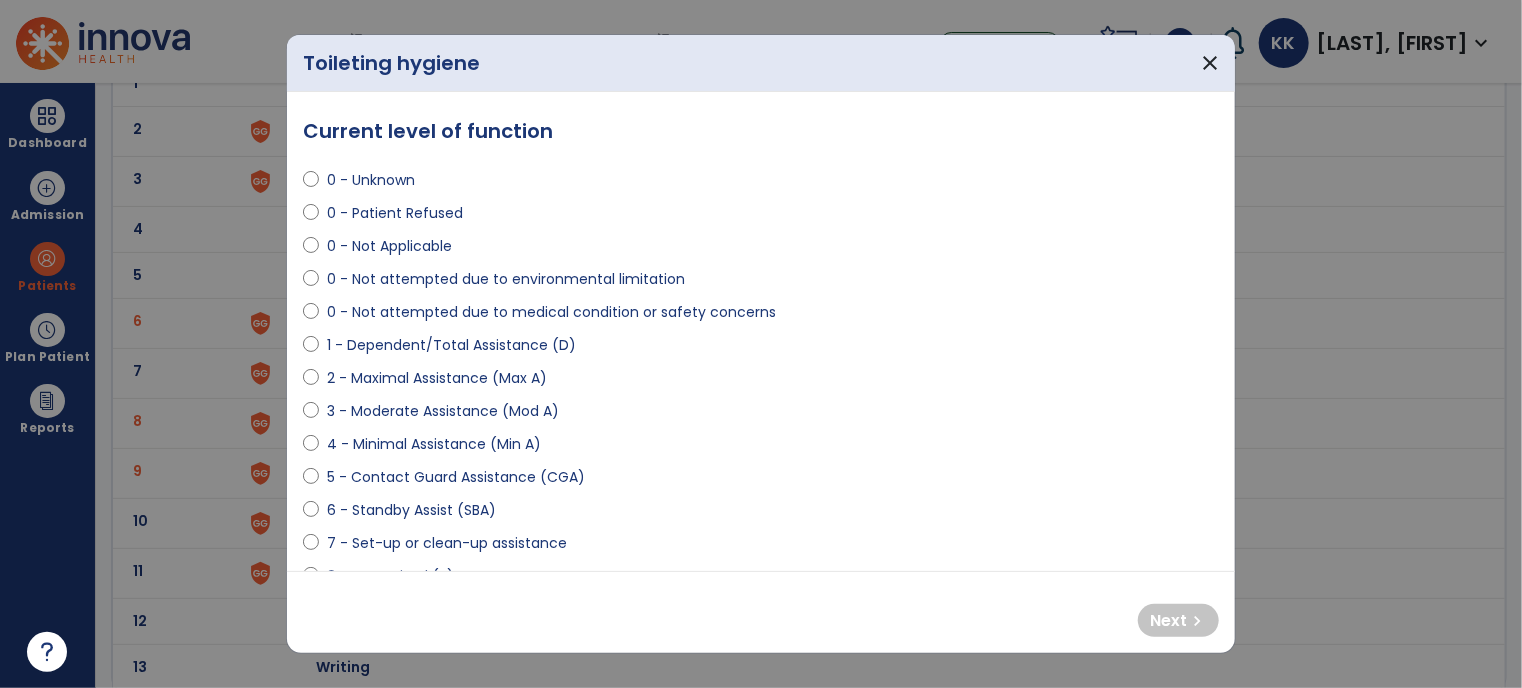 click on "4 - Minimal Assistance (Min A)" at bounding box center [434, 444] 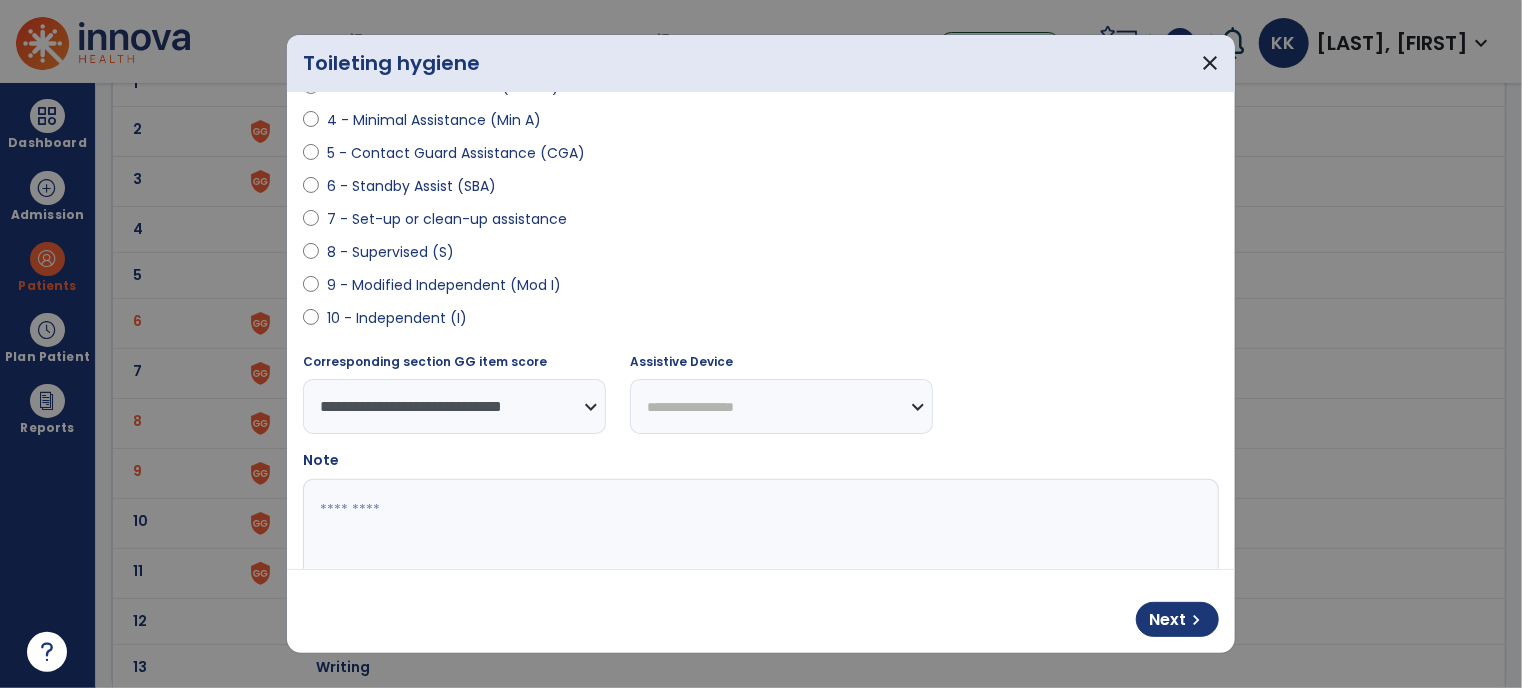 scroll, scrollTop: 415, scrollLeft: 0, axis: vertical 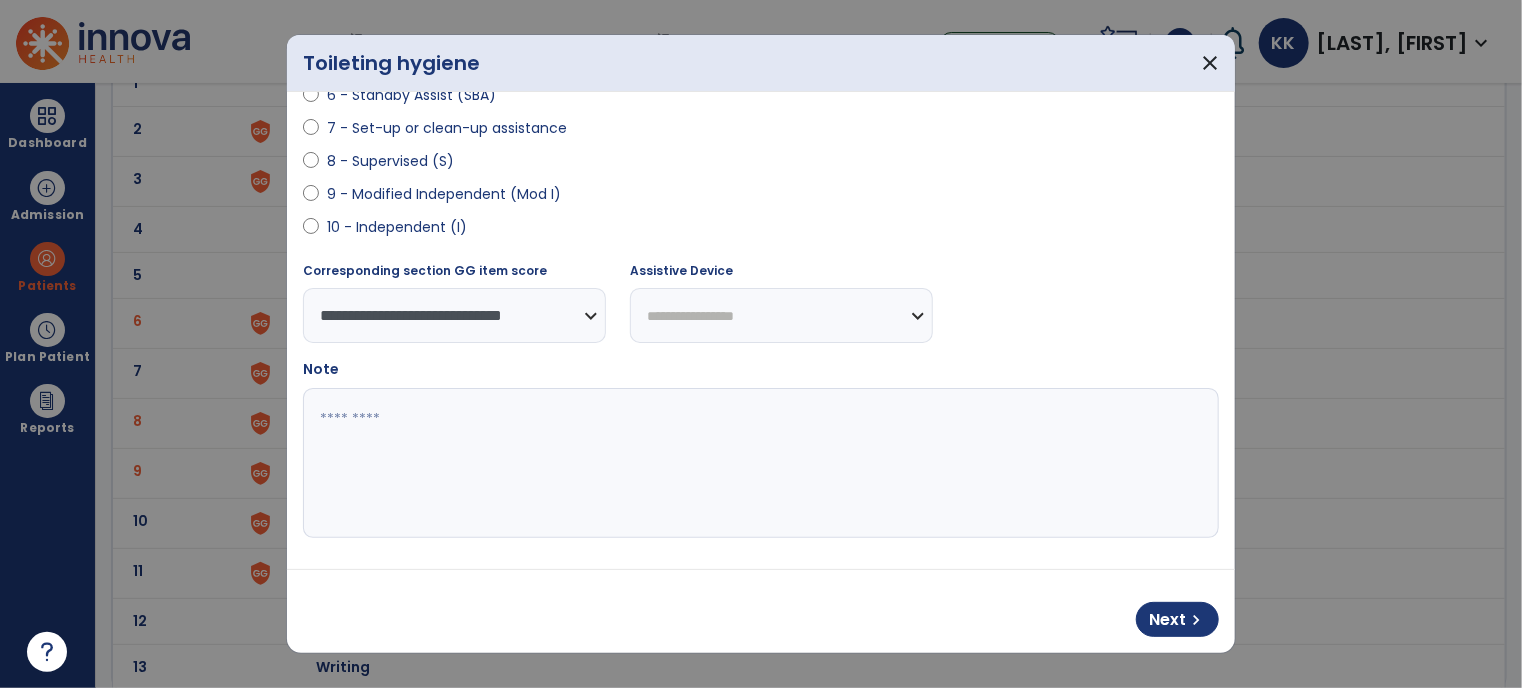 click on "Next  chevron_right" at bounding box center (1177, 619) 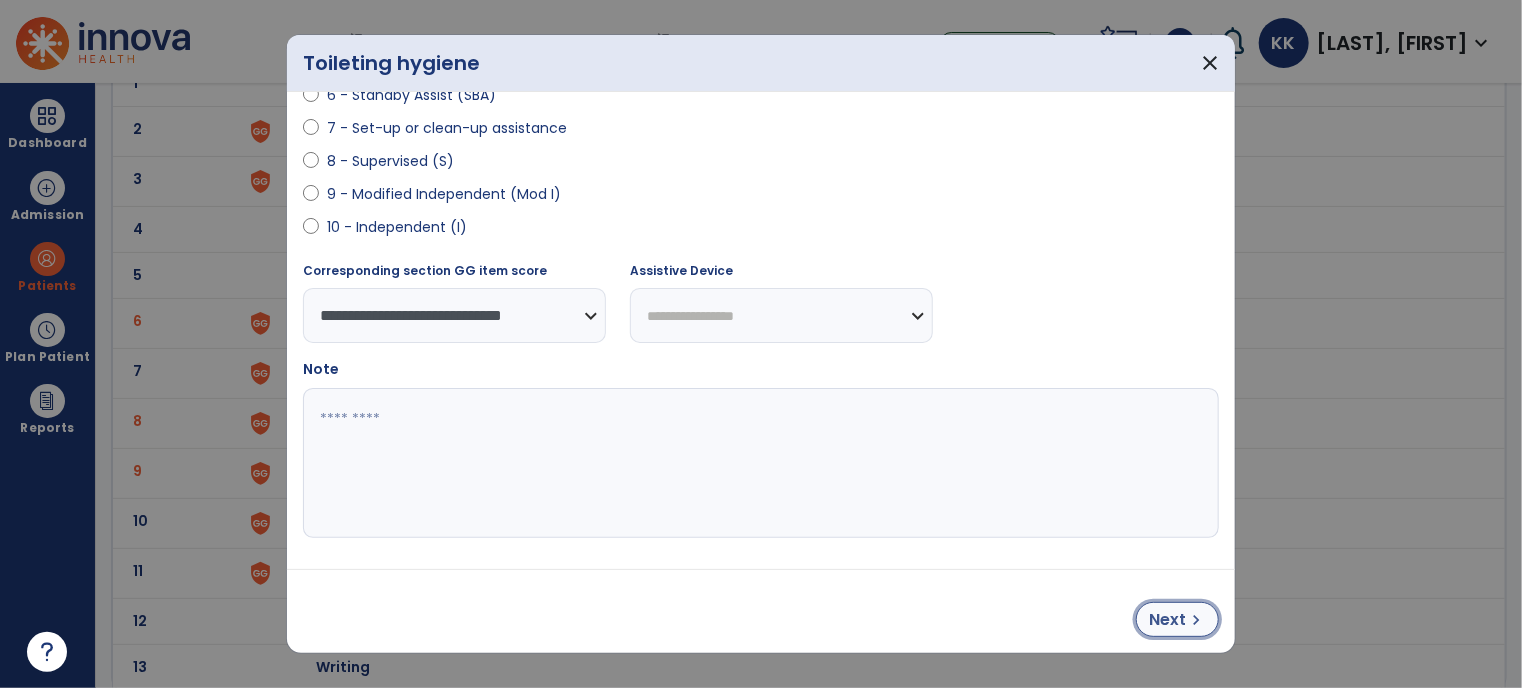 click on "Next  chevron_right" at bounding box center (1177, 619) 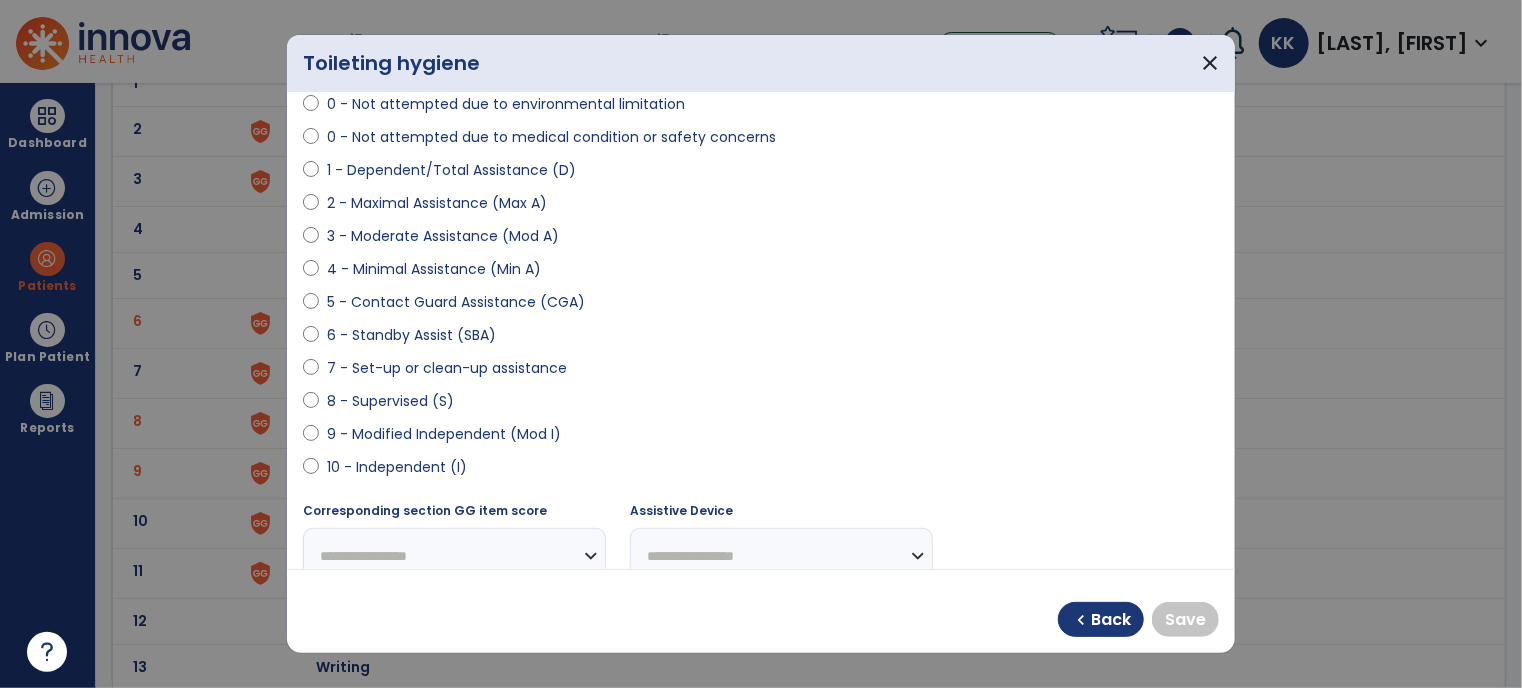 scroll, scrollTop: 178, scrollLeft: 0, axis: vertical 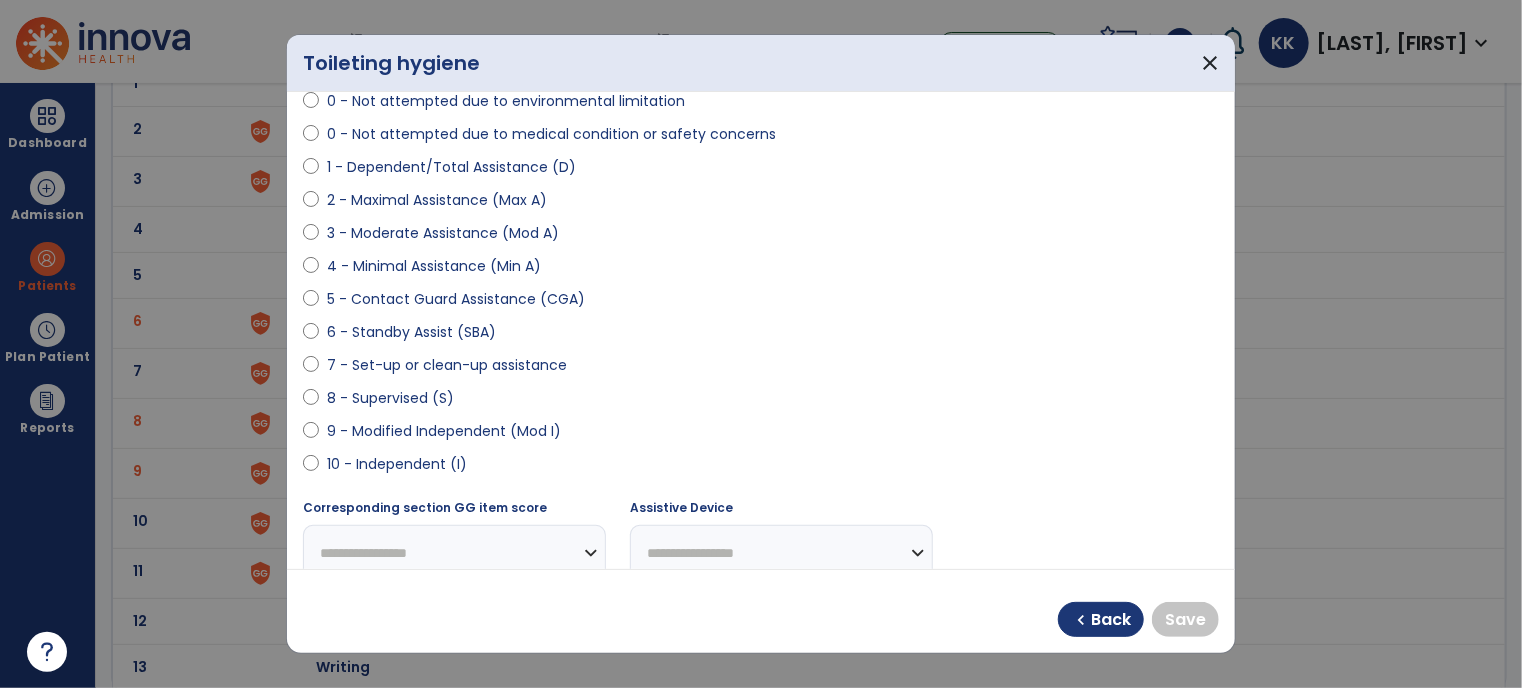 click on "10 - Independent (I)" at bounding box center [397, 464] 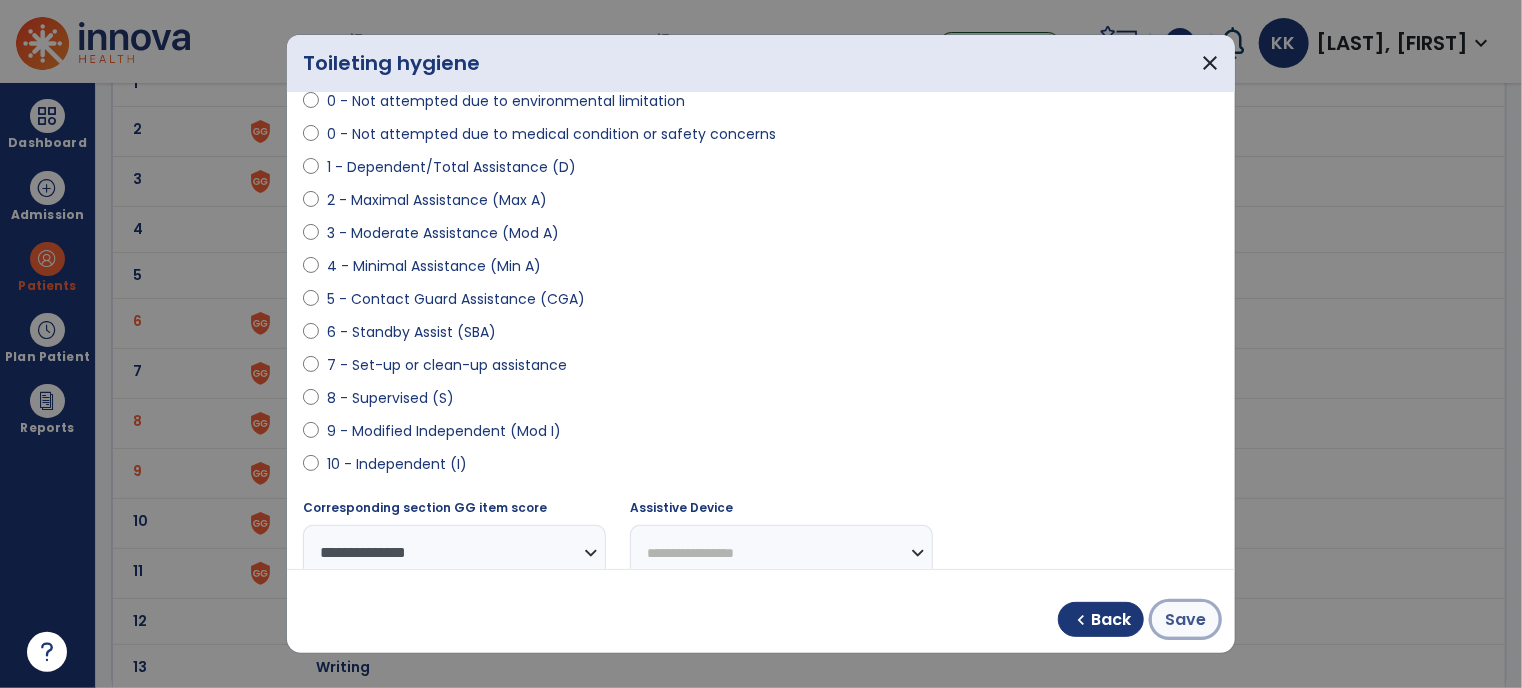 click on "Save" at bounding box center [1185, 620] 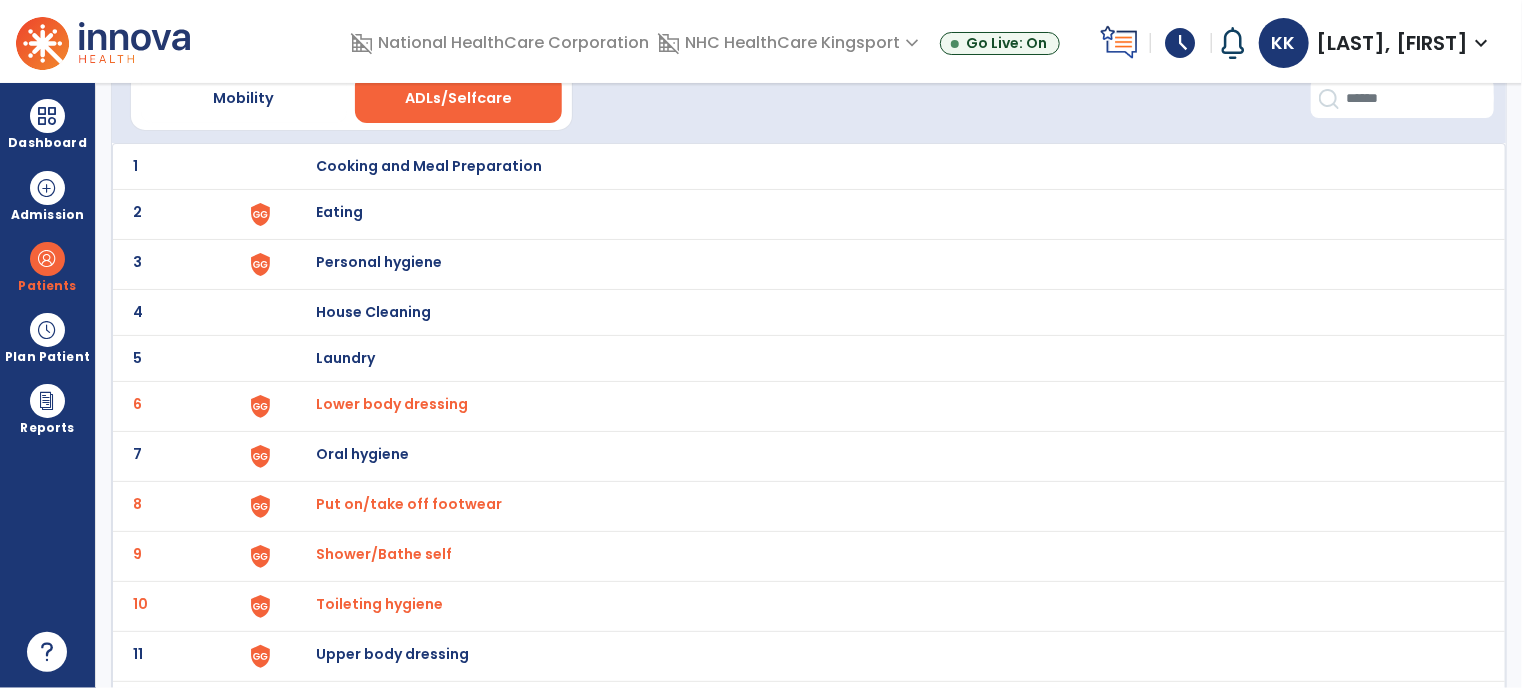 scroll, scrollTop: 103, scrollLeft: 0, axis: vertical 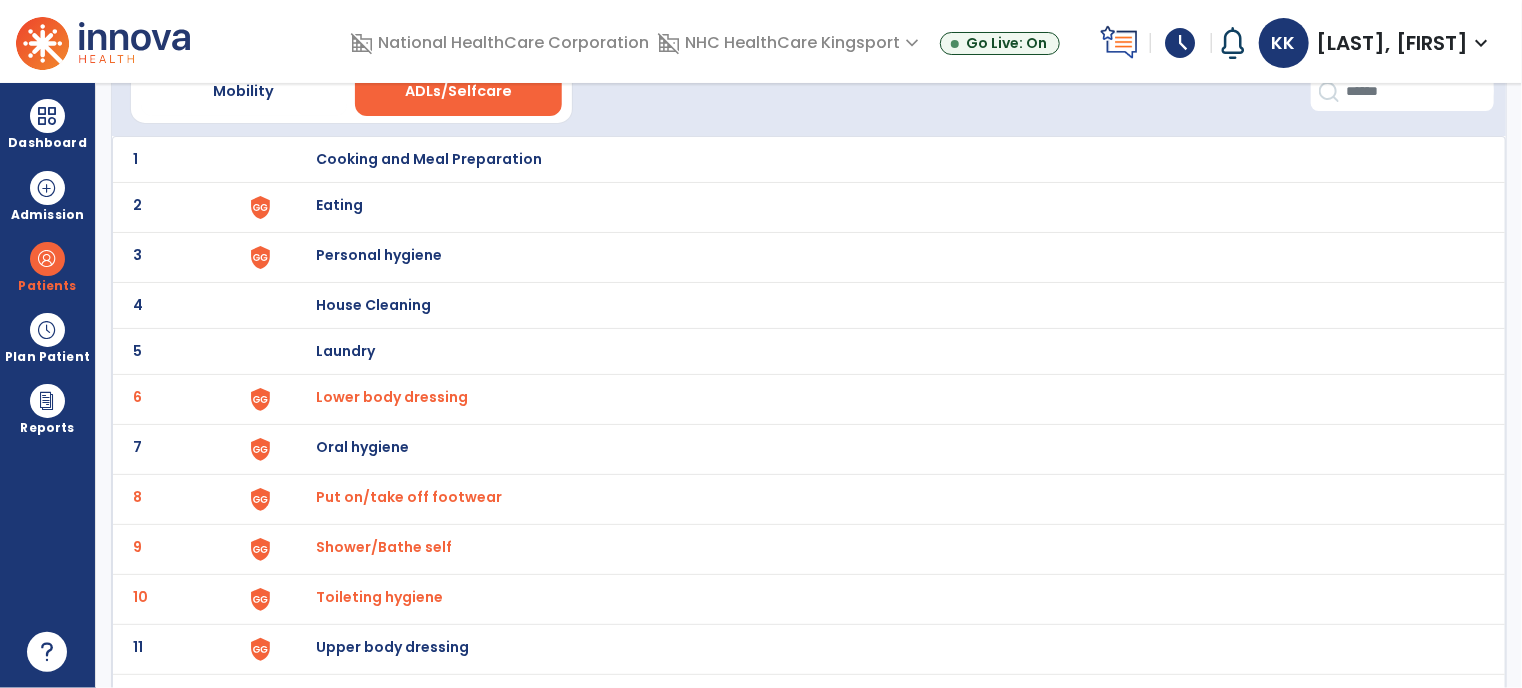 click on "Eating" at bounding box center (880, 159) 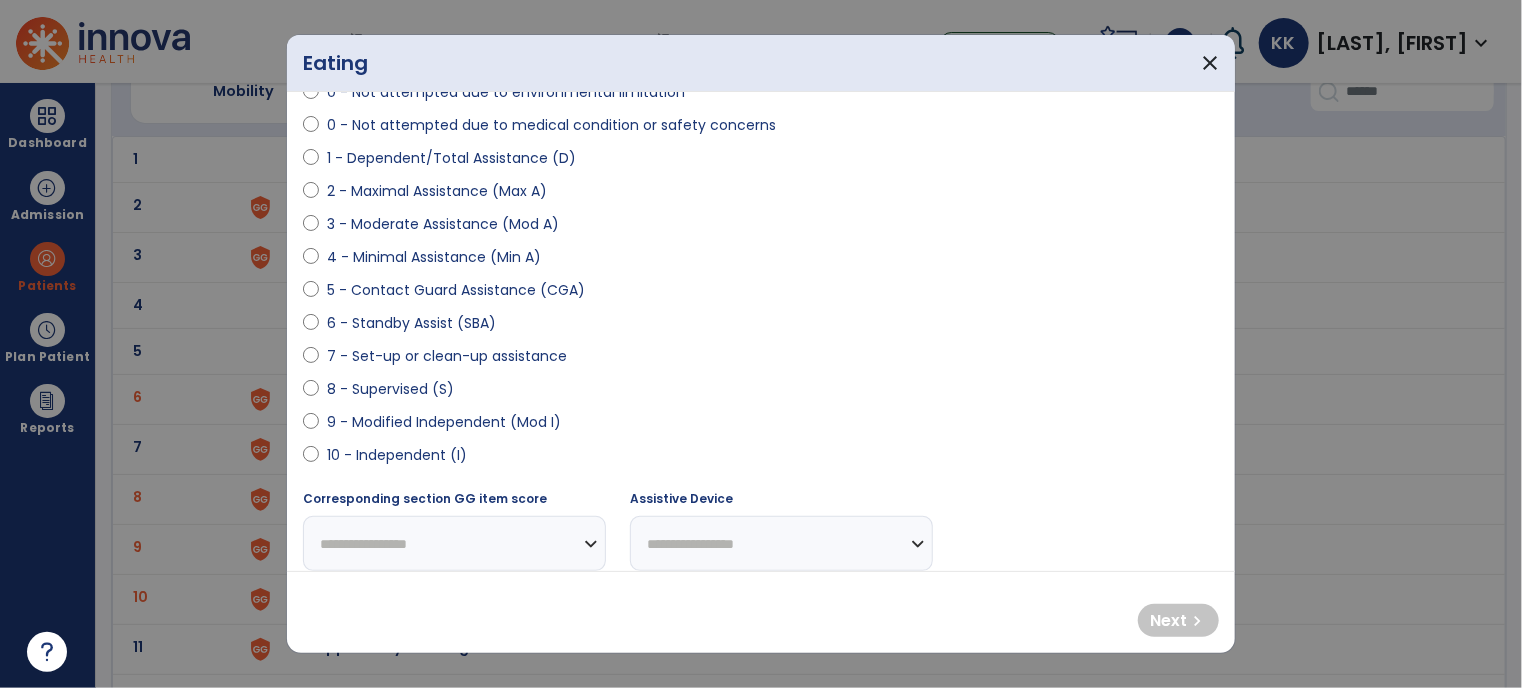 scroll, scrollTop: 186, scrollLeft: 0, axis: vertical 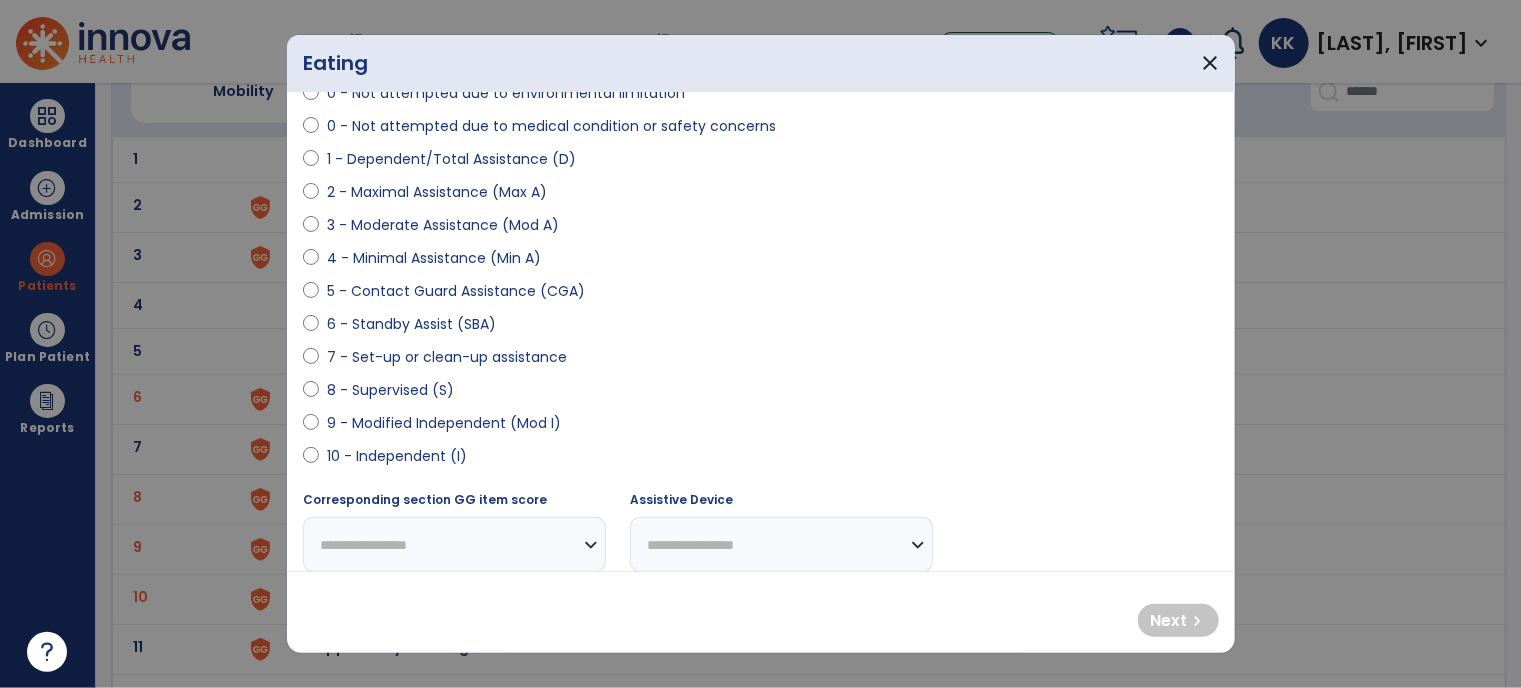 click on "4 - Minimal Assistance (Min A)" at bounding box center [434, 258] 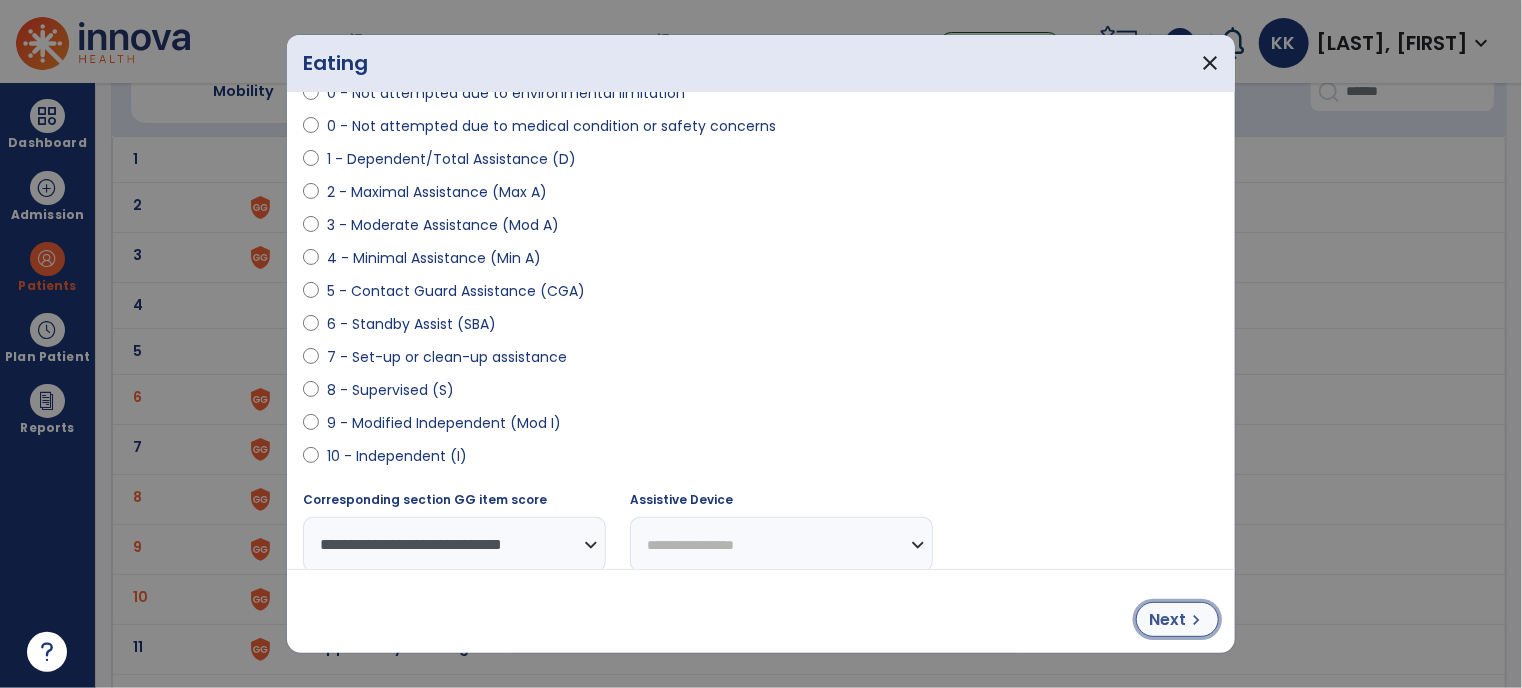 click on "Next" at bounding box center (1167, 620) 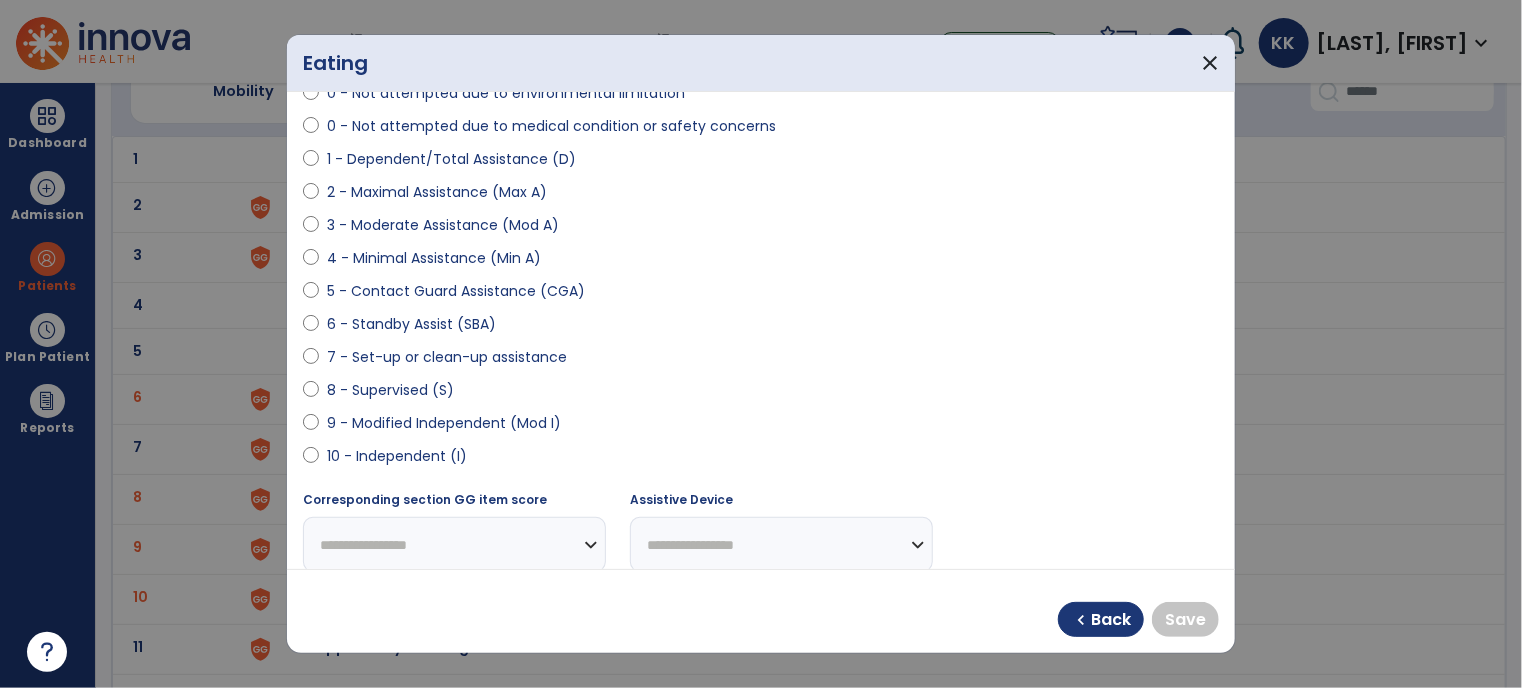 click on "10 - Independent (I)" at bounding box center (397, 456) 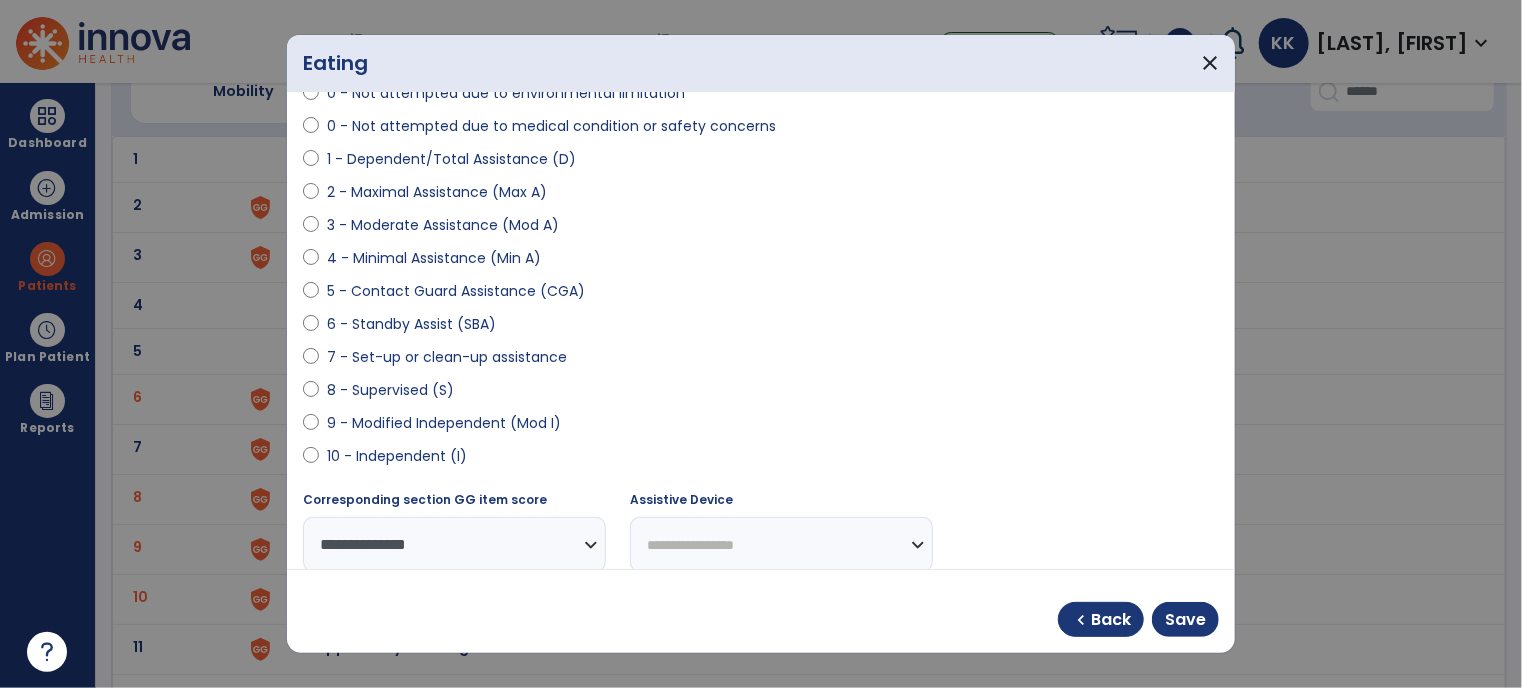 click on "**********" at bounding box center [781, 544] 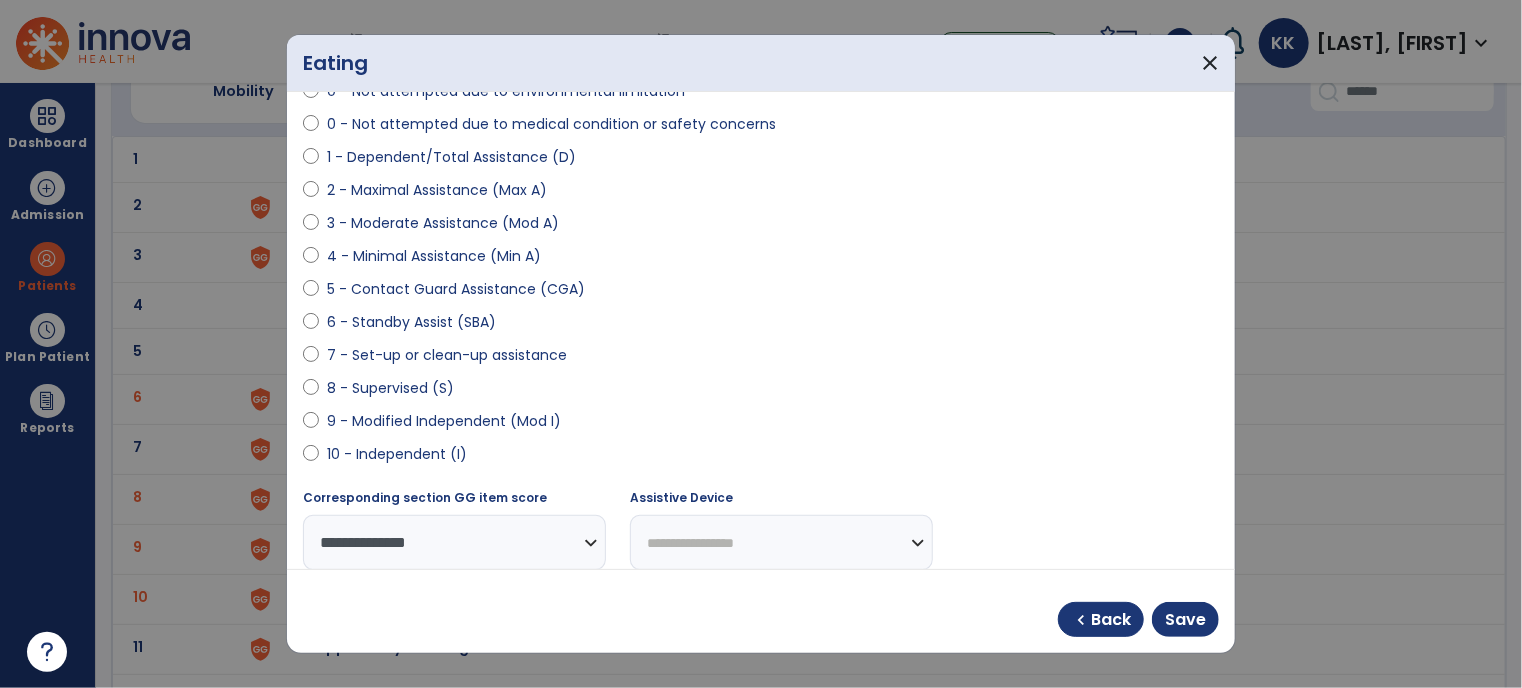 select on "**********" 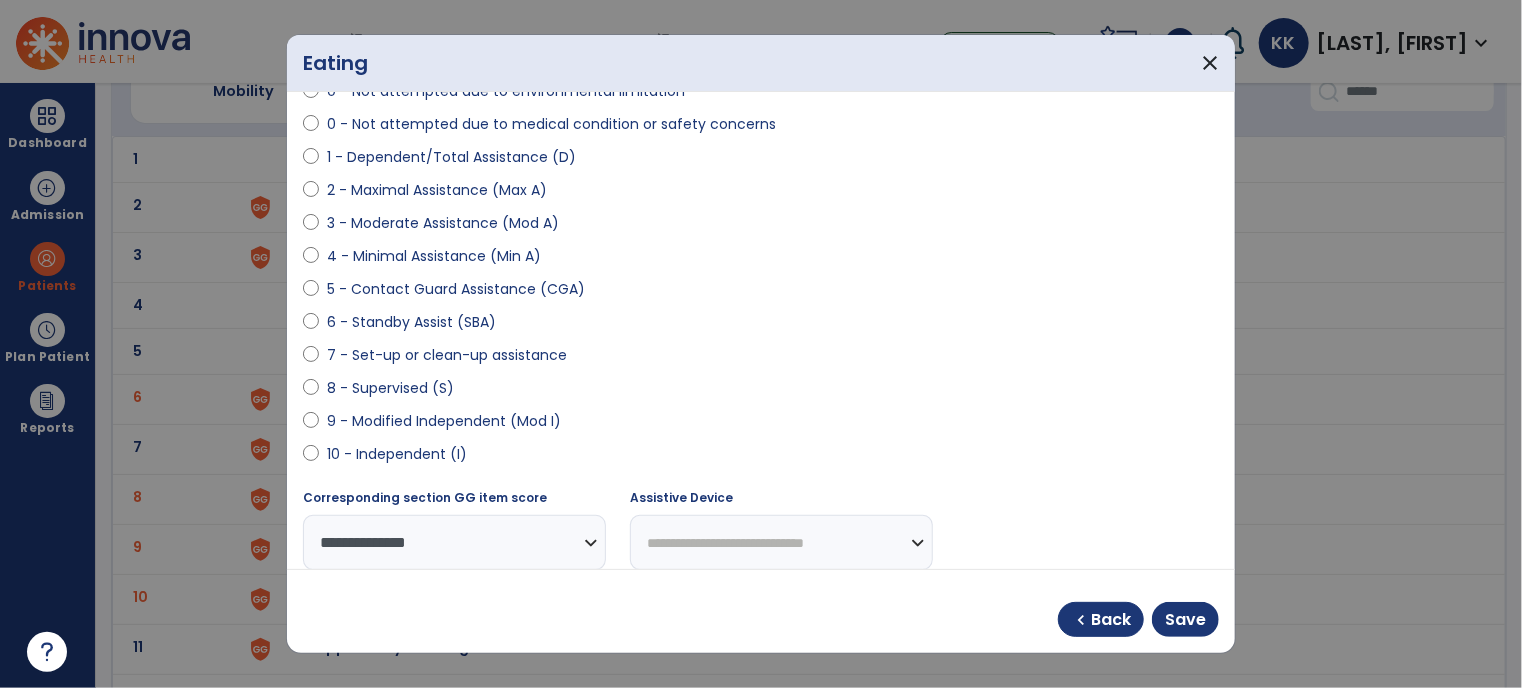 click on "**********" at bounding box center (781, 542) 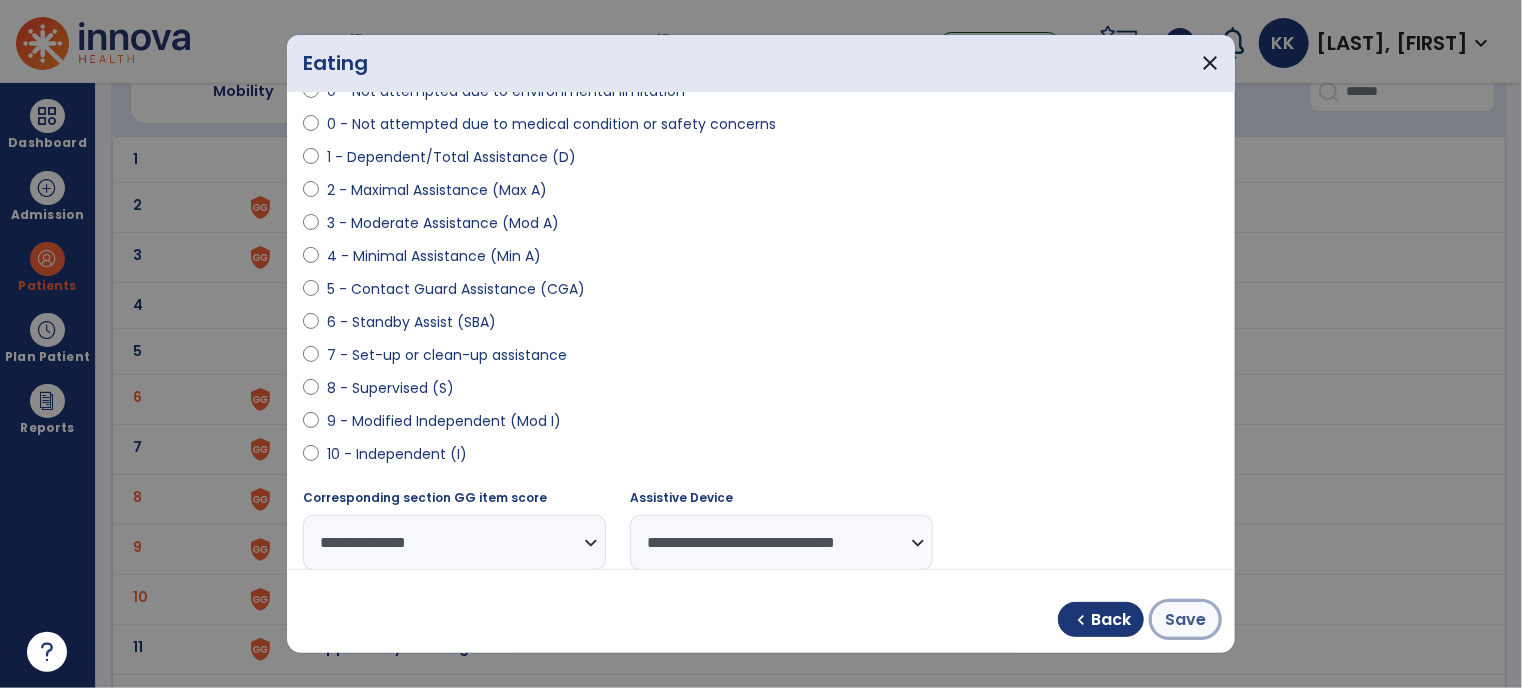 click on "Save" at bounding box center [1185, 620] 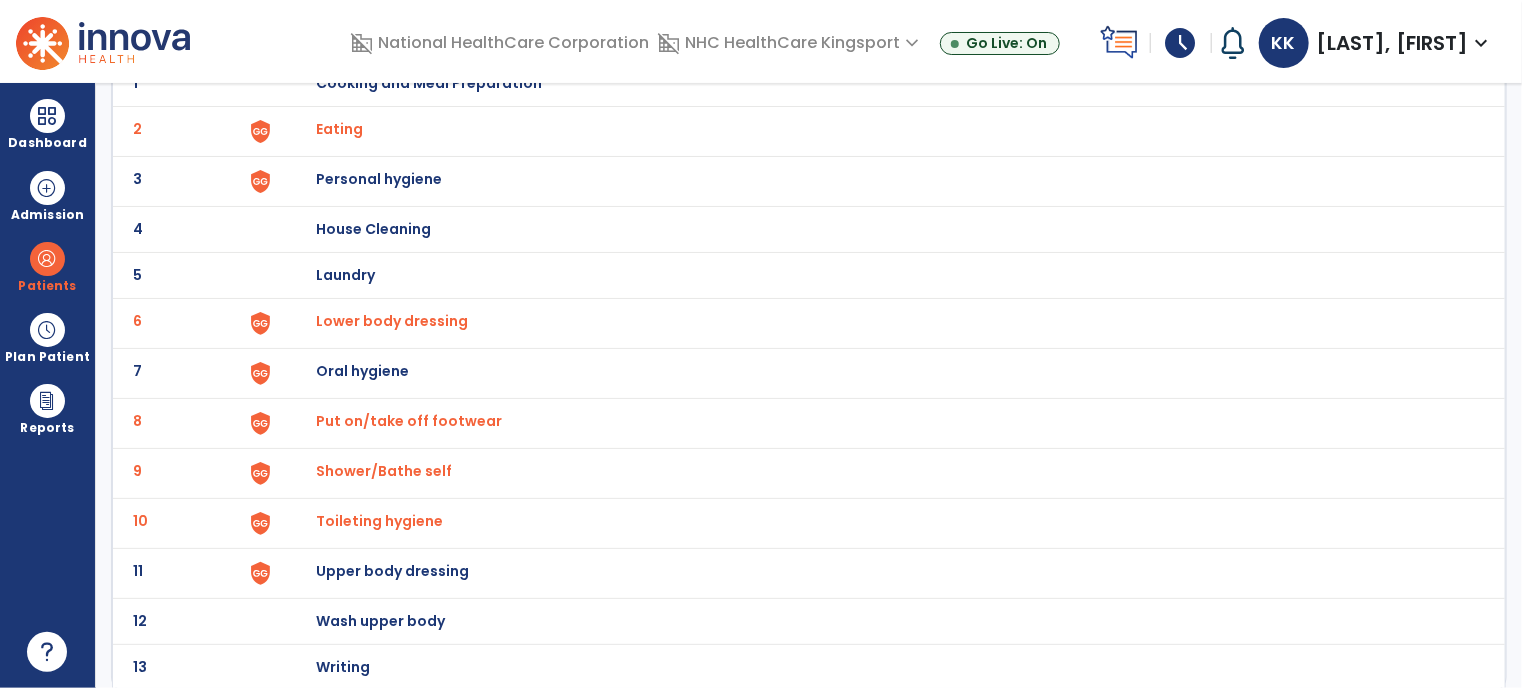 scroll, scrollTop: 0, scrollLeft: 0, axis: both 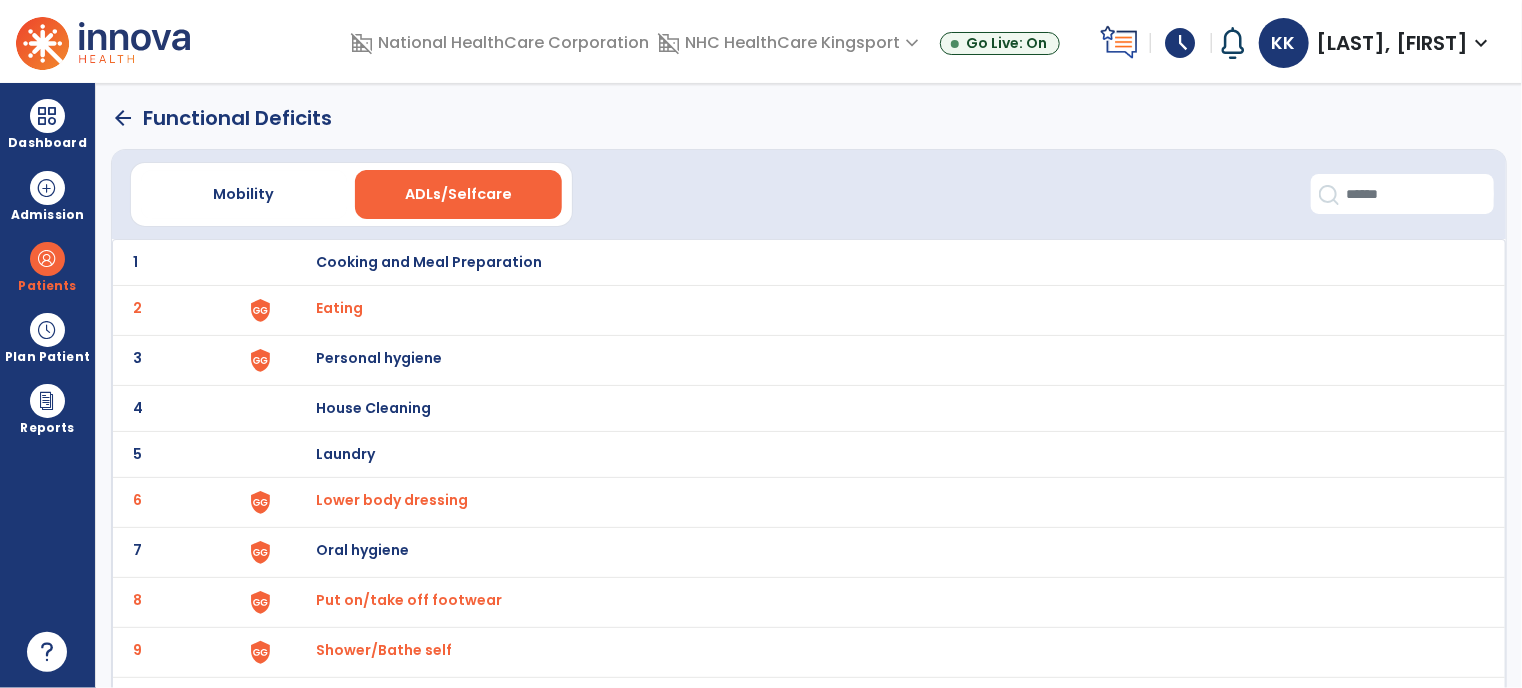 click on "arrow_back" 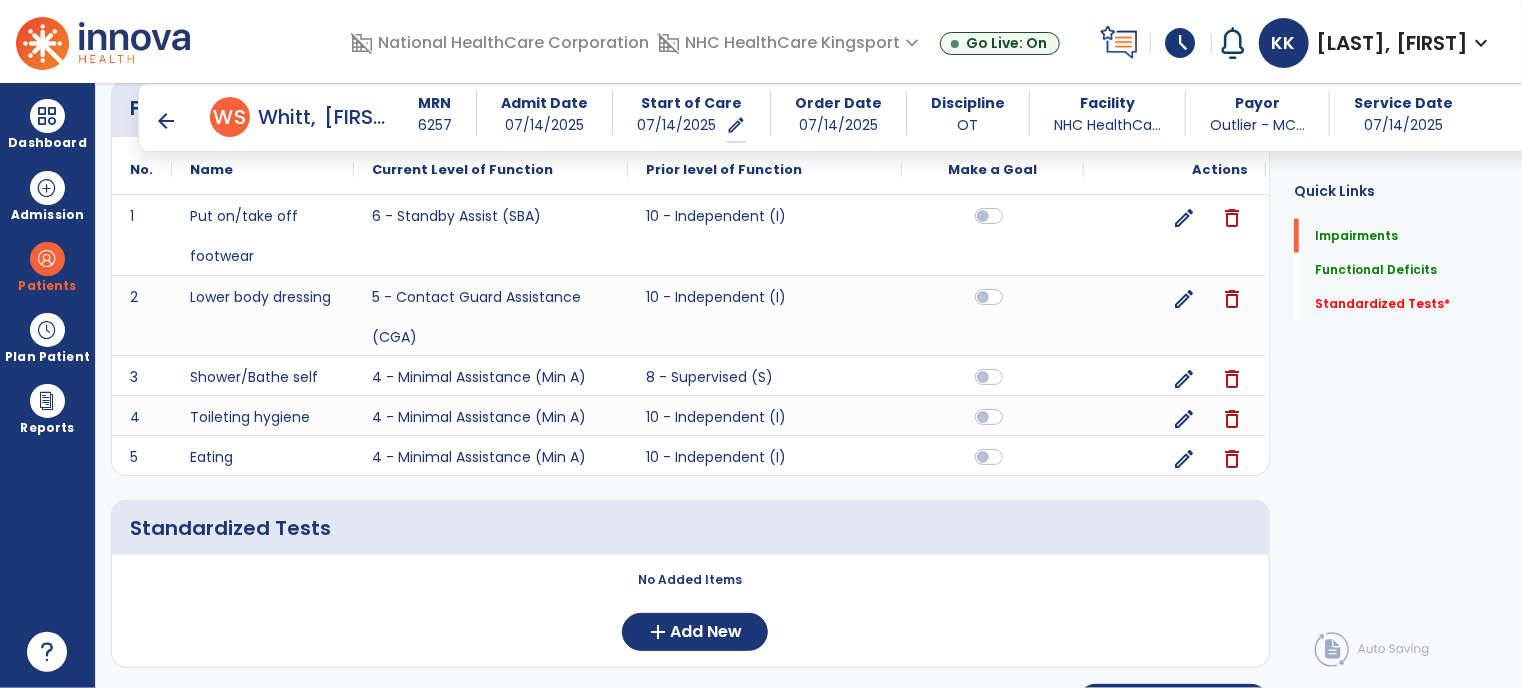 scroll, scrollTop: 876, scrollLeft: 0, axis: vertical 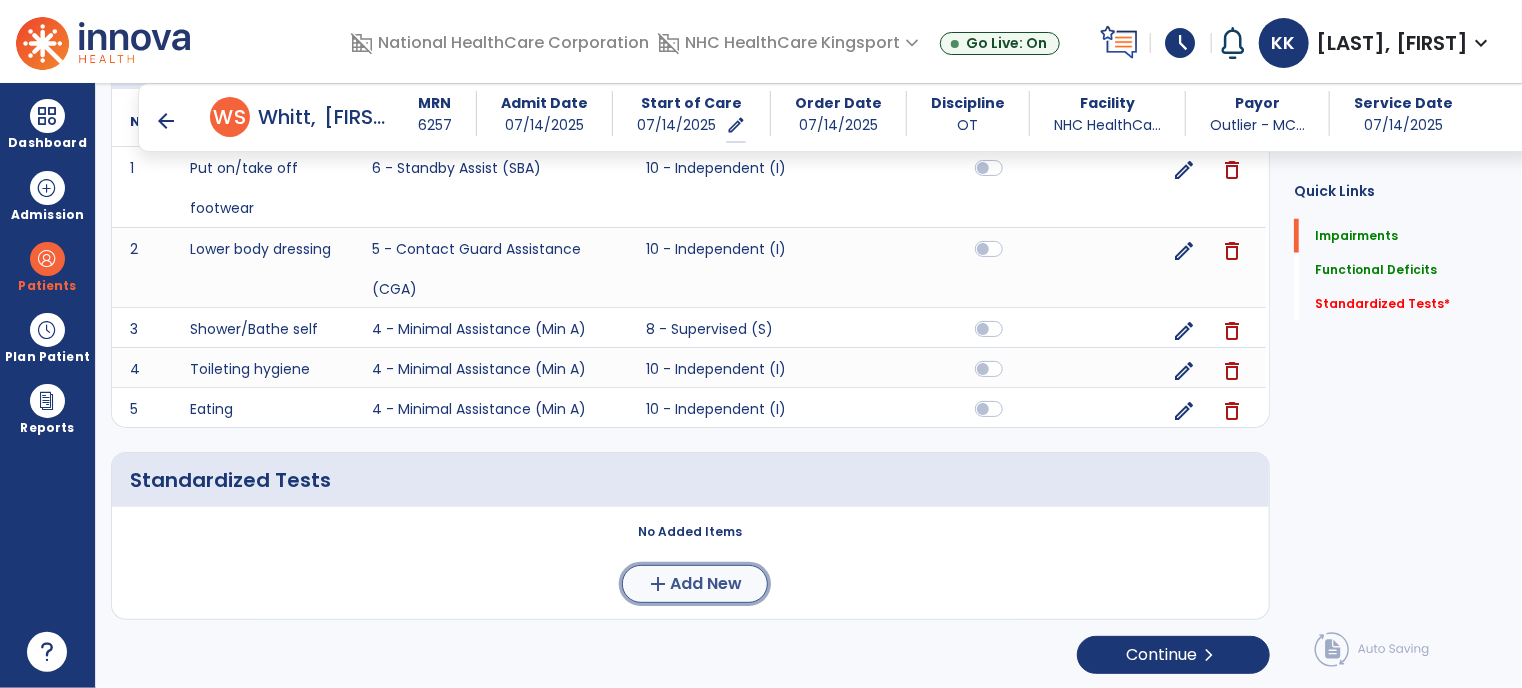 click on "Add New" 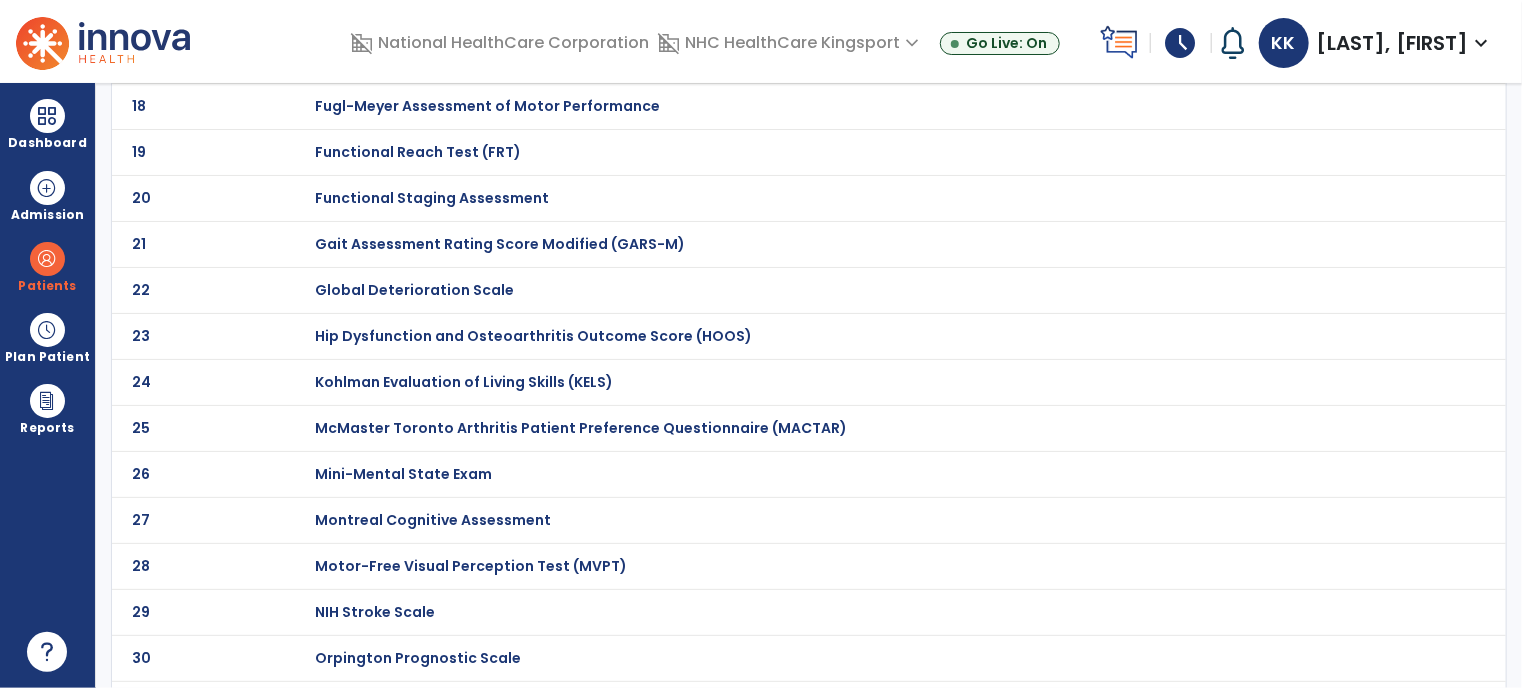 scroll, scrollTop: 0, scrollLeft: 0, axis: both 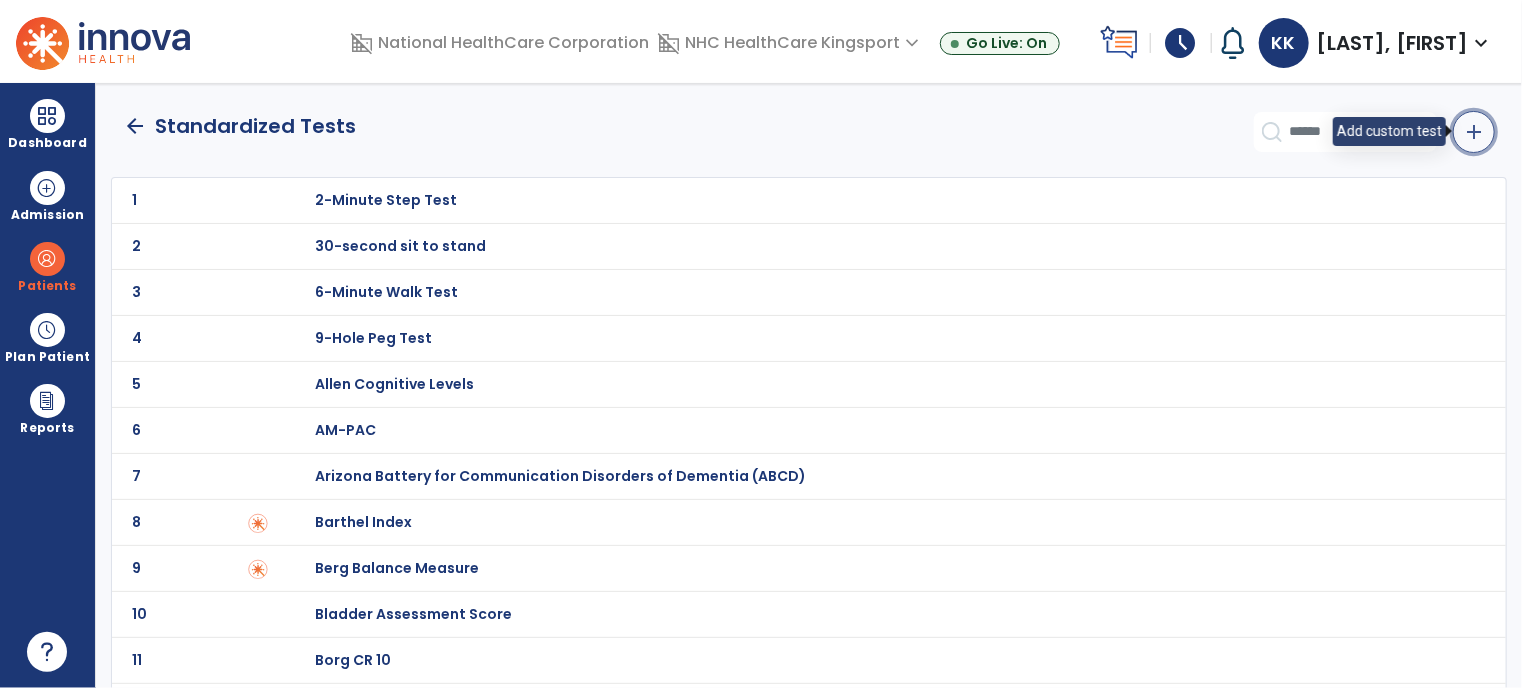 click on "add" 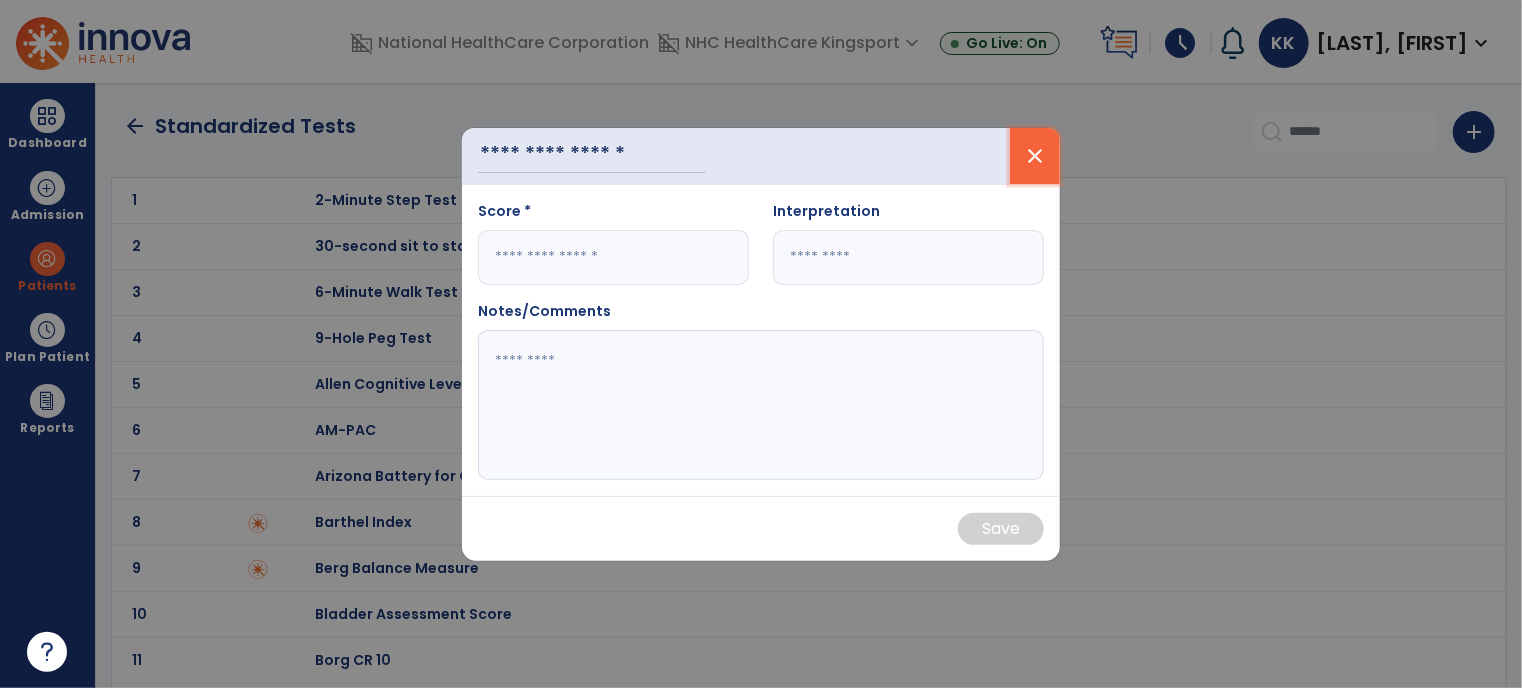click on "close" at bounding box center (1035, 156) 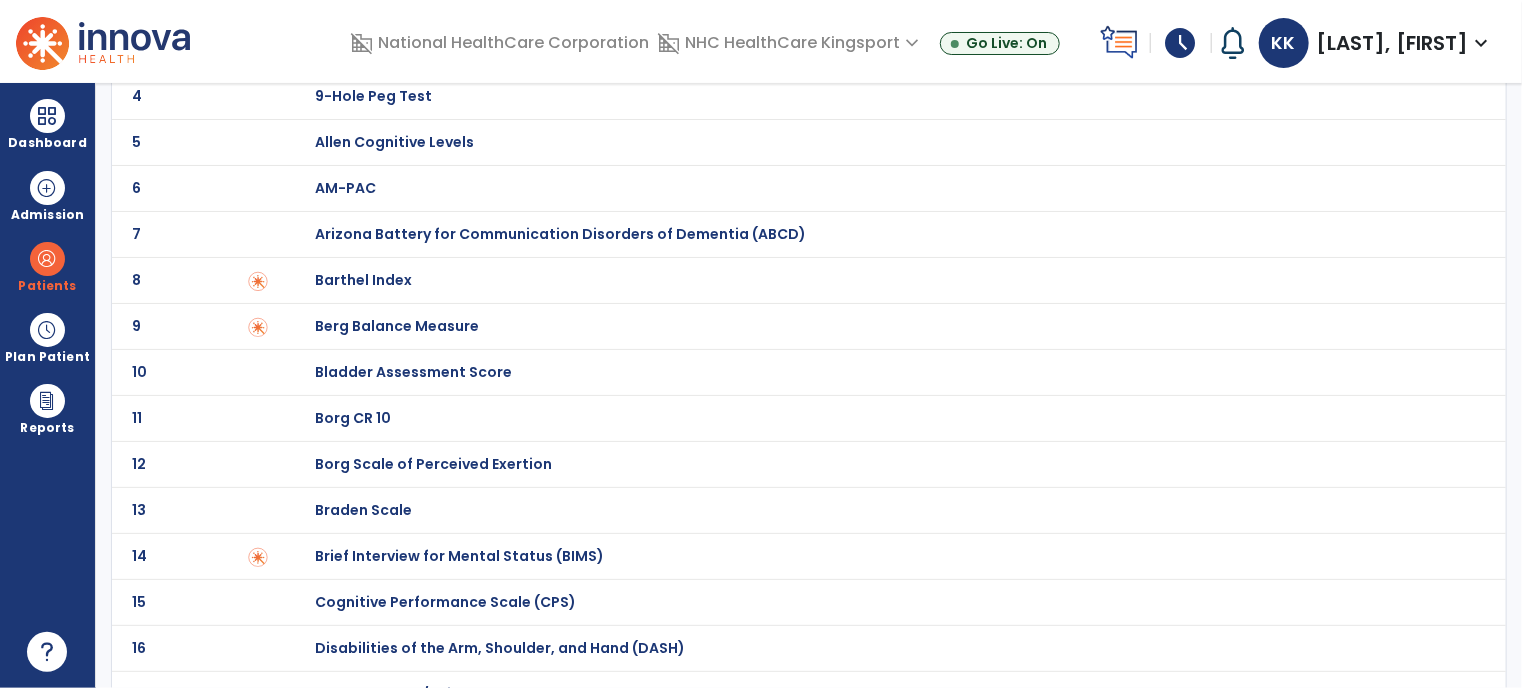 scroll, scrollTop: 247, scrollLeft: 0, axis: vertical 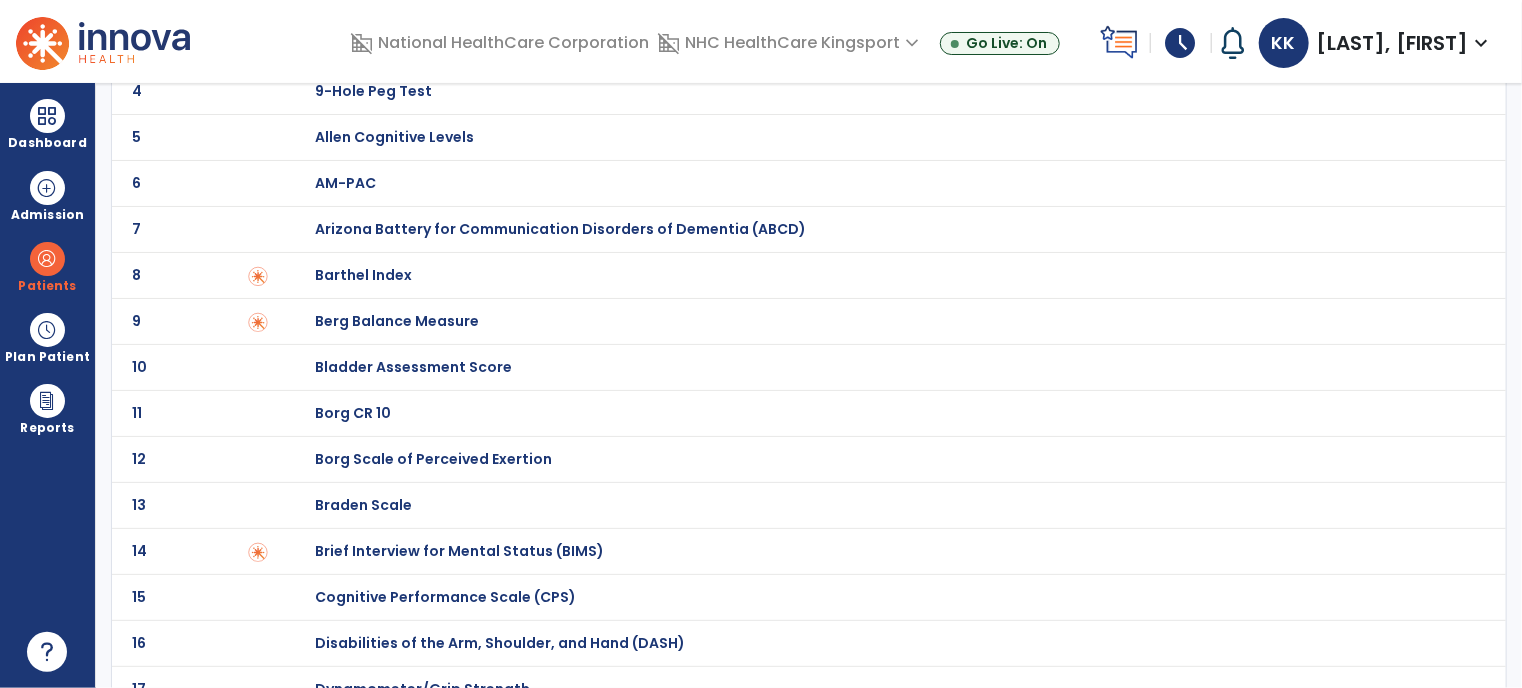 click on "Barthel Index" at bounding box center [386, -47] 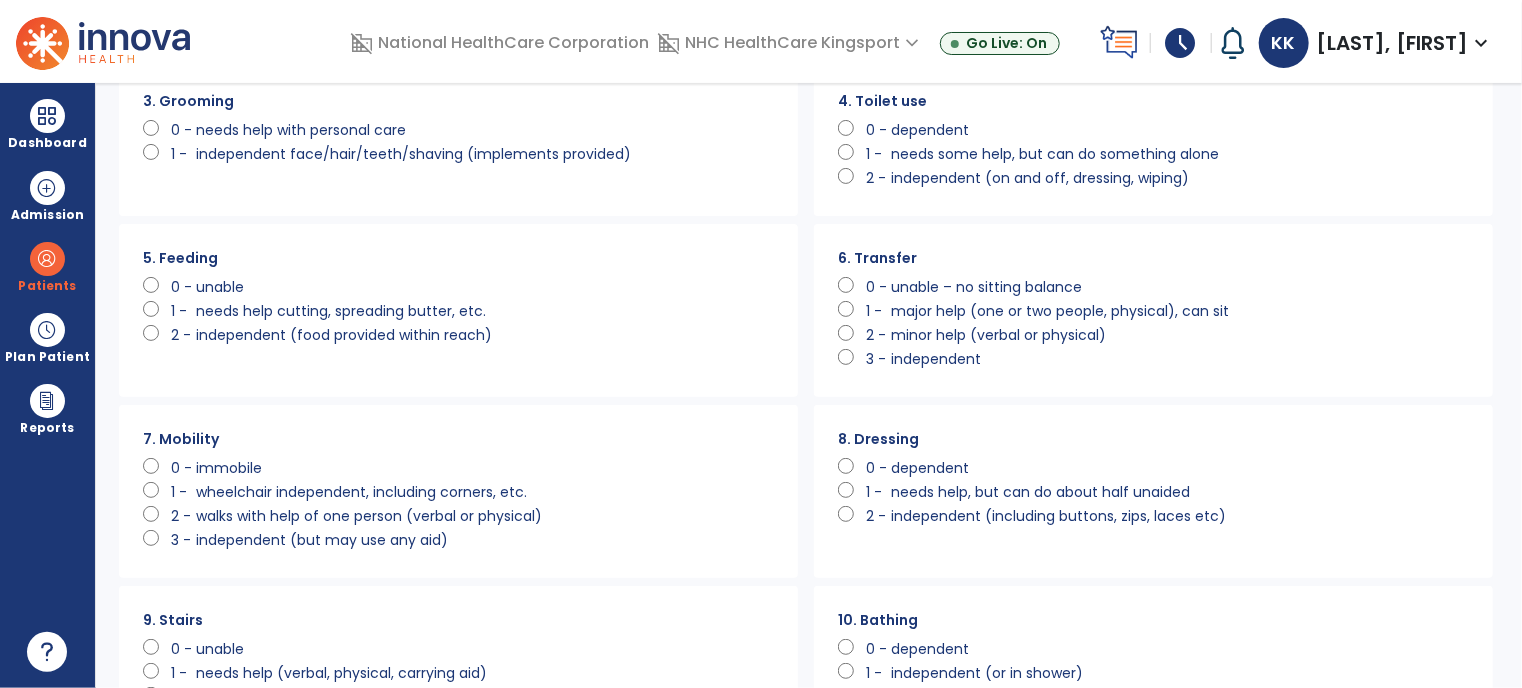 scroll, scrollTop: 0, scrollLeft: 0, axis: both 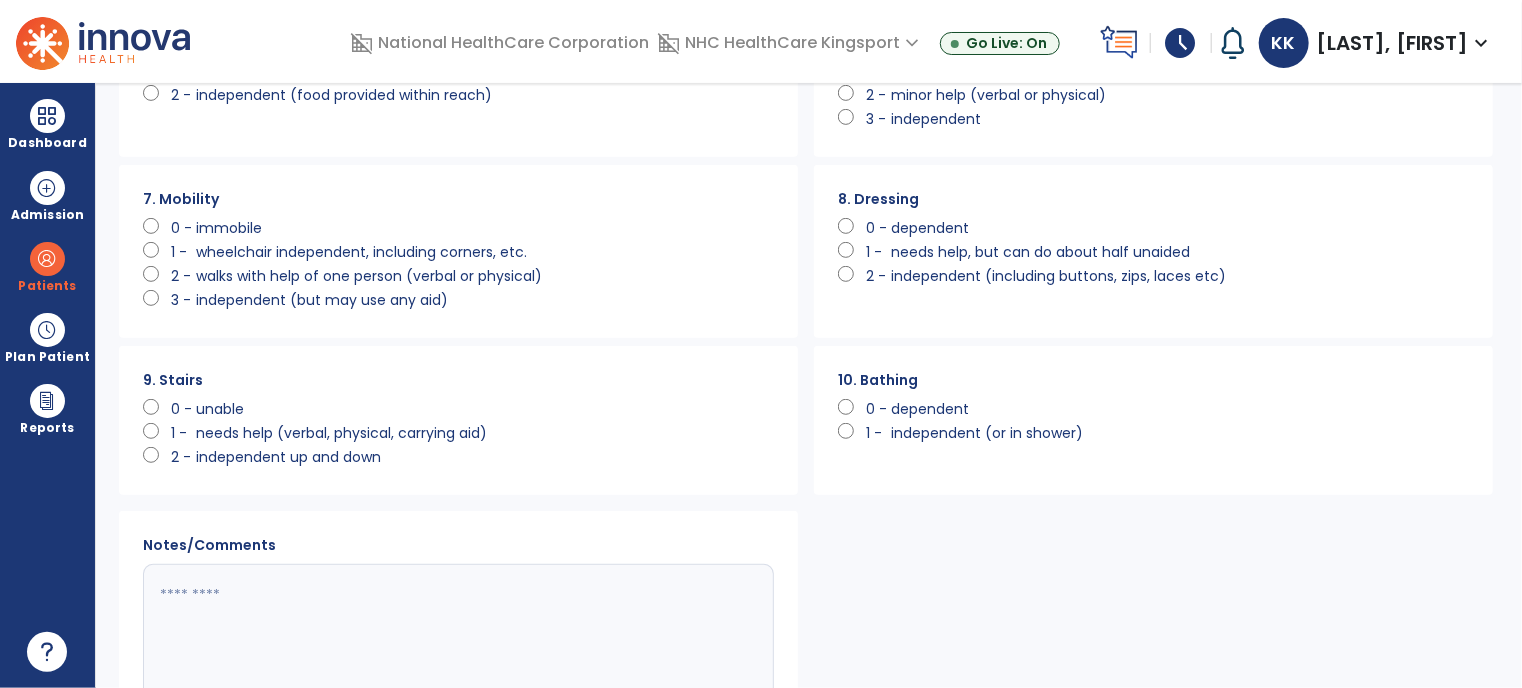 click 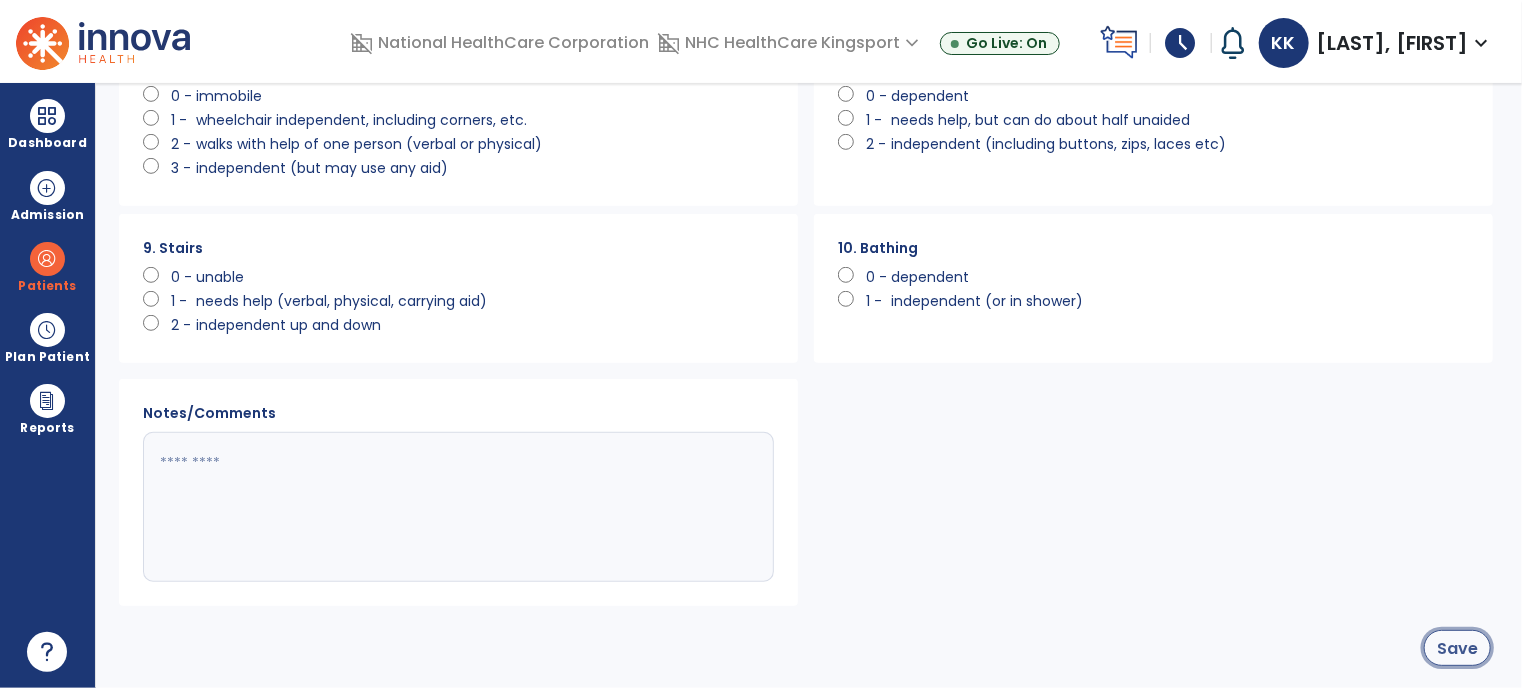 click on "Save" 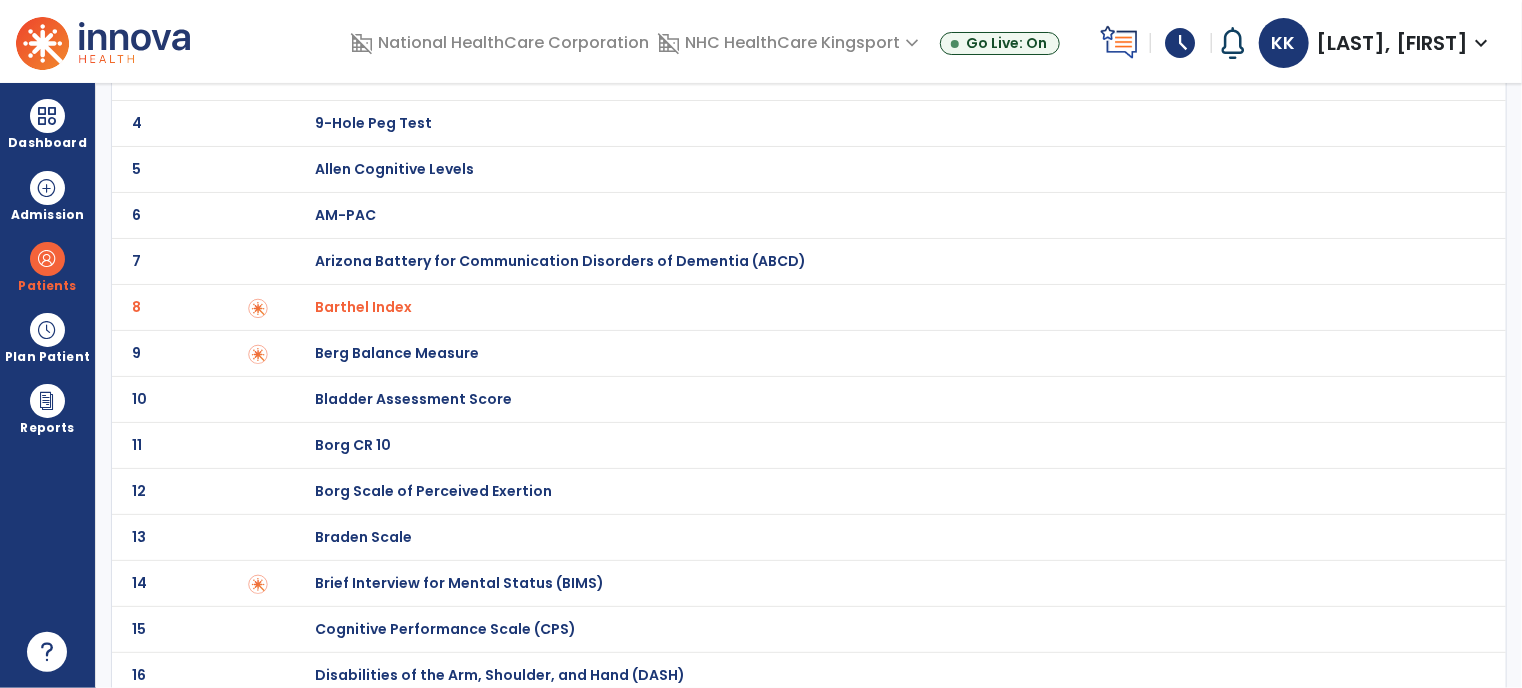 scroll, scrollTop: 0, scrollLeft: 0, axis: both 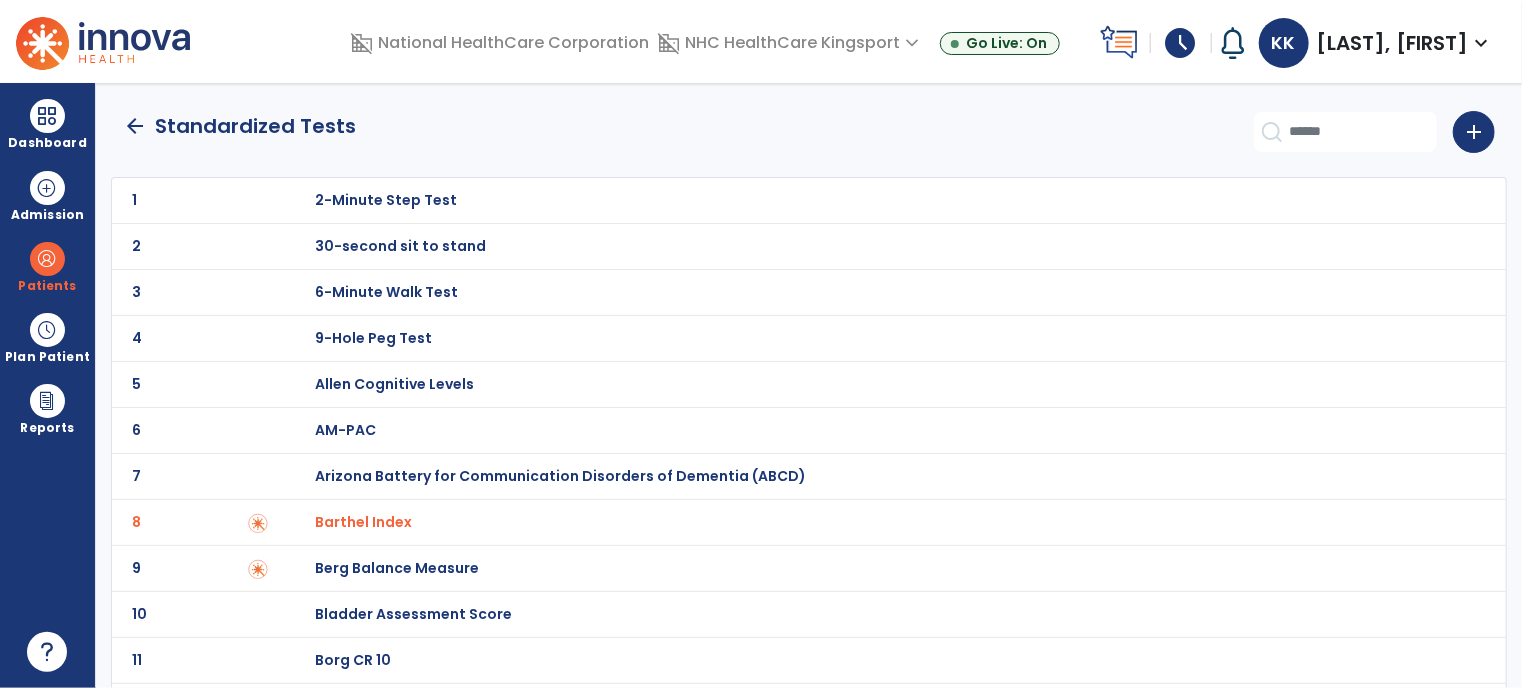 click on "arrow_back" 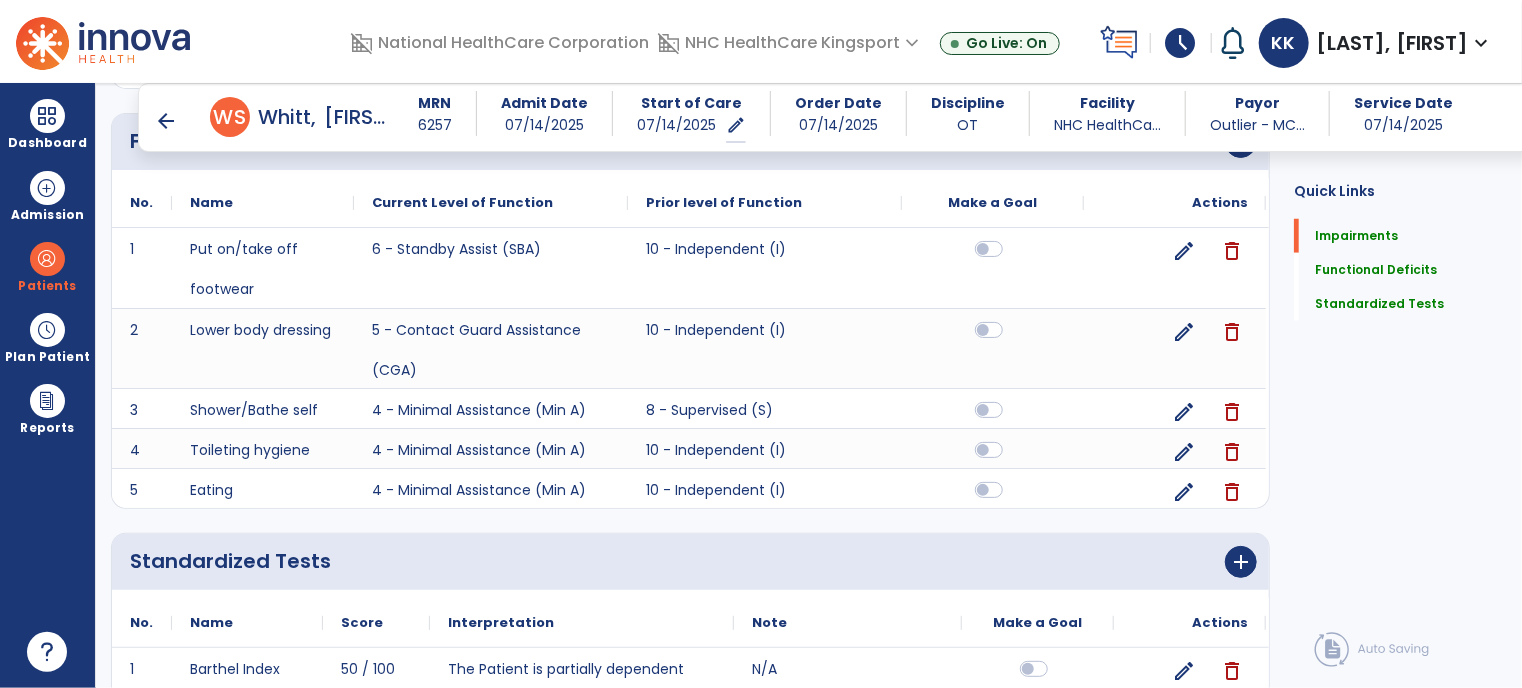 scroll, scrollTop: 974, scrollLeft: 0, axis: vertical 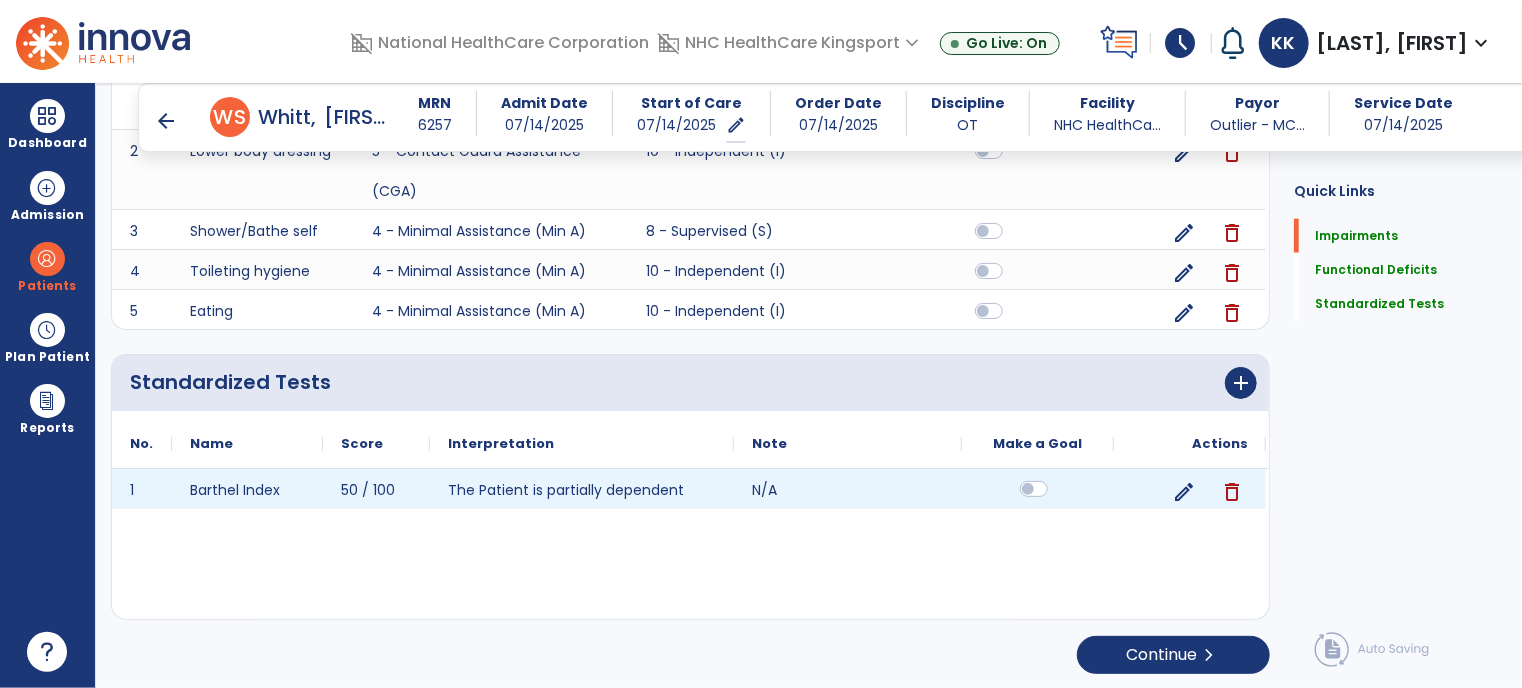 click 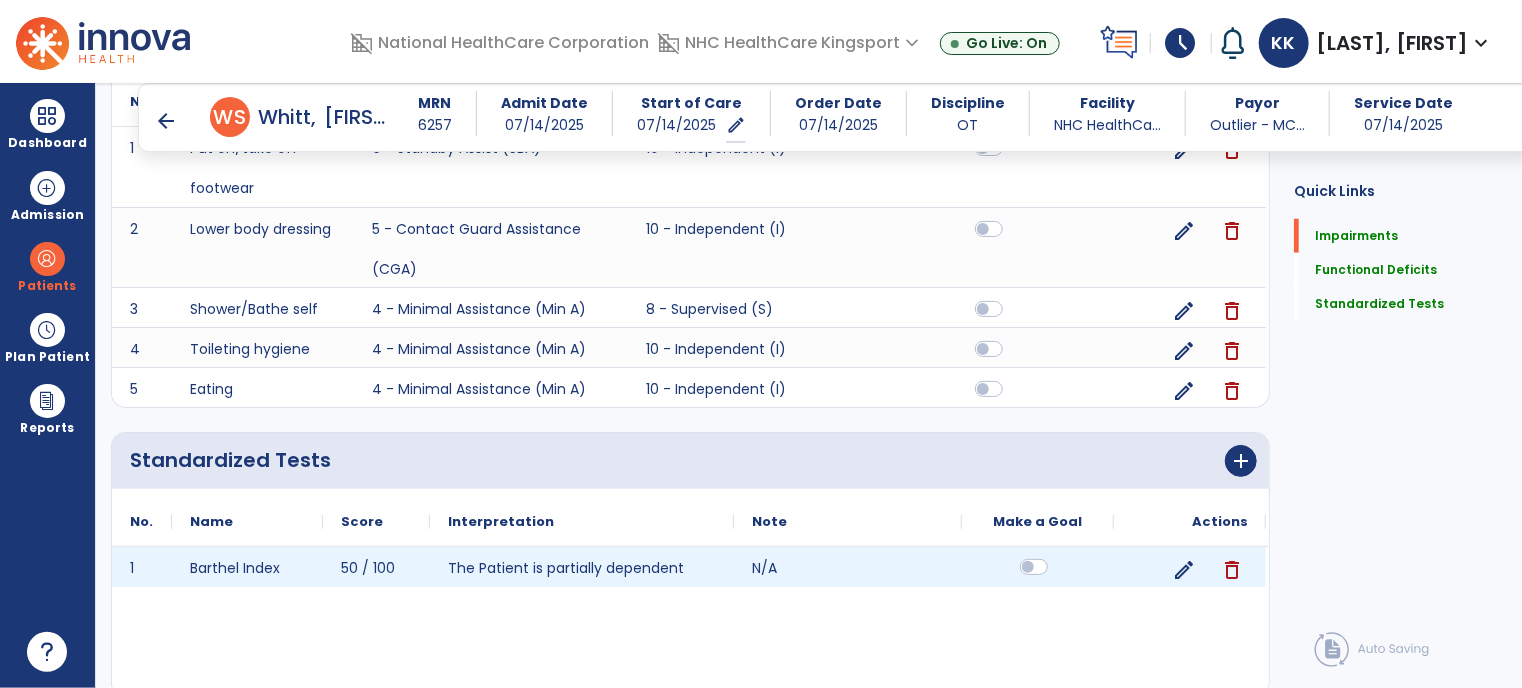 scroll, scrollTop: 887, scrollLeft: 0, axis: vertical 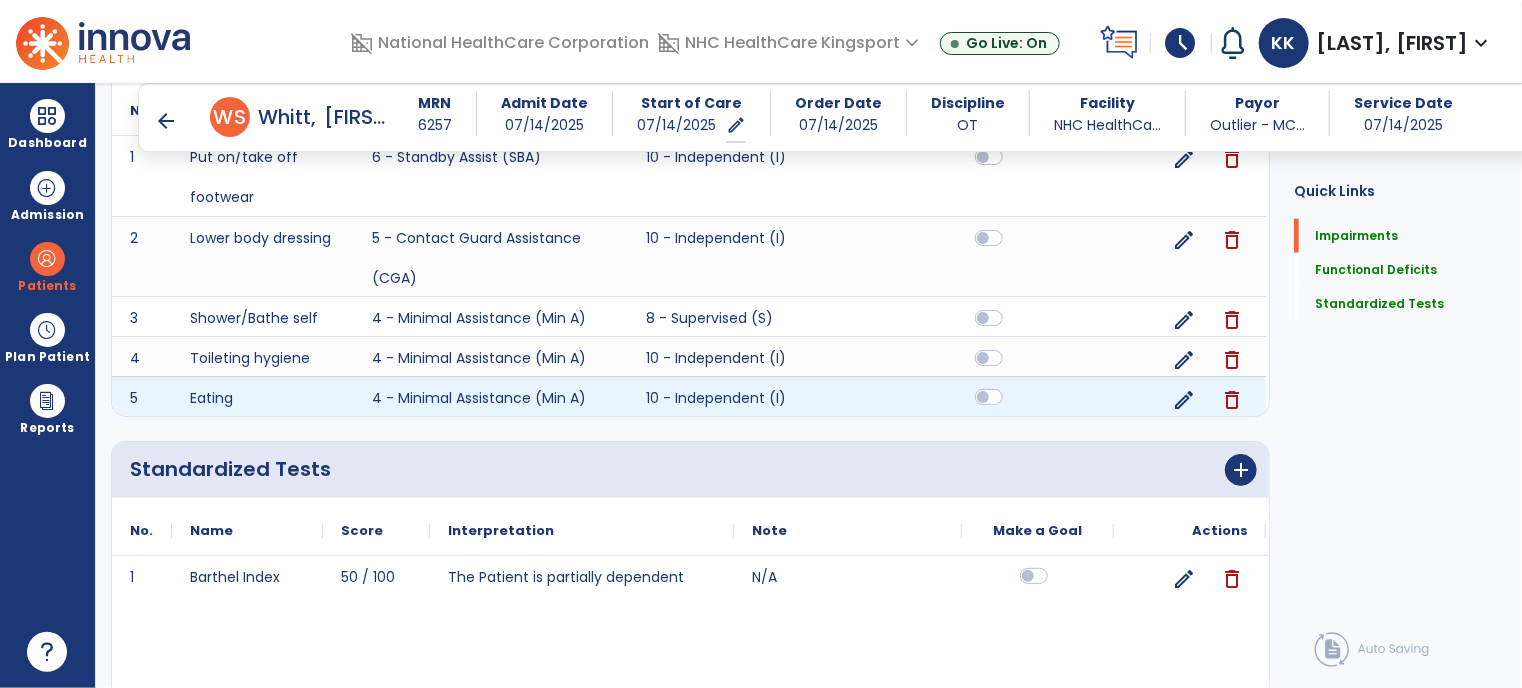 click 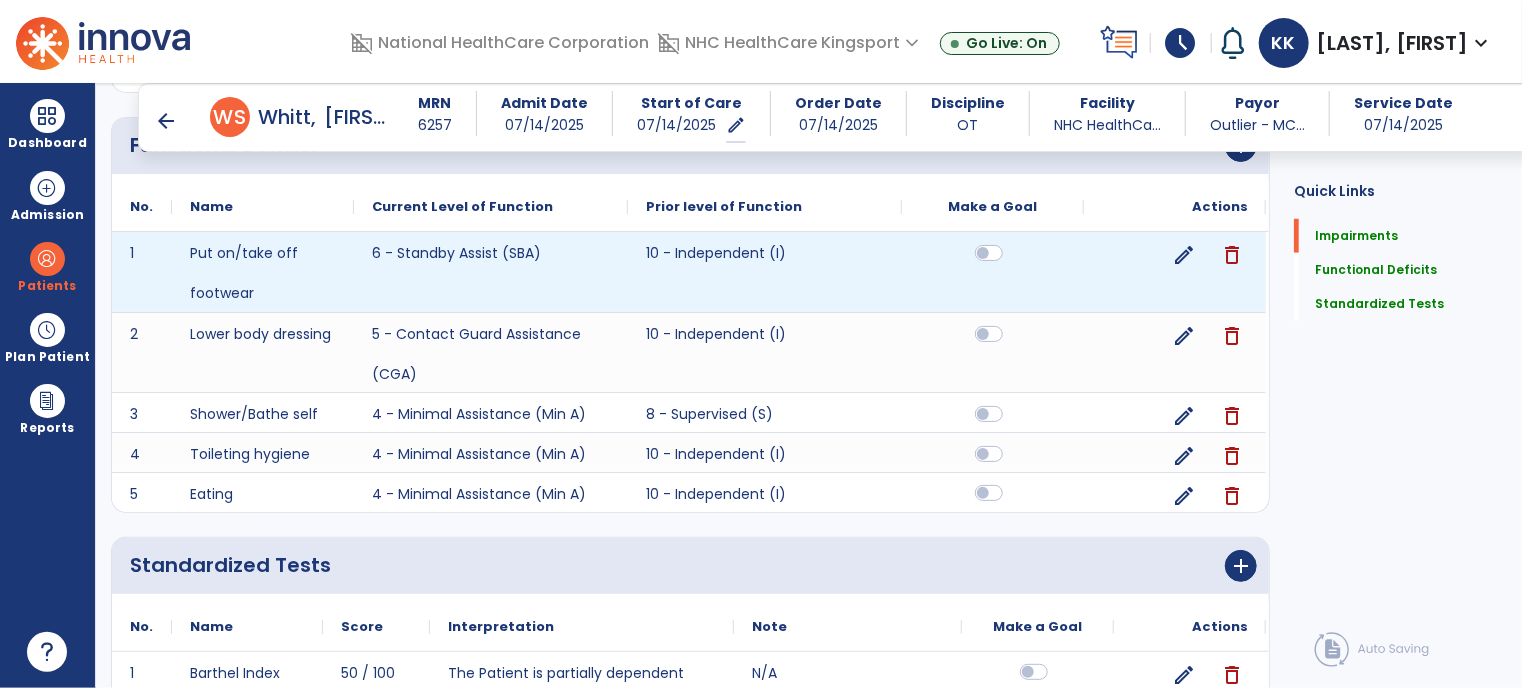 scroll, scrollTop: 784, scrollLeft: 0, axis: vertical 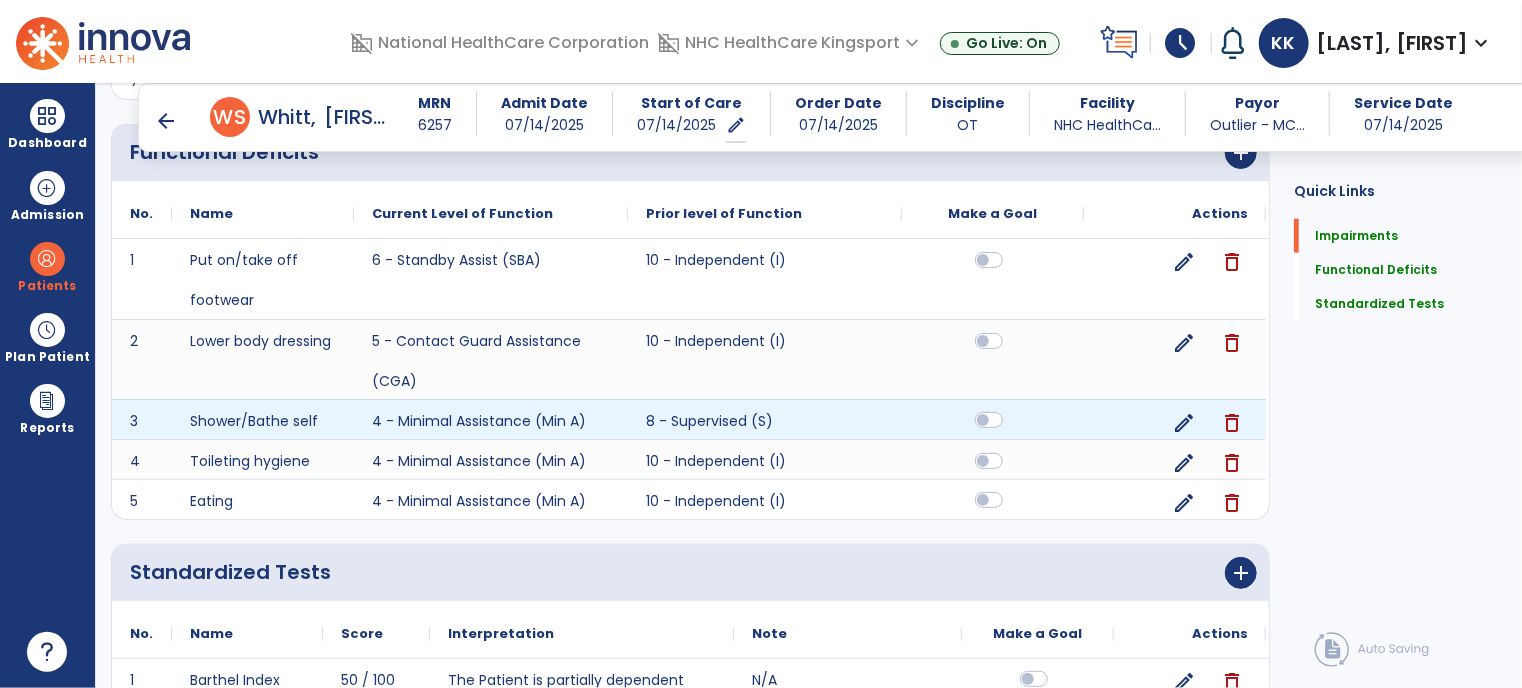 click 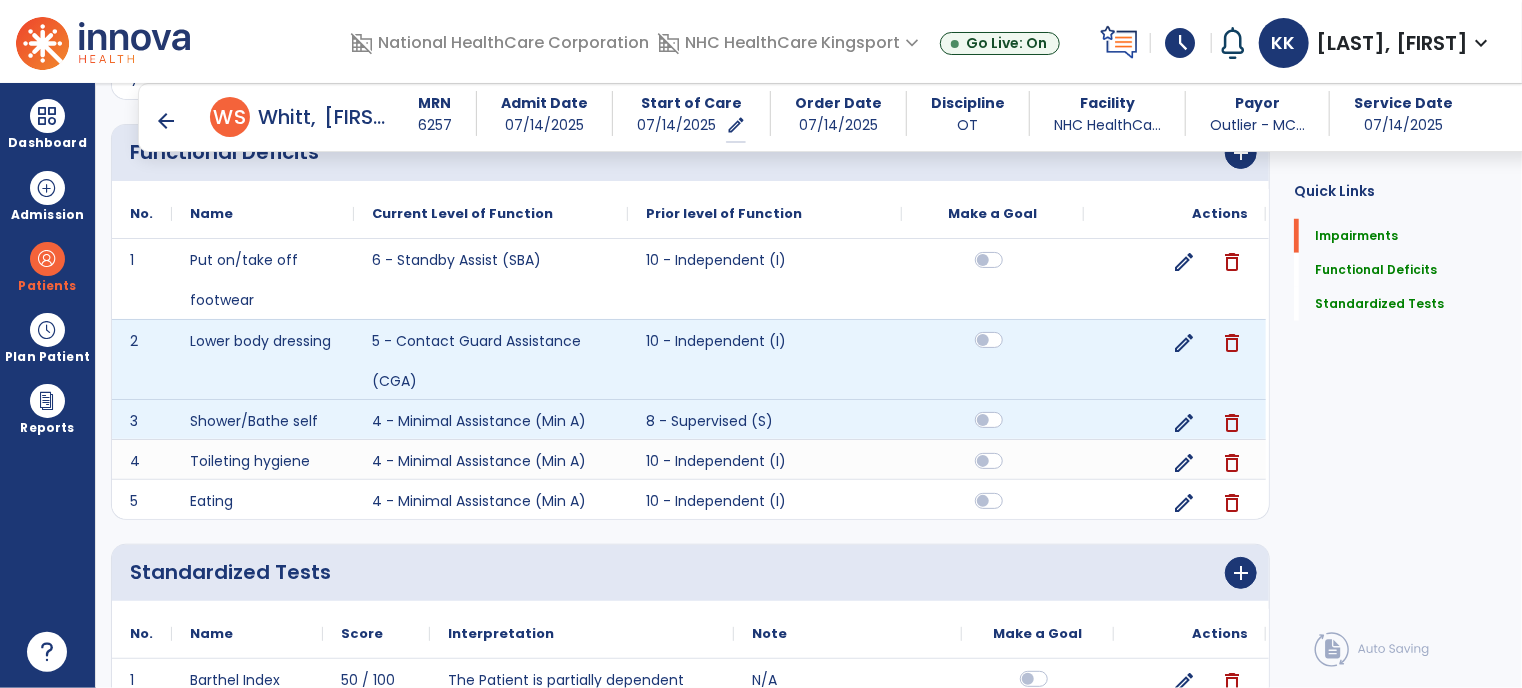 click 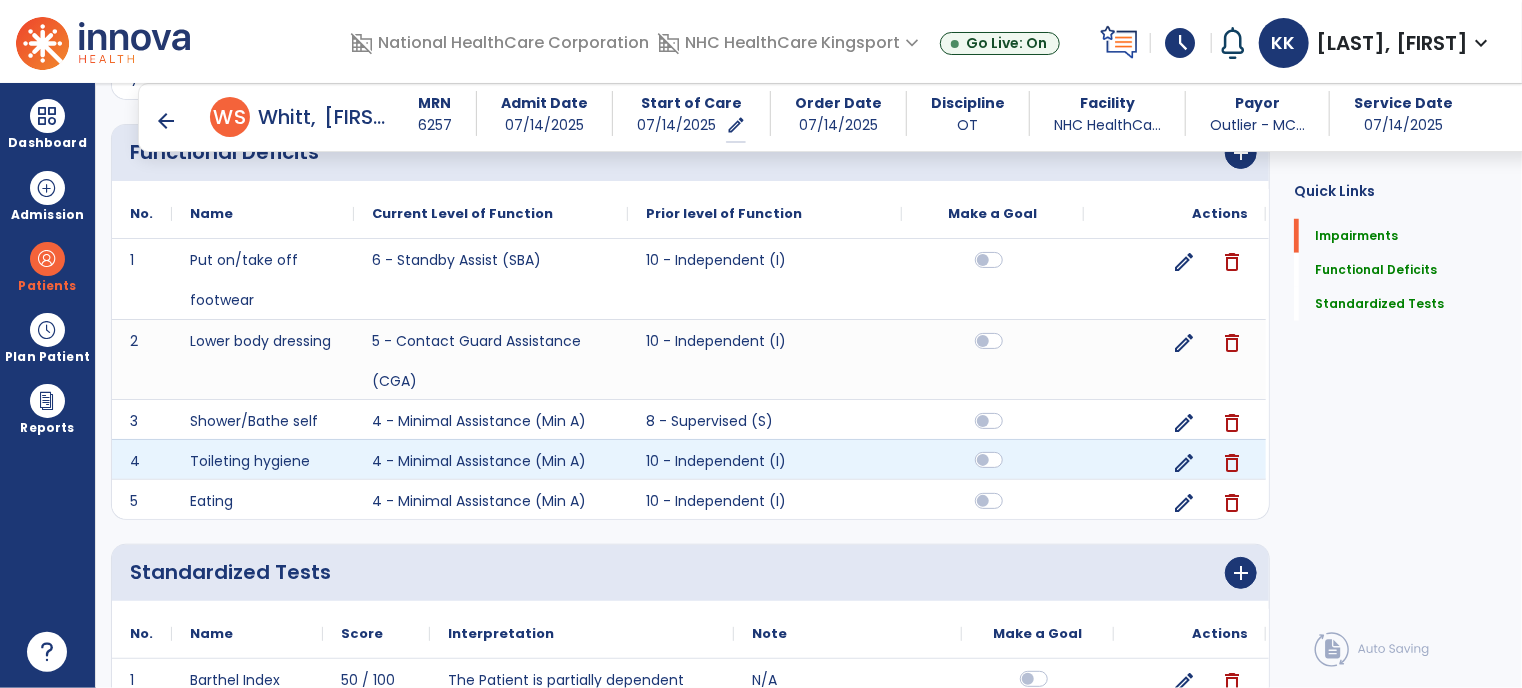 click 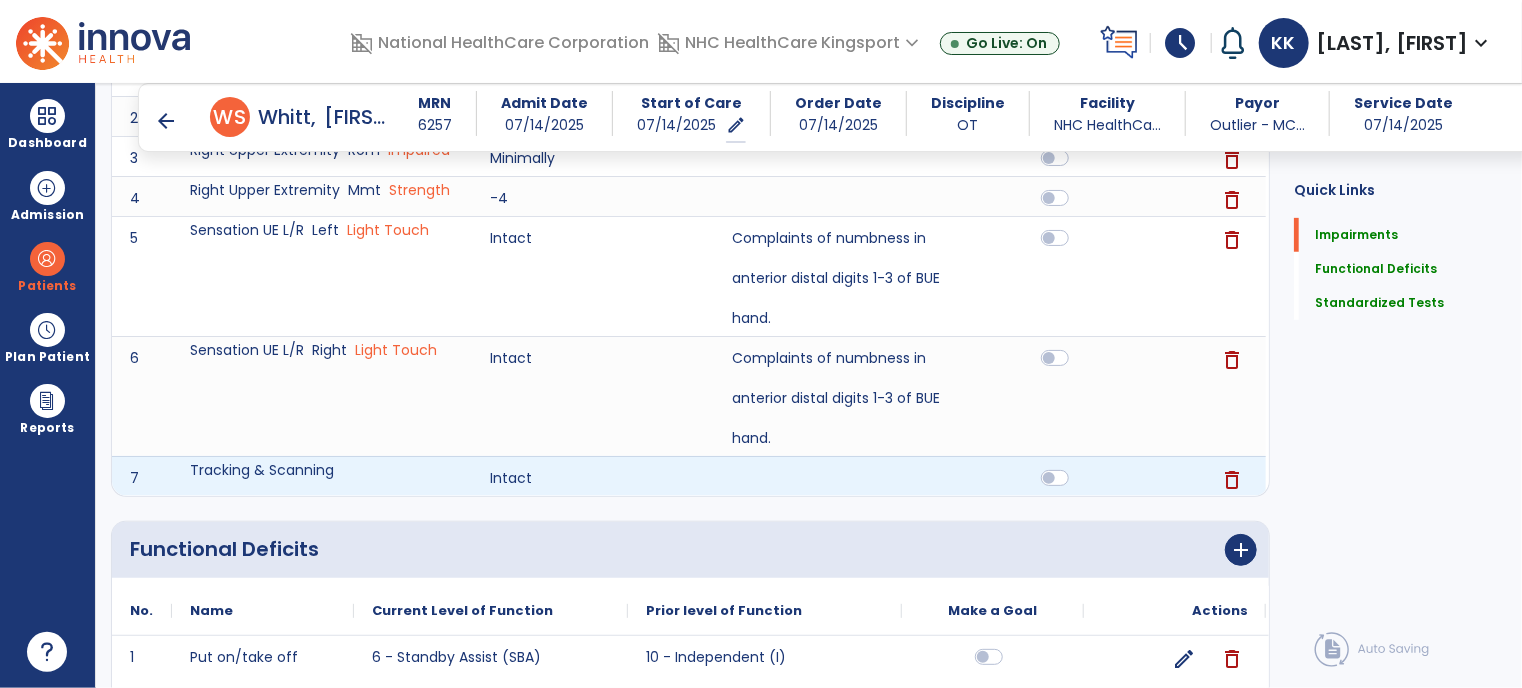 scroll, scrollTop: 0, scrollLeft: 0, axis: both 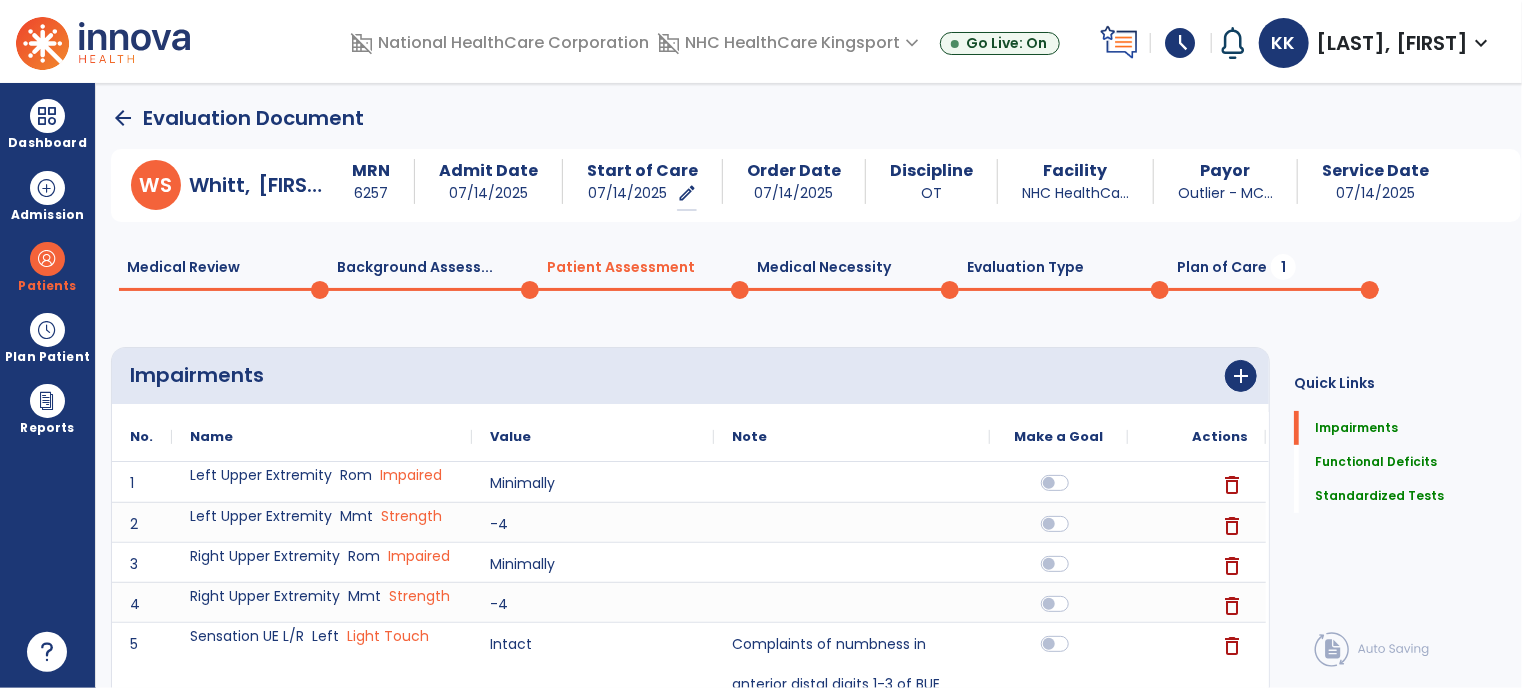 click on "Plan of Care  1" 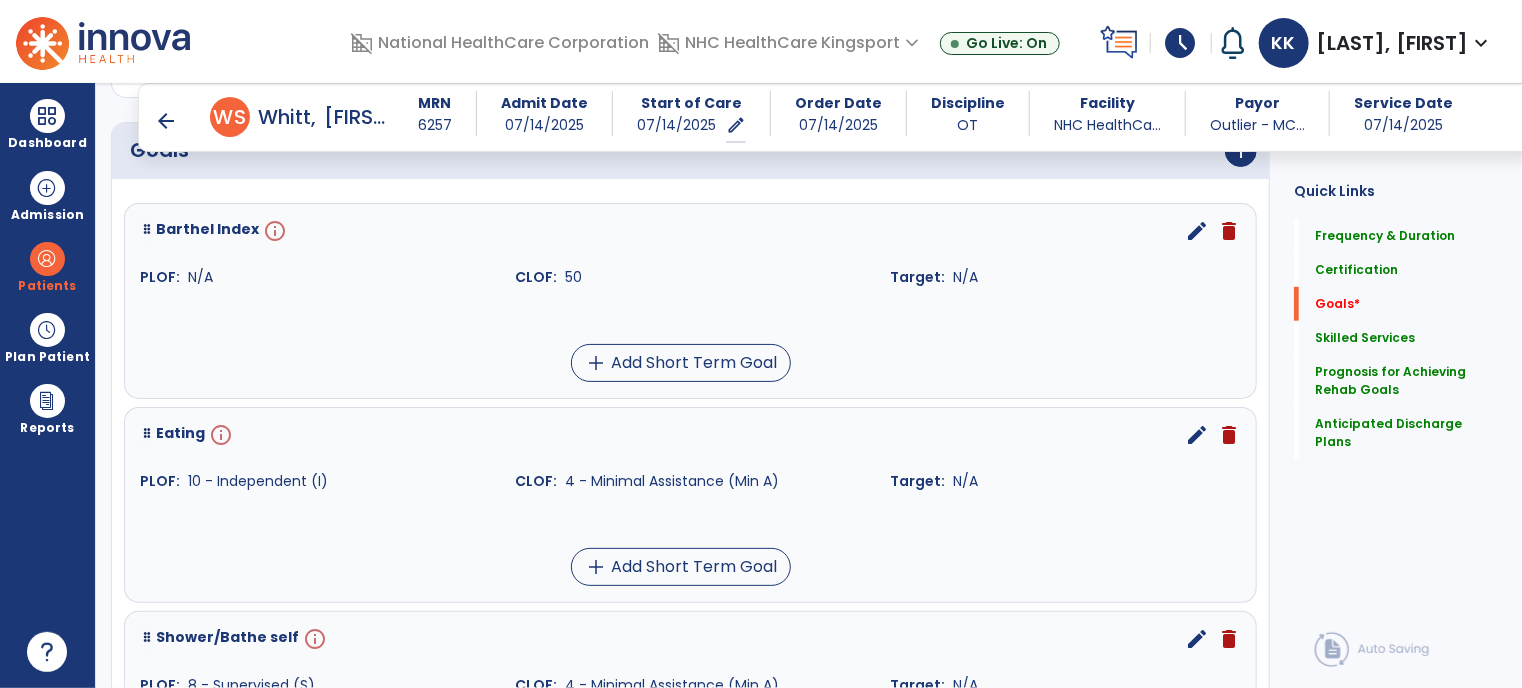 scroll, scrollTop: 462, scrollLeft: 0, axis: vertical 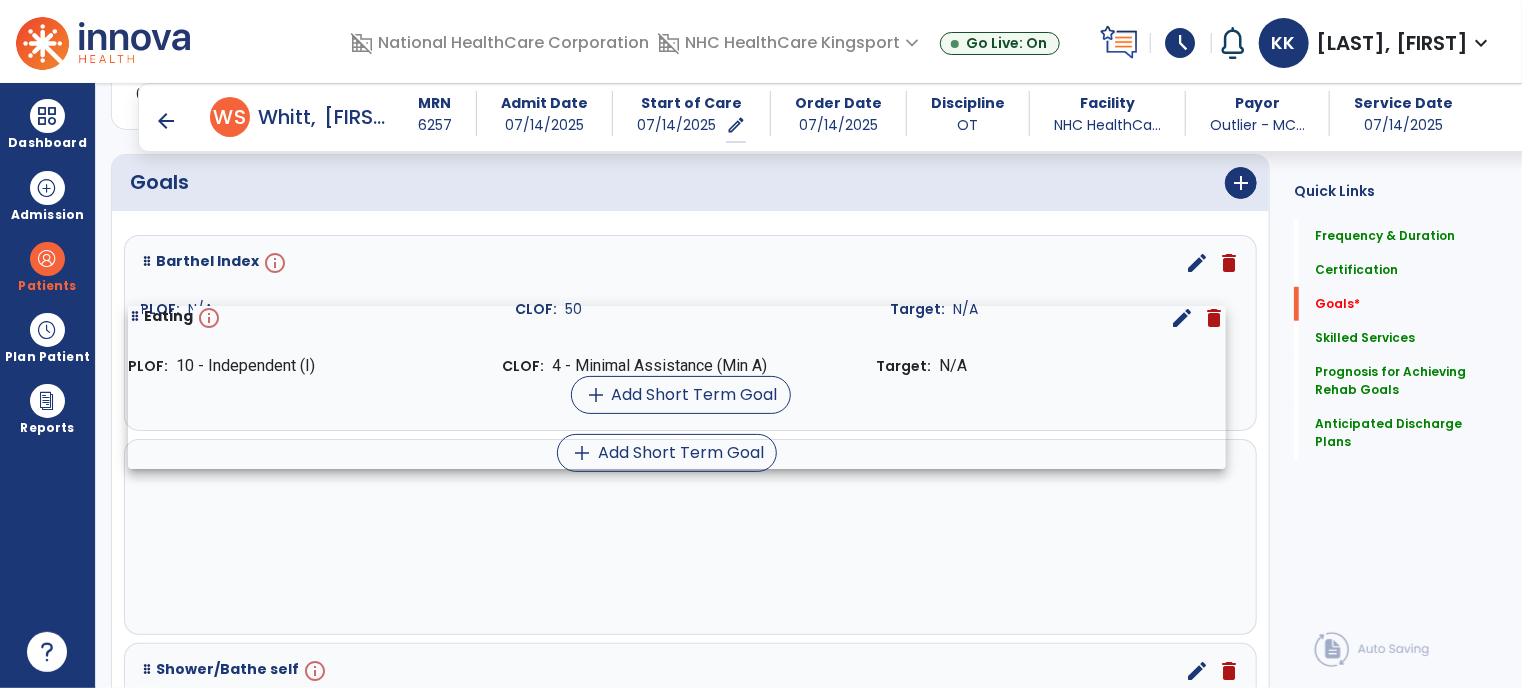 drag, startPoint x: 796, startPoint y: 532, endPoint x: 786, endPoint y: 330, distance: 202.24738 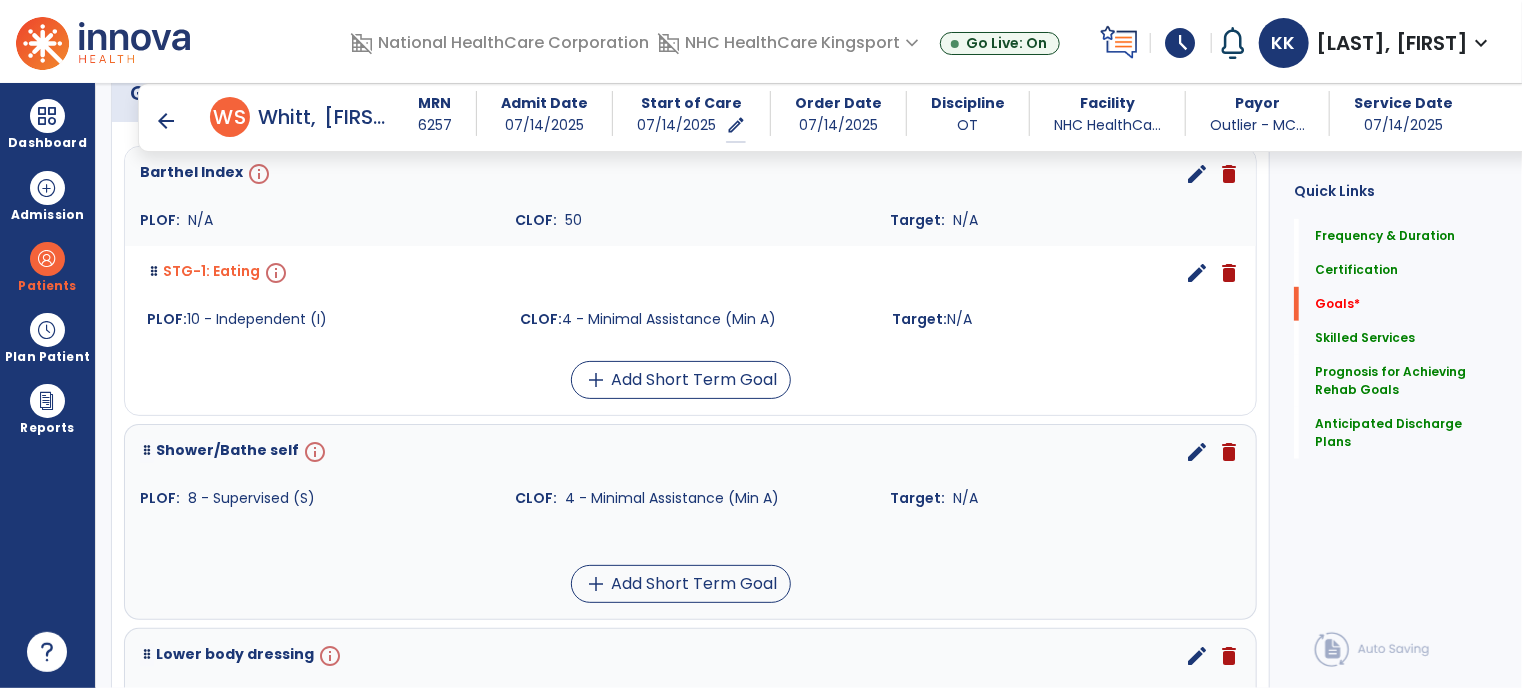 scroll, scrollTop: 556, scrollLeft: 0, axis: vertical 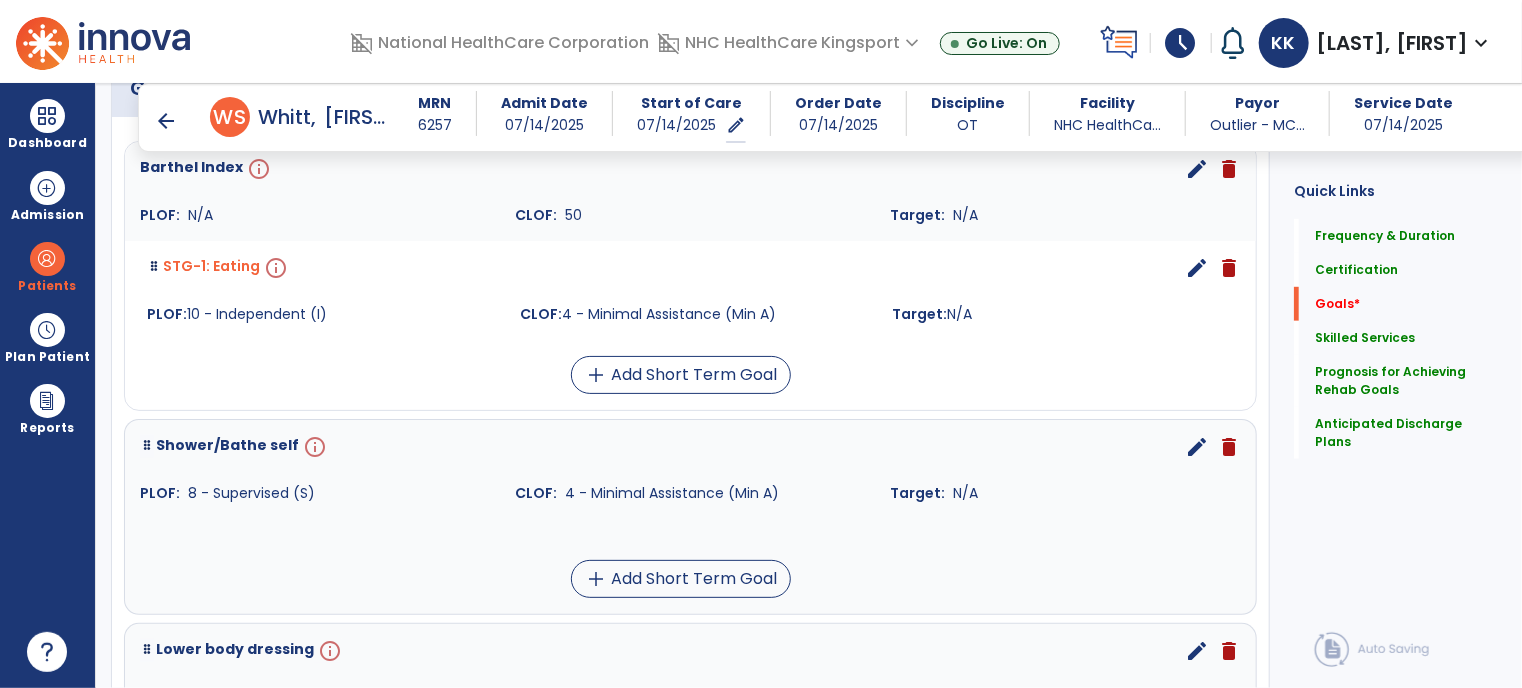 drag, startPoint x: 753, startPoint y: 534, endPoint x: 764, endPoint y: 307, distance: 227.26636 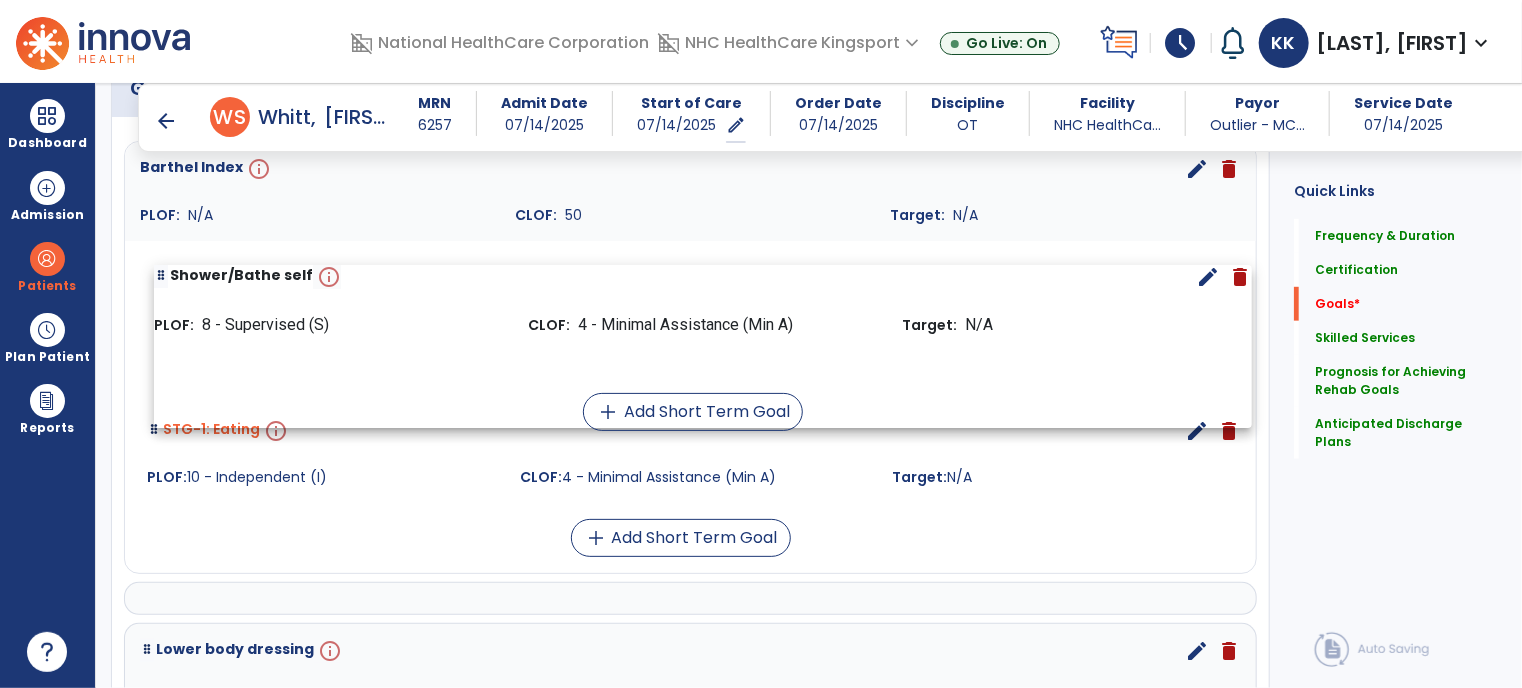 drag, startPoint x: 836, startPoint y: 455, endPoint x: 852, endPoint y: 265, distance: 190.6725 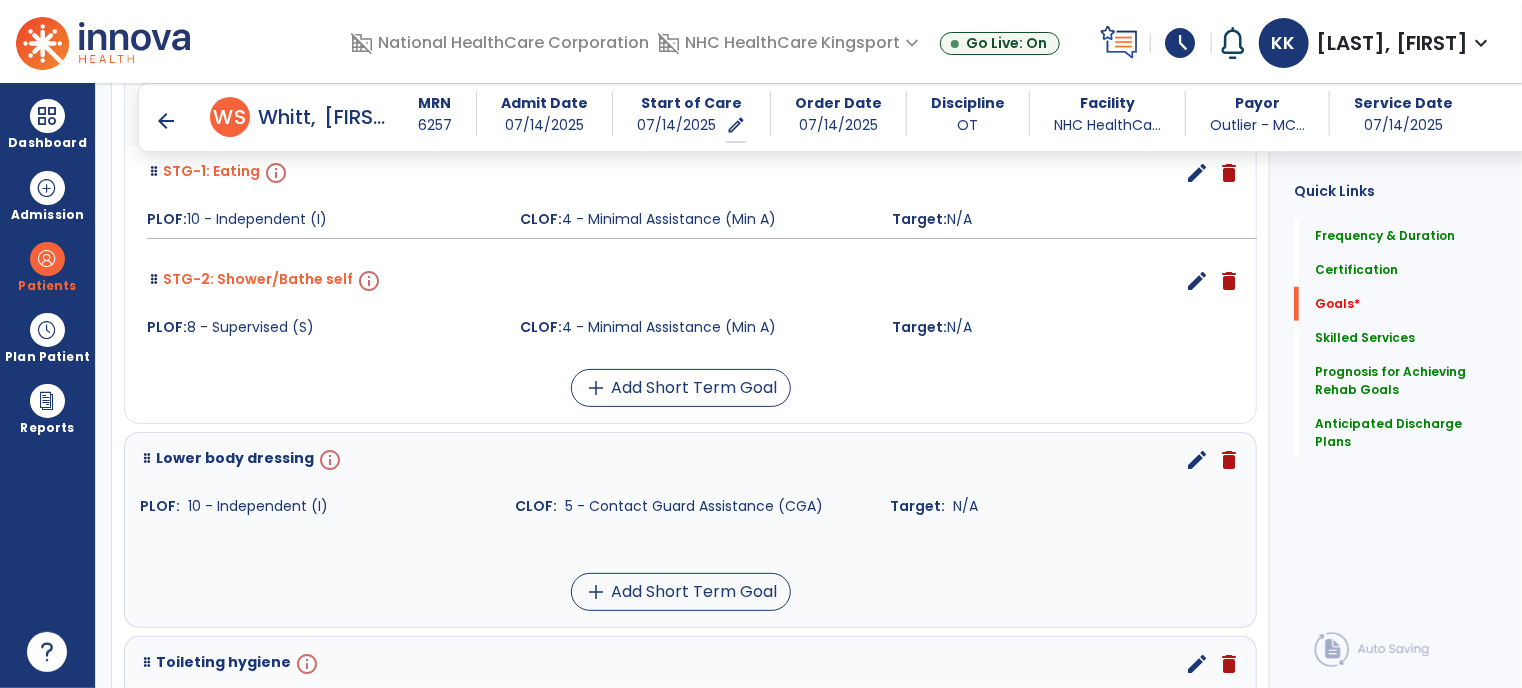 scroll, scrollTop: 652, scrollLeft: 0, axis: vertical 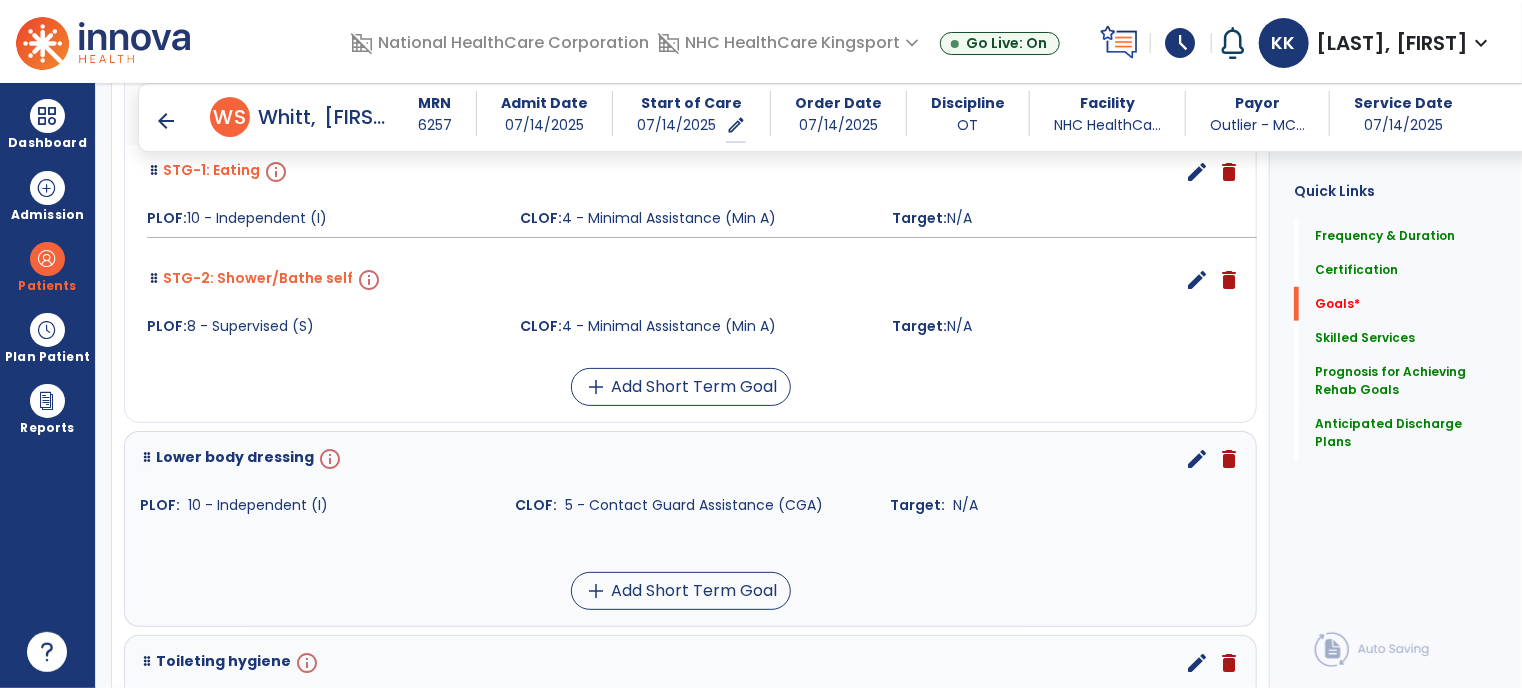 drag, startPoint x: 842, startPoint y: 533, endPoint x: 861, endPoint y: 315, distance: 218.82642 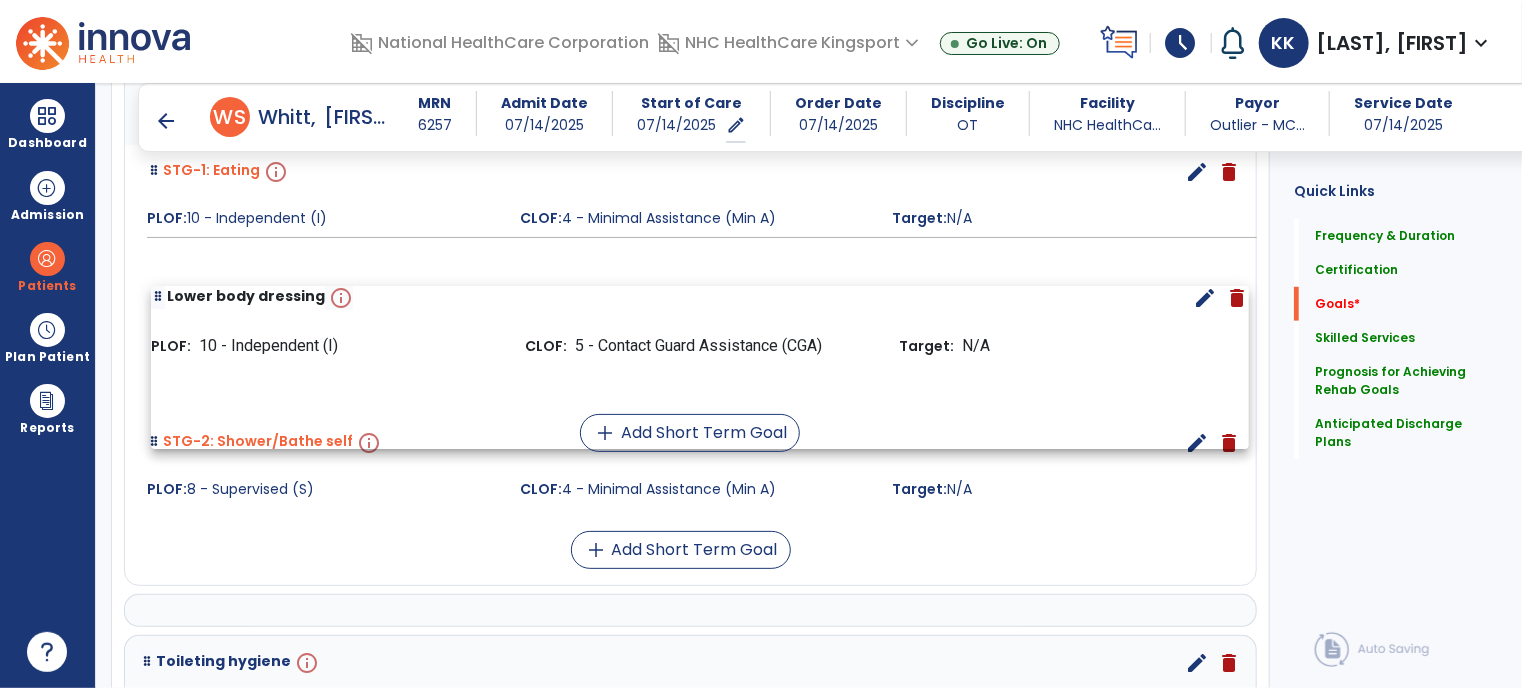 drag, startPoint x: 845, startPoint y: 452, endPoint x: 858, endPoint y: 283, distance: 169.49927 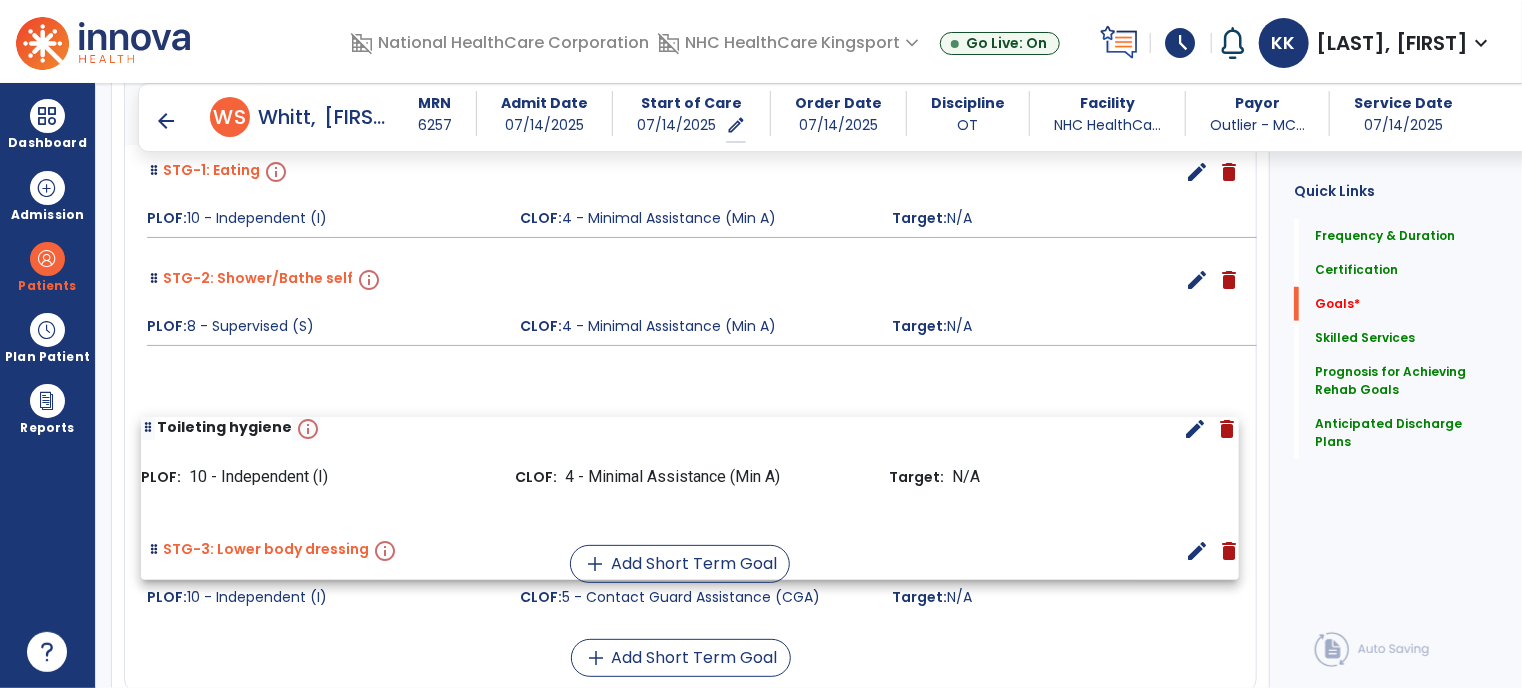 drag, startPoint x: 819, startPoint y: 564, endPoint x: 816, endPoint y: 367, distance: 197.02284 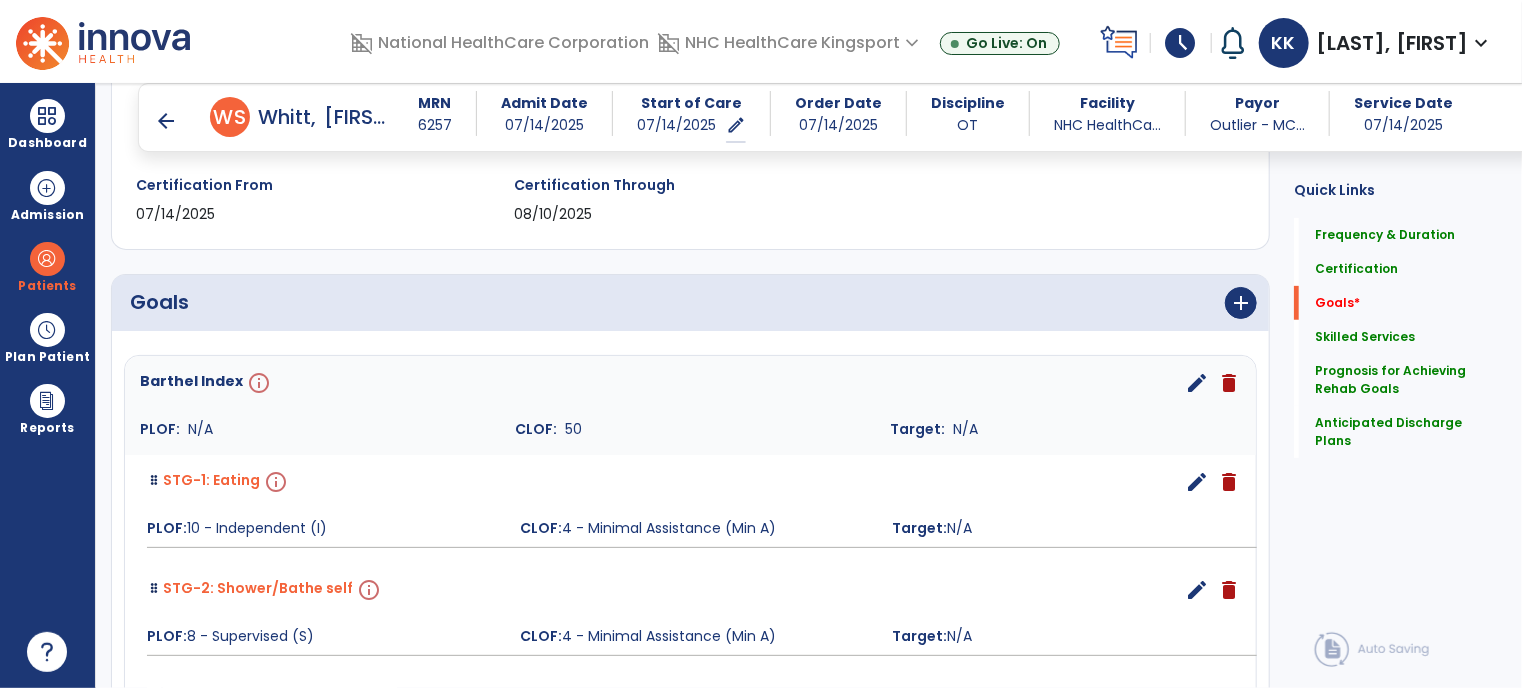 scroll, scrollTop: 340, scrollLeft: 0, axis: vertical 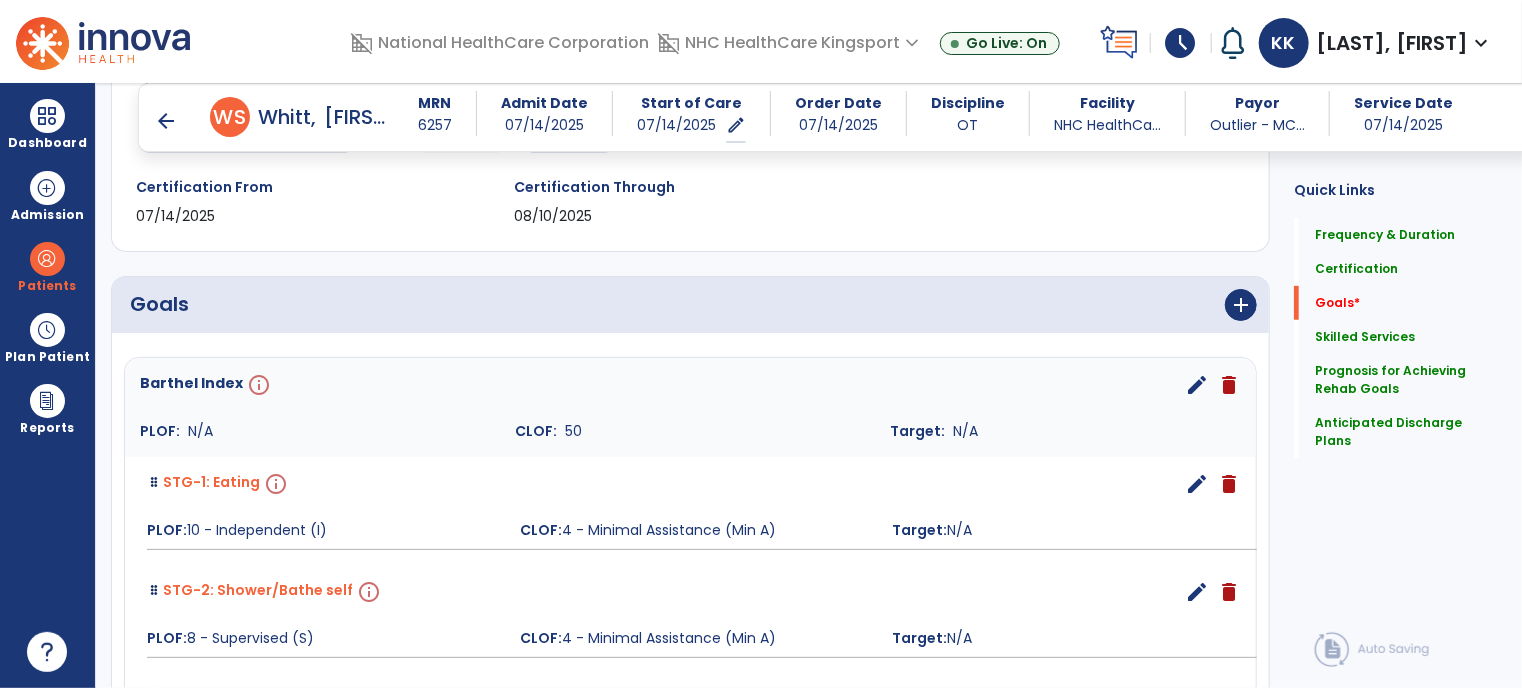 click on "add" at bounding box center (982, 305) 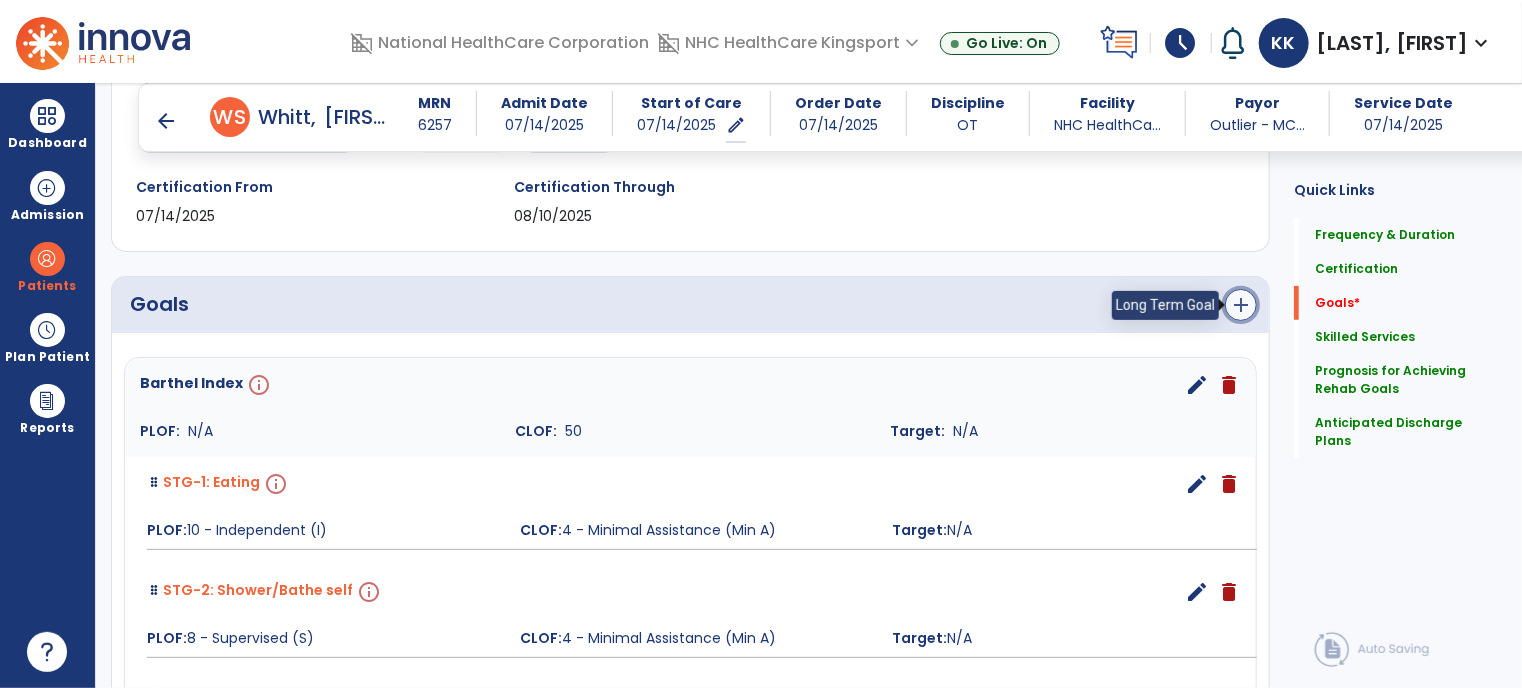 click on "add" at bounding box center [1241, 305] 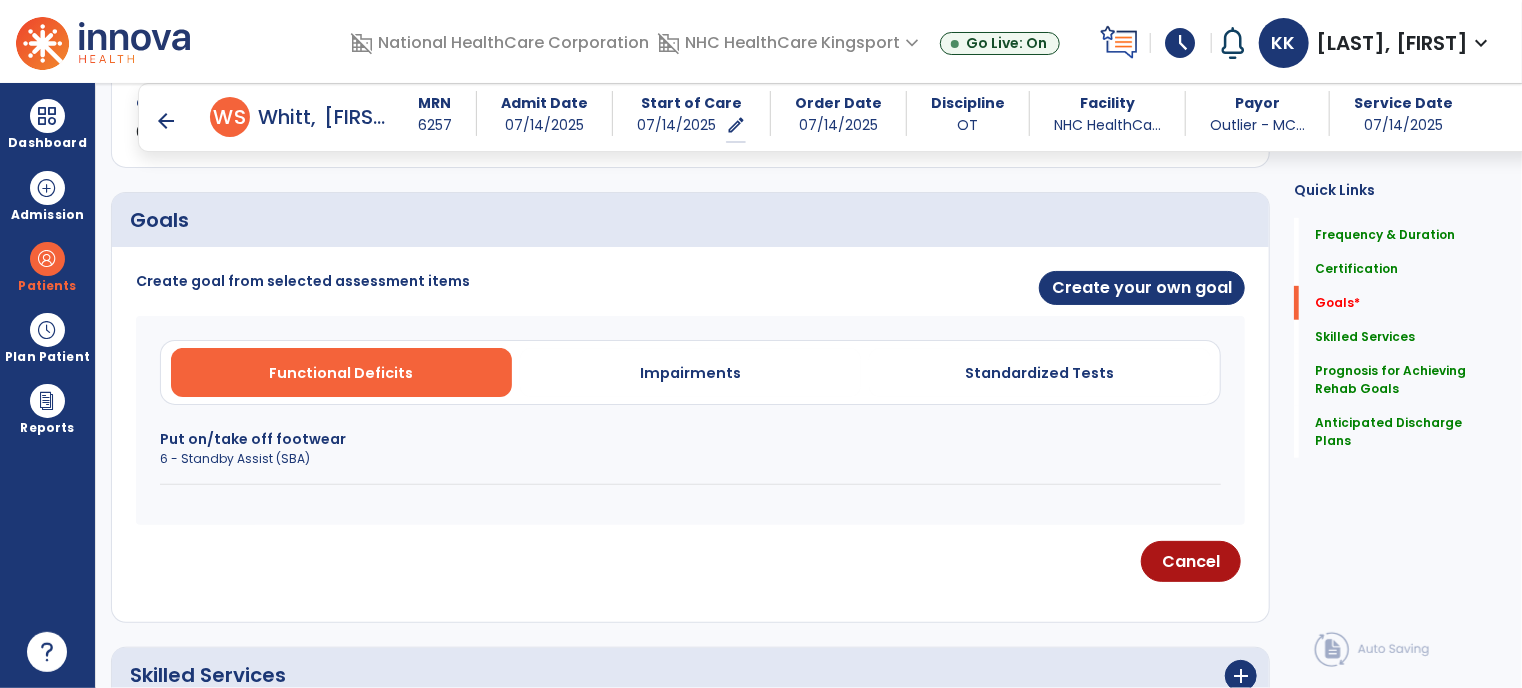 scroll, scrollTop: 412, scrollLeft: 0, axis: vertical 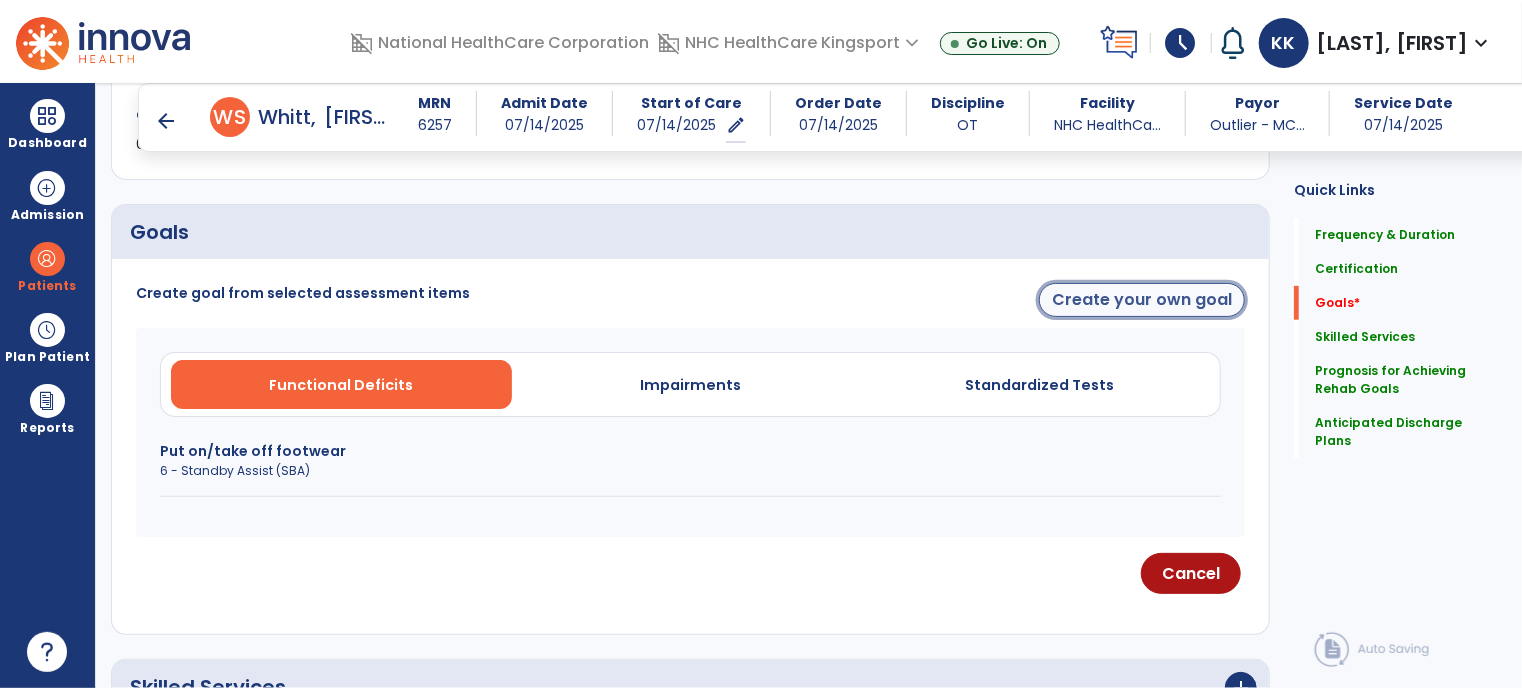 click on "Create your own goal" at bounding box center [1142, 300] 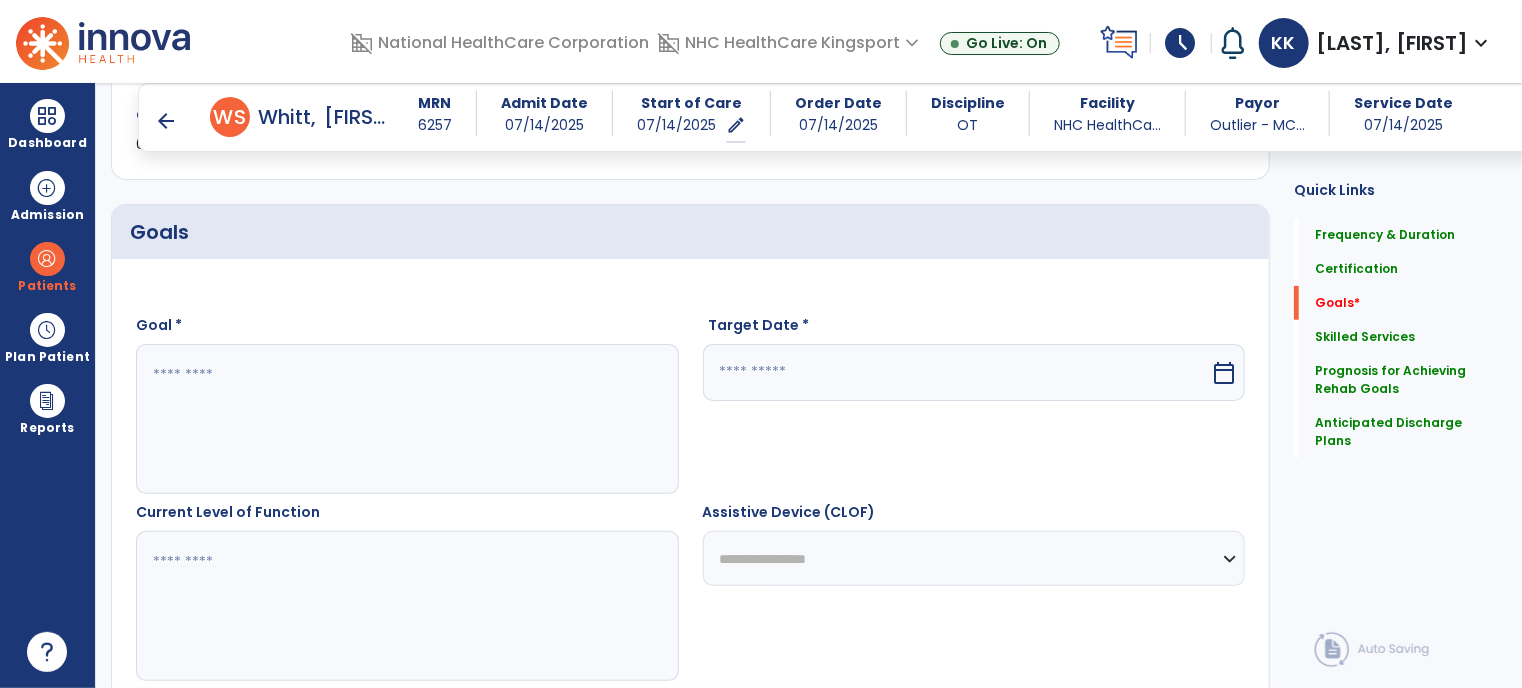 click at bounding box center [406, 419] 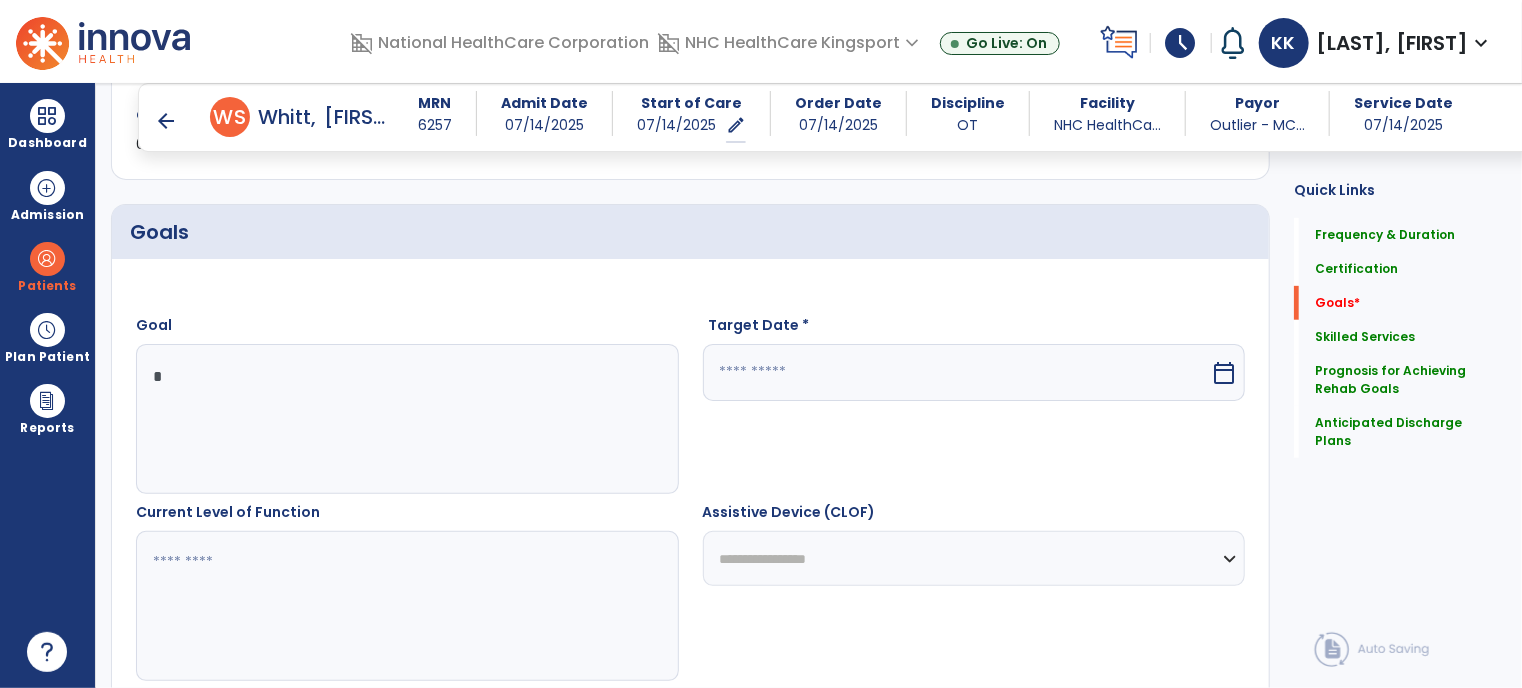 type on "*" 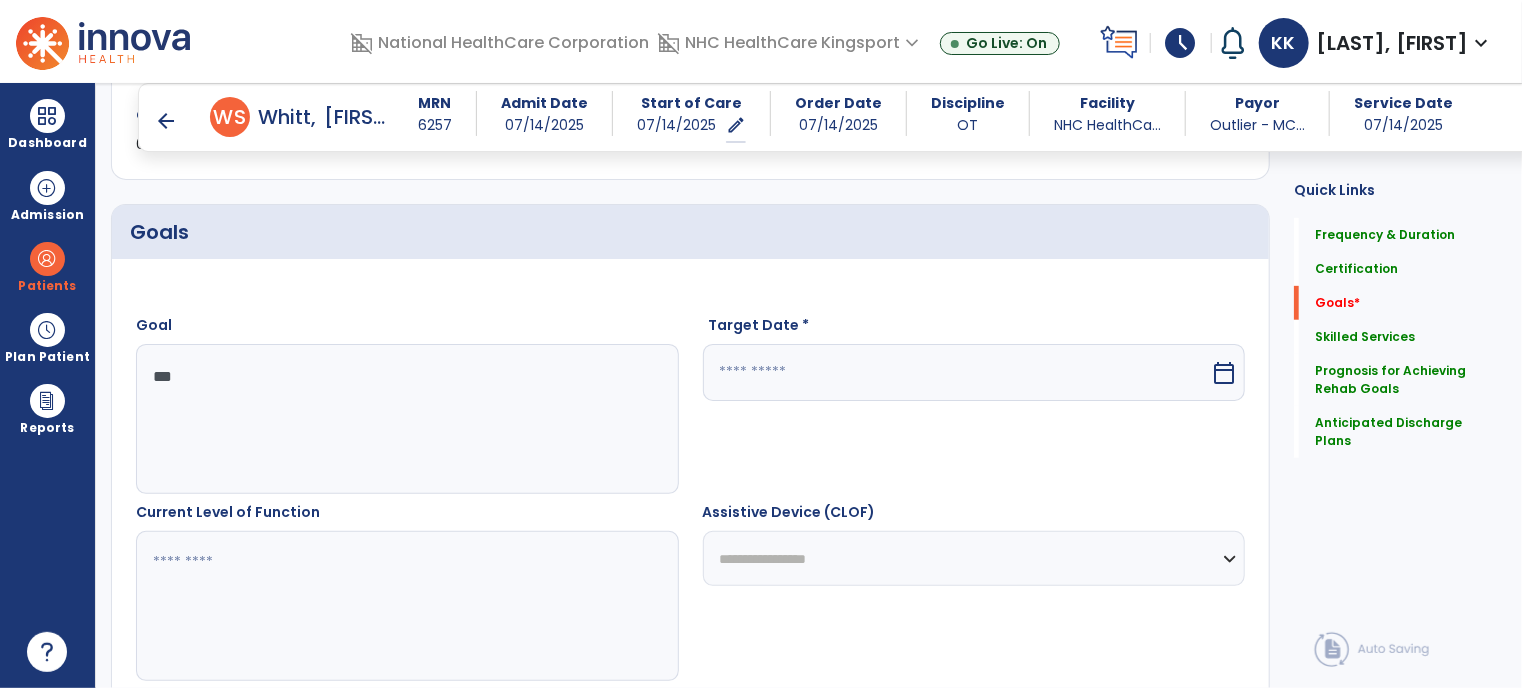 type on "***" 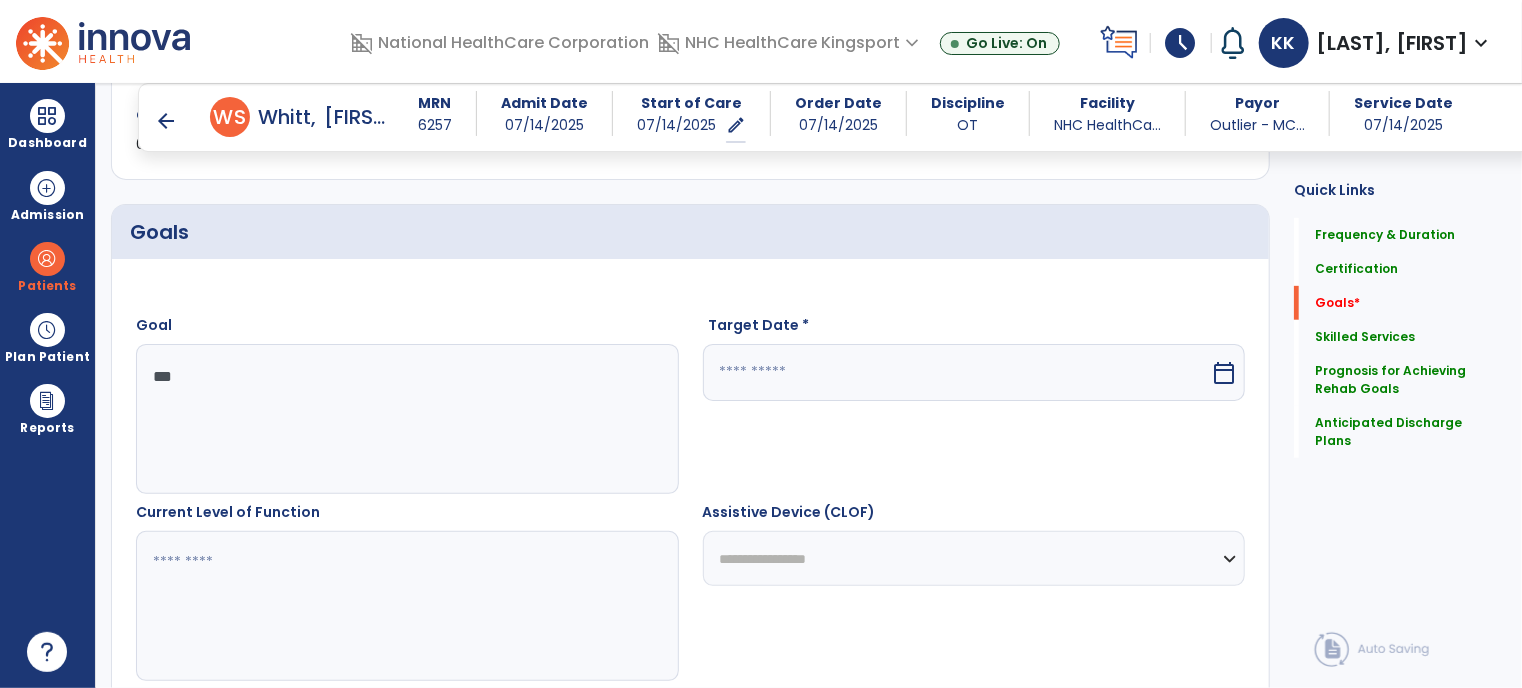 click at bounding box center (957, 372) 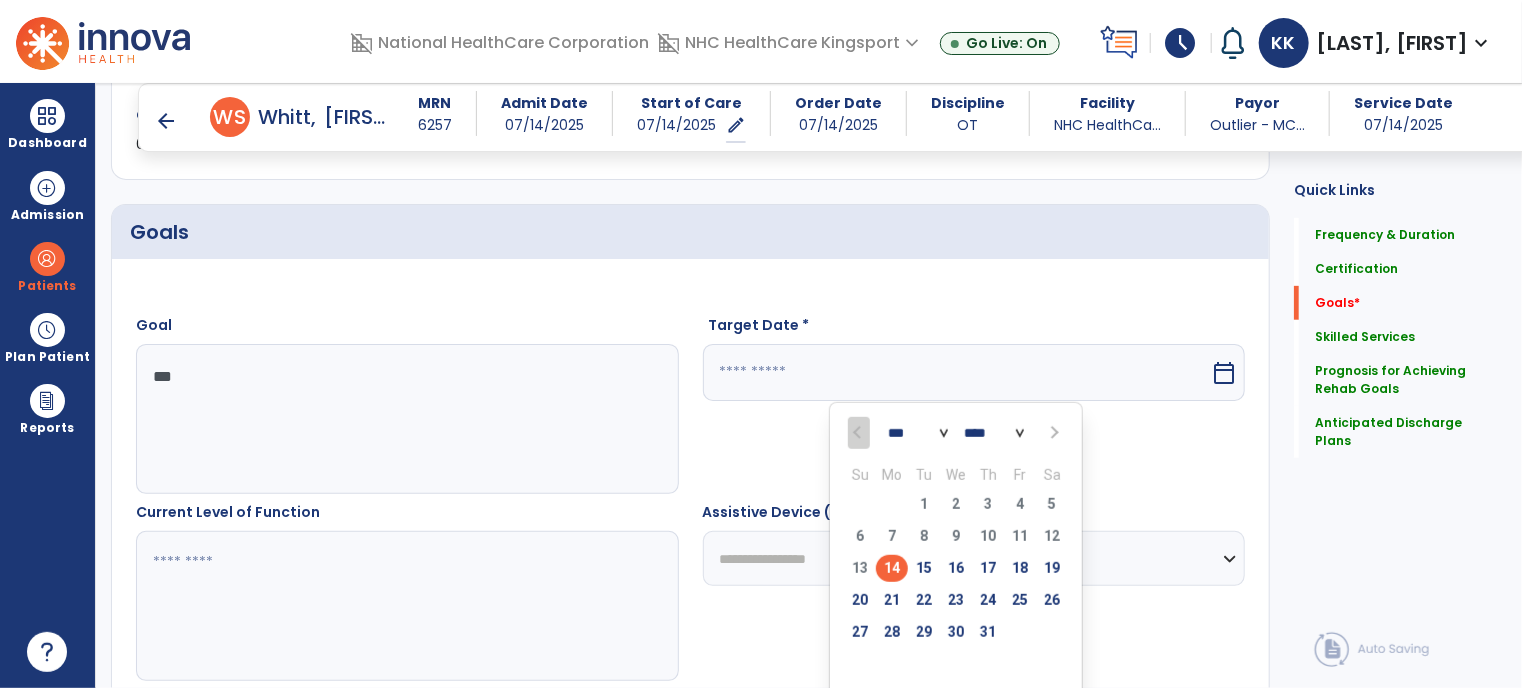 click at bounding box center (1053, 433) 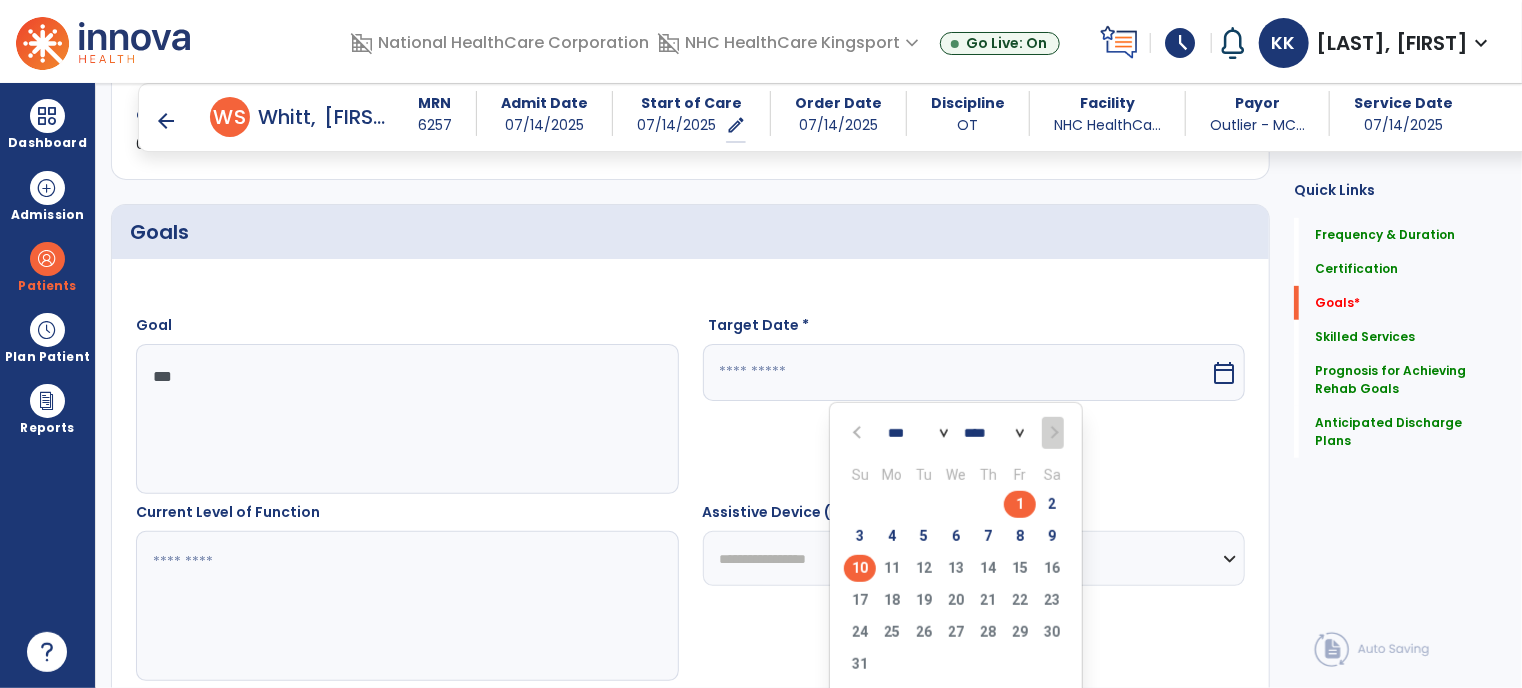click on "10" at bounding box center [860, 568] 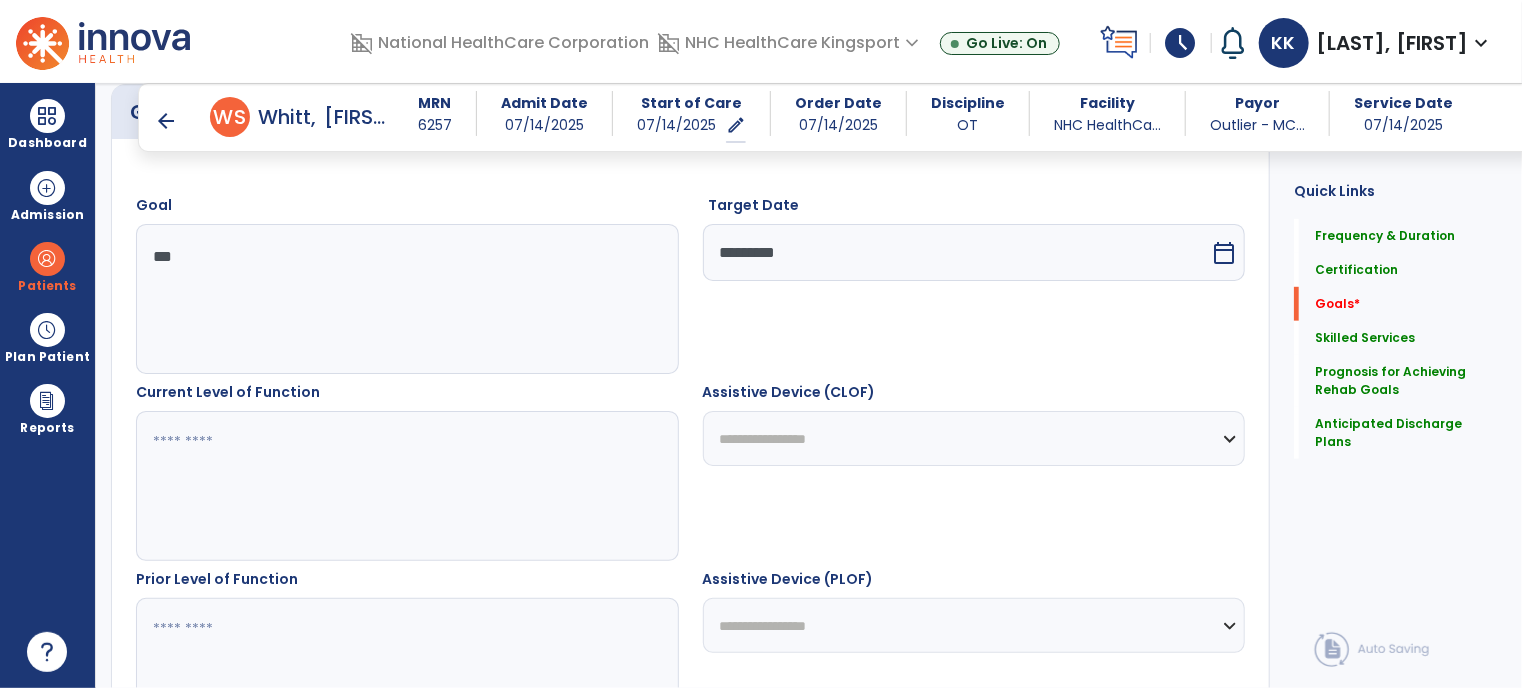 scroll, scrollTop: 528, scrollLeft: 0, axis: vertical 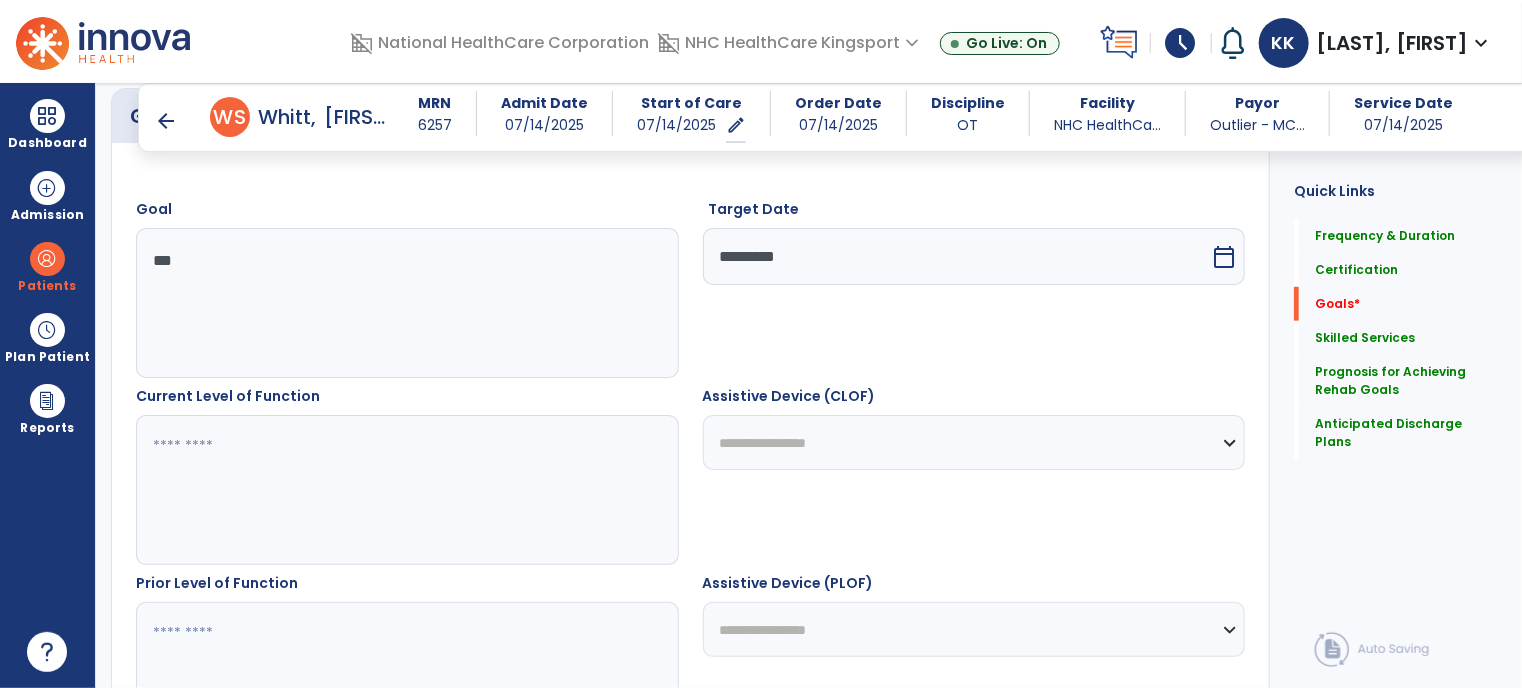 click at bounding box center (406, 490) 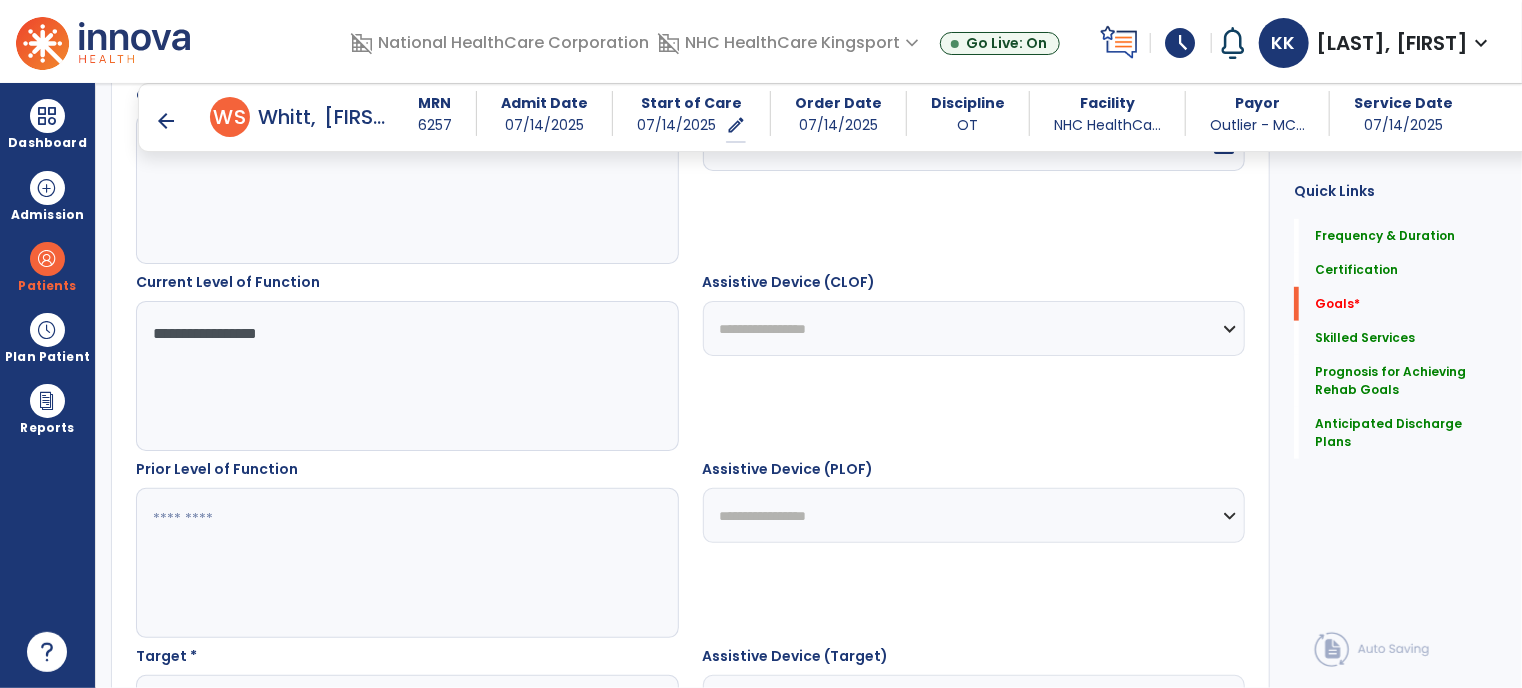 scroll, scrollTop: 654, scrollLeft: 0, axis: vertical 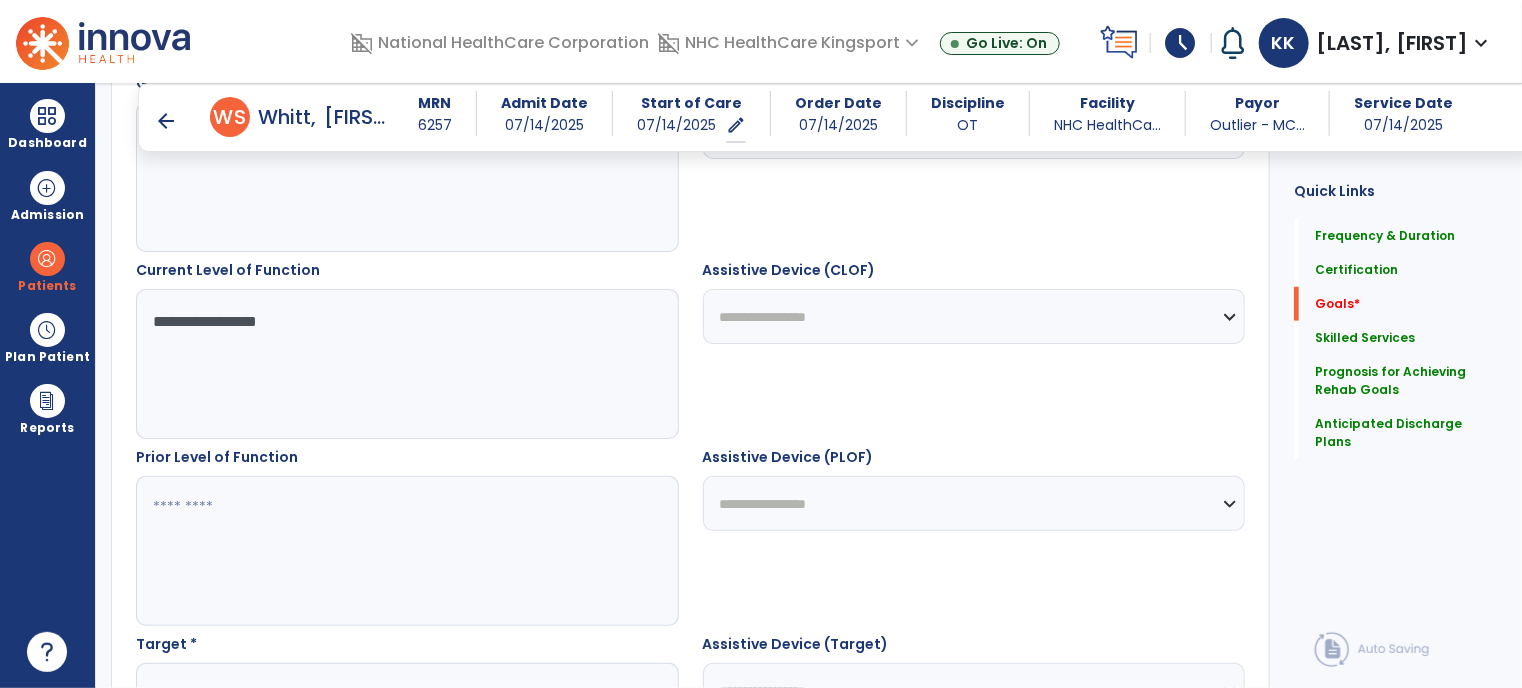 type on "**********" 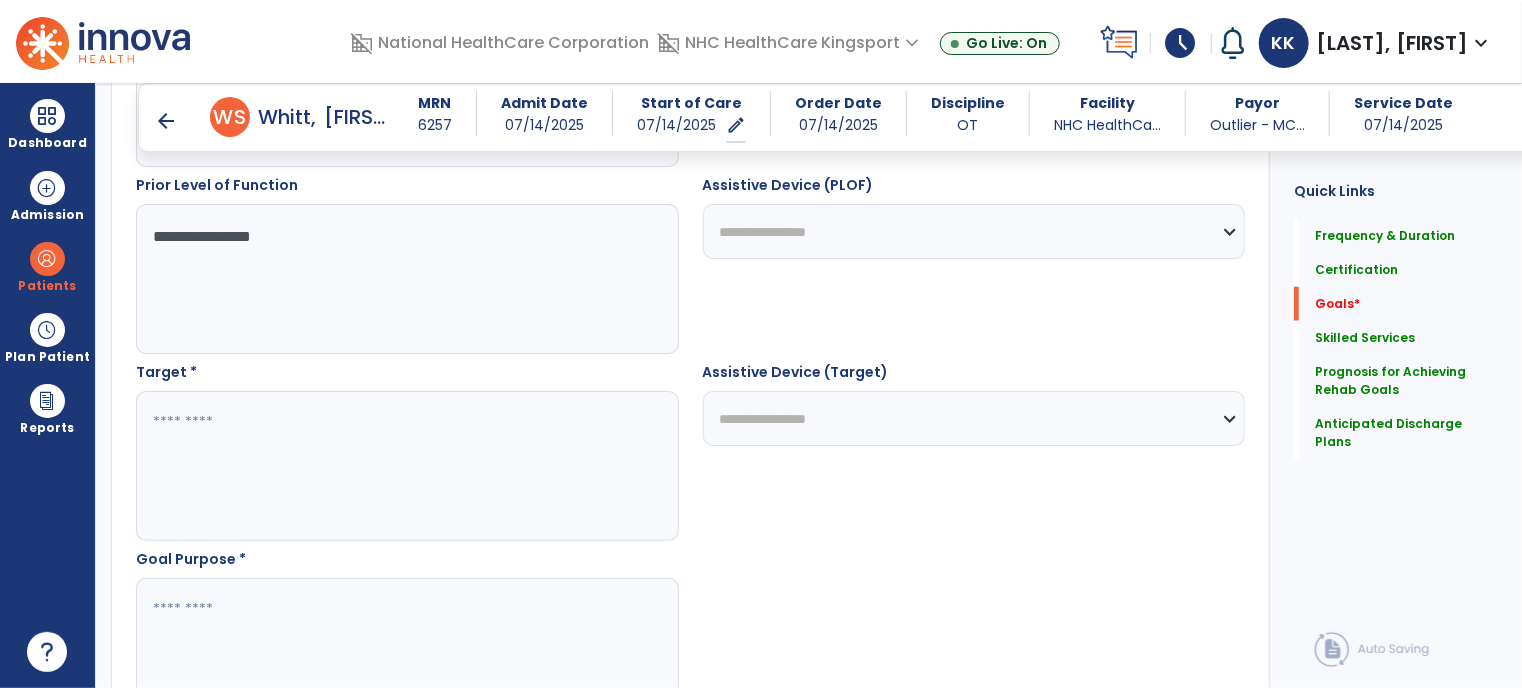 scroll, scrollTop: 934, scrollLeft: 0, axis: vertical 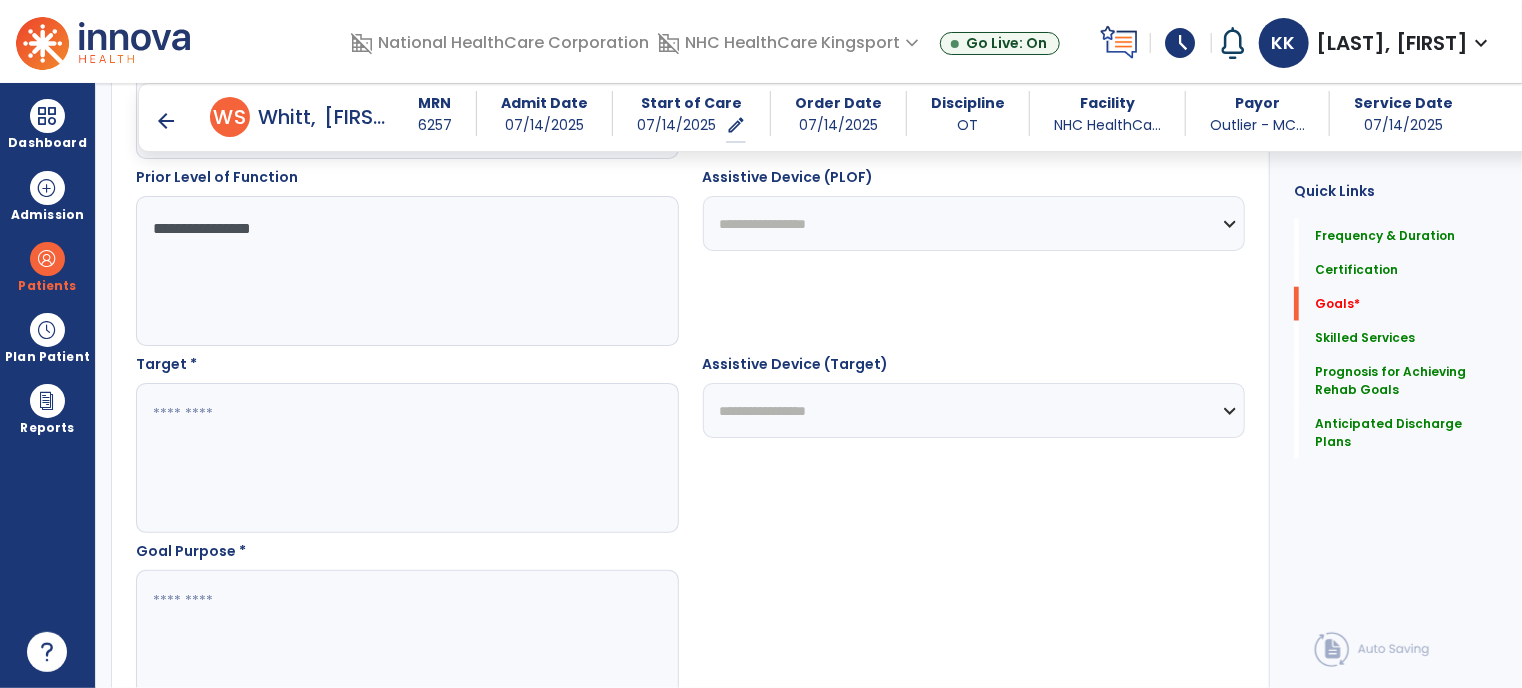 type on "**********" 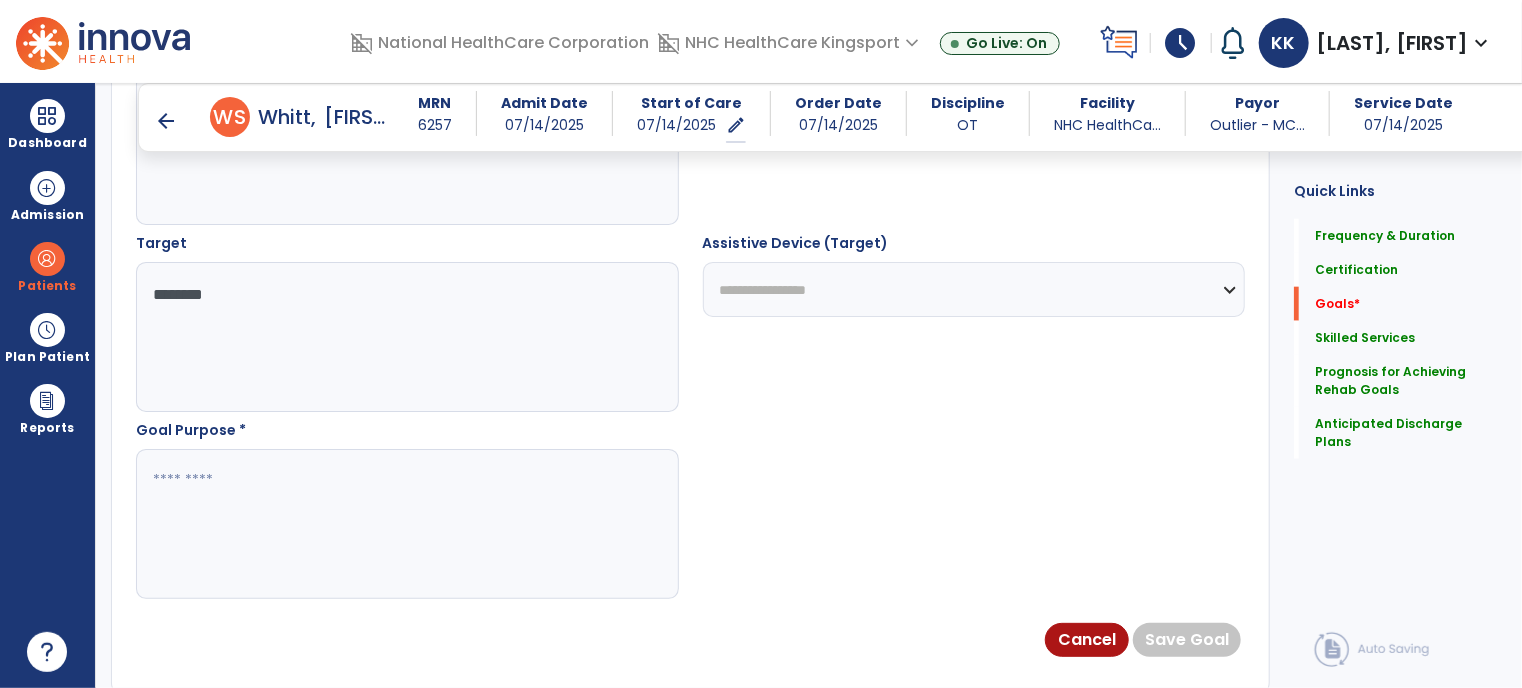 scroll, scrollTop: 1058, scrollLeft: 0, axis: vertical 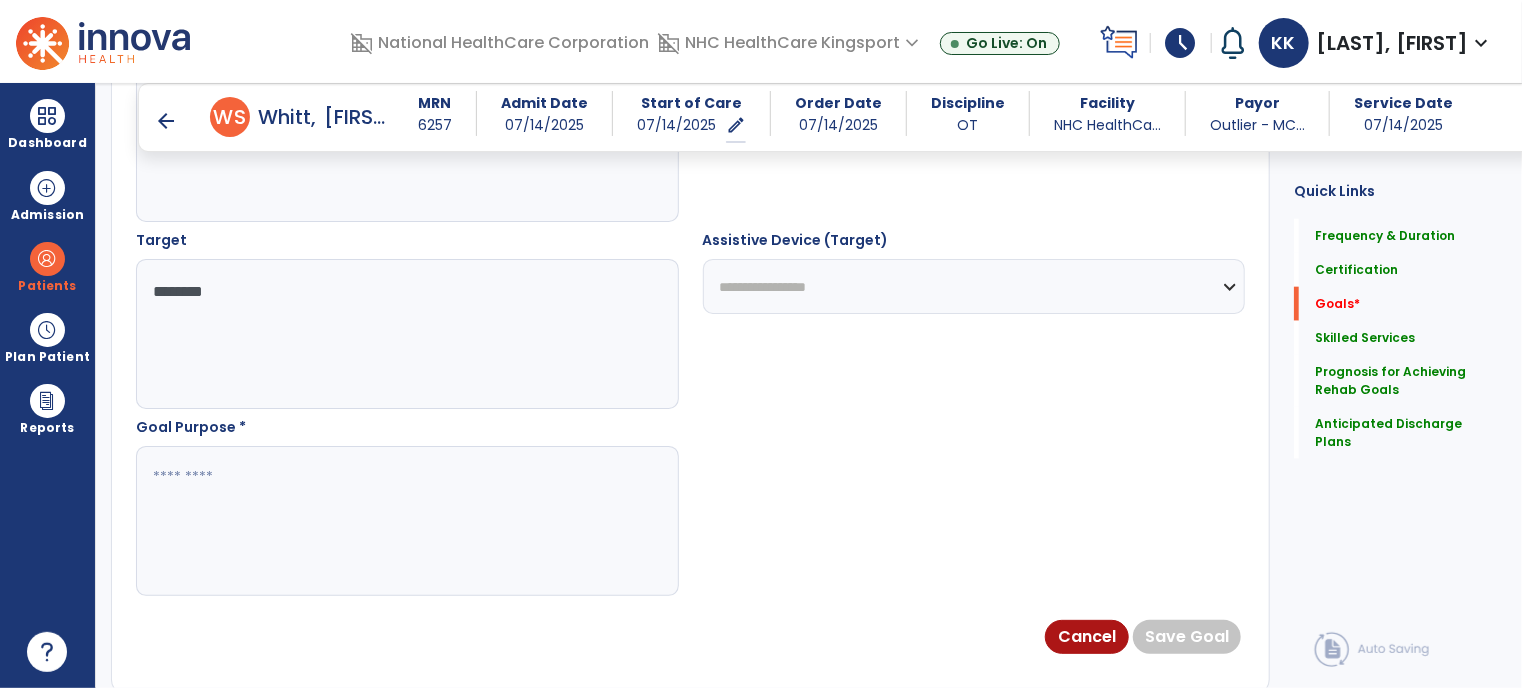 type on "********" 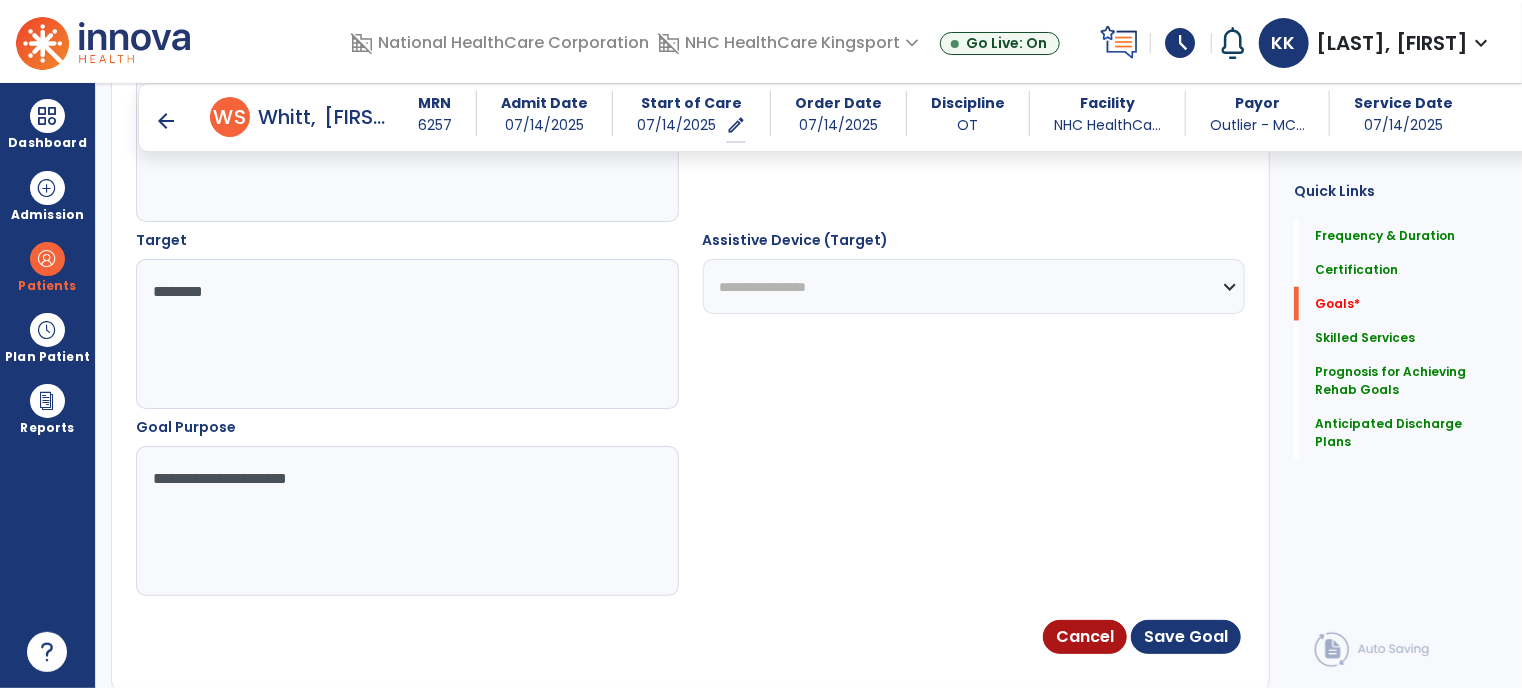 click on "**********" at bounding box center (406, 521) 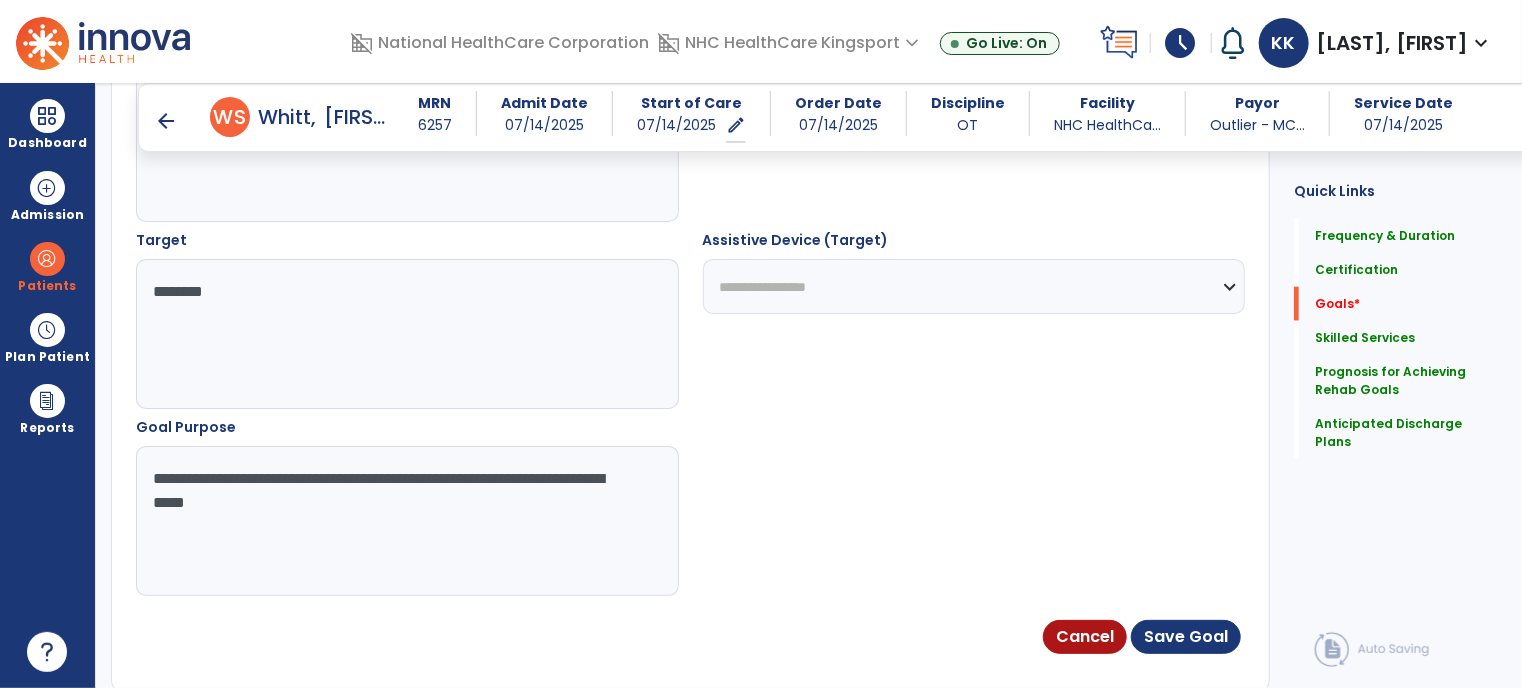 type on "**********" 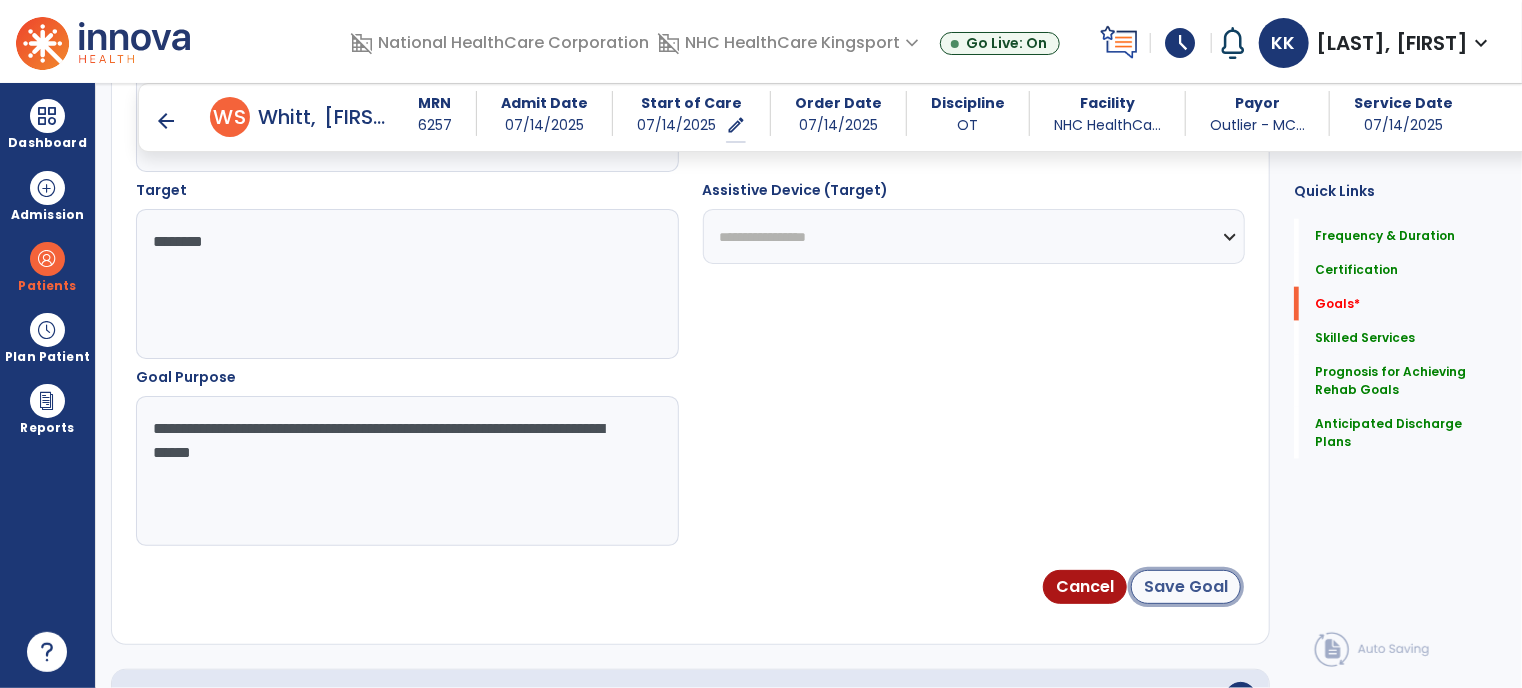 click on "Save Goal" at bounding box center (1186, 587) 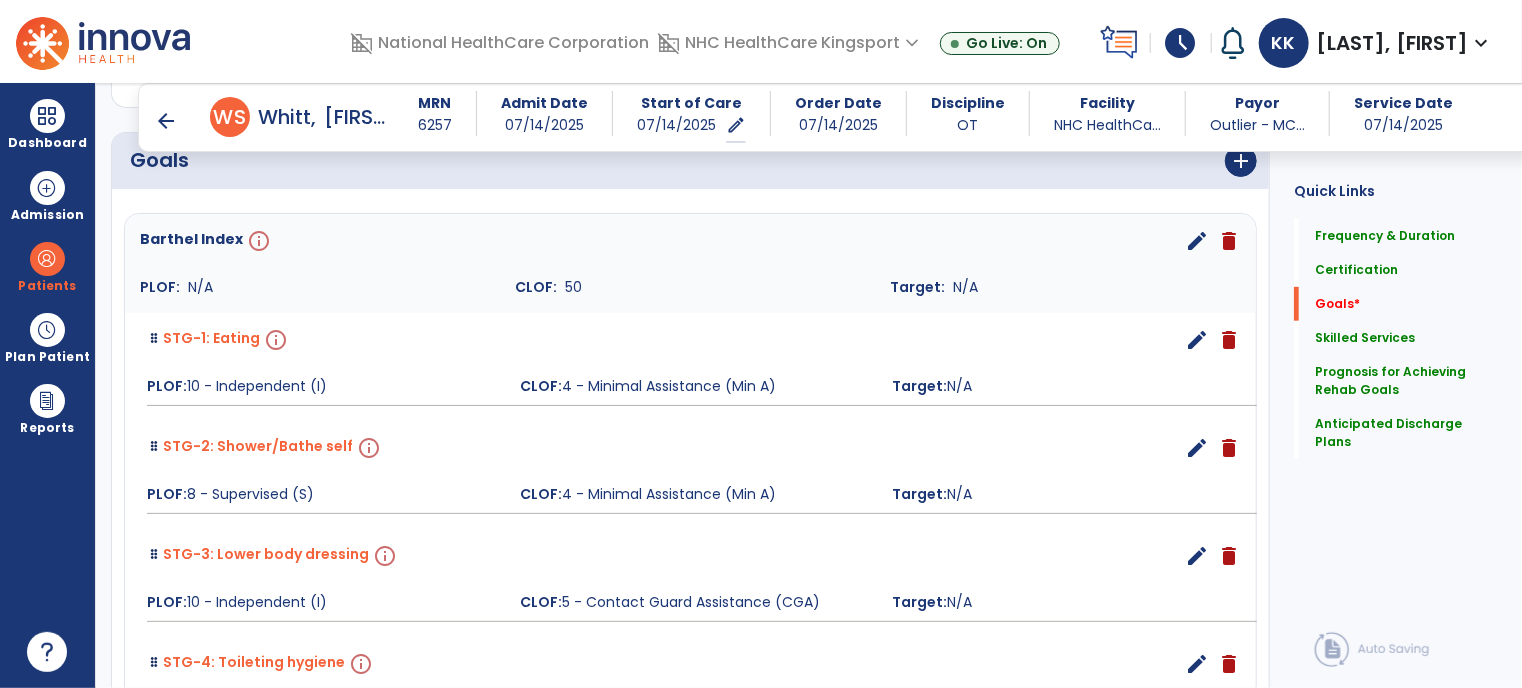 scroll, scrollTop: 503, scrollLeft: 0, axis: vertical 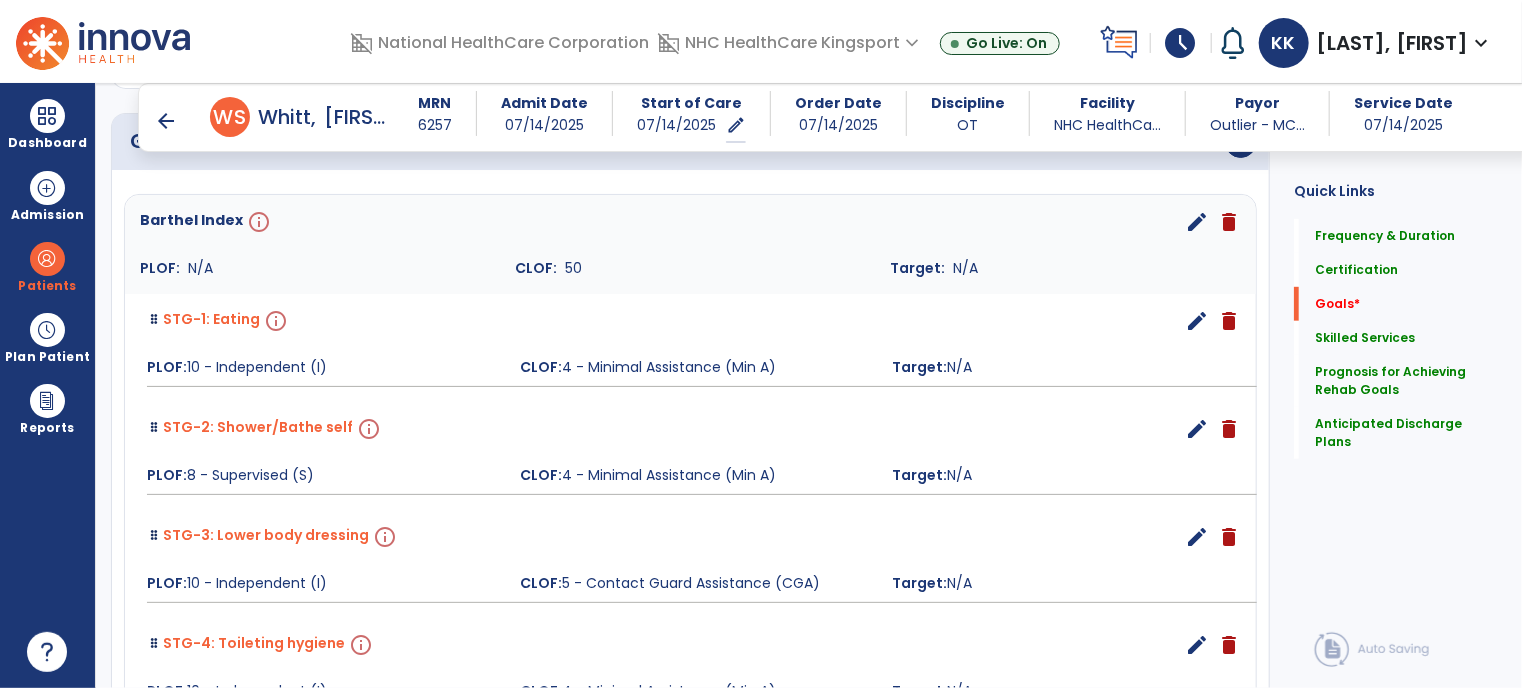 click on "edit" at bounding box center (1197, 222) 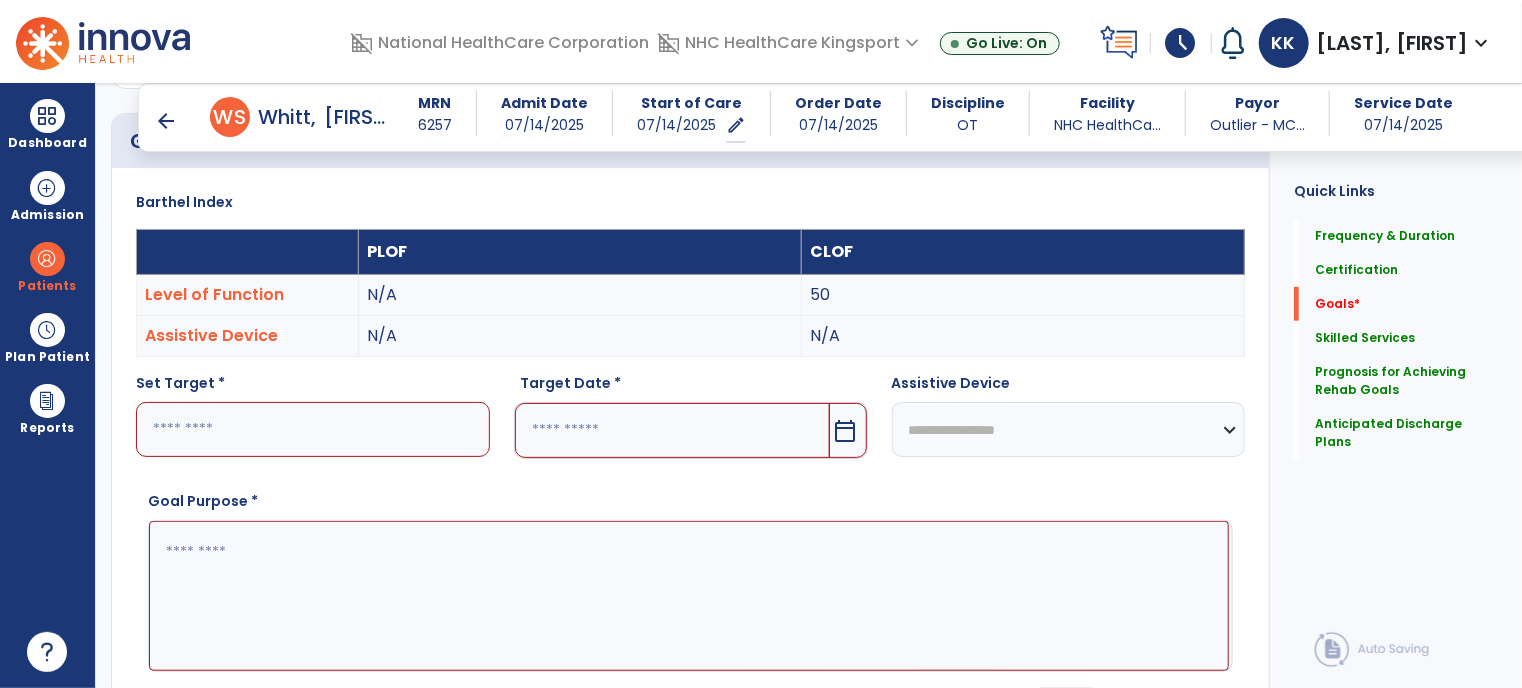 scroll, scrollTop: 53, scrollLeft: 0, axis: vertical 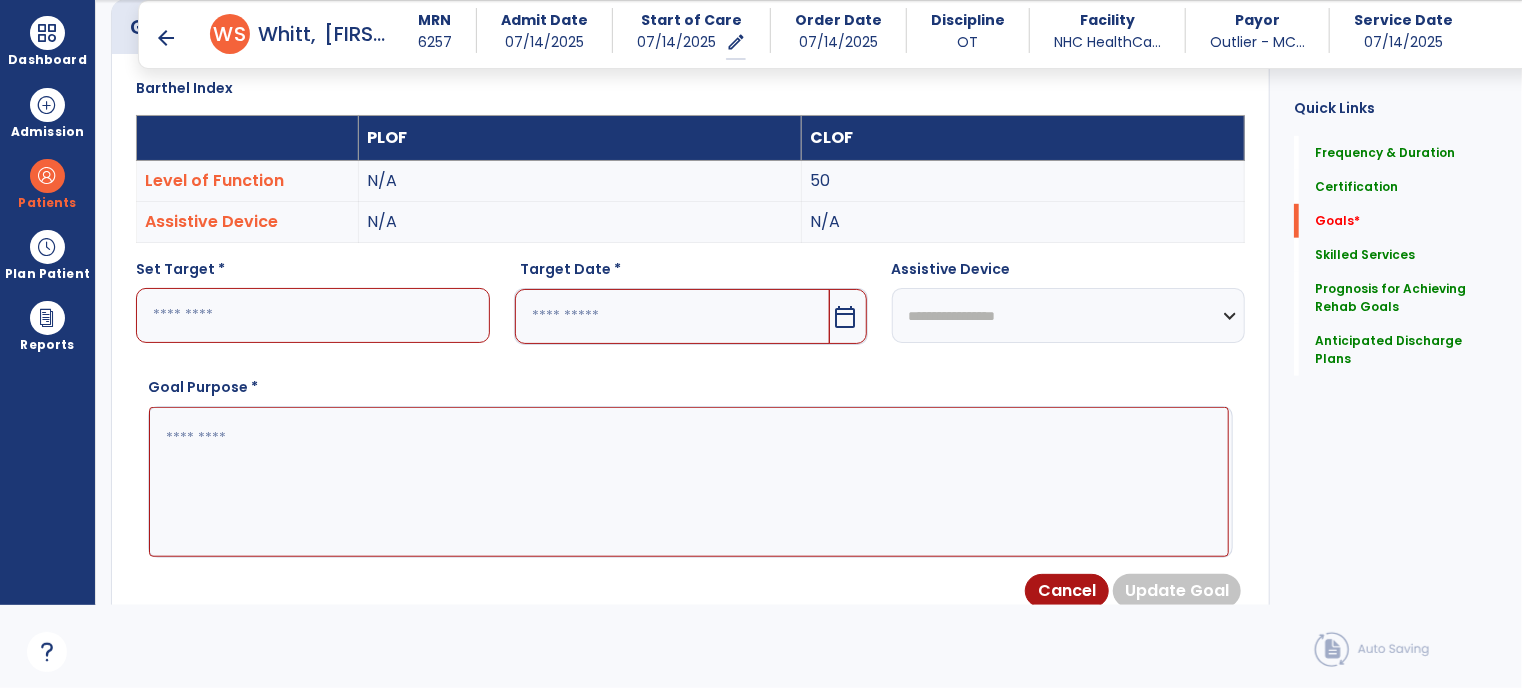 click on "Set Target *" at bounding box center (313, 273) 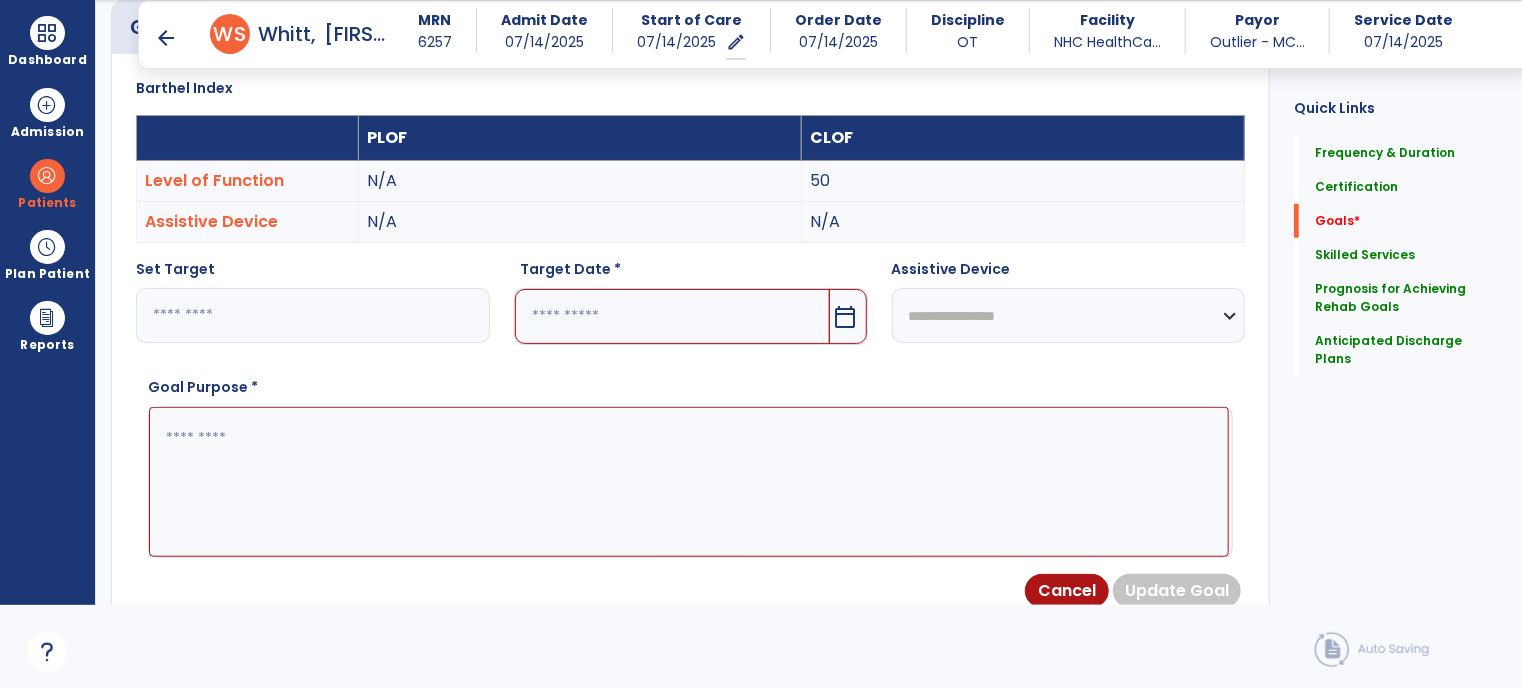 type on "**" 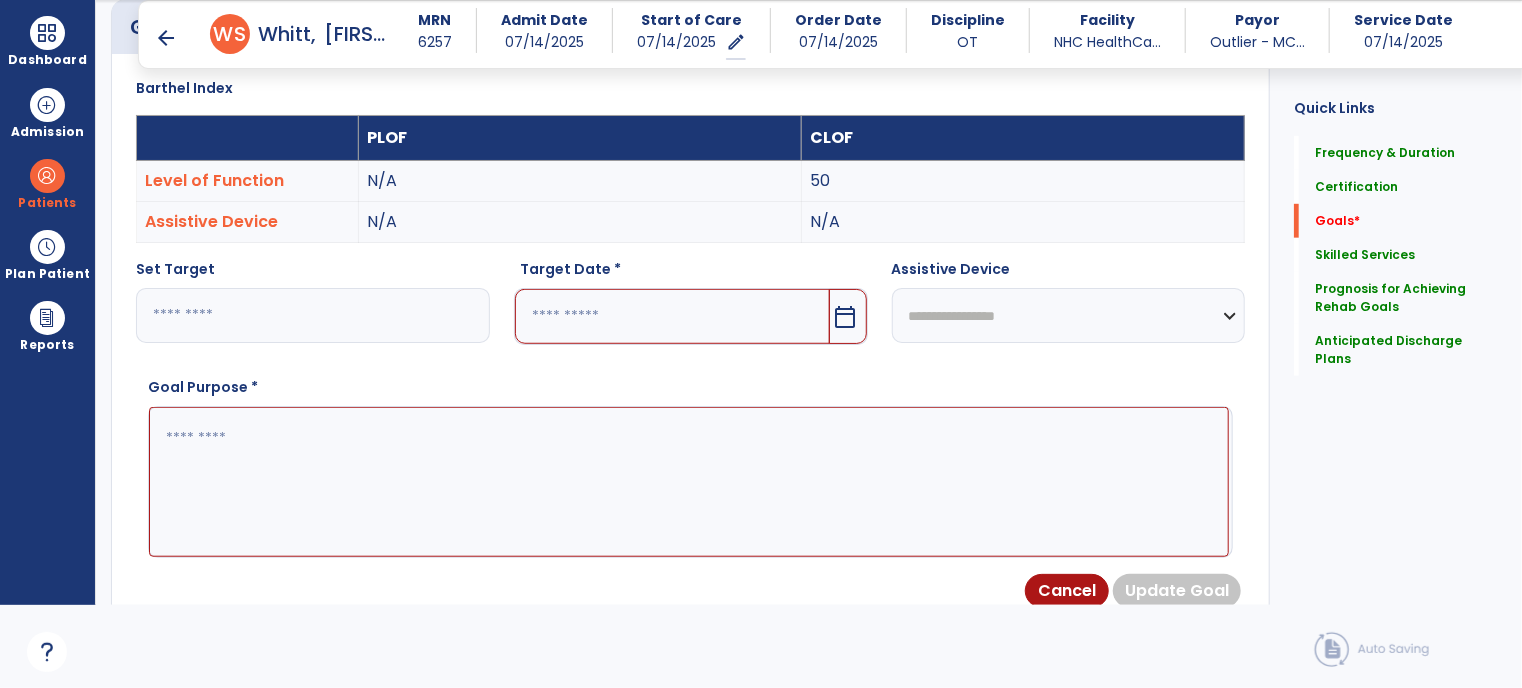 click at bounding box center (672, 316) 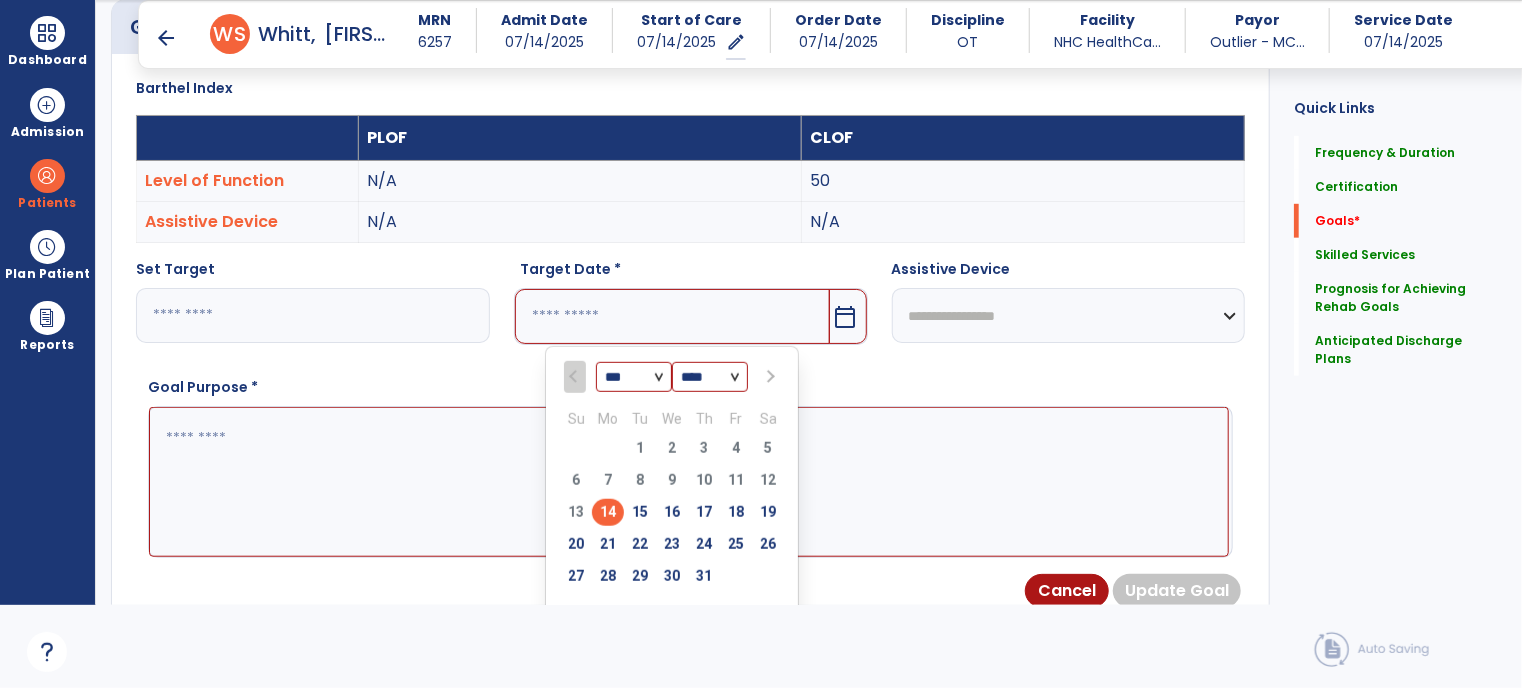 click at bounding box center [769, 377] 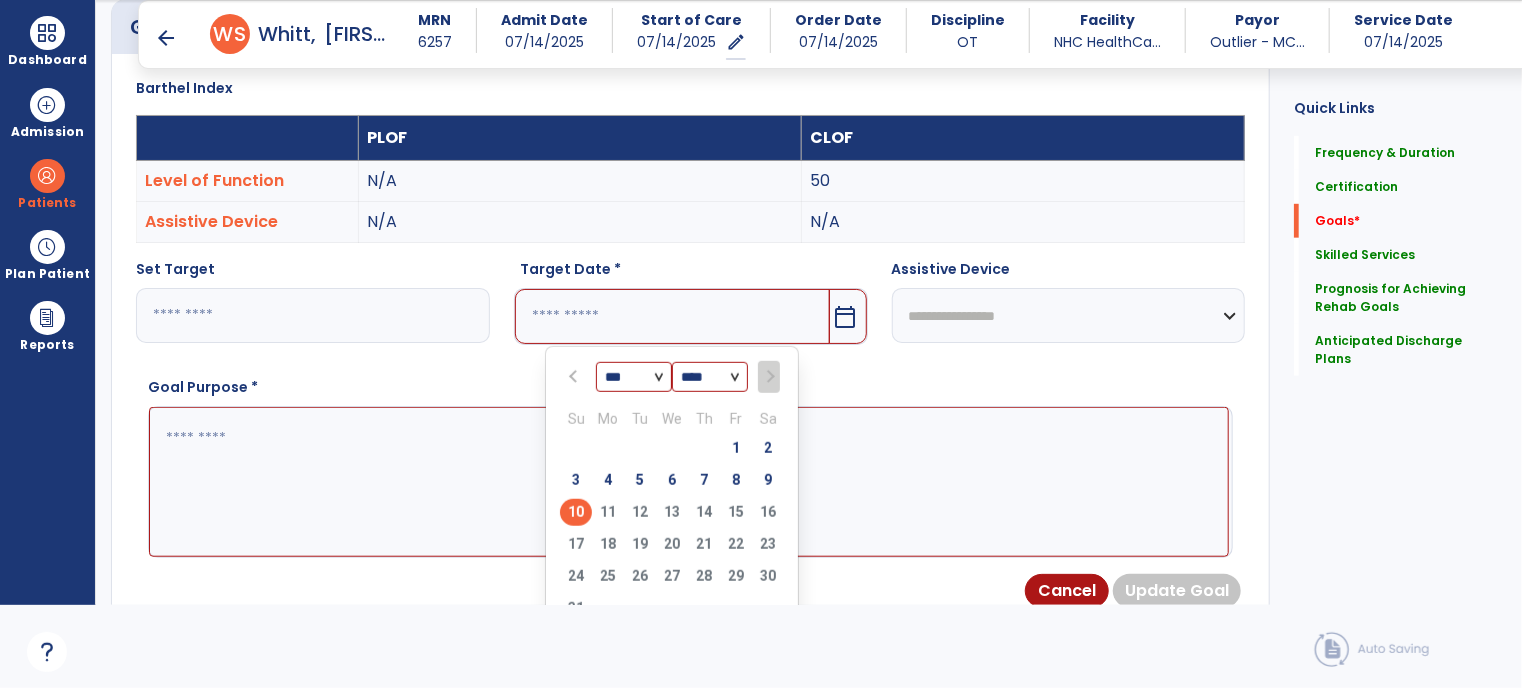 click on "10" at bounding box center (576, 512) 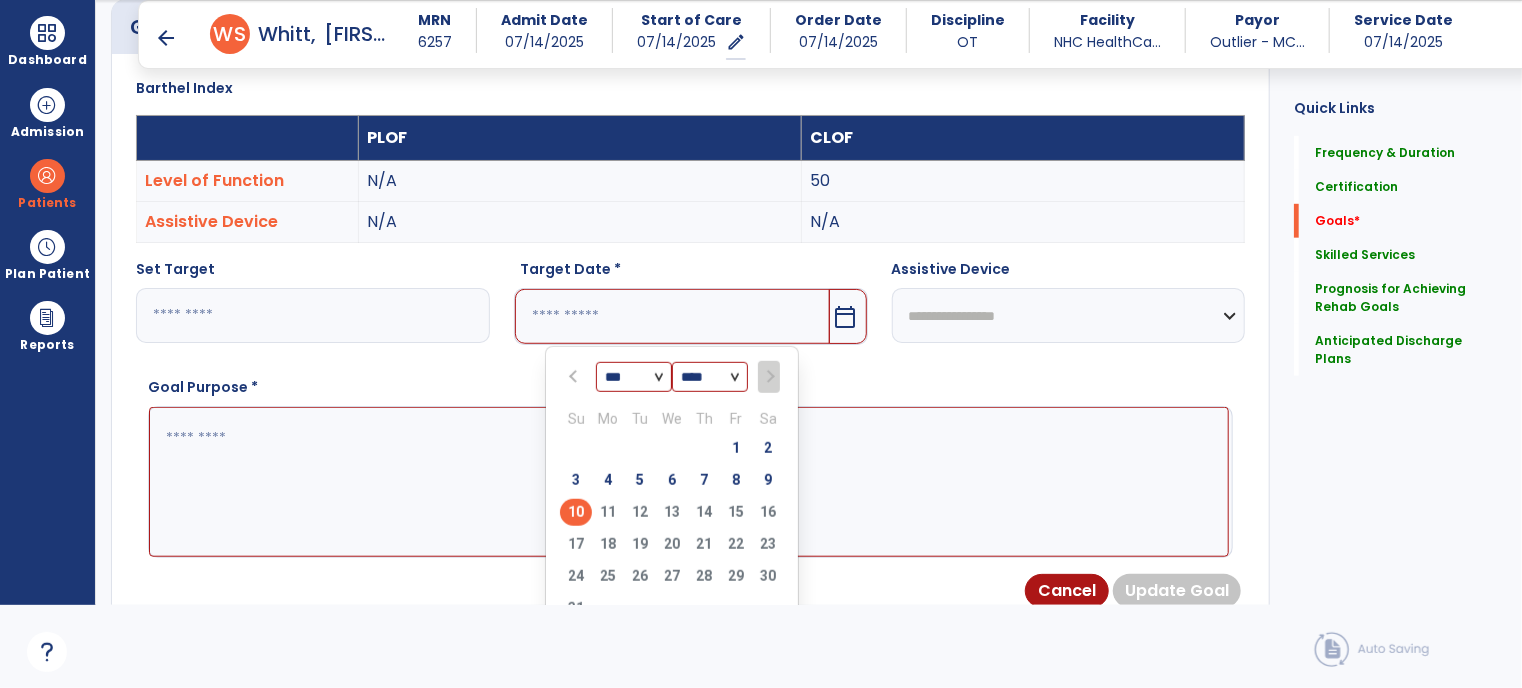 type on "*********" 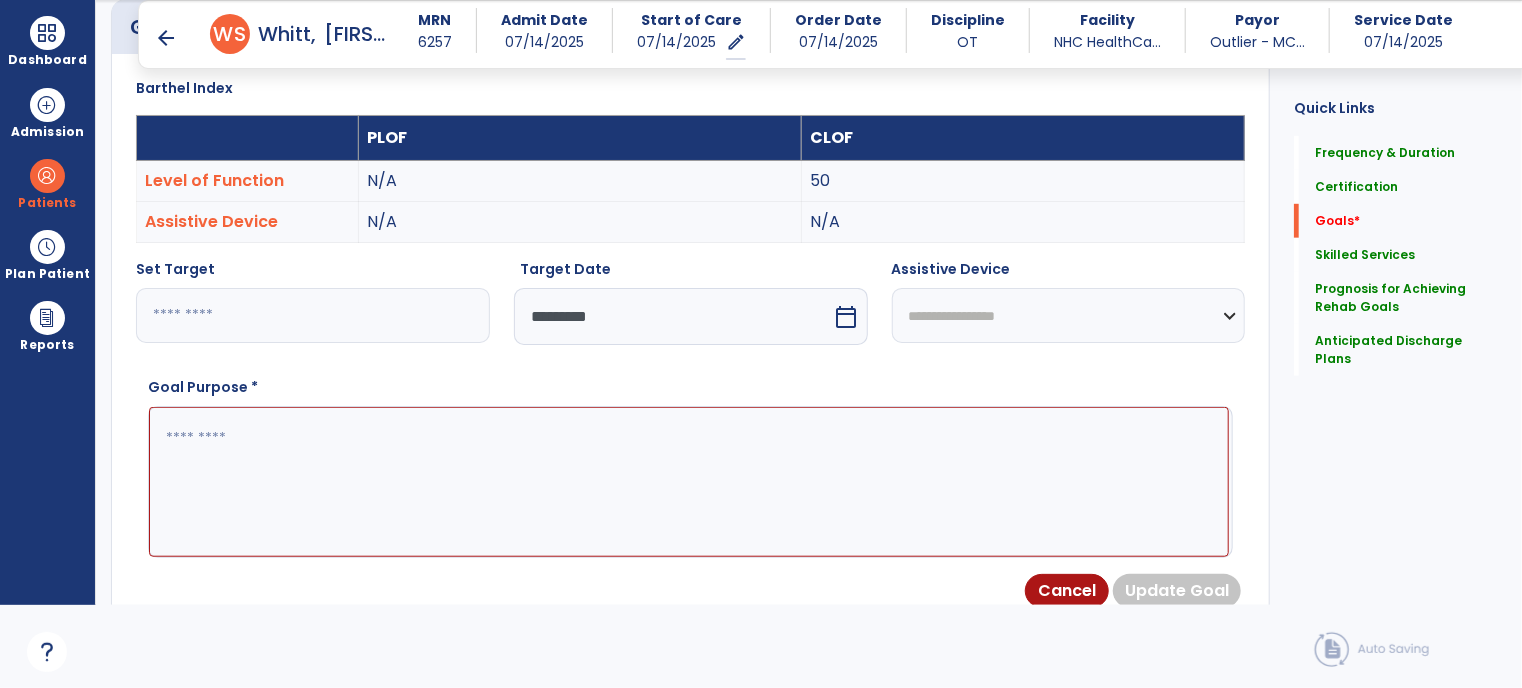 click at bounding box center [689, 482] 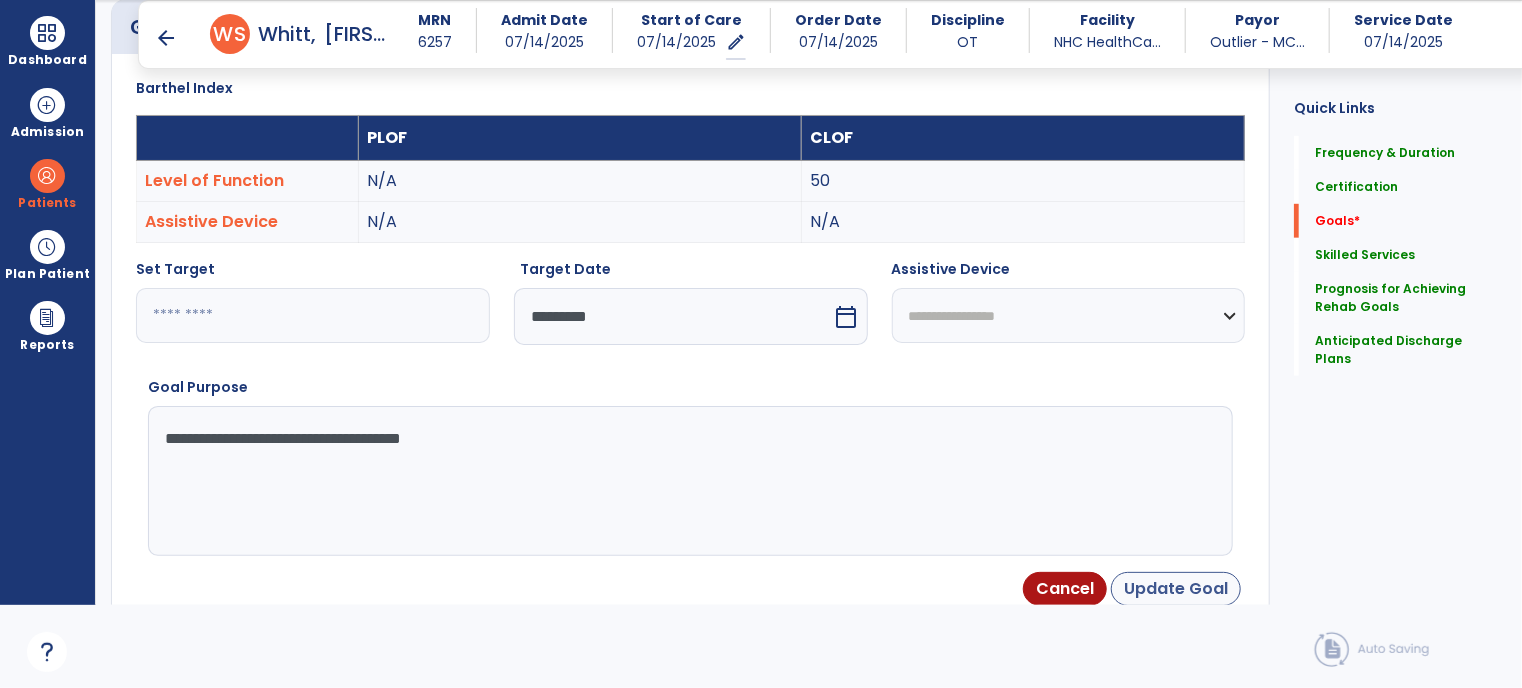 type on "**********" 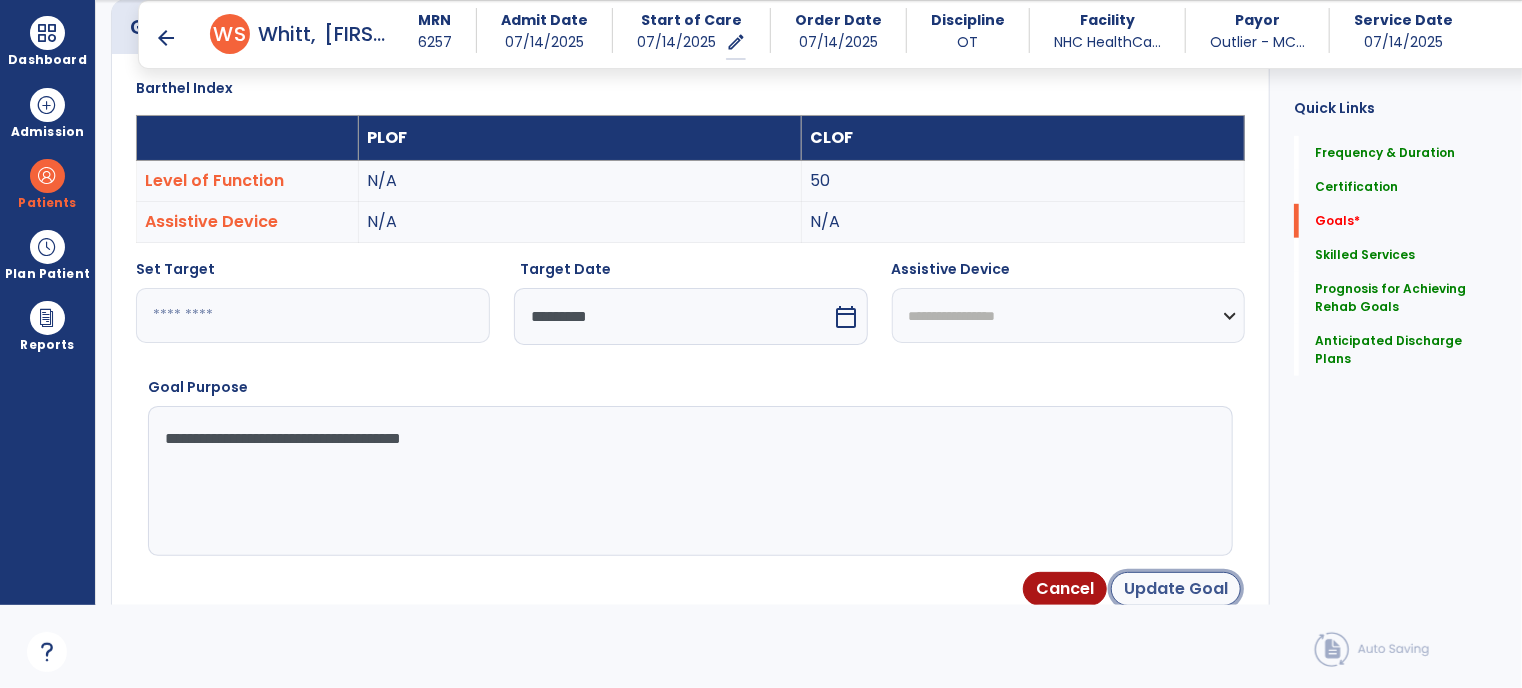 click on "Update Goal" at bounding box center [1176, 589] 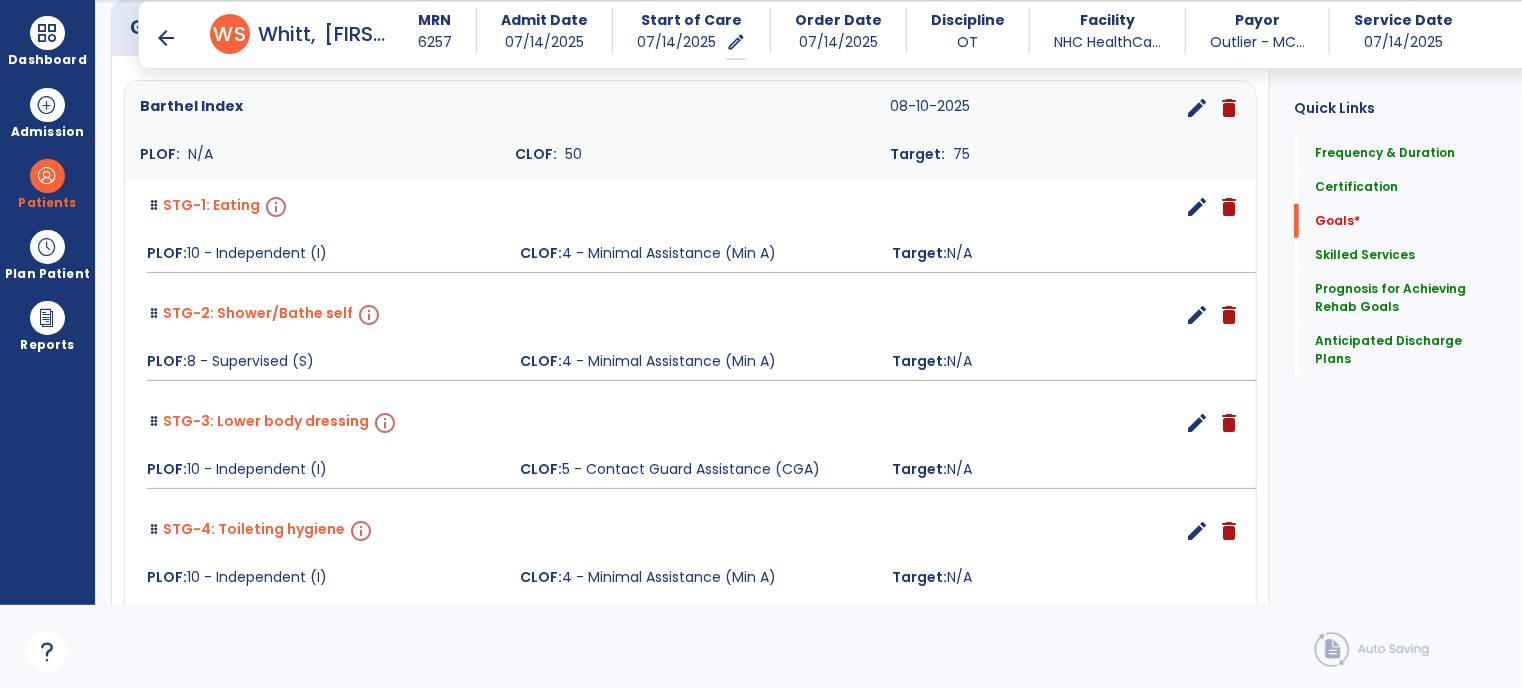 scroll, scrollTop: 419, scrollLeft: 0, axis: vertical 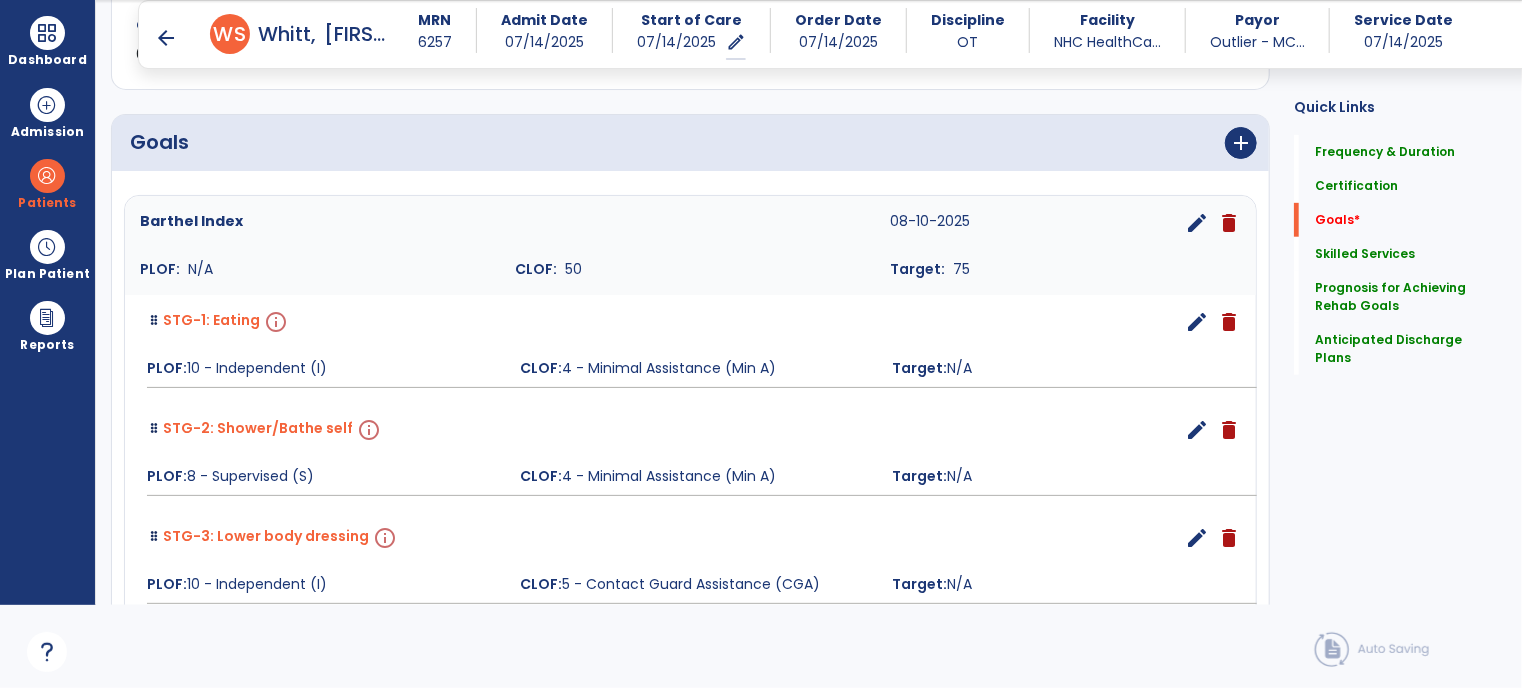 click on "edit" at bounding box center (1197, 322) 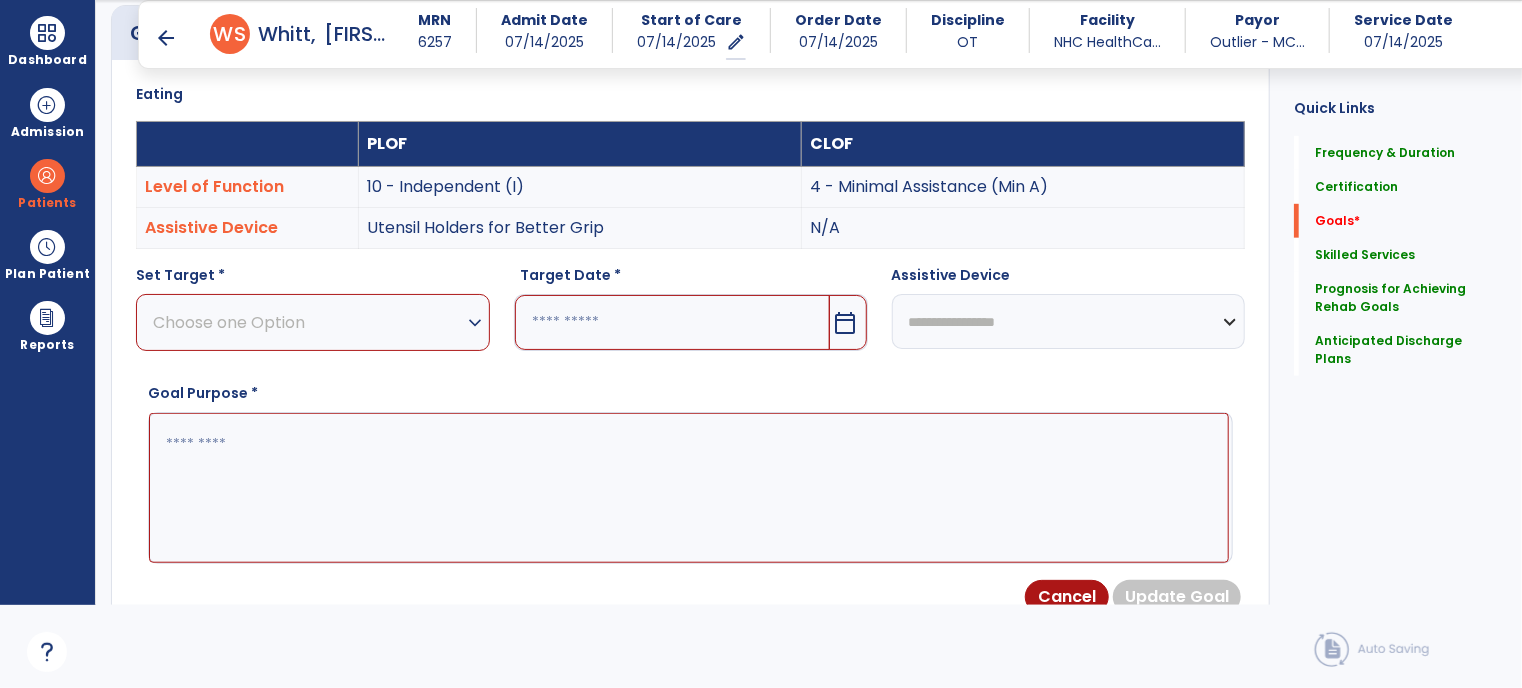 scroll, scrollTop: 534, scrollLeft: 0, axis: vertical 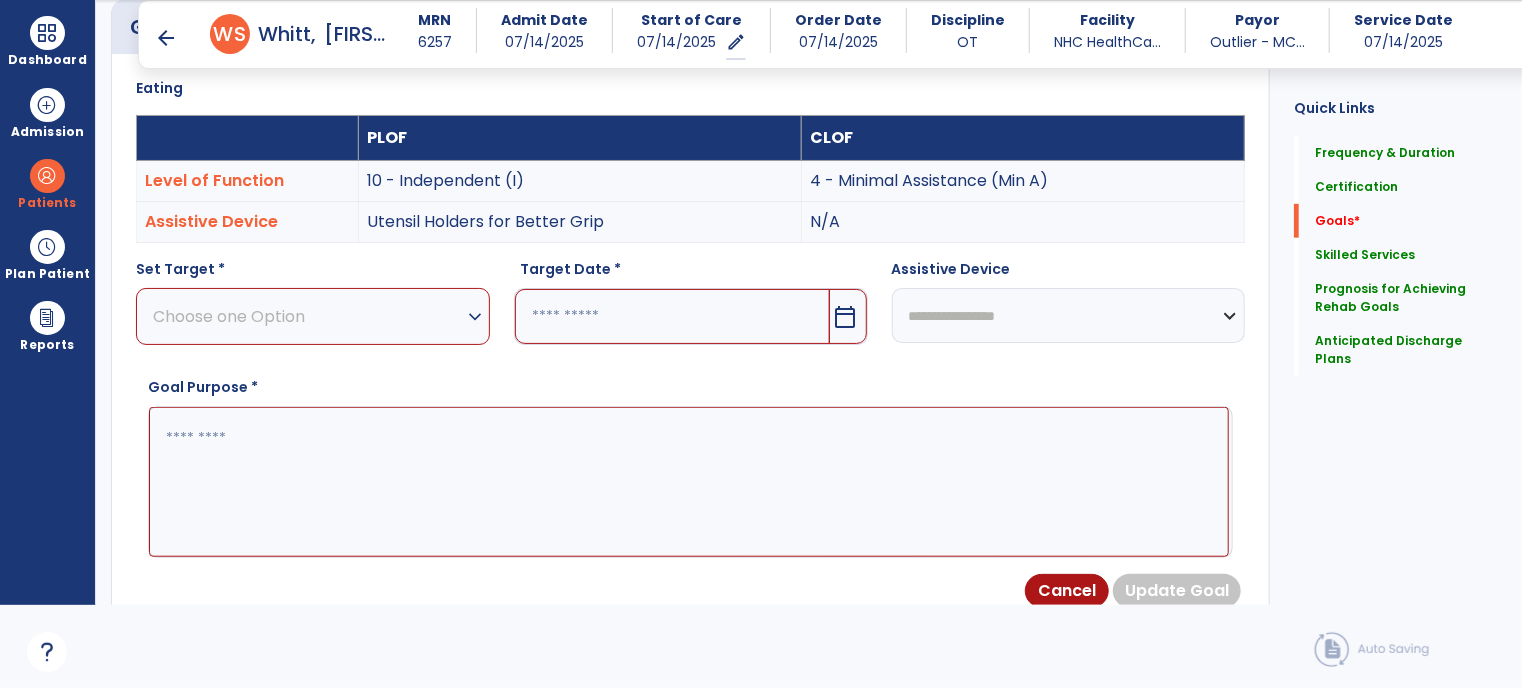 click on "Choose one Option   expand_more" at bounding box center [313, 316] 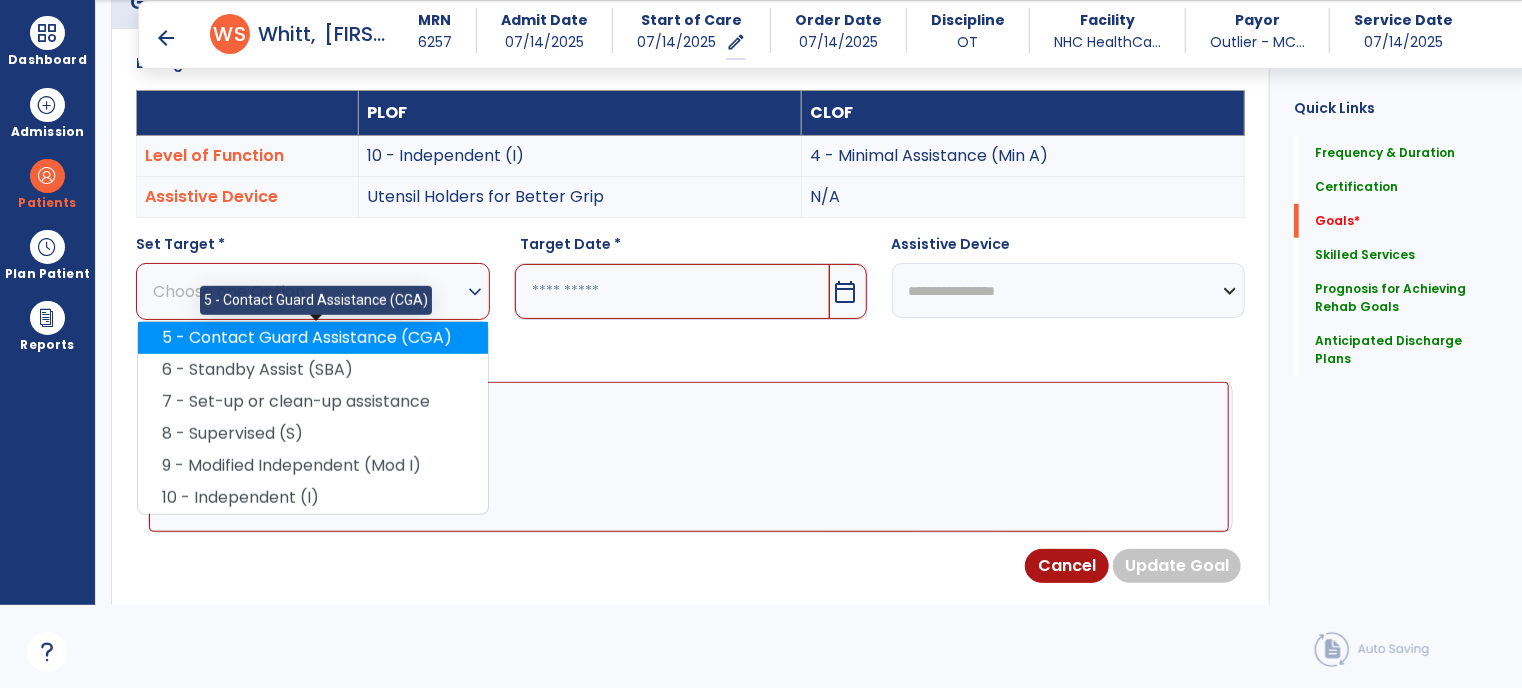 scroll, scrollTop: 561, scrollLeft: 0, axis: vertical 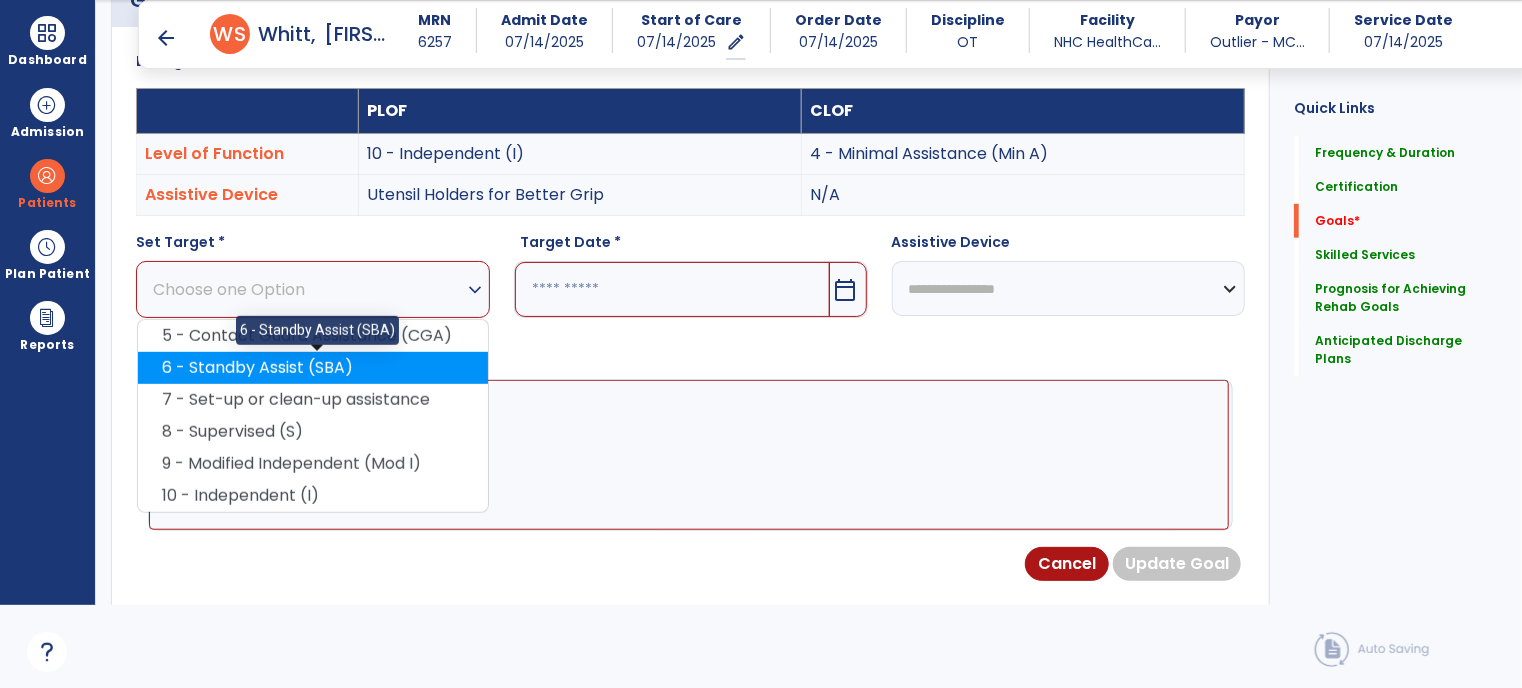 click on "6 - Standby Assist (SBA)" at bounding box center (313, 368) 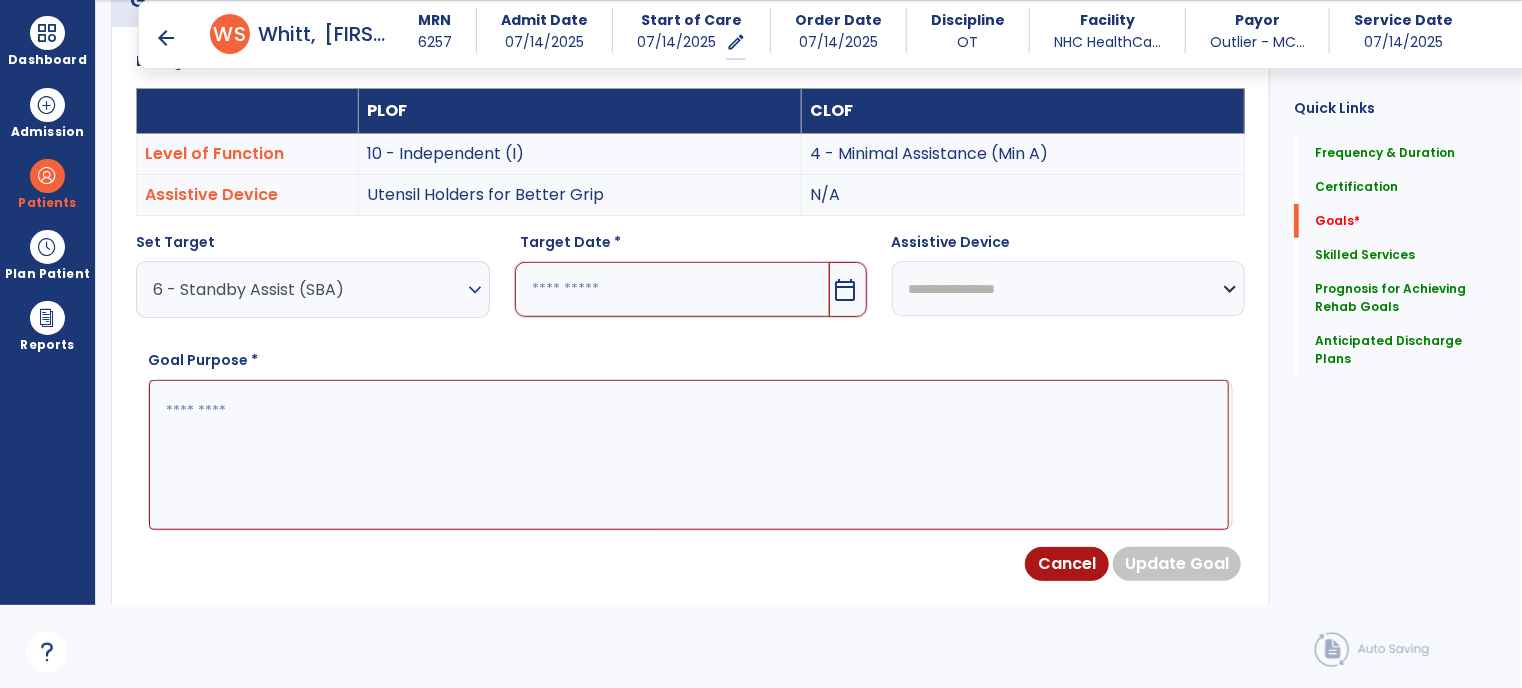 click at bounding box center [672, 289] 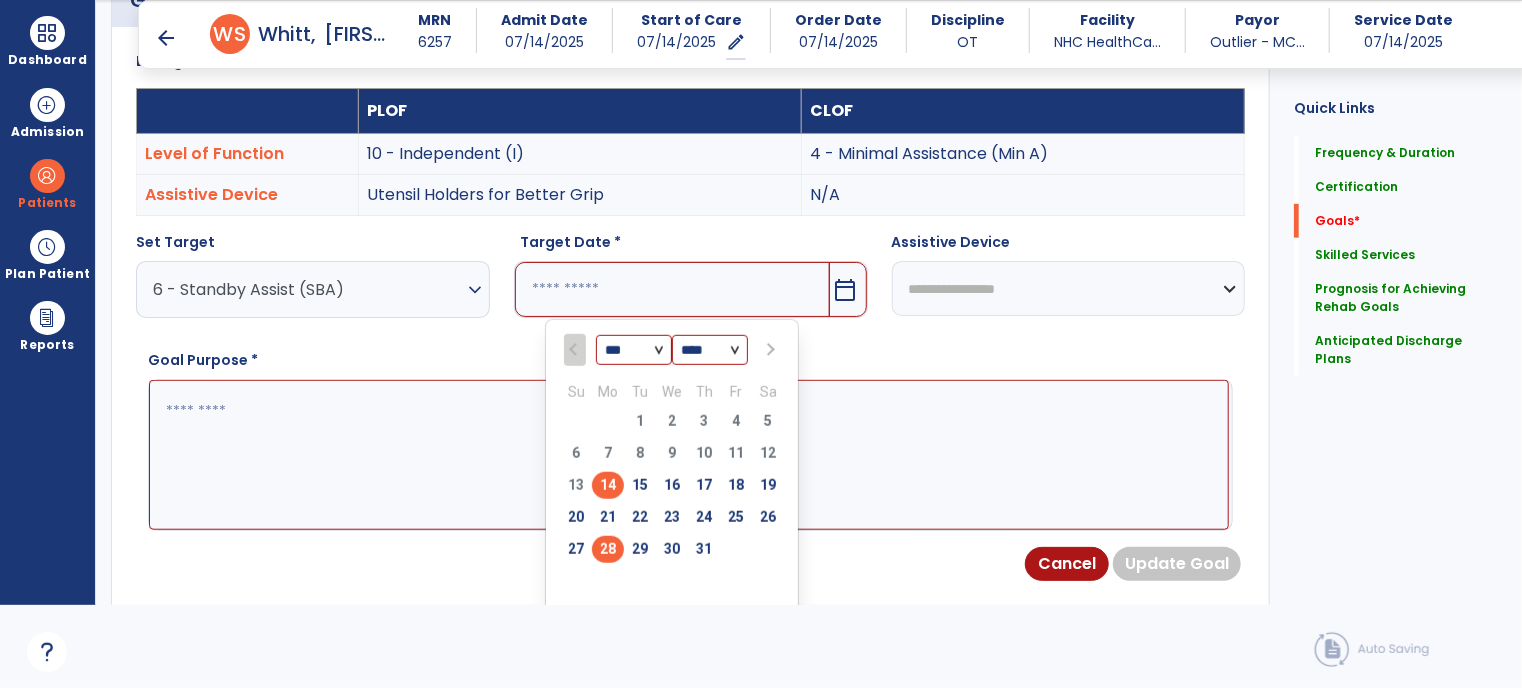 click on "28" at bounding box center (608, 549) 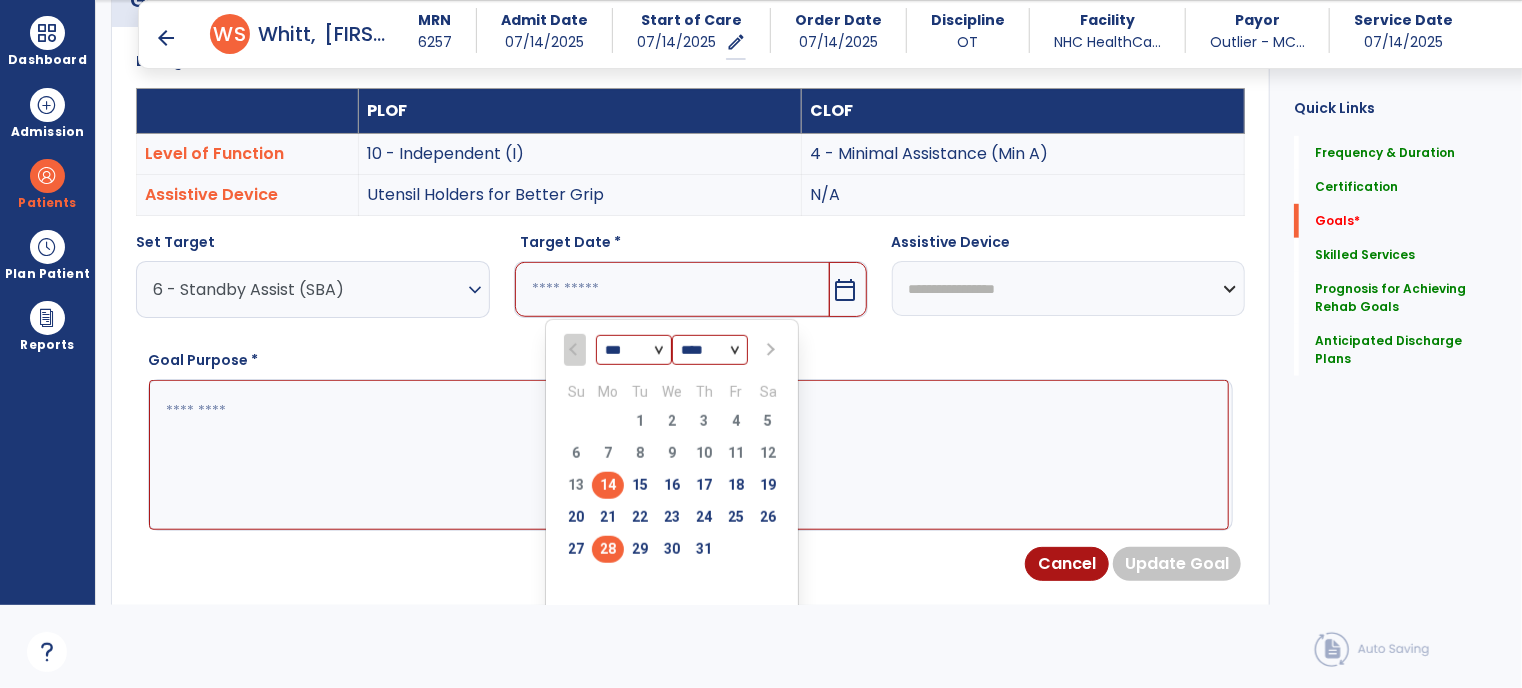 type on "*********" 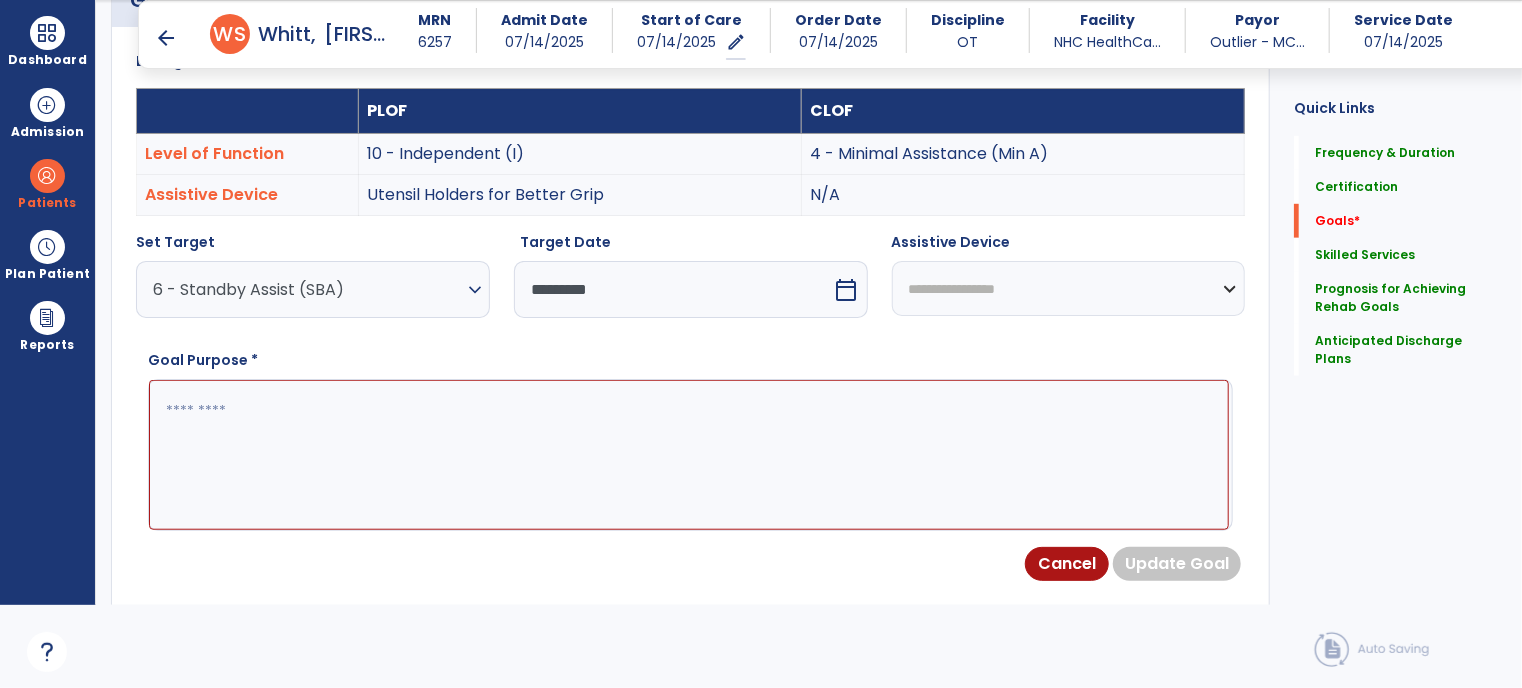 click at bounding box center [689, 455] 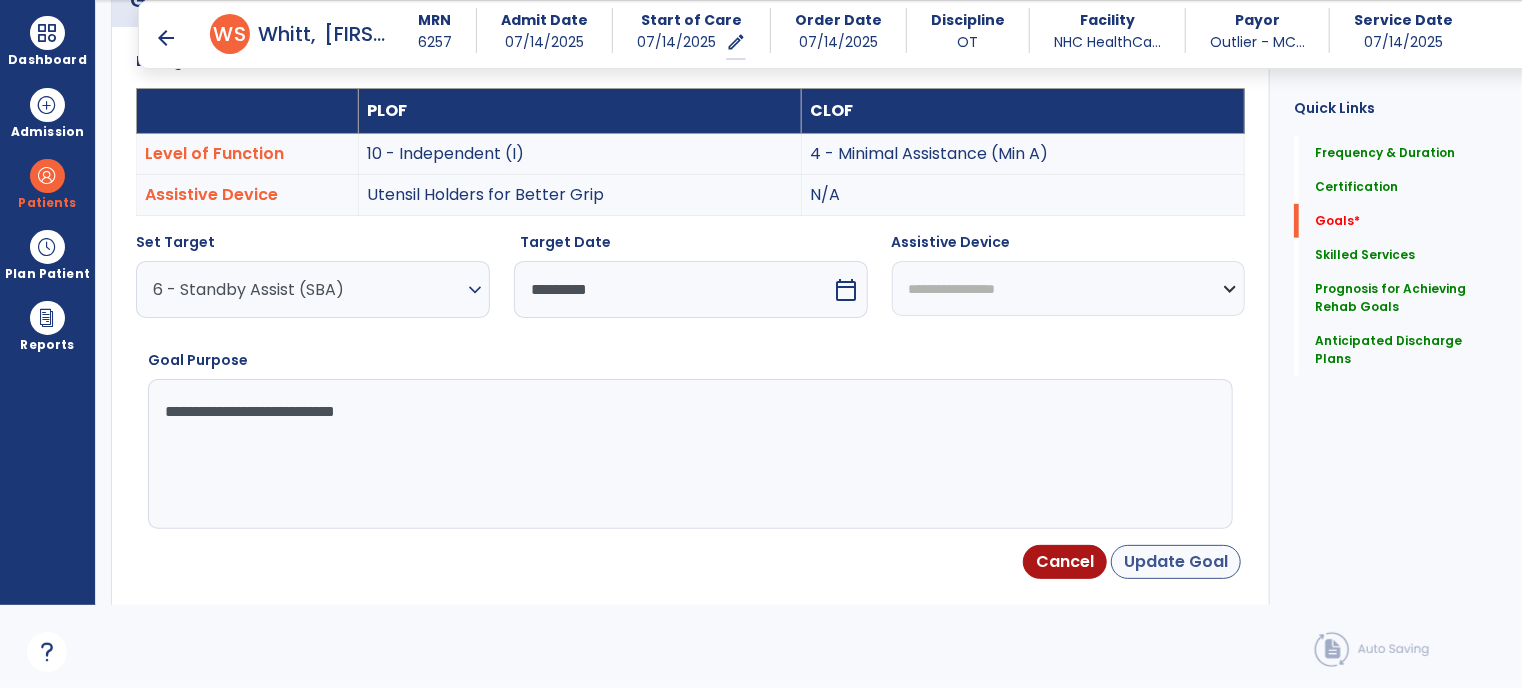 type on "**********" 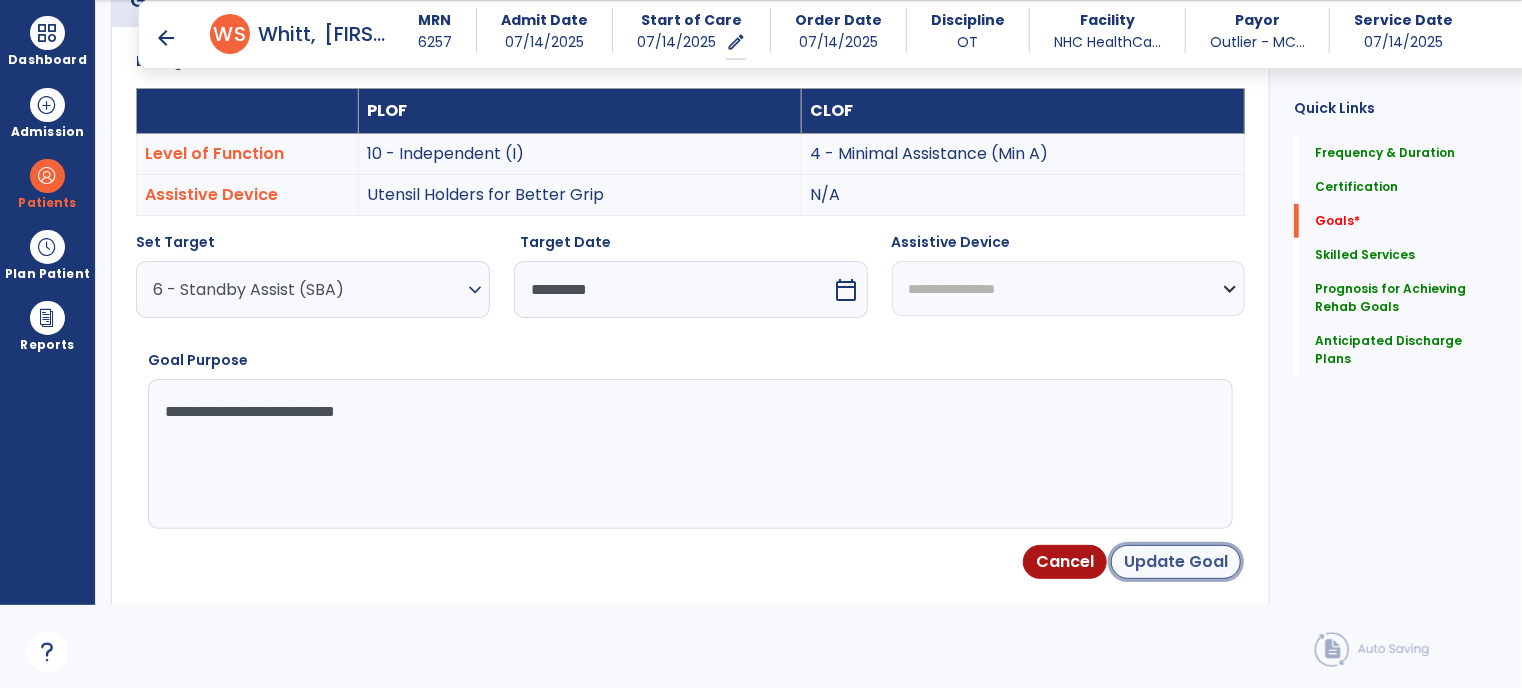 click on "Update Goal" at bounding box center [1176, 562] 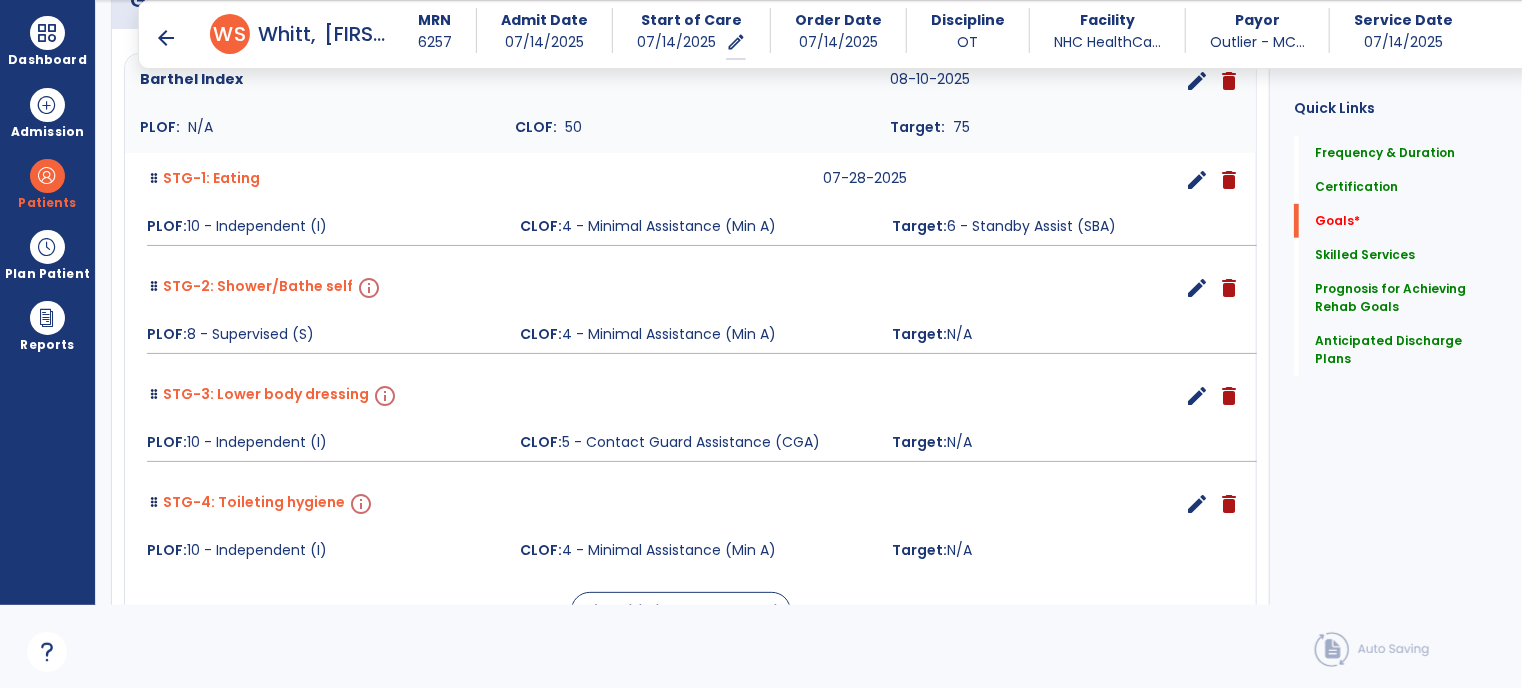 click on "edit" at bounding box center [1197, 288] 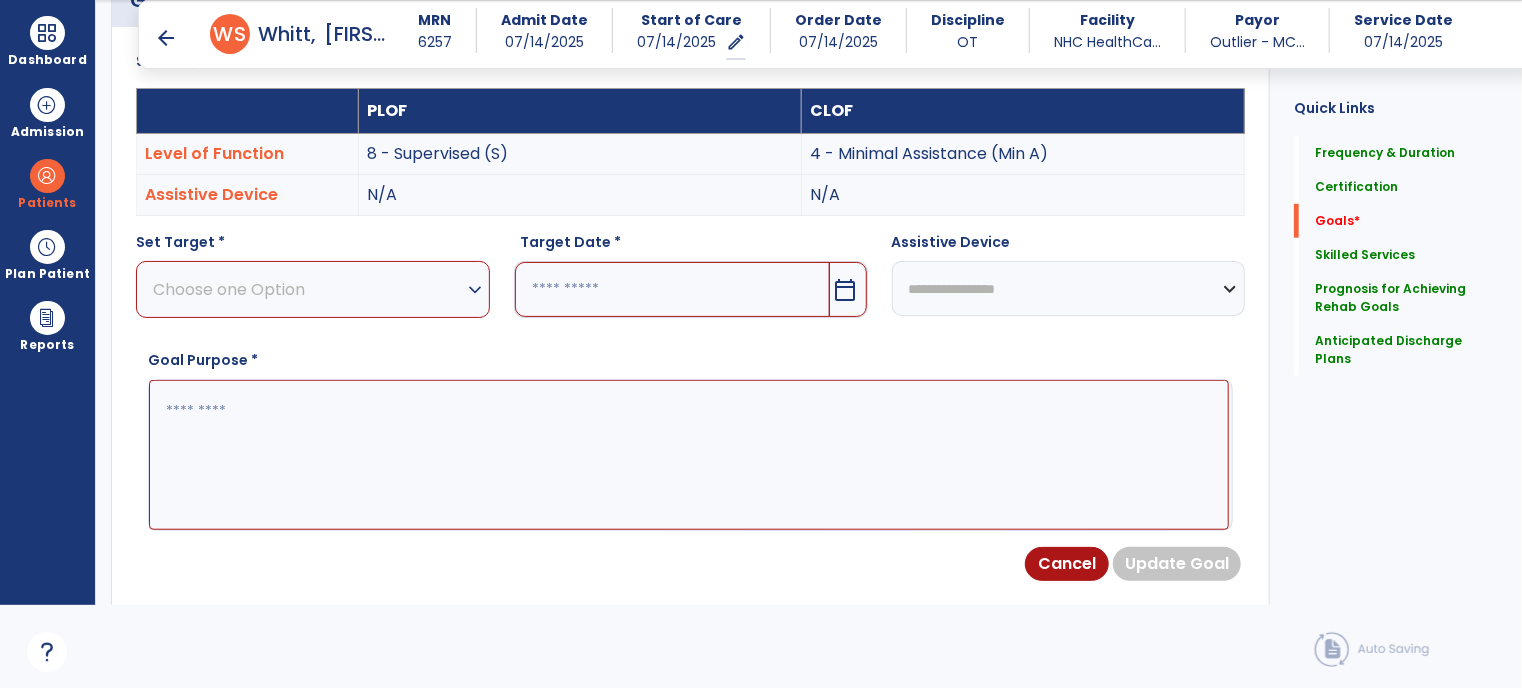 scroll, scrollTop: 534, scrollLeft: 0, axis: vertical 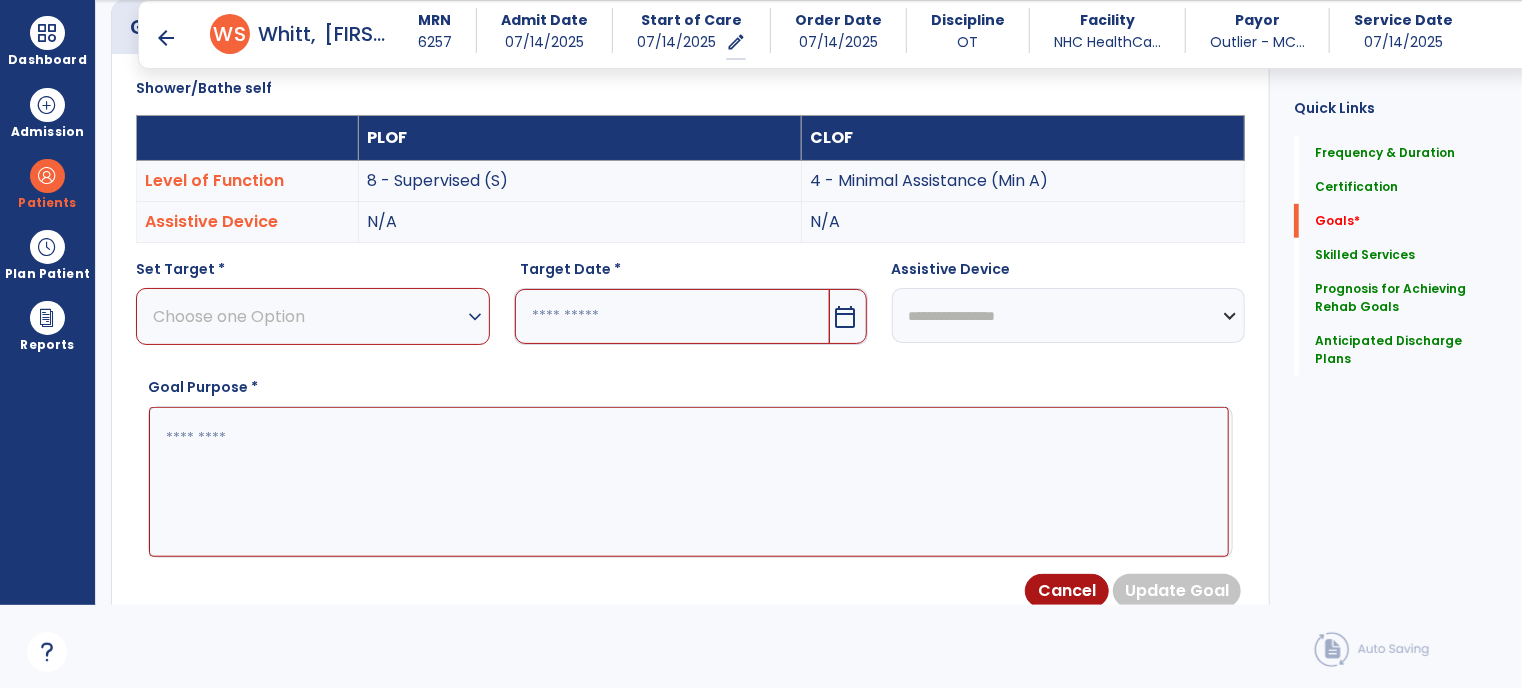 click on "Choose one Option" at bounding box center (308, 316) 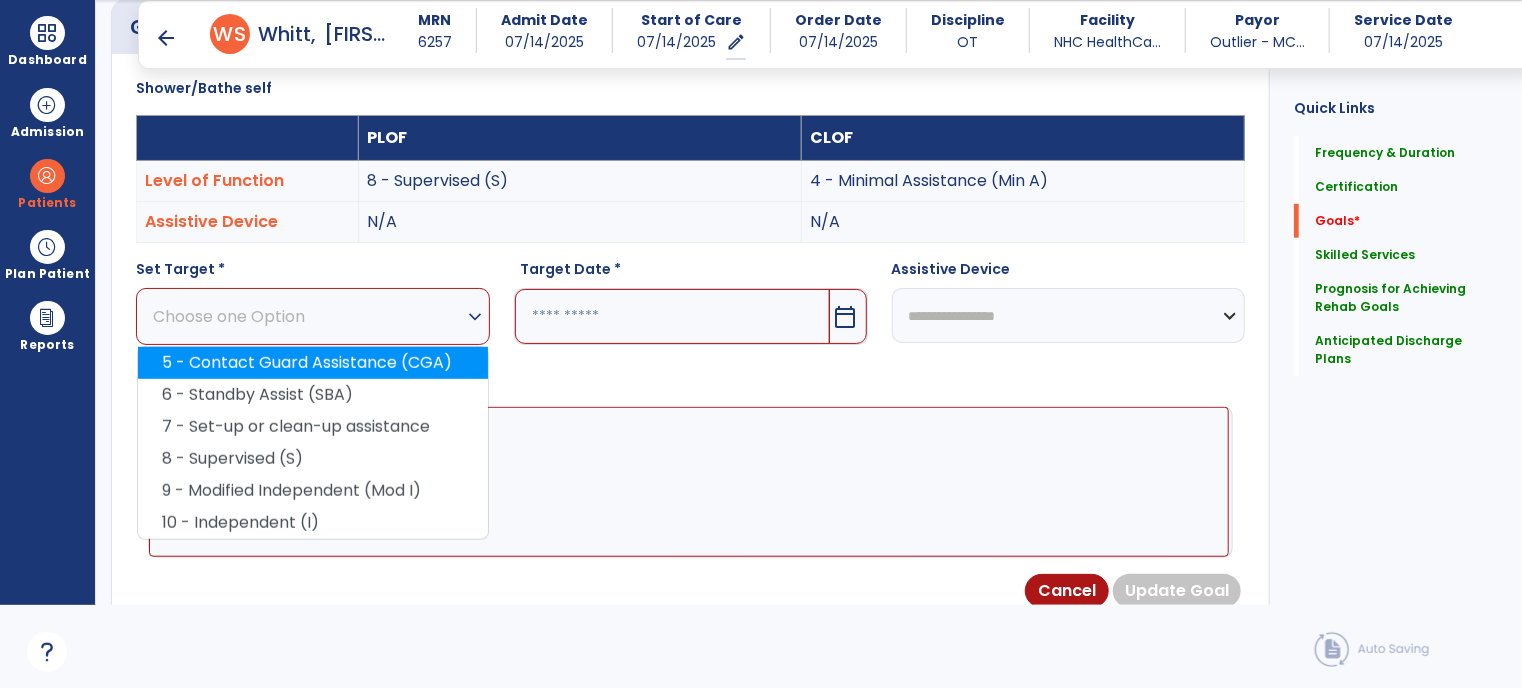 click on "5 - Contact Guard Assistance (CGA)" at bounding box center [313, 363] 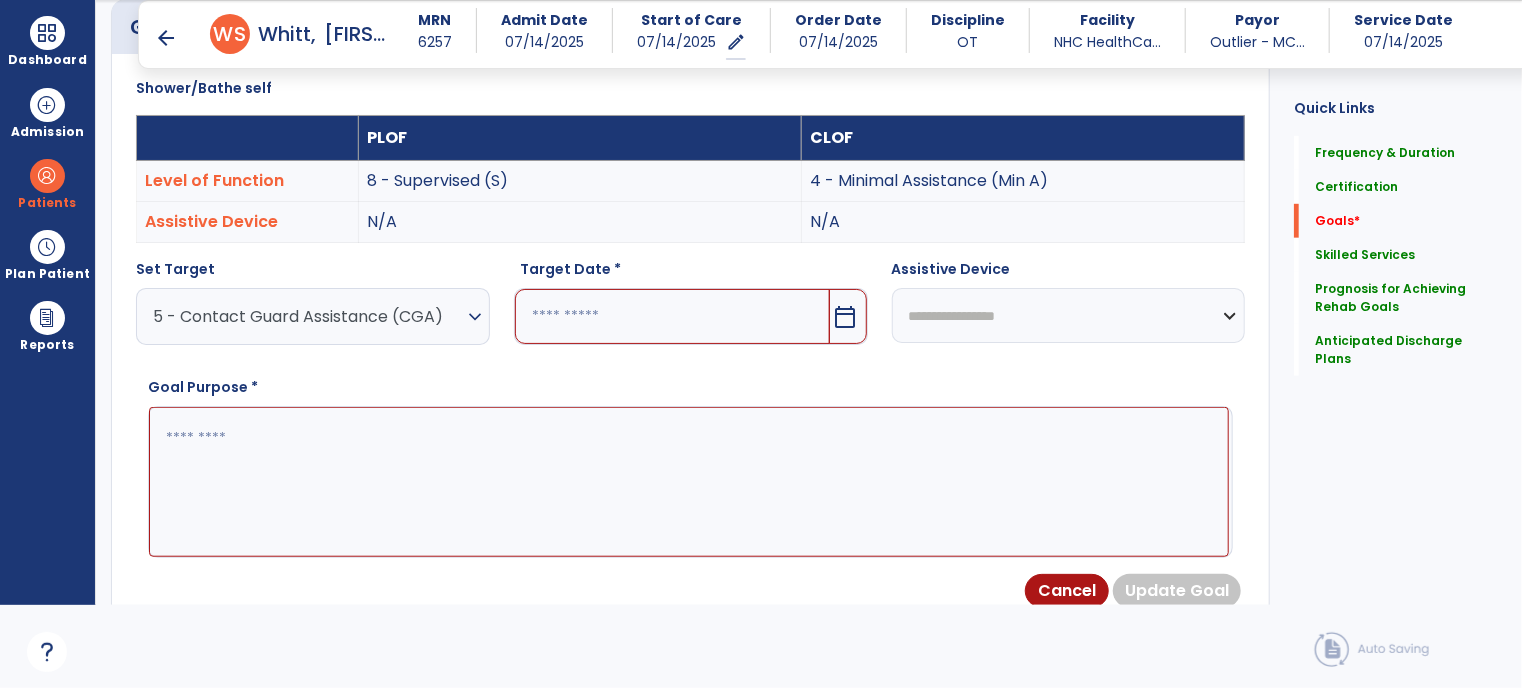 click on "5 - Contact Guard Assistance (CGA)" at bounding box center [308, 316] 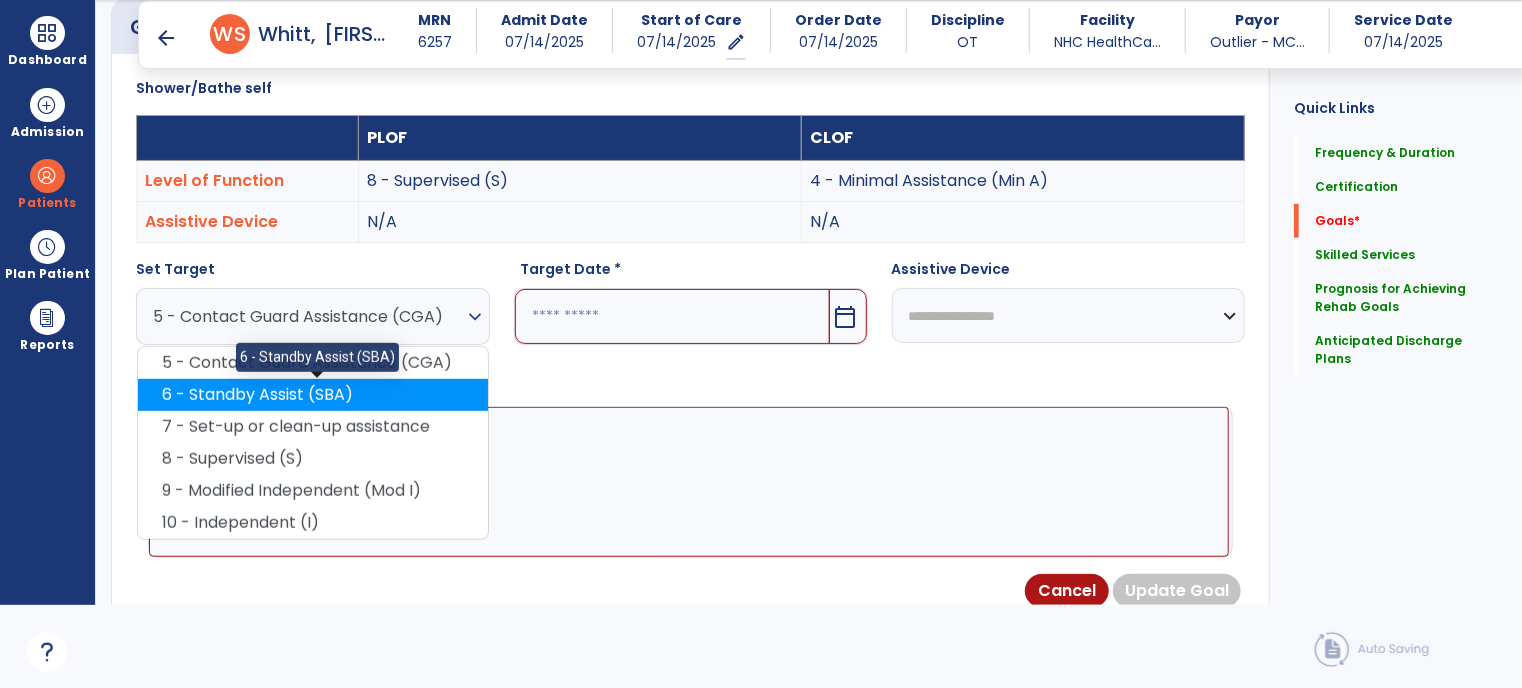 click on "6 - Standby Assist (SBA)" at bounding box center (313, 395) 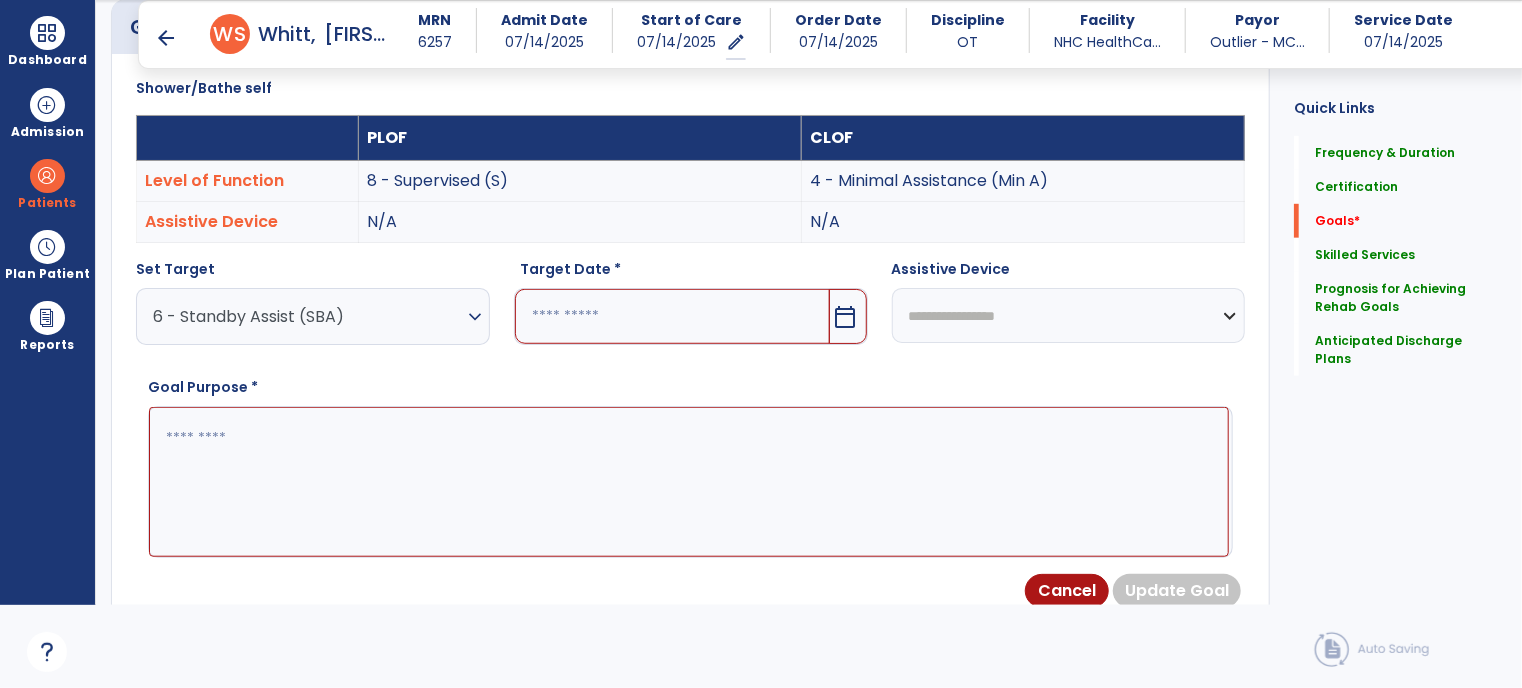 click at bounding box center (672, 316) 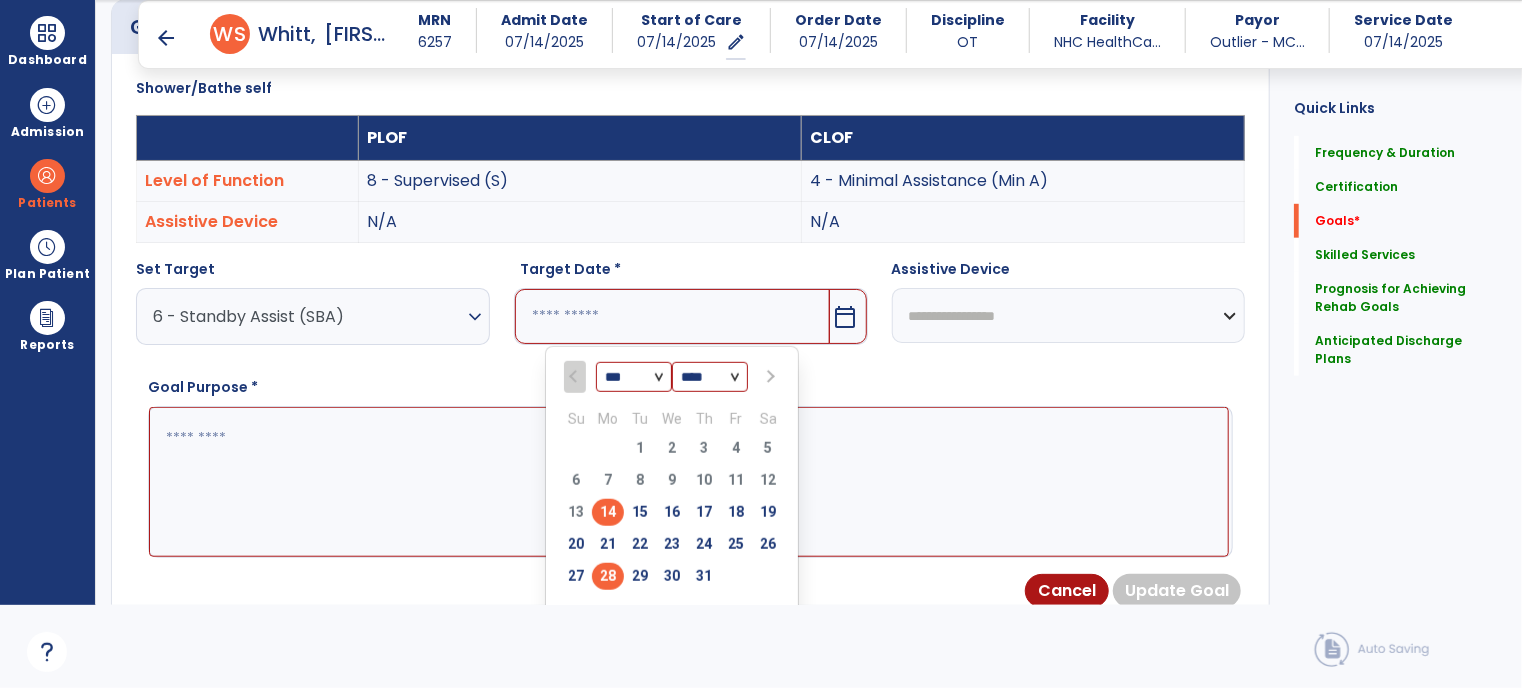 click on "28" at bounding box center (608, 576) 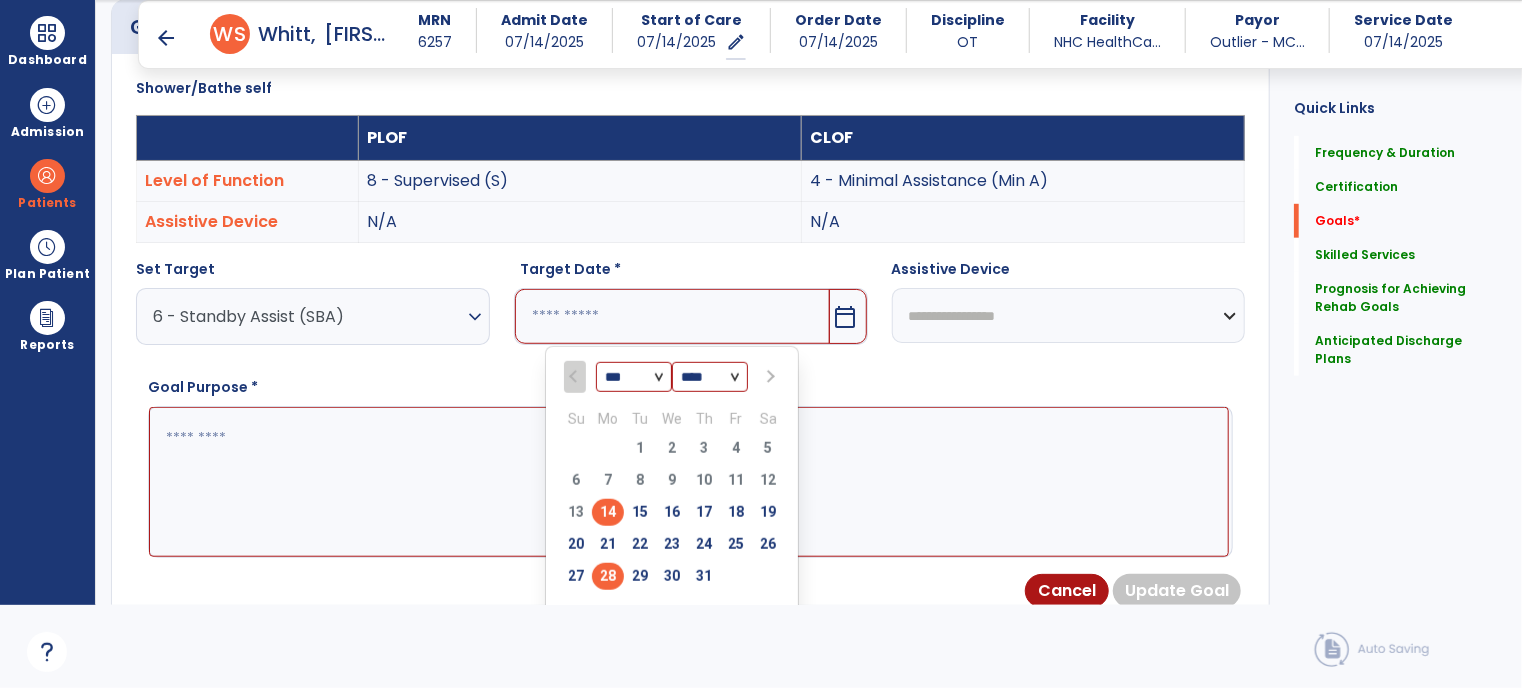 type on "*********" 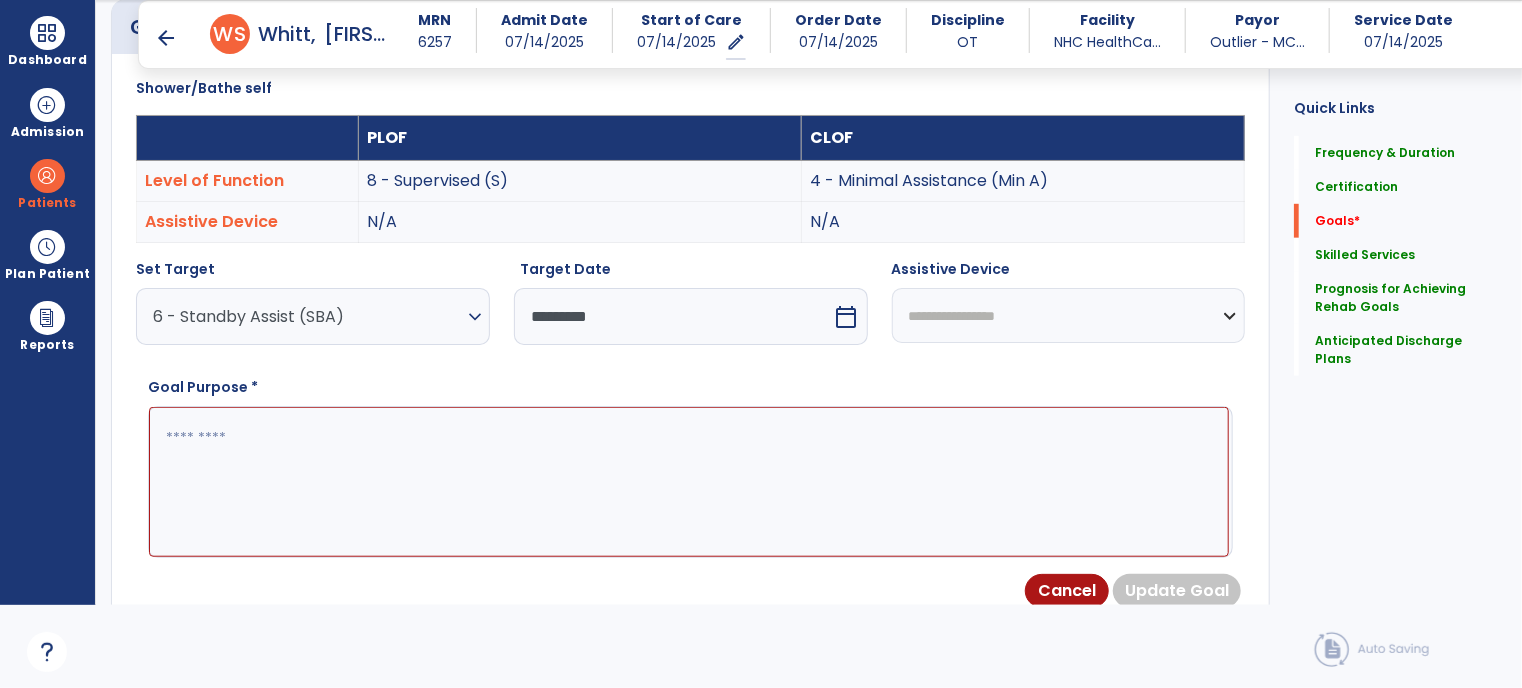 click at bounding box center [689, 482] 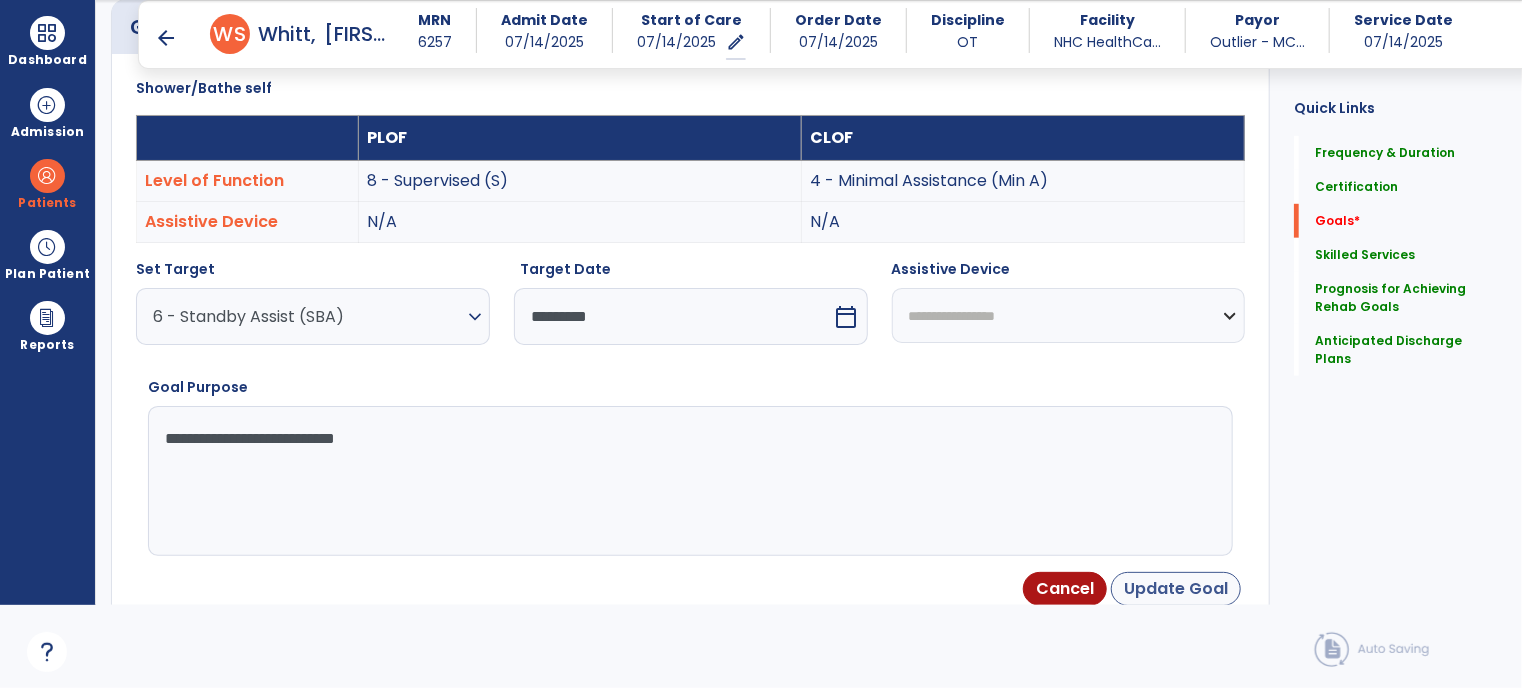 type on "**********" 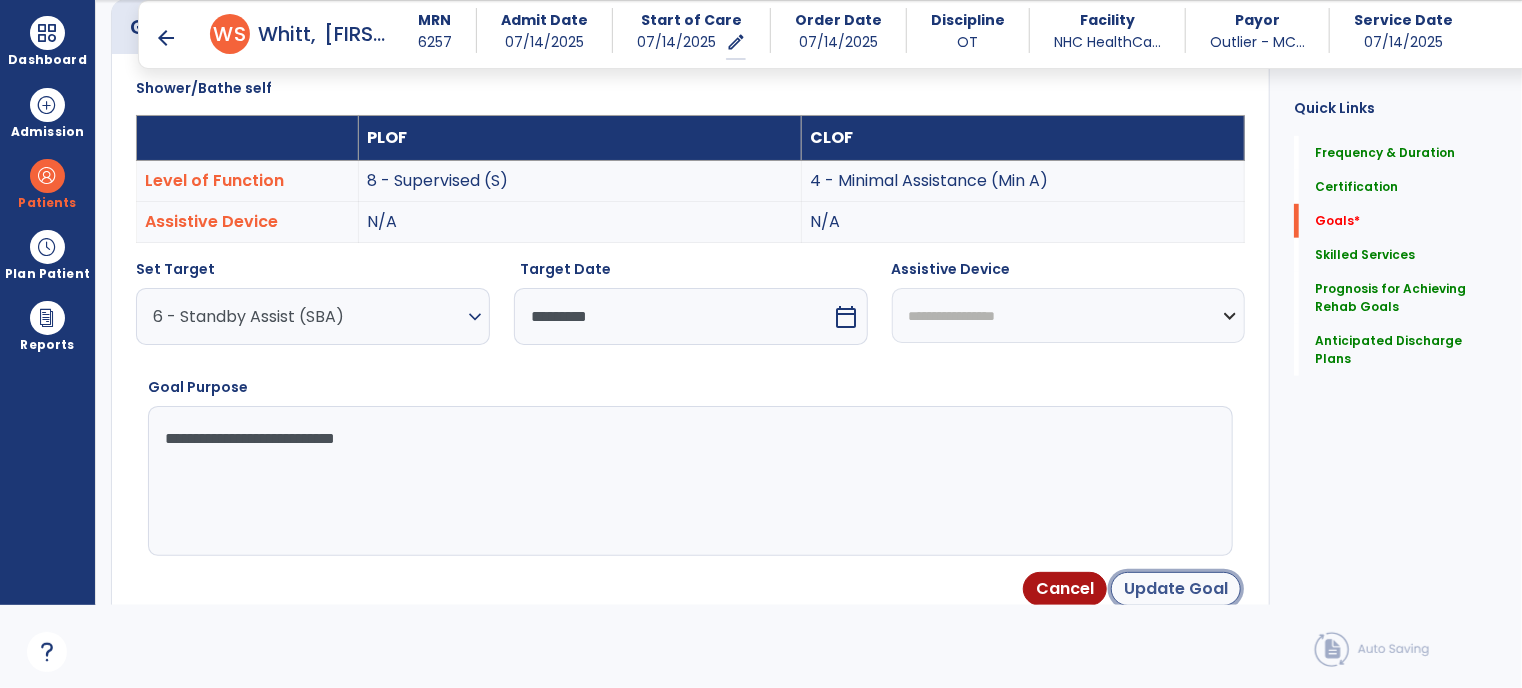 click on "Update Goal" at bounding box center (1176, 589) 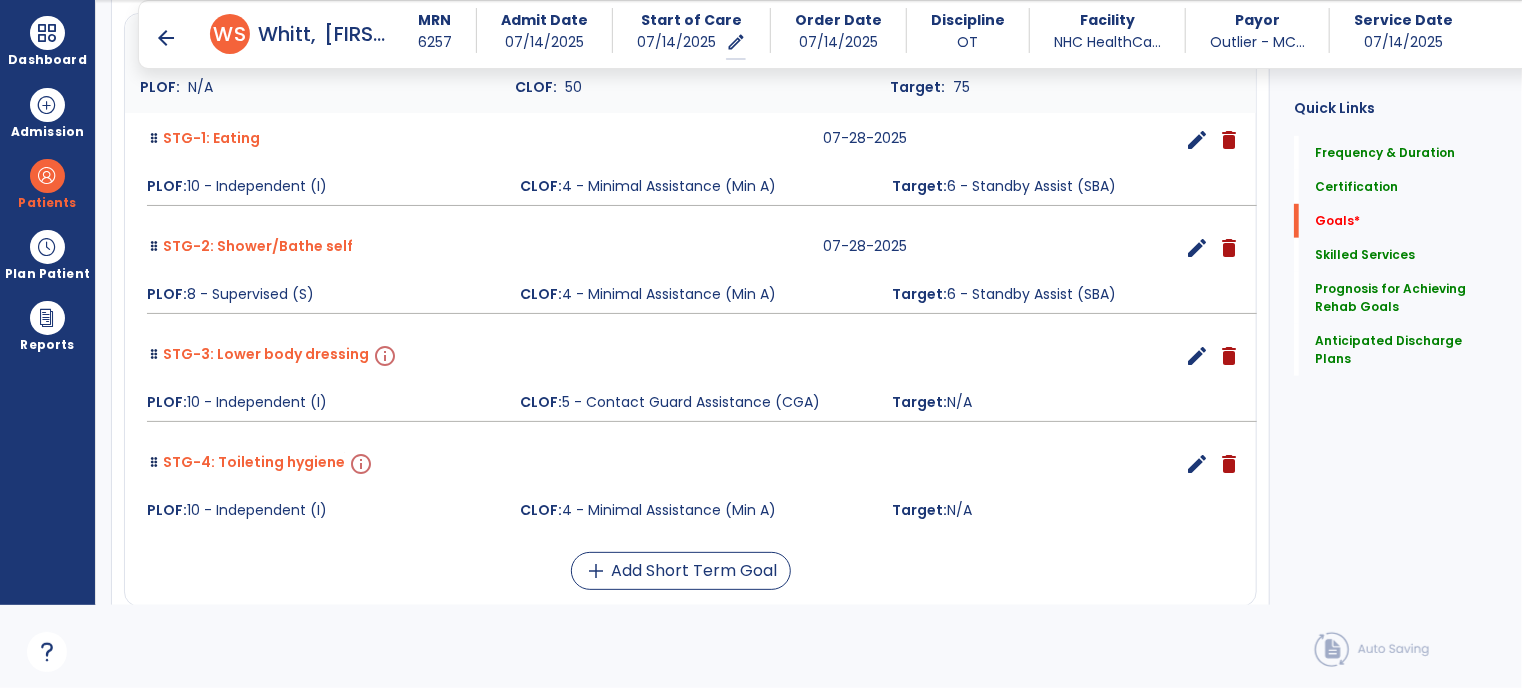 scroll, scrollTop: 602, scrollLeft: 0, axis: vertical 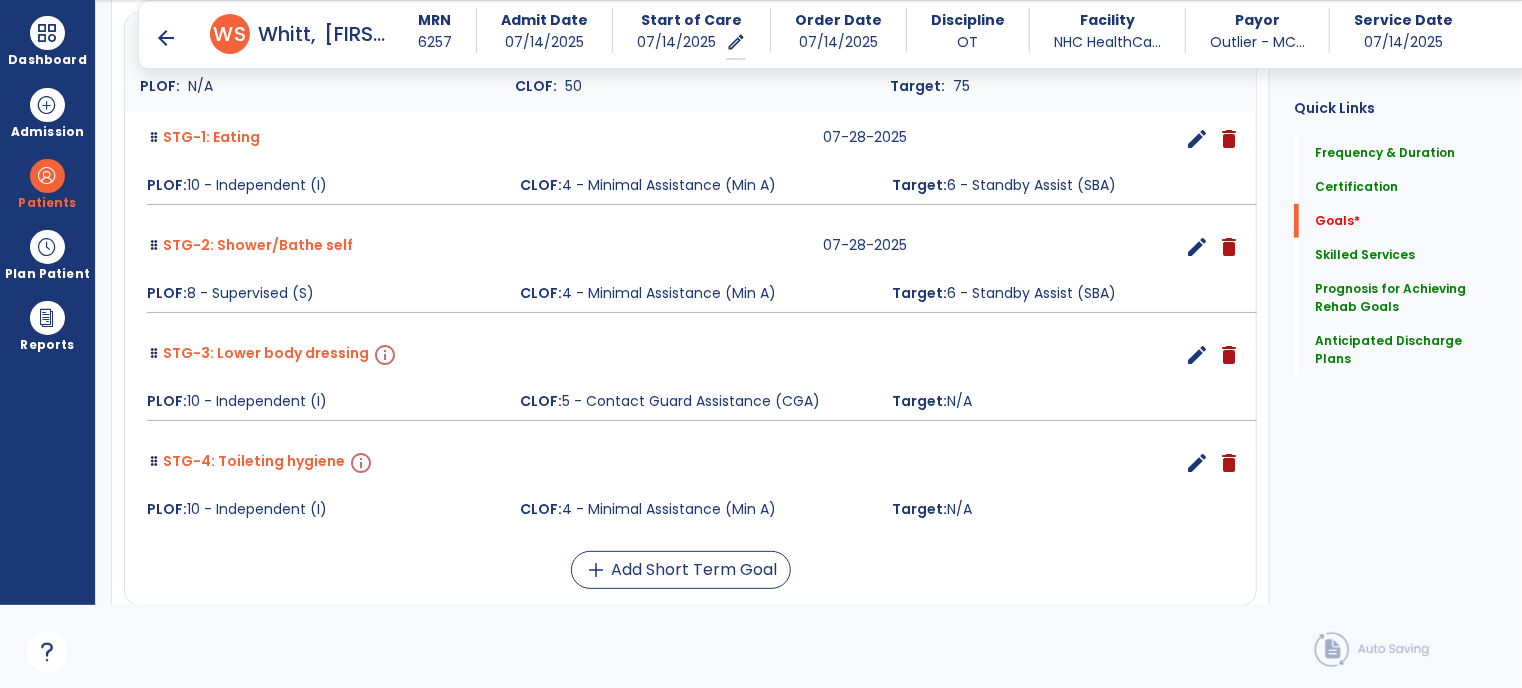 click on "edit" at bounding box center (1197, 355) 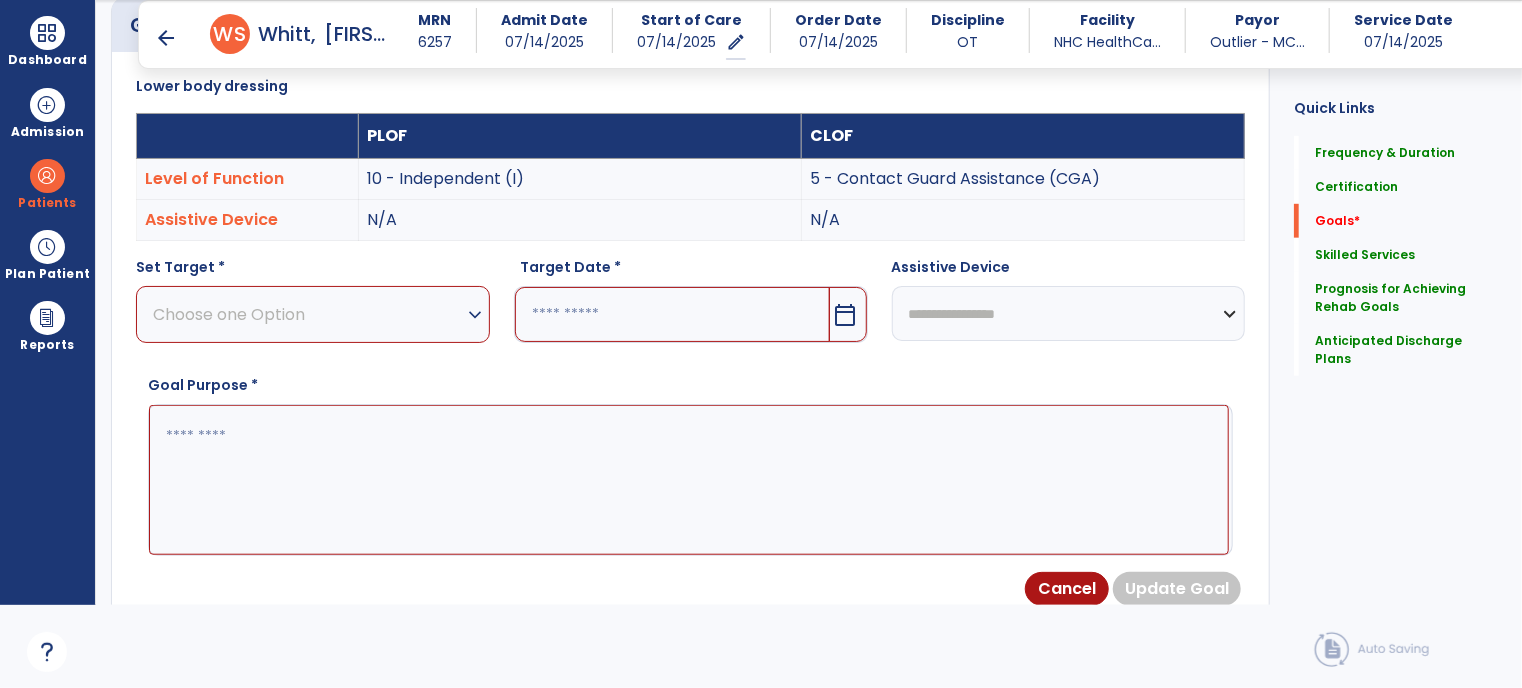 scroll, scrollTop: 534, scrollLeft: 0, axis: vertical 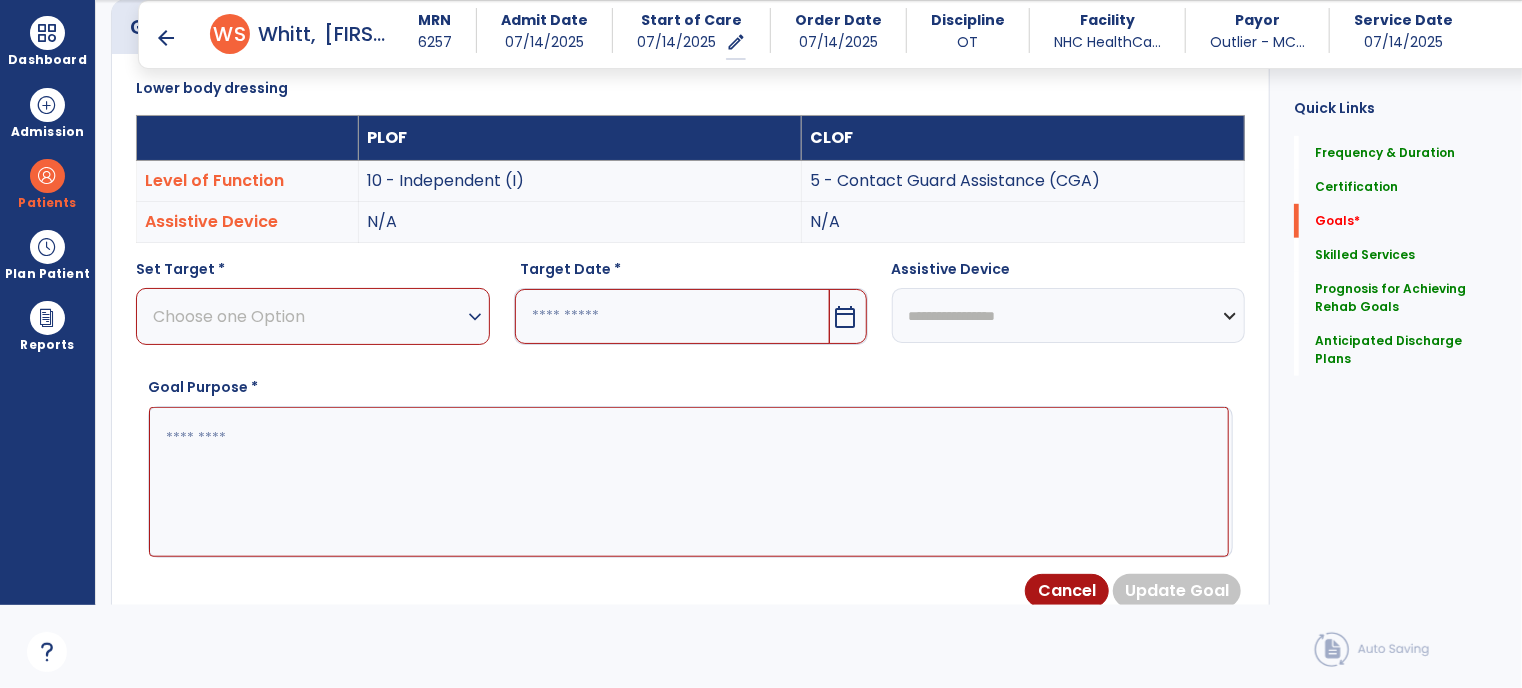 click on "Choose one Option" at bounding box center [308, 316] 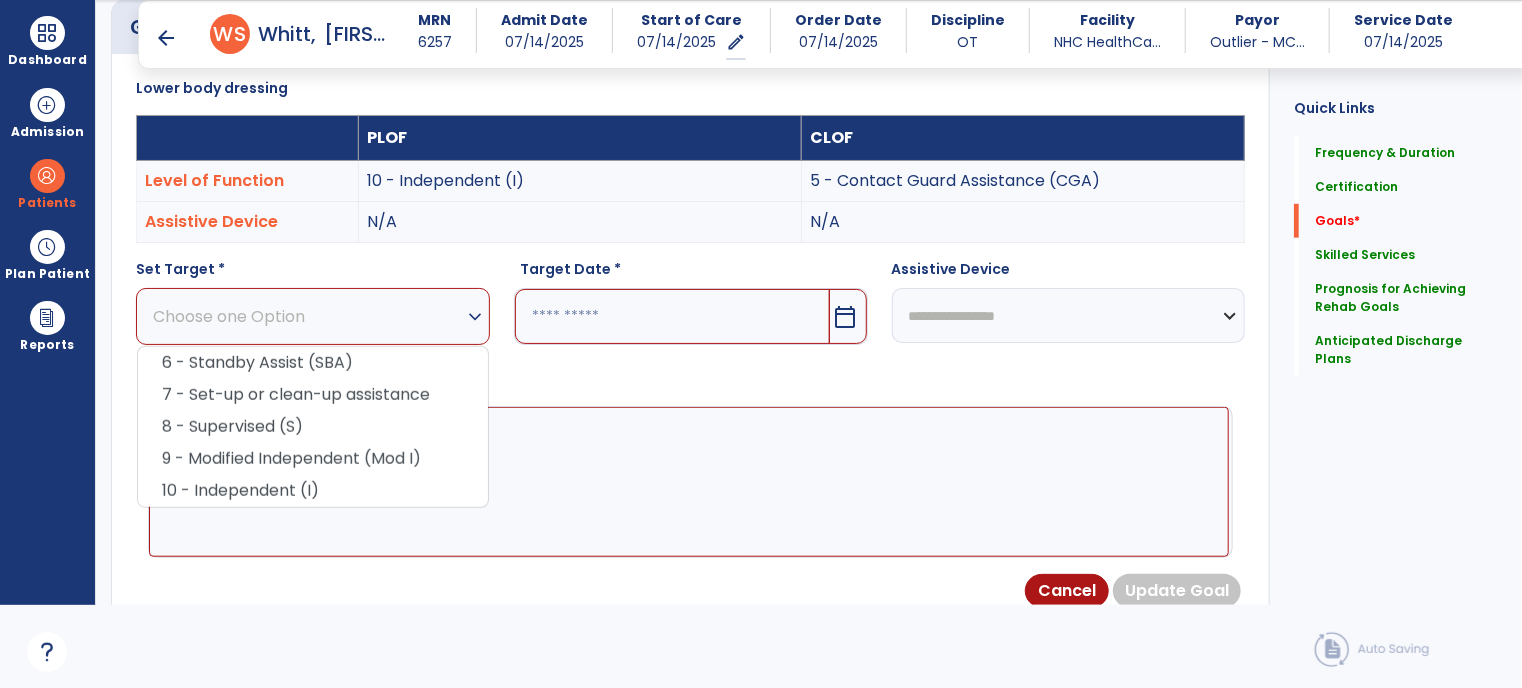 click on "6 - Standby Assist (SBA)" at bounding box center [313, 363] 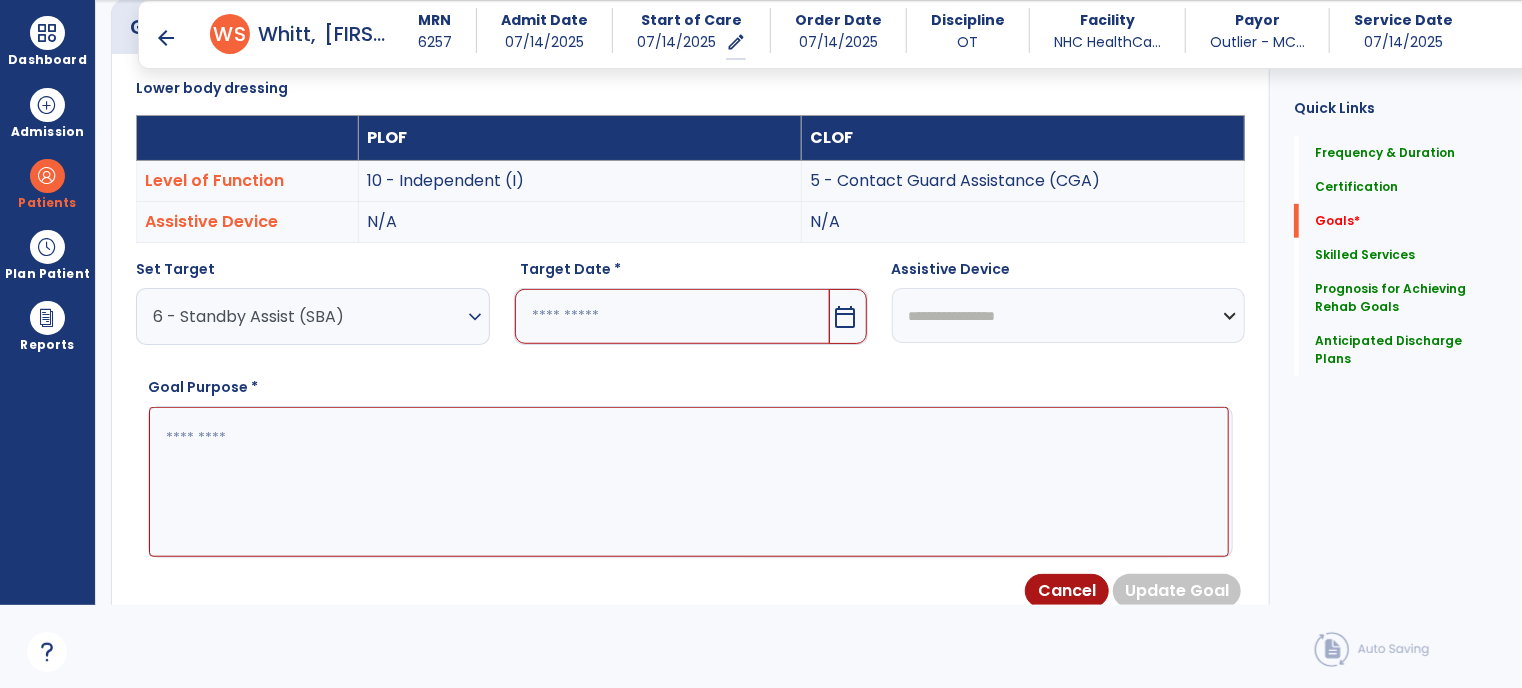 click at bounding box center (672, 316) 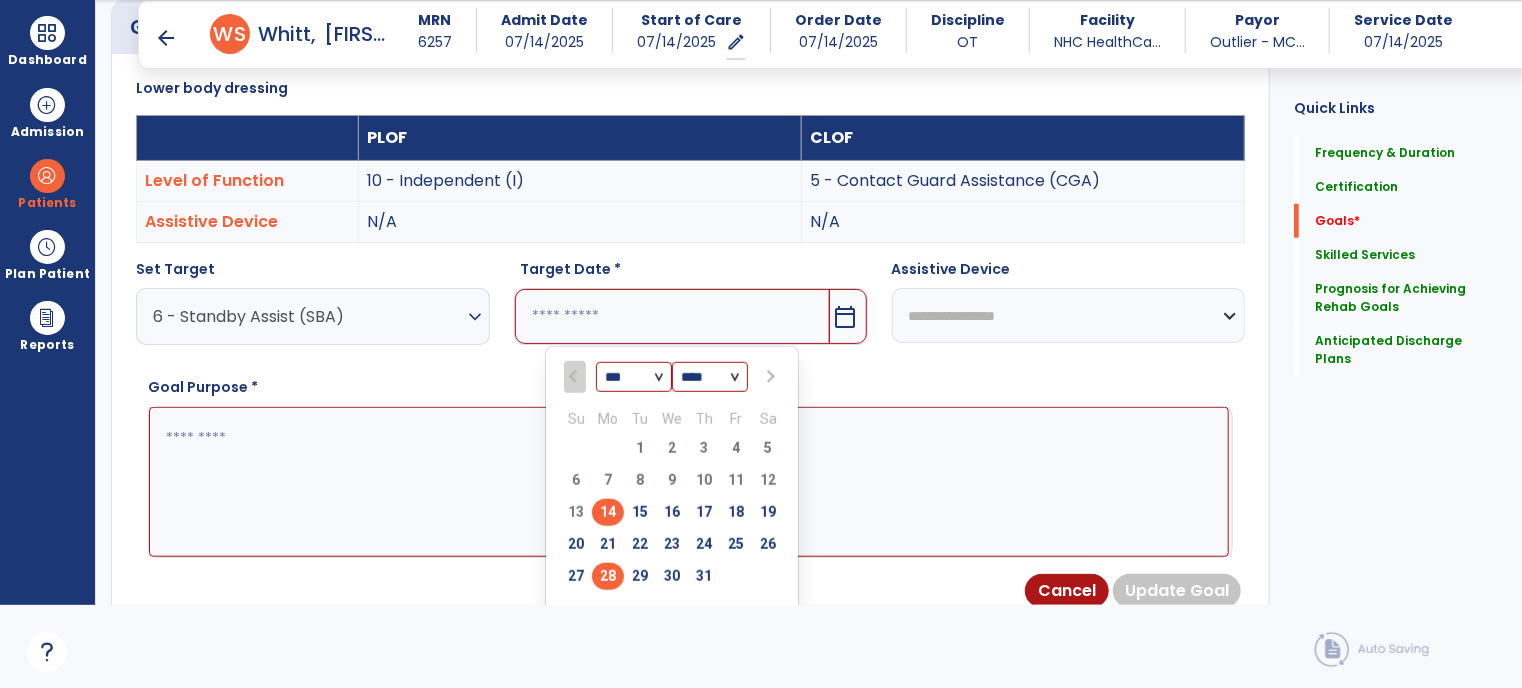 click on "28" at bounding box center [608, 576] 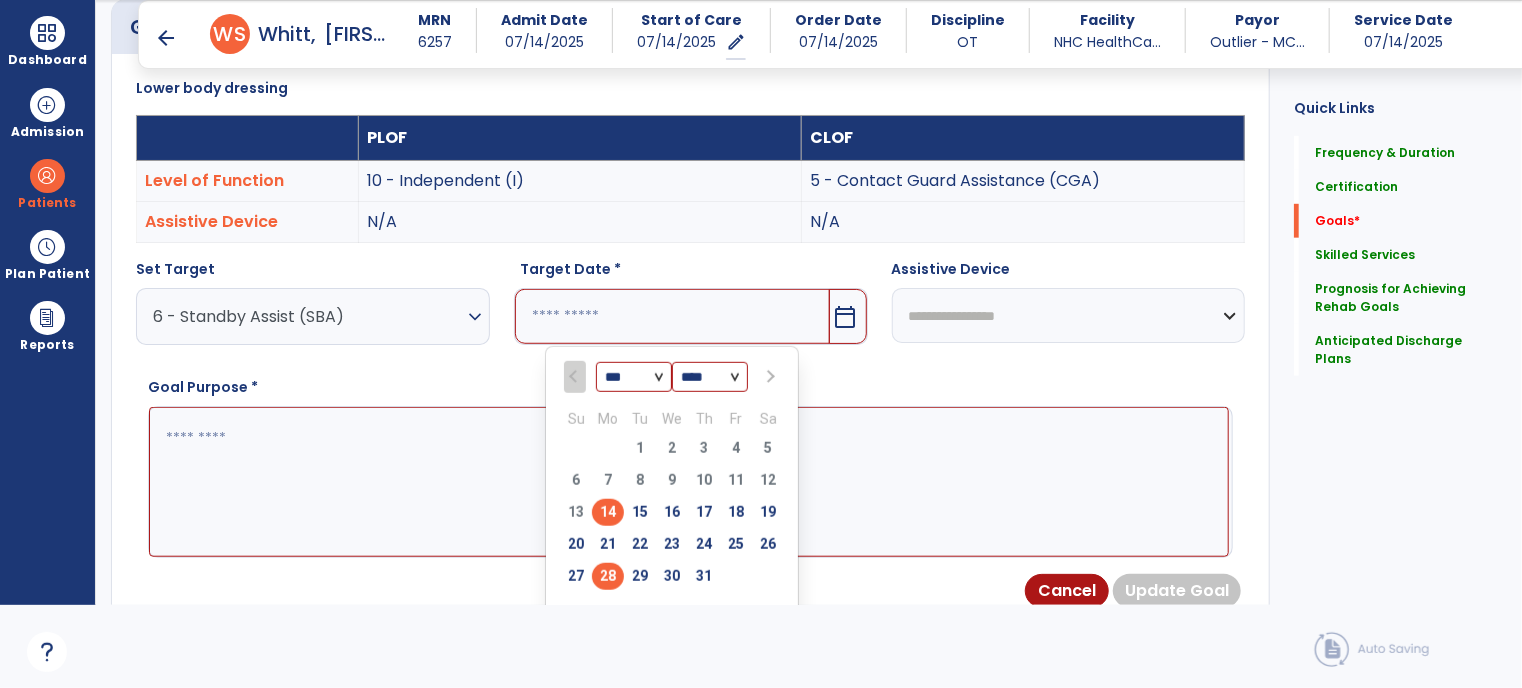type on "*********" 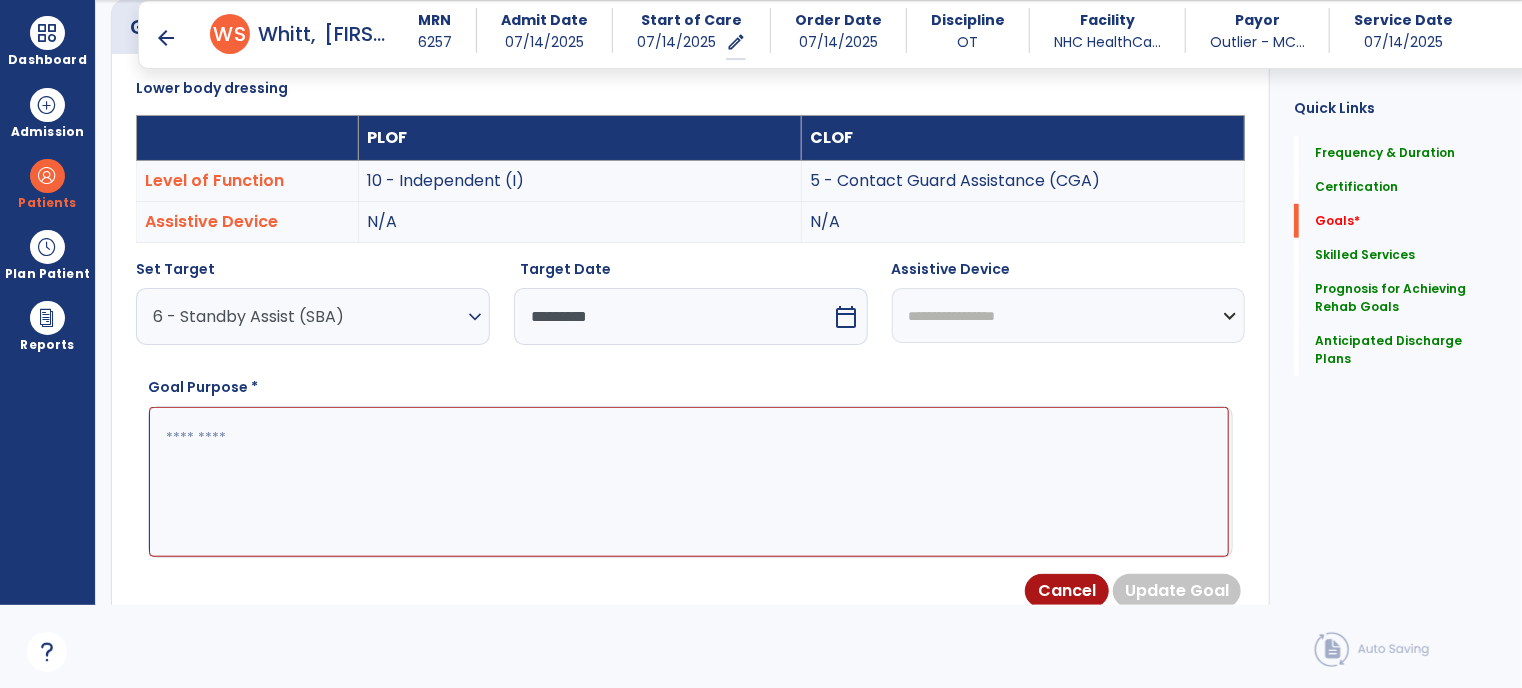 click at bounding box center [689, 482] 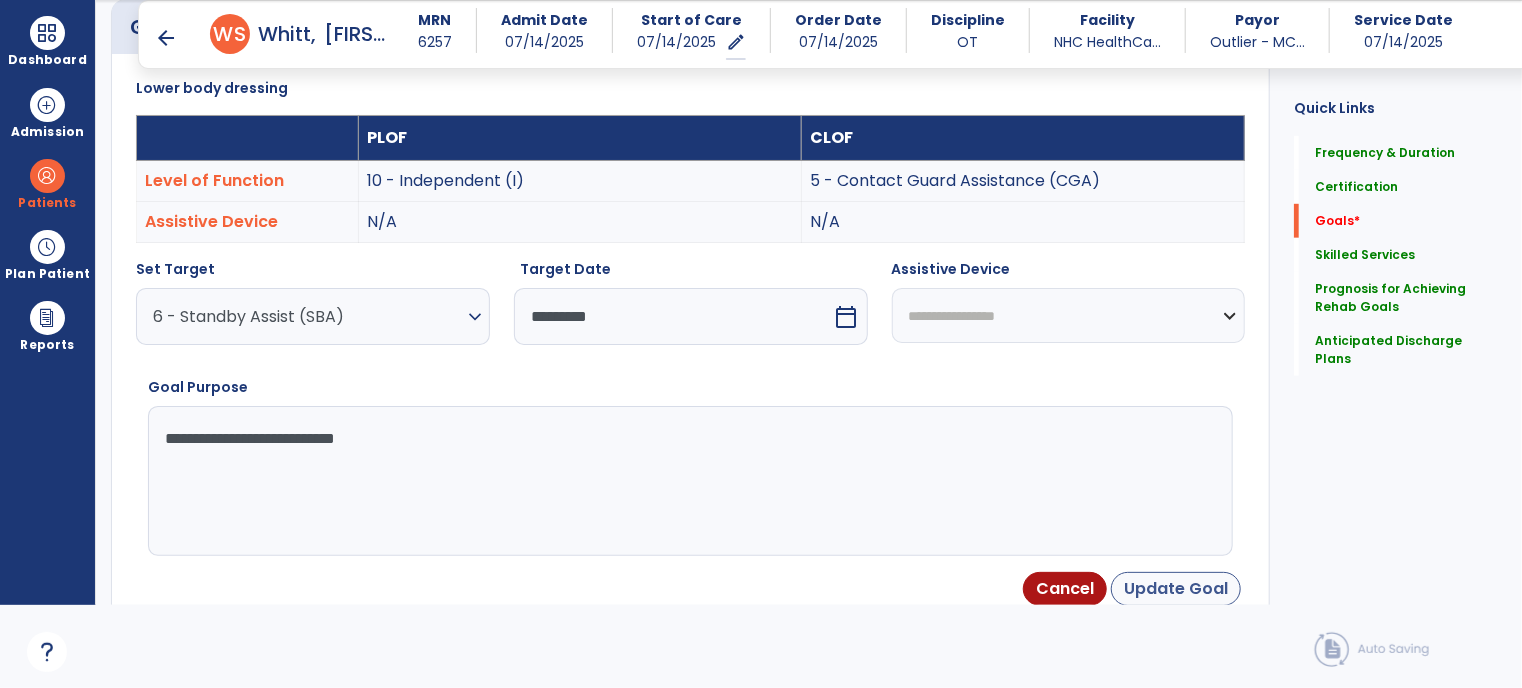 type on "**********" 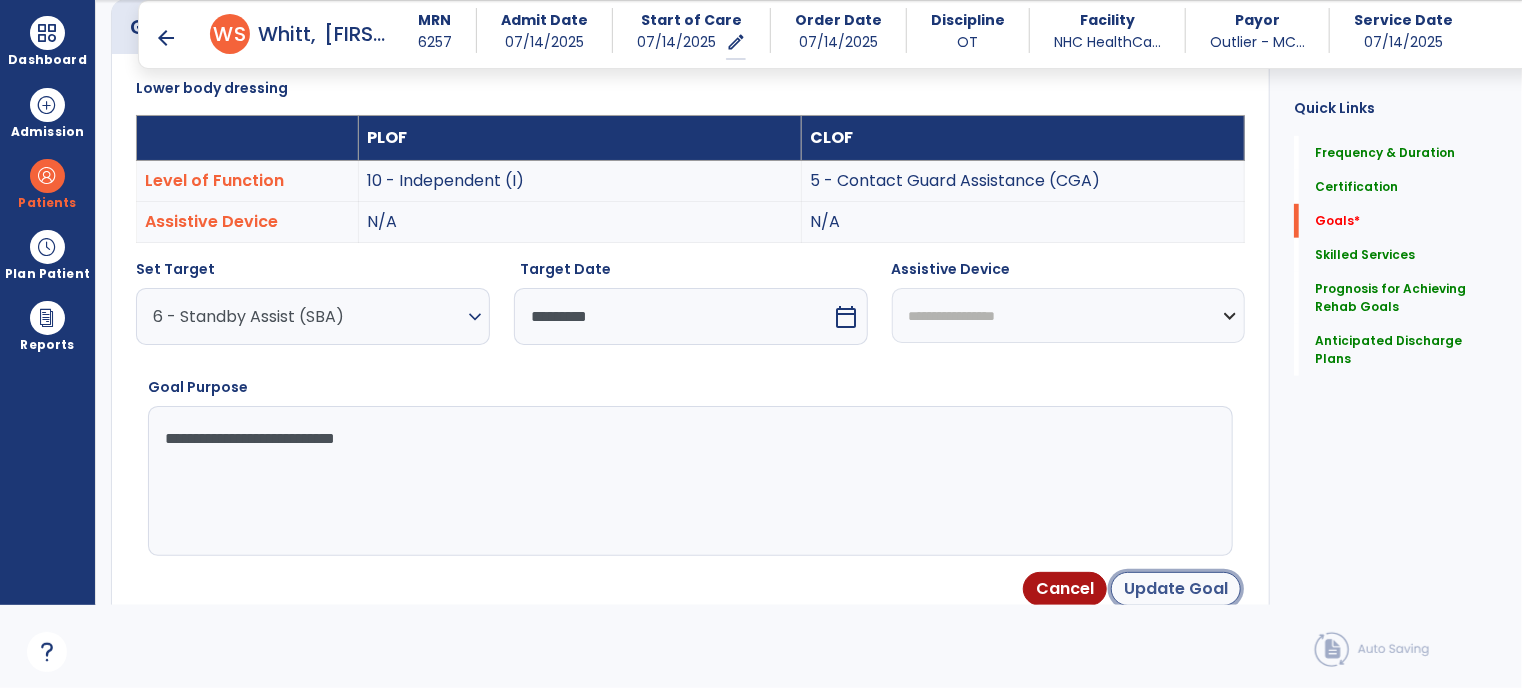 click on "Update Goal" at bounding box center [1176, 589] 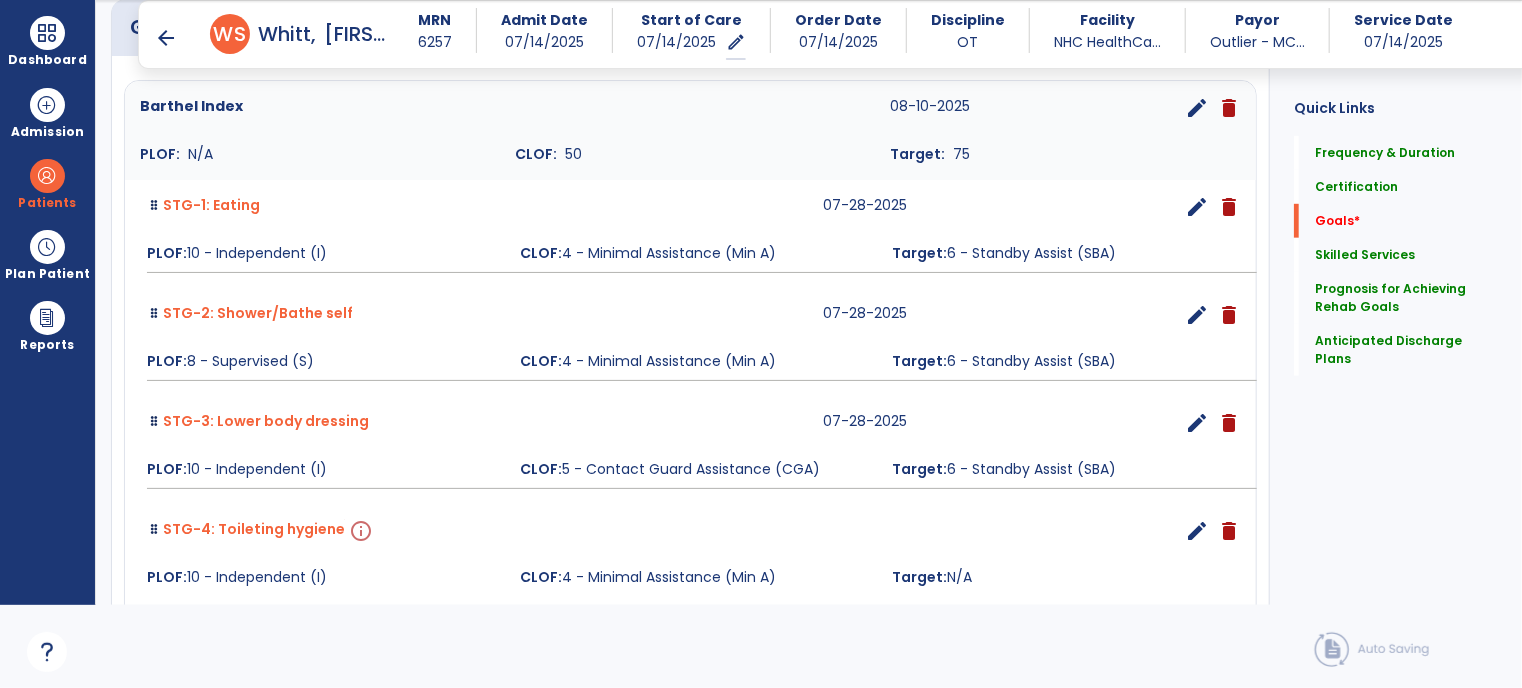 click on "edit" at bounding box center (1197, 531) 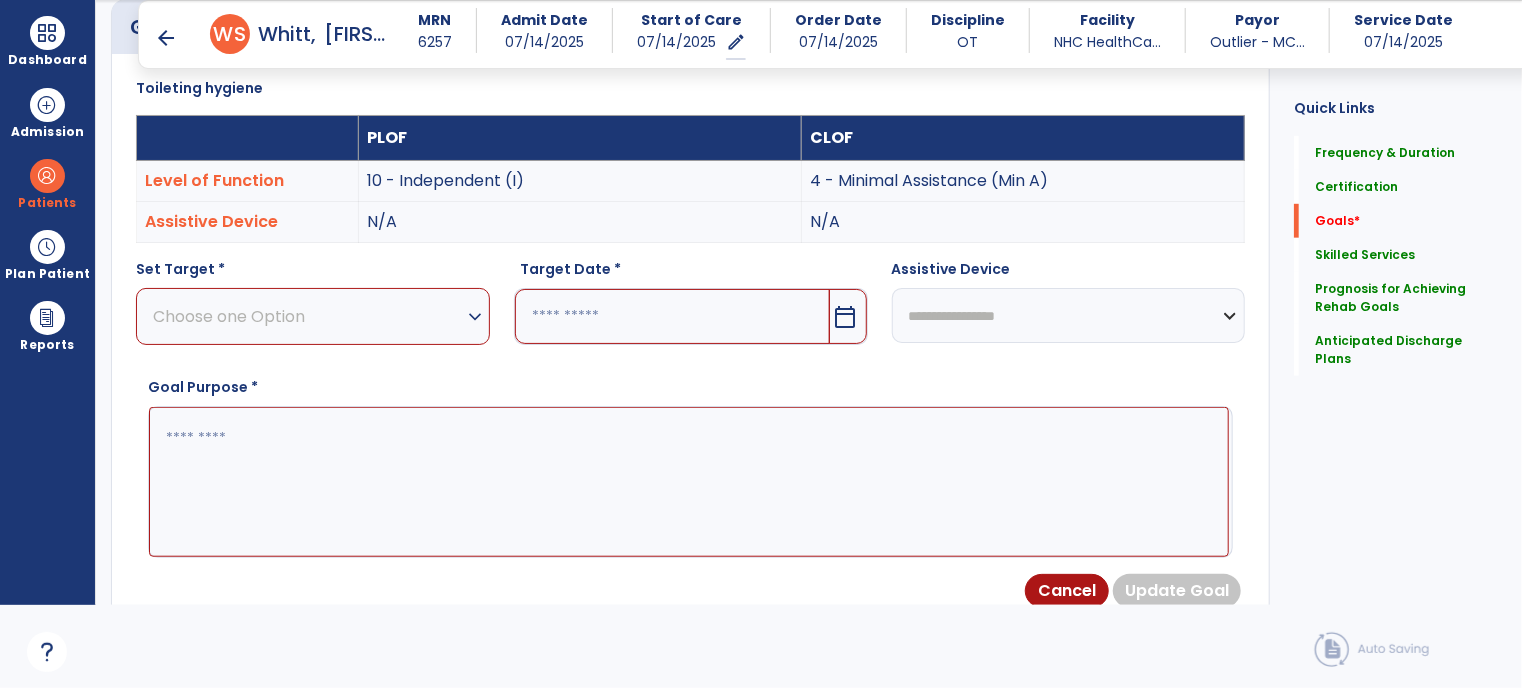 click on "Choose one Option" at bounding box center (308, 316) 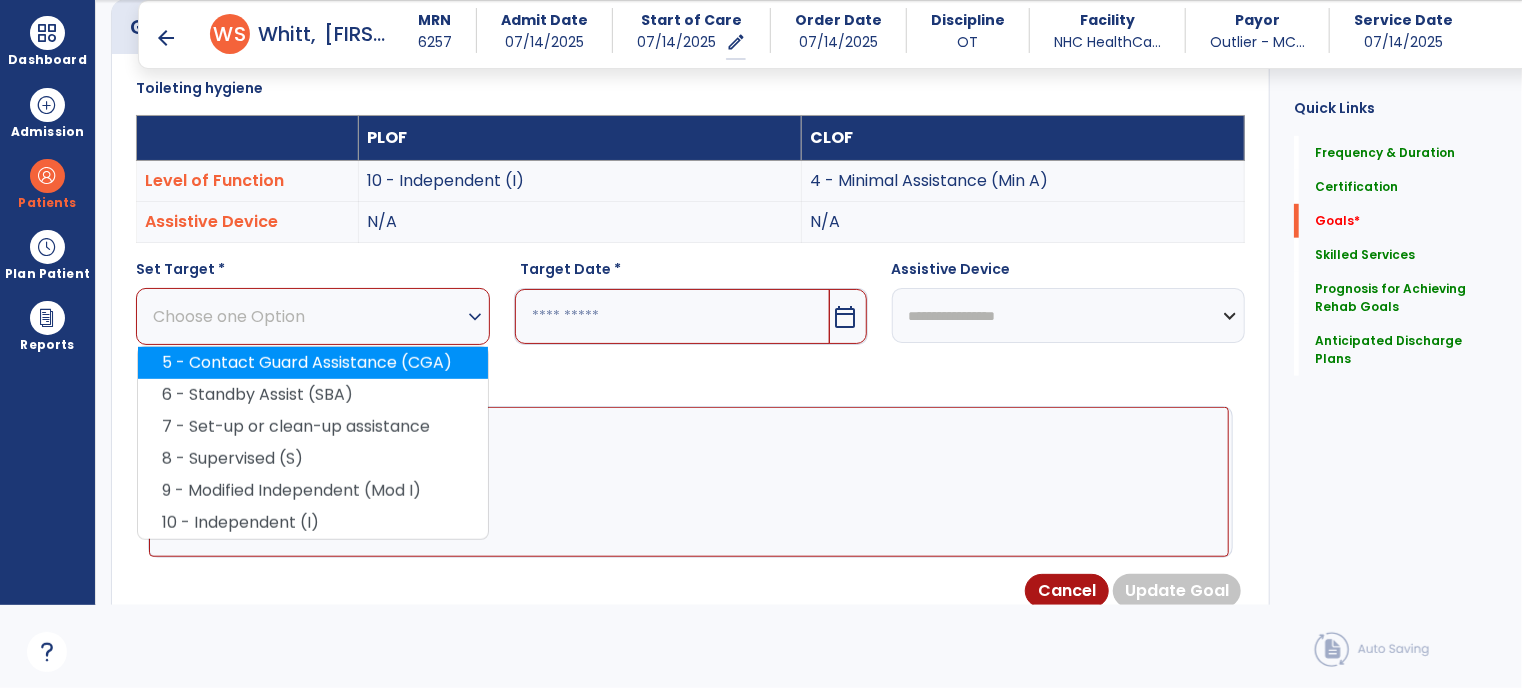 click on "5 - Contact Guard Assistance (CGA)" at bounding box center [313, 363] 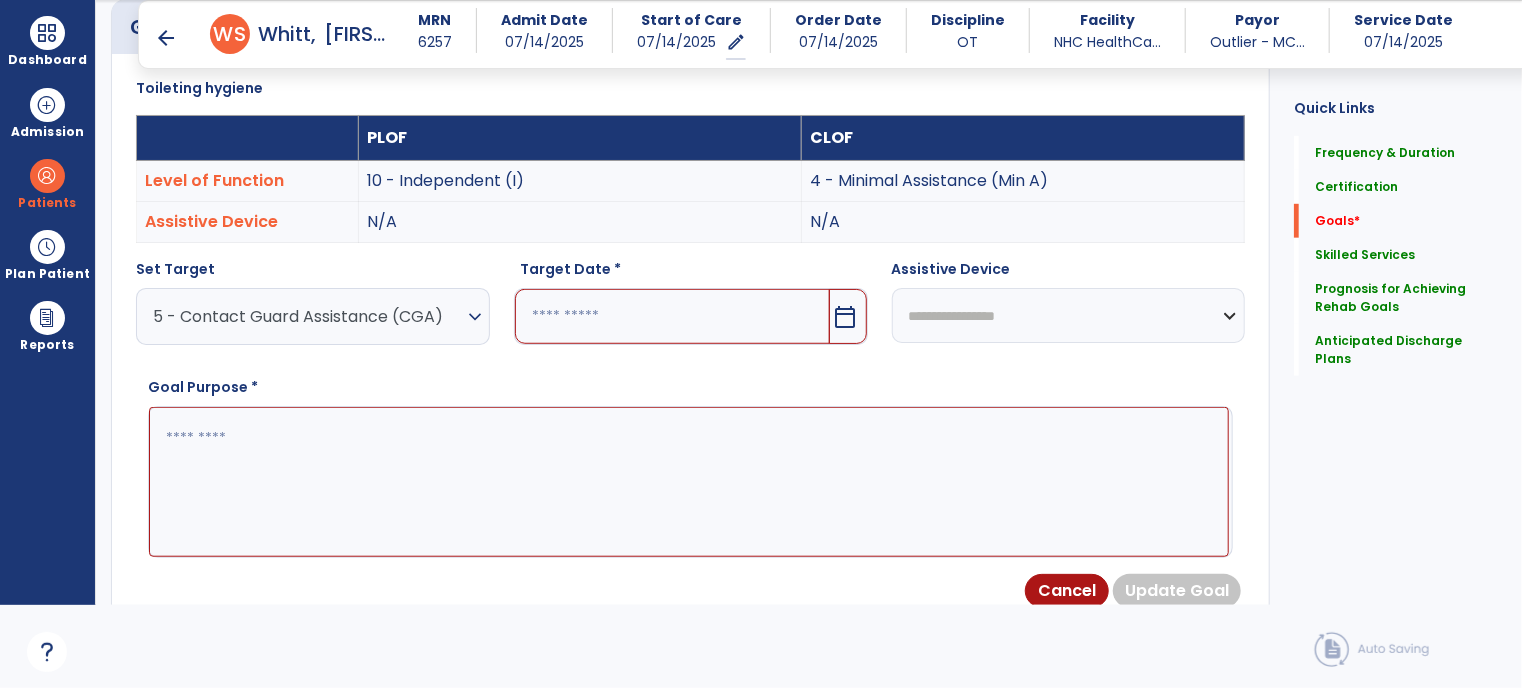 click at bounding box center [672, 316] 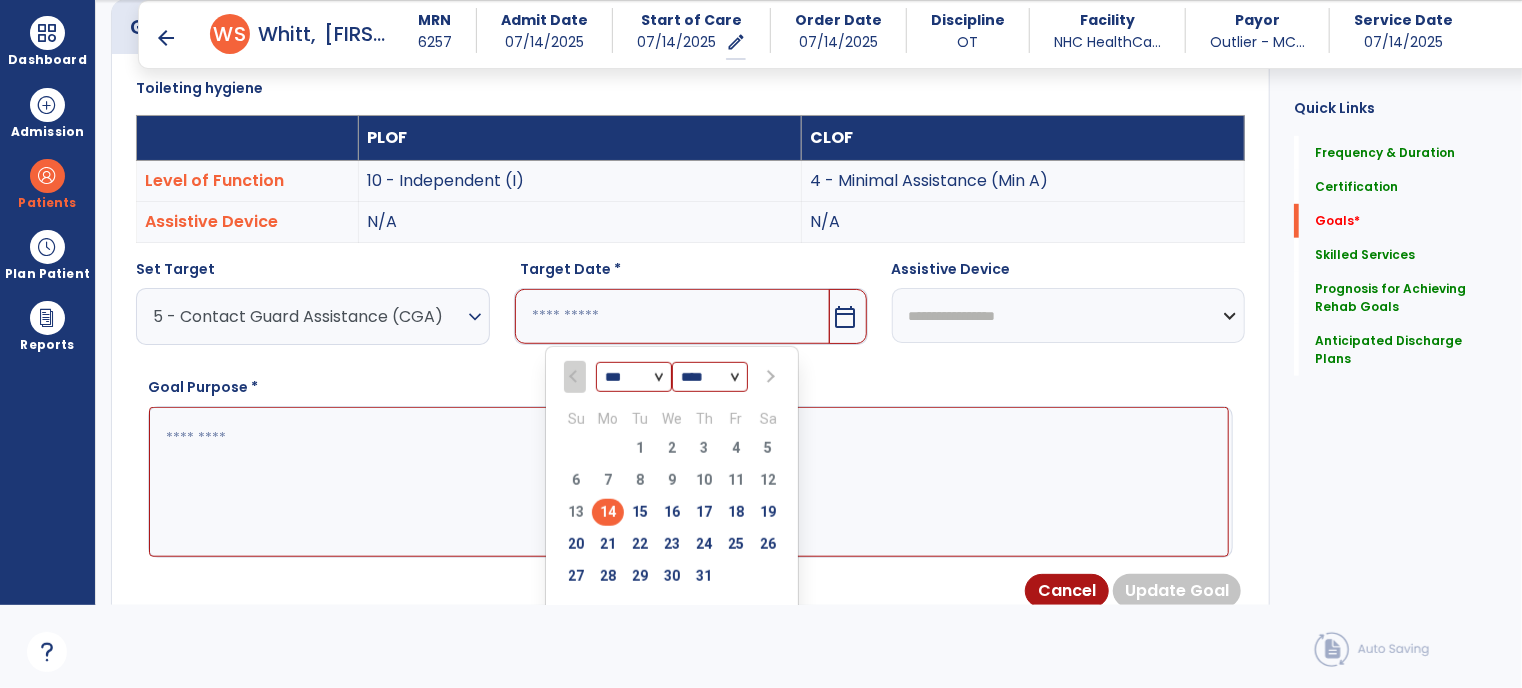type on "*********" 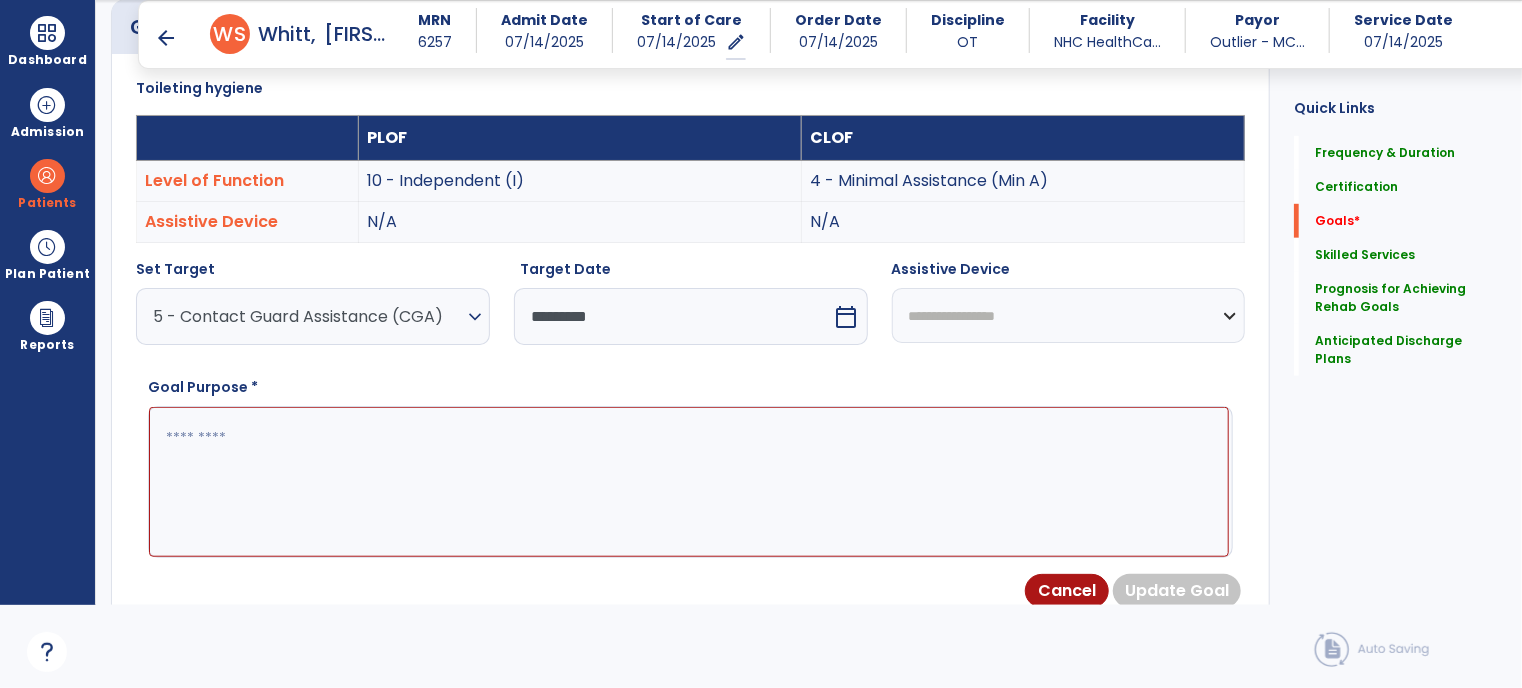 click at bounding box center [689, 482] 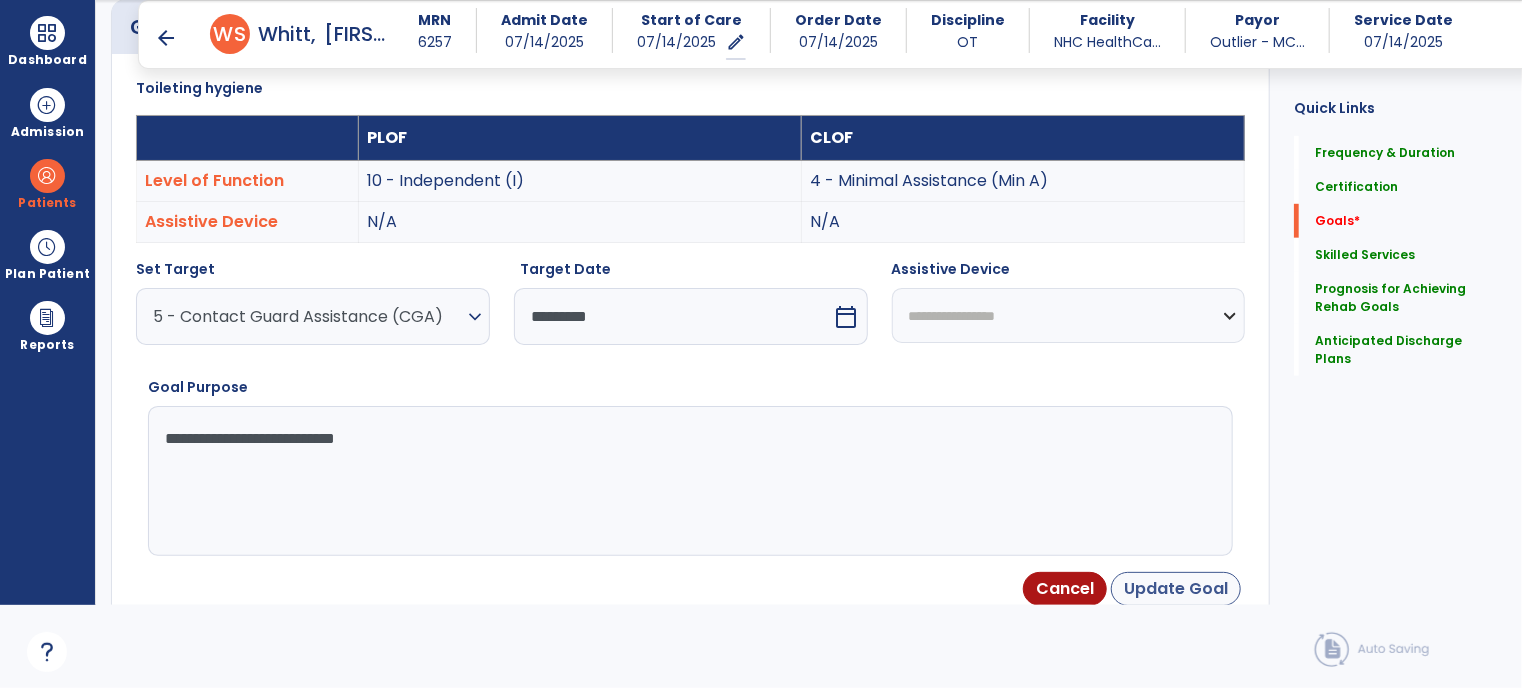 type on "**********" 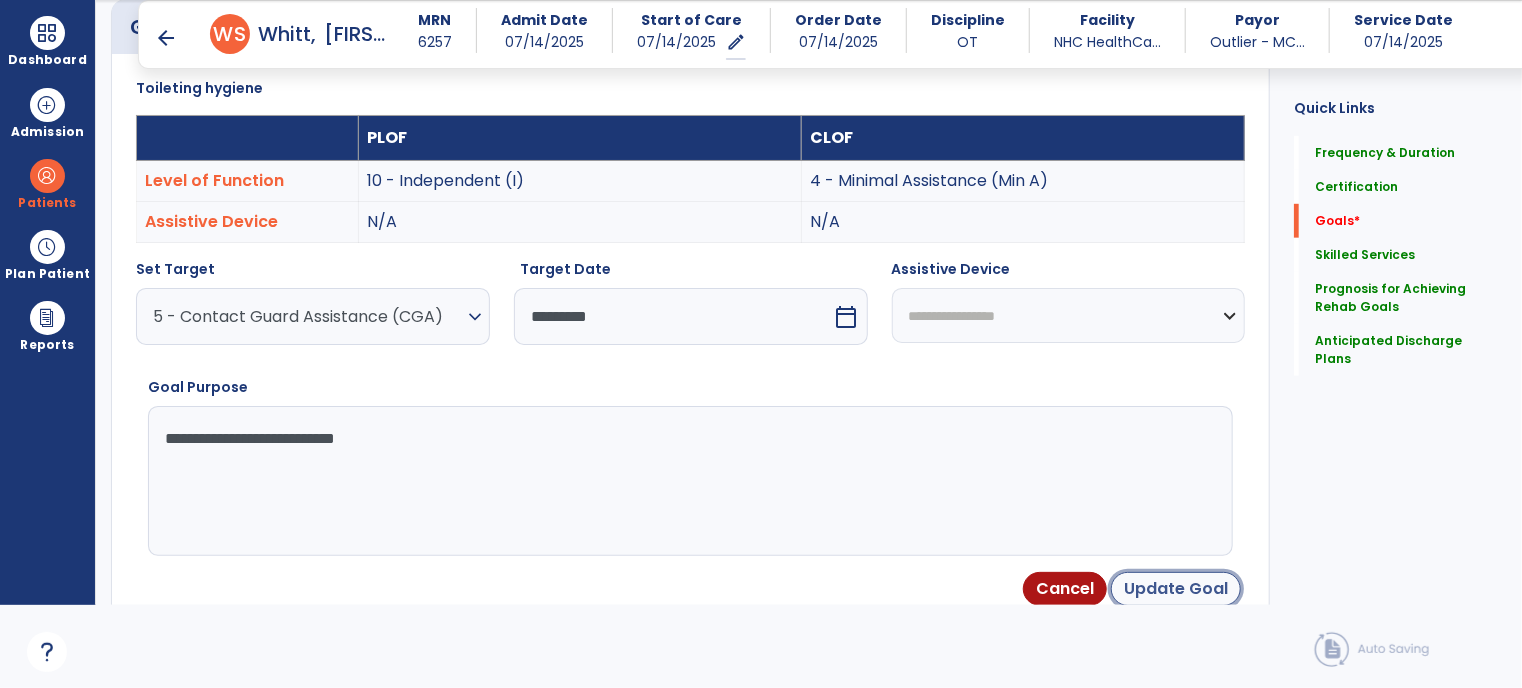 click on "Update Goal" at bounding box center [1176, 589] 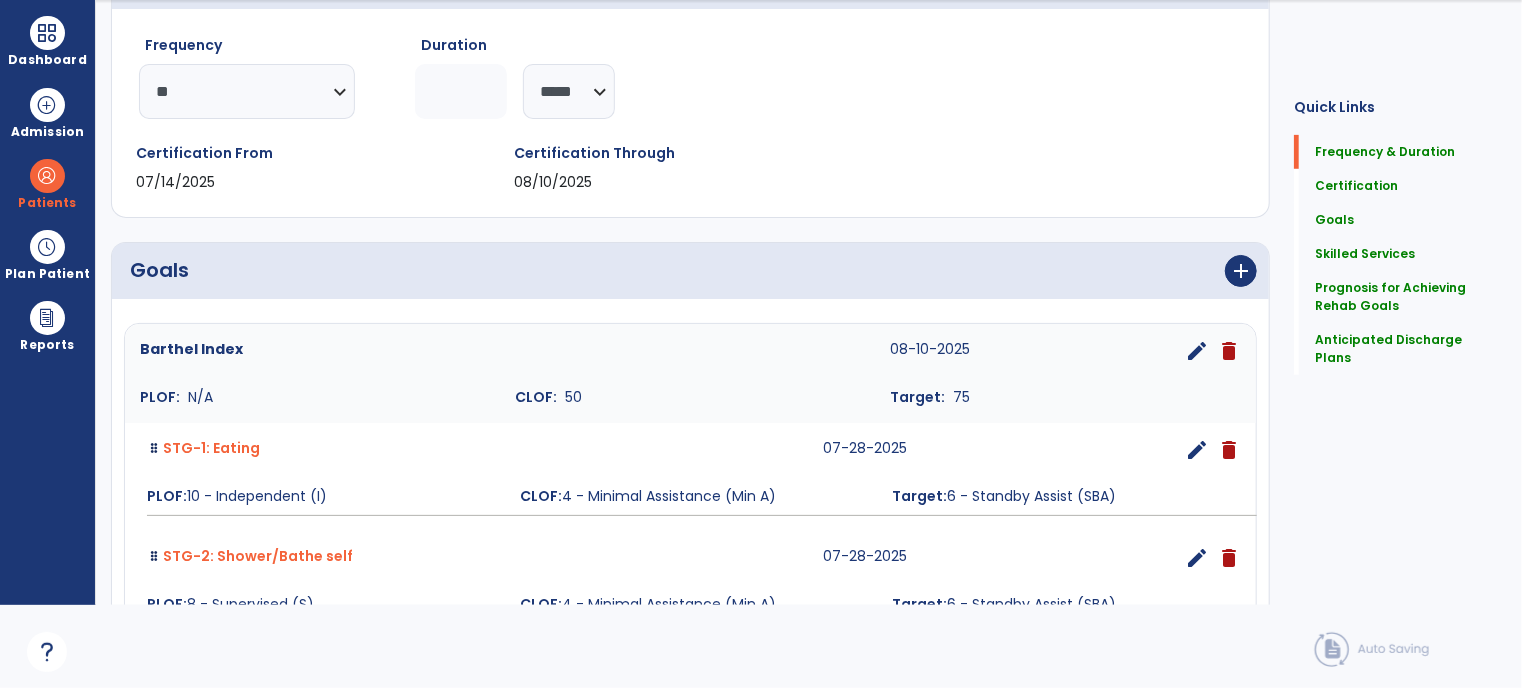 scroll, scrollTop: 0, scrollLeft: 0, axis: both 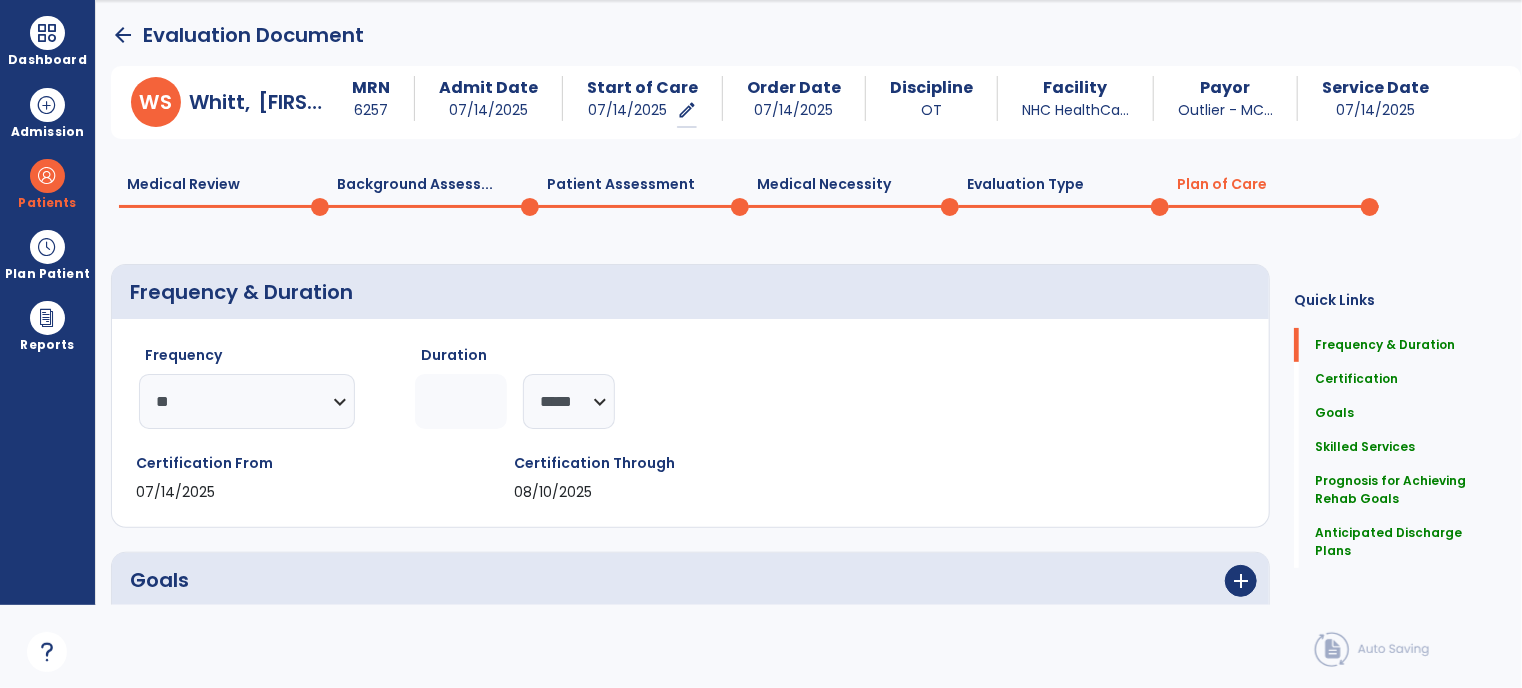 click on "Patient Assessment  0" 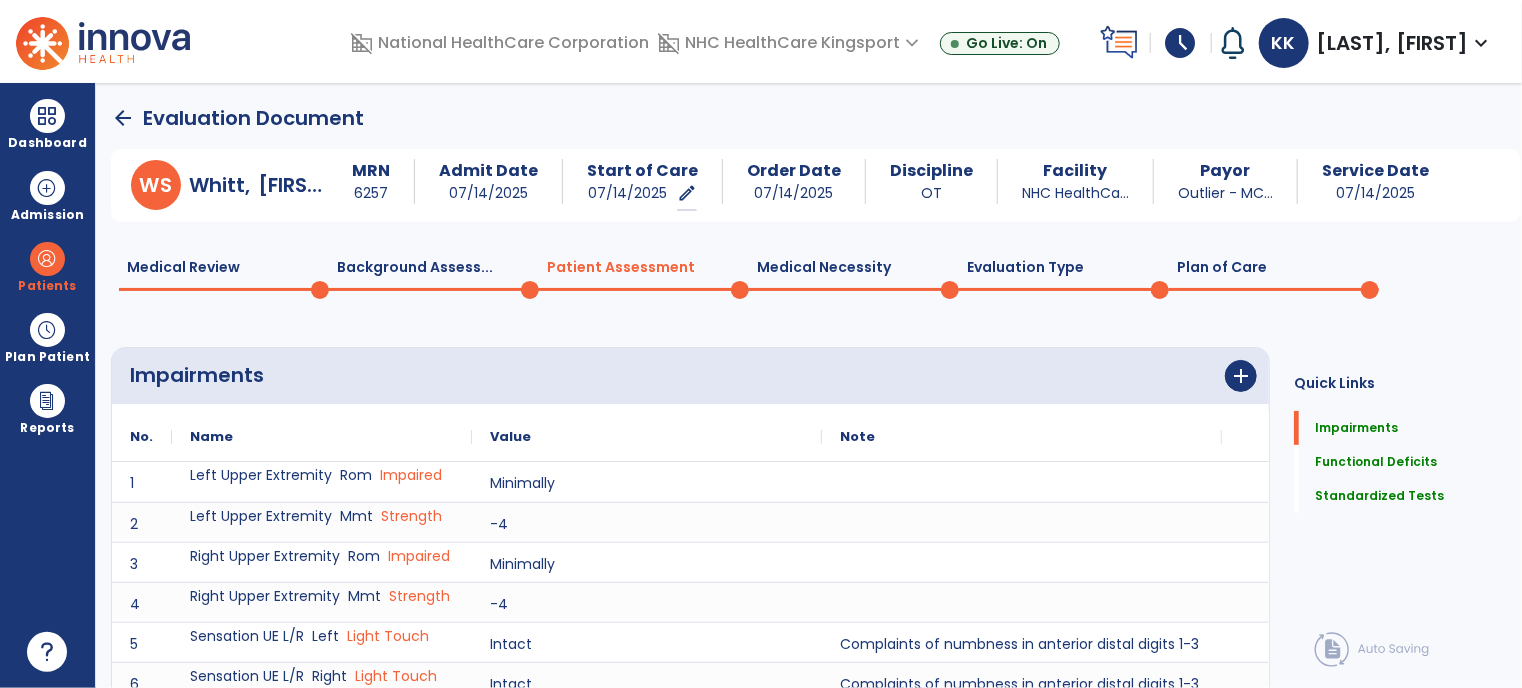 scroll, scrollTop: 0, scrollLeft: 0, axis: both 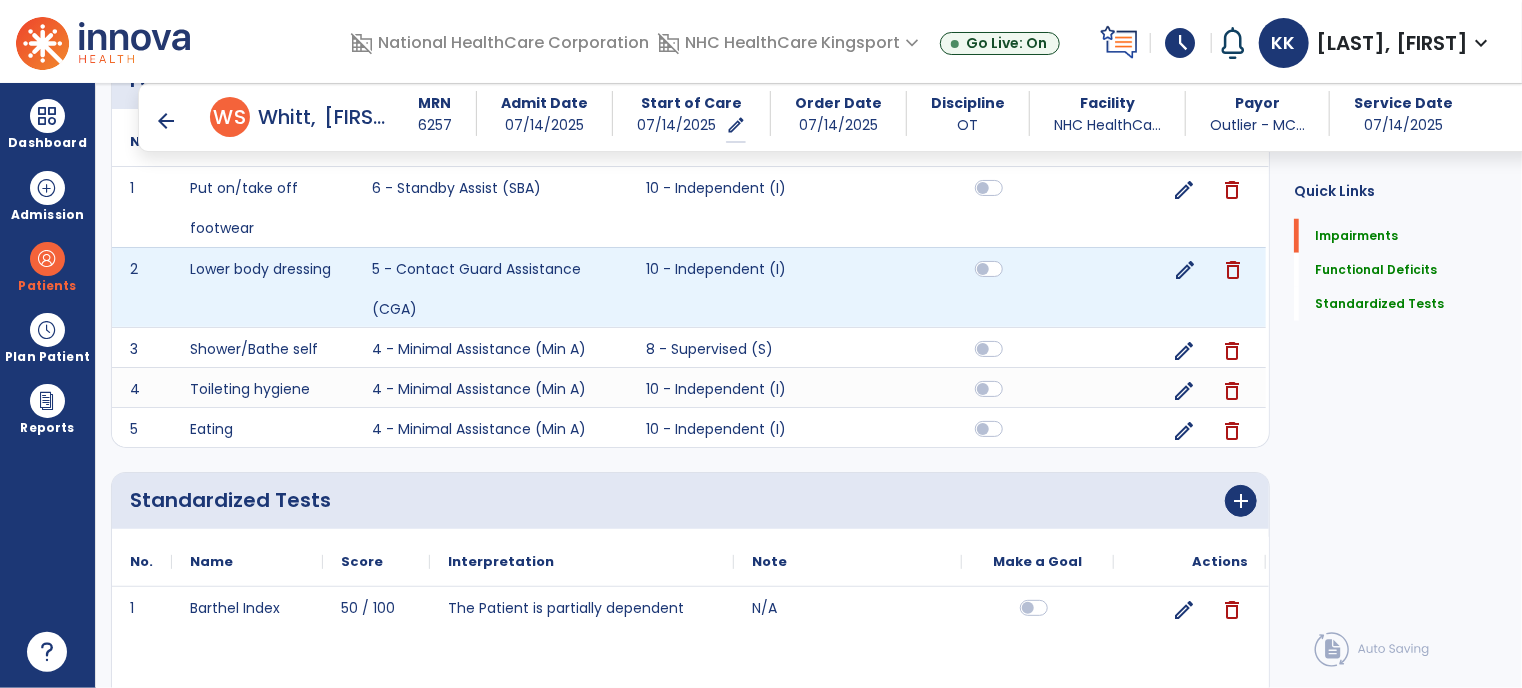click on "edit" 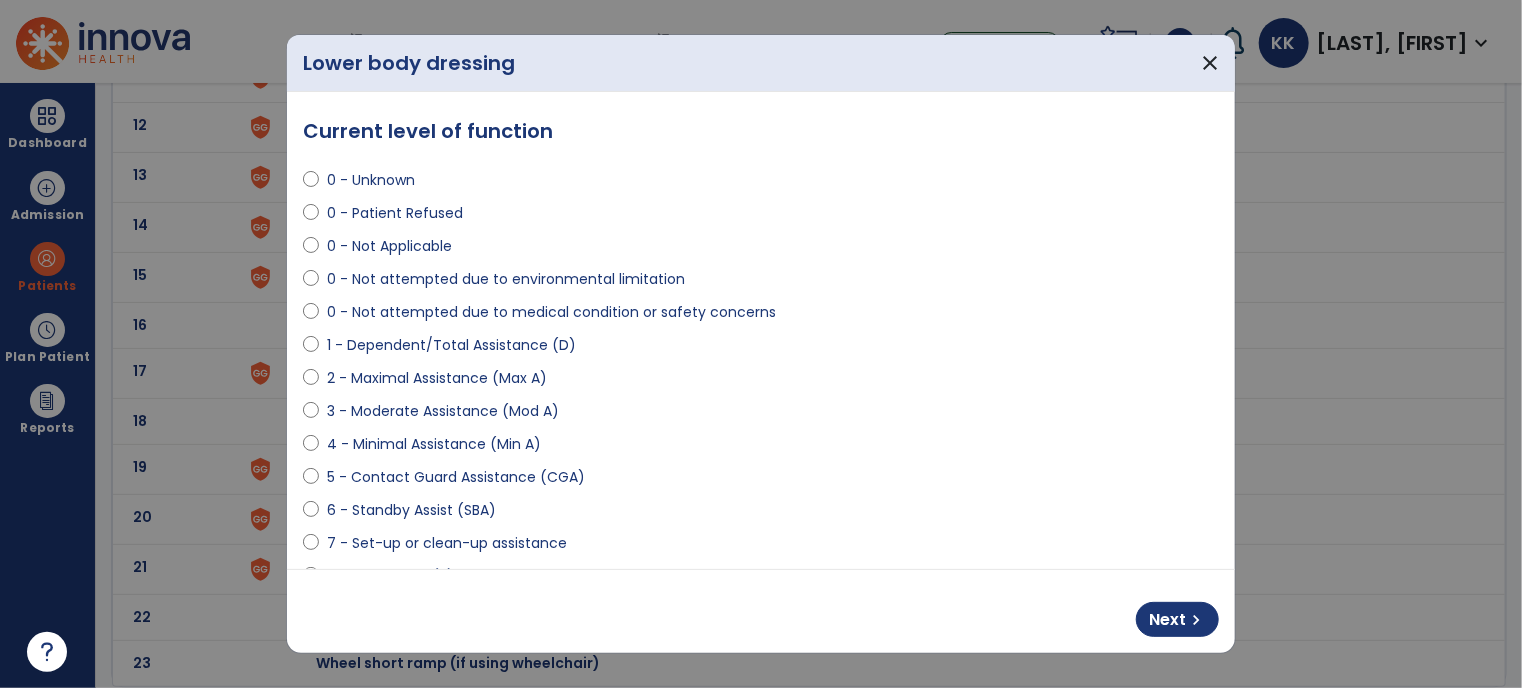 scroll, scrollTop: 0, scrollLeft: 0, axis: both 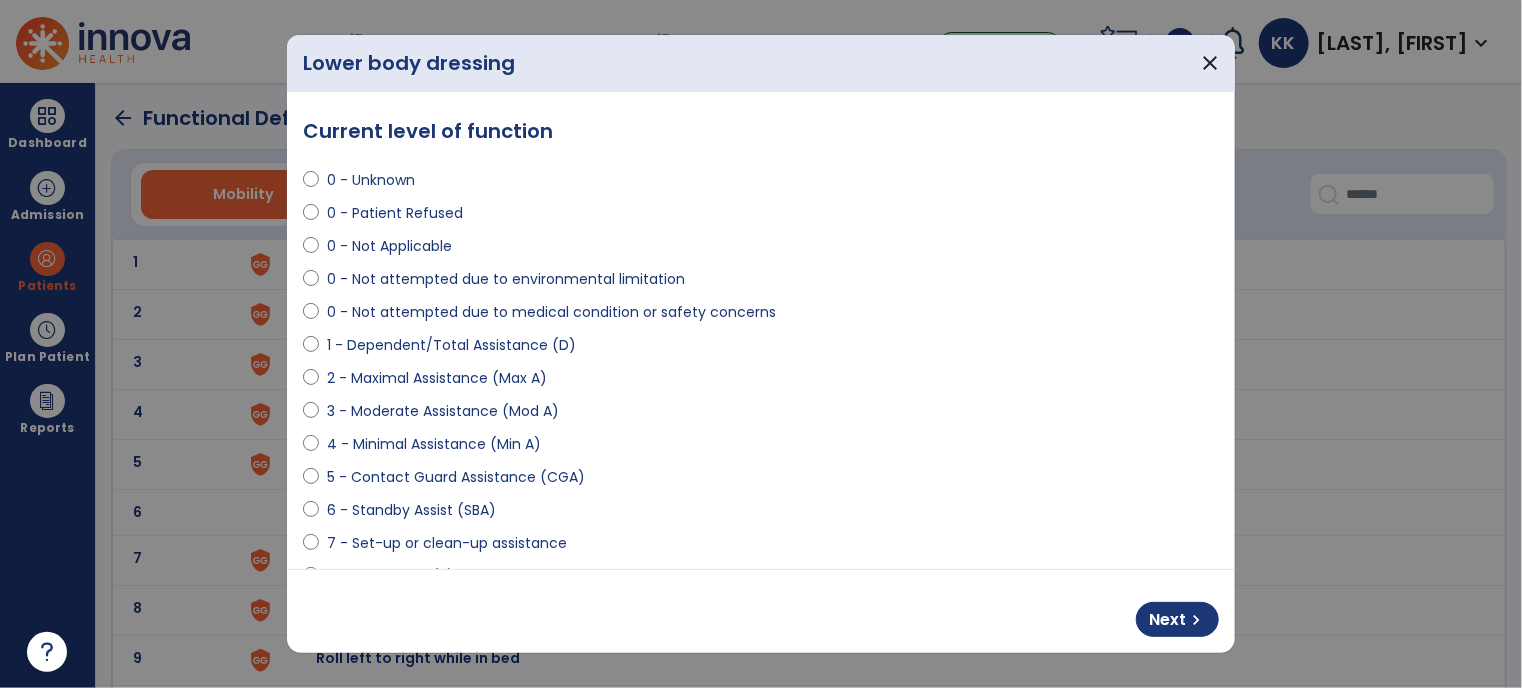click on "4 - Minimal Assistance (Min A)" at bounding box center [434, 444] 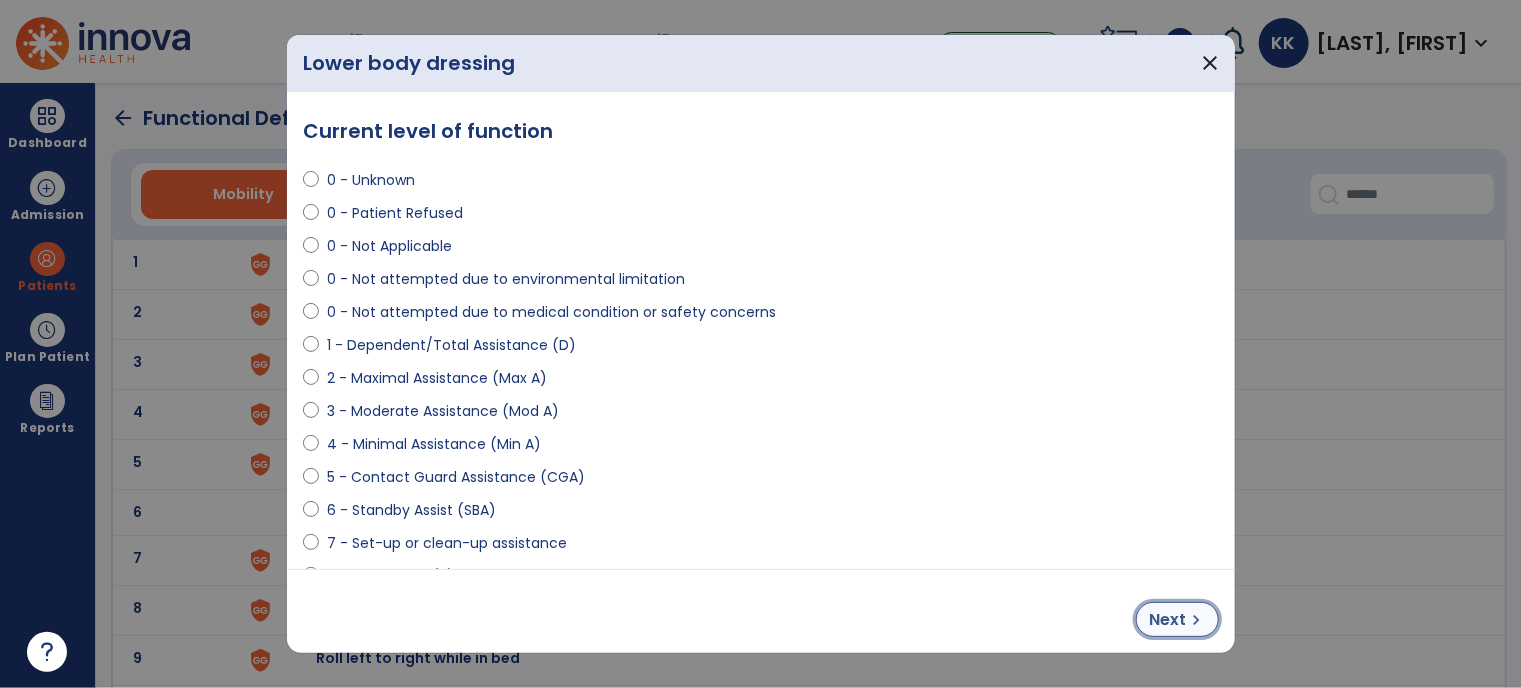 click on "Next  chevron_right" at bounding box center (1177, 619) 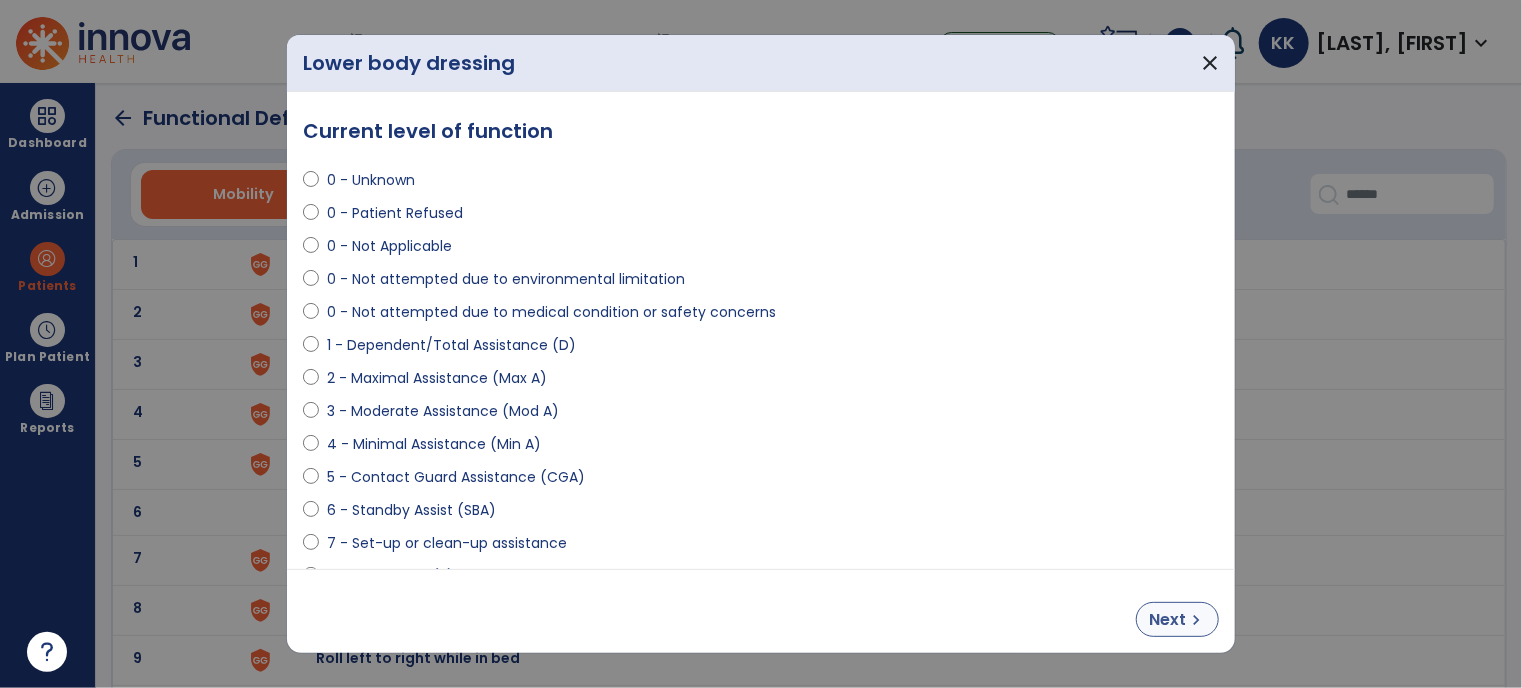 select on "**********" 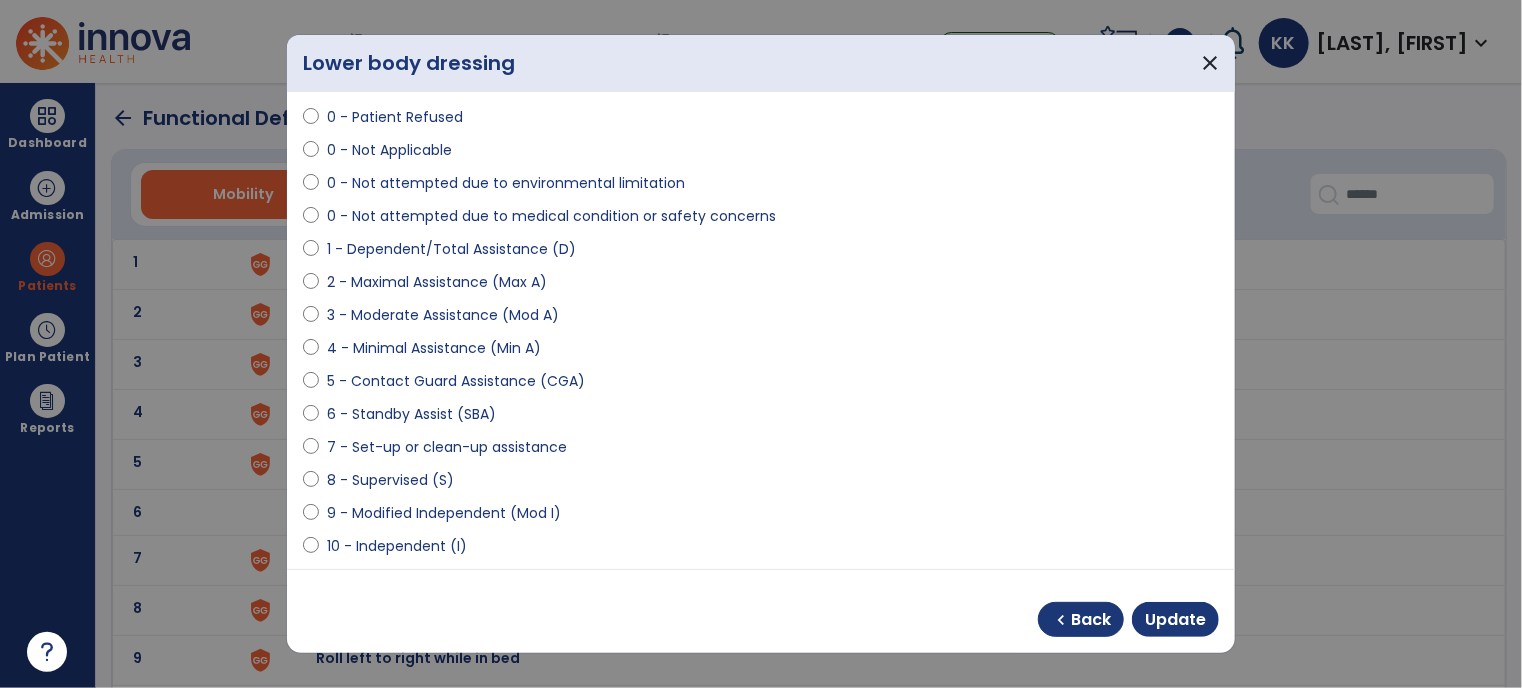 scroll, scrollTop: 115, scrollLeft: 0, axis: vertical 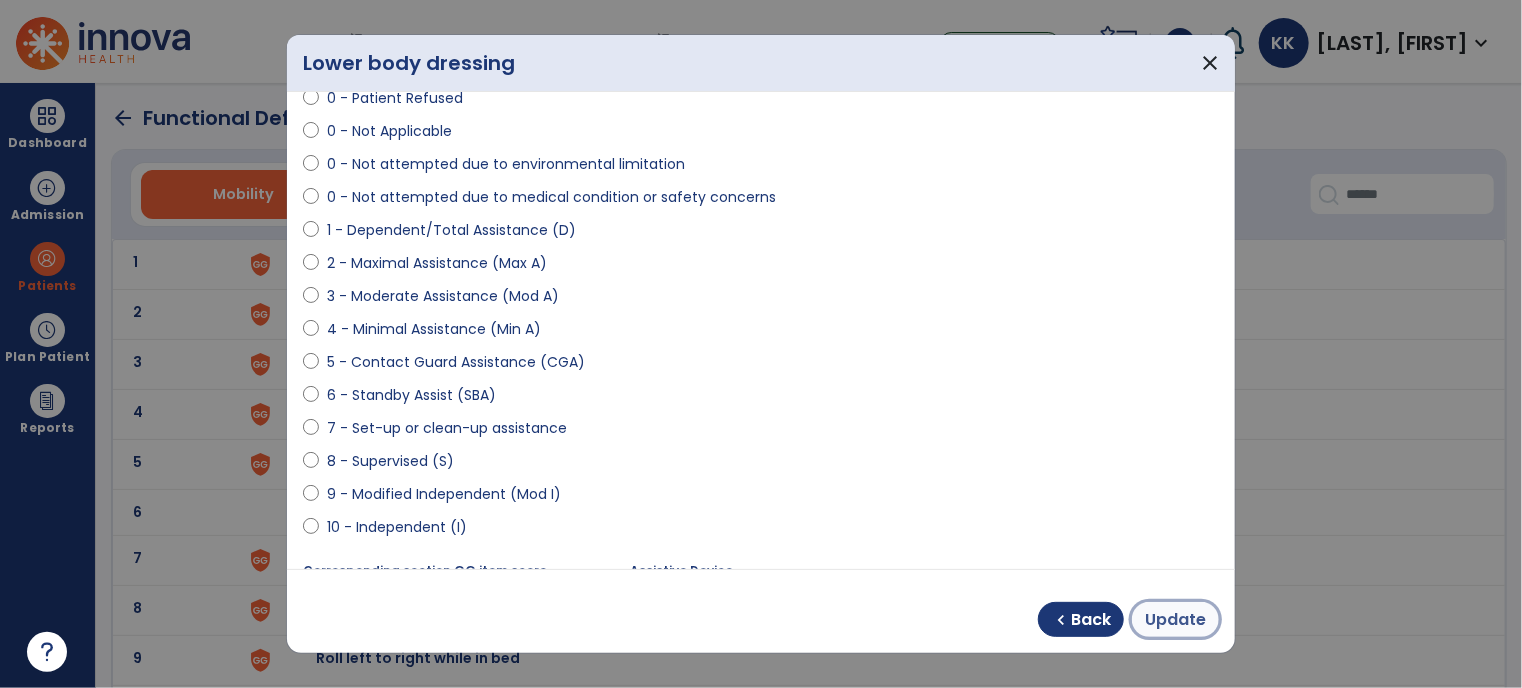 click on "Update" at bounding box center [1175, 620] 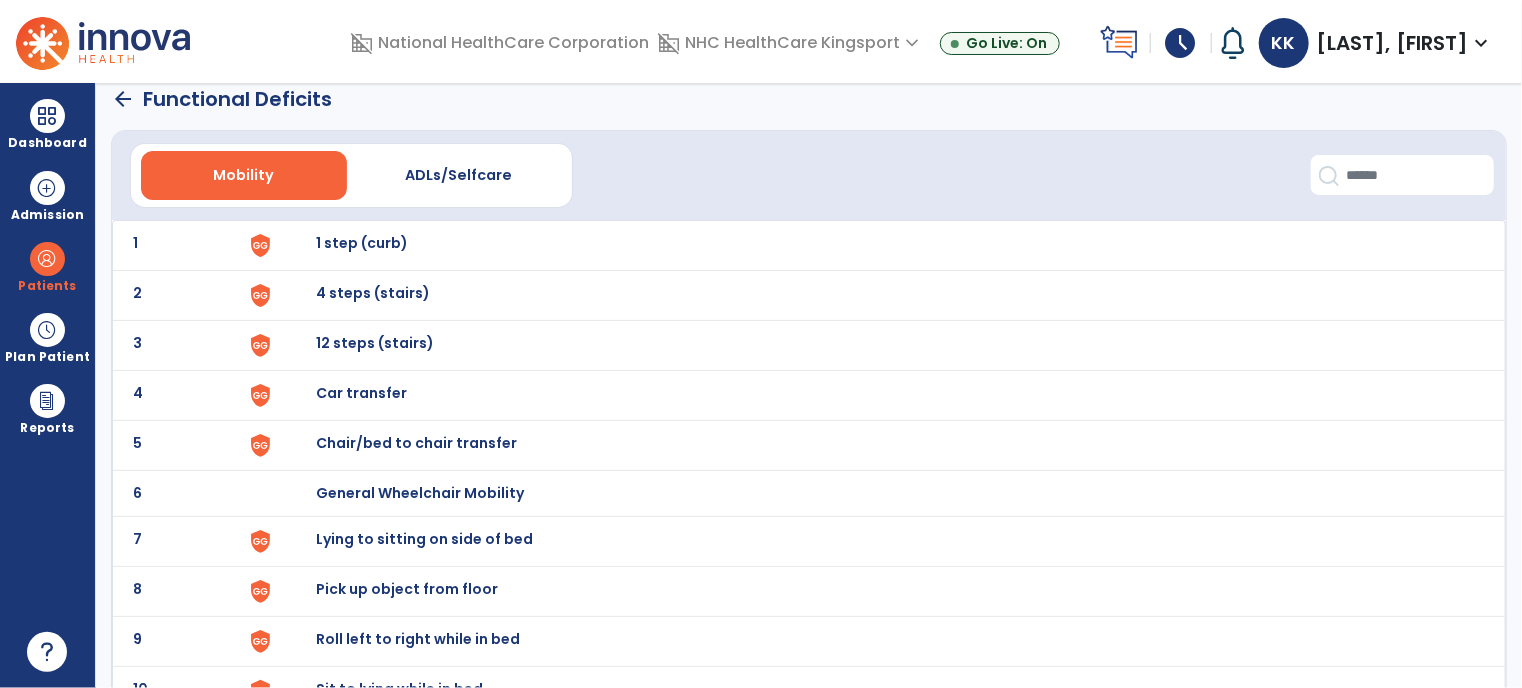 scroll, scrollTop: 0, scrollLeft: 0, axis: both 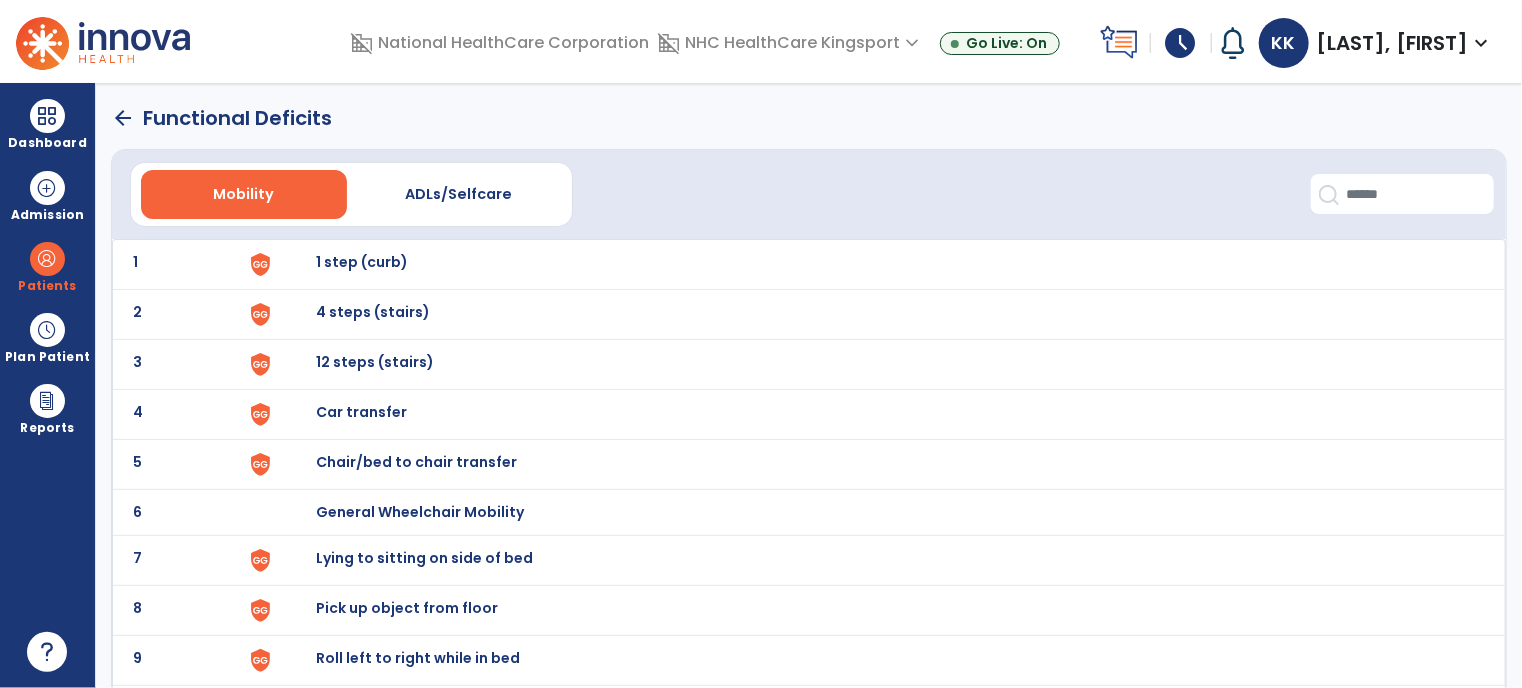 click on "Functional Deficits" 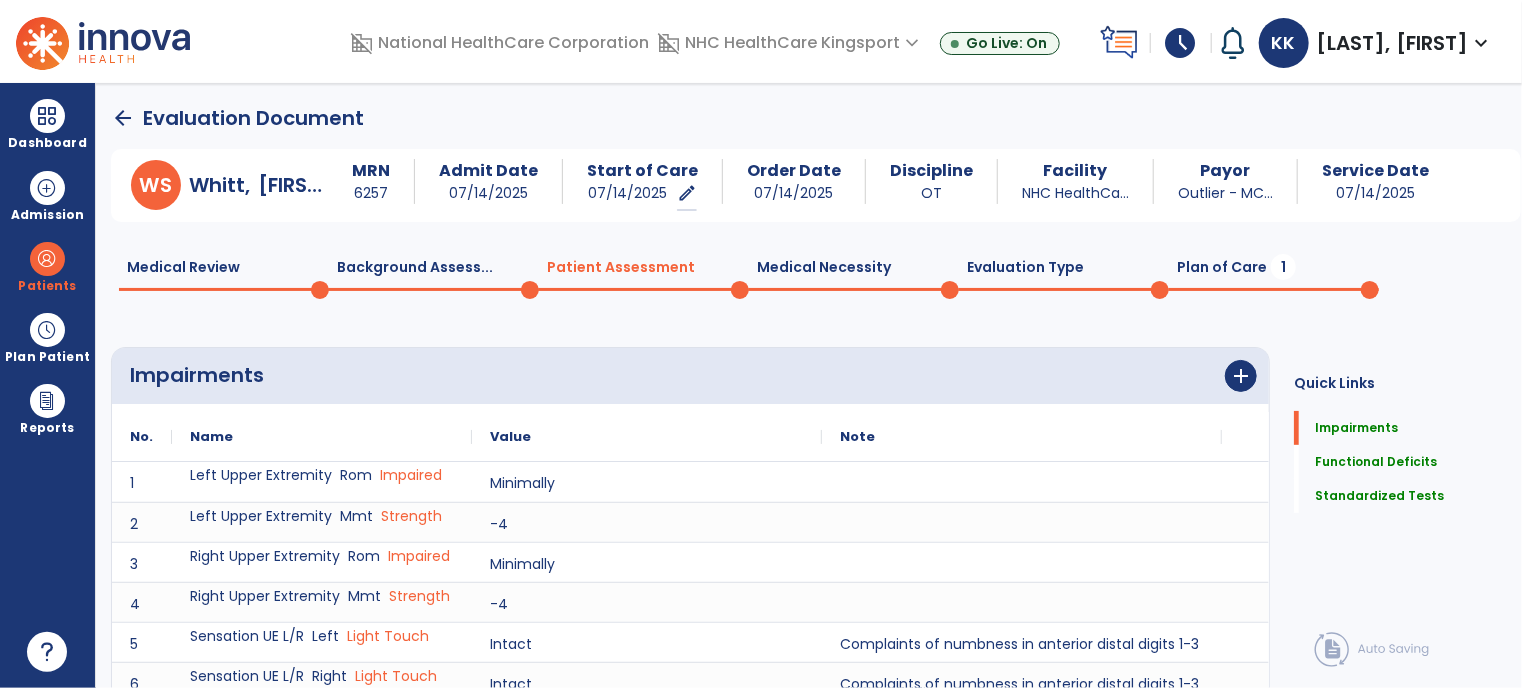 scroll, scrollTop: 20, scrollLeft: 0, axis: vertical 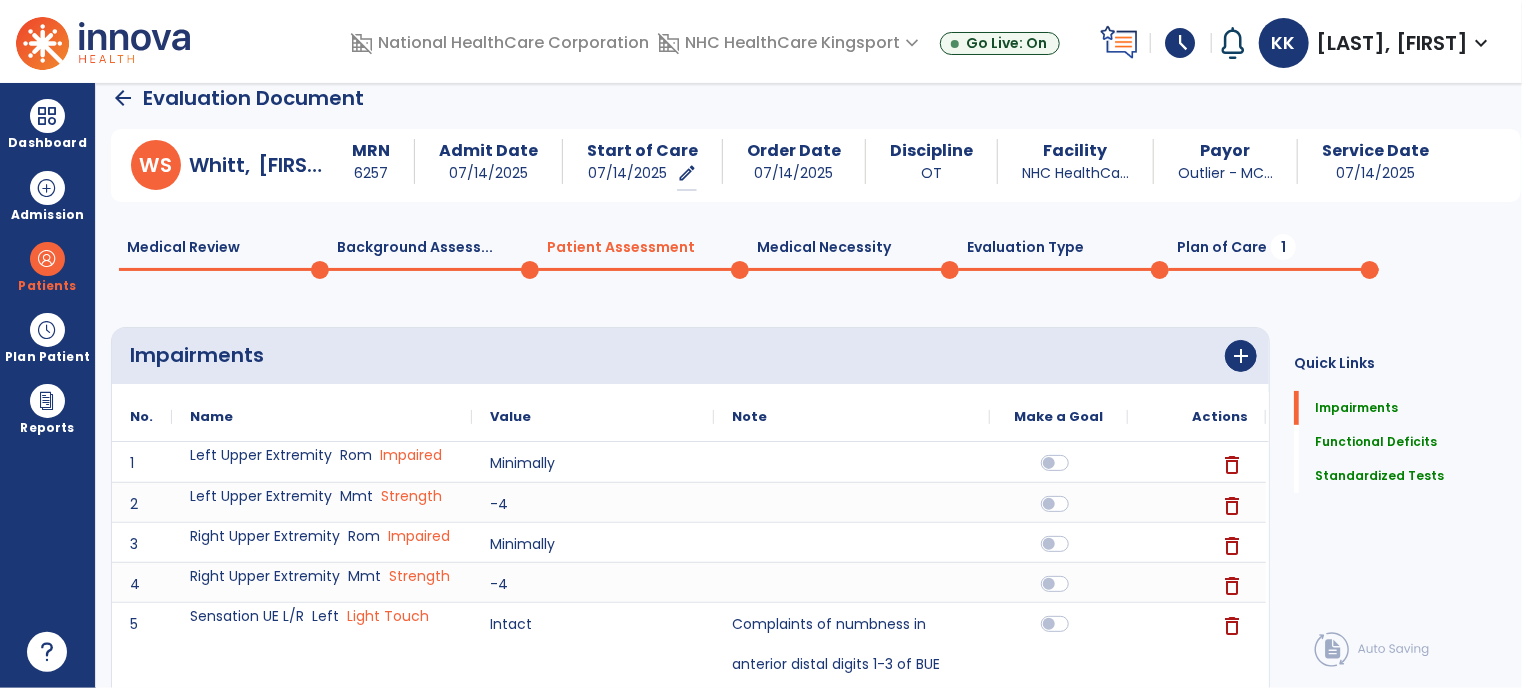click on "Plan of Care  1" 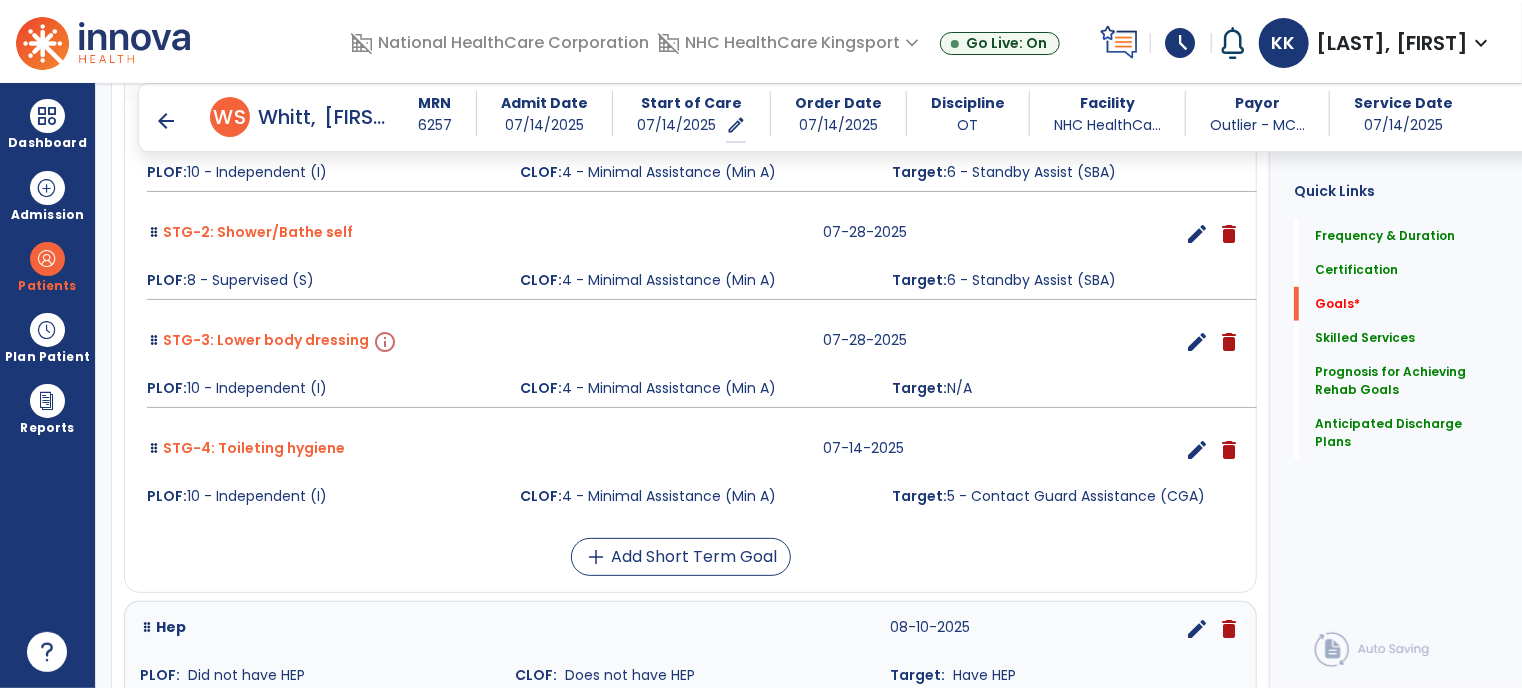 scroll, scrollTop: 703, scrollLeft: 0, axis: vertical 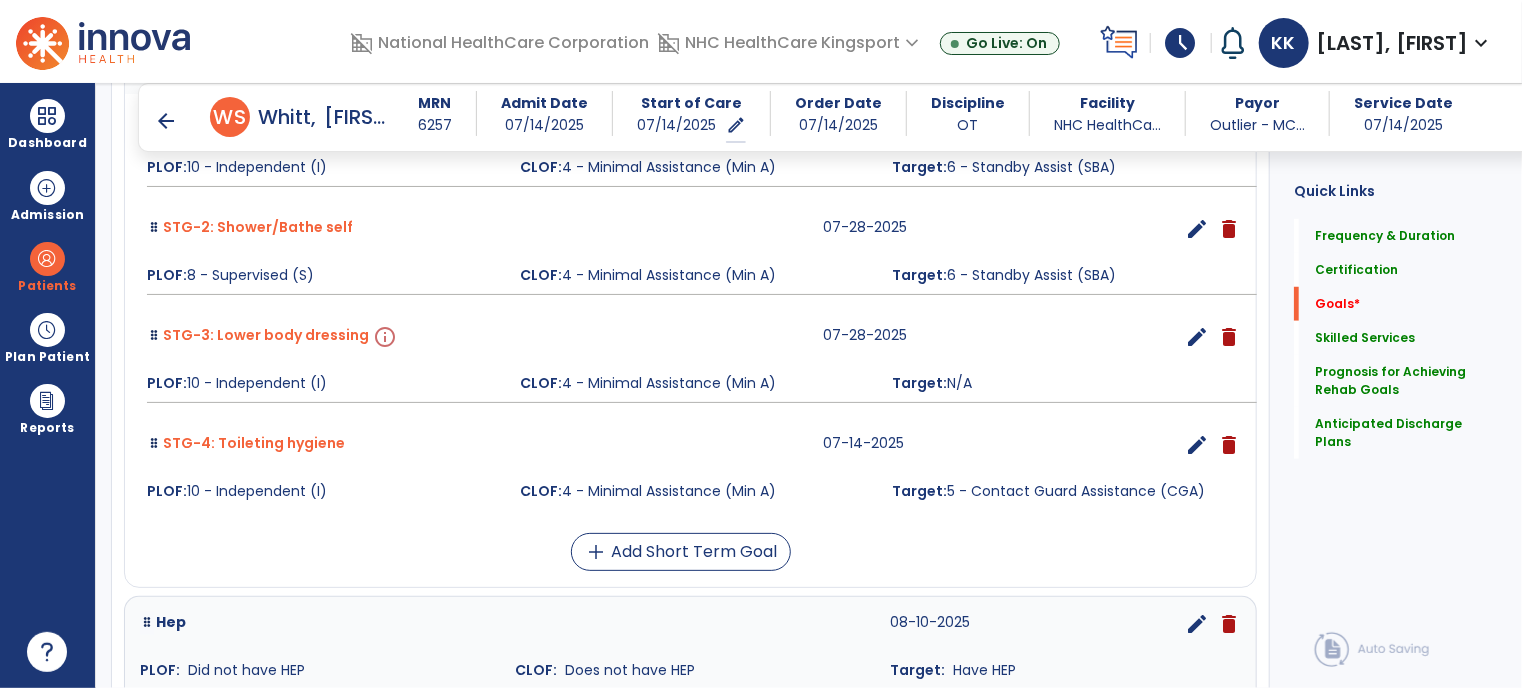 click on "edit" at bounding box center (1197, 337) 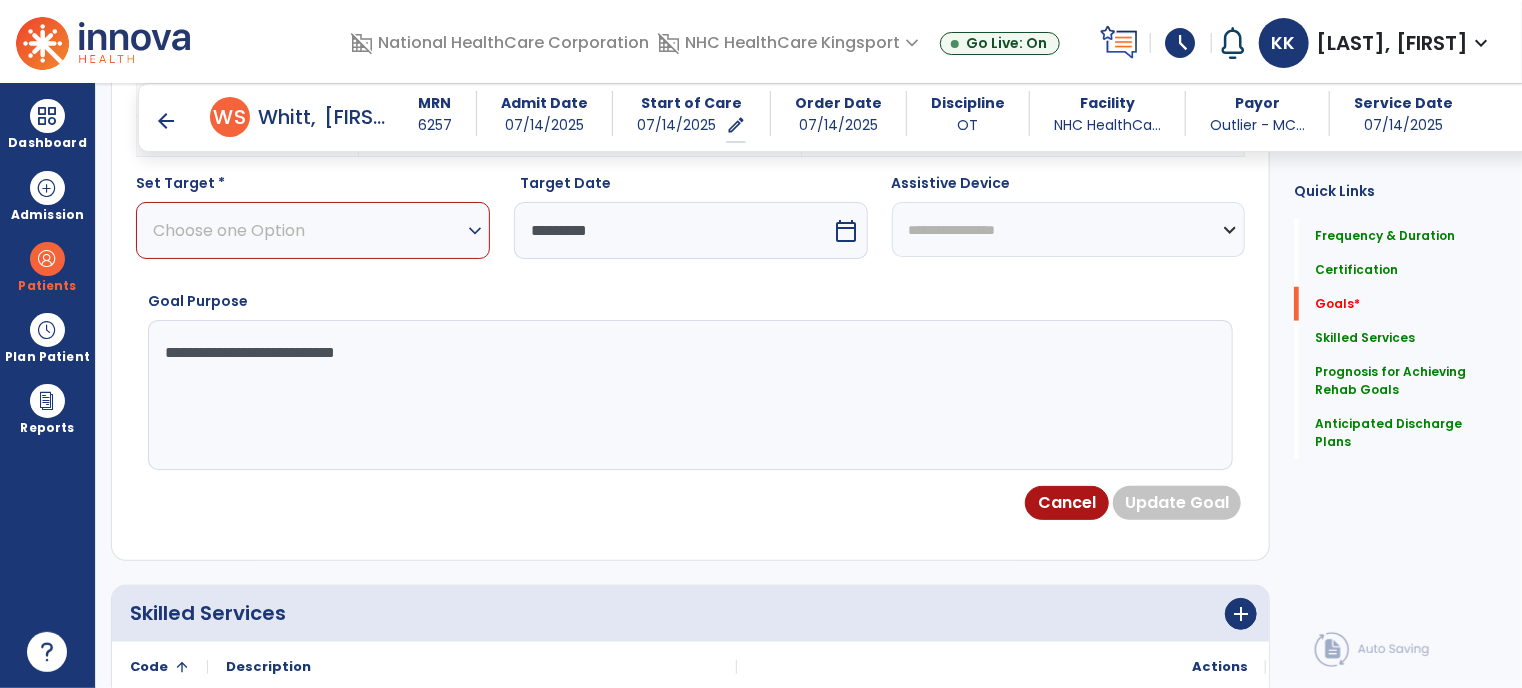 scroll, scrollTop: 75, scrollLeft: 0, axis: vertical 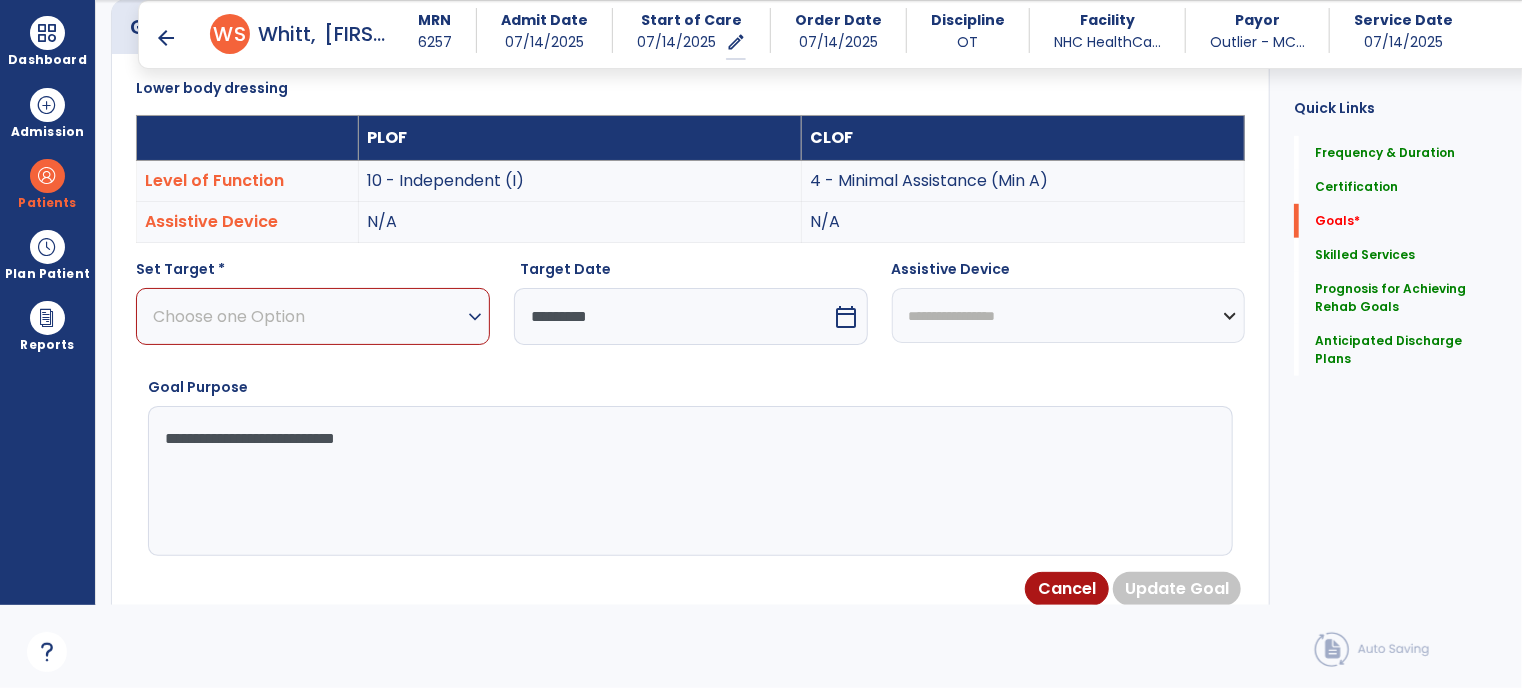 click on "Choose one Option" at bounding box center (308, 316) 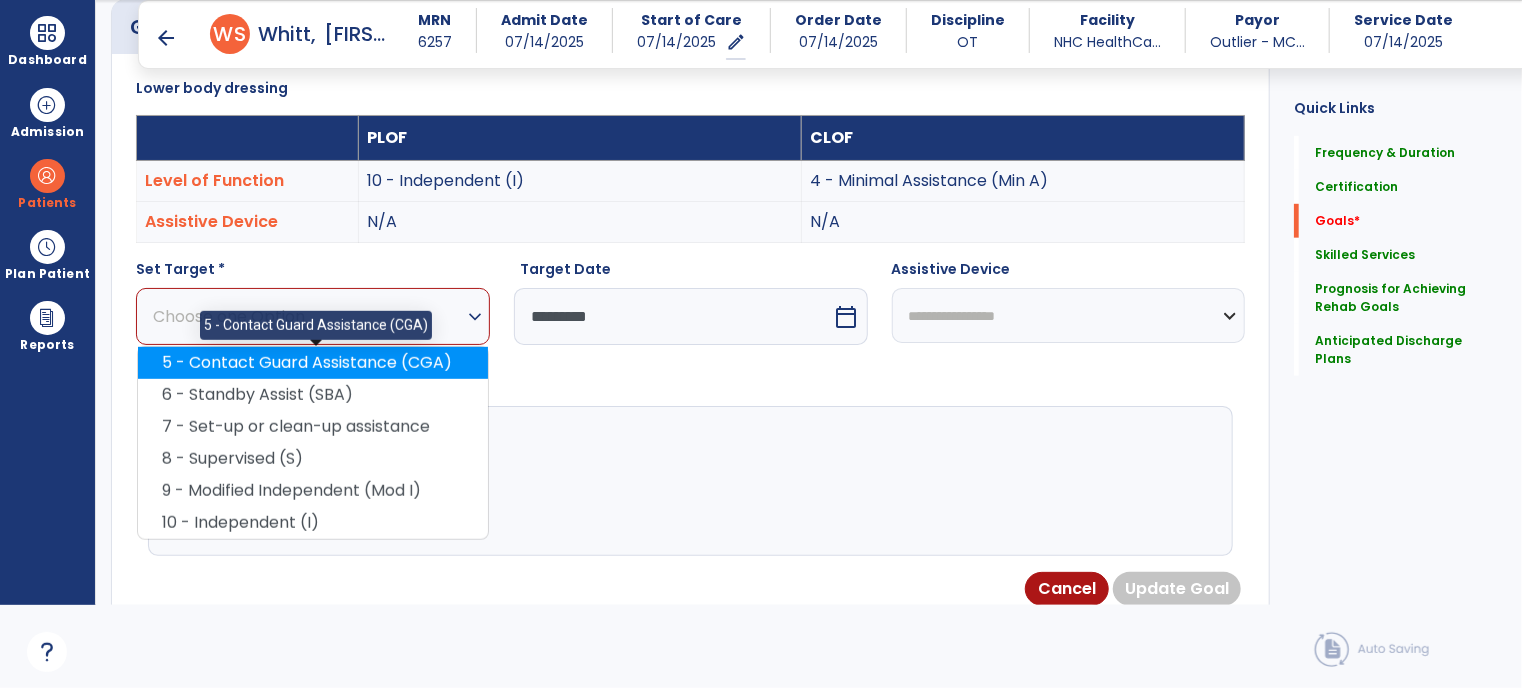 click on "5 - Contact Guard Assistance (CGA)" at bounding box center (313, 363) 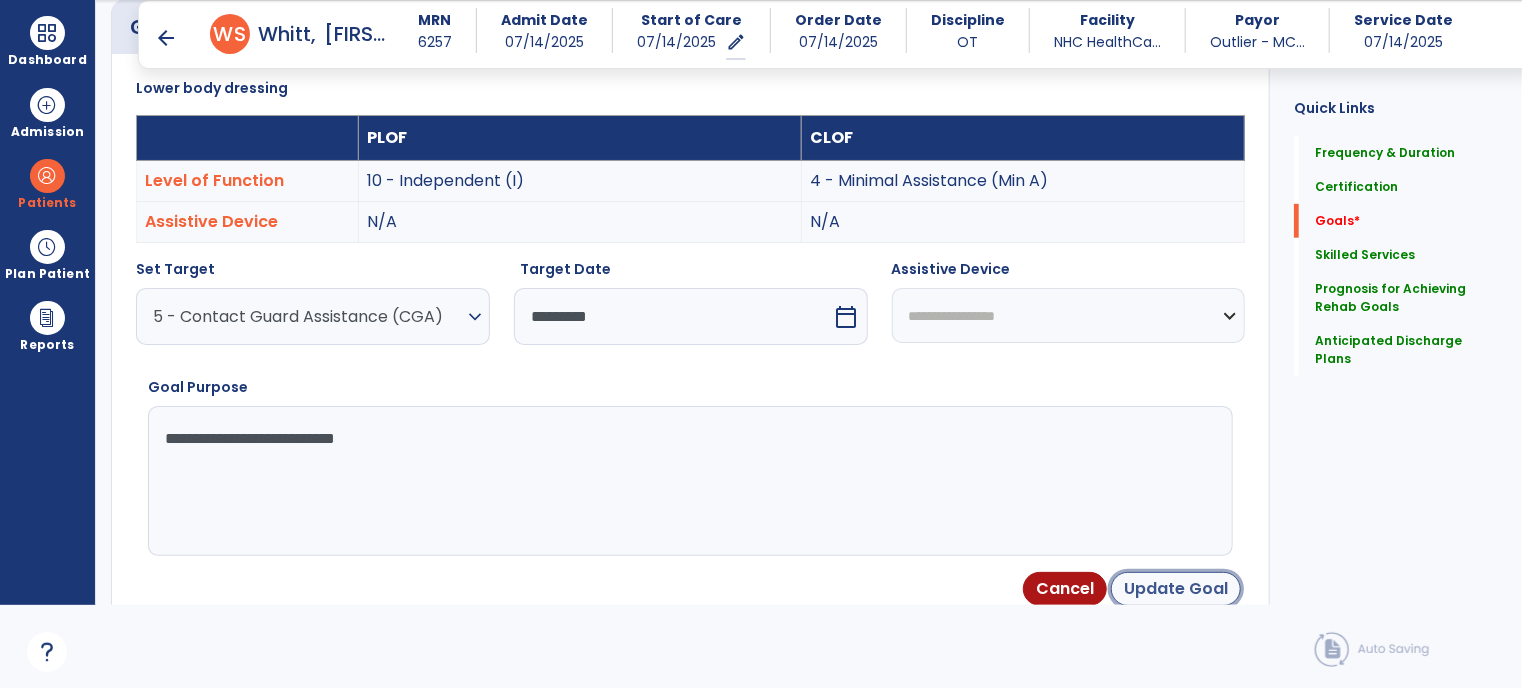click on "Update Goal" at bounding box center [1176, 589] 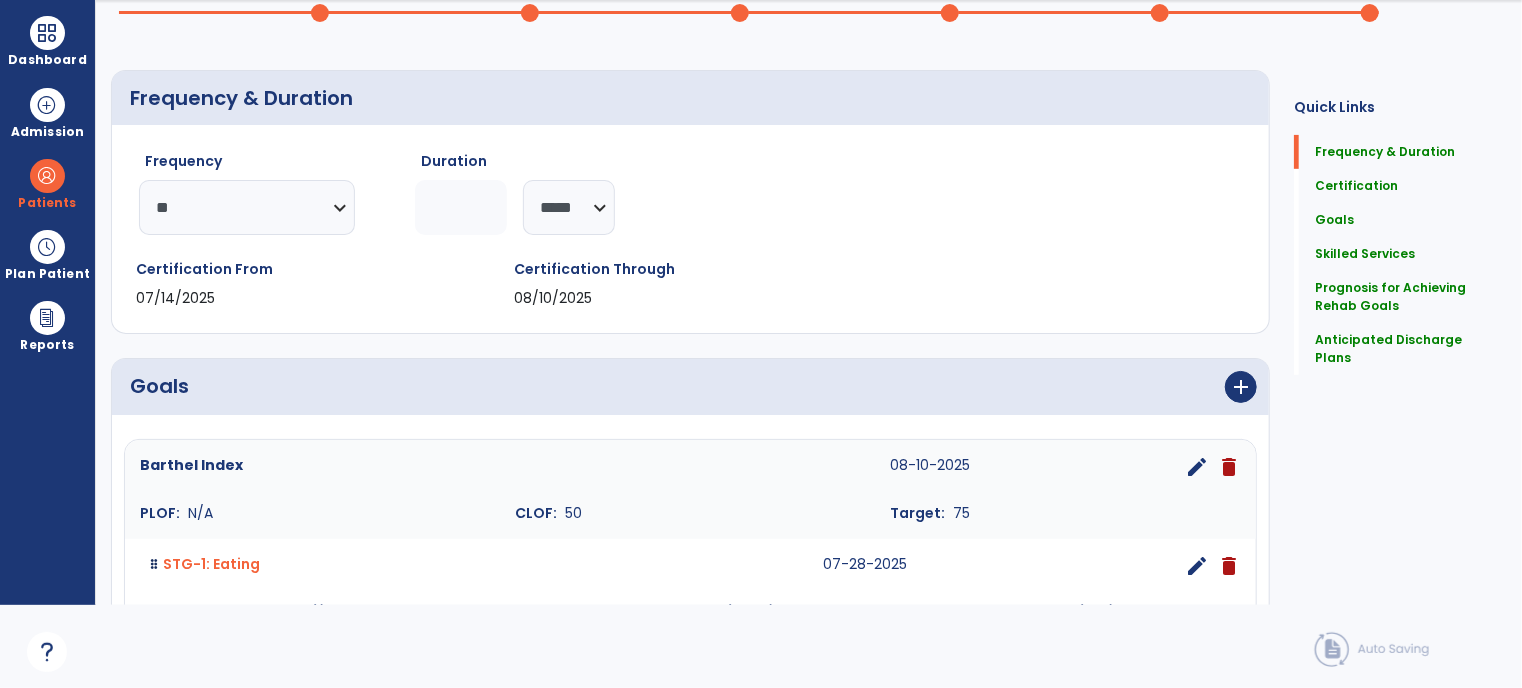 scroll, scrollTop: 0, scrollLeft: 0, axis: both 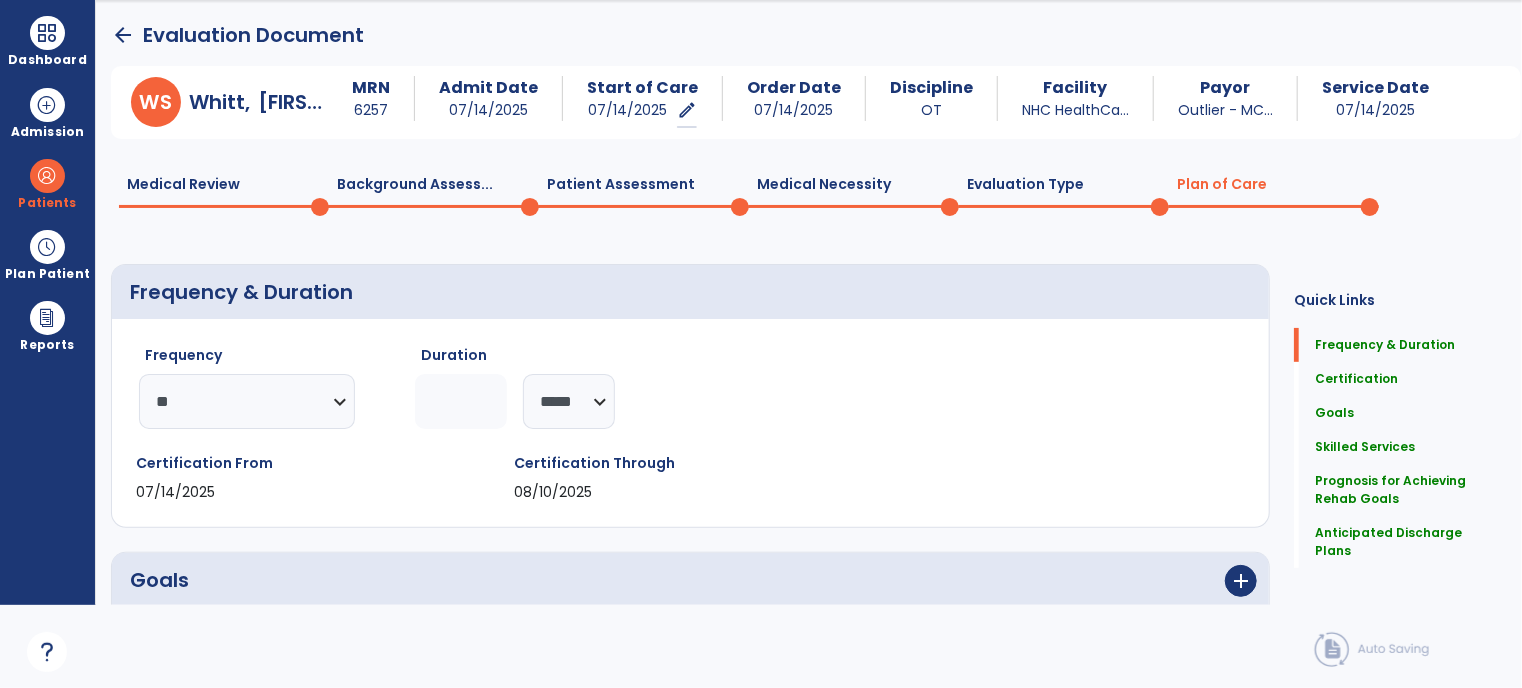 click on "Medical Review  0" 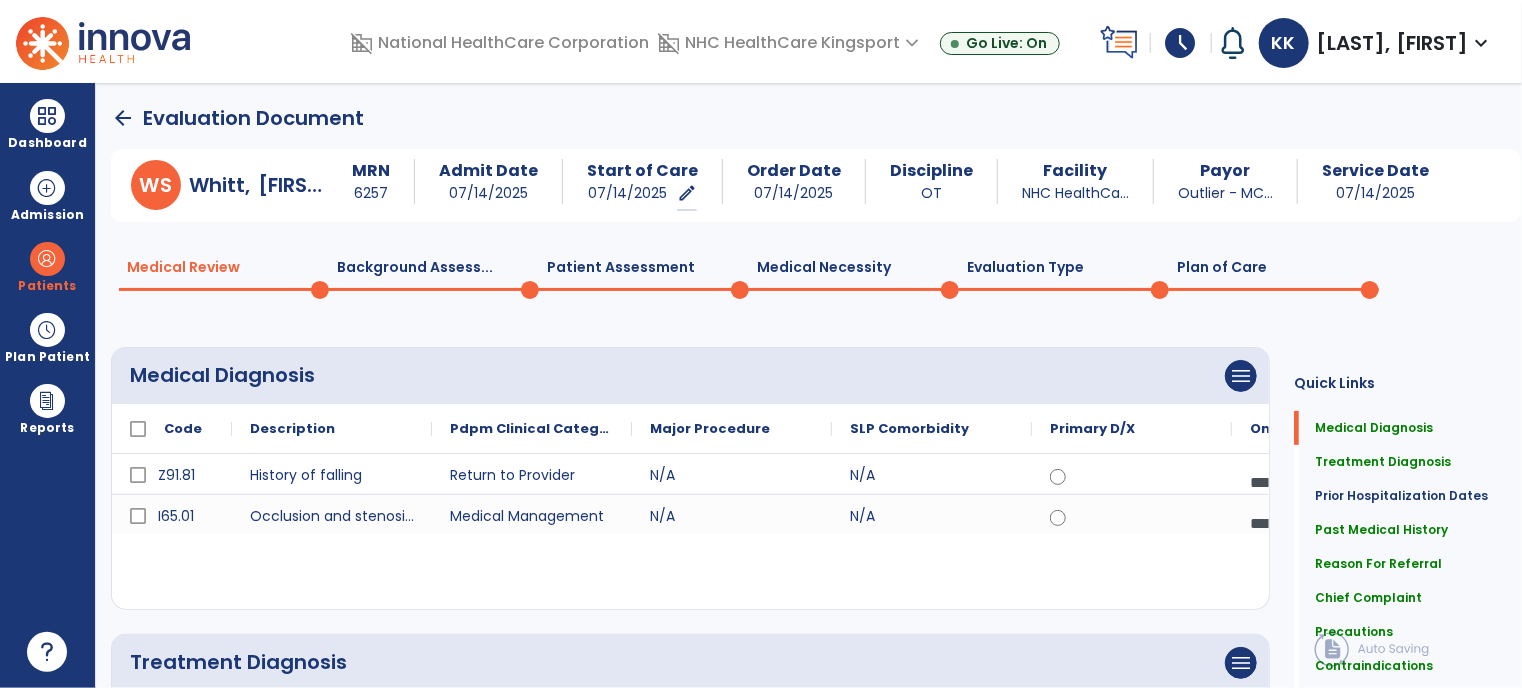 scroll, scrollTop: 0, scrollLeft: 0, axis: both 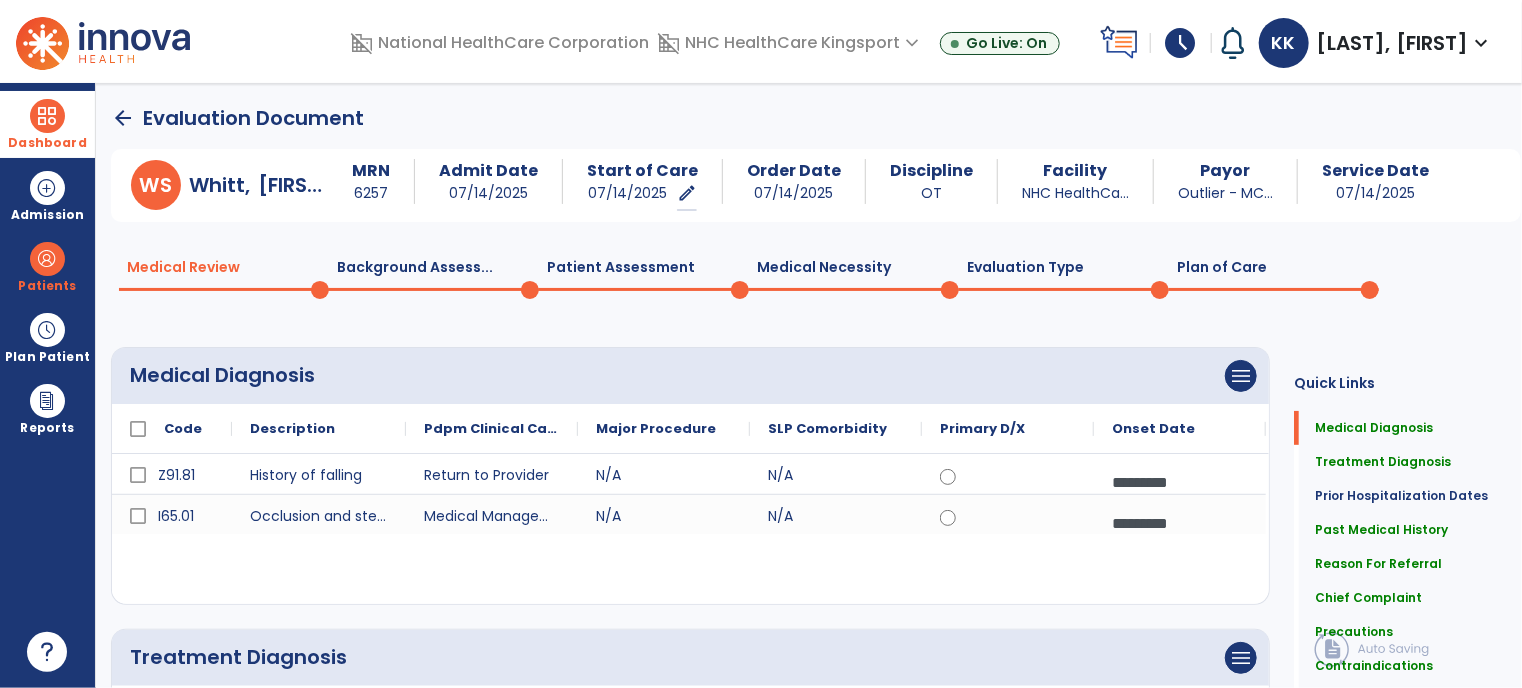 click on "Dashboard" at bounding box center [47, 124] 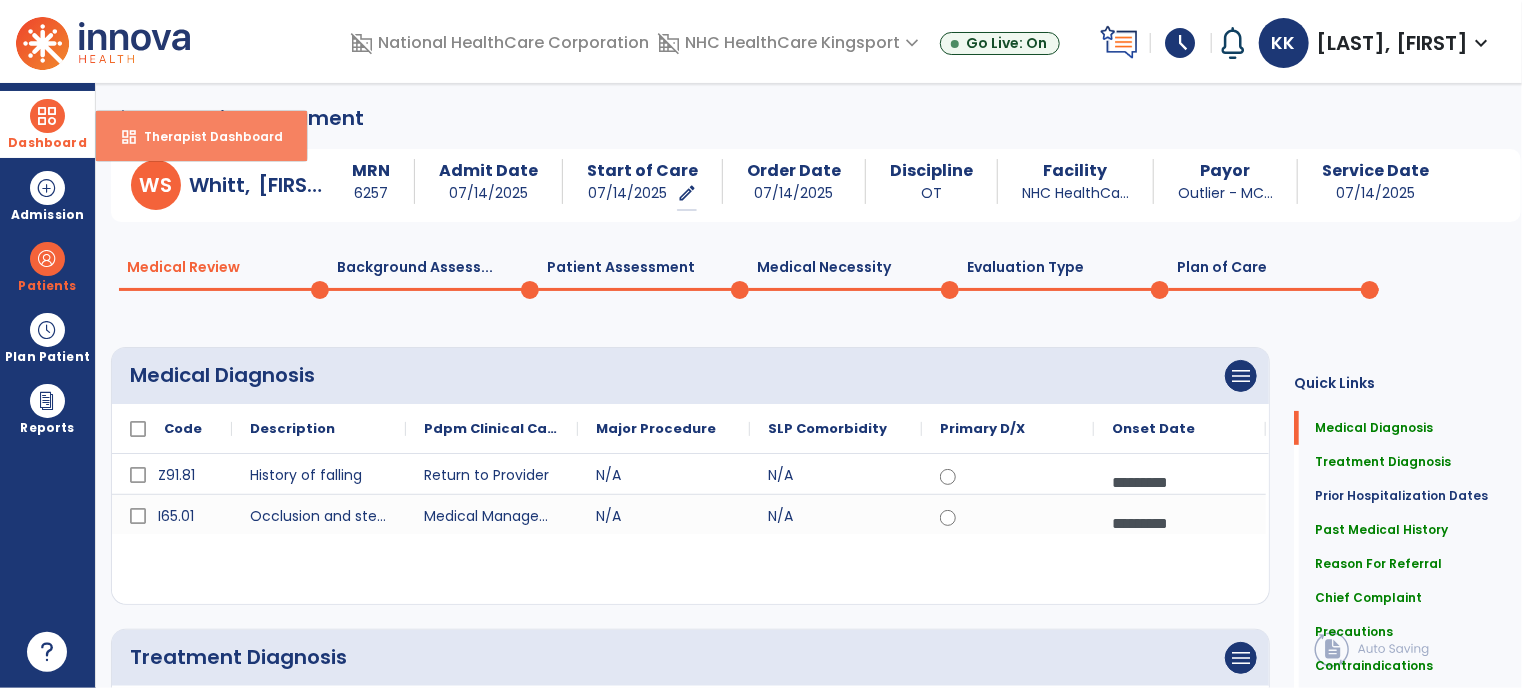 click on "dashboard" at bounding box center (129, 137) 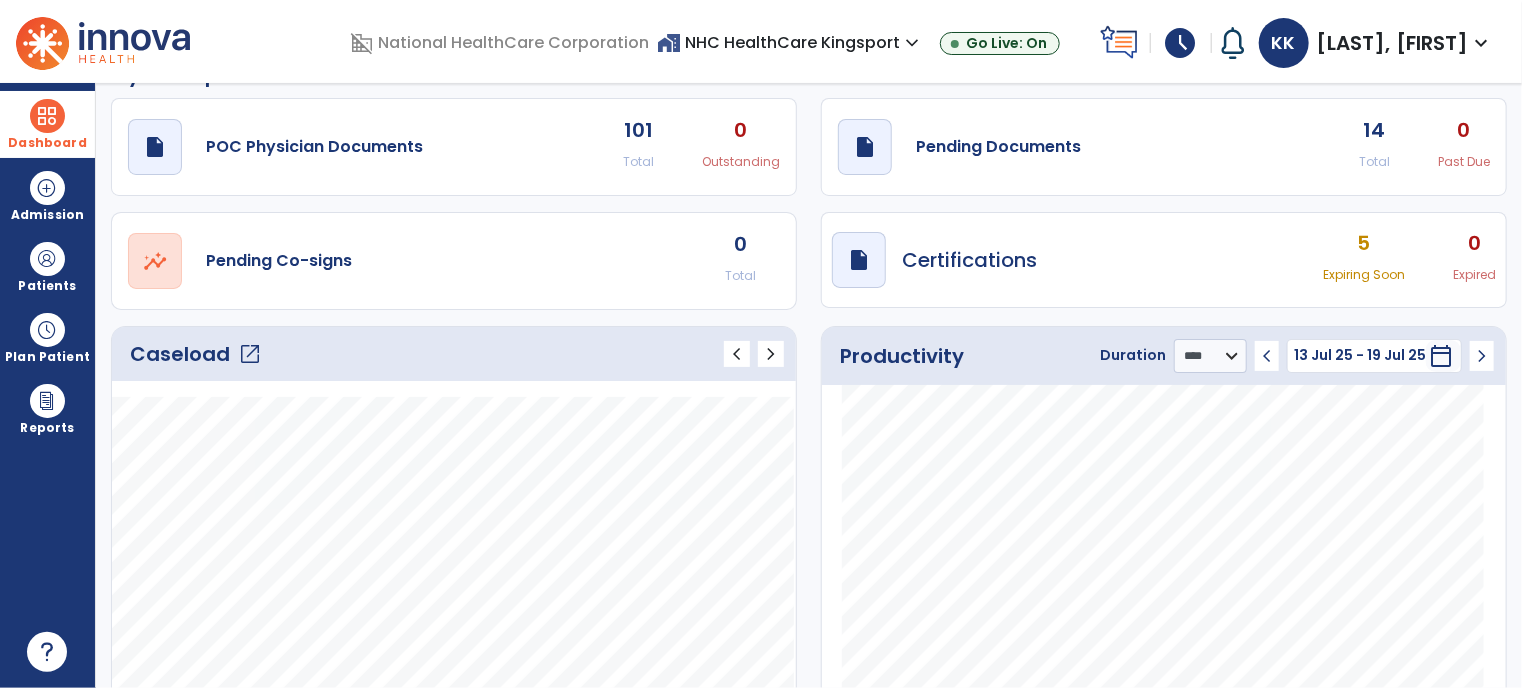 scroll, scrollTop: 19, scrollLeft: 0, axis: vertical 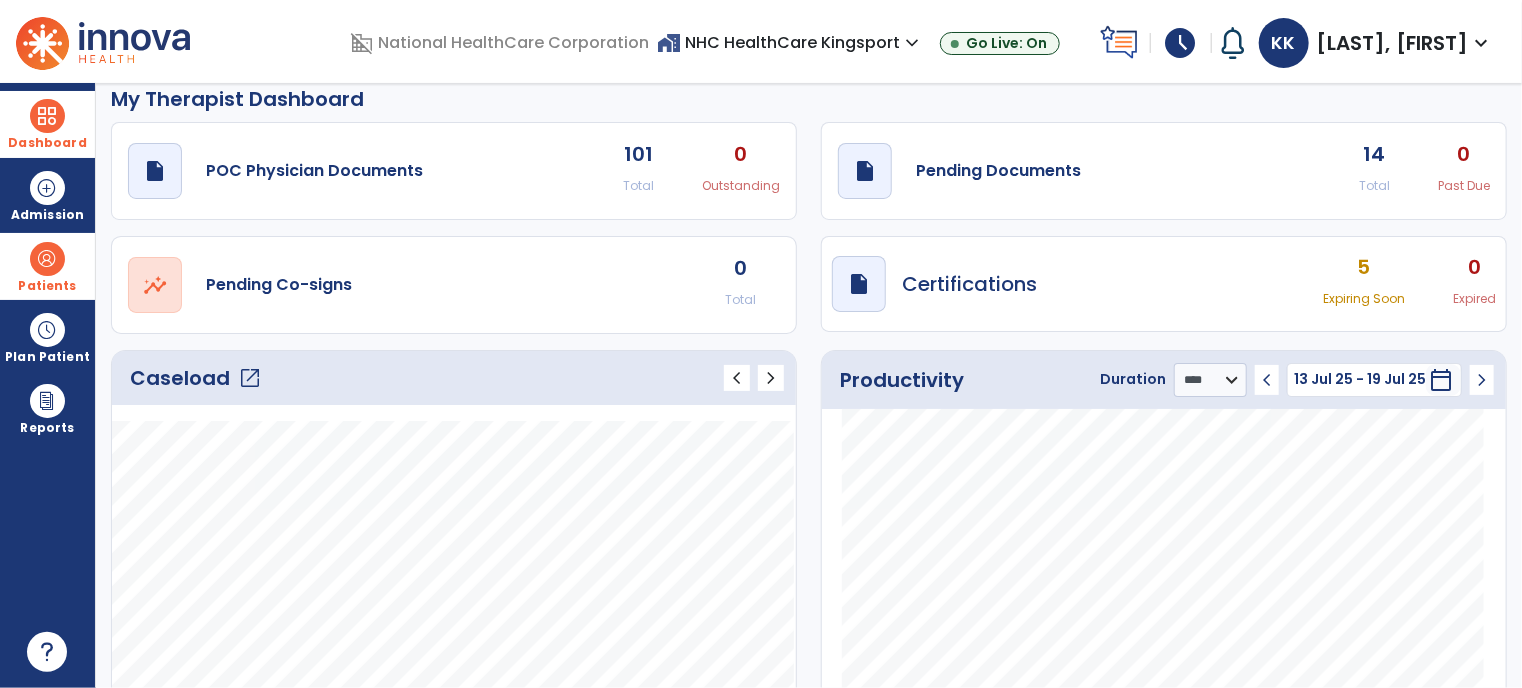 click at bounding box center [47, 259] 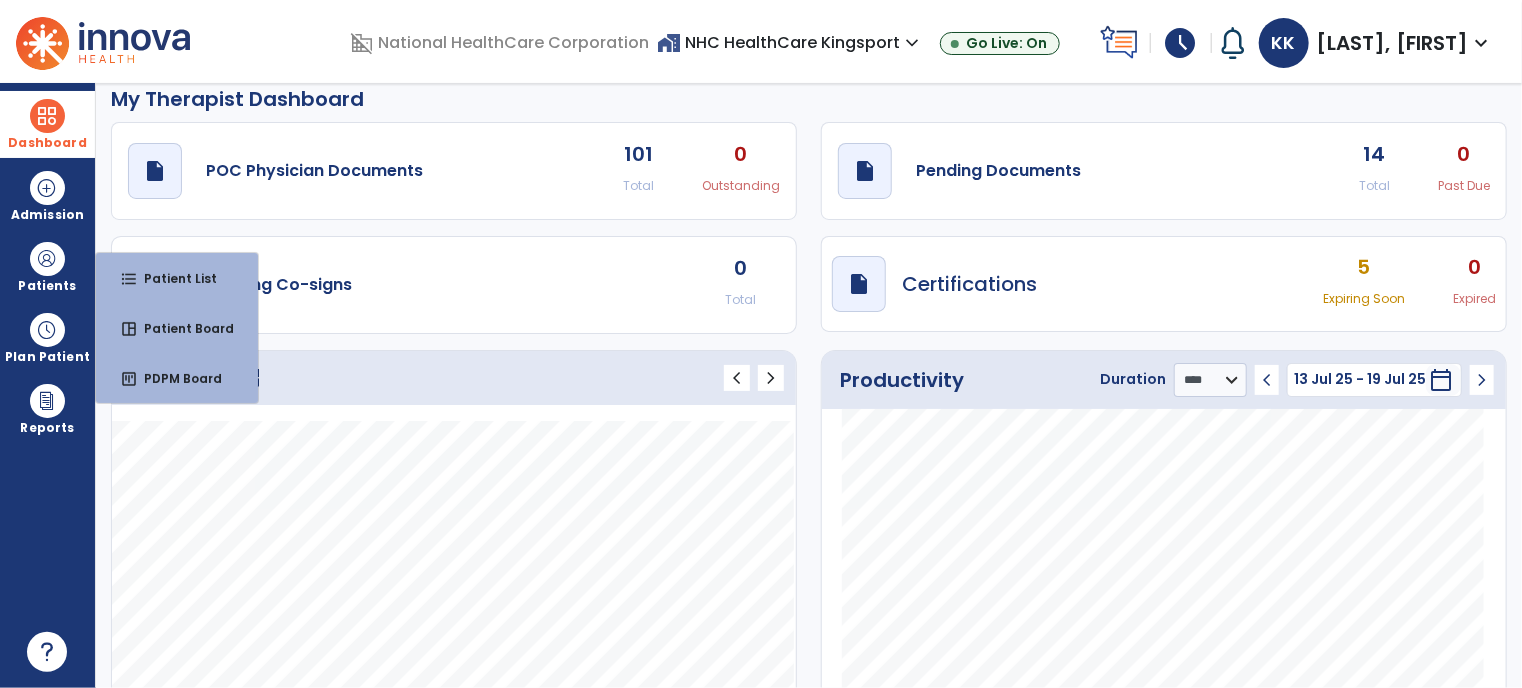click on "open_in_new  Pending Co-signs 0 Total" 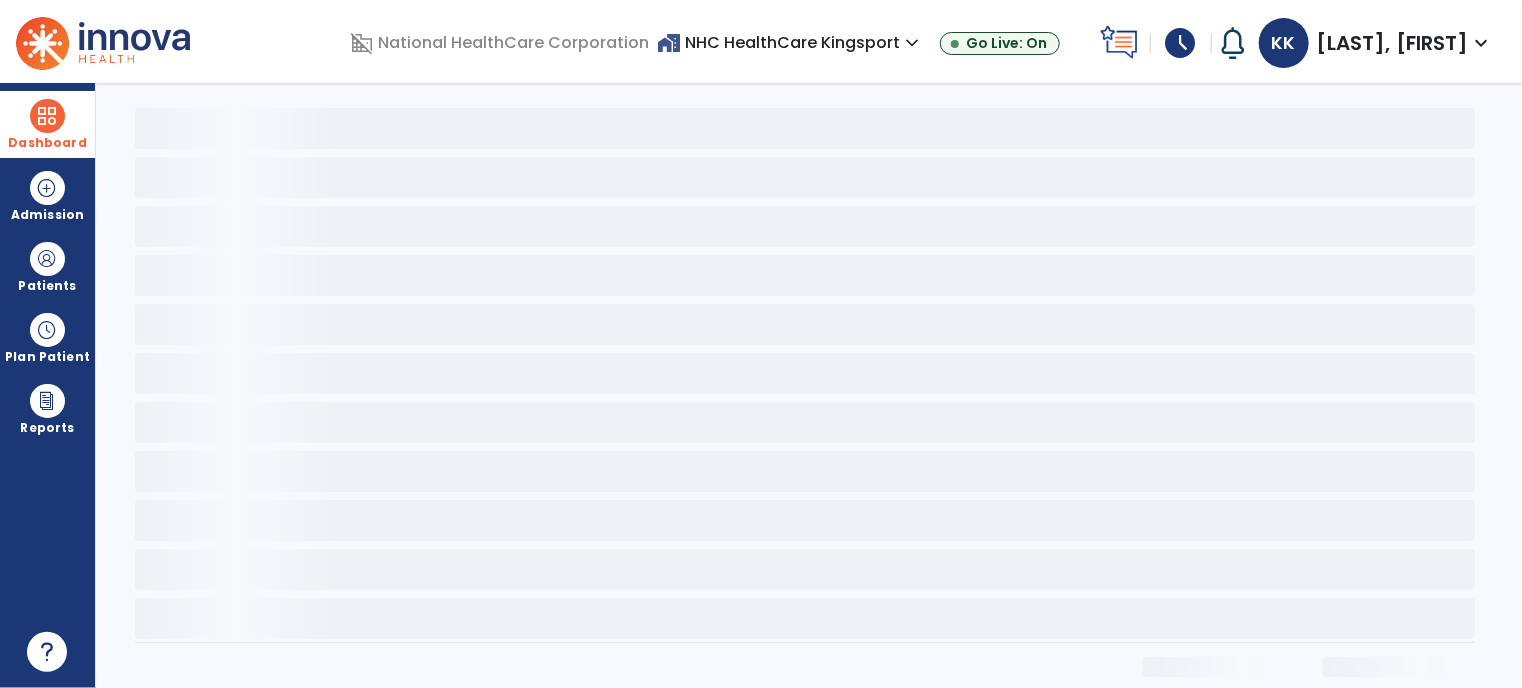 scroll, scrollTop: 8, scrollLeft: 0, axis: vertical 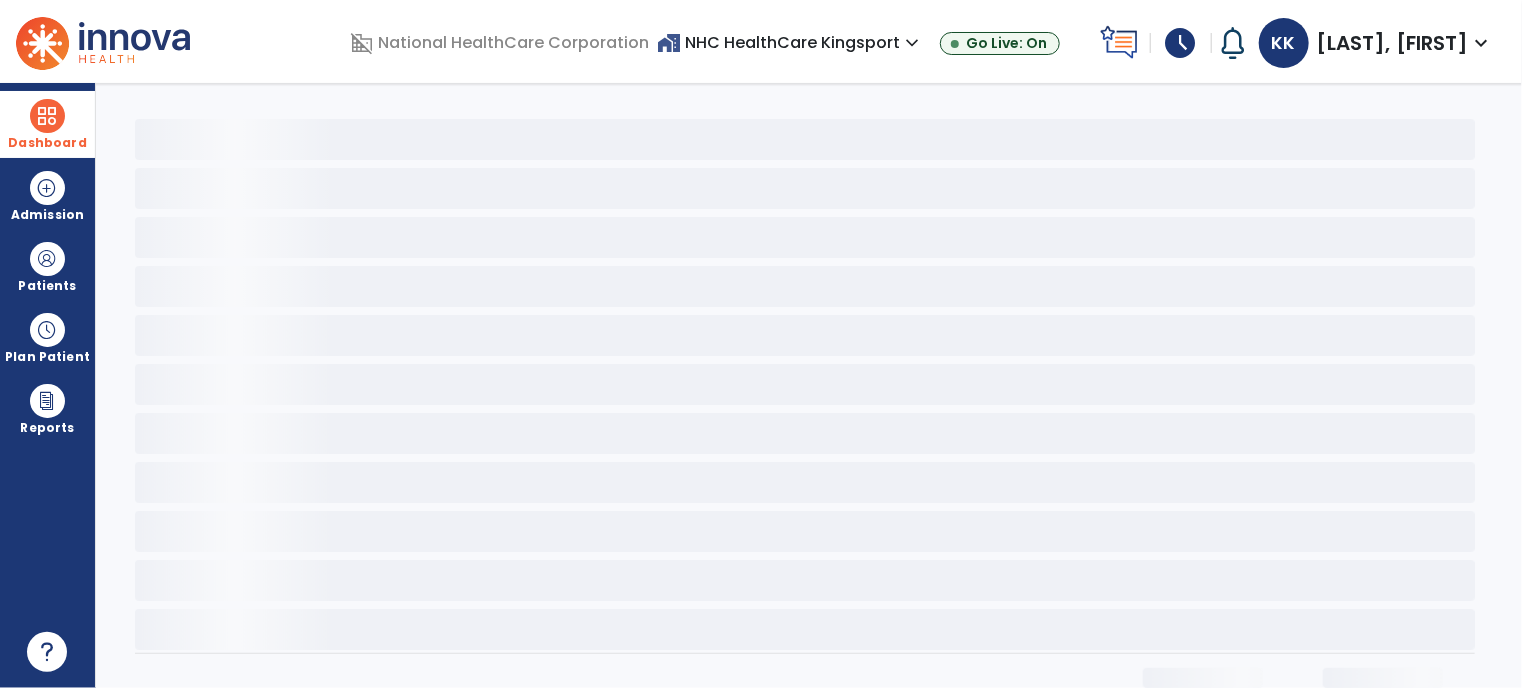 click on "Dashboard" at bounding box center [47, 124] 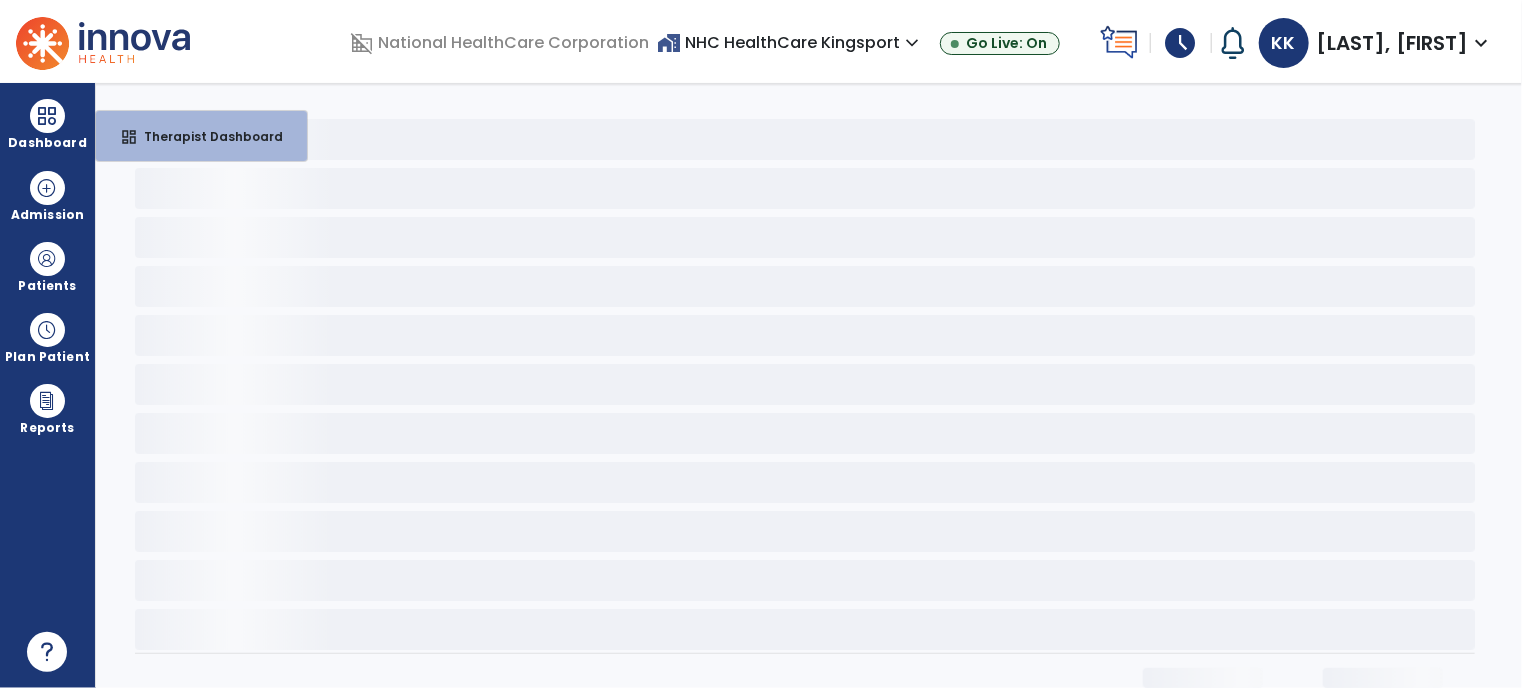 scroll, scrollTop: 0, scrollLeft: 0, axis: both 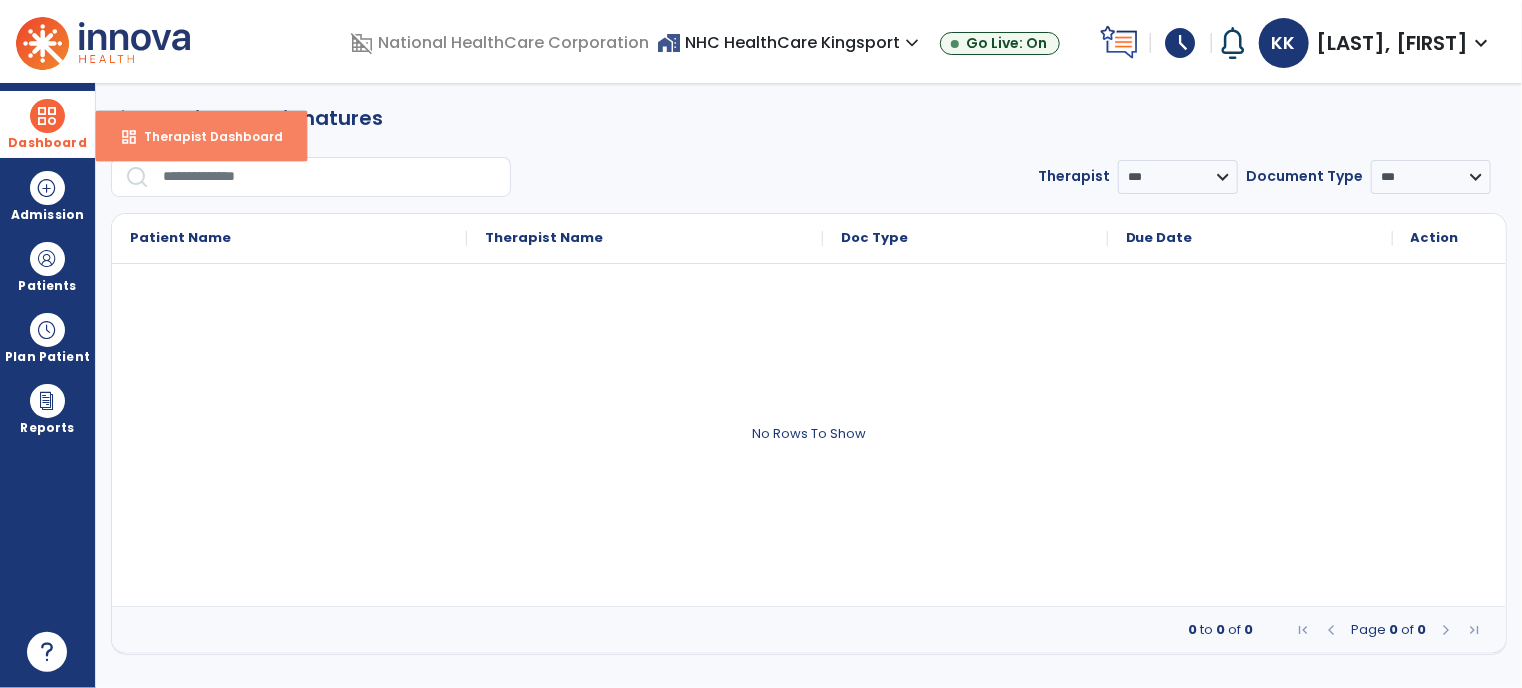 click on "dashboard  Therapist Dashboard" at bounding box center (201, 136) 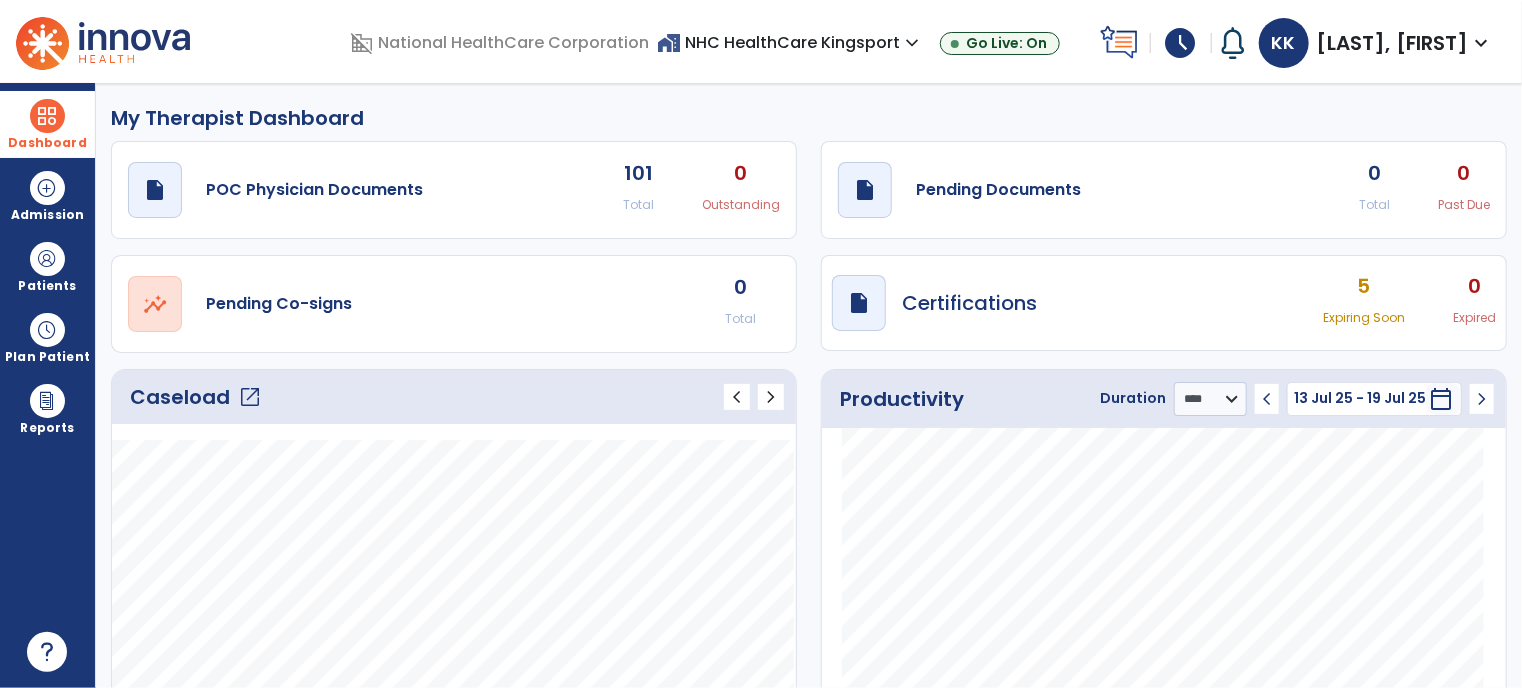 click on "open_in_new" 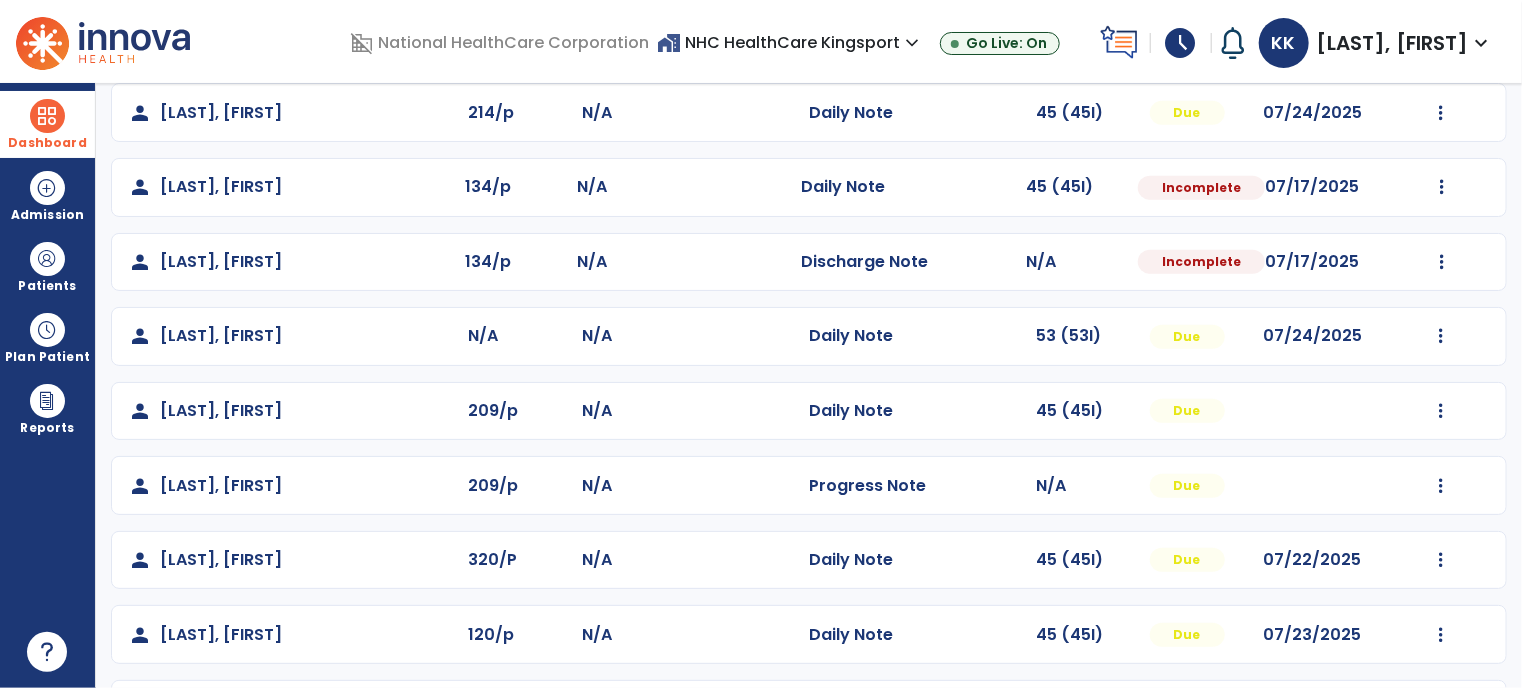 scroll, scrollTop: 845, scrollLeft: 0, axis: vertical 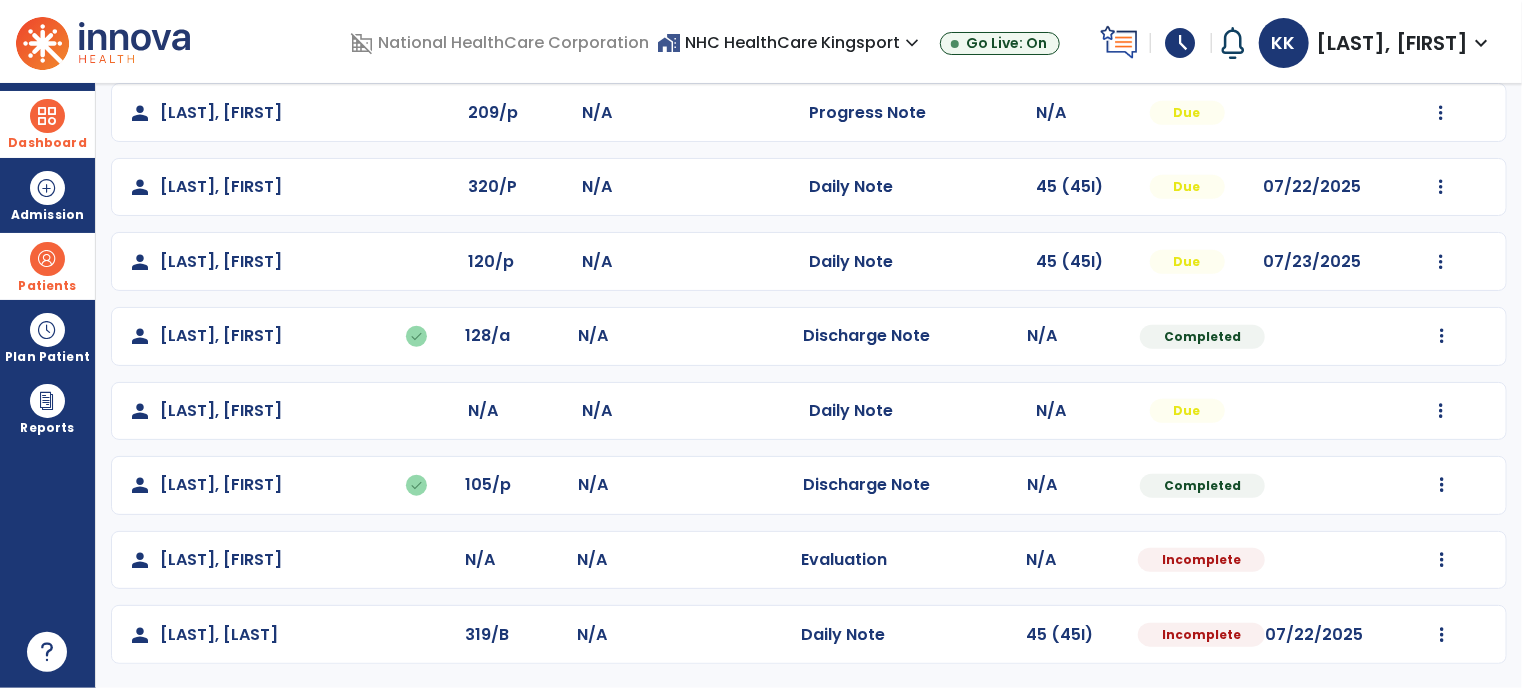 click on "Patients" at bounding box center [47, 266] 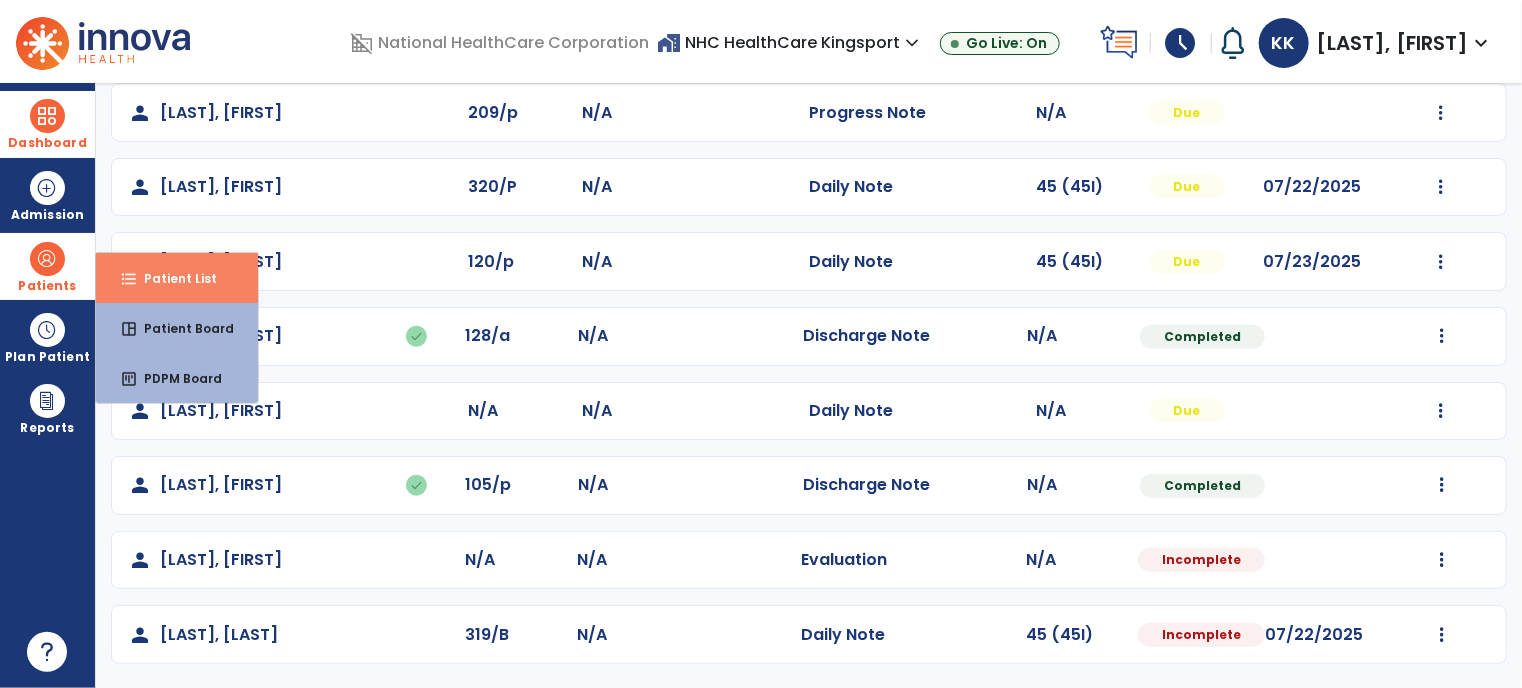 click on "Patient List" at bounding box center (172, 278) 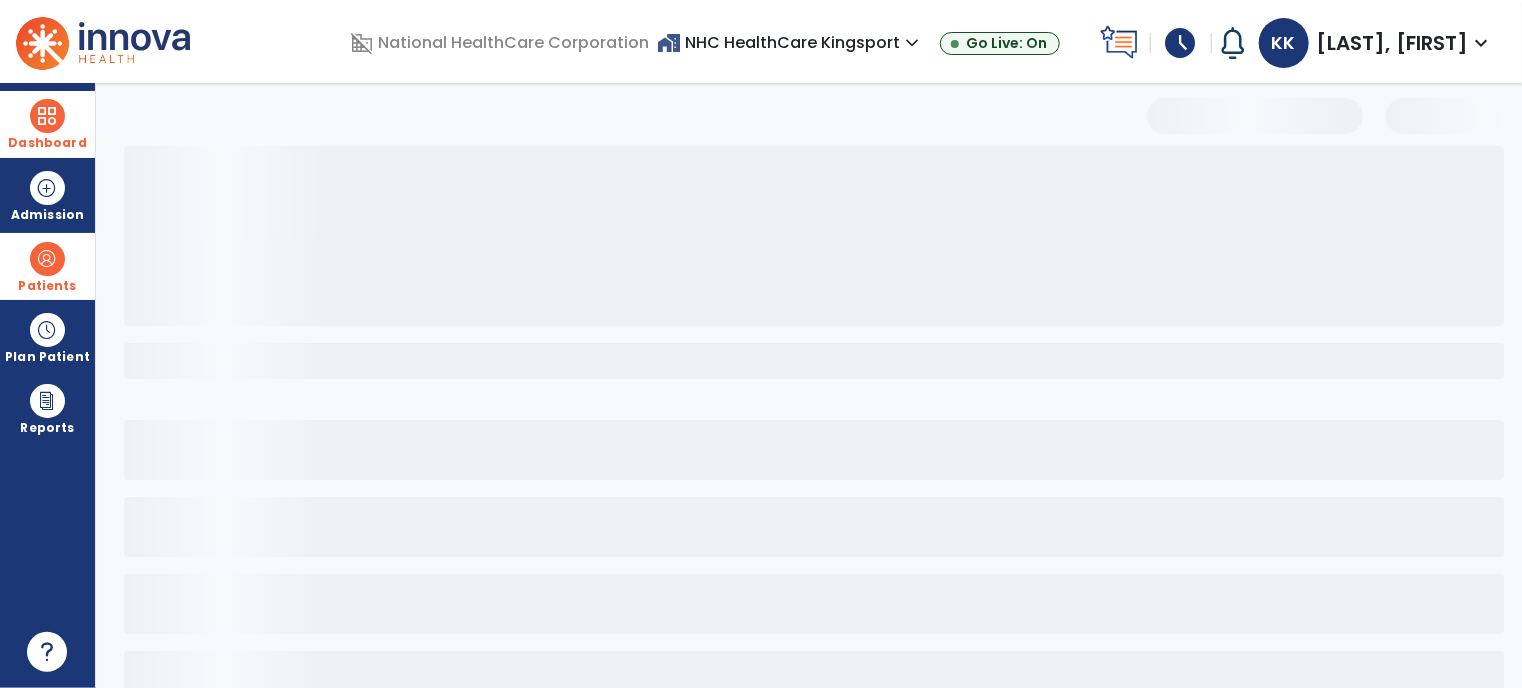 scroll, scrollTop: 53, scrollLeft: 0, axis: vertical 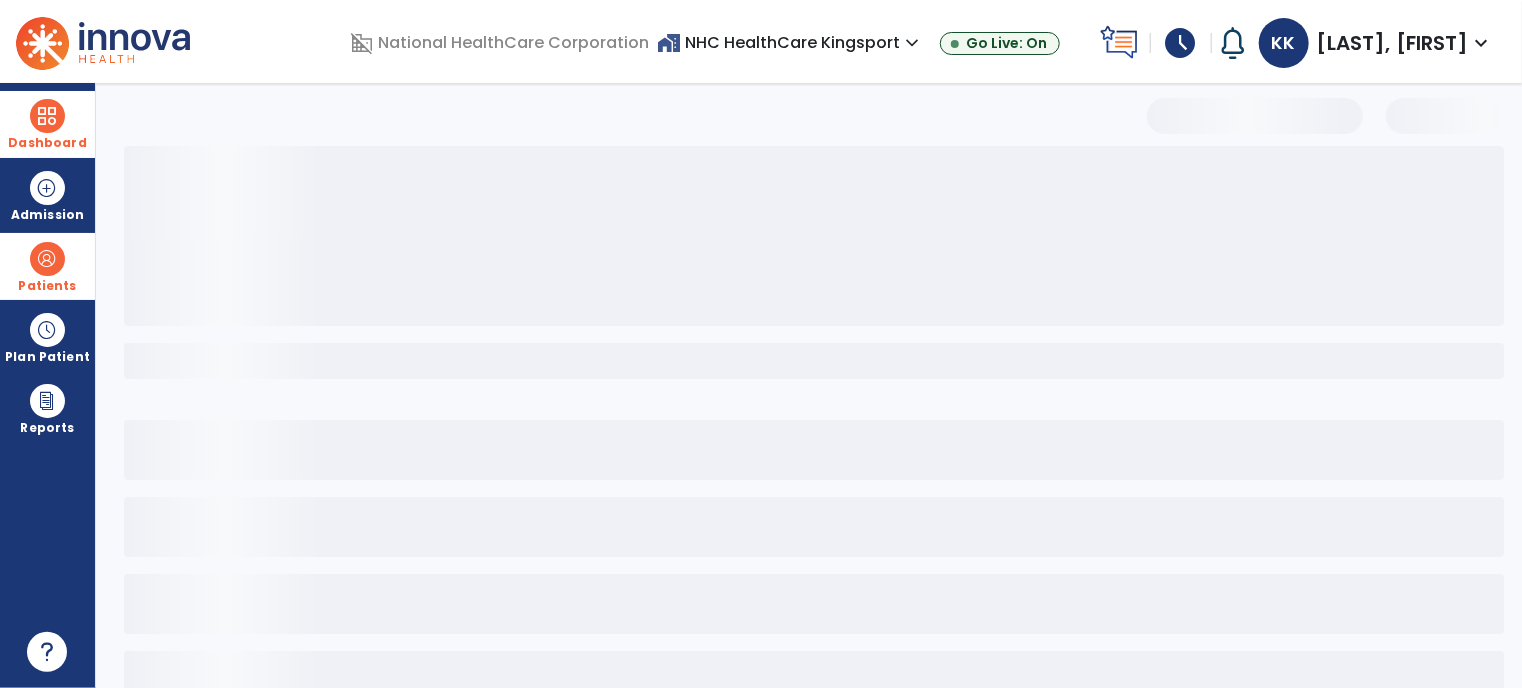 select on "***" 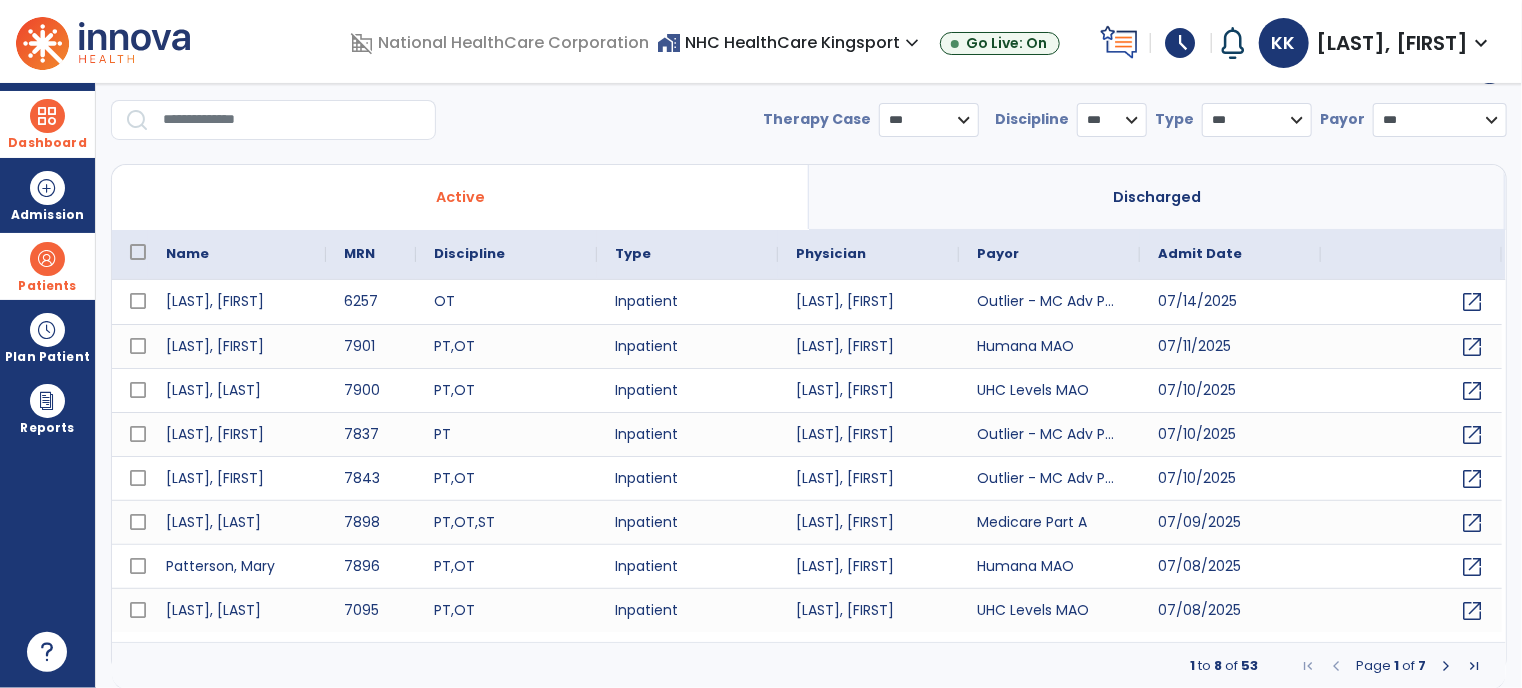 click at bounding box center (292, 120) 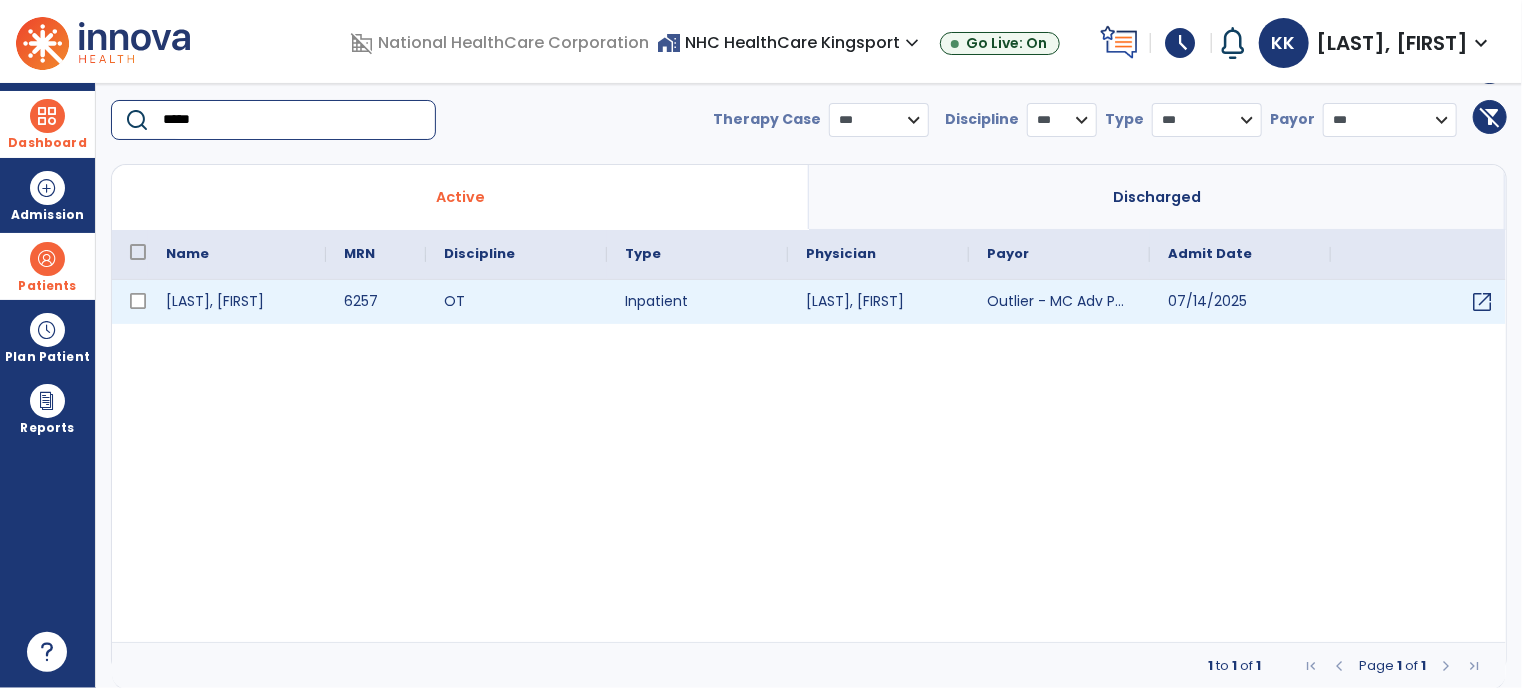 type on "*****" 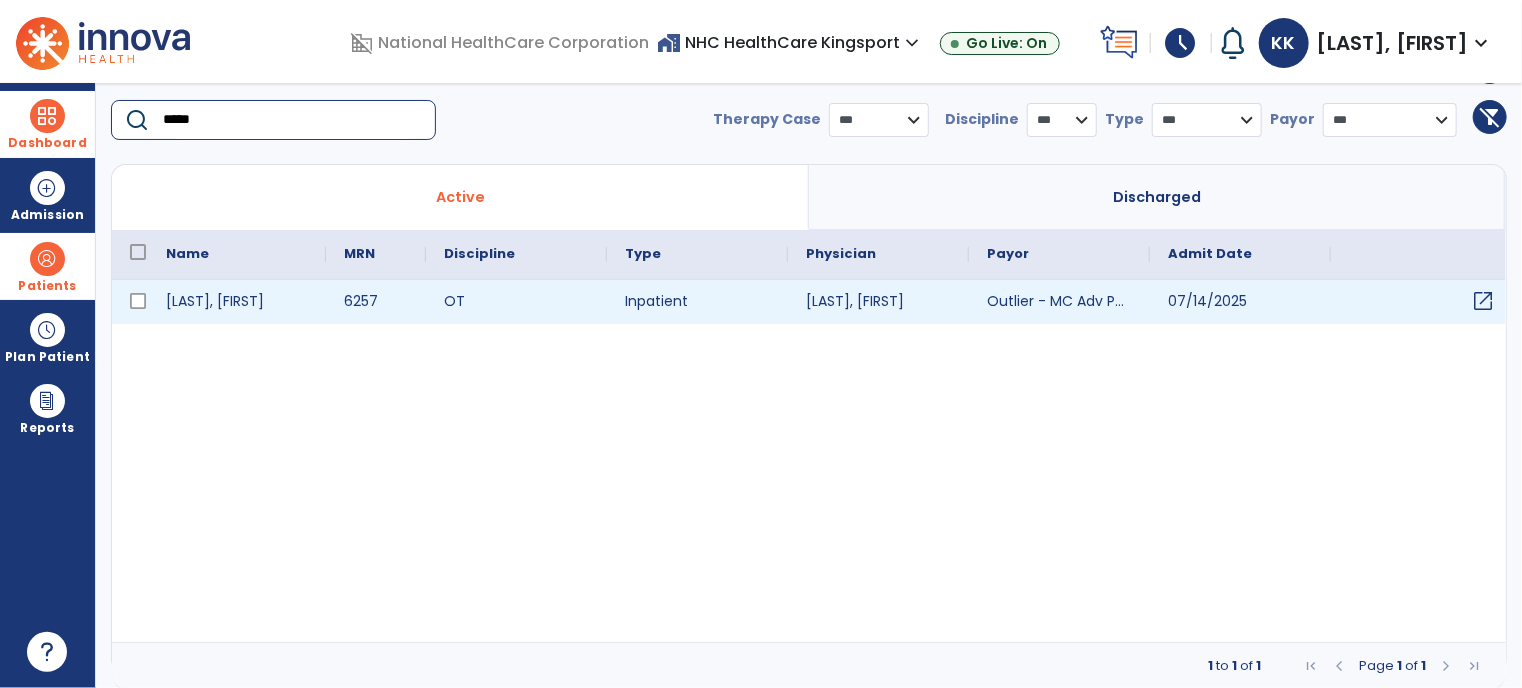 click on "open_in_new" at bounding box center [1483, 301] 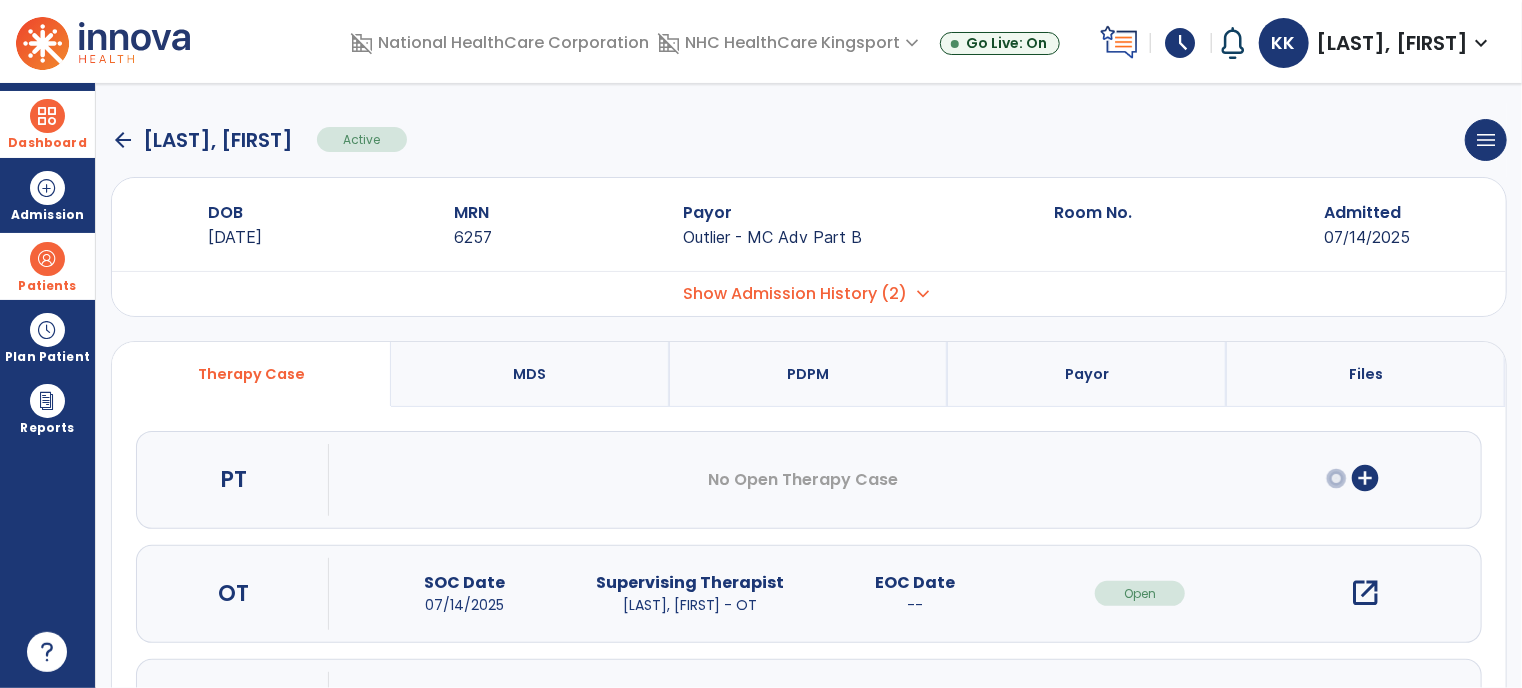 scroll, scrollTop: 114, scrollLeft: 0, axis: vertical 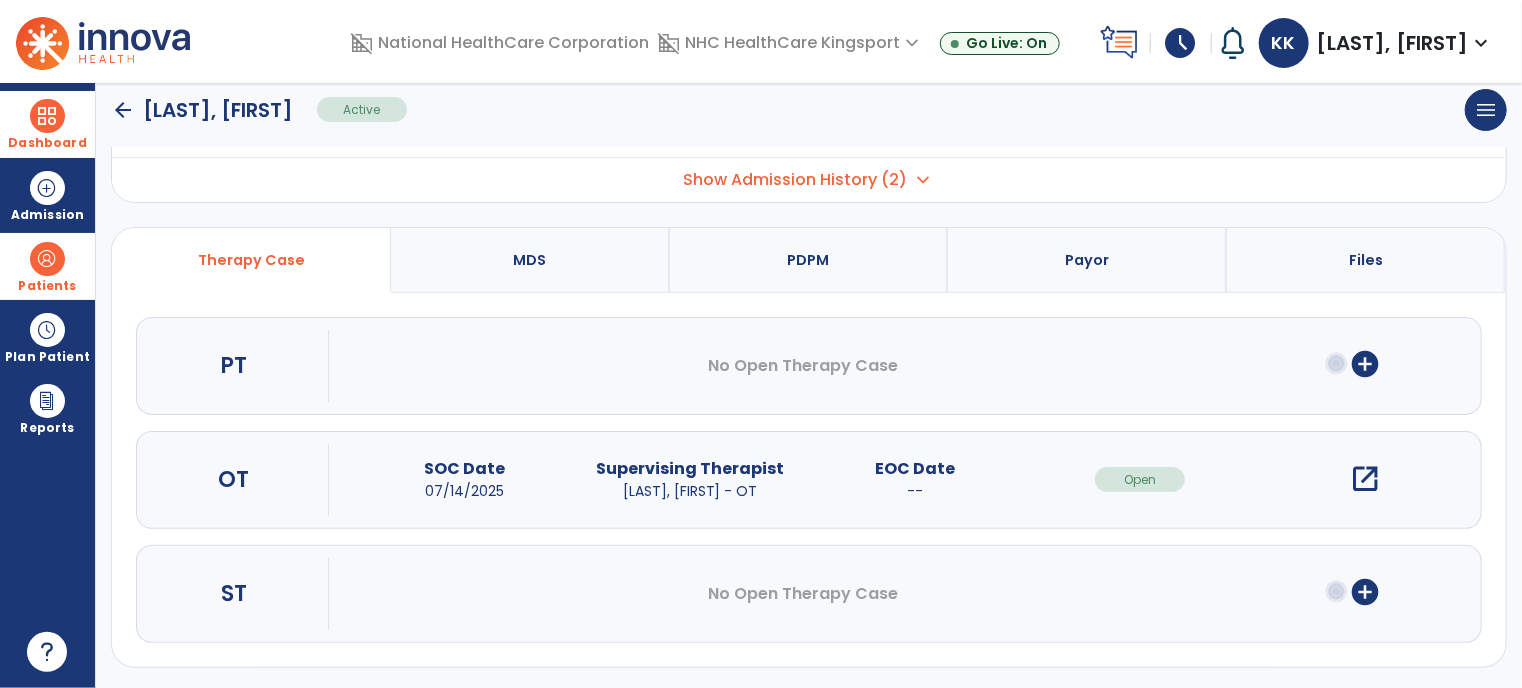 click on "open_in_new" at bounding box center (1365, 479) 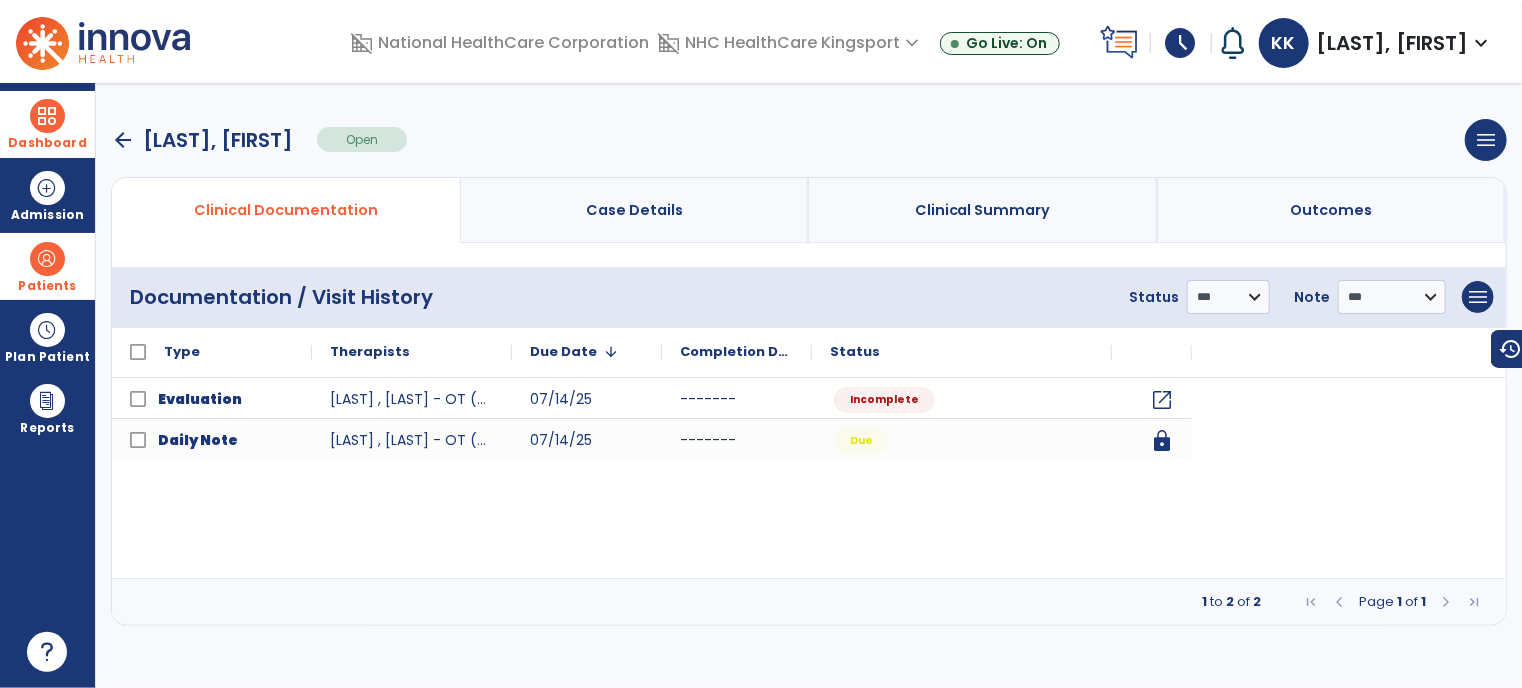 scroll, scrollTop: 0, scrollLeft: 0, axis: both 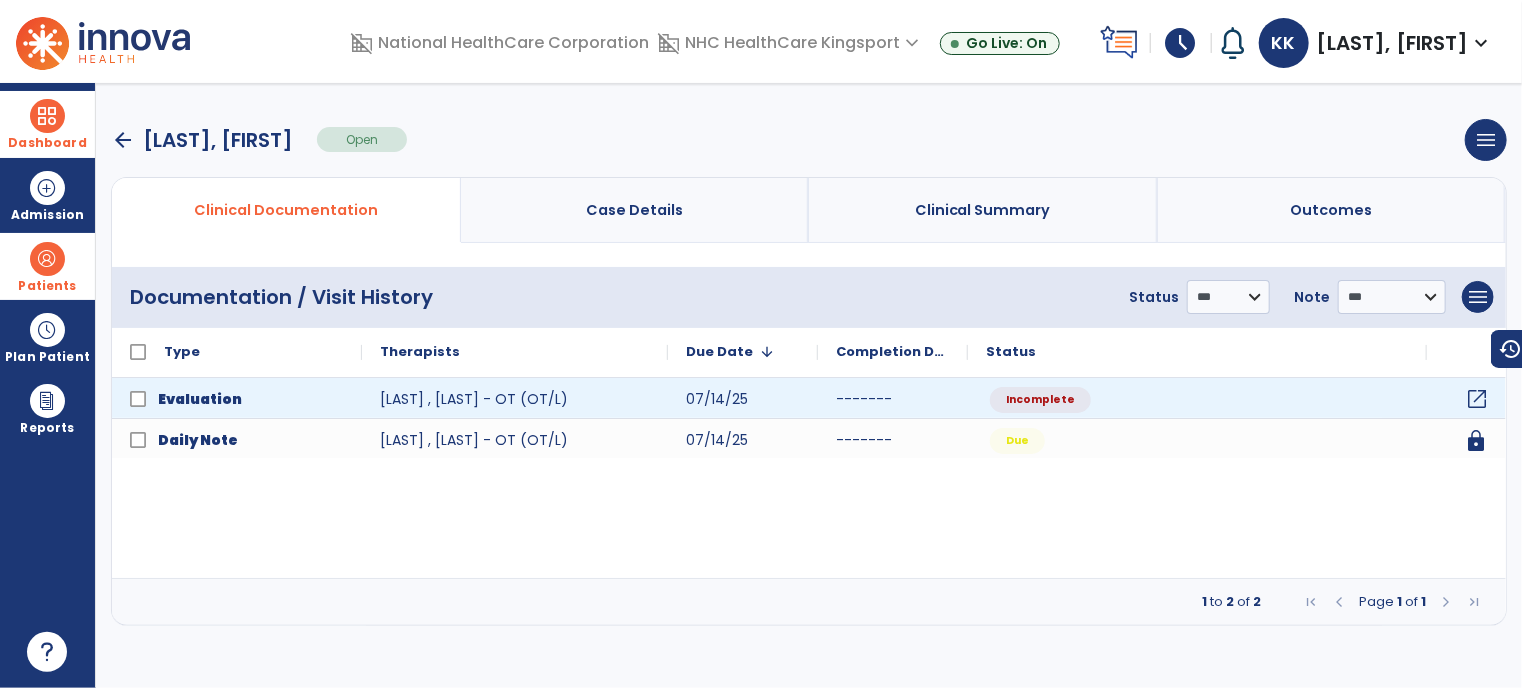 click on "open_in_new" 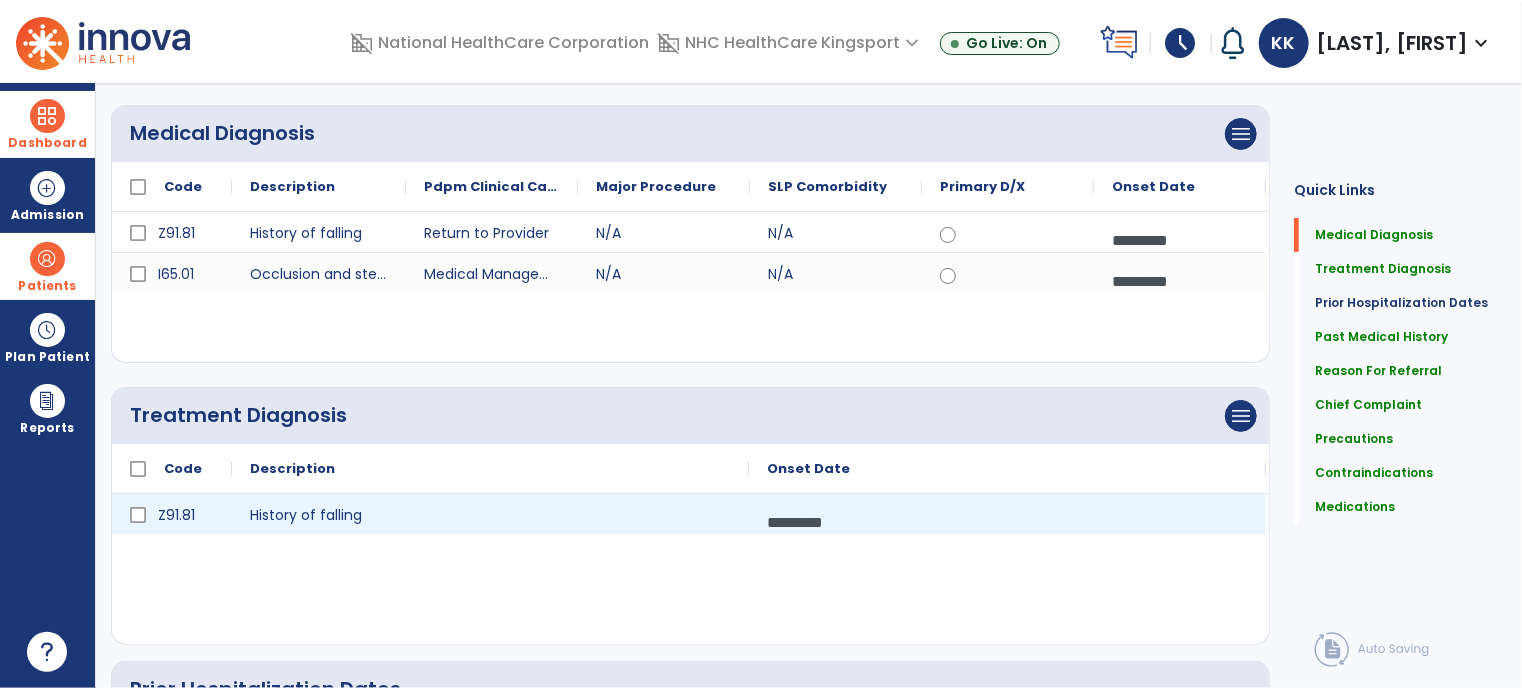 scroll, scrollTop: 0, scrollLeft: 0, axis: both 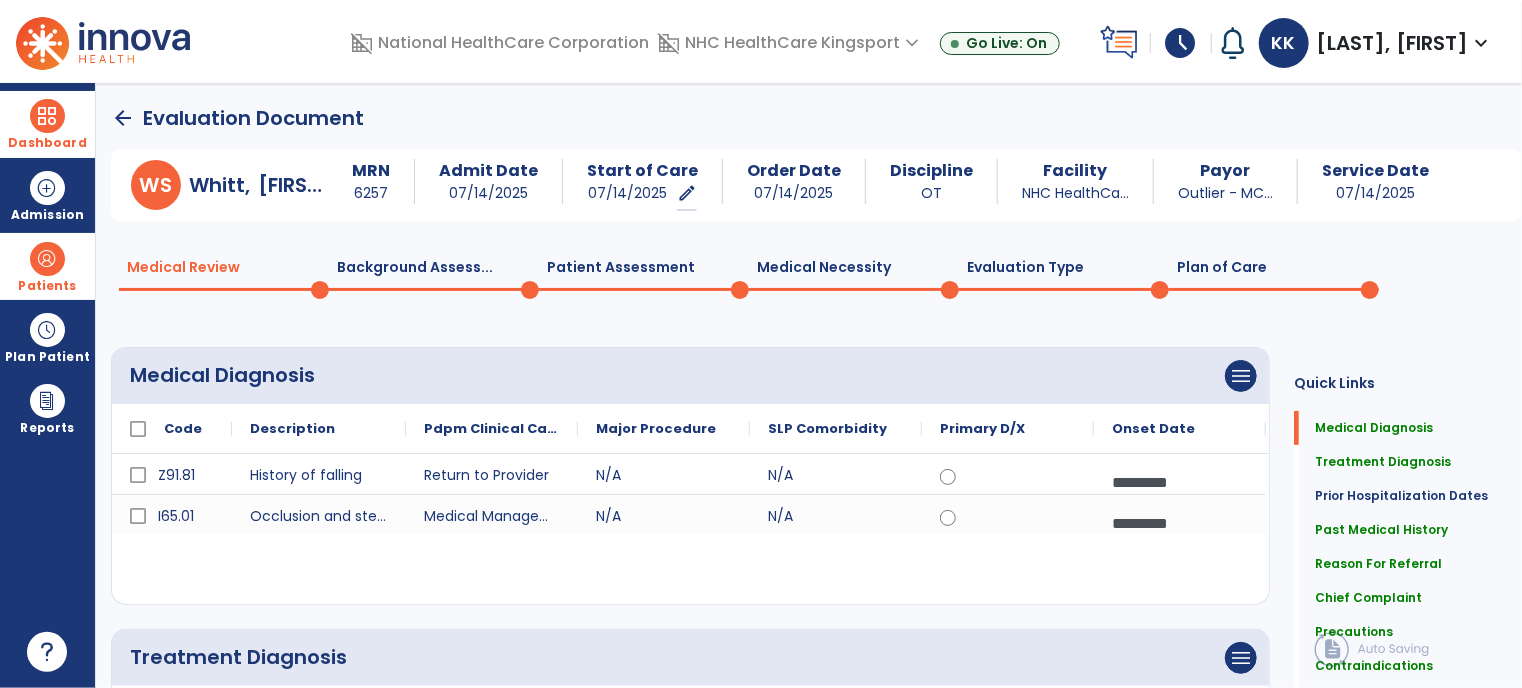 click at bounding box center (47, 116) 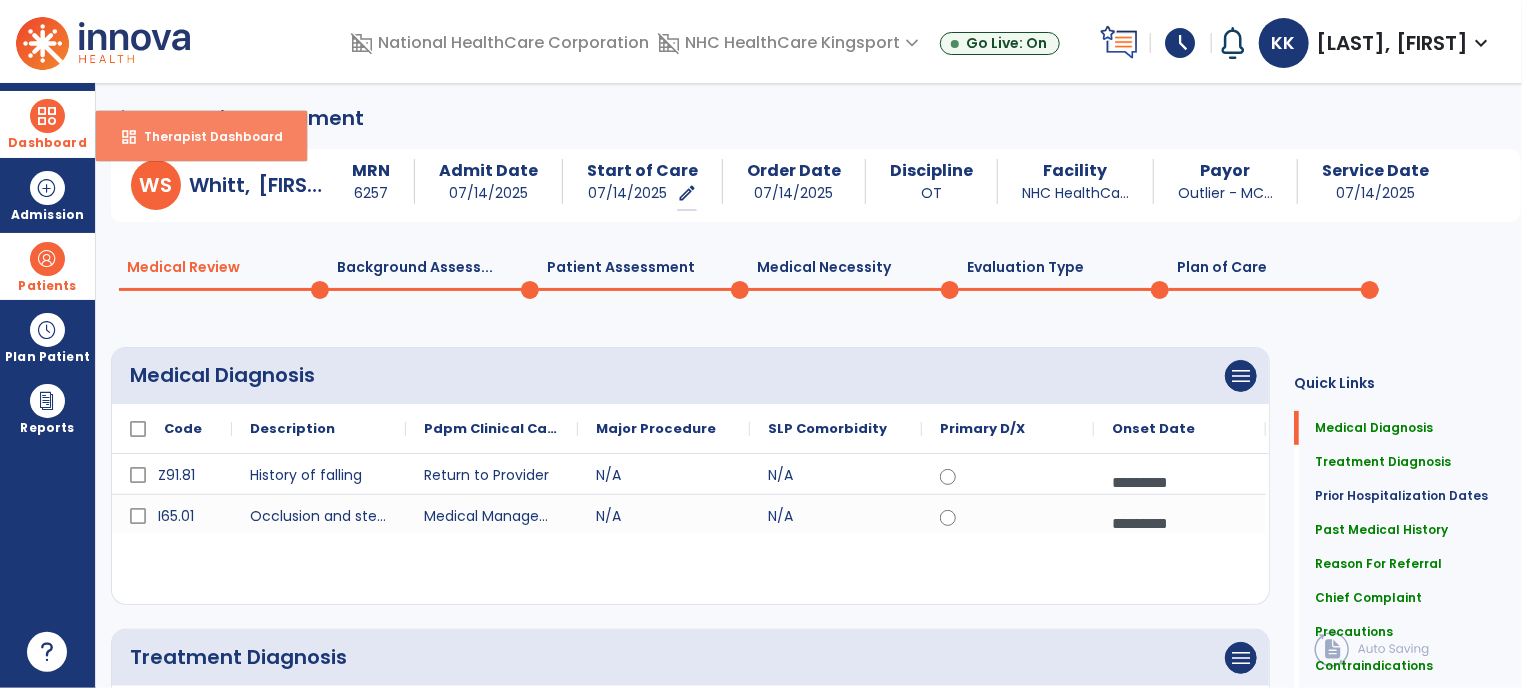 click on "dashboard" at bounding box center (129, 137) 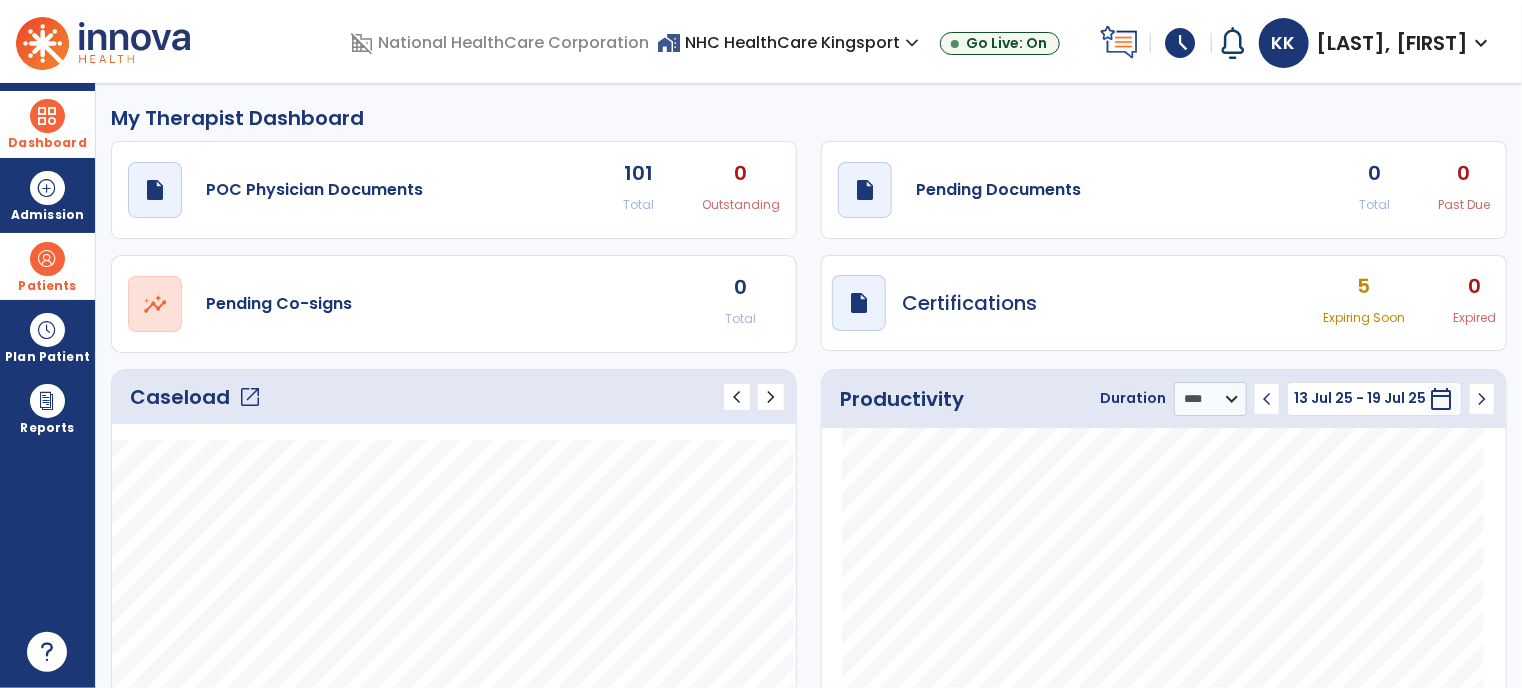 click on "open_in_new" 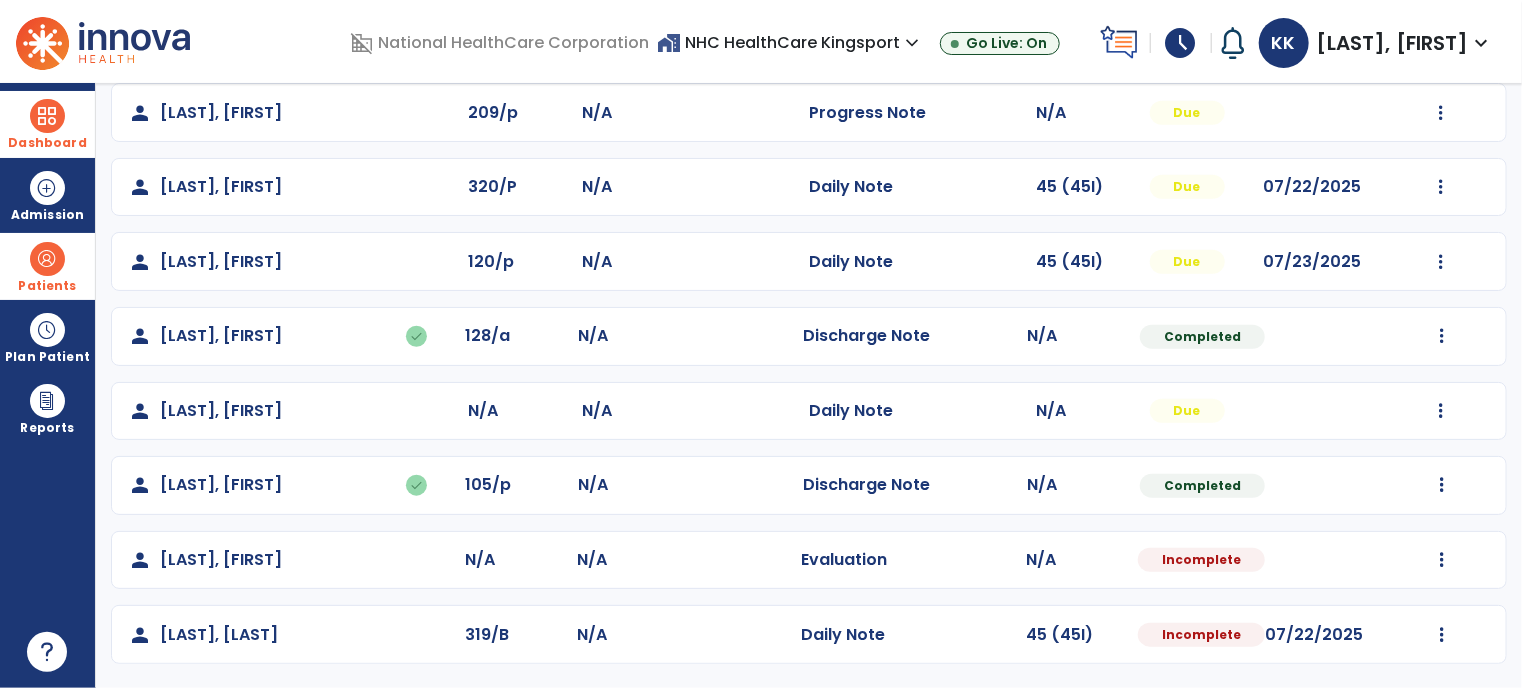 scroll, scrollTop: 845, scrollLeft: 0, axis: vertical 